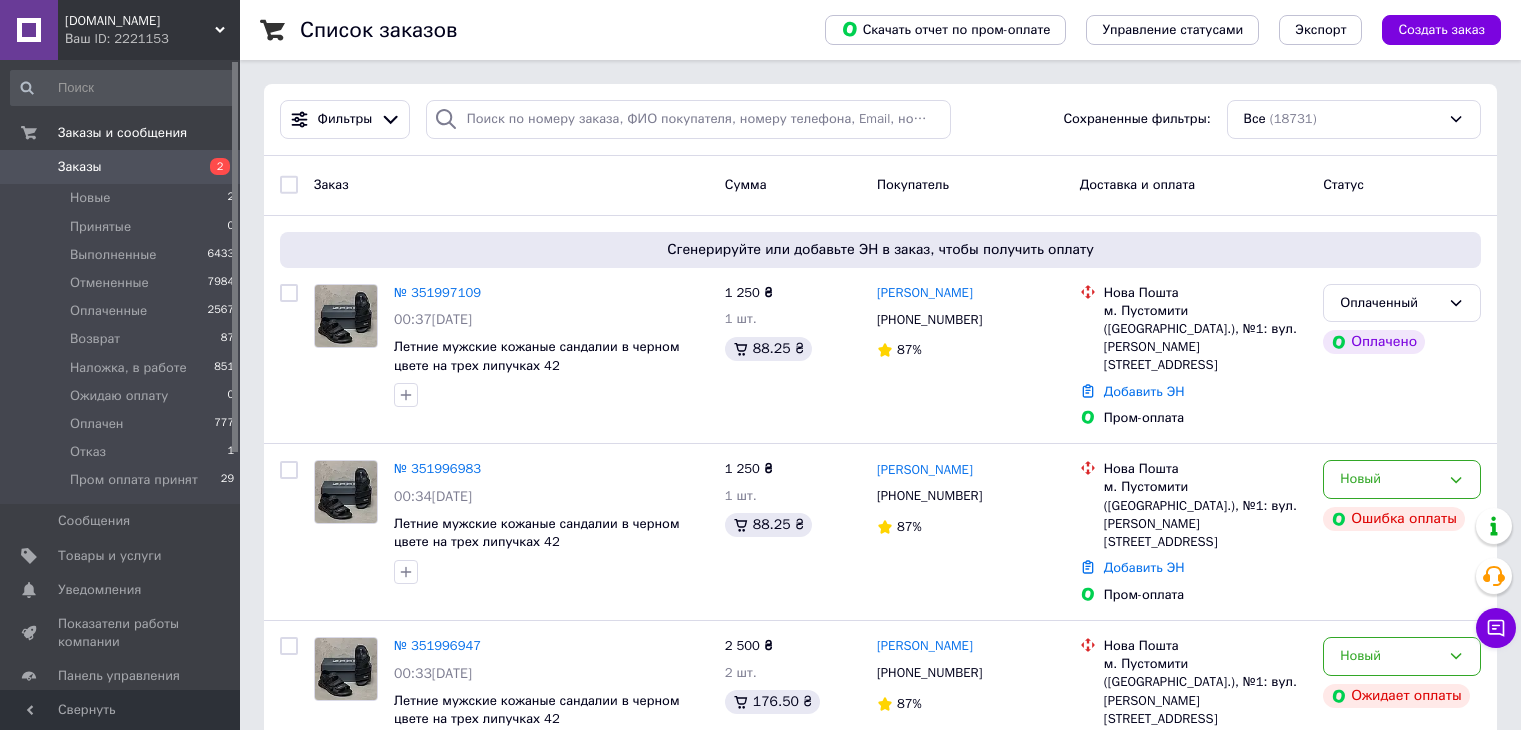 scroll, scrollTop: 0, scrollLeft: 0, axis: both 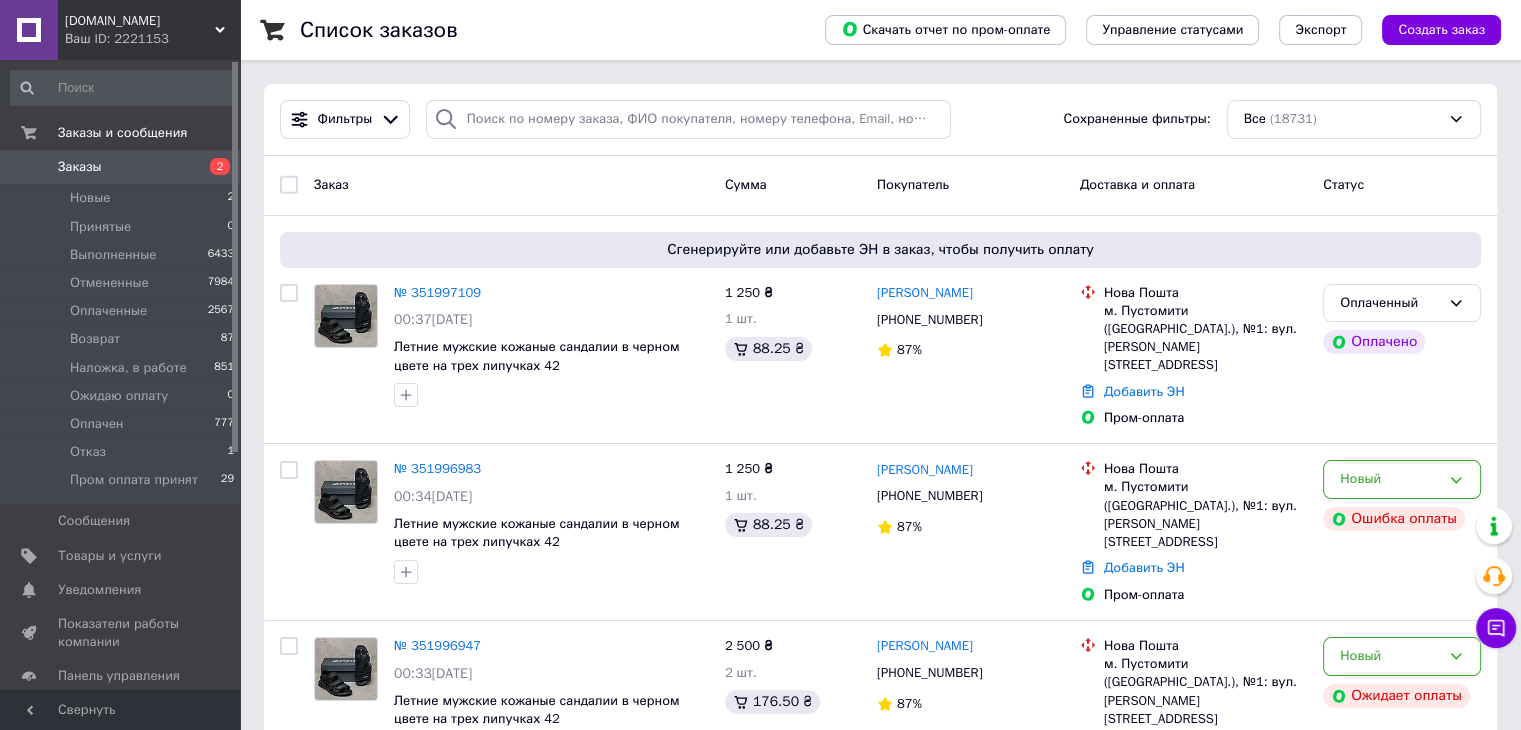 click on "Ваш ID: 2221153" at bounding box center (152, 39) 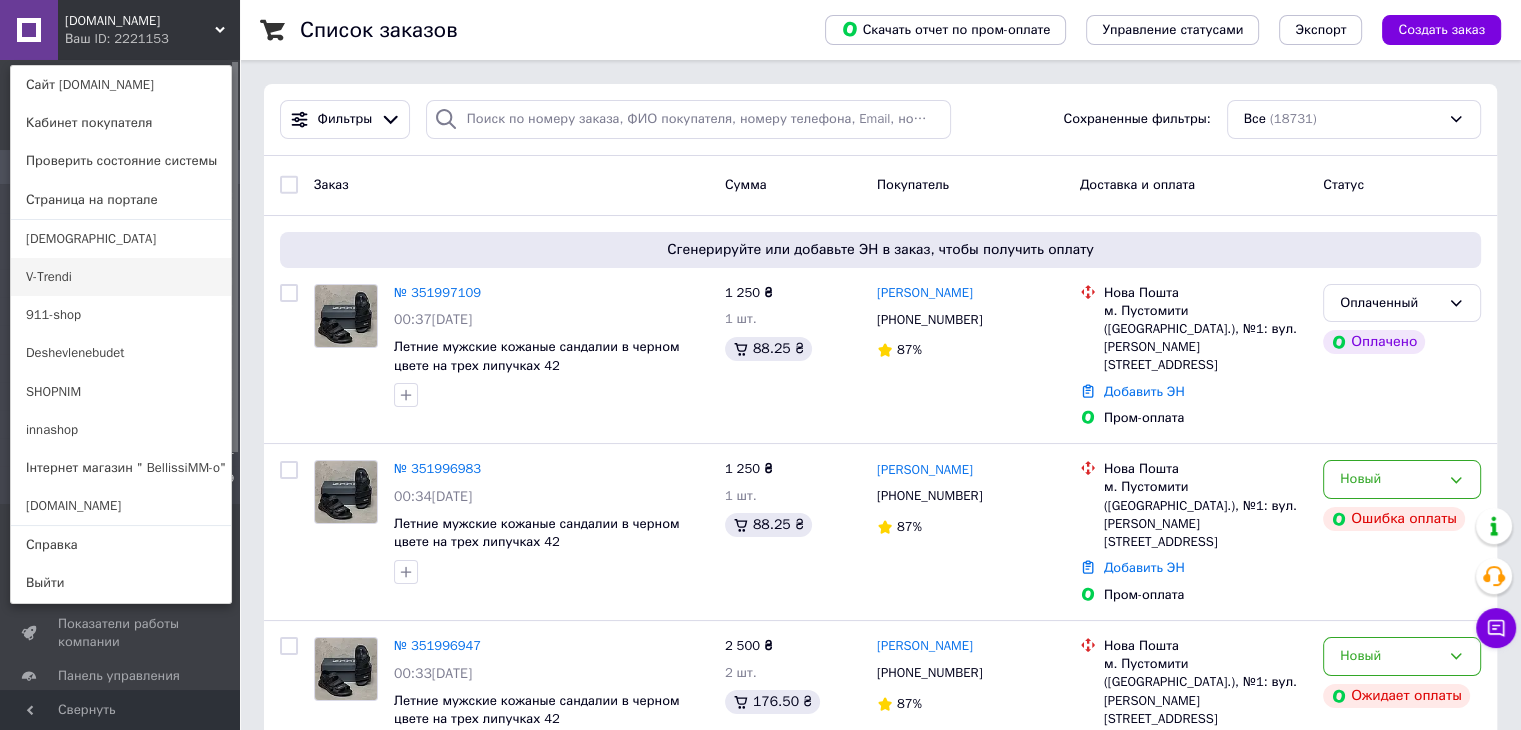 click on "V-Trendi" at bounding box center (121, 277) 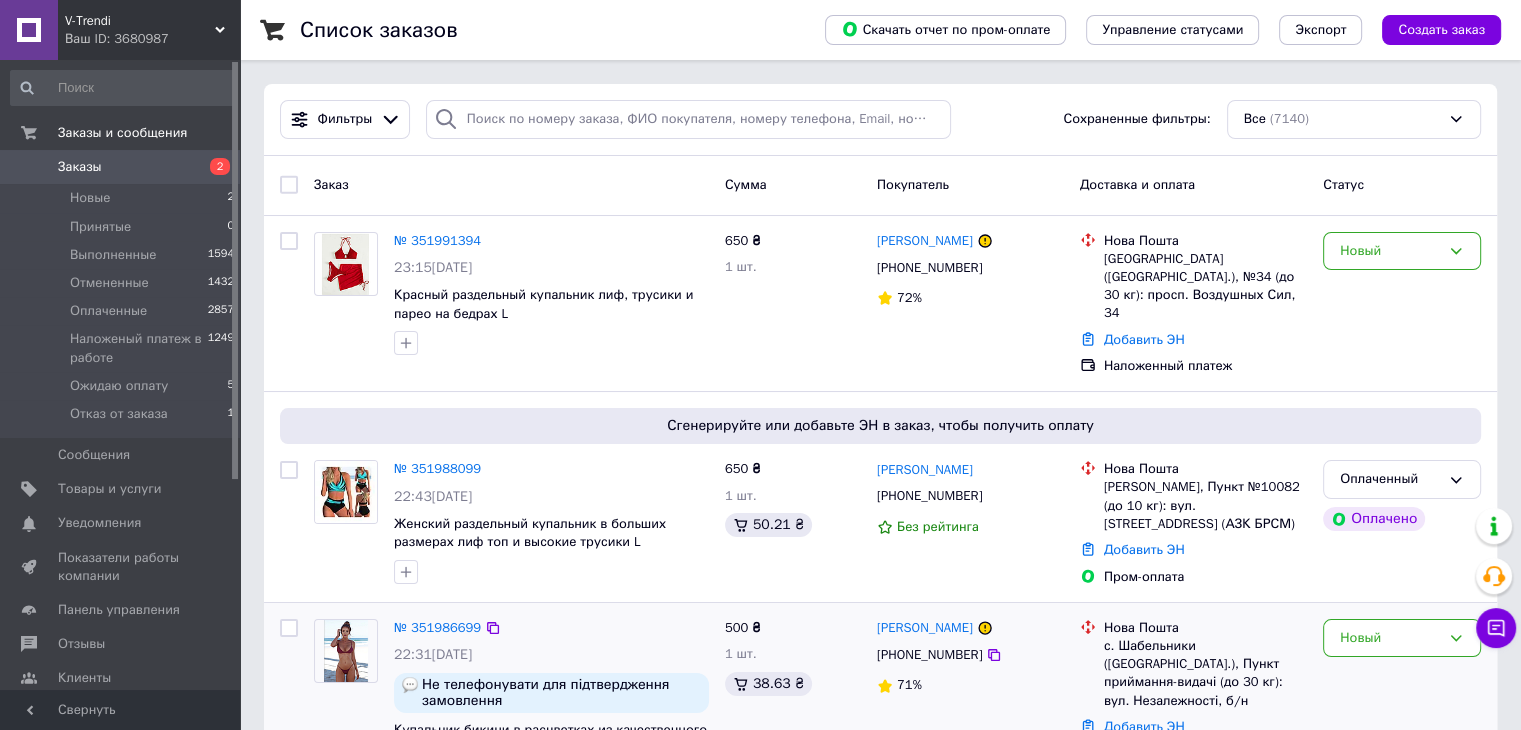 scroll, scrollTop: 100, scrollLeft: 0, axis: vertical 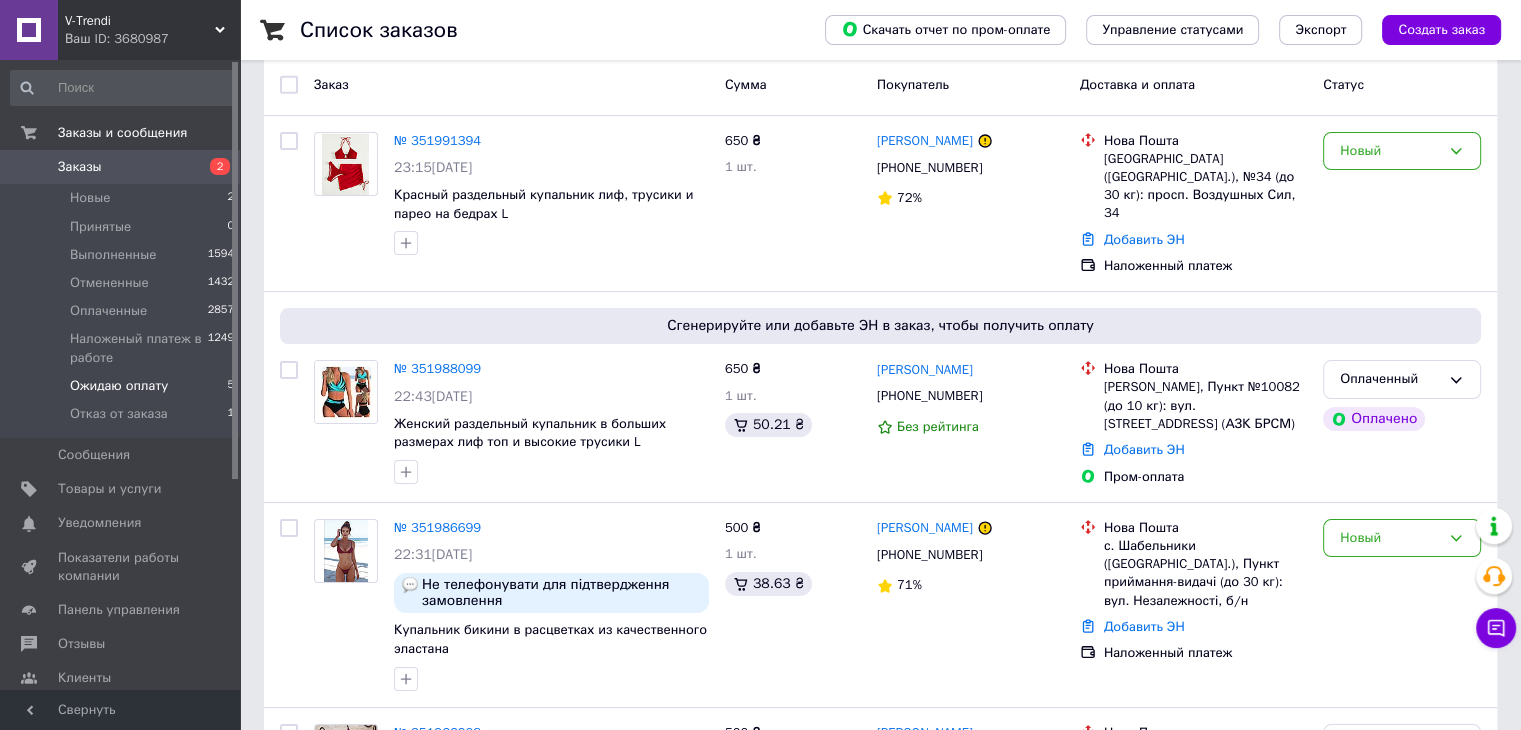 click on "Ожидаю оплату" at bounding box center (119, 386) 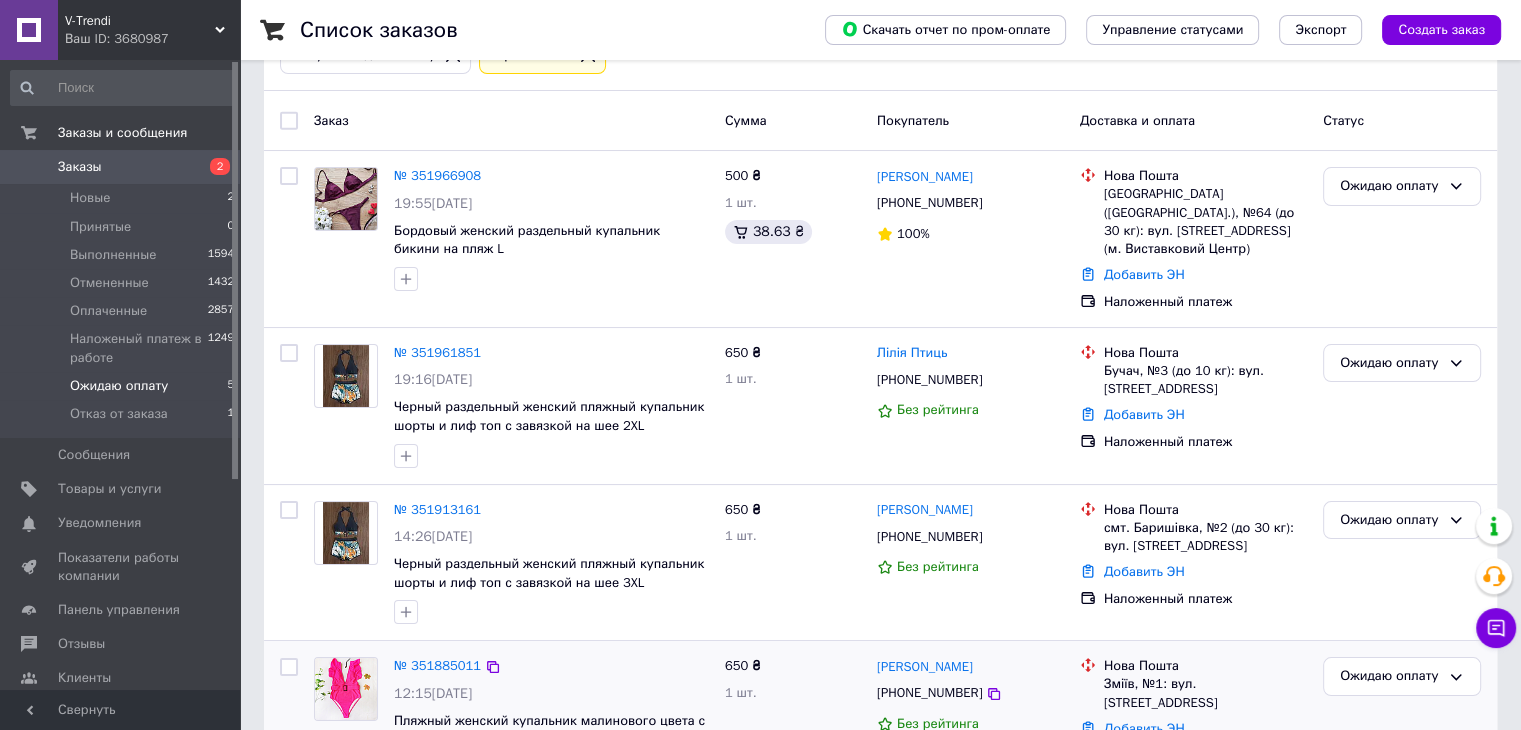 scroll, scrollTop: 364, scrollLeft: 0, axis: vertical 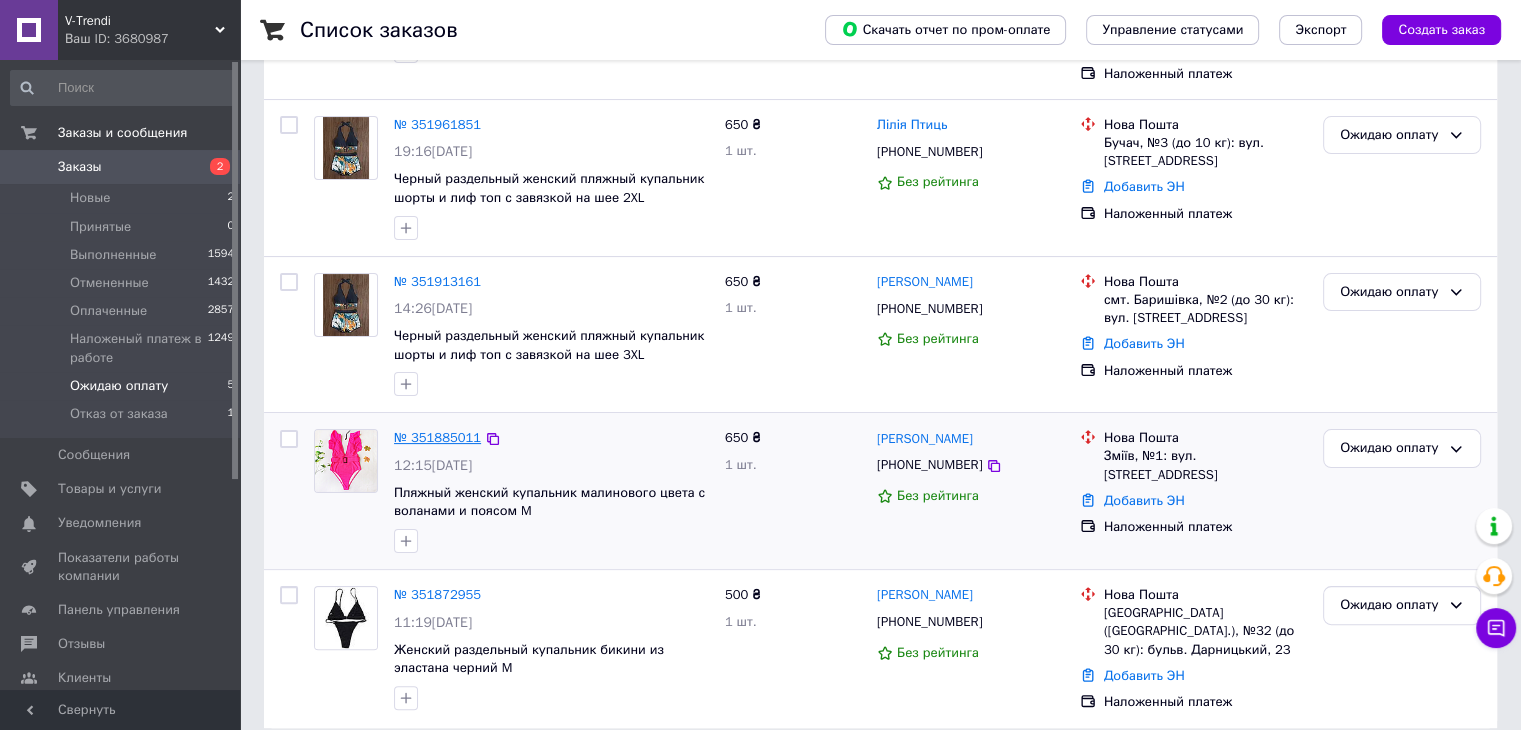 click on "№ 351885011" at bounding box center [437, 437] 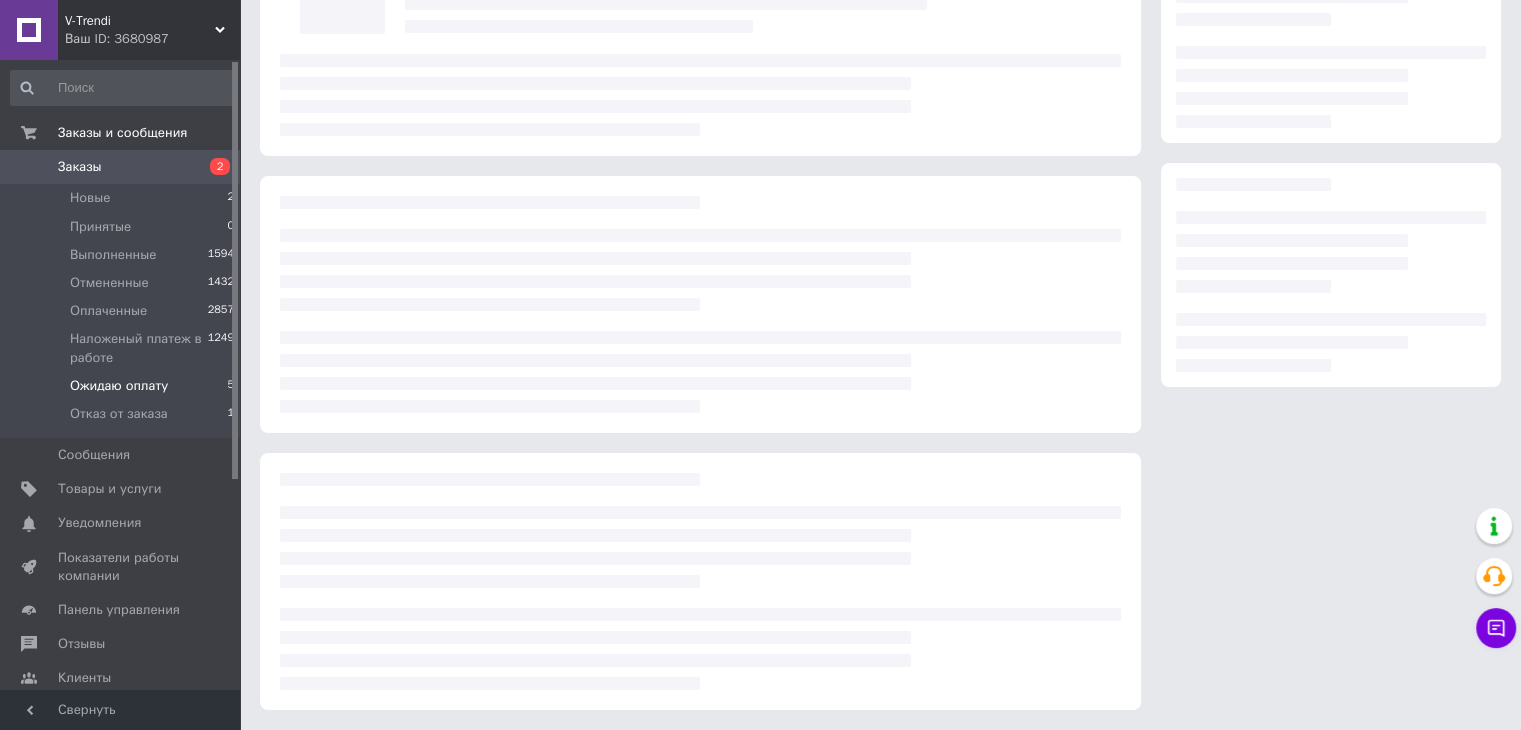 scroll, scrollTop: 0, scrollLeft: 0, axis: both 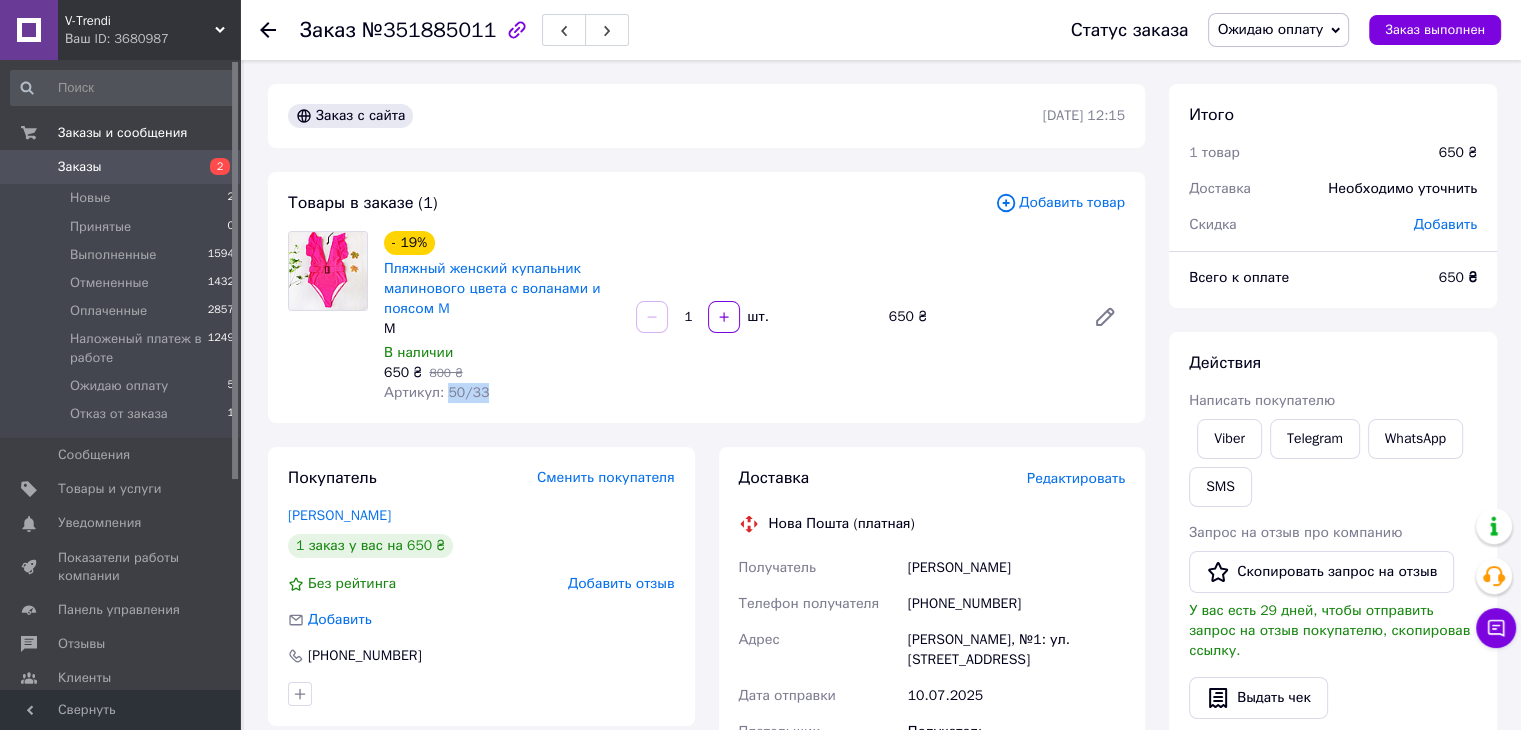 drag, startPoint x: 444, startPoint y: 389, endPoint x: 488, endPoint y: 393, distance: 44.181442 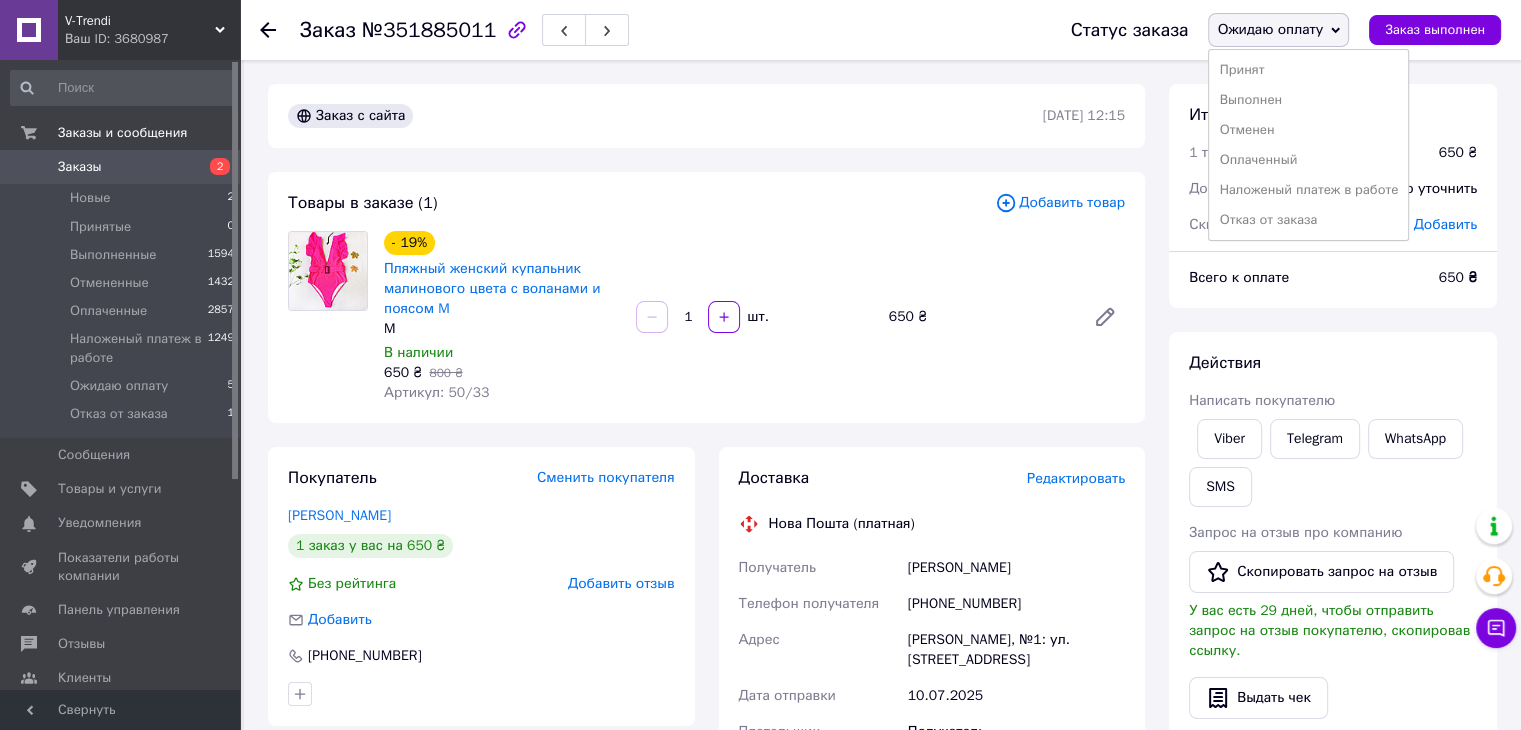 click on "Наложеный платеж в работе" at bounding box center (1308, 190) 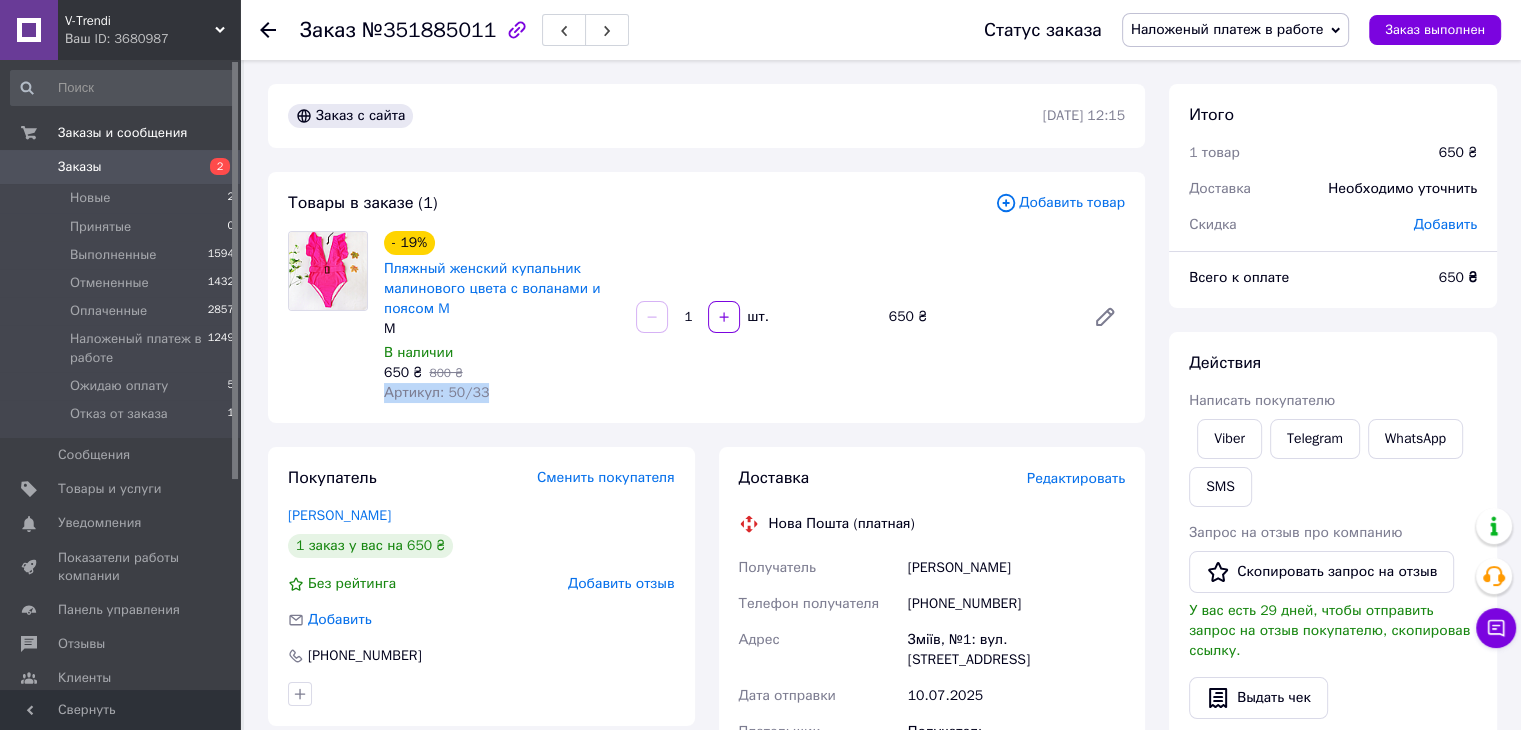 drag, startPoint x: 384, startPoint y: 393, endPoint x: 488, endPoint y: 377, distance: 105.22357 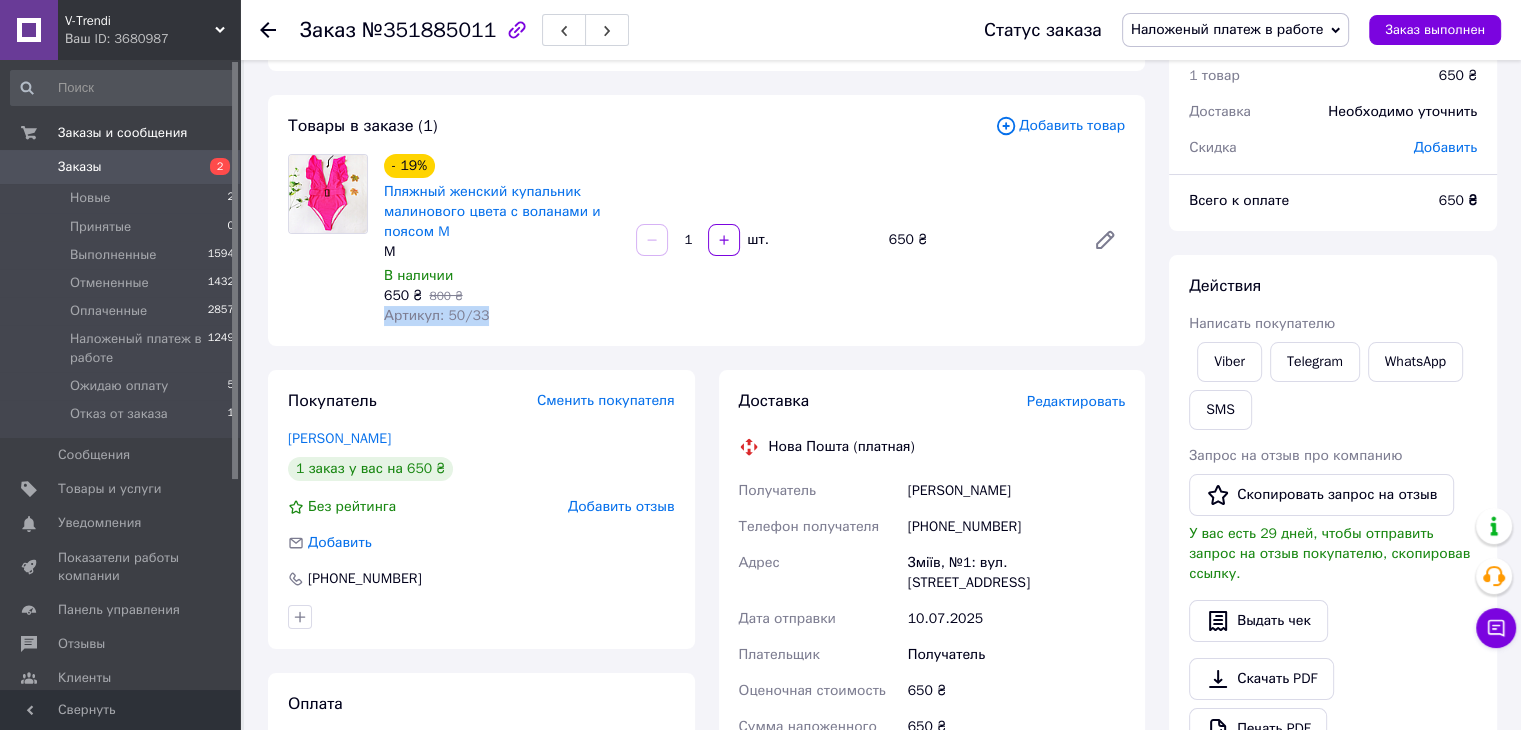 scroll, scrollTop: 200, scrollLeft: 0, axis: vertical 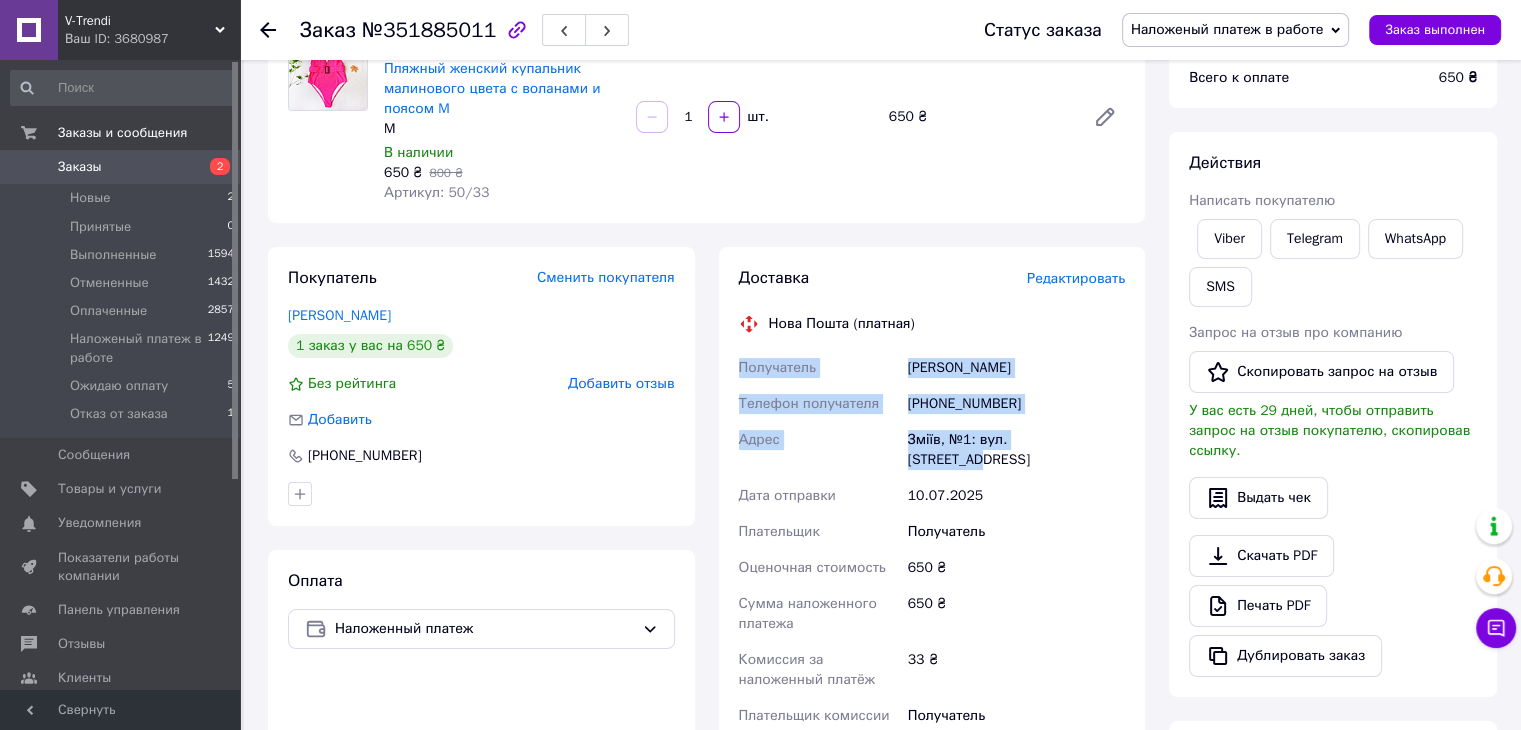 drag, startPoint x: 740, startPoint y: 365, endPoint x: 1088, endPoint y: 433, distance: 354.58145 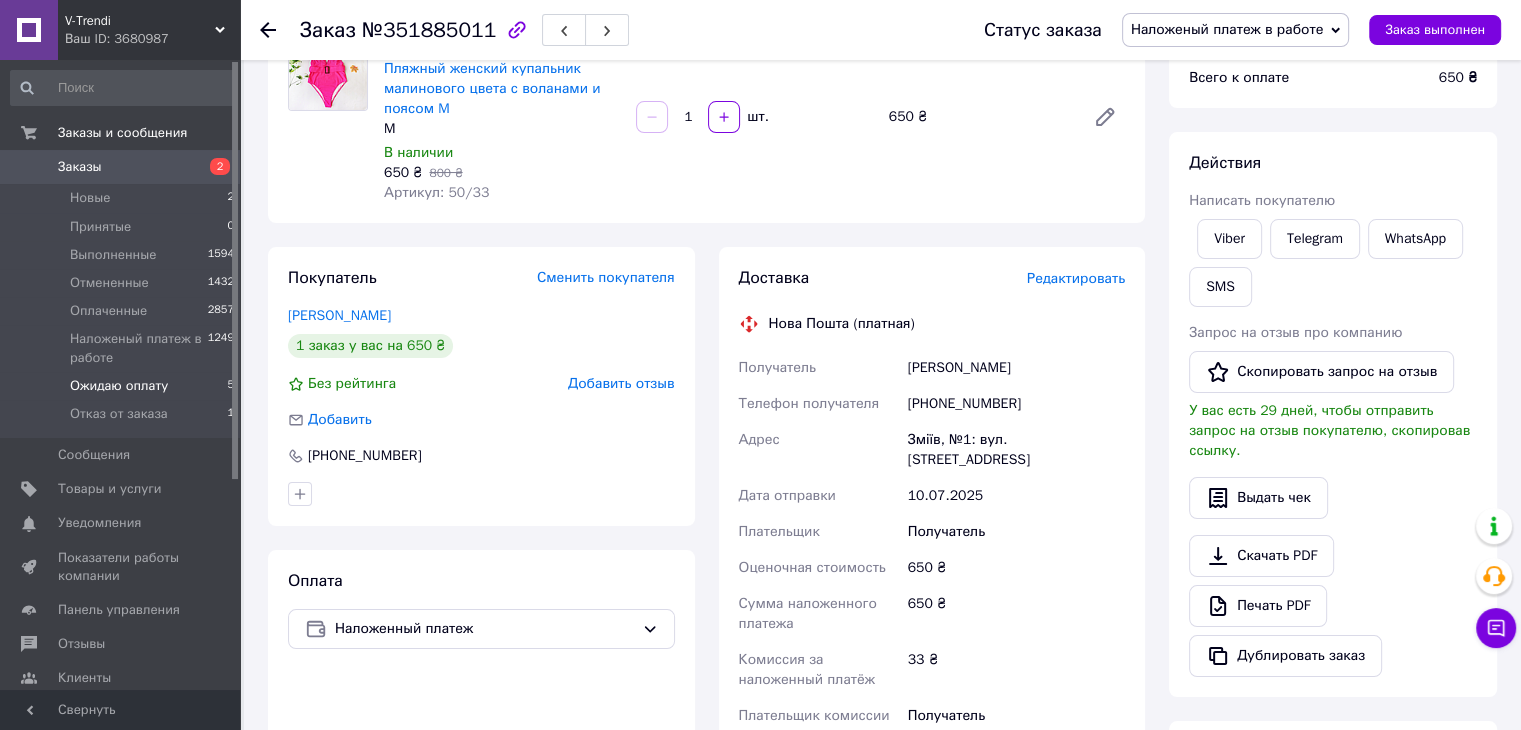 click on "Ожидаю оплату" at bounding box center (119, 386) 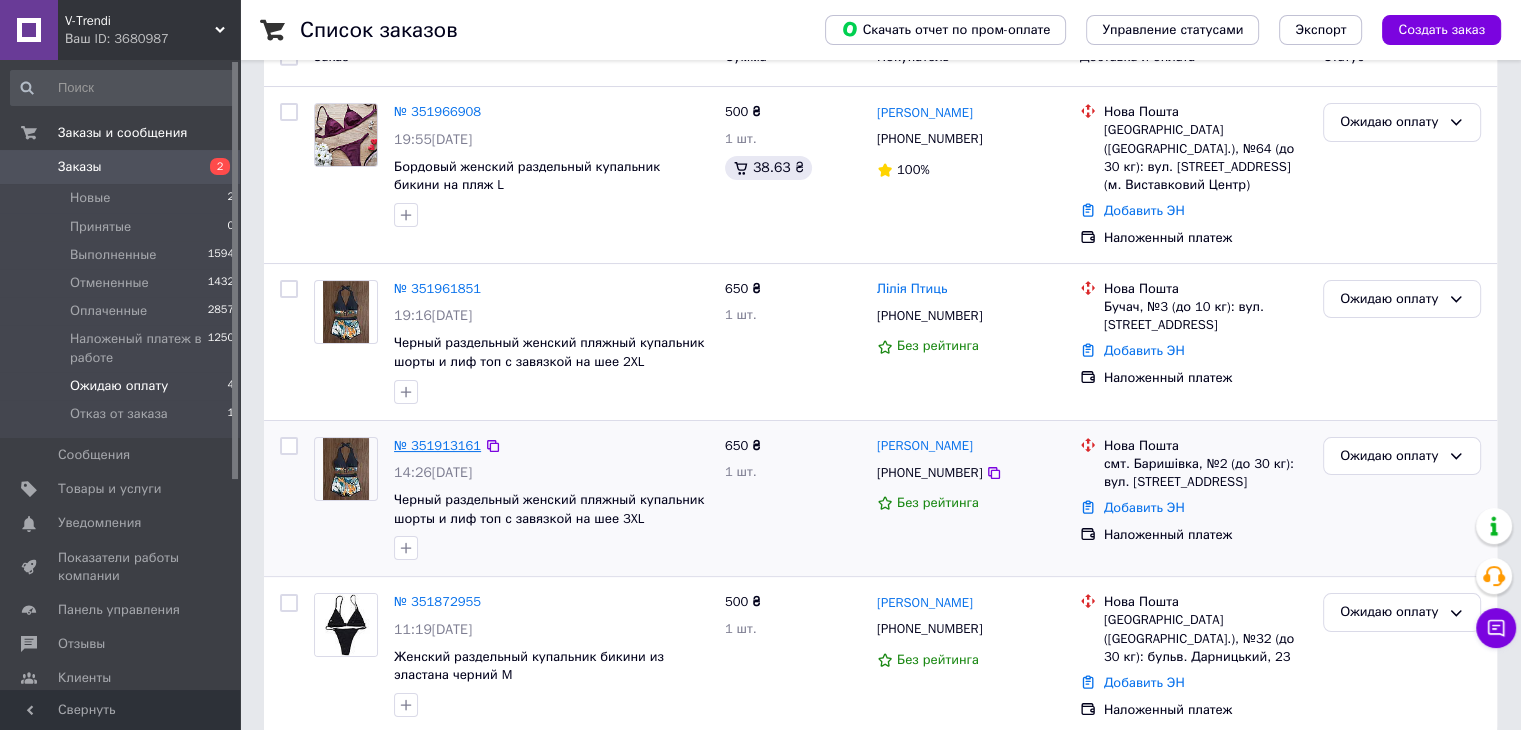 click on "№ 351913161" at bounding box center [437, 445] 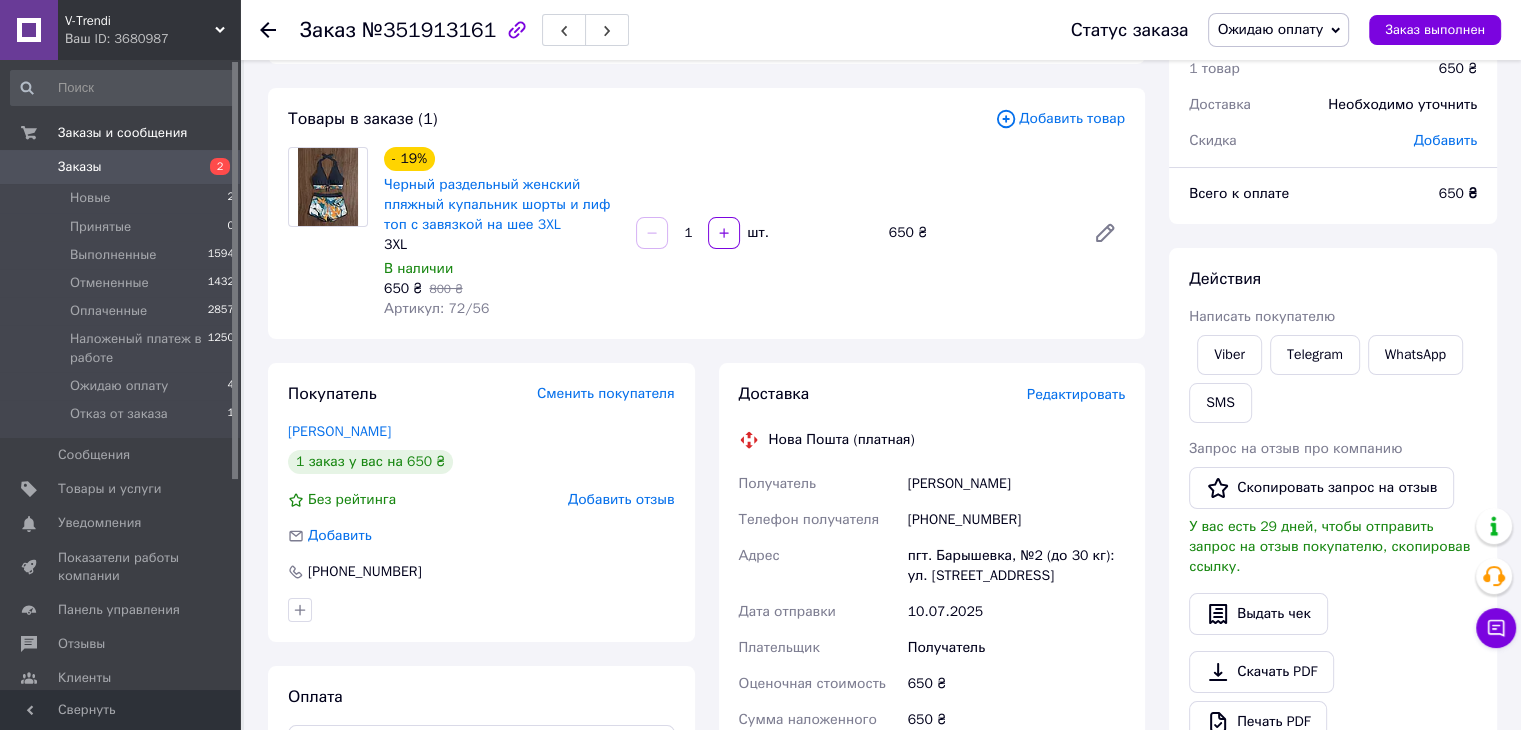 scroll, scrollTop: 0, scrollLeft: 0, axis: both 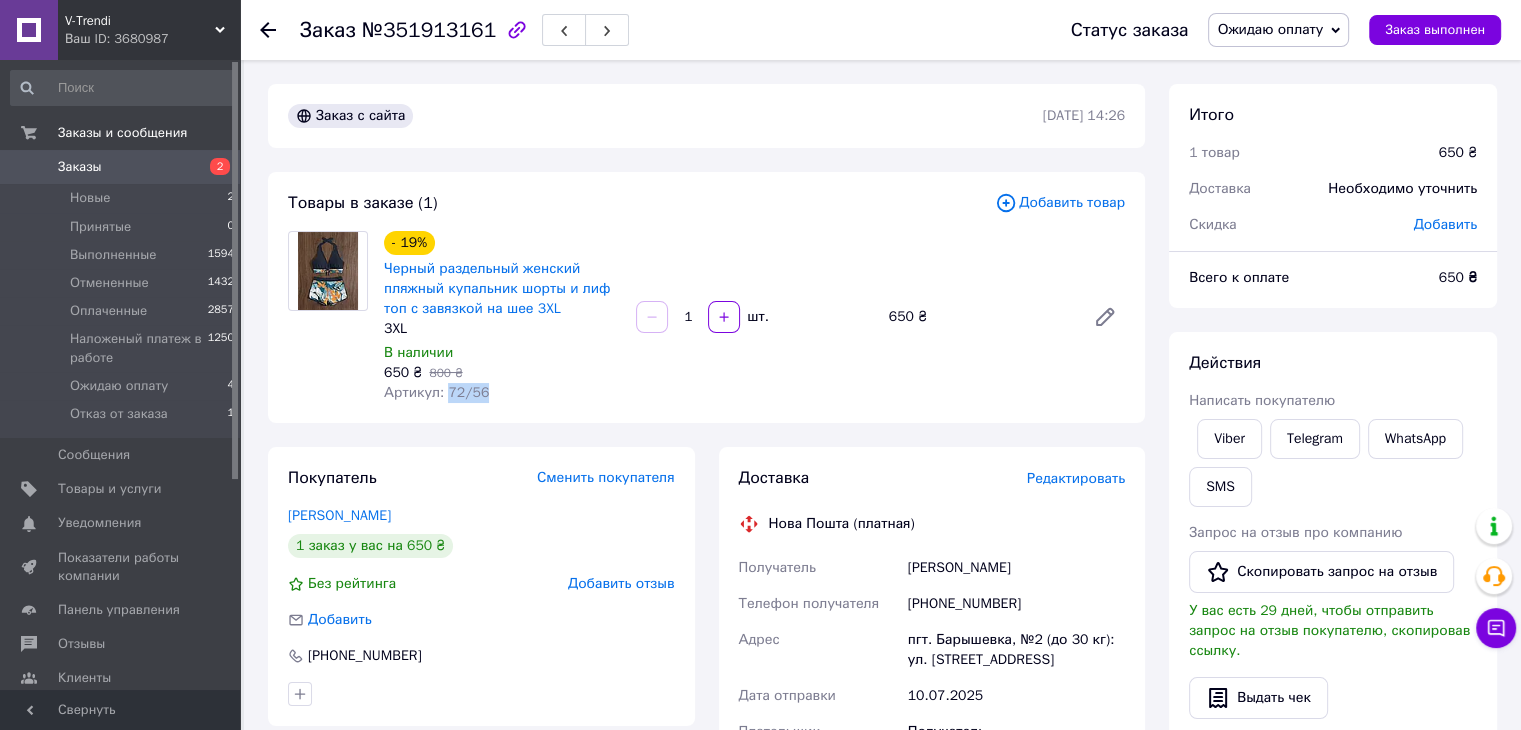 drag, startPoint x: 460, startPoint y: 391, endPoint x: 500, endPoint y: 393, distance: 40.04997 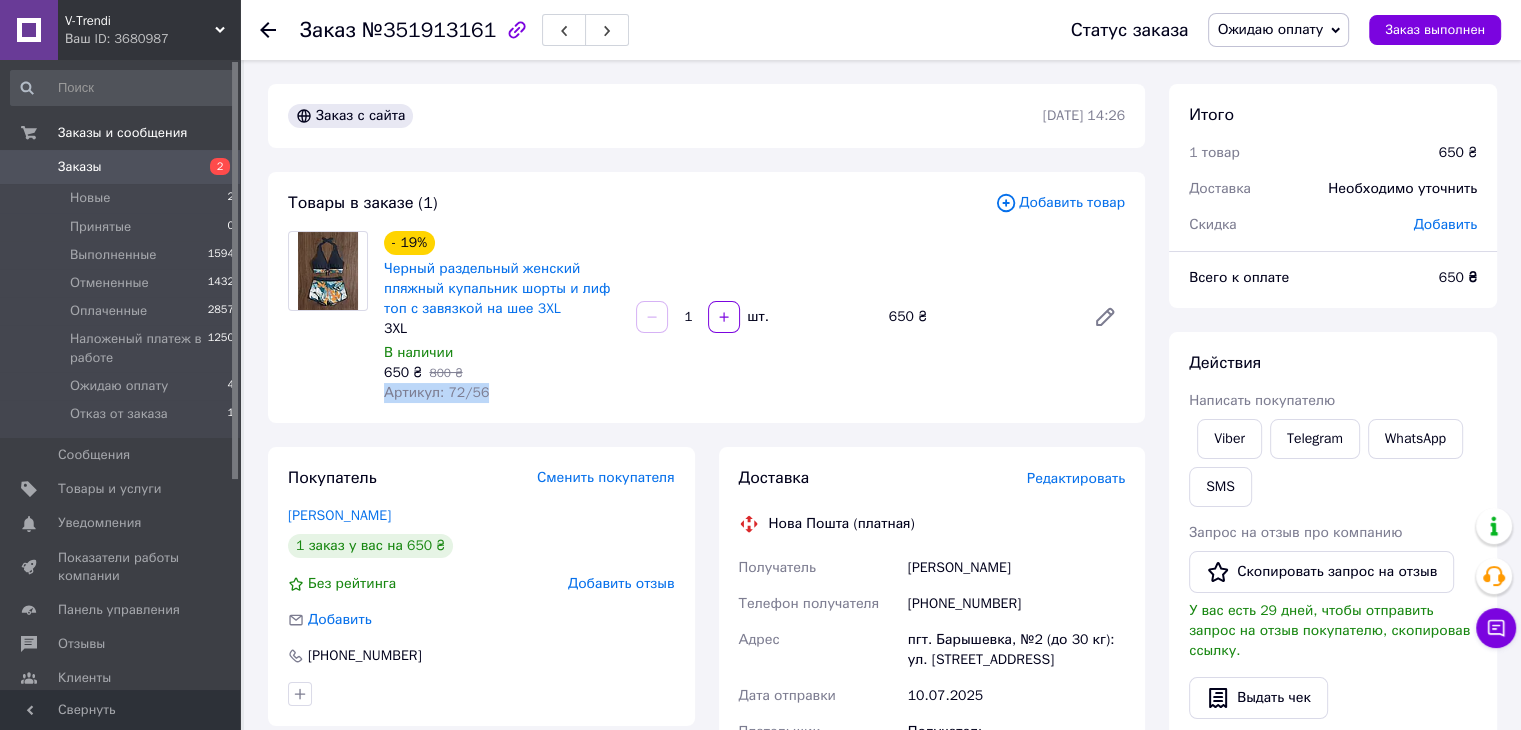 drag, startPoint x: 386, startPoint y: 389, endPoint x: 493, endPoint y: 390, distance: 107.00467 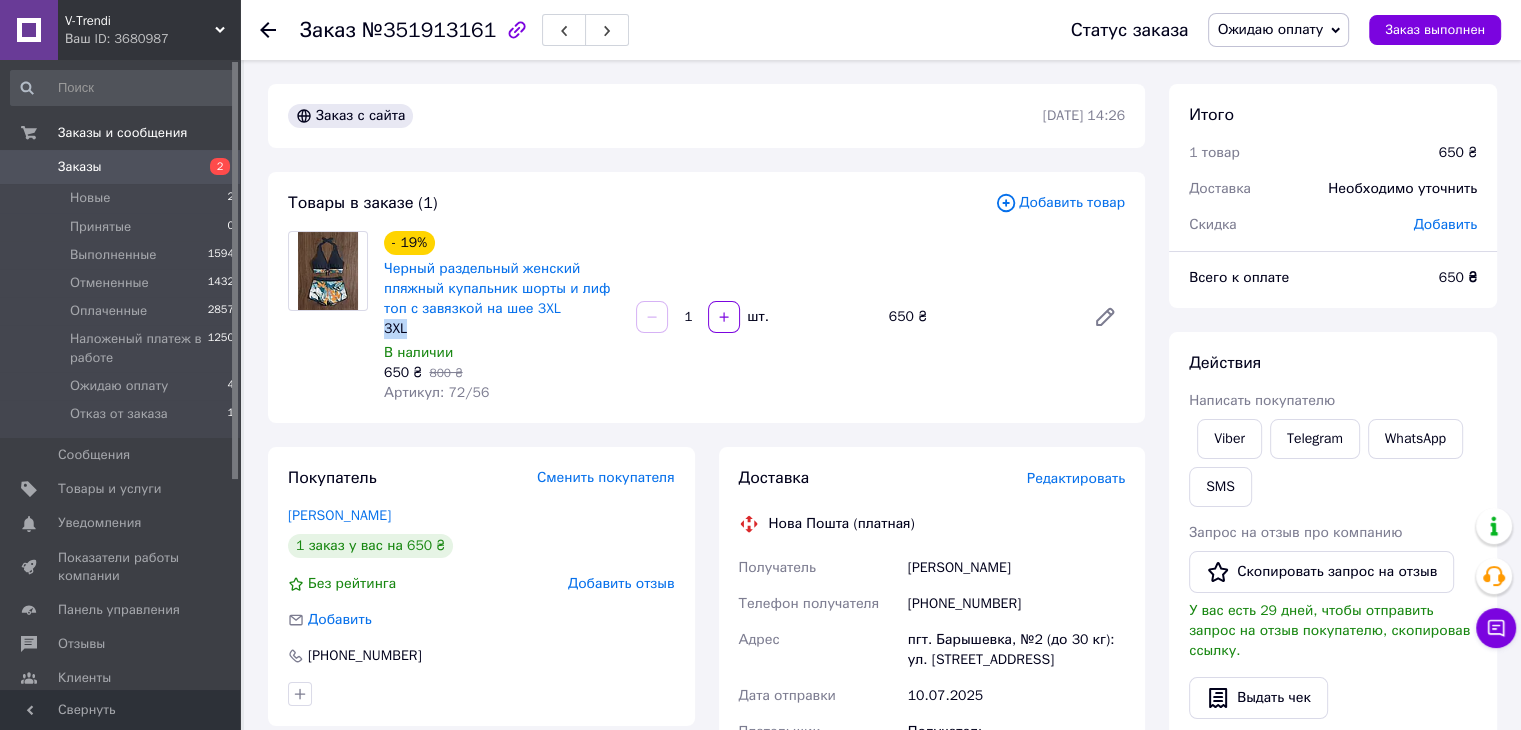 drag, startPoint x: 407, startPoint y: 325, endPoint x: 382, endPoint y: 325, distance: 25 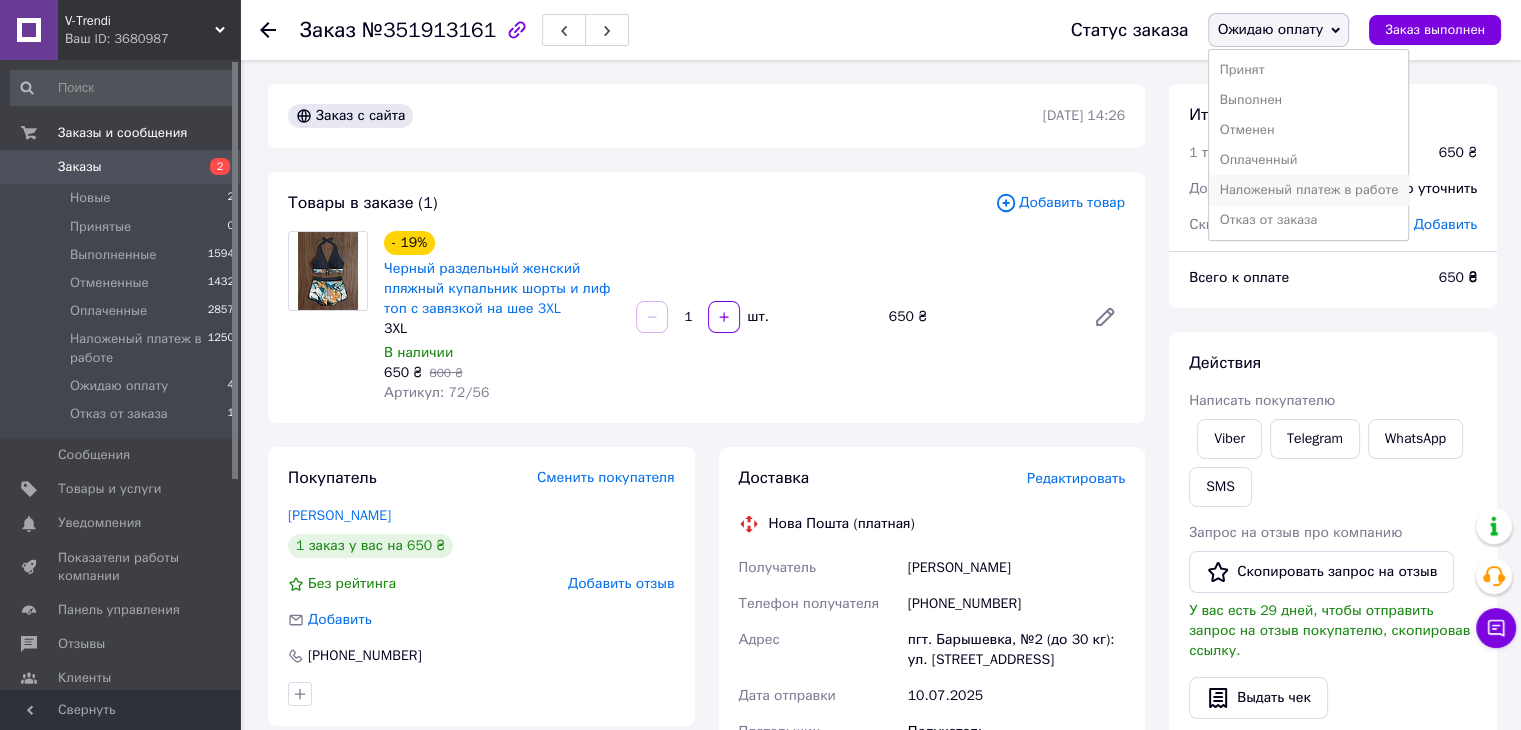 click on "Наложеный платеж в работе" at bounding box center [1308, 190] 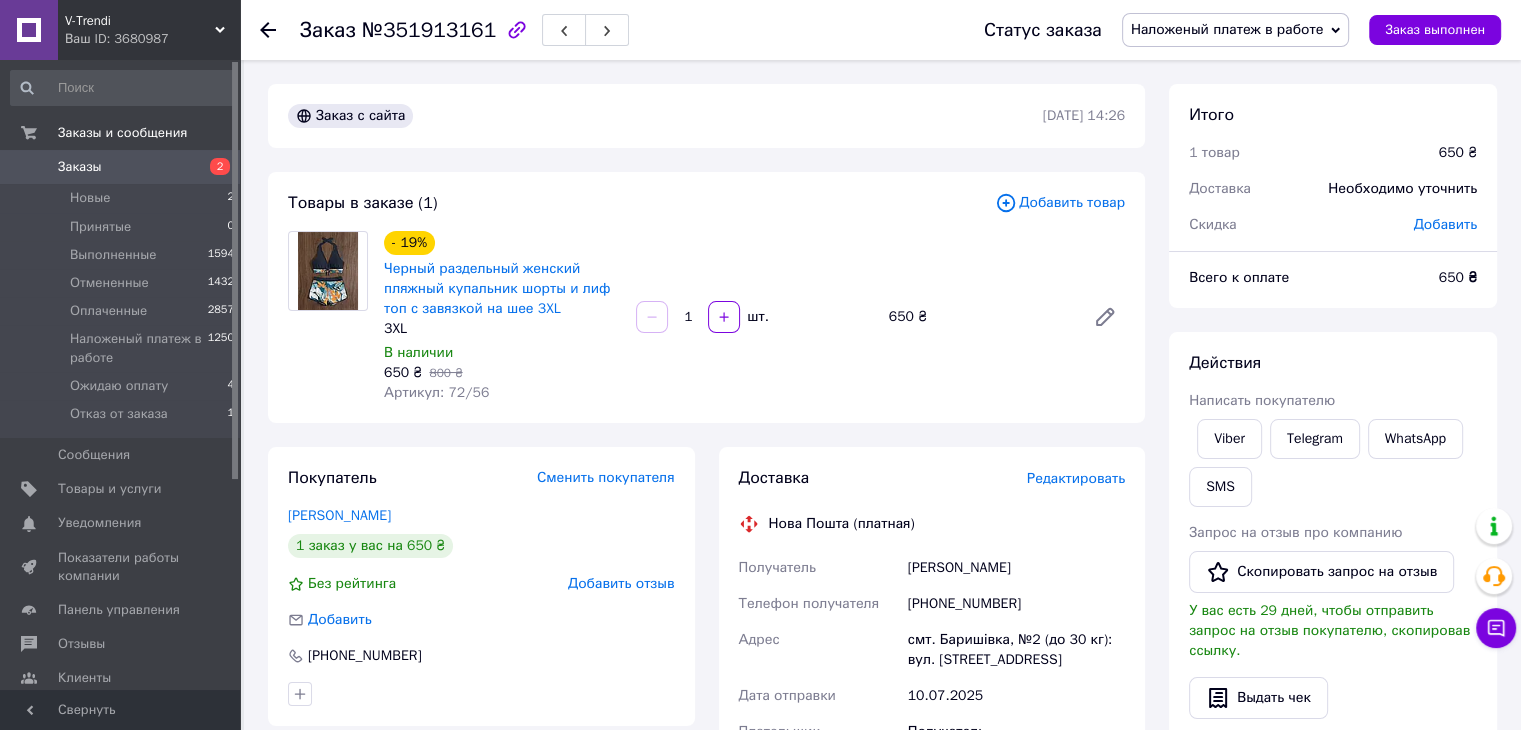 drag, startPoint x: 736, startPoint y: 564, endPoint x: 1080, endPoint y: 660, distance: 357.14423 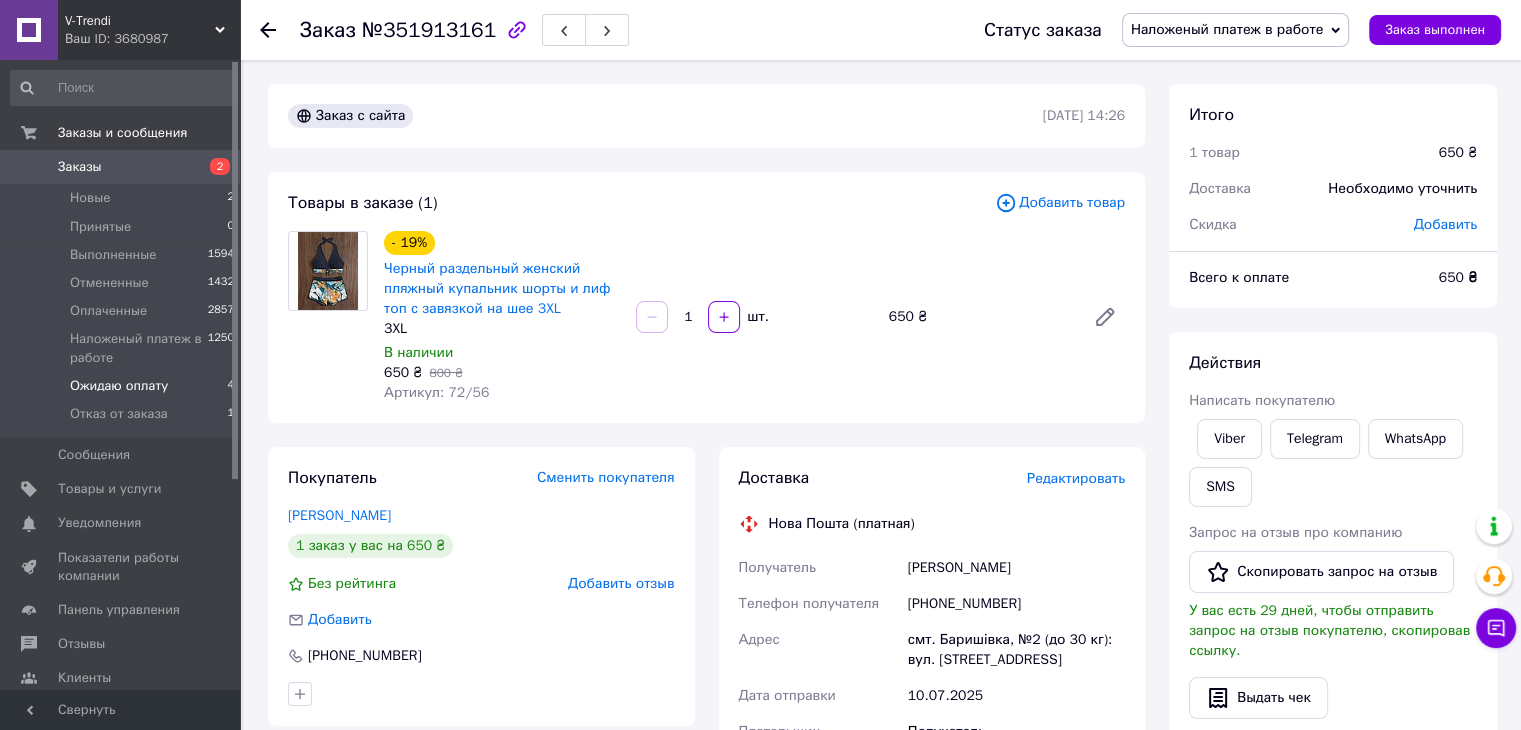 click on "Ожидаю оплату" at bounding box center (119, 386) 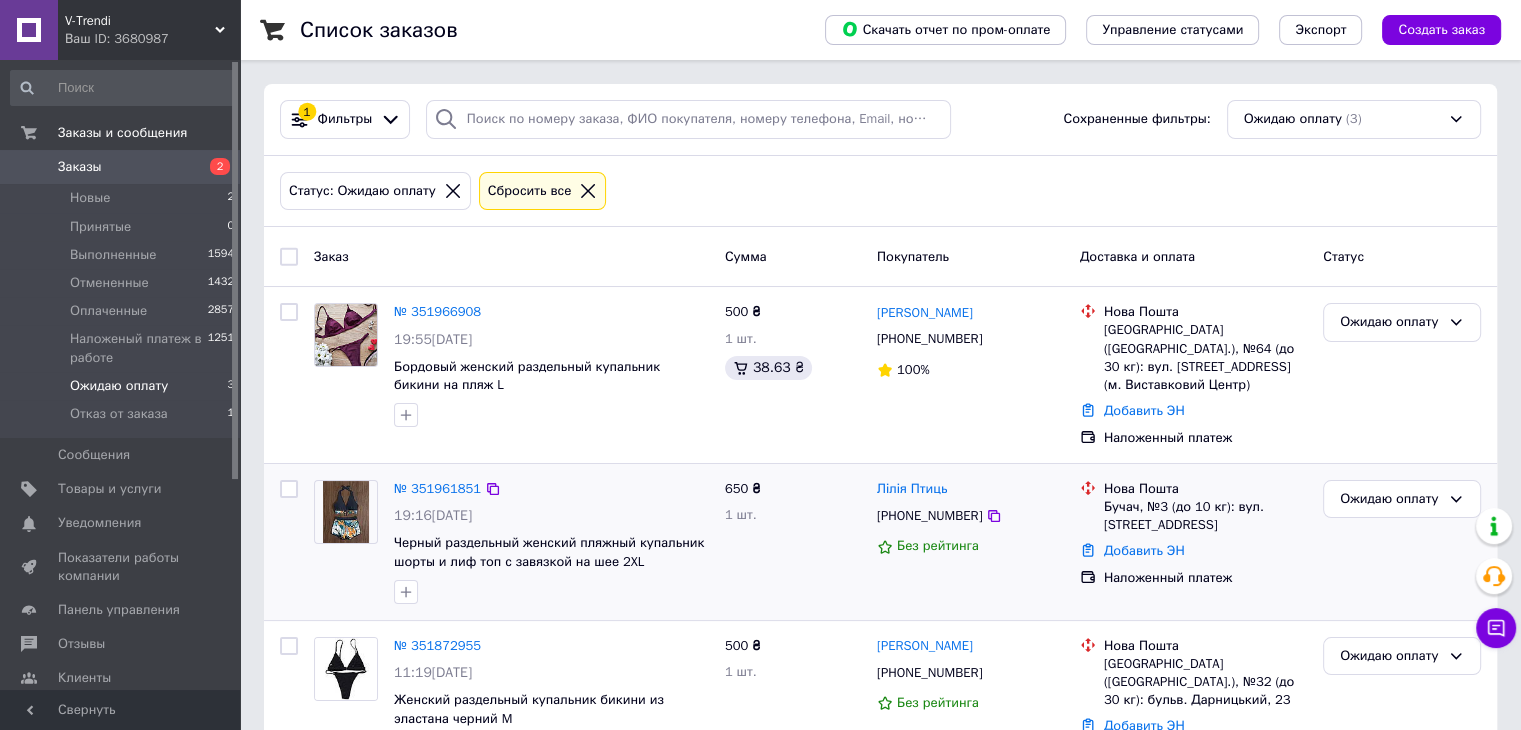 click at bounding box center (289, 542) 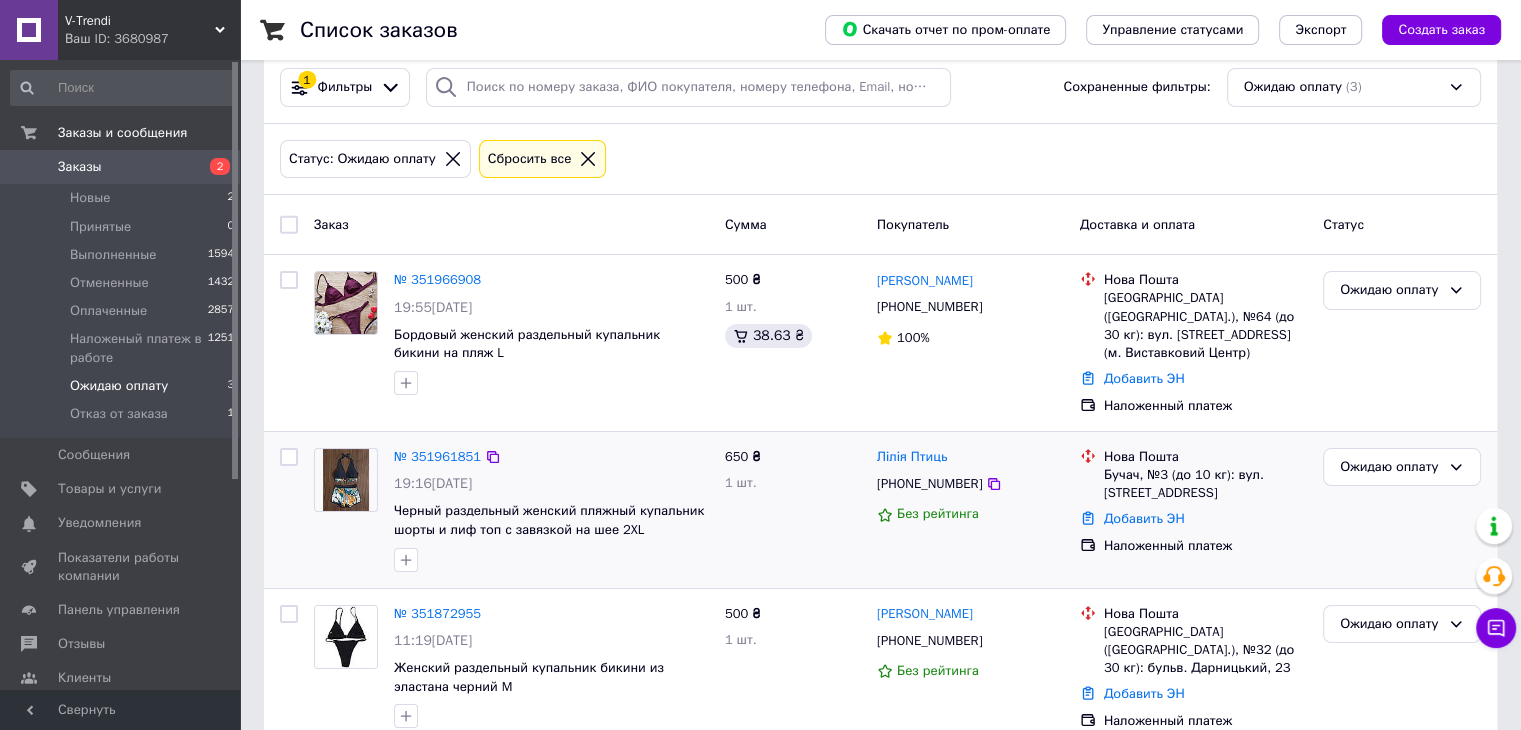 scroll, scrollTop: 51, scrollLeft: 0, axis: vertical 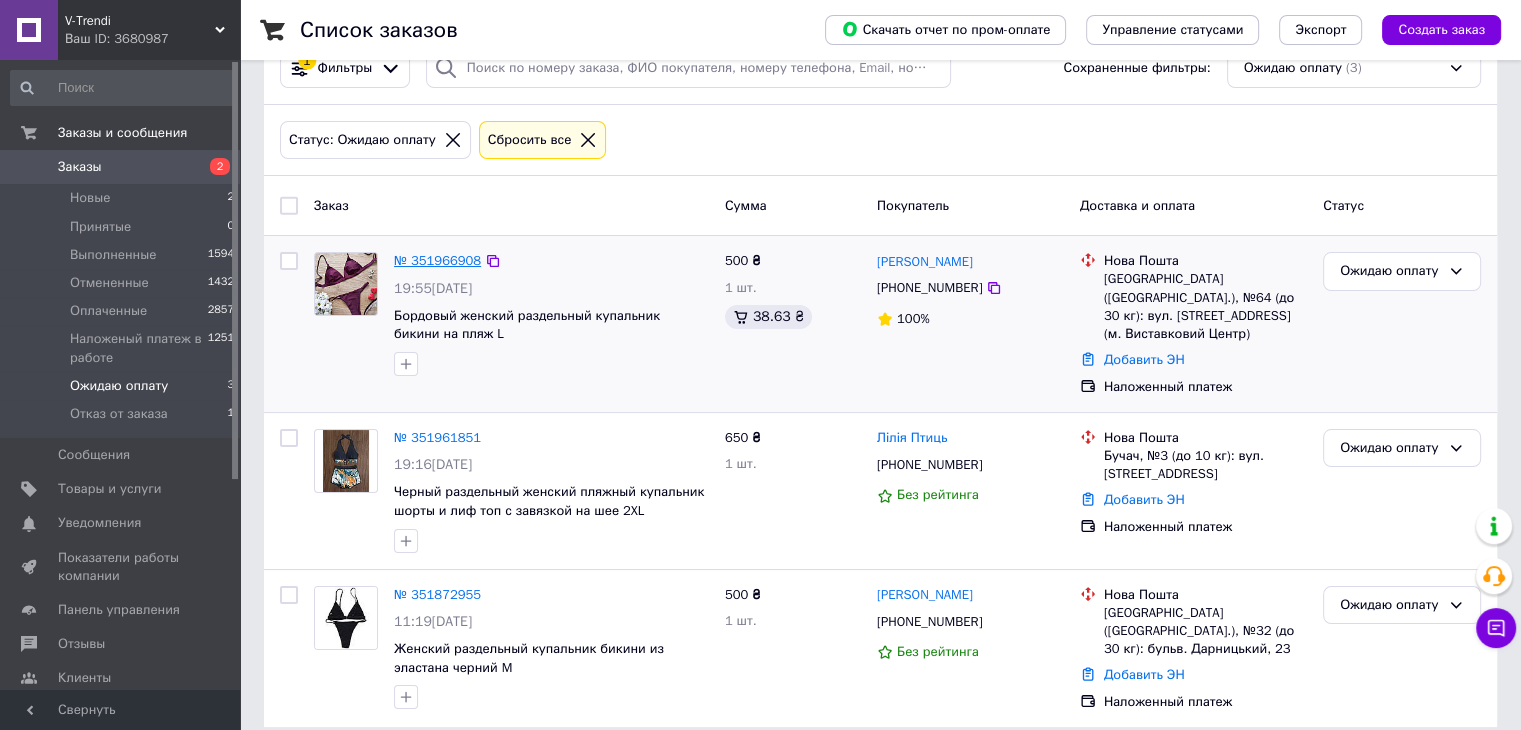 click on "№ 351966908" at bounding box center (437, 260) 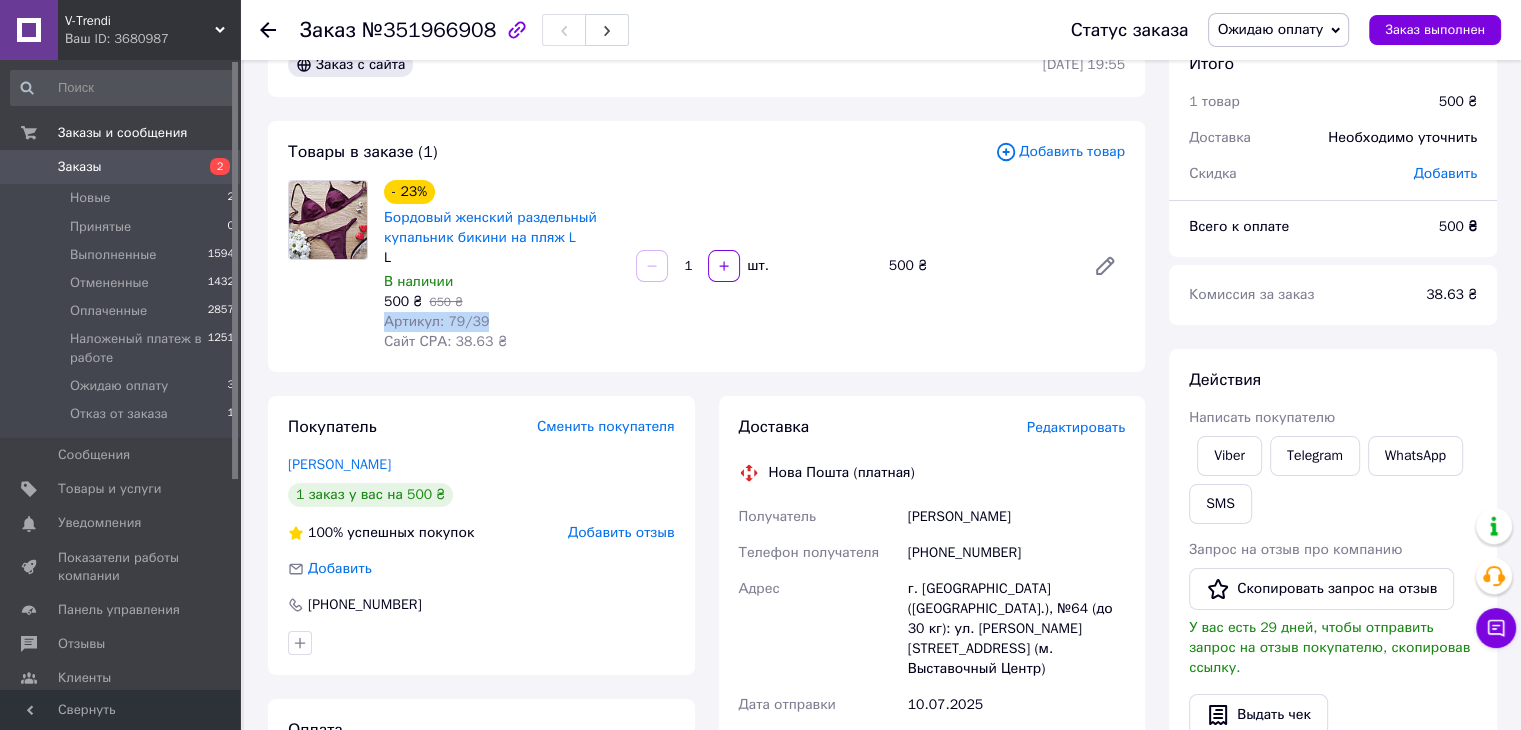 drag, startPoint x: 384, startPoint y: 319, endPoint x: 507, endPoint y: 312, distance: 123.19903 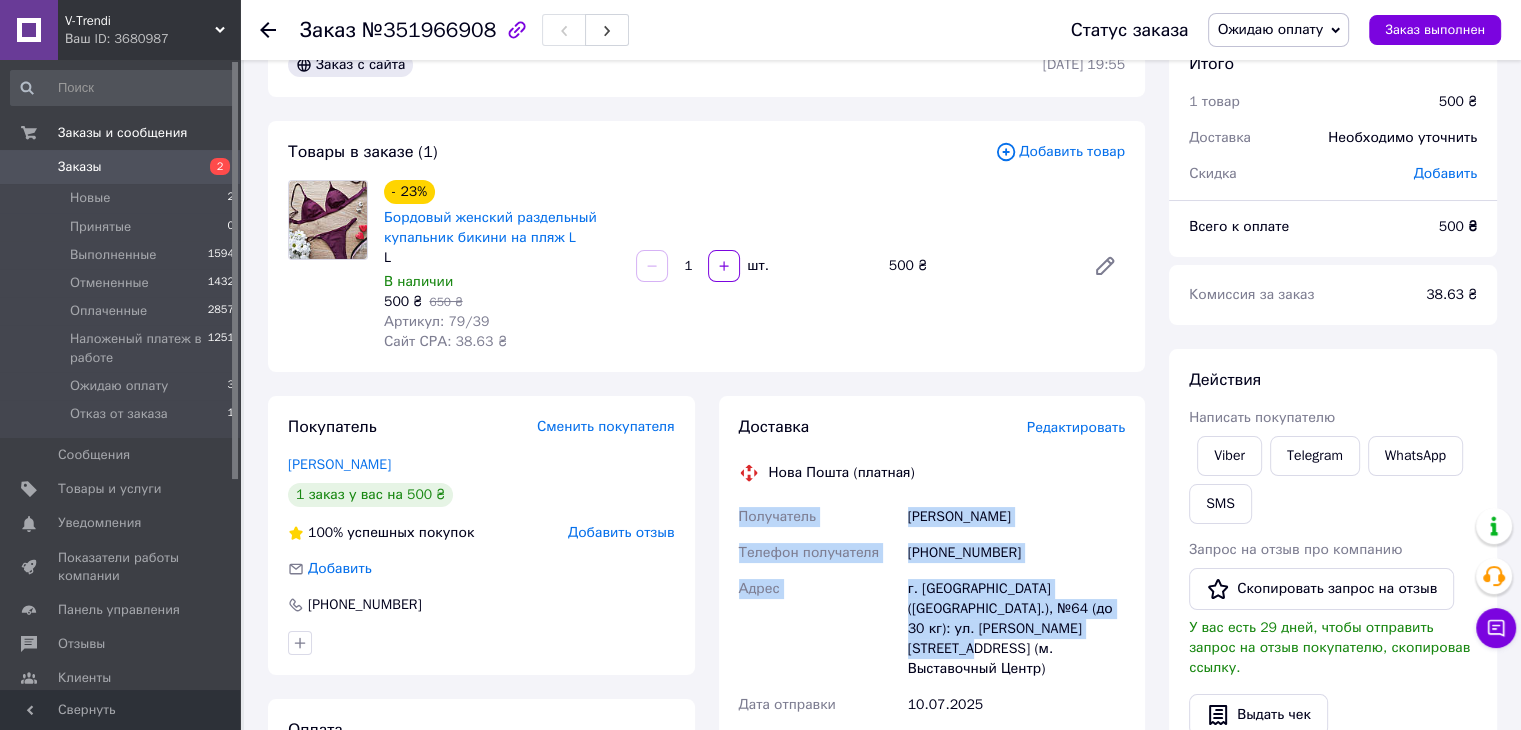drag, startPoint x: 757, startPoint y: 518, endPoint x: 1264, endPoint y: 73, distance: 674.59174 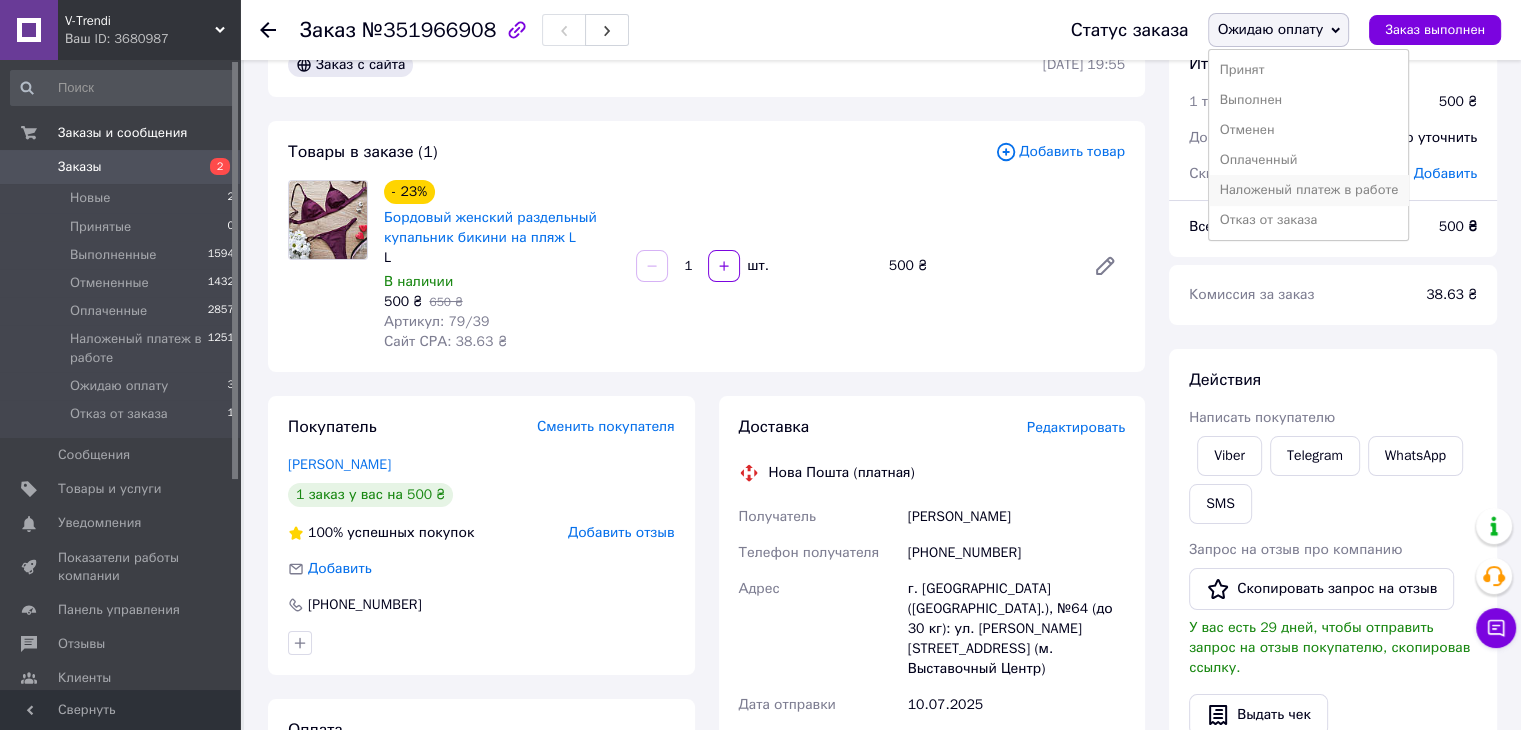 click on "Наложеный платеж в работе" at bounding box center (1308, 190) 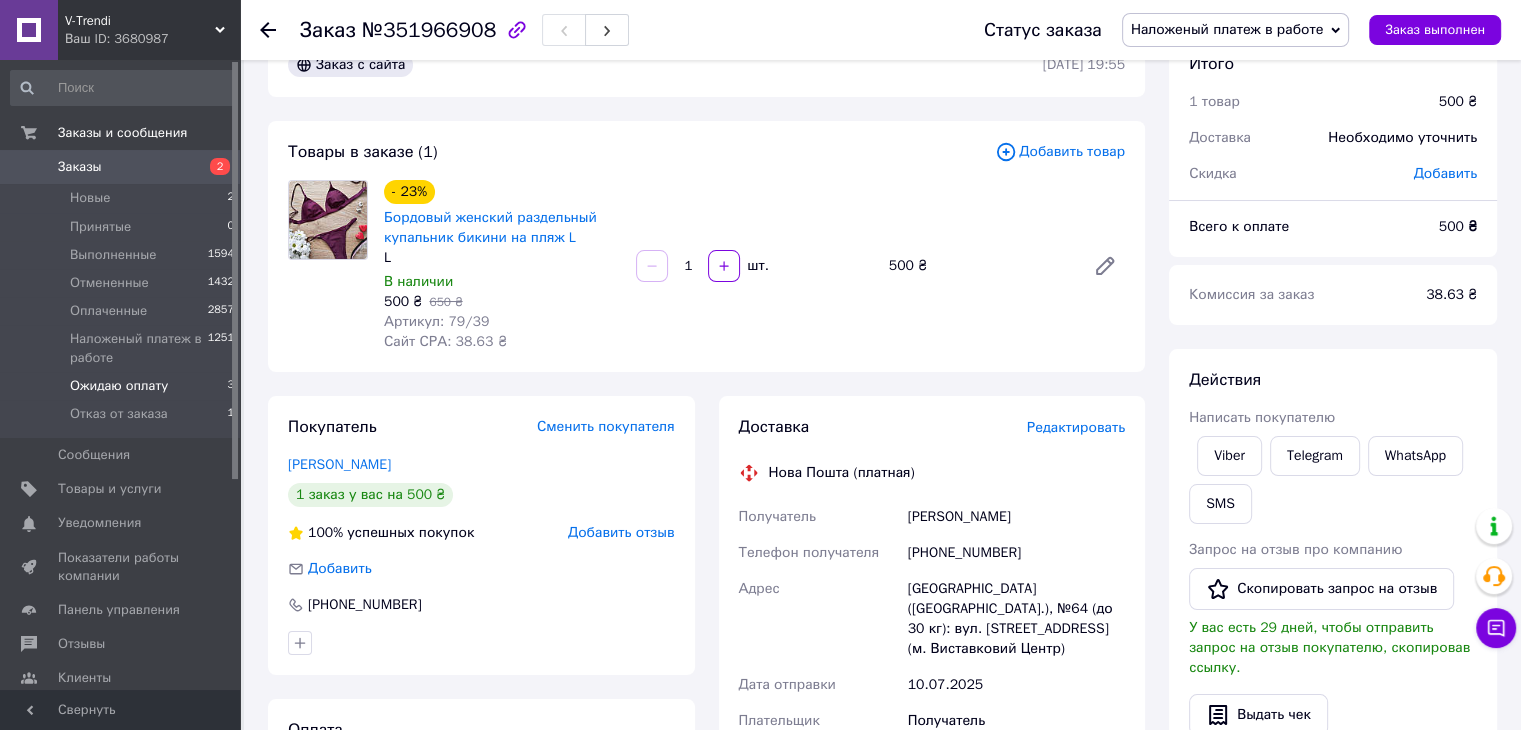 click on "Ожидаю оплату" at bounding box center (119, 386) 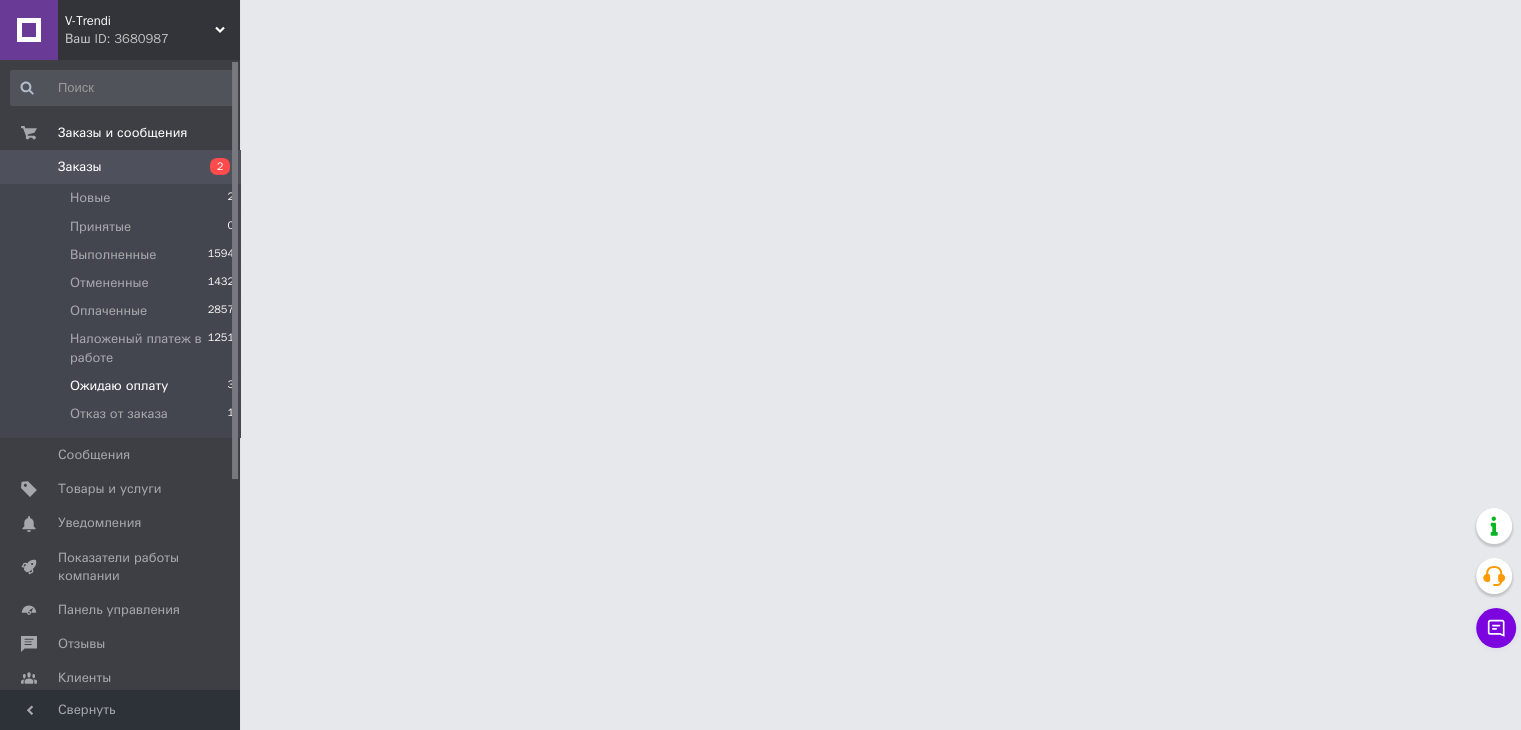 scroll, scrollTop: 0, scrollLeft: 0, axis: both 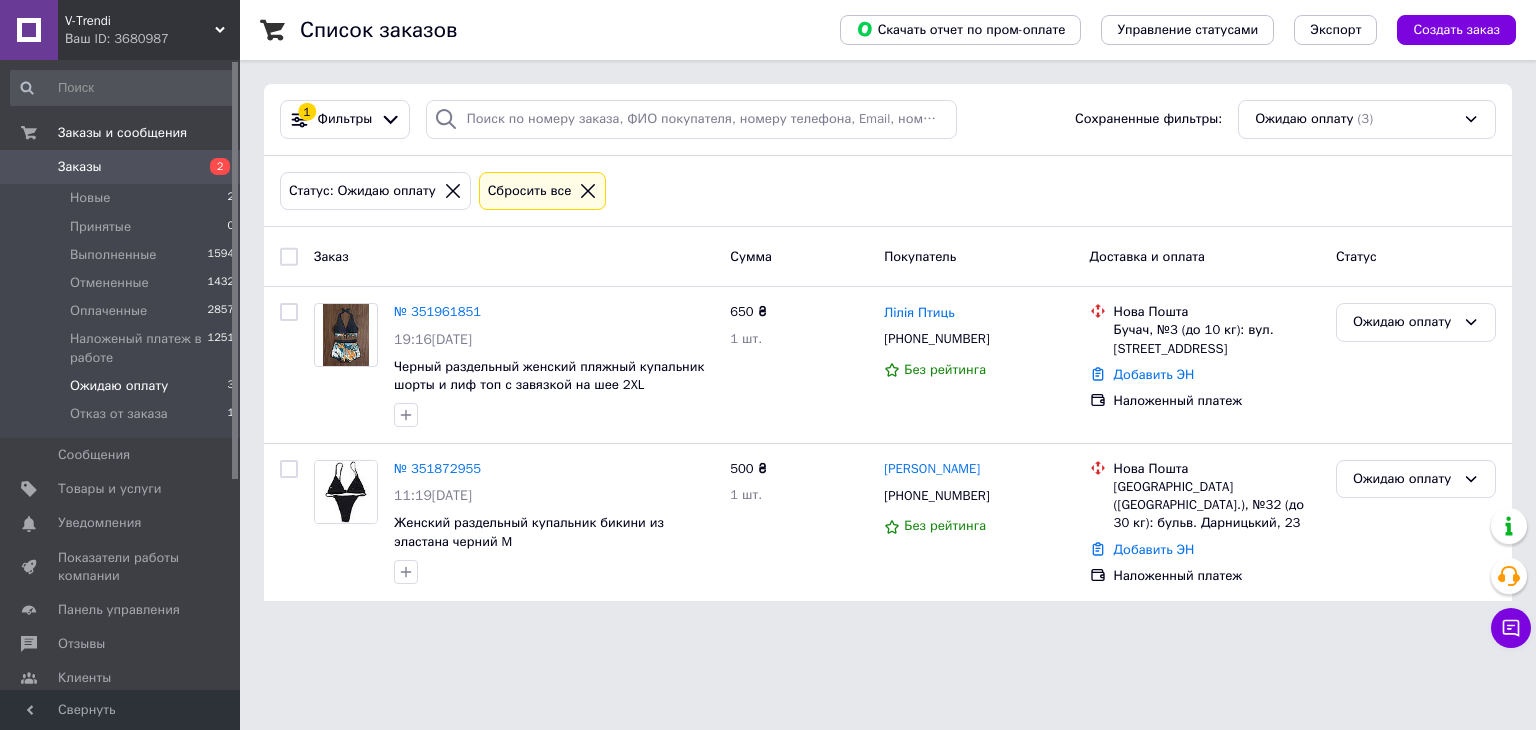 click on "V-Trendi Ваш ID: 3680987 Сайт V-Trendi Кабинет покупателя Проверить состояние системы Страница на портале КОНФЕТЮР 911-shop Deshevlenebudet SHOPNIM innashop Інтернет магазин " BellissiMM-o" NAFF.COM.UA Booms.com.ua Справка Выйти Заказы и сообщения Заказы 2 Новые 2 Принятые 0 Выполненные 1594 Отмененные 1432 Оплаченные 2857 Наложеный платеж в работе 1251 Ожидаю оплату  3 Отказ от заказа 1 Сообщения 0 Товары и услуги Уведомления 0 0 Показатели работы компании Панель управления Отзывы Клиенты Каталог ProSale Аналитика Инструменты вебмастера и SEO Управление сайтом   1" at bounding box center (768, 312) 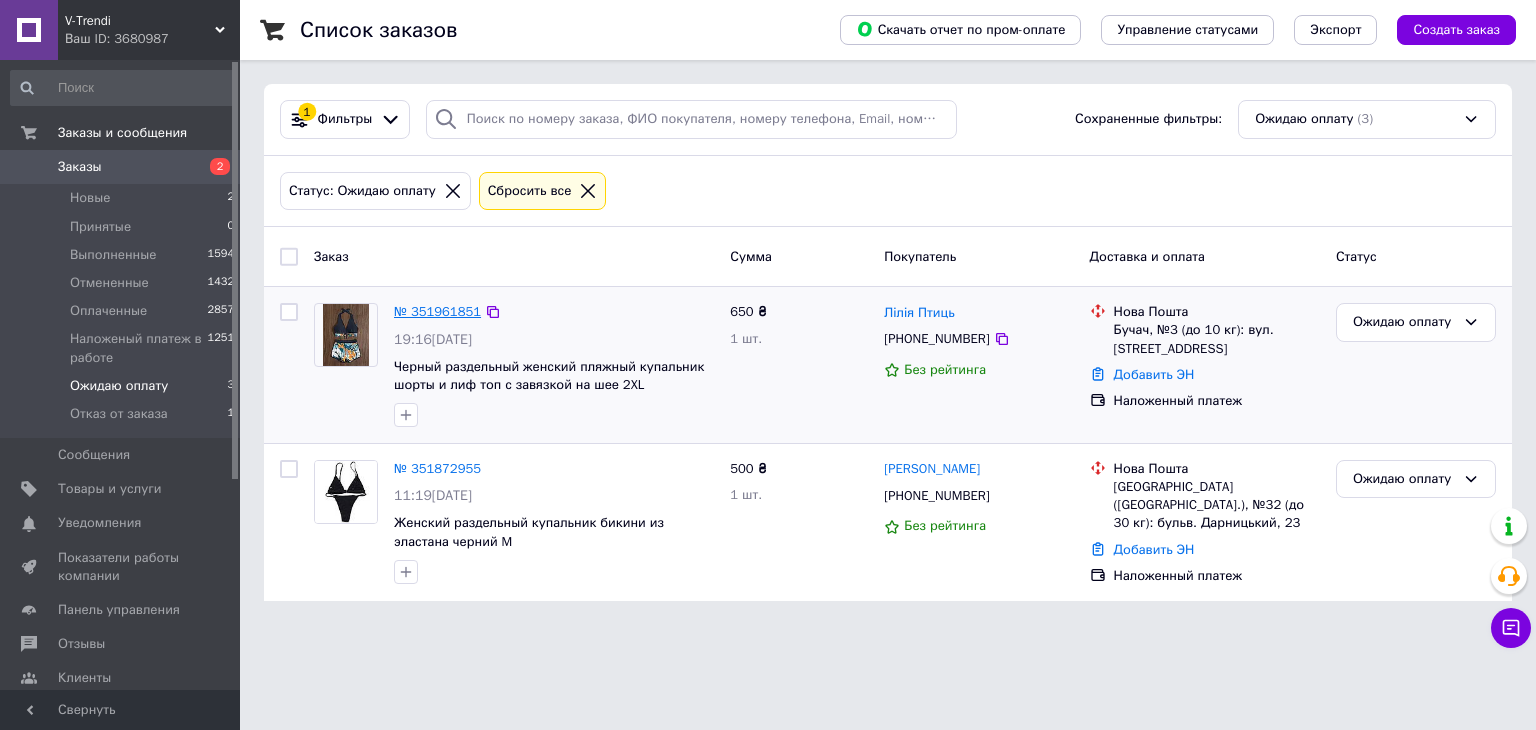 click on "№ 351961851" at bounding box center [437, 311] 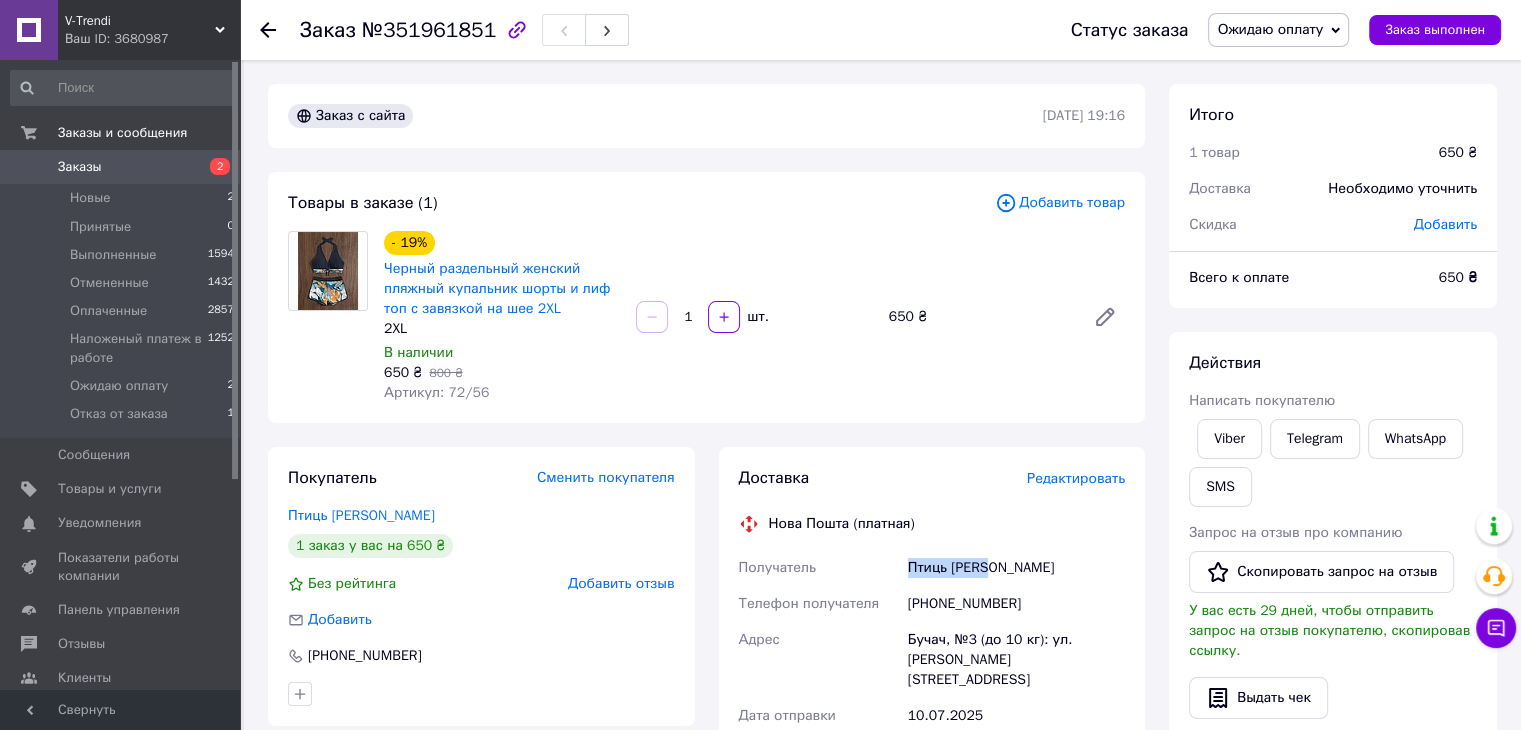 drag, startPoint x: 908, startPoint y: 563, endPoint x: 928, endPoint y: 403, distance: 161.24515 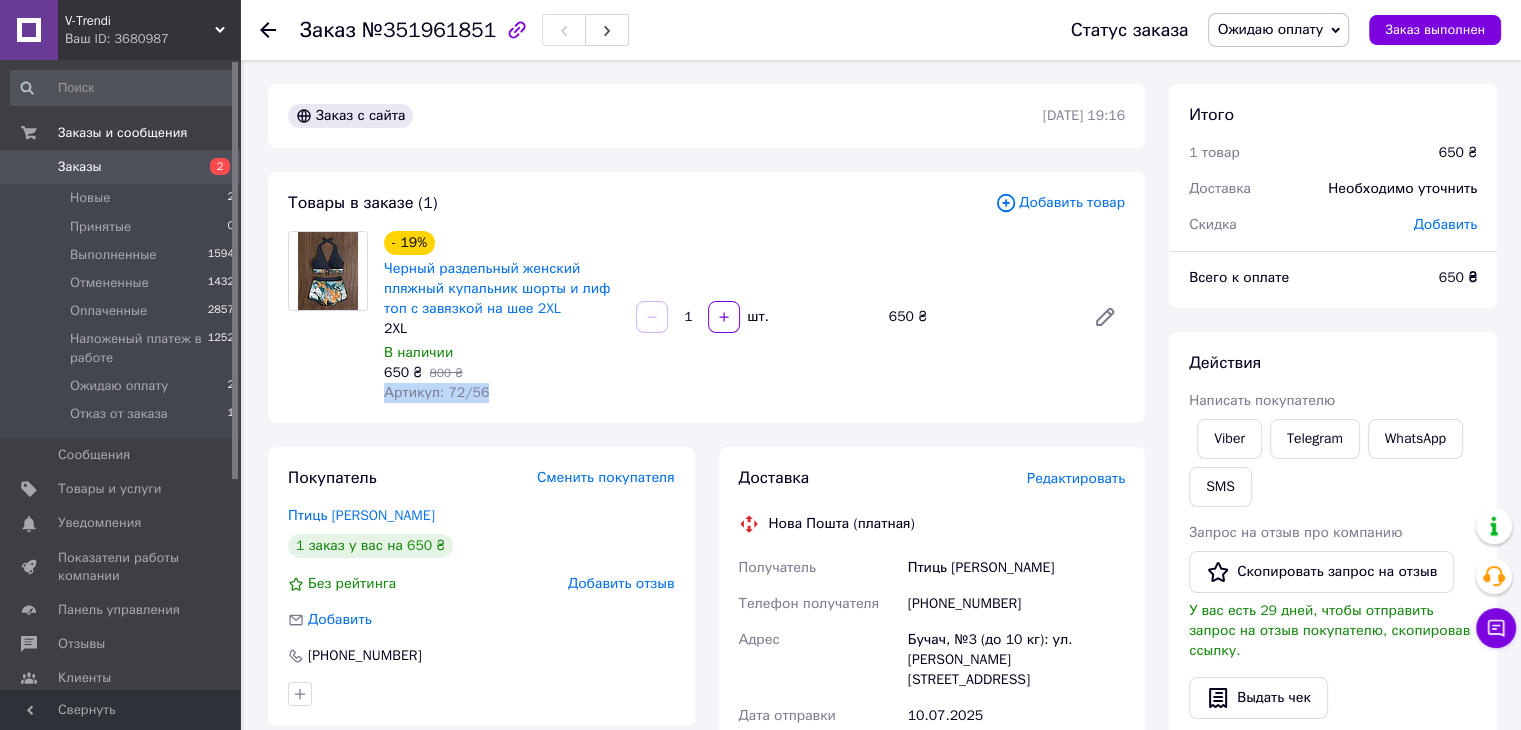 drag, startPoint x: 386, startPoint y: 388, endPoint x: 500, endPoint y: 398, distance: 114.43776 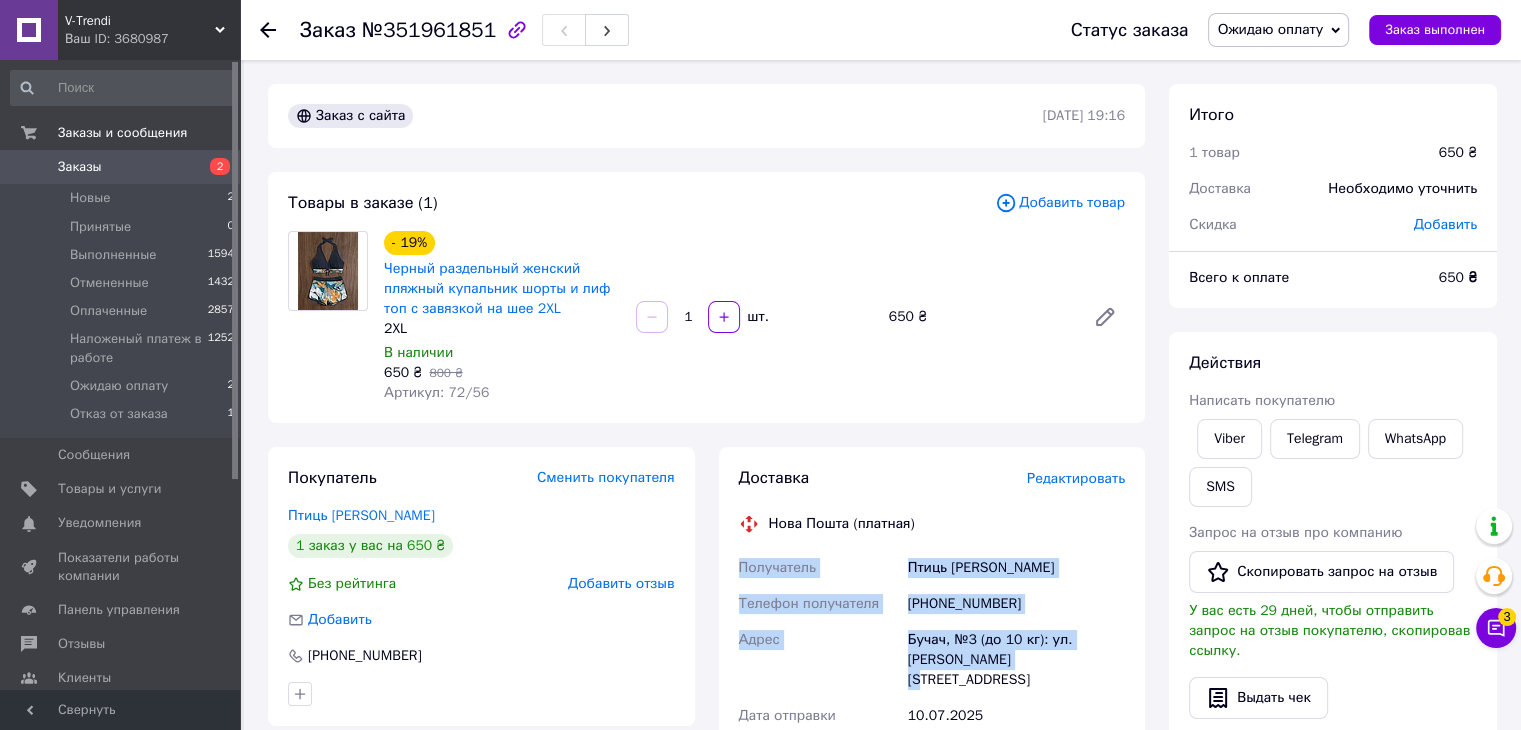 drag, startPoint x: 738, startPoint y: 565, endPoint x: 923, endPoint y: 518, distance: 190.87692 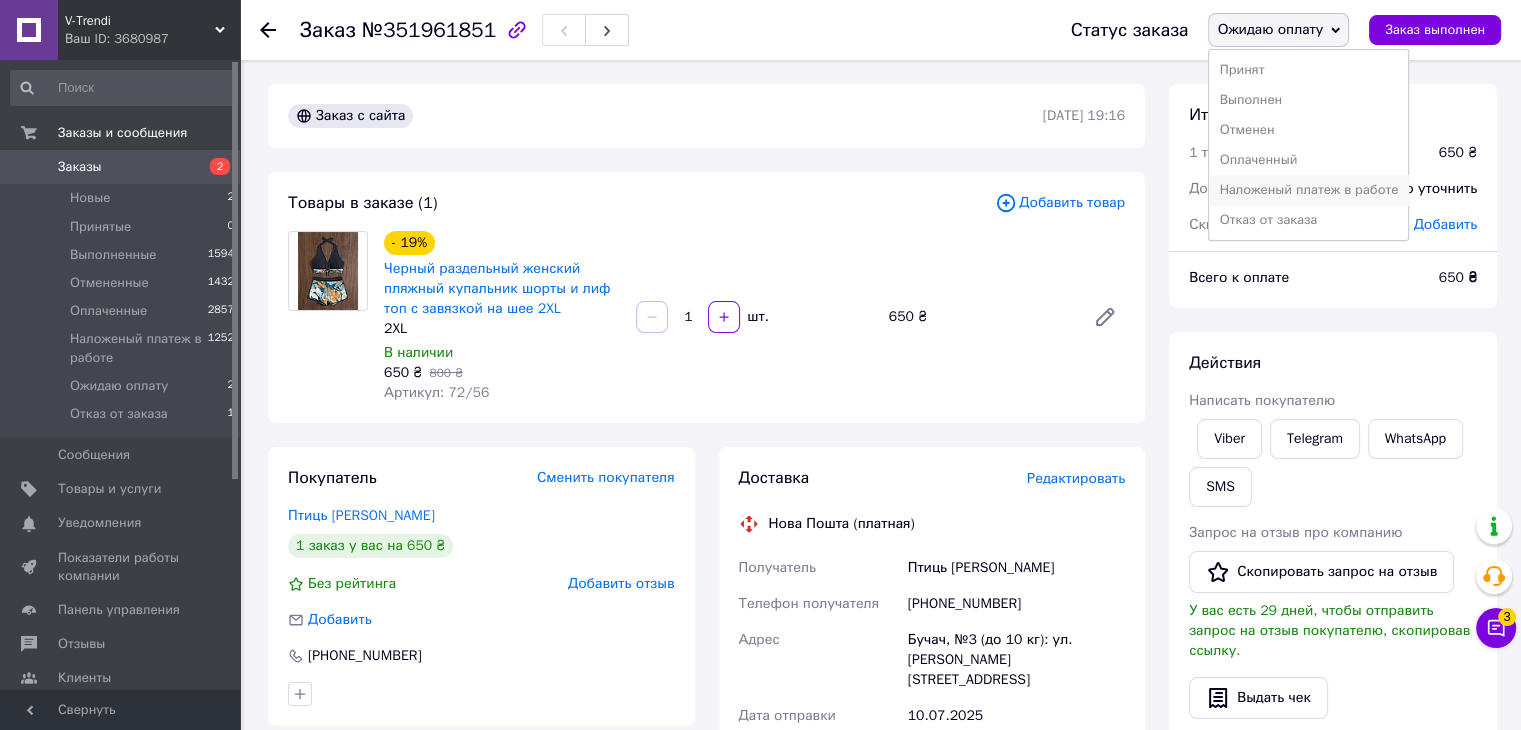 click on "Наложеный платеж в работе" at bounding box center (1308, 190) 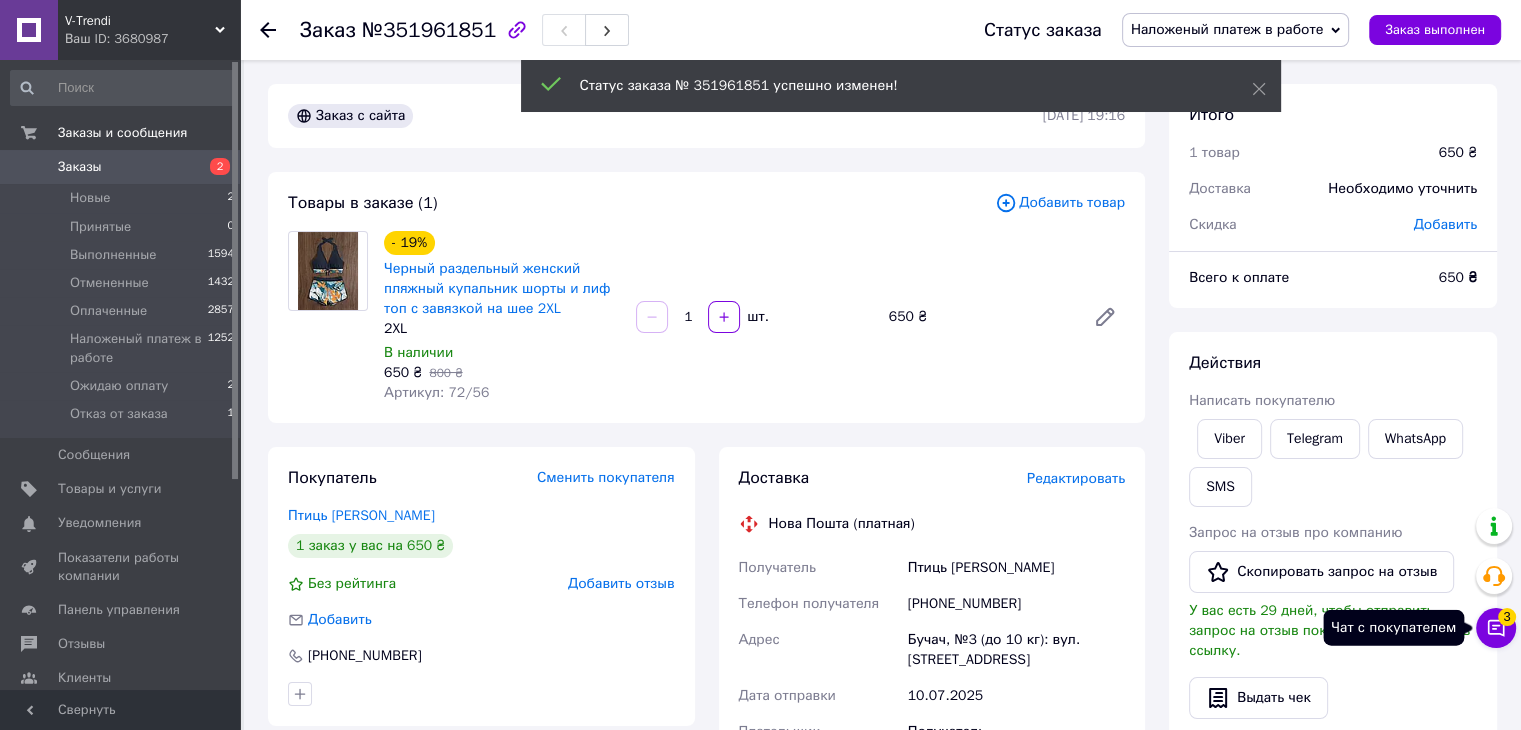 click on "3" at bounding box center [1507, 617] 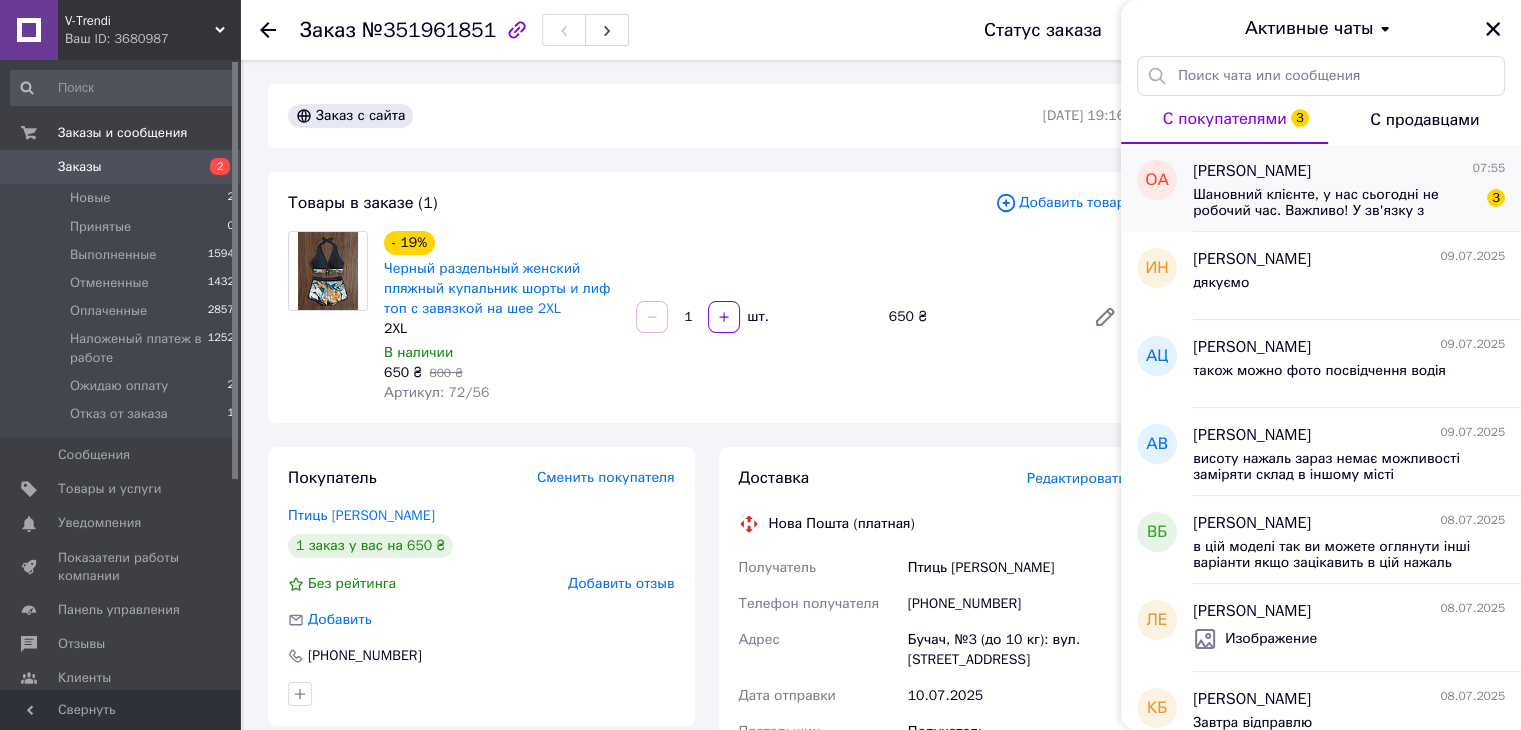 click on "Шановний клієнте, у нас сьогодні не робочий час. Важливо! У зв'язку з регулярними відключеннями світла, поганим зв'язком, відсутністю інтернету спостерігається затримка відповіді вам! Прошу поставитися з розумінням! Ми фізично не можемо редагувати наявність на сайті вчасно. Напишіть нам у вайбер, у чат, ми при першій нагоді вам відповімо! Дякую за розуміння! Якщо ви пишіть у чаті то відставте ваші контакти ми зв'яжемося з вами в перший робочий день. З повагою наш телефон або viber 0686300267" at bounding box center [1335, 203] 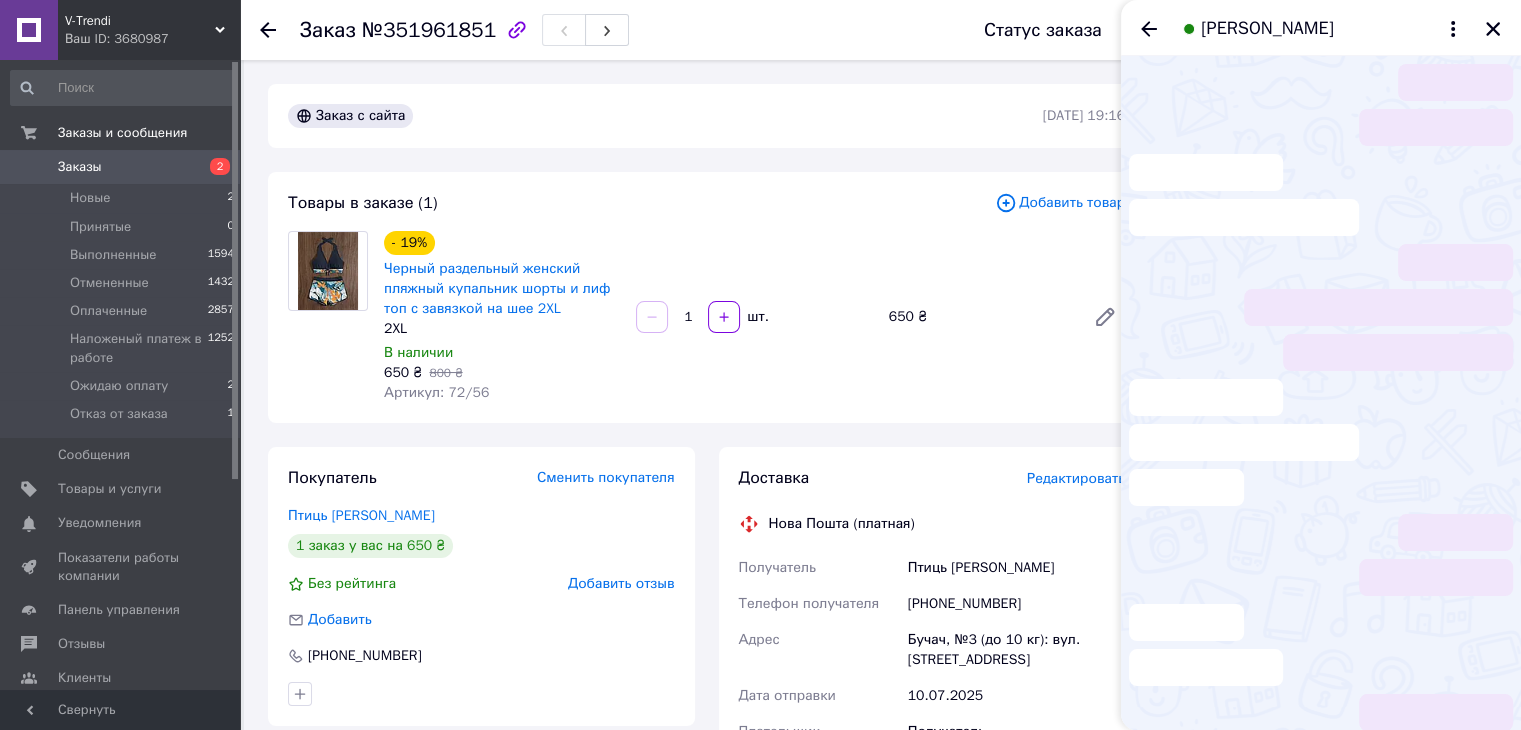 scroll, scrollTop: 115, scrollLeft: 0, axis: vertical 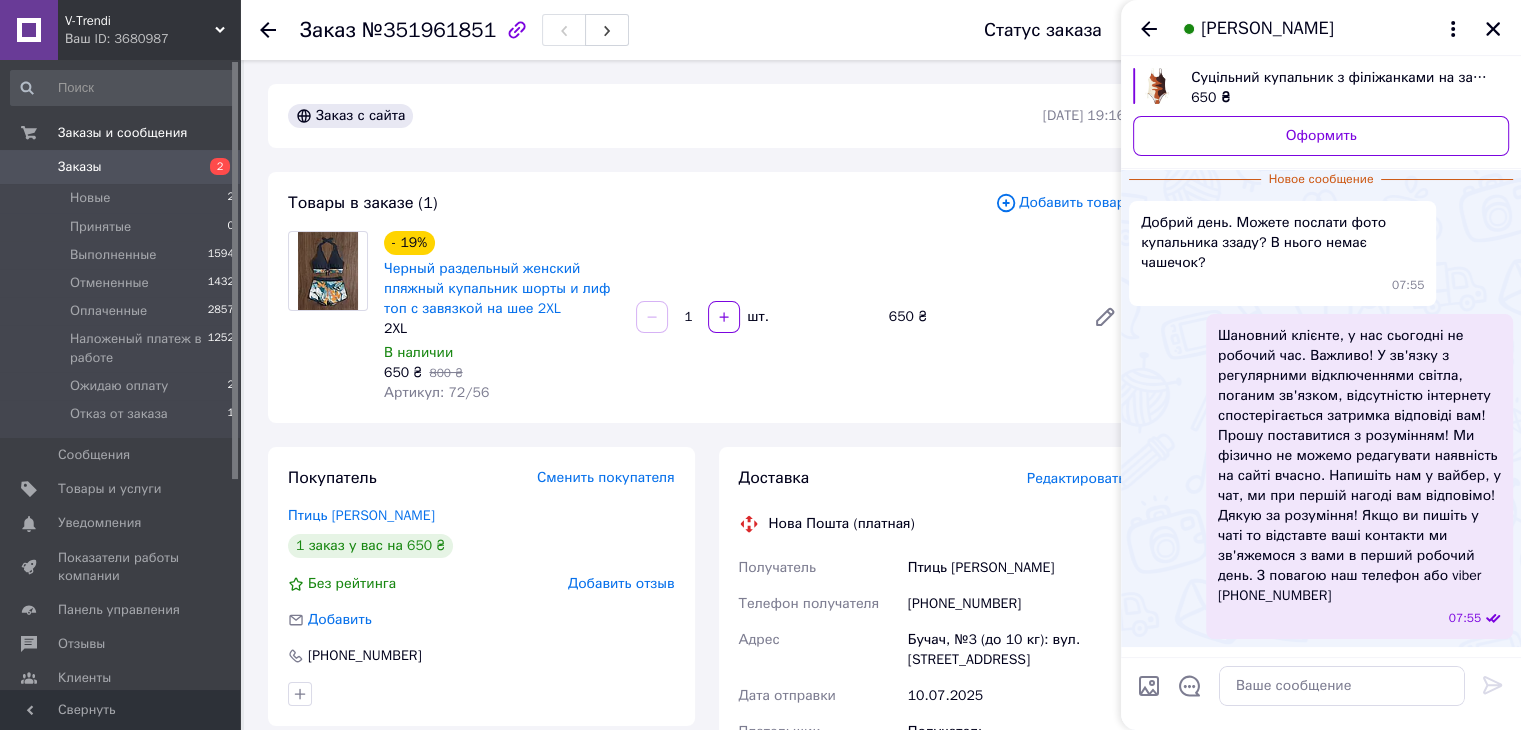 click on "Суцільний купальник з філіжанками на зав'язках у кавовому кольорі L" at bounding box center (1342, 78) 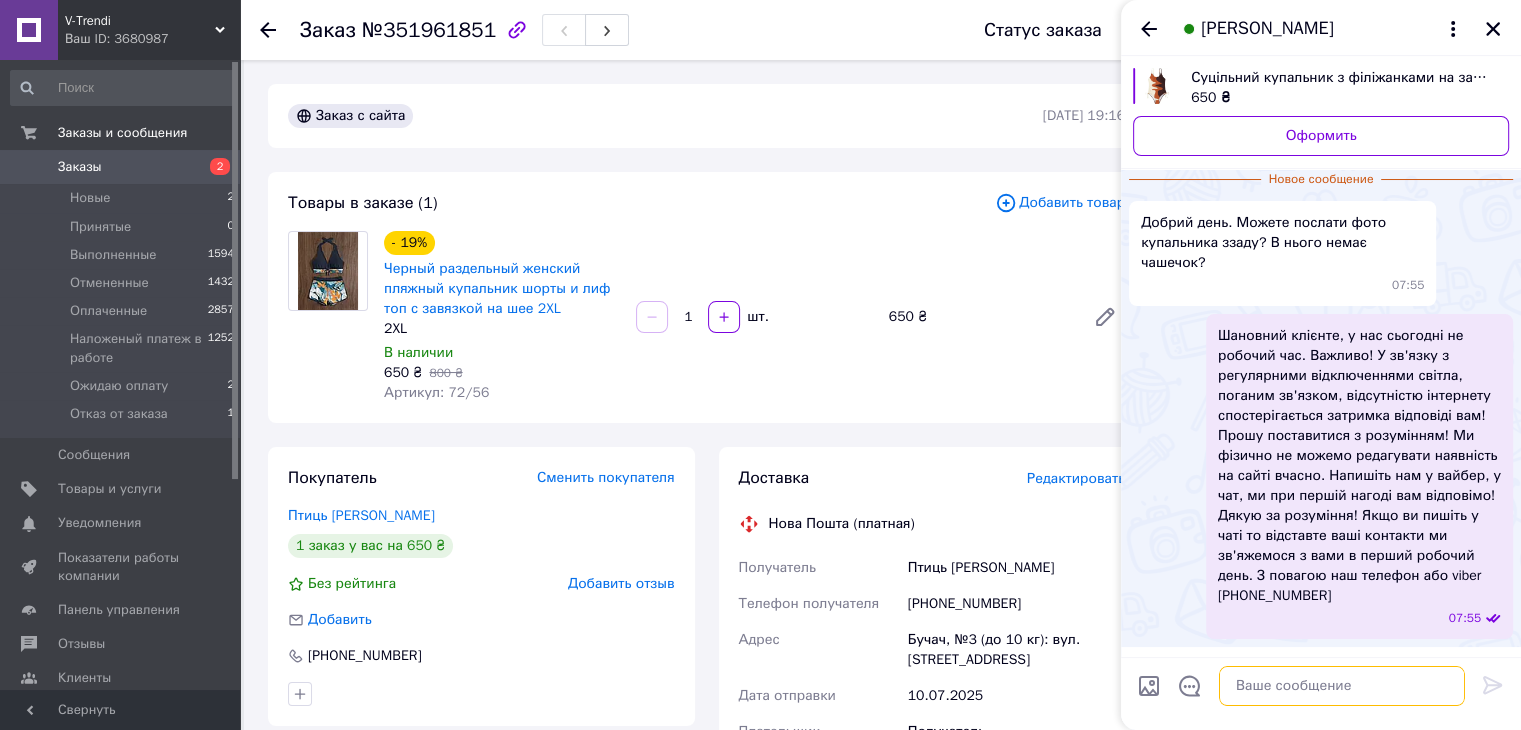 click at bounding box center [1342, 686] 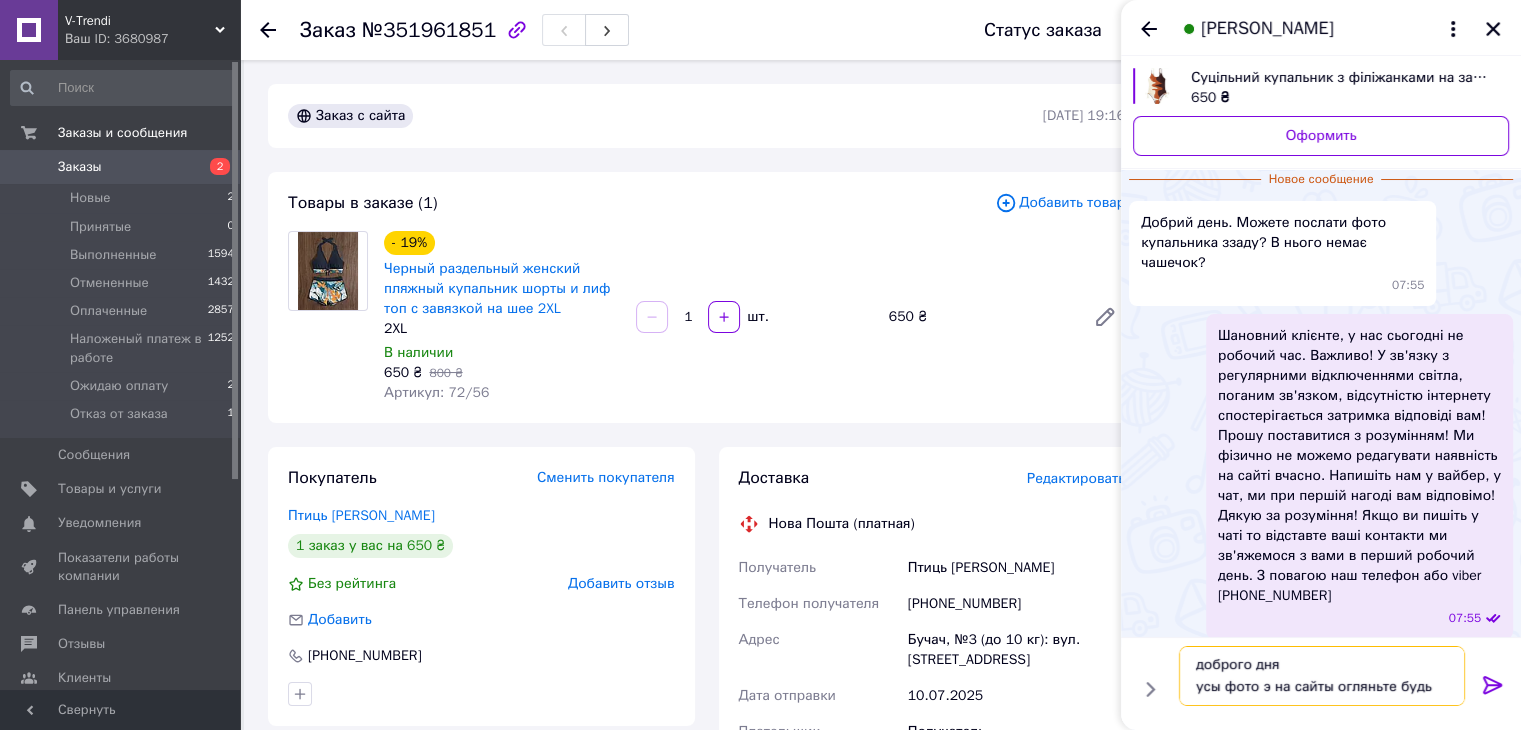 scroll, scrollTop: 13, scrollLeft: 0, axis: vertical 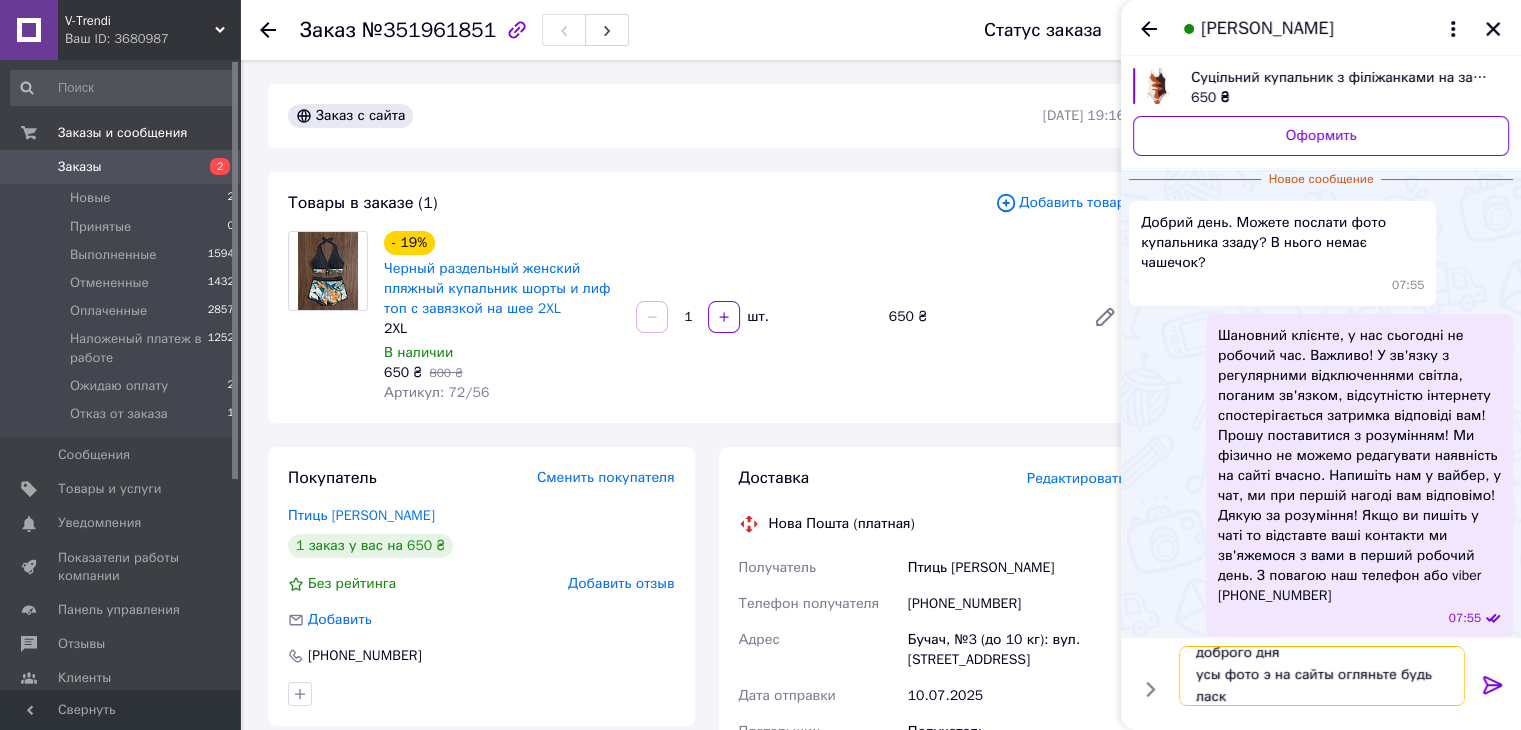 type on "доброго дня
усы фото э на сайты огляньте будь ласка" 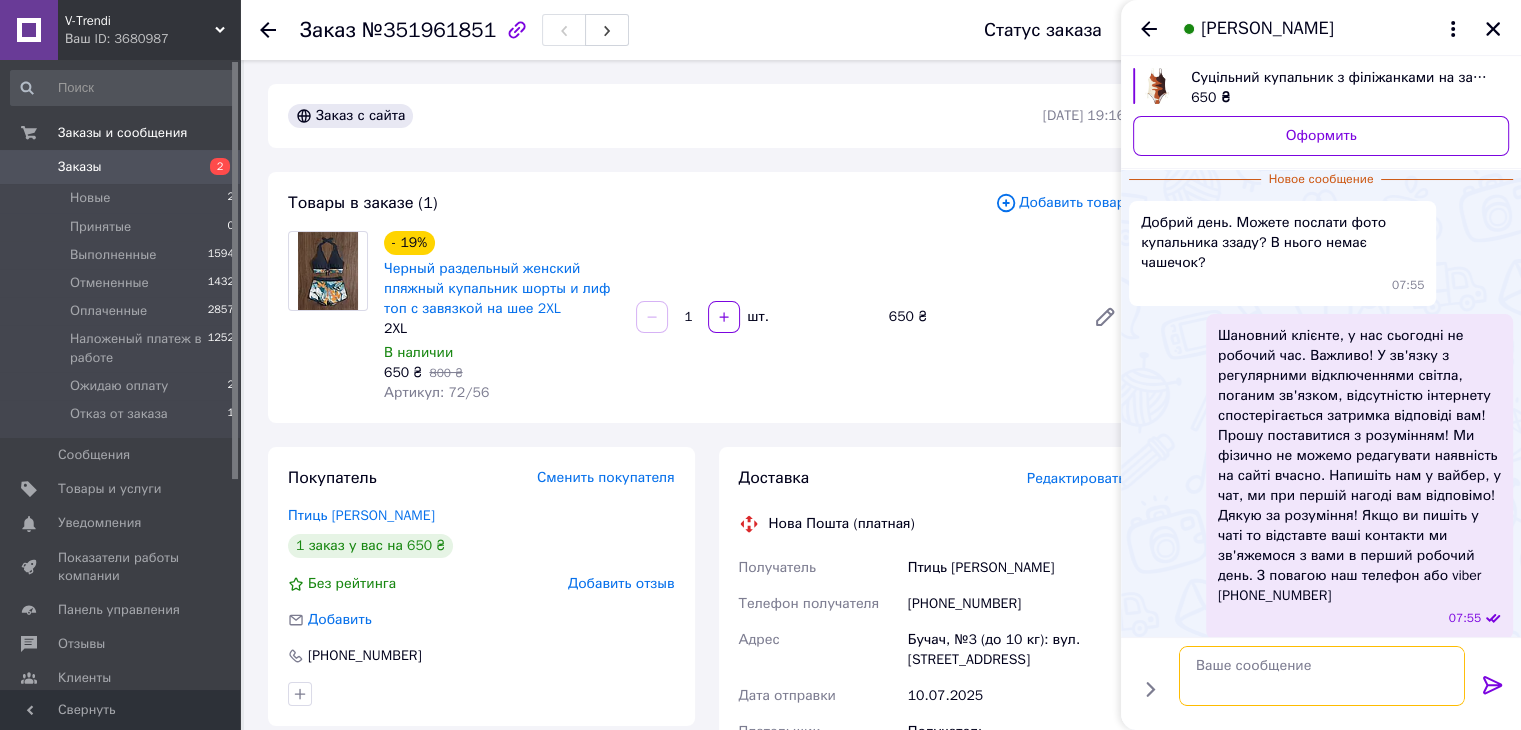 scroll, scrollTop: 0, scrollLeft: 0, axis: both 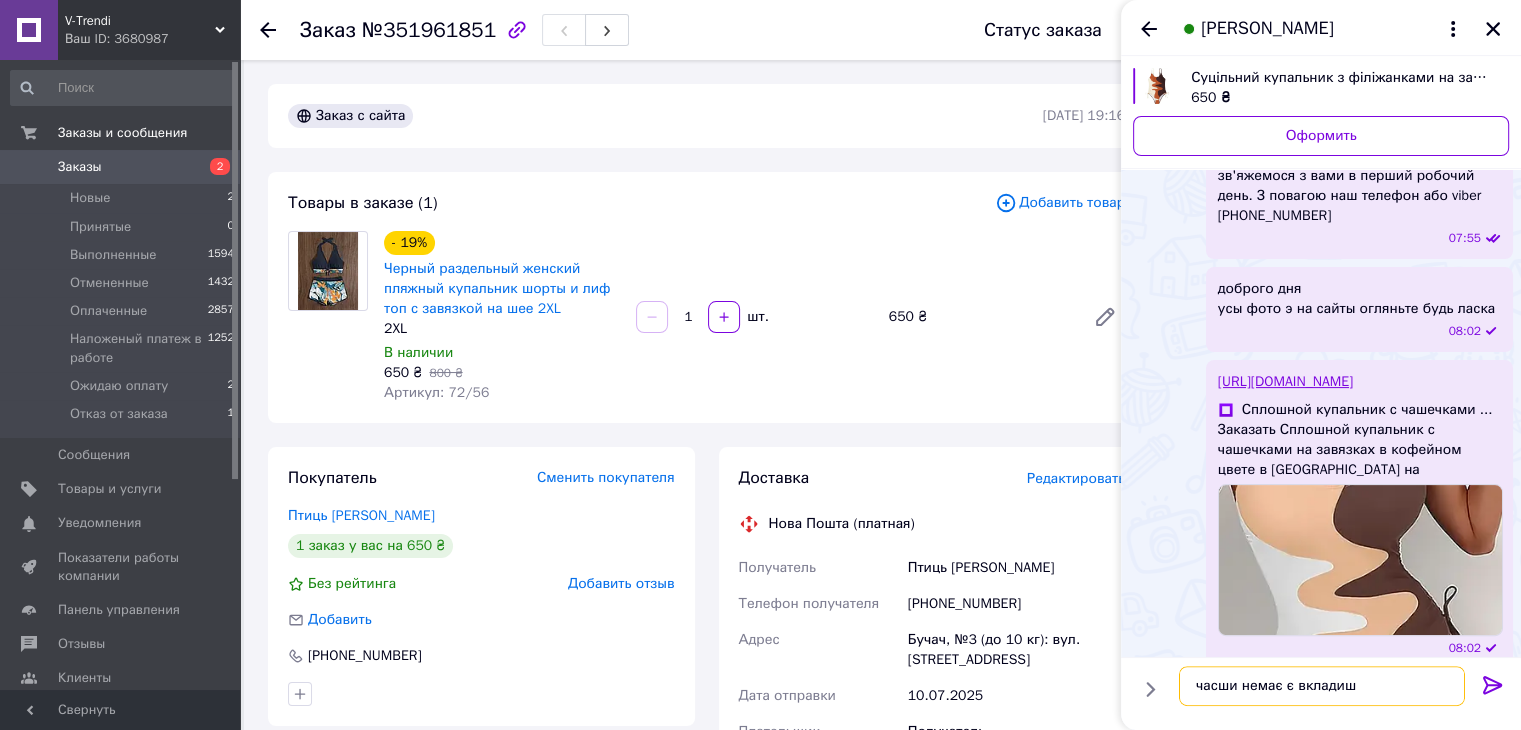 type on "часши немає є вкладиші" 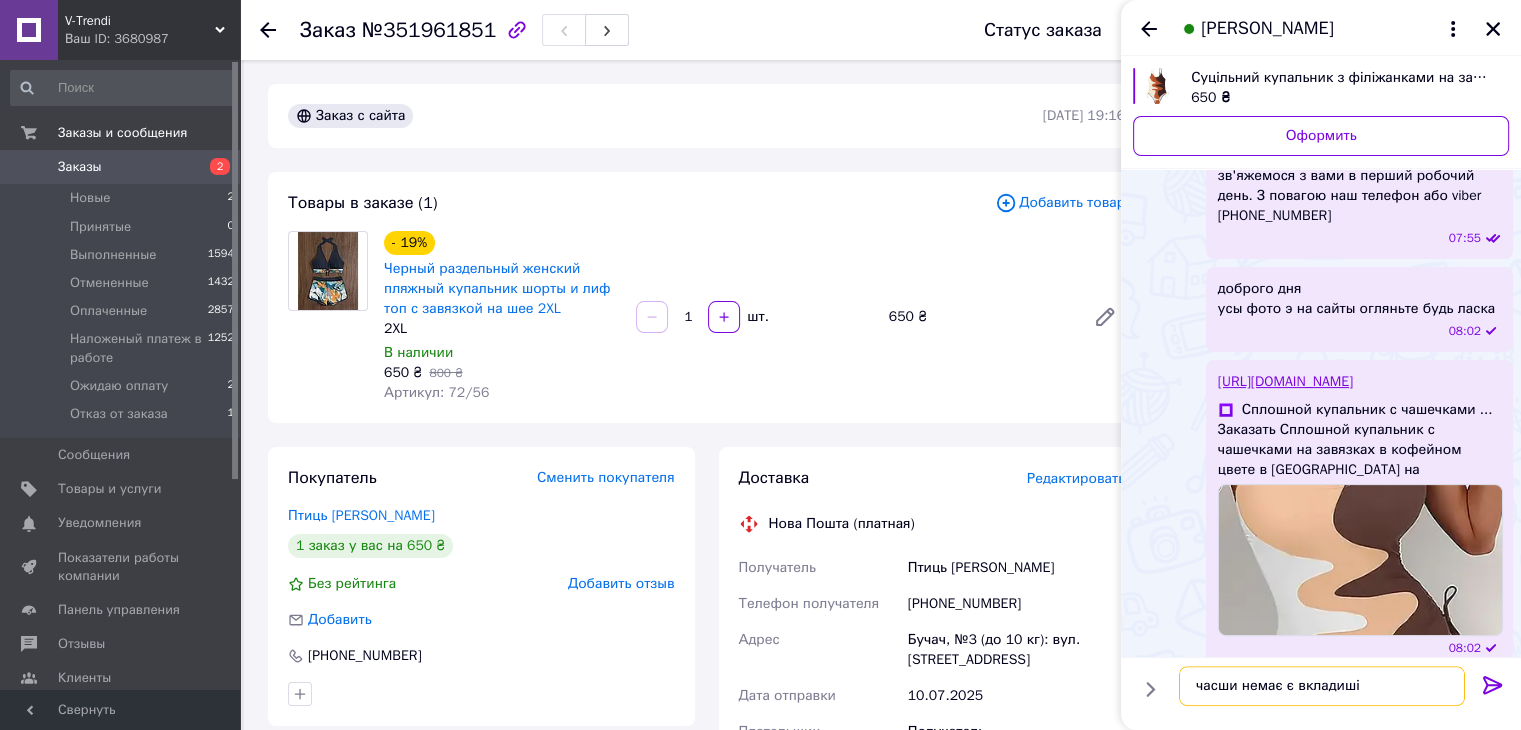 type 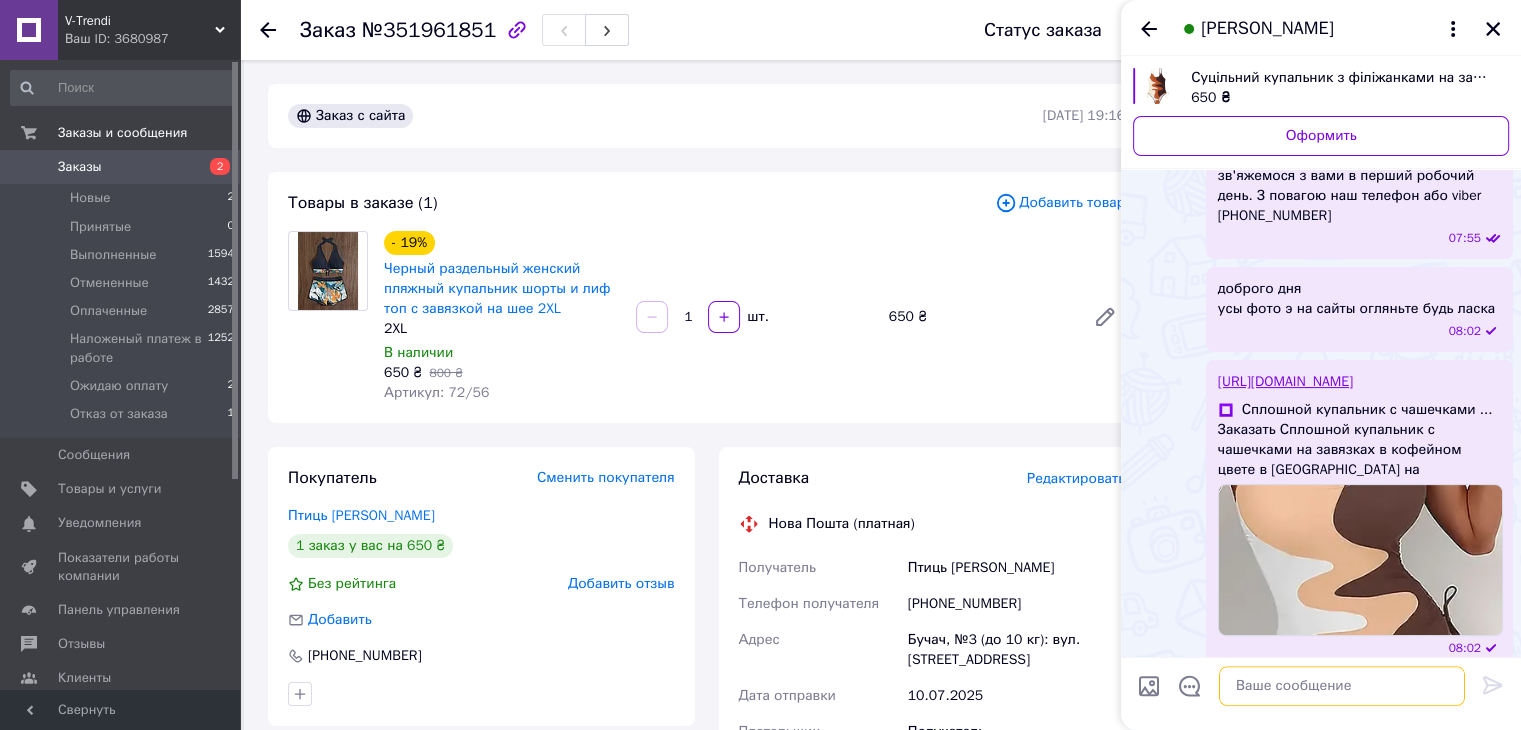 scroll, scrollTop: 461, scrollLeft: 0, axis: vertical 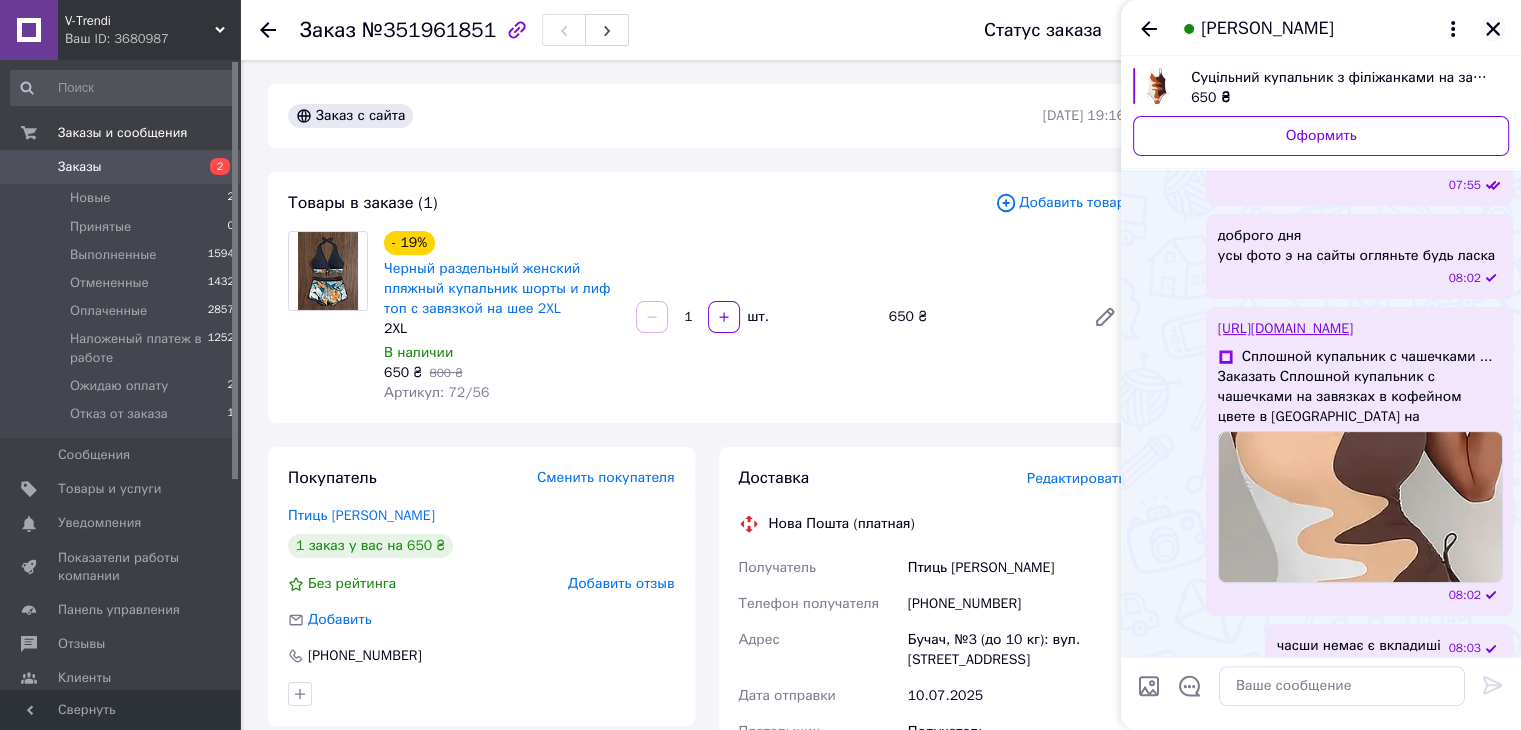 click 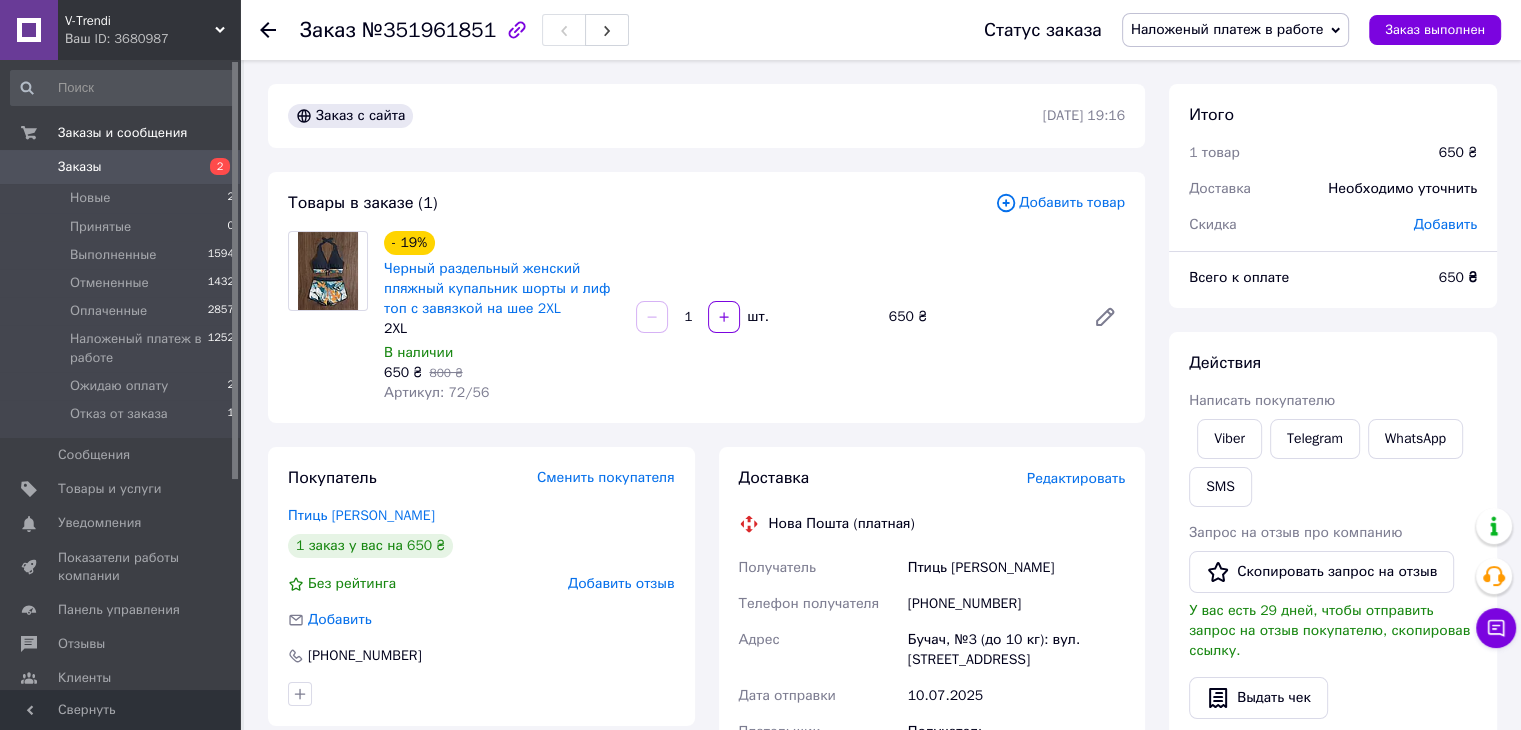 click on "Заказы 2" at bounding box center [123, 167] 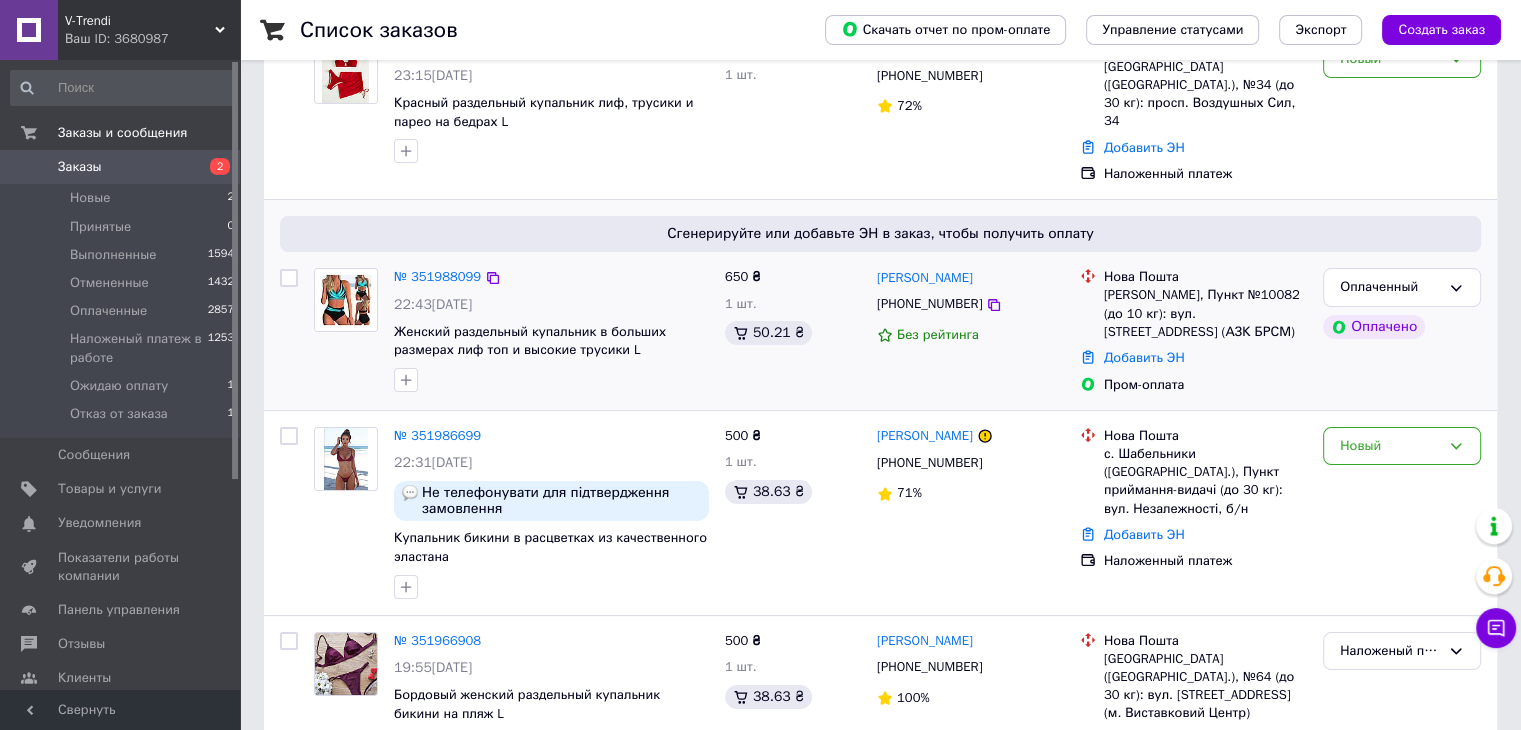 scroll, scrollTop: 200, scrollLeft: 0, axis: vertical 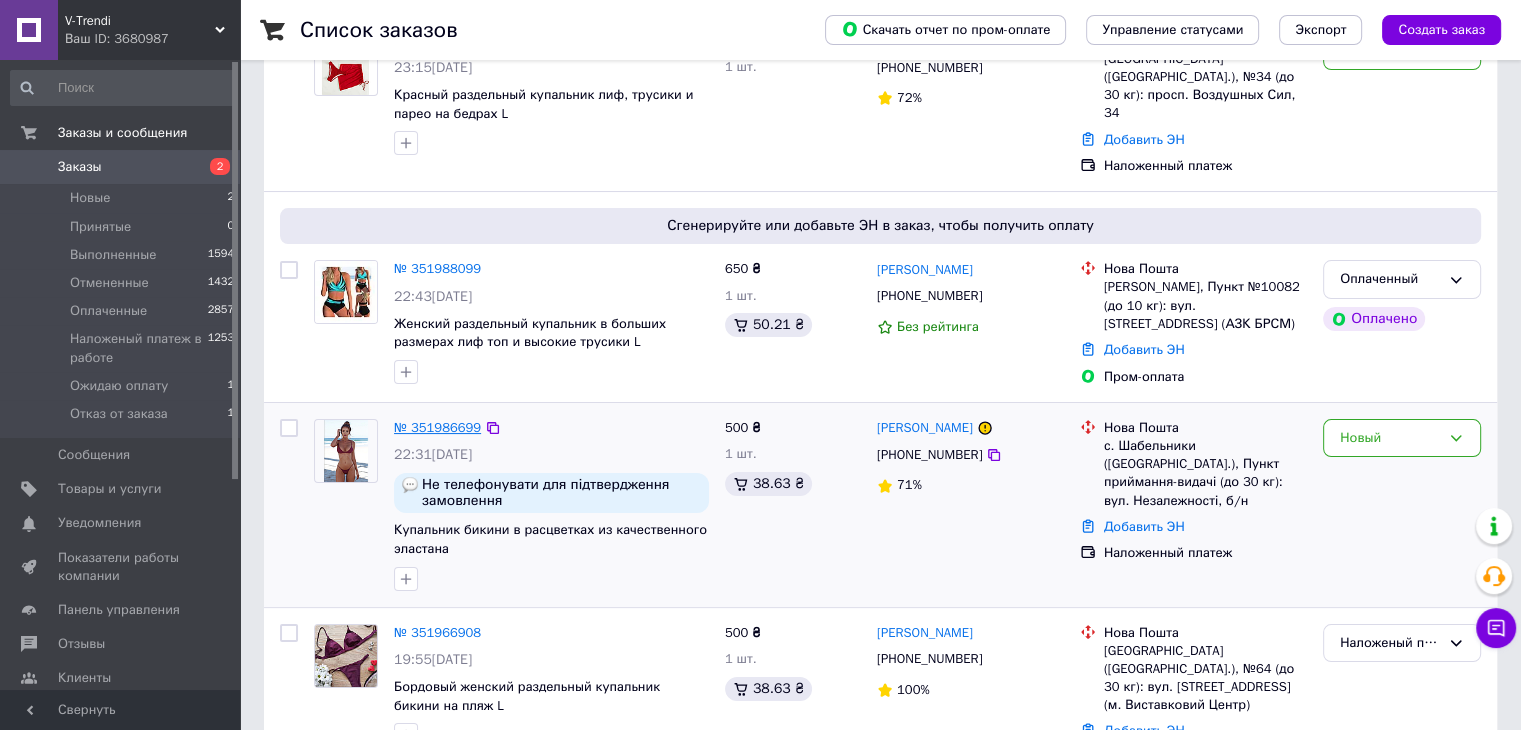 click on "№ 351986699" at bounding box center [437, 427] 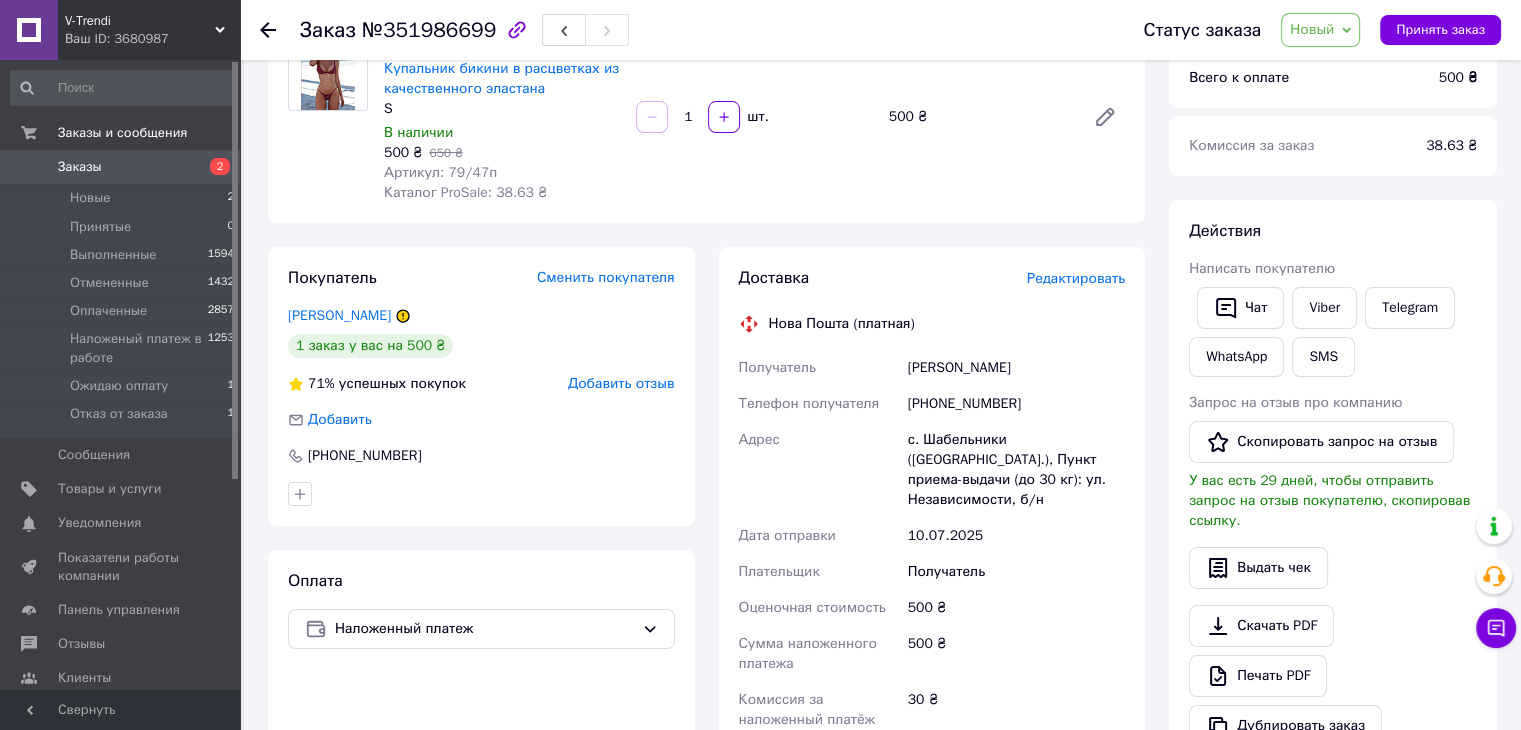 scroll, scrollTop: 0, scrollLeft: 0, axis: both 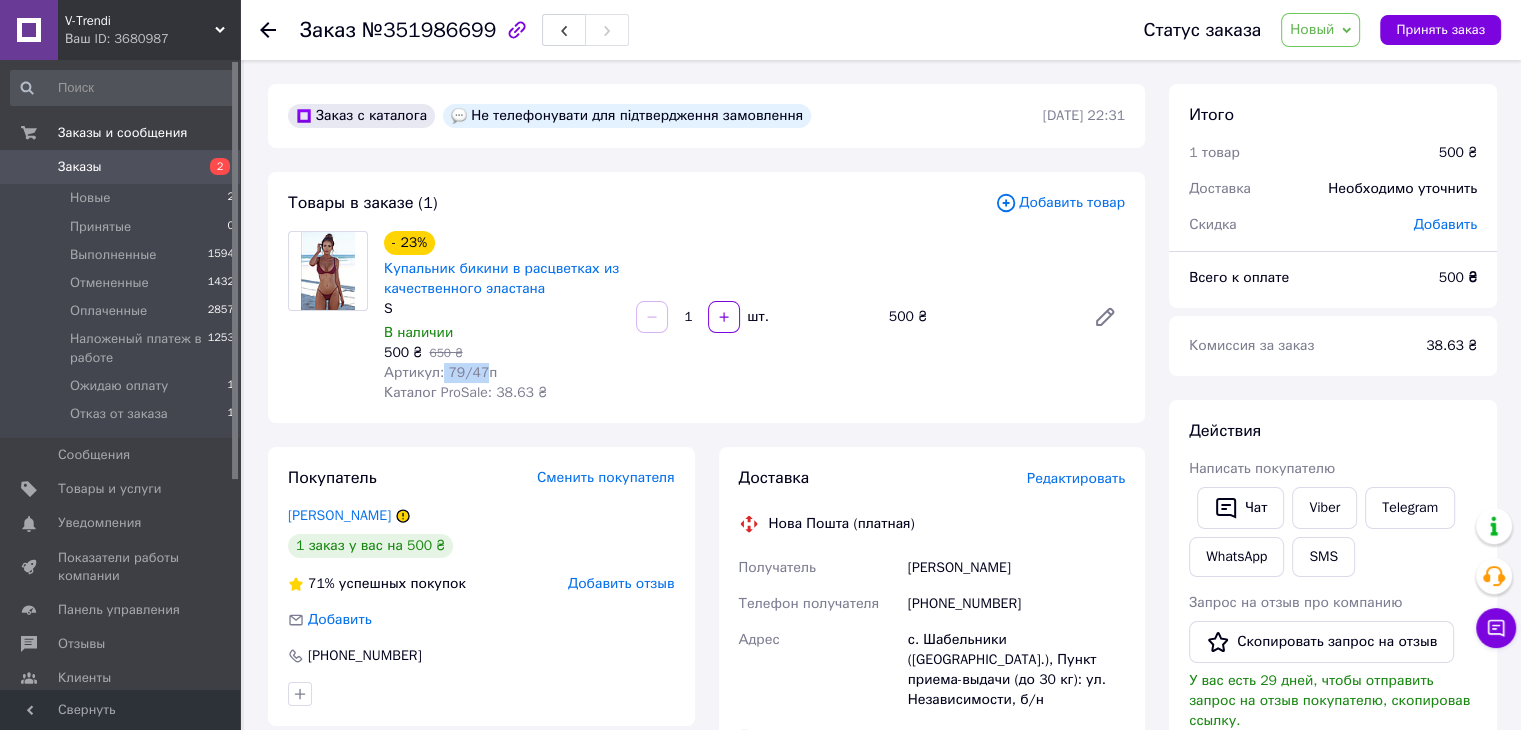 drag, startPoint x: 440, startPoint y: 370, endPoint x: 479, endPoint y: 372, distance: 39.051247 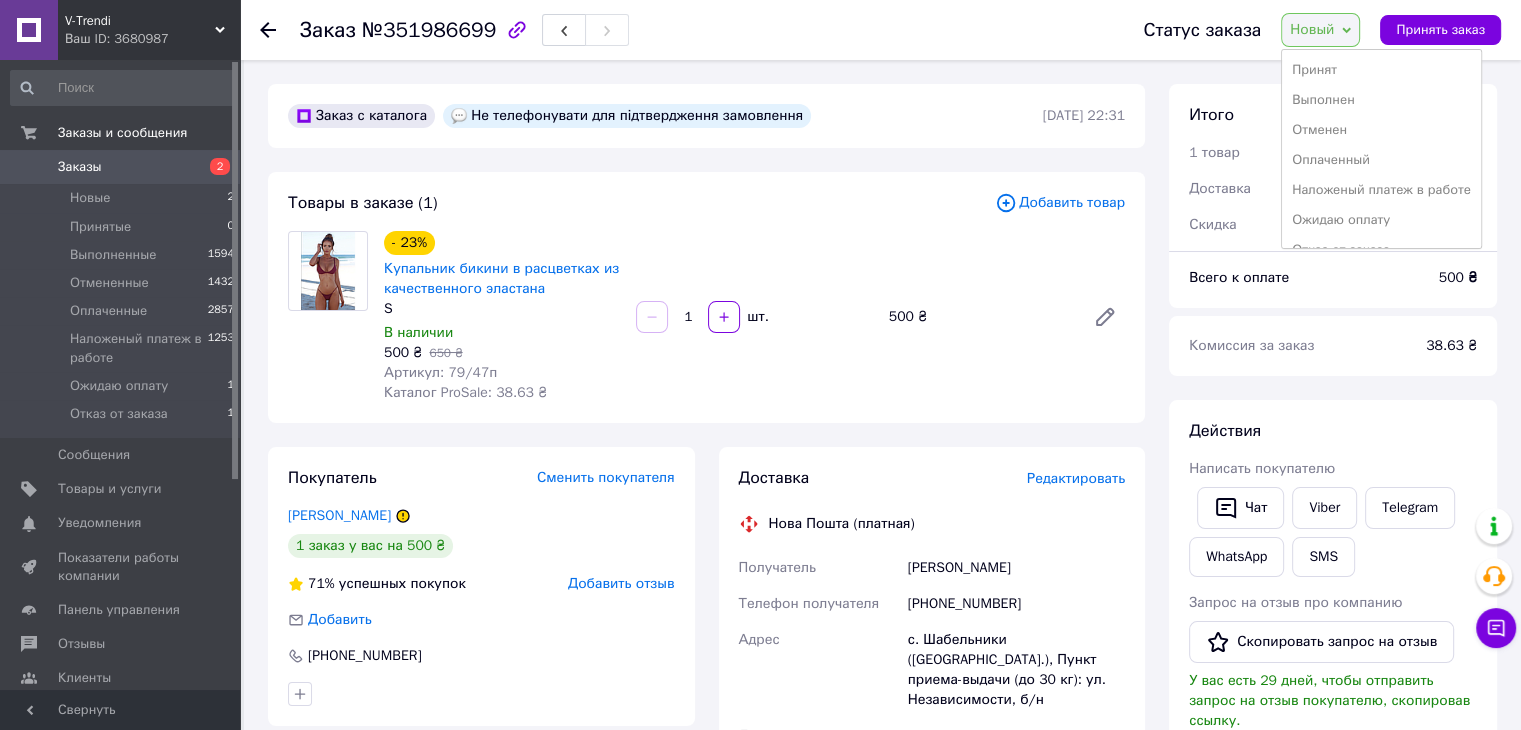 drag, startPoint x: 1330, startPoint y: 76, endPoint x: 1319, endPoint y: 73, distance: 11.401754 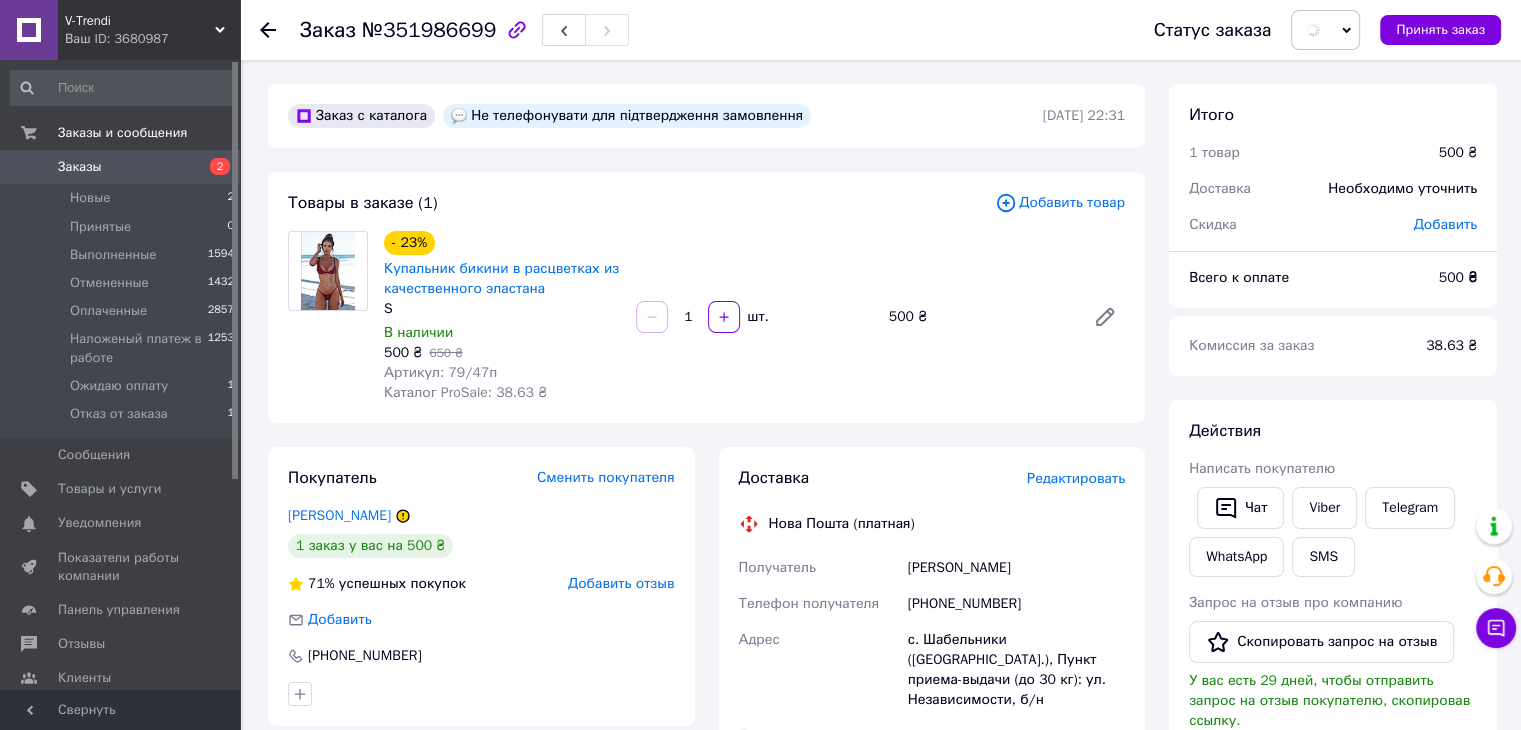 click on "Заказы" at bounding box center (121, 167) 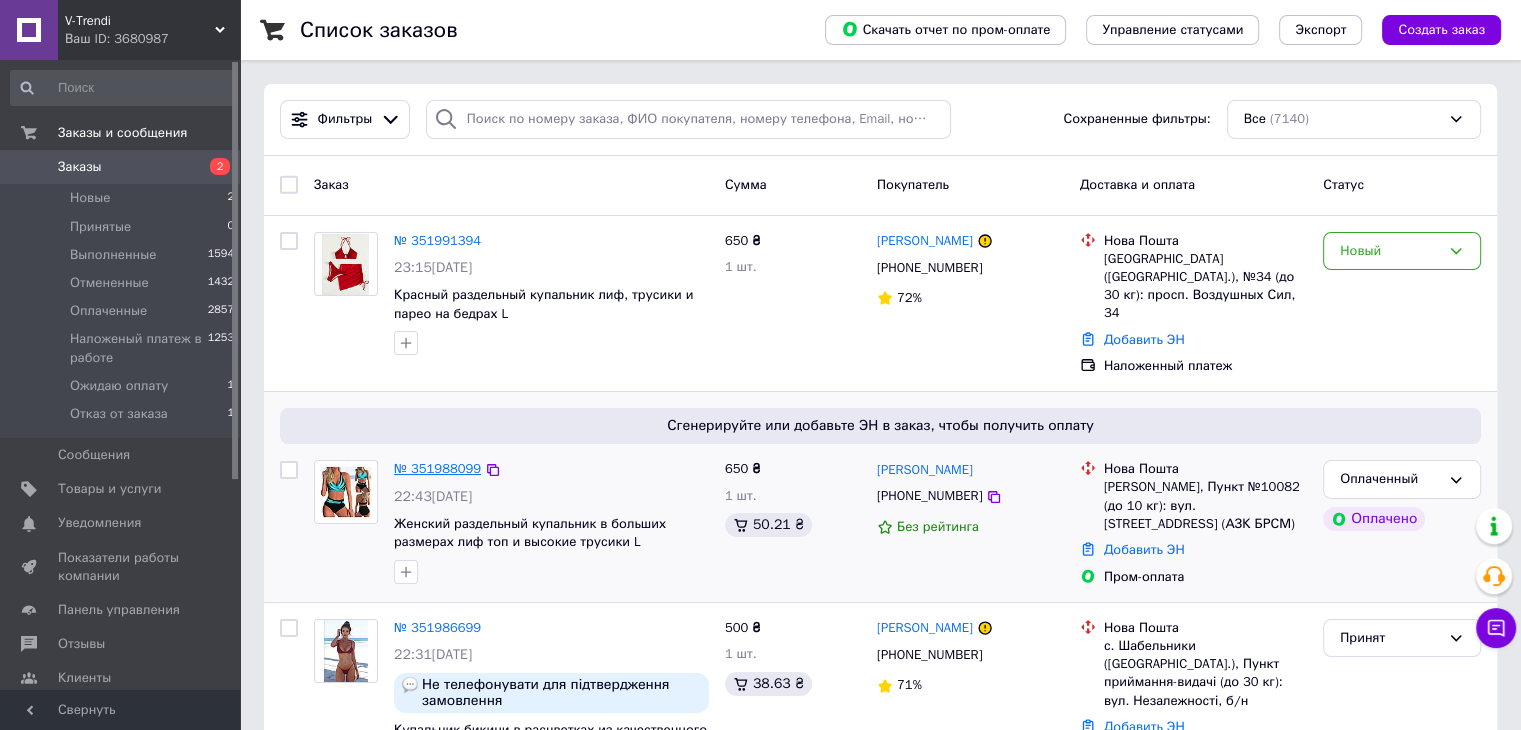 click on "№ 351988099" at bounding box center [437, 468] 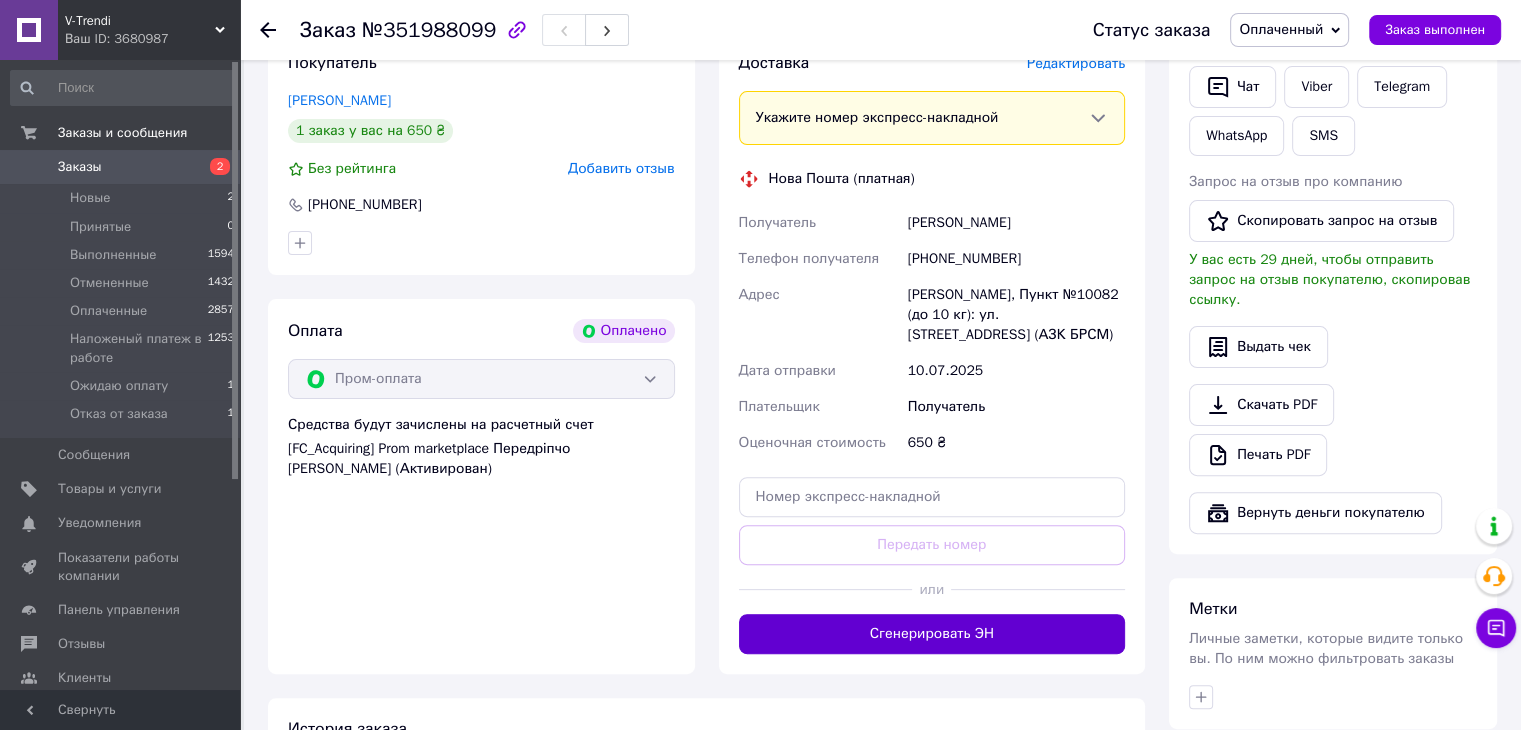 scroll, scrollTop: 500, scrollLeft: 0, axis: vertical 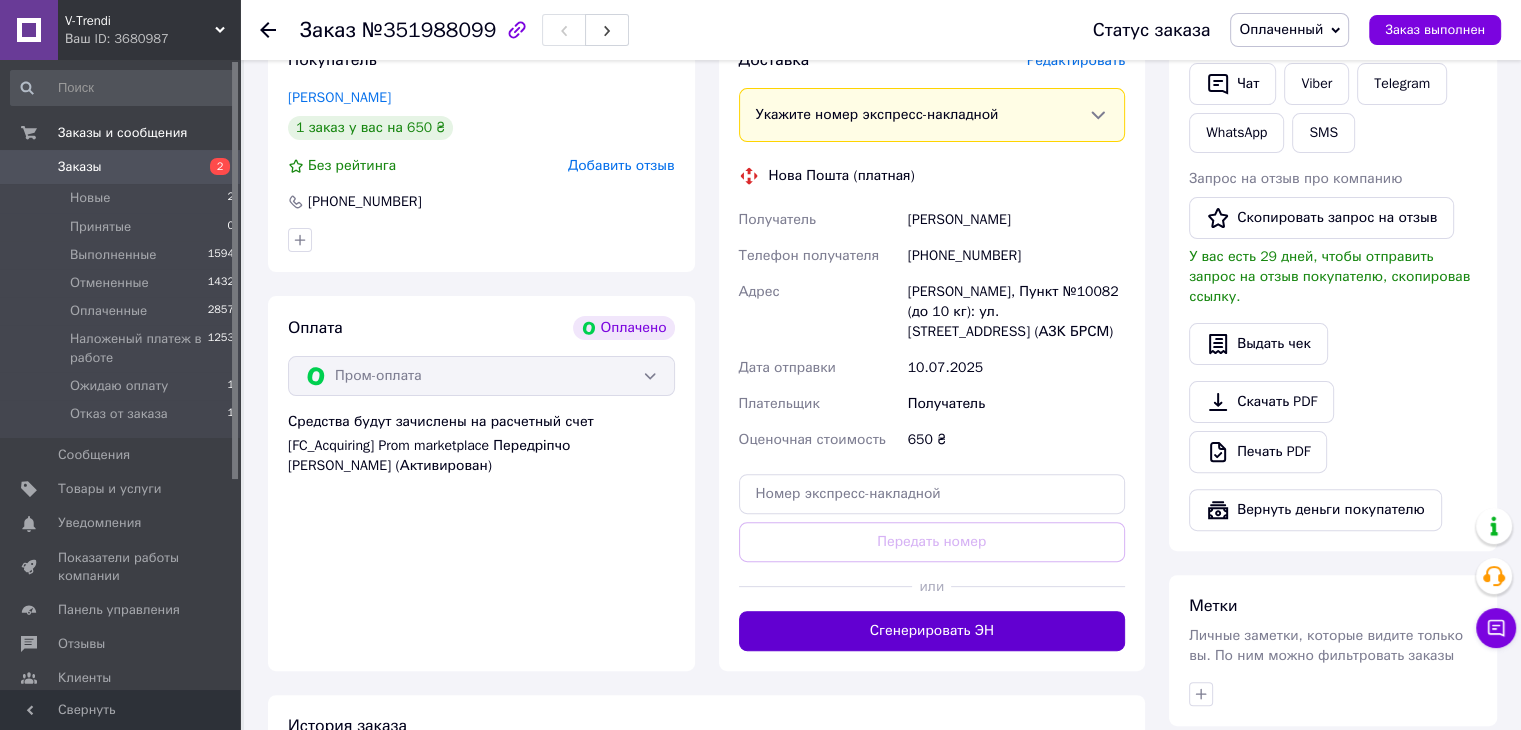 click on "Сгенерировать ЭН" at bounding box center (932, 631) 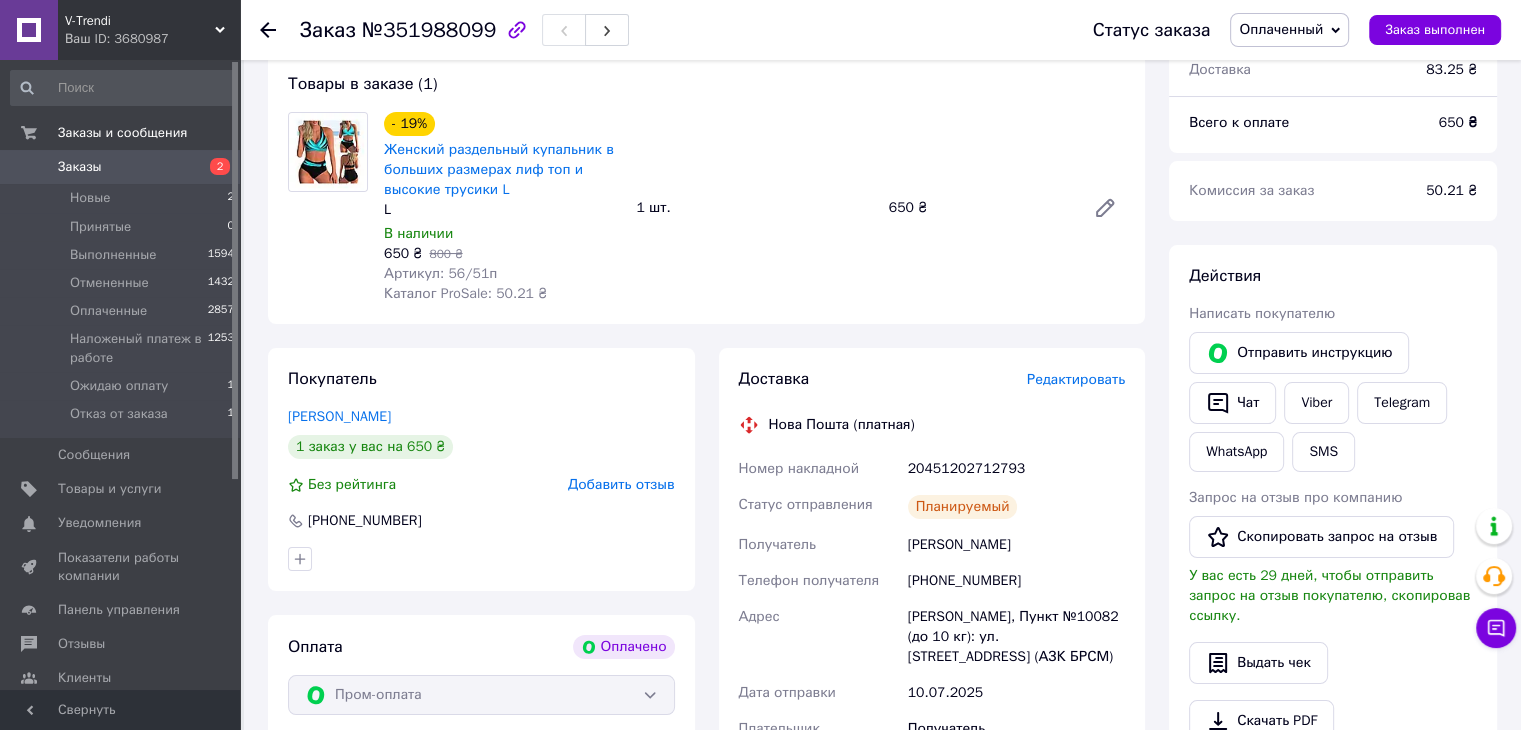 scroll, scrollTop: 100, scrollLeft: 0, axis: vertical 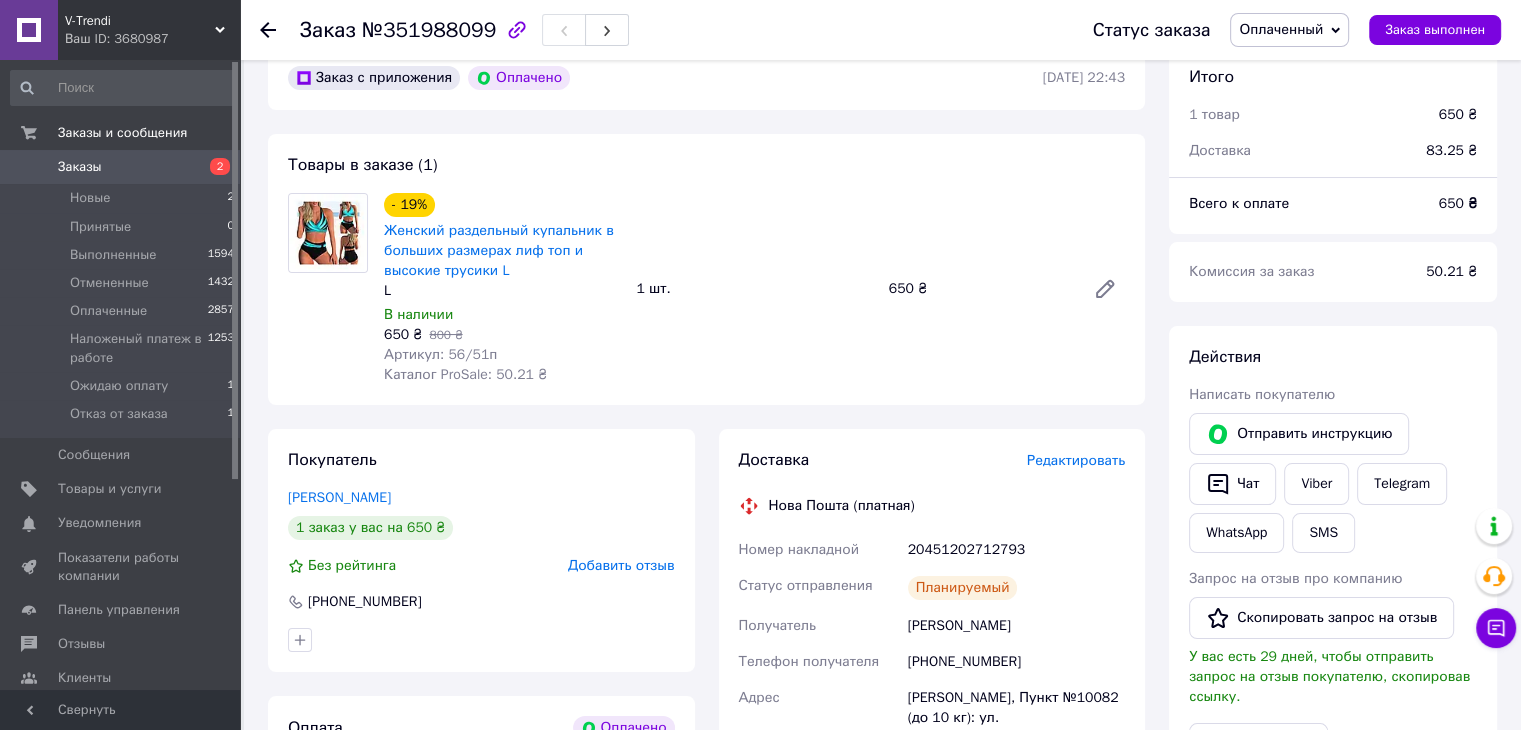 click on "Артикул: 56/51п" at bounding box center [440, 354] 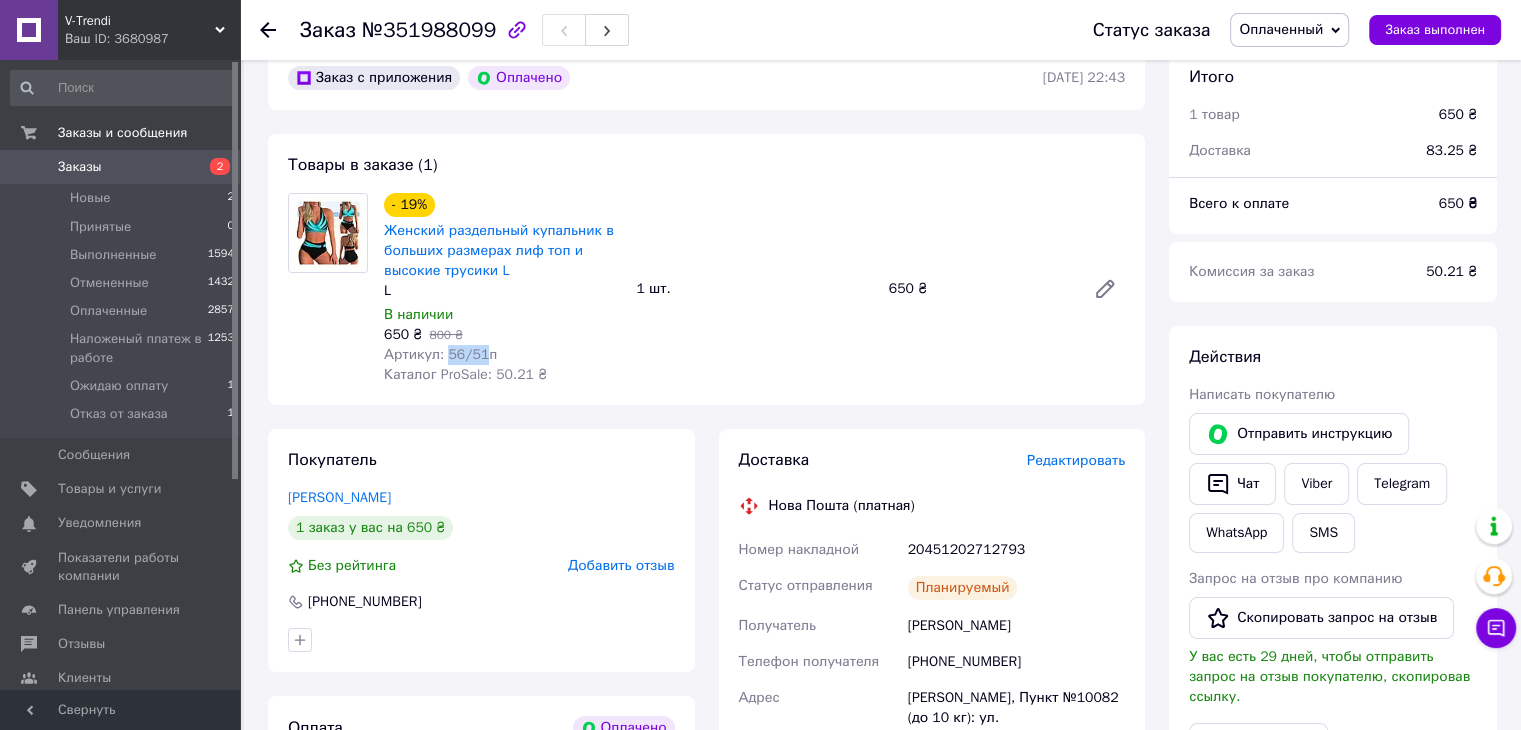 drag, startPoint x: 445, startPoint y: 353, endPoint x: 476, endPoint y: 353, distance: 31 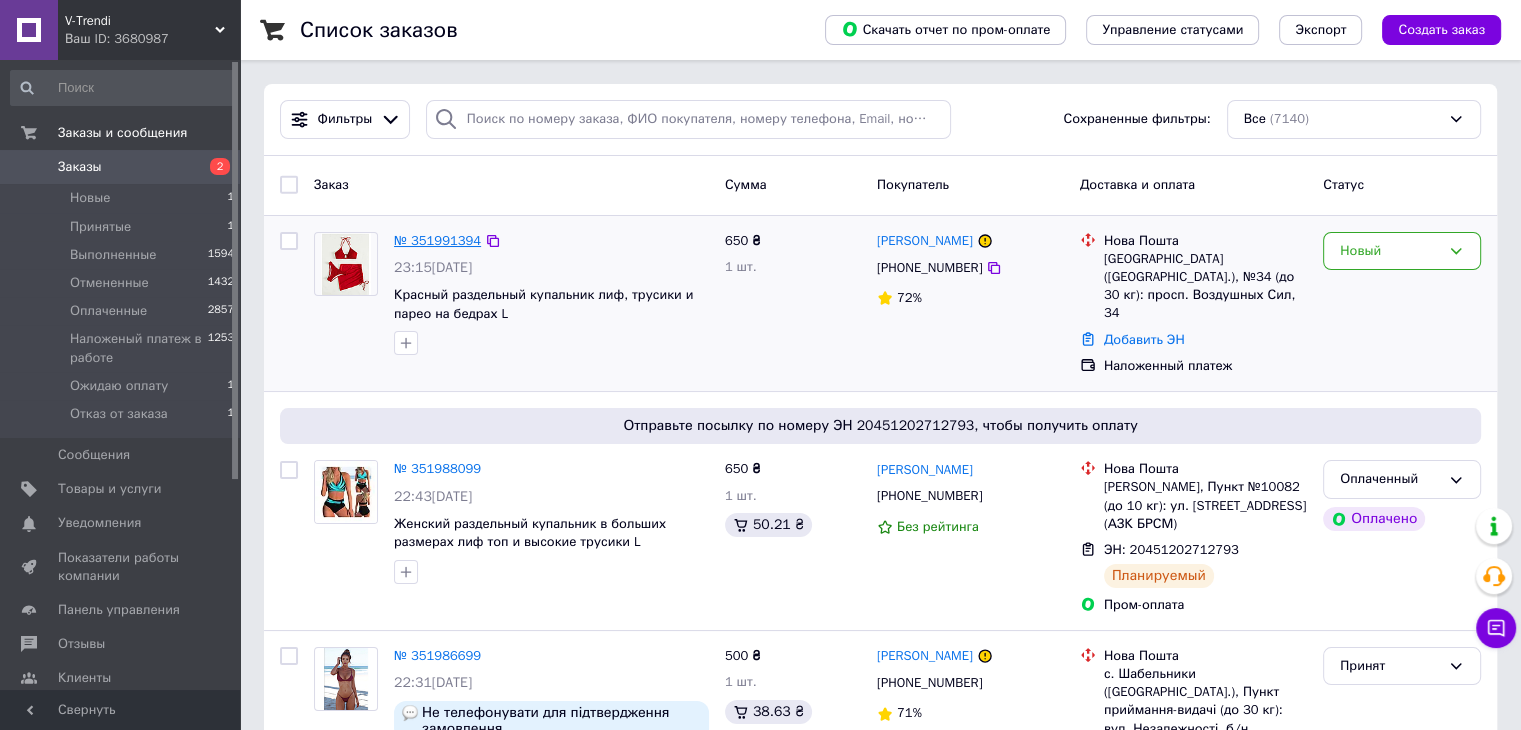 click on "№ 351991394" at bounding box center (437, 240) 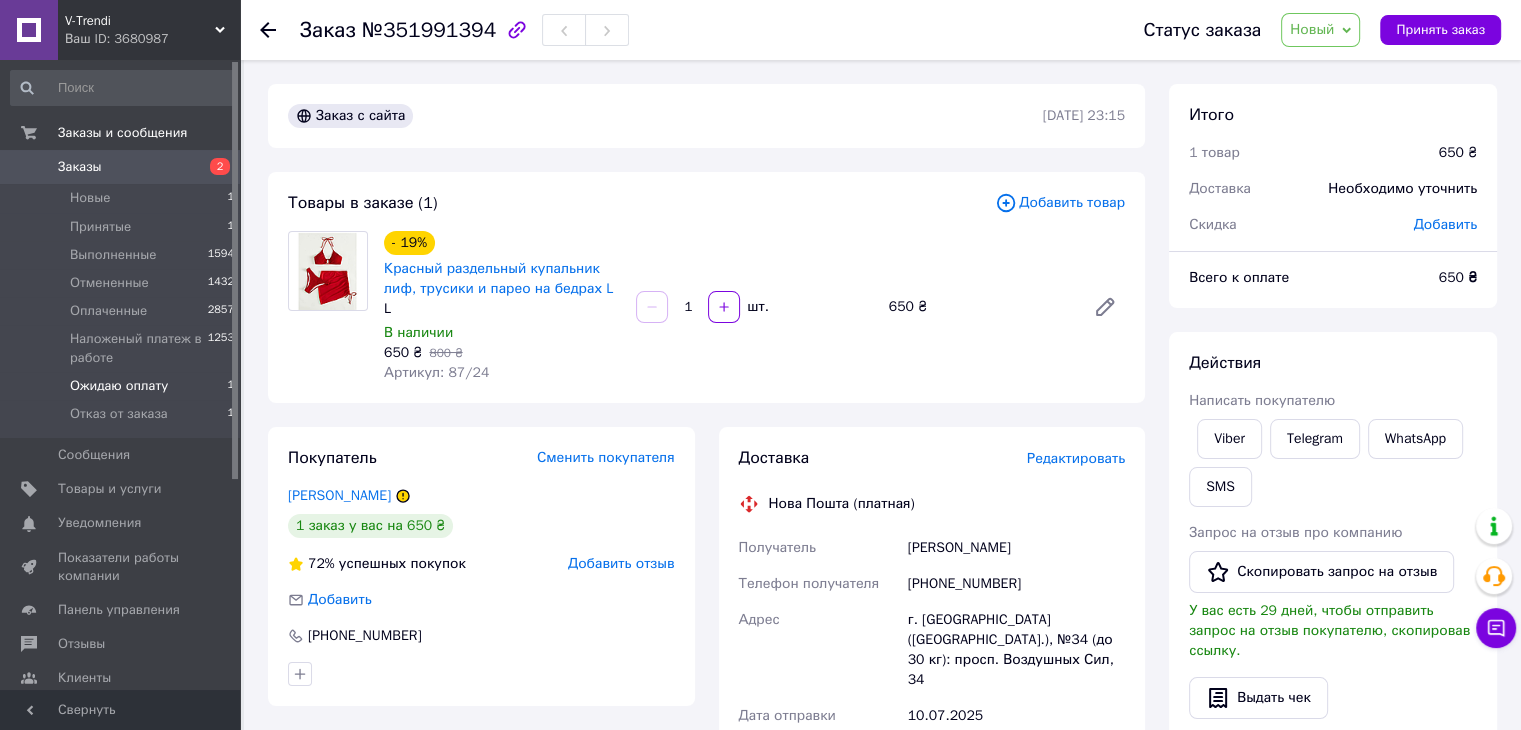 click on "Ожидаю оплату" at bounding box center (119, 386) 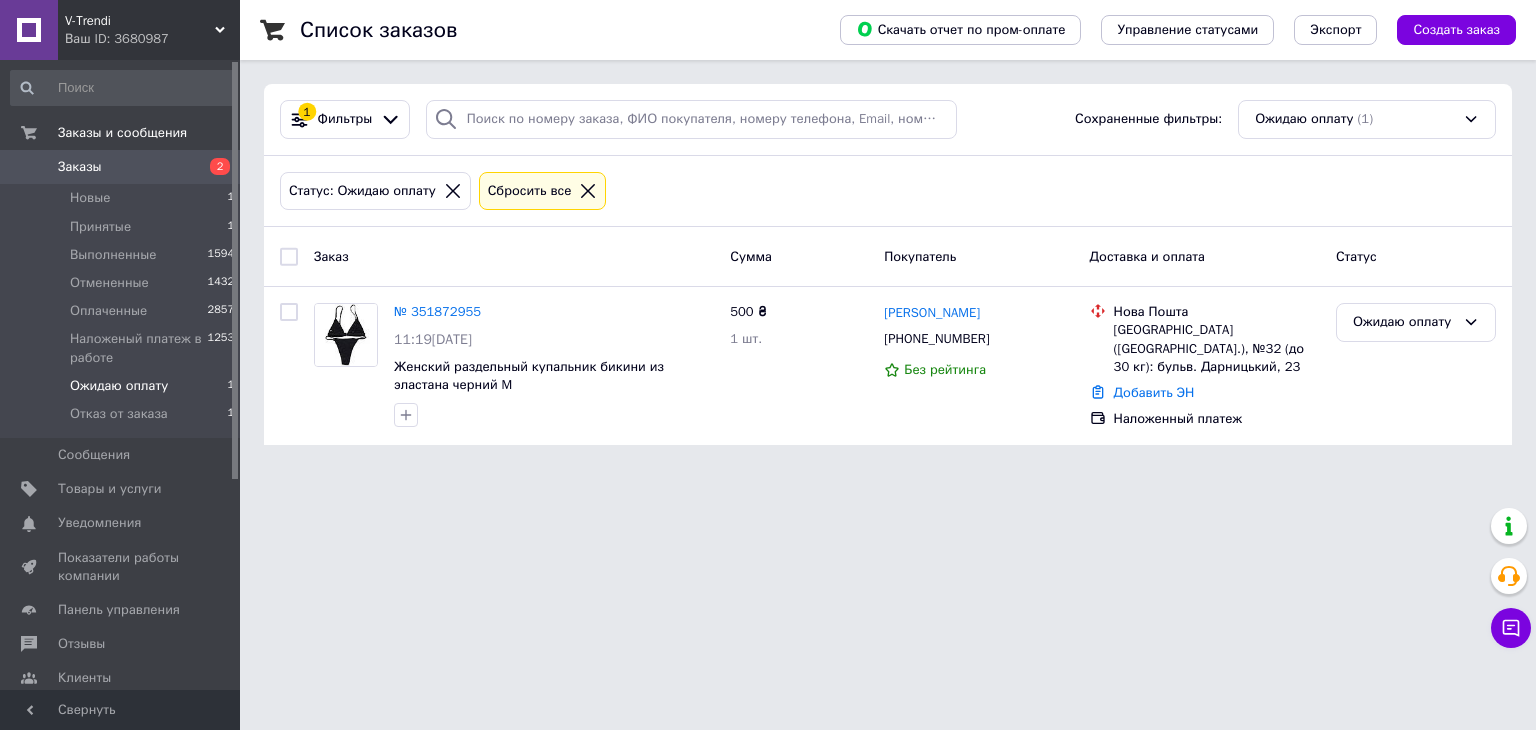click on "Заказы" at bounding box center (80, 167) 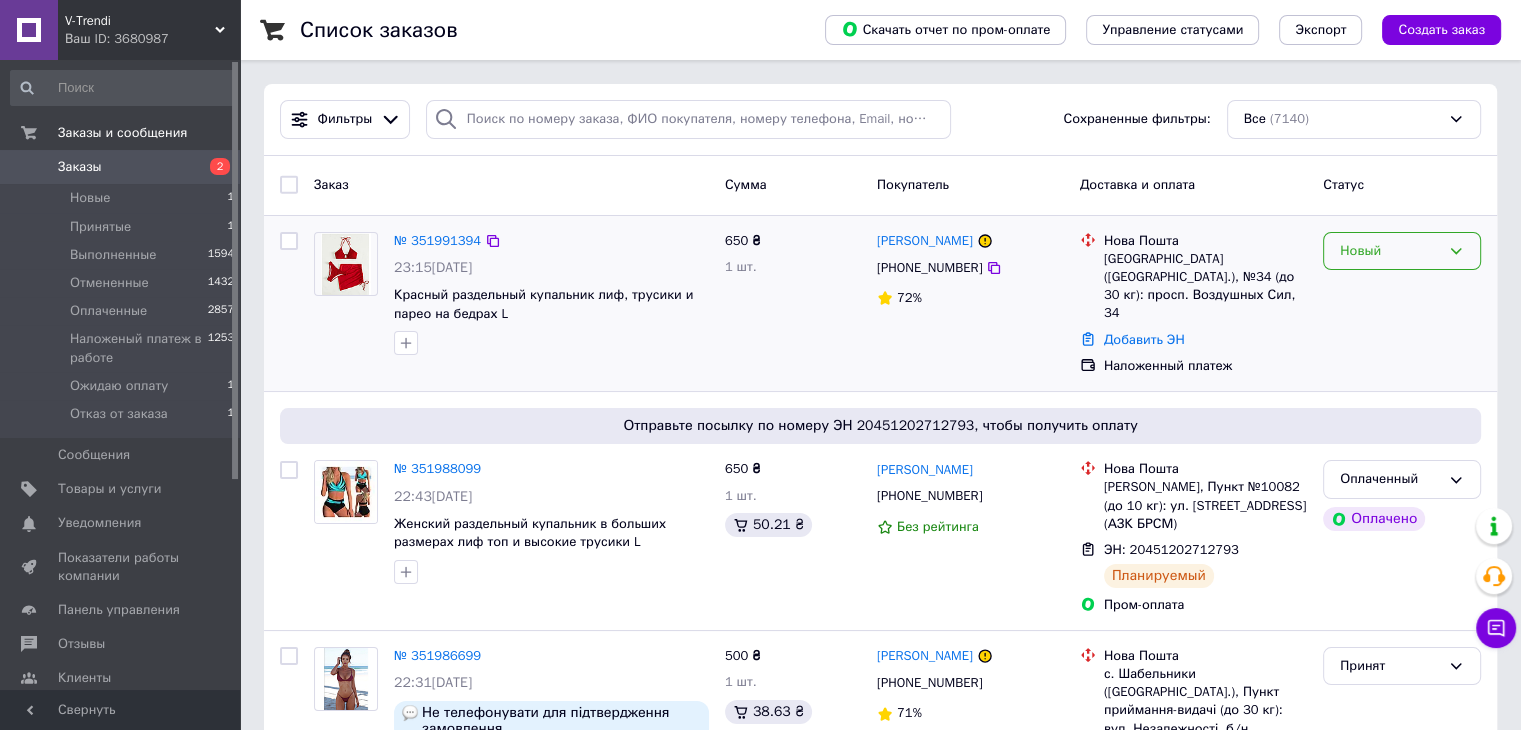 click on "Новый" at bounding box center [1390, 251] 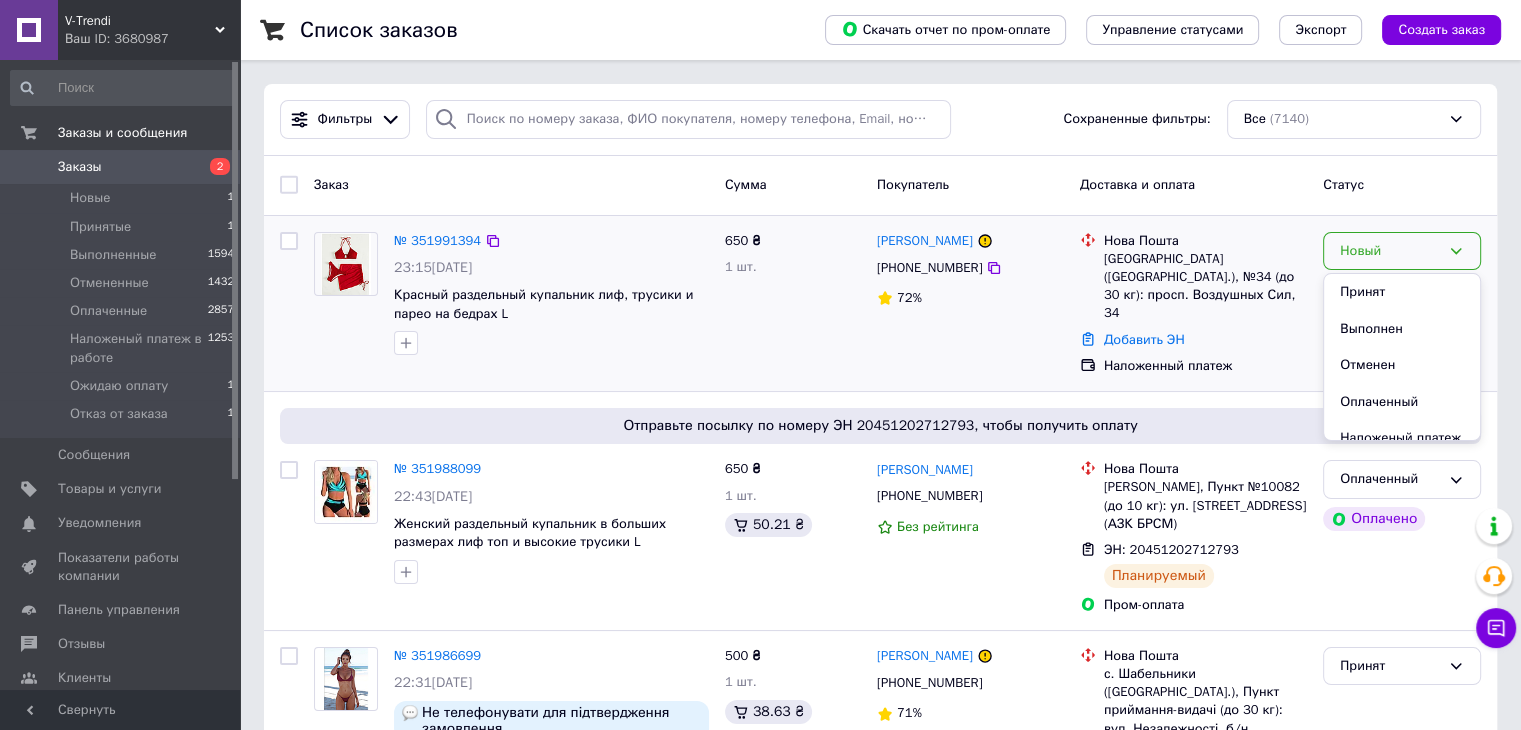 drag, startPoint x: 1360, startPoint y: 298, endPoint x: 1345, endPoint y: 298, distance: 15 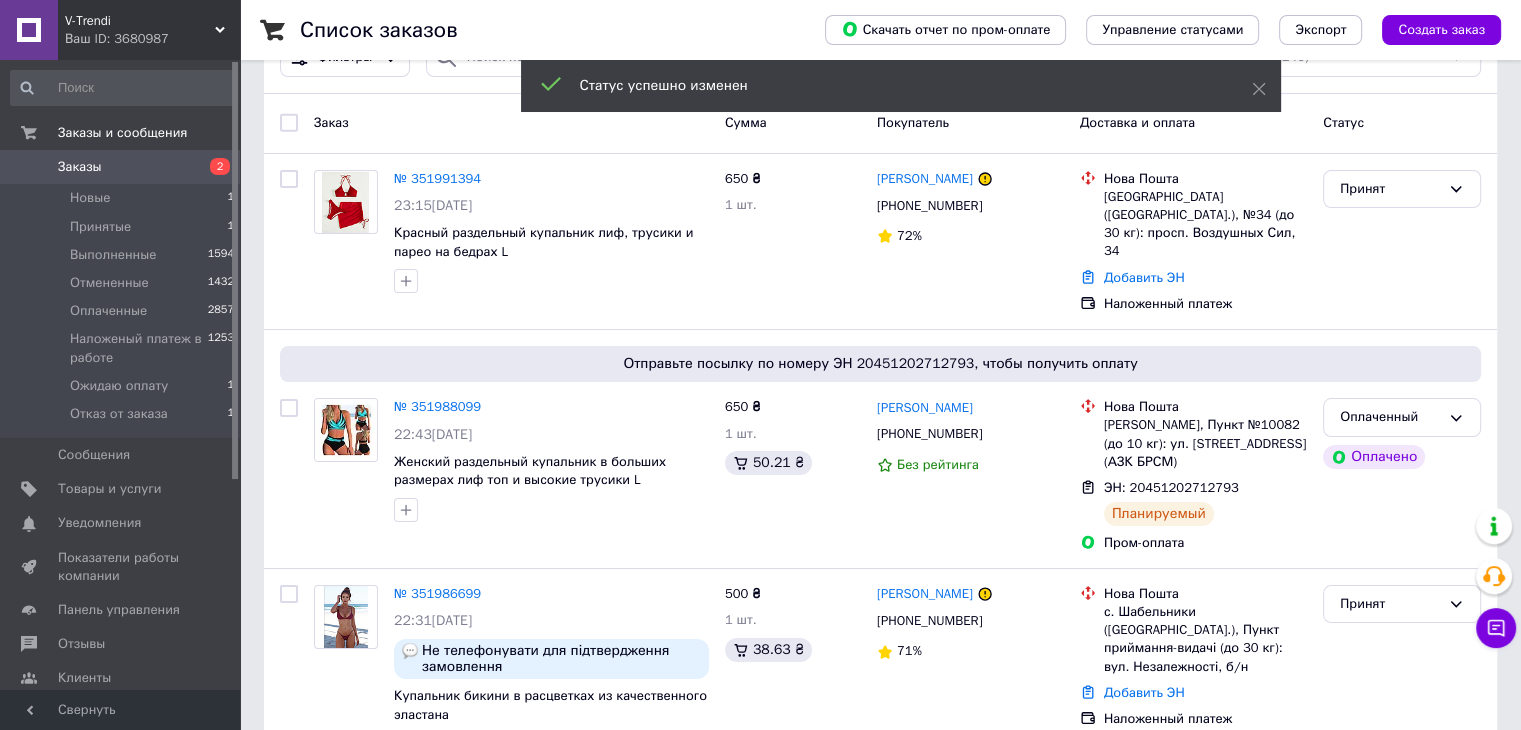 scroll, scrollTop: 0, scrollLeft: 0, axis: both 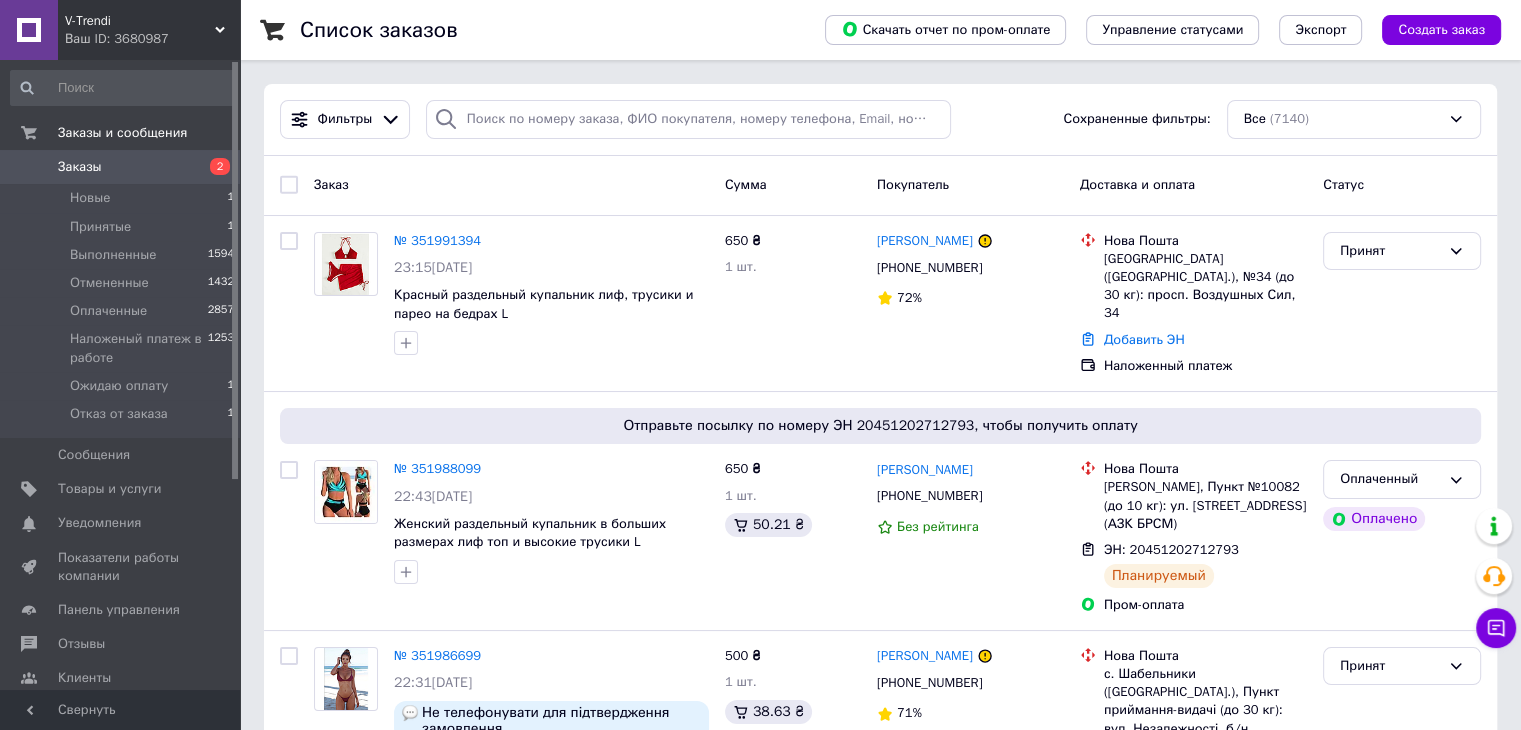 click on "V-Trendi" at bounding box center [140, 21] 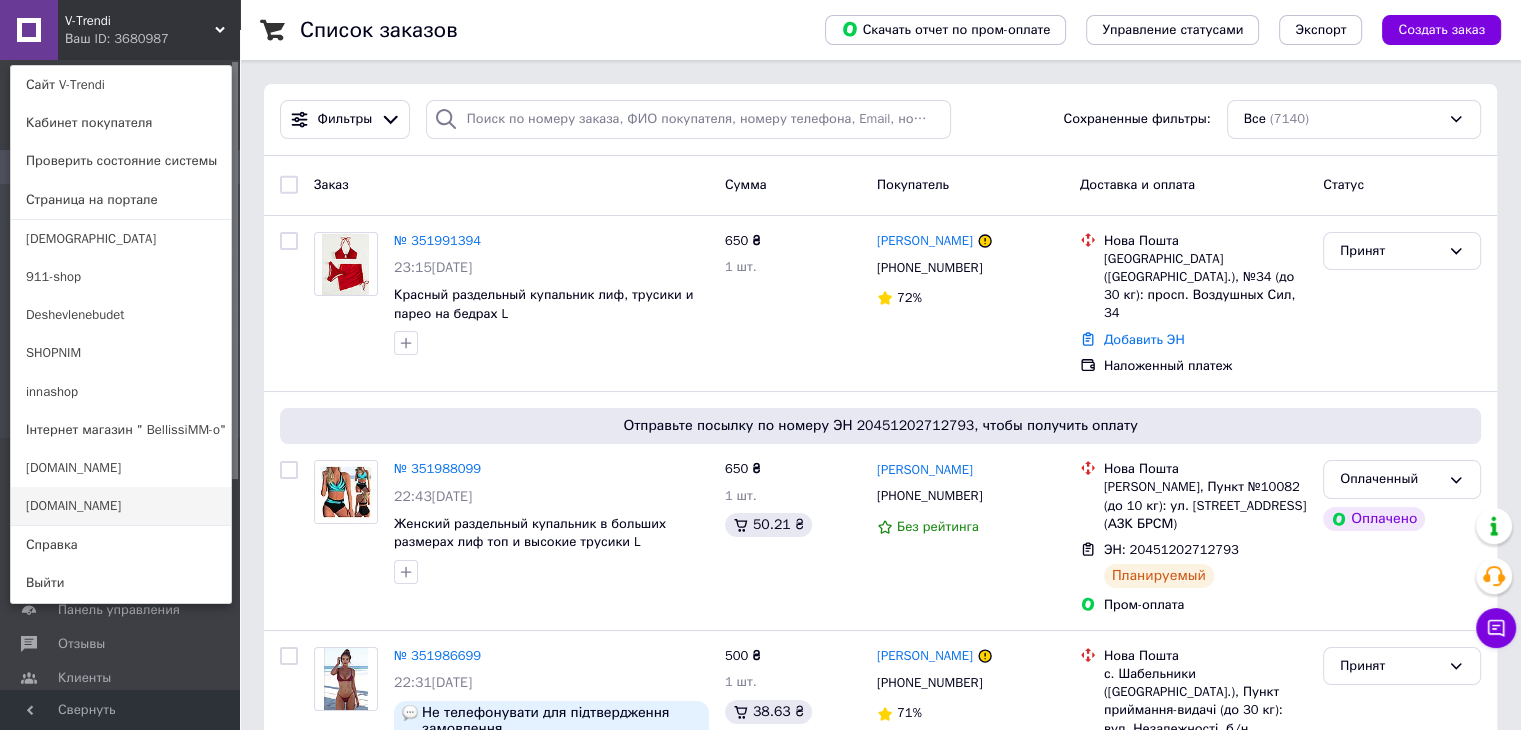 click on "[DOMAIN_NAME]" at bounding box center (121, 506) 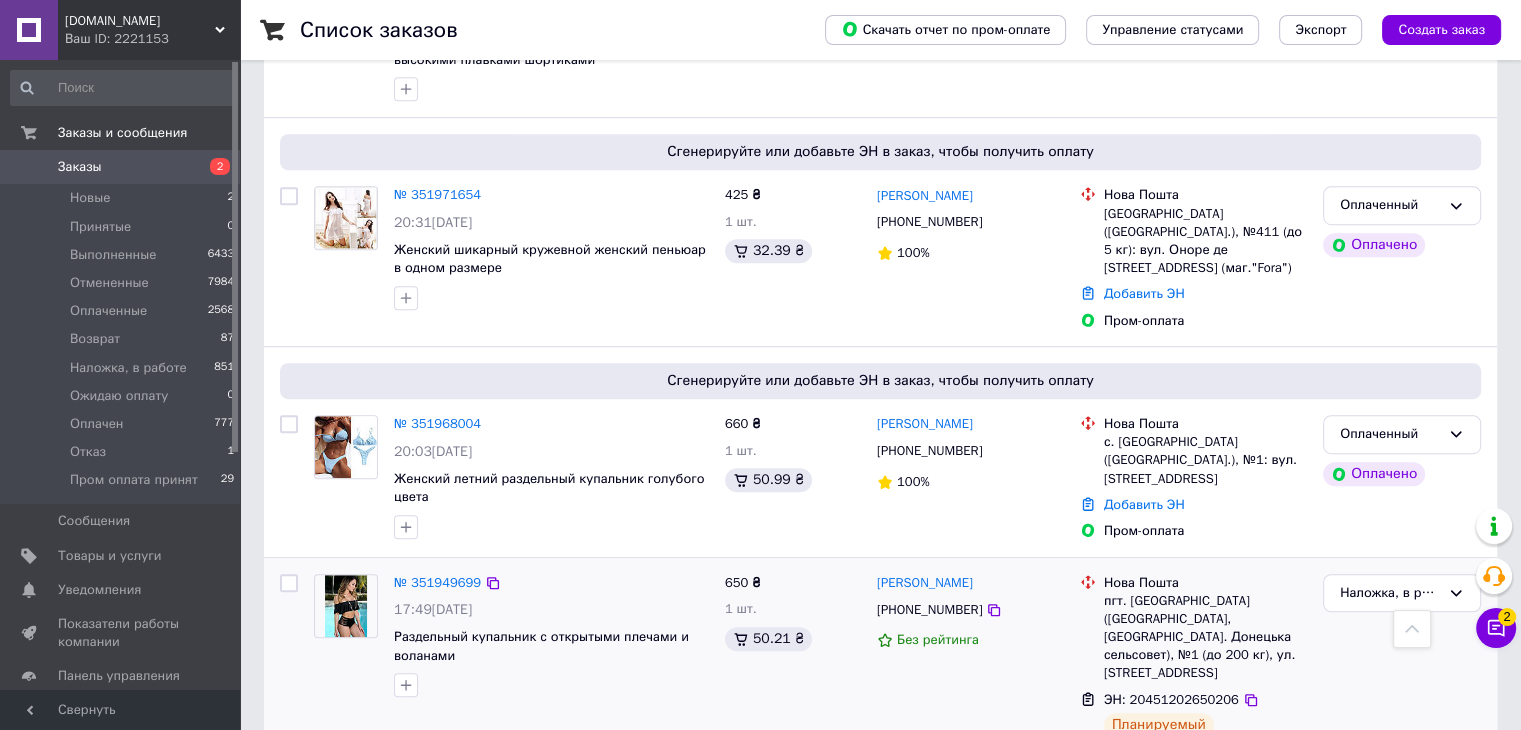scroll, scrollTop: 1200, scrollLeft: 0, axis: vertical 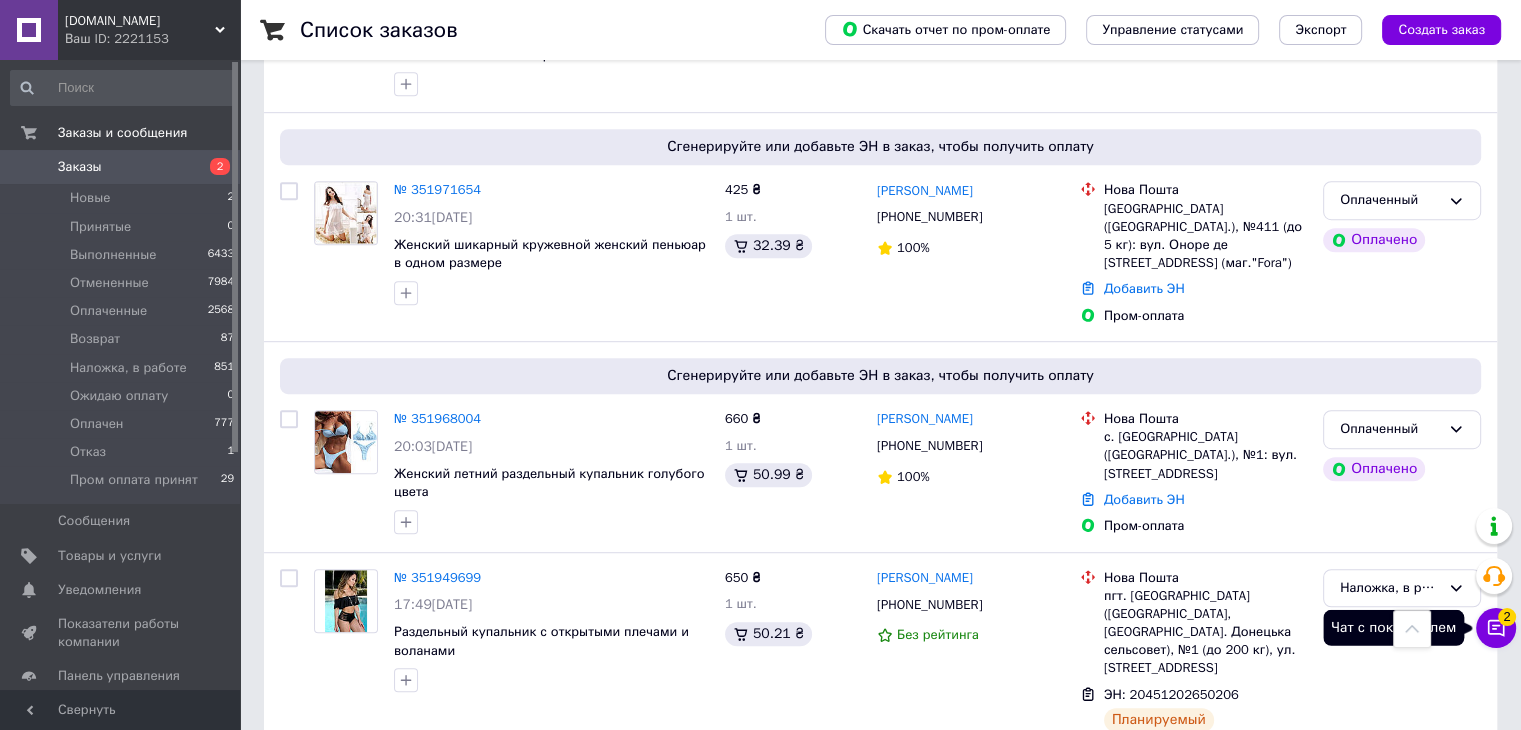 click 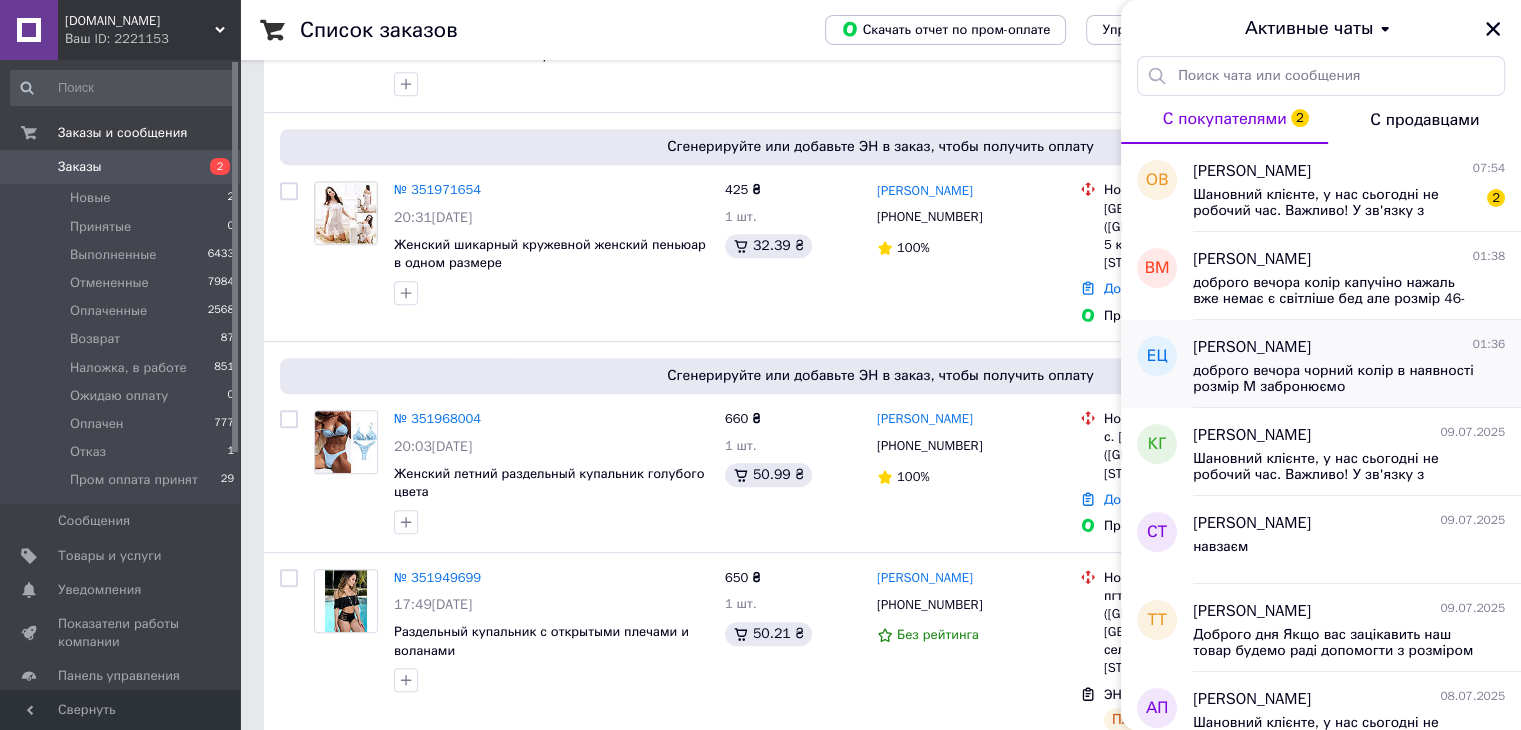 click on "доброго вечора
чорний колір в наявності розмір М забронюємо" at bounding box center [1335, 379] 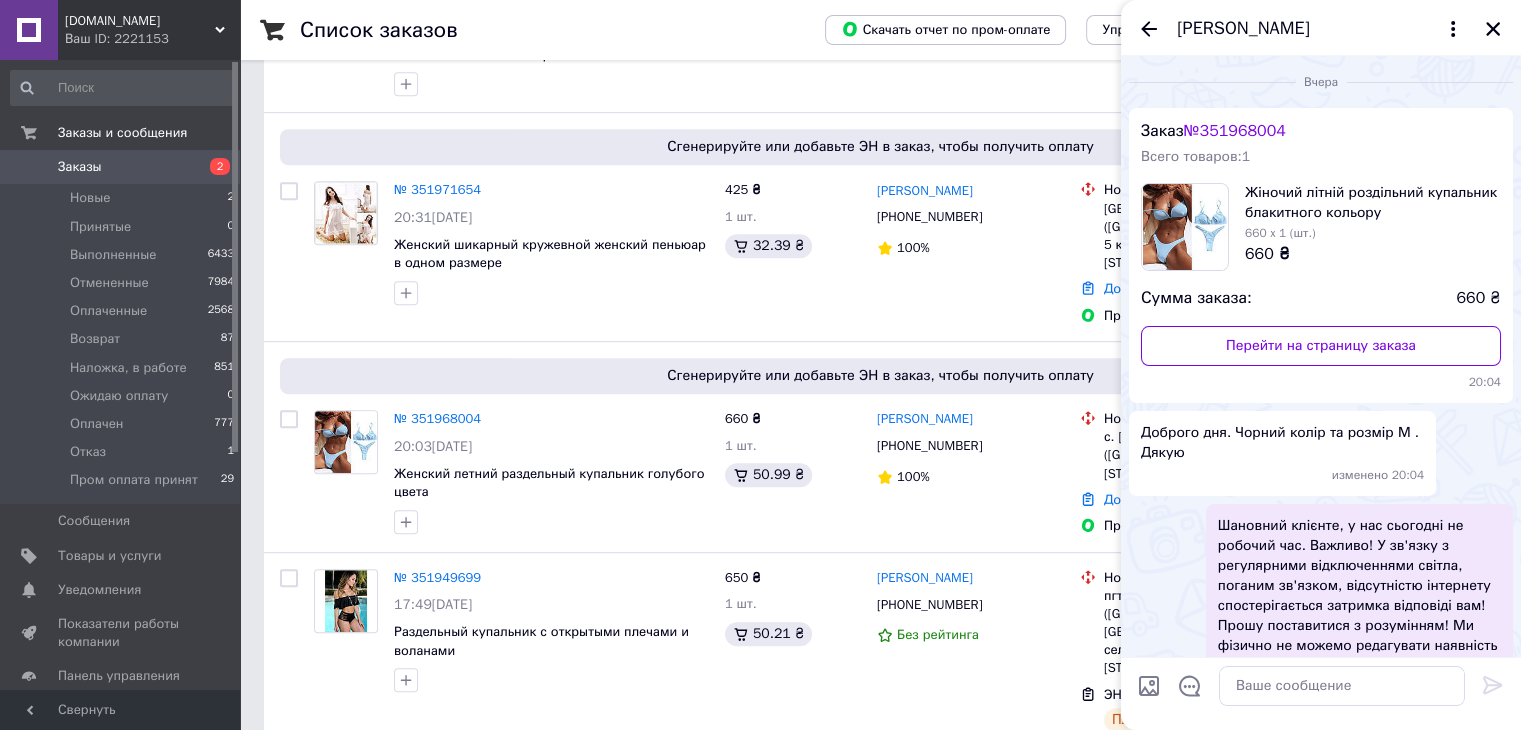scroll, scrollTop: 365, scrollLeft: 0, axis: vertical 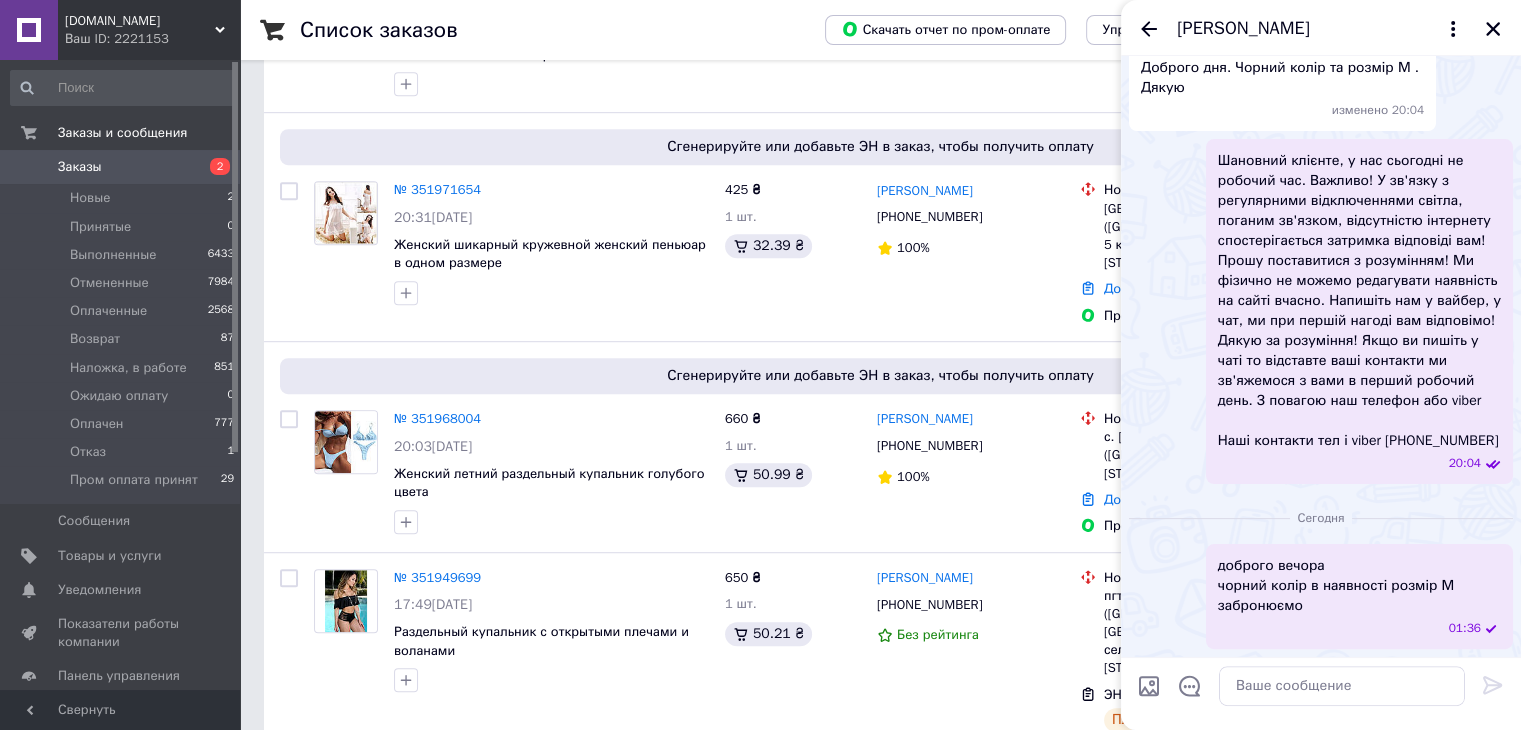 click on "[PERSON_NAME]" at bounding box center [1321, 28] 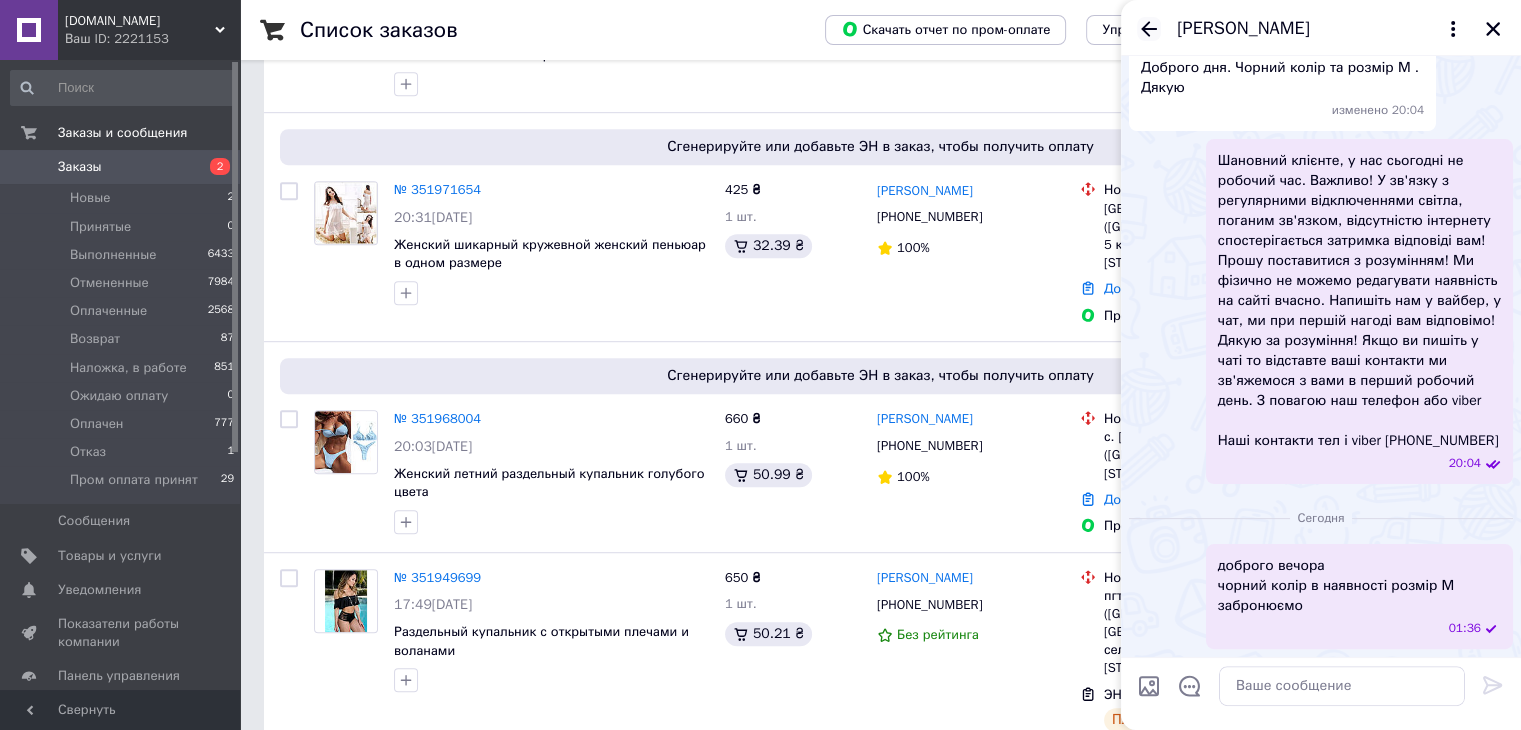 click 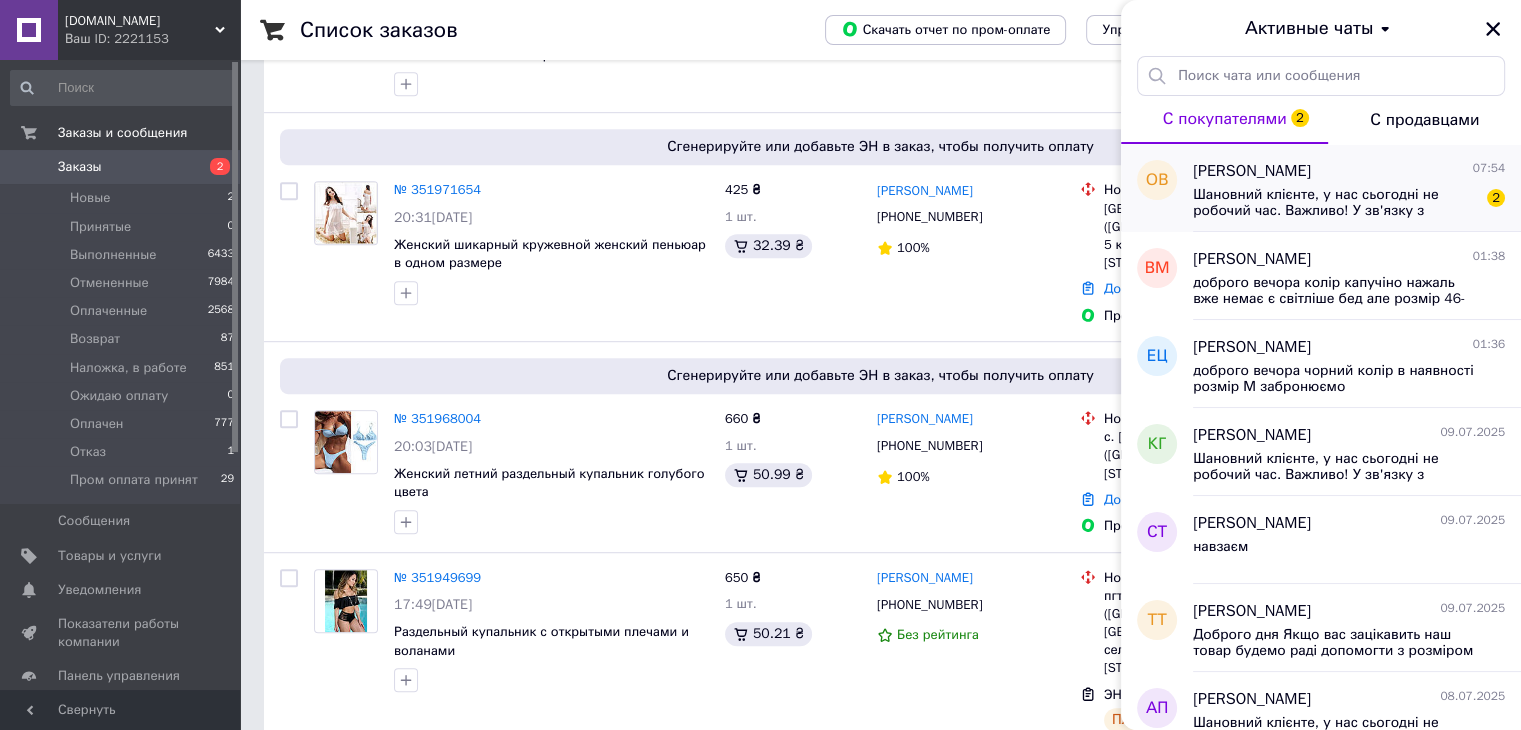 click on "Шановний клієнте, у нас сьогодні не робочий час. Важливо! У зв'язку з регулярними відключеннями світла, поганим зв'язком, відсутністю інтернету спостерігається затримка відповіді вам! Прошу поставитися з розумінням! Ми фізично не можемо редагувати наявність на сайті вчасно. Напишіть нам у вайбер, у чат, ми при першій нагоді вам відповімо! Дякую за розуміння! Якщо ви пишіть у чаті то відставте ваші контакти ми зв'яжемося з вами в перший робочий день. З повагою наш телефон або viber
Наші контакти тел і viber [PHONE_NUMBER]" at bounding box center (1335, 203) 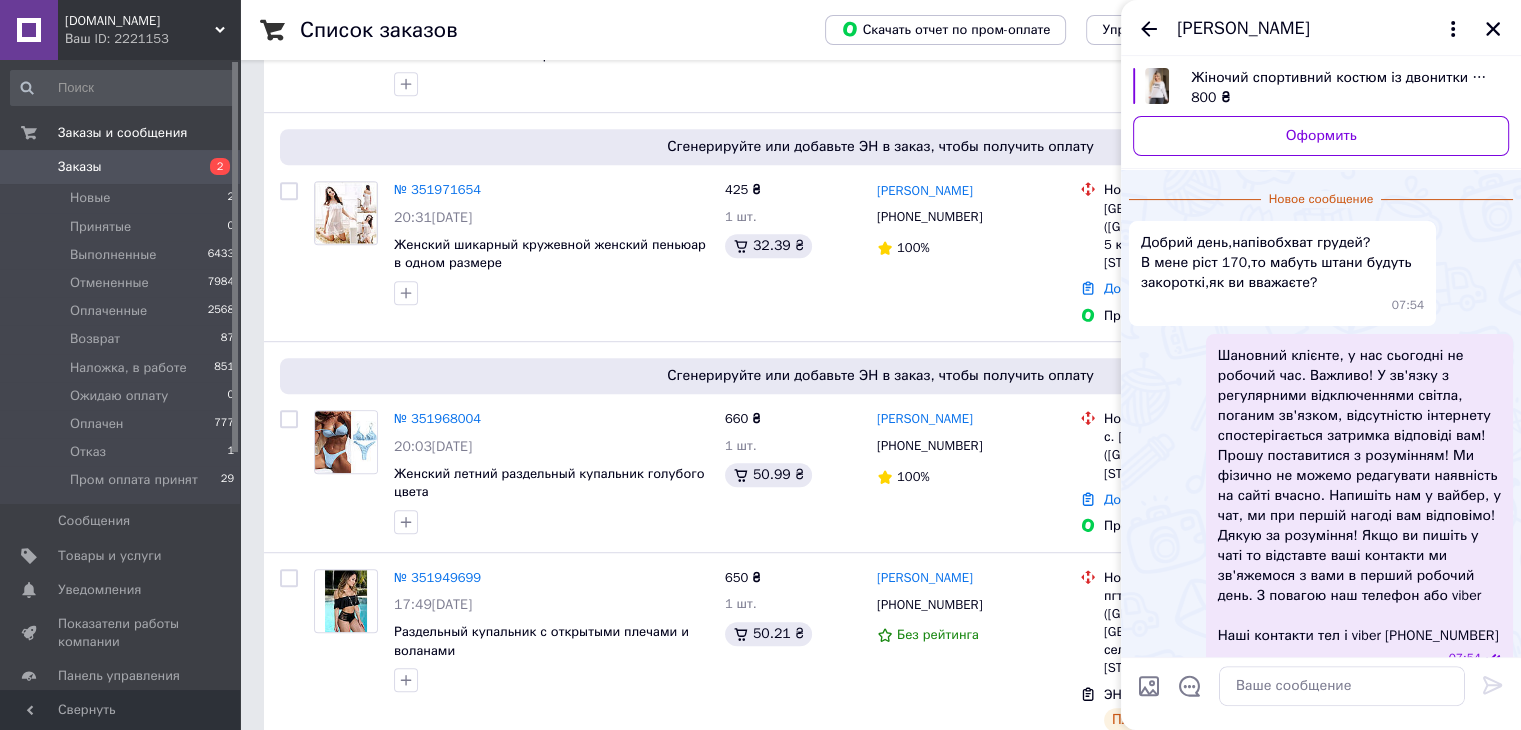 scroll, scrollTop: 450, scrollLeft: 0, axis: vertical 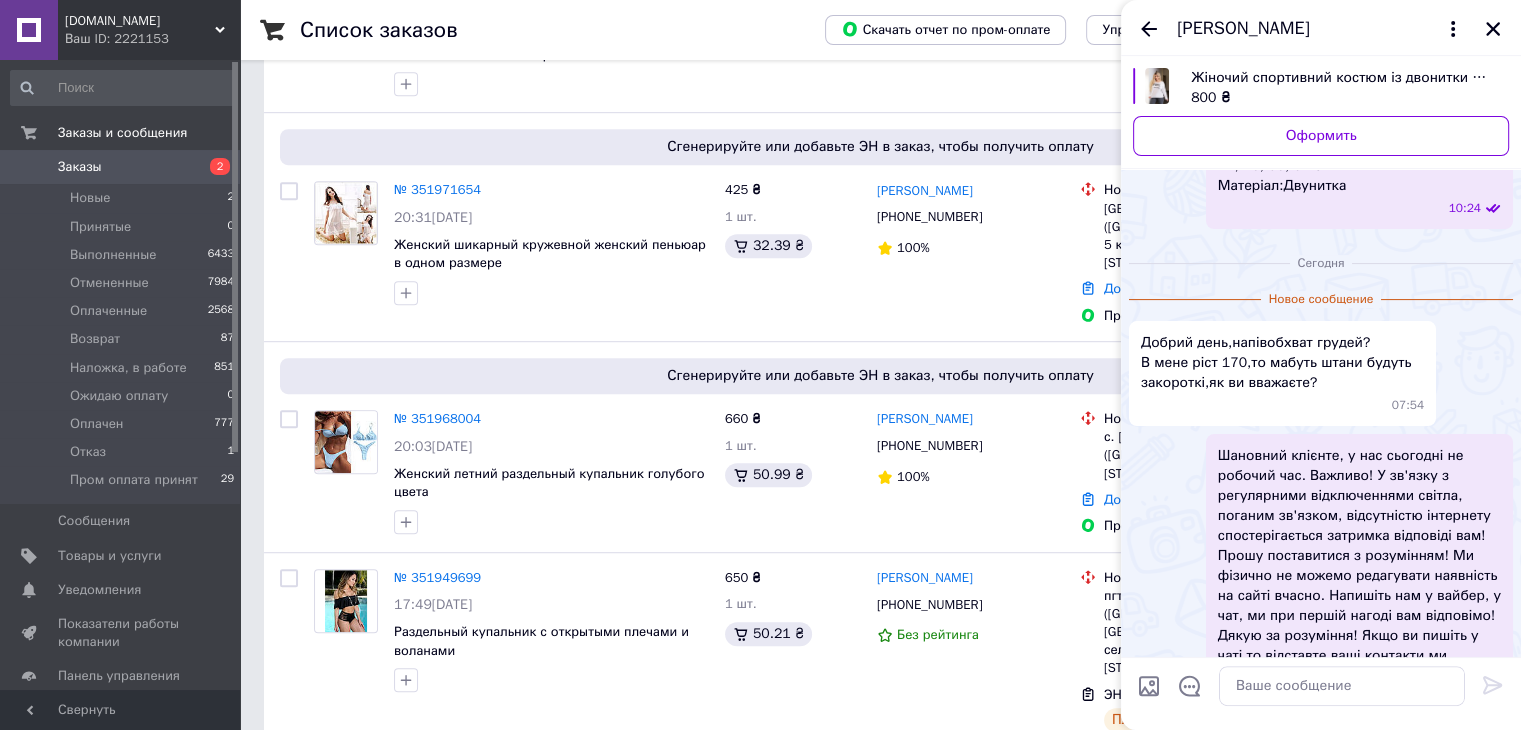 click on "Жіночий спортивний костюм із двонитки демісезонний двійка 50-52" at bounding box center [1342, 78] 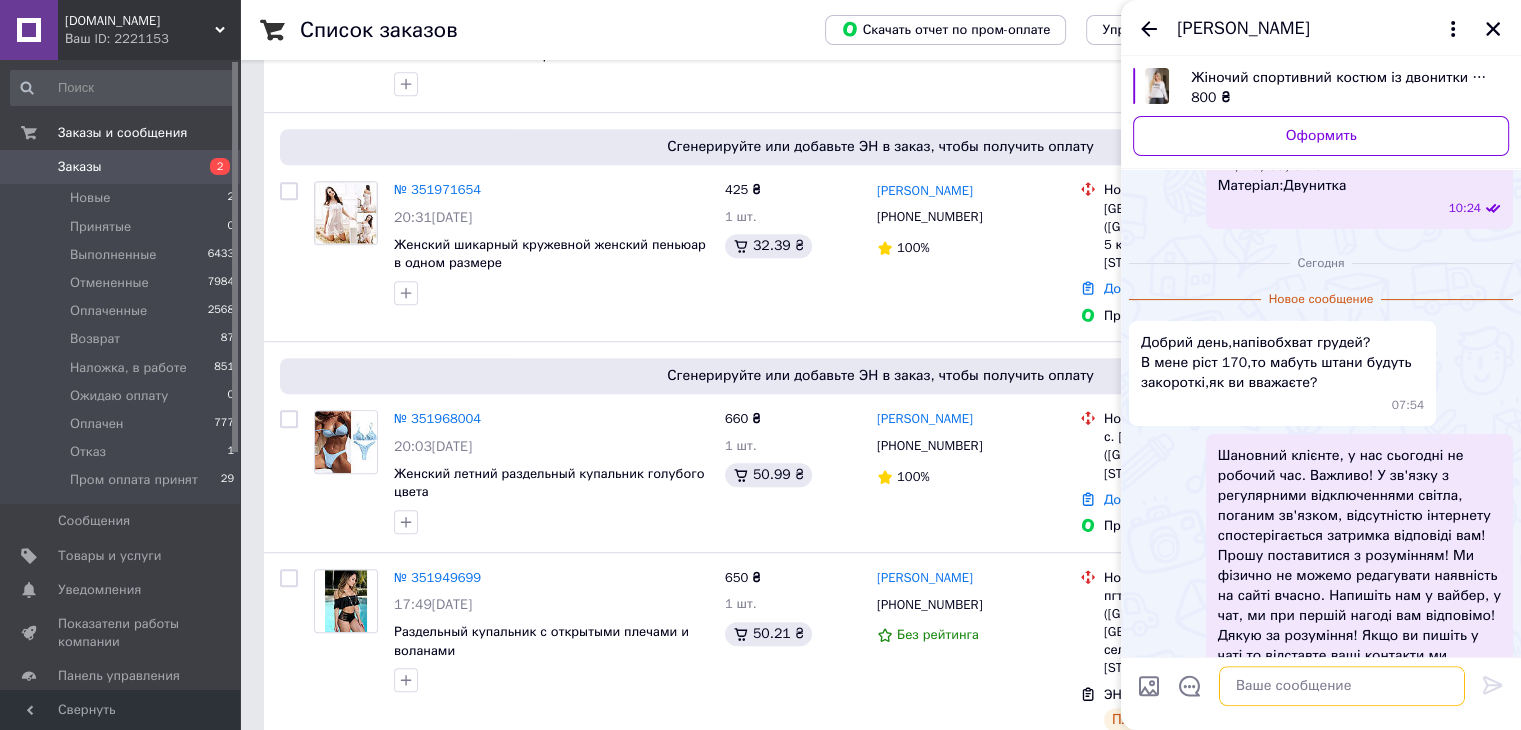 click at bounding box center [1342, 686] 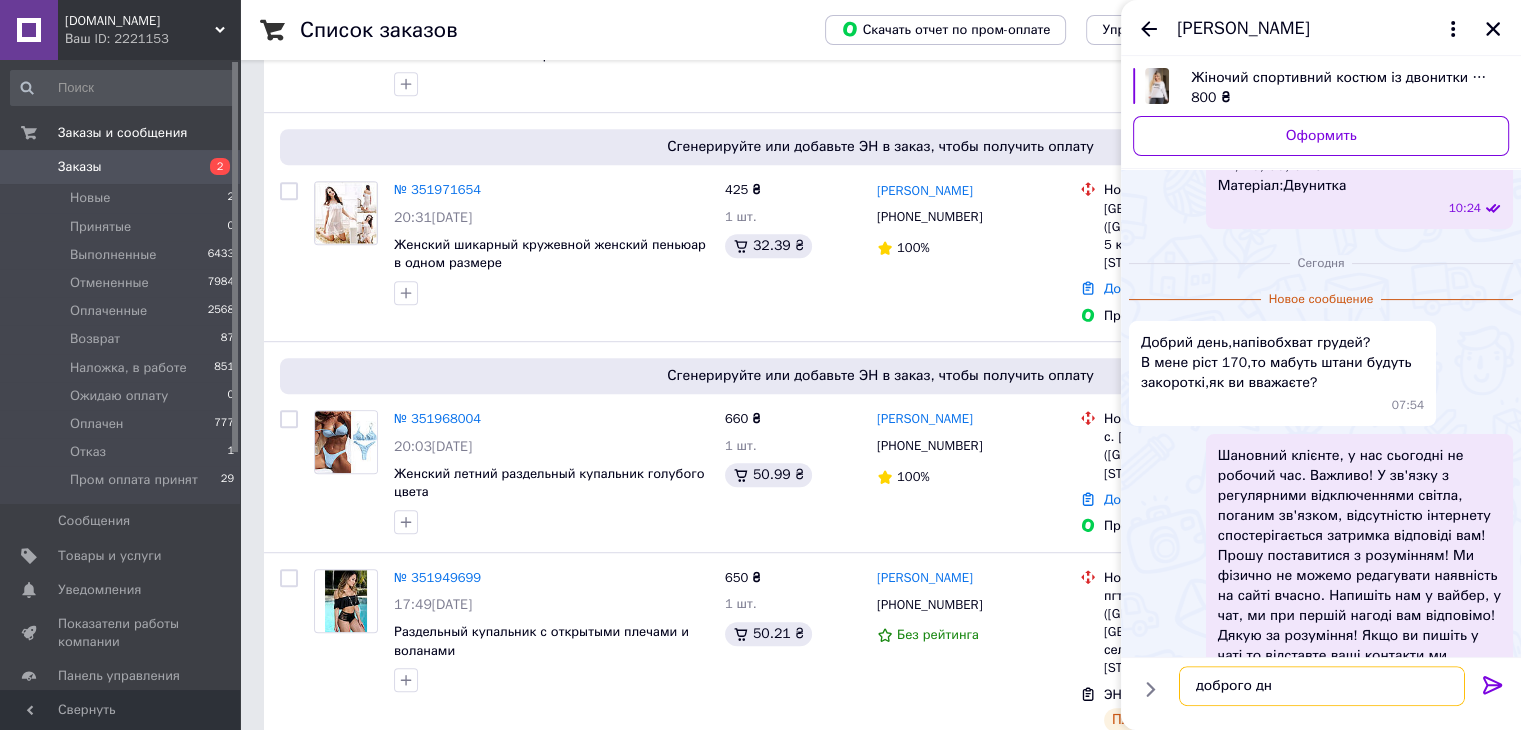 type on "доброго дня" 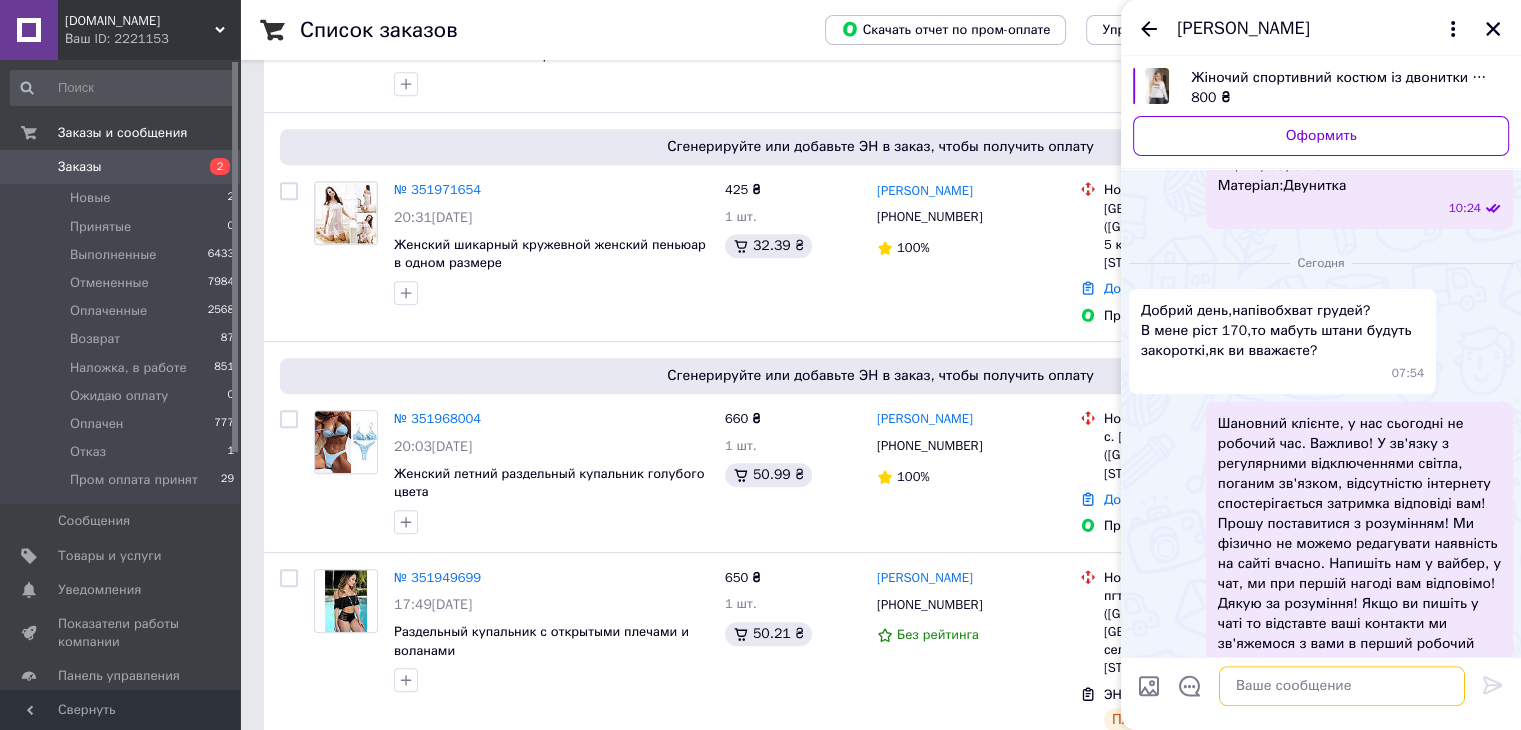 scroll, scrollTop: 582, scrollLeft: 0, axis: vertical 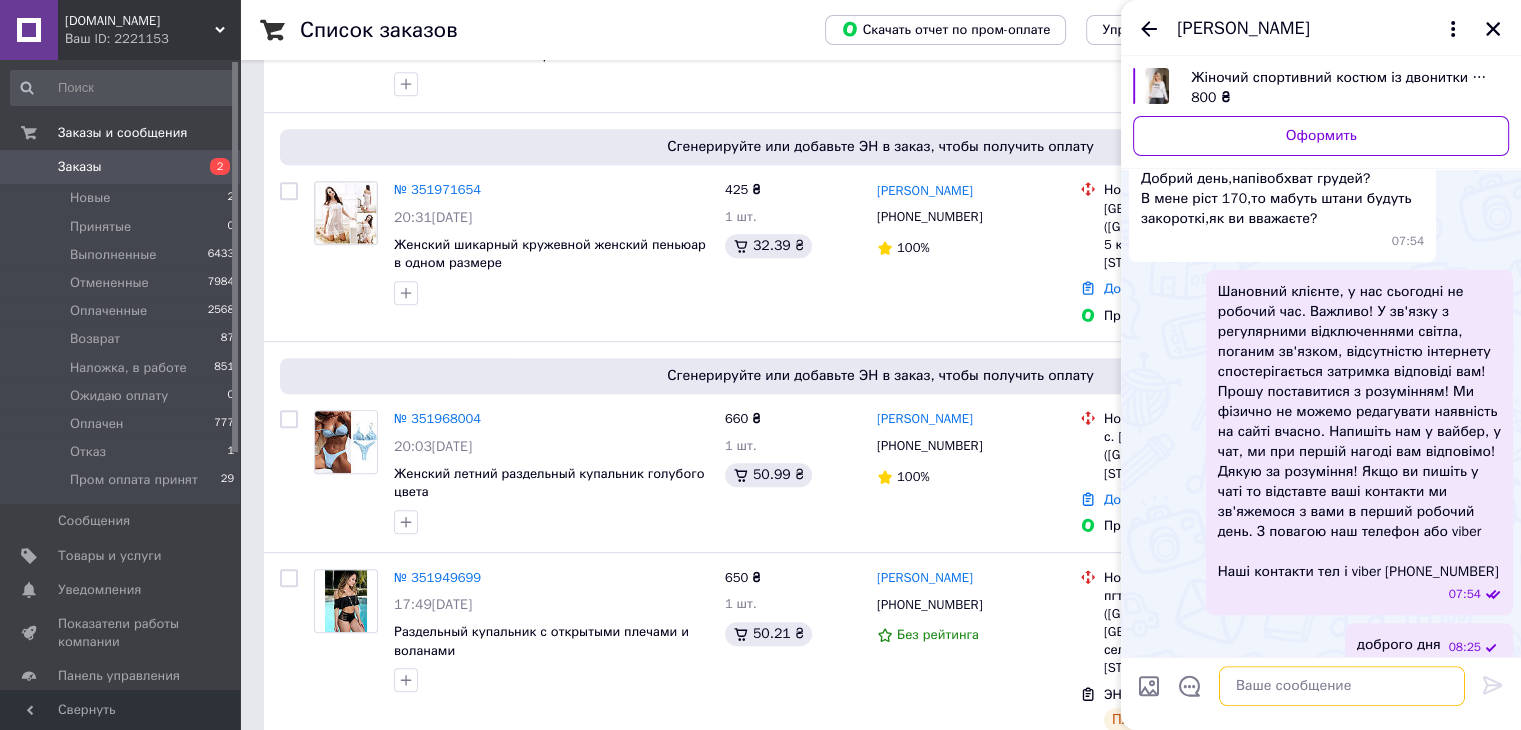 paste on "Стиль:Спортивний
Сезон:Весна/Осінь
Довжина кофти:56, 58, 60, 61 см
Довжина рукава від горловини:57, 59, 63, 65 см
Довжина штанів:94, 94, 95, 95 см
Довжина крокового шва:76, 76, 76, 77 см
Напівобхват стегон:
42, 46, 50, 52 см
Матеріал:Двунитка" 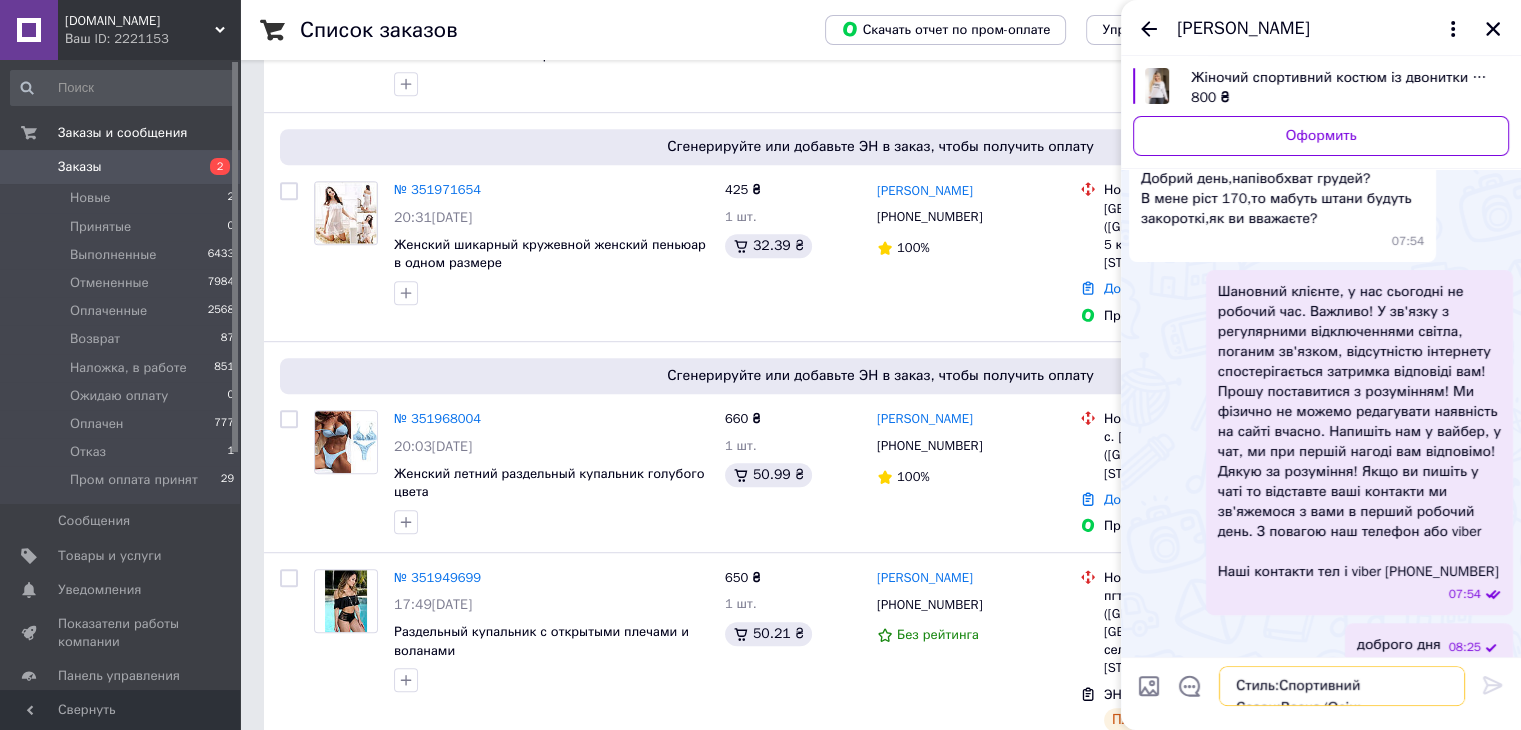 scroll, scrollTop: 68, scrollLeft: 0, axis: vertical 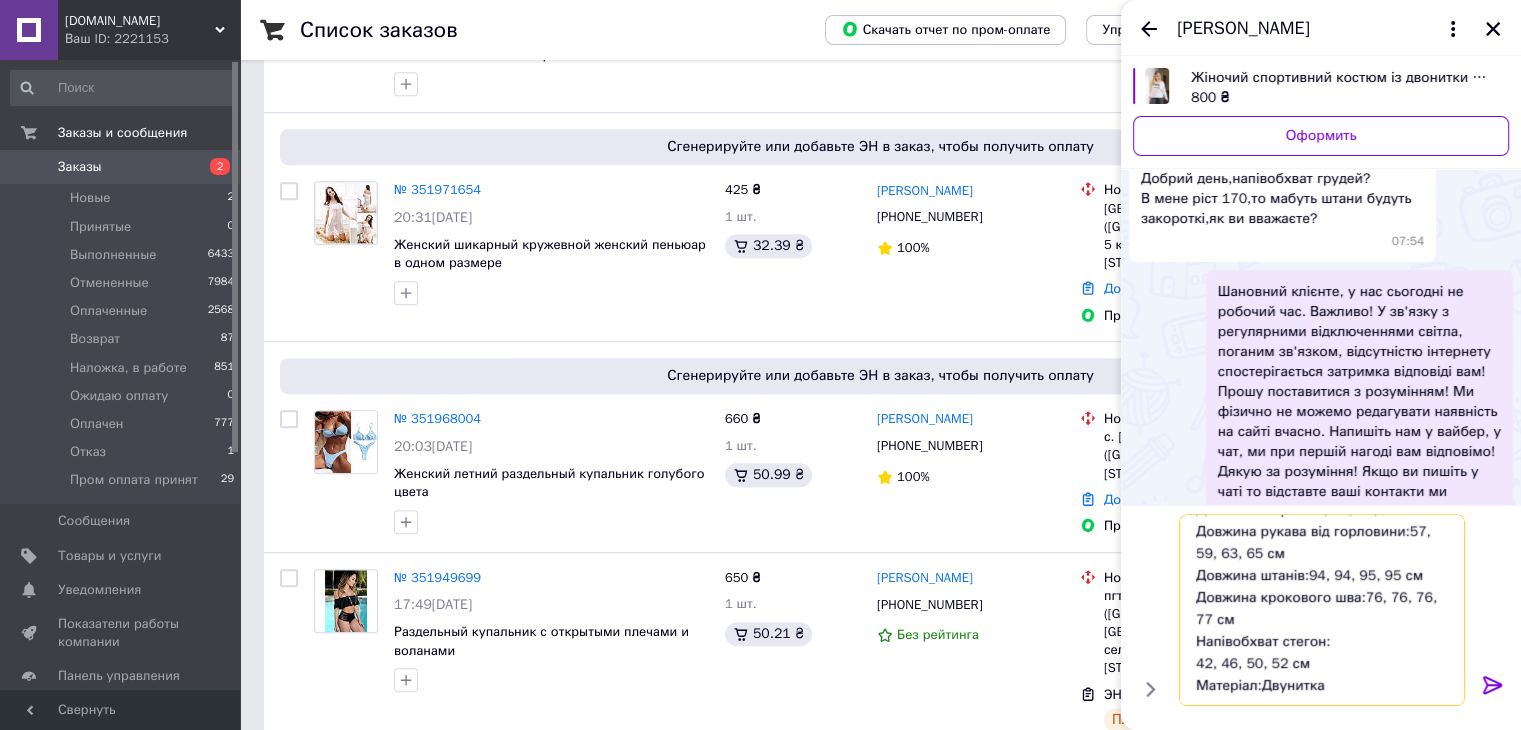 type 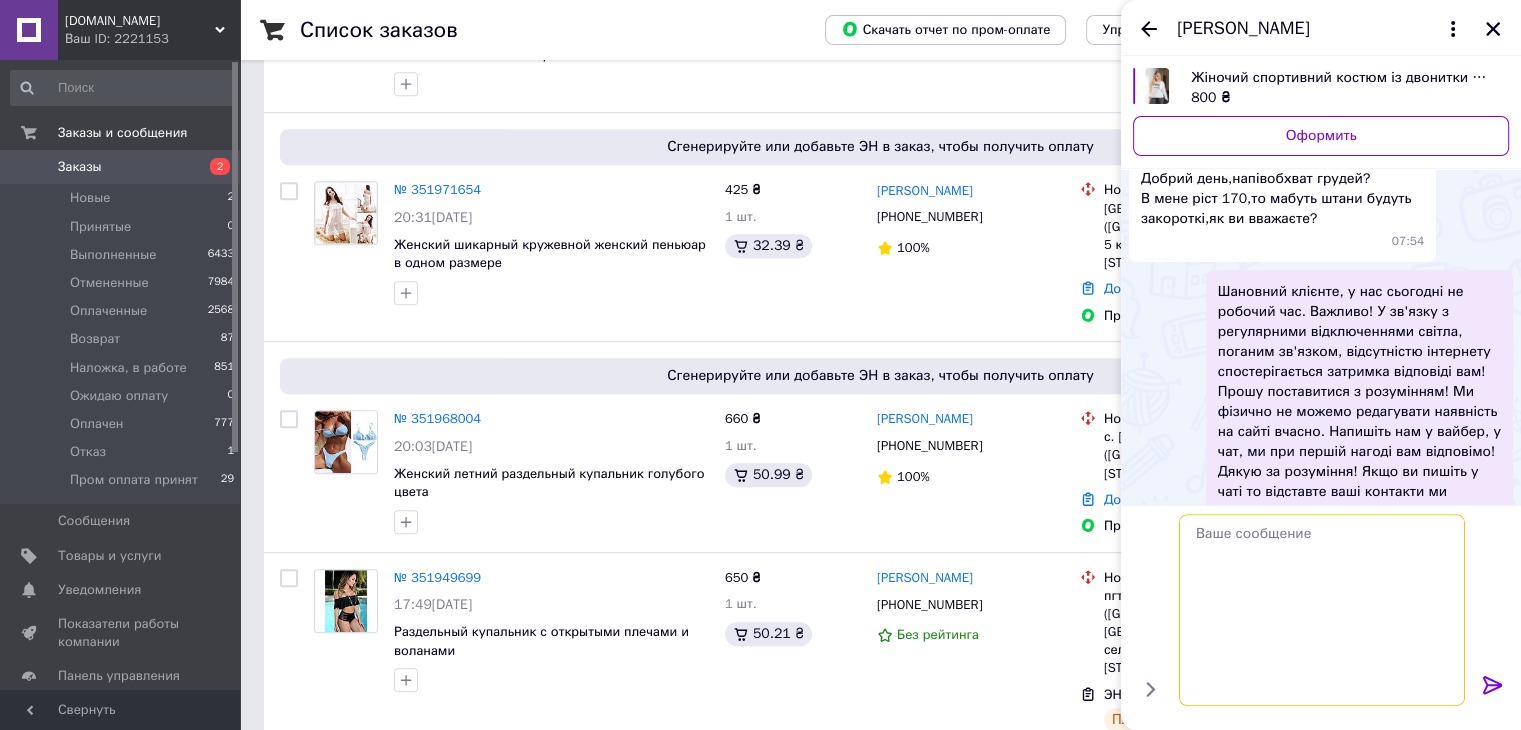 scroll, scrollTop: 0, scrollLeft: 0, axis: both 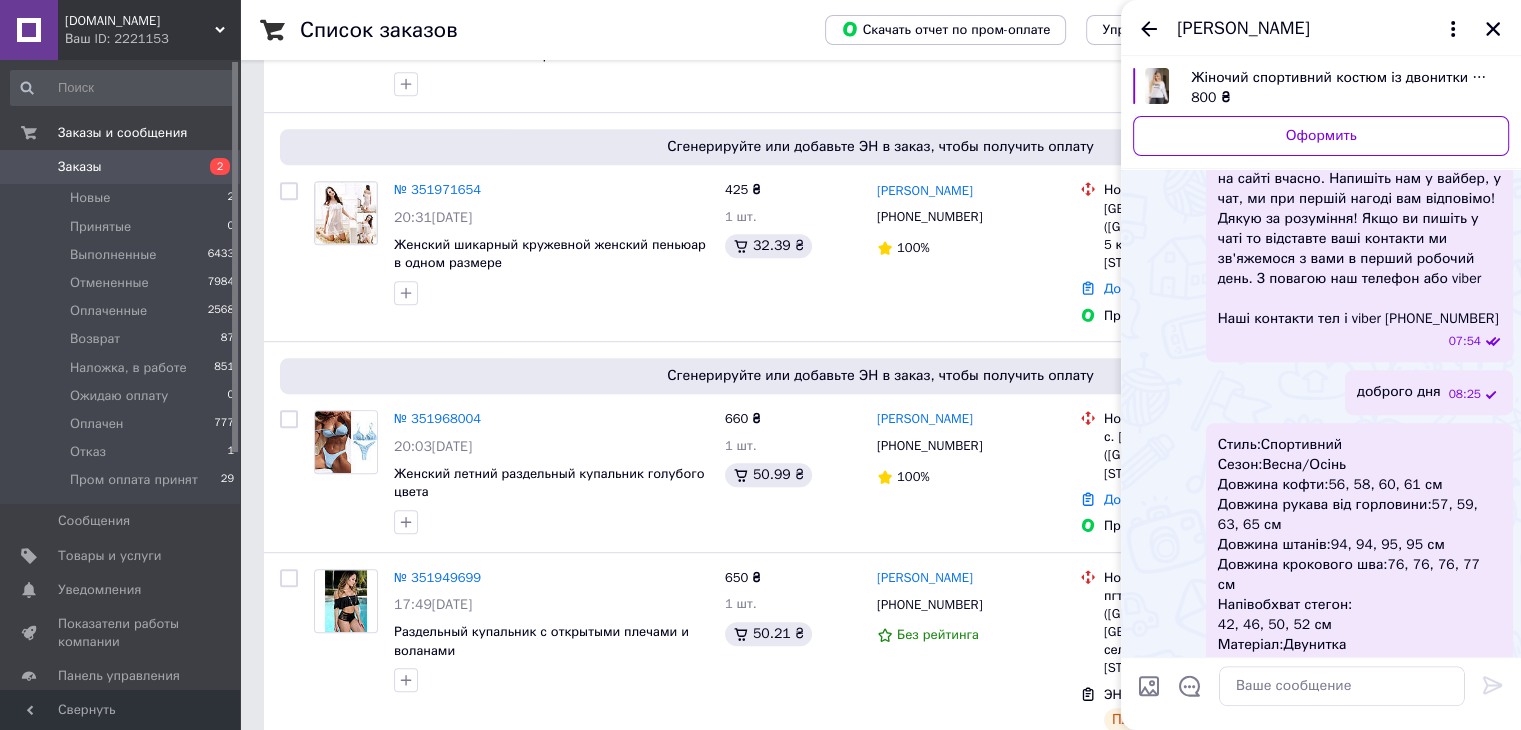 click at bounding box center [1149, 686] 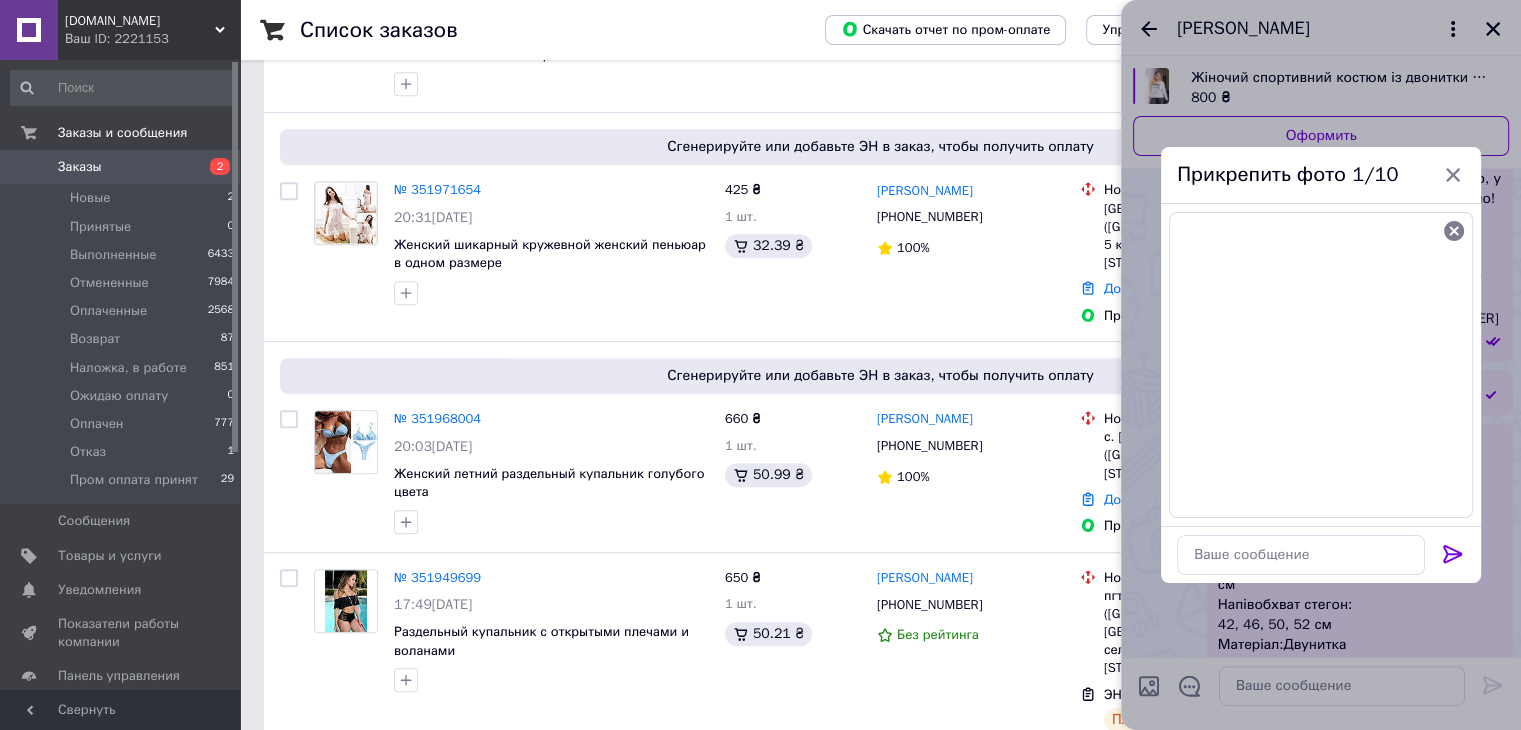 click 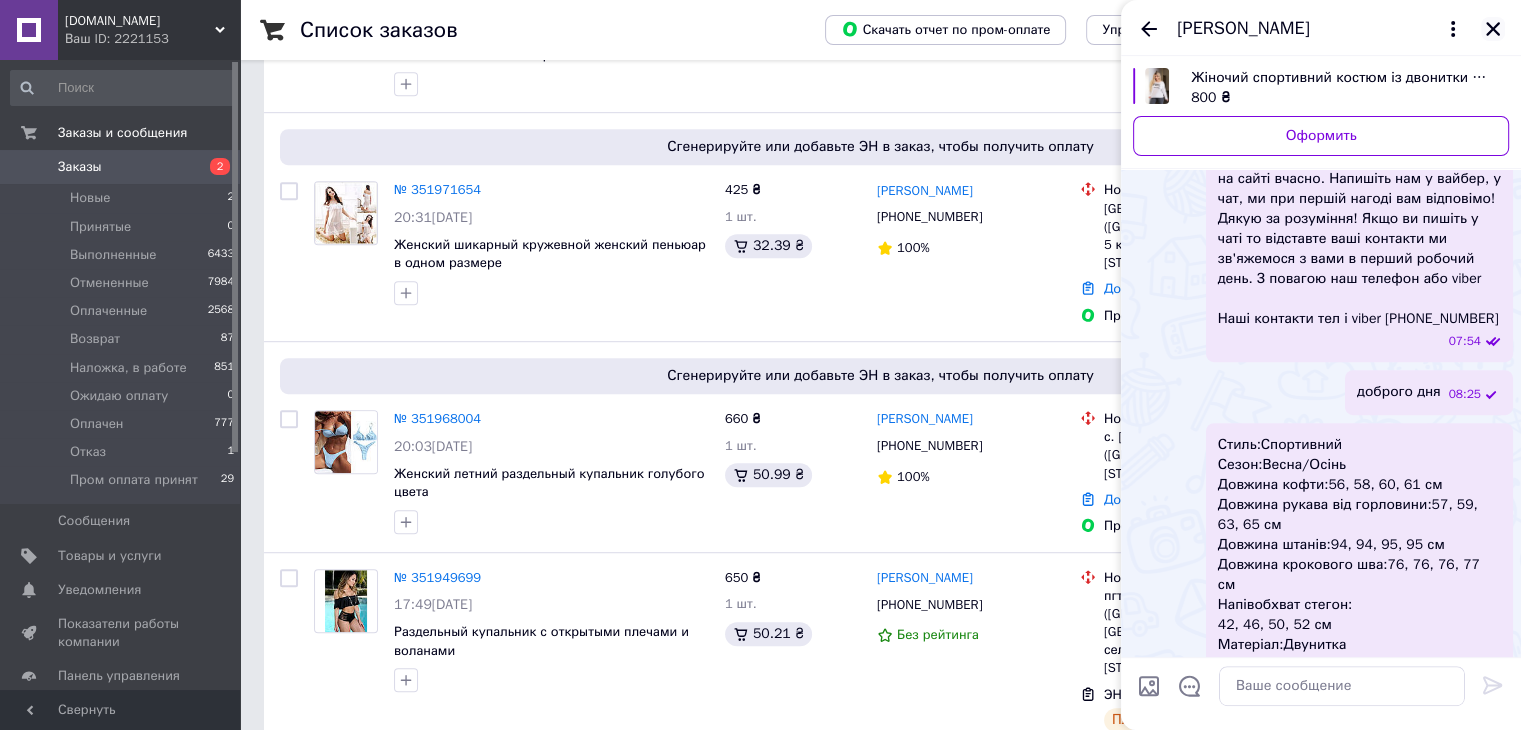 scroll, scrollTop: 1019, scrollLeft: 0, axis: vertical 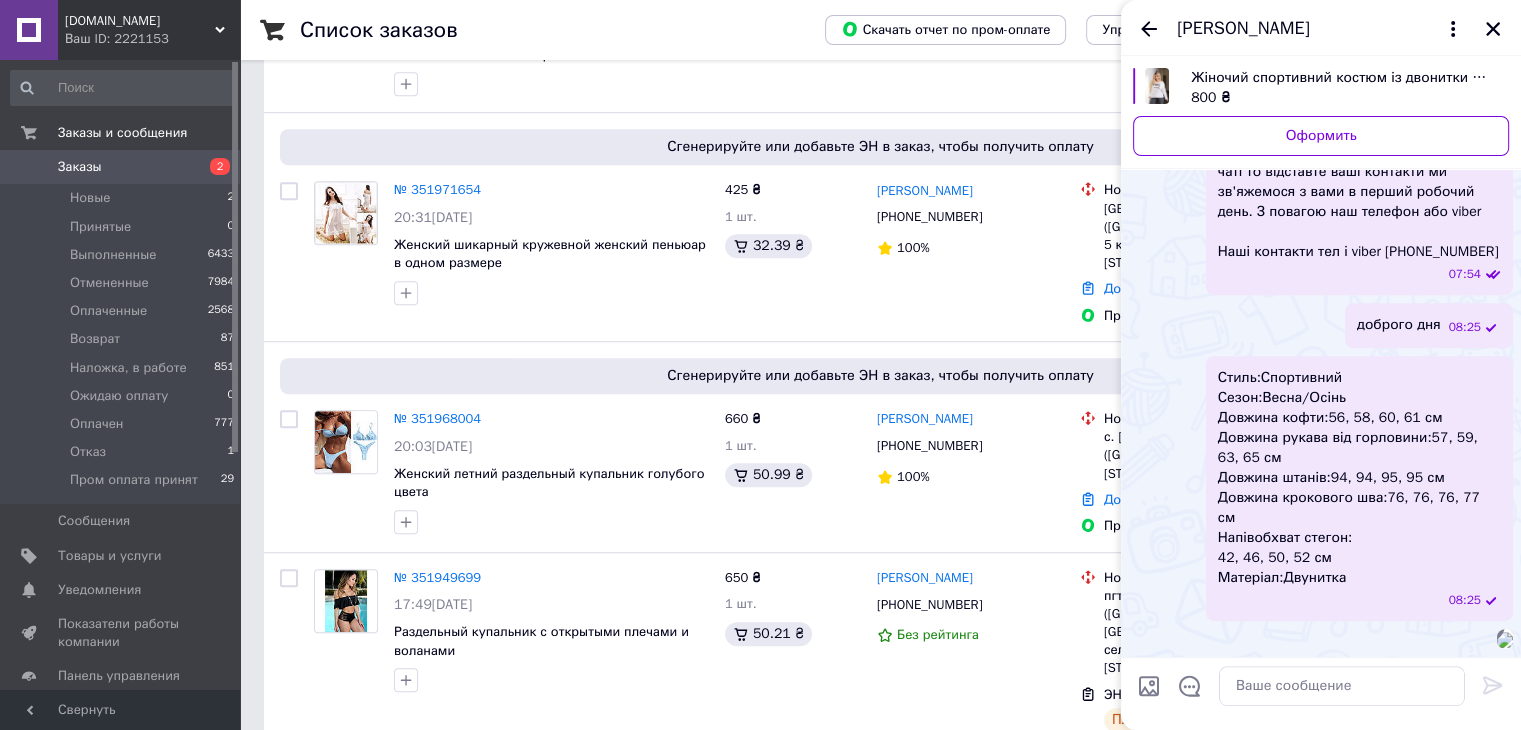 click on "Ольга Воськало" at bounding box center (1321, 28) 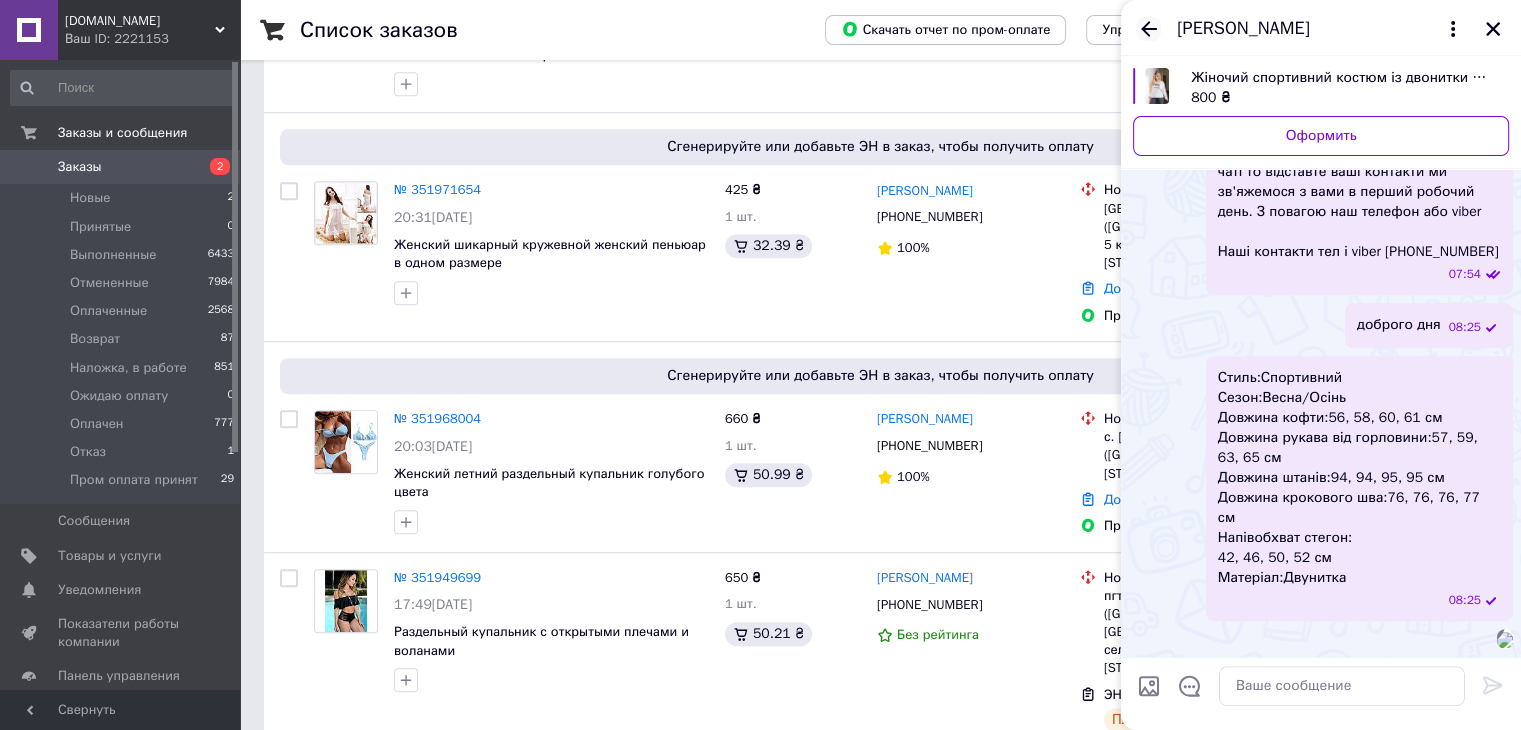 click 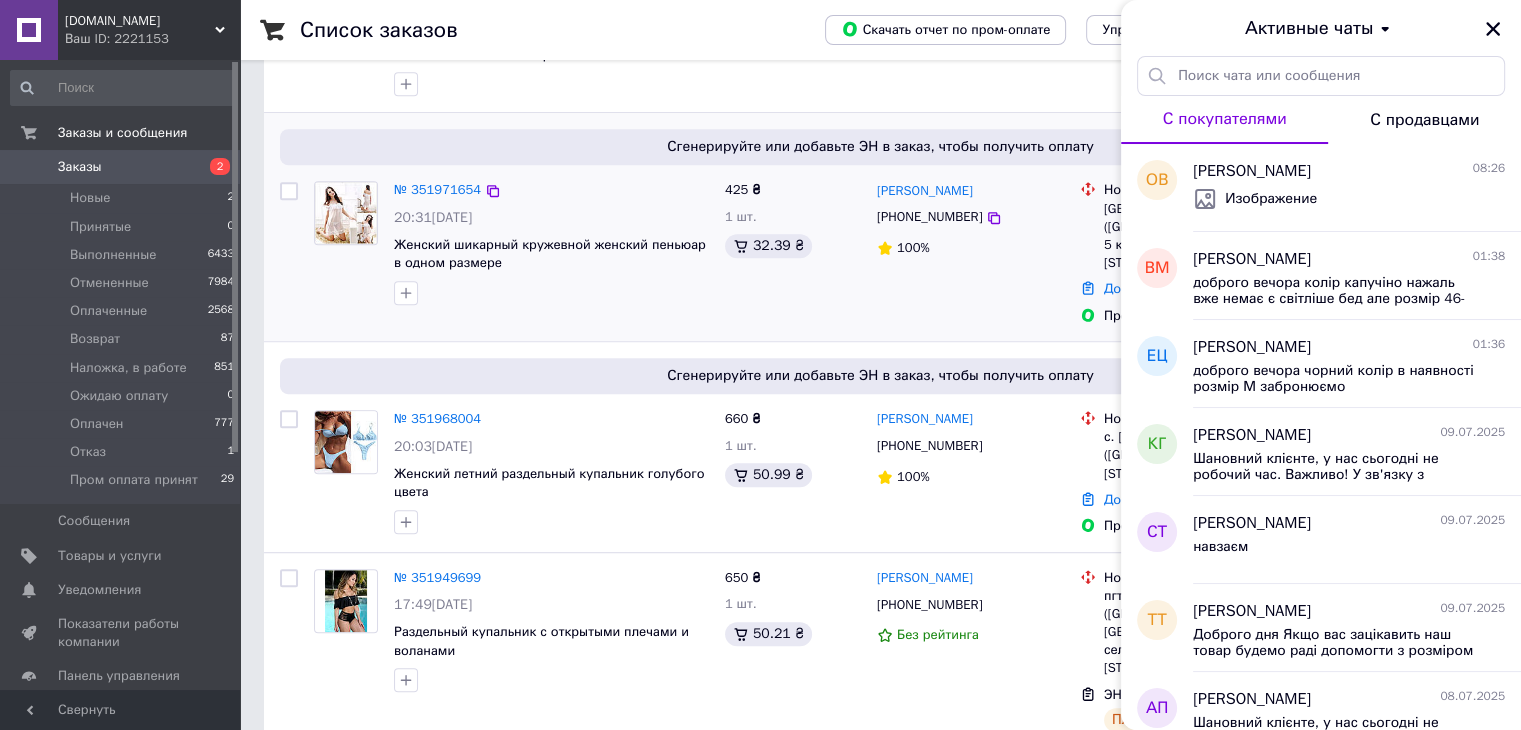 drag, startPoint x: 1497, startPoint y: 33, endPoint x: 1227, endPoint y: 105, distance: 279.43515 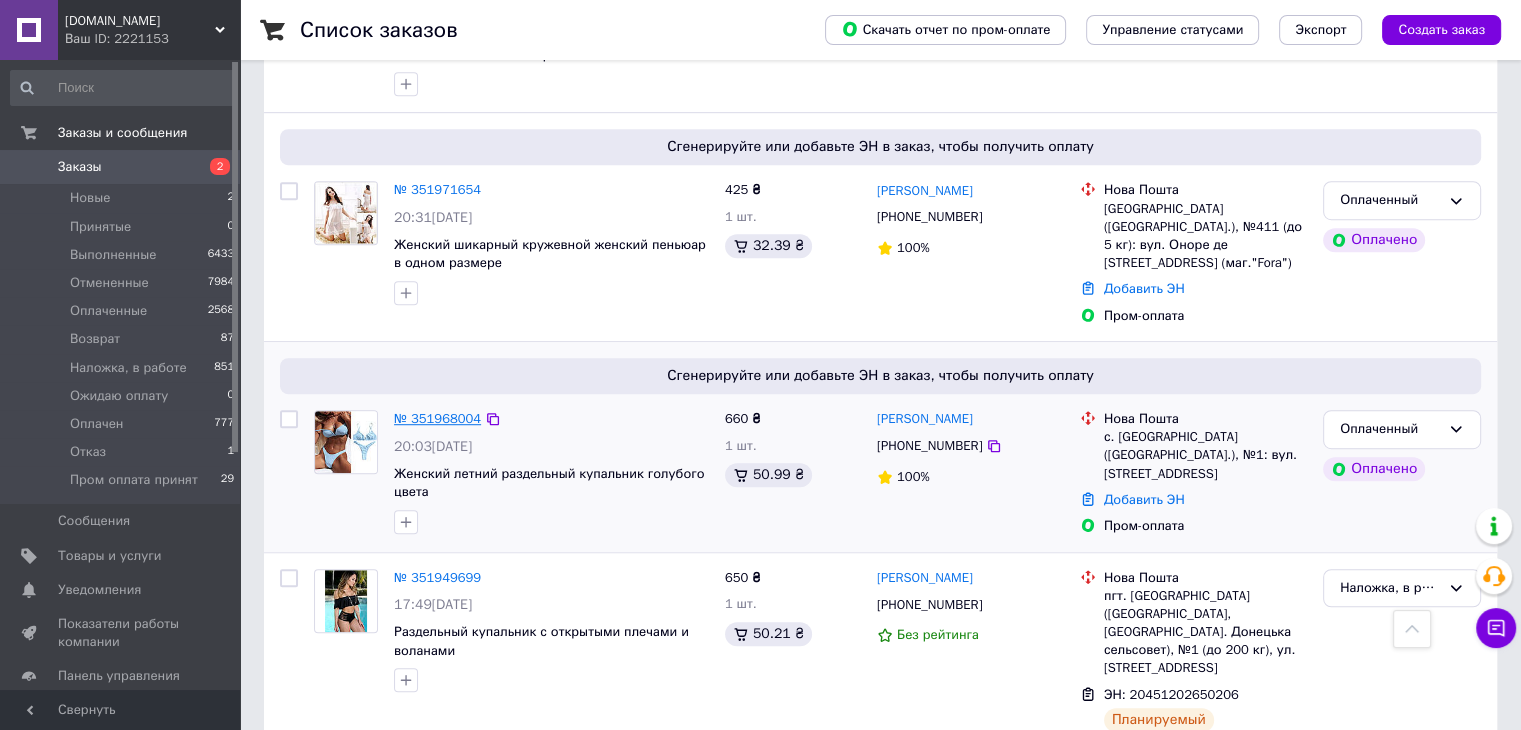 click on "№ 351968004" at bounding box center (437, 418) 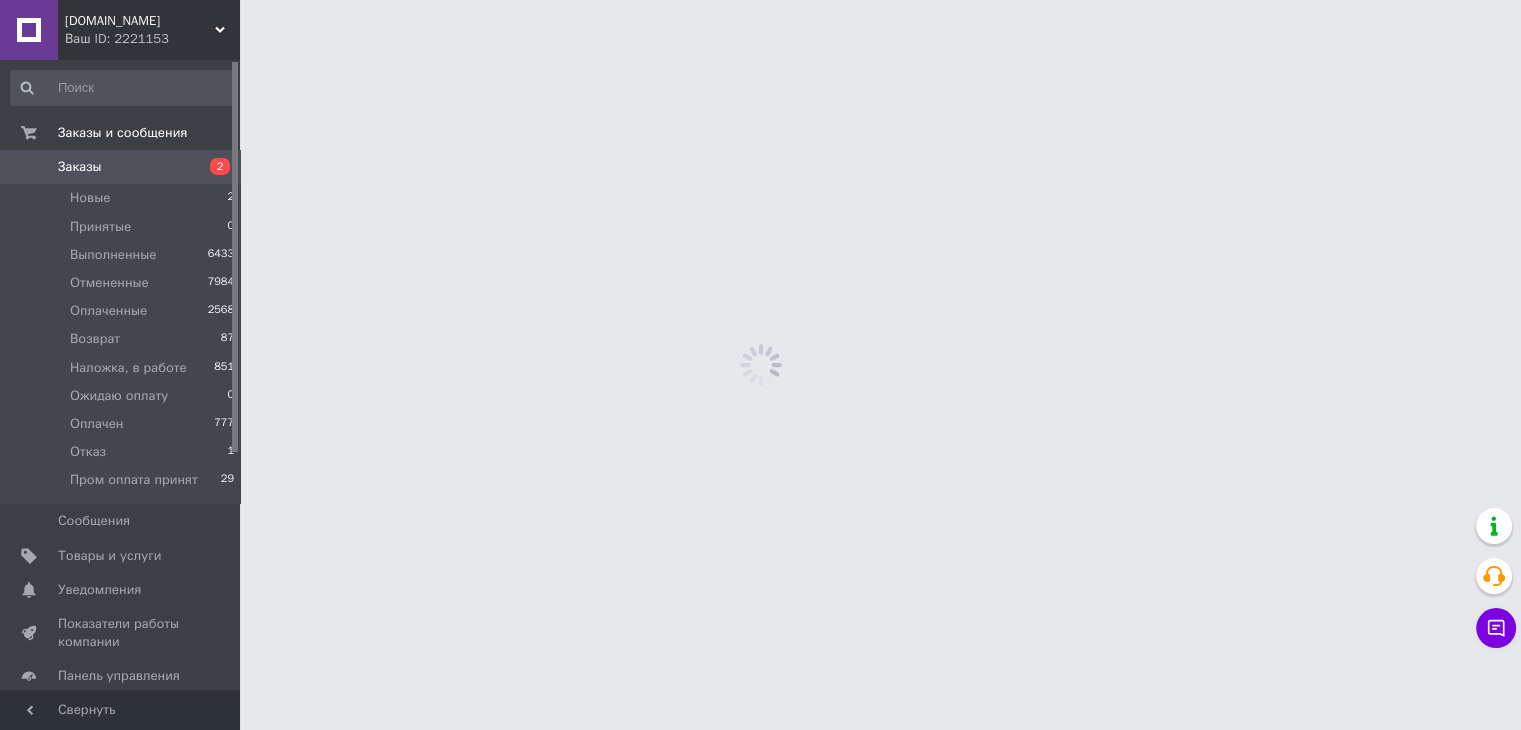 scroll, scrollTop: 0, scrollLeft: 0, axis: both 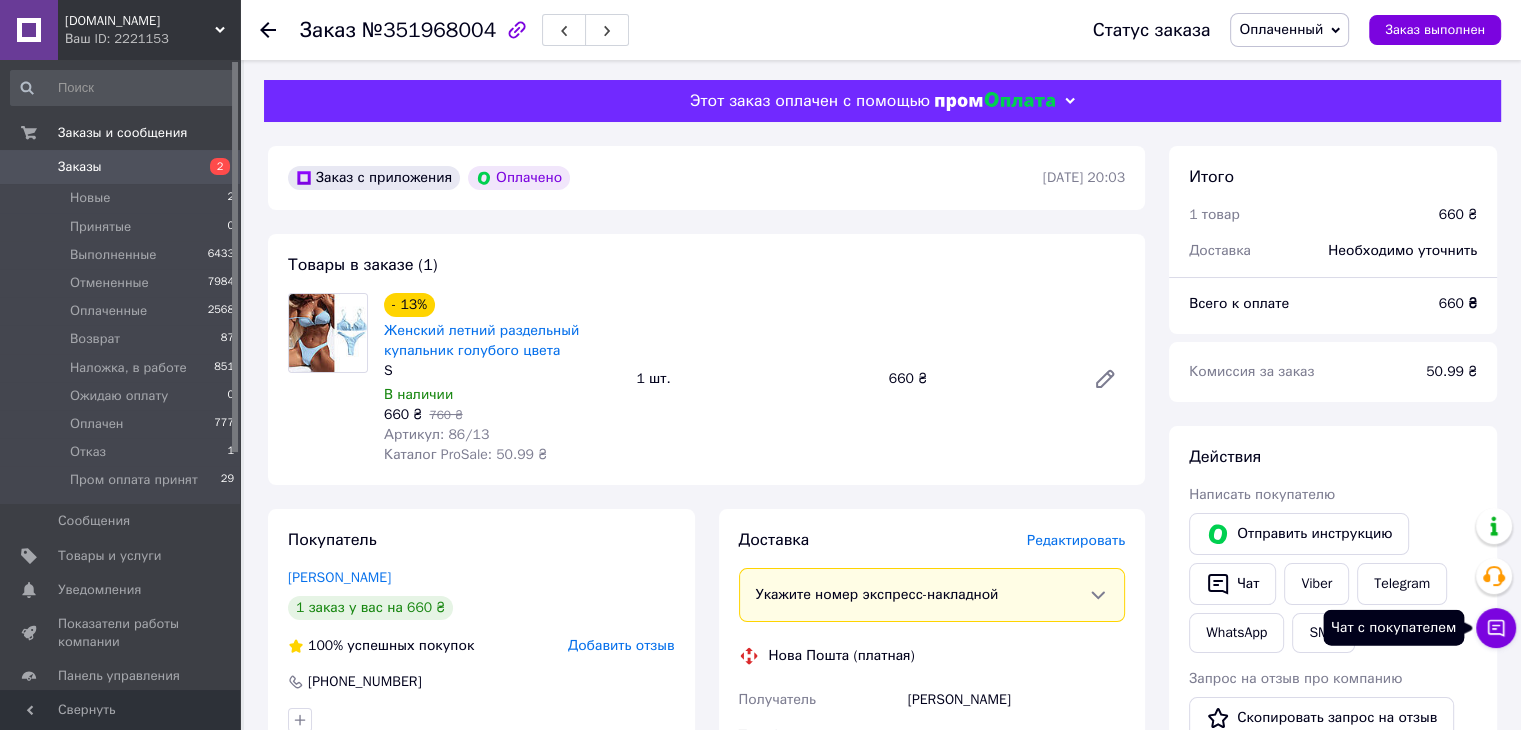 click 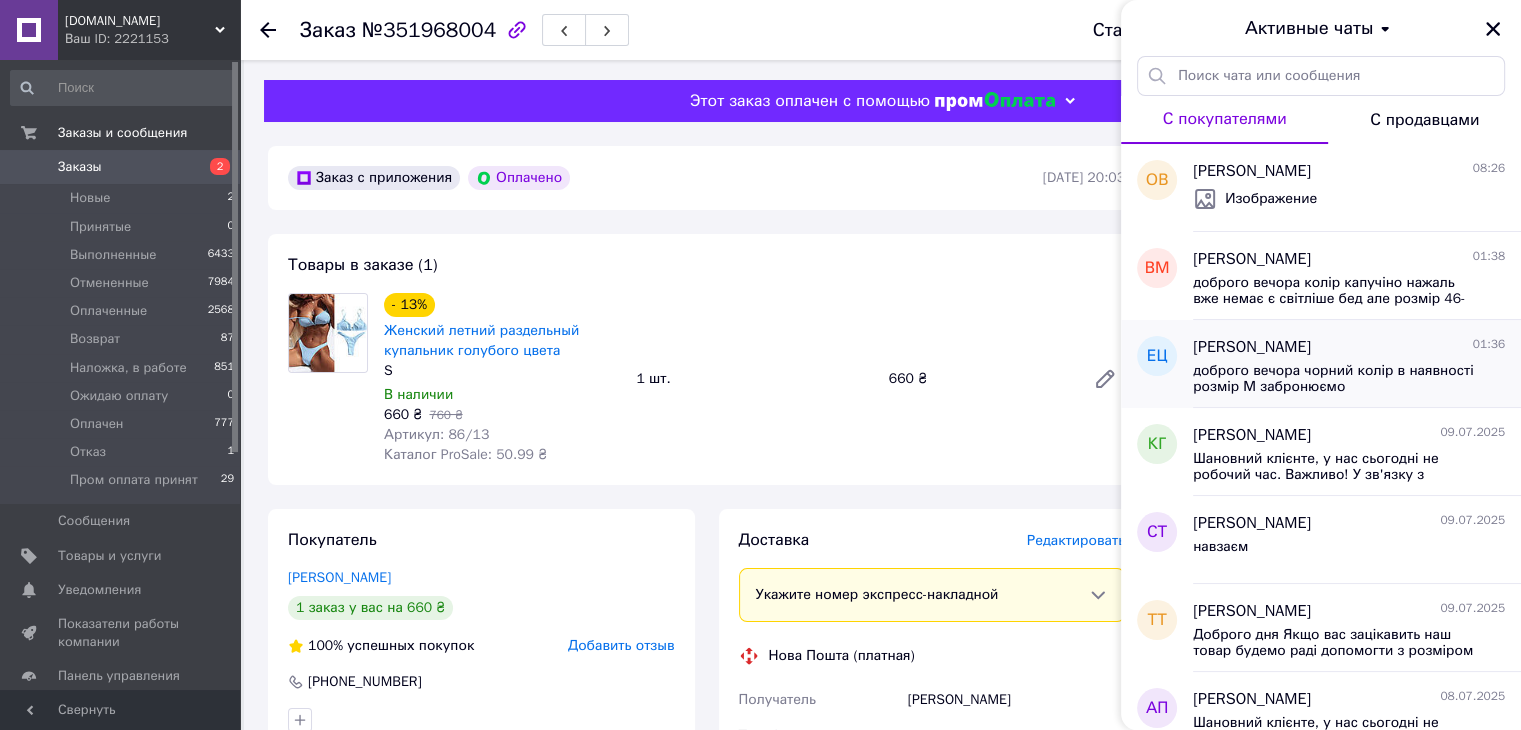 click on "доброго вечора
чорний колір в наявності розмір М забронюємо" at bounding box center (1349, 377) 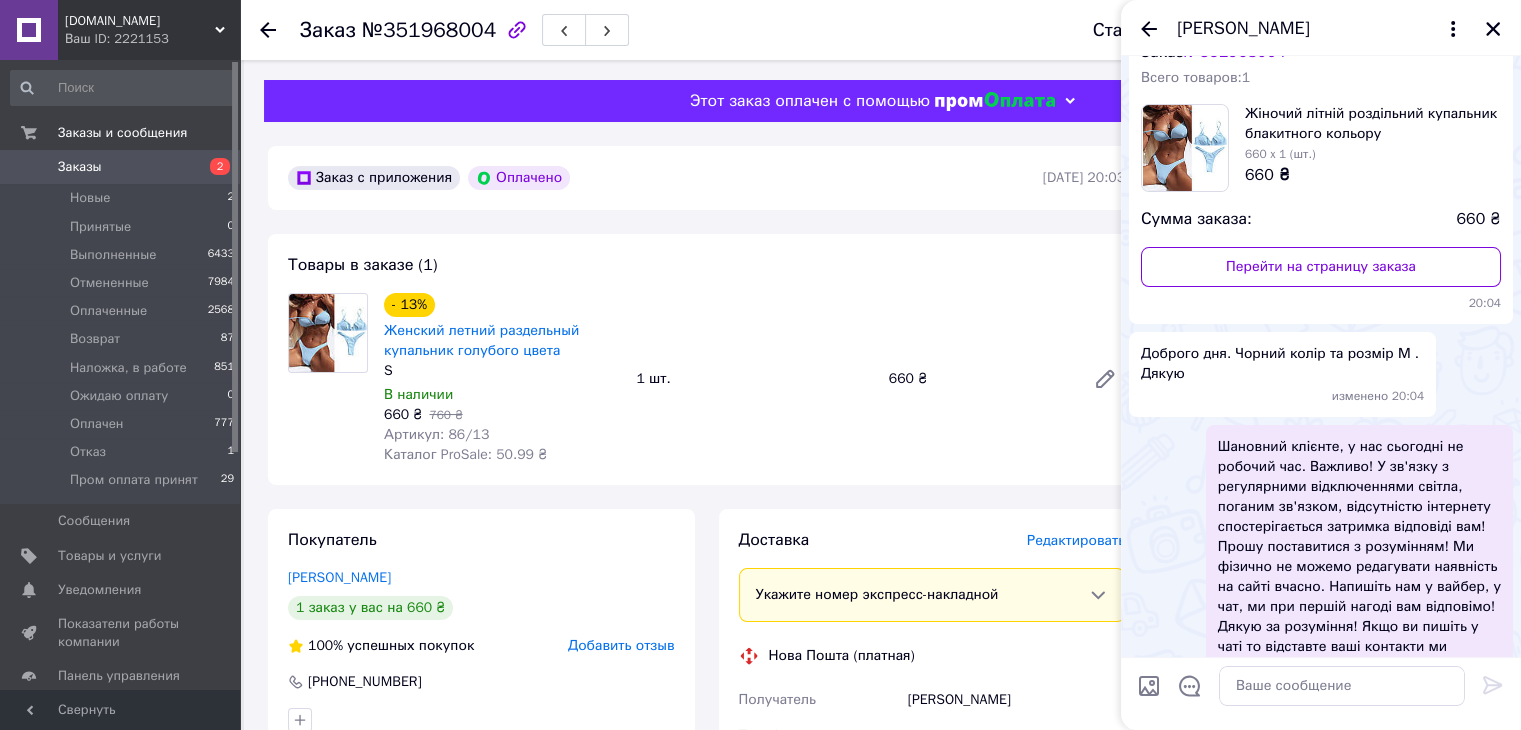 scroll, scrollTop: 65, scrollLeft: 0, axis: vertical 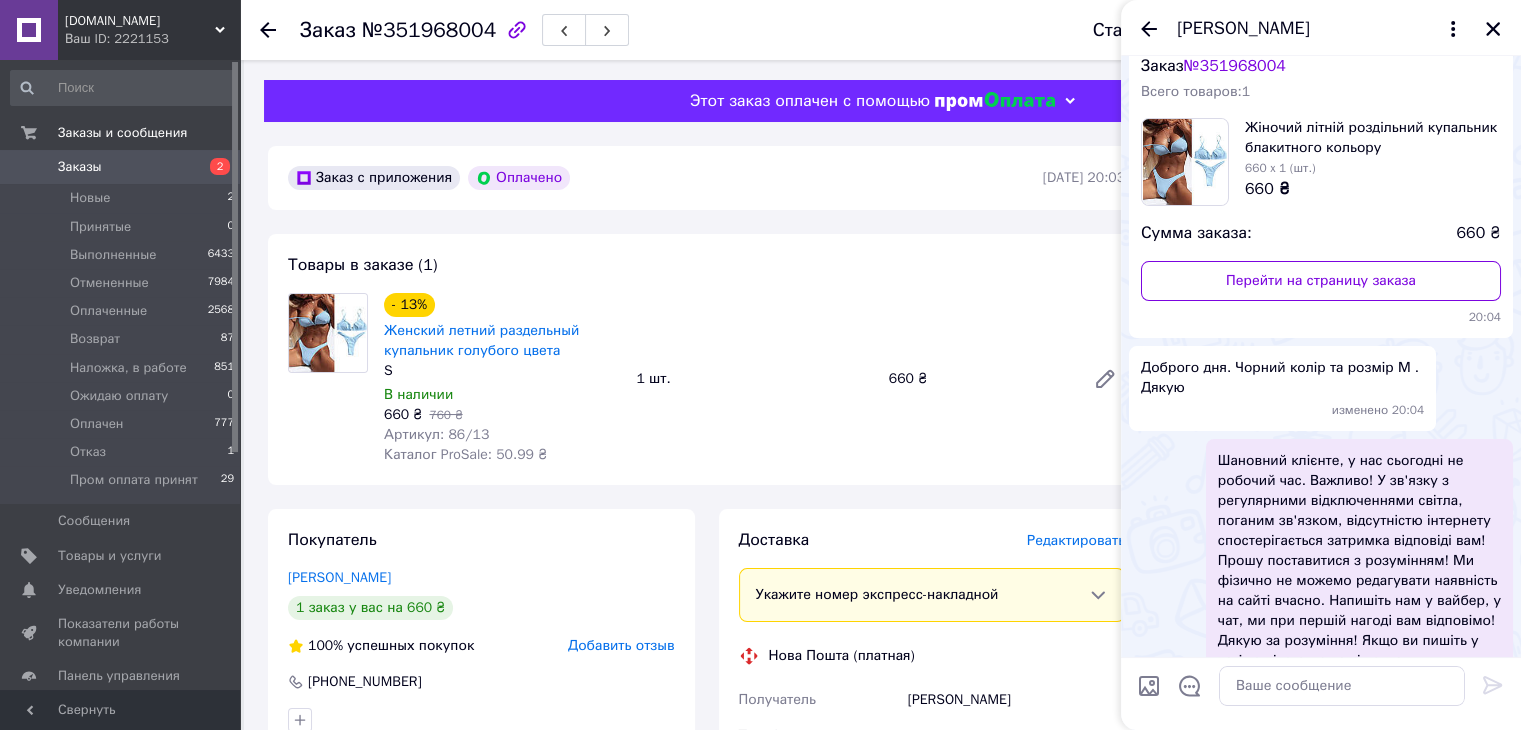 drag, startPoint x: 917, startPoint y: 290, endPoint x: 1011, endPoint y: 327, distance: 101.0198 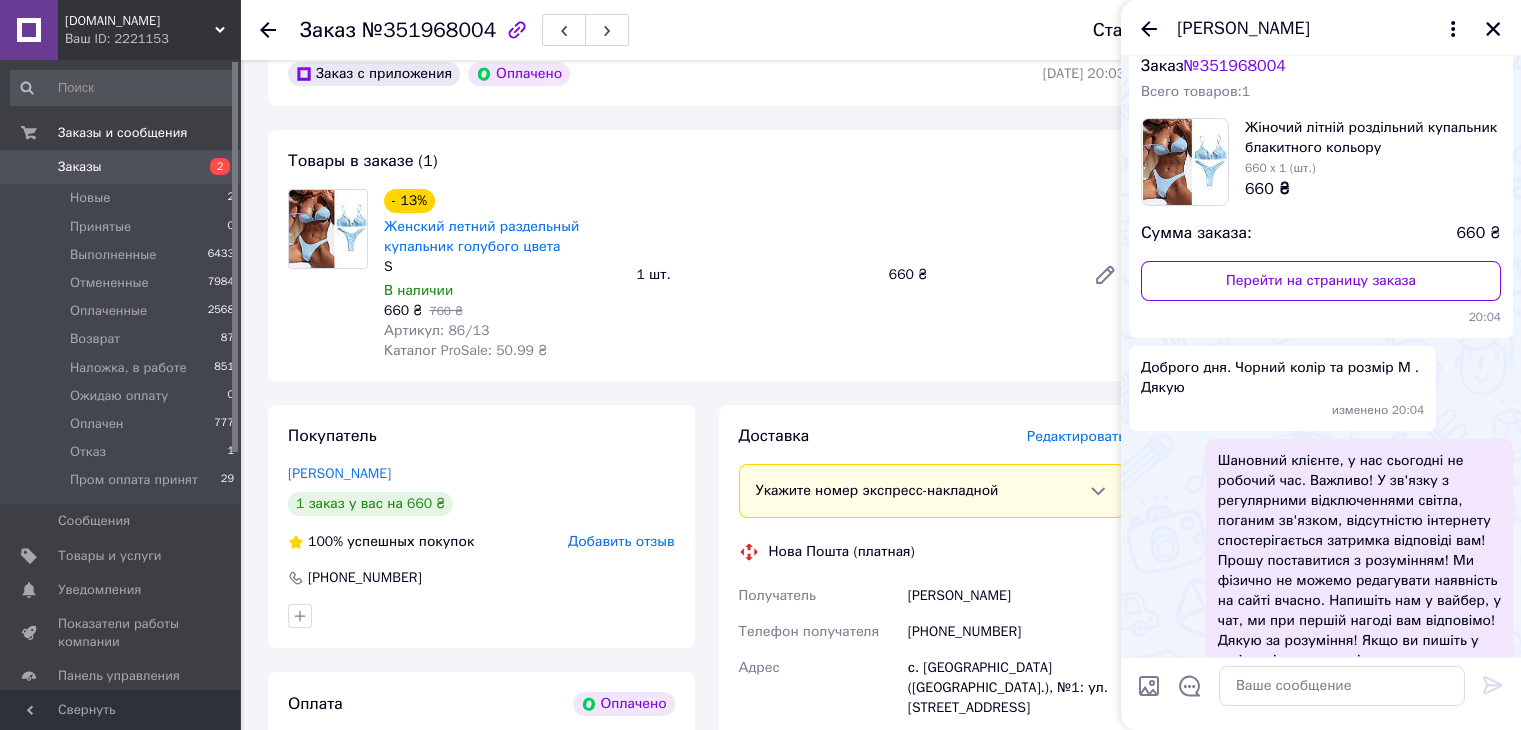 scroll, scrollTop: 400, scrollLeft: 0, axis: vertical 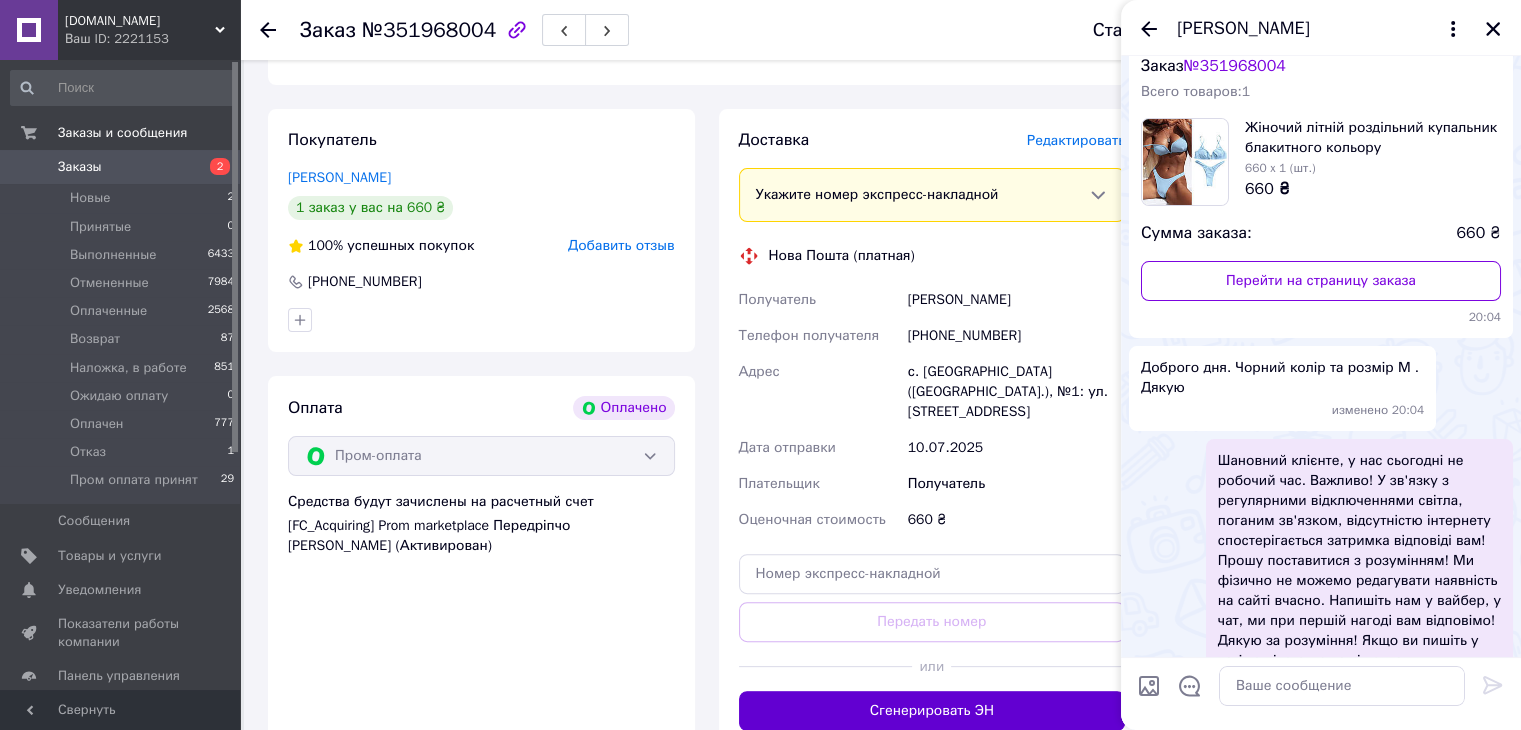 click on "Сгенерировать ЭН" at bounding box center [932, 711] 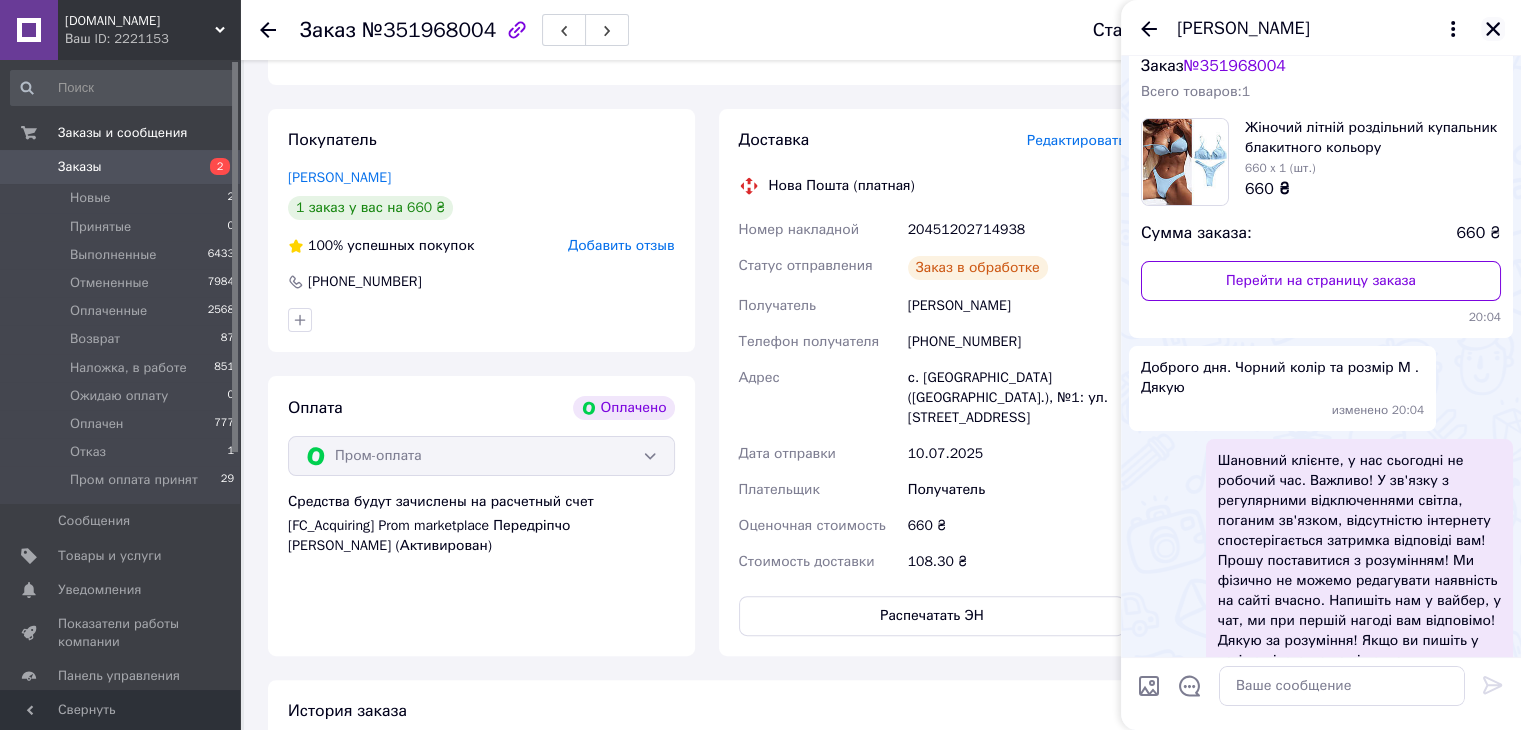 click 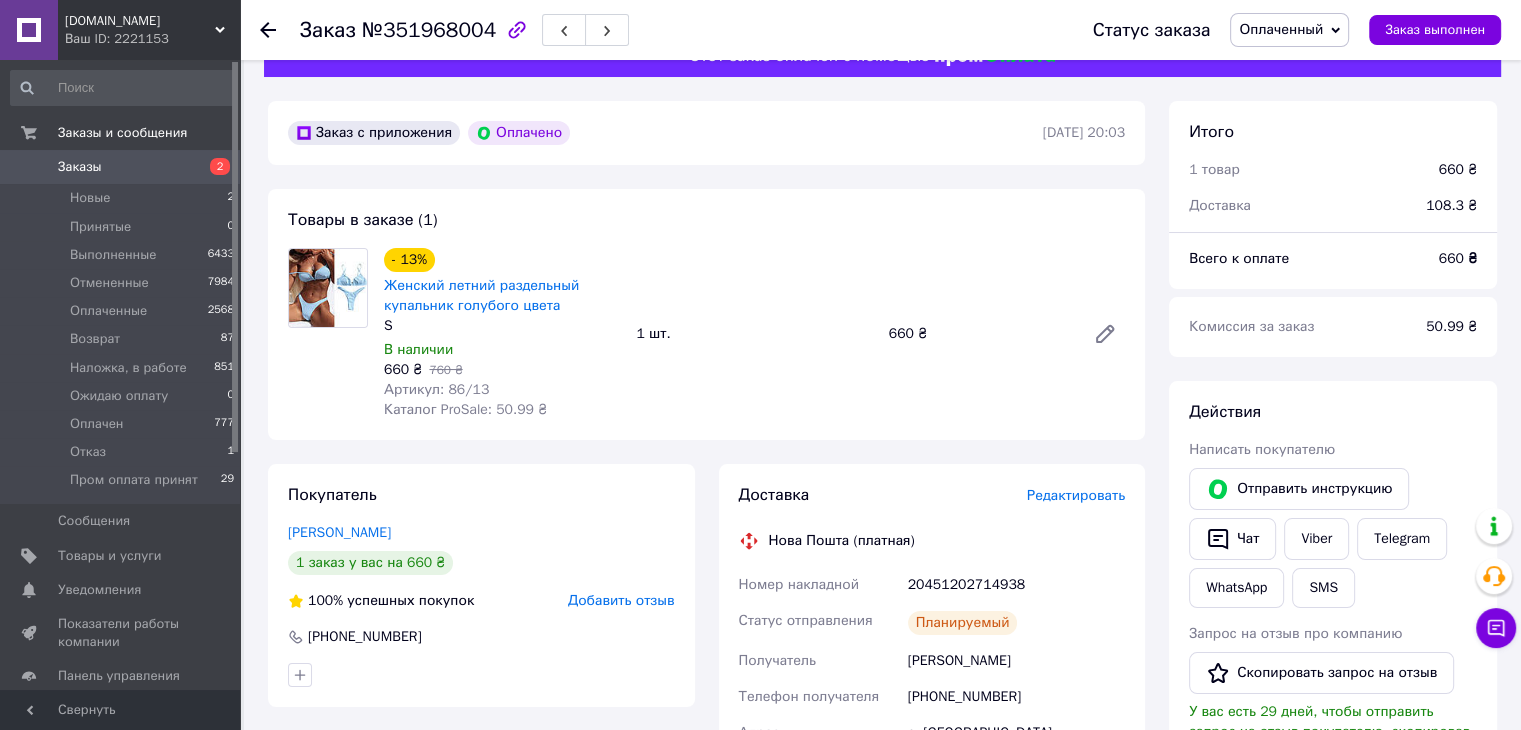 scroll, scrollTop: 0, scrollLeft: 0, axis: both 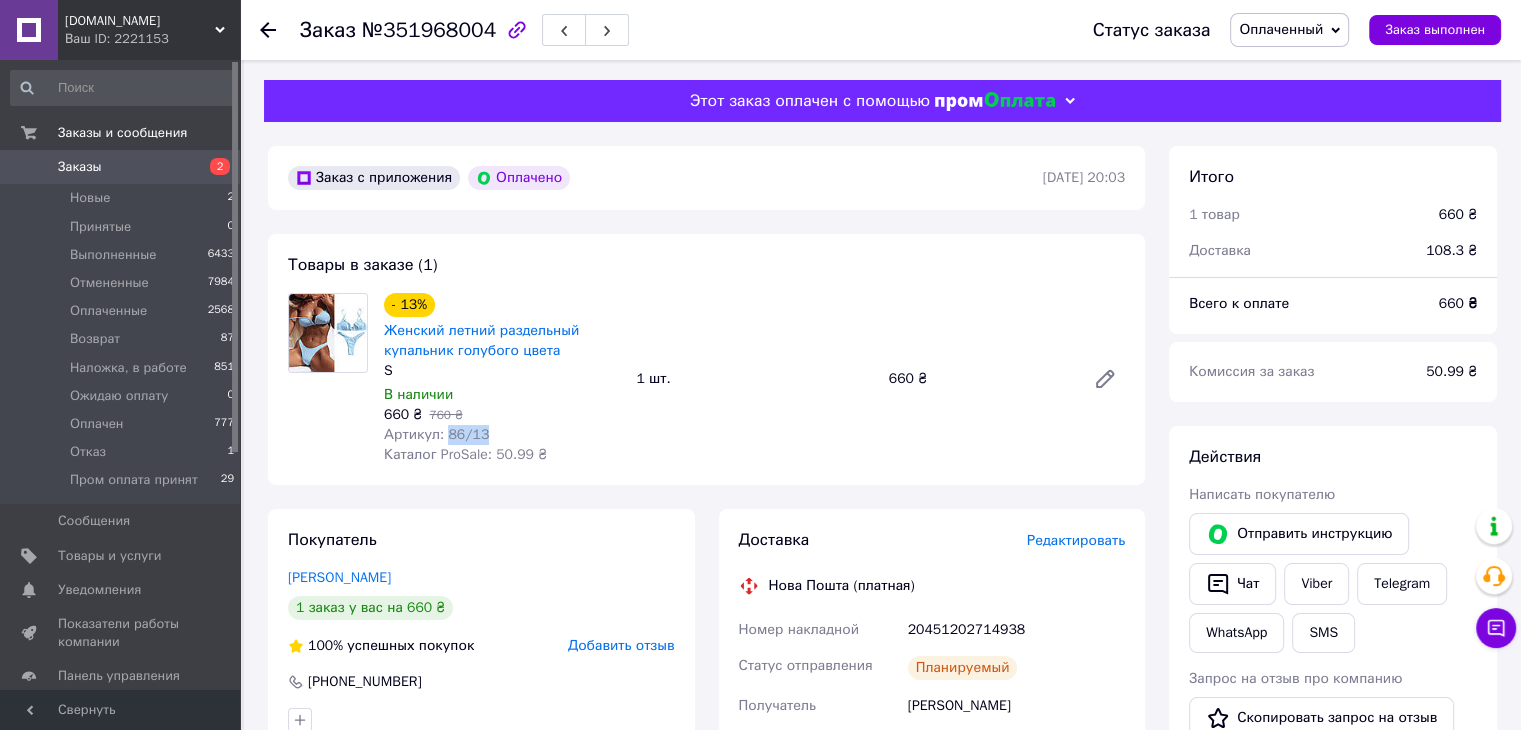 drag, startPoint x: 441, startPoint y: 430, endPoint x: 491, endPoint y: 437, distance: 50.48762 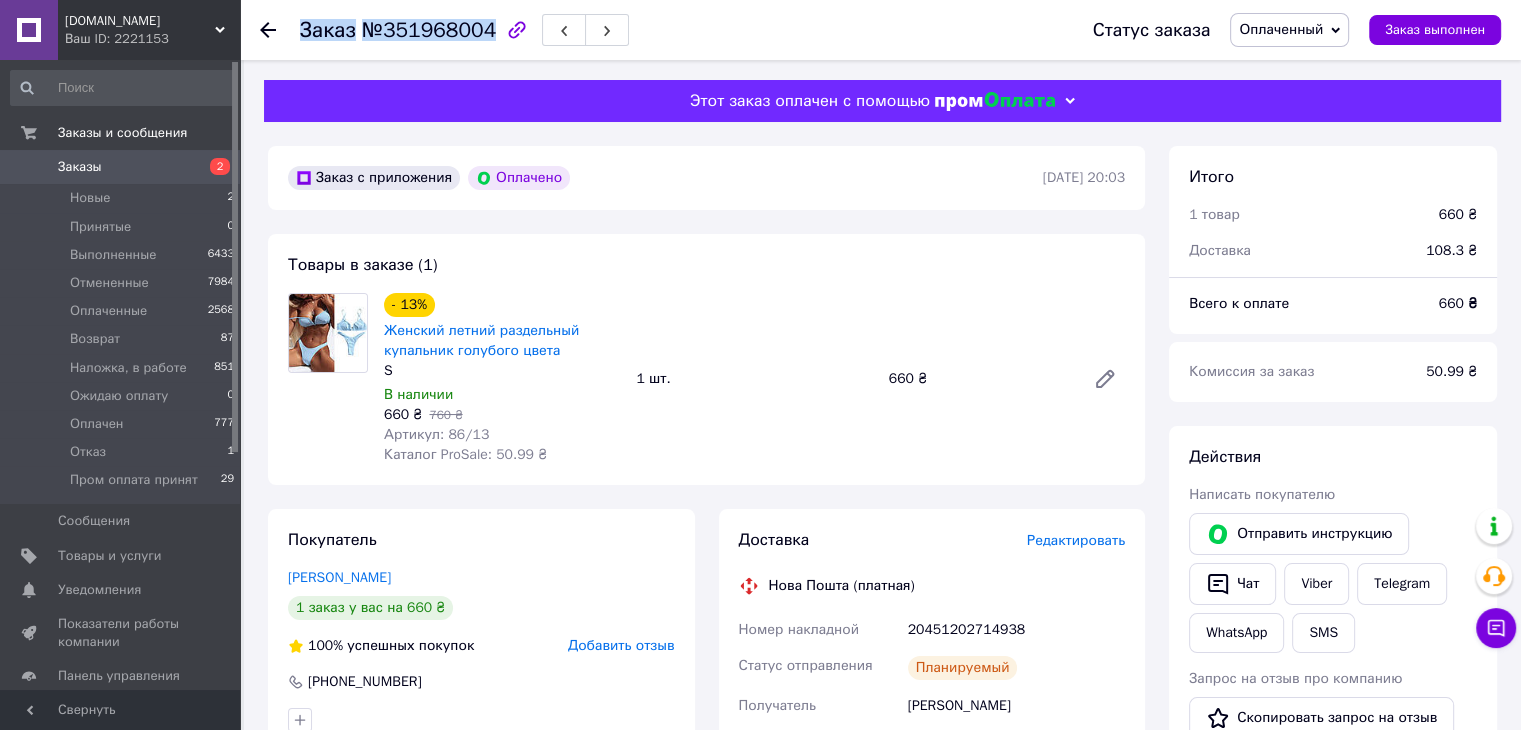 drag, startPoint x: 299, startPoint y: 20, endPoint x: 480, endPoint y: 33, distance: 181.46625 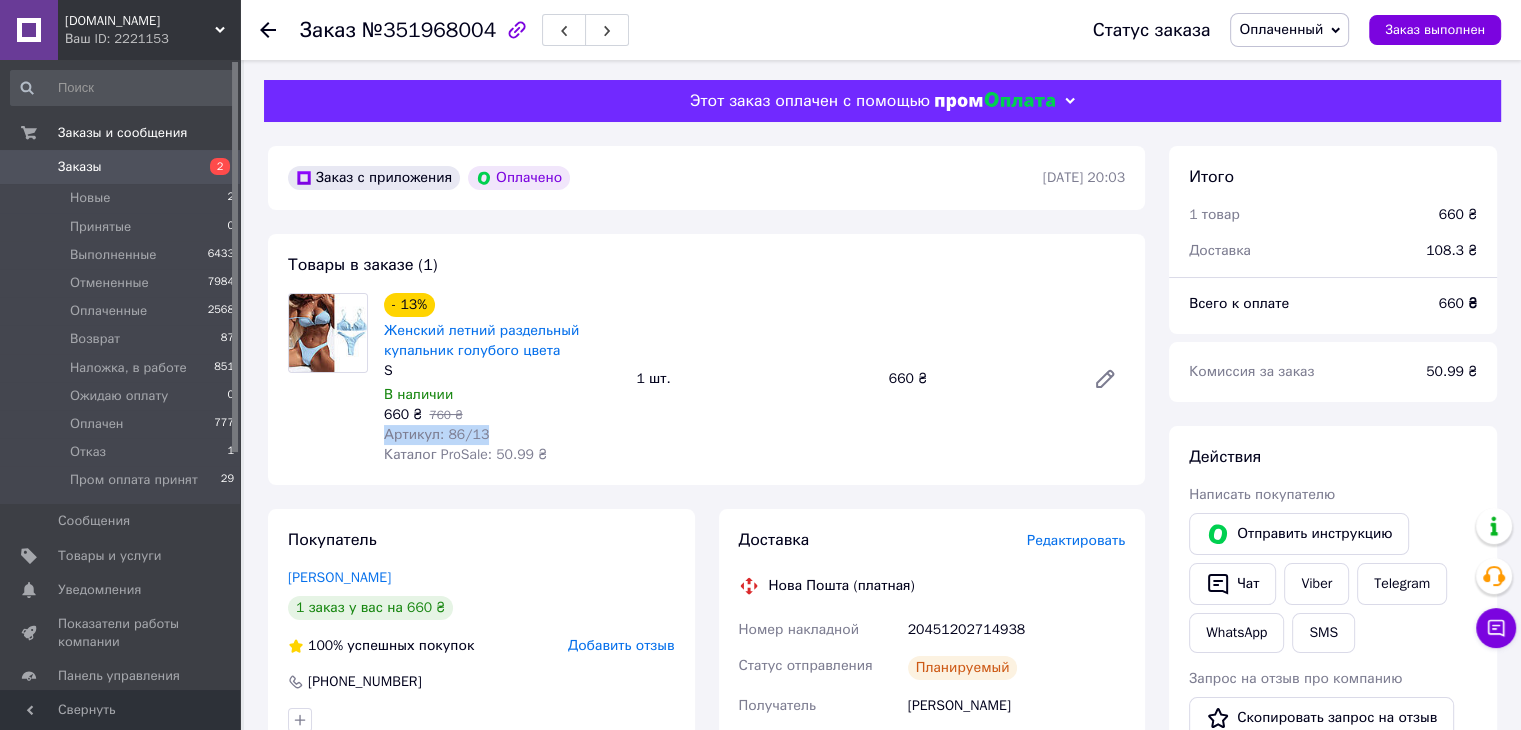 click on "- 13% Женский летний раздельный купальник голубого цвета S В наличии 660 ₴   760 ₴ Артикул: 86/13 Каталог ProSale: 50.99 ₴" at bounding box center (502, 379) 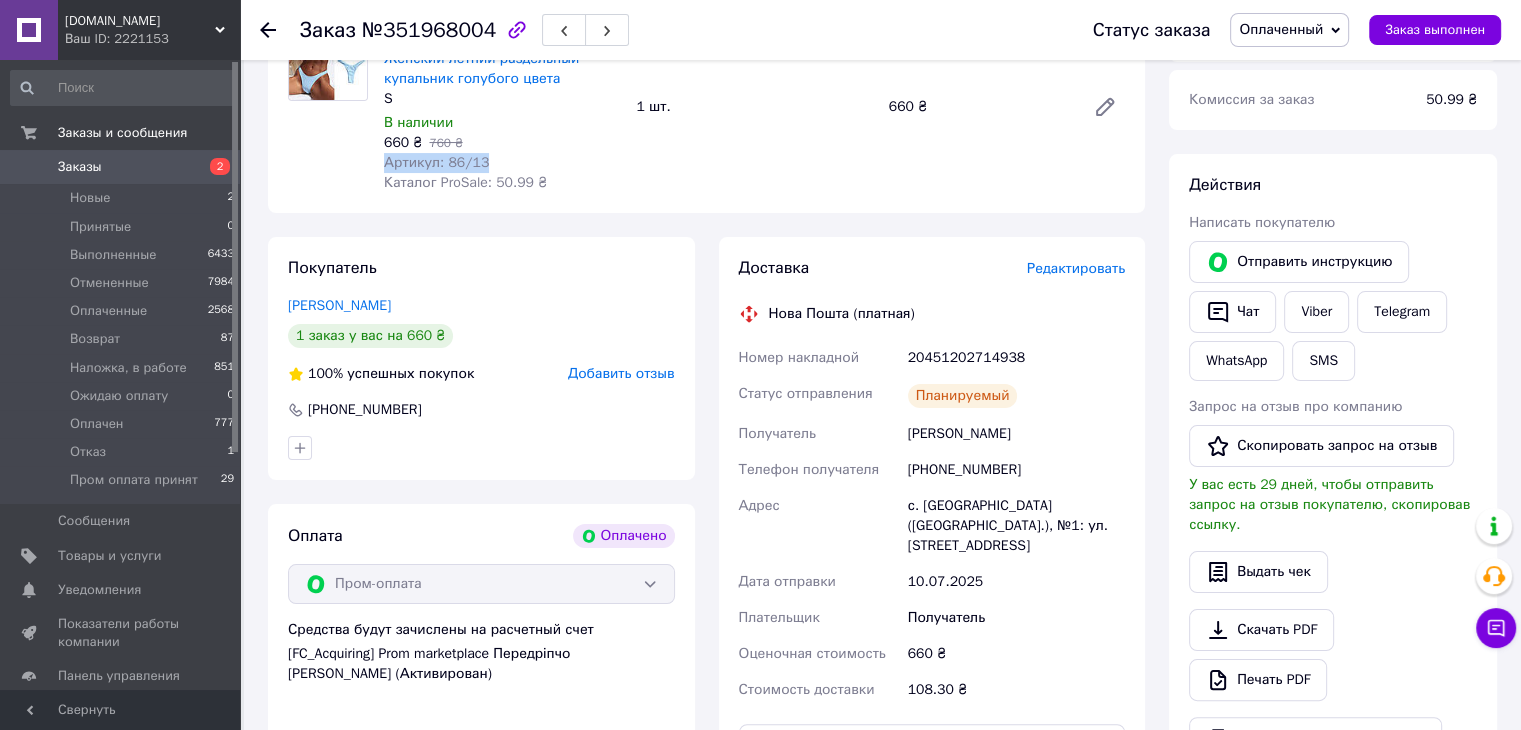 scroll, scrollTop: 300, scrollLeft: 0, axis: vertical 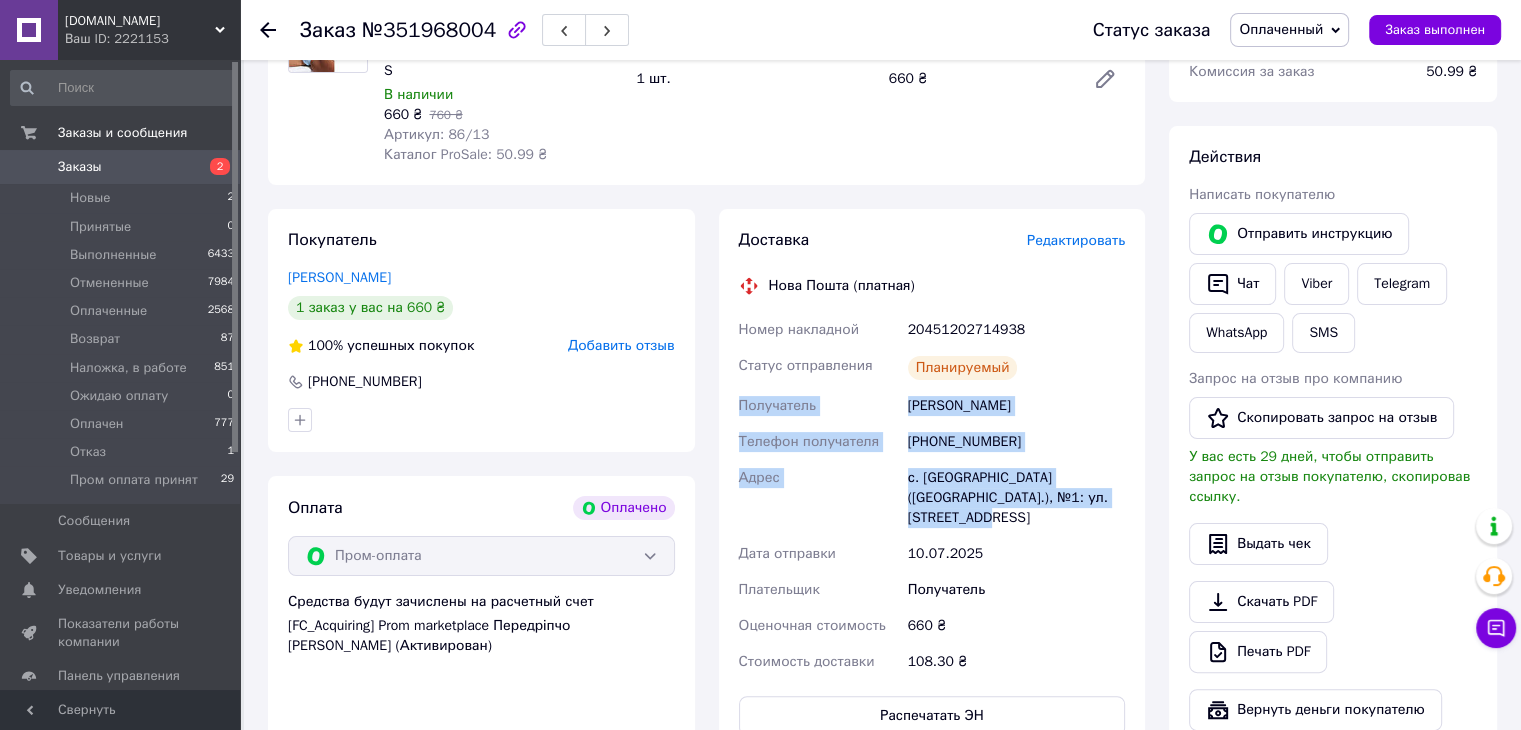 drag, startPoint x: 739, startPoint y: 404, endPoint x: 1079, endPoint y: 445, distance: 342.46313 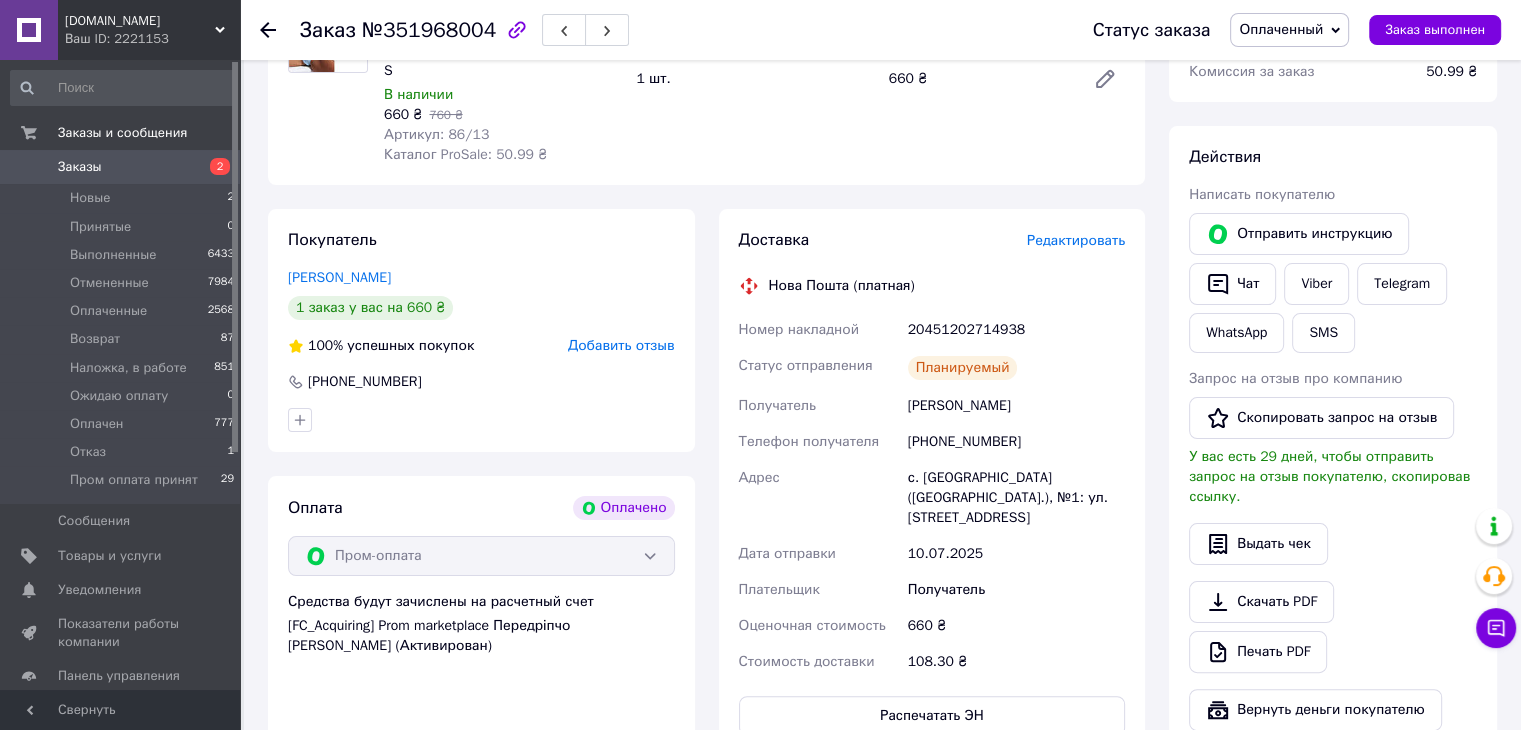 click on "Ваш ID: 2221153" at bounding box center (152, 39) 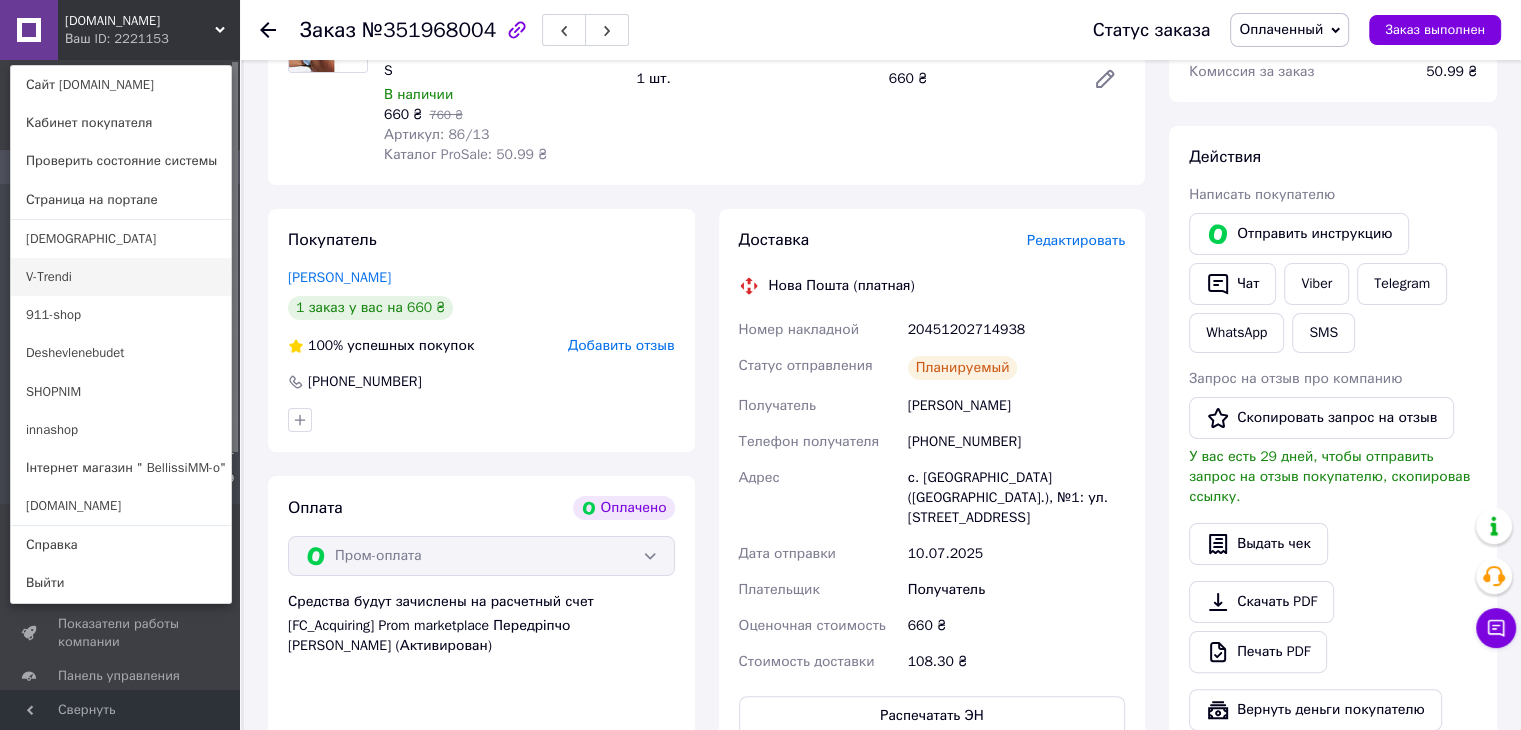 click on "V-Trendi" at bounding box center (121, 277) 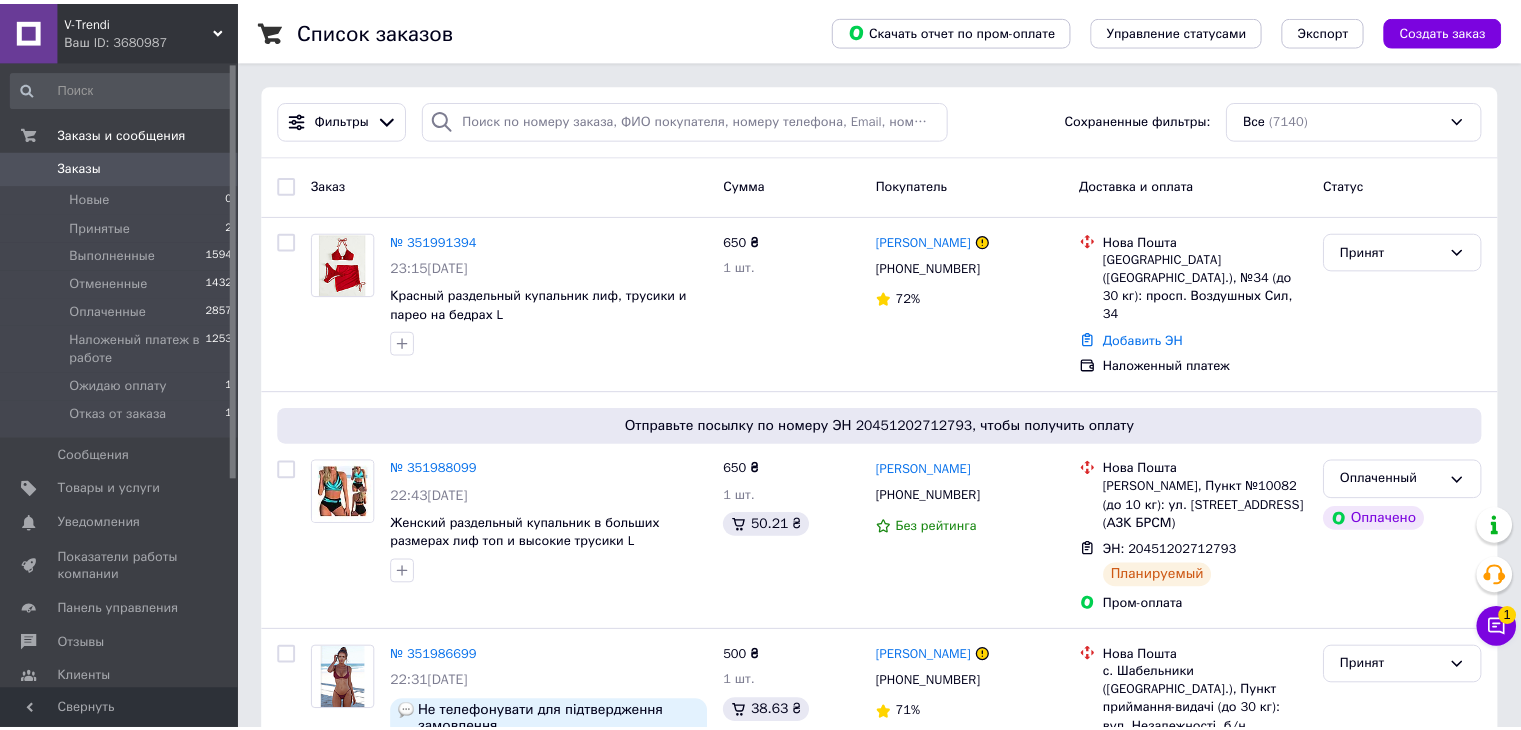 scroll, scrollTop: 0, scrollLeft: 0, axis: both 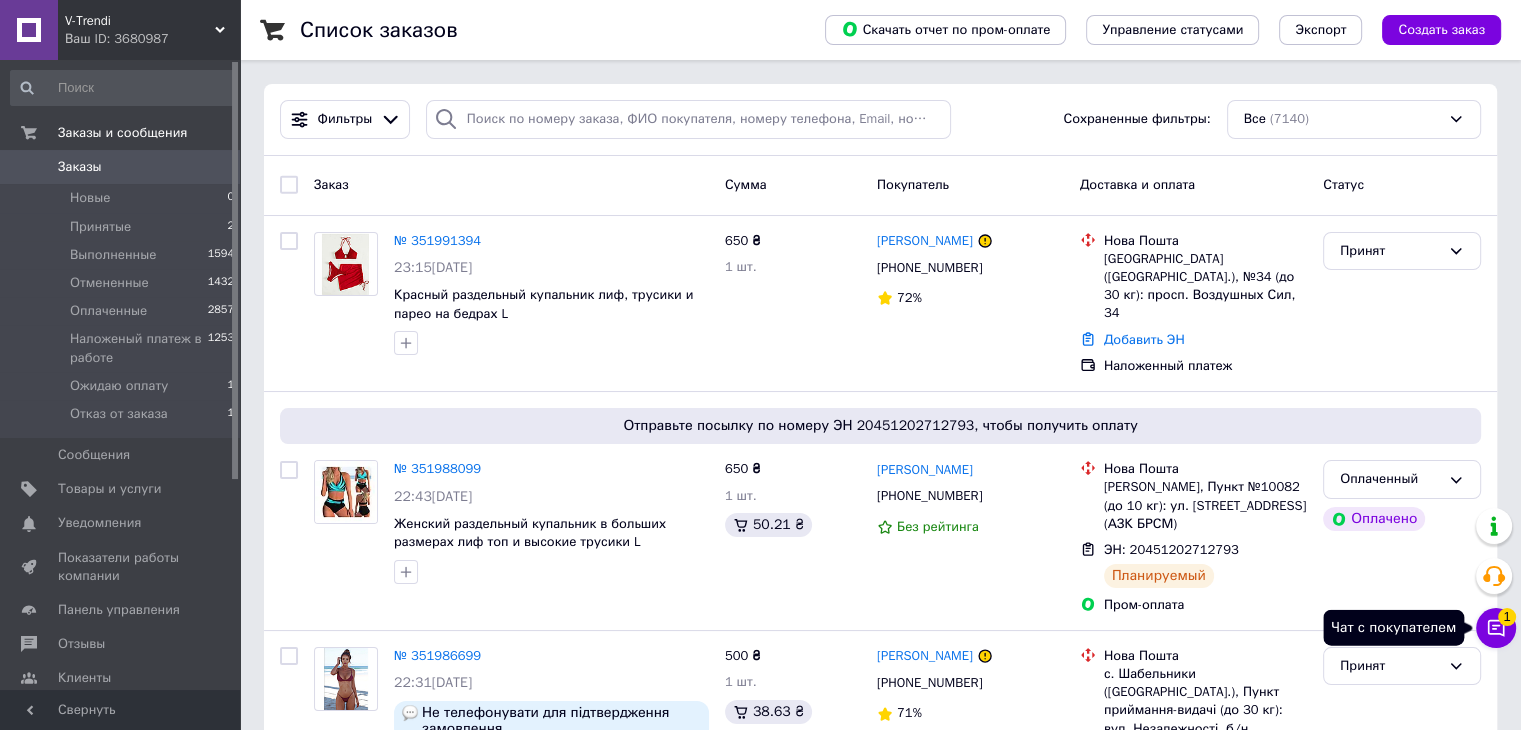 click on "1" at bounding box center (1507, 617) 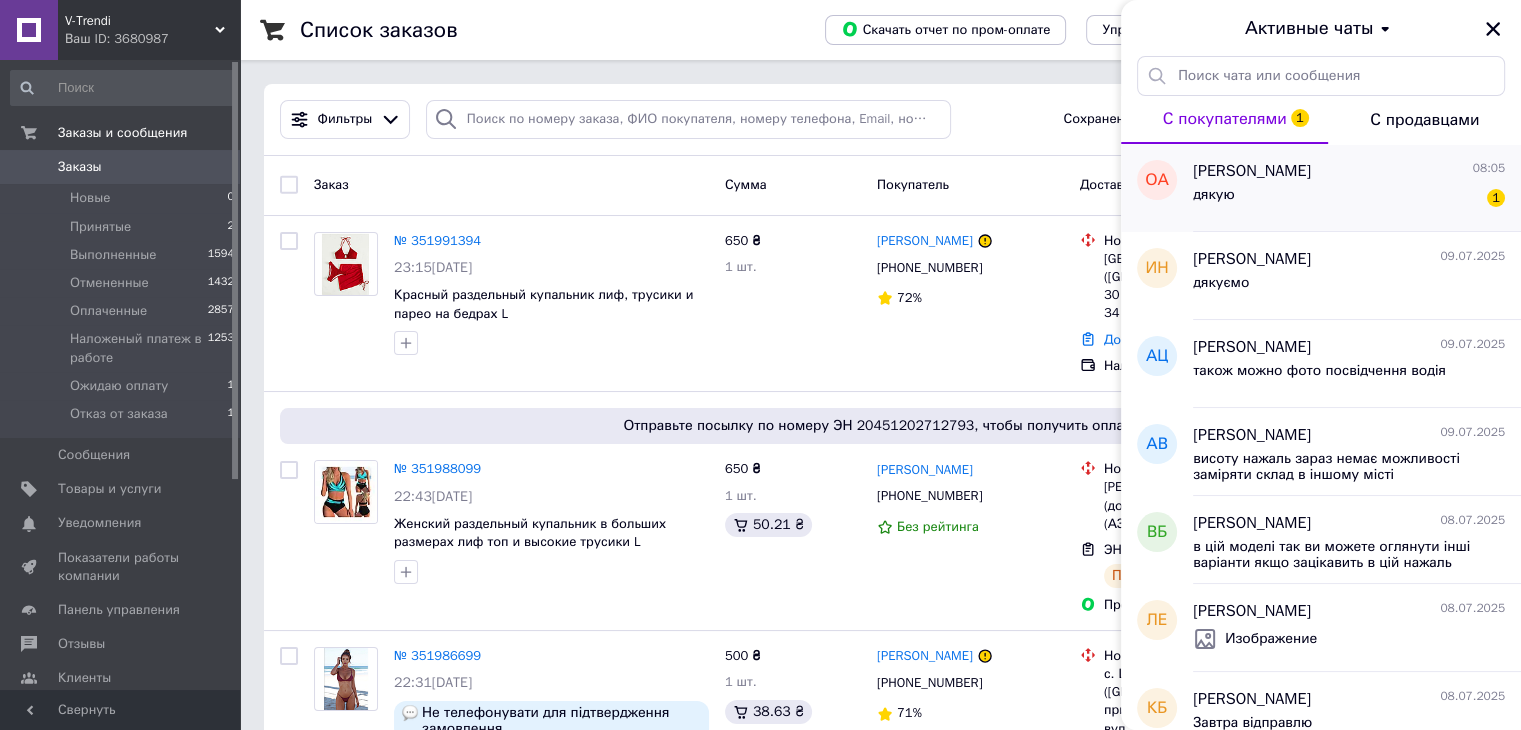 click on "дякую 1" at bounding box center [1349, 199] 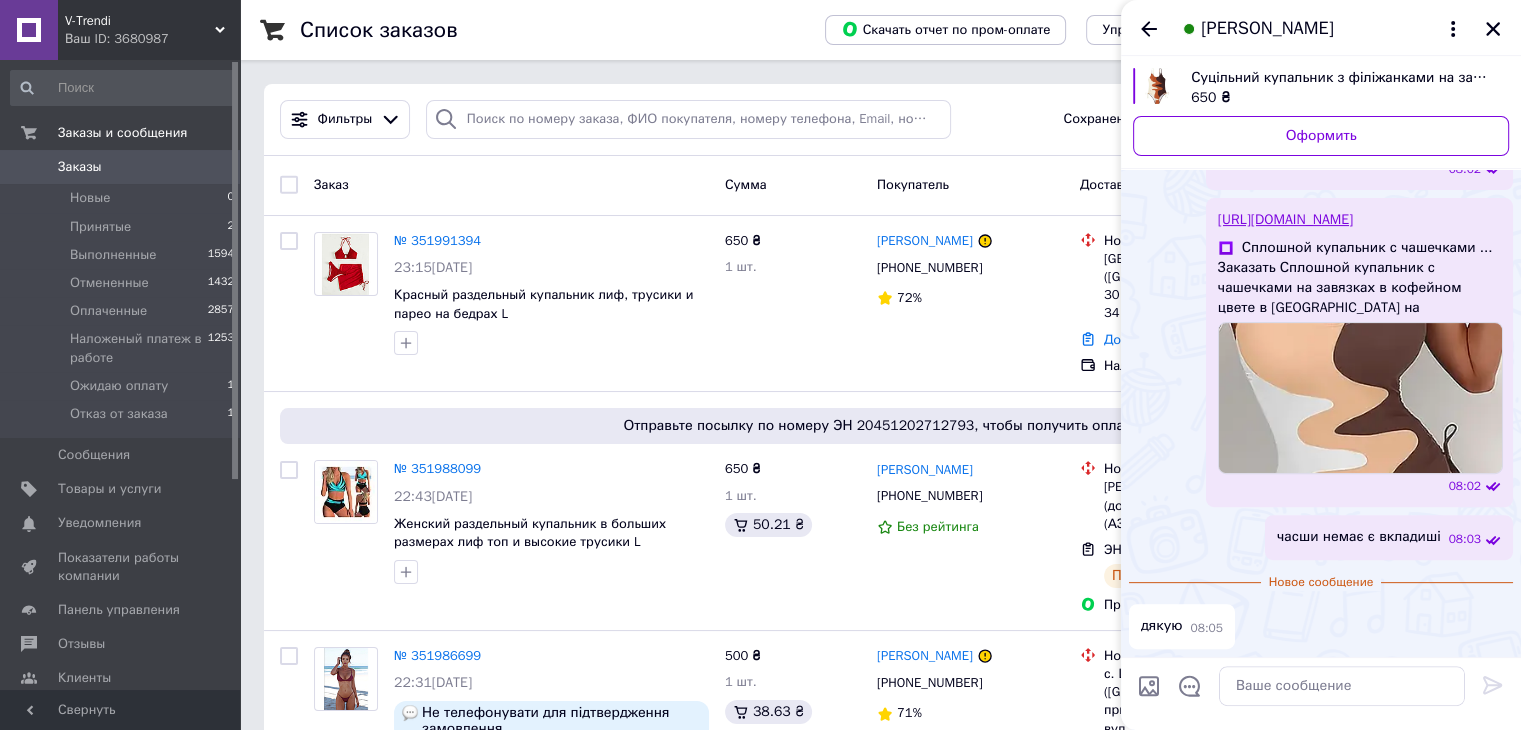scroll, scrollTop: 551, scrollLeft: 0, axis: vertical 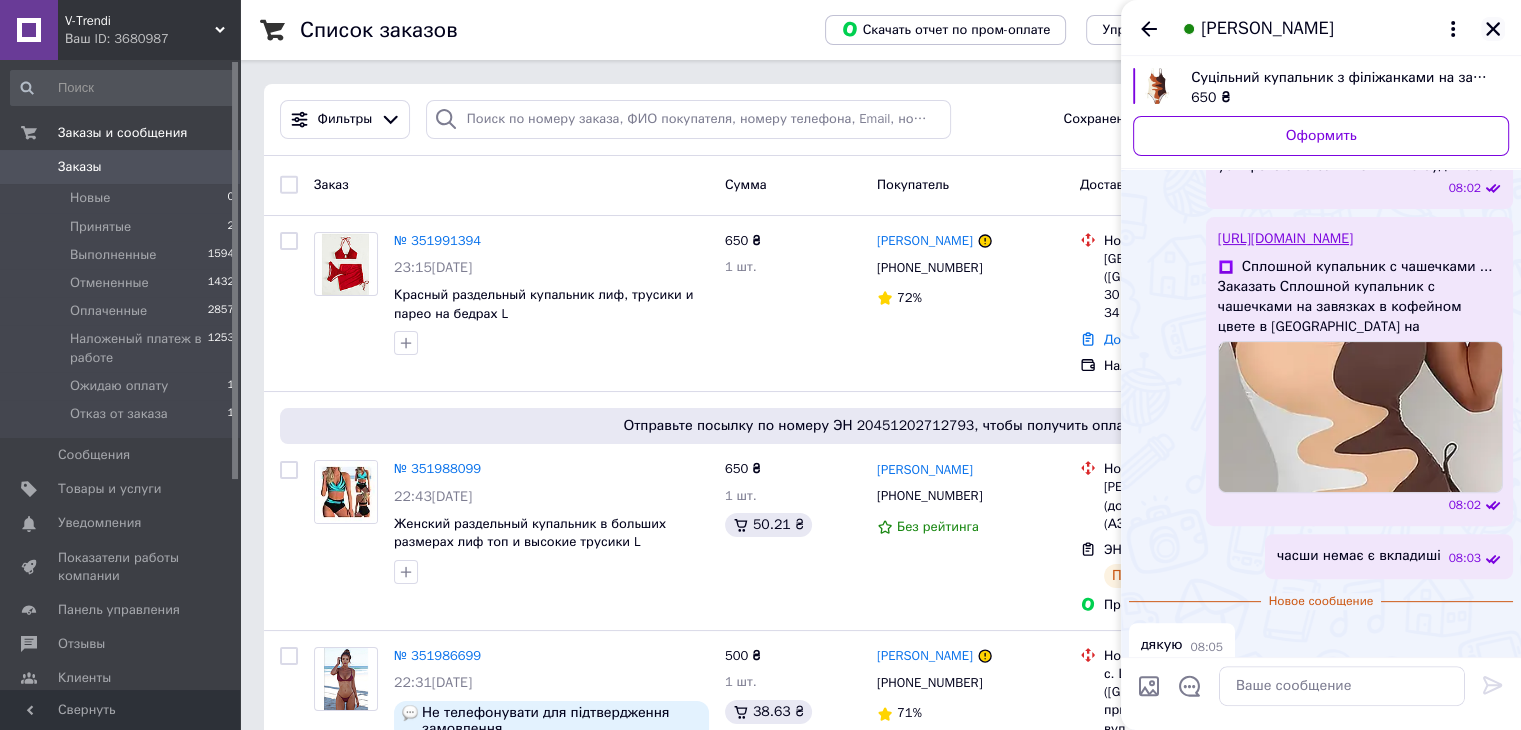 click 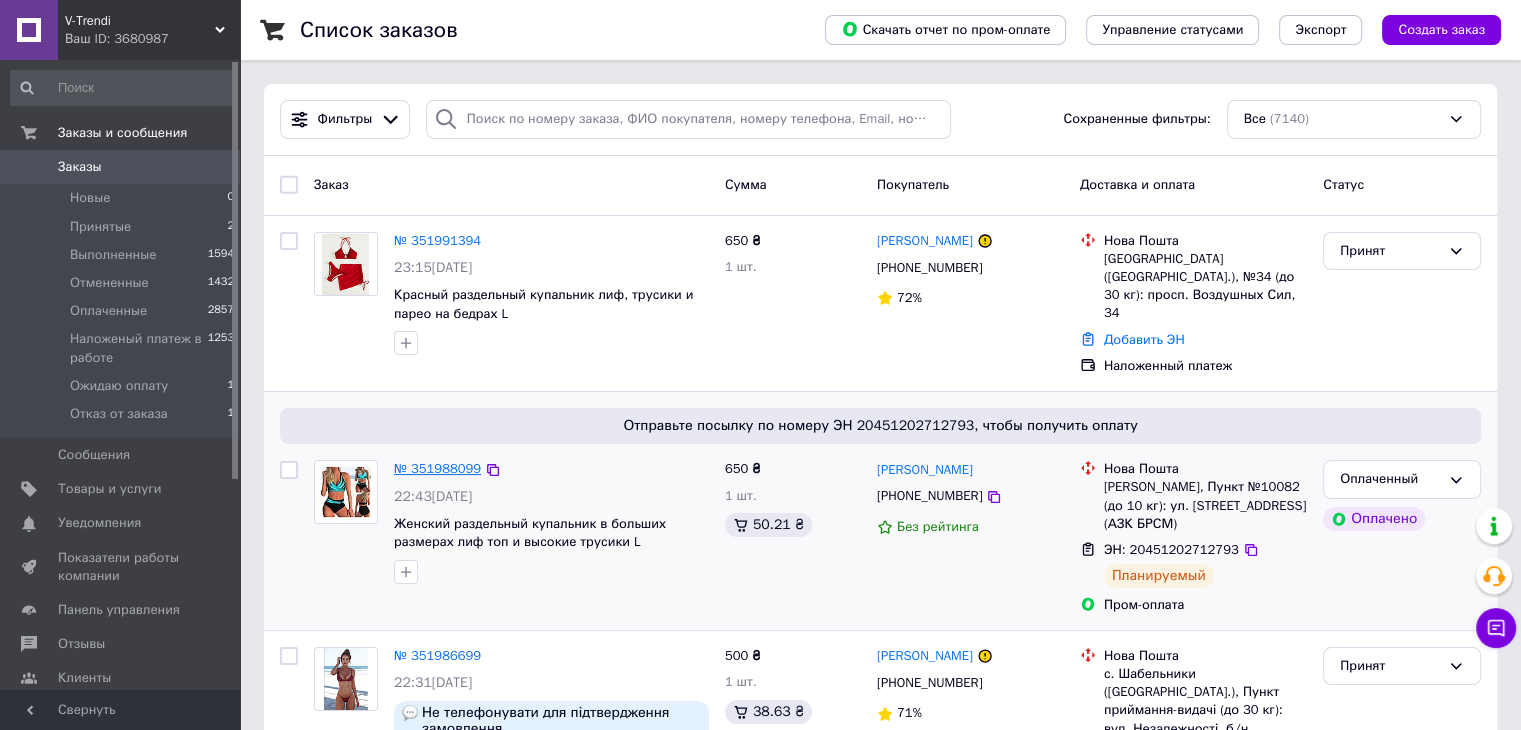 click on "№ 351988099" at bounding box center [437, 468] 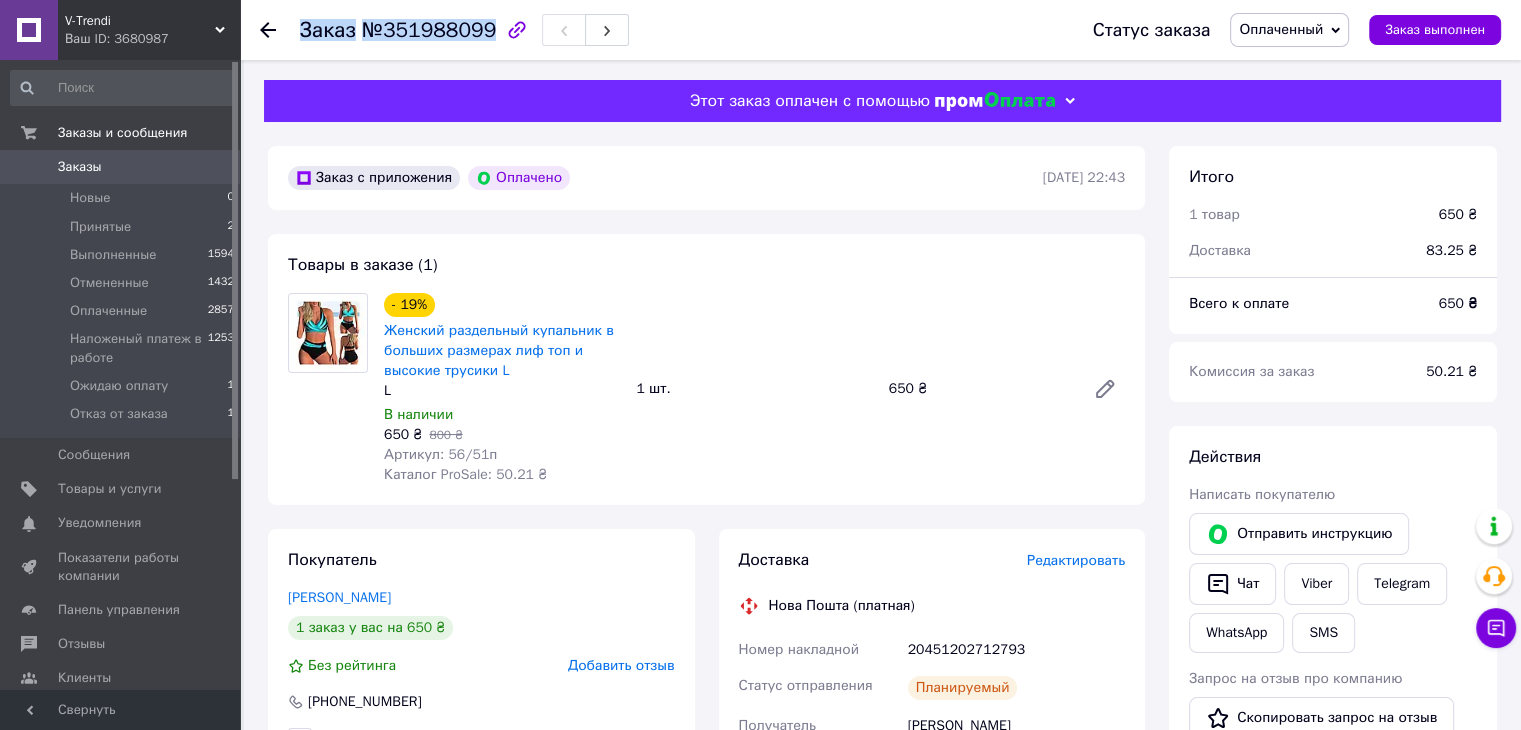 drag, startPoint x: 297, startPoint y: 29, endPoint x: 477, endPoint y: 41, distance: 180.39955 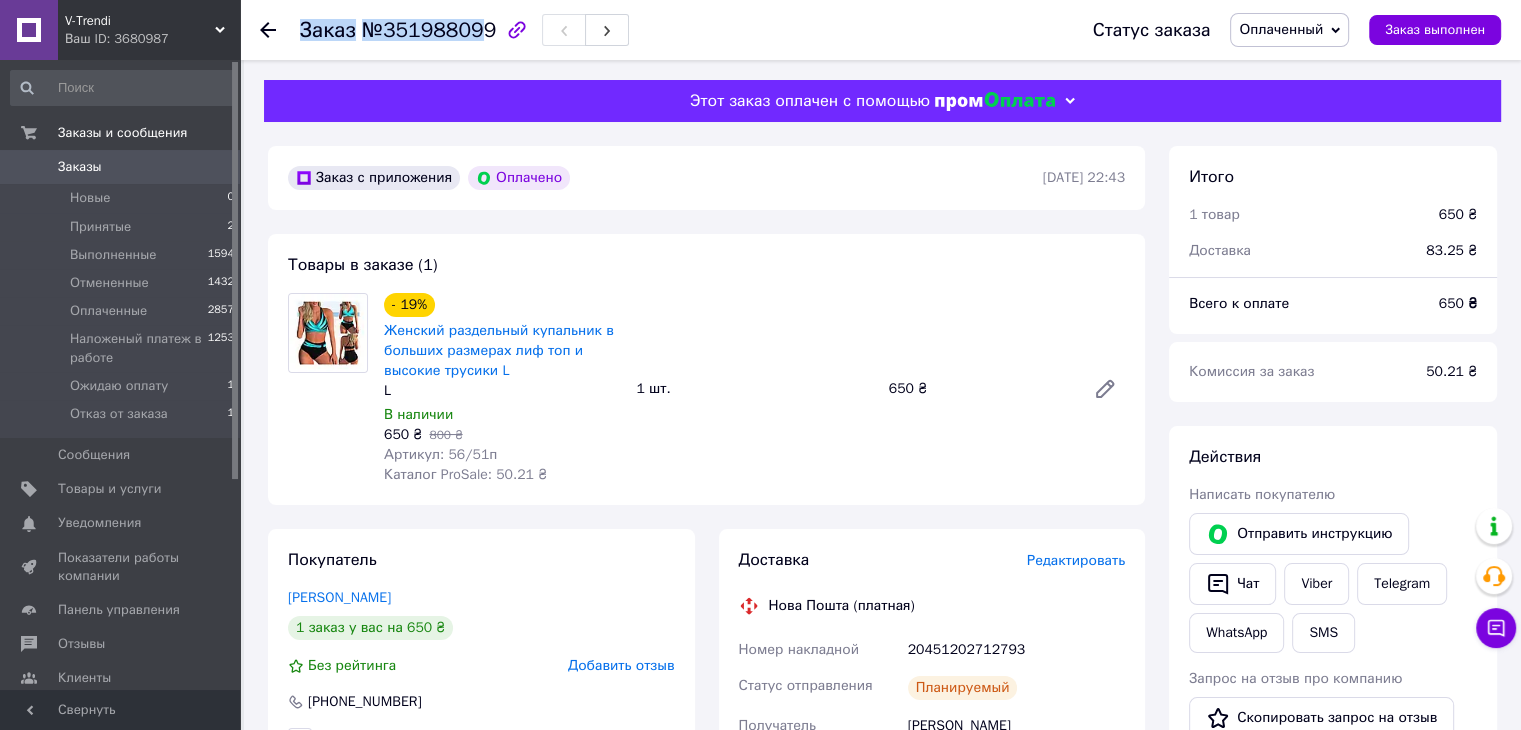 copy on "Заказ №35198809" 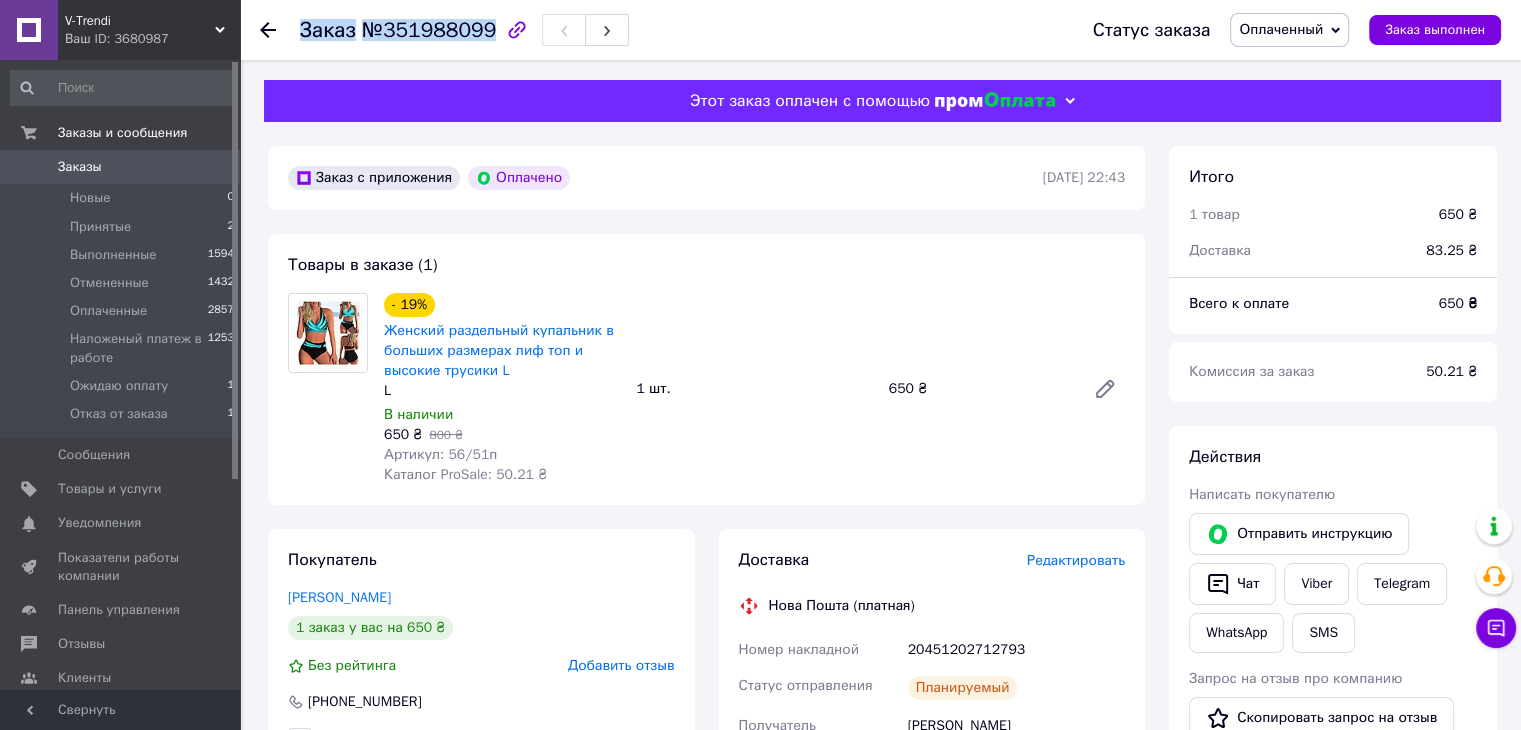 drag, startPoint x: 304, startPoint y: 26, endPoint x: 481, endPoint y: 39, distance: 177.47676 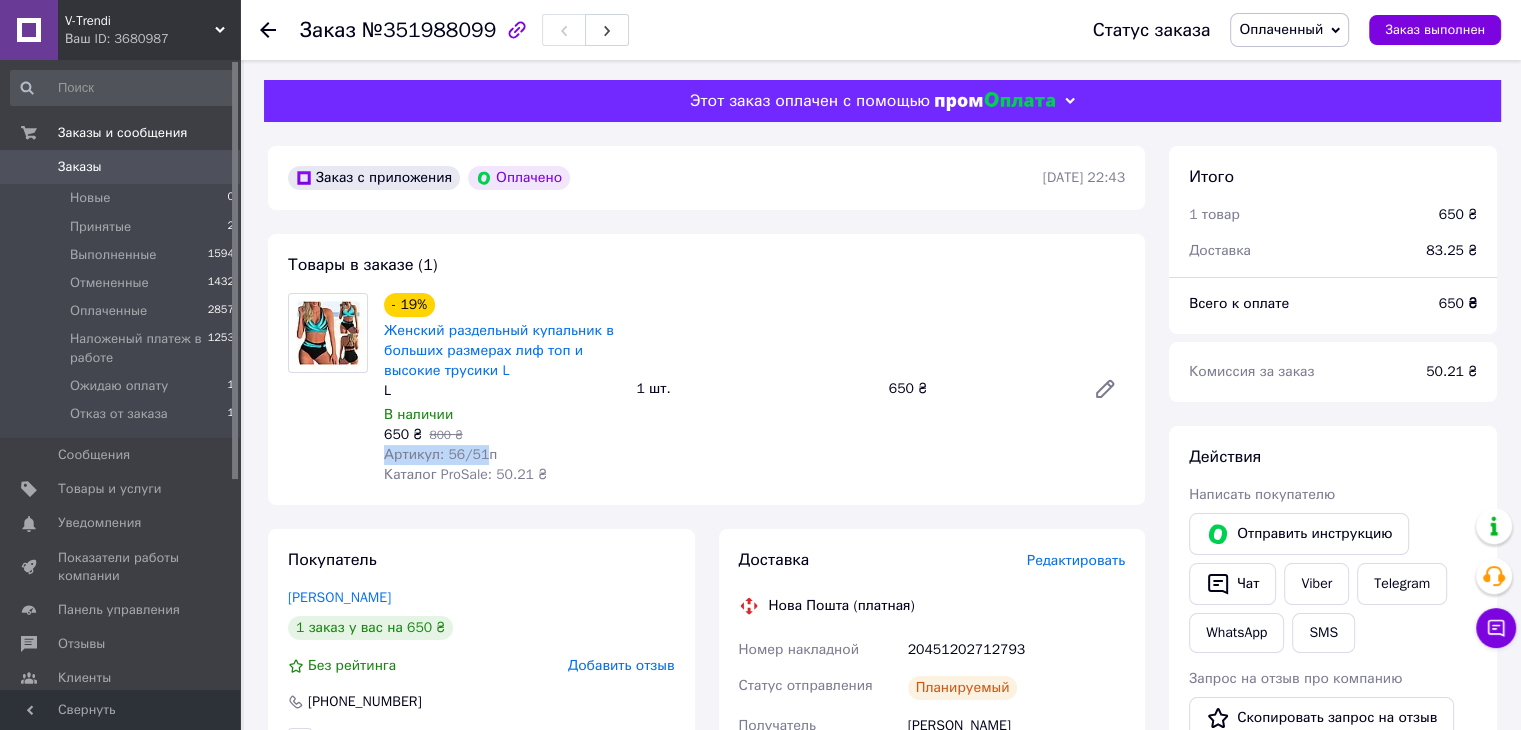 drag, startPoint x: 381, startPoint y: 453, endPoint x: 479, endPoint y: 457, distance: 98.0816 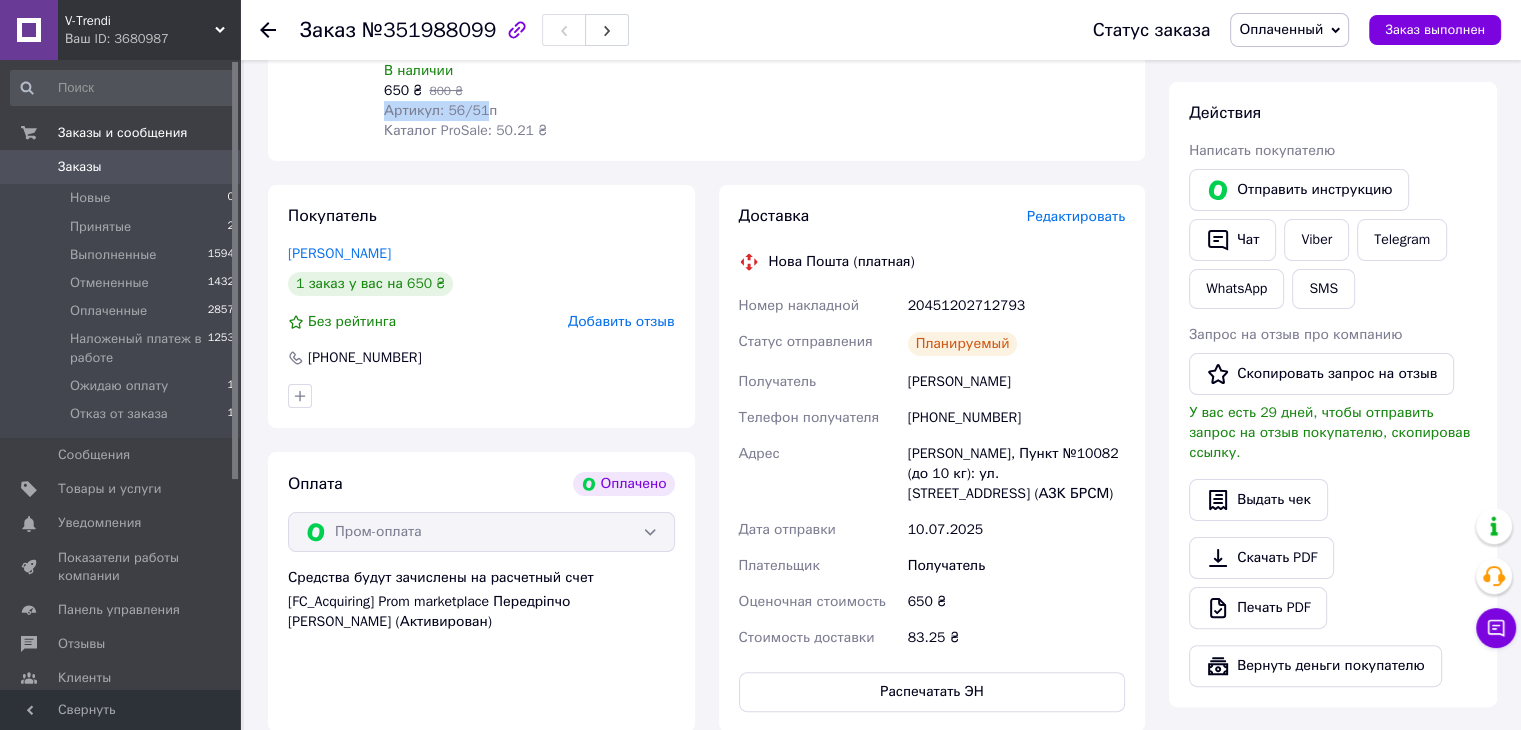 scroll, scrollTop: 400, scrollLeft: 0, axis: vertical 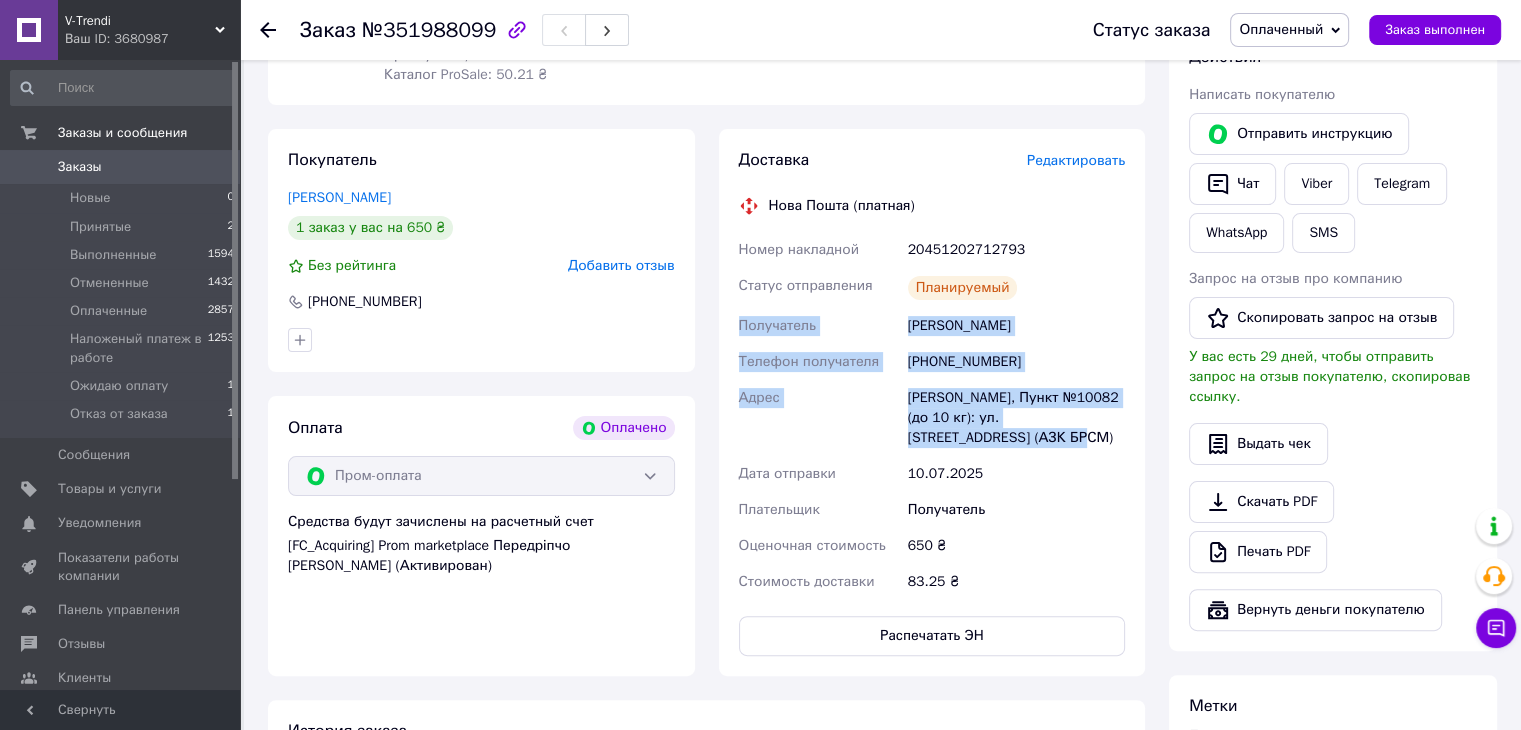 drag, startPoint x: 739, startPoint y: 317, endPoint x: 982, endPoint y: 449, distance: 276.5375 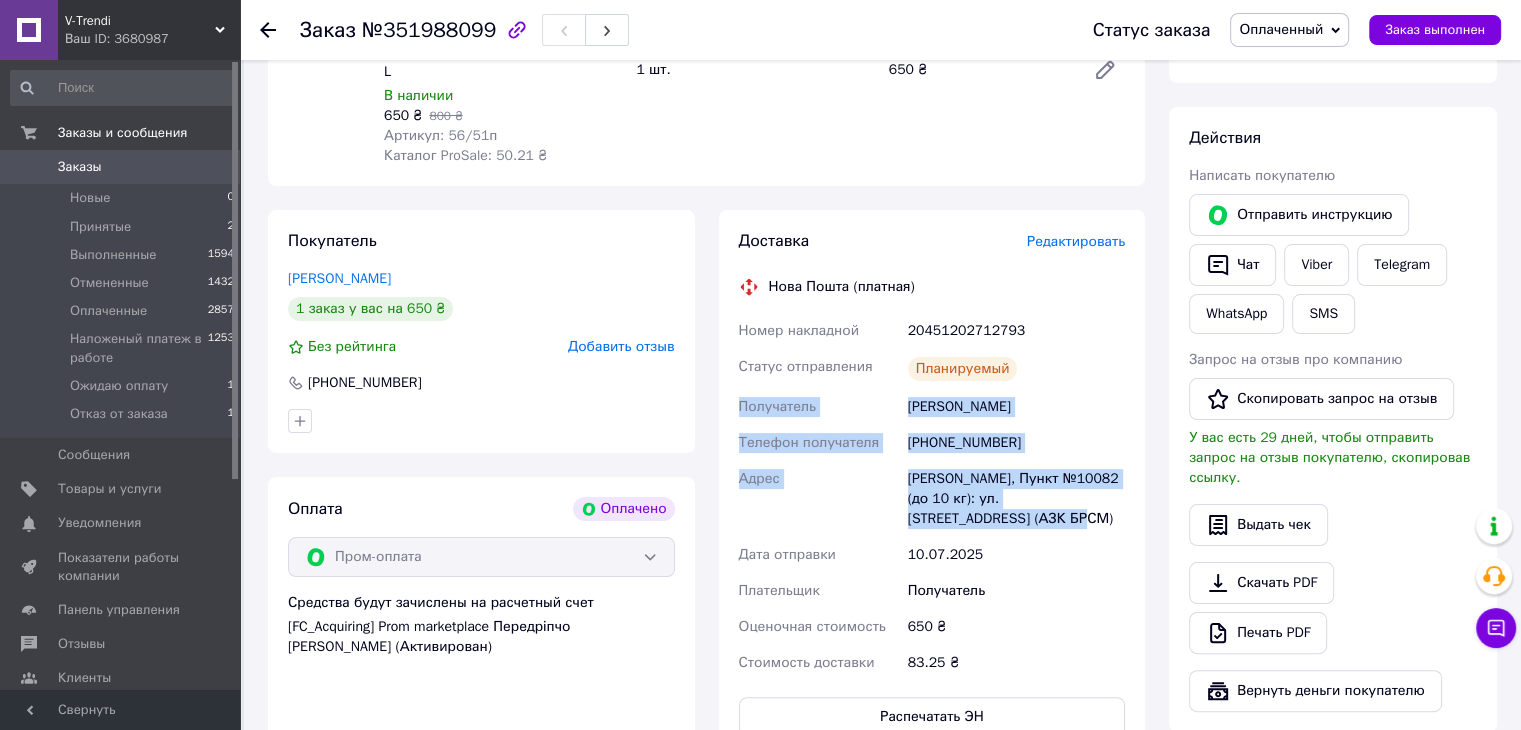scroll, scrollTop: 200, scrollLeft: 0, axis: vertical 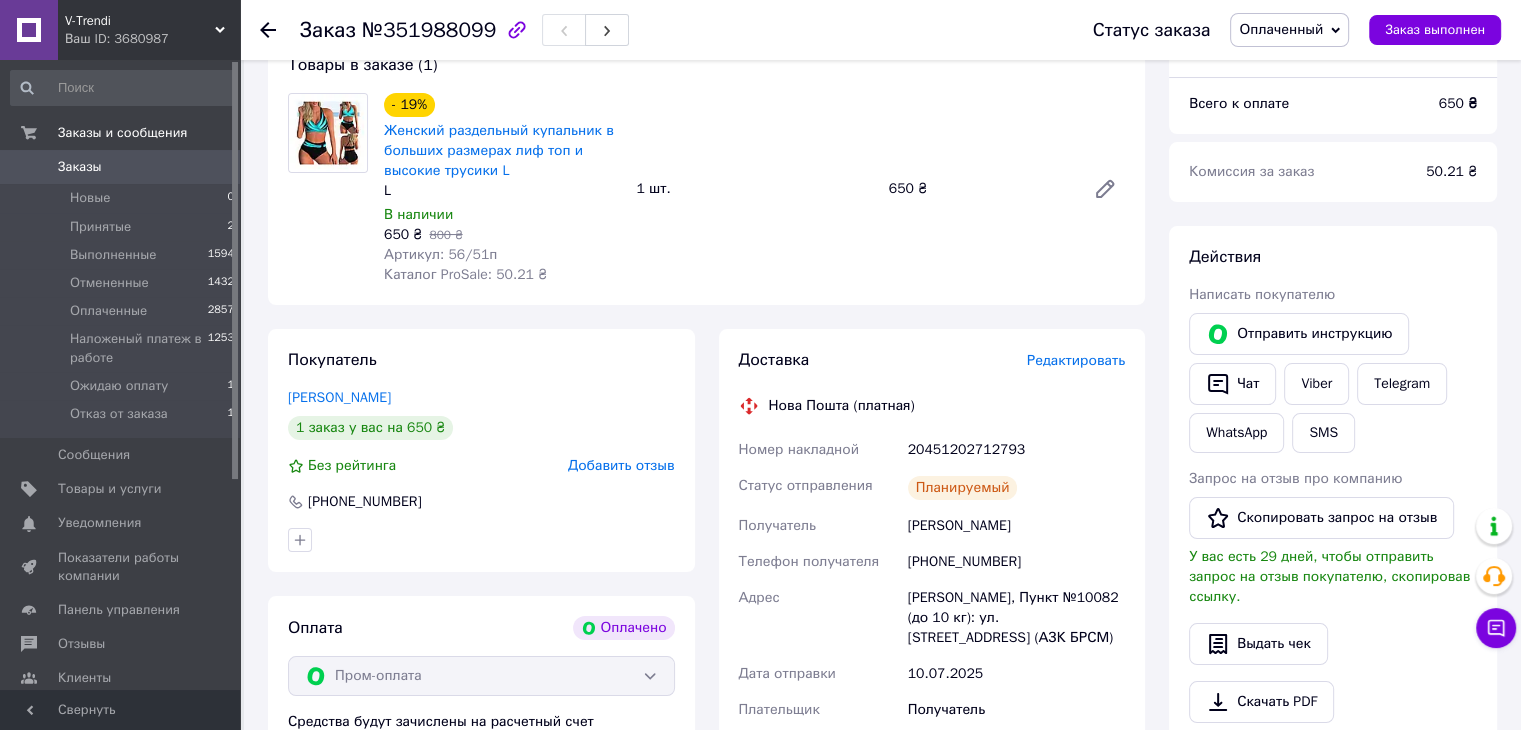 click on "V-Trendi" at bounding box center (140, 21) 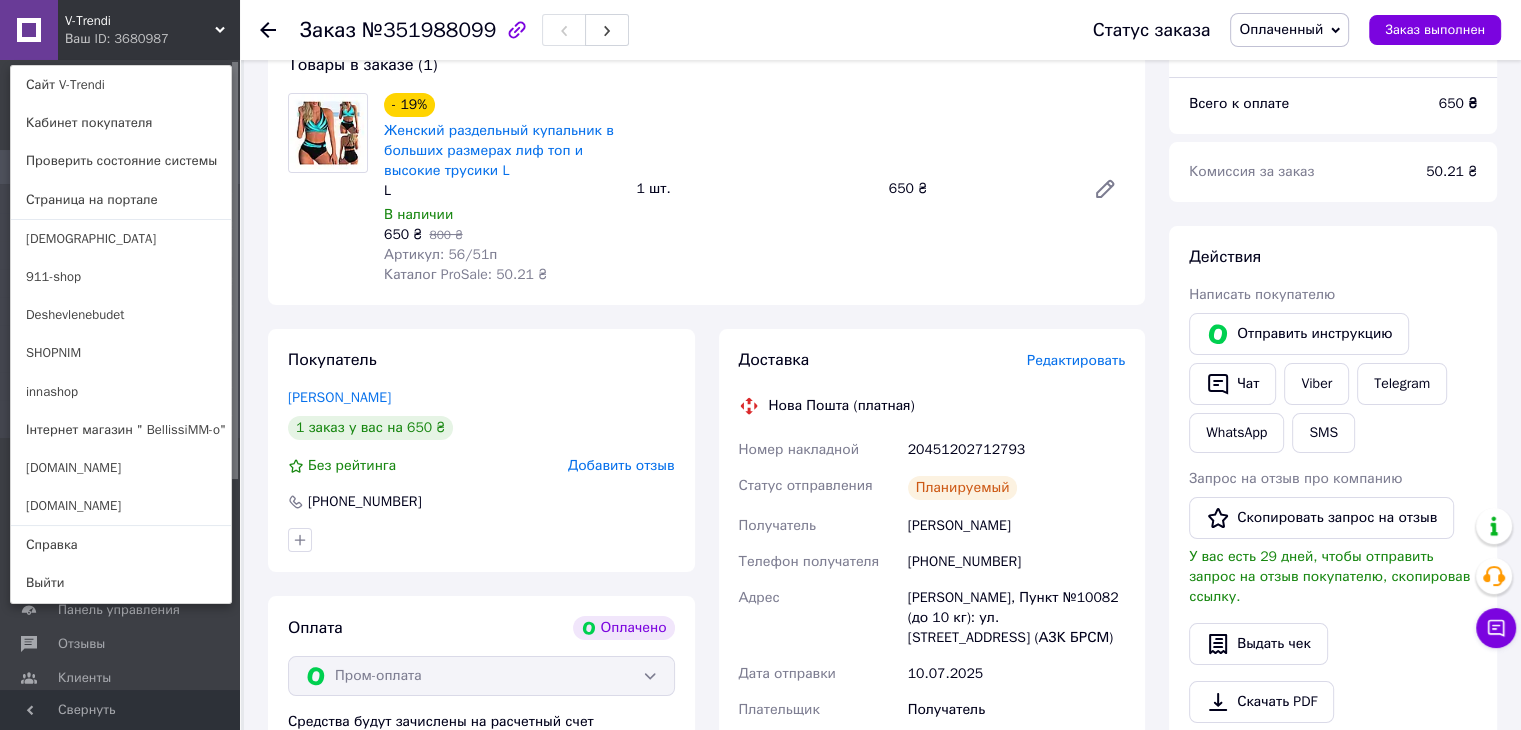 click on "[DOMAIN_NAME]" at bounding box center [121, 506] 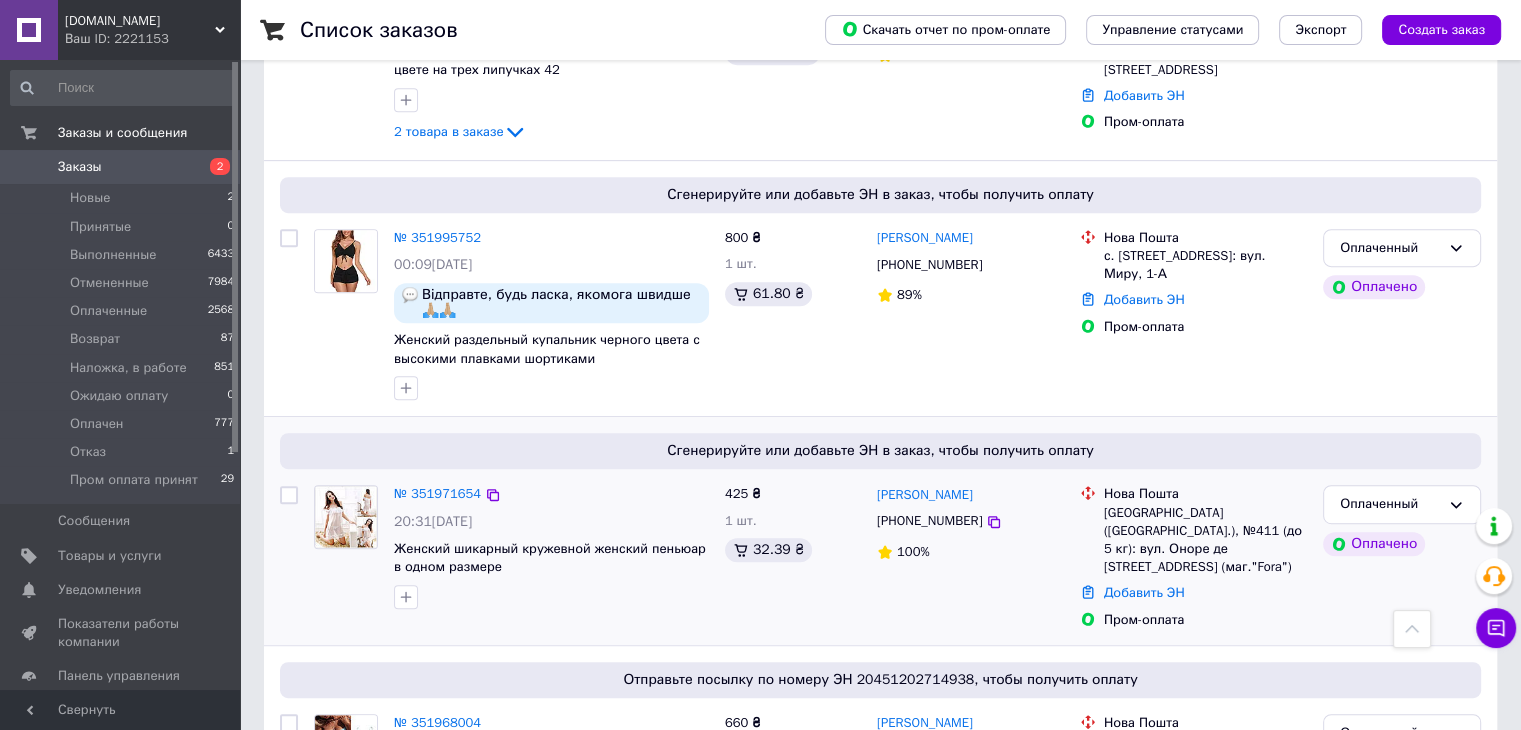 scroll, scrollTop: 900, scrollLeft: 0, axis: vertical 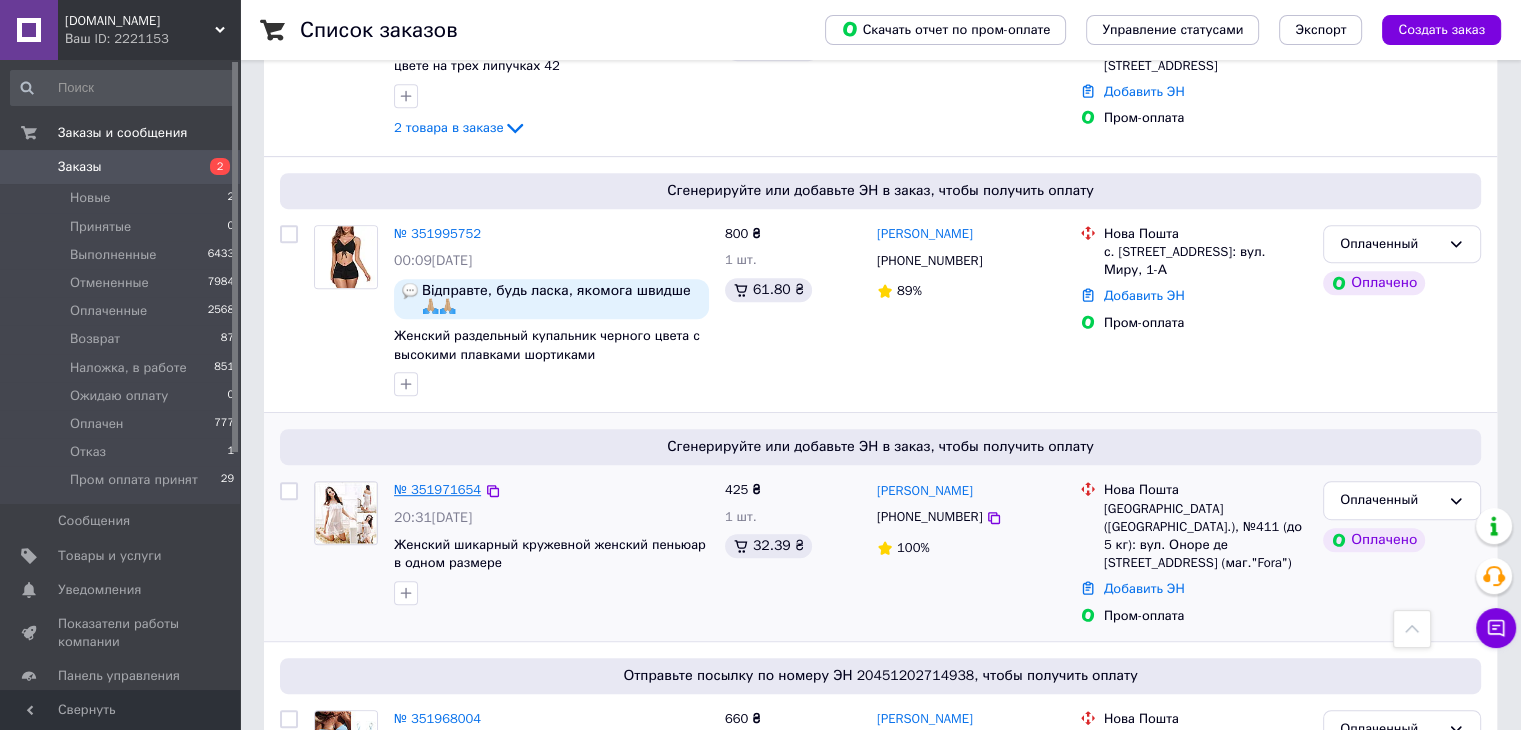 click on "№ 351971654" at bounding box center (437, 489) 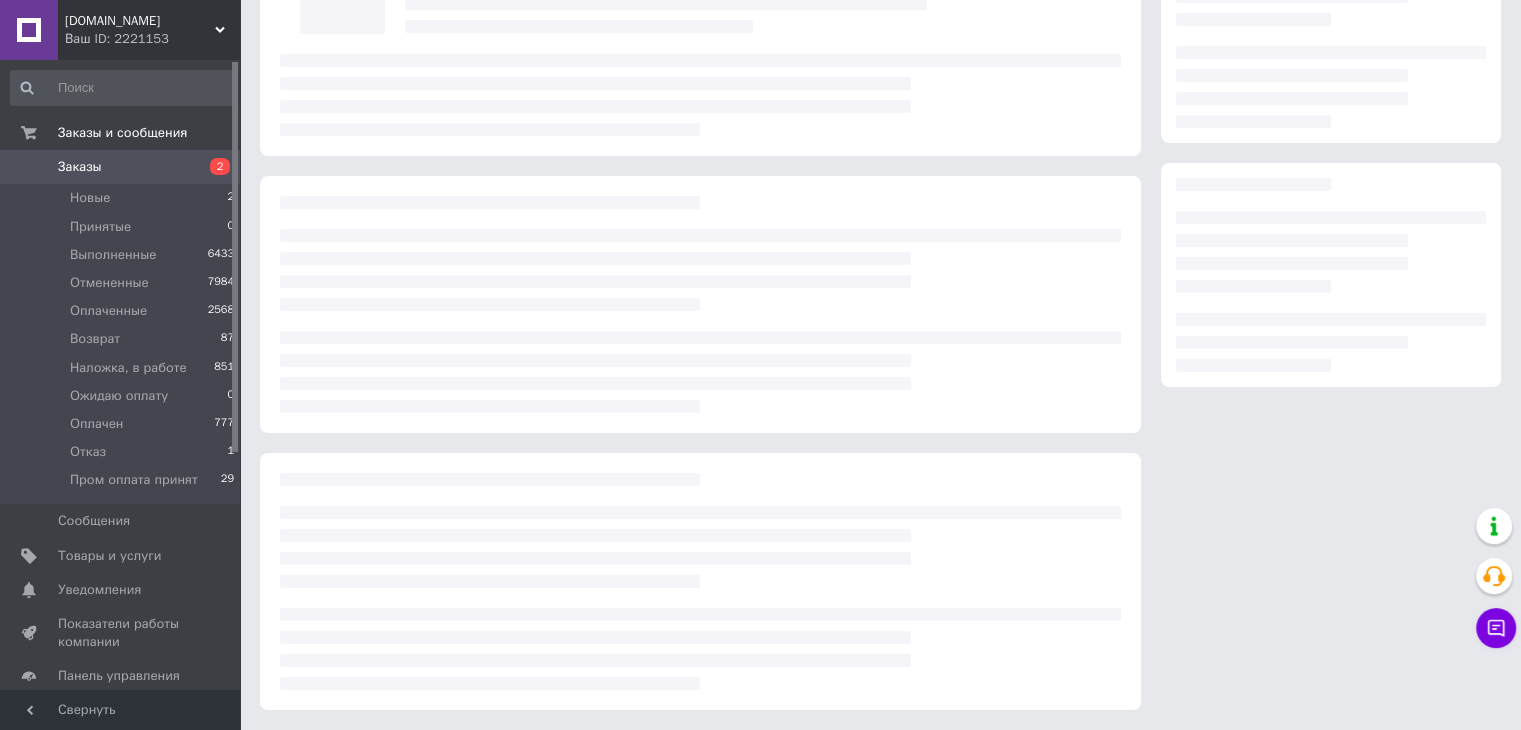 scroll, scrollTop: 0, scrollLeft: 0, axis: both 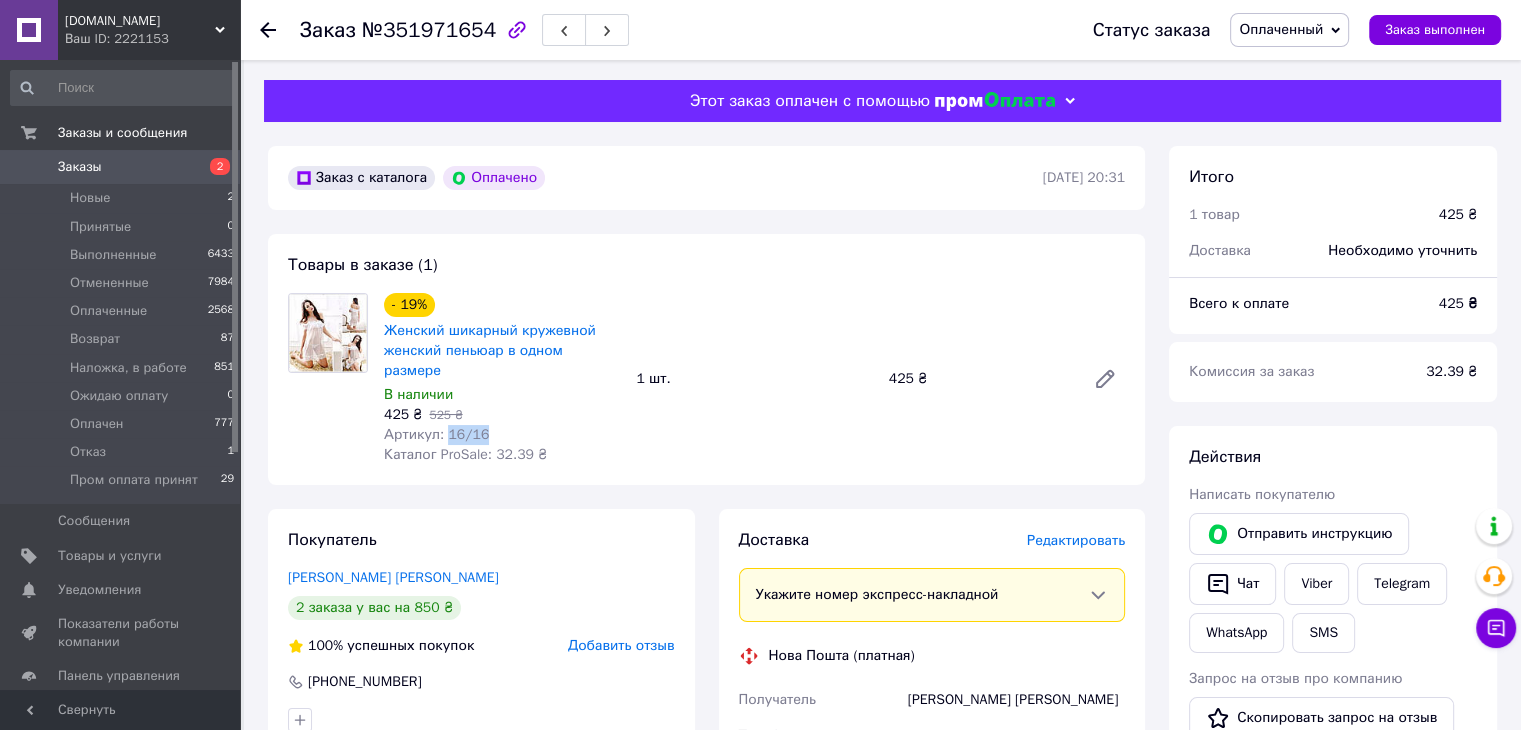 drag, startPoint x: 445, startPoint y: 413, endPoint x: 483, endPoint y: 412, distance: 38.013157 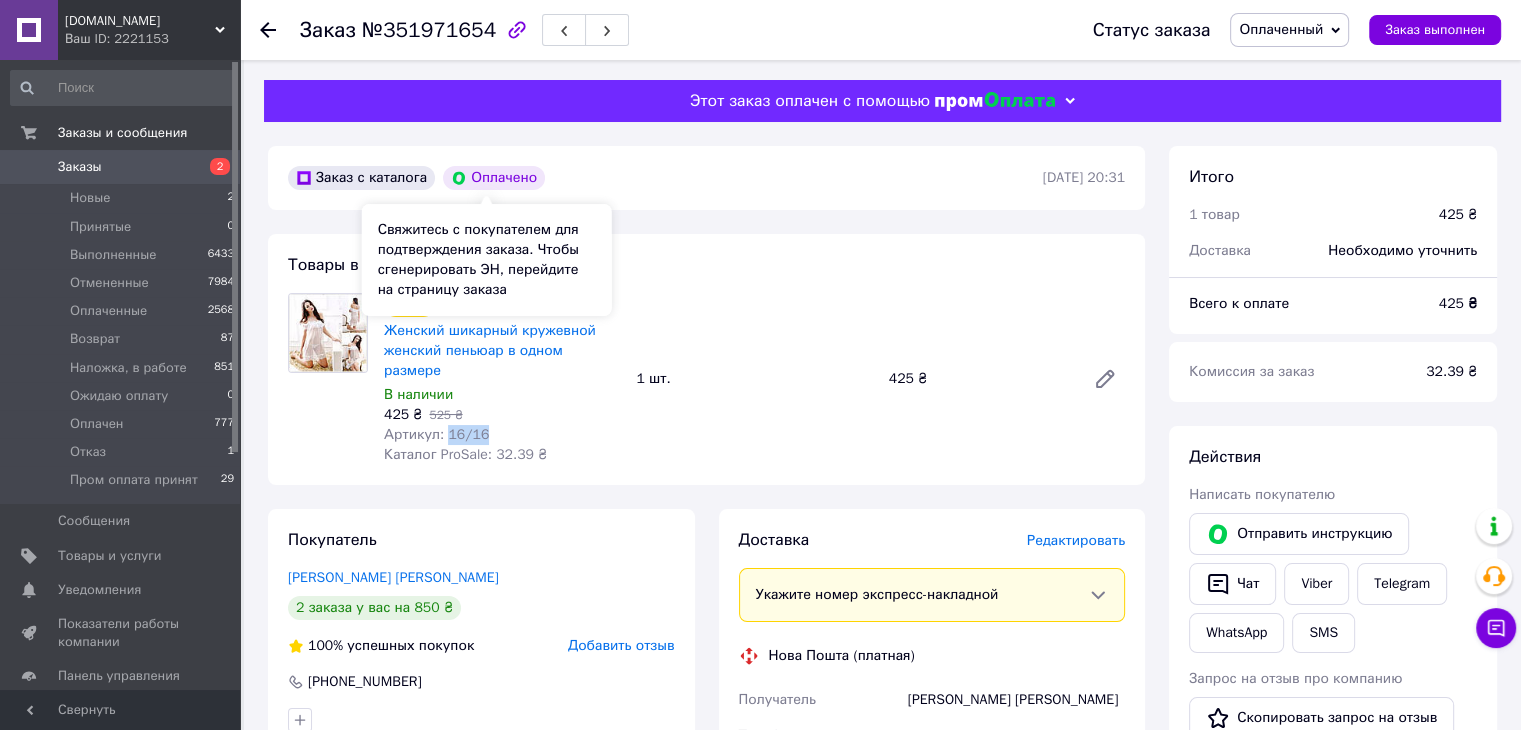 copy on "16/16" 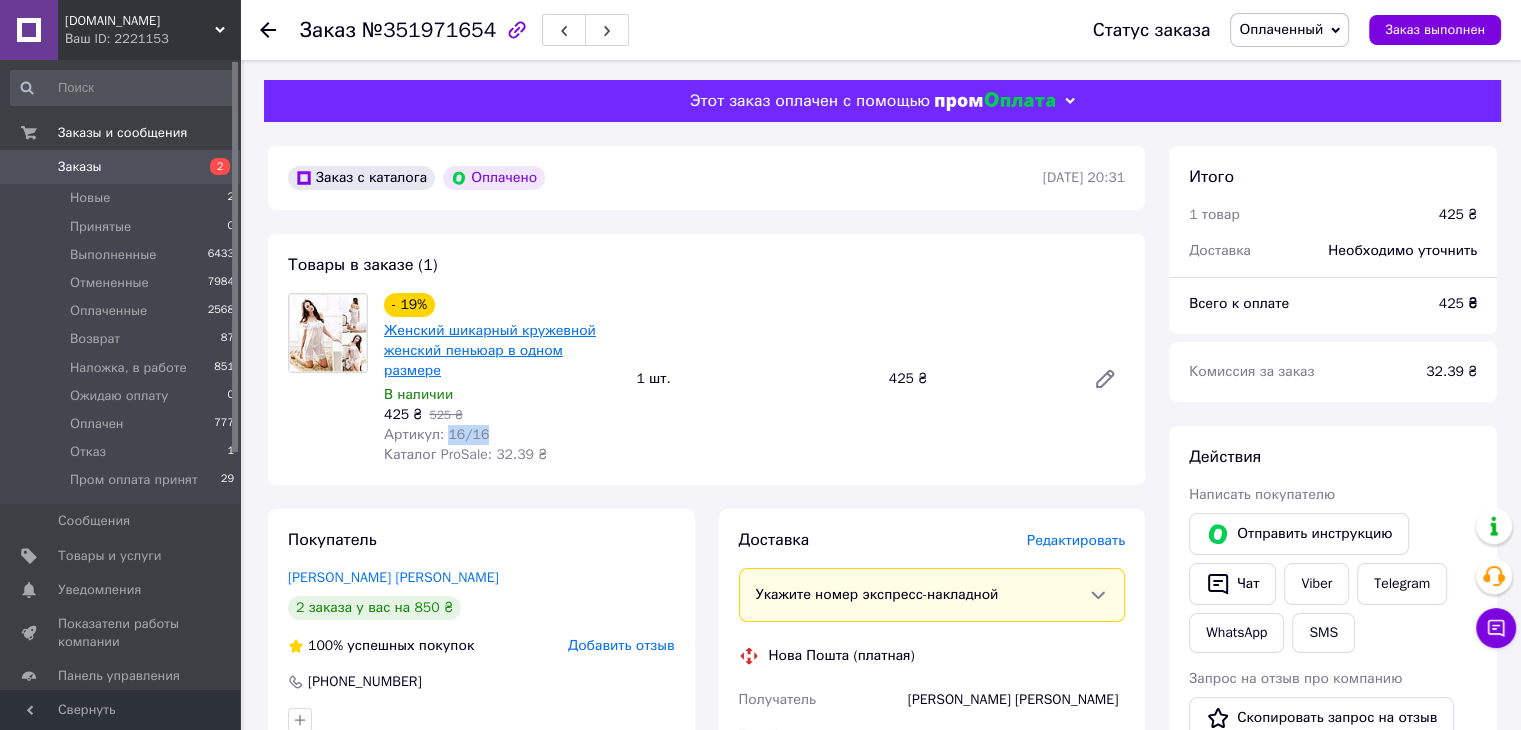 click on "Женский шикарный кружевной женский пеньюар в одном размере" at bounding box center [490, 350] 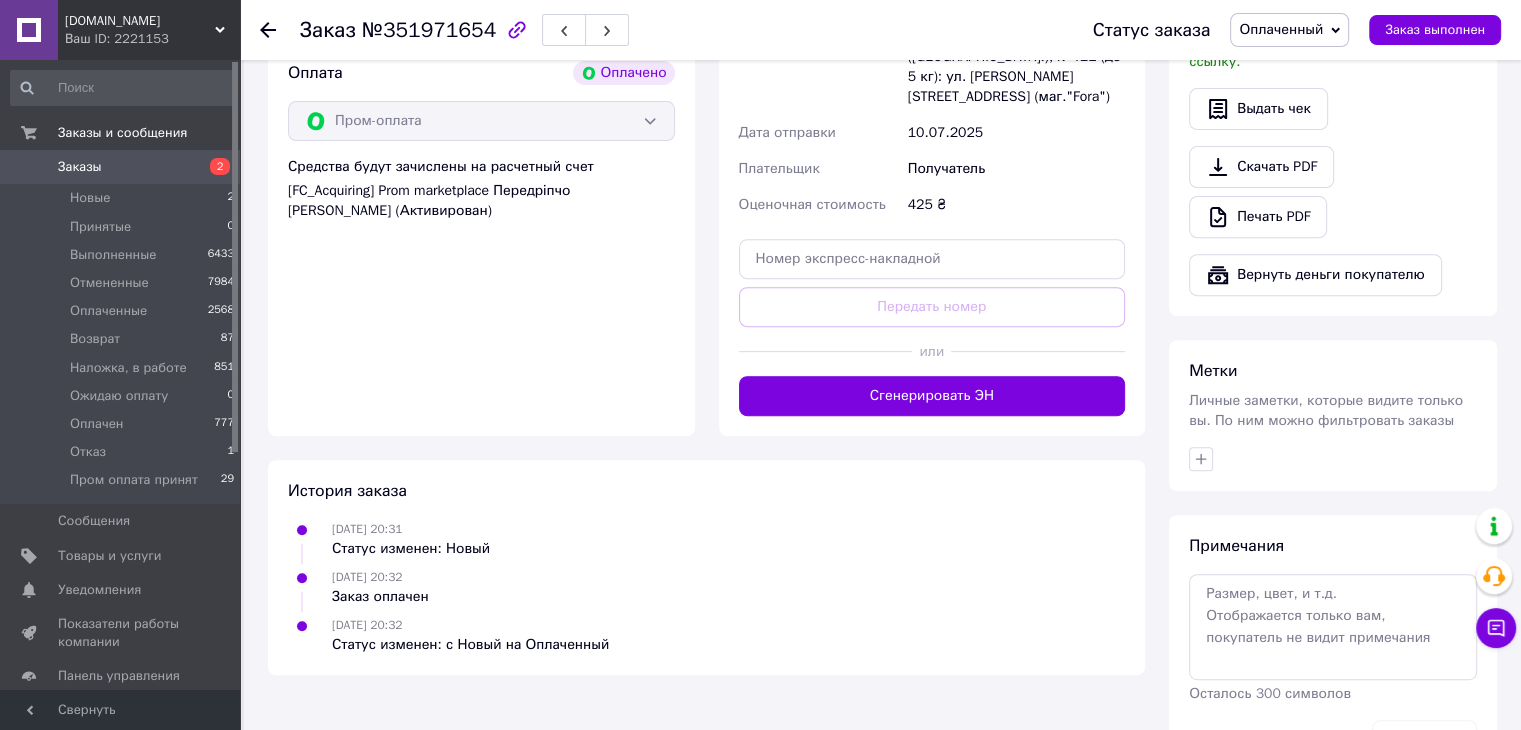 scroll, scrollTop: 788, scrollLeft: 0, axis: vertical 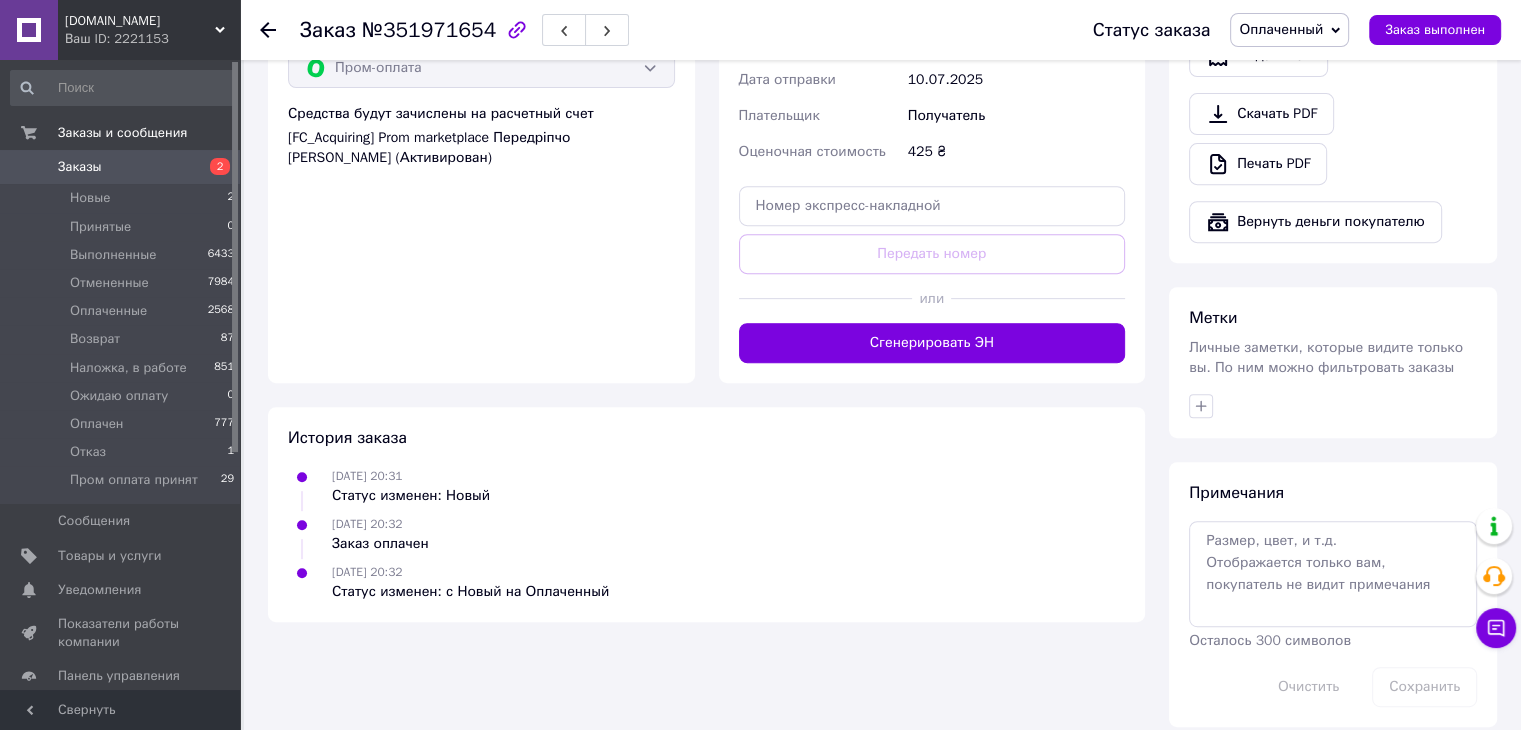 click at bounding box center [826, 298] 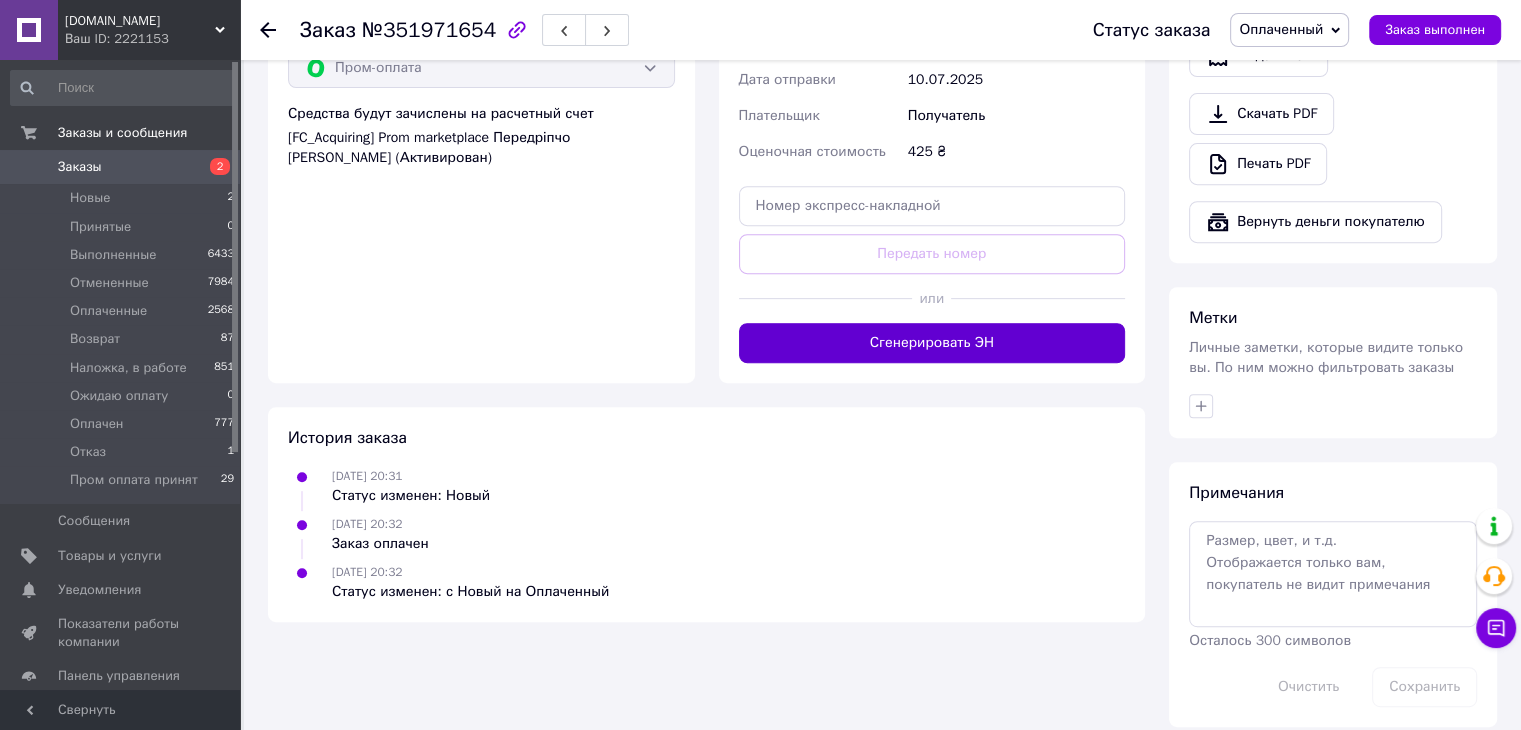 click on "Сгенерировать ЭН" at bounding box center (932, 343) 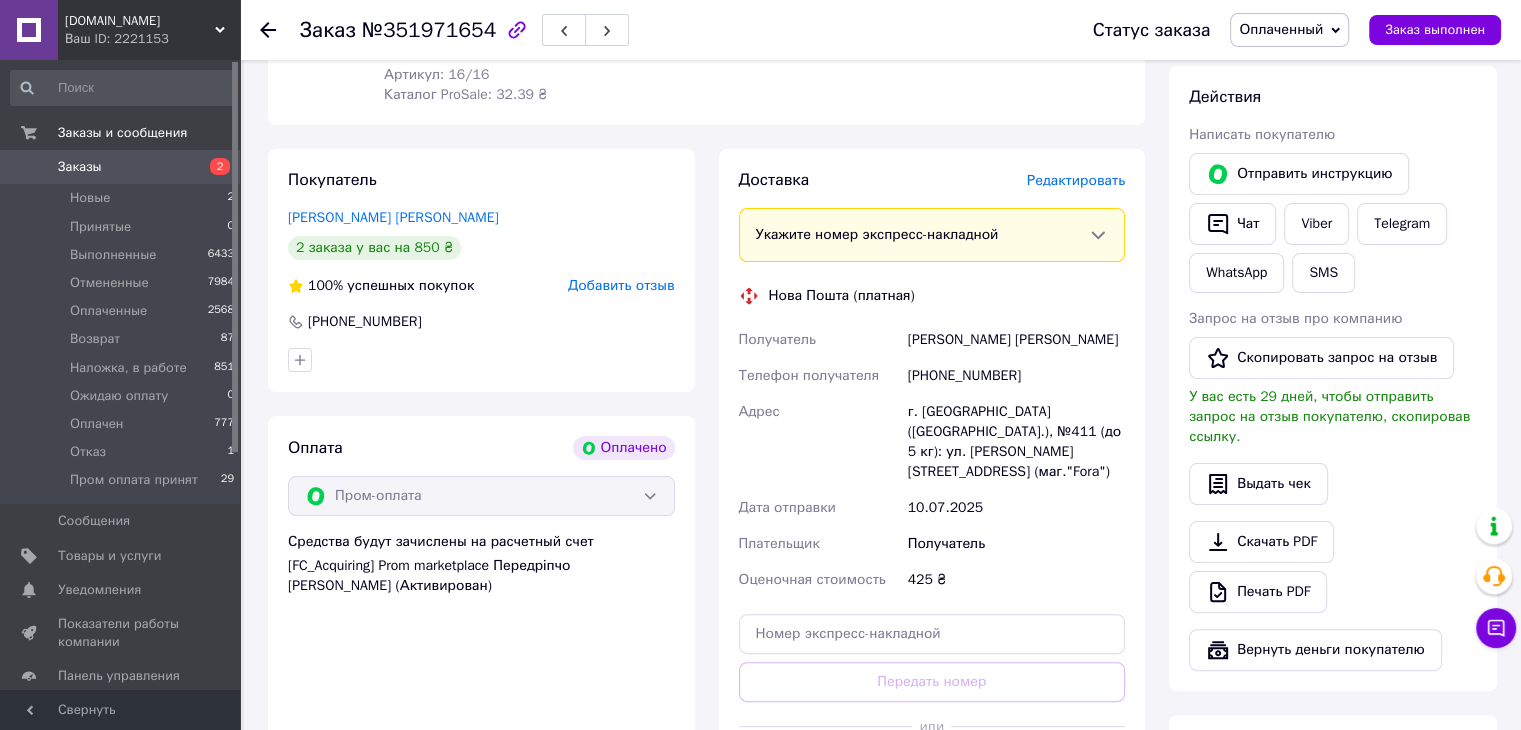 scroll, scrollTop: 88, scrollLeft: 0, axis: vertical 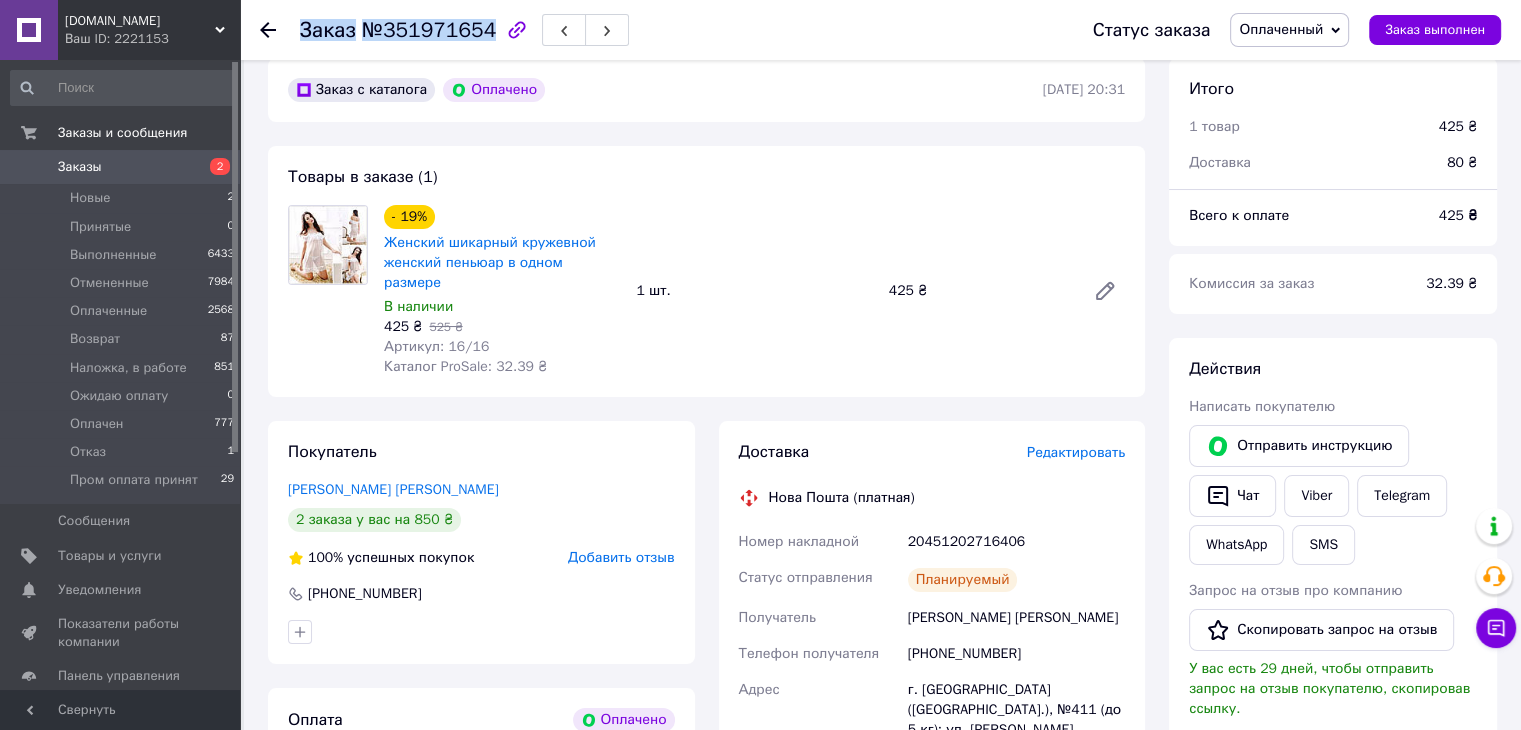 drag, startPoint x: 300, startPoint y: 25, endPoint x: 482, endPoint y: 28, distance: 182.02472 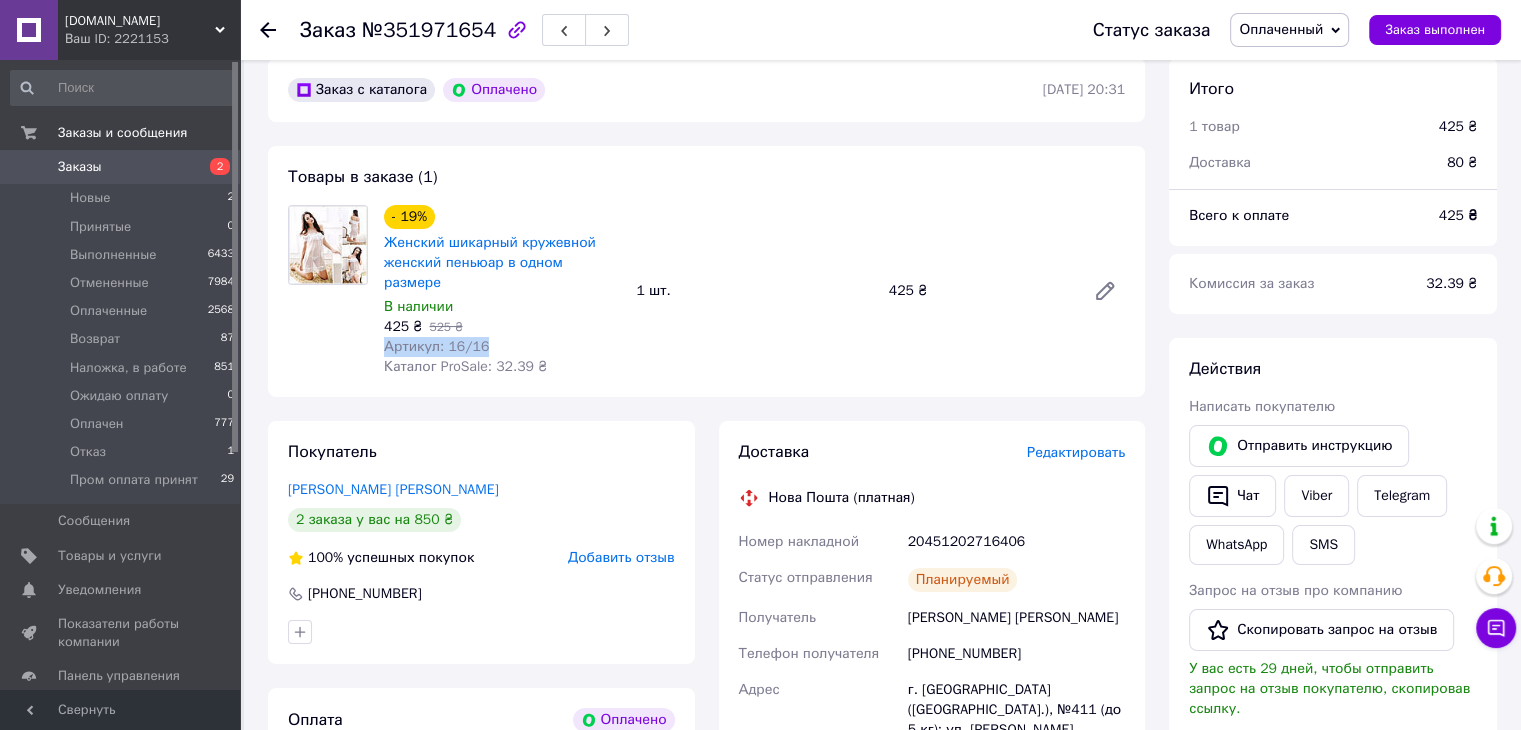 drag, startPoint x: 384, startPoint y: 327, endPoint x: 501, endPoint y: 324, distance: 117.03845 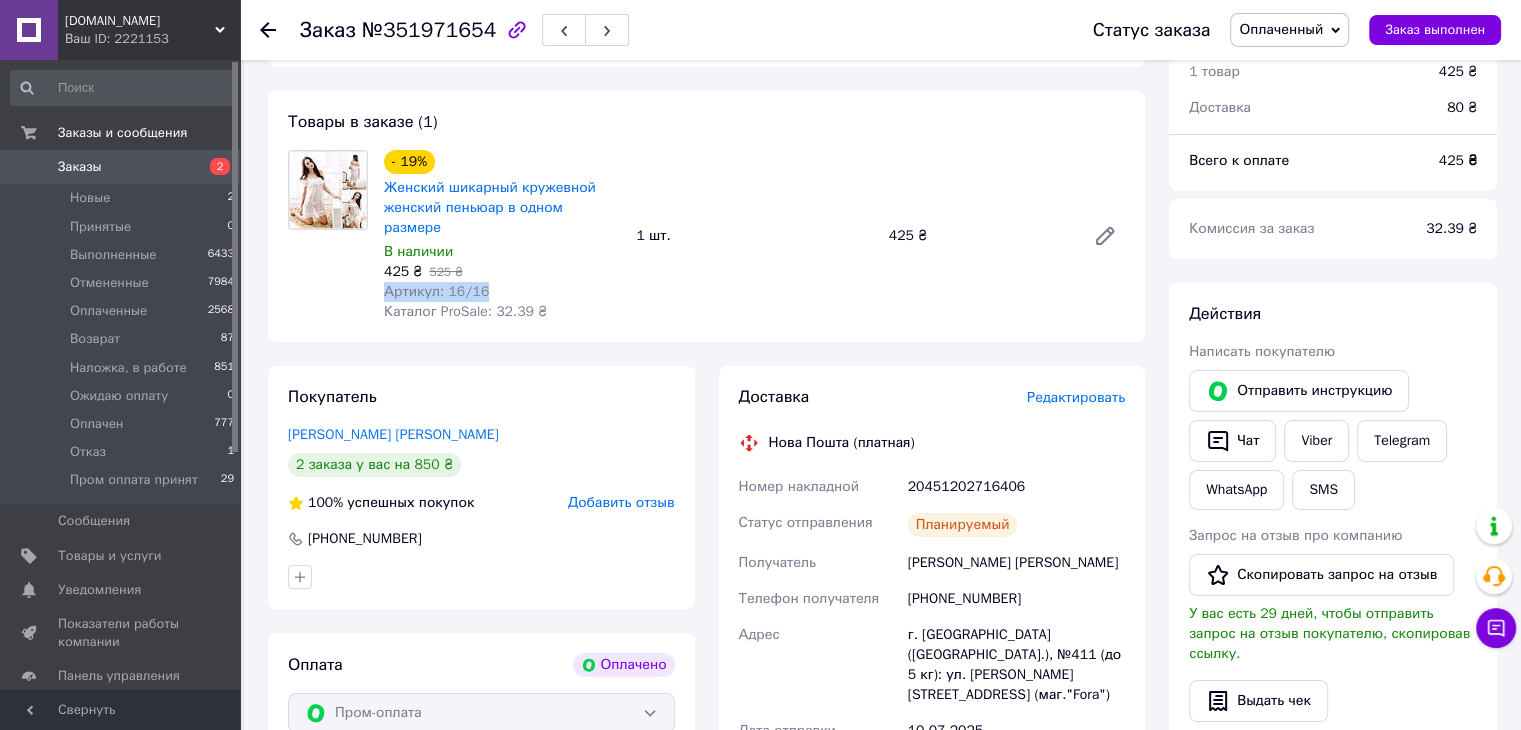 scroll, scrollTop: 188, scrollLeft: 0, axis: vertical 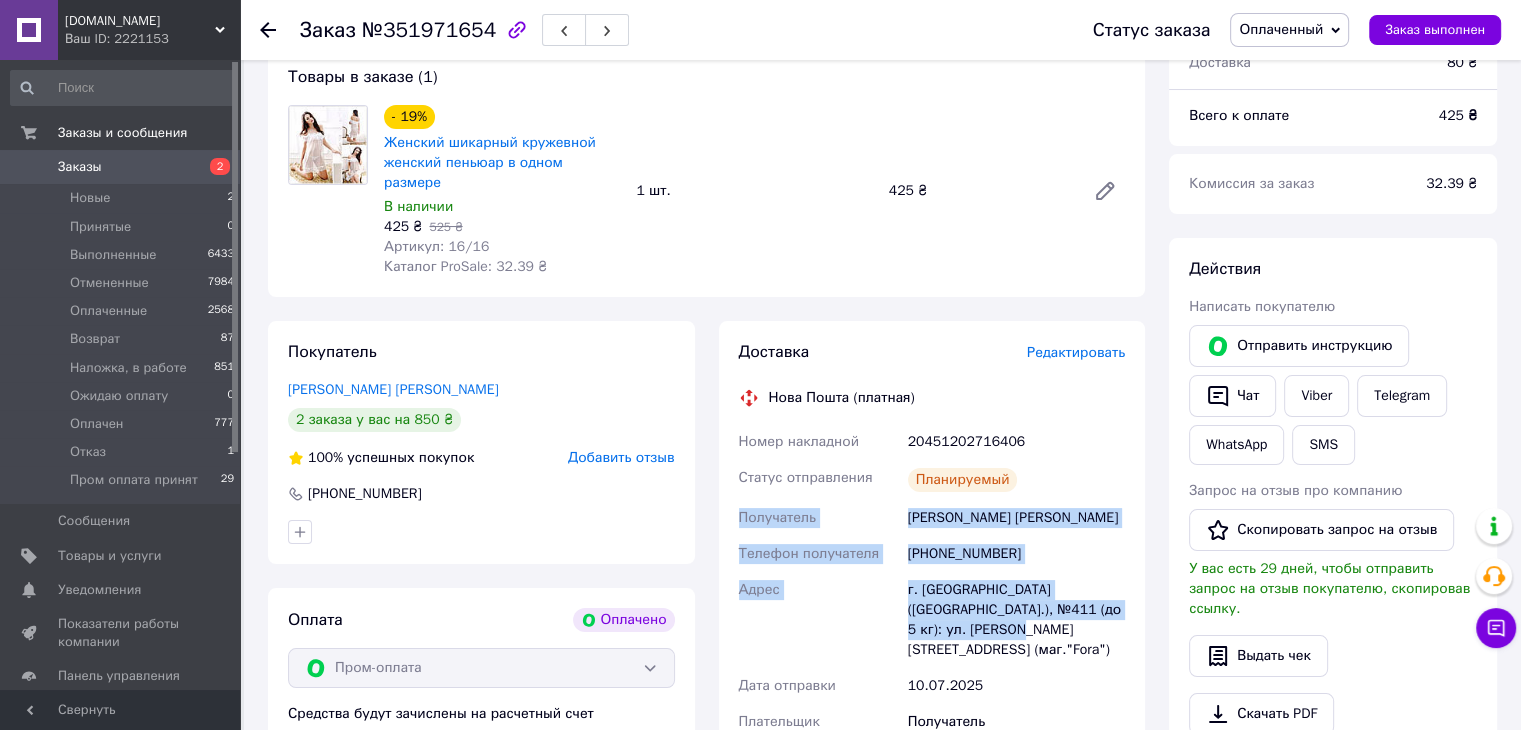 drag, startPoint x: 738, startPoint y: 492, endPoint x: 1128, endPoint y: 600, distance: 404.67764 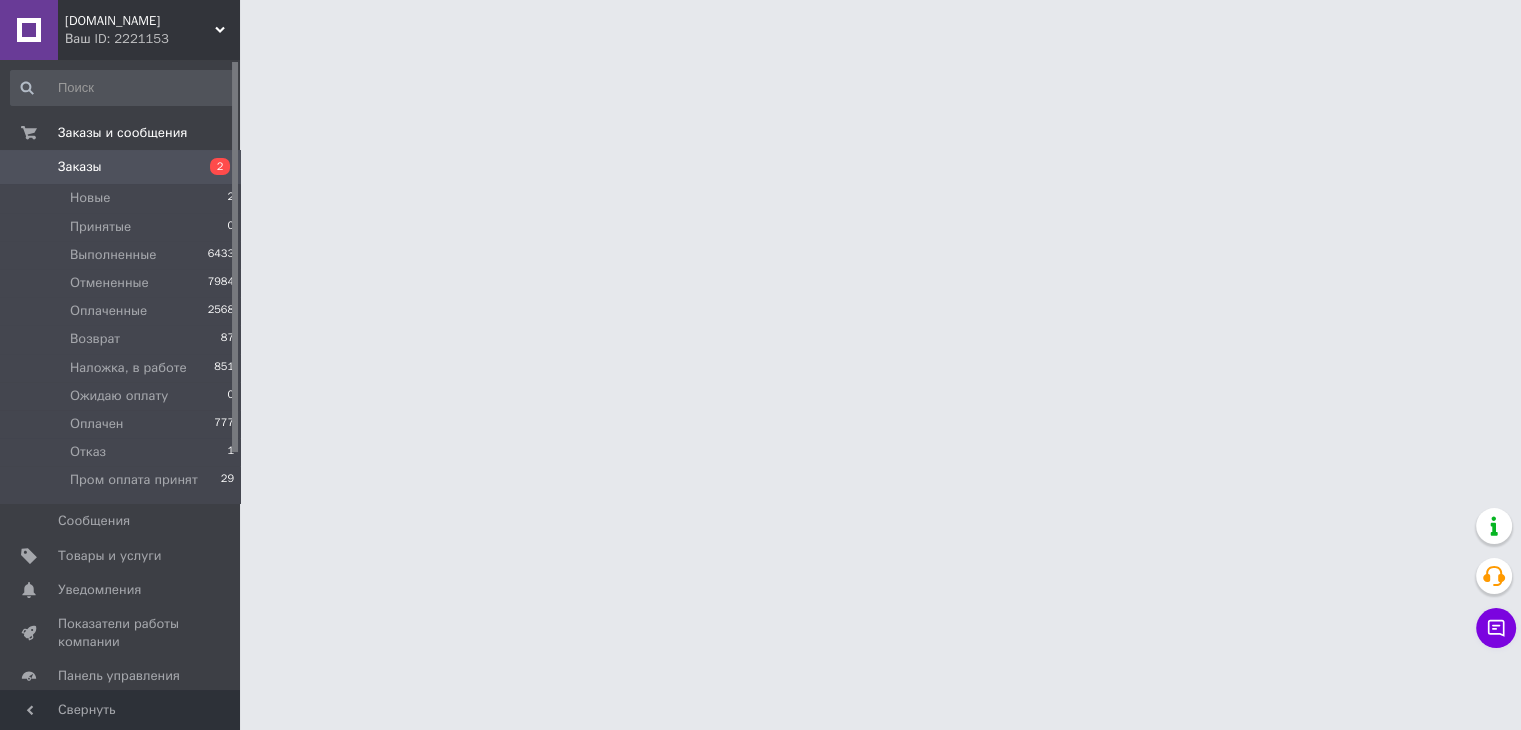 scroll, scrollTop: 0, scrollLeft: 0, axis: both 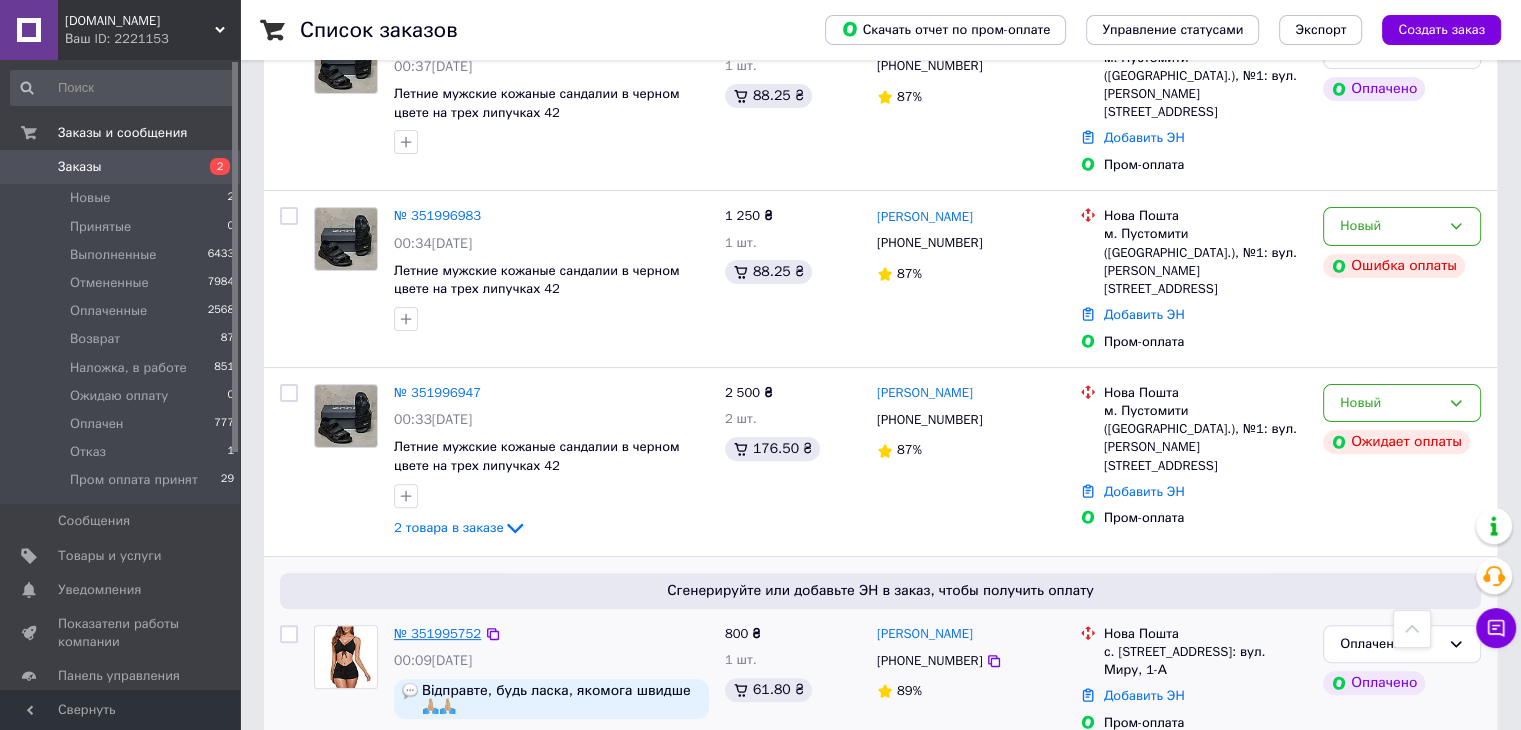 click on "№ 351995752" at bounding box center (437, 633) 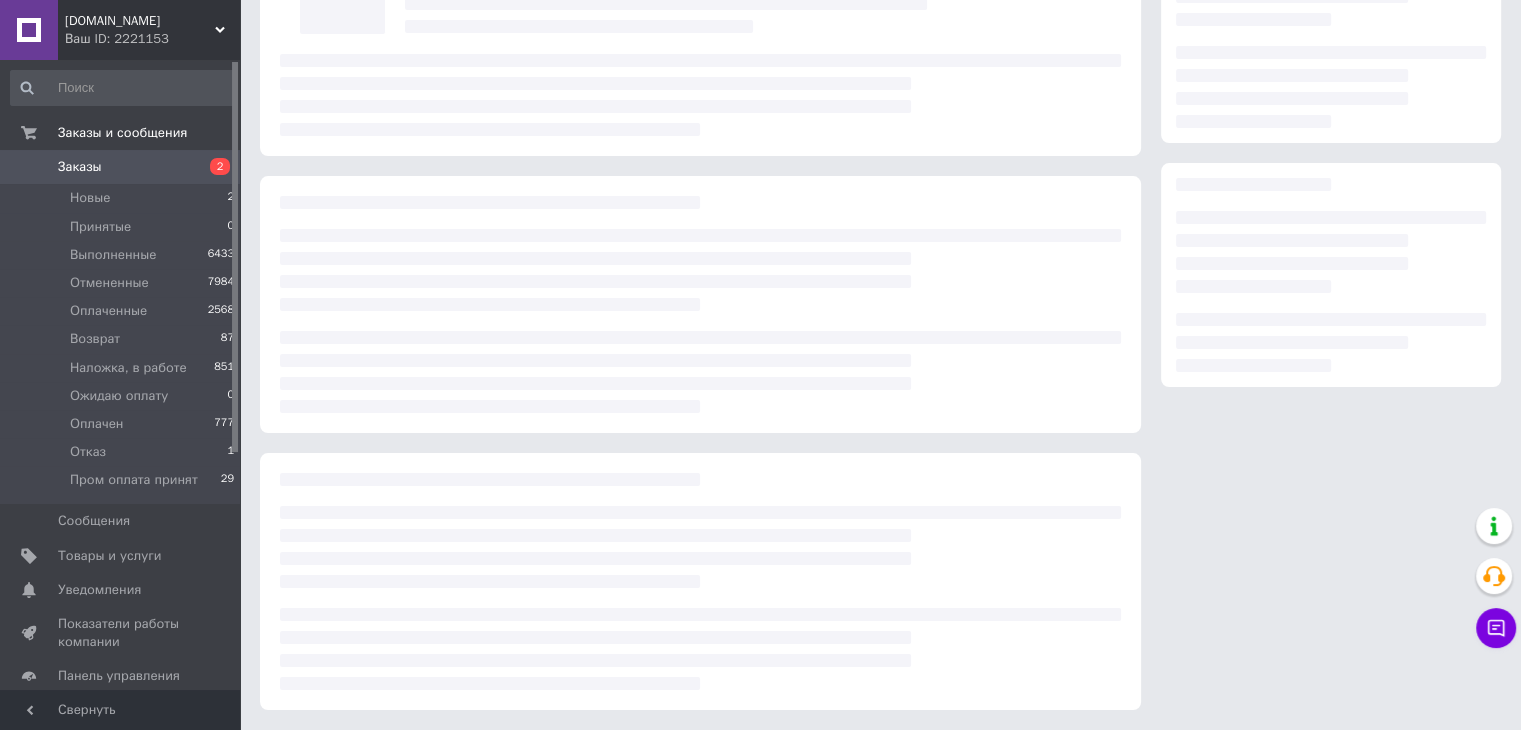 scroll, scrollTop: 184, scrollLeft: 0, axis: vertical 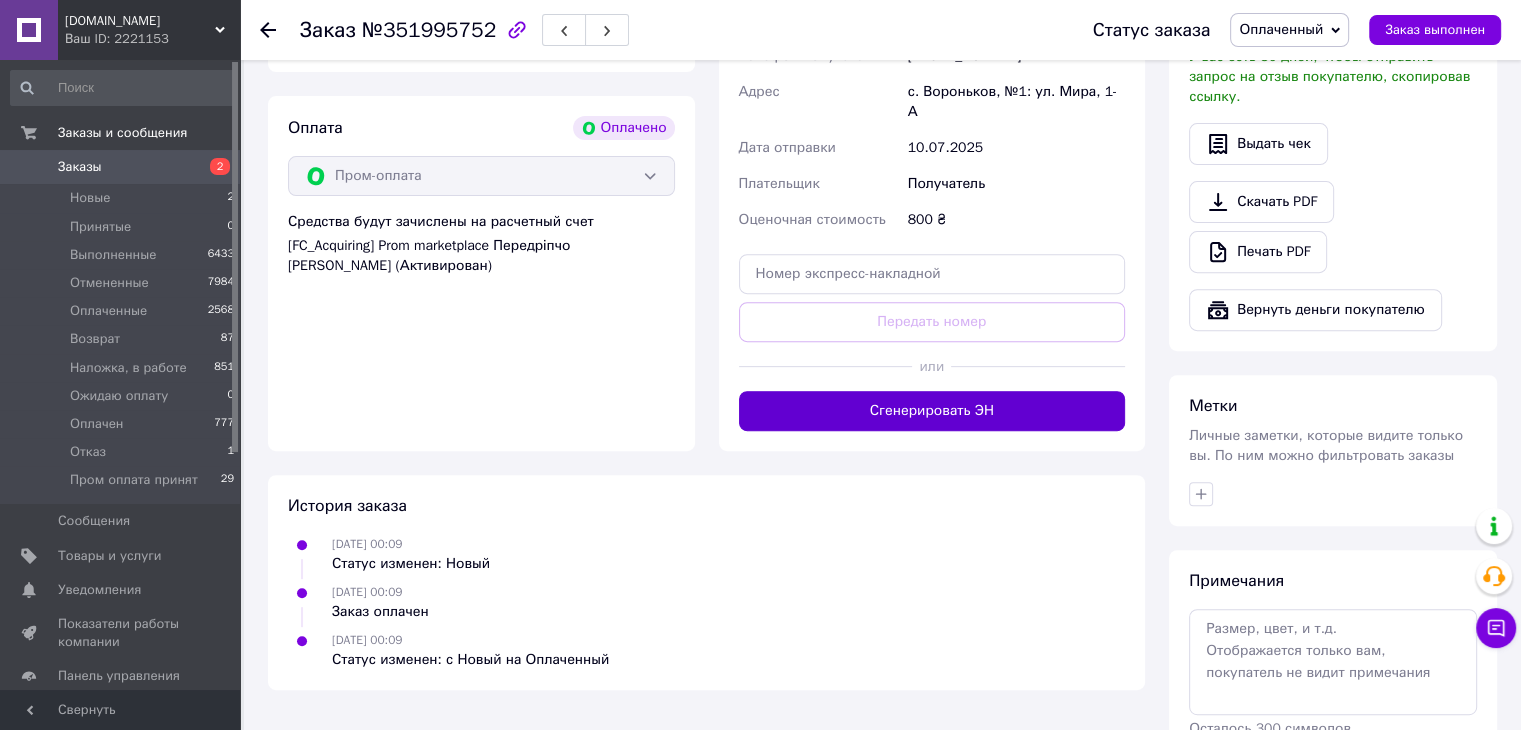 click on "Сгенерировать ЭН" at bounding box center (932, 411) 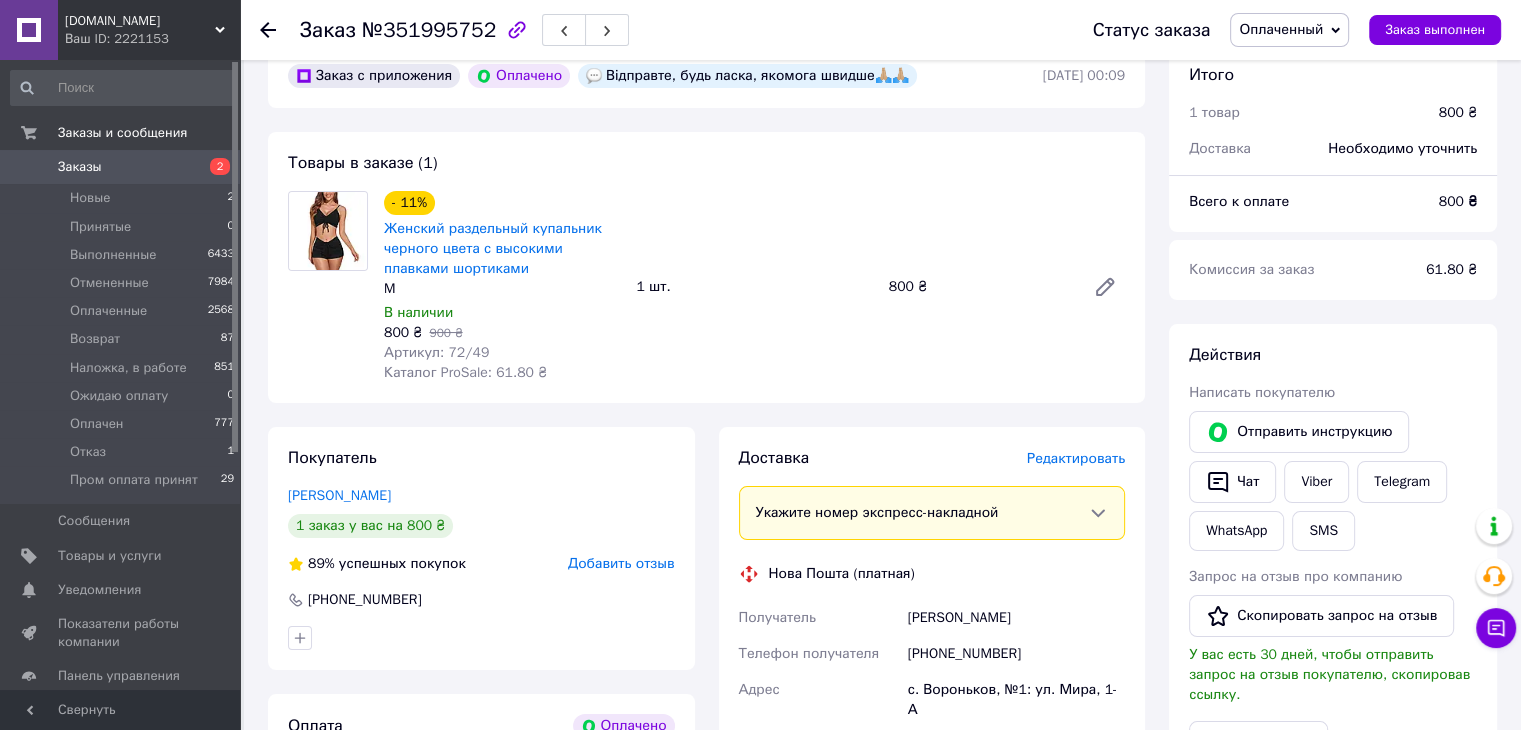 scroll, scrollTop: 100, scrollLeft: 0, axis: vertical 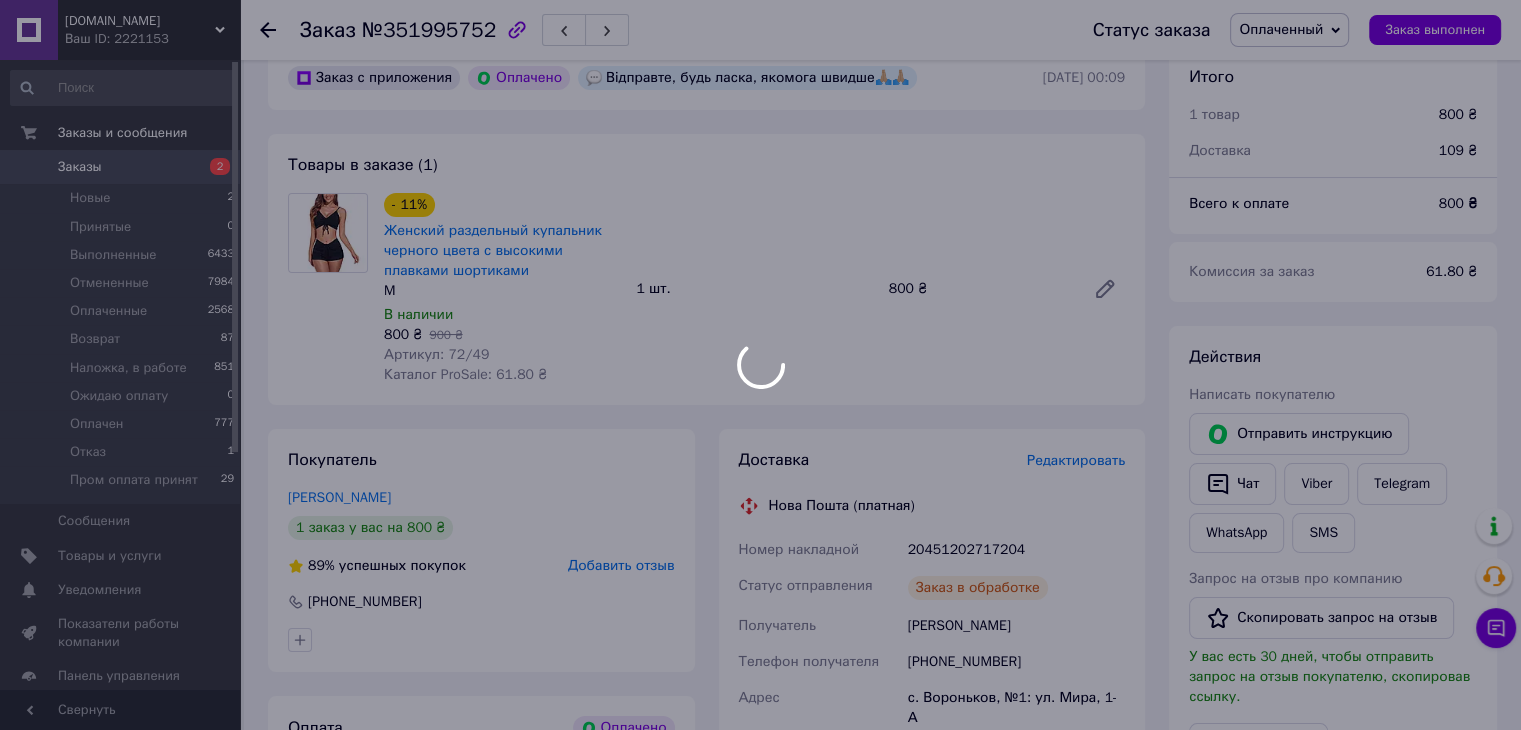 click on "Booms.com.ua Ваш ID: 2221153 Сайт Booms.com.ua Кабинет покупателя Проверить состояние системы Страница на портале КОНФЕТЮР V-Trendi 911-shop Deshevlenebudet SHOPNIM innashop Інтернет магазин " BellissiMM-o" NAFF.COM.UA Справка Выйти Заказы и сообщения Заказы 2 Новые 2 Принятые 0 Выполненные 6433 Отмененные 7984 Оплаченные 2568 Возврат 87 Наложка,  в работе 851 Ожидаю оплату 0 Оплачен 777 Отказ 1 Пром оплата принят 29 Сообщения 0 Товары и услуги Уведомления 0 0 Показатели работы компании Панель управления Отзывы Клиенты Каталог ProSale Аналитика Инструменты вебмастера и SEO M <" at bounding box center (760, 669) 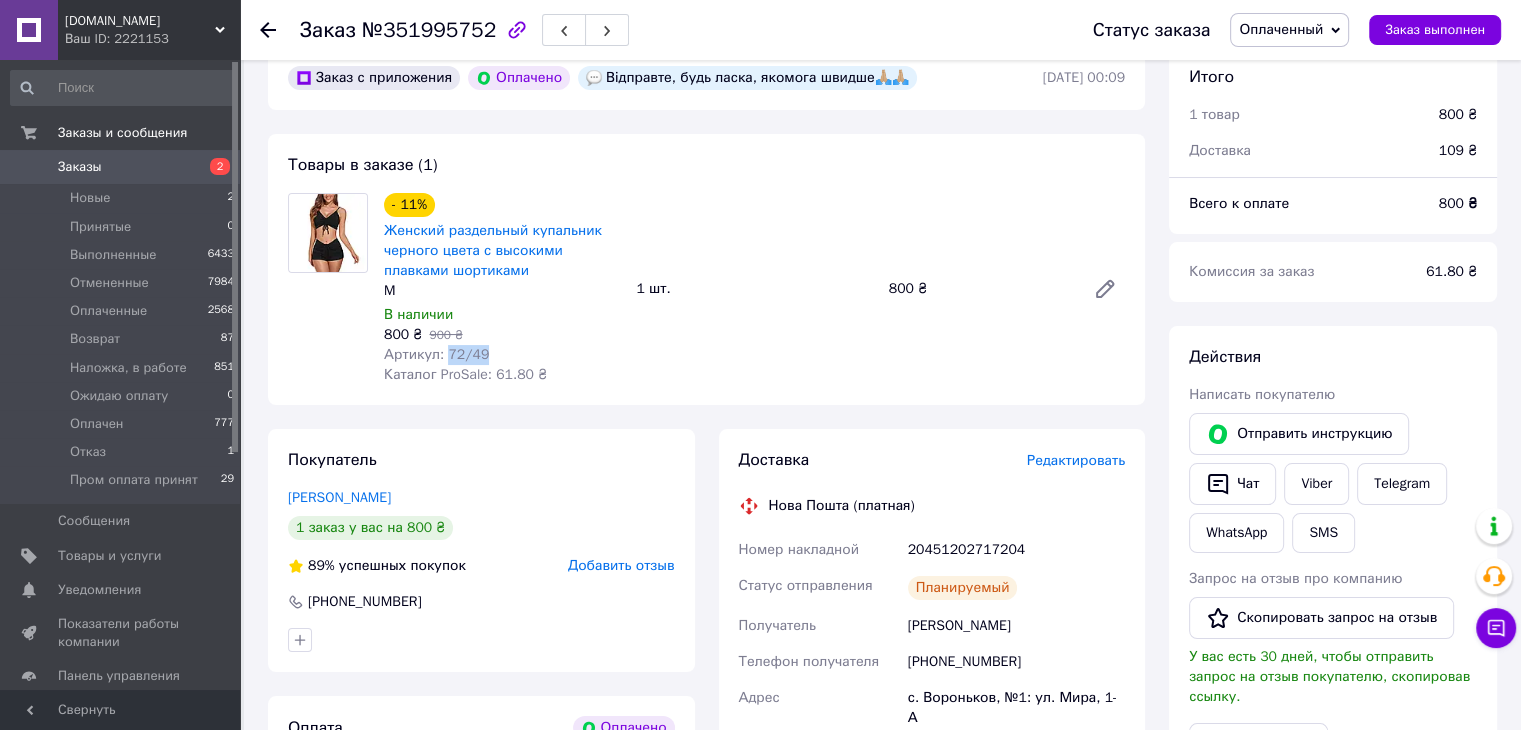 drag, startPoint x: 444, startPoint y: 353, endPoint x: 487, endPoint y: 355, distance: 43.046486 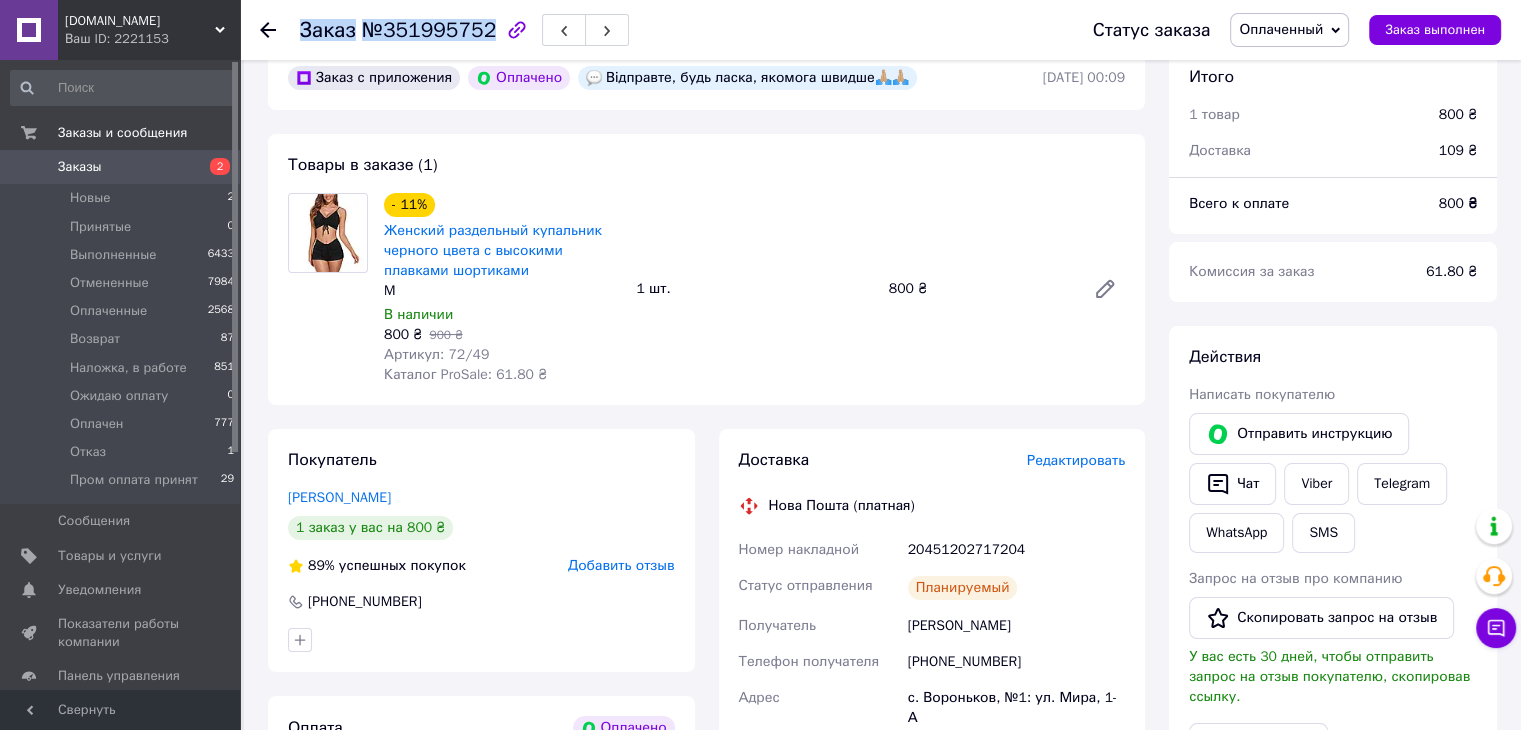 drag, startPoint x: 304, startPoint y: 25, endPoint x: 481, endPoint y: 36, distance: 177.34148 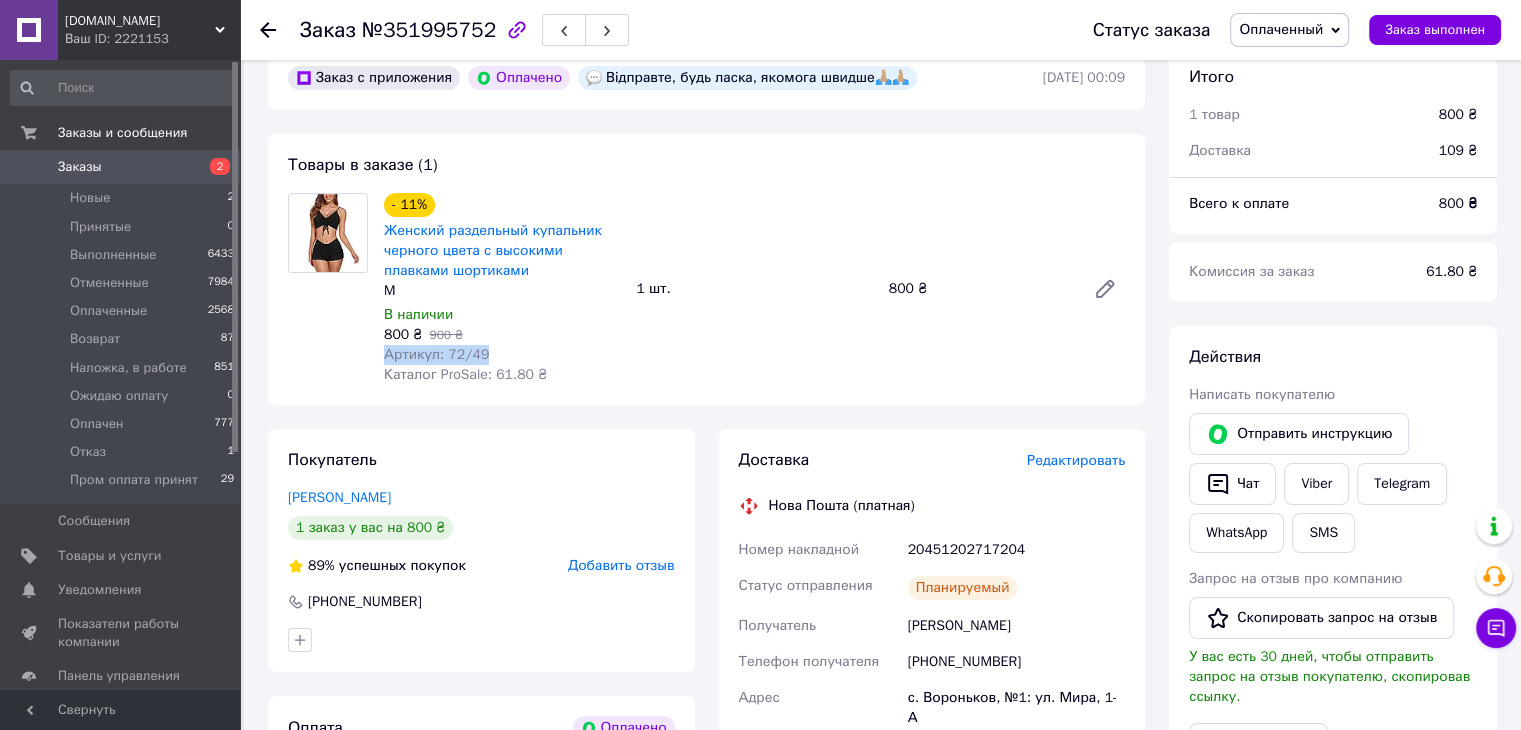 drag, startPoint x: 384, startPoint y: 355, endPoint x: 521, endPoint y: 355, distance: 137 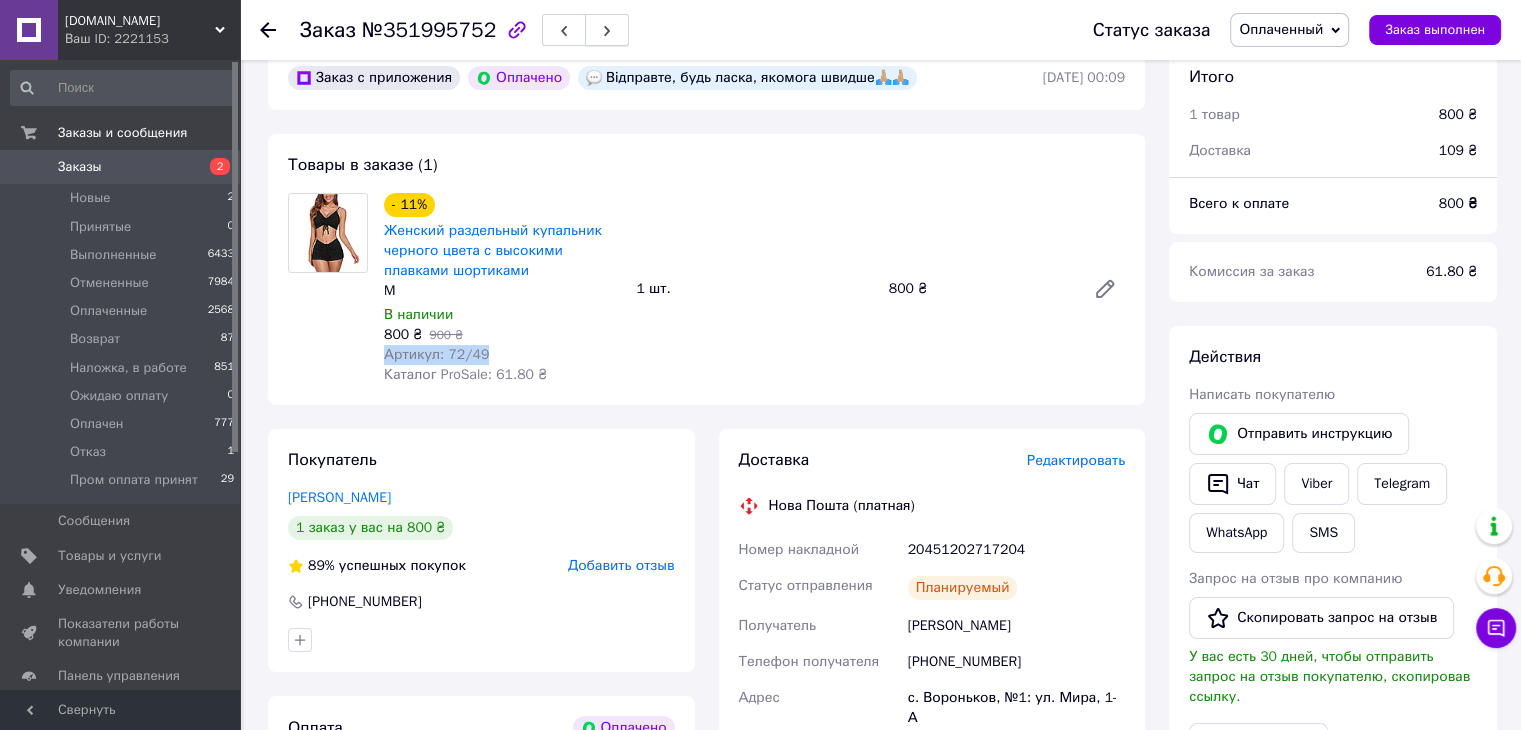copy on "Артикул: 72/49" 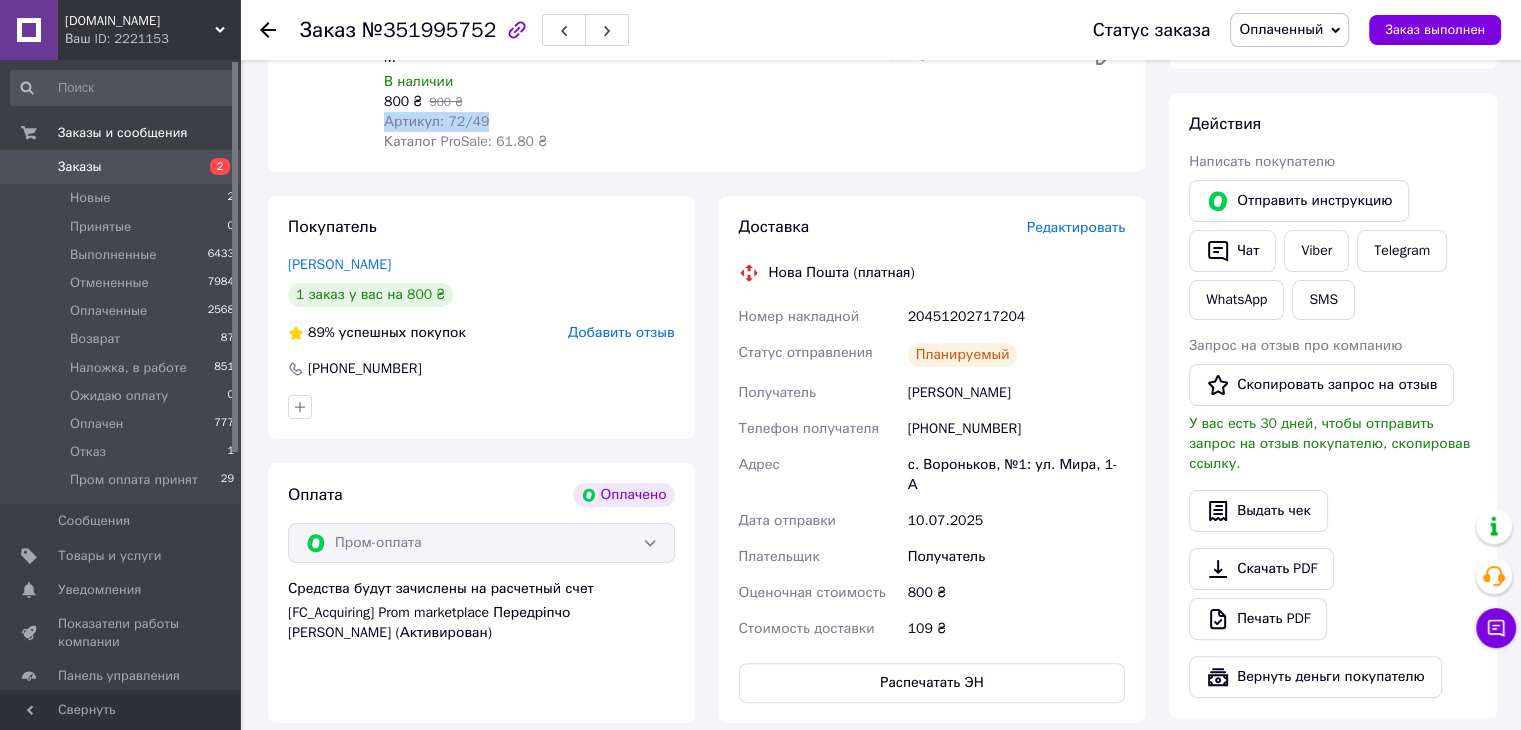 scroll, scrollTop: 400, scrollLeft: 0, axis: vertical 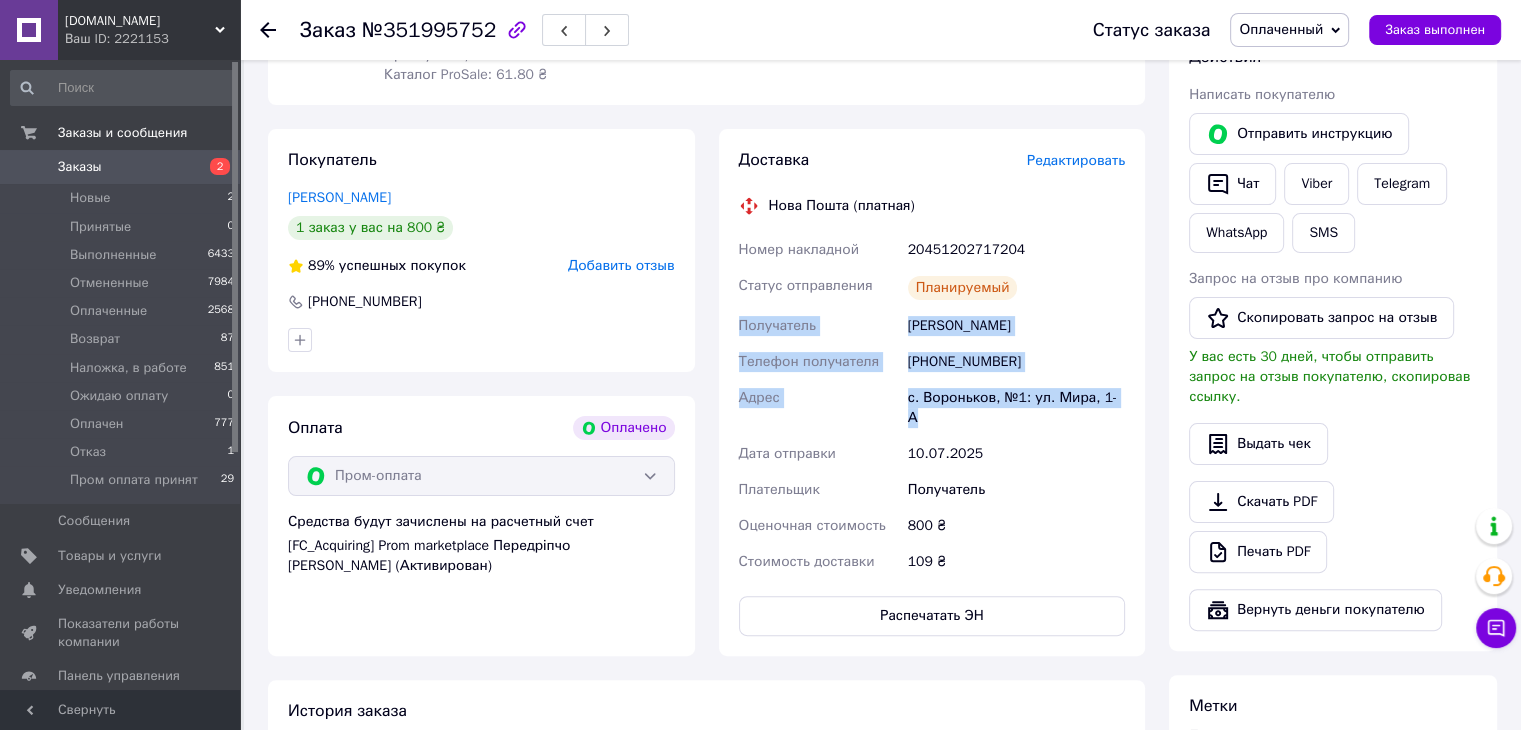 drag, startPoint x: 791, startPoint y: 337, endPoint x: 1122, endPoint y: 402, distance: 337.3218 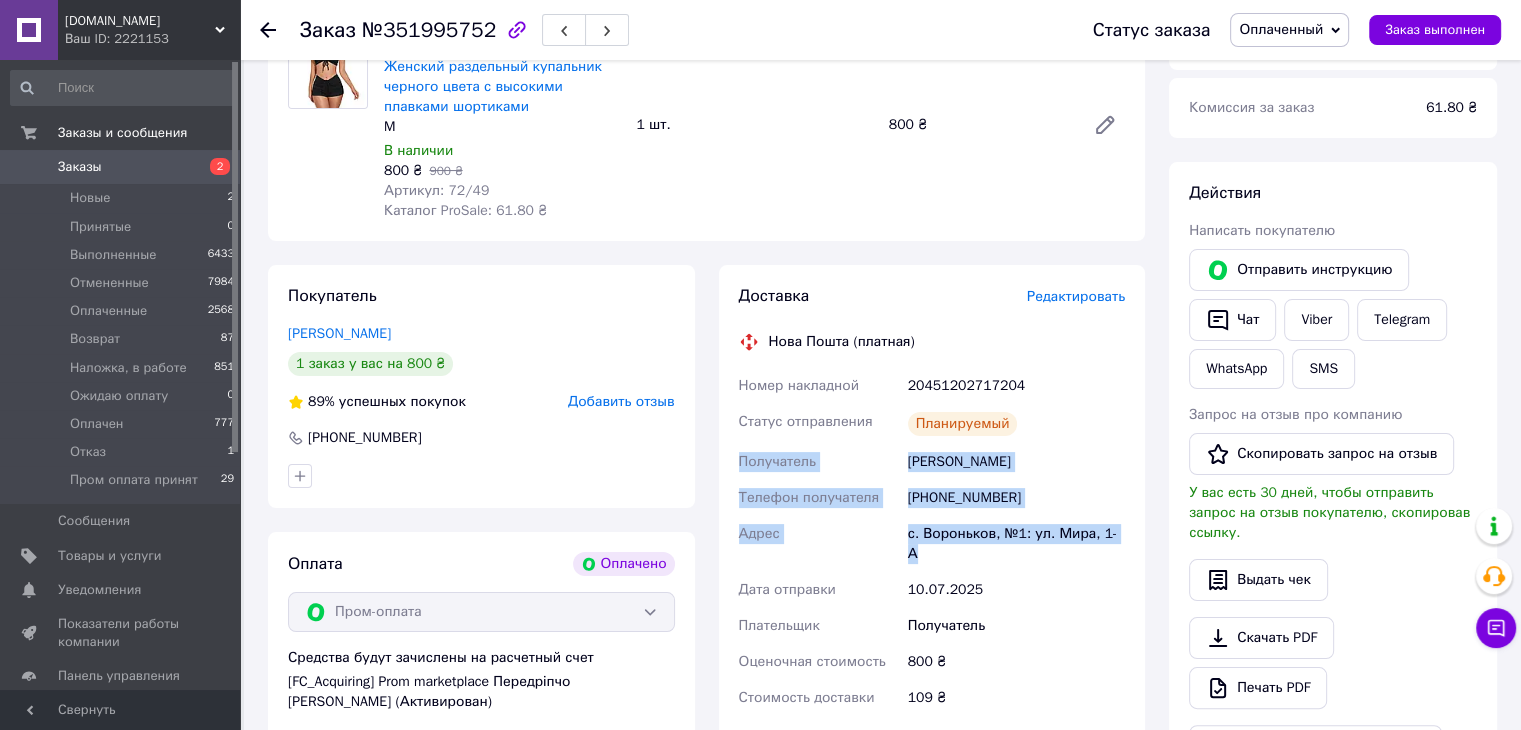 scroll, scrollTop: 100, scrollLeft: 0, axis: vertical 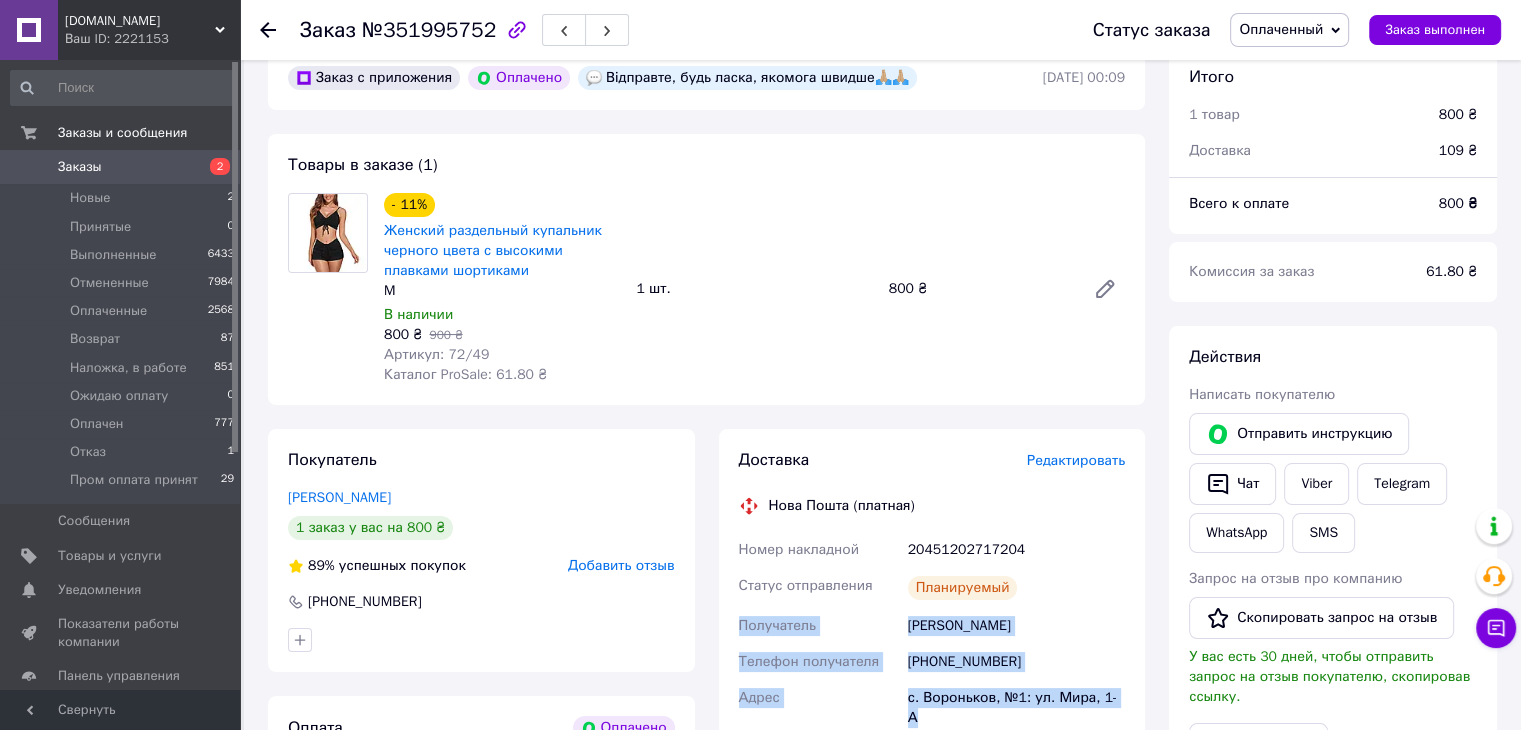 click on "Заказы" at bounding box center [121, 167] 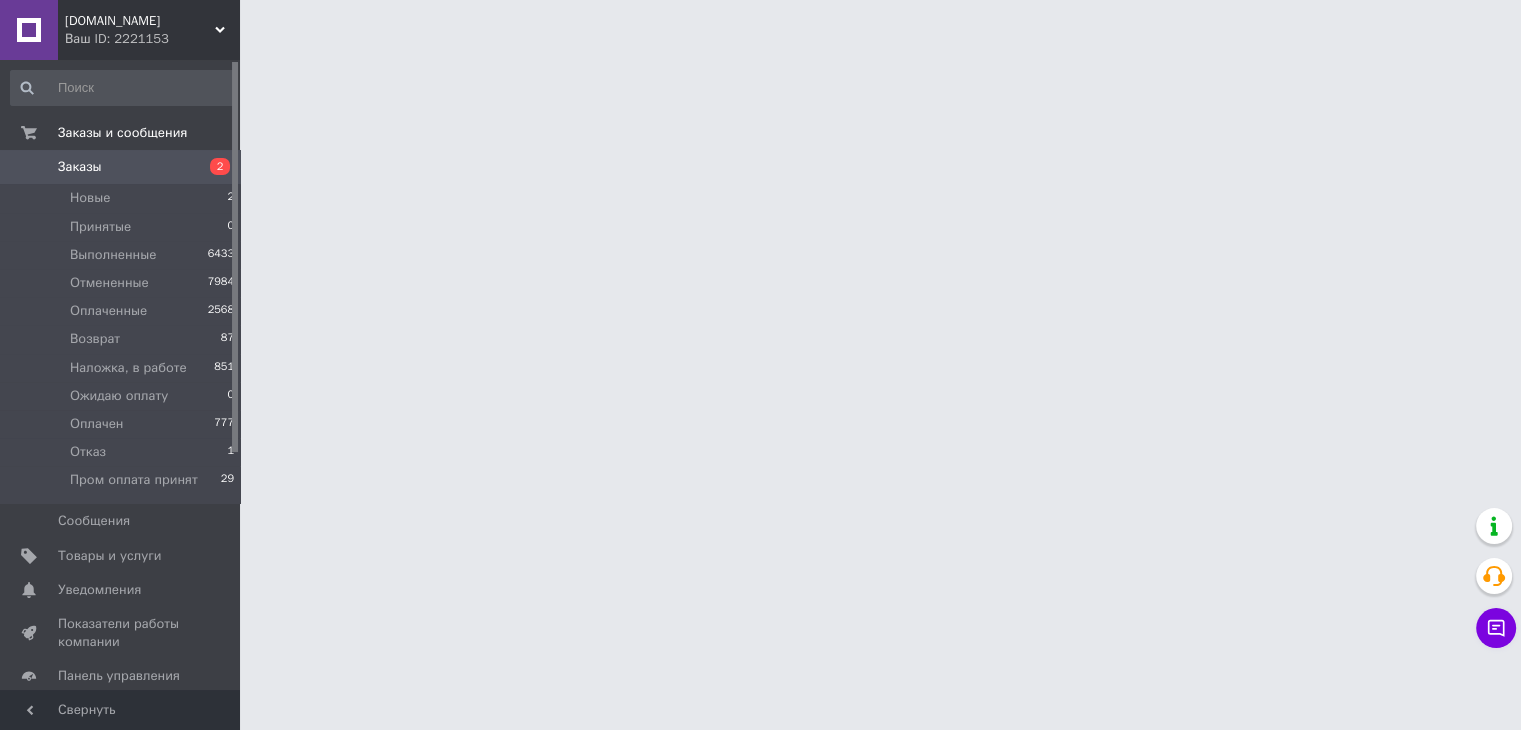 scroll, scrollTop: 0, scrollLeft: 0, axis: both 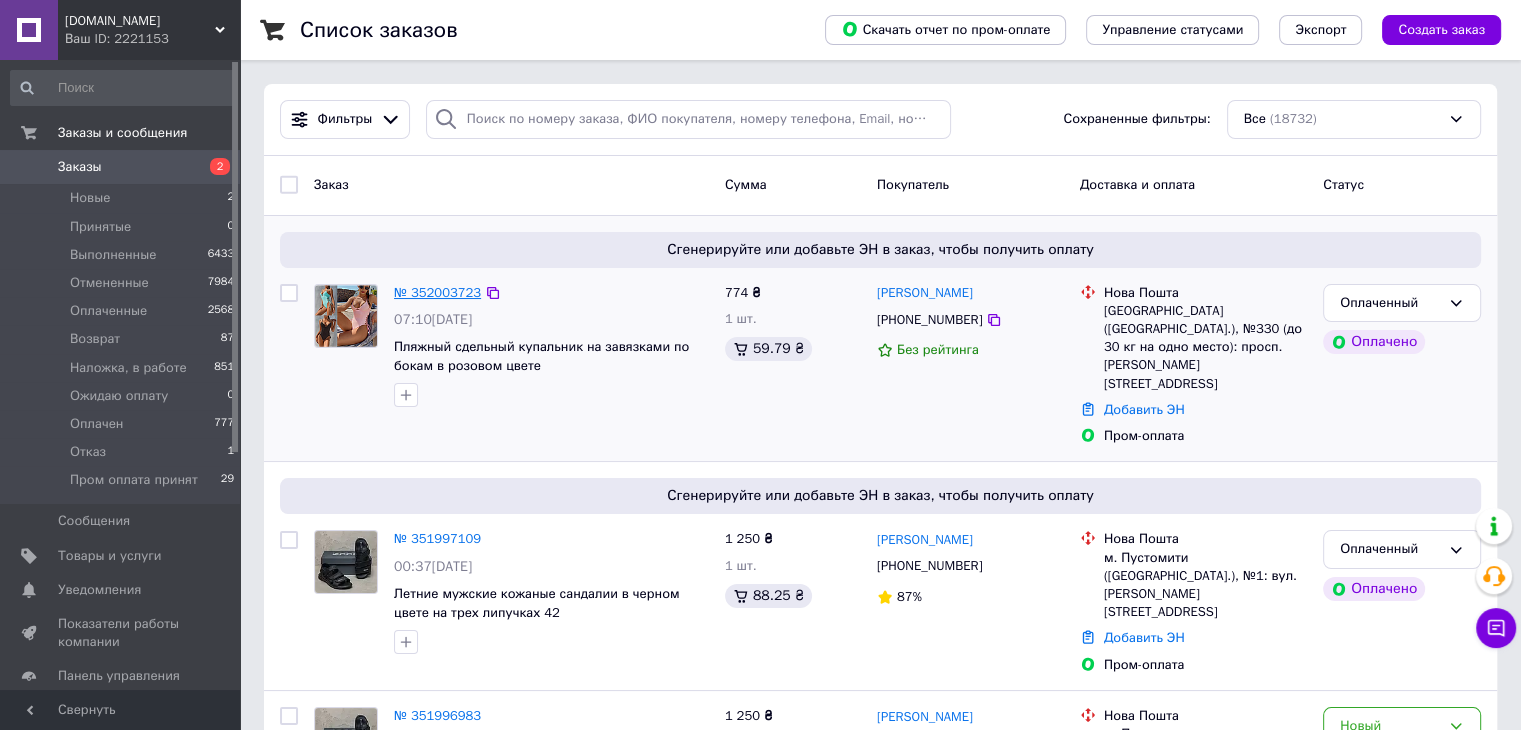 click on "№ 352003723" at bounding box center (437, 292) 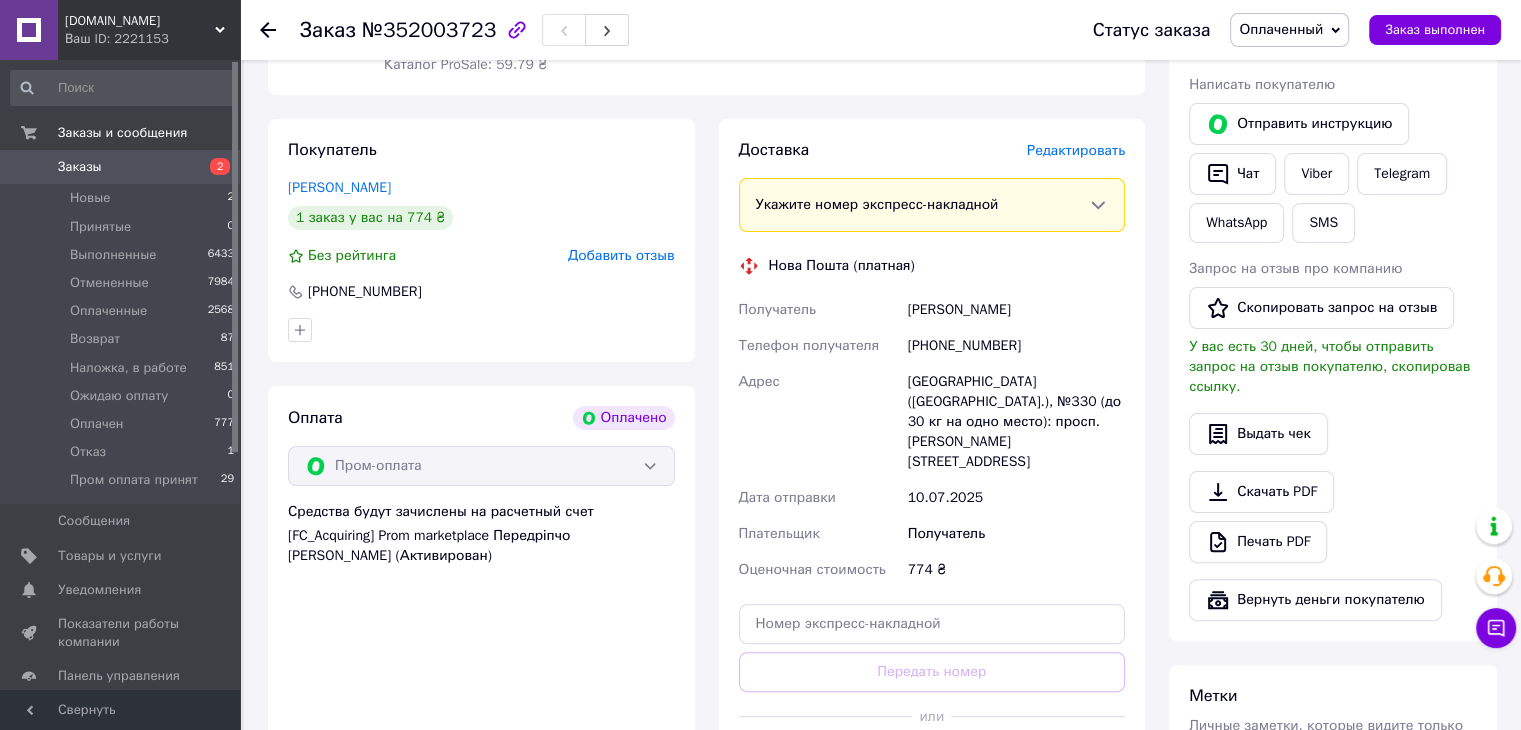 scroll, scrollTop: 522, scrollLeft: 0, axis: vertical 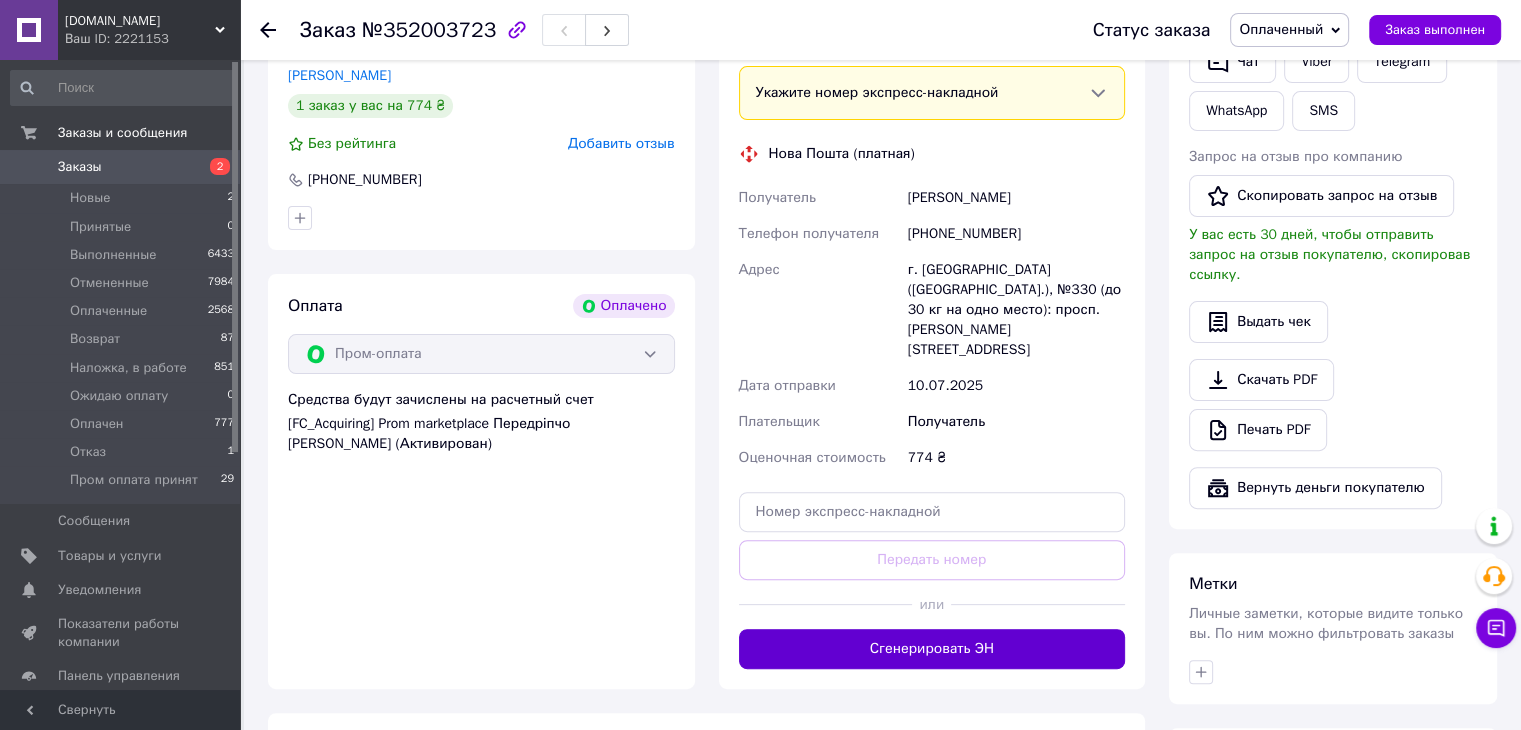 click on "Сгенерировать ЭН" at bounding box center (932, 649) 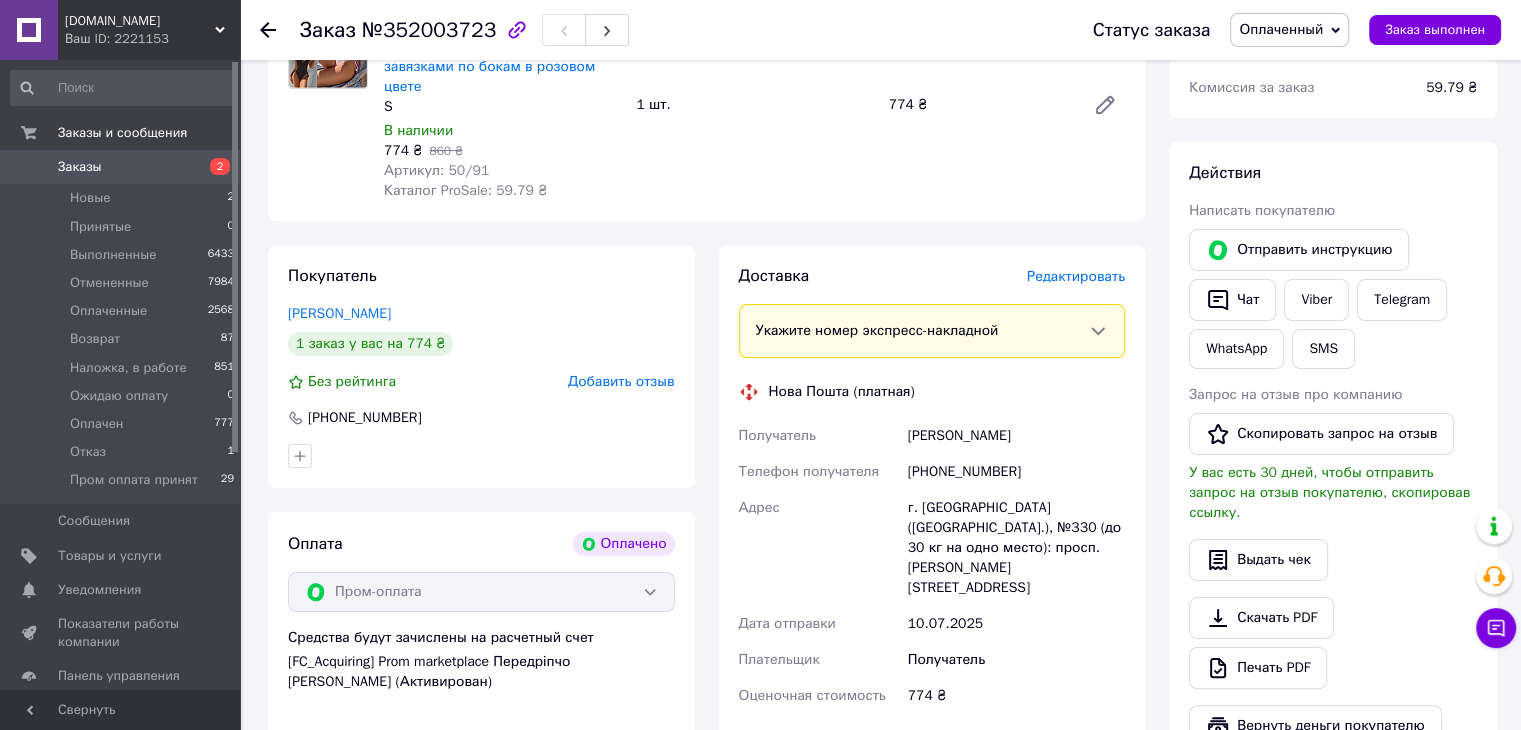 scroll, scrollTop: 22, scrollLeft: 0, axis: vertical 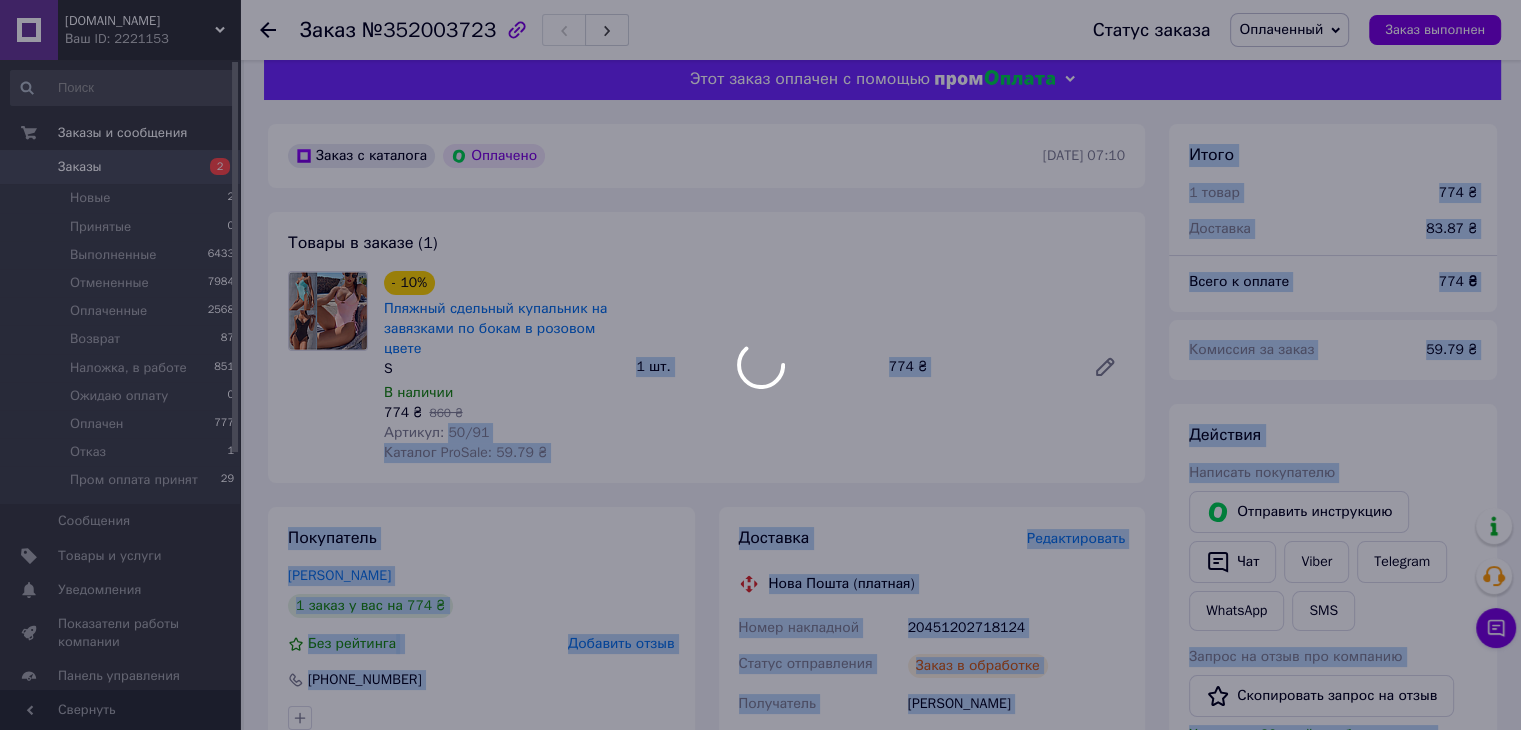 drag, startPoint x: 442, startPoint y: 435, endPoint x: 484, endPoint y: 434, distance: 42.0119 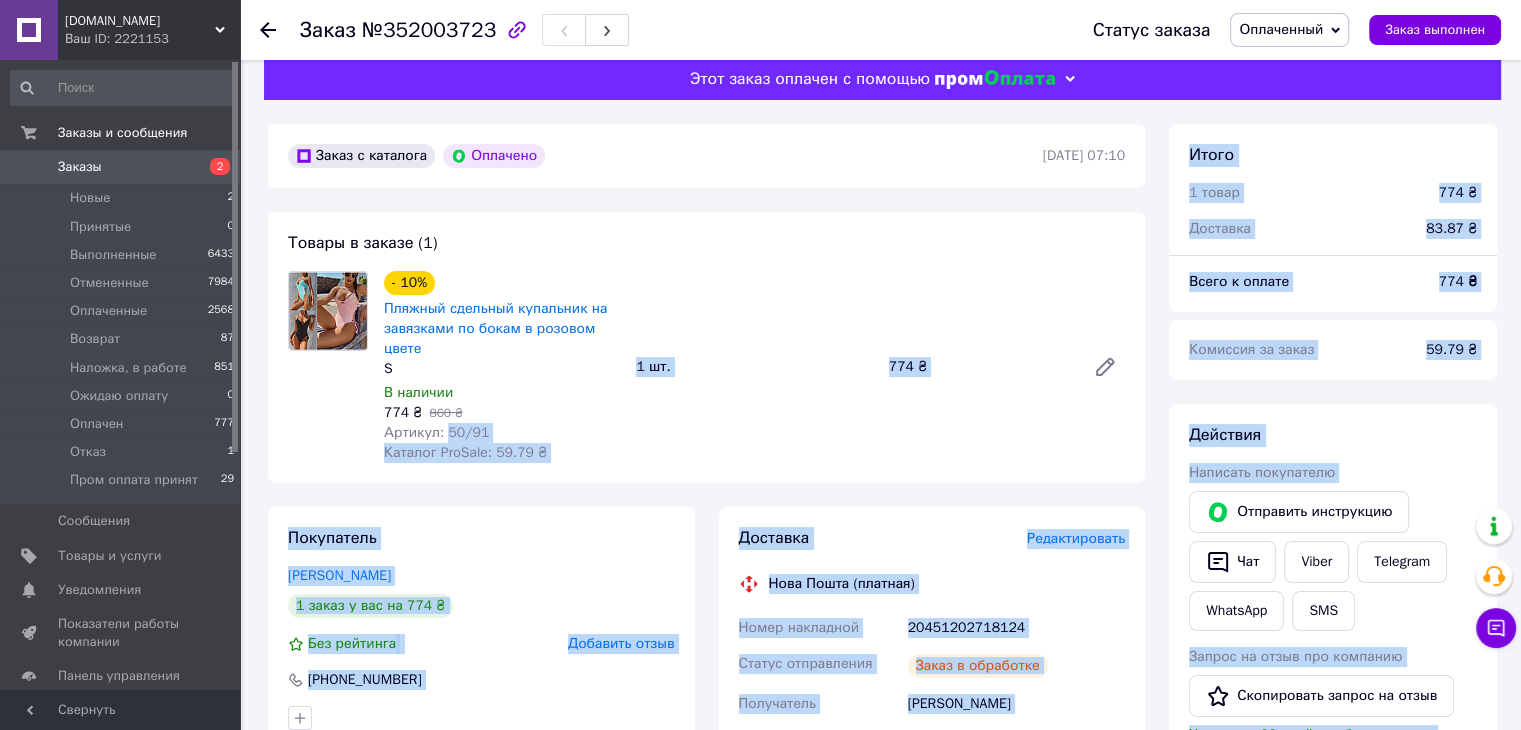 click on "Артикул: 50/91" at bounding box center (436, 432) 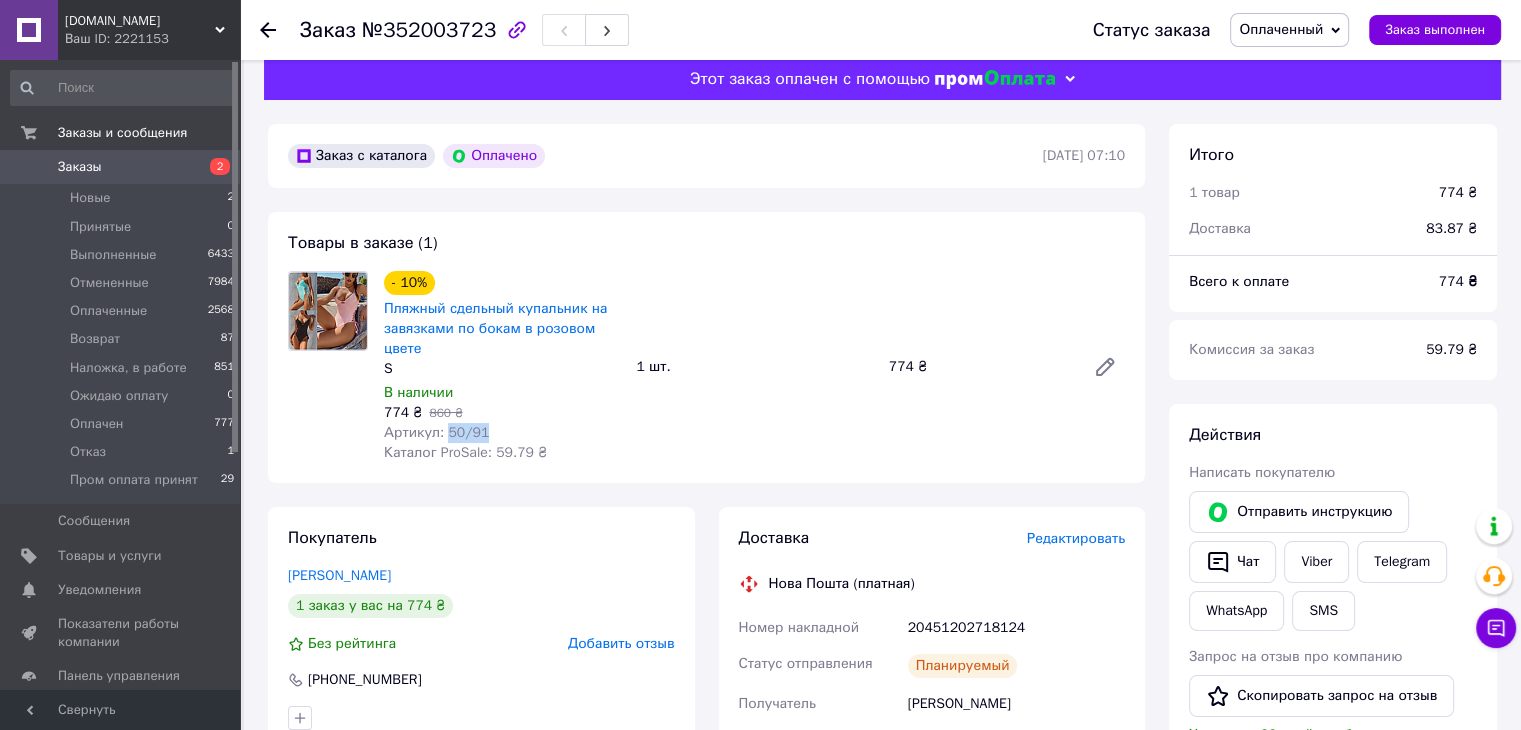 drag, startPoint x: 445, startPoint y: 431, endPoint x: 484, endPoint y: 431, distance: 39 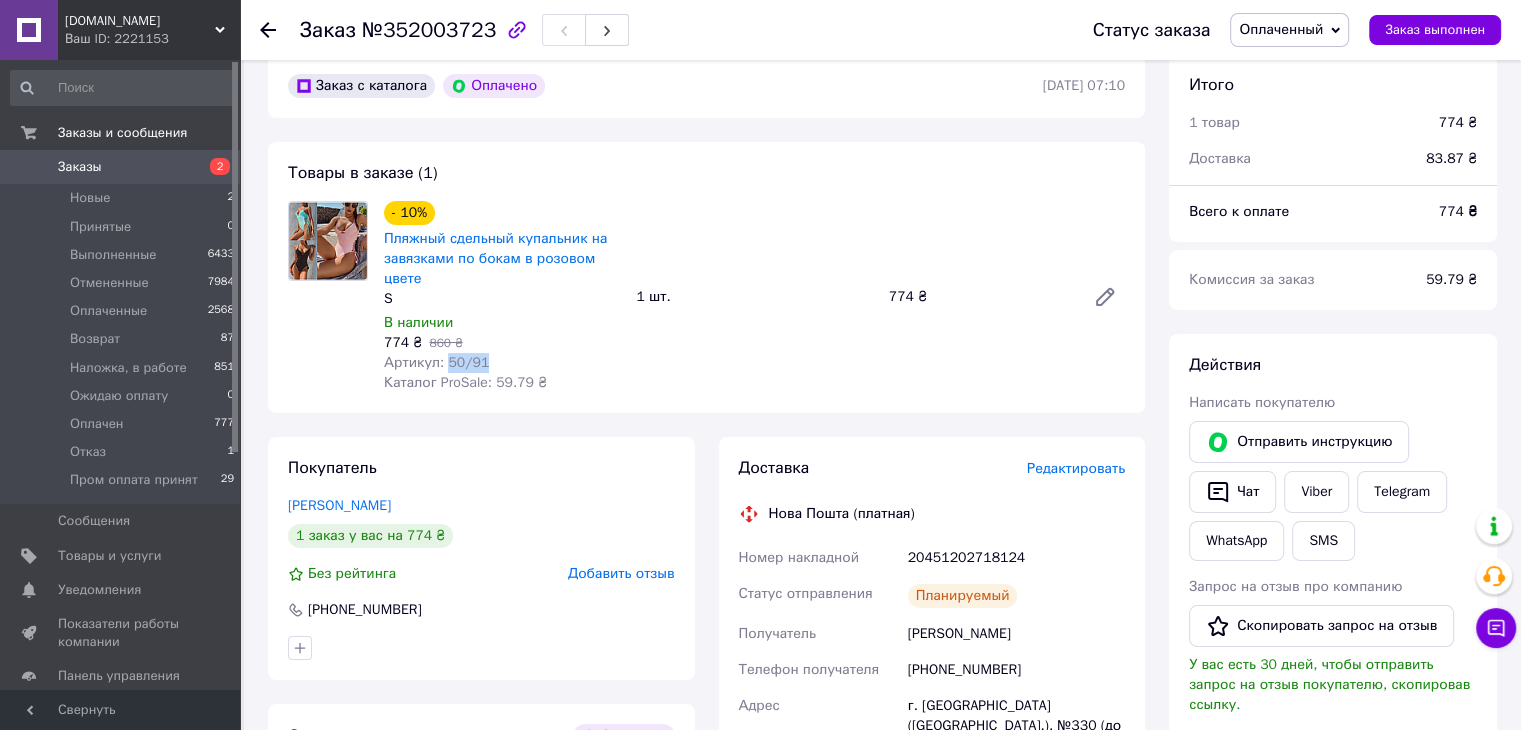 scroll, scrollTop: 122, scrollLeft: 0, axis: vertical 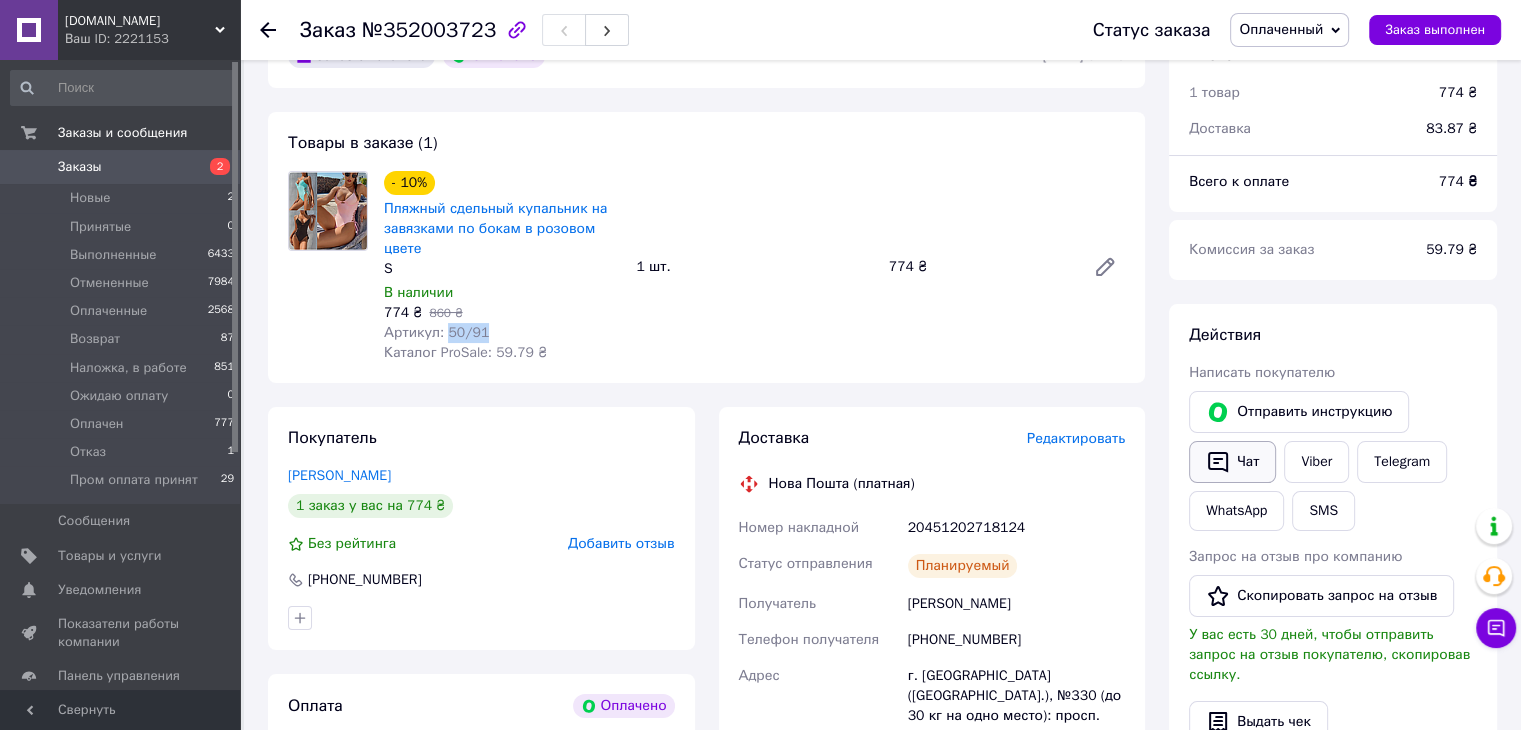 click on "Чат" at bounding box center [1232, 462] 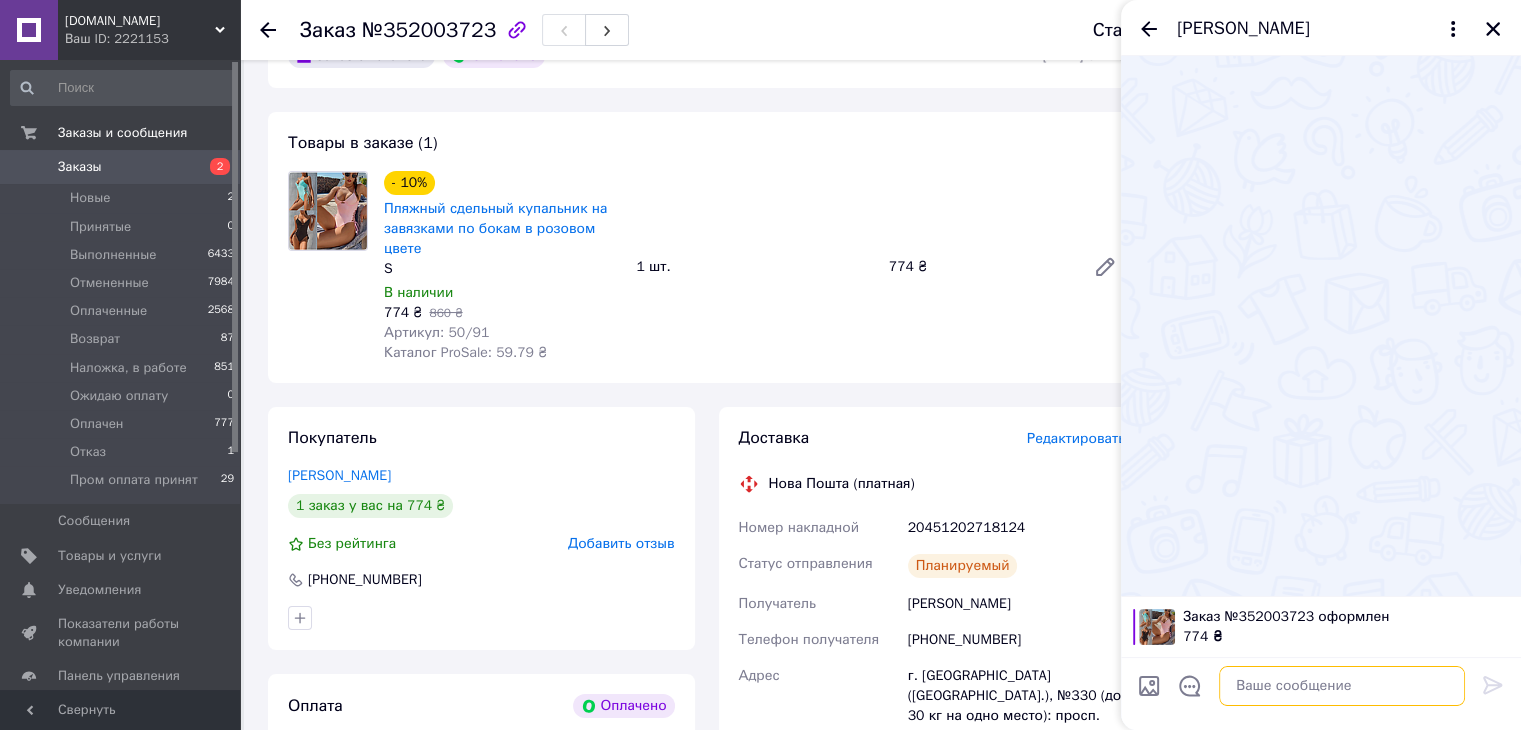 click at bounding box center (1342, 686) 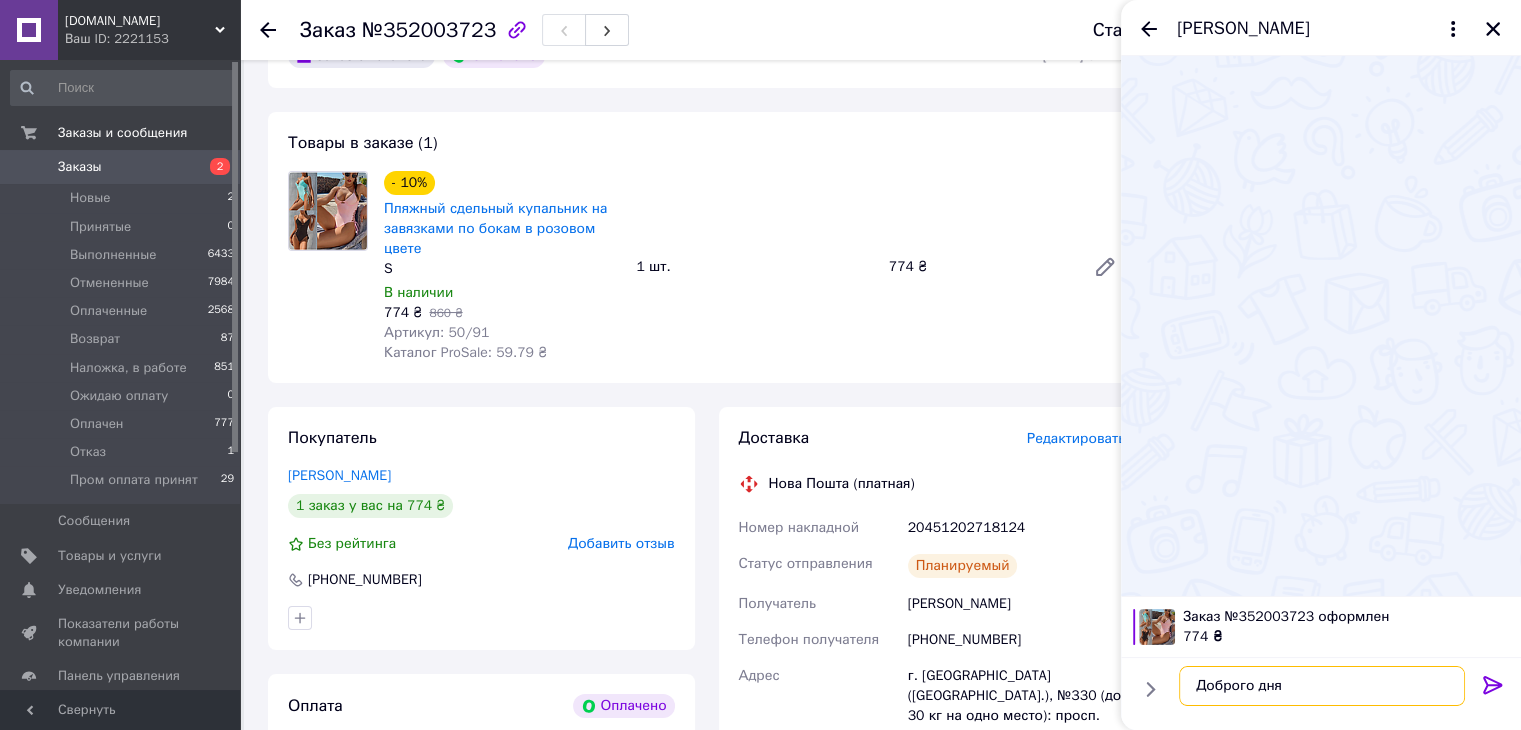 type on "Доброго дня" 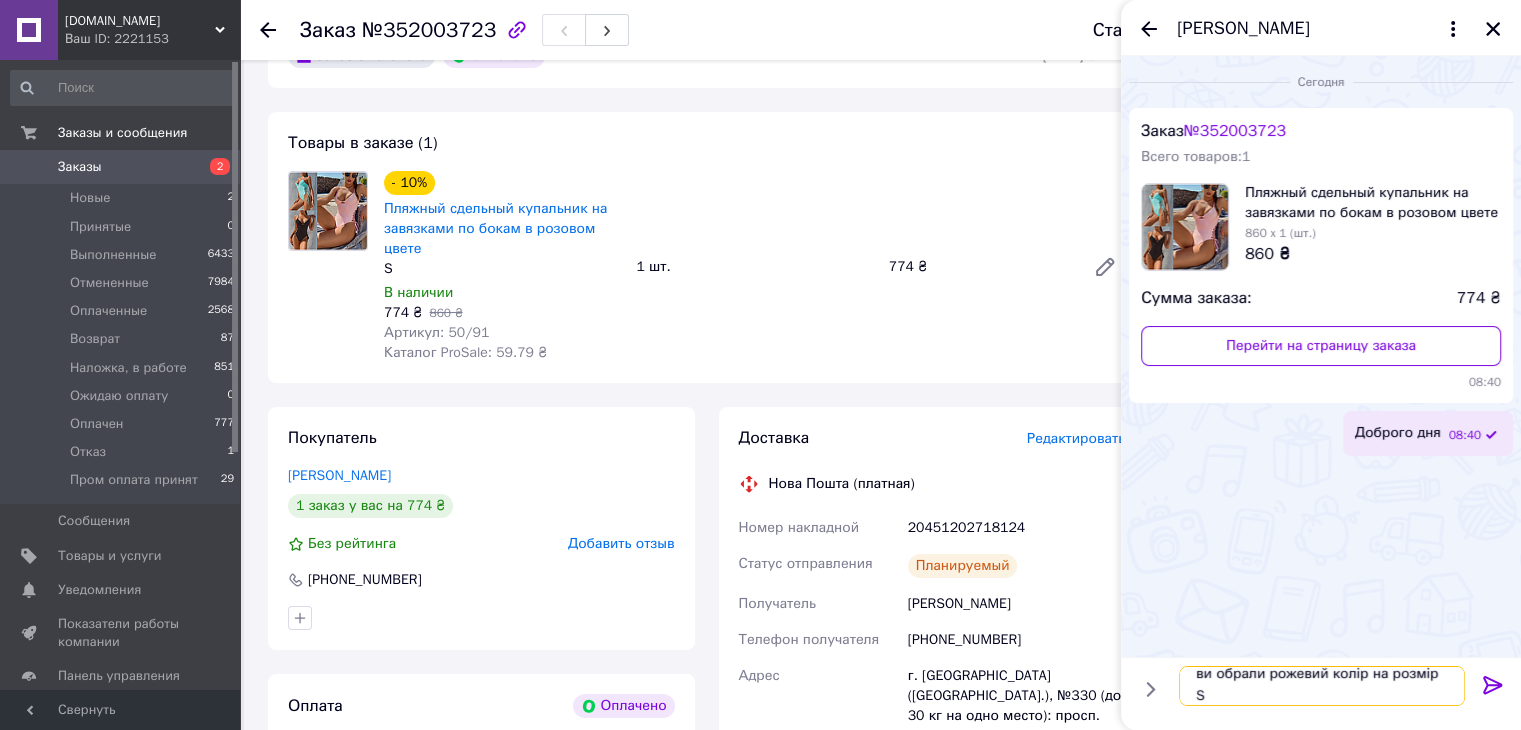 scroll, scrollTop: 1, scrollLeft: 0, axis: vertical 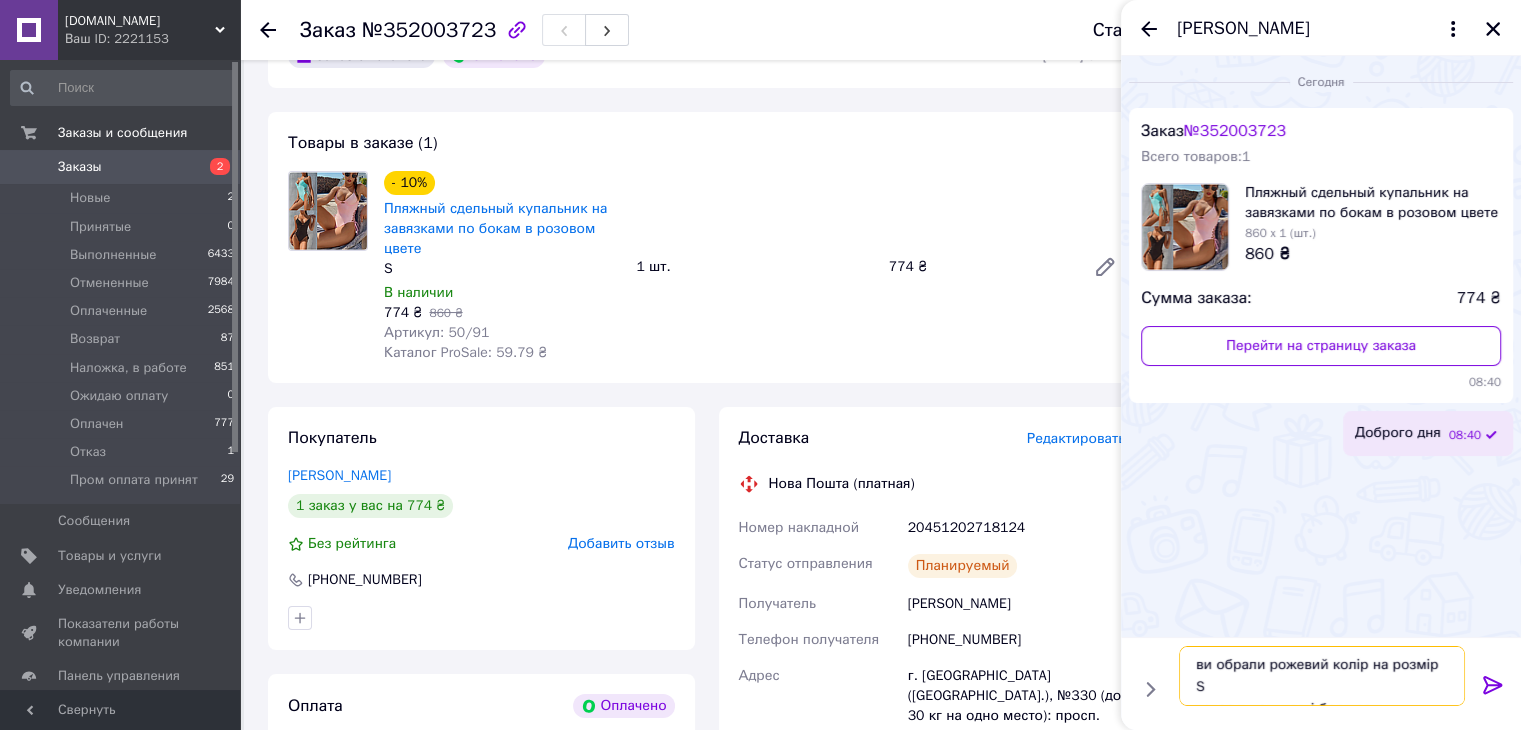 type on "ви обрали рожевий колір на розмір S
товар в наявності бронюємо" 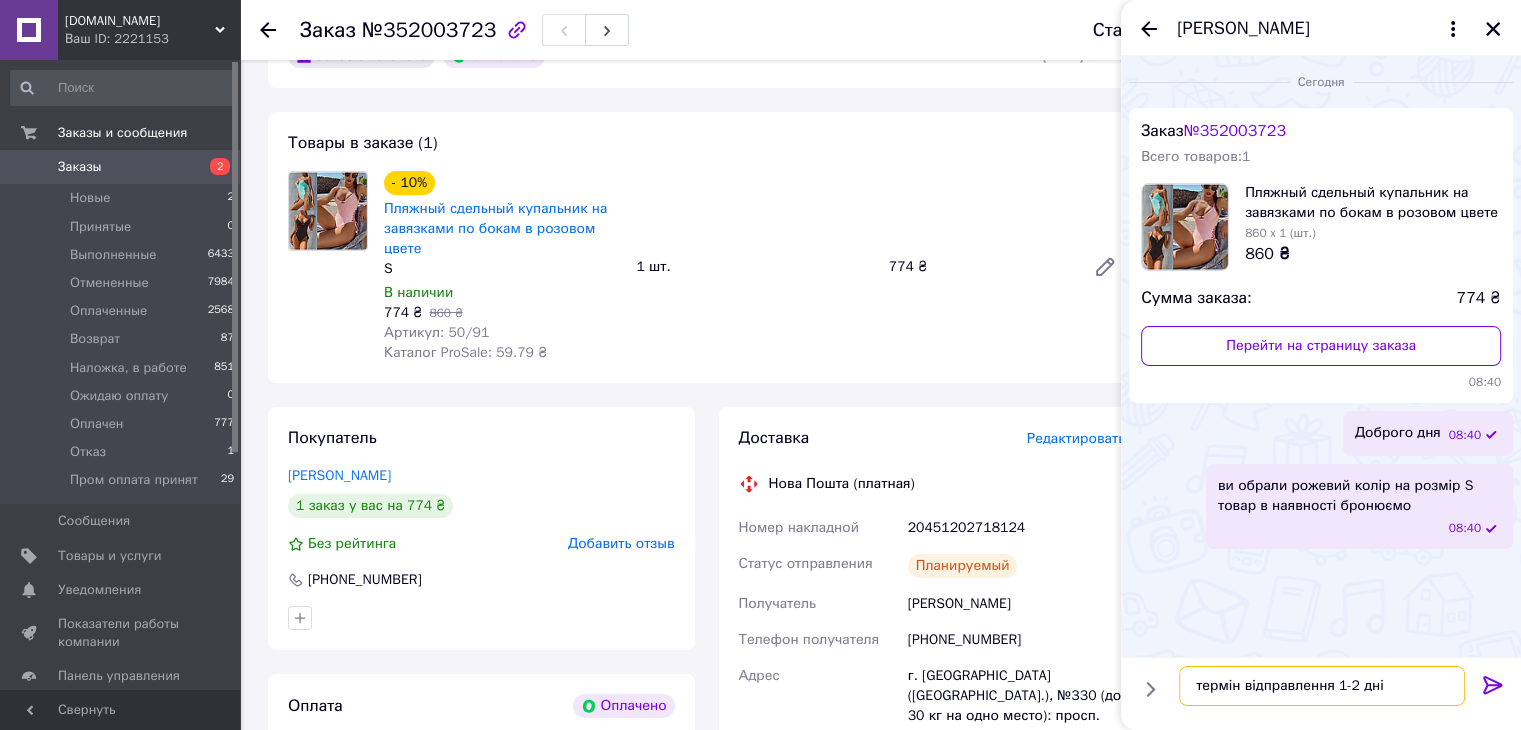 scroll, scrollTop: 12, scrollLeft: 0, axis: vertical 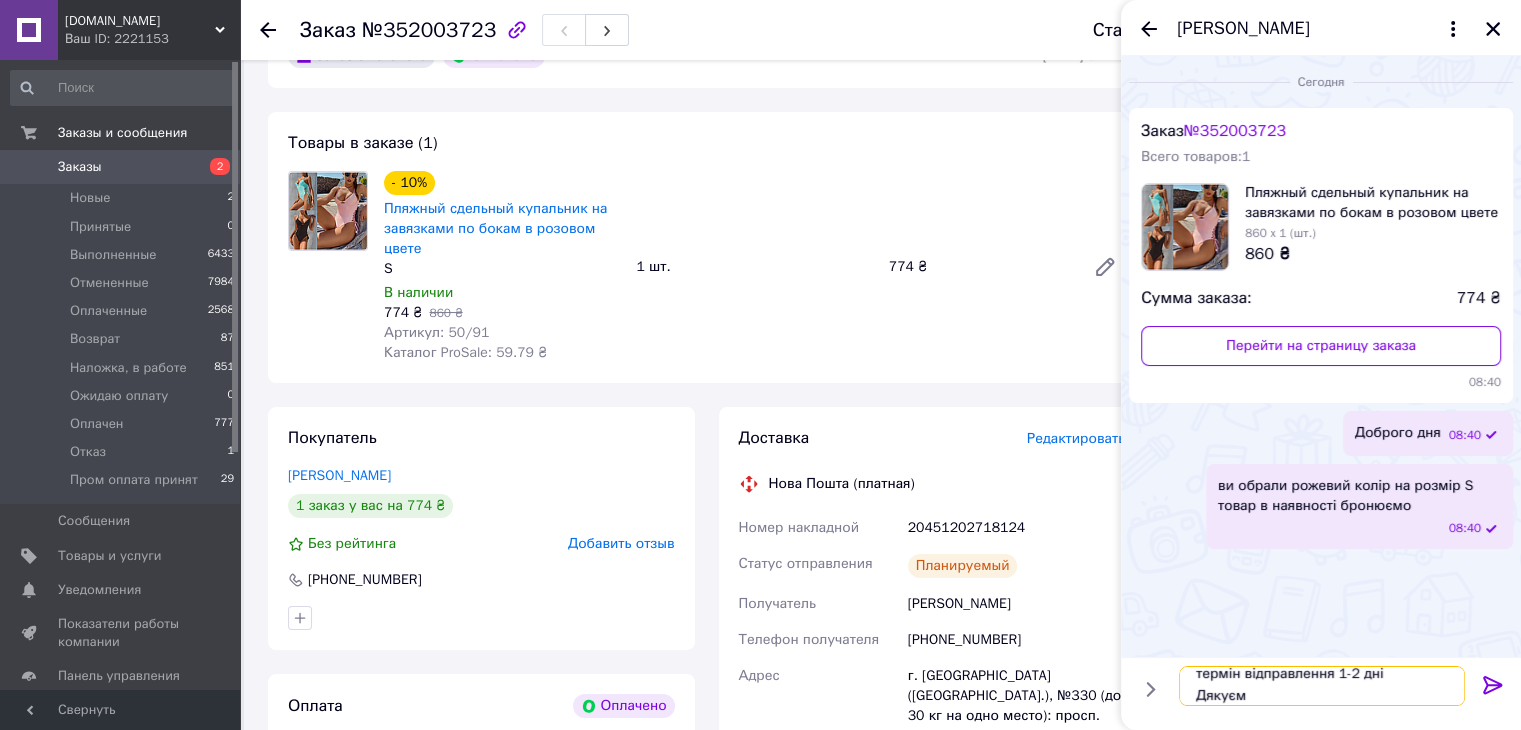 type on "термін відправлення 1-2 дні
Дякуємо" 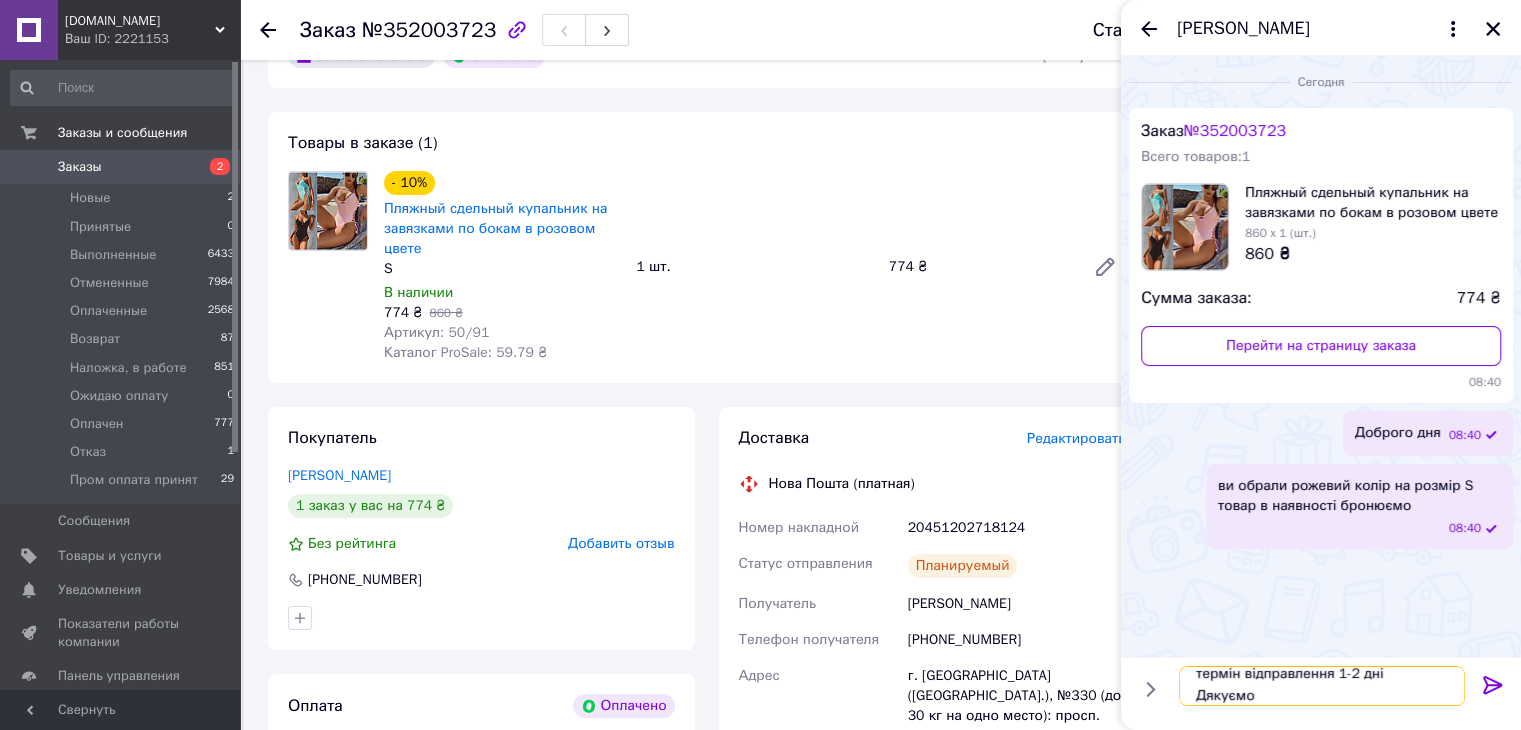 type 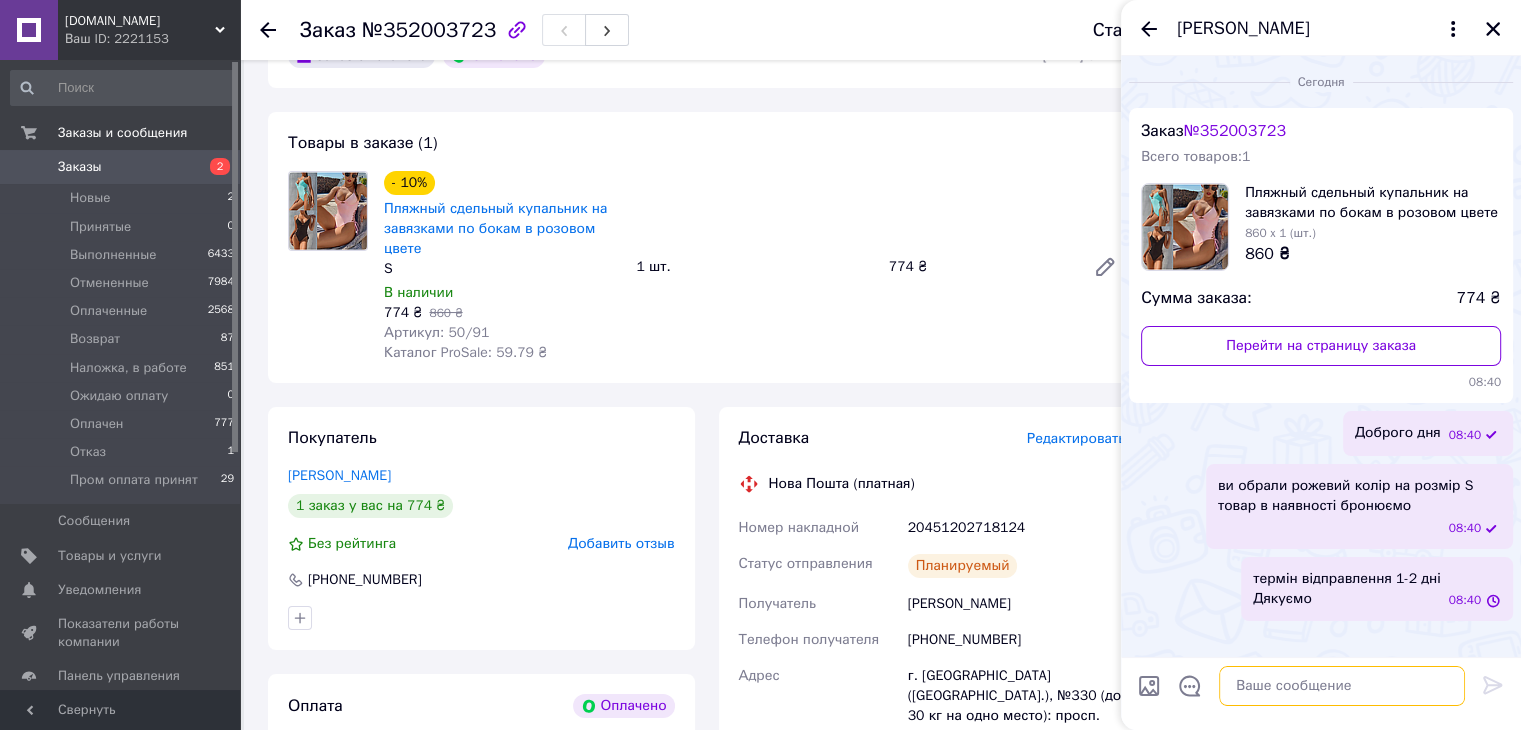 scroll, scrollTop: 0, scrollLeft: 0, axis: both 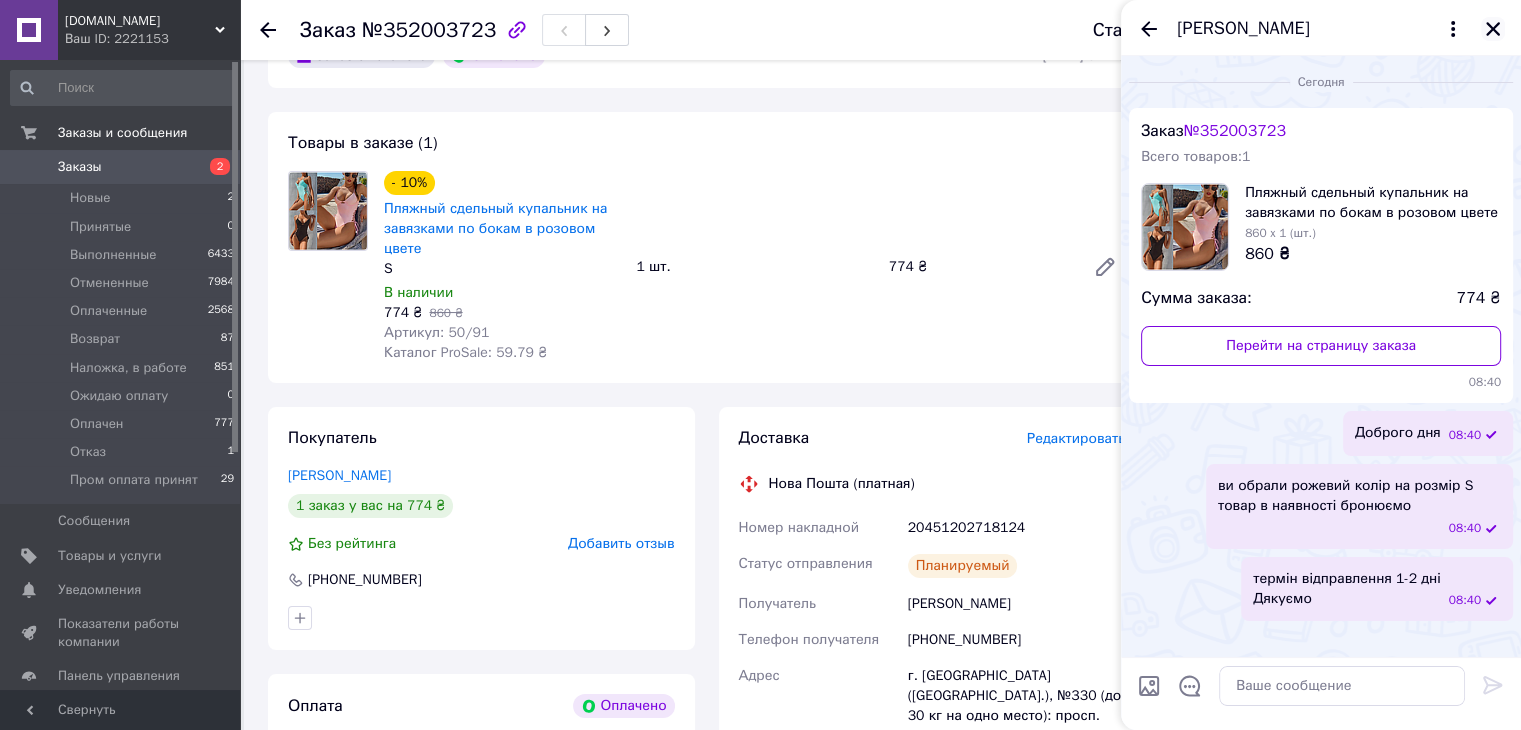 click 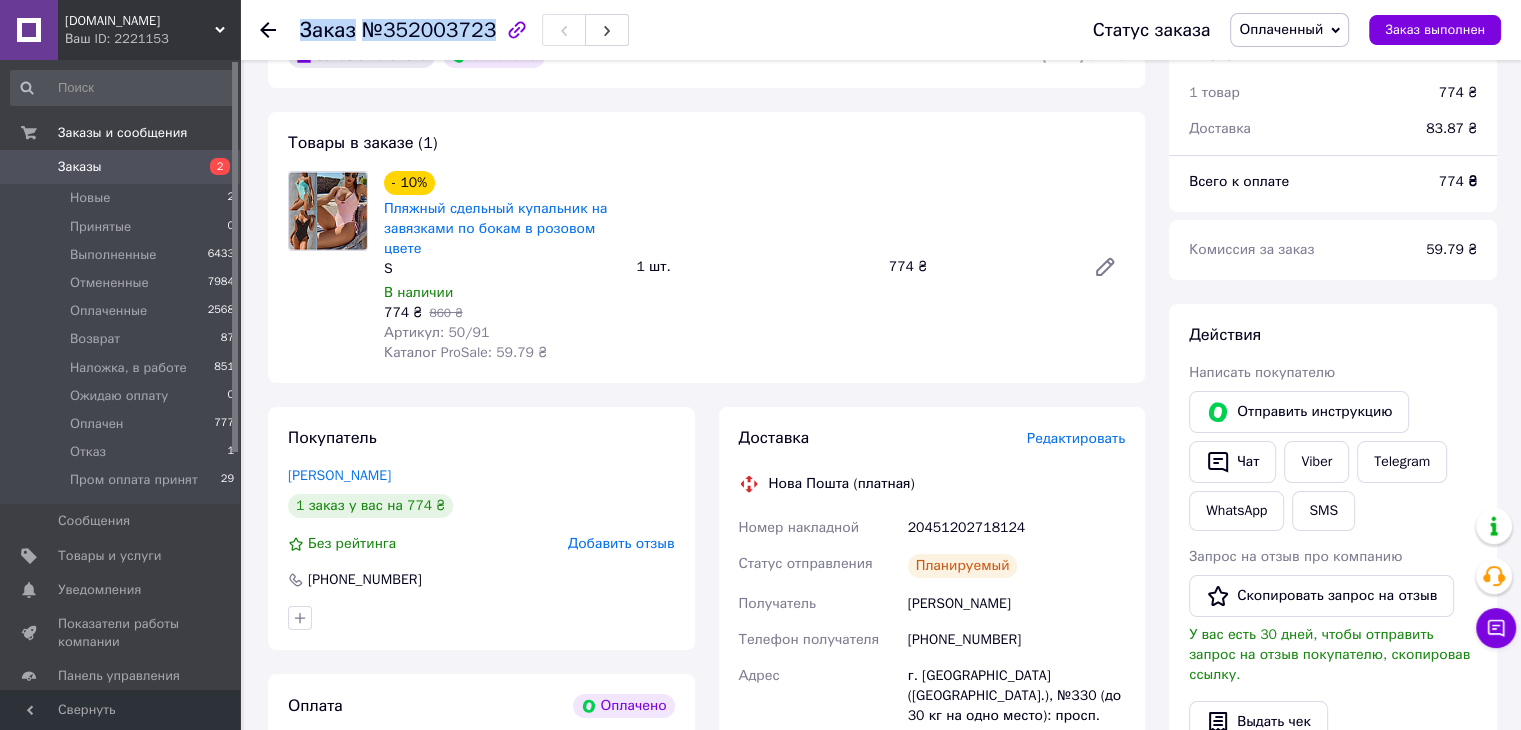 drag, startPoint x: 301, startPoint y: 26, endPoint x: 481, endPoint y: 35, distance: 180.22485 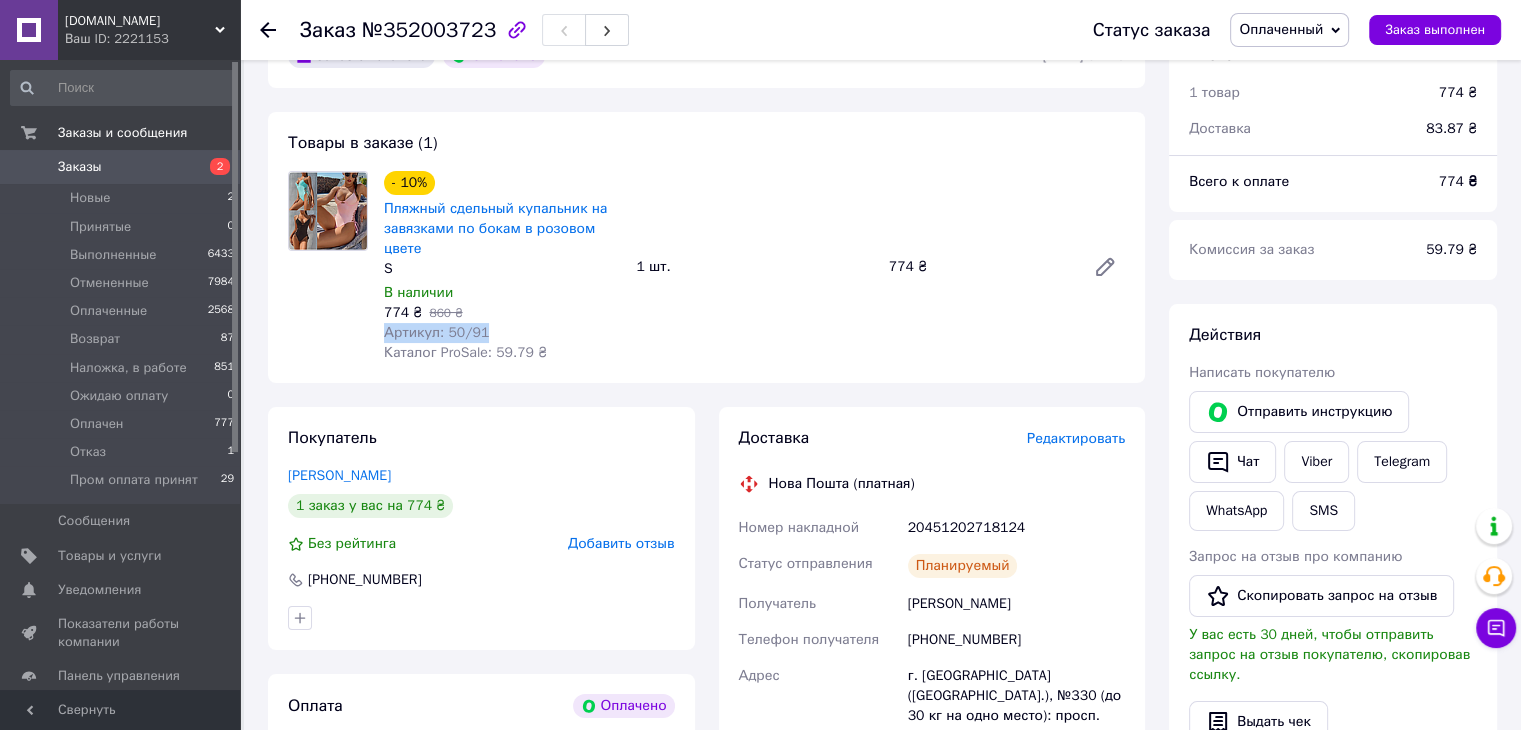 drag, startPoint x: 391, startPoint y: 333, endPoint x: 486, endPoint y: 336, distance: 95.047356 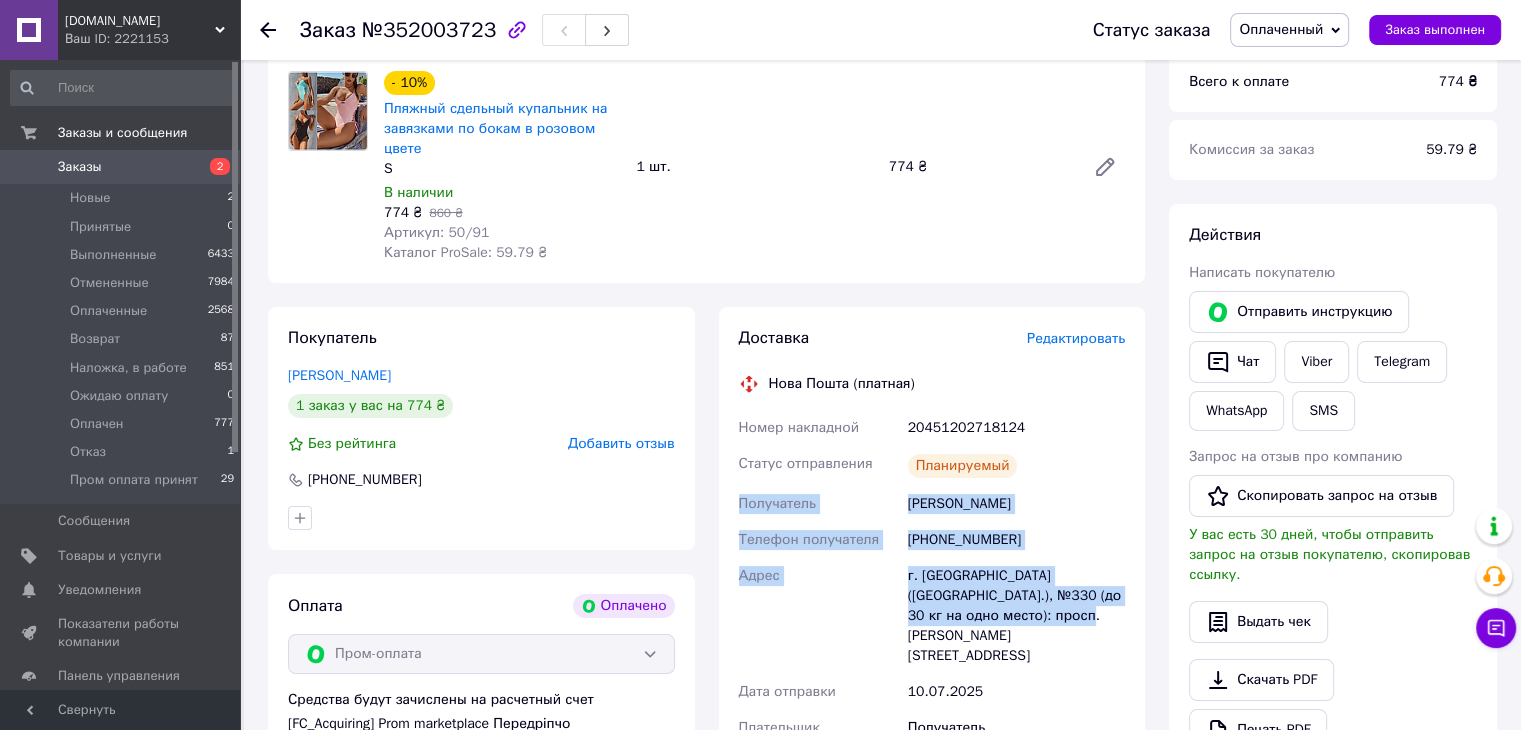 drag, startPoint x: 757, startPoint y: 501, endPoint x: 1011, endPoint y: 622, distance: 281.34854 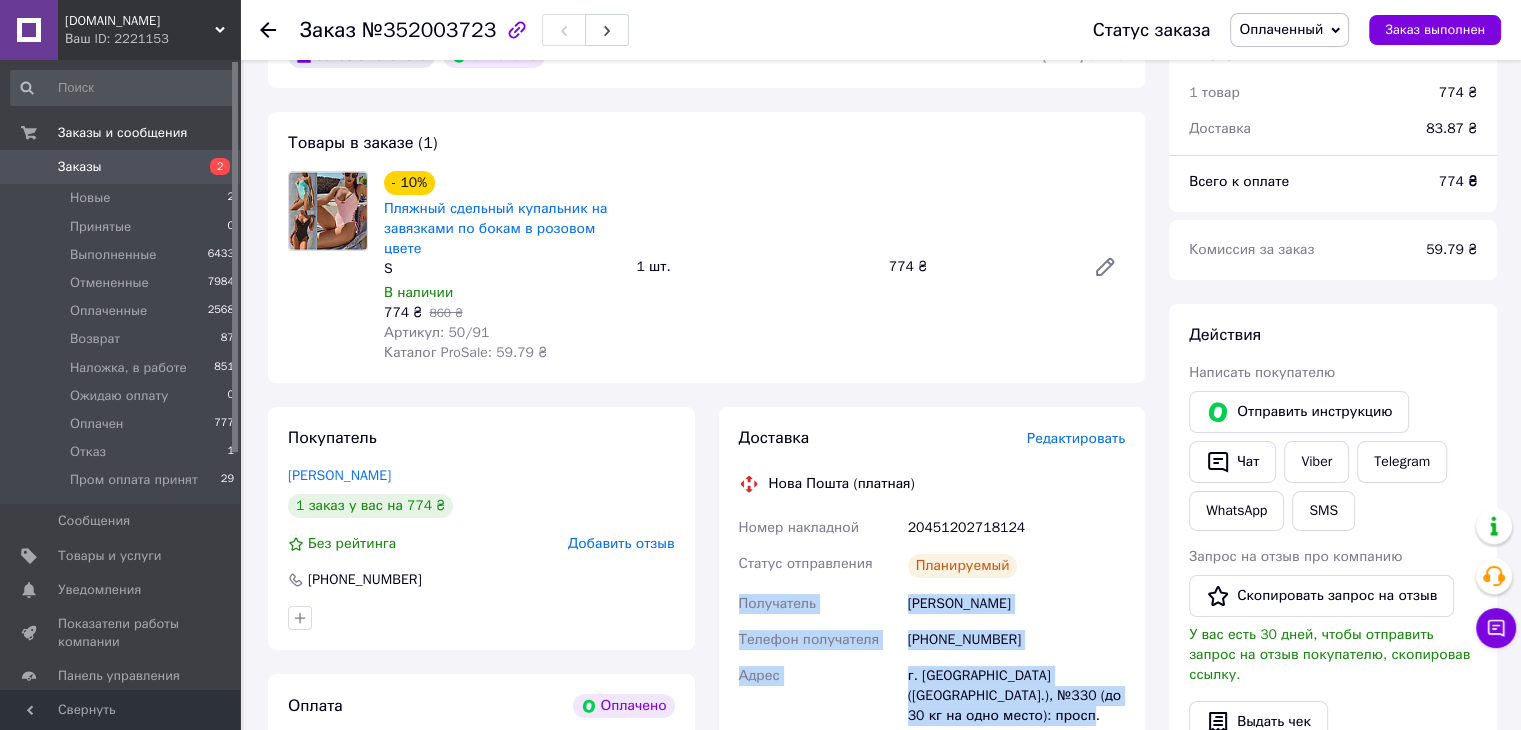 click on "Заказы" at bounding box center (80, 167) 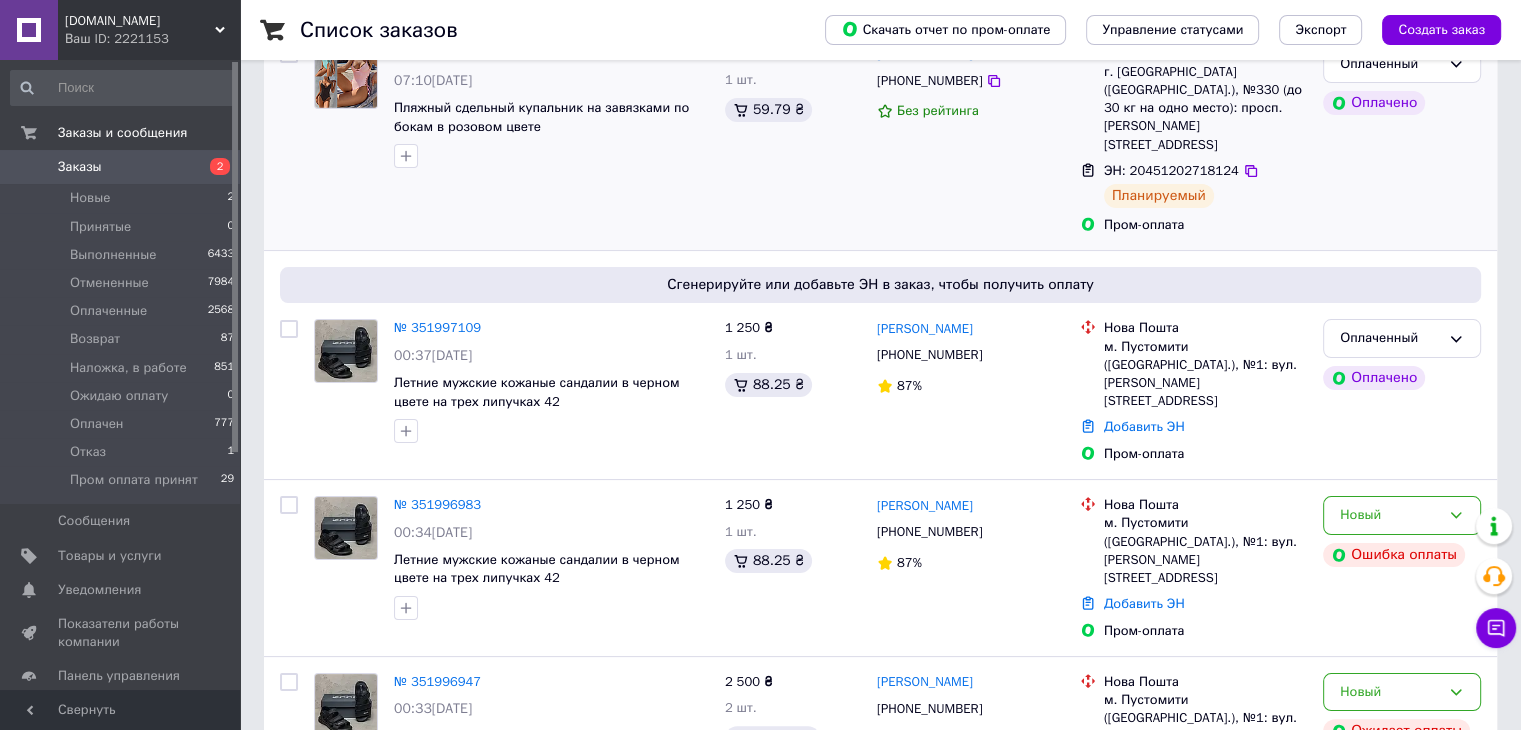 scroll, scrollTop: 400, scrollLeft: 0, axis: vertical 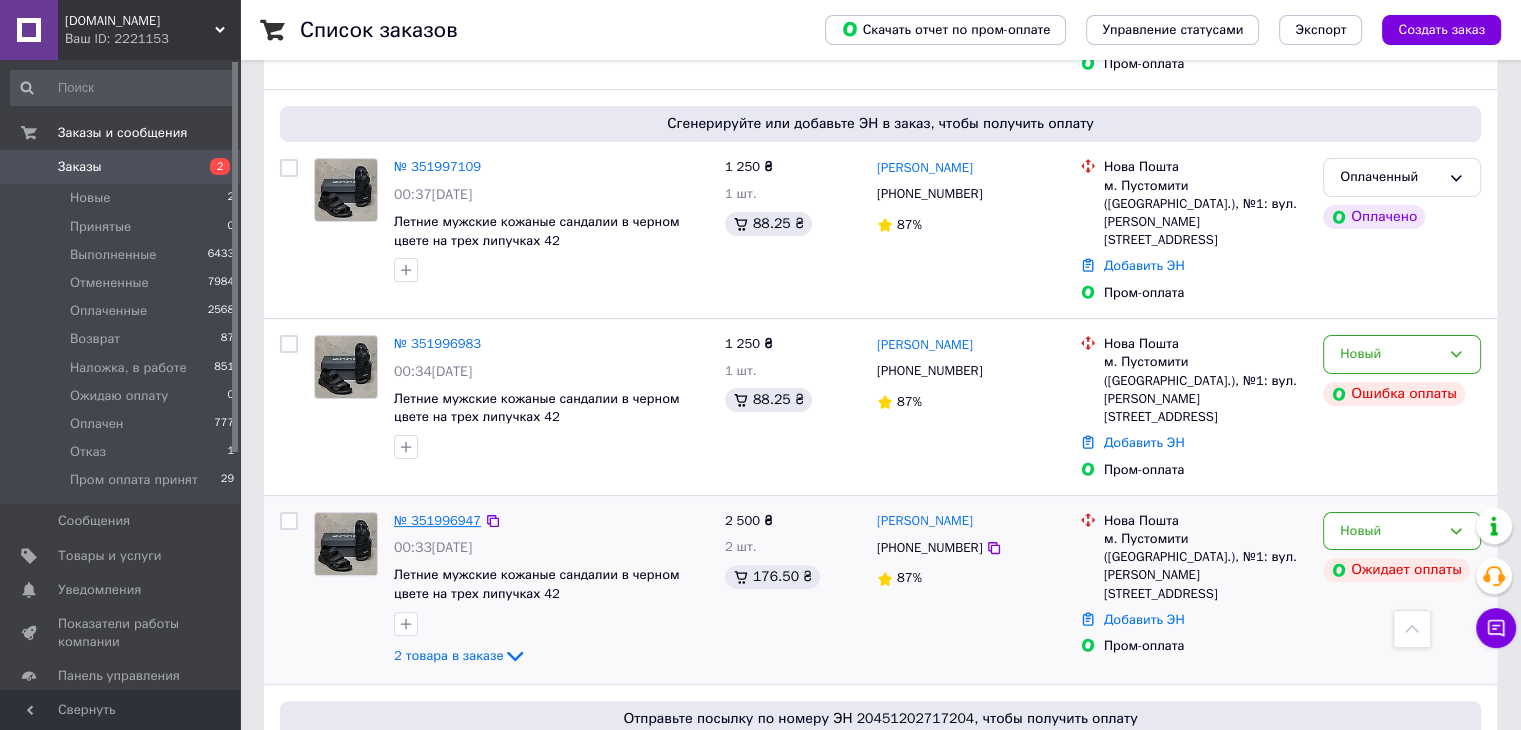 click on "№ 351996947" at bounding box center [437, 520] 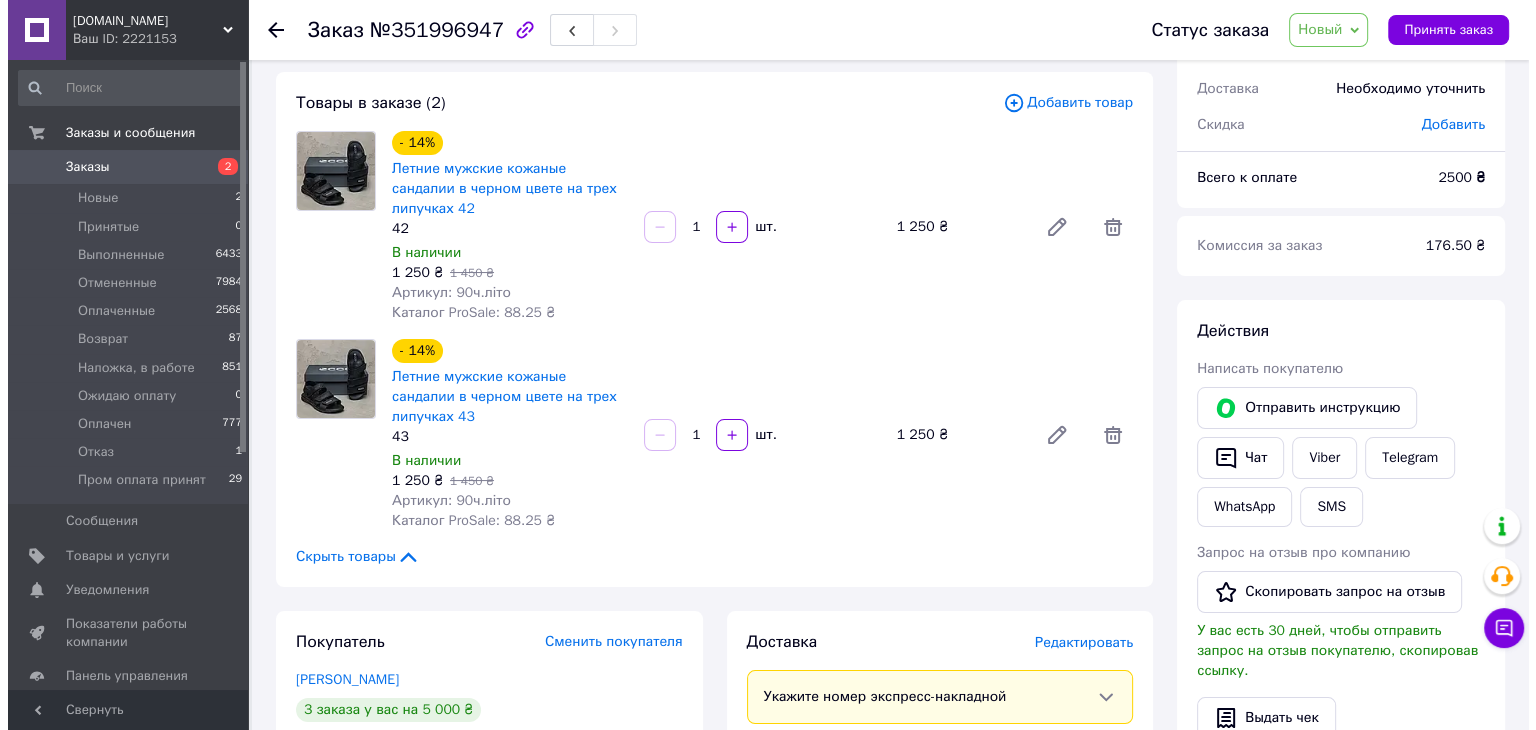 scroll, scrollTop: 100, scrollLeft: 0, axis: vertical 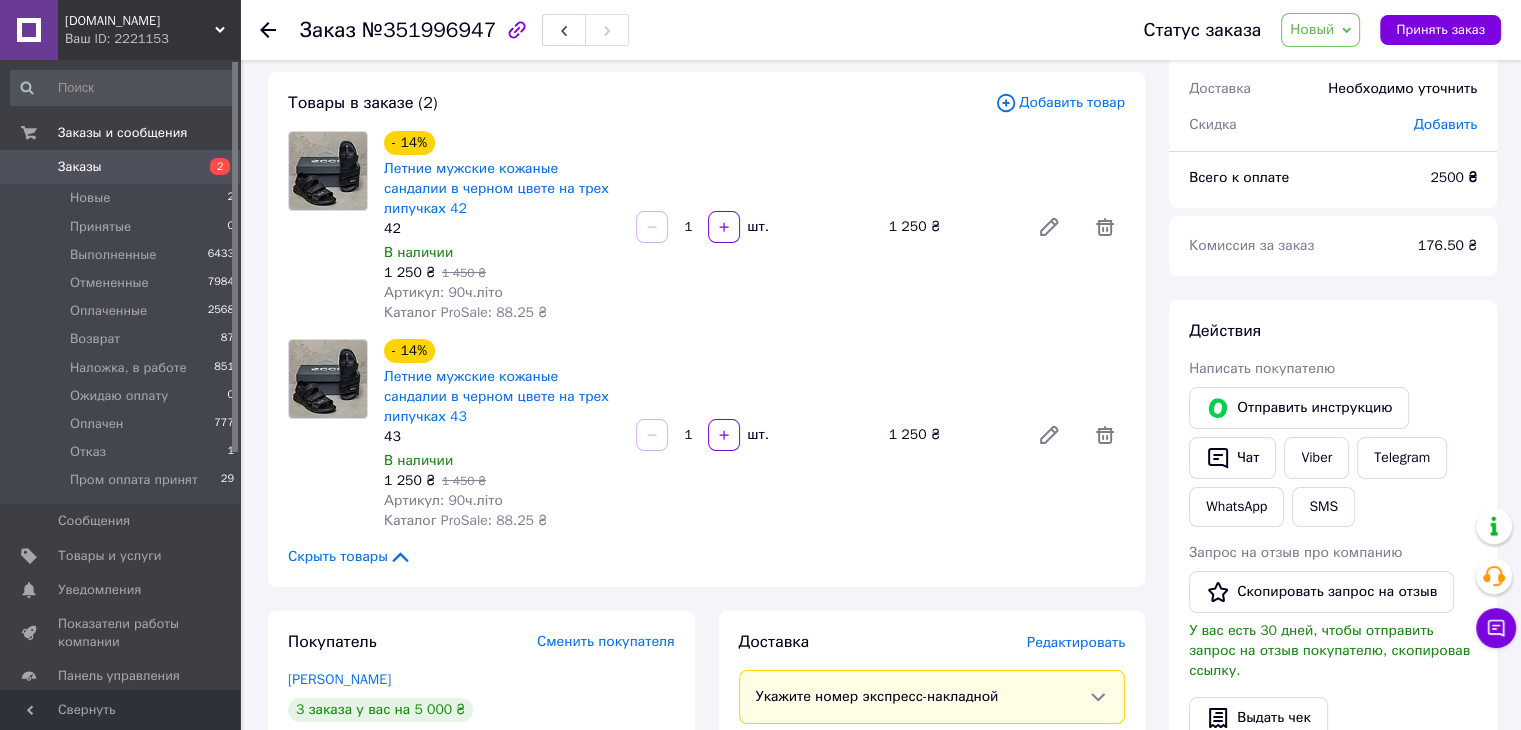 click on "Новый" at bounding box center (1312, 29) 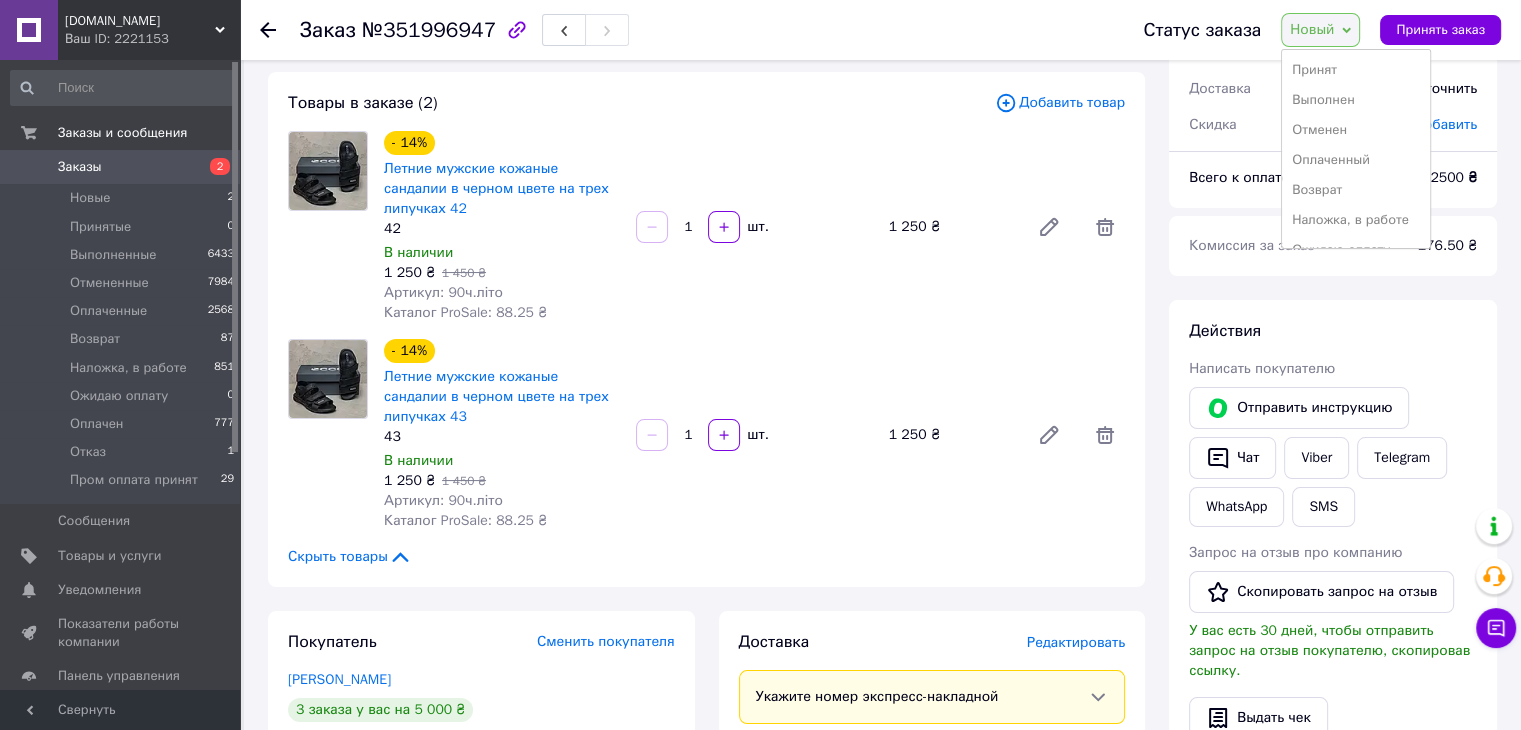 click on "Отменен" at bounding box center [1356, 130] 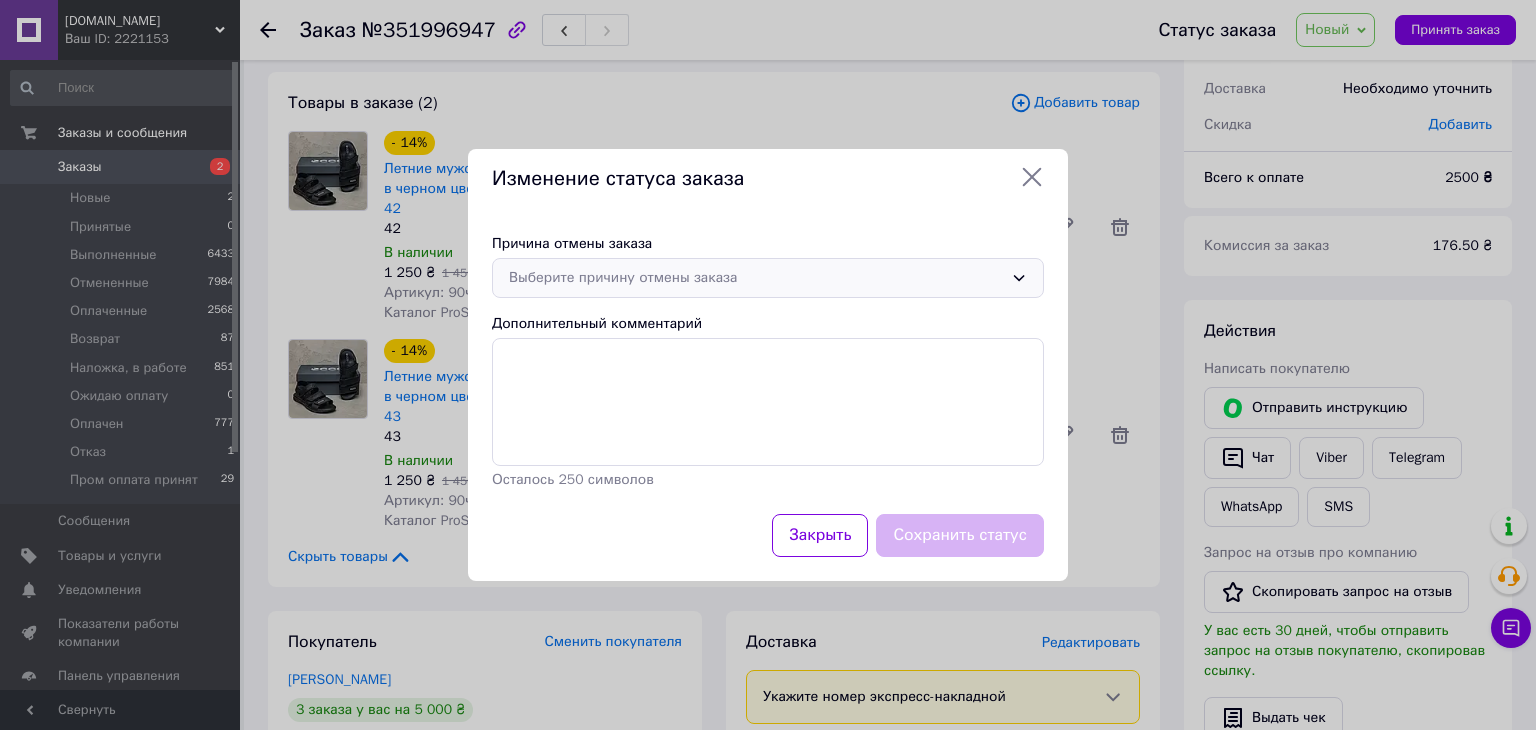 click on "Выберите причину отмены заказа" at bounding box center (756, 278) 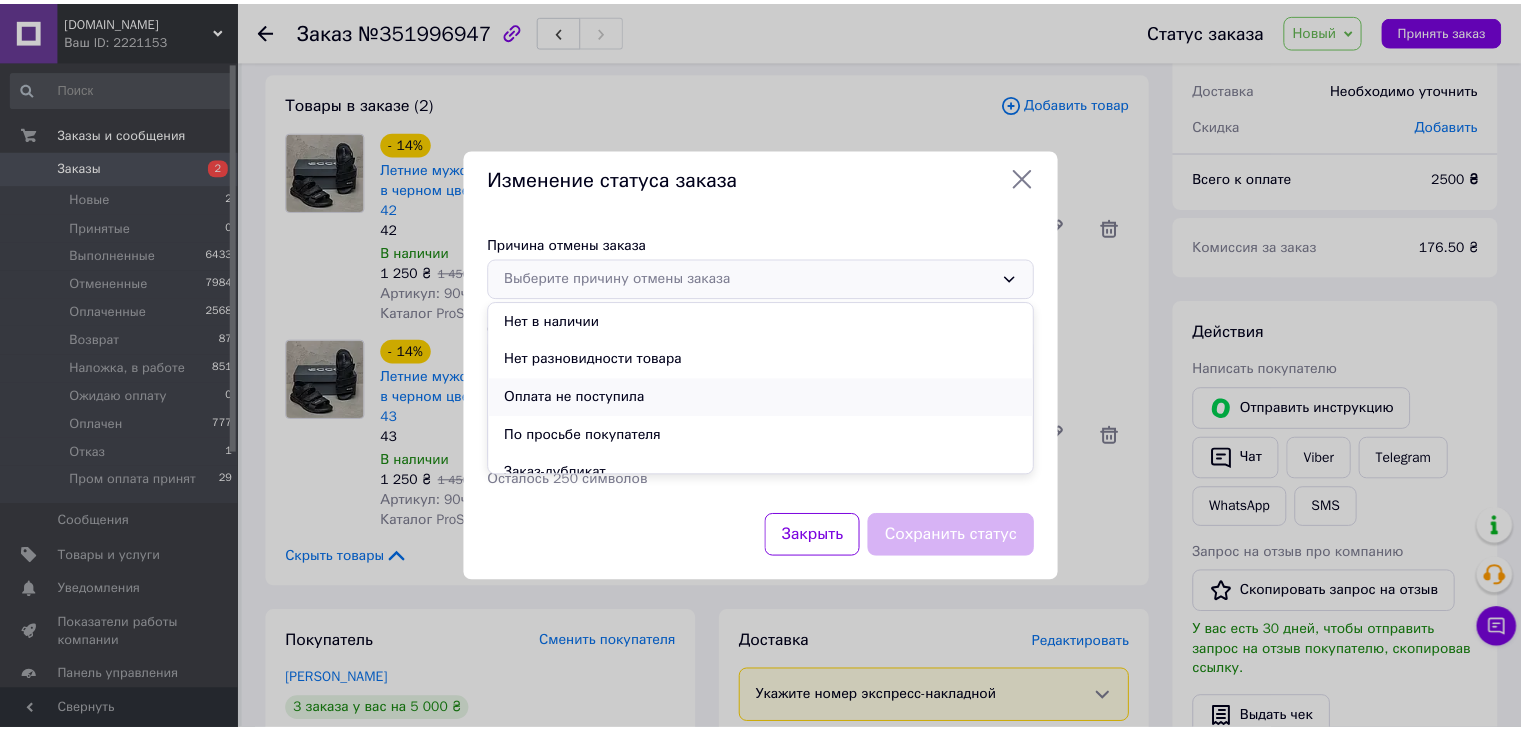 scroll, scrollTop: 93, scrollLeft: 0, axis: vertical 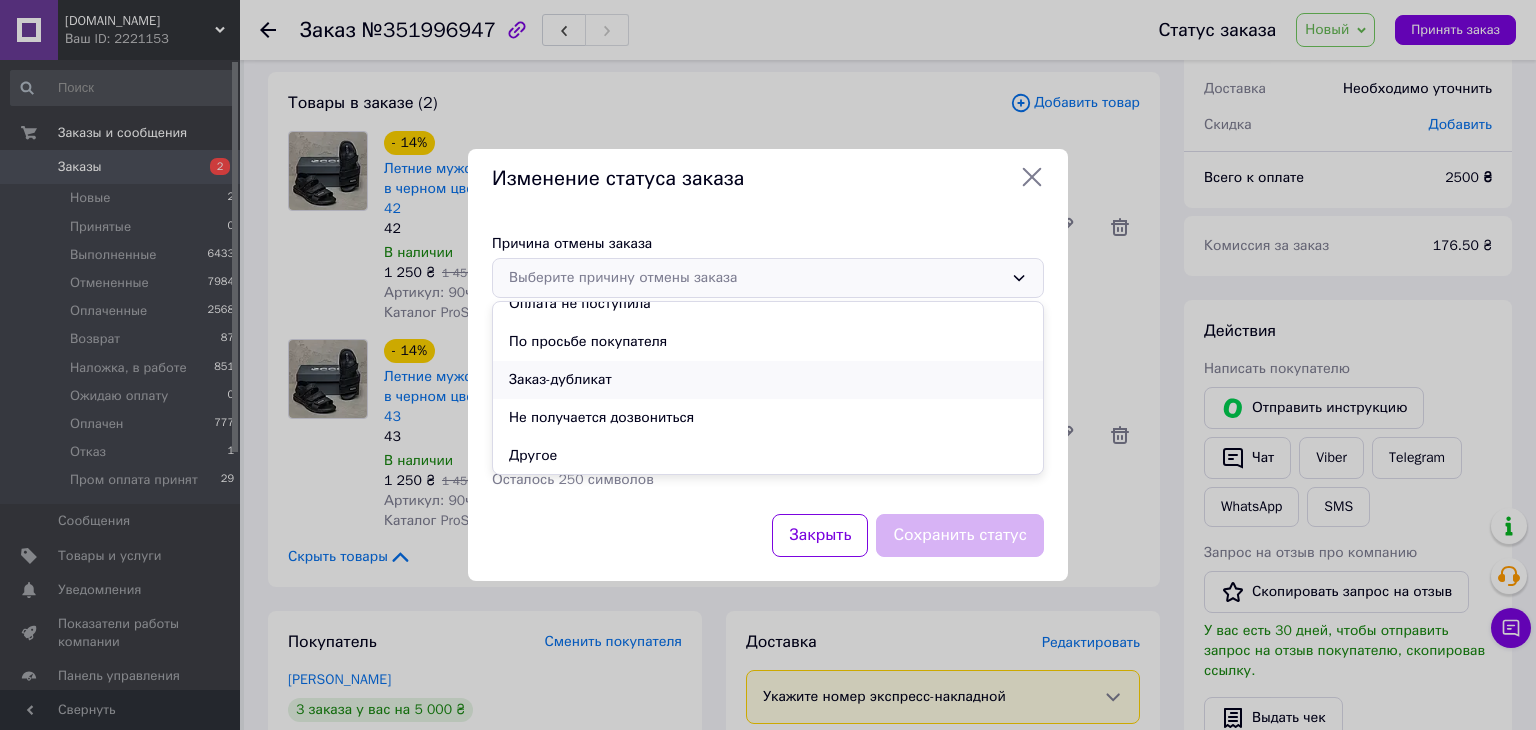 click on "Заказ-дубликат" at bounding box center [768, 380] 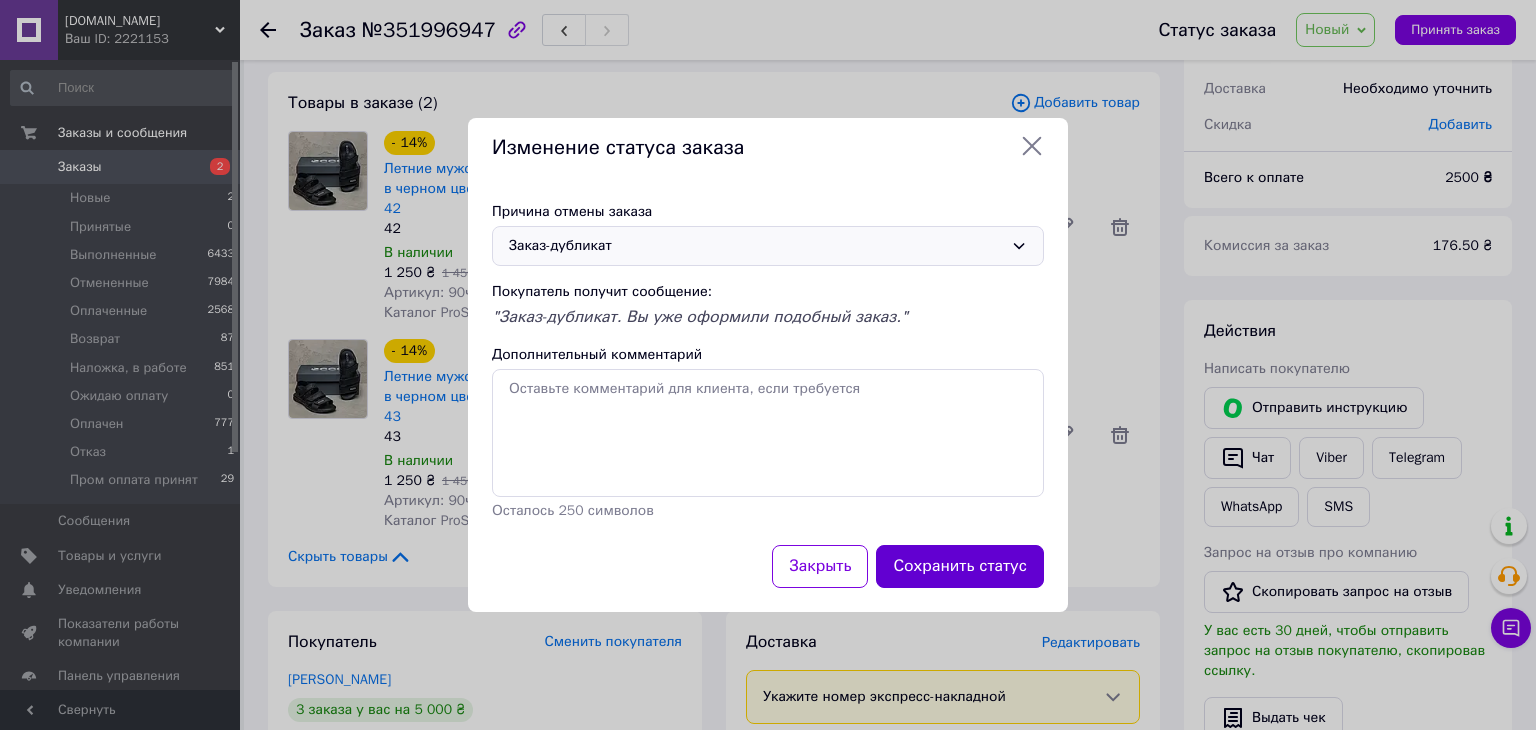 drag, startPoint x: 983, startPoint y: 569, endPoint x: 794, endPoint y: 513, distance: 197.1218 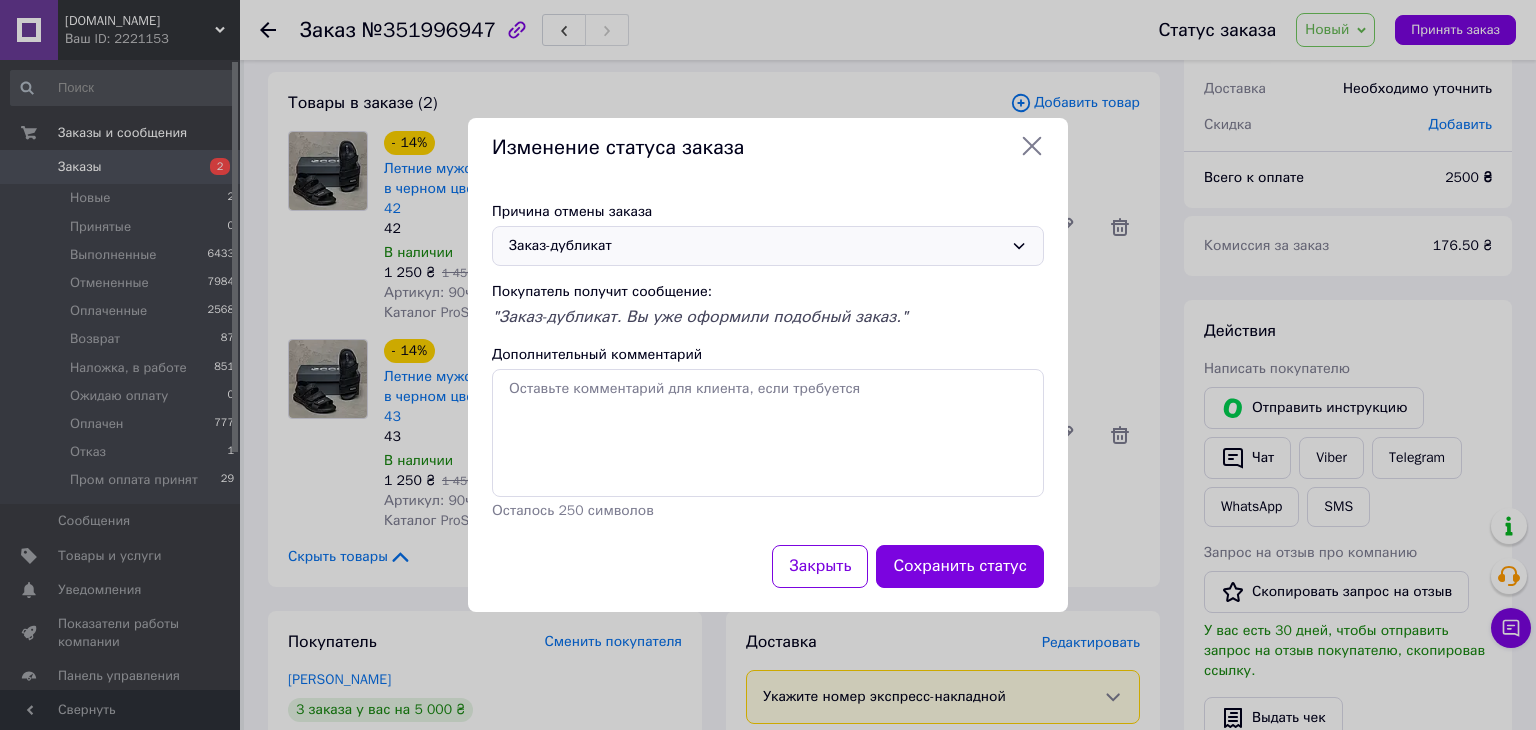 click on "Сохранить статус" at bounding box center (960, 566) 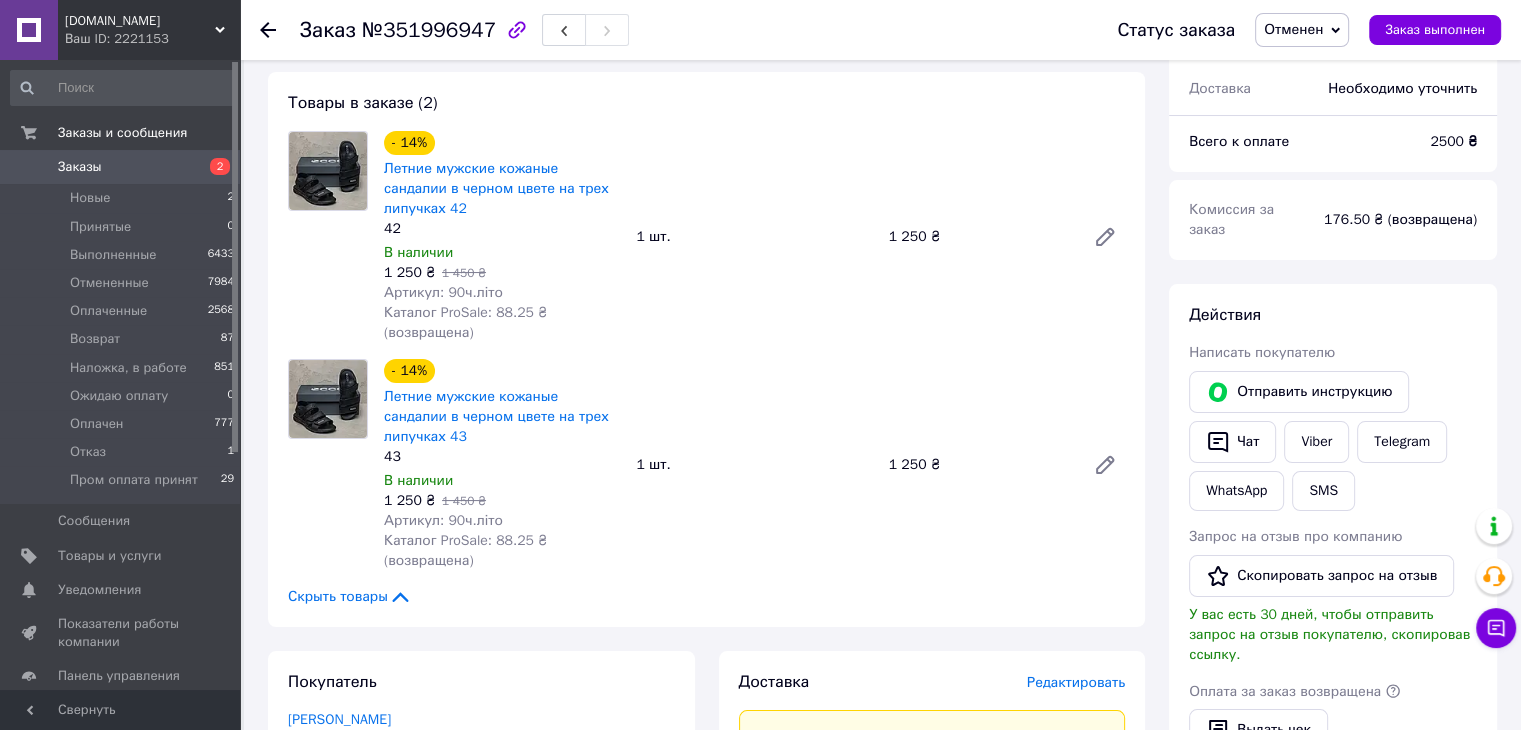 click on "Заказы" at bounding box center (80, 167) 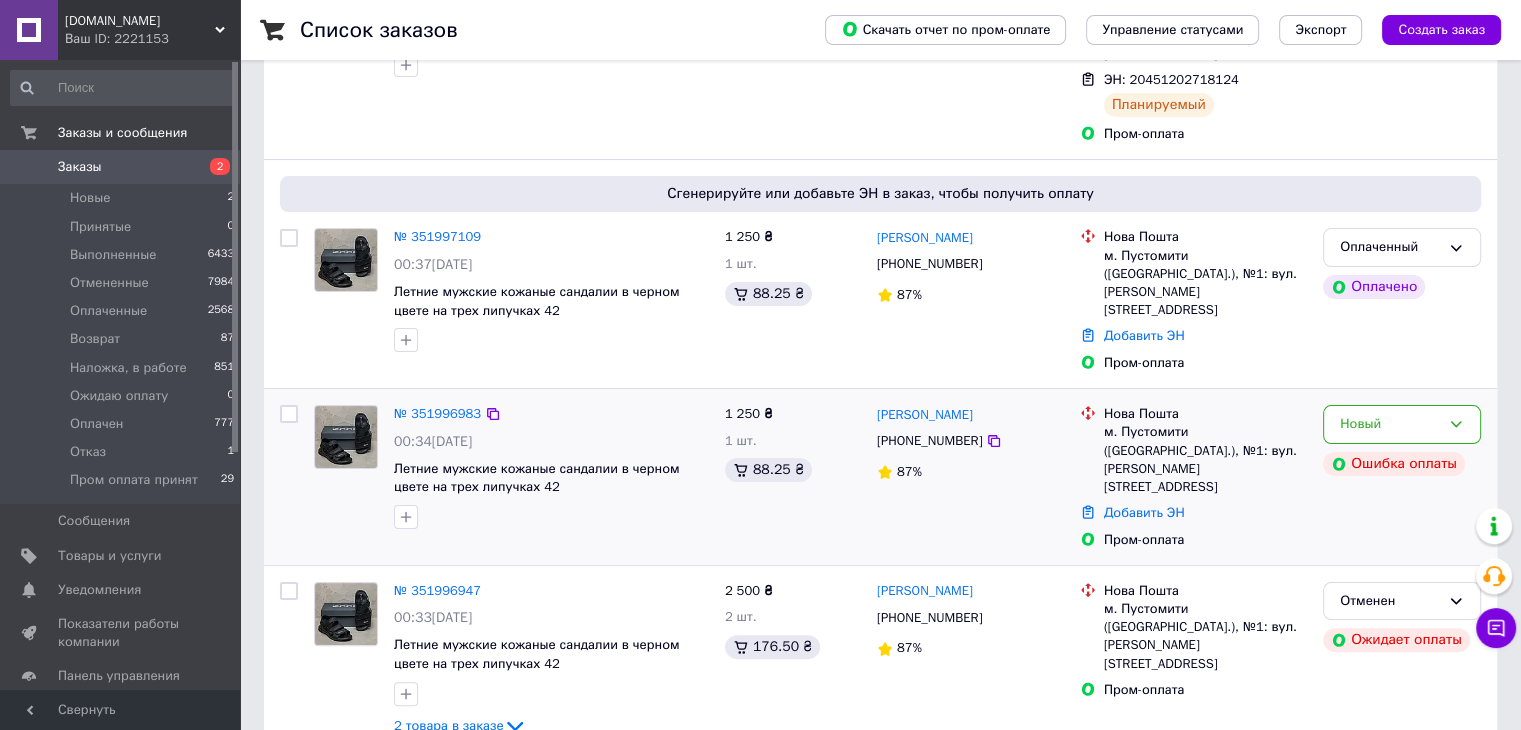 scroll, scrollTop: 400, scrollLeft: 0, axis: vertical 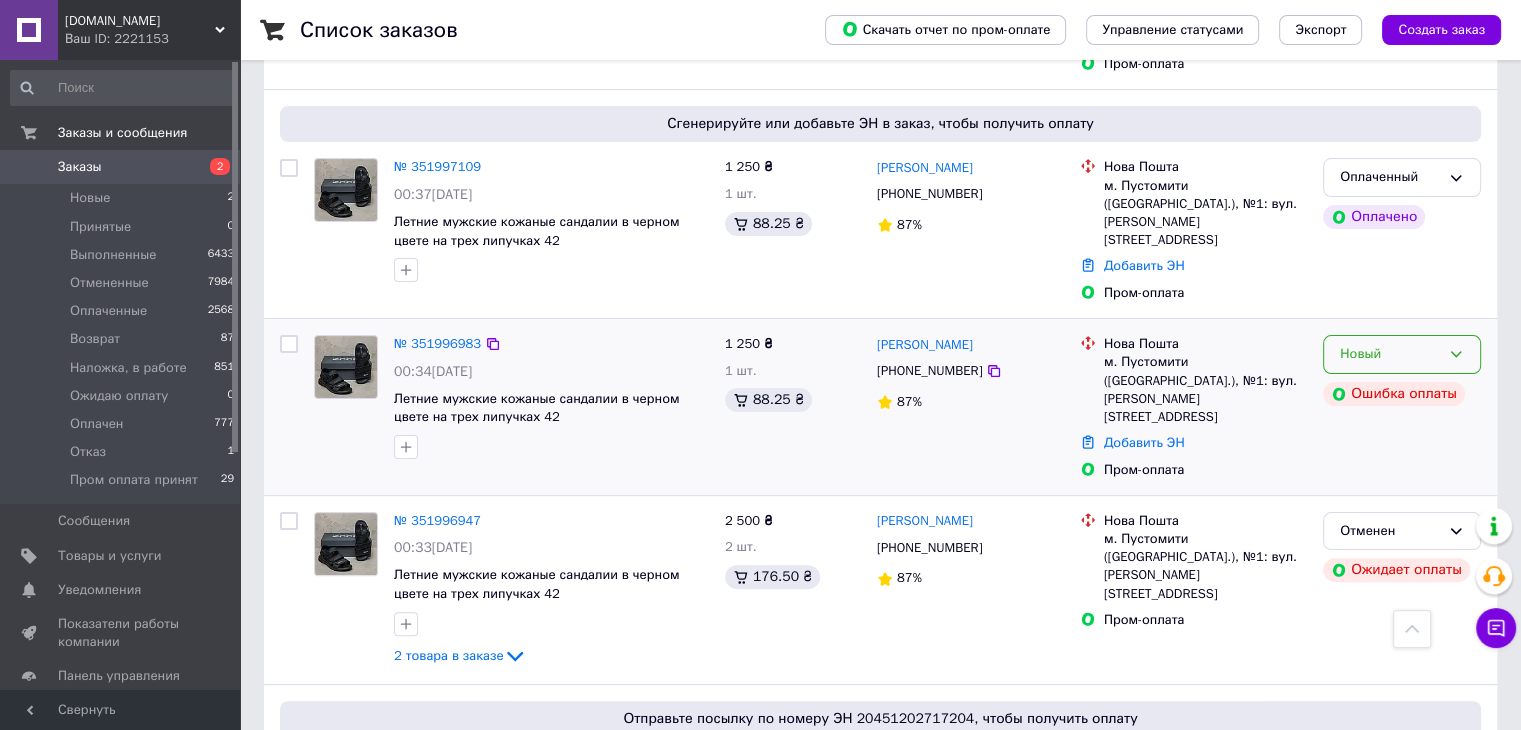 click on "Новый" at bounding box center (1390, 354) 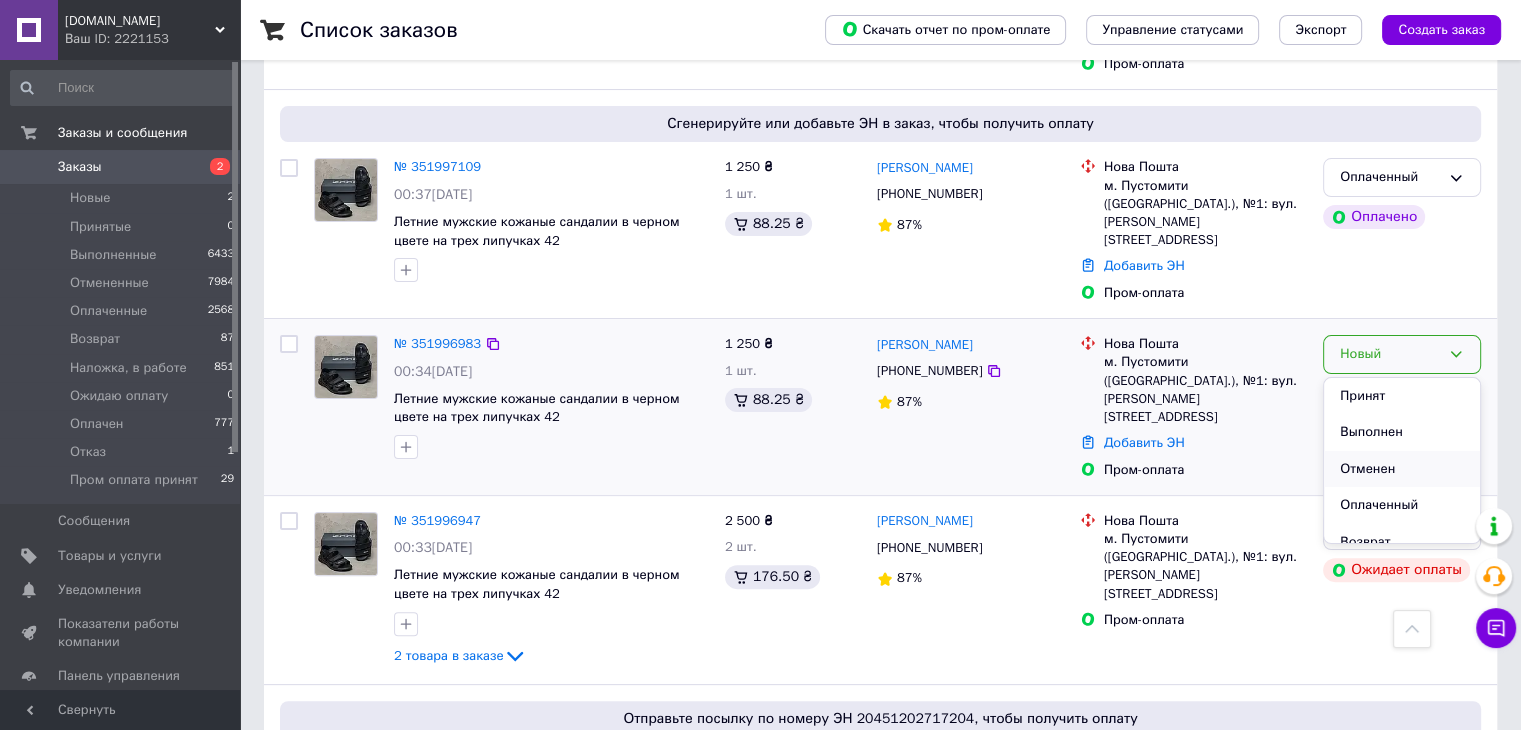 click on "Отменен" at bounding box center [1402, 469] 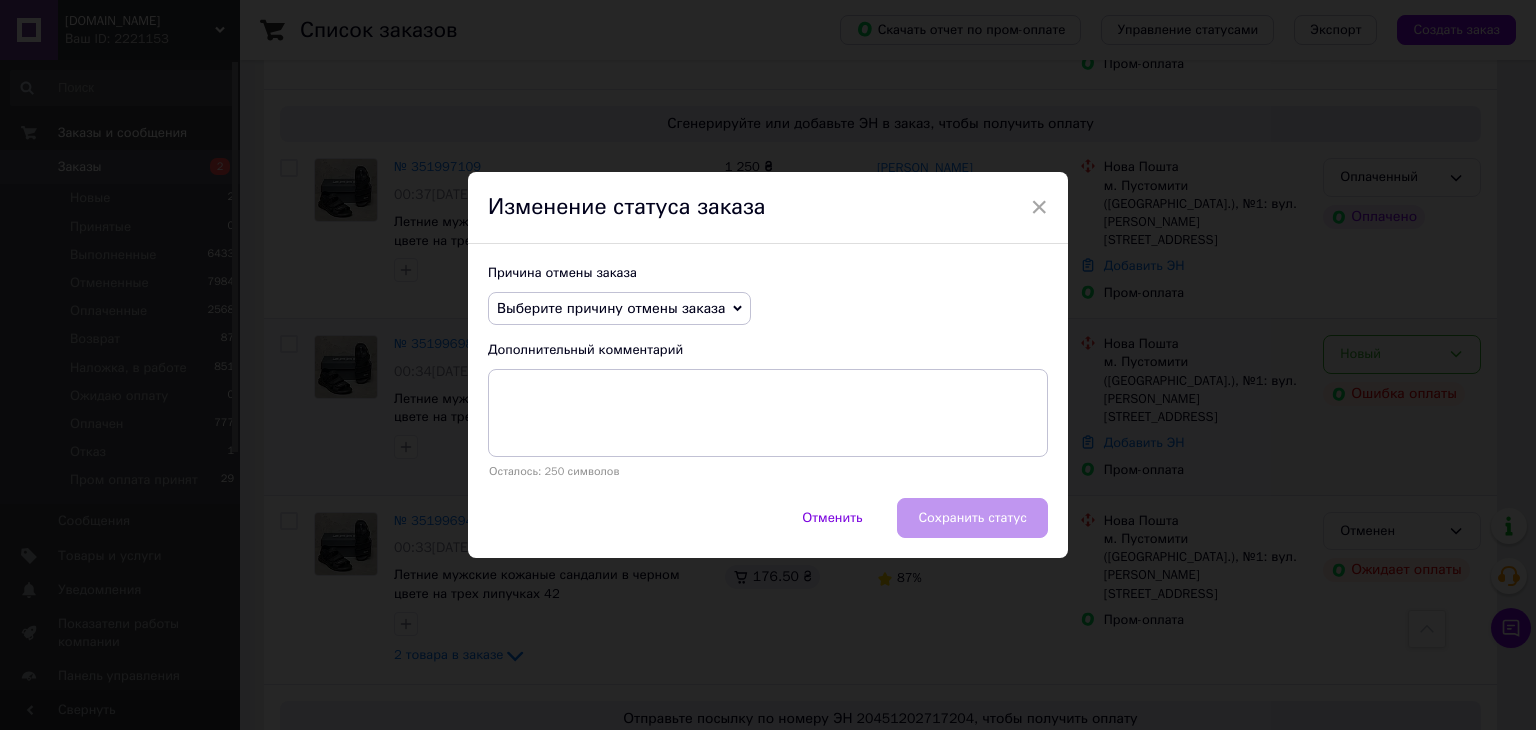 drag, startPoint x: 608, startPoint y: 308, endPoint x: 600, endPoint y: 337, distance: 30.083218 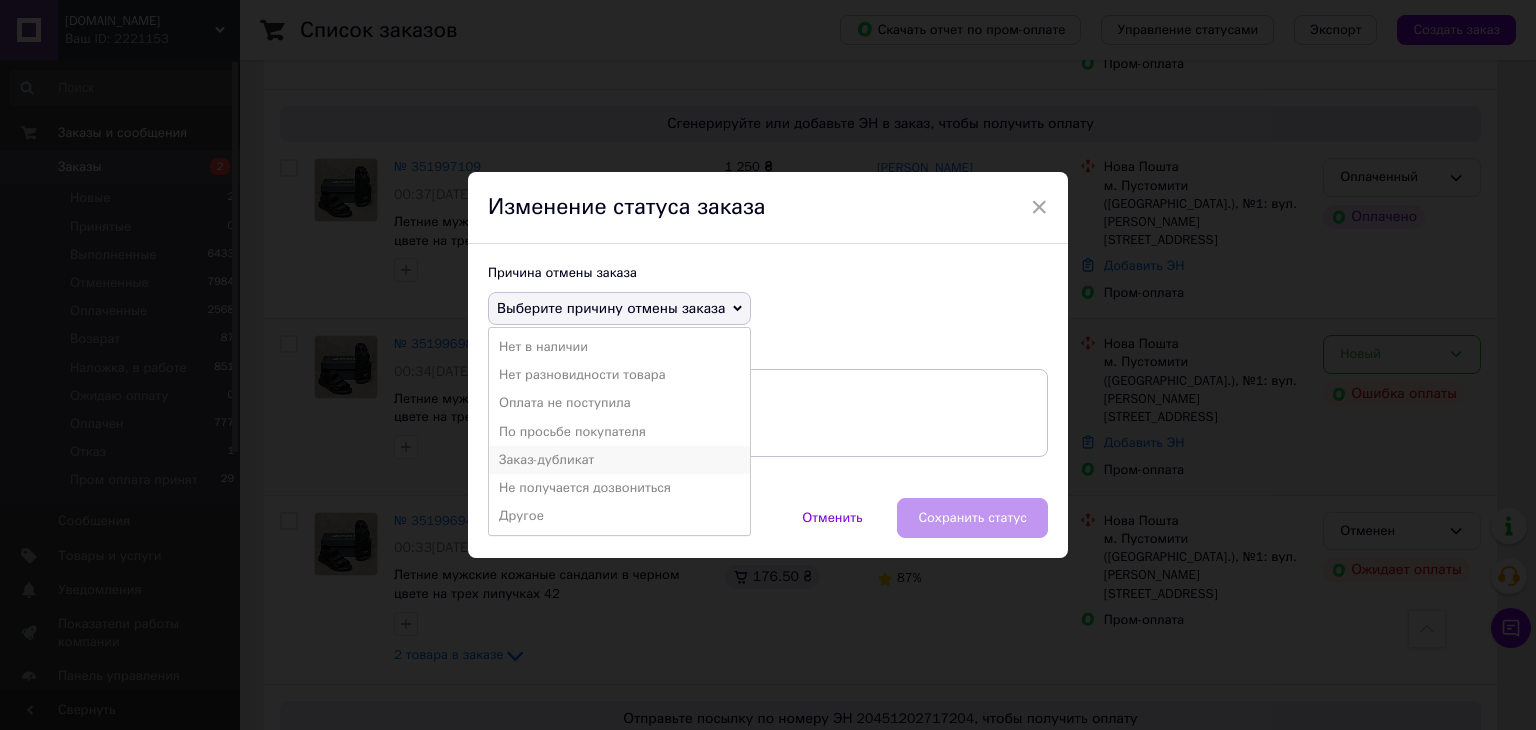 click on "Заказ-дубликат" at bounding box center (619, 460) 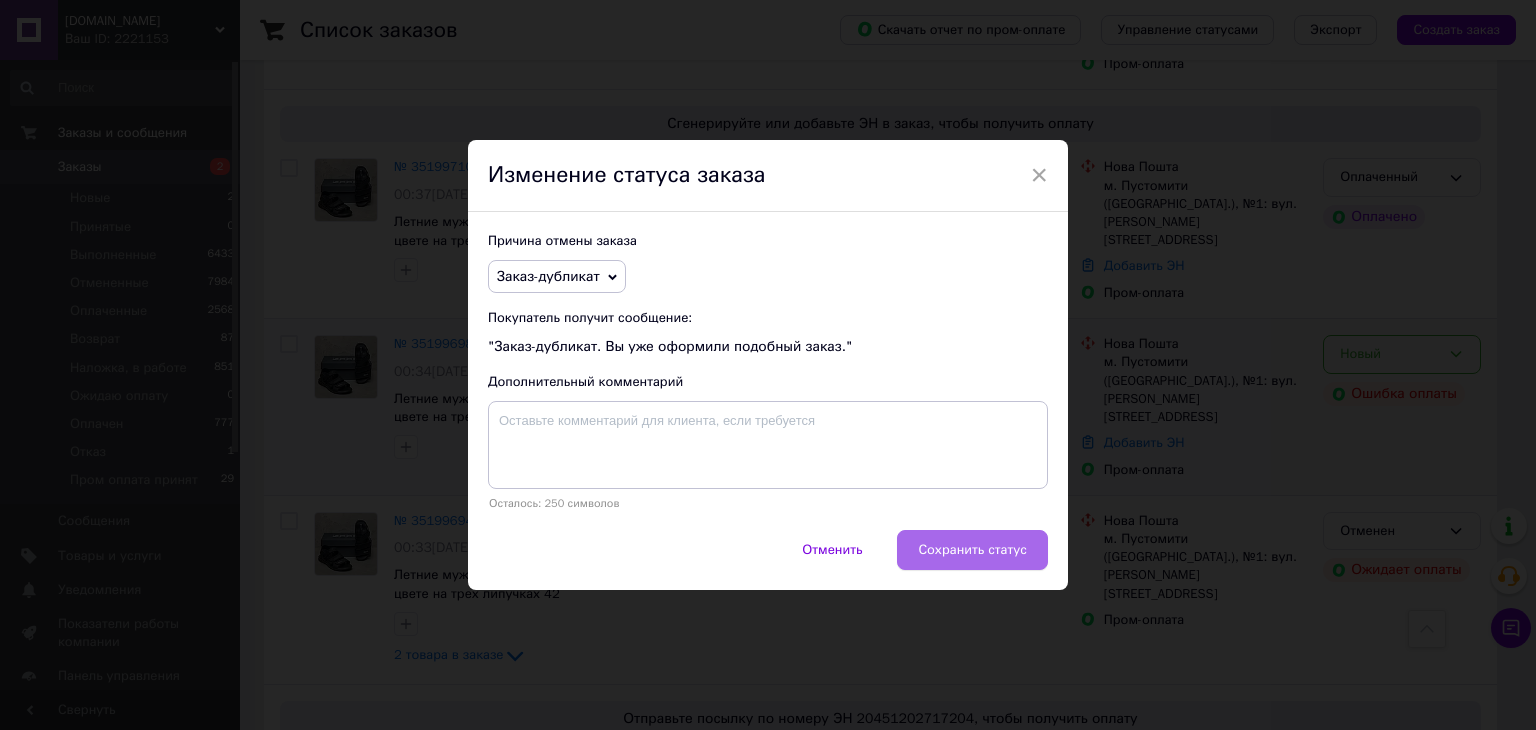 click on "Сохранить статус" at bounding box center (972, 550) 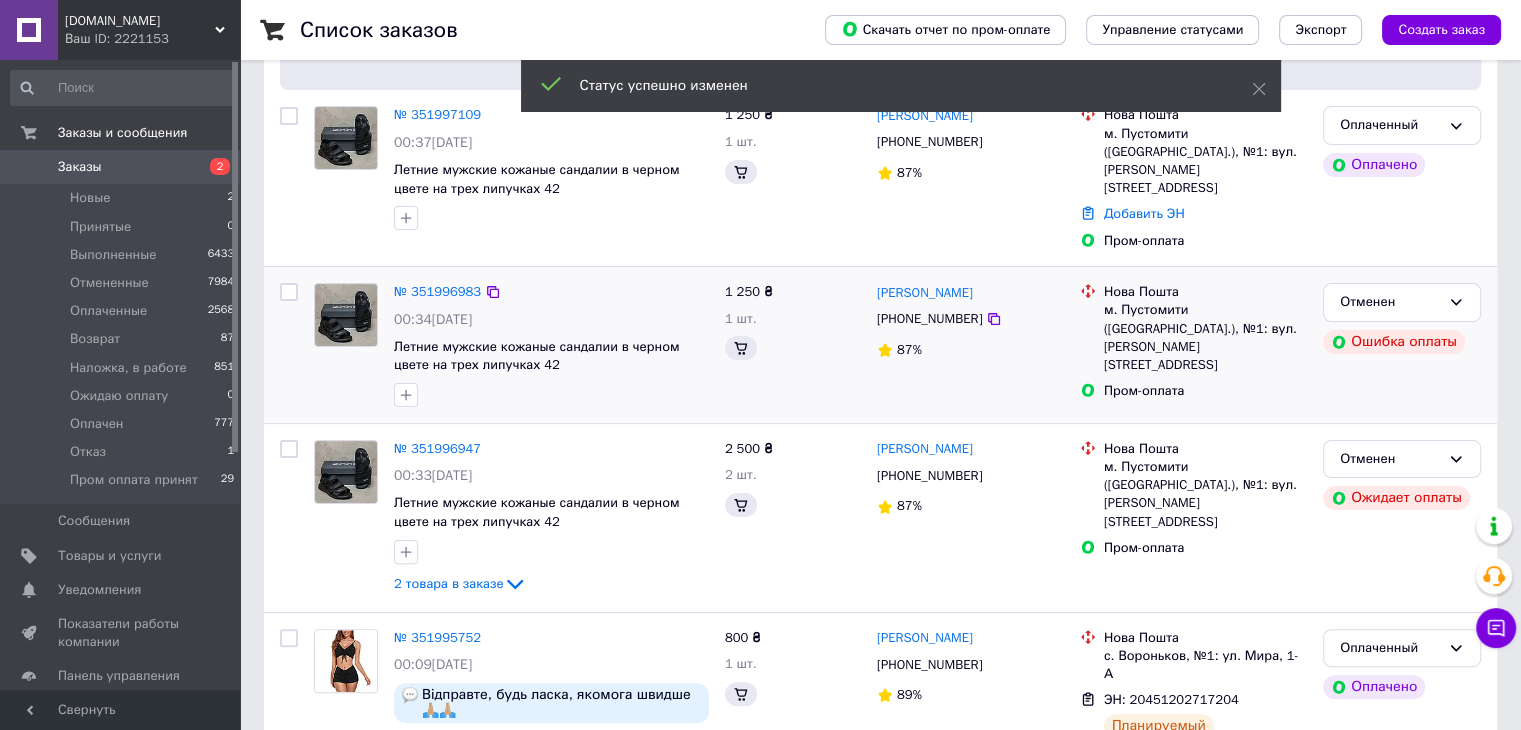 scroll, scrollTop: 400, scrollLeft: 0, axis: vertical 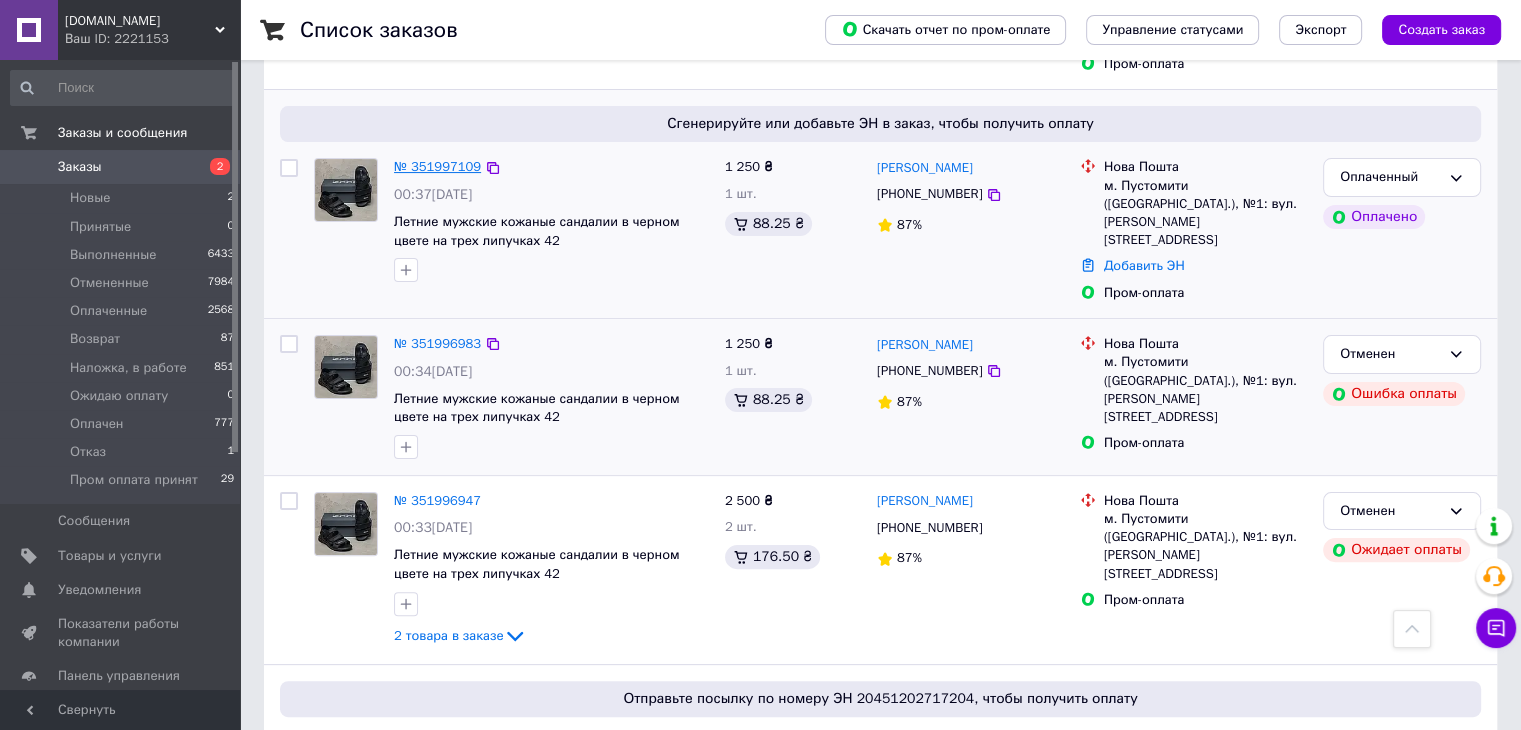 click on "№ 351997109" at bounding box center (437, 166) 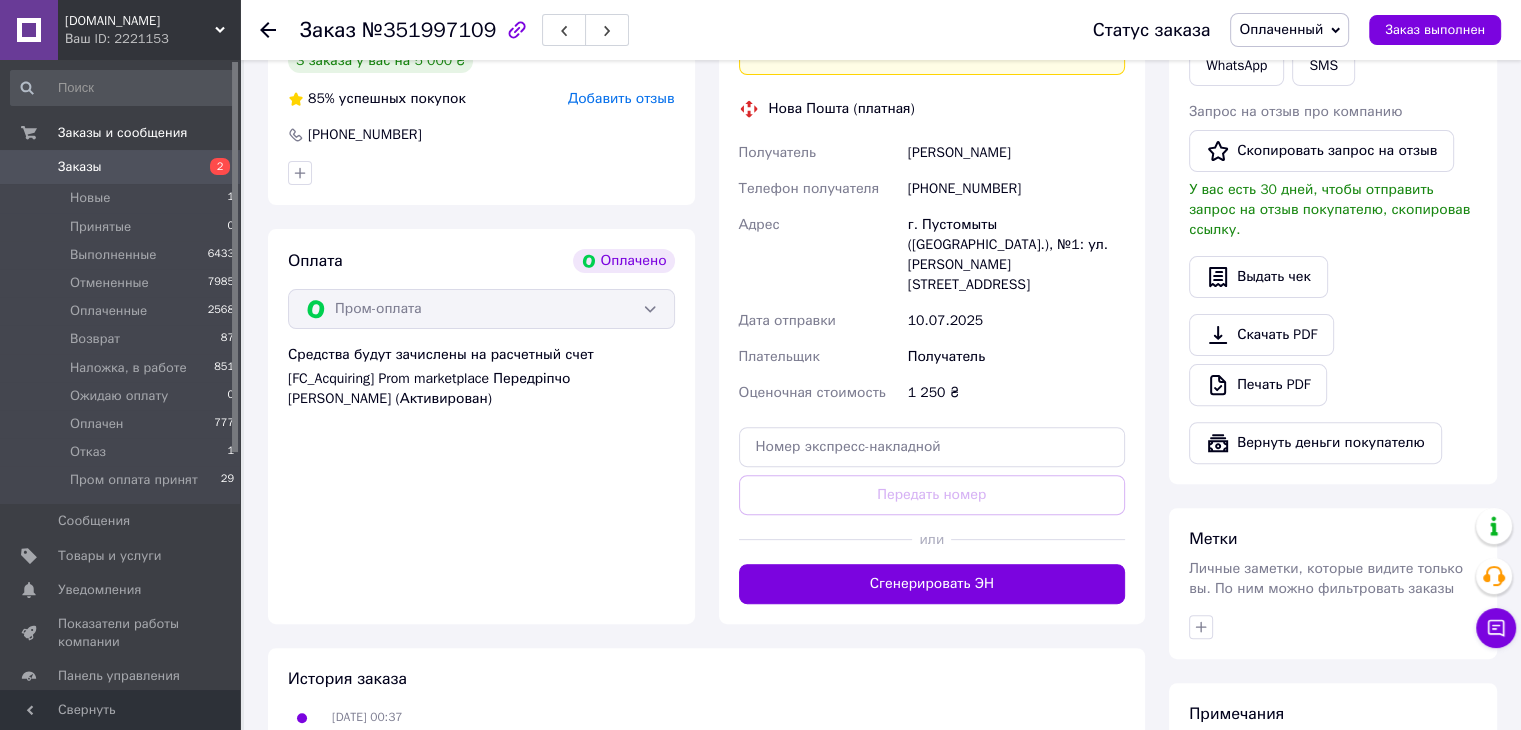 scroll, scrollTop: 788, scrollLeft: 0, axis: vertical 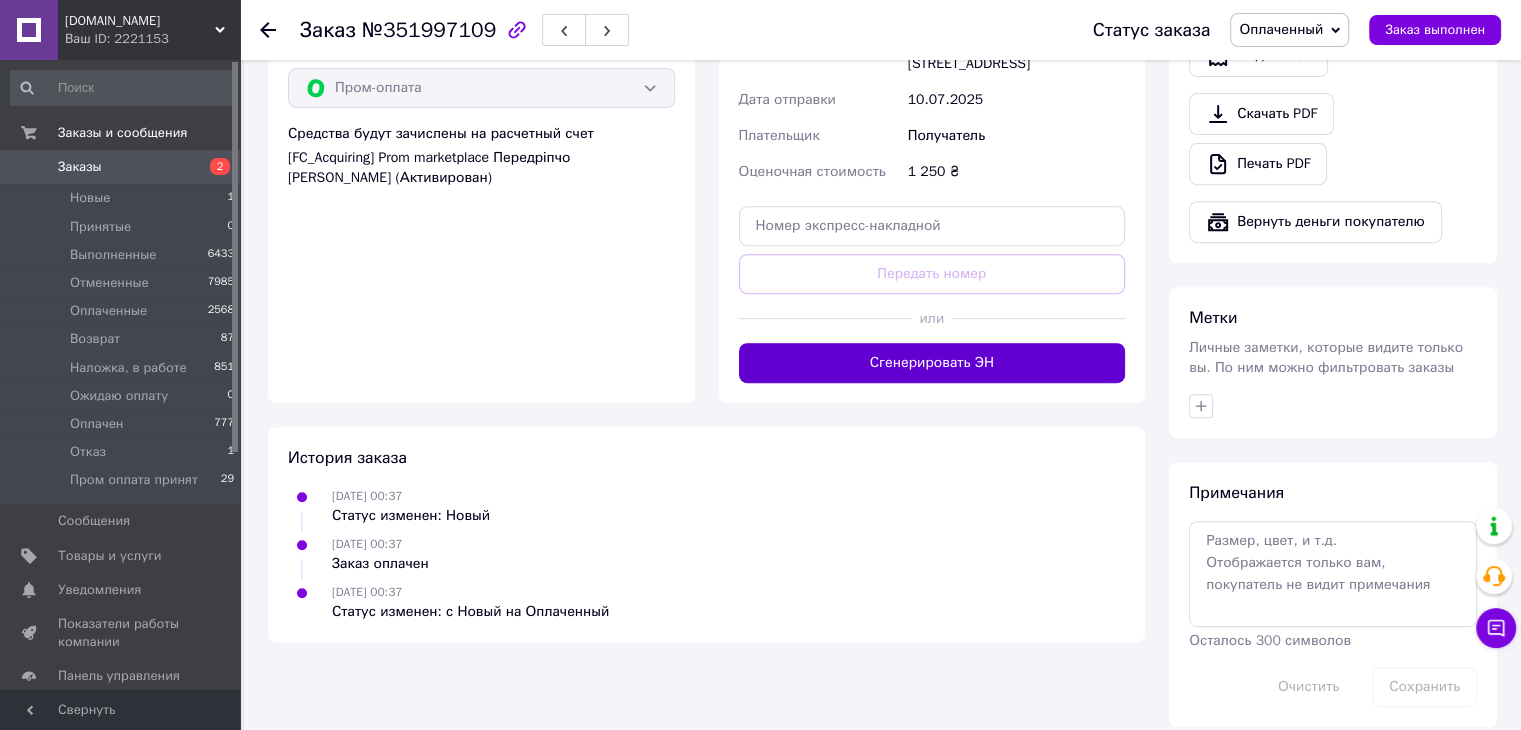 click on "Сгенерировать ЭН" at bounding box center [932, 363] 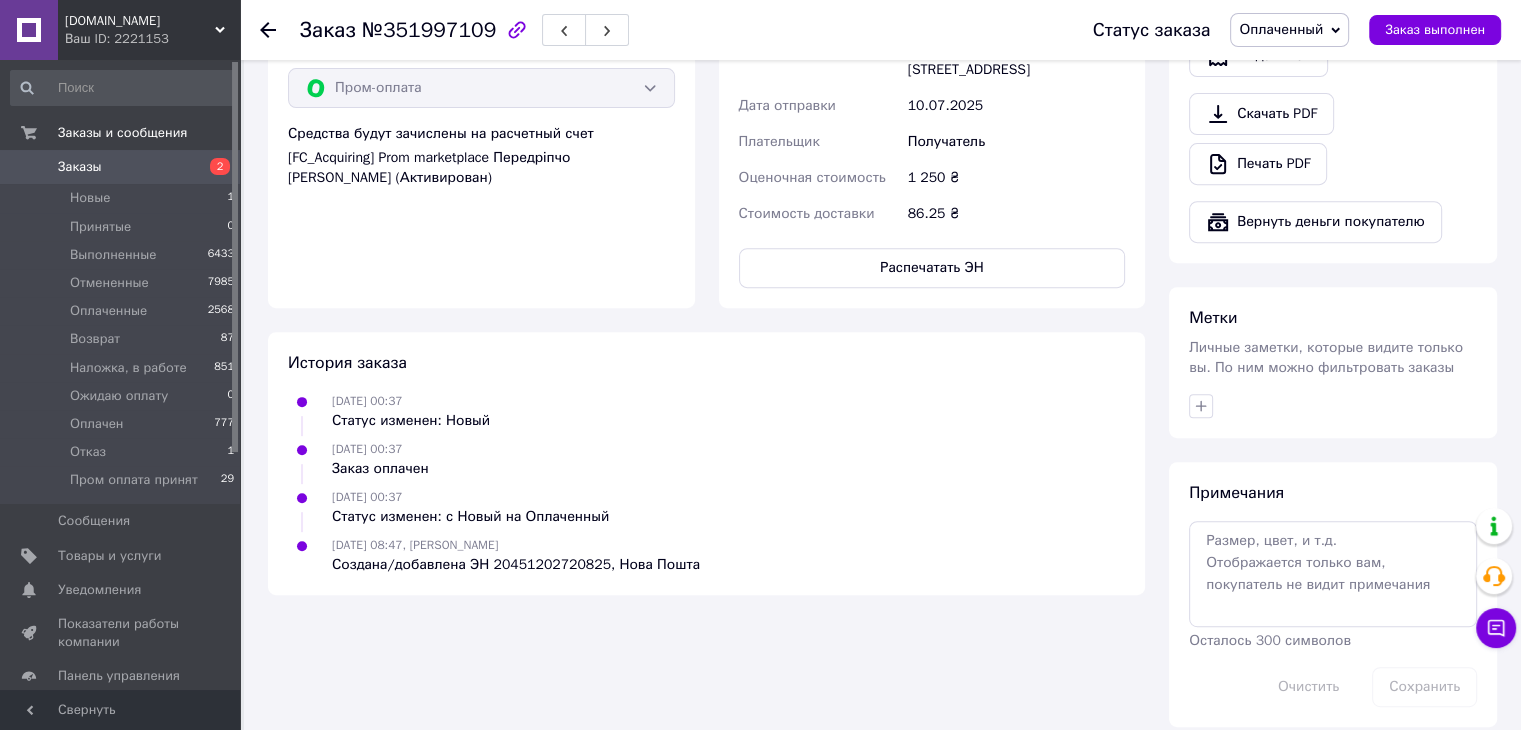 click on "Заказы" at bounding box center [80, 167] 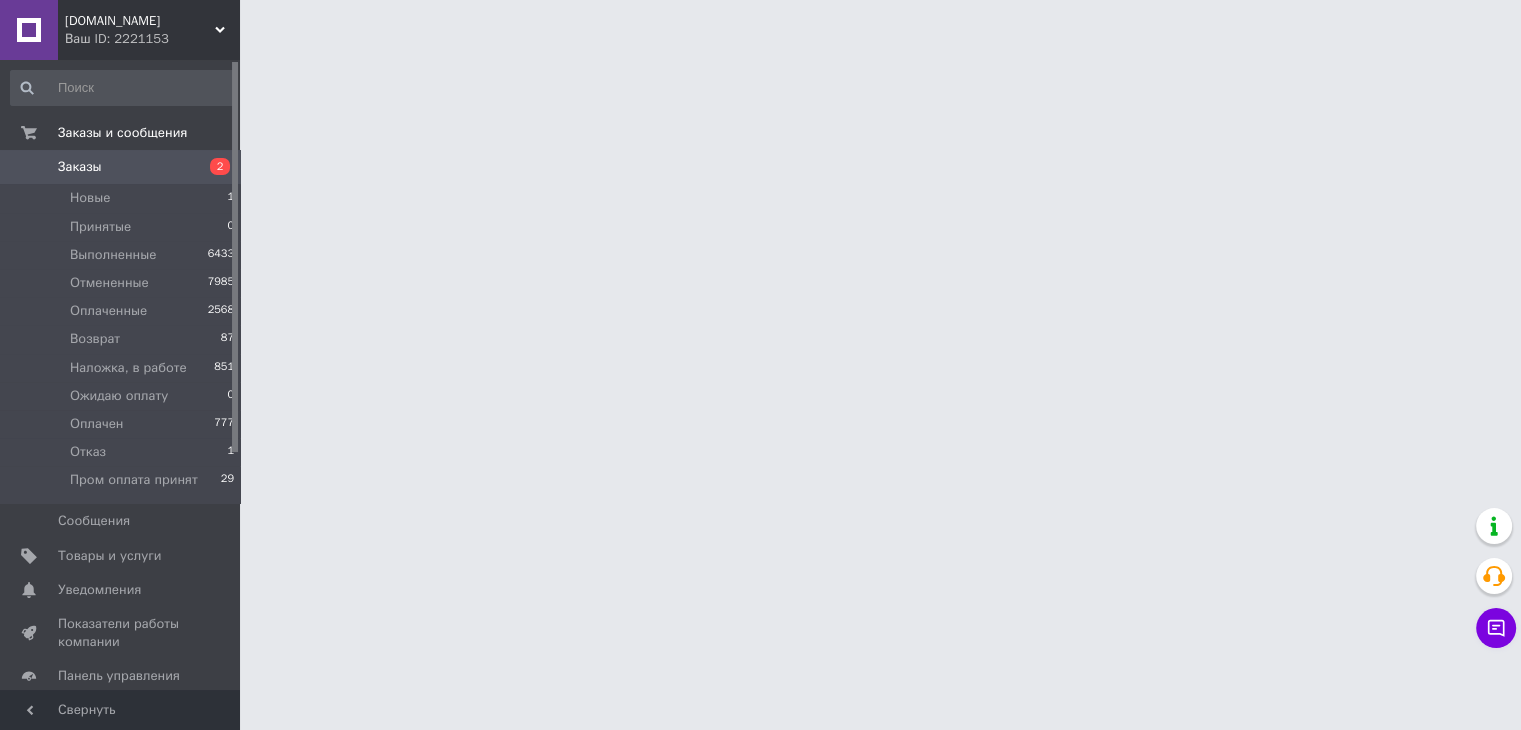 scroll, scrollTop: 0, scrollLeft: 0, axis: both 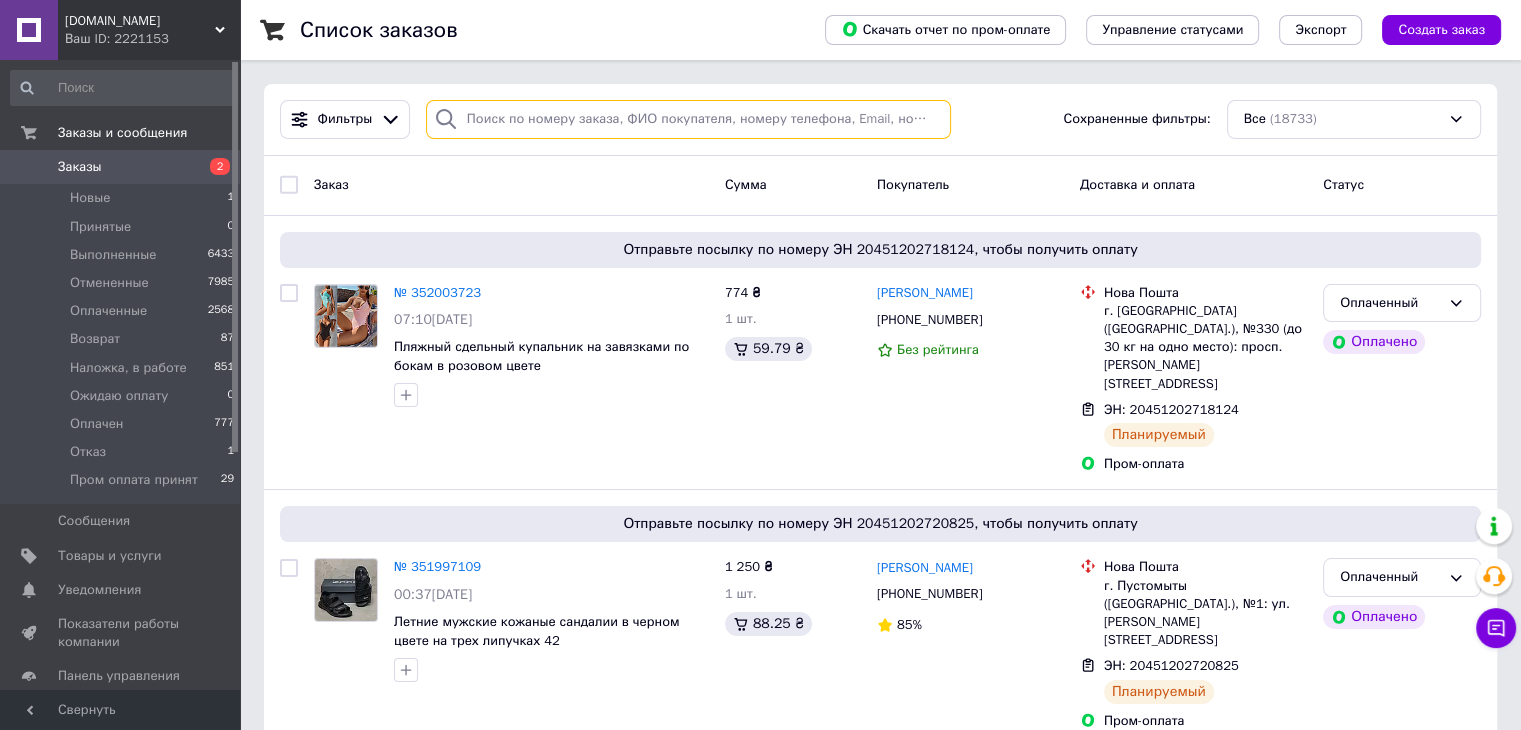 click at bounding box center [688, 119] 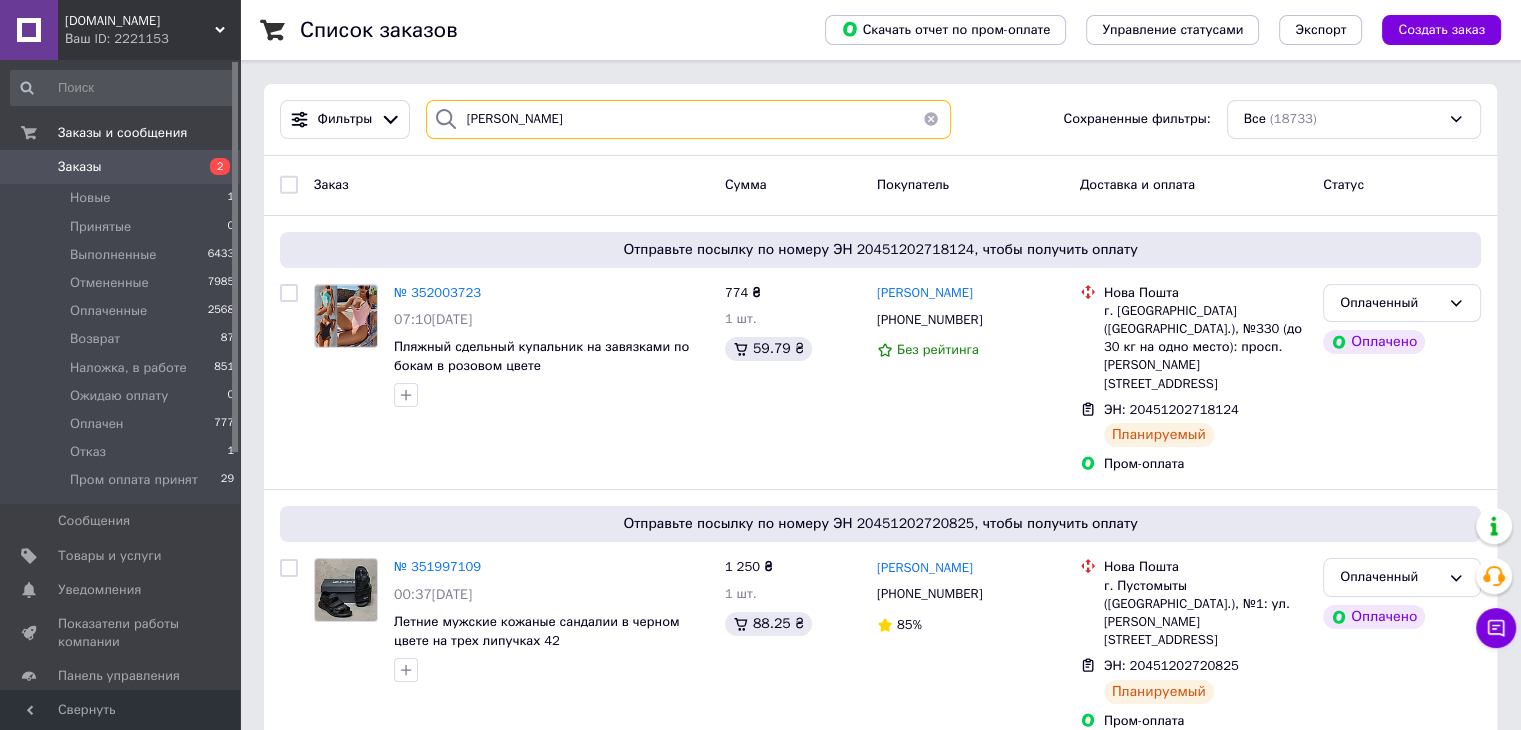 type on "Мацуева Галина" 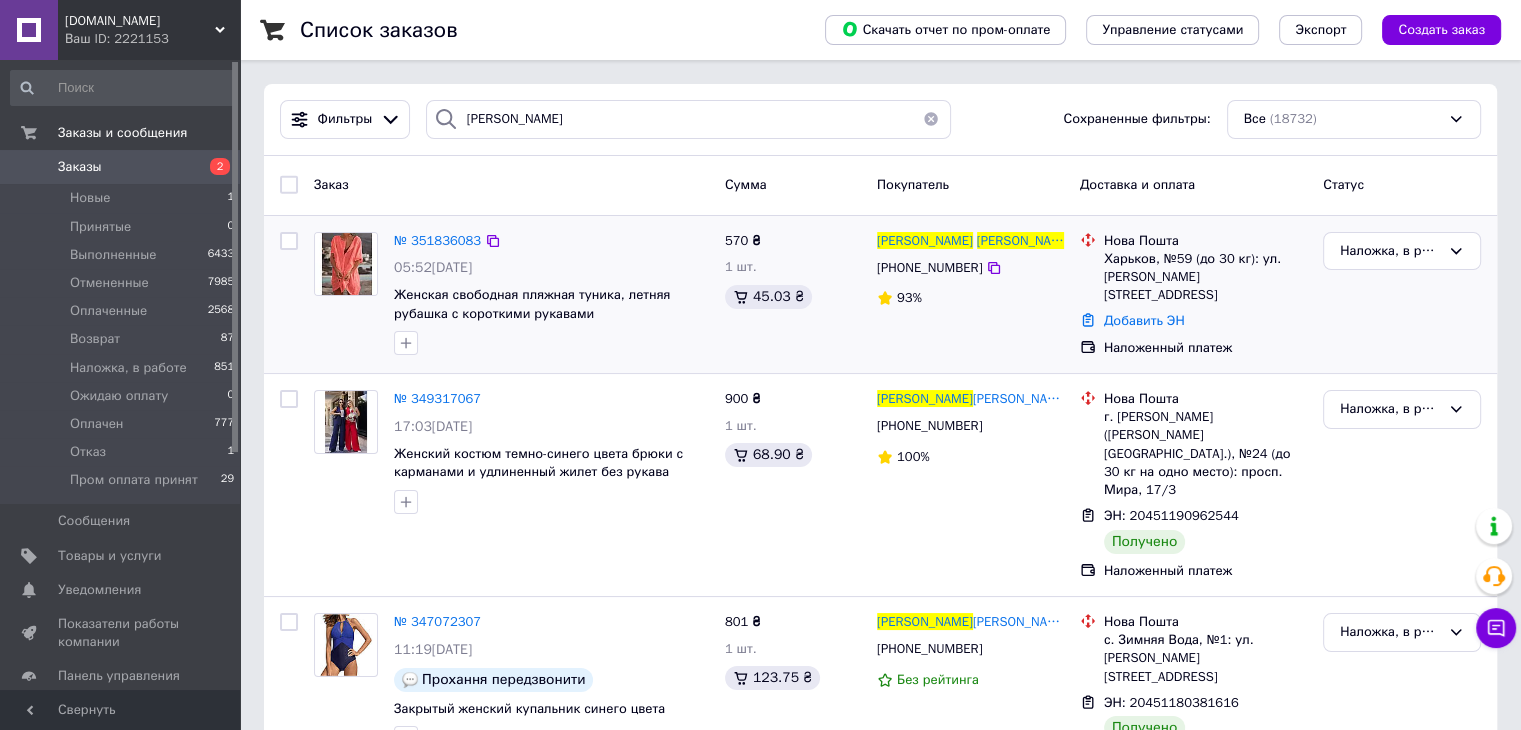 click at bounding box center [346, 294] 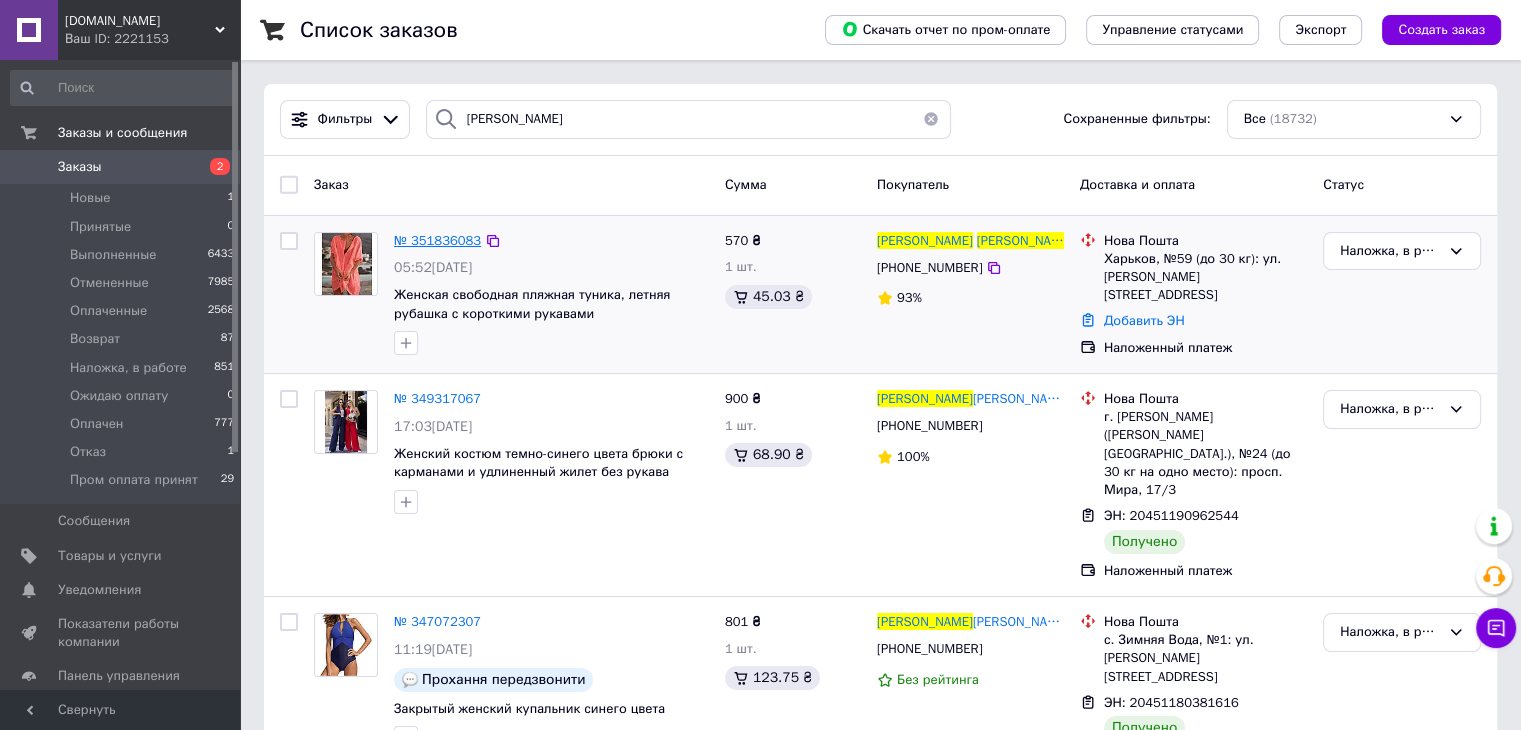 click on "№ 351836083" at bounding box center [437, 240] 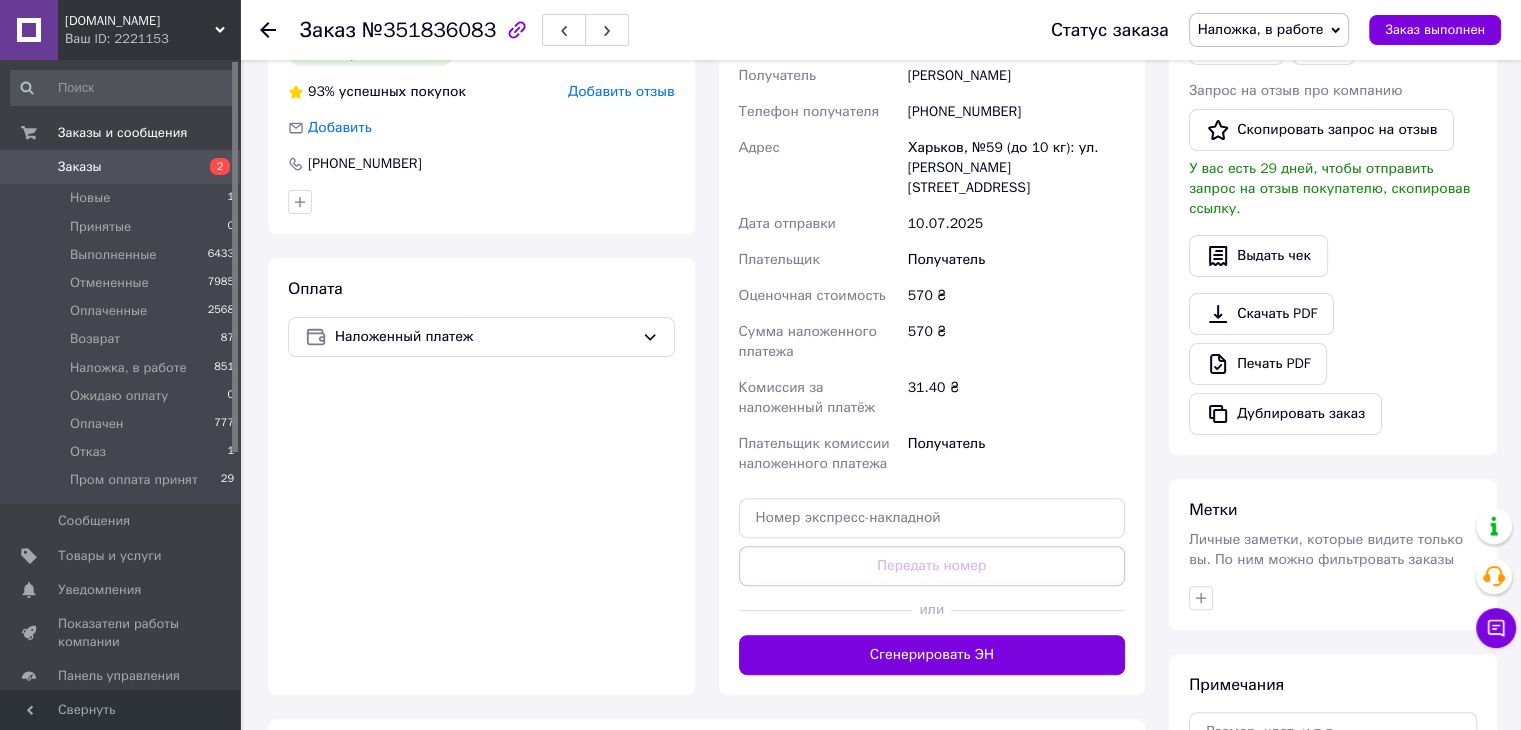 scroll, scrollTop: 512, scrollLeft: 0, axis: vertical 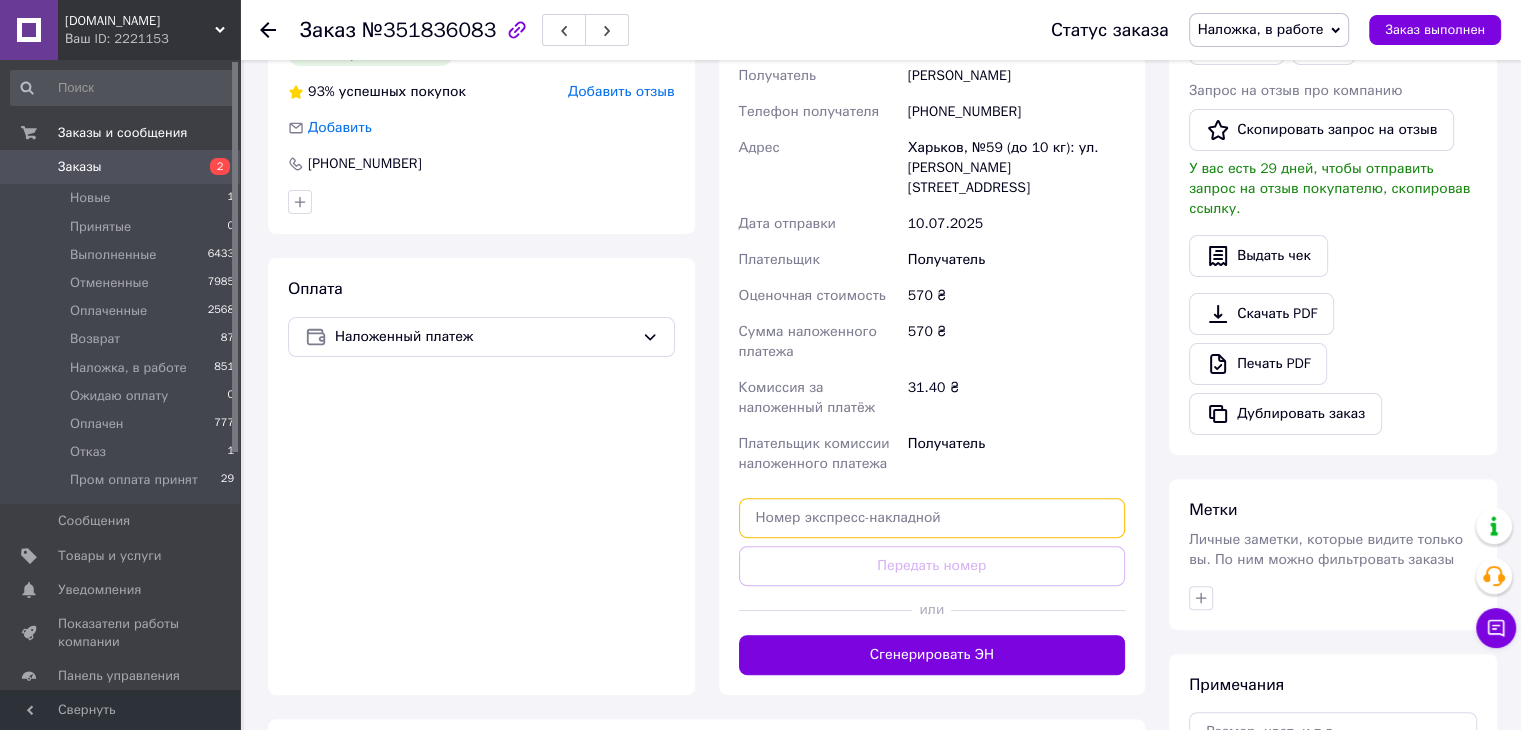 click at bounding box center (932, 518) 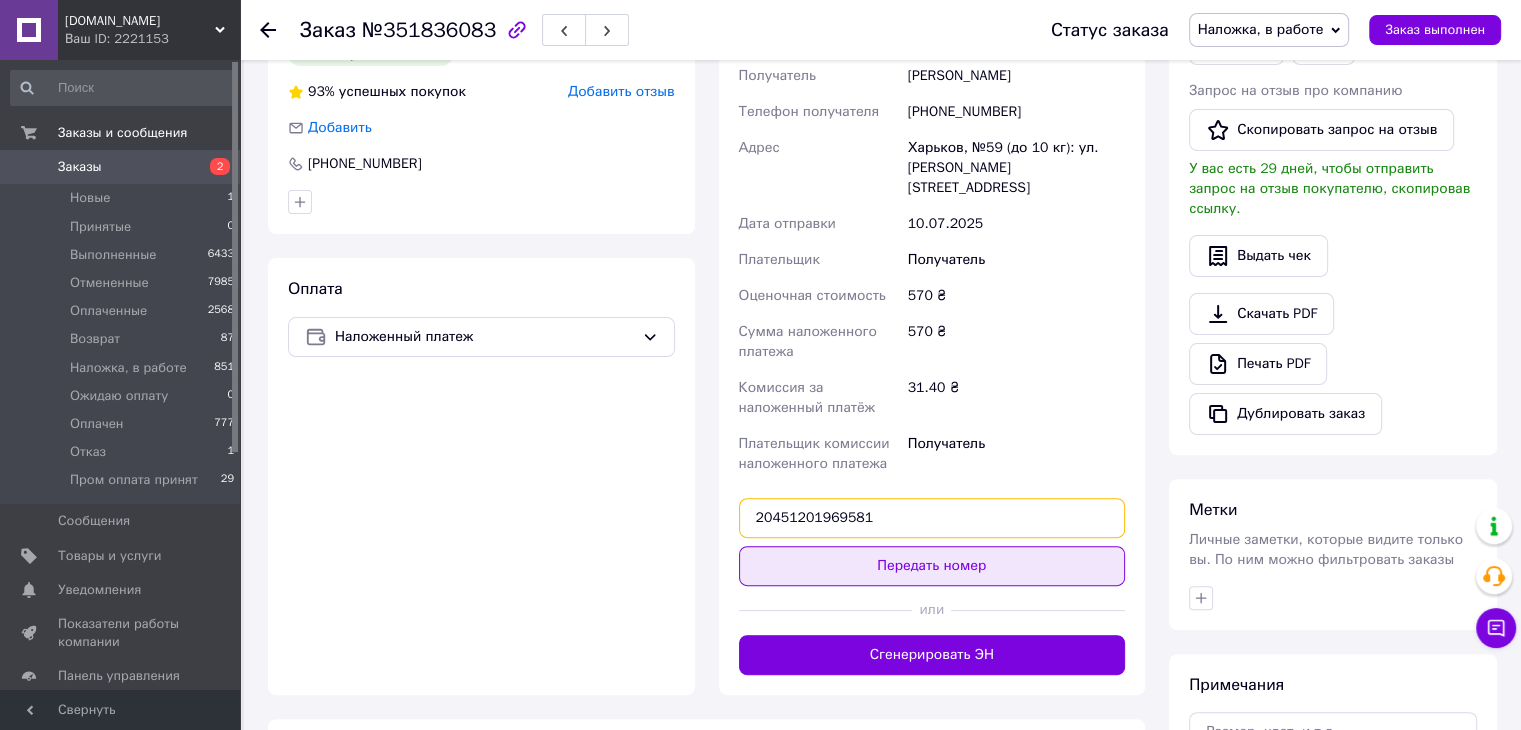 type on "20451201969581" 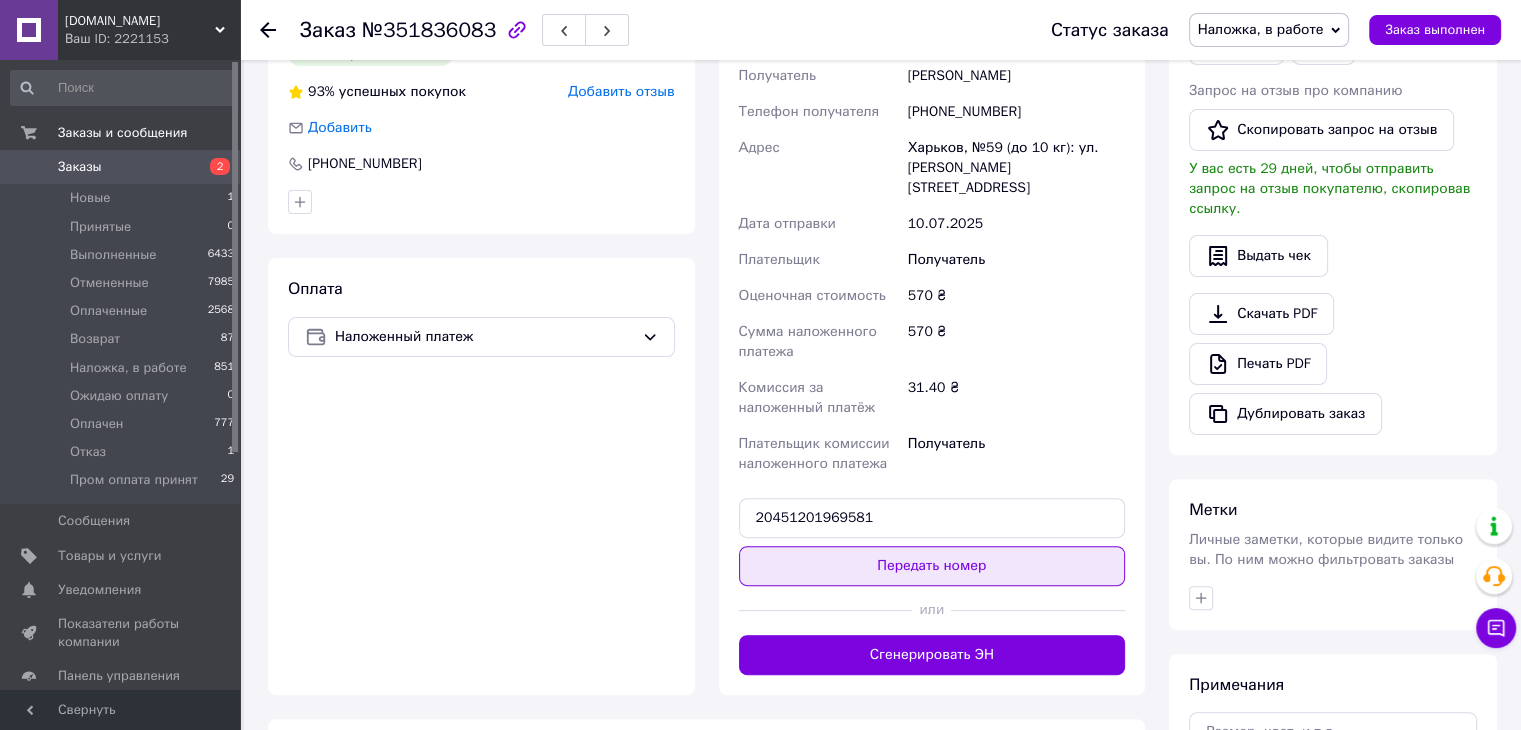 click on "Передать номер" at bounding box center (932, 566) 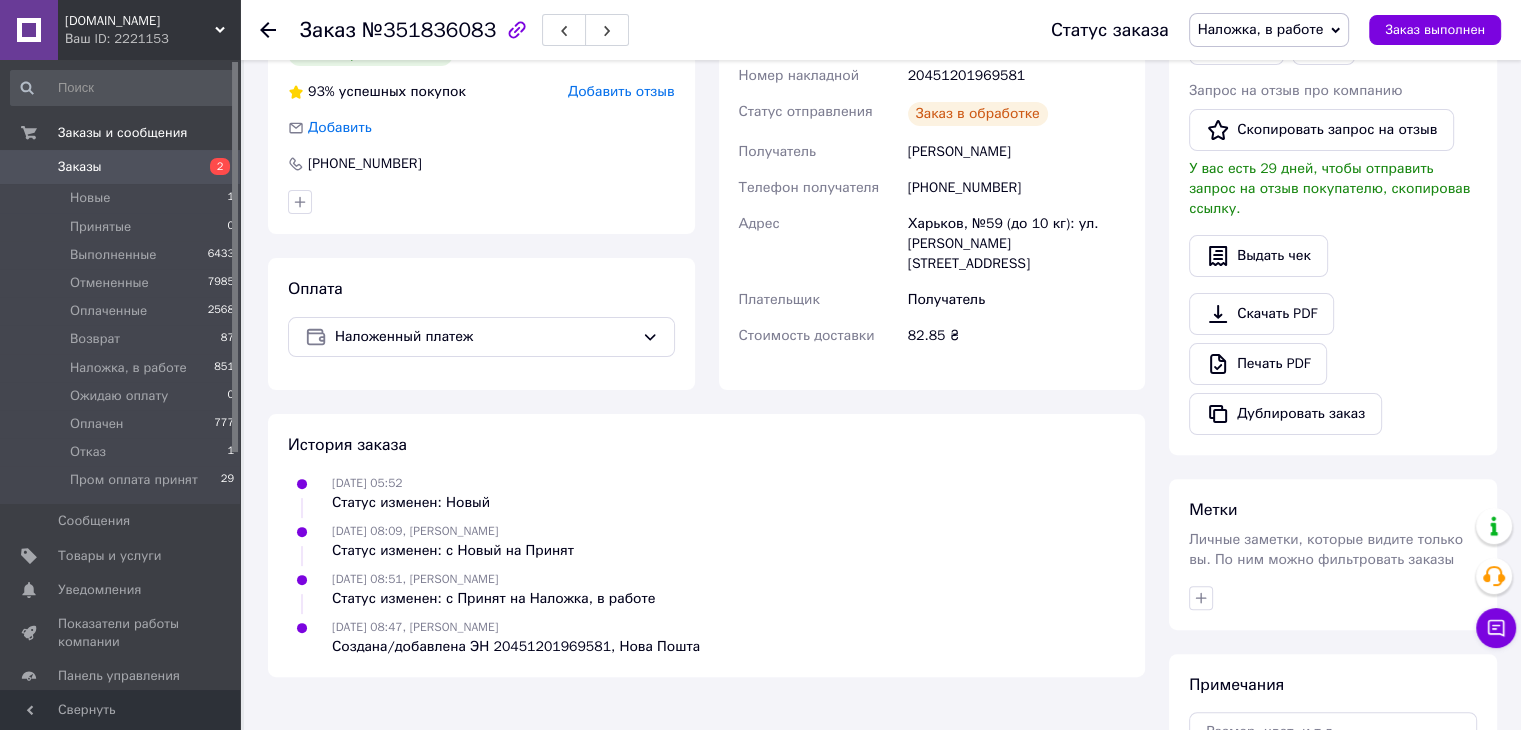 click on "Заказы" at bounding box center (80, 167) 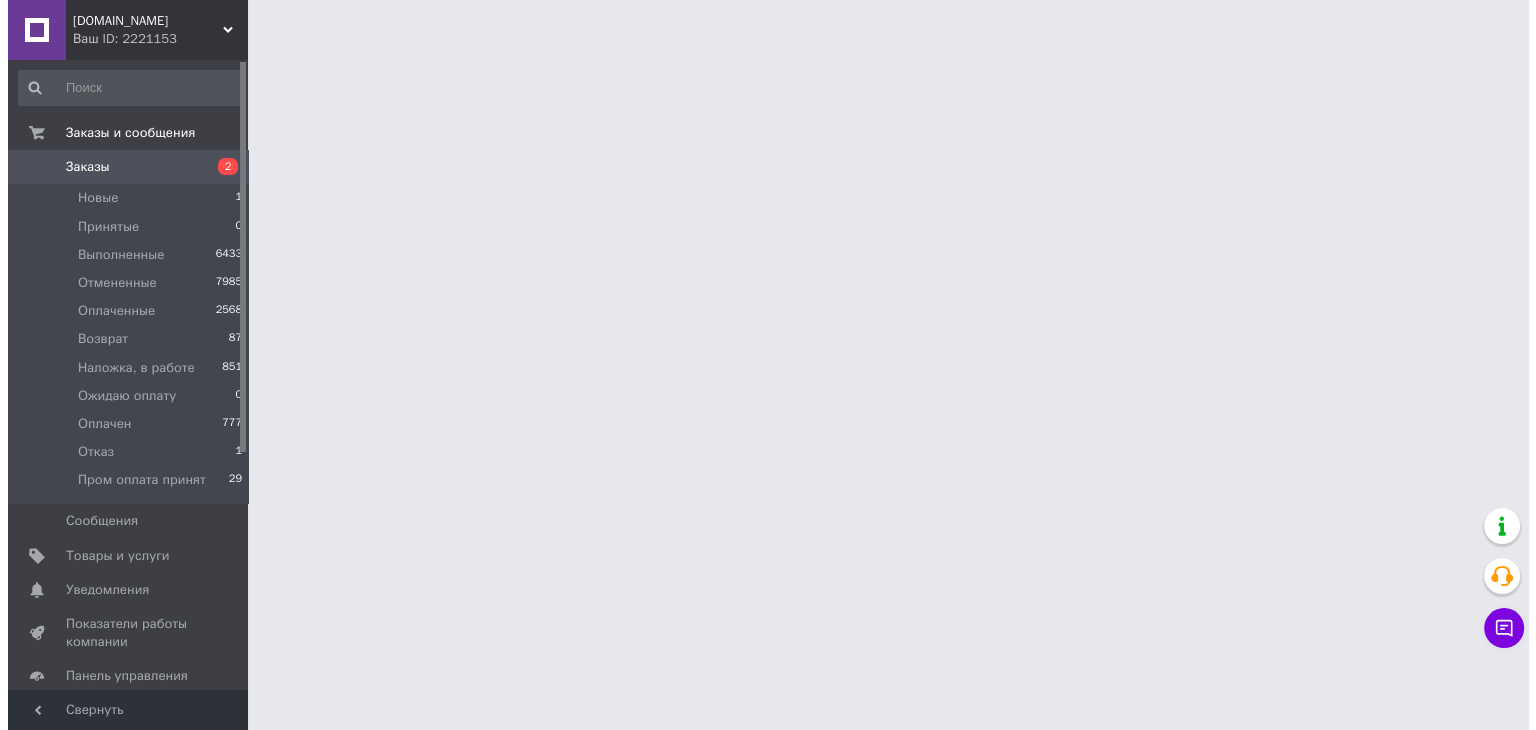 scroll, scrollTop: 0, scrollLeft: 0, axis: both 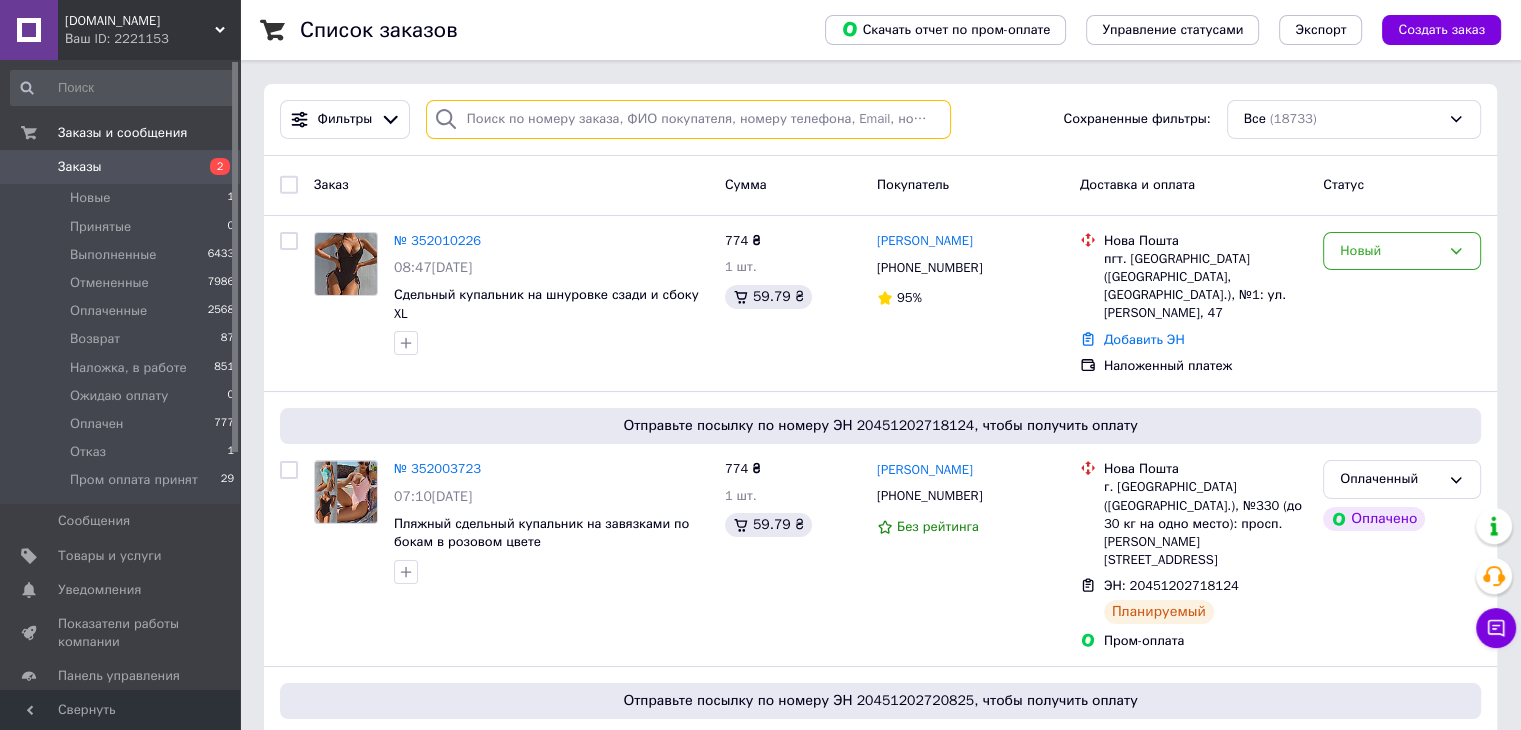 click at bounding box center [688, 119] 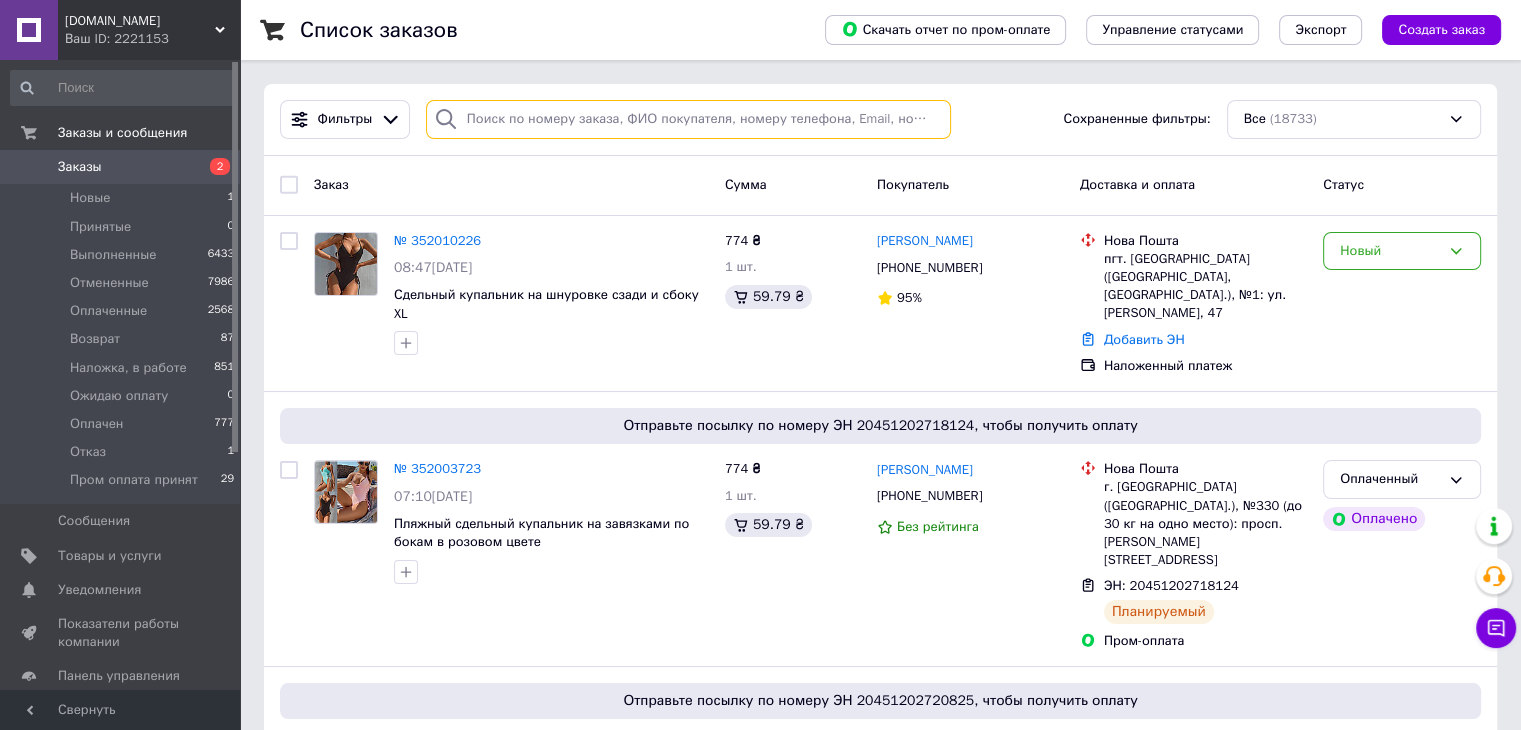 paste on "Докунина Анна" 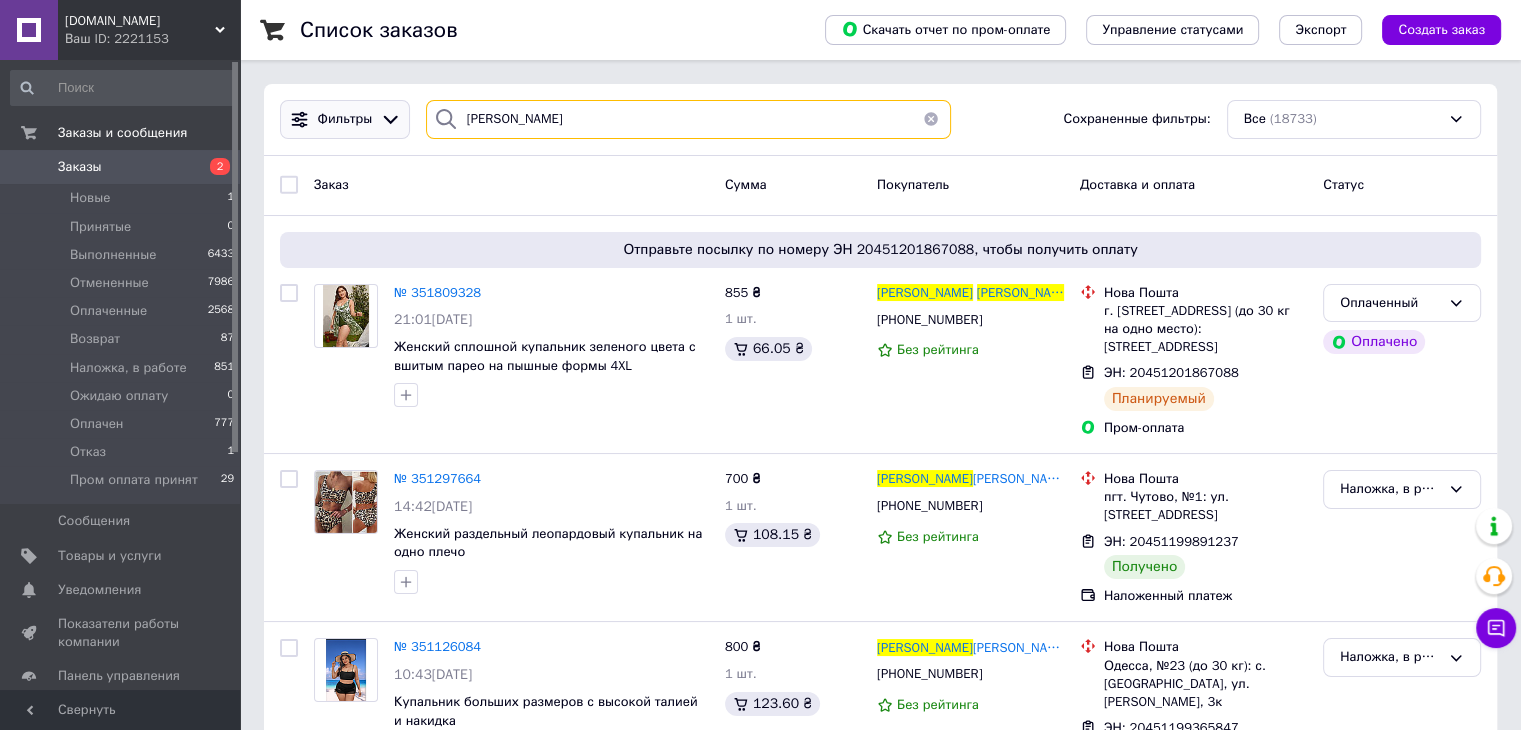 drag, startPoint x: 521, startPoint y: 117, endPoint x: 372, endPoint y: 117, distance: 149 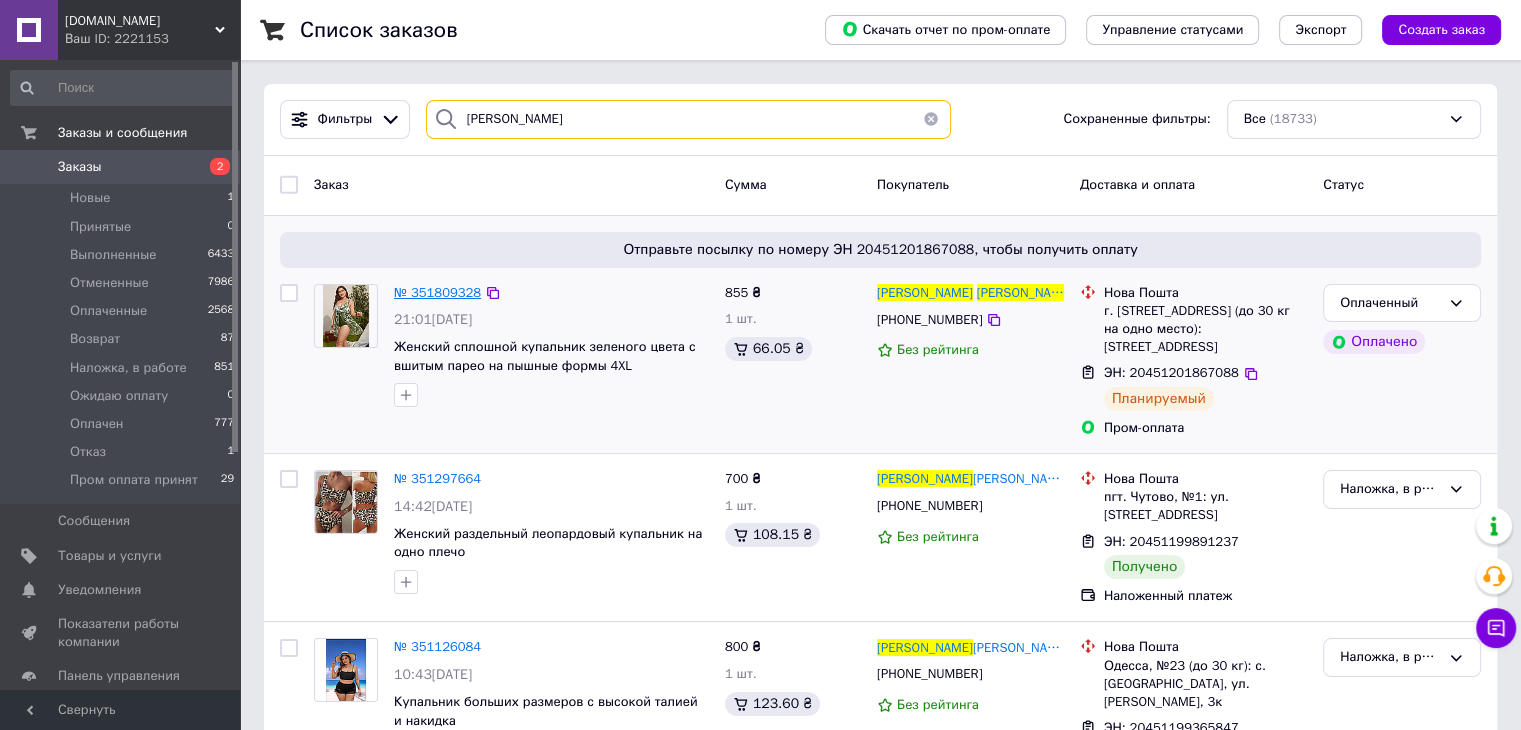 type on "Докунина Анна" 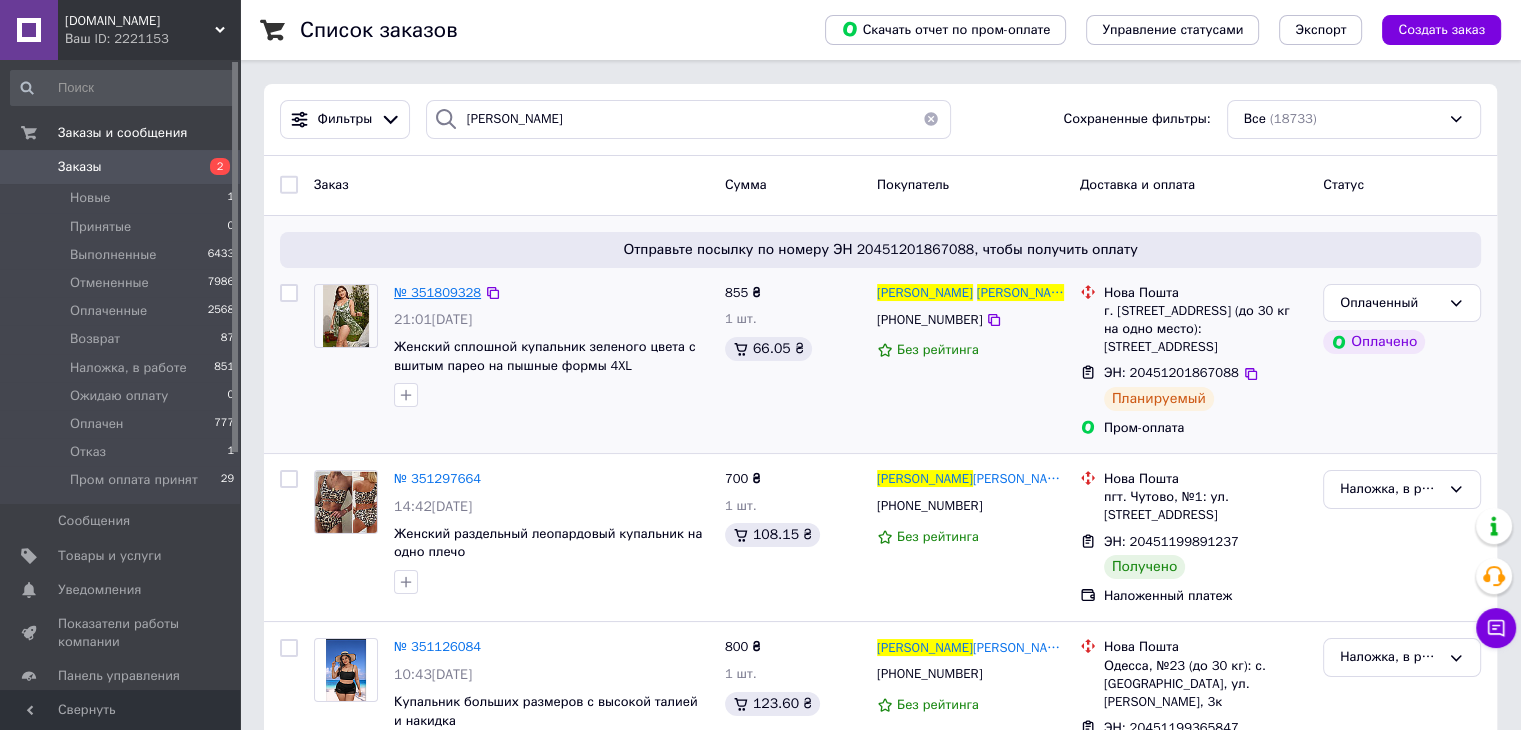 click on "№ 351809328" at bounding box center [437, 292] 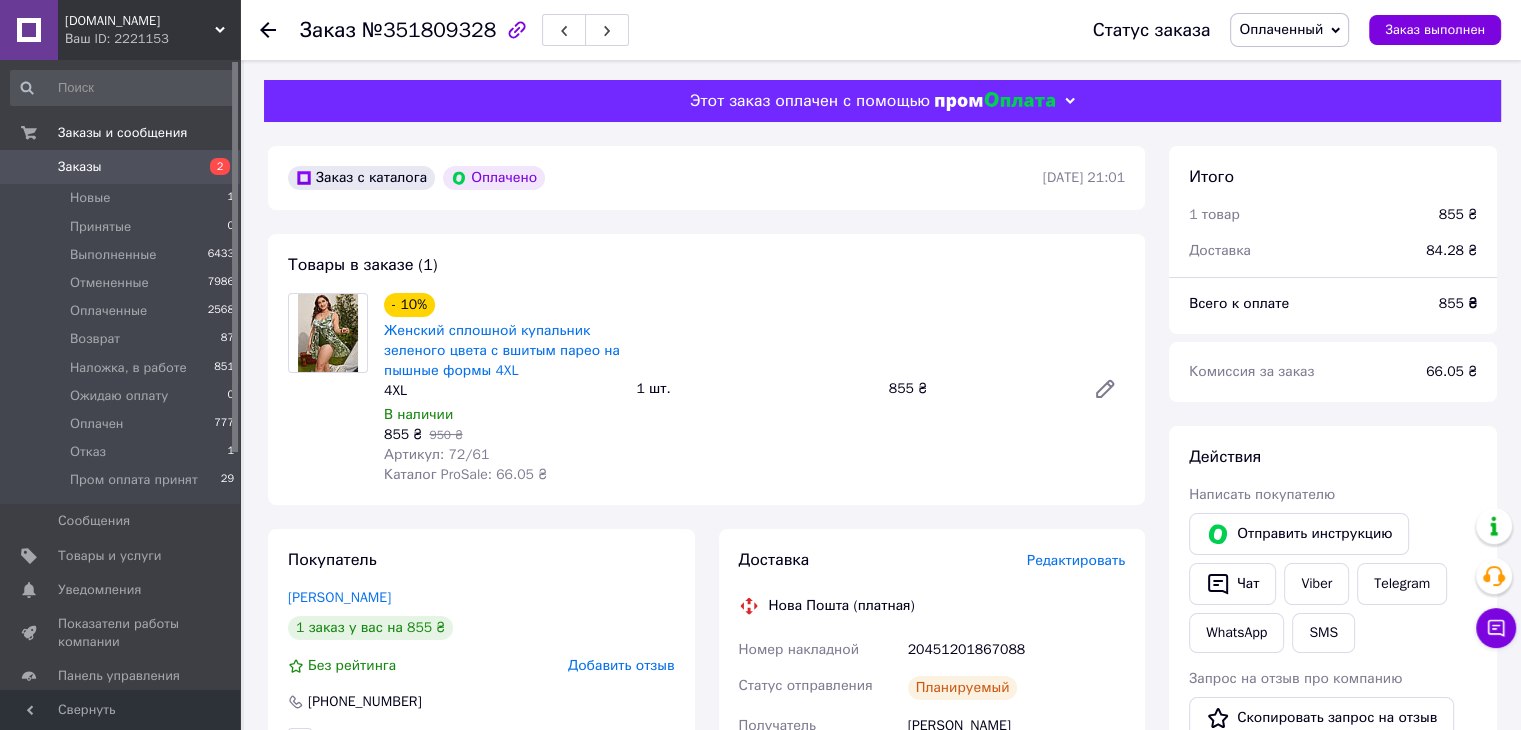 click at bounding box center (328, 389) 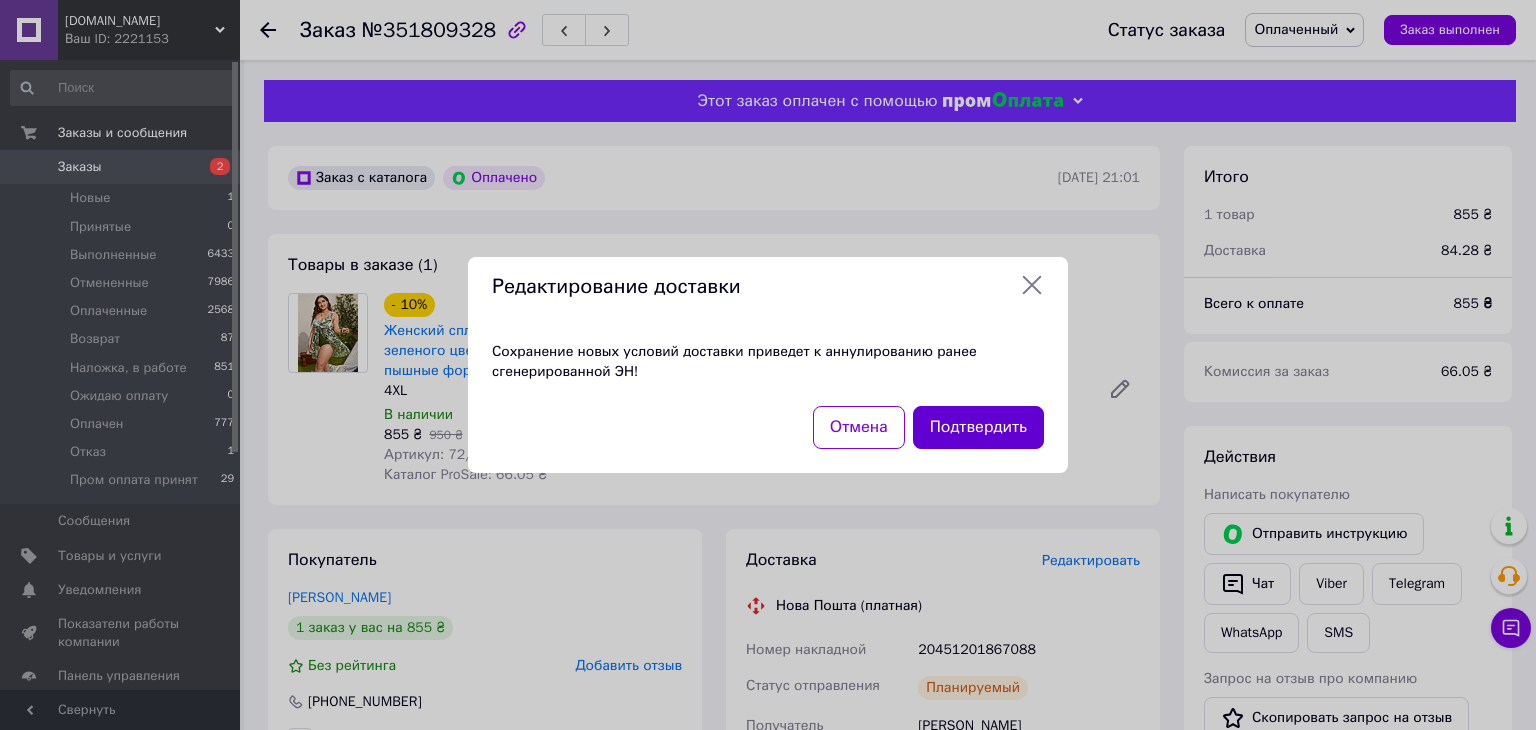 click on "Подтвердить" at bounding box center [978, 427] 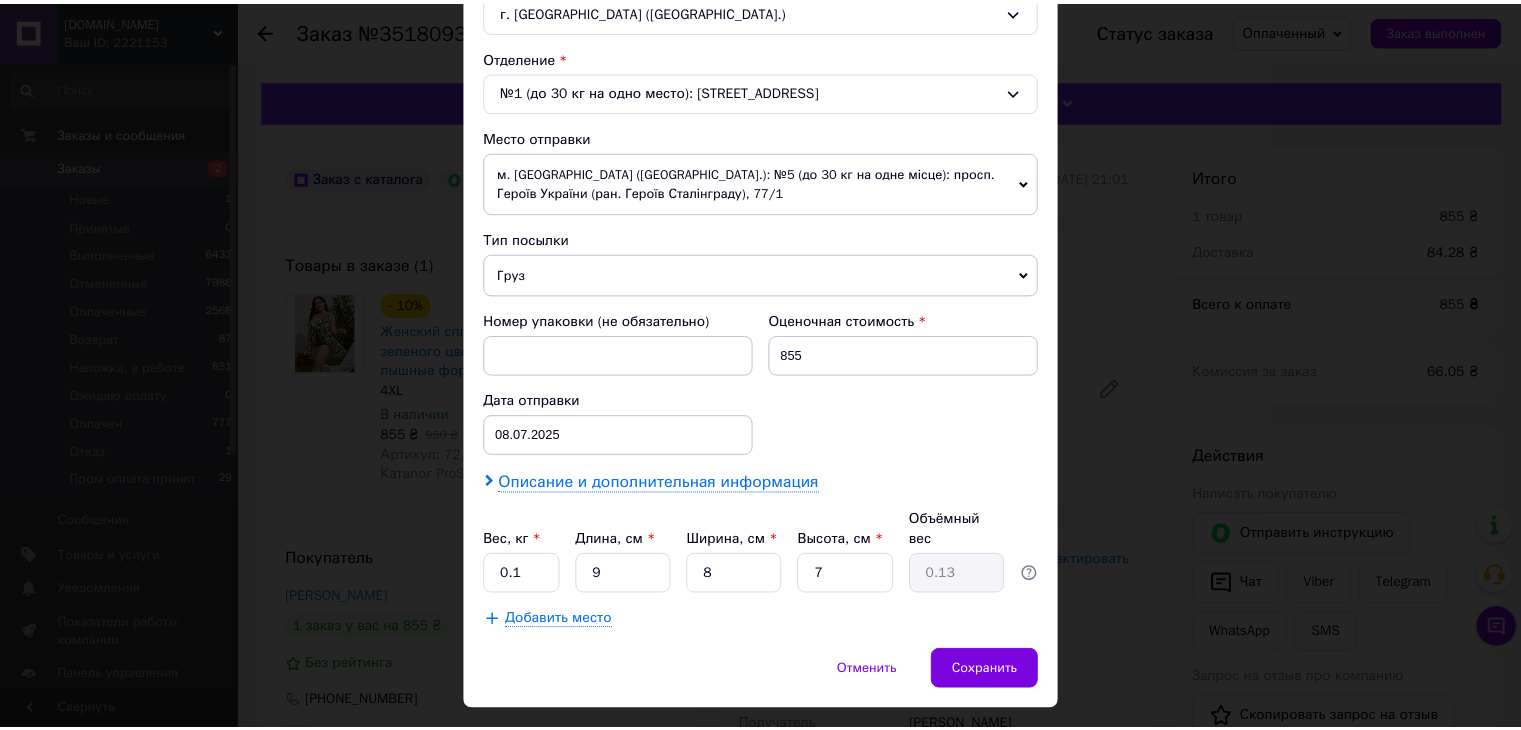 scroll, scrollTop: 600, scrollLeft: 0, axis: vertical 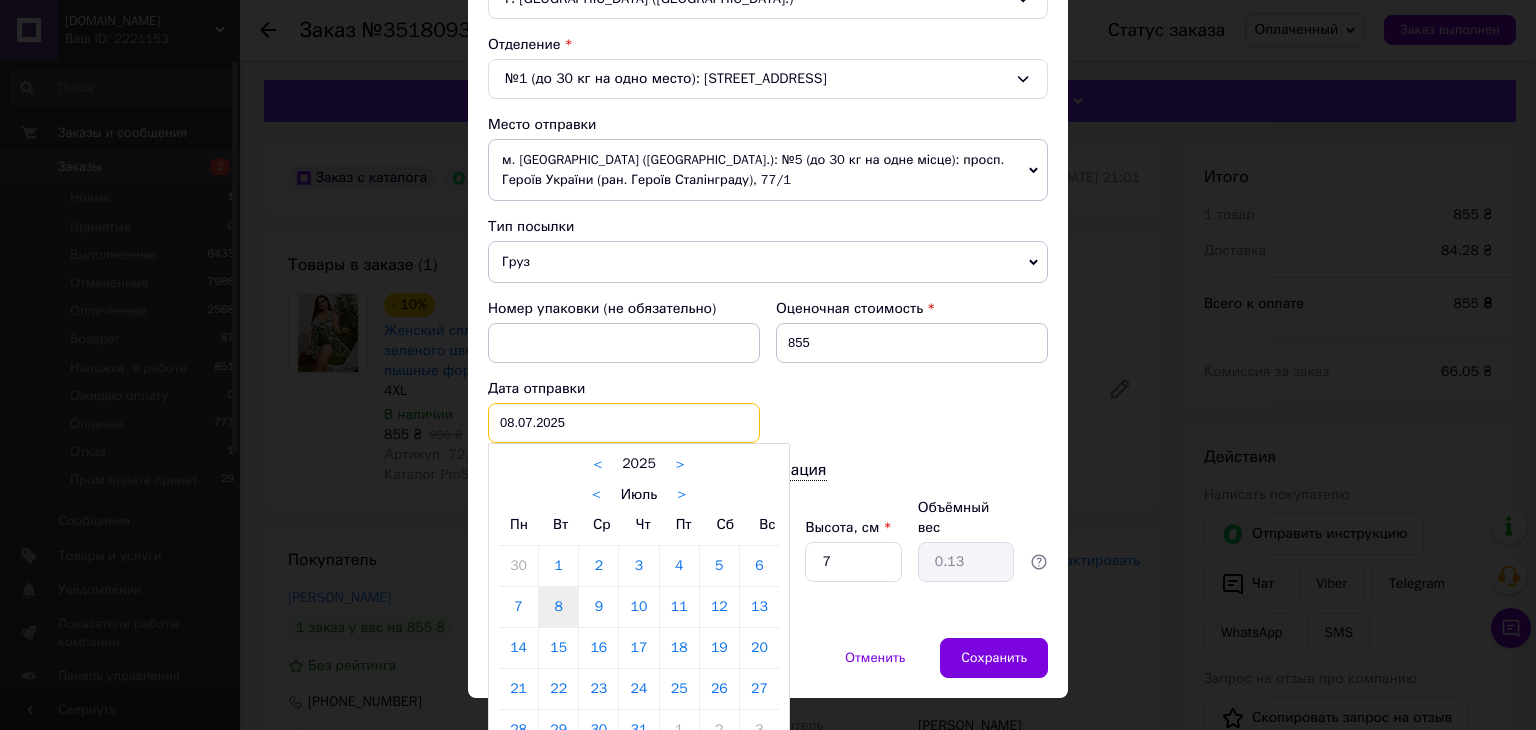 click on "08.07.2025 < 2025 > < Июль > Пн Вт Ср Чт Пт Сб Вс 30 1 2 3 4 5 6 7 8 9 10 11 12 13 14 15 16 17 18 19 20 21 22 23 24 25 26 27 28 29 30 31 1 2 3 4 5 6 7 8 9 10" at bounding box center [624, 423] 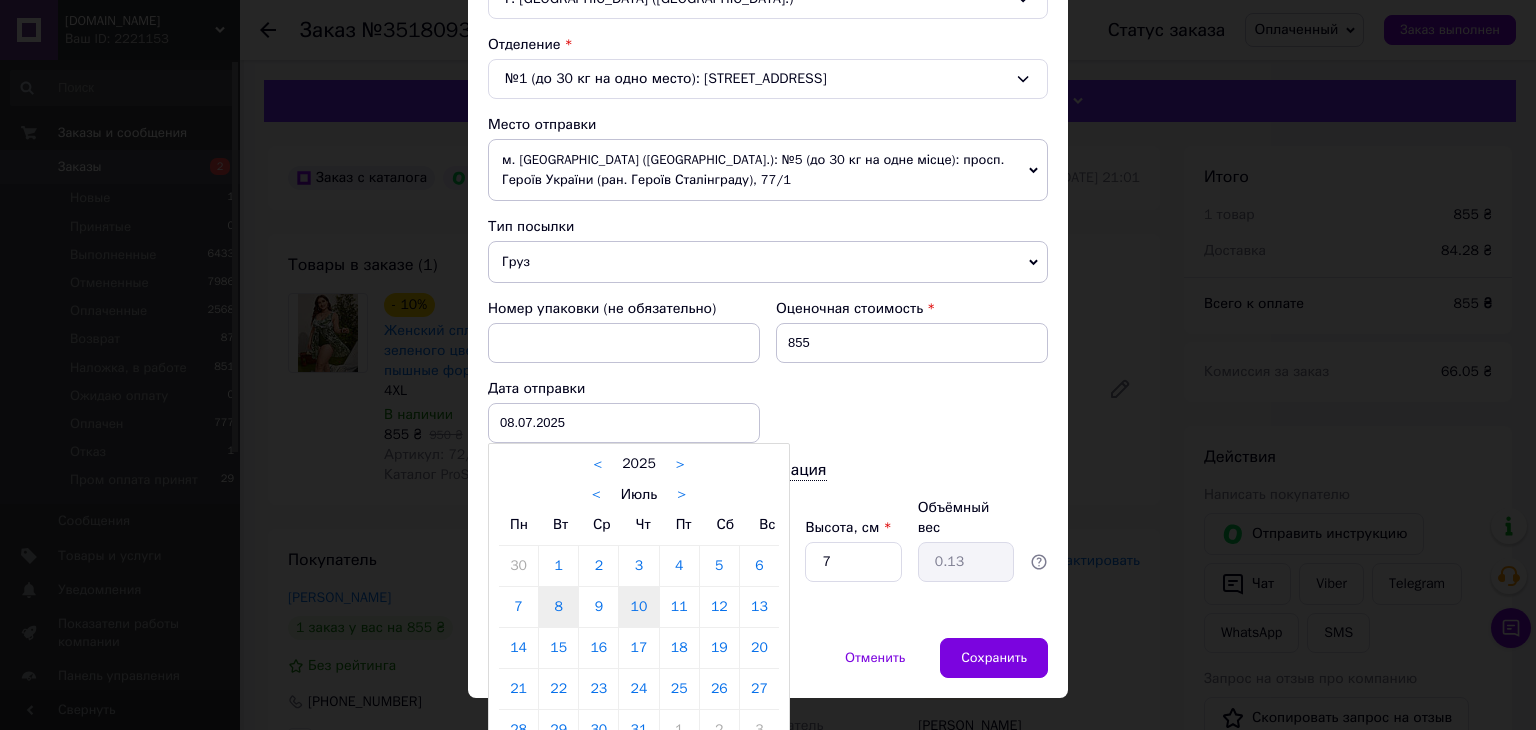 click on "10" at bounding box center [638, 607] 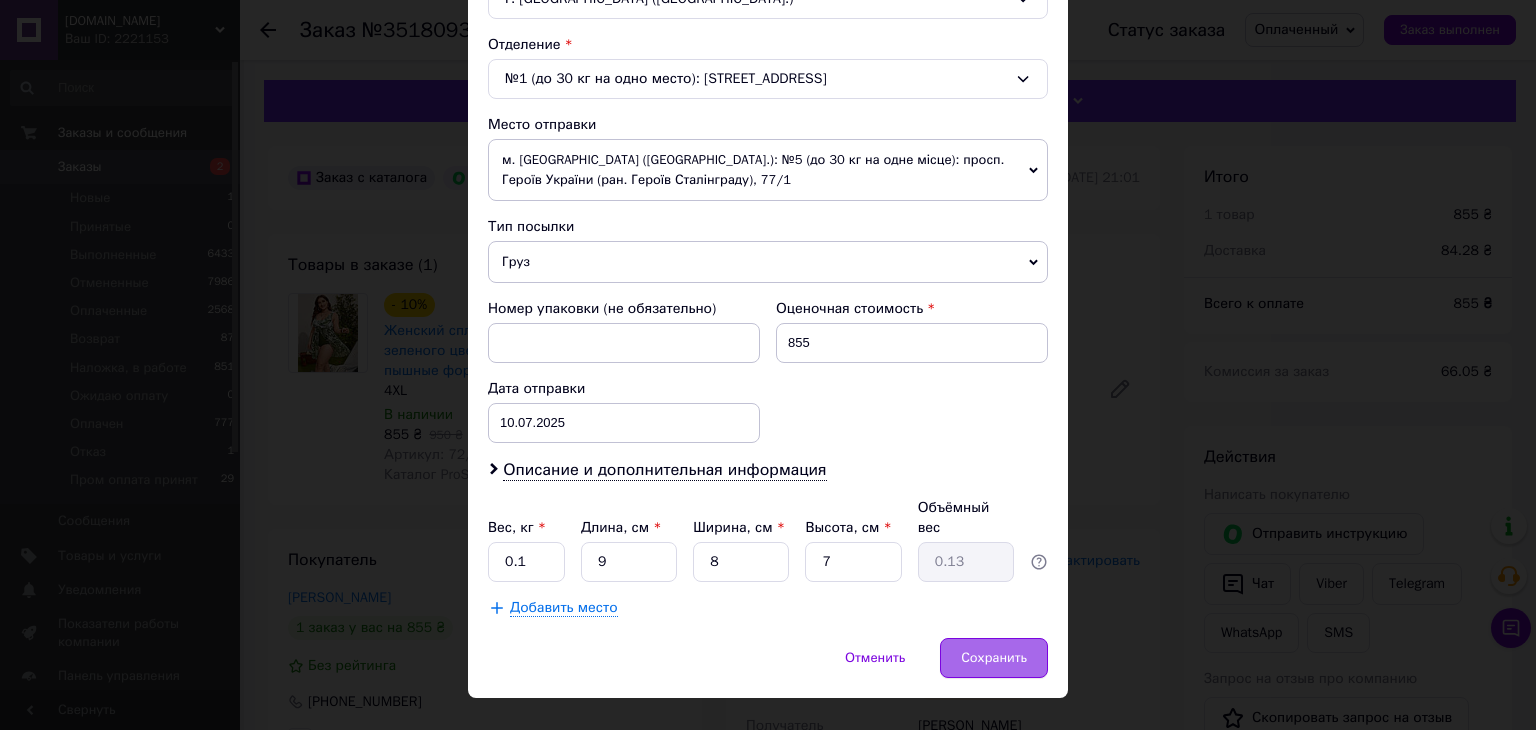 click on "Сохранить" at bounding box center (994, 658) 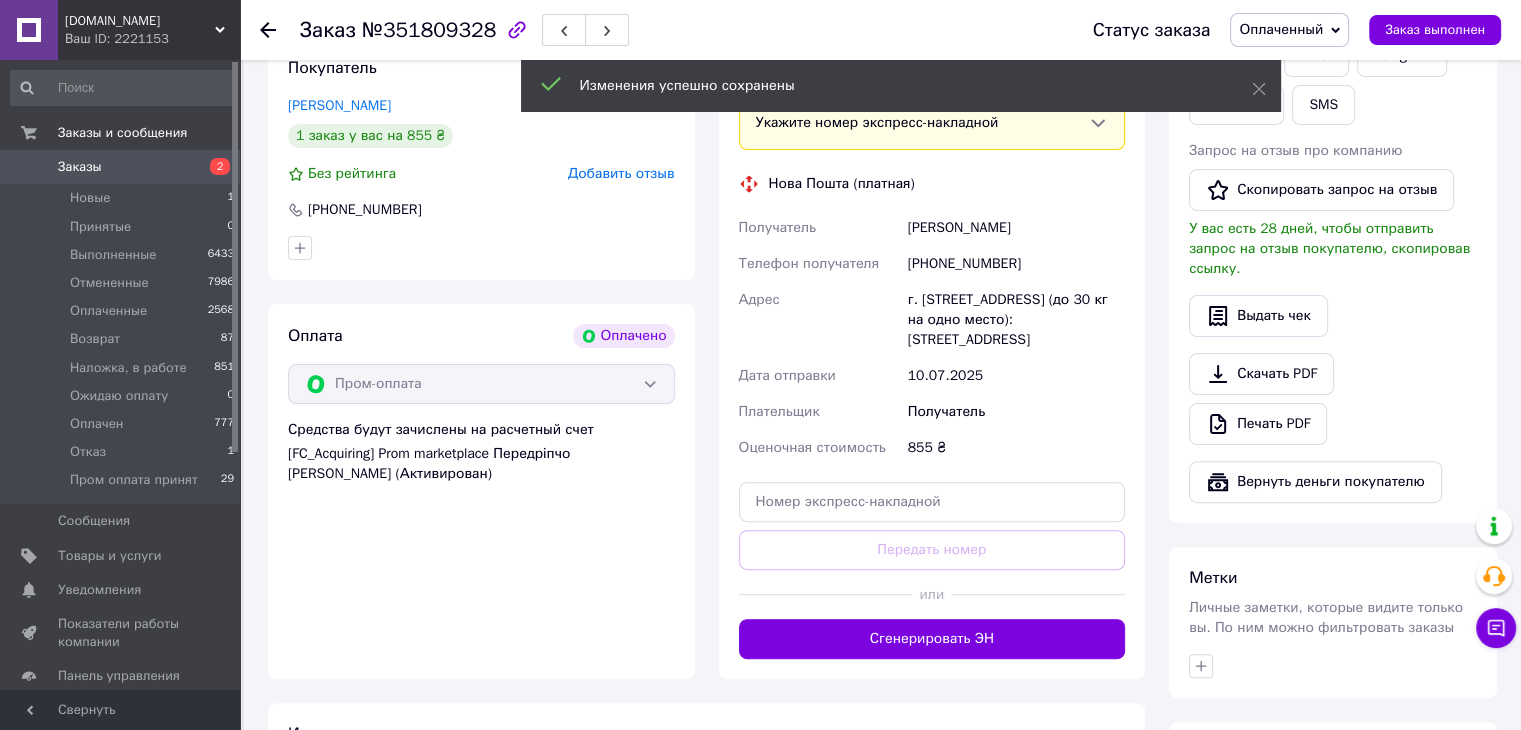 scroll, scrollTop: 500, scrollLeft: 0, axis: vertical 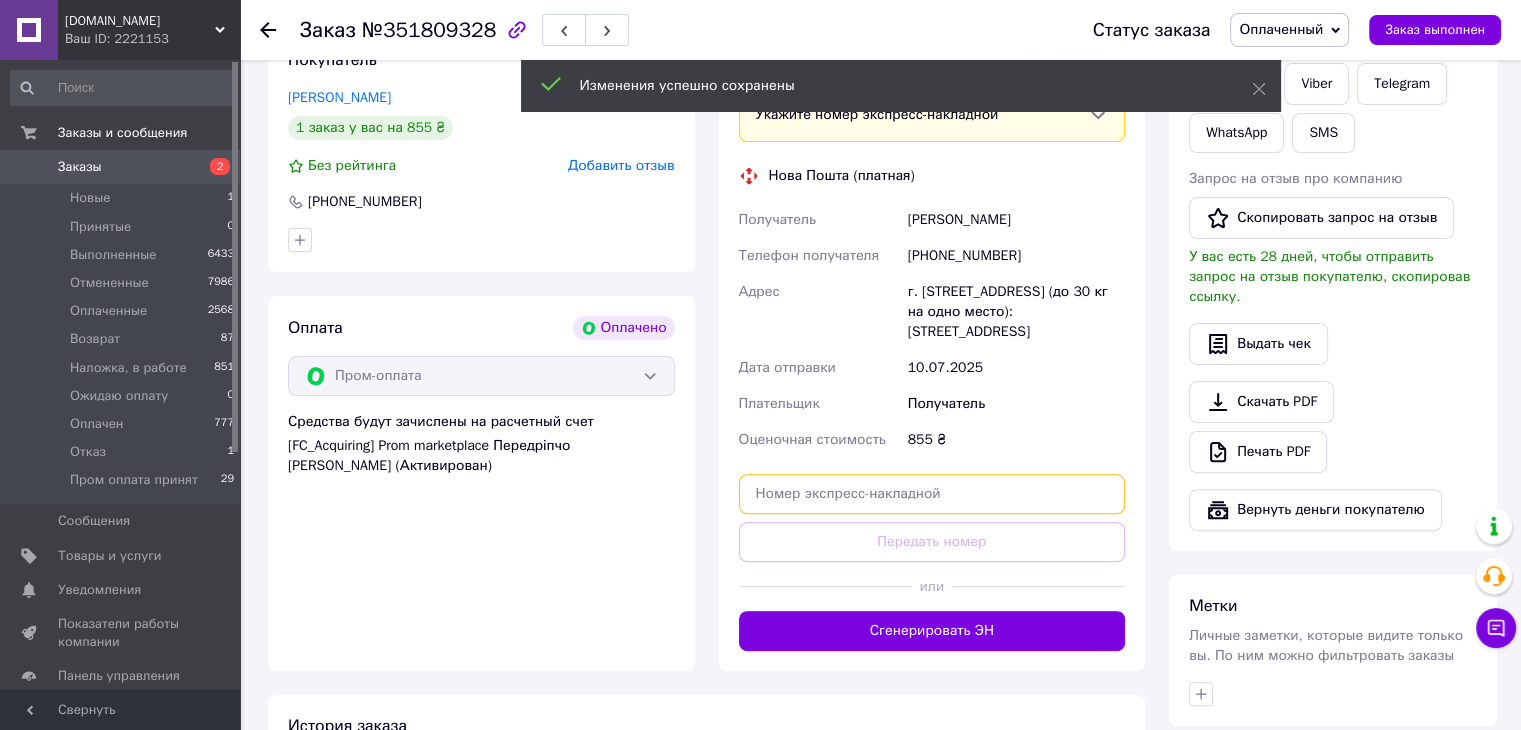 click at bounding box center (932, 494) 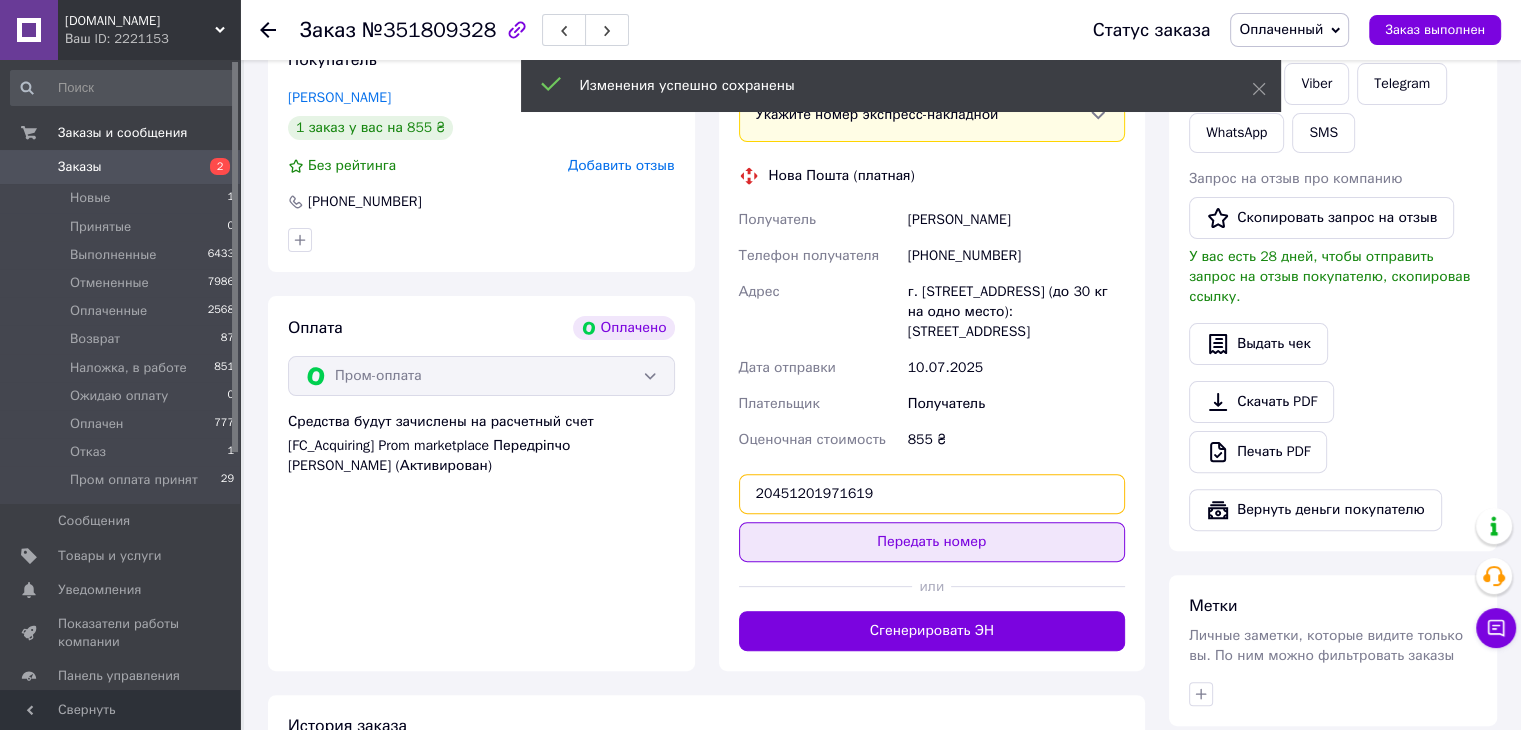 type on "20451201971619" 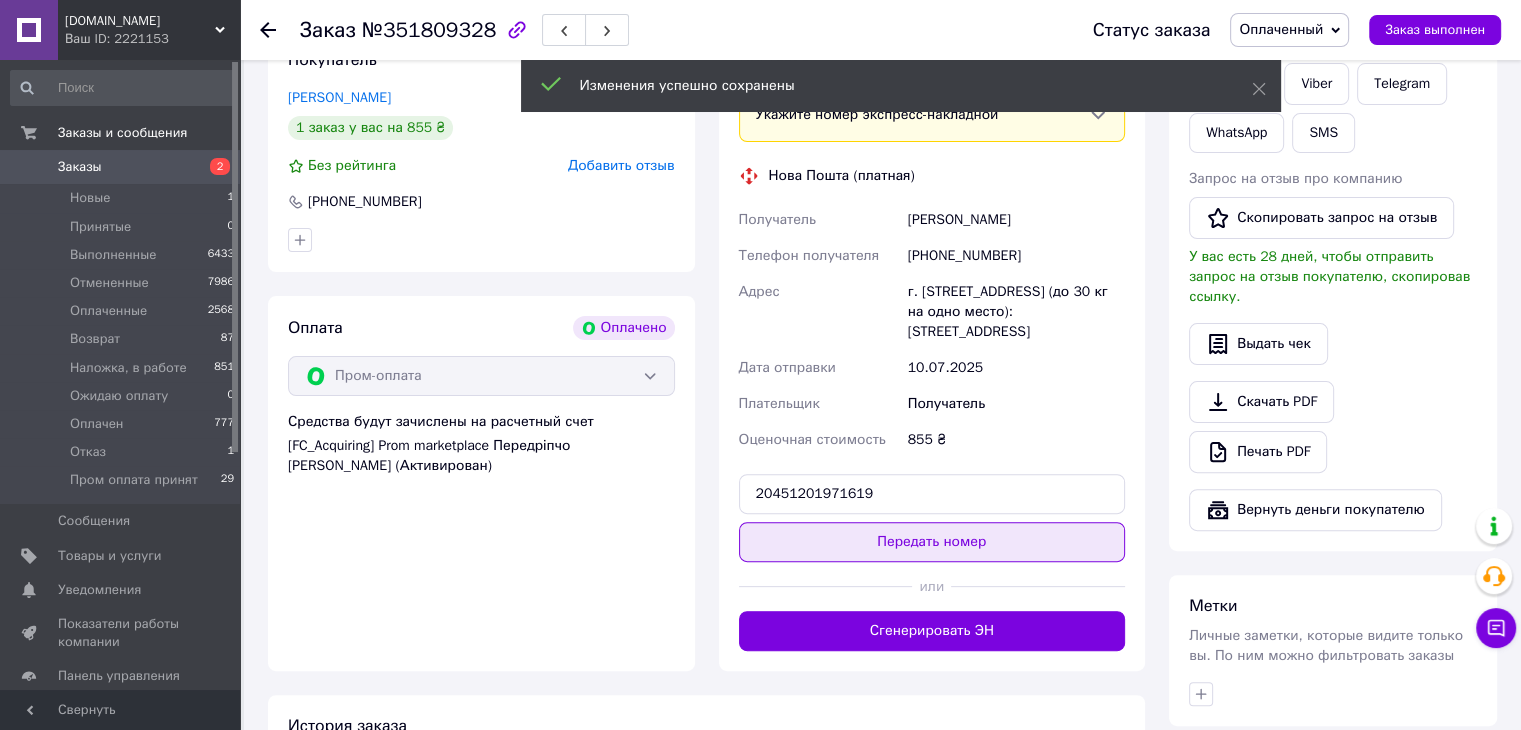 click on "Передать номер" at bounding box center [932, 542] 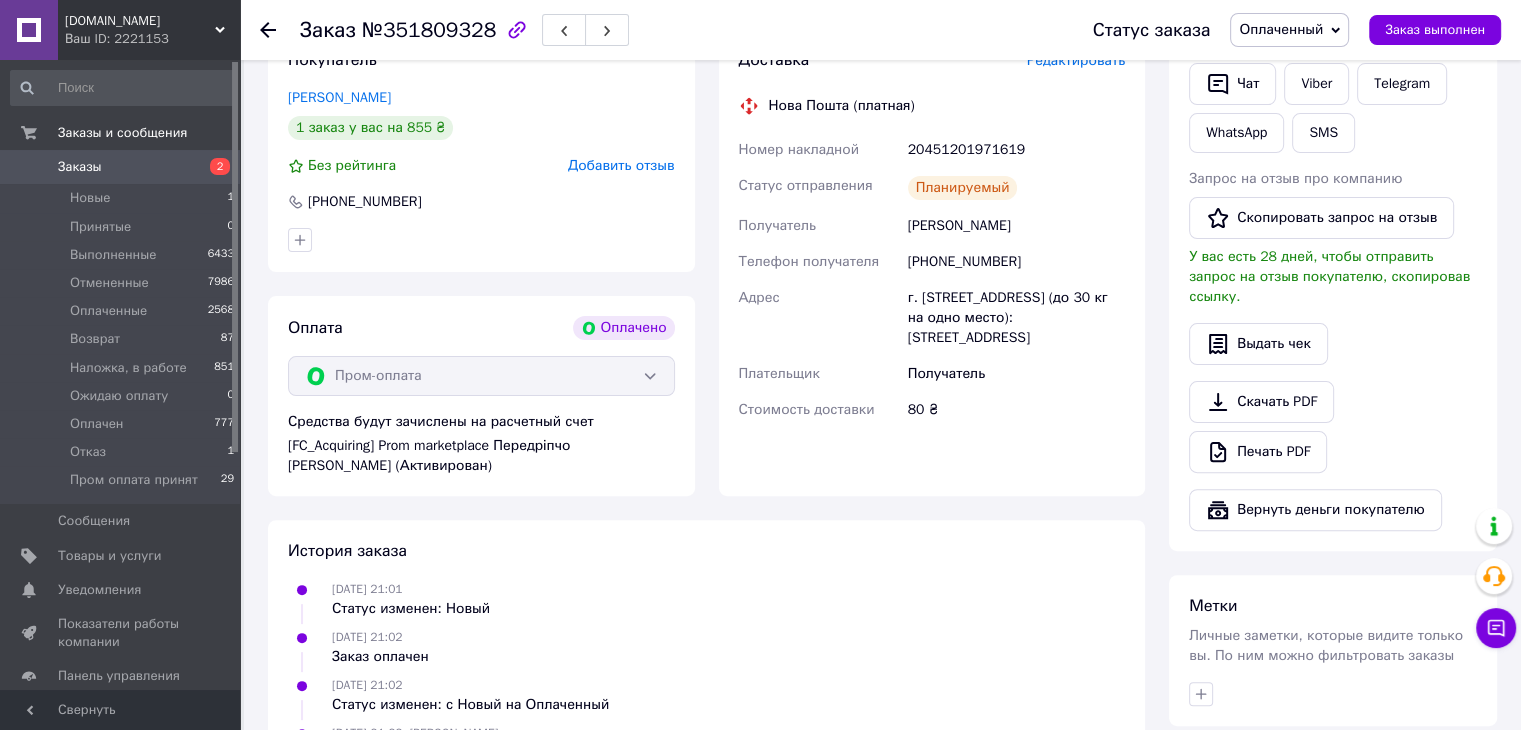 click on "Заказы" at bounding box center [80, 167] 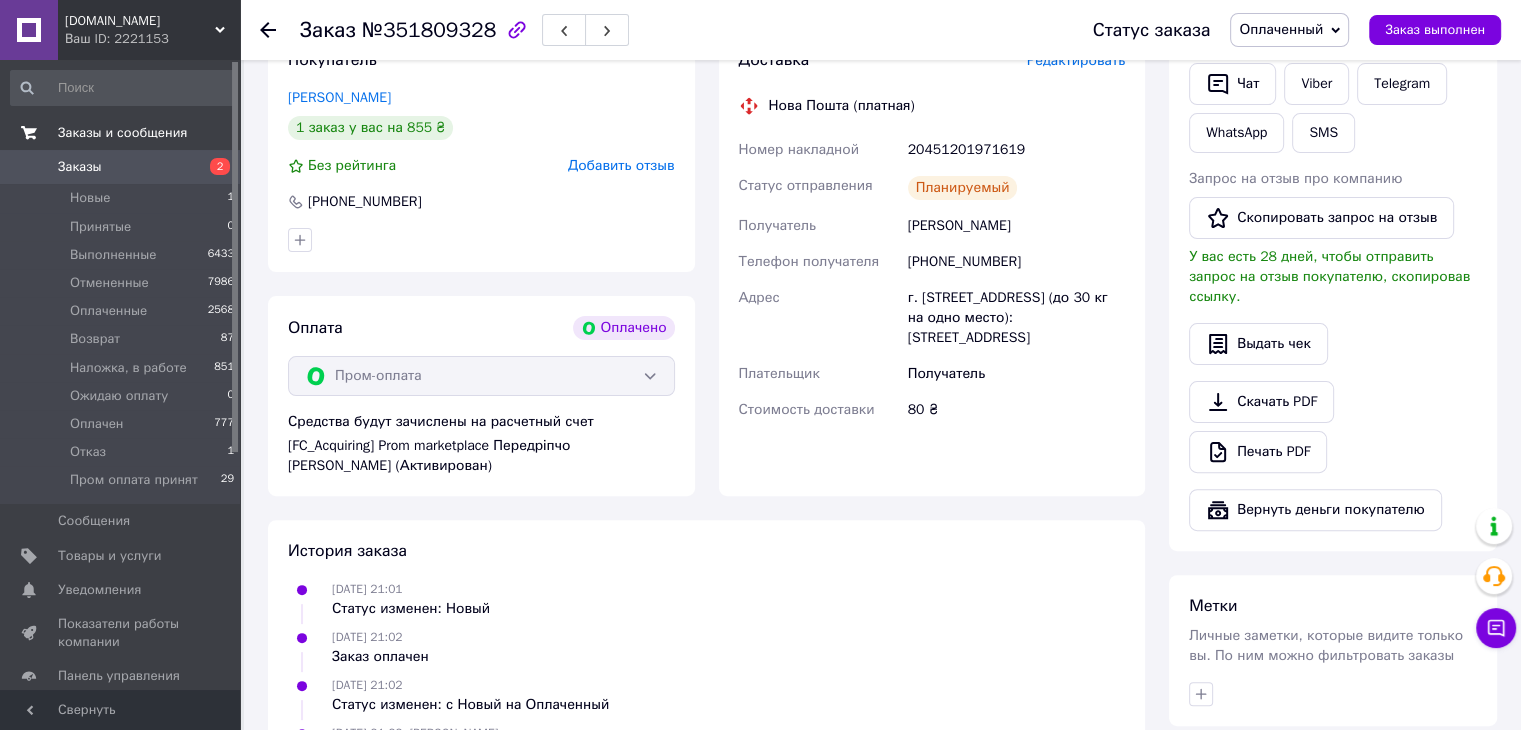 scroll, scrollTop: 0, scrollLeft: 0, axis: both 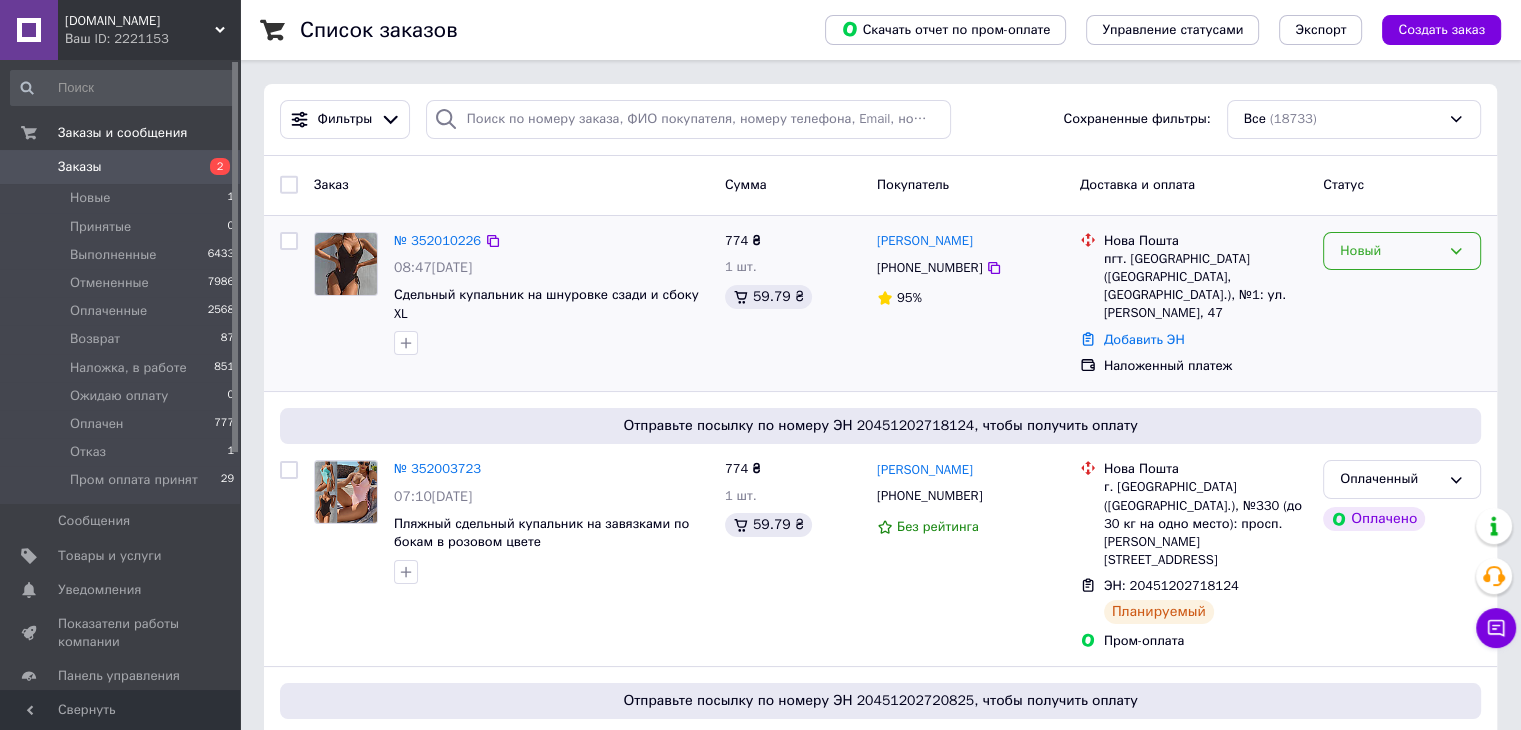 click on "Новый" at bounding box center [1390, 251] 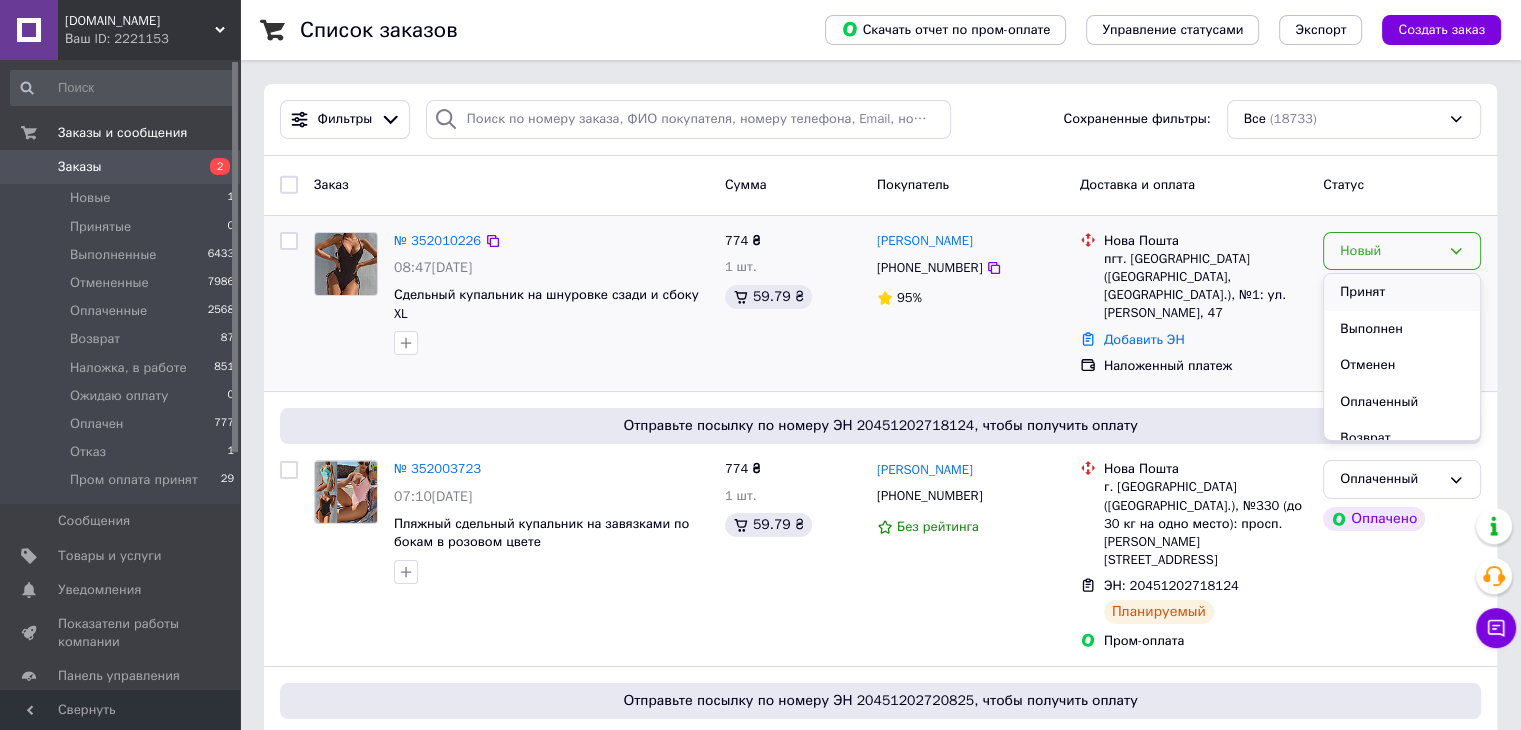 click on "Принят" at bounding box center [1402, 292] 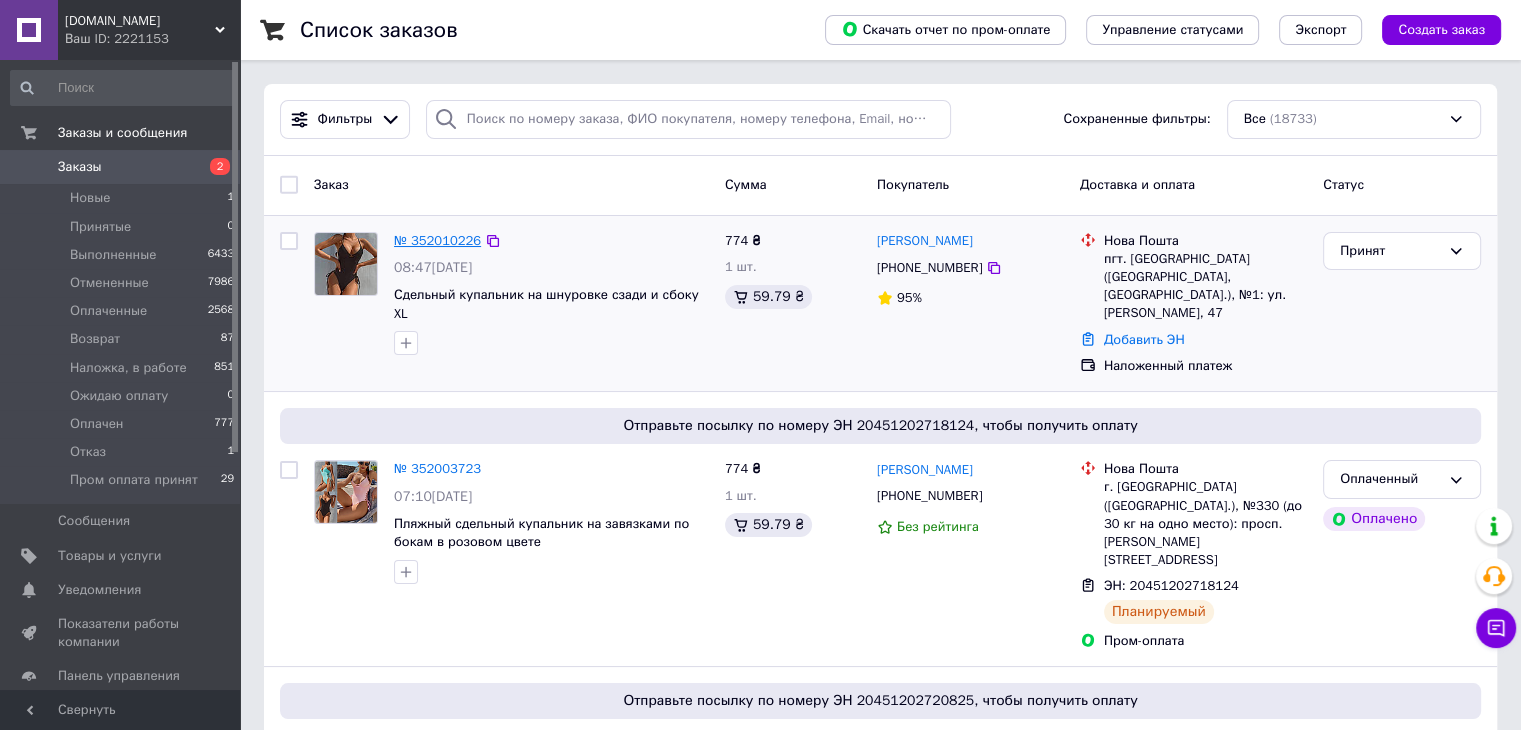 click on "№ 352010226" at bounding box center [437, 240] 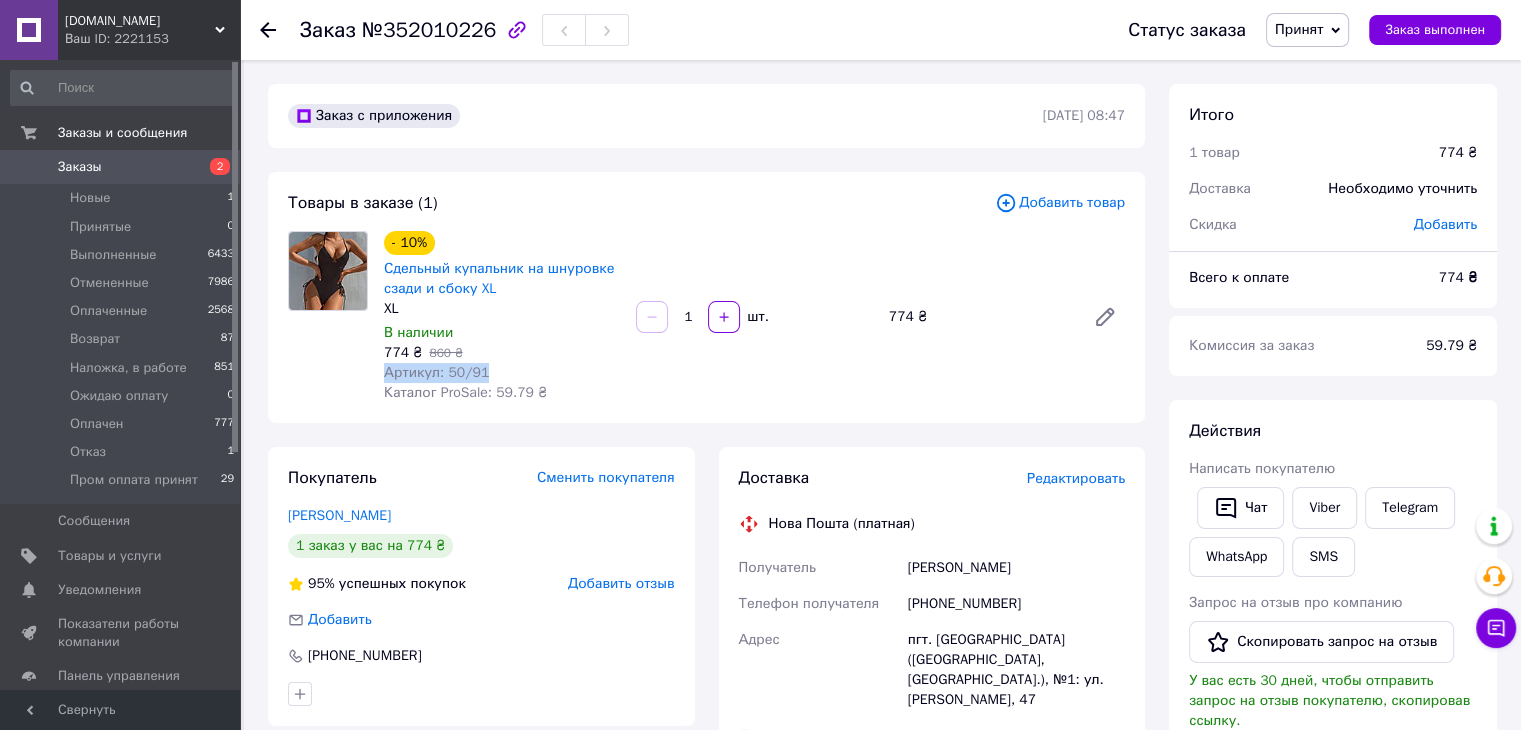 drag, startPoint x: 387, startPoint y: 369, endPoint x: 513, endPoint y: 366, distance: 126.035706 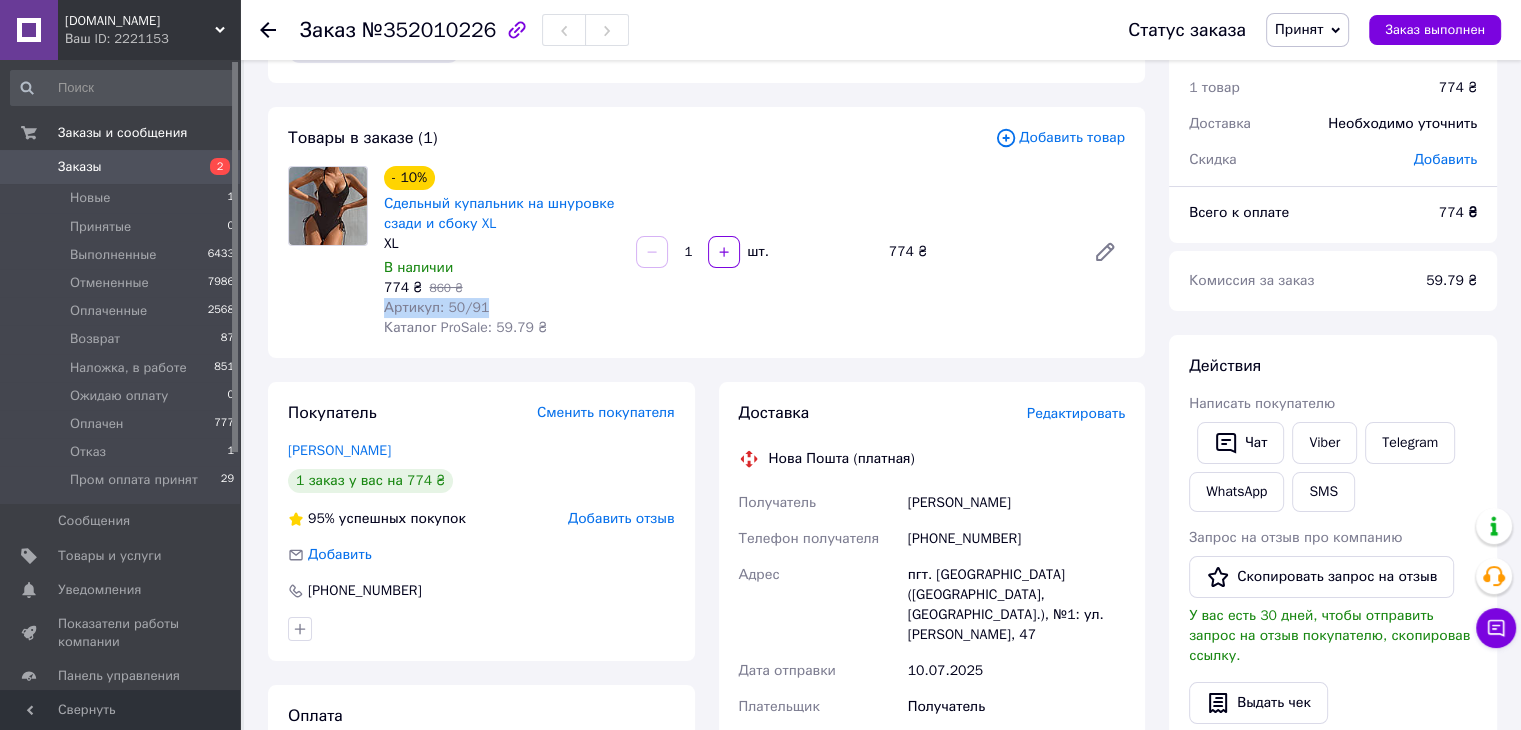 scroll, scrollTop: 100, scrollLeft: 0, axis: vertical 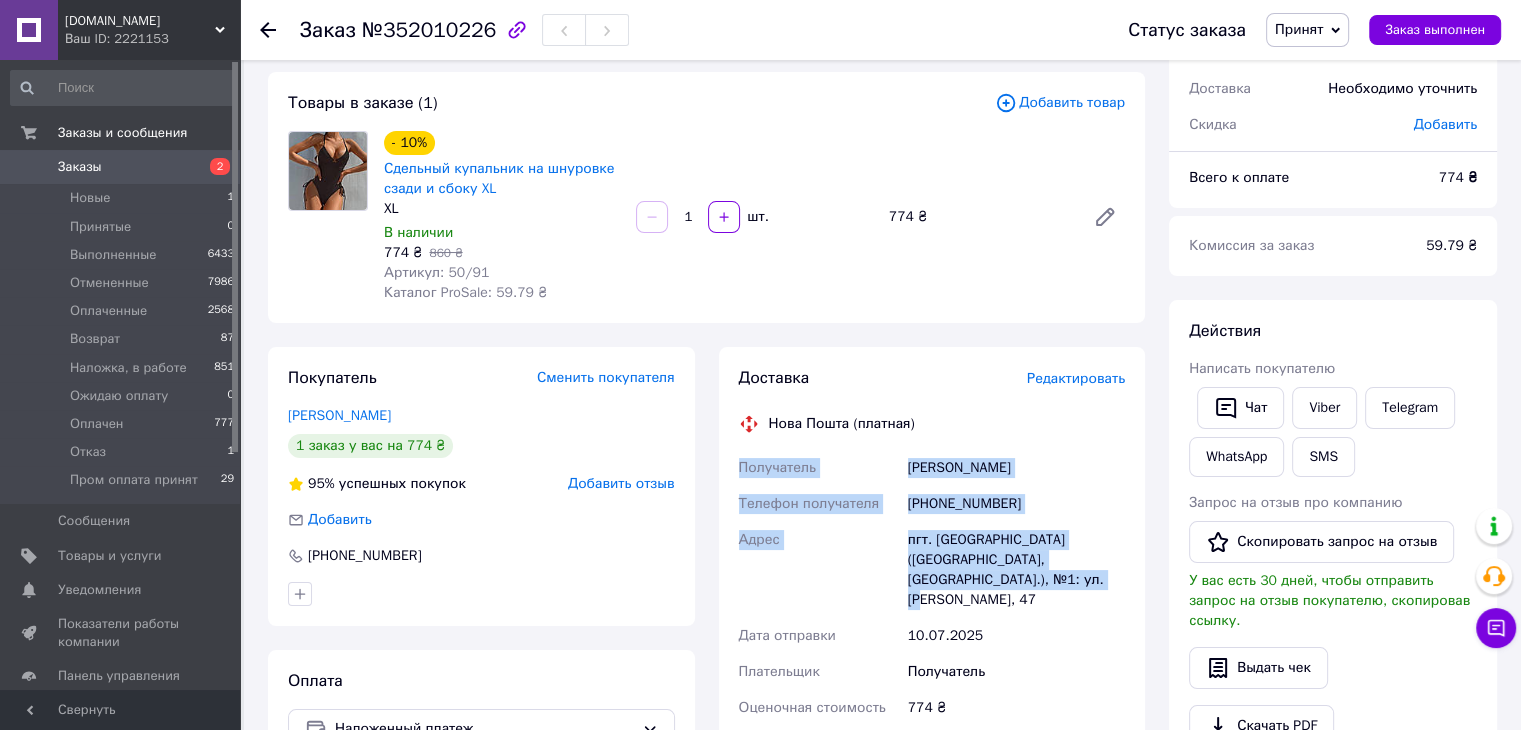 drag, startPoint x: 738, startPoint y: 461, endPoint x: 1019, endPoint y: 581, distance: 305.55032 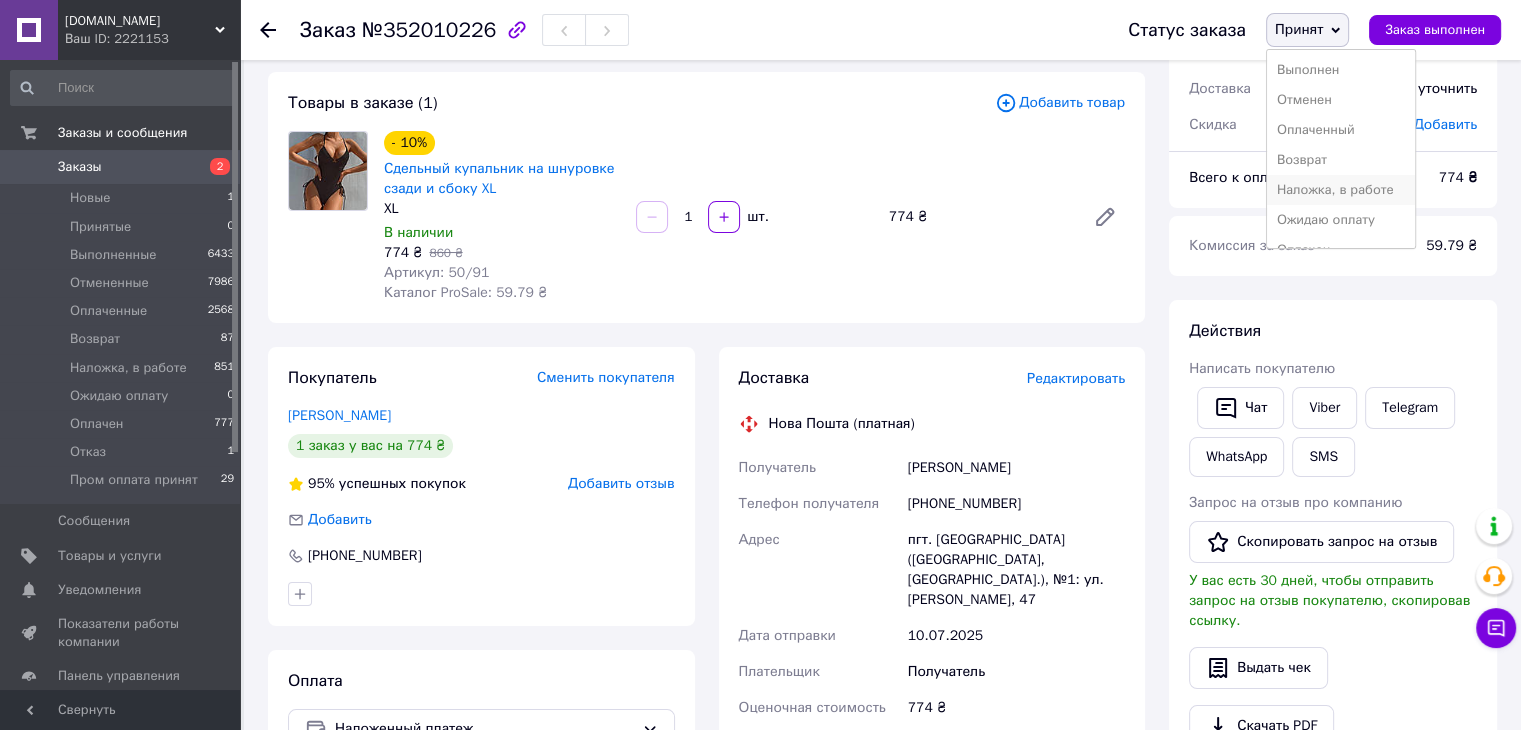 click on "Наложка,  в работе" at bounding box center [1341, 190] 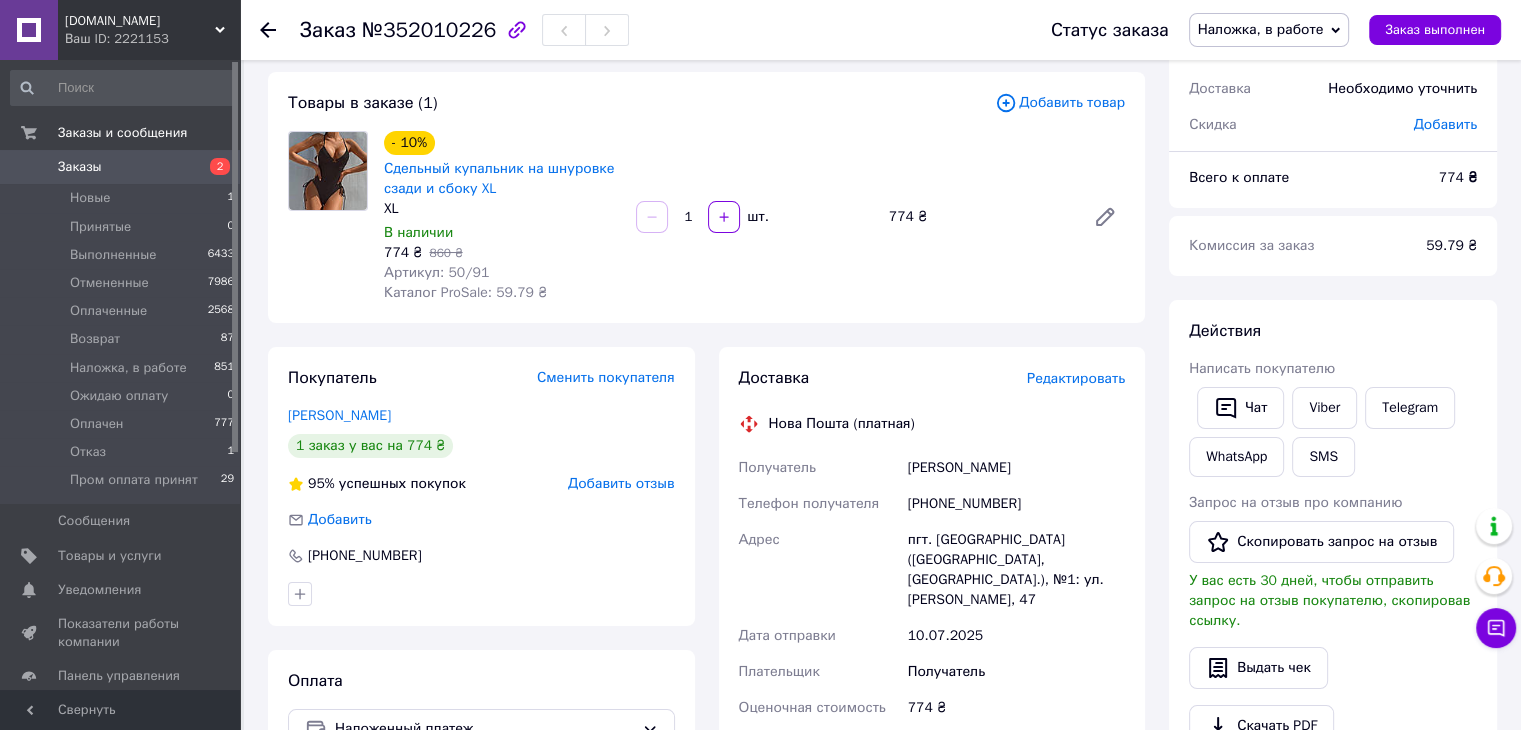 click on "Заказы" at bounding box center [80, 167] 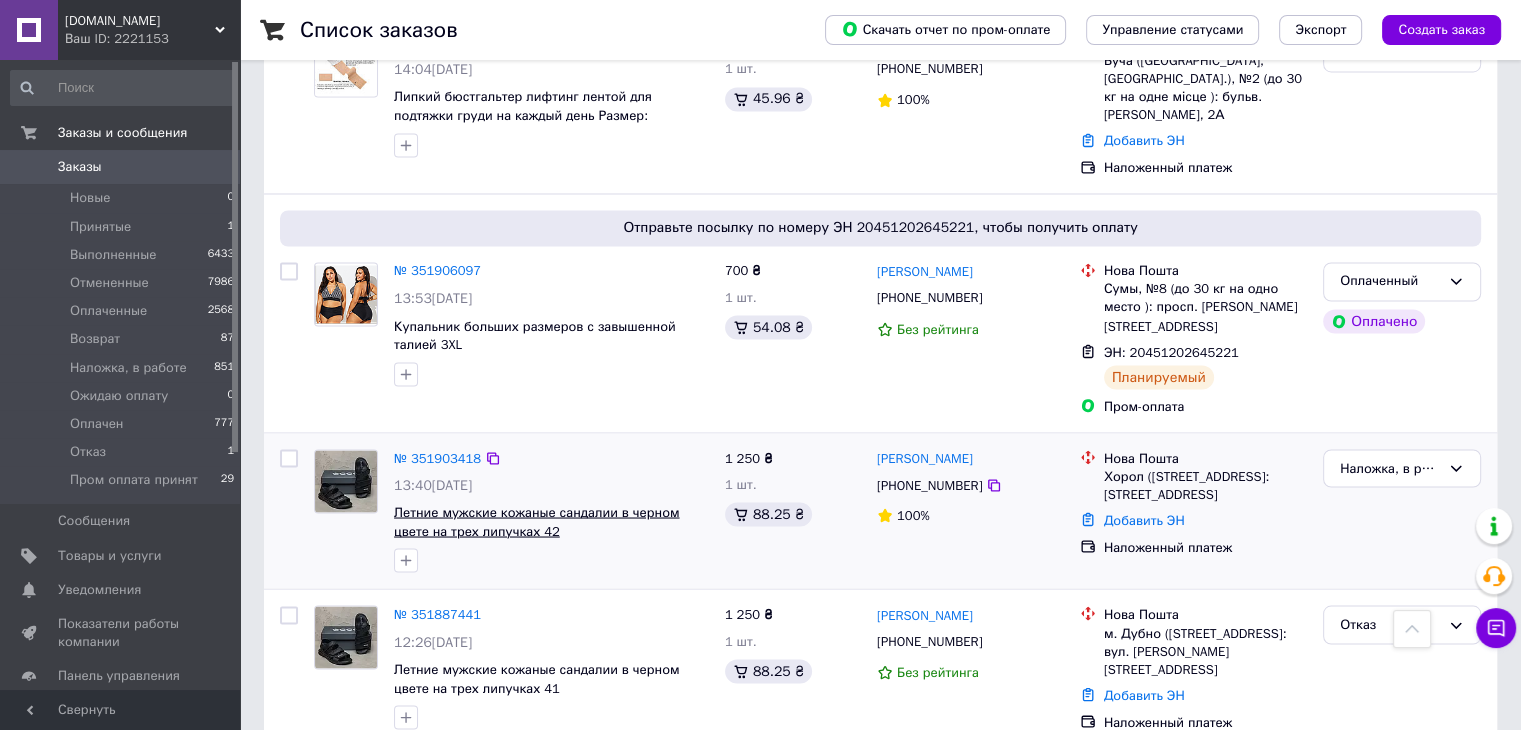 scroll, scrollTop: 3493, scrollLeft: 0, axis: vertical 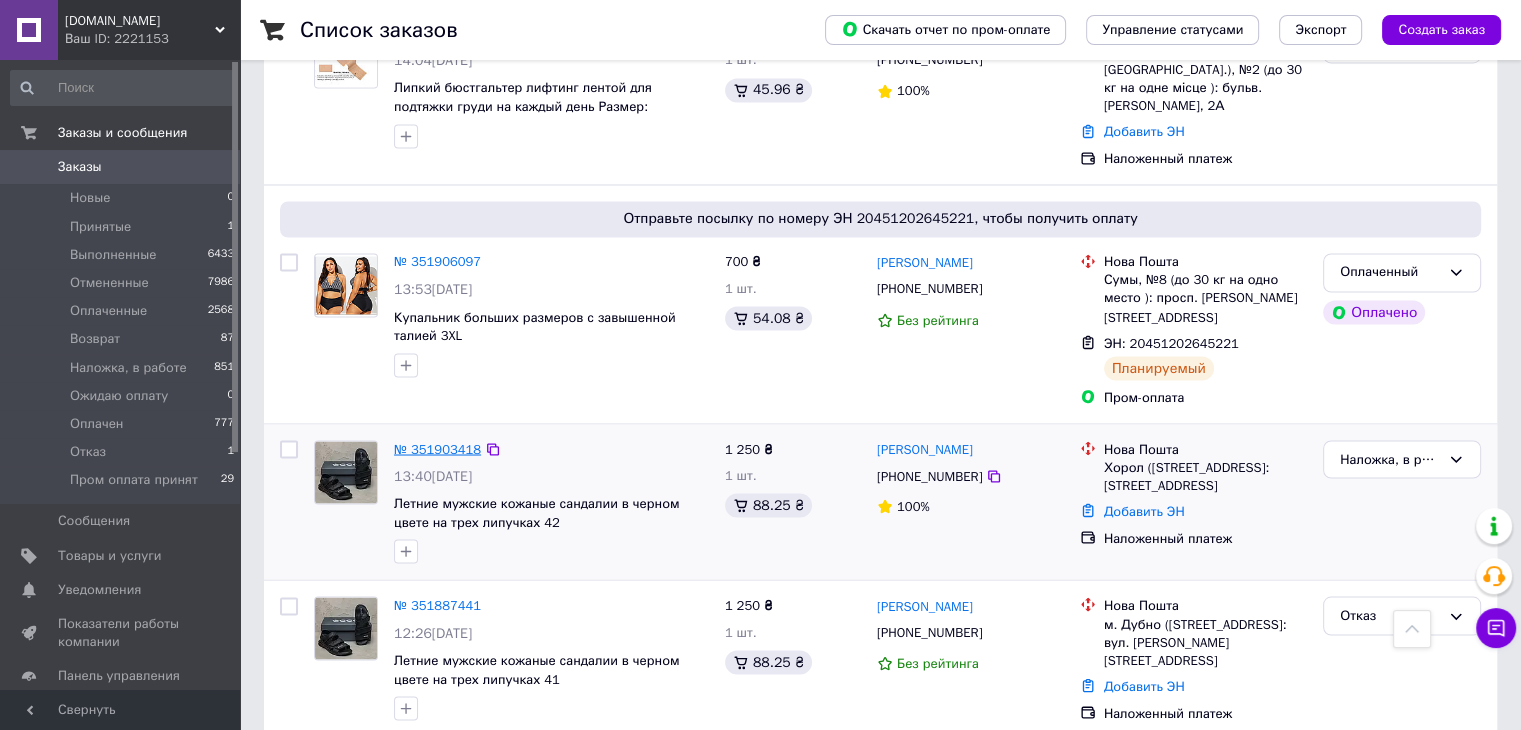 click on "№ 351903418" at bounding box center [437, 448] 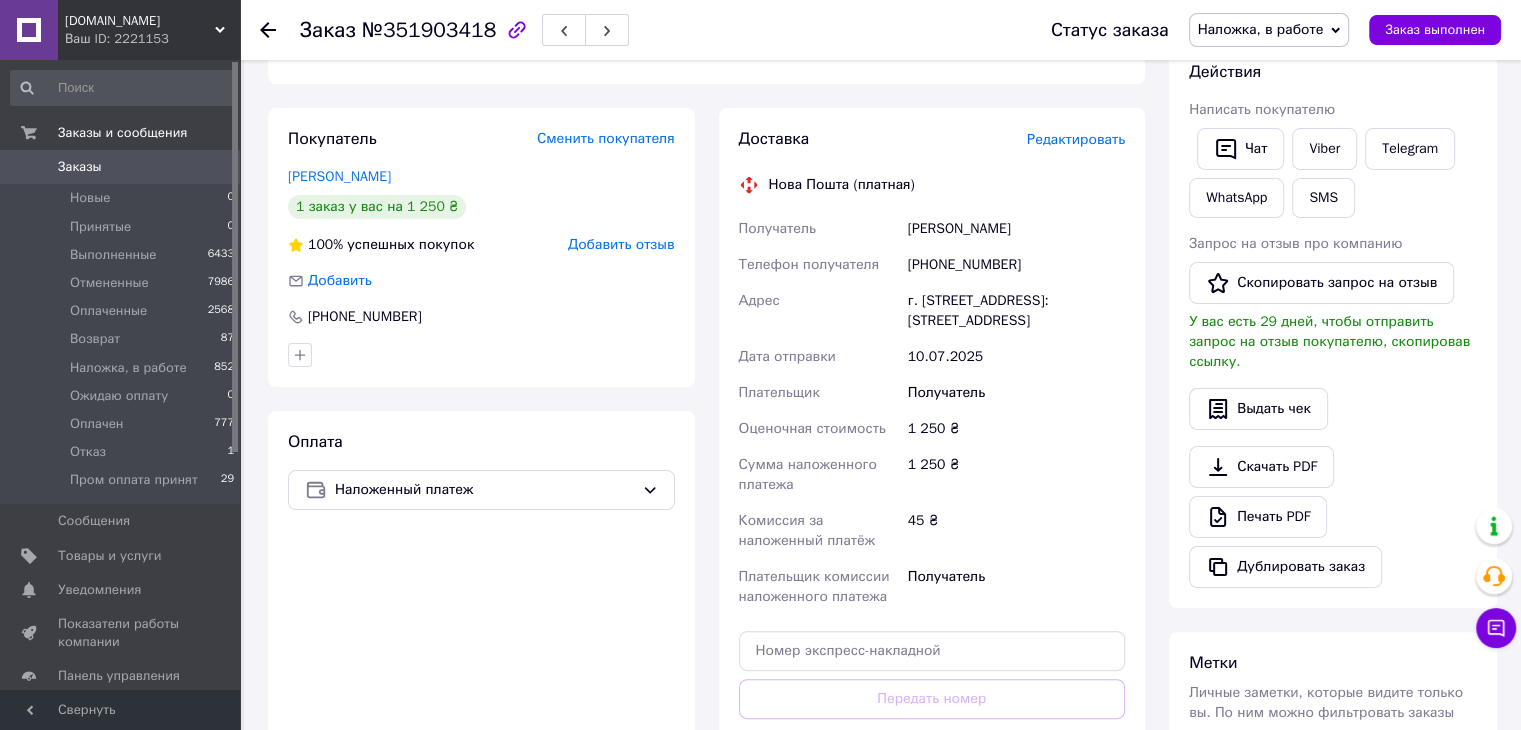 scroll, scrollTop: 400, scrollLeft: 0, axis: vertical 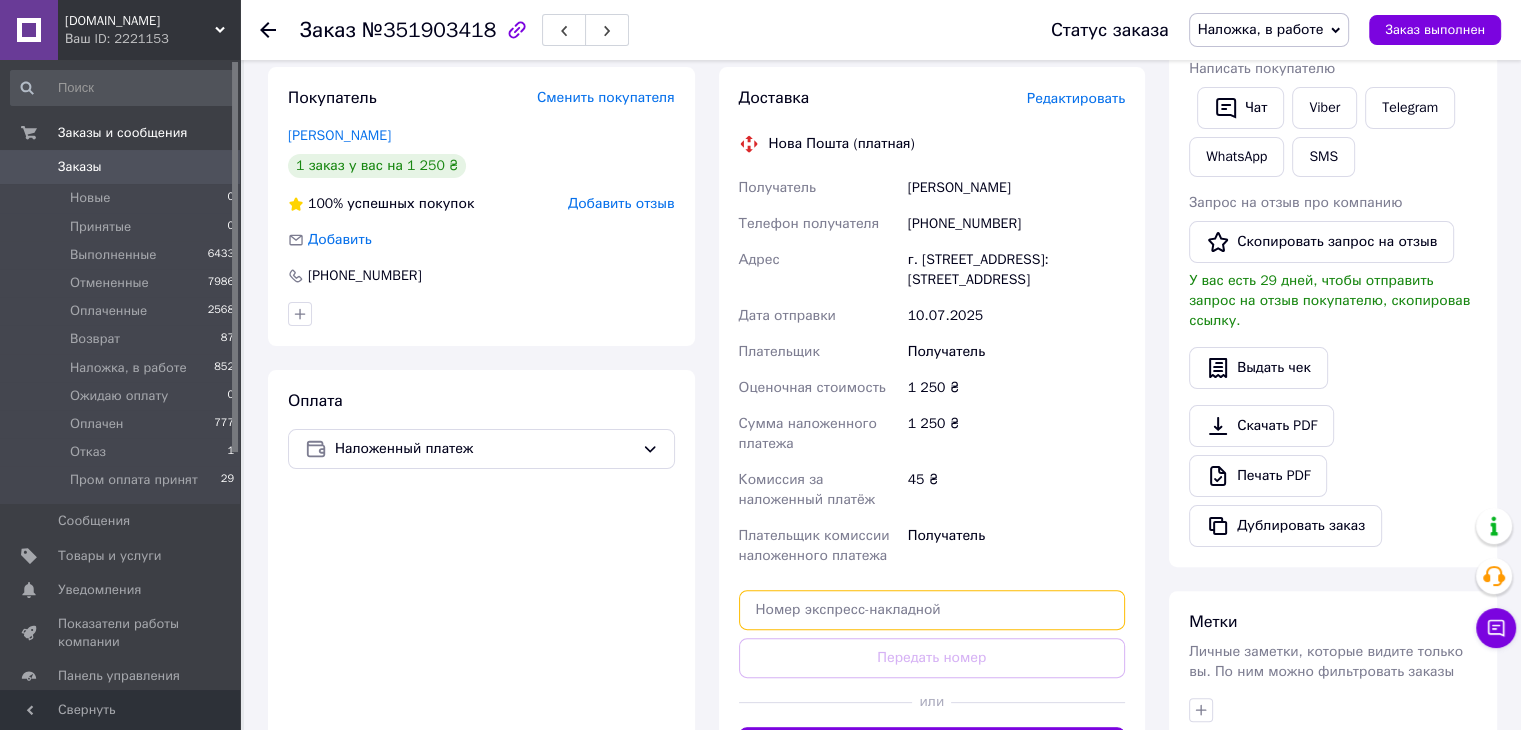 click at bounding box center [932, 610] 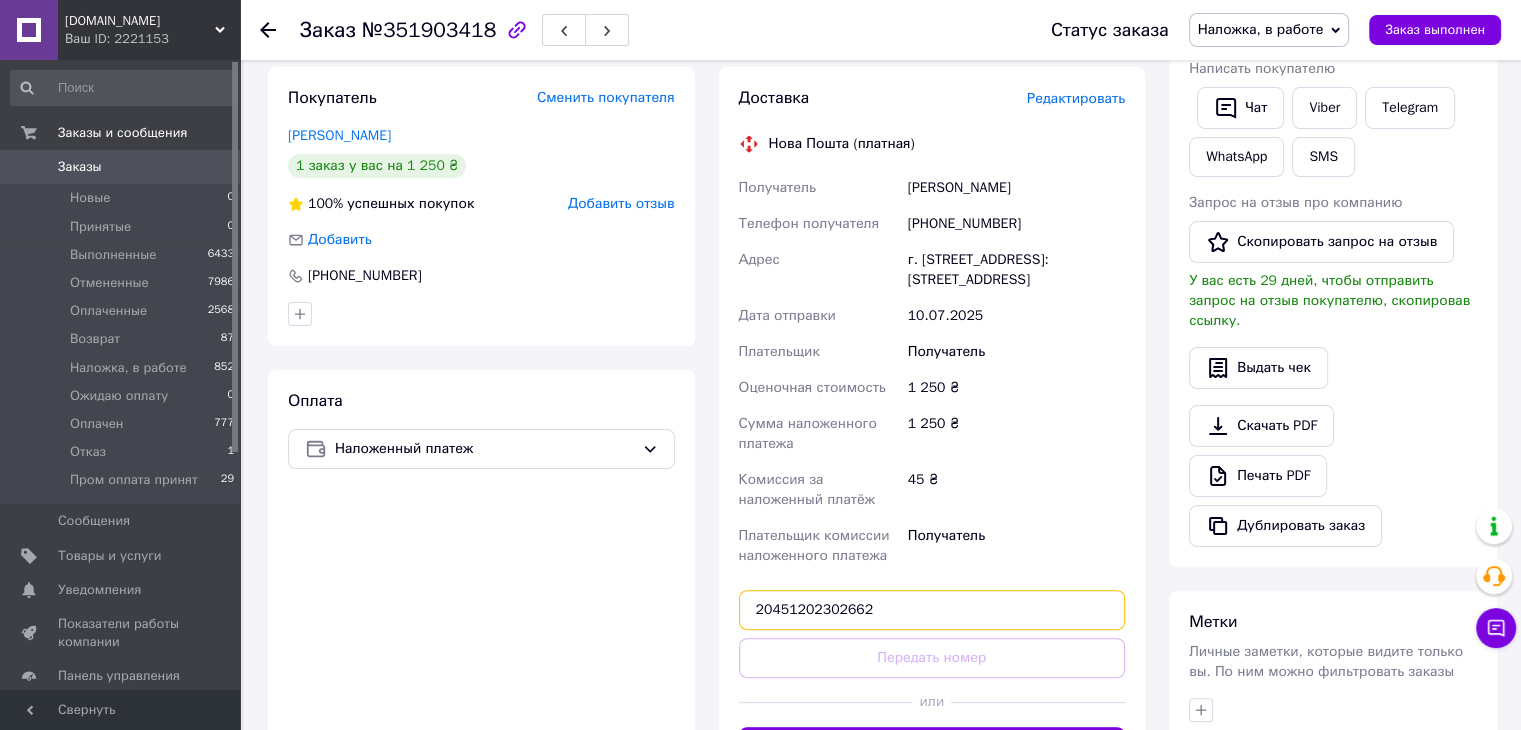 type on "20451202302662" 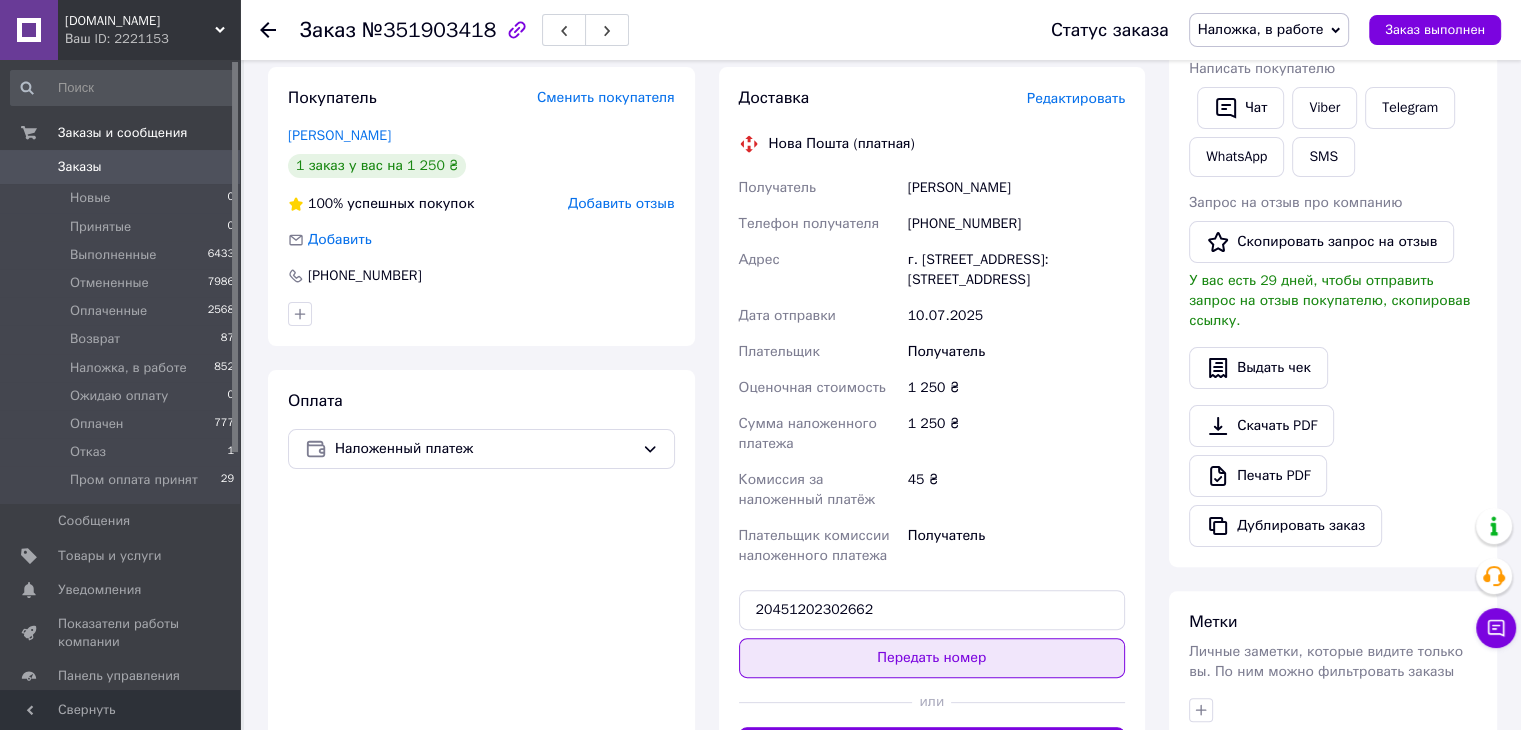 click on "Передать номер" at bounding box center (932, 658) 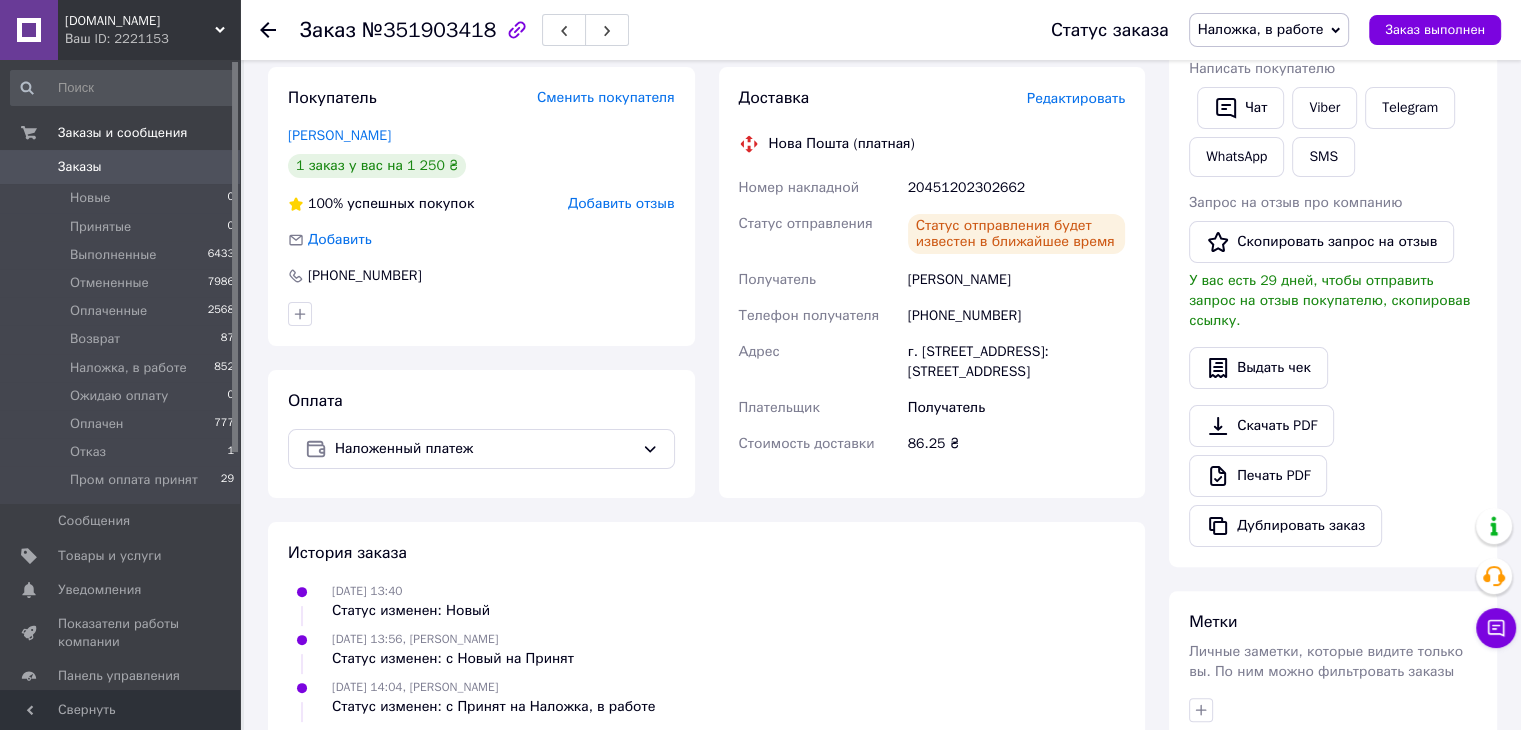 click on "Заказы" at bounding box center (80, 167) 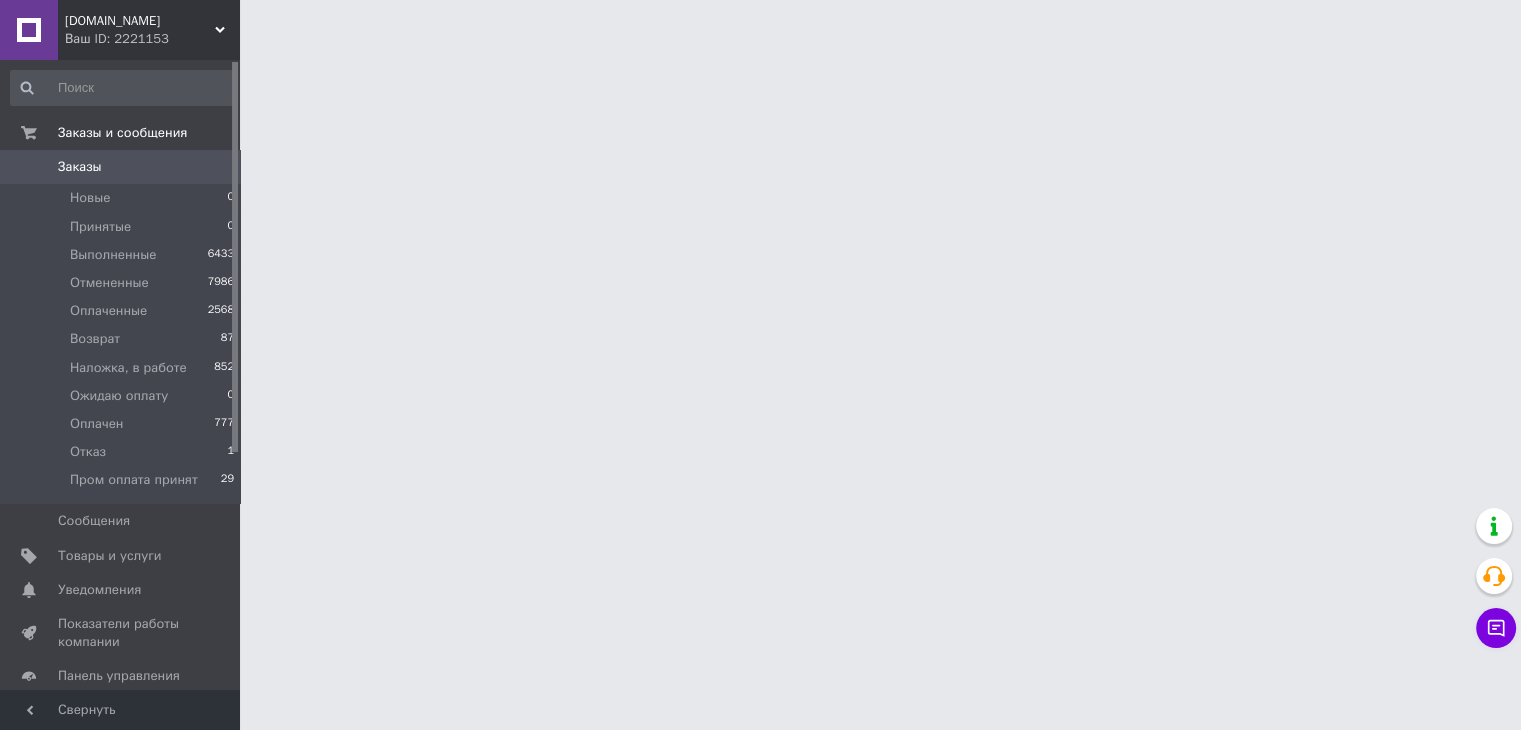 scroll, scrollTop: 0, scrollLeft: 0, axis: both 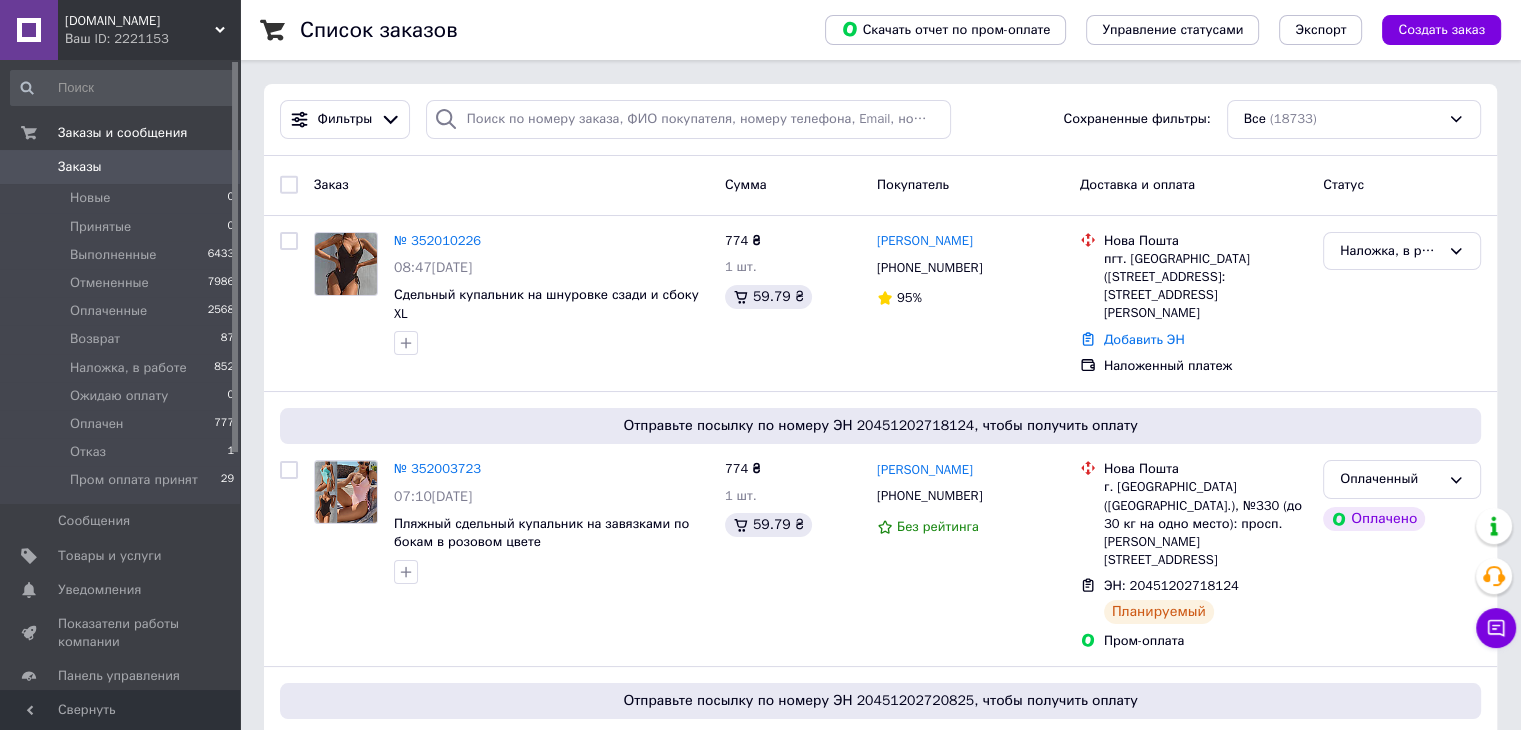 click on "Ваш ID: 2221153" at bounding box center [152, 39] 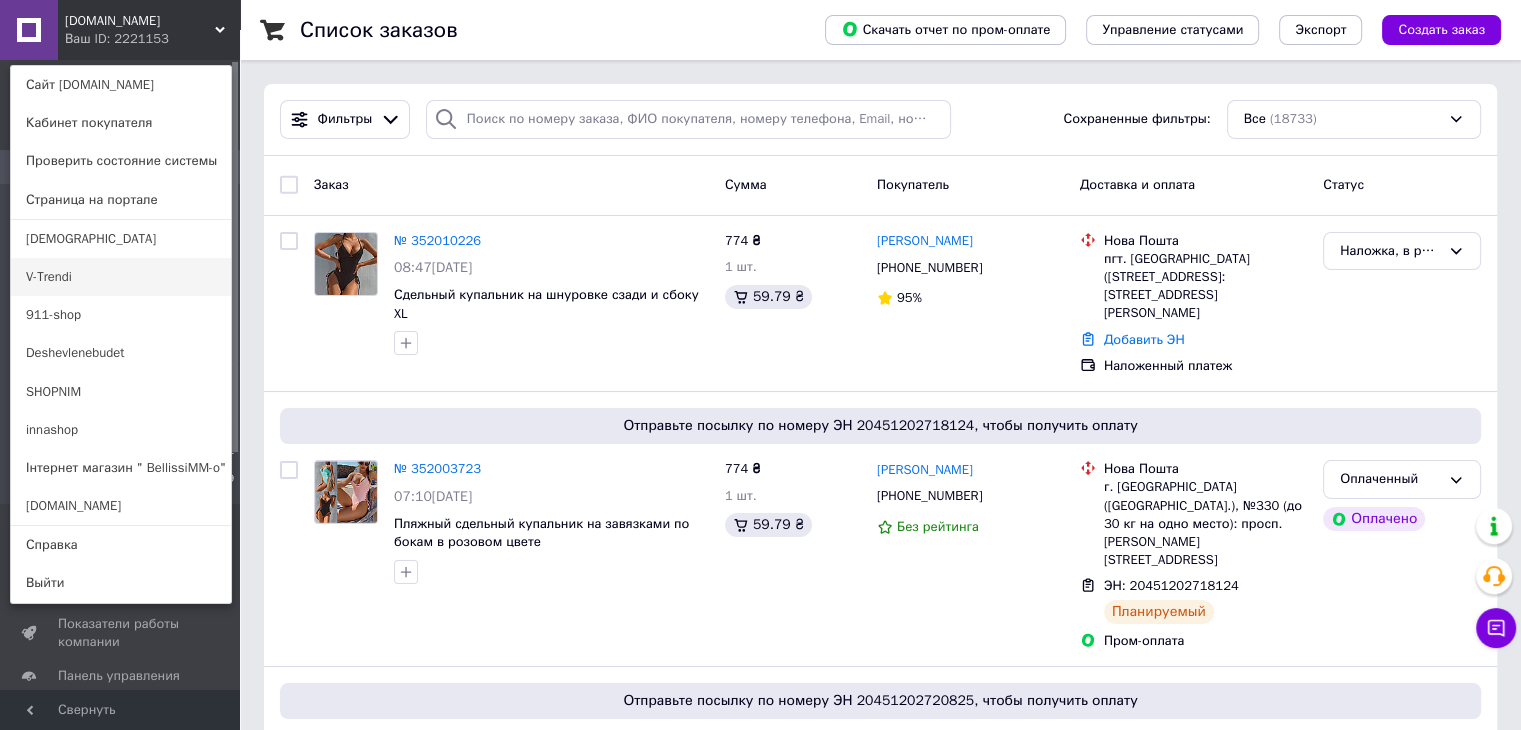 click on "V-Trendi" at bounding box center [121, 277] 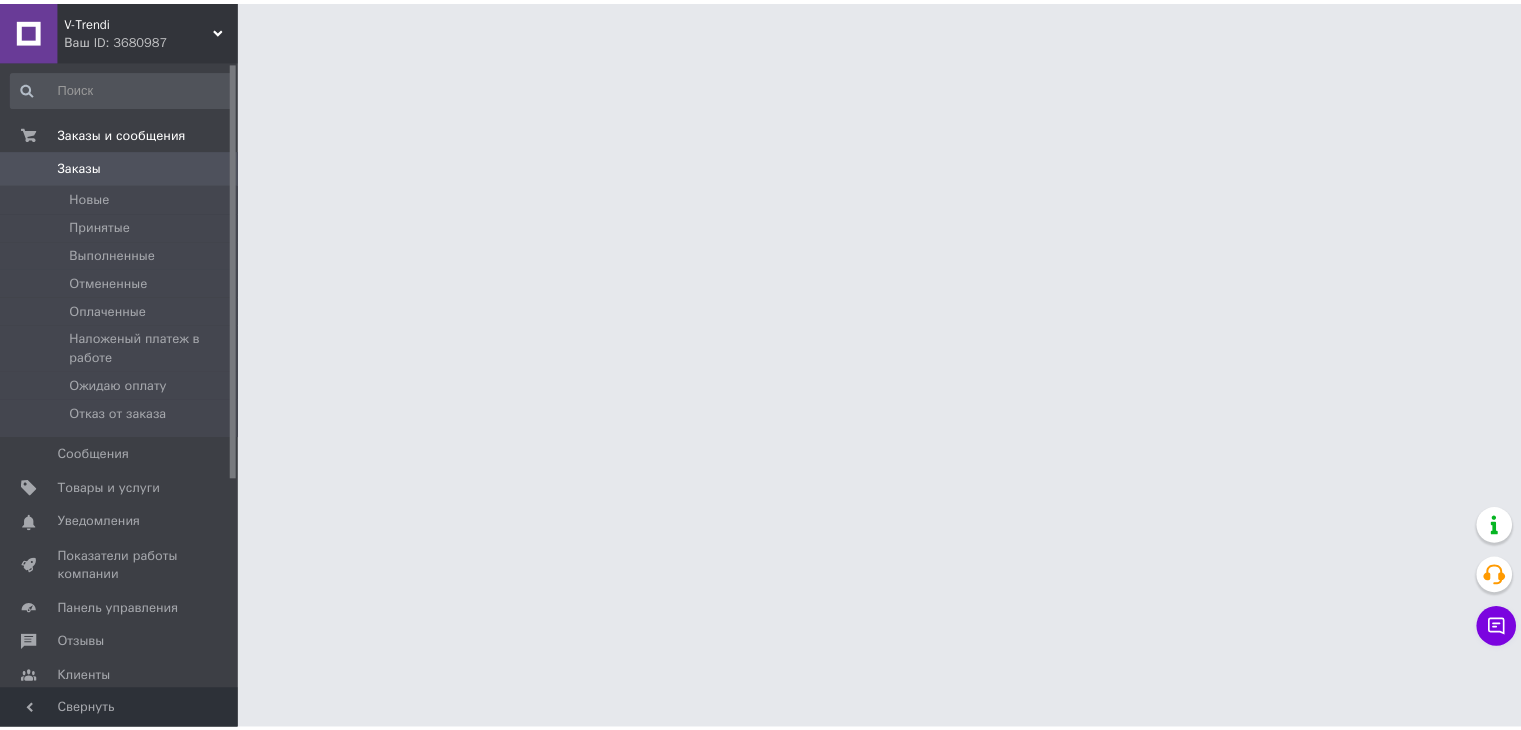 scroll, scrollTop: 0, scrollLeft: 0, axis: both 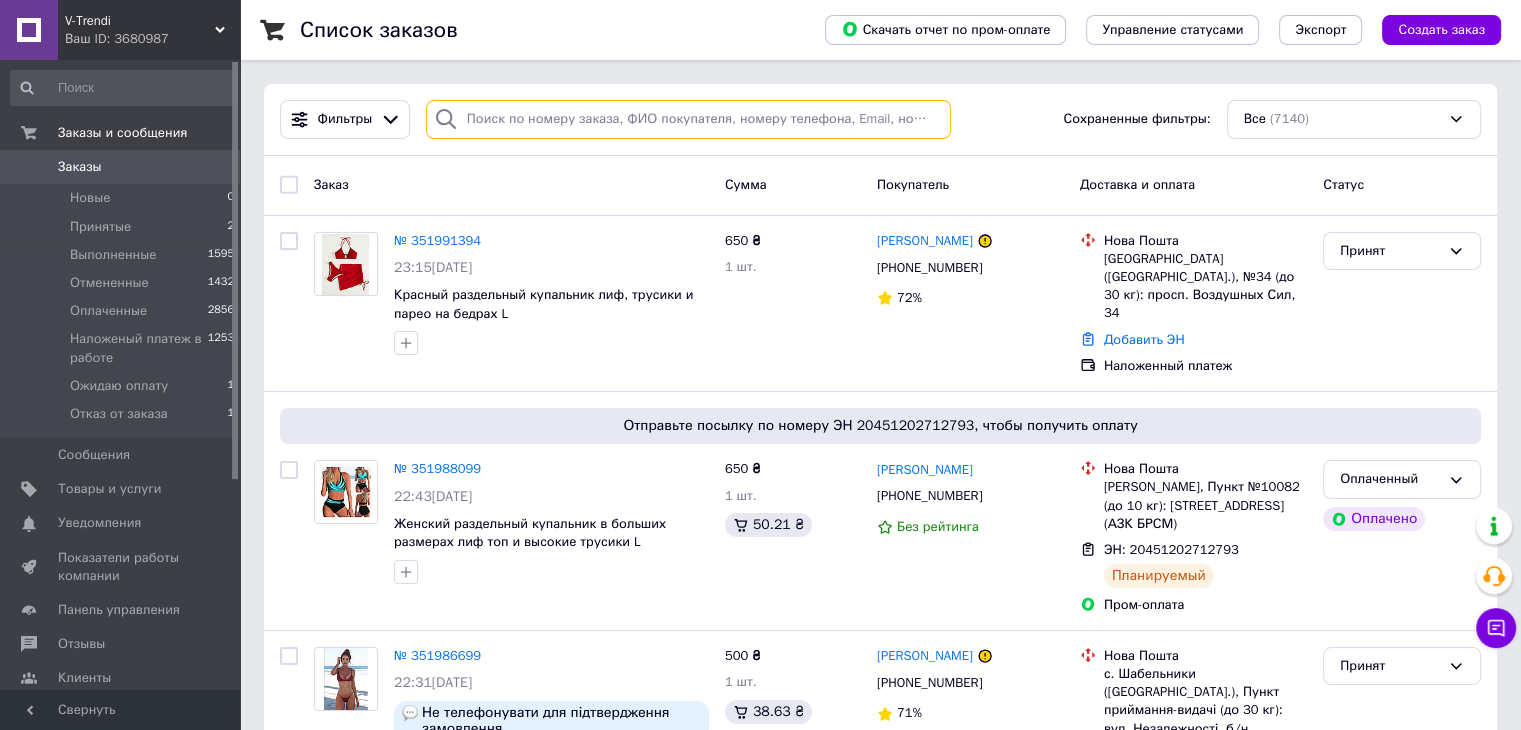 click at bounding box center (688, 119) 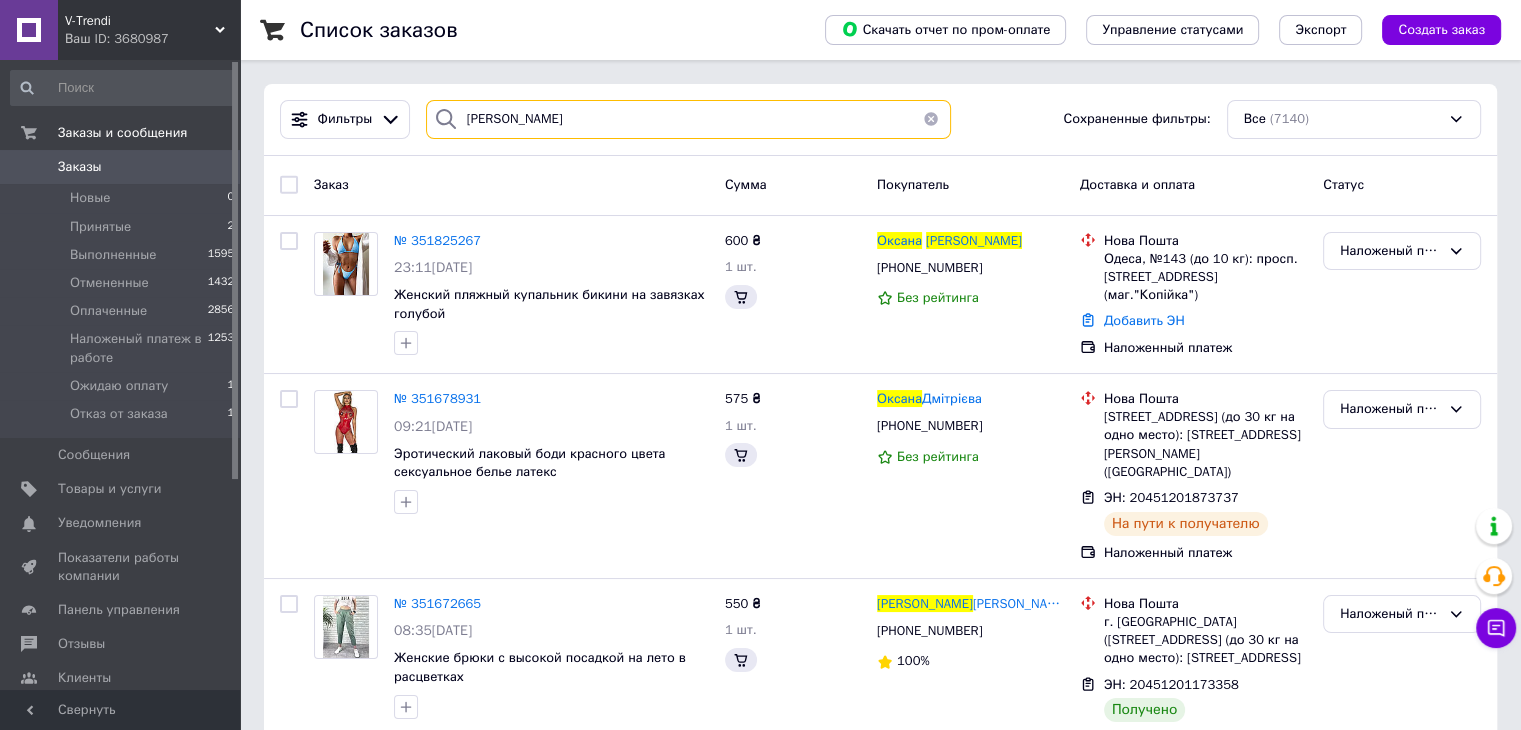 type on "[PERSON_NAME]" 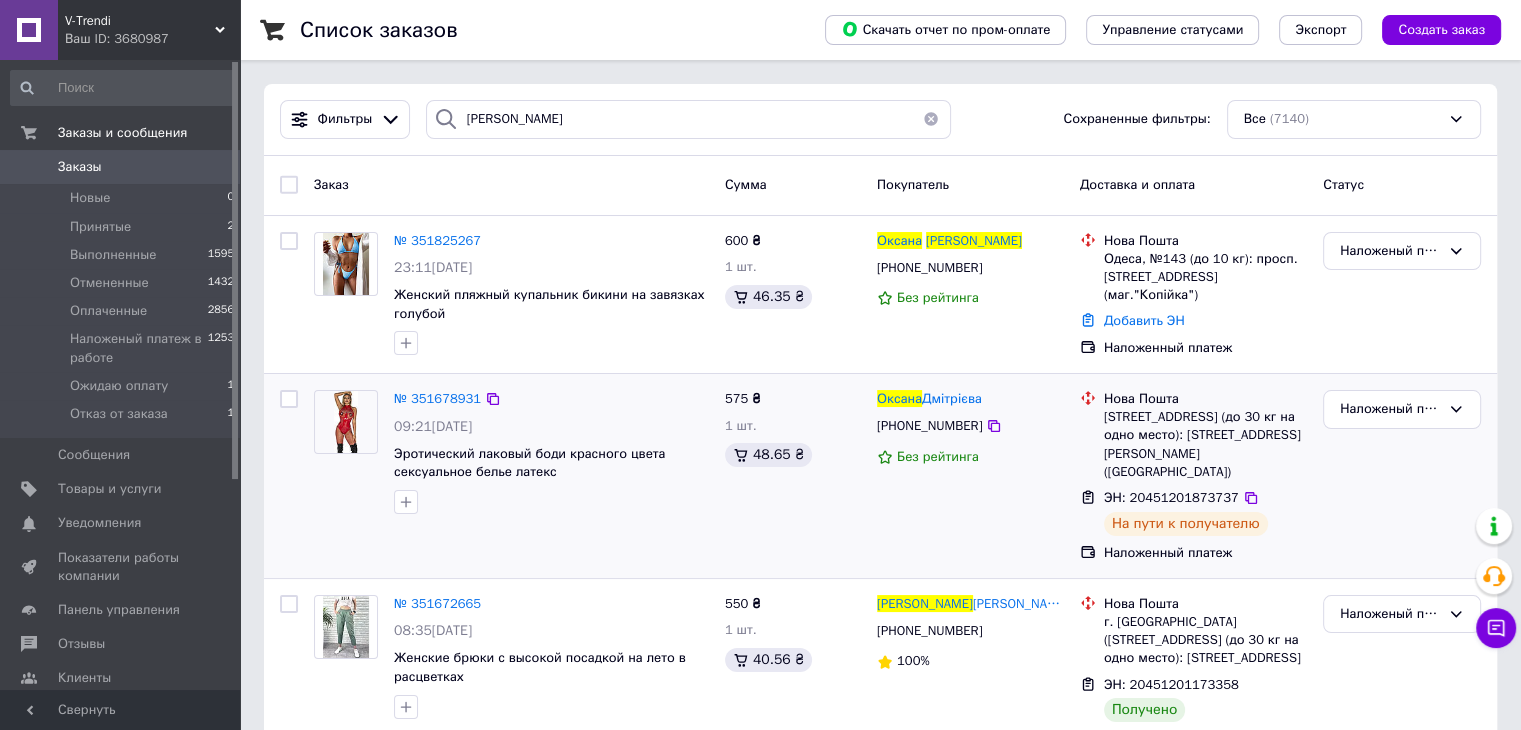 click at bounding box center [289, 476] 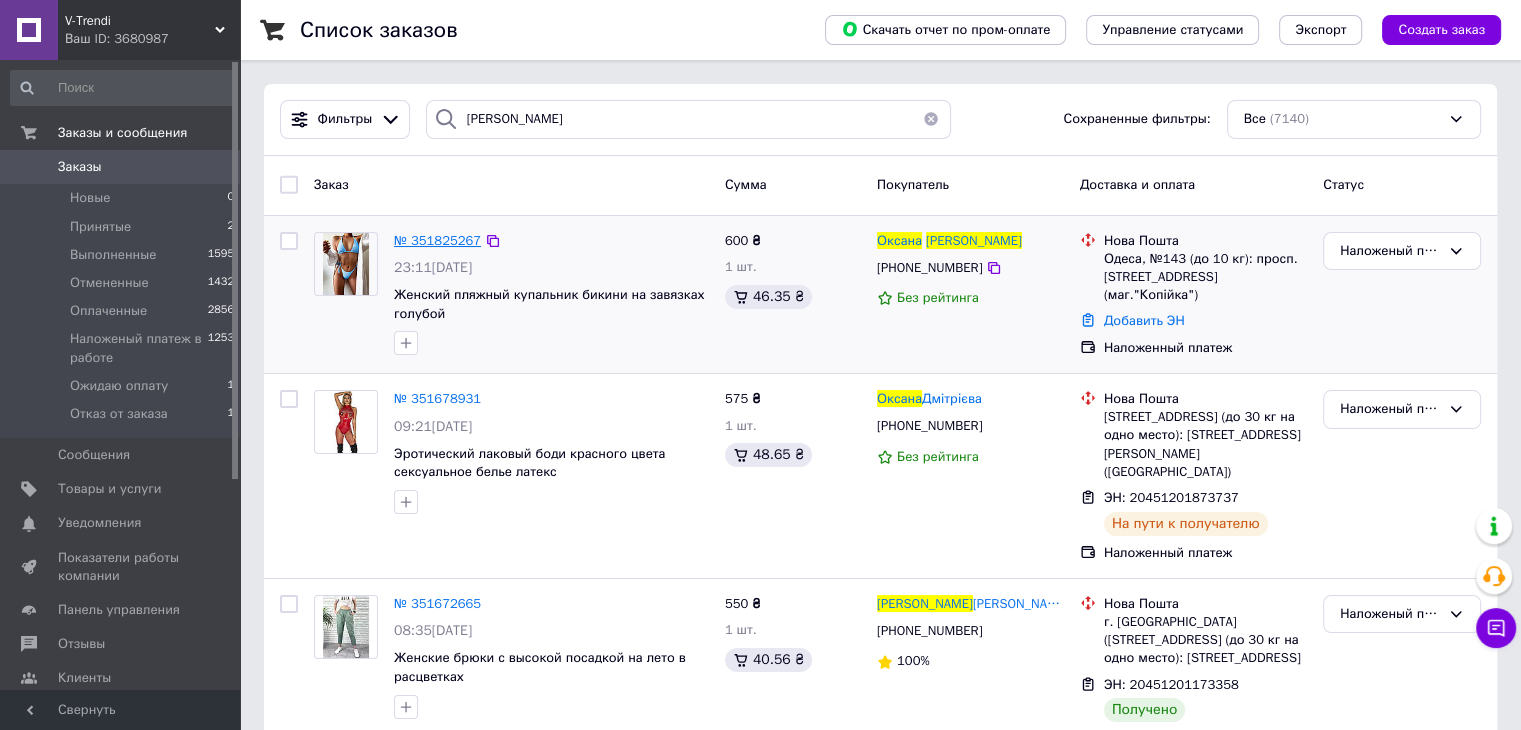 click on "№ 351825267" at bounding box center (437, 240) 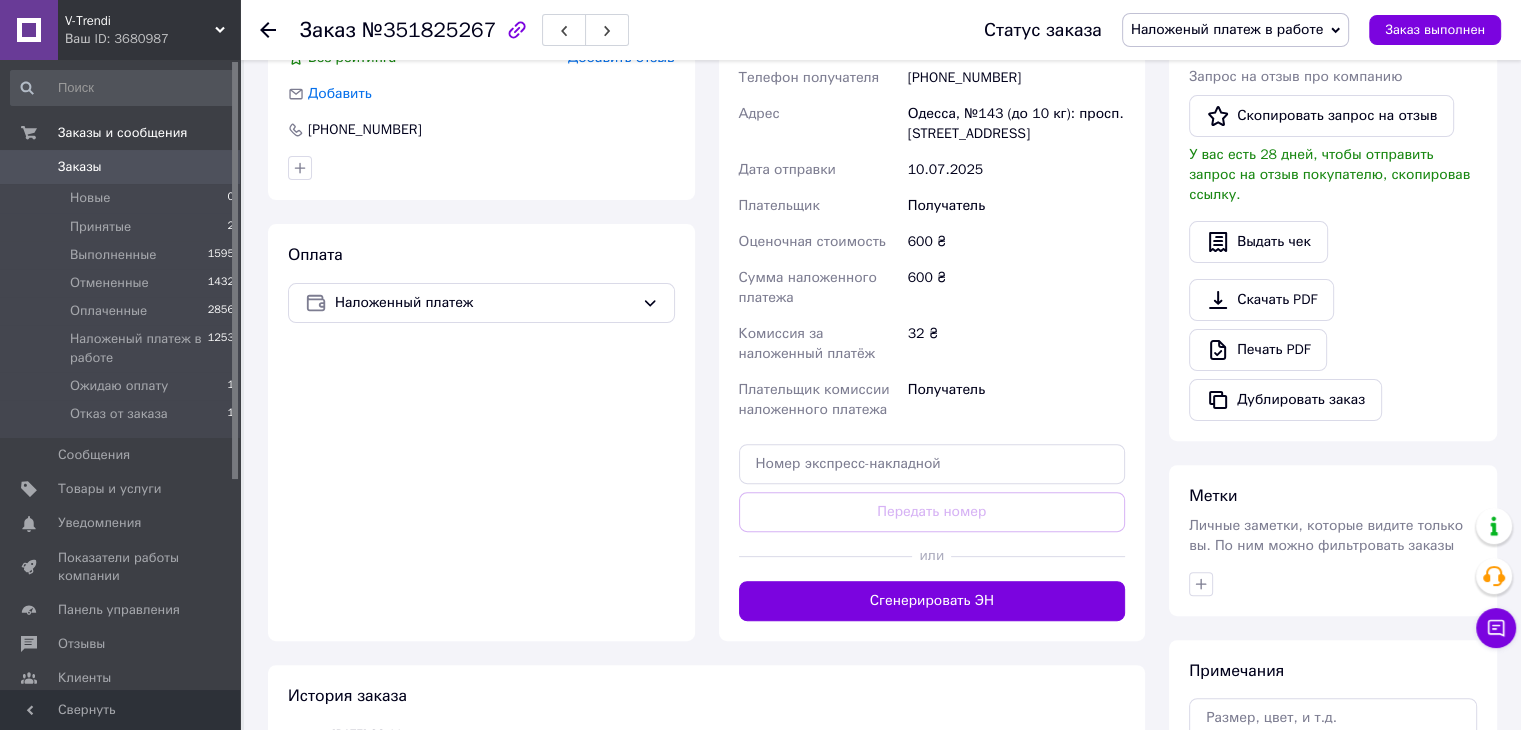 scroll, scrollTop: 600, scrollLeft: 0, axis: vertical 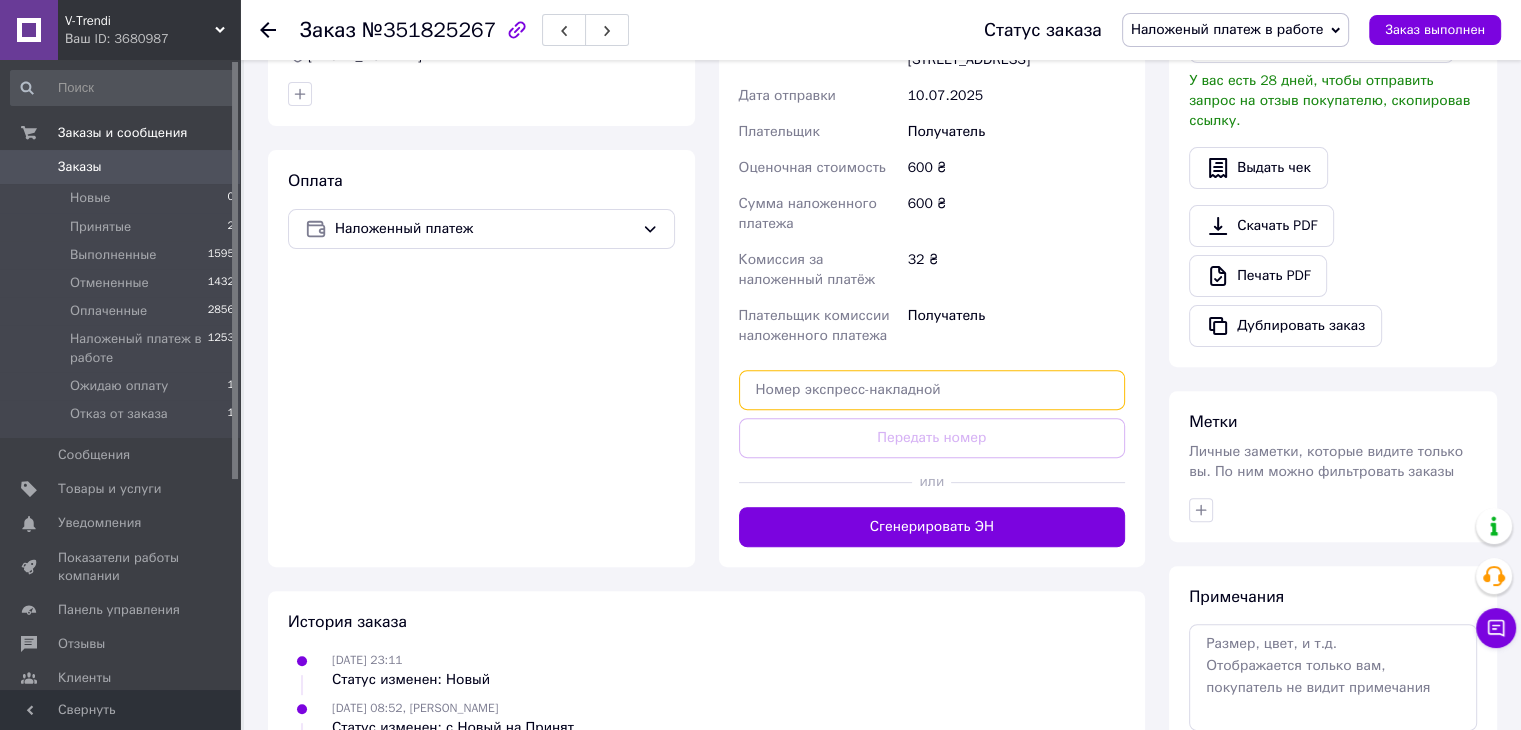 click at bounding box center [932, 390] 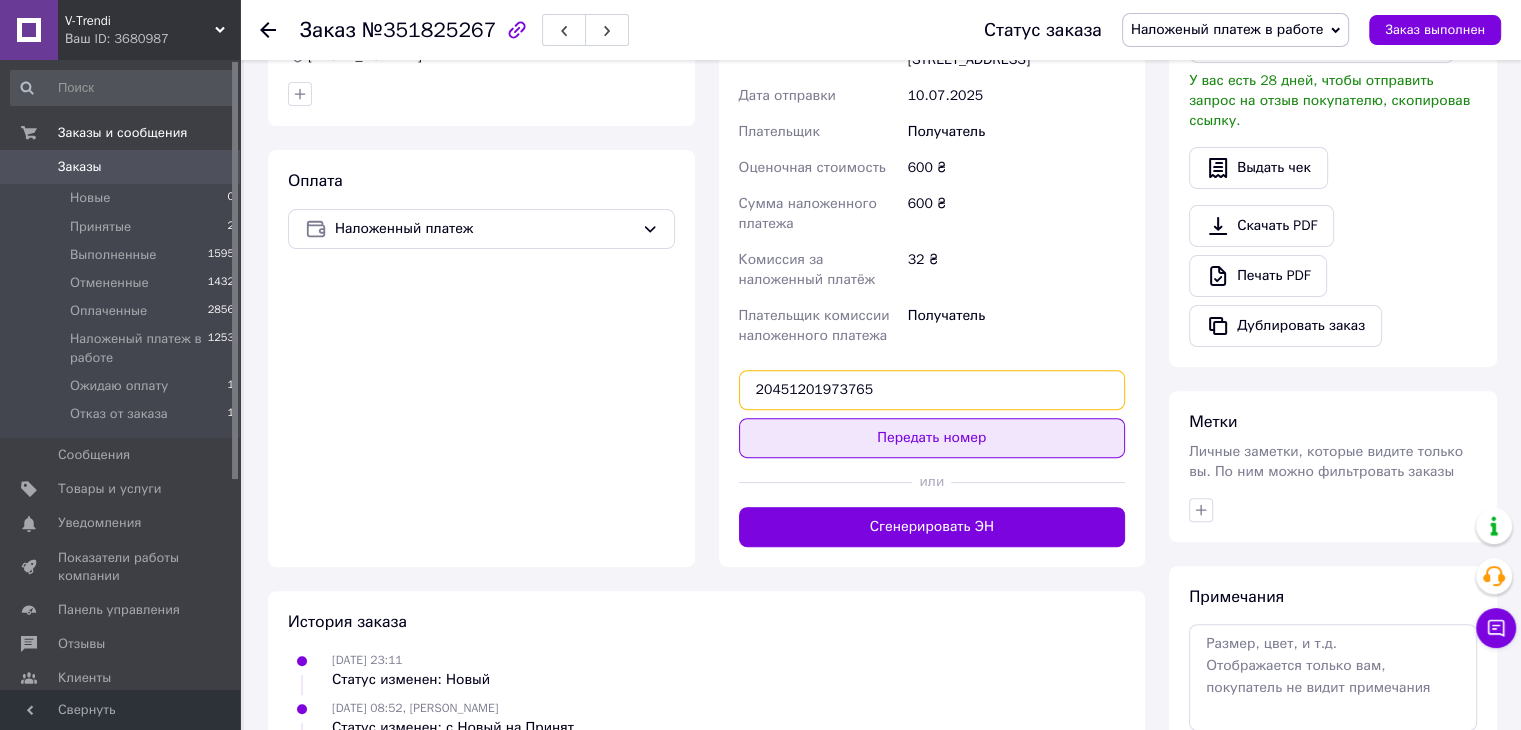 type on "20451201973765" 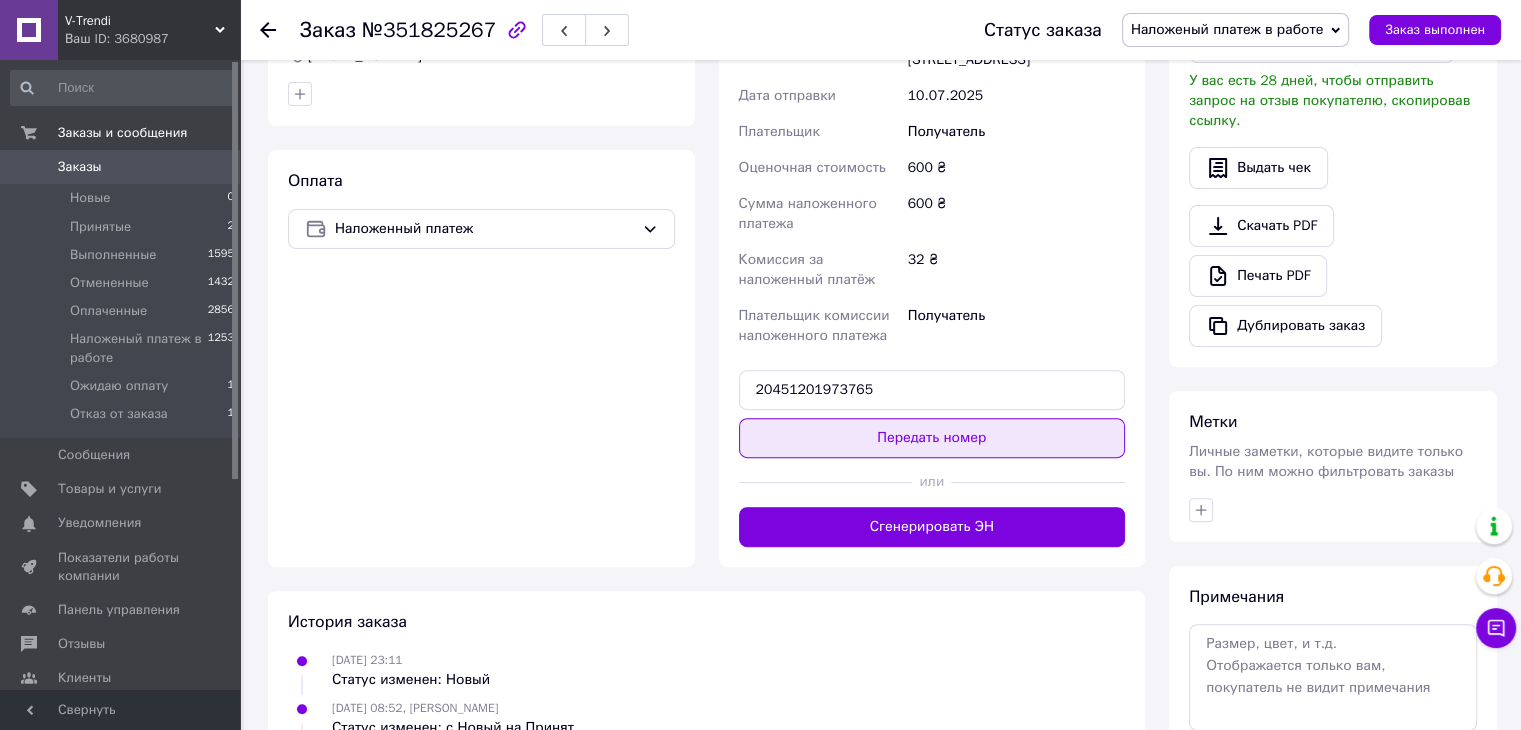 click on "Передать номер" at bounding box center [932, 438] 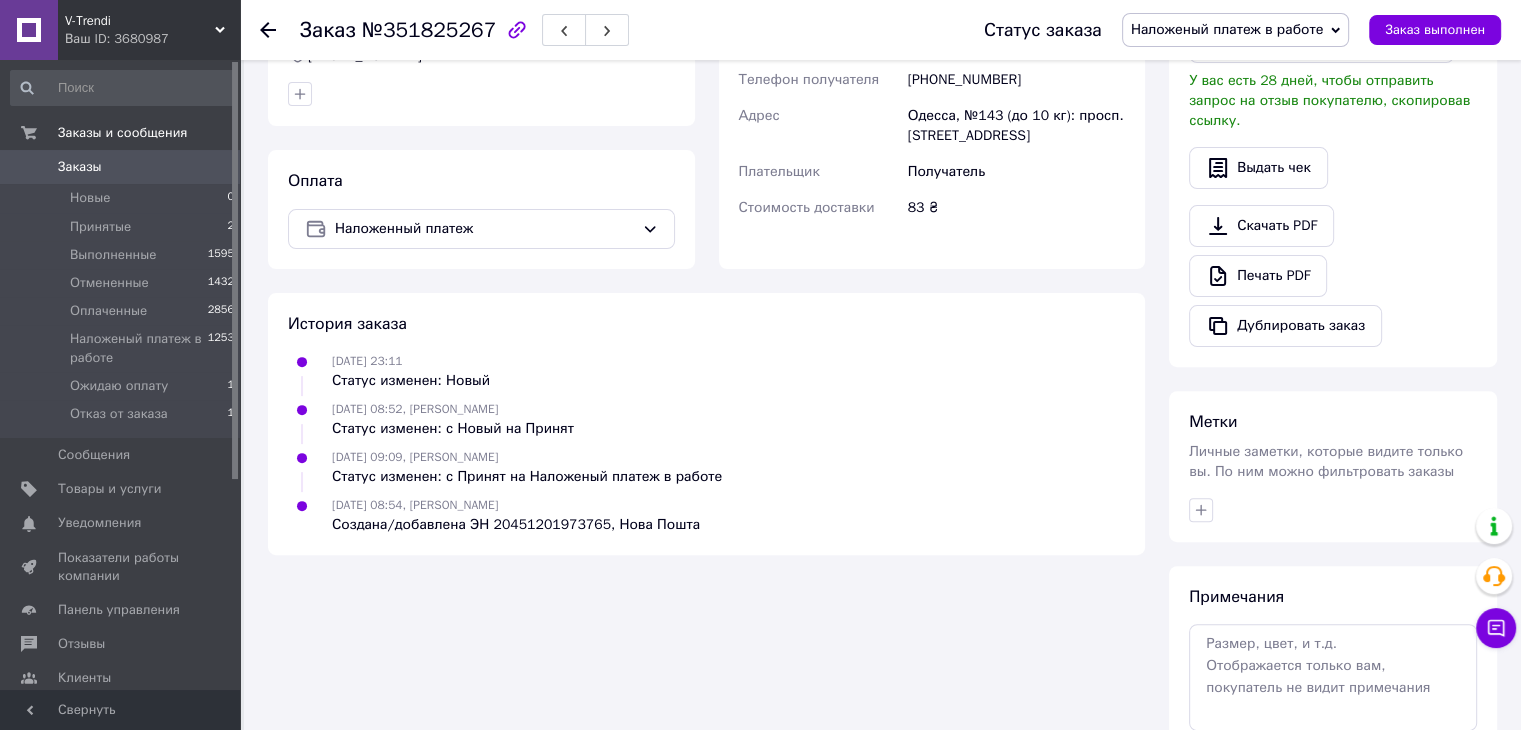 click on "Заказы" at bounding box center (80, 167) 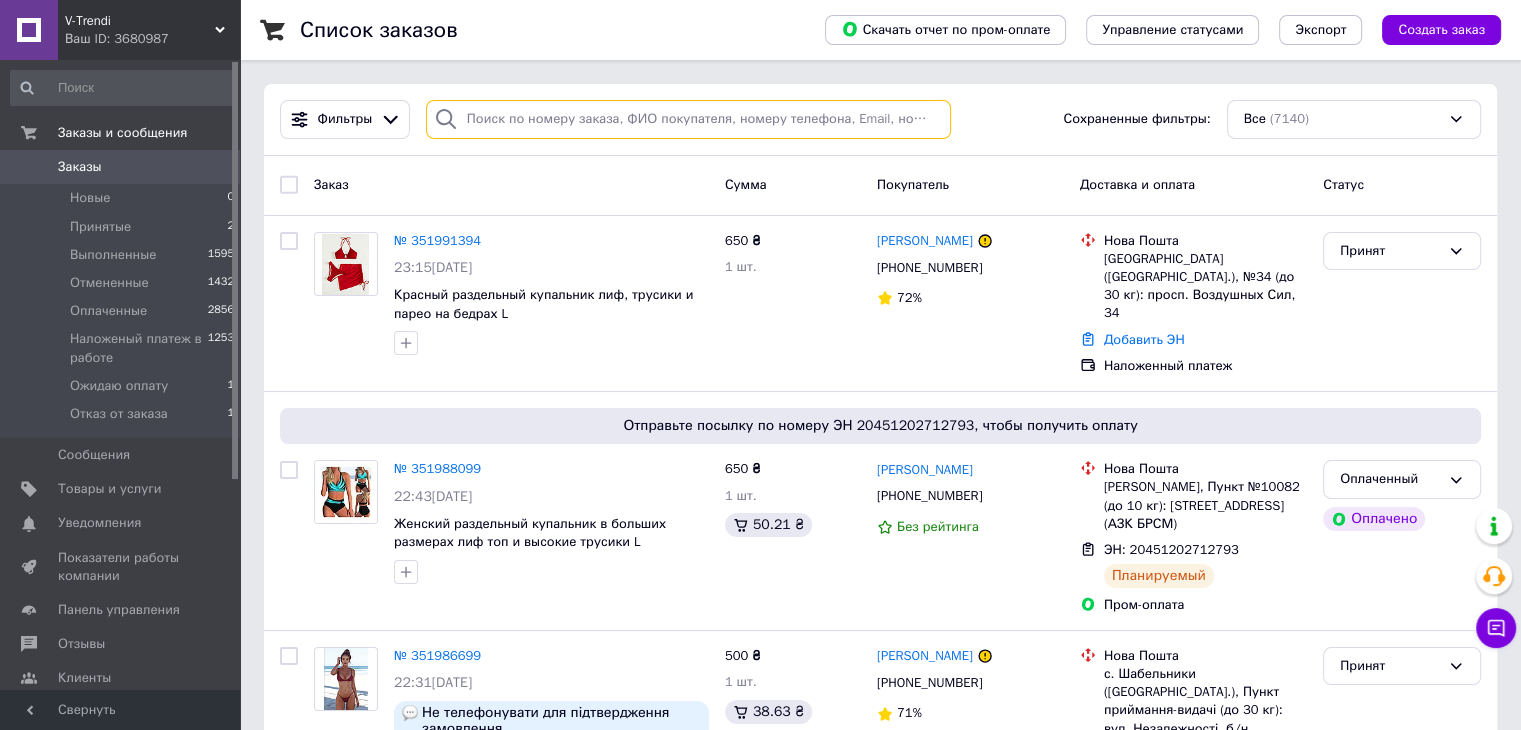 click at bounding box center [688, 119] 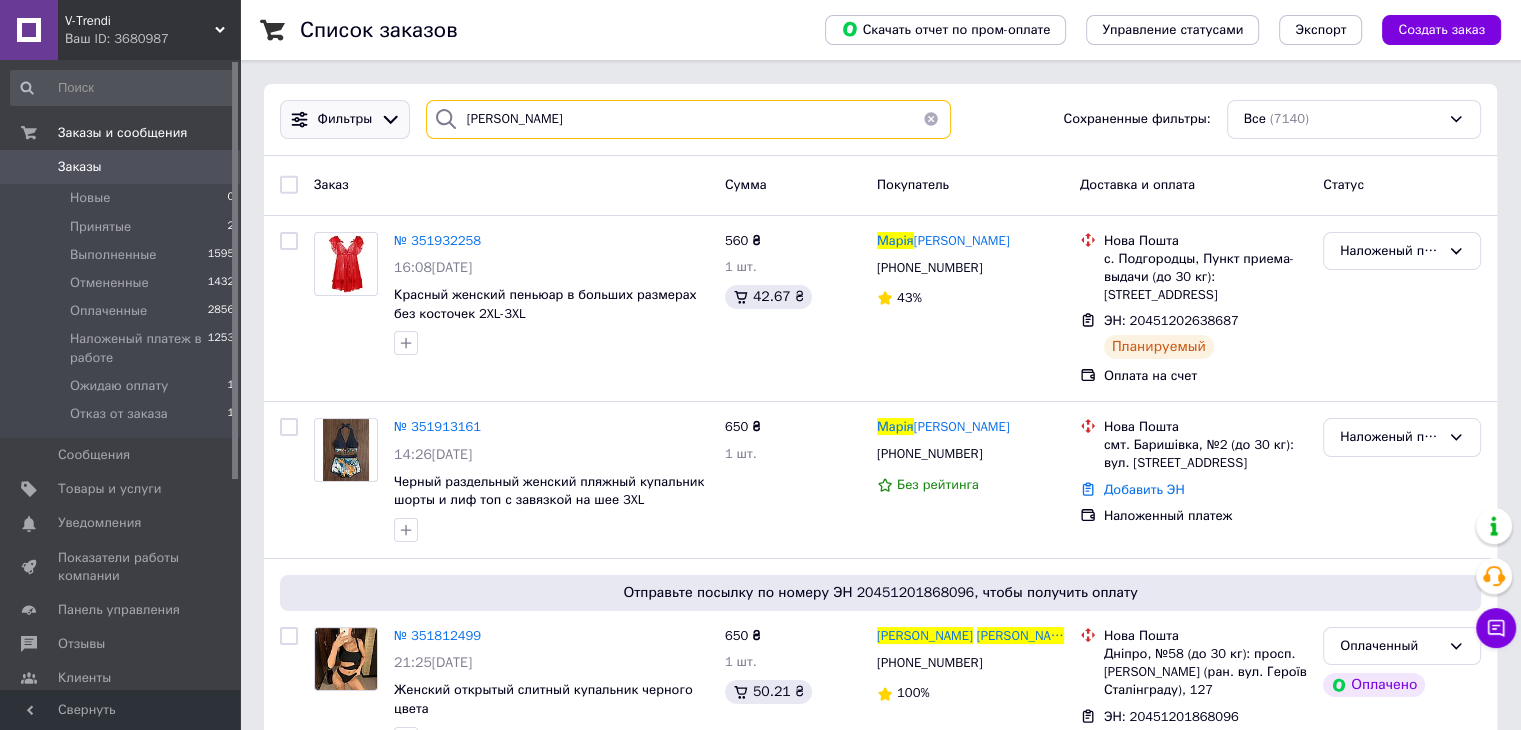 drag, startPoint x: 518, startPoint y: 115, endPoint x: 341, endPoint y: 119, distance: 177.0452 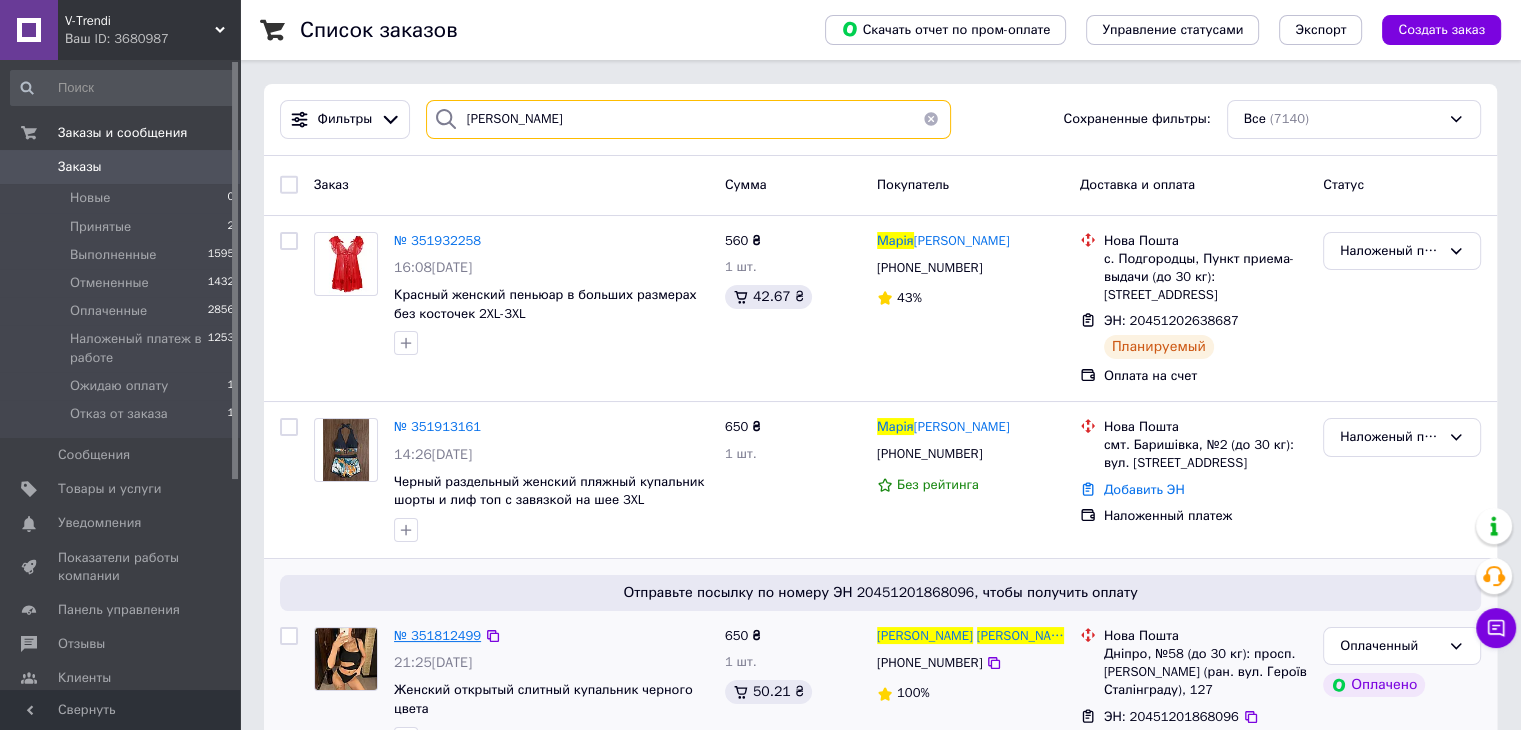 type on "[PERSON_NAME]" 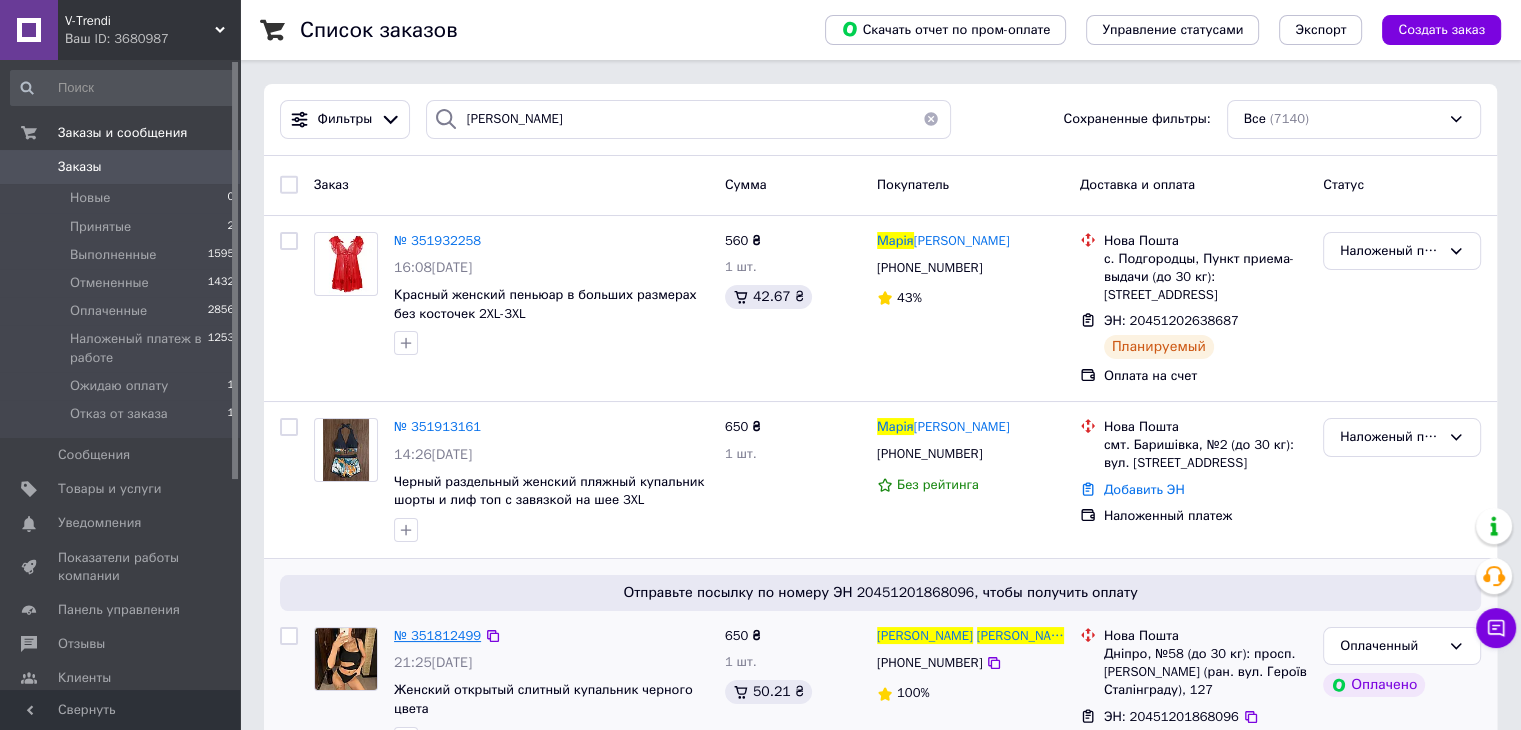 click on "№ 351812499" at bounding box center (437, 635) 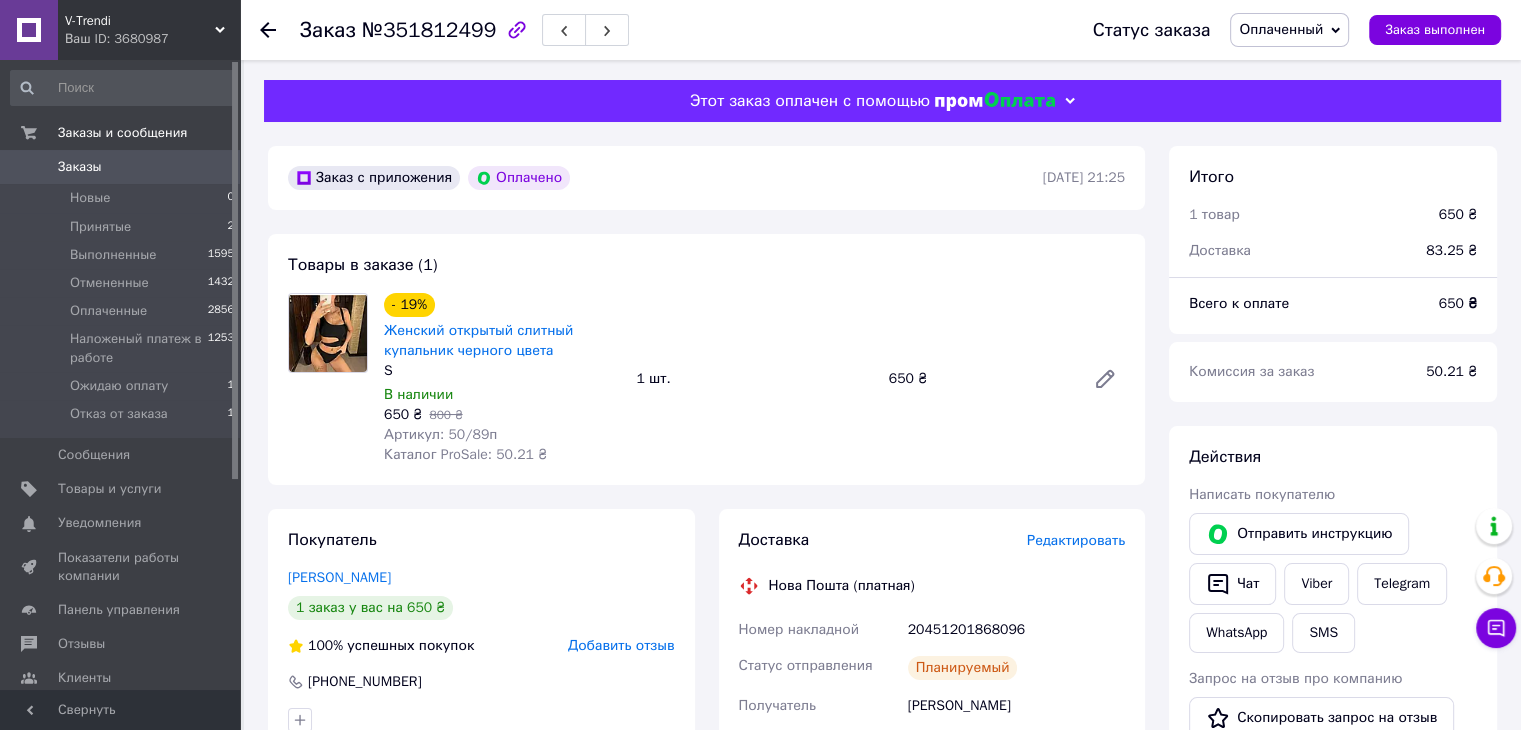 drag, startPoint x: 354, startPoint y: 416, endPoint x: 480, endPoint y: 453, distance: 131.32022 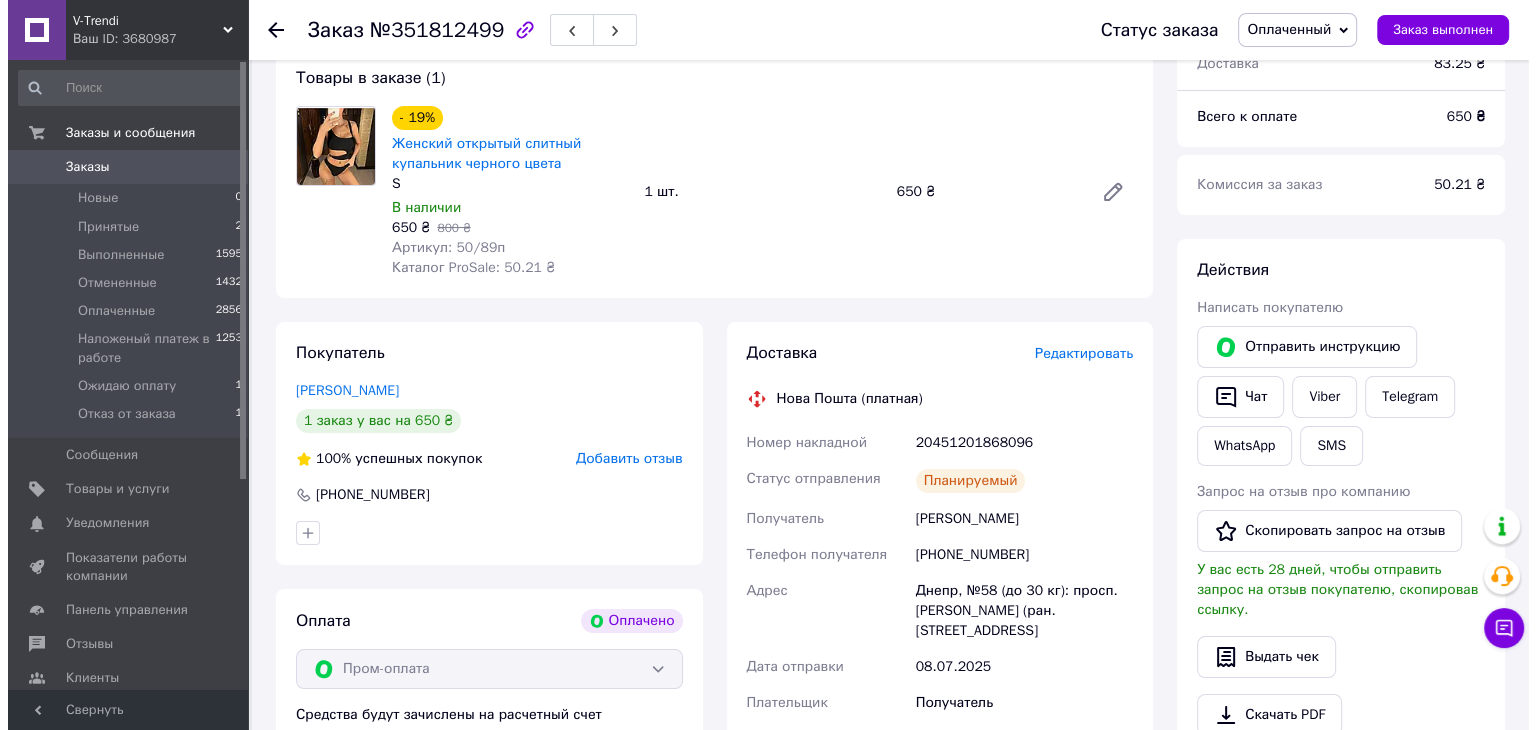 scroll, scrollTop: 200, scrollLeft: 0, axis: vertical 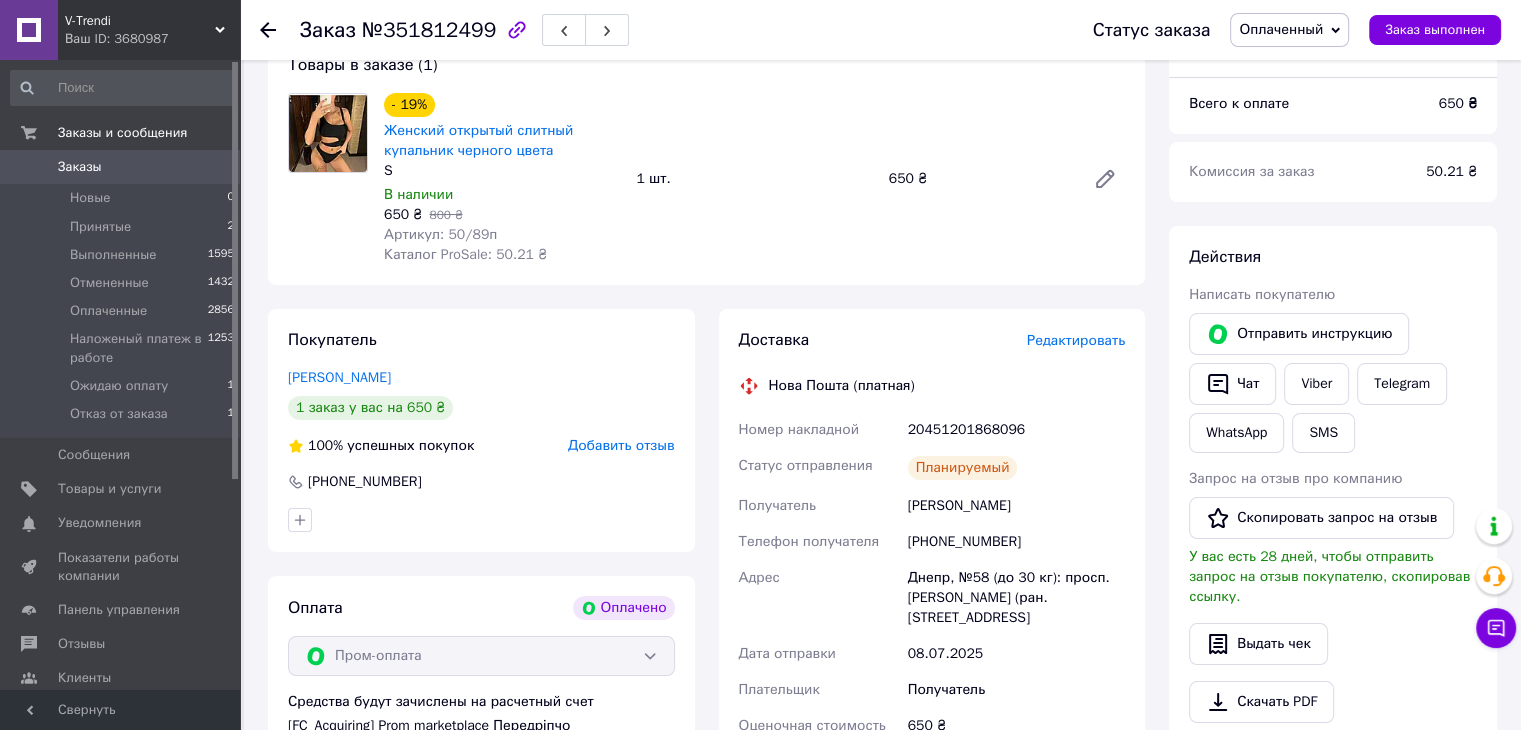 click on "Редактировать" at bounding box center (1076, 340) 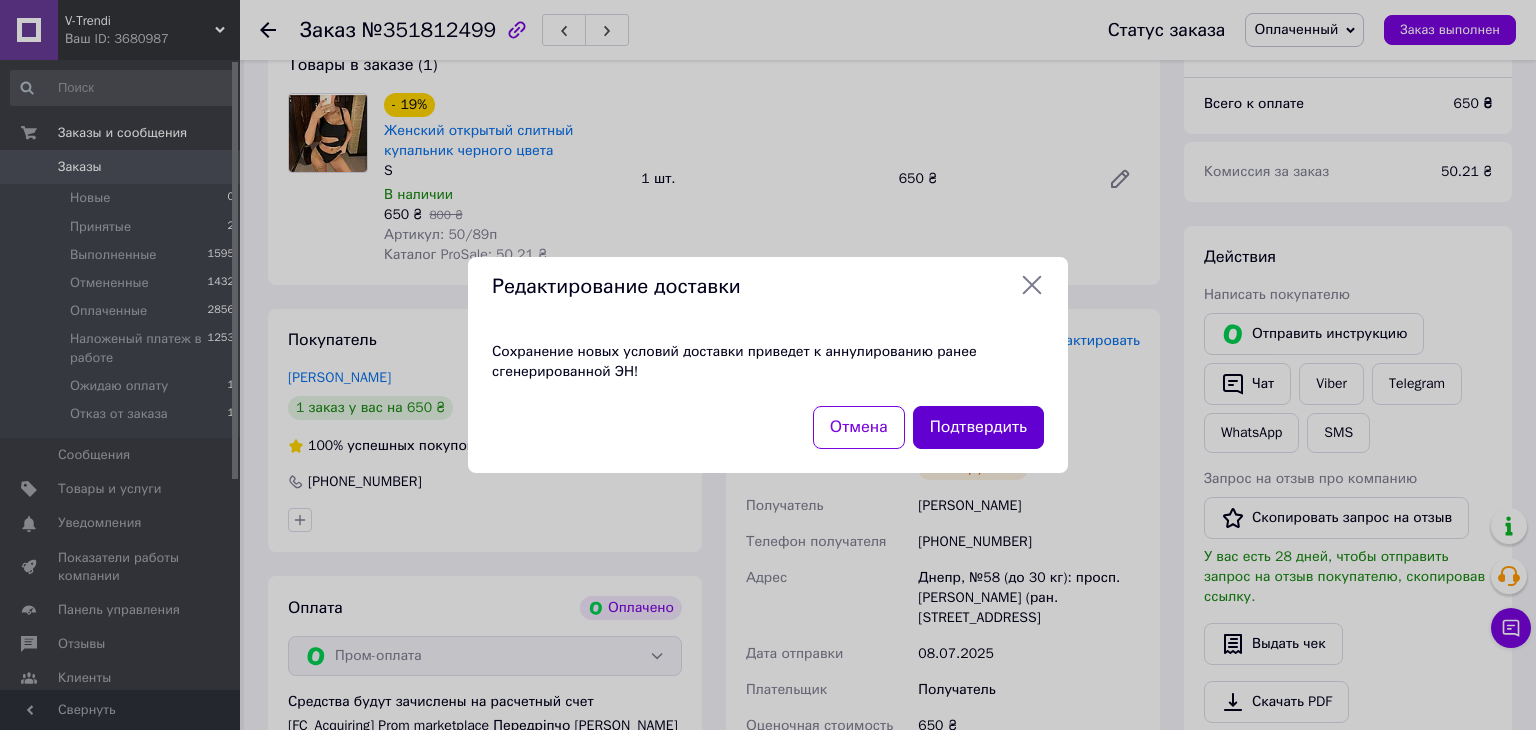 click on "Подтвердить" at bounding box center [978, 427] 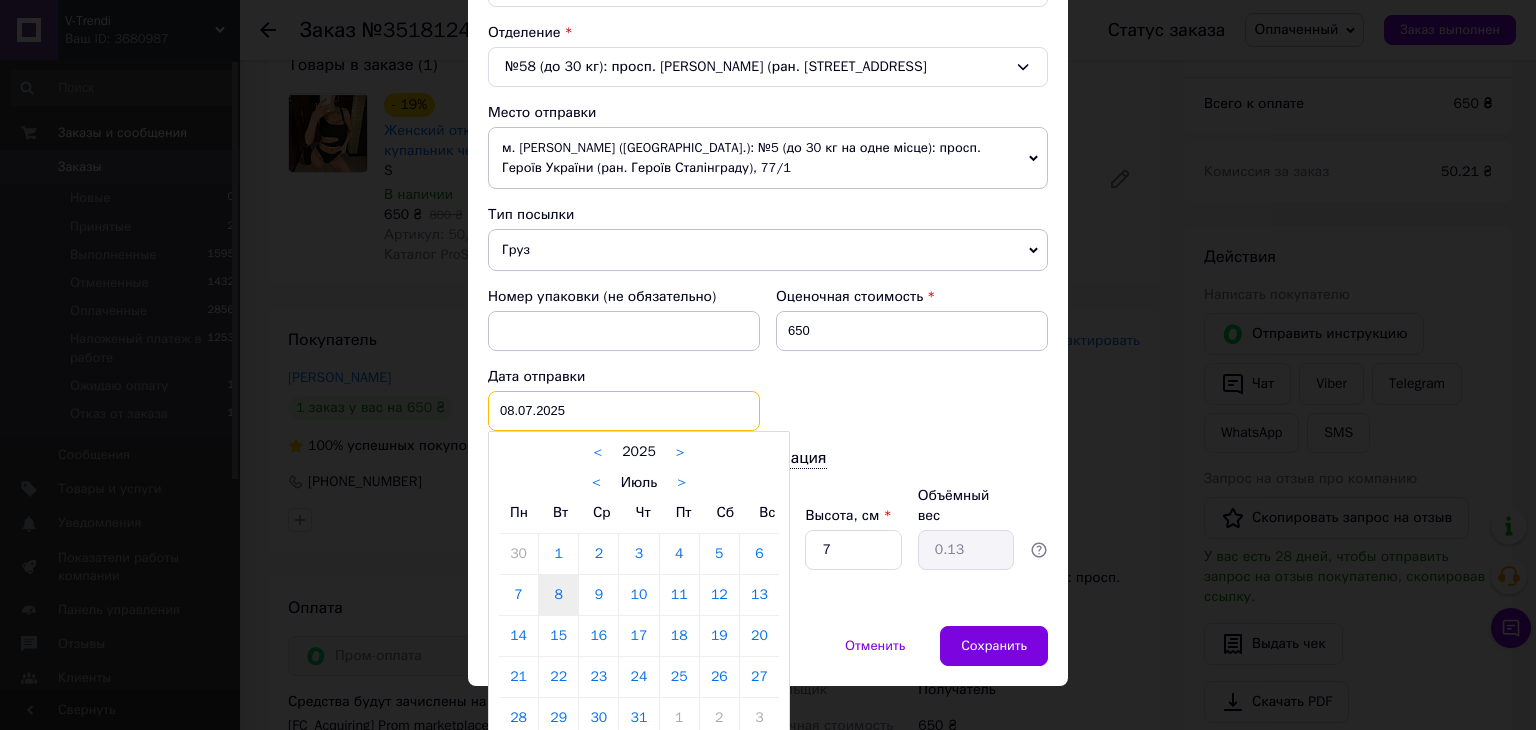 click on "[DATE] < 2025 > < Июль > Пн Вт Ср Чт Пт Сб Вс 30 1 2 3 4 5 6 7 8 9 10 11 12 13 14 15 16 17 18 19 20 21 22 23 24 25 26 27 28 29 30 31 1 2 3 4 5 6 7 8 9 10" at bounding box center [624, 411] 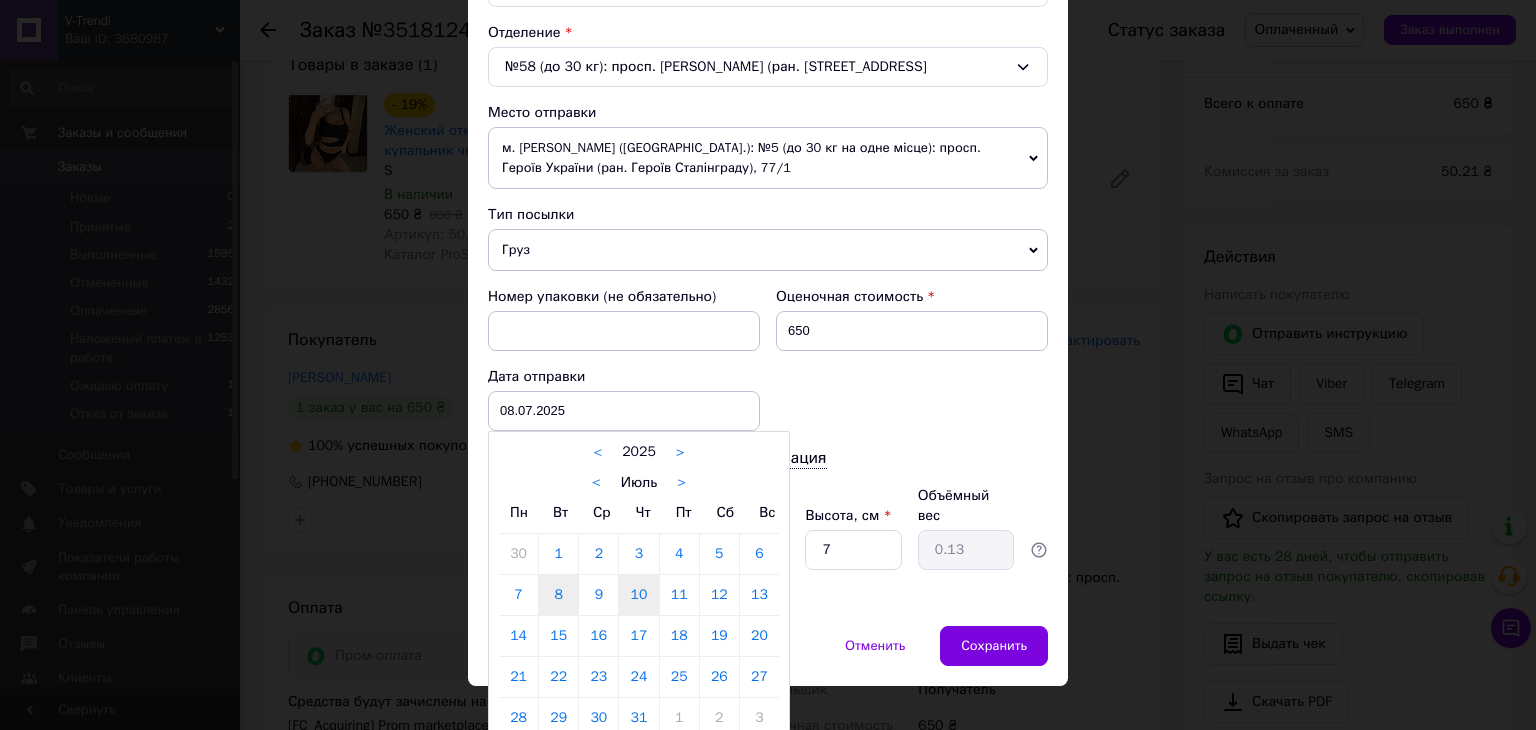 click on "10" at bounding box center (638, 595) 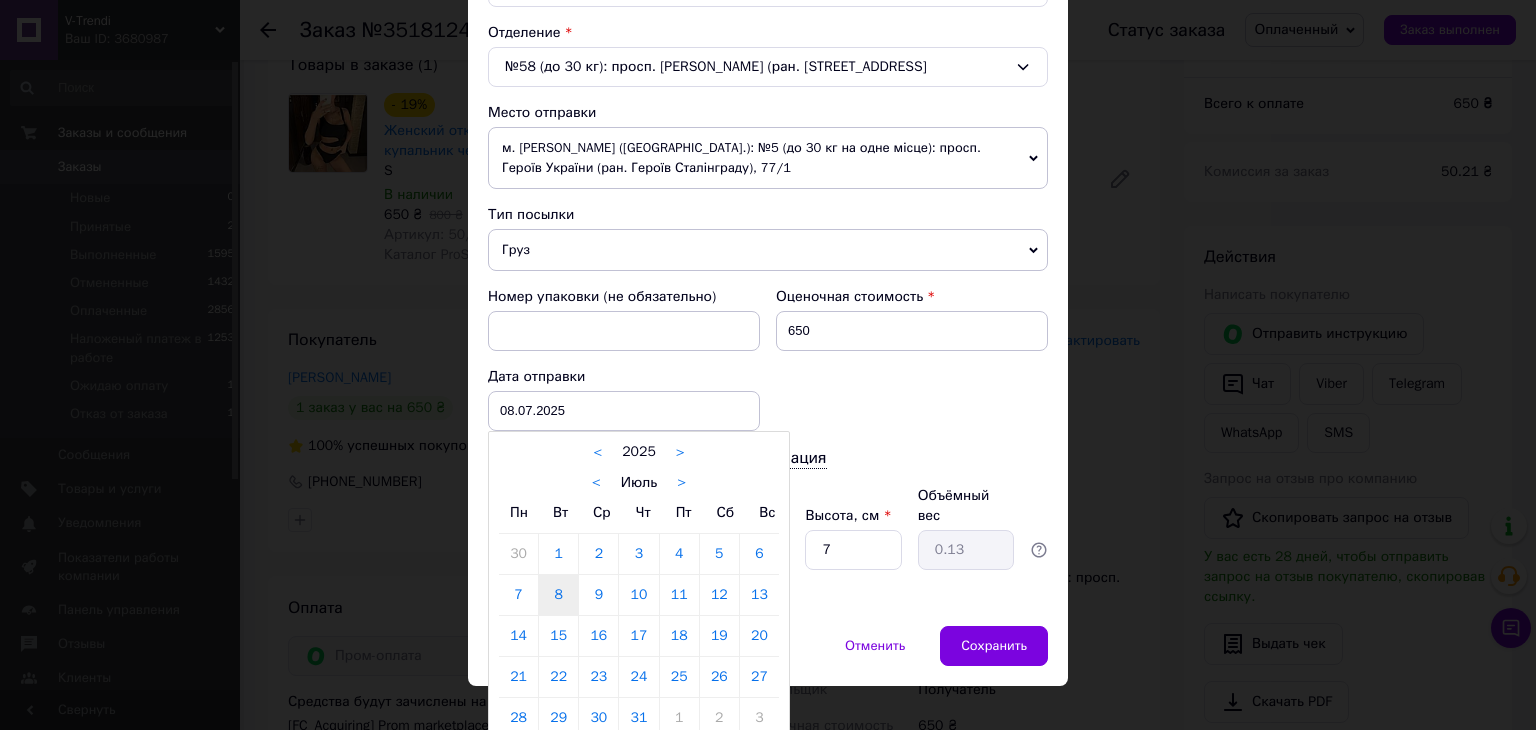 type on "10.07.2025" 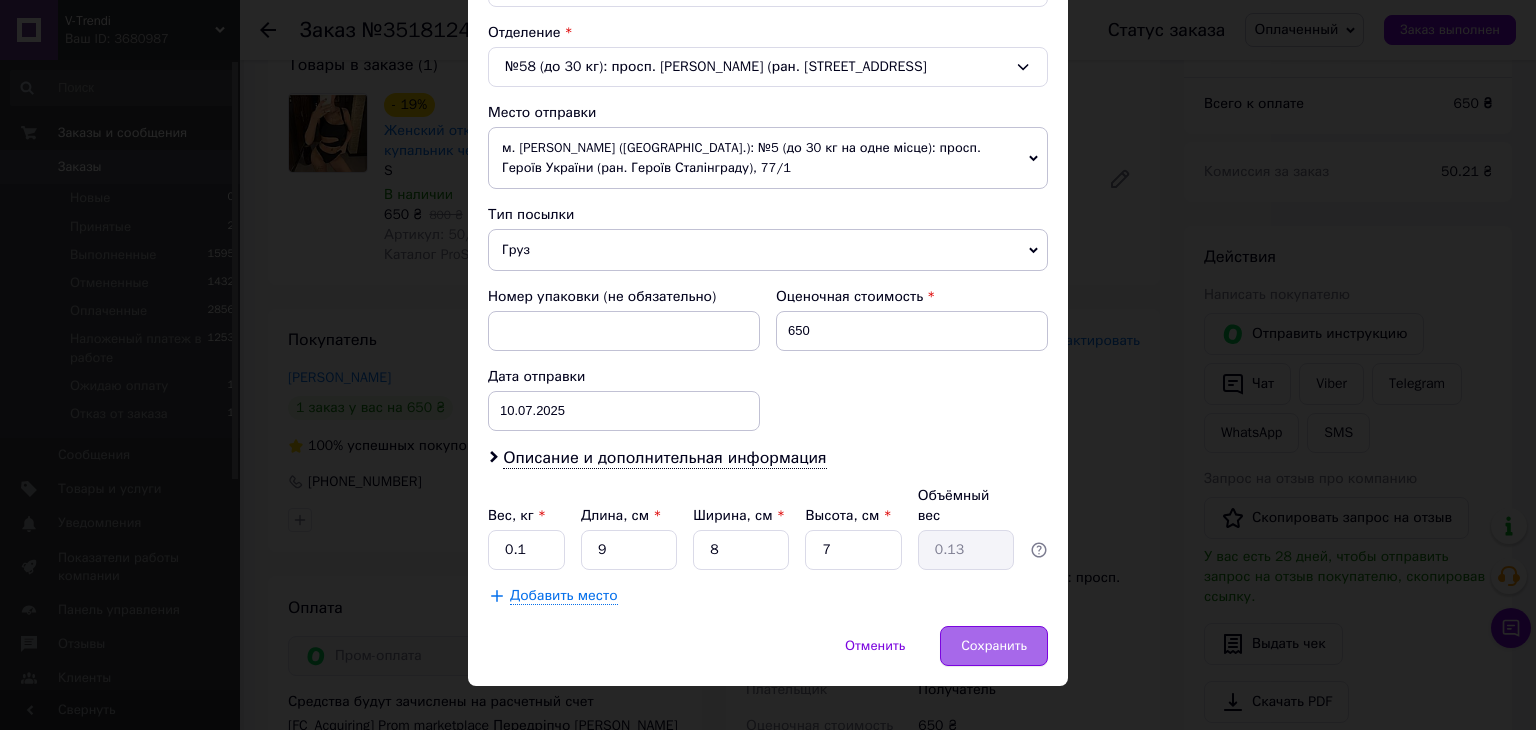 click on "Сохранить" at bounding box center [994, 646] 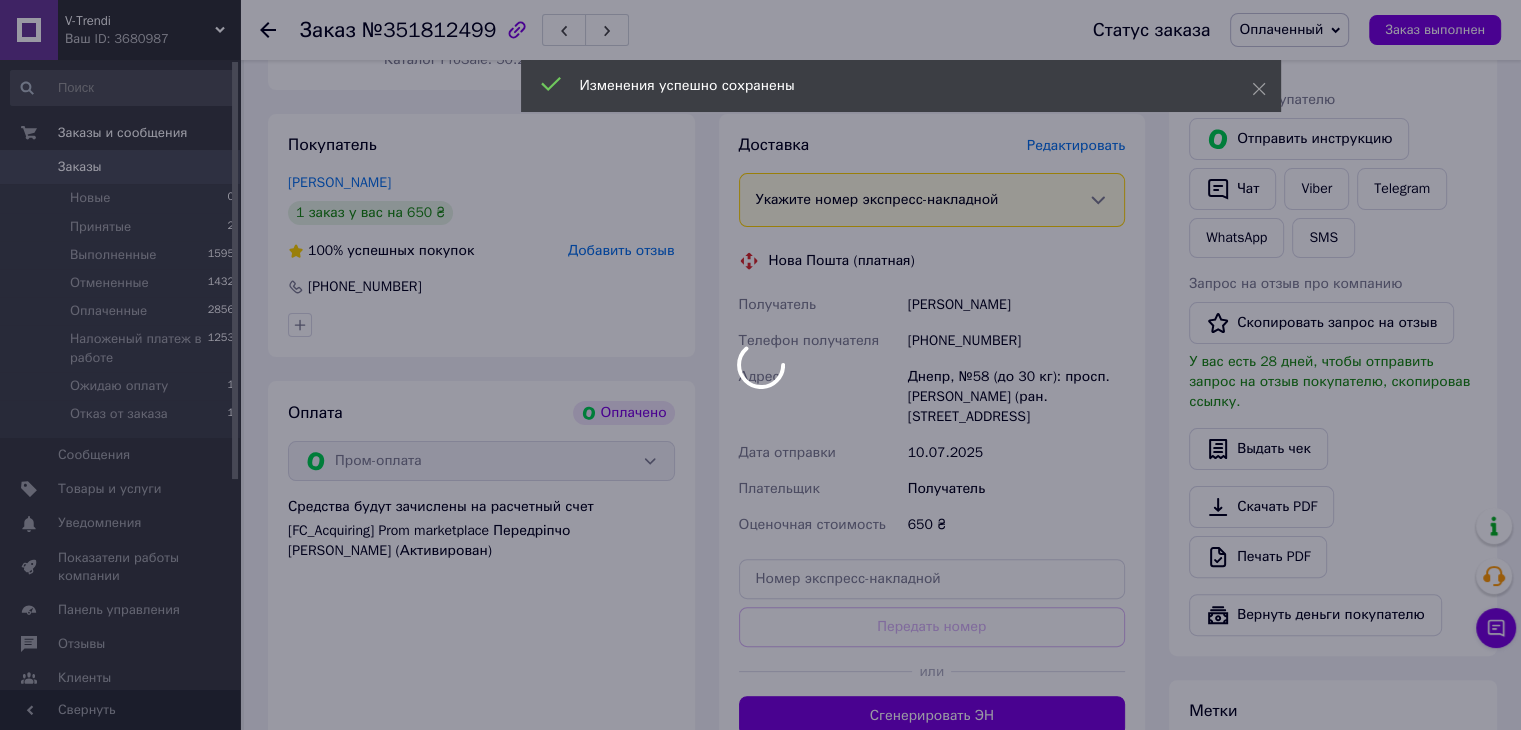 scroll, scrollTop: 400, scrollLeft: 0, axis: vertical 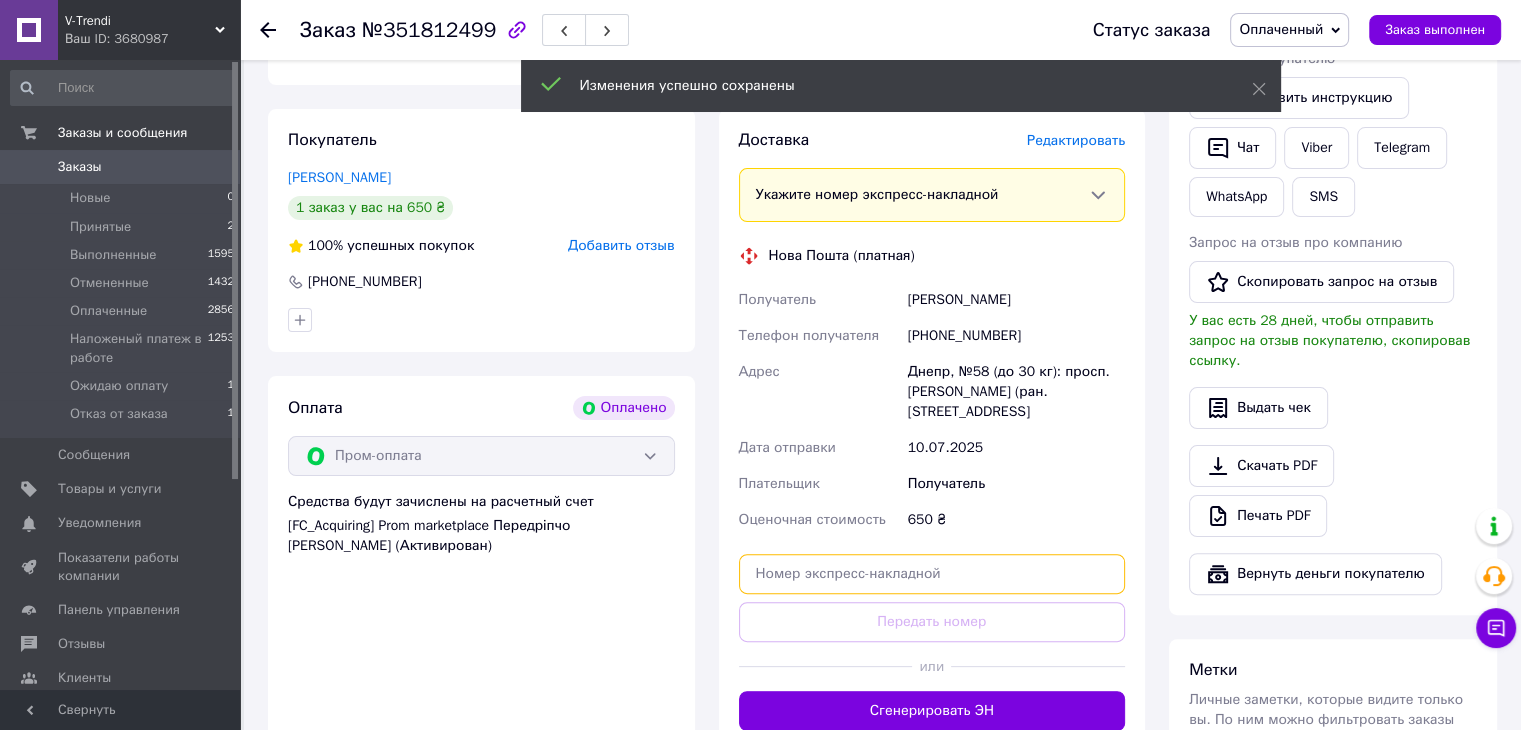 click at bounding box center [932, 574] 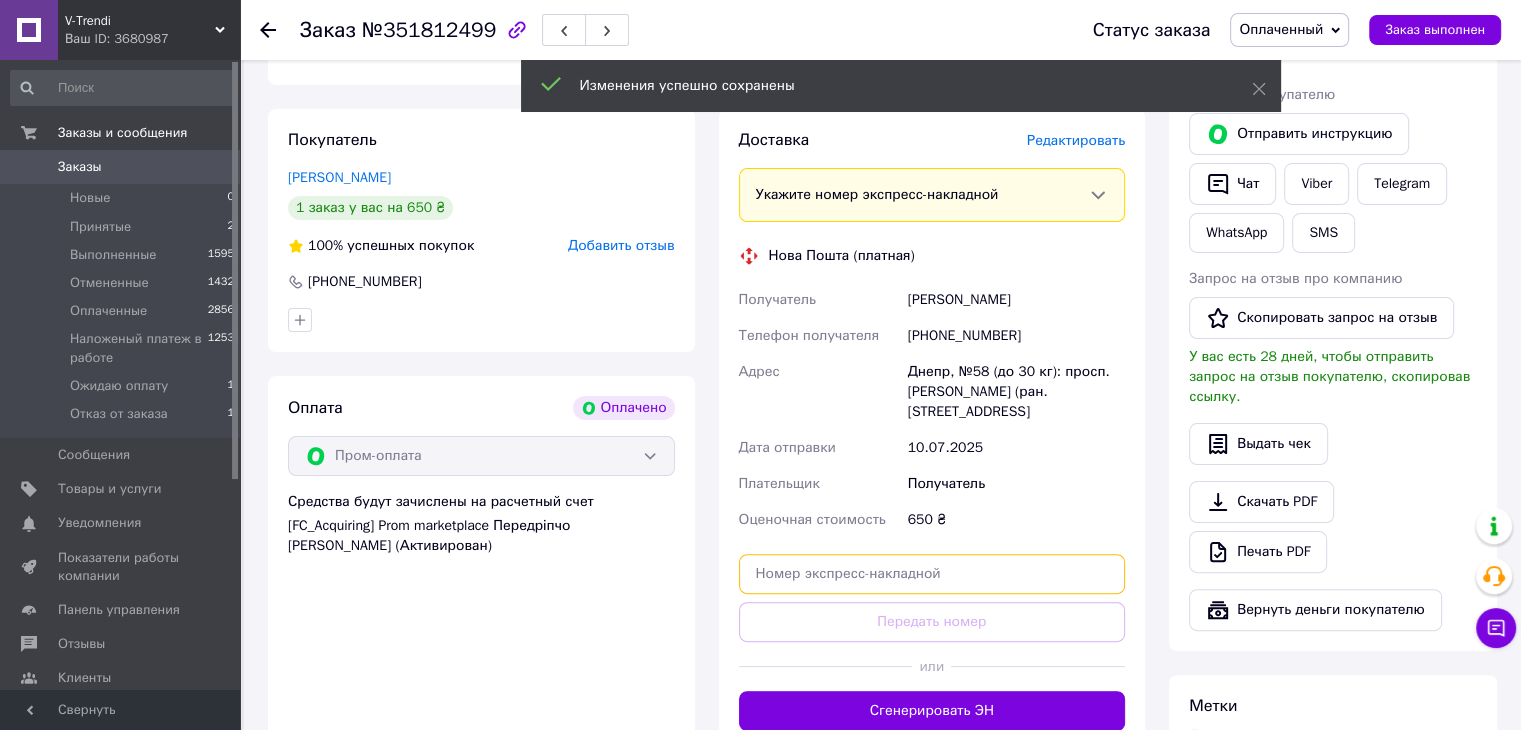 paste on "20451201929981" 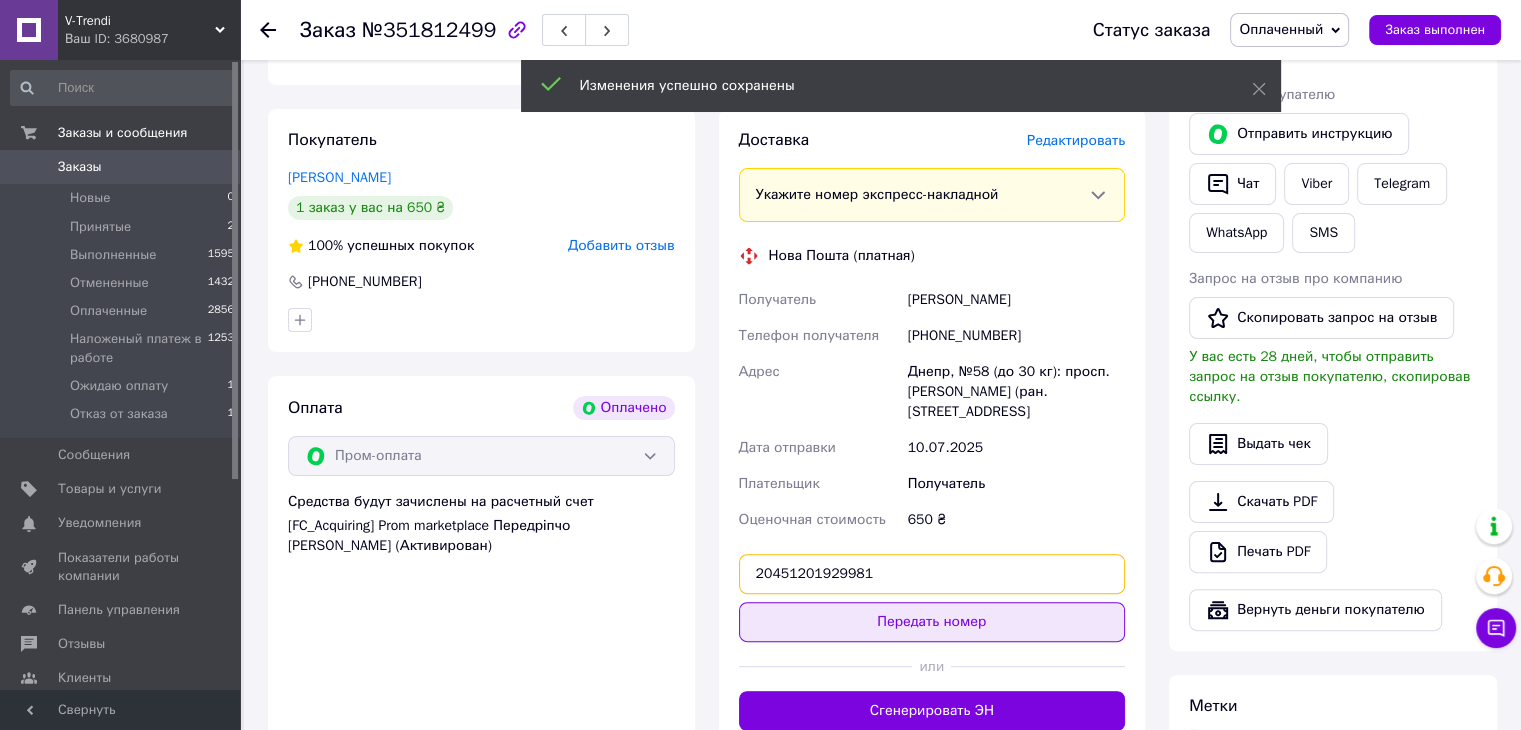 type on "20451201929981" 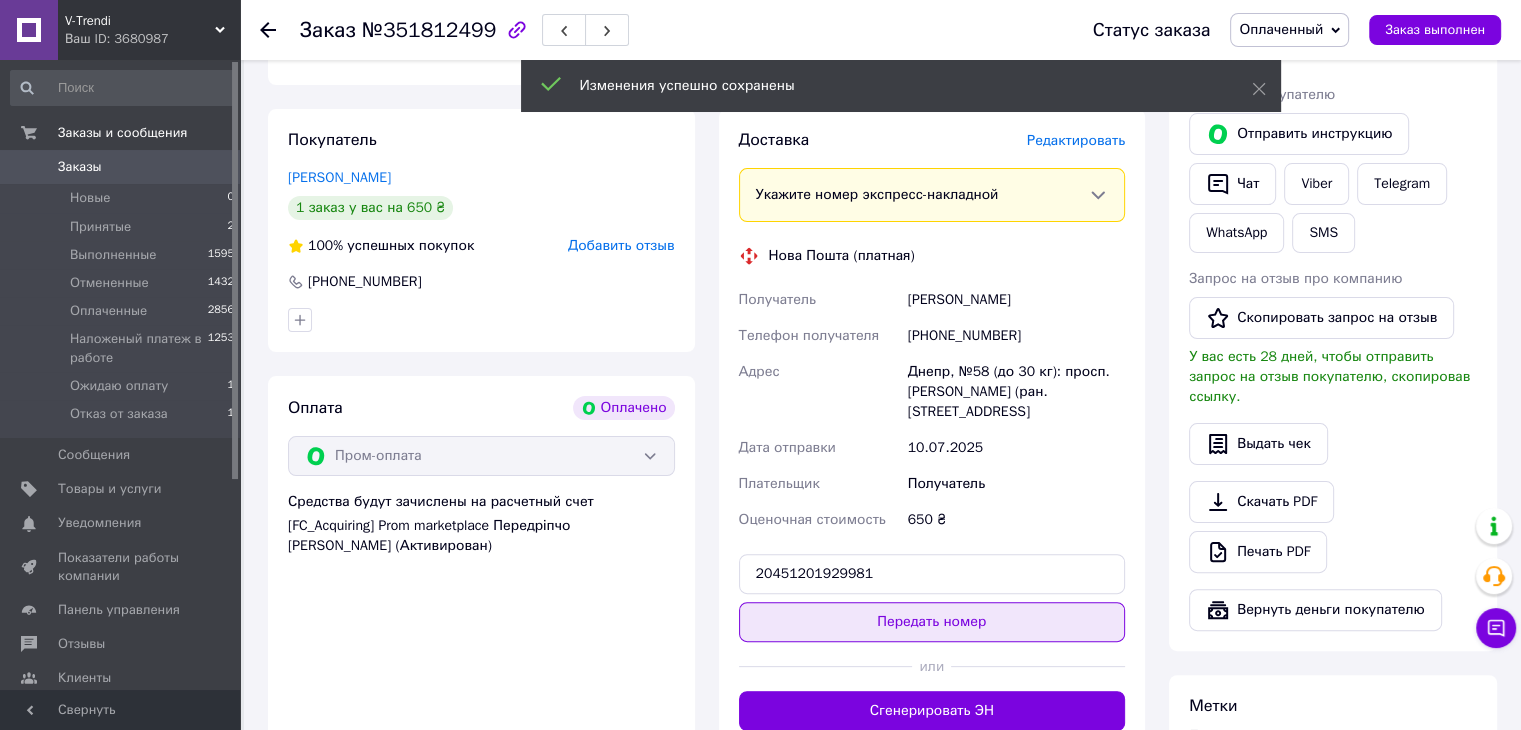 click on "Передать номер" at bounding box center [932, 622] 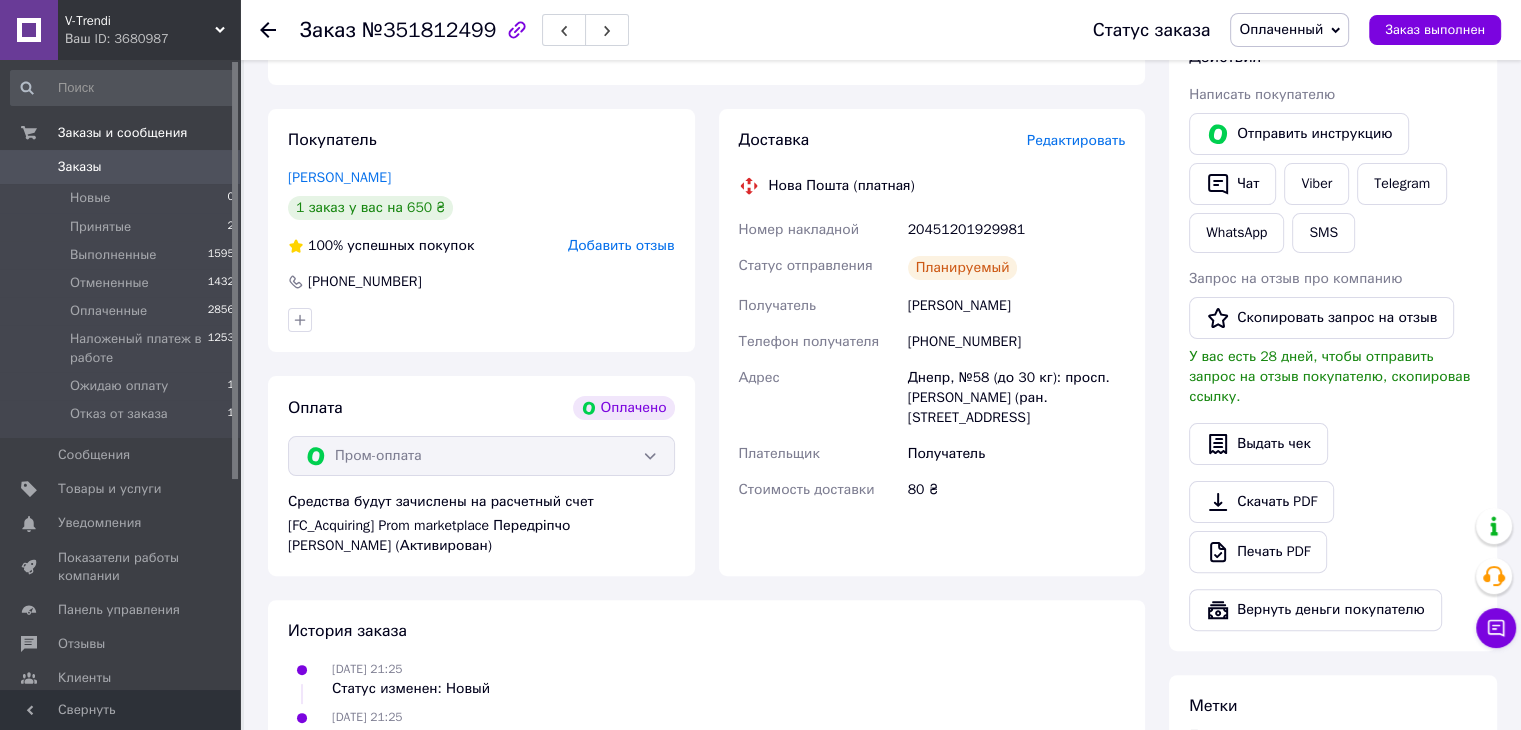 click on "Заказы" at bounding box center (80, 167) 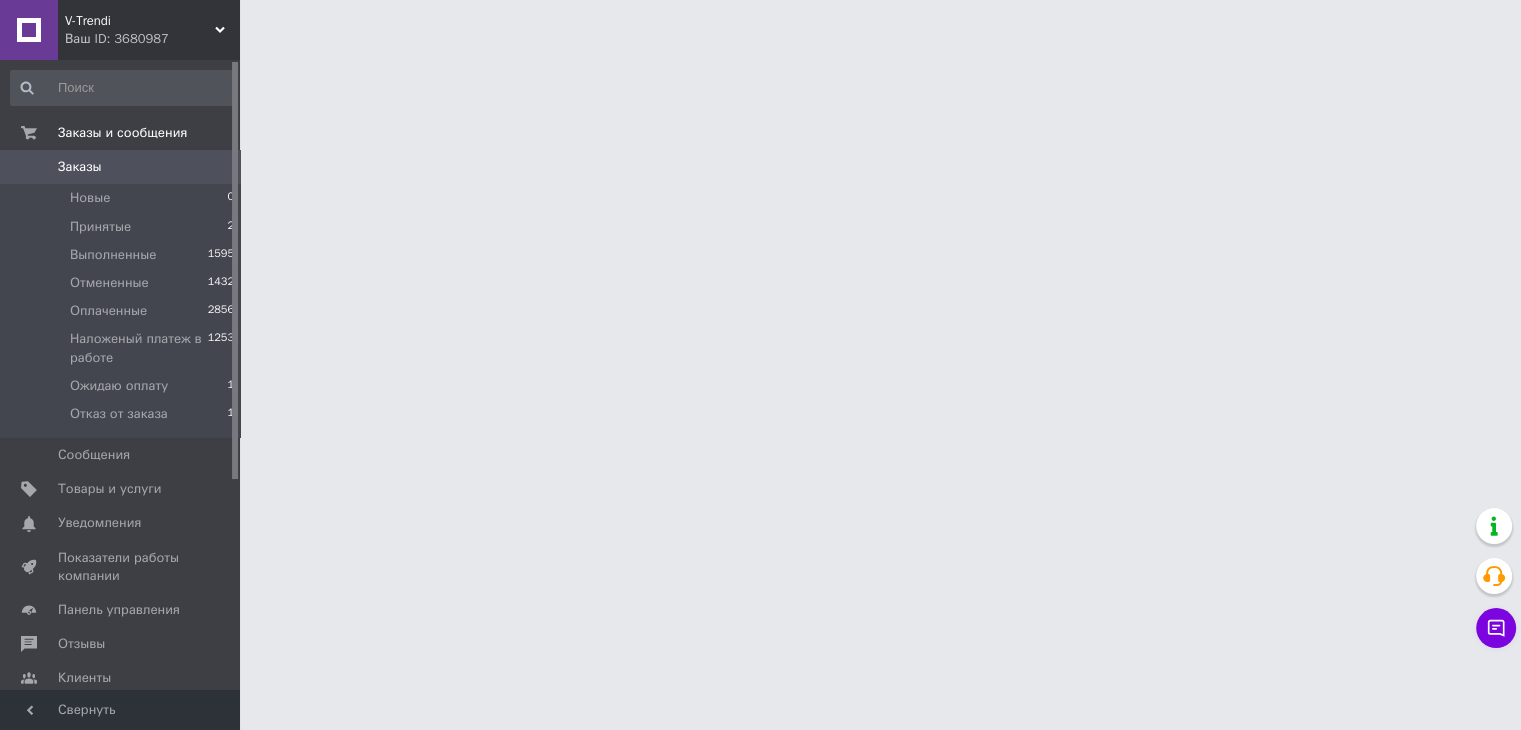 scroll, scrollTop: 0, scrollLeft: 0, axis: both 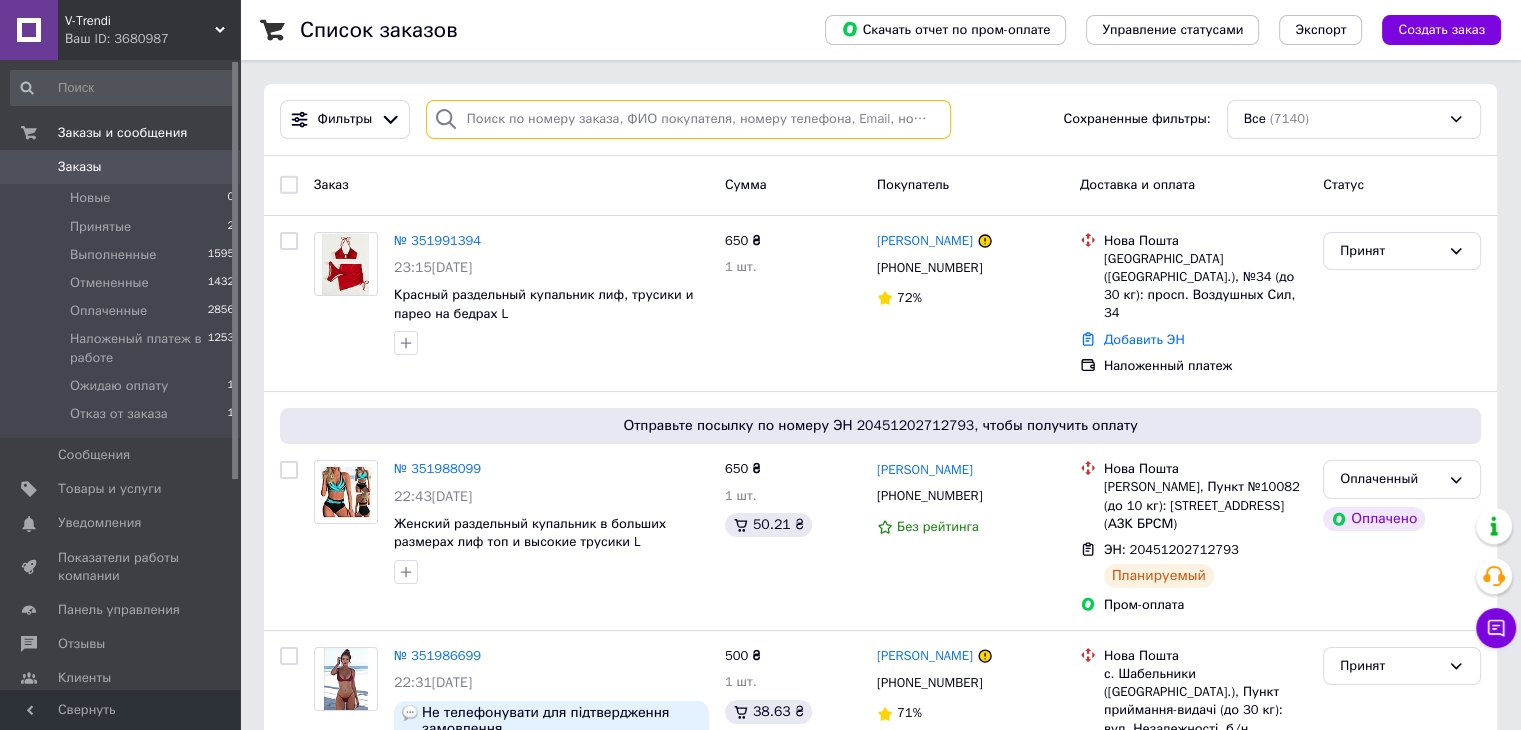 click at bounding box center (688, 119) 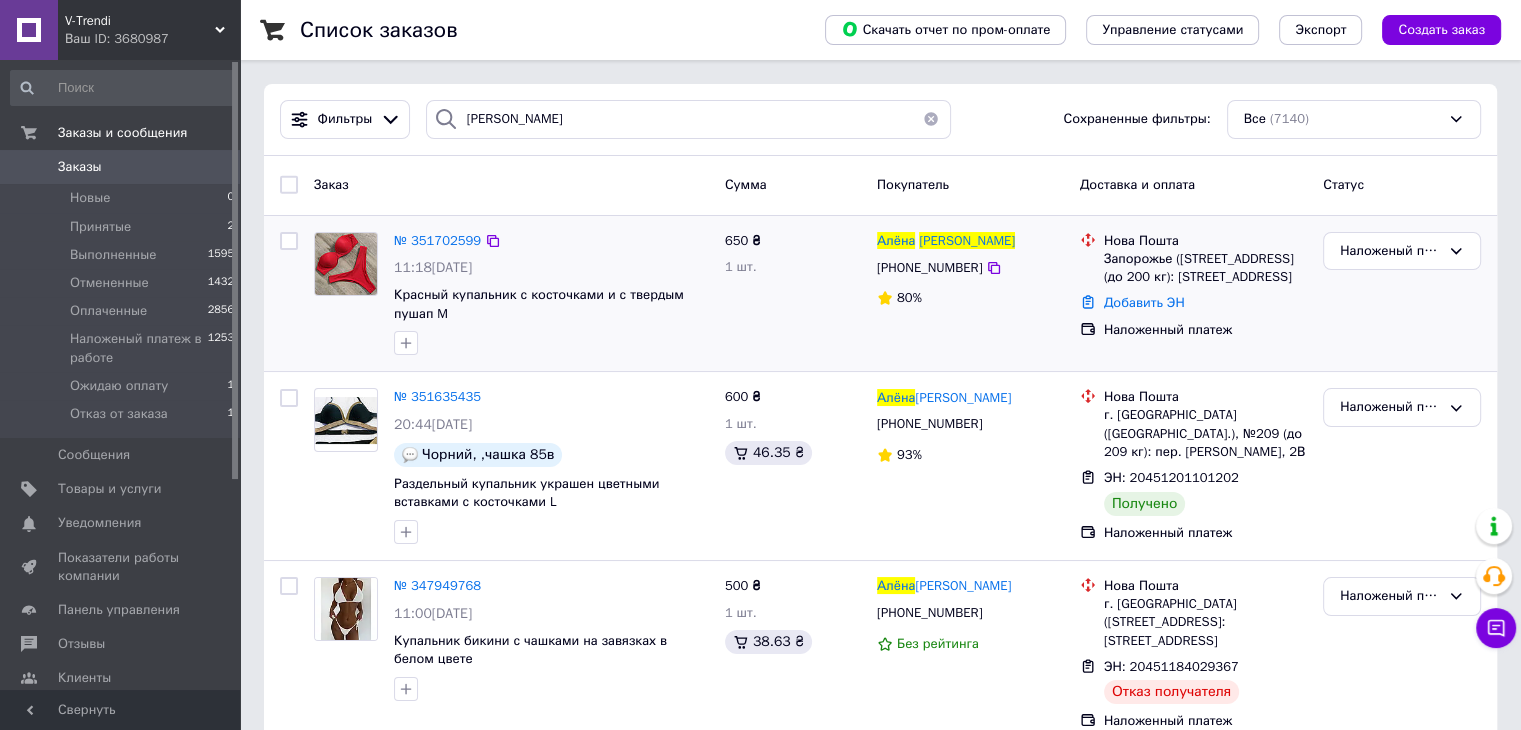 click at bounding box center (346, 294) 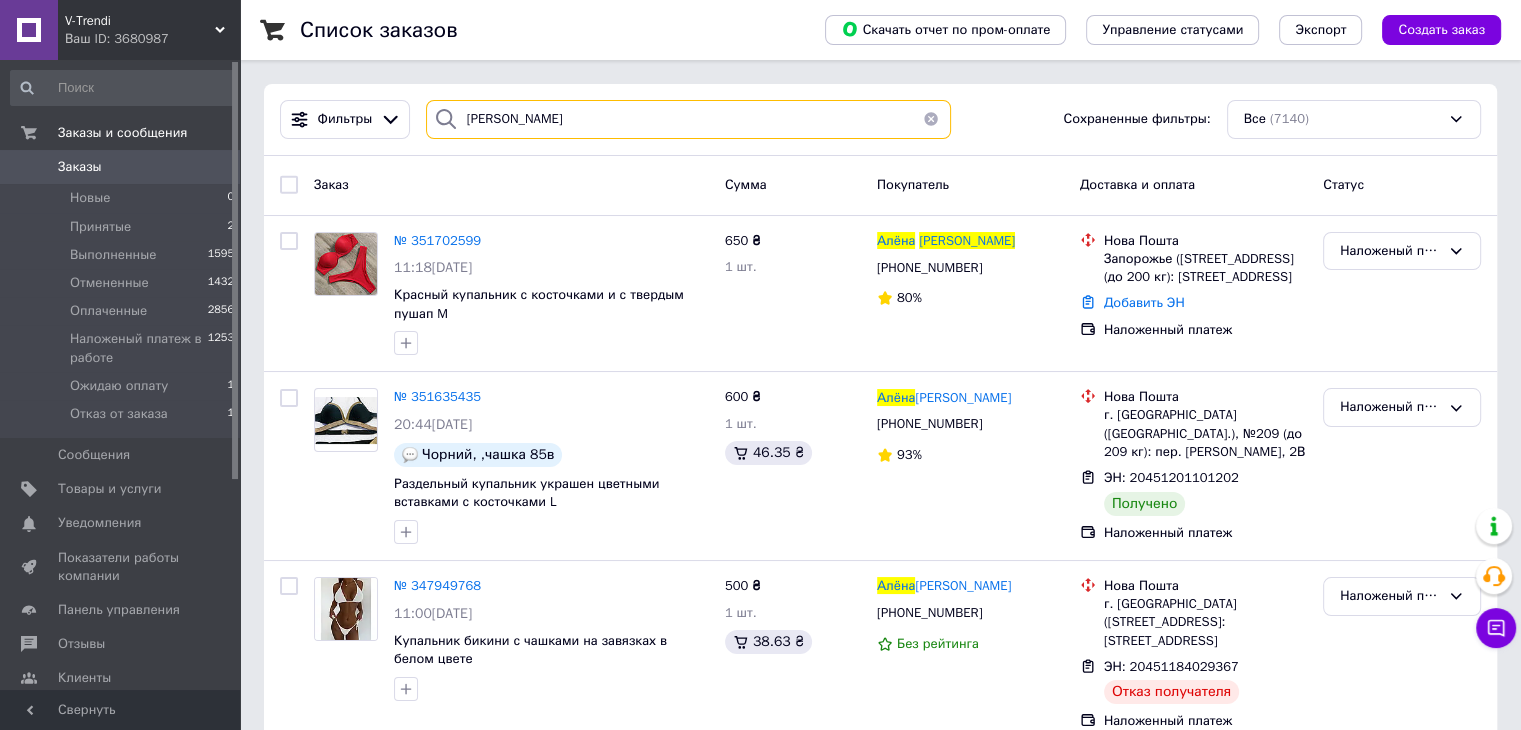drag, startPoint x: 463, startPoint y: 97, endPoint x: 369, endPoint y: 187, distance: 130.13838 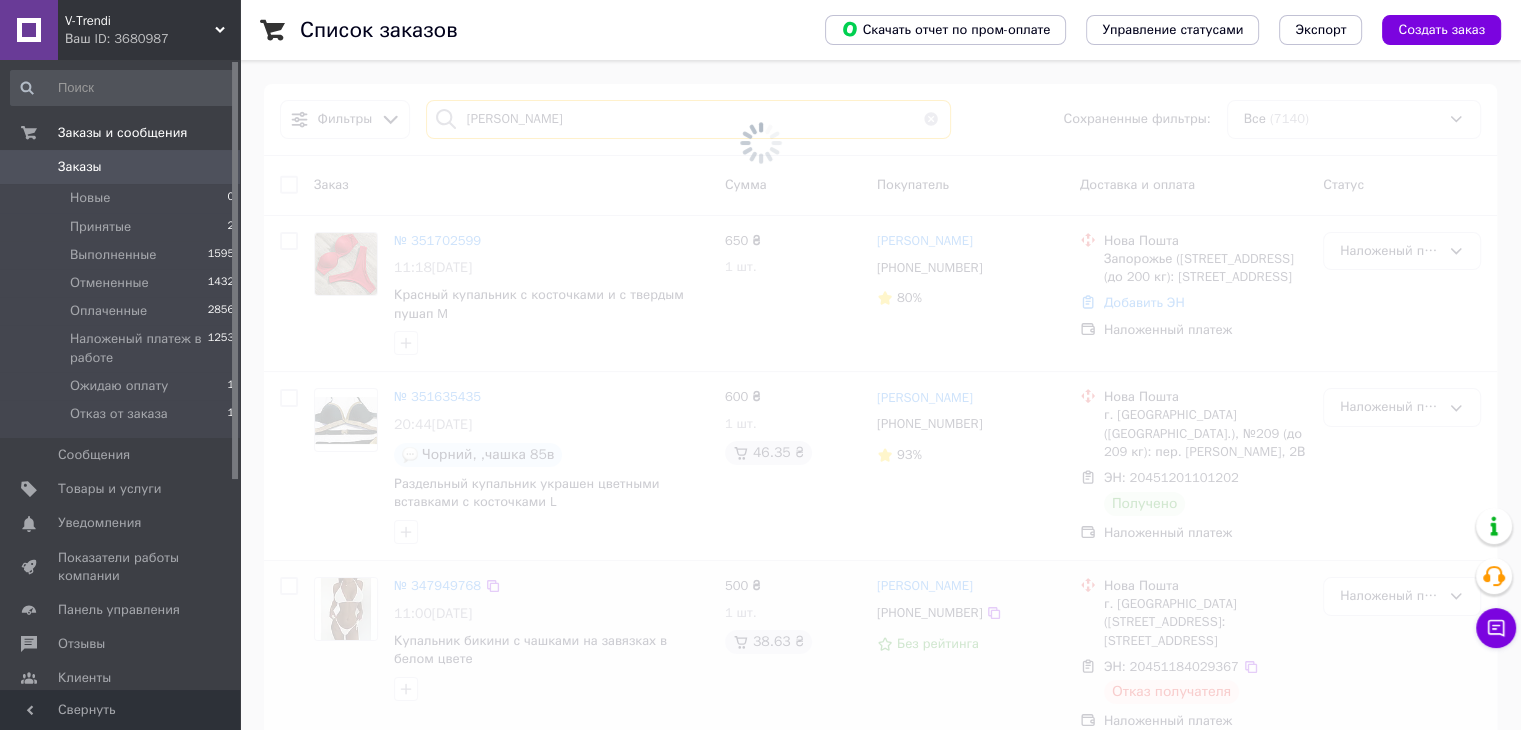 type on "Костенко Анастасія" 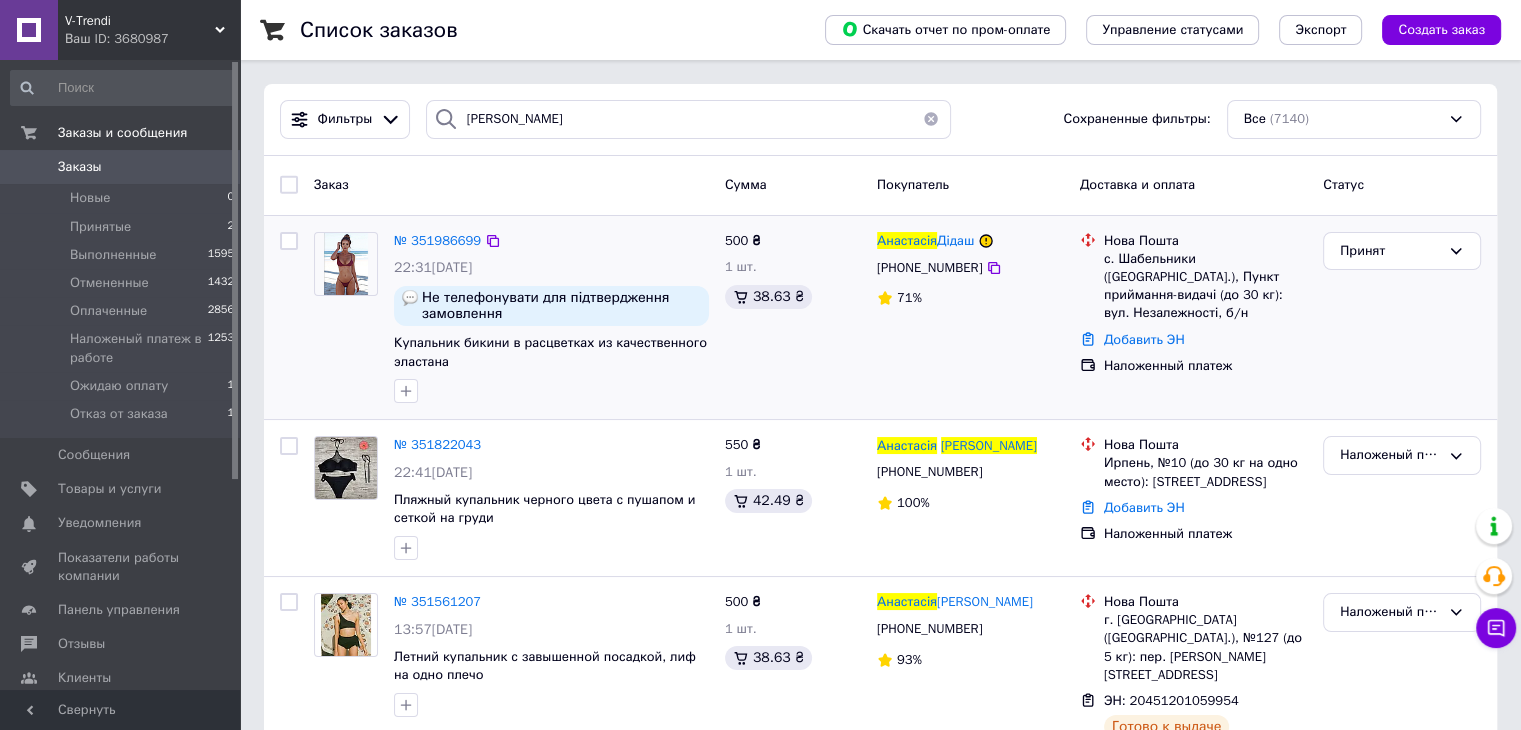 click at bounding box center (346, 318) 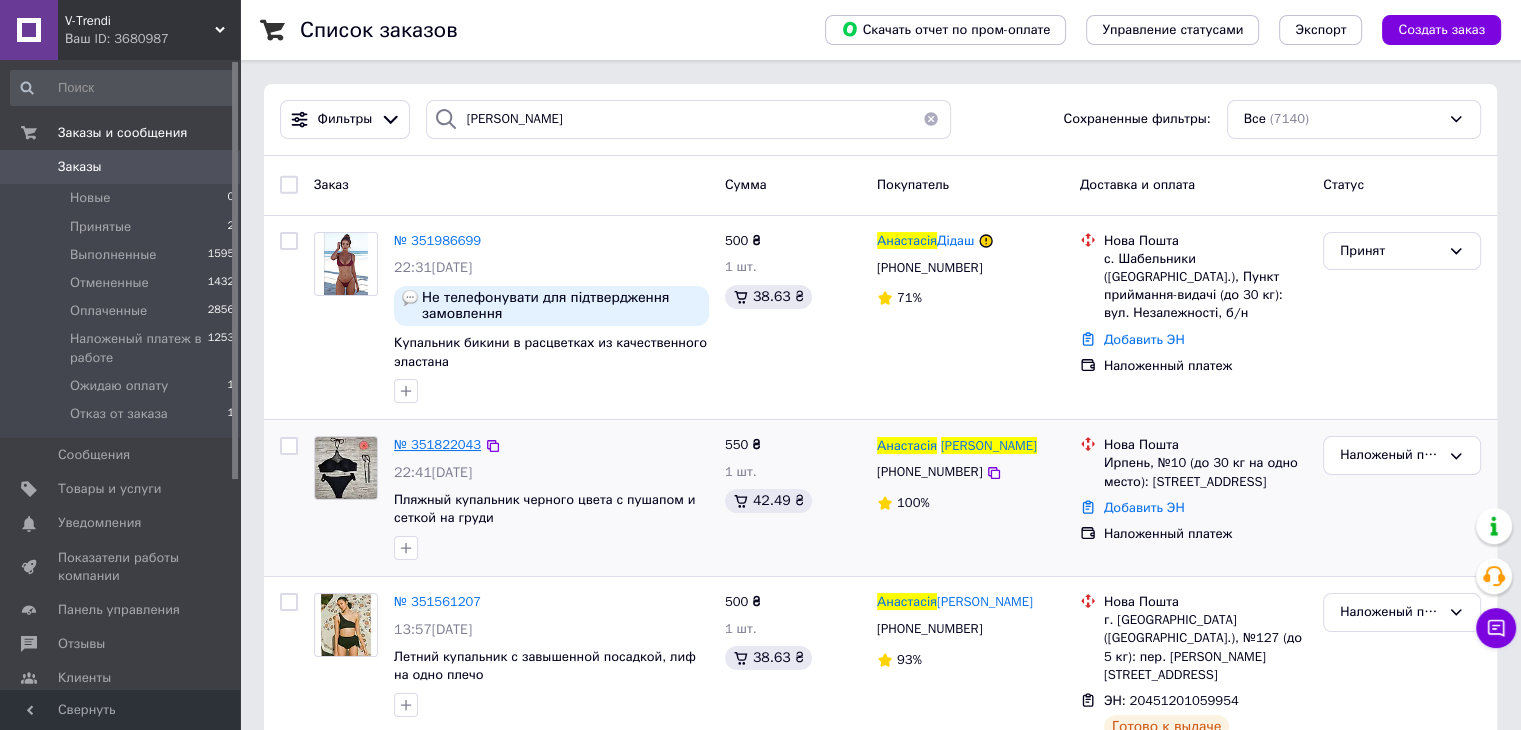 click on "№ 351822043" at bounding box center [437, 444] 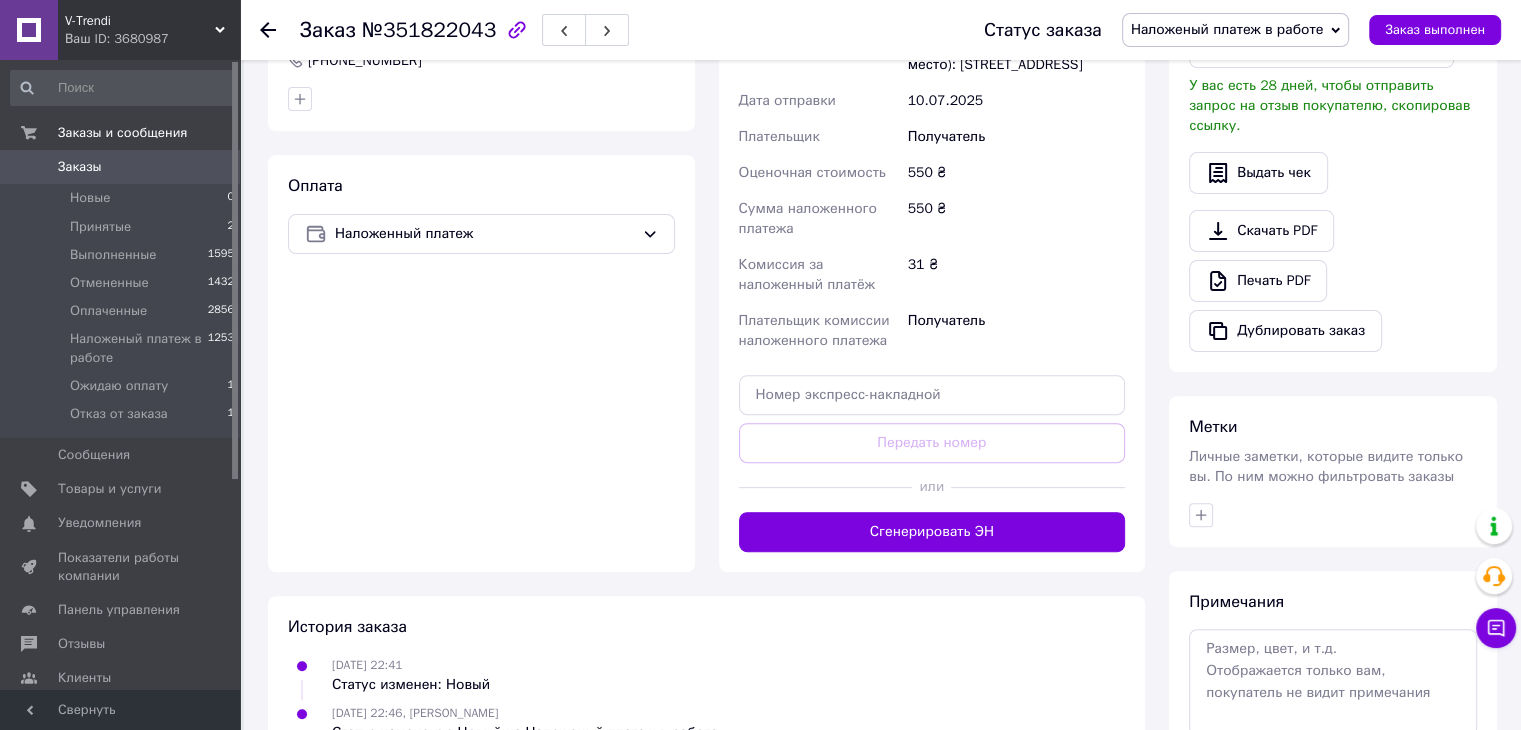 scroll, scrollTop: 600, scrollLeft: 0, axis: vertical 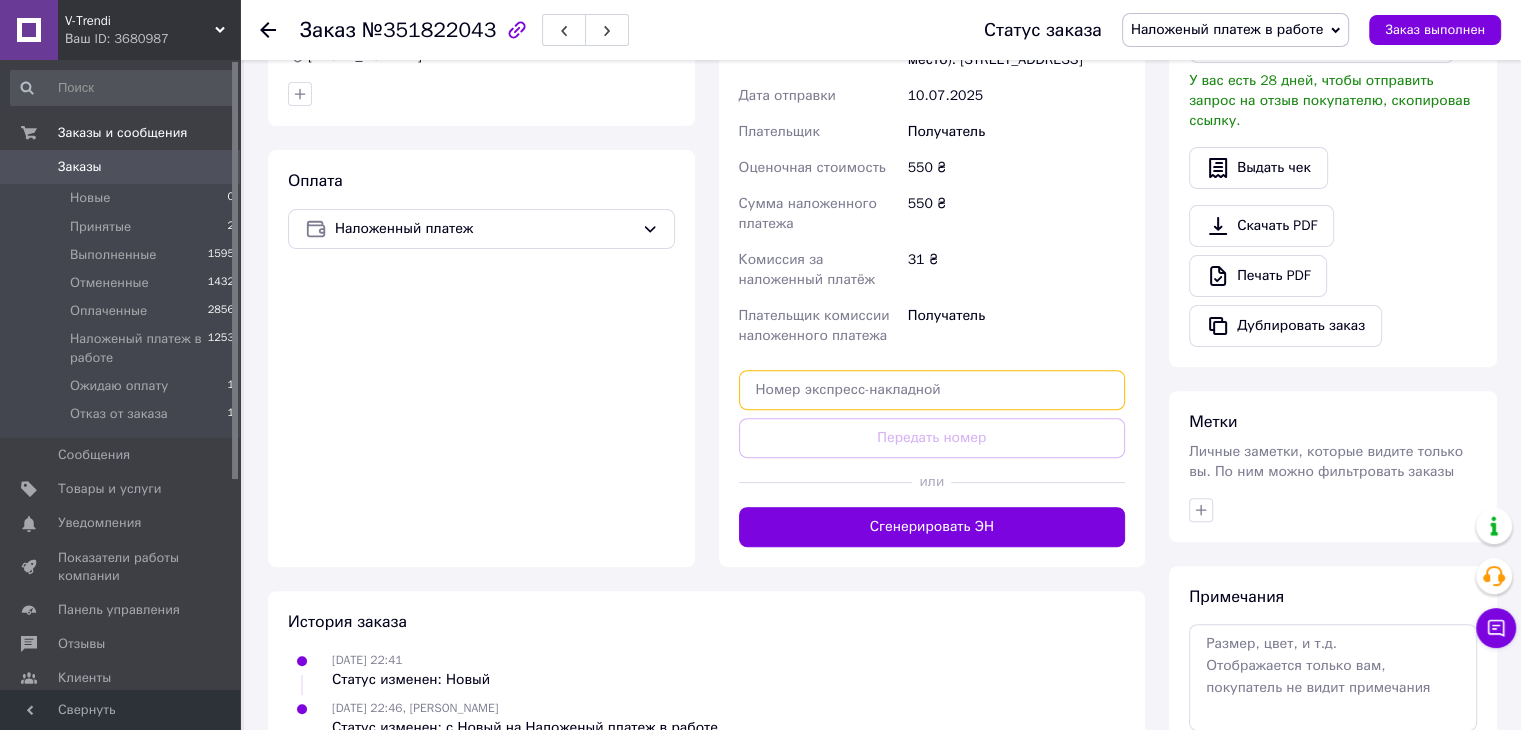 drag, startPoint x: 799, startPoint y: 389, endPoint x: 806, endPoint y: 410, distance: 22.135944 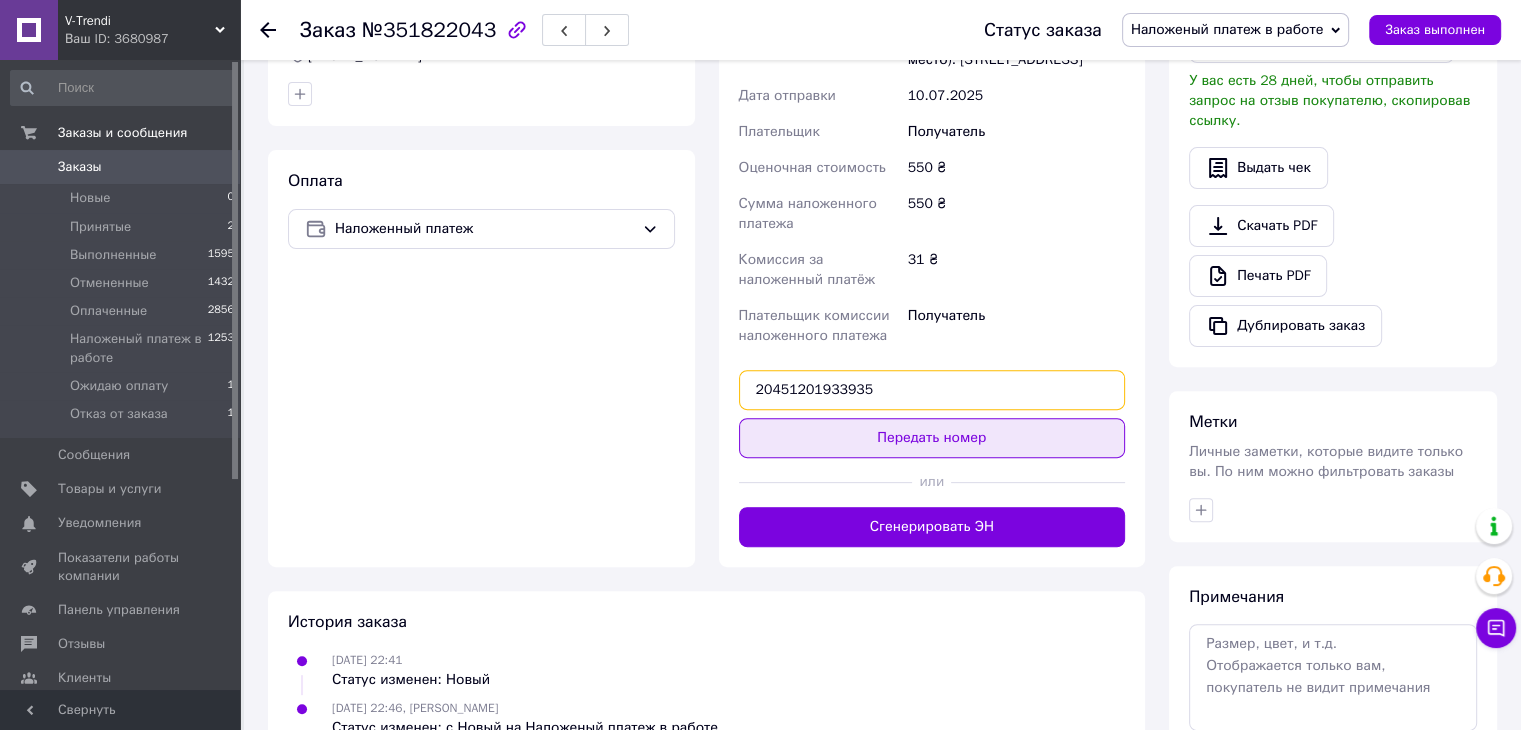 type on "20451201933935" 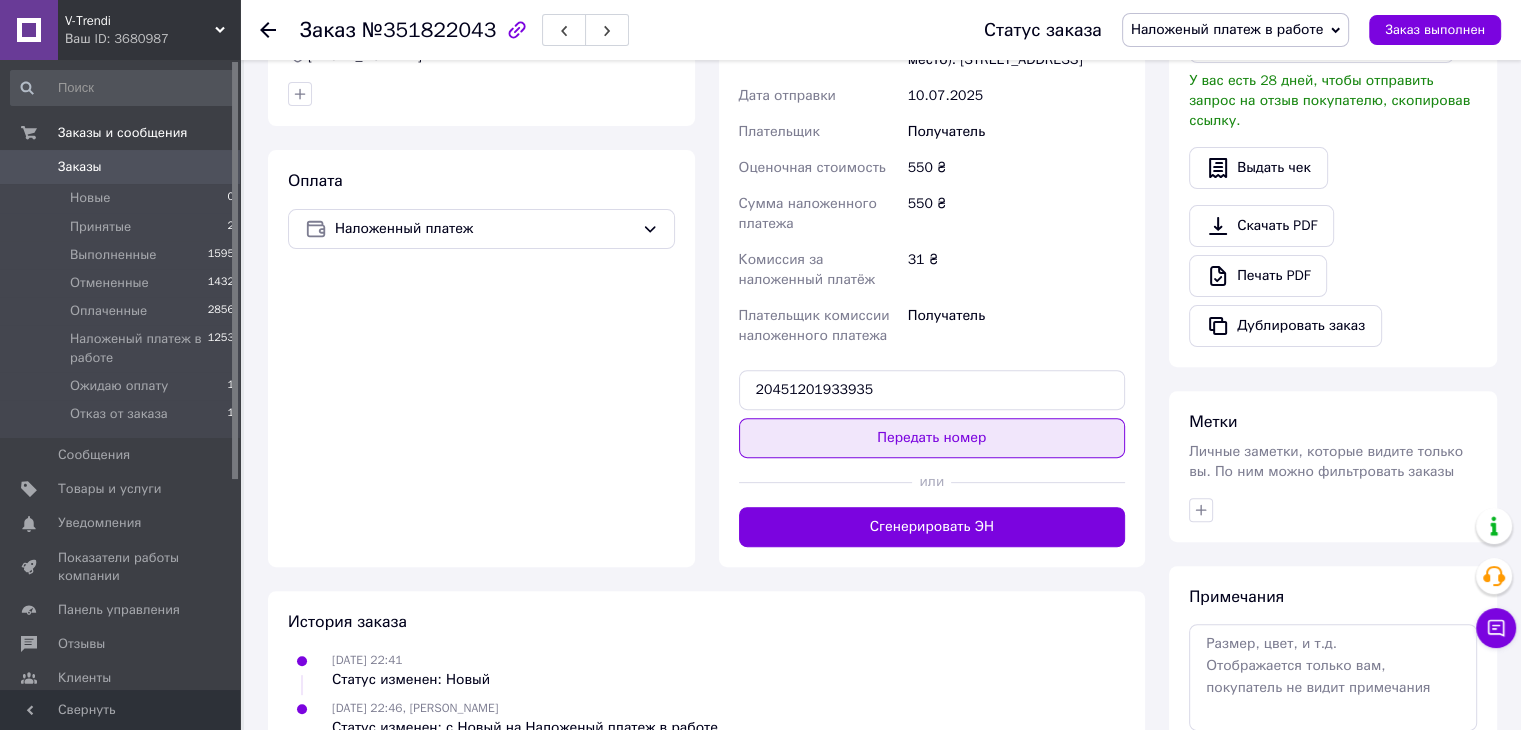 click on "Передать номер" at bounding box center (932, 438) 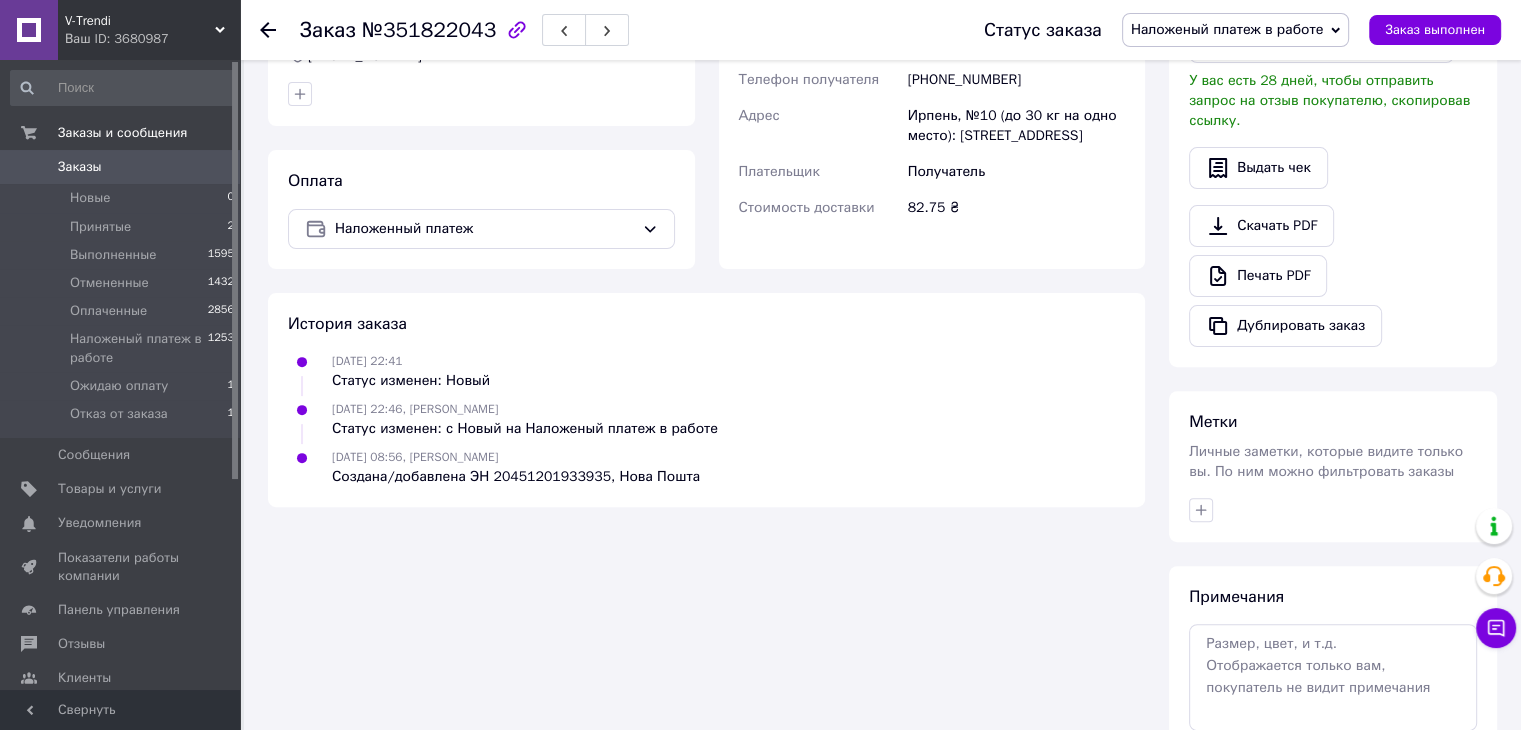 click on "Заказы" at bounding box center (80, 167) 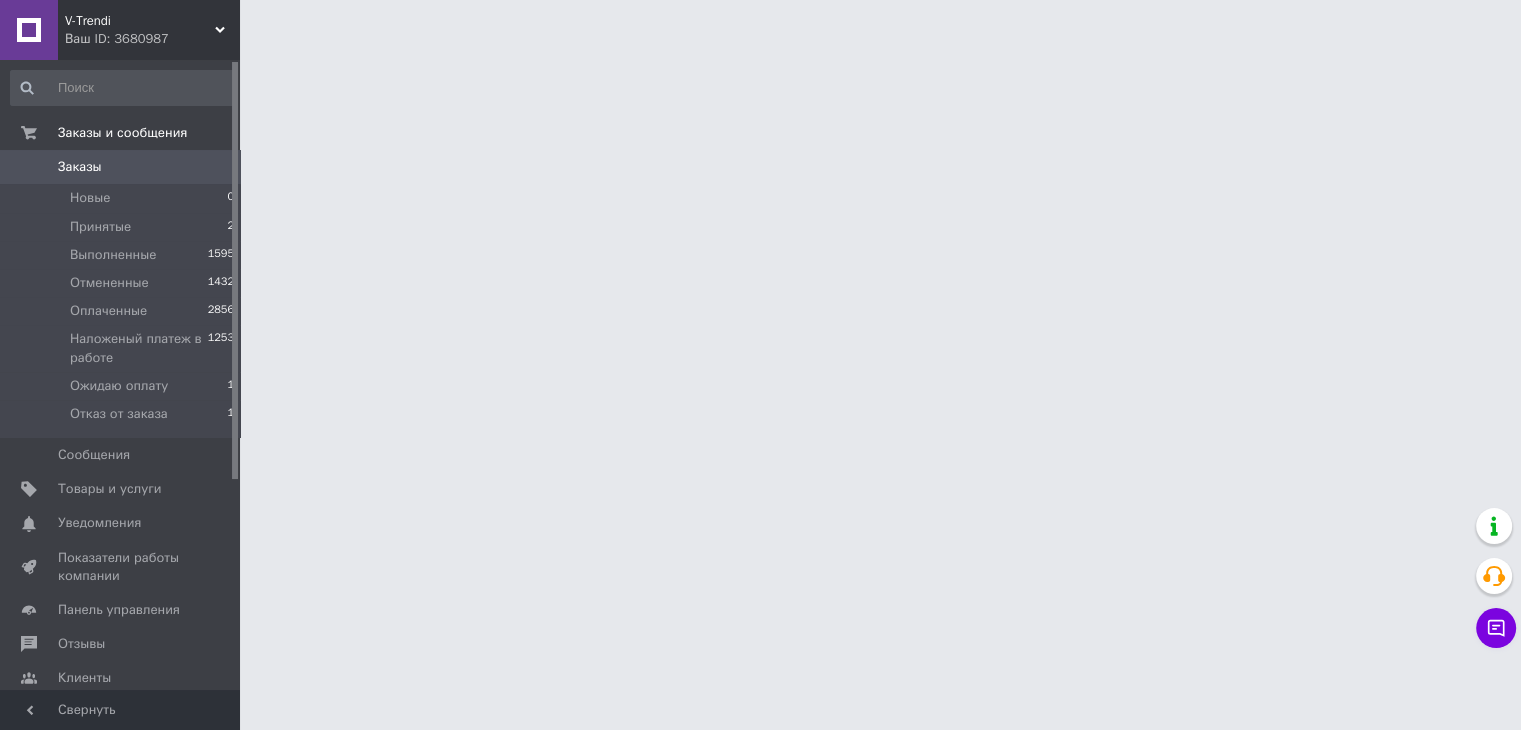 scroll, scrollTop: 0, scrollLeft: 0, axis: both 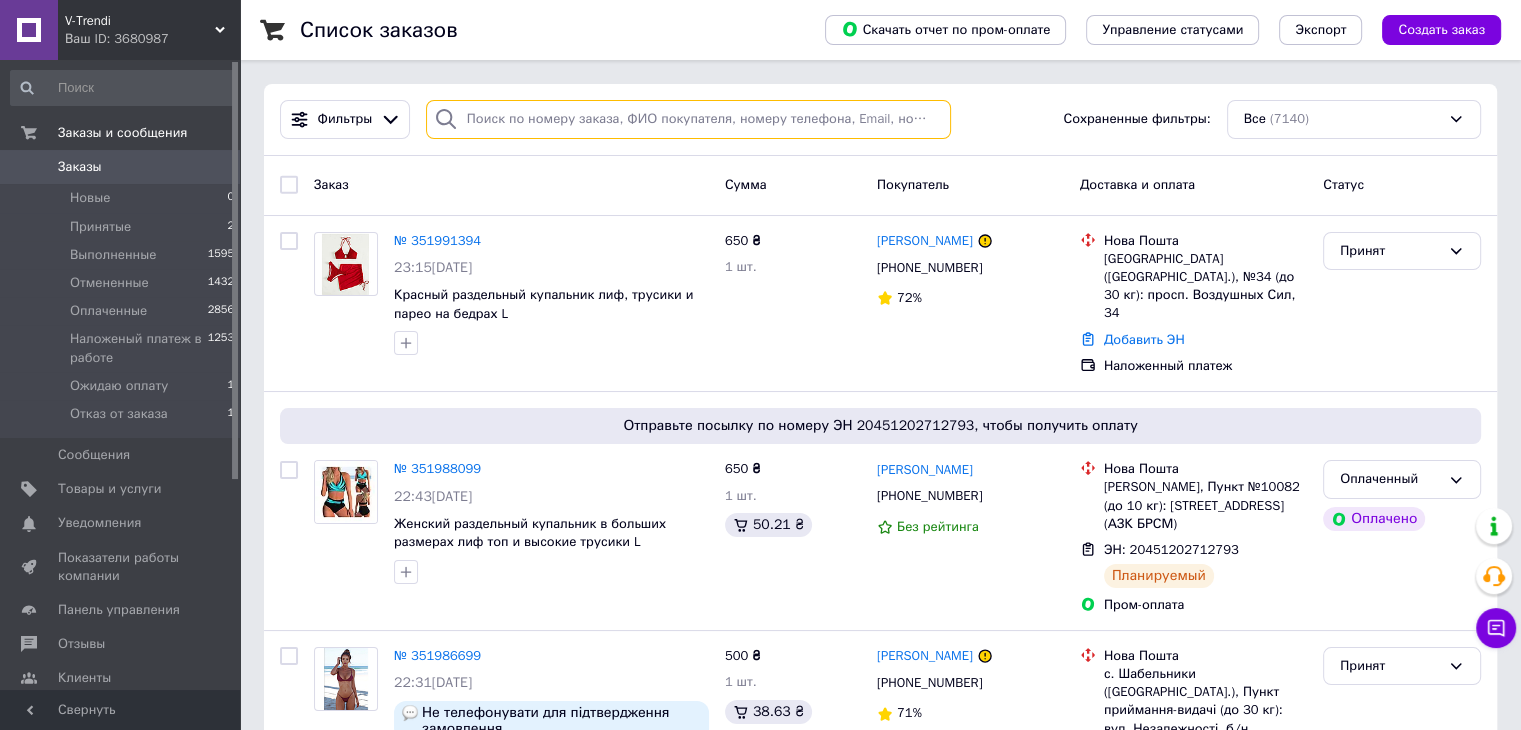 click at bounding box center (688, 119) 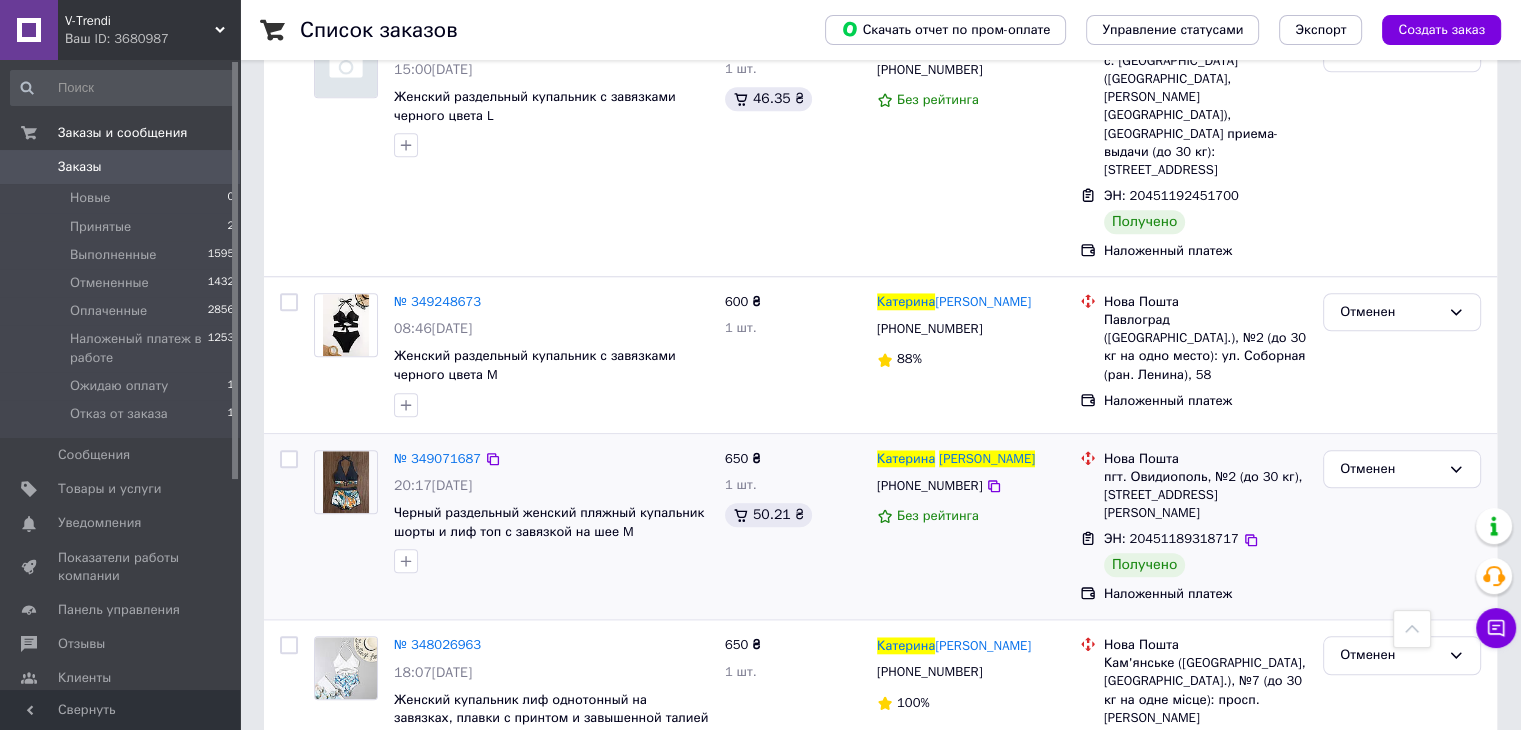 scroll, scrollTop: 1800, scrollLeft: 0, axis: vertical 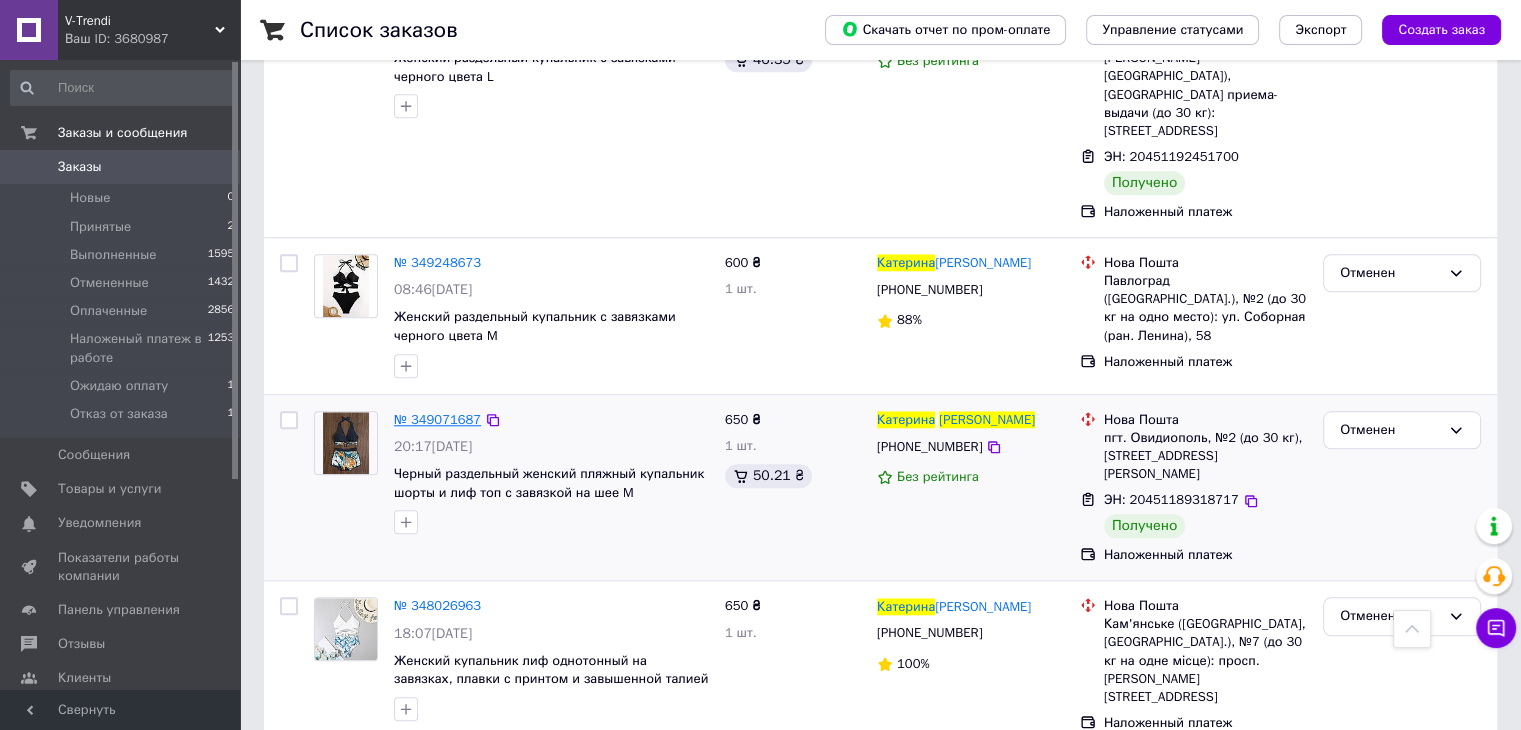 type on "Кремінська Катерина" 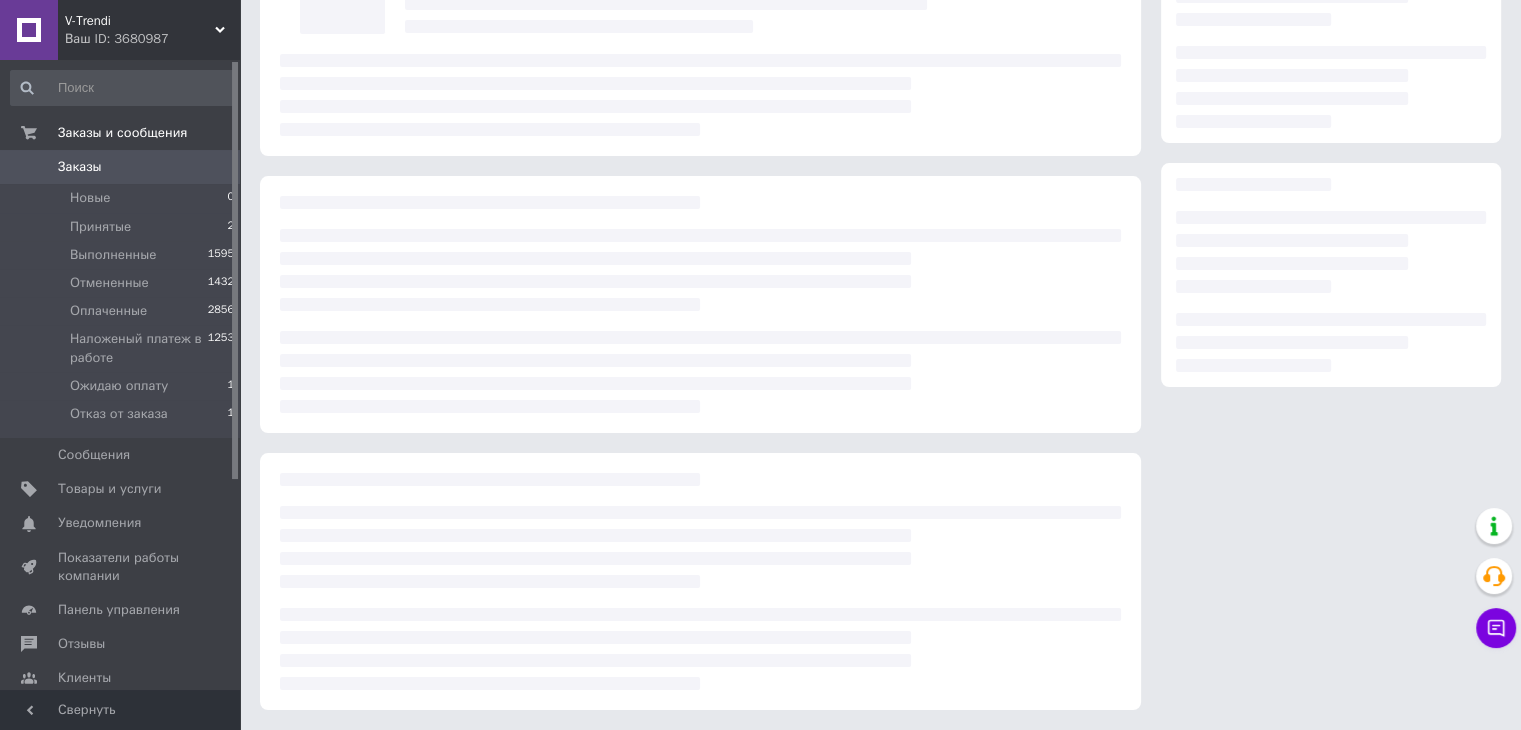 scroll, scrollTop: 0, scrollLeft: 0, axis: both 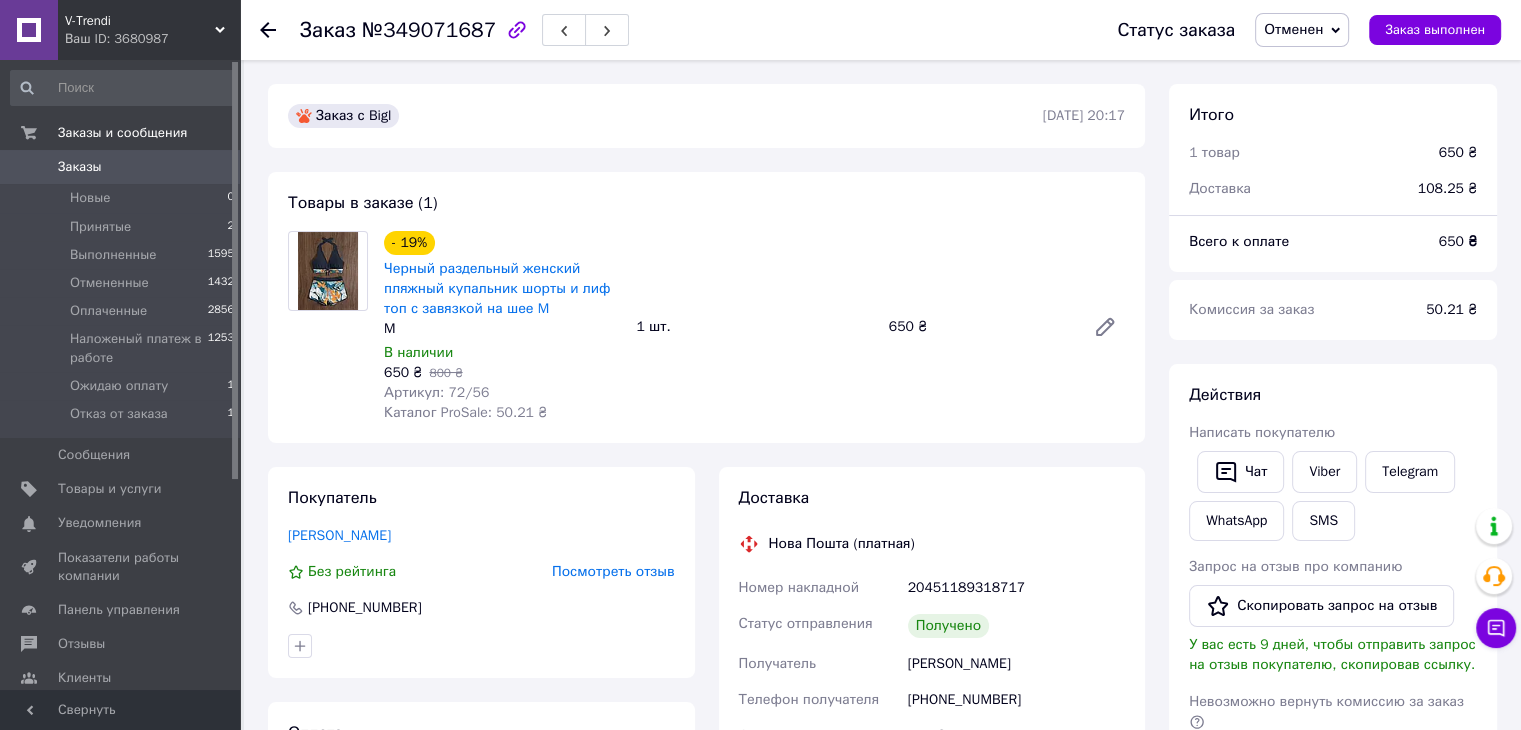 click on "Заказы" at bounding box center [80, 167] 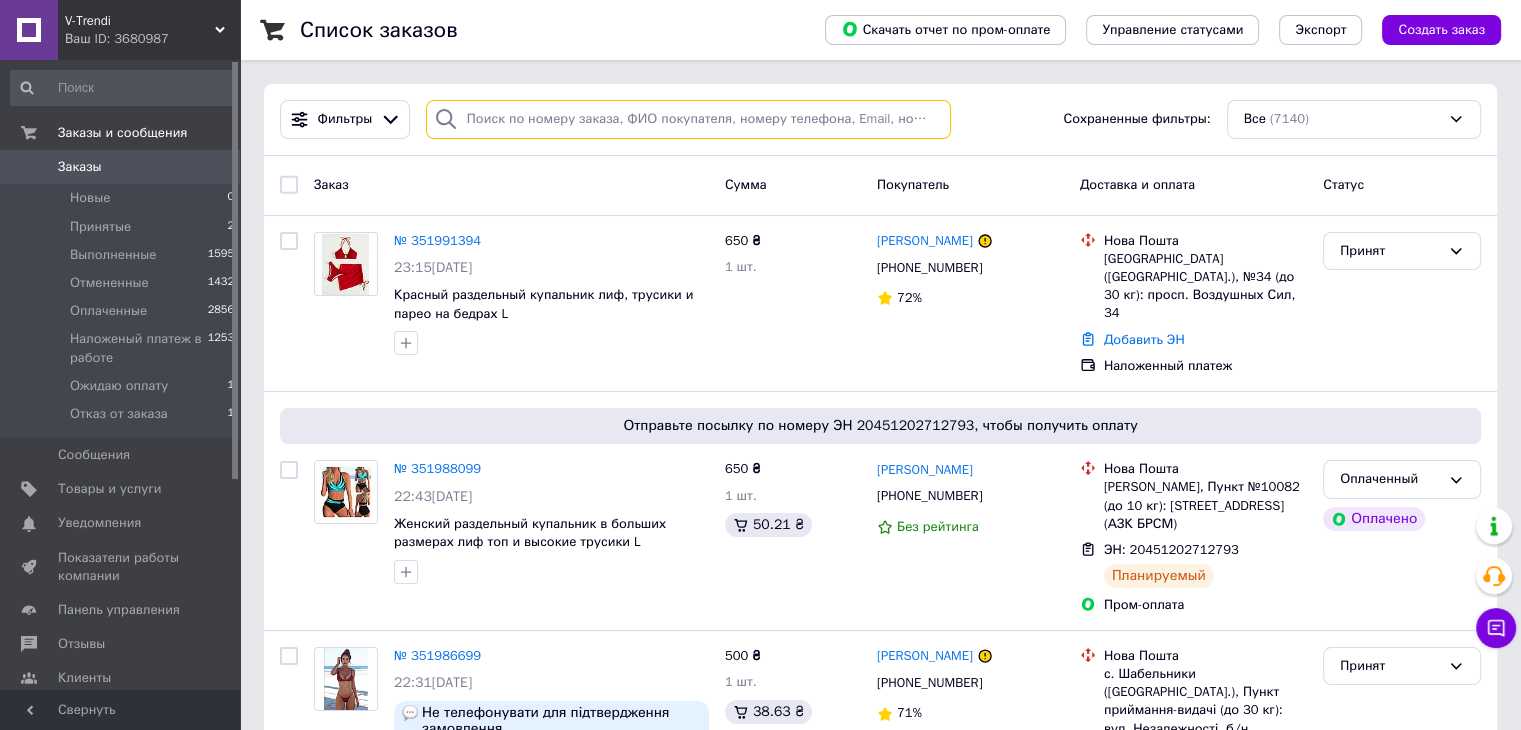 click at bounding box center (688, 119) 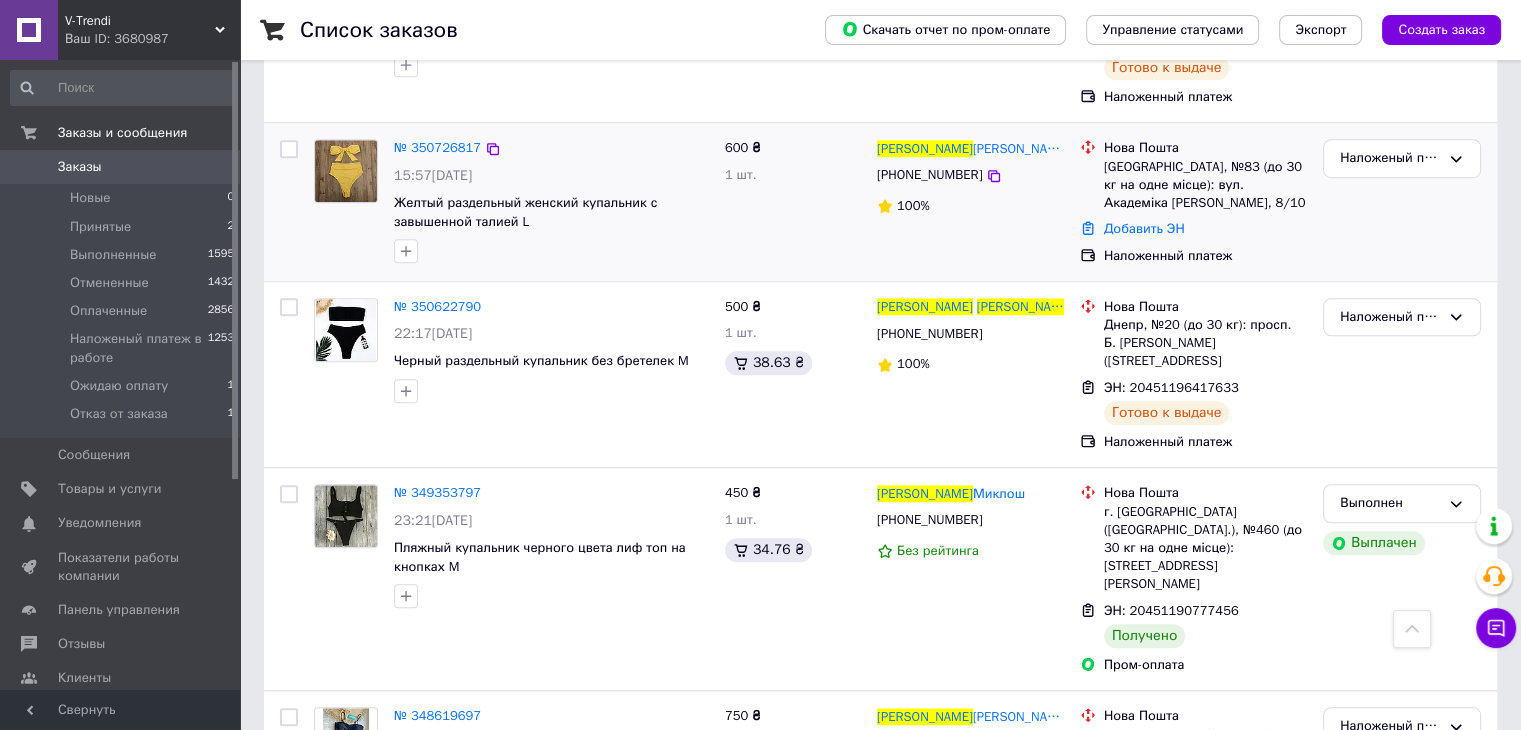 scroll, scrollTop: 1400, scrollLeft: 0, axis: vertical 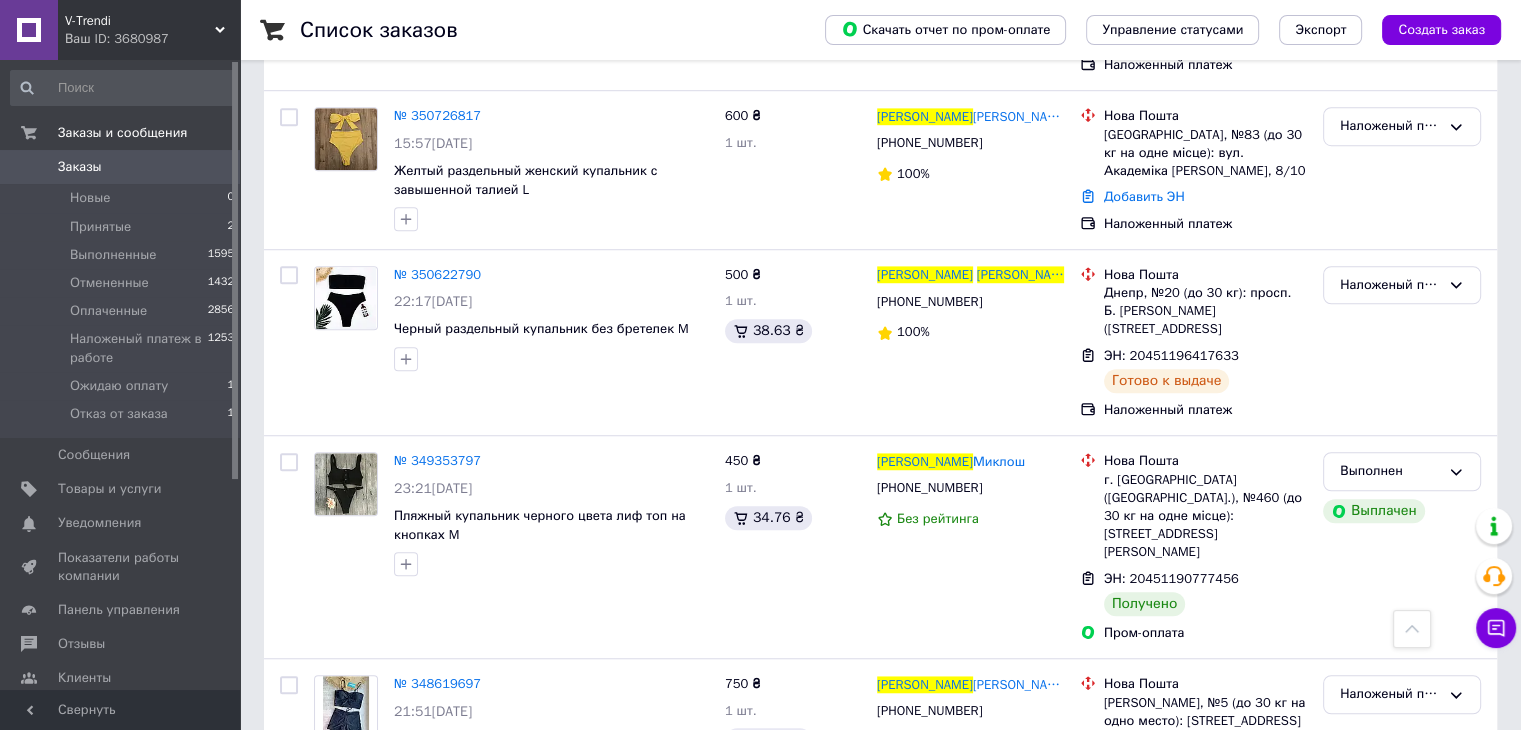 type on "Литвиченко Анна" 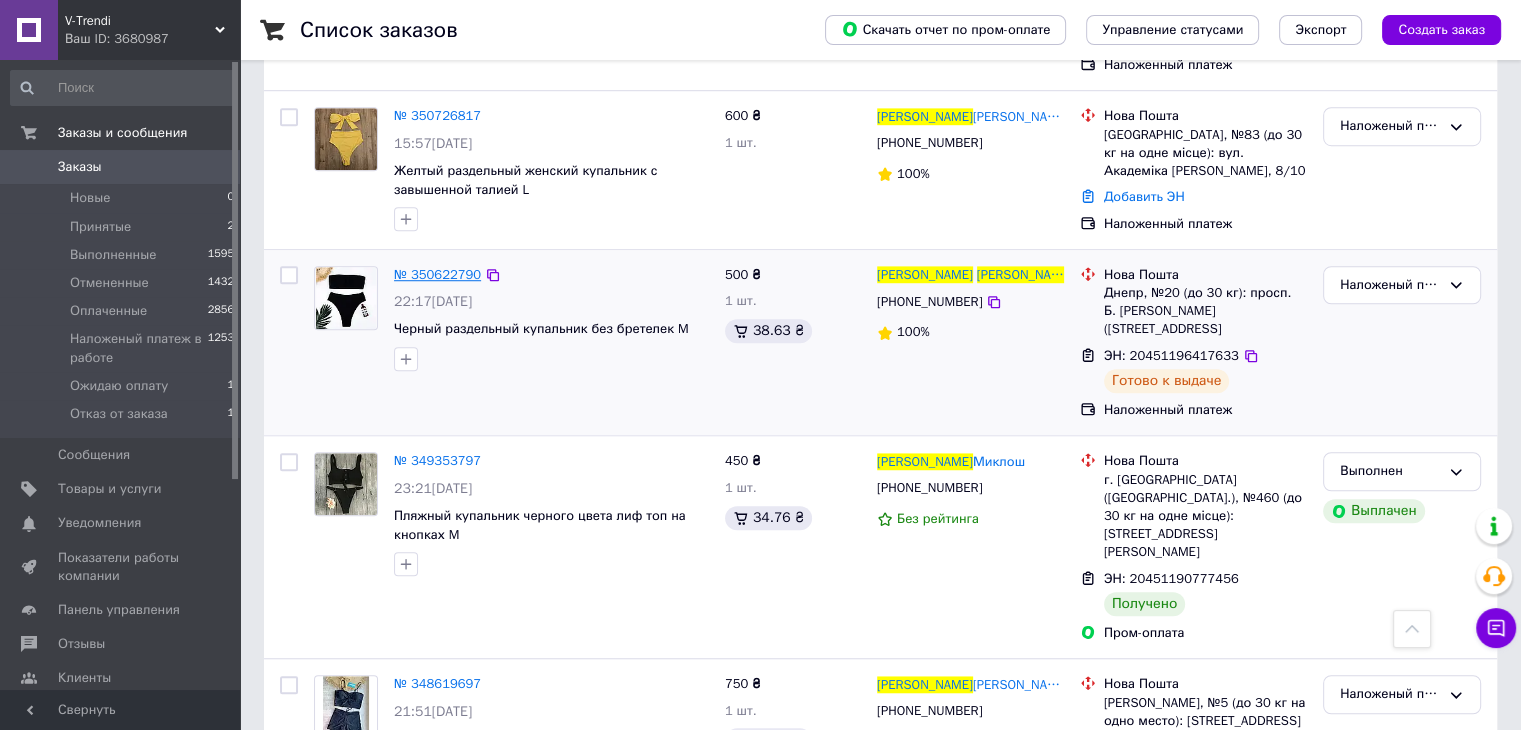 click on "№ 350622790" at bounding box center [437, 274] 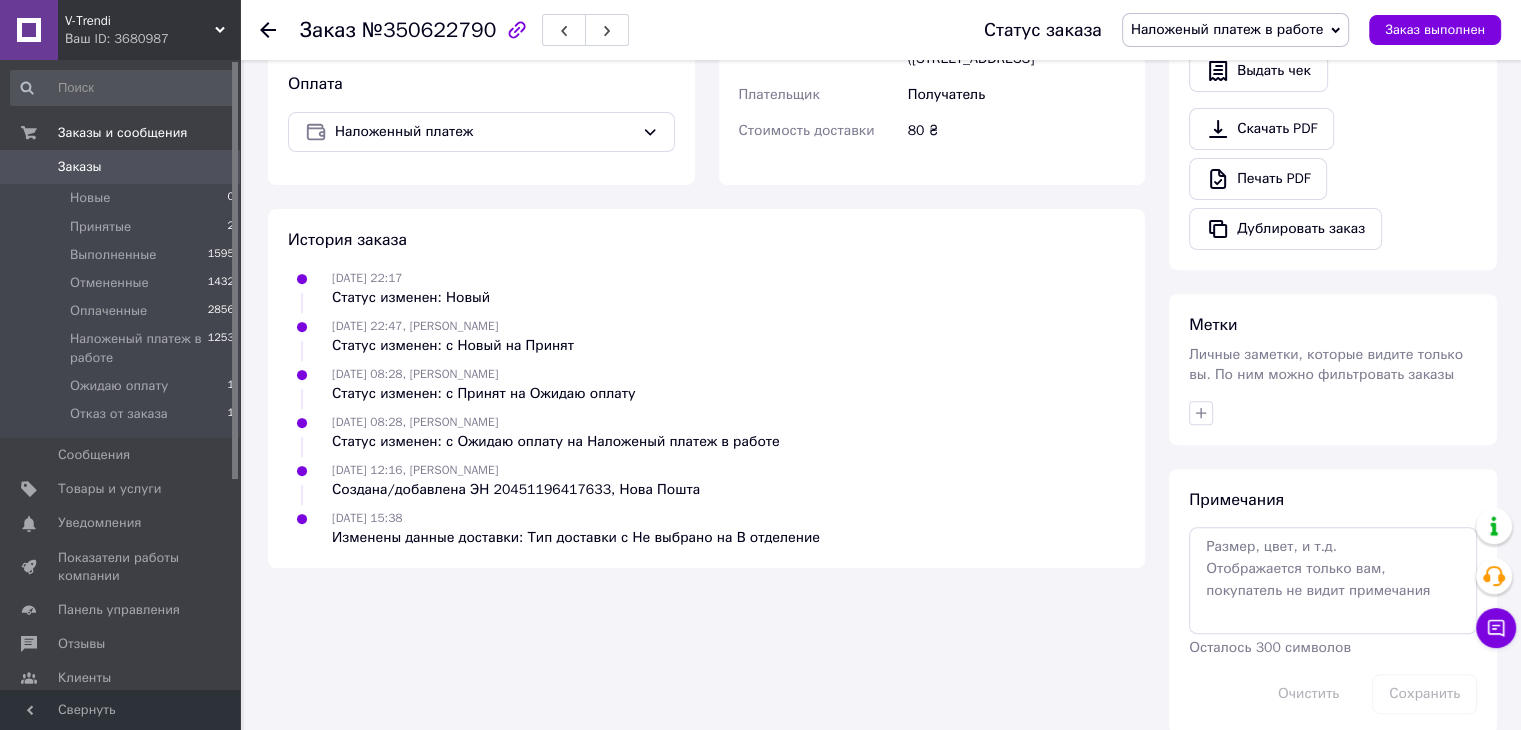 scroll, scrollTop: 700, scrollLeft: 0, axis: vertical 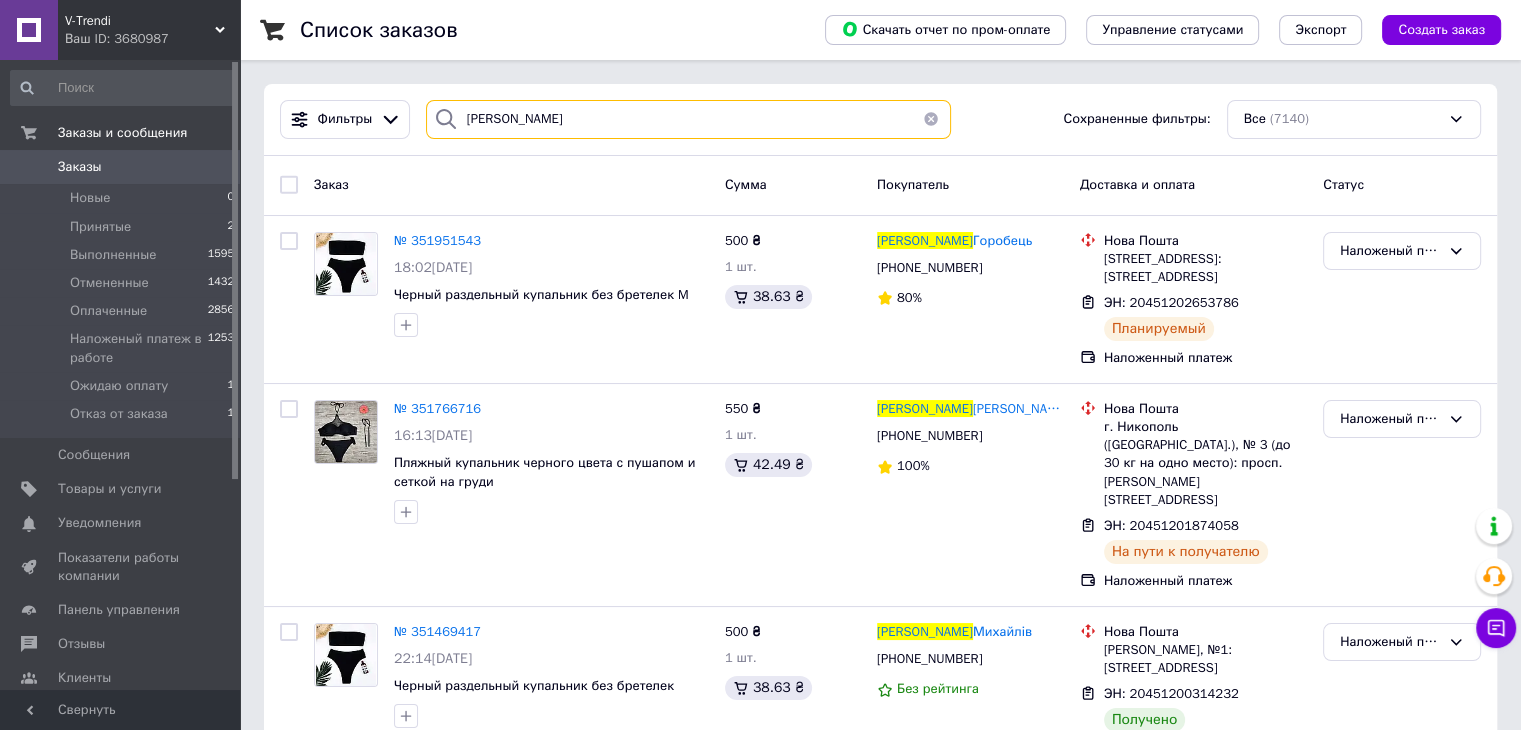 drag, startPoint x: 580, startPoint y: 117, endPoint x: 162, endPoint y: 87, distance: 419.07516 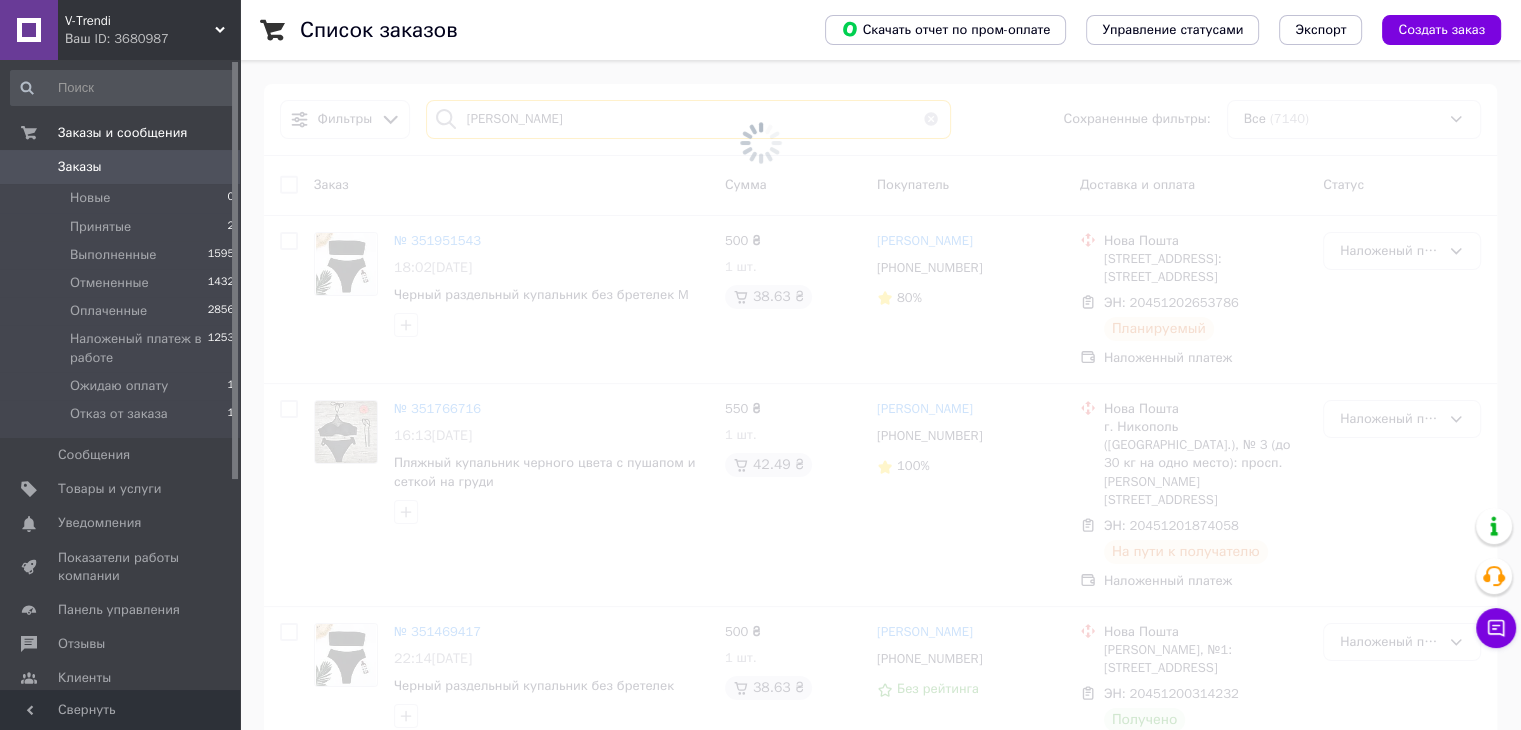 type on "Бабалик Катерина" 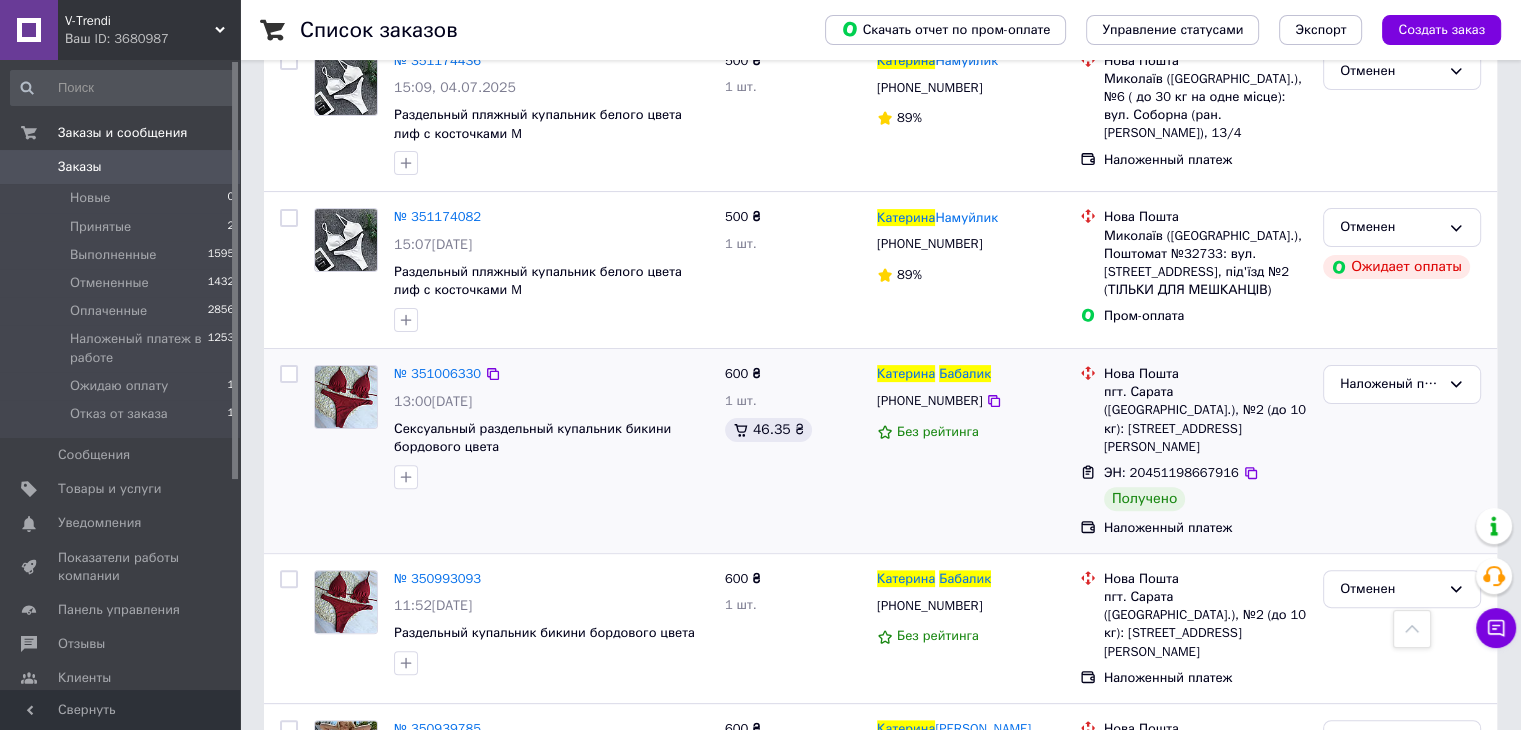 scroll, scrollTop: 500, scrollLeft: 0, axis: vertical 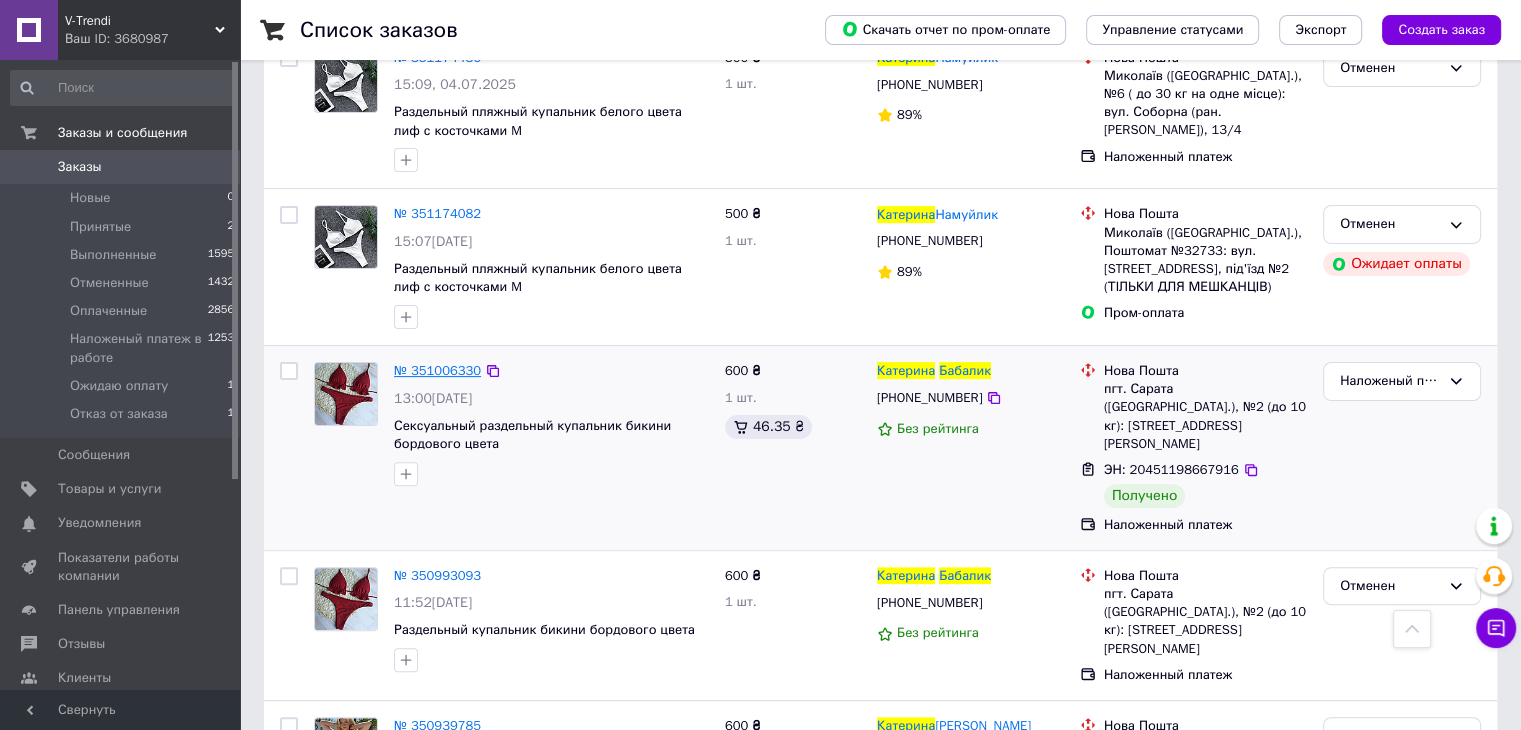click on "№ 351006330" at bounding box center (437, 370) 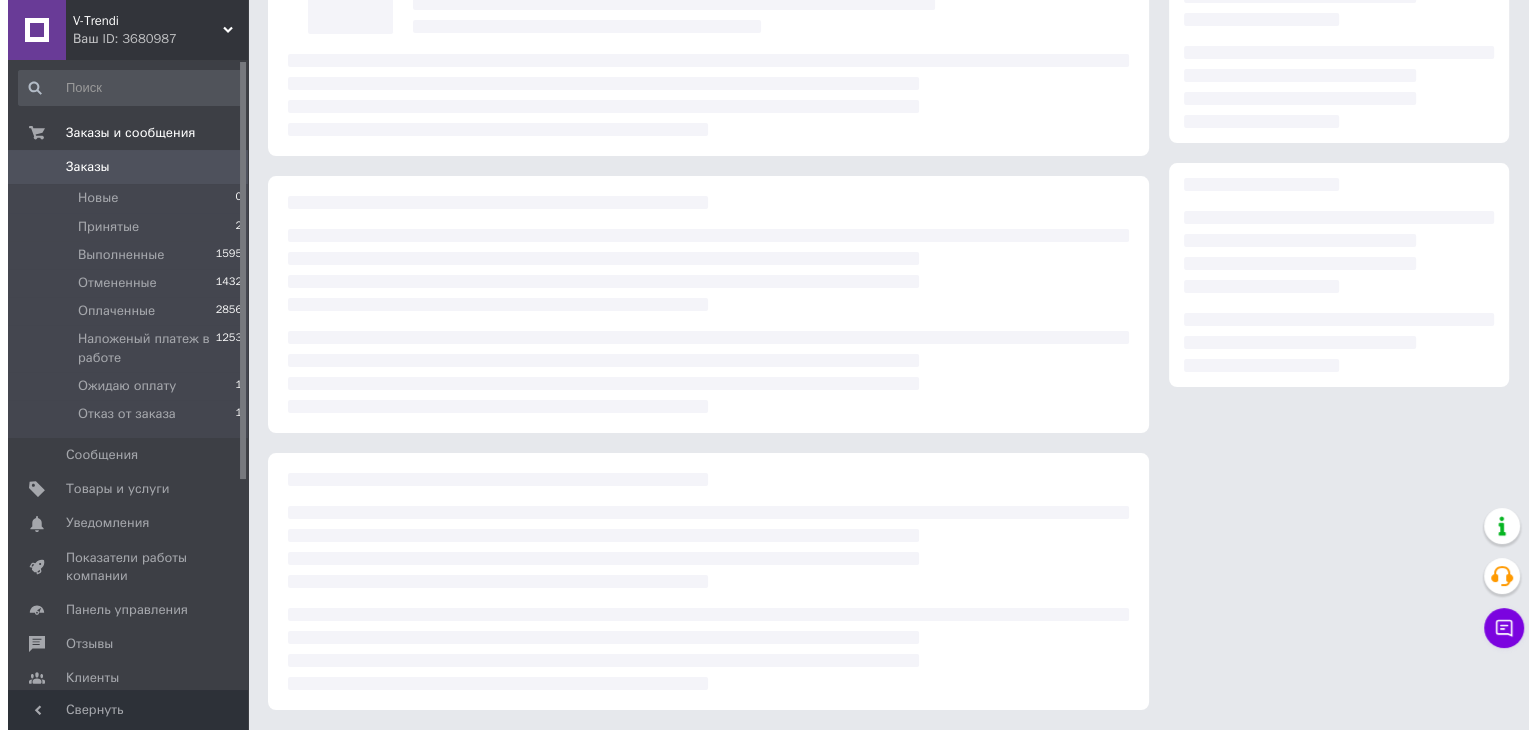 scroll, scrollTop: 0, scrollLeft: 0, axis: both 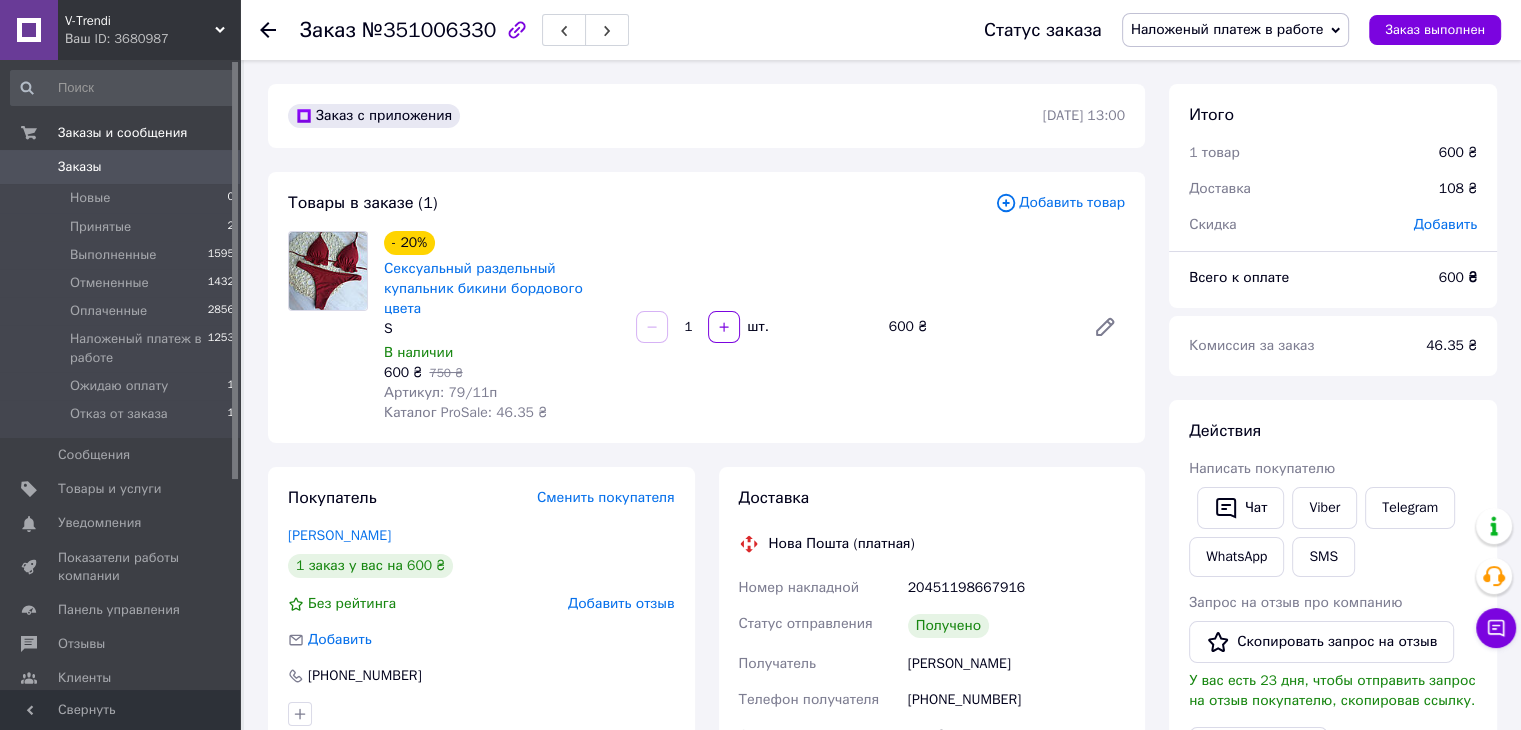 click on "Наложеный платеж в работе" at bounding box center (1227, 29) 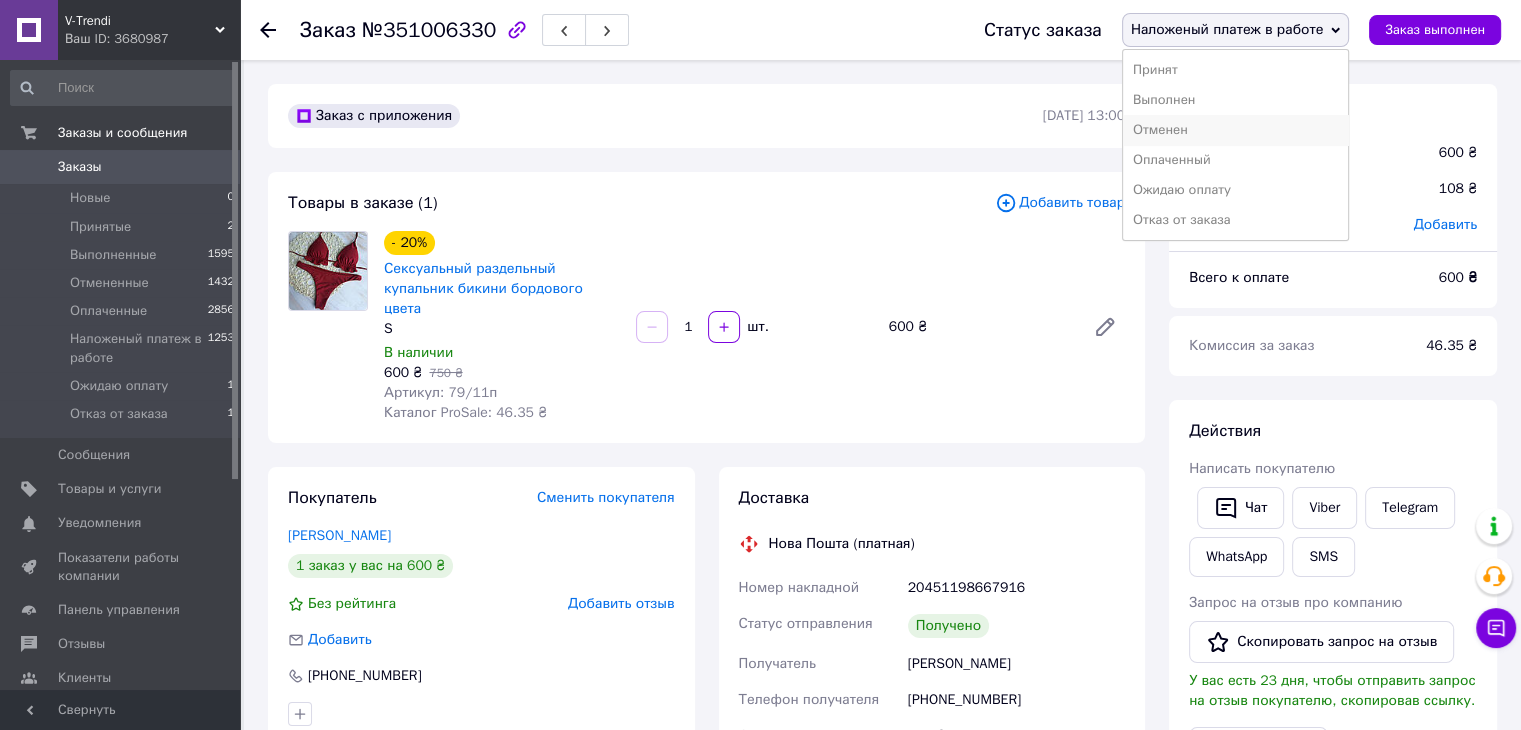 click on "Отменен" at bounding box center [1235, 130] 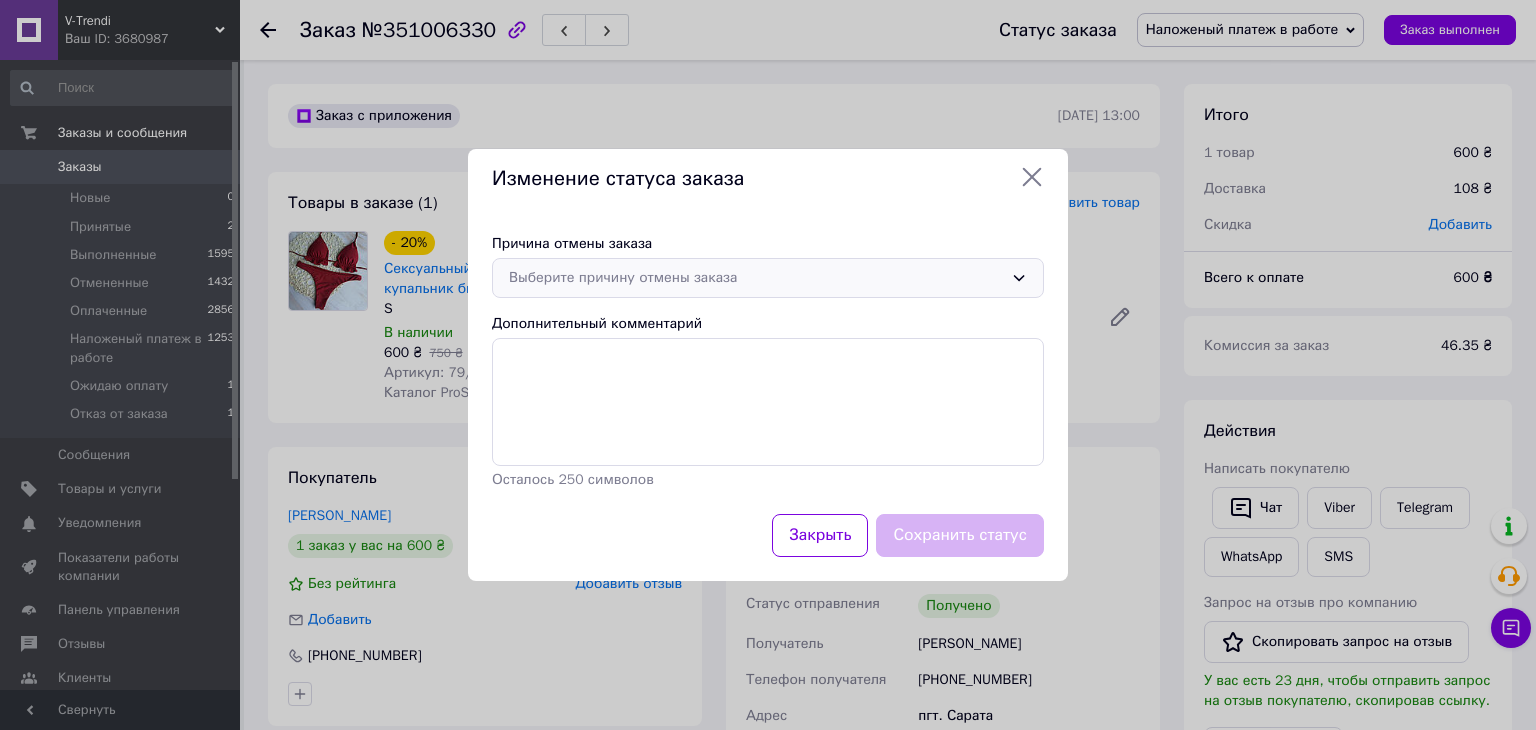 click on "Причина отмены заказа Выберите причину отмены заказа Дополнительный комментарий Осталось 250 символов" at bounding box center [768, 362] 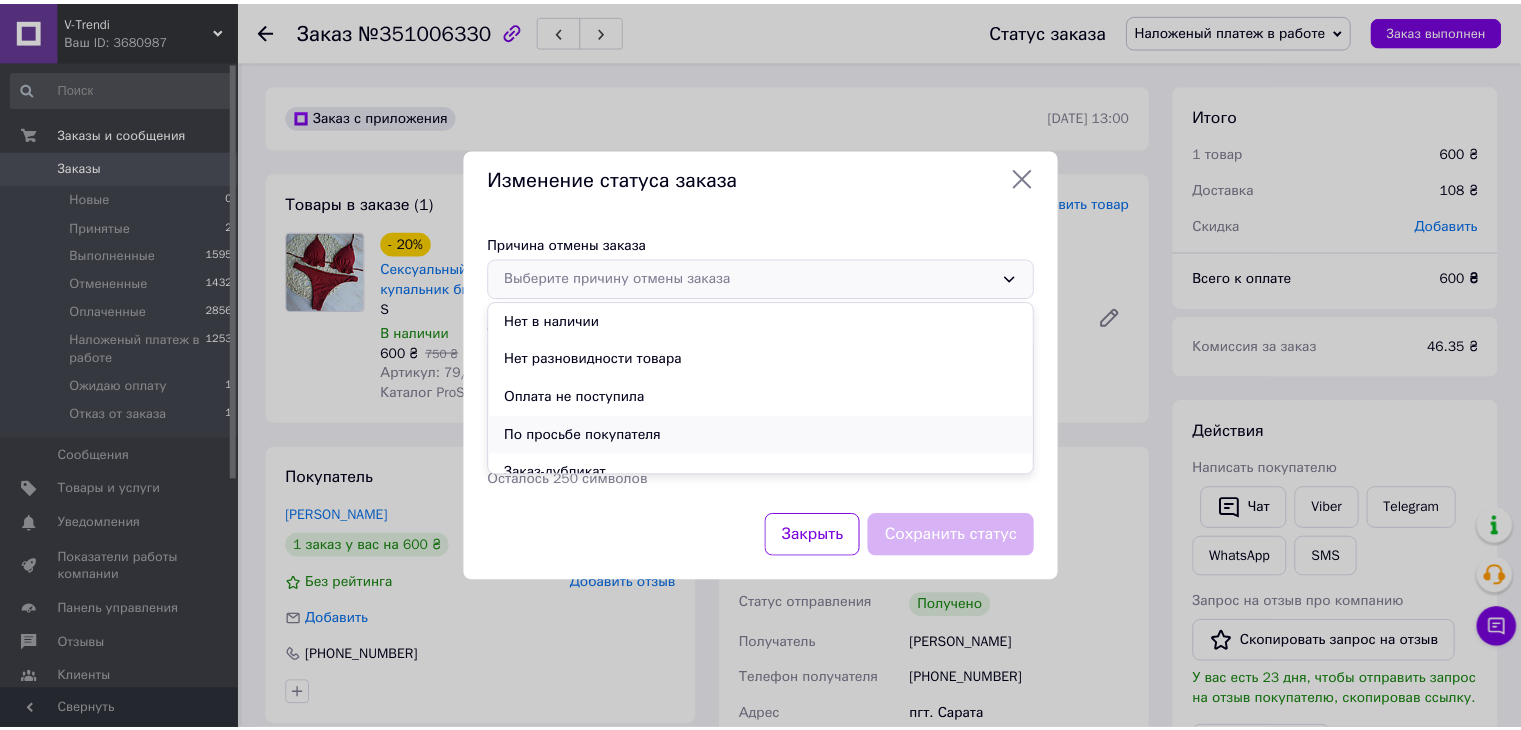 scroll, scrollTop: 93, scrollLeft: 0, axis: vertical 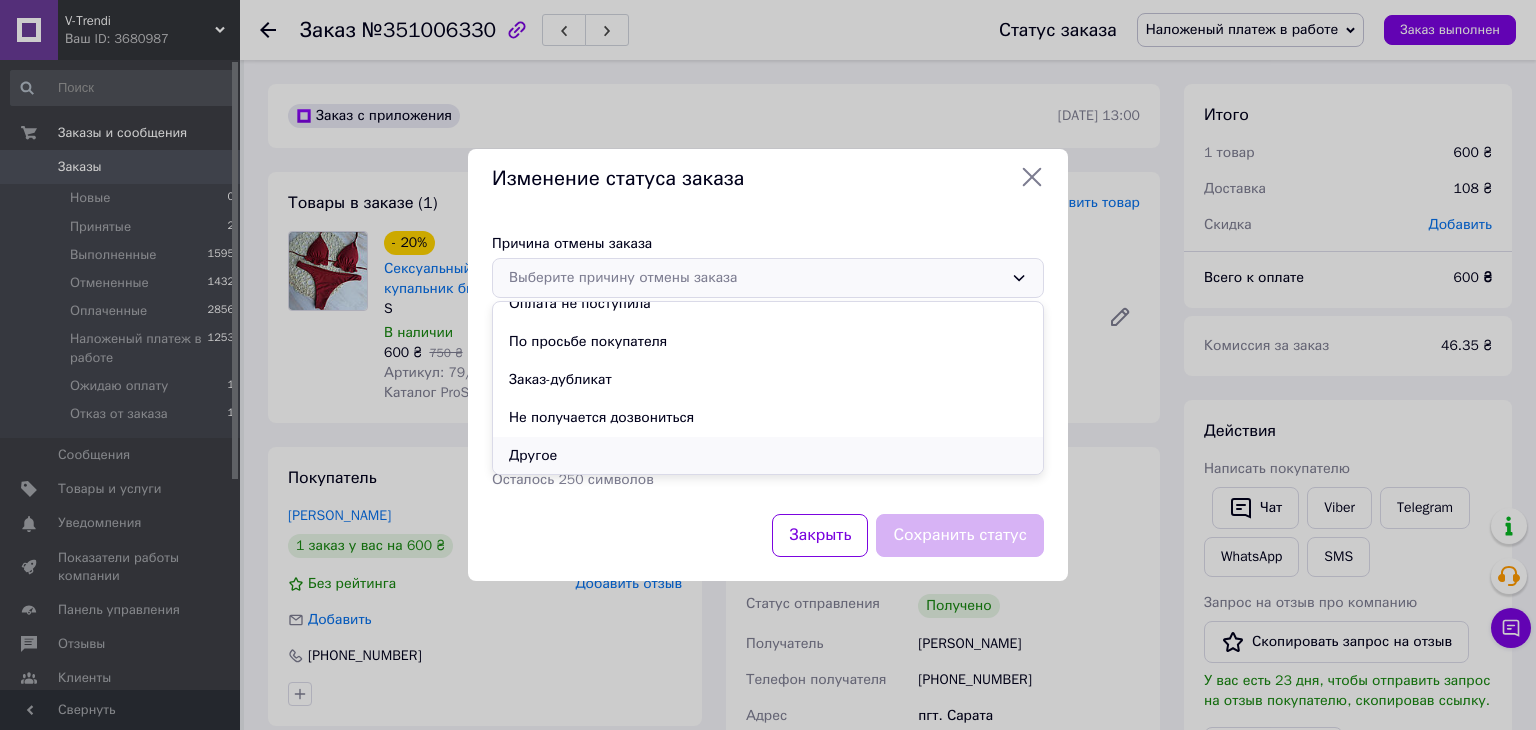 click on "Другое" at bounding box center [768, 456] 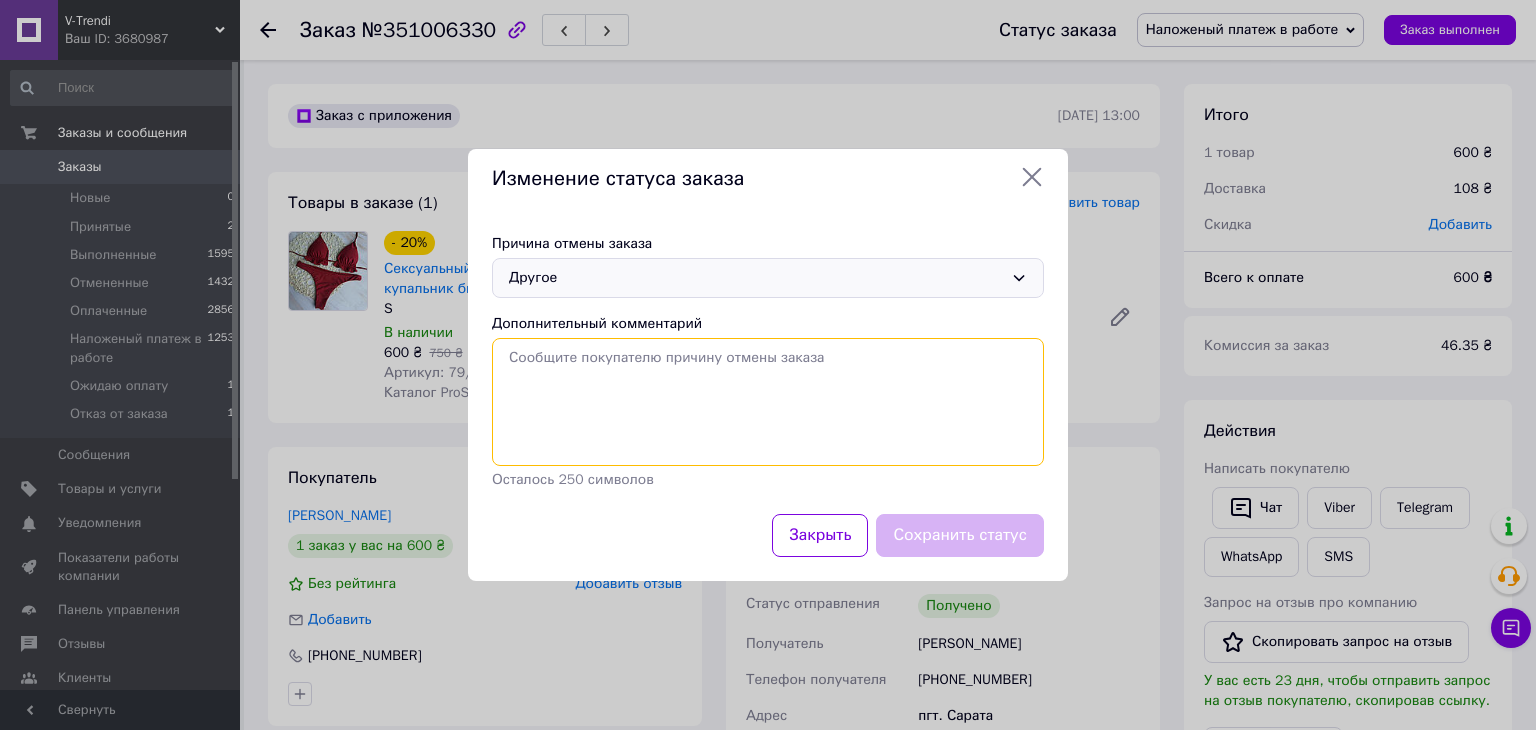 click on "Дополнительный комментарий" at bounding box center (768, 402) 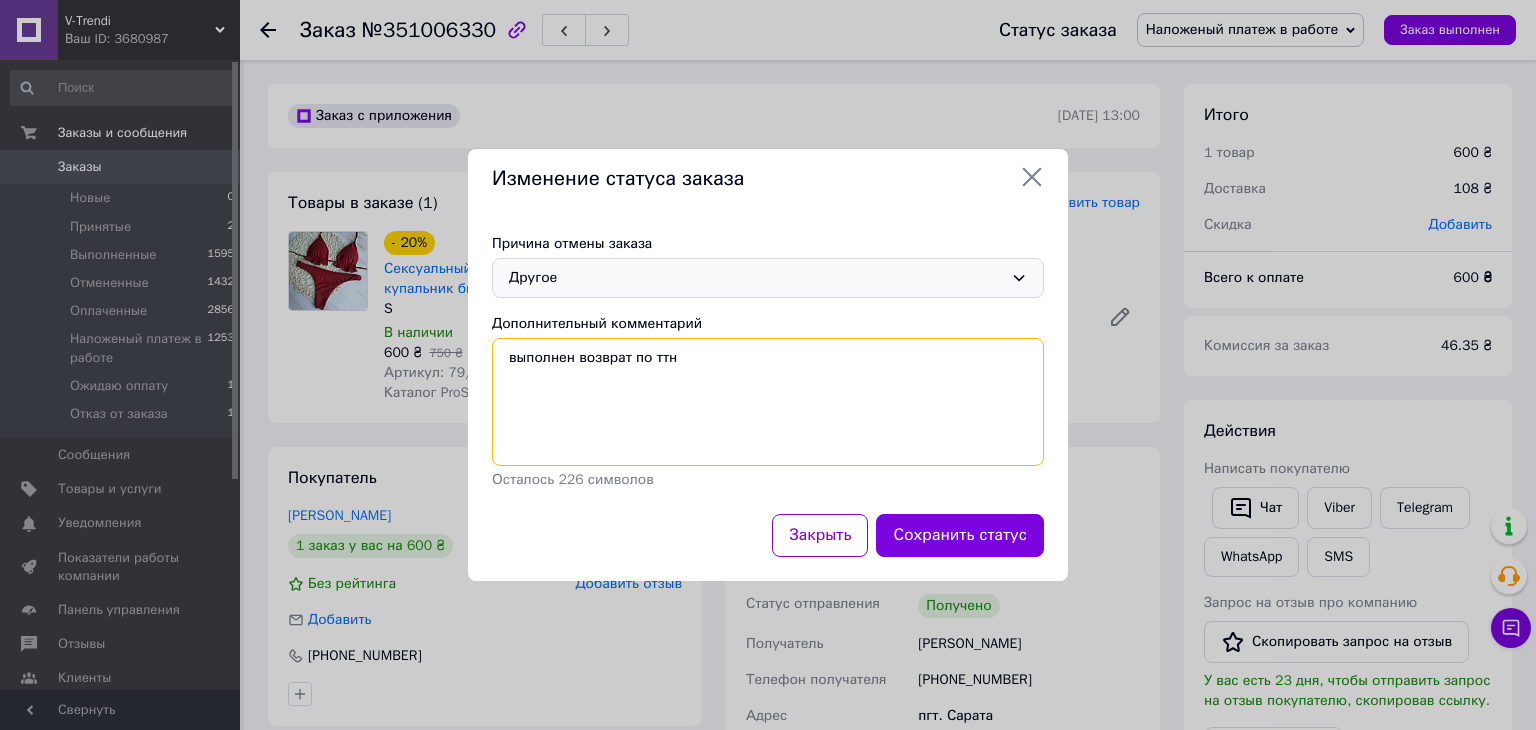 paste on "20451201283285" 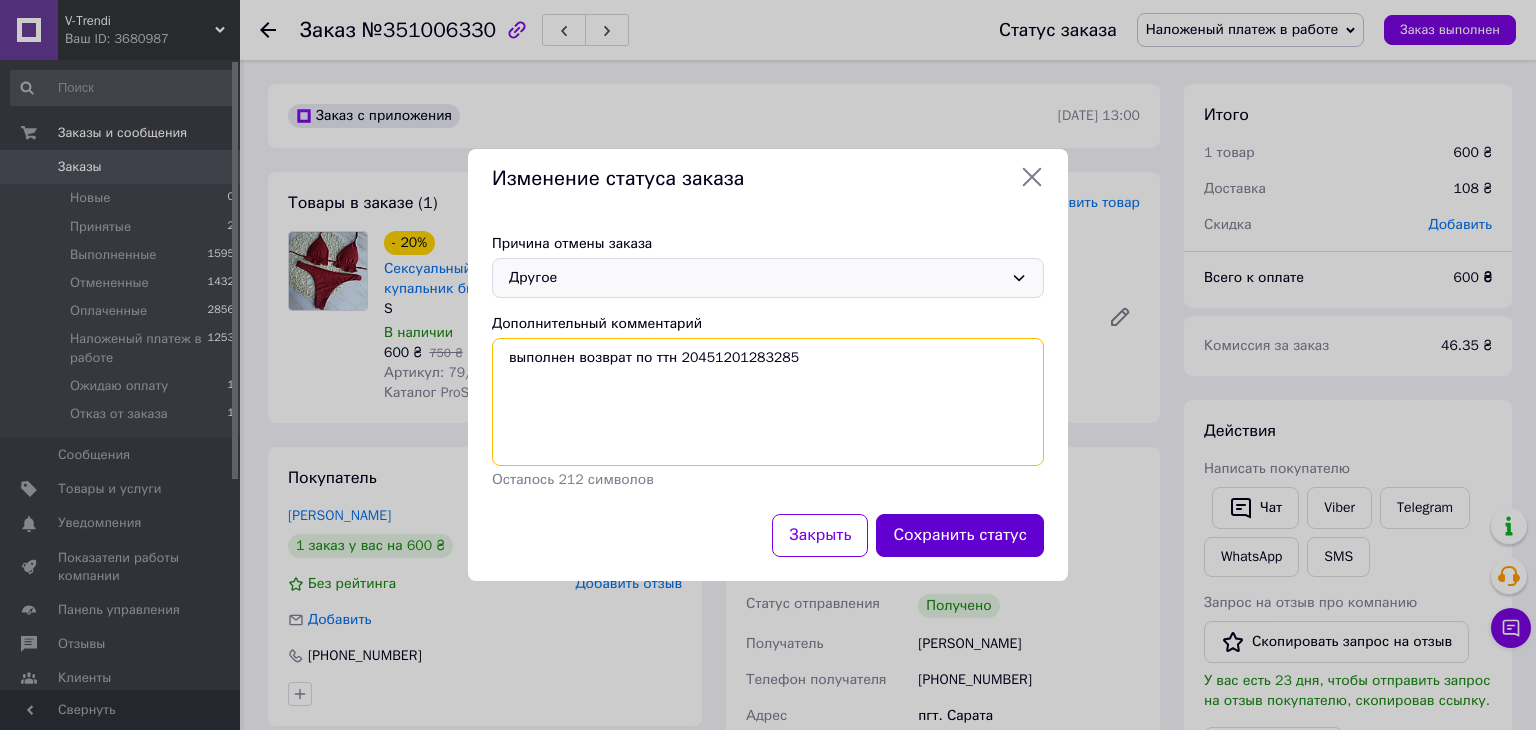 type on "выполнен возврат по ттн 20451201283285" 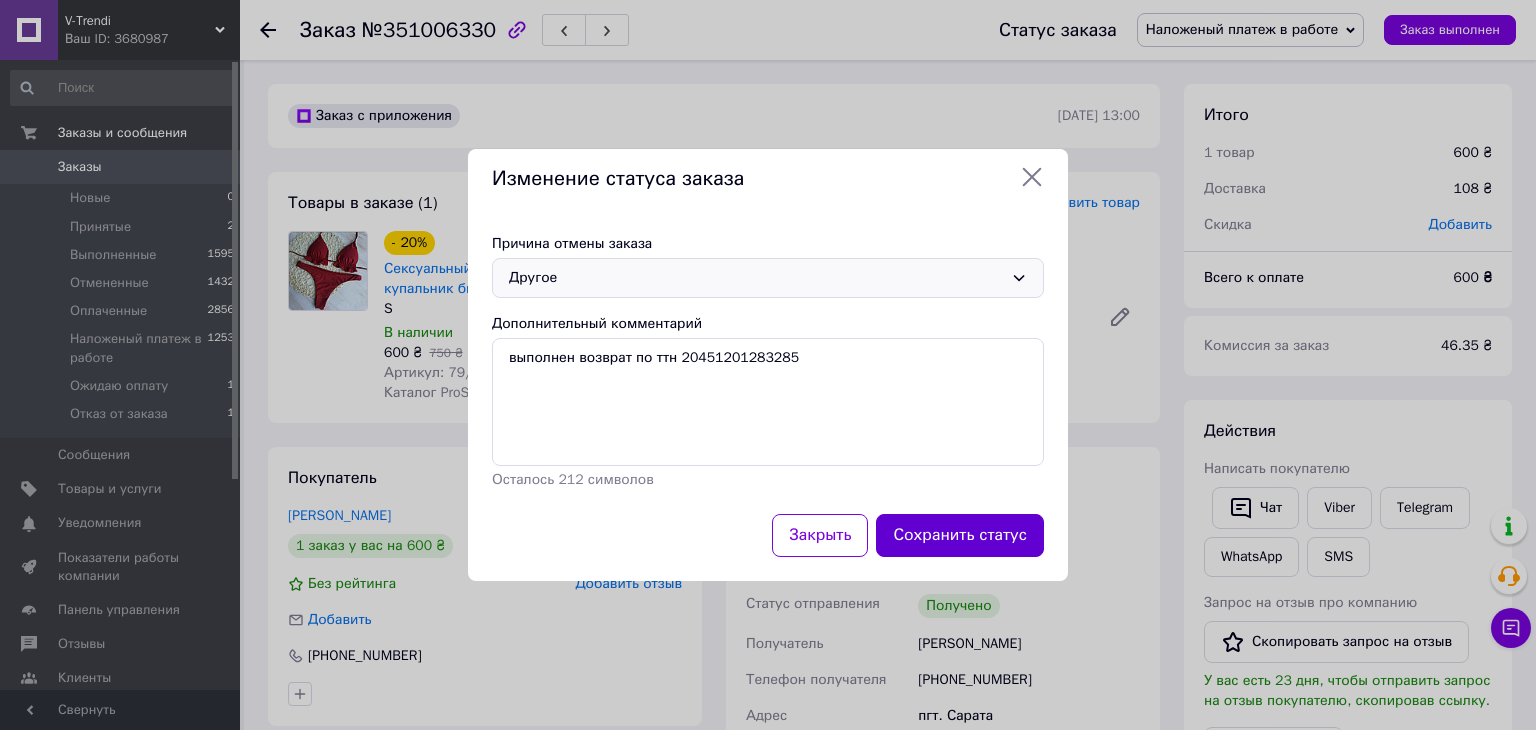 click on "Сохранить статус" at bounding box center [960, 535] 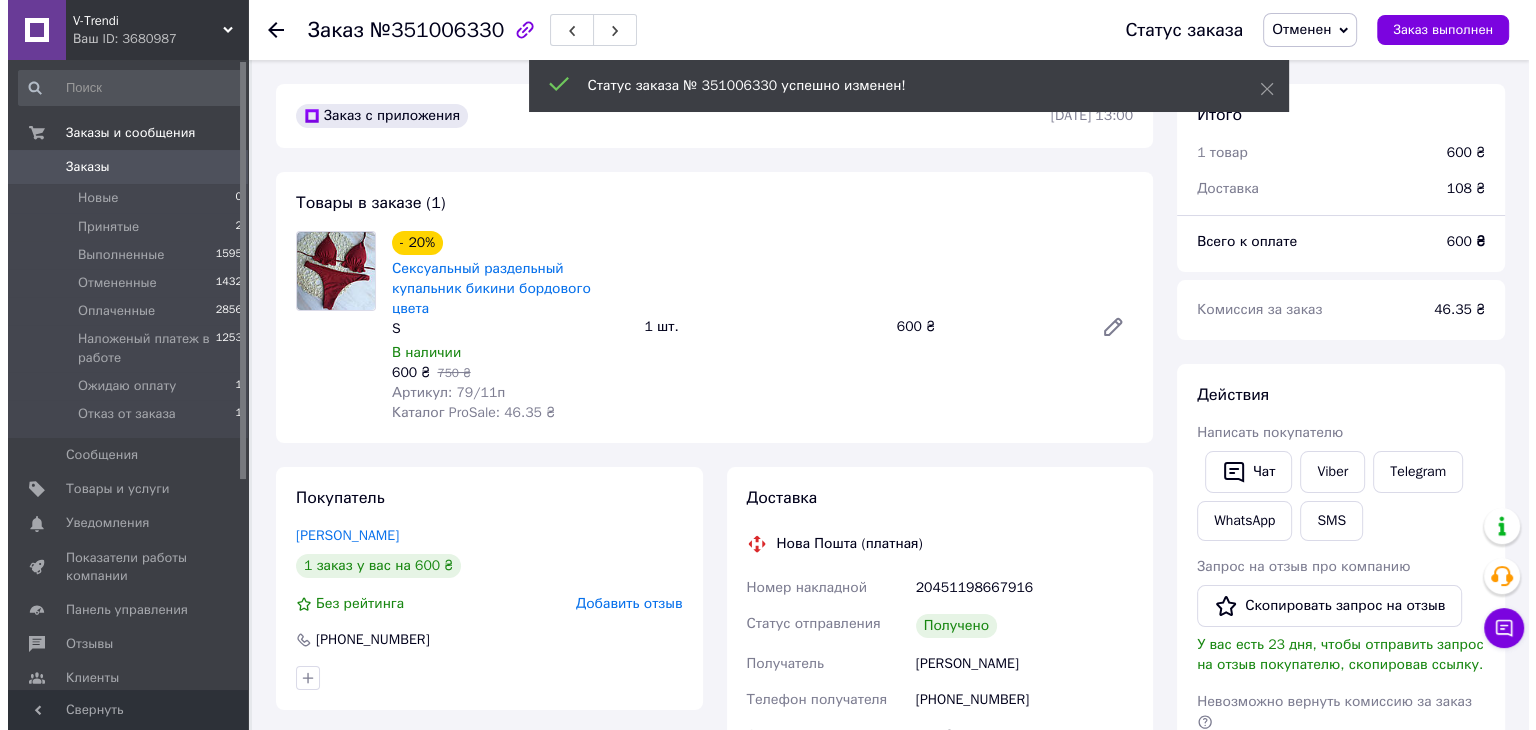 scroll, scrollTop: 100, scrollLeft: 0, axis: vertical 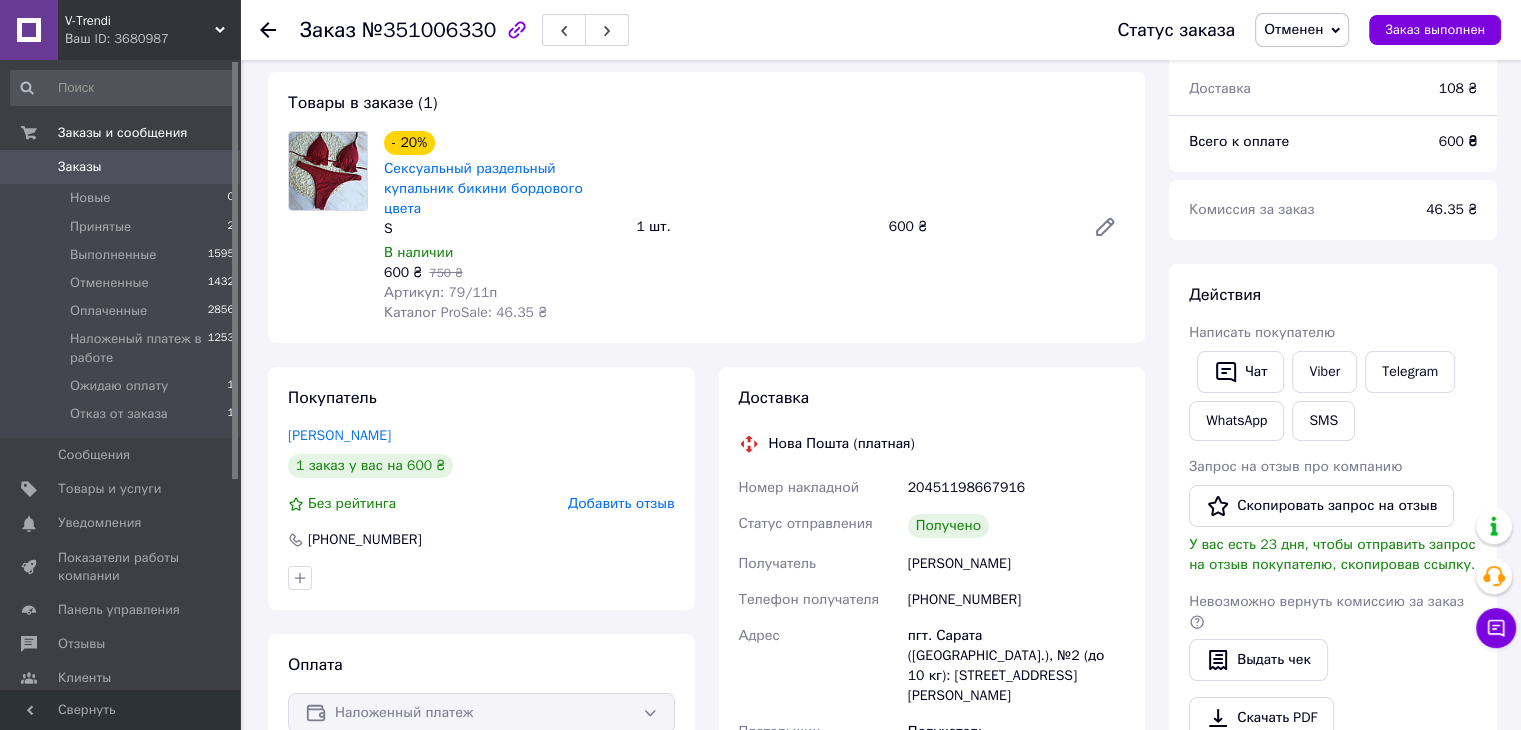click on "Добавить отзыв" at bounding box center (621, 503) 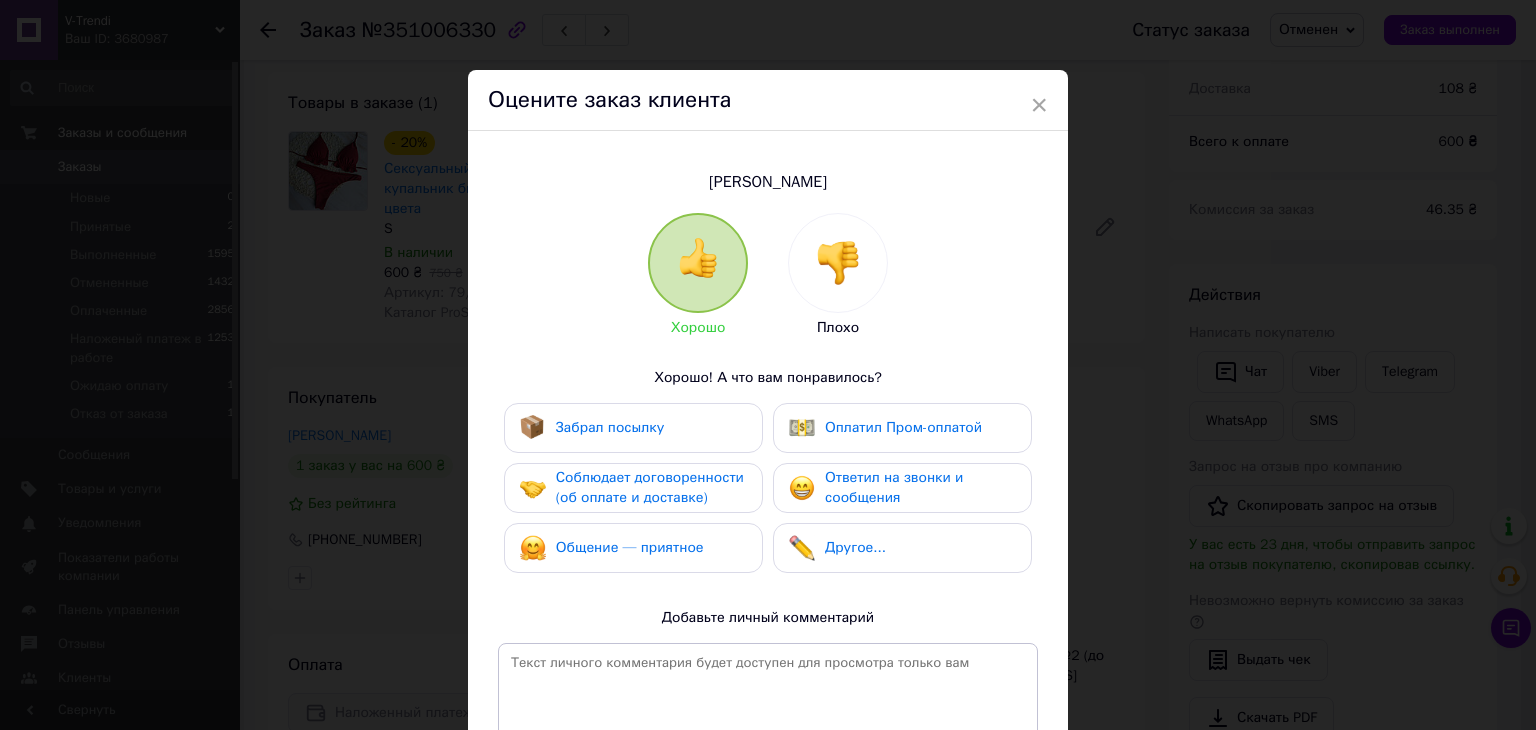 click at bounding box center [838, 263] 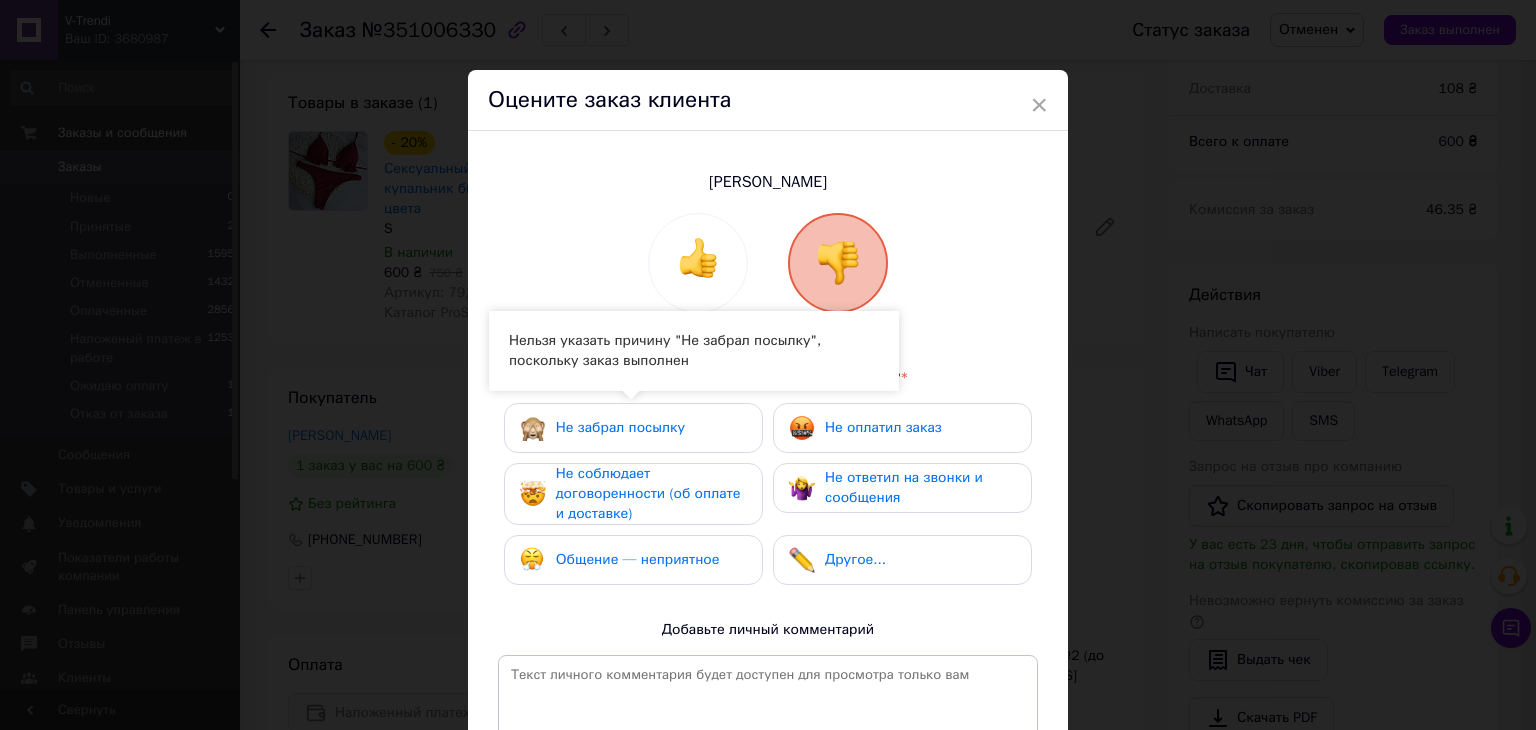 click on "Не забрал посылку" at bounding box center (620, 427) 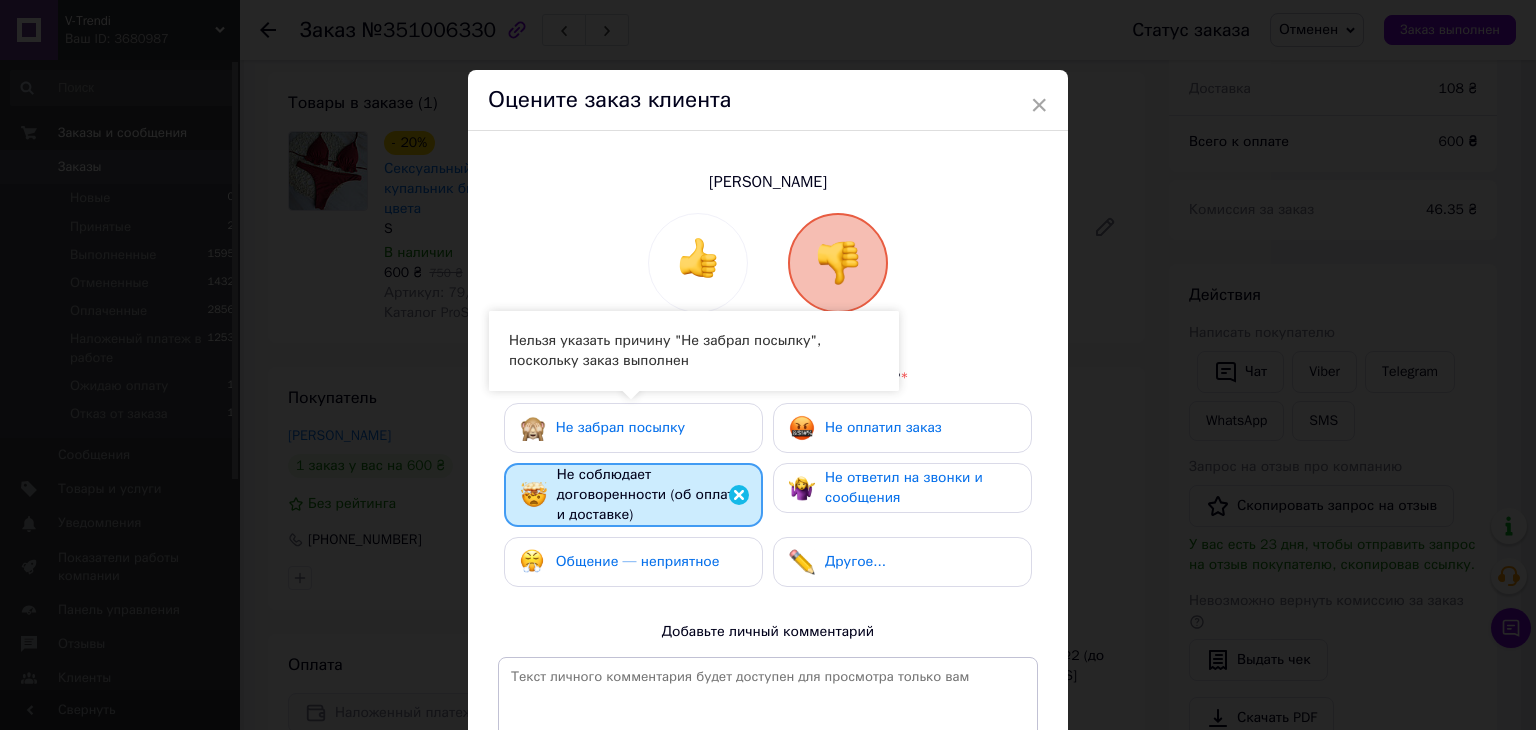 click on "Общение — неприятное" at bounding box center (620, 562) 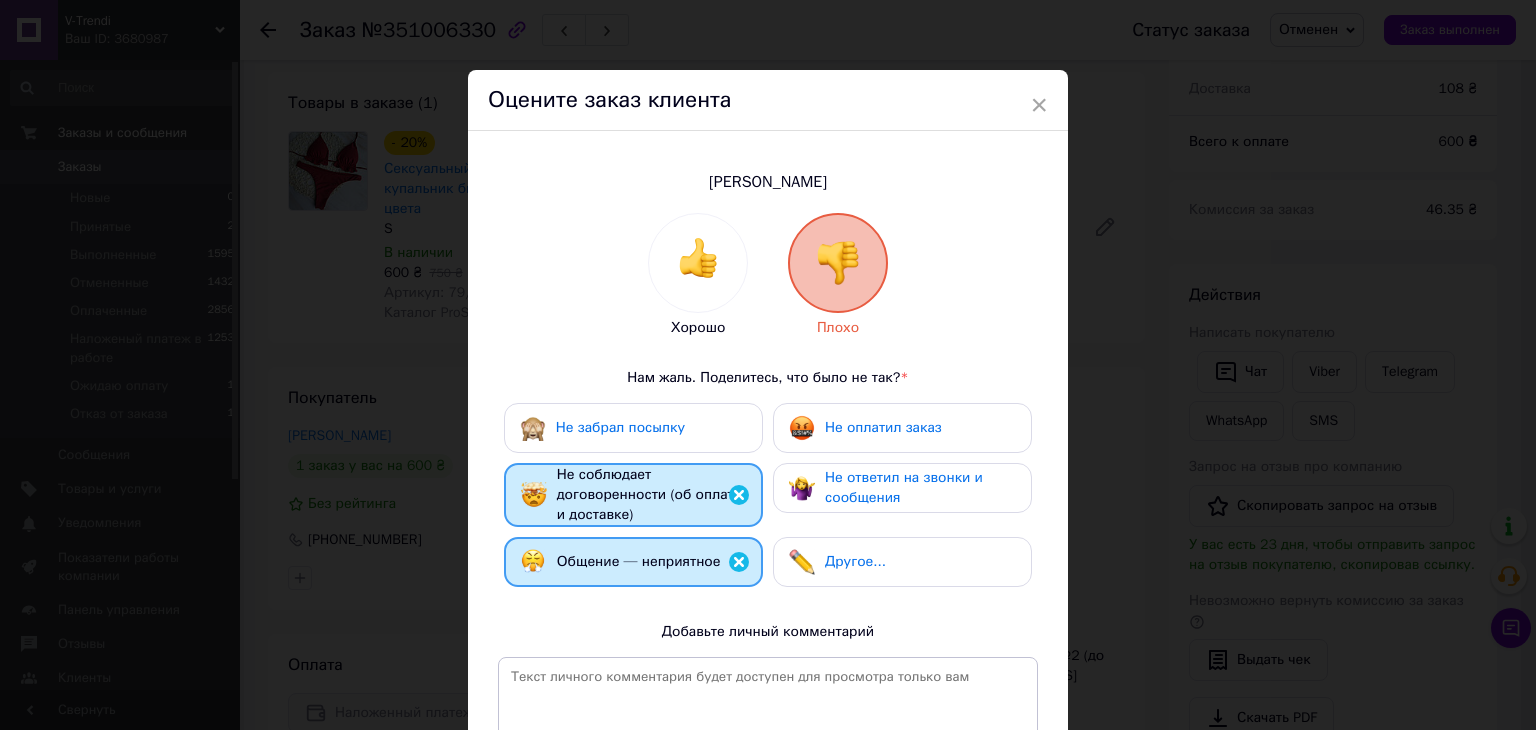 drag, startPoint x: 869, startPoint y: 443, endPoint x: 864, endPoint y: 508, distance: 65.192024 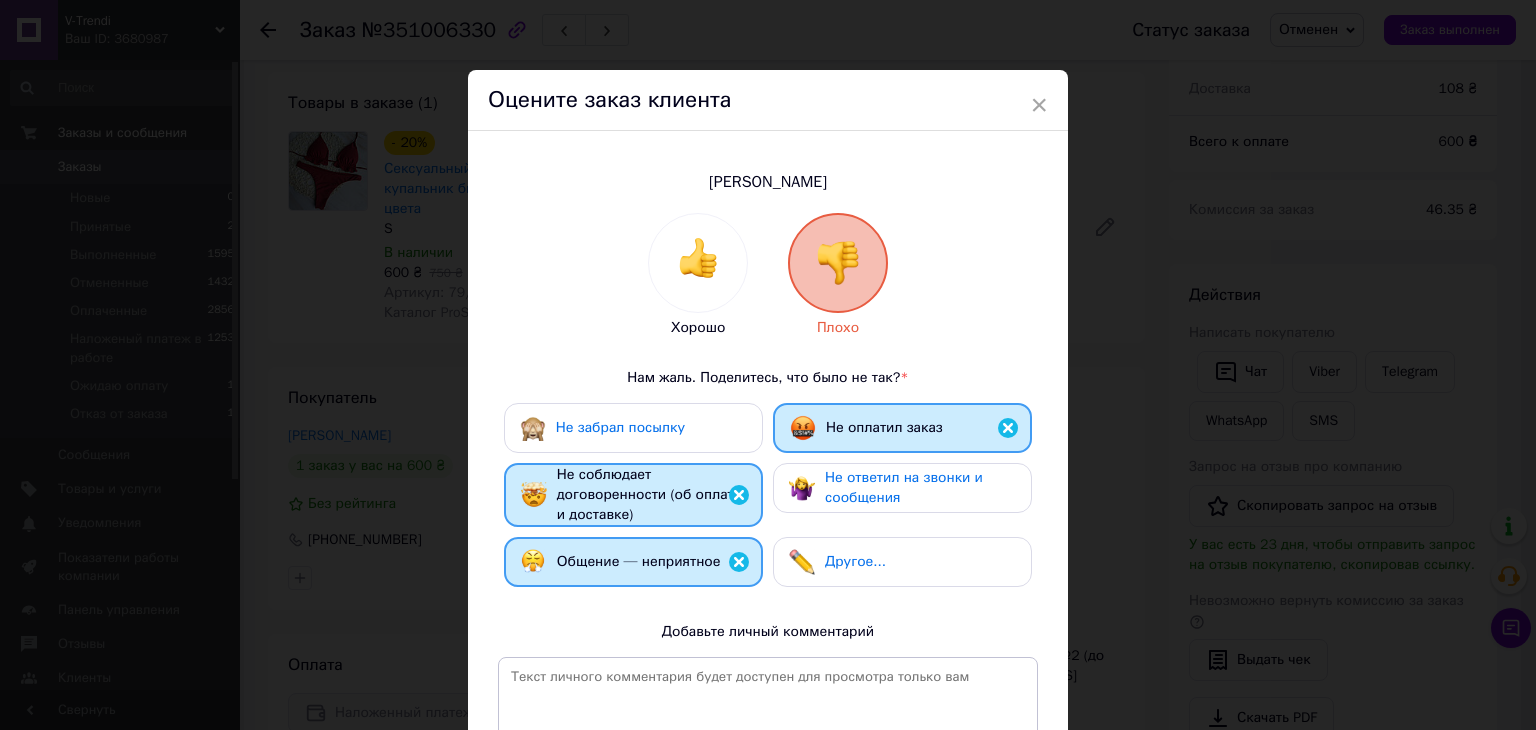 click on "Не ответил на звонки и сообщения" at bounding box center [920, 488] 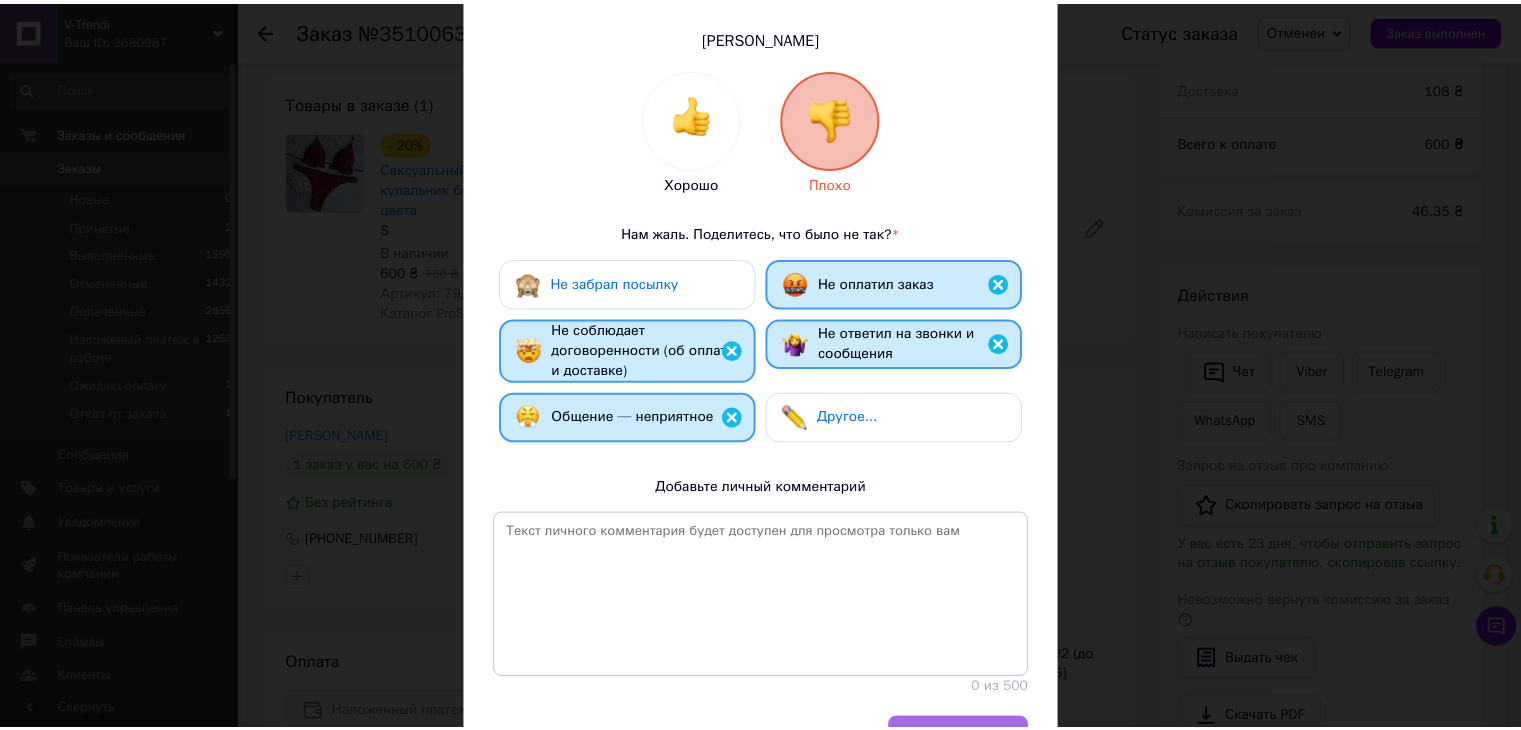 scroll, scrollTop: 260, scrollLeft: 0, axis: vertical 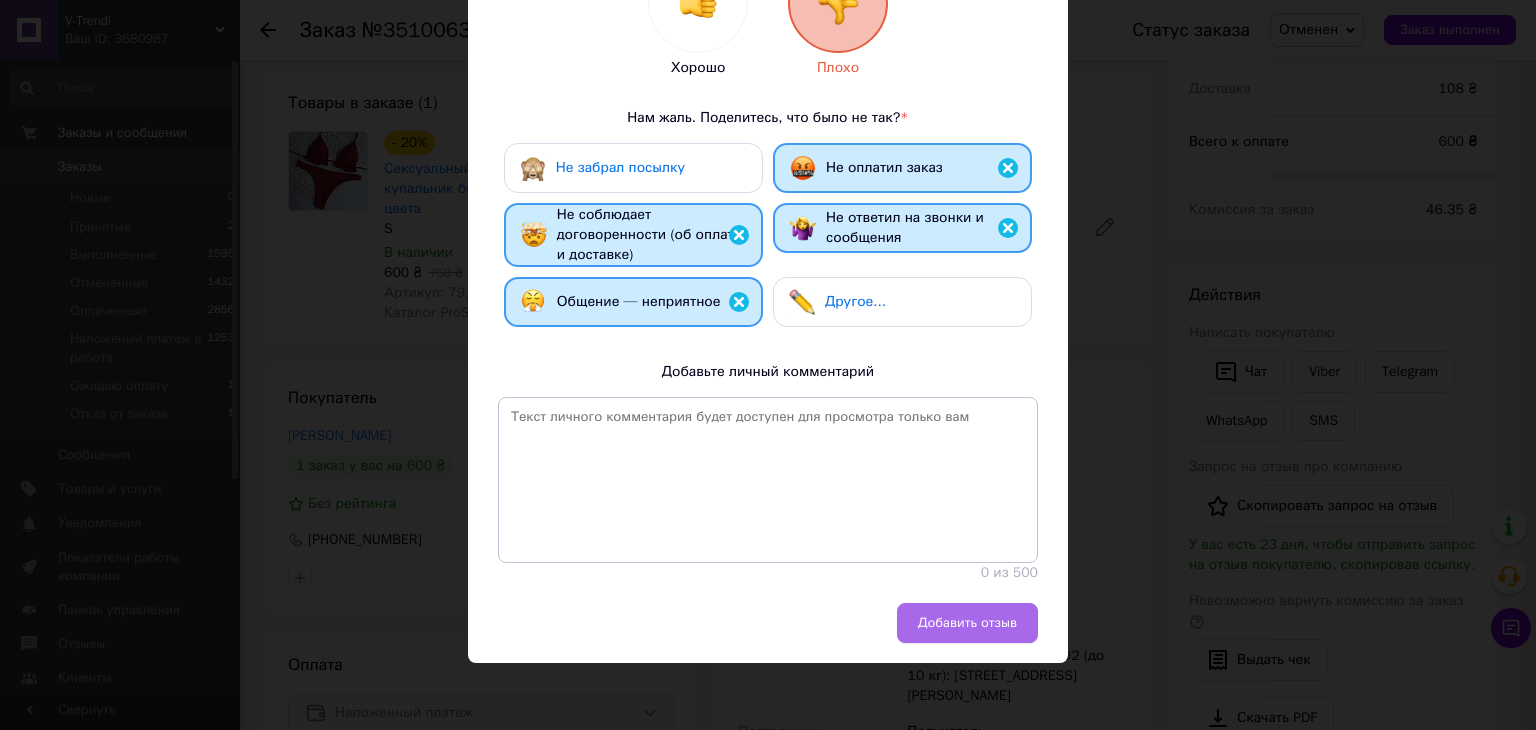 click on "Добавить отзыв" at bounding box center (967, 623) 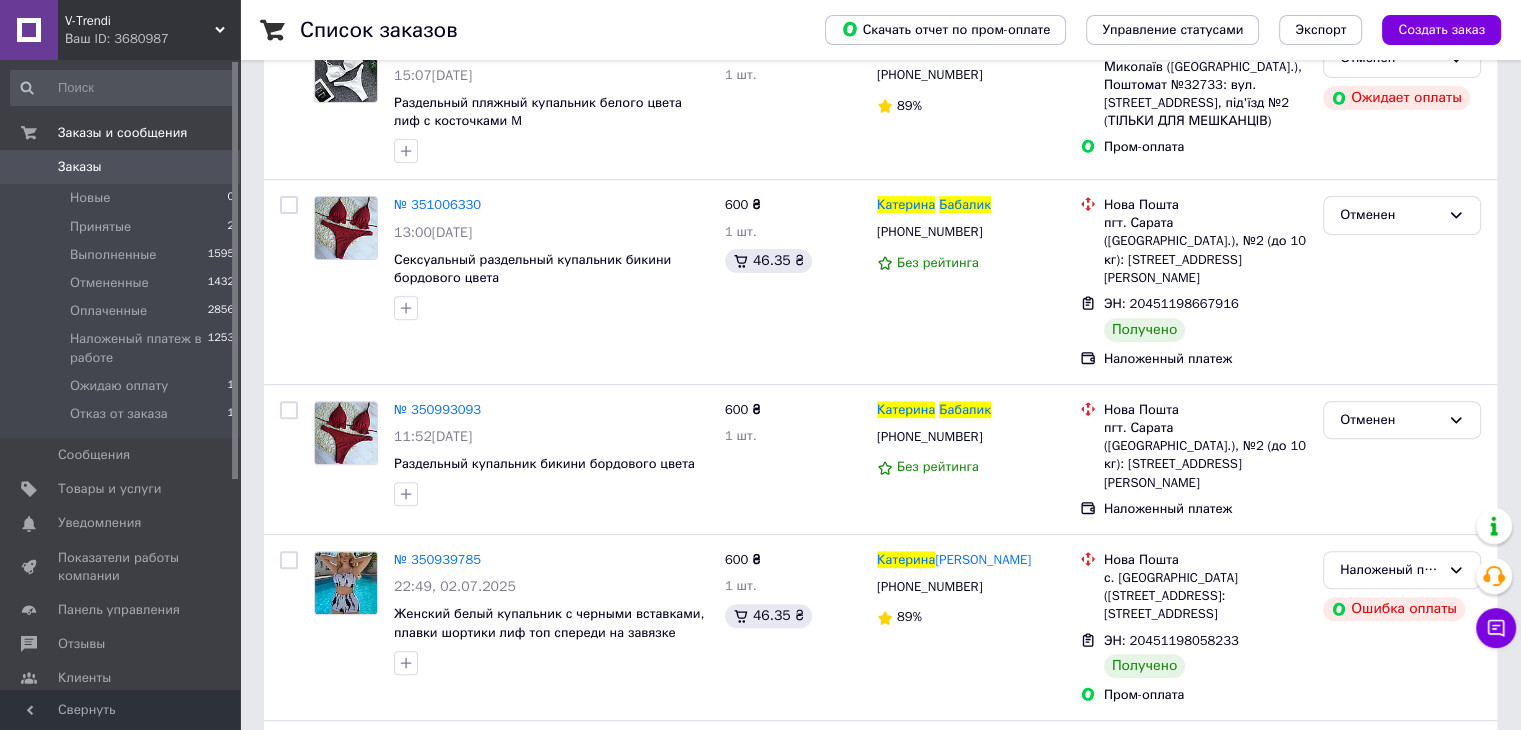 scroll, scrollTop: 700, scrollLeft: 0, axis: vertical 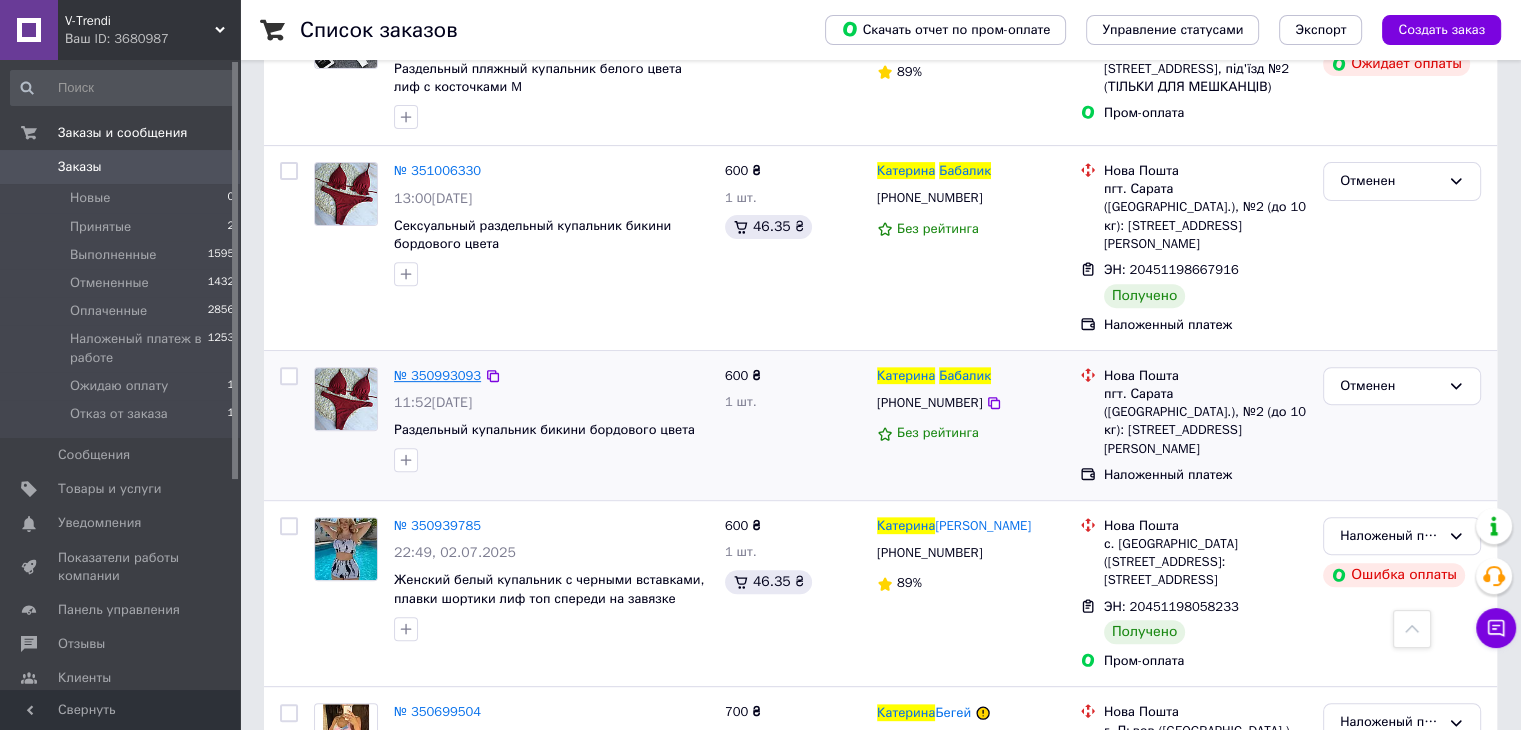 click on "№ 350993093" at bounding box center (437, 375) 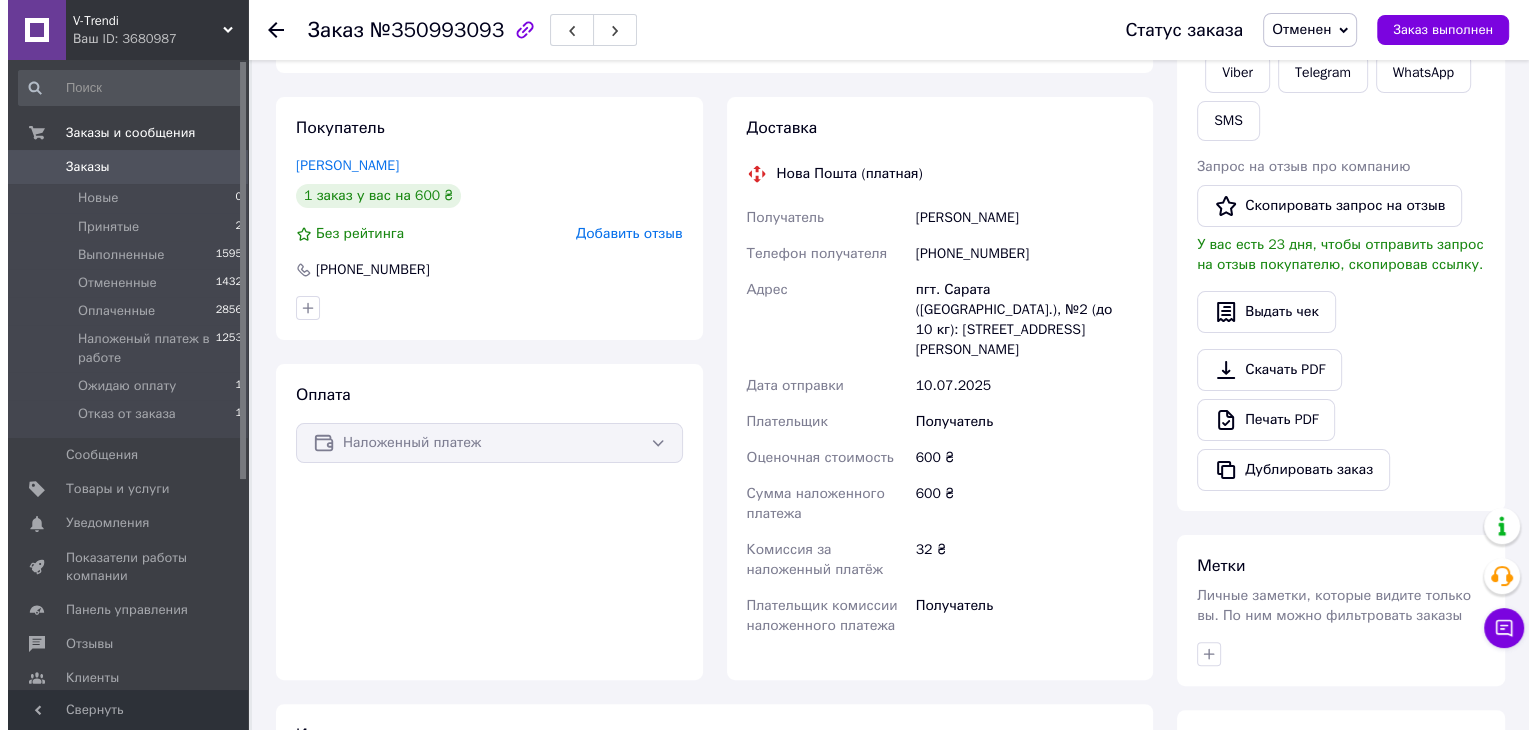scroll, scrollTop: 296, scrollLeft: 0, axis: vertical 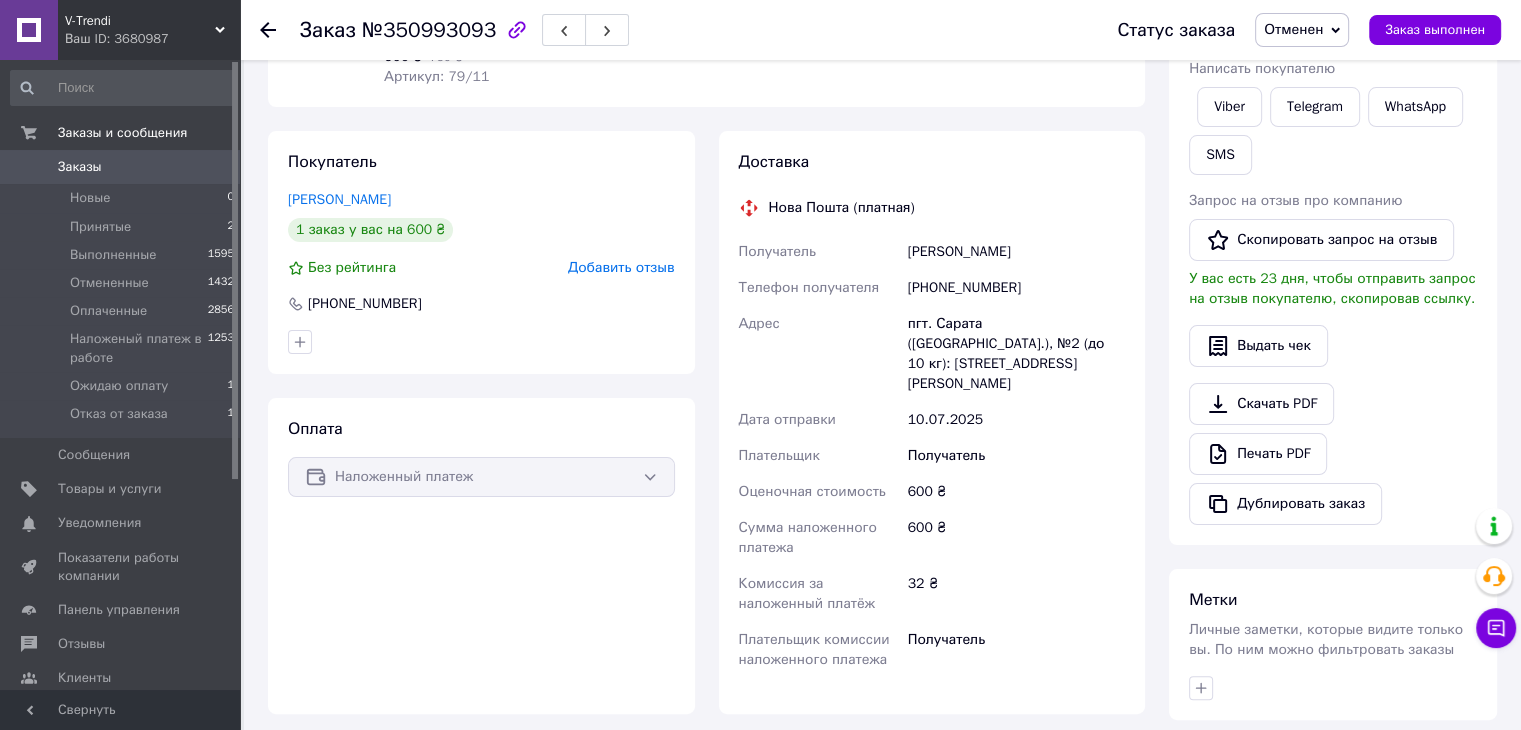 click on "Добавить отзыв" at bounding box center (621, 267) 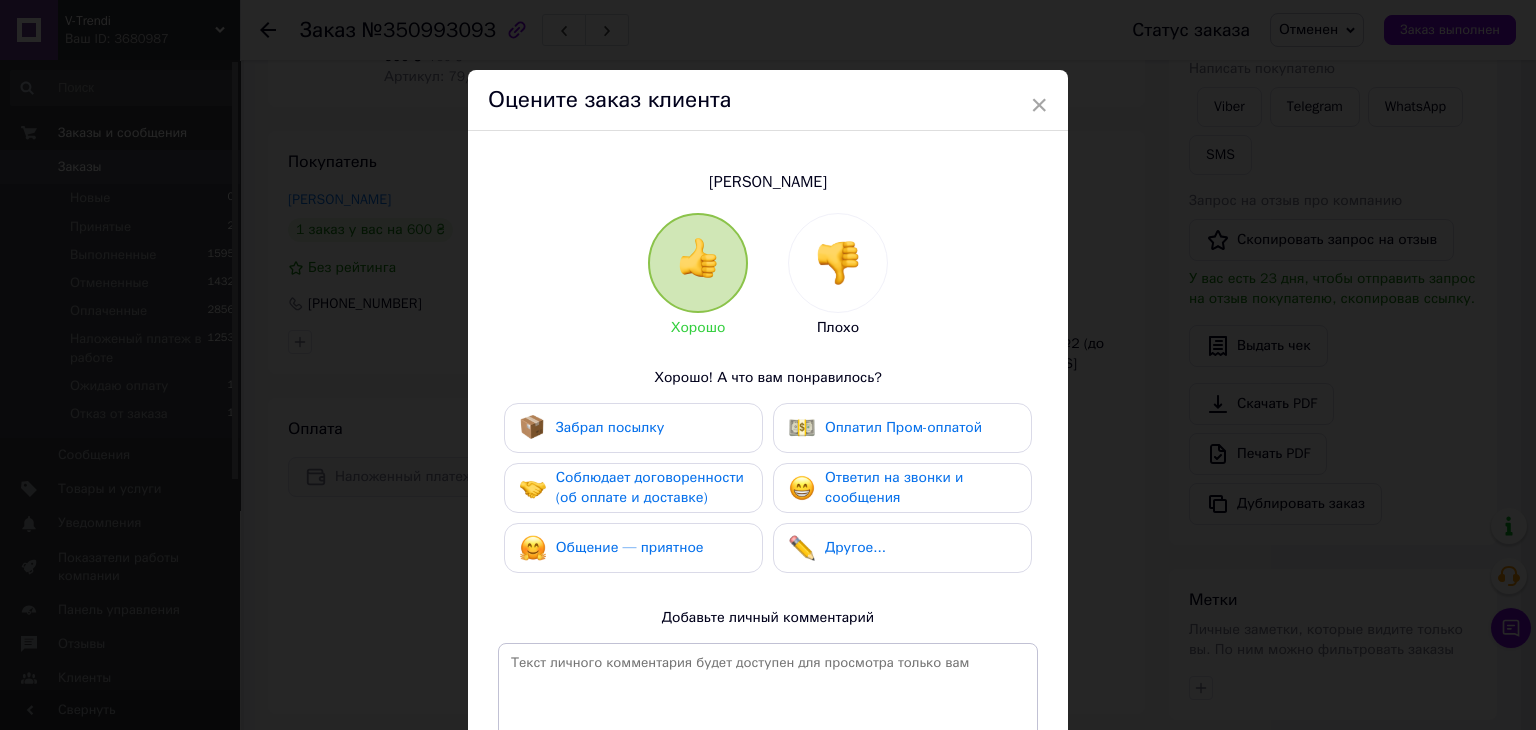 click at bounding box center [838, 263] 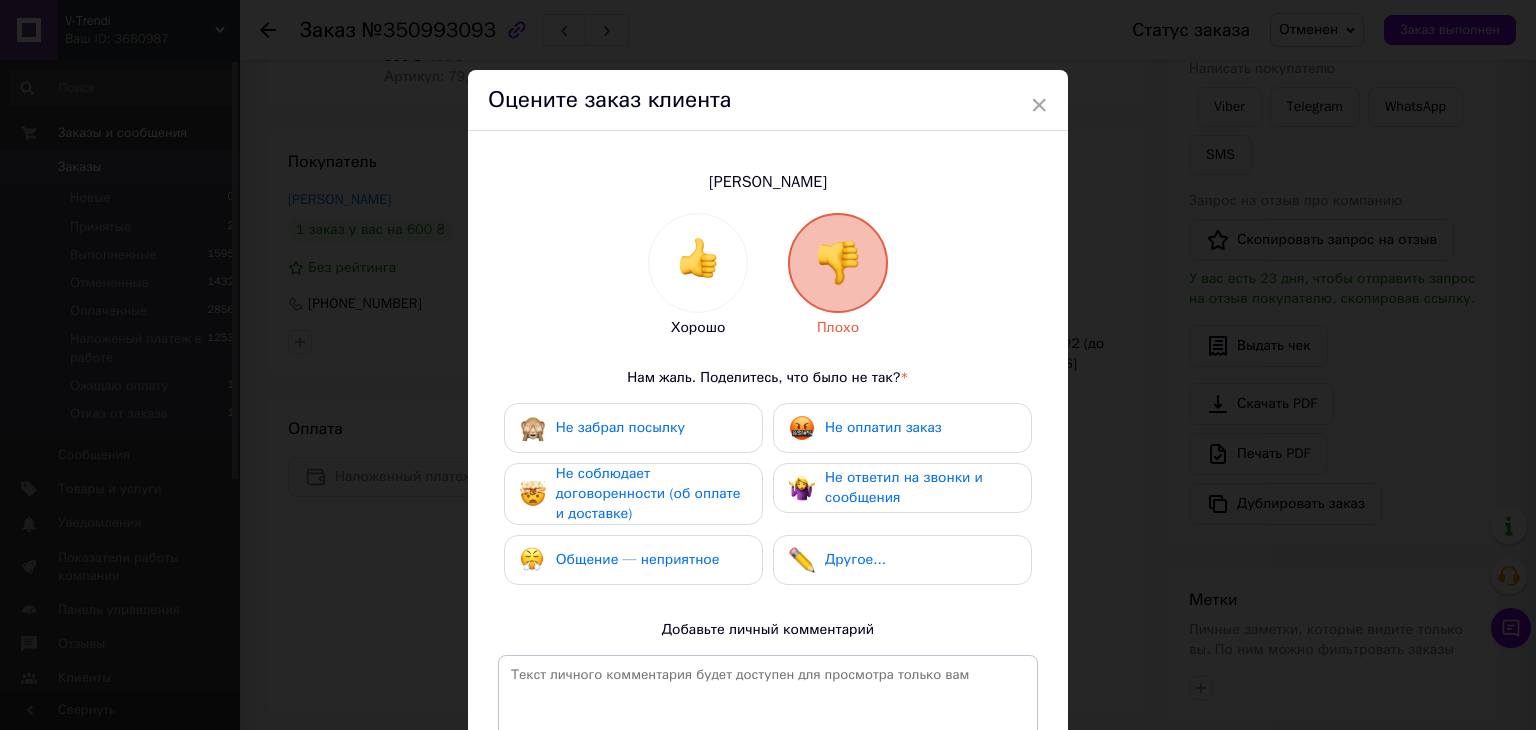 click on "Не забрал посылку" at bounding box center [633, 428] 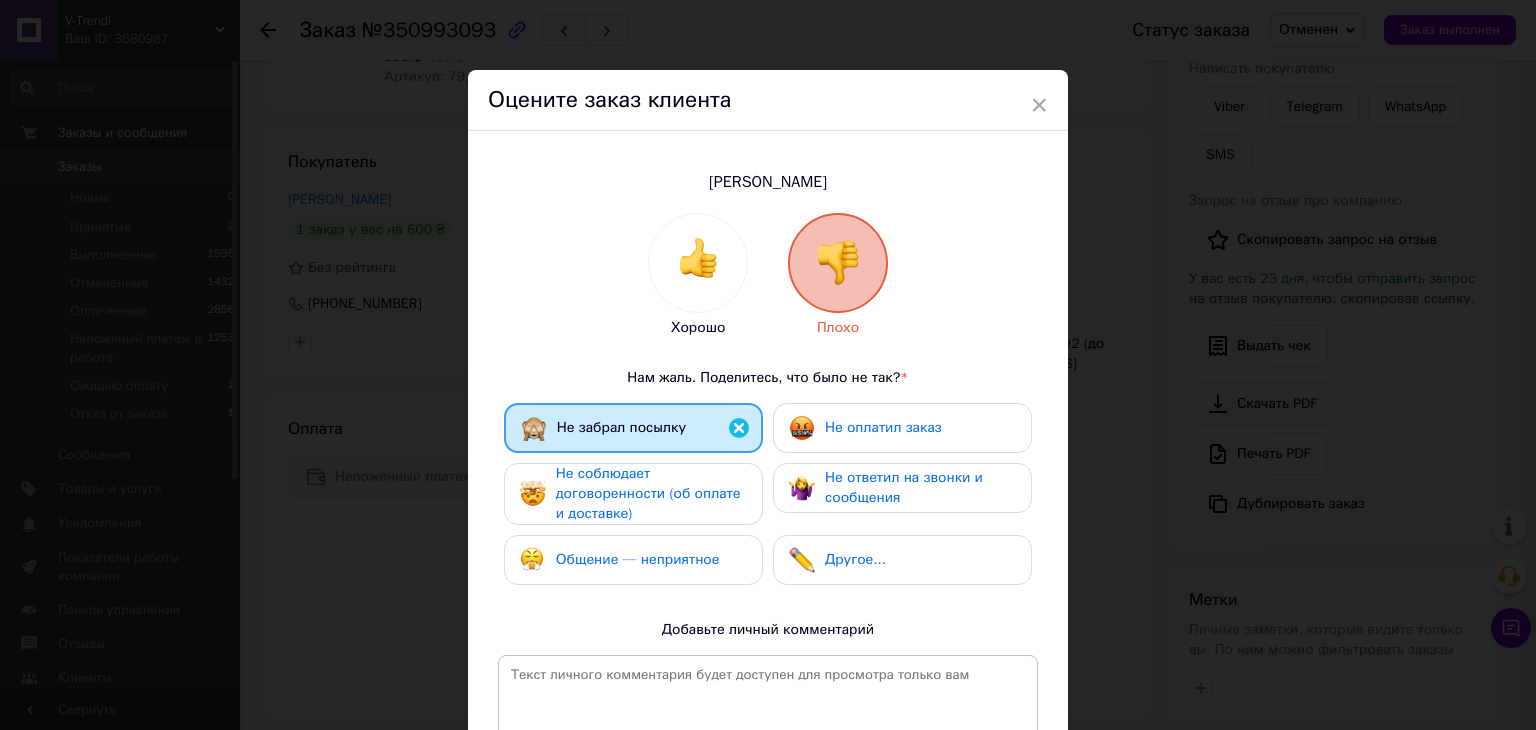 drag, startPoint x: 612, startPoint y: 507, endPoint x: 595, endPoint y: 567, distance: 62.361847 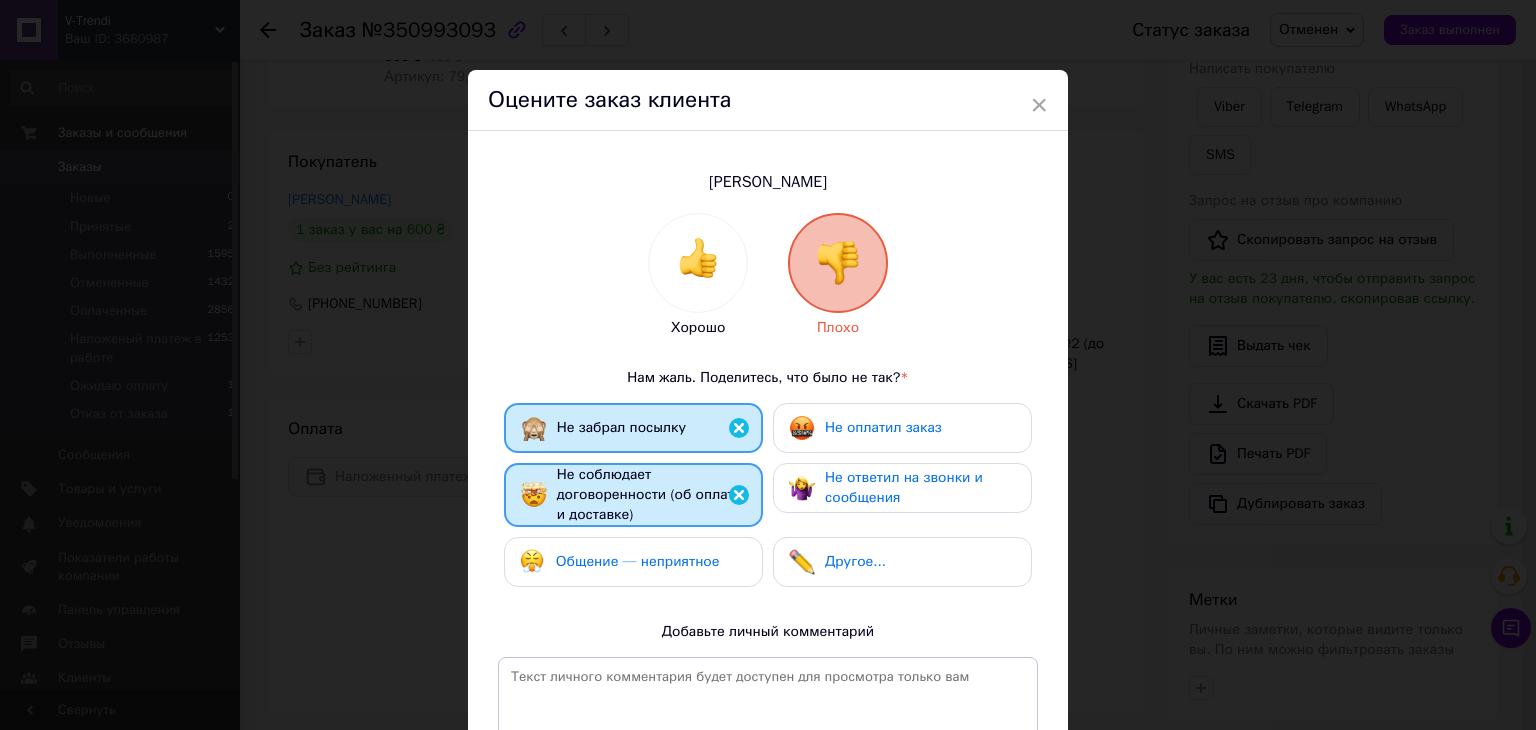 click on "Общение — неприятное" at bounding box center (633, 562) 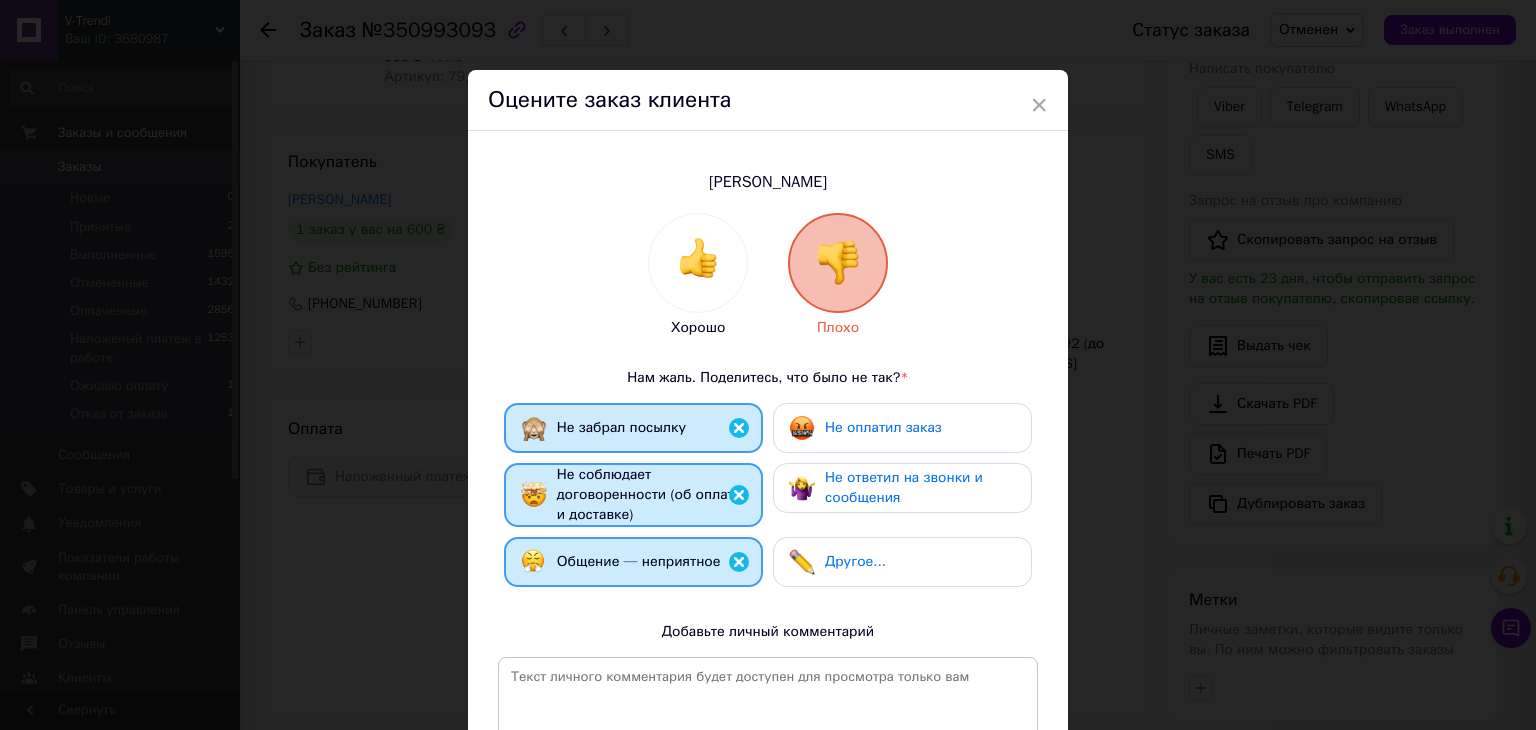 click on "Не оплатил заказ" at bounding box center [883, 427] 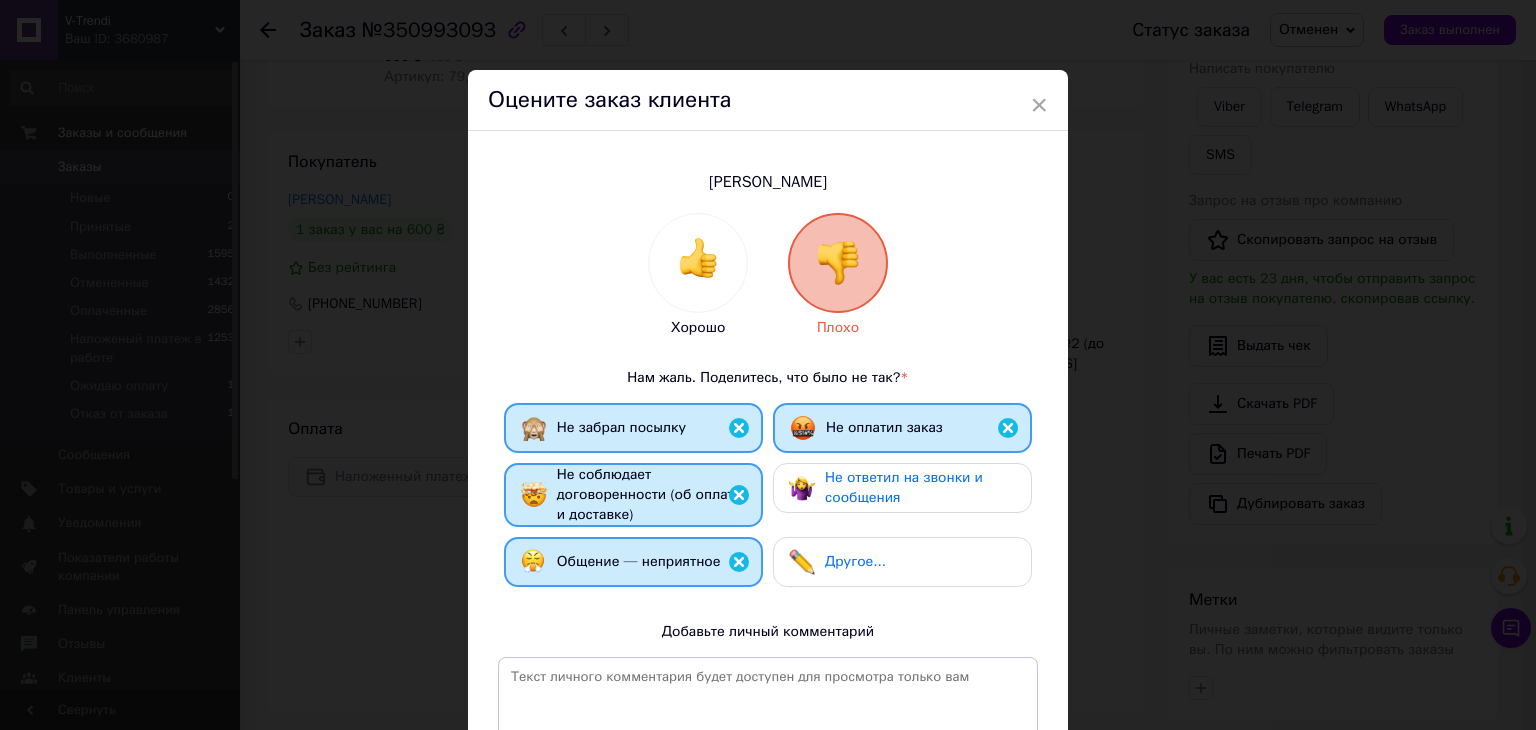 click on "Не ответил на звонки и сообщения" at bounding box center (904, 487) 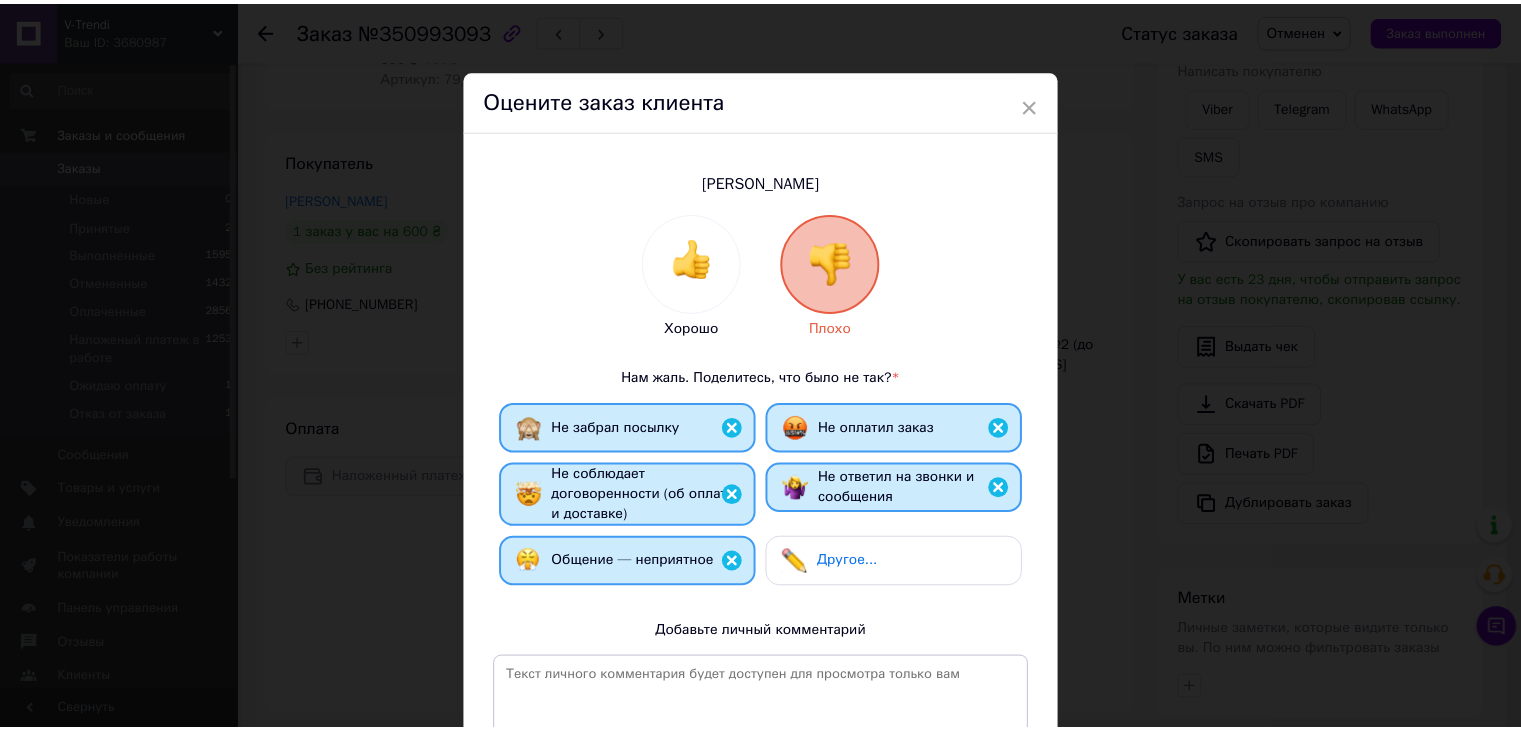 scroll, scrollTop: 260, scrollLeft: 0, axis: vertical 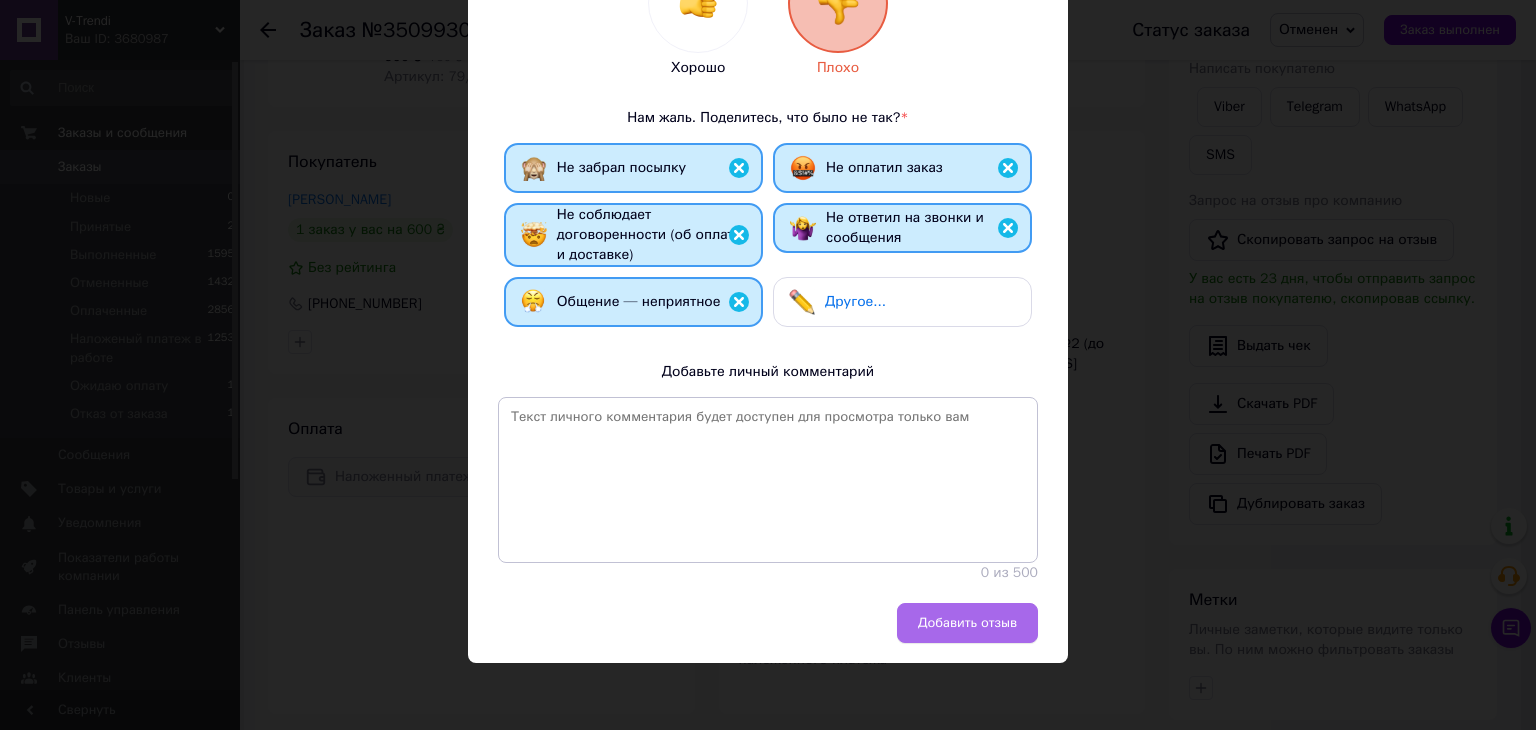click on "Добавить отзыв" at bounding box center (967, 623) 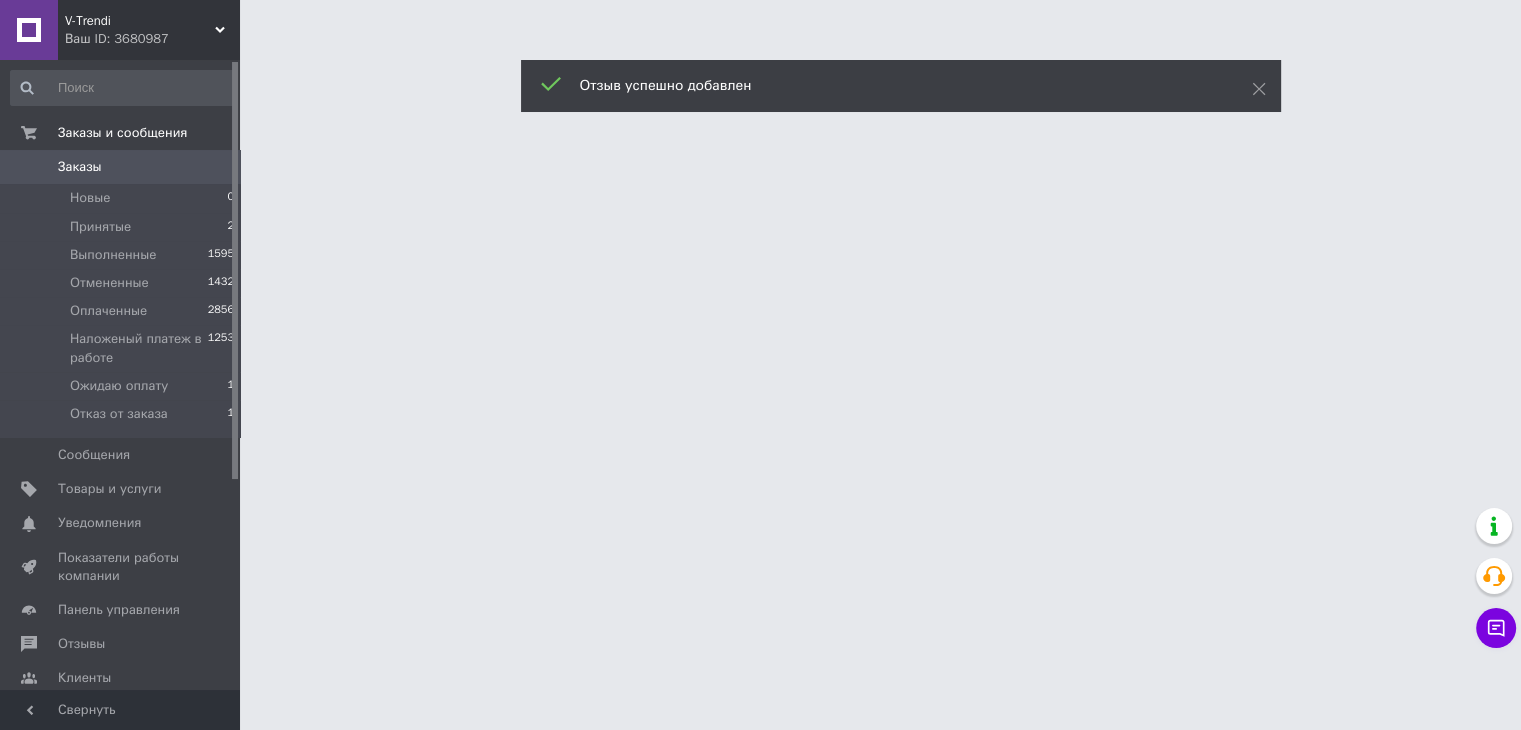 scroll, scrollTop: 0, scrollLeft: 0, axis: both 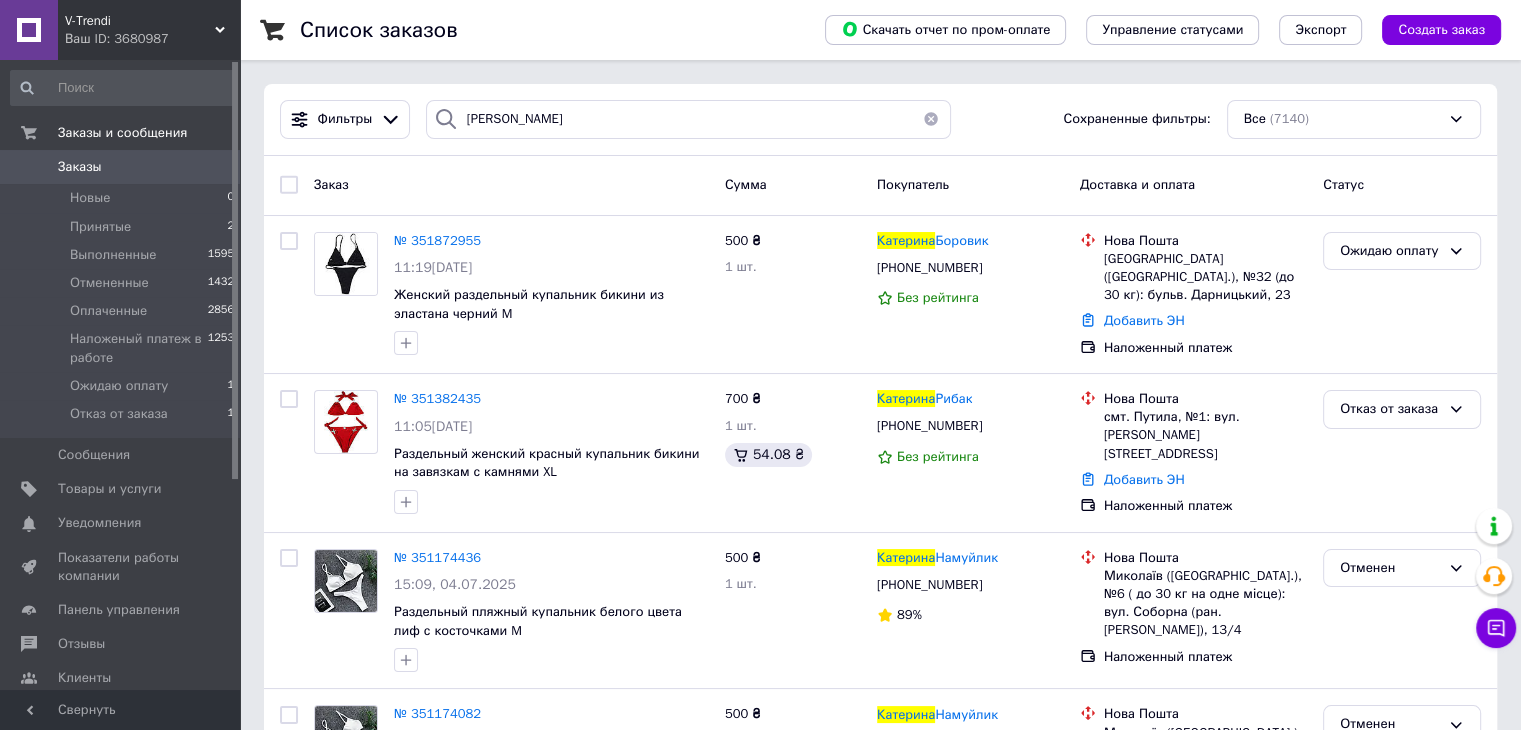 click on "Ваш ID: 3680987" at bounding box center [152, 39] 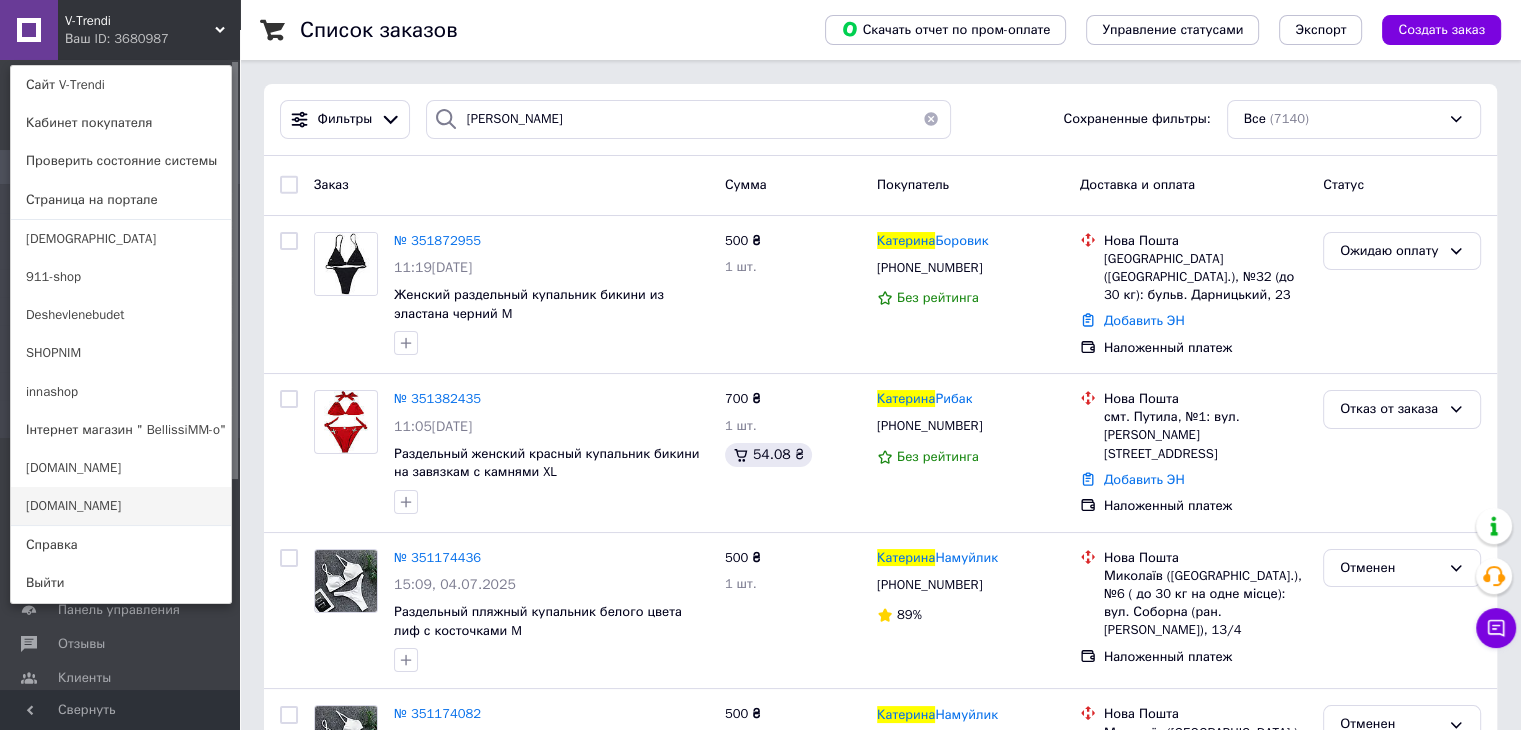 click on "[DOMAIN_NAME]" at bounding box center [121, 506] 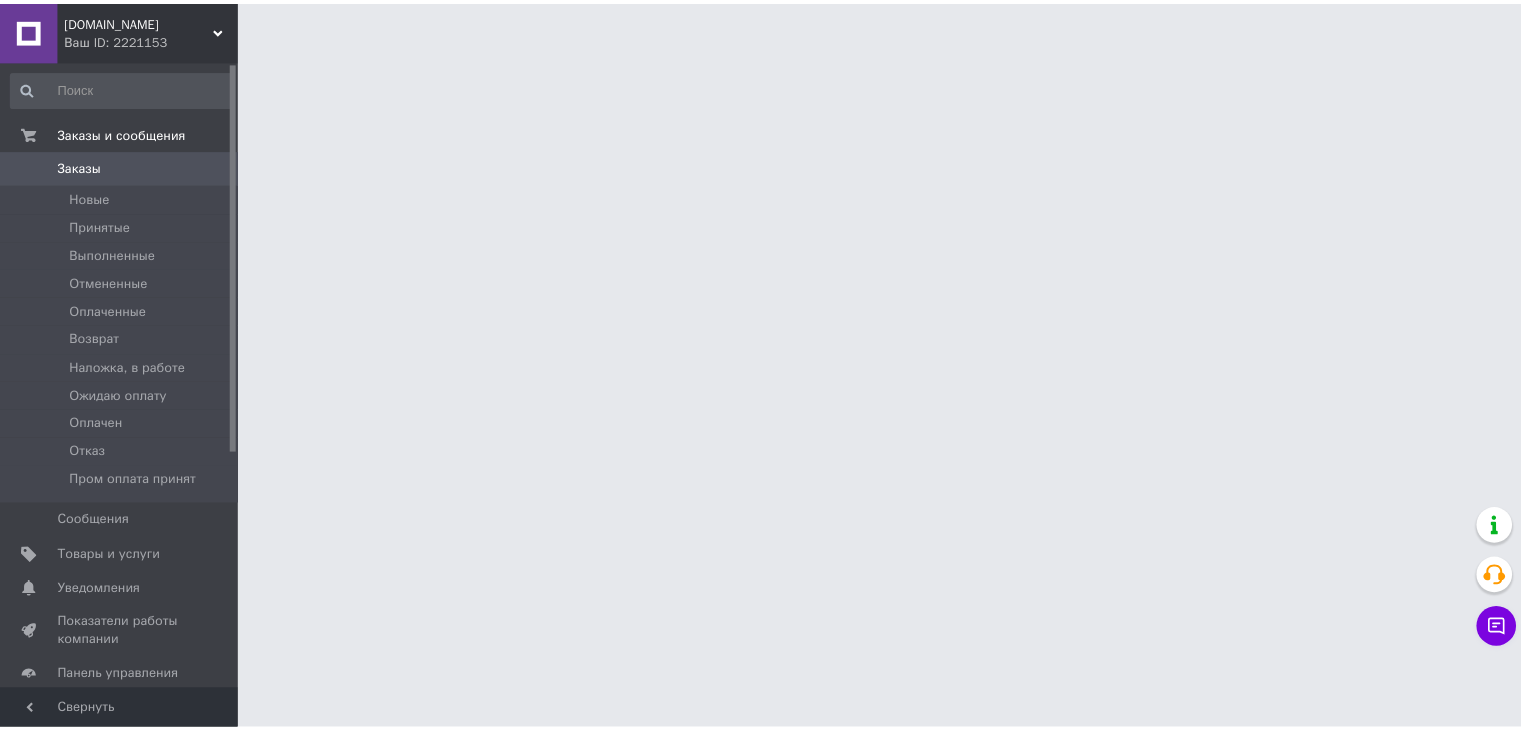 scroll, scrollTop: 0, scrollLeft: 0, axis: both 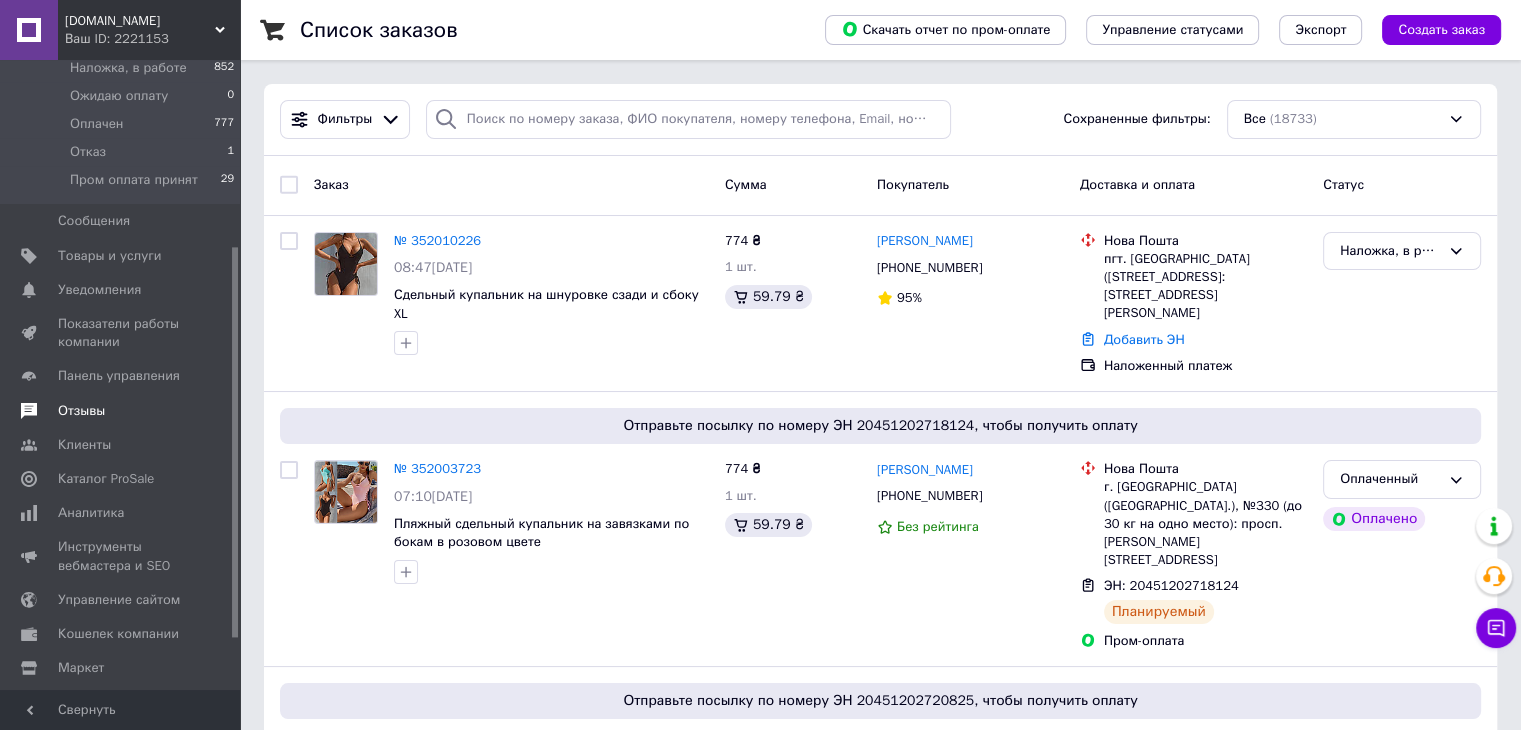 click on "Отзывы" at bounding box center [81, 411] 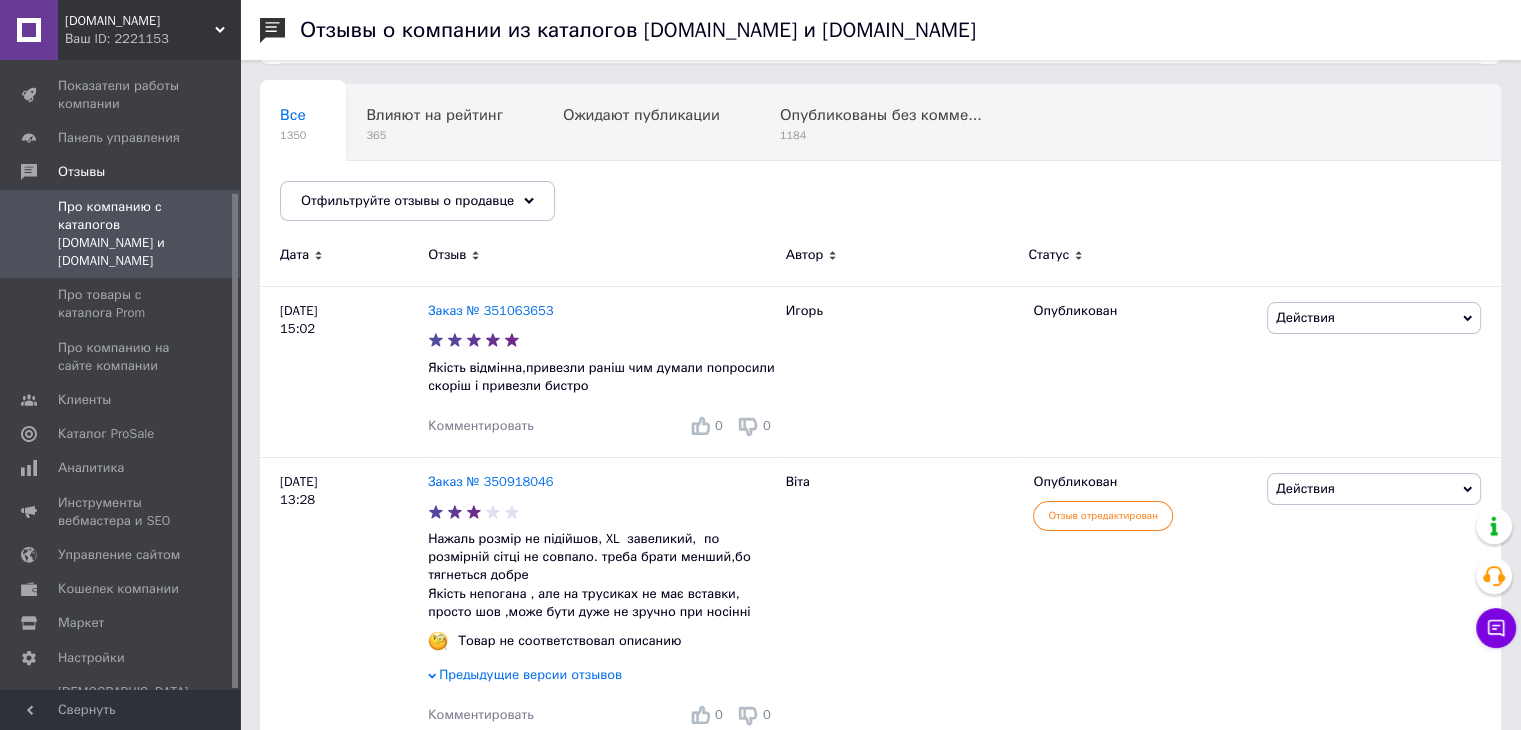 scroll, scrollTop: 100, scrollLeft: 0, axis: vertical 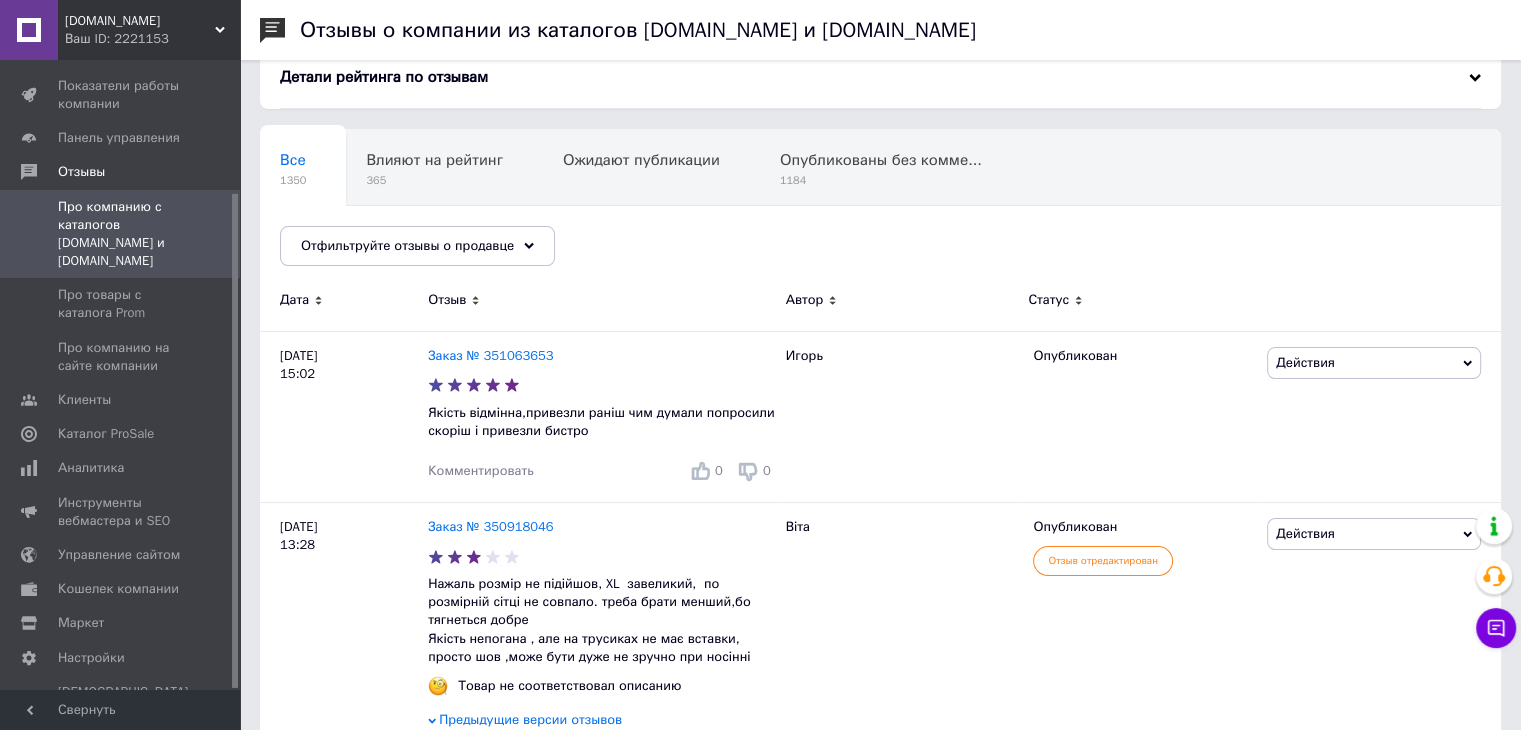 click on "[DOMAIN_NAME]" at bounding box center [140, 21] 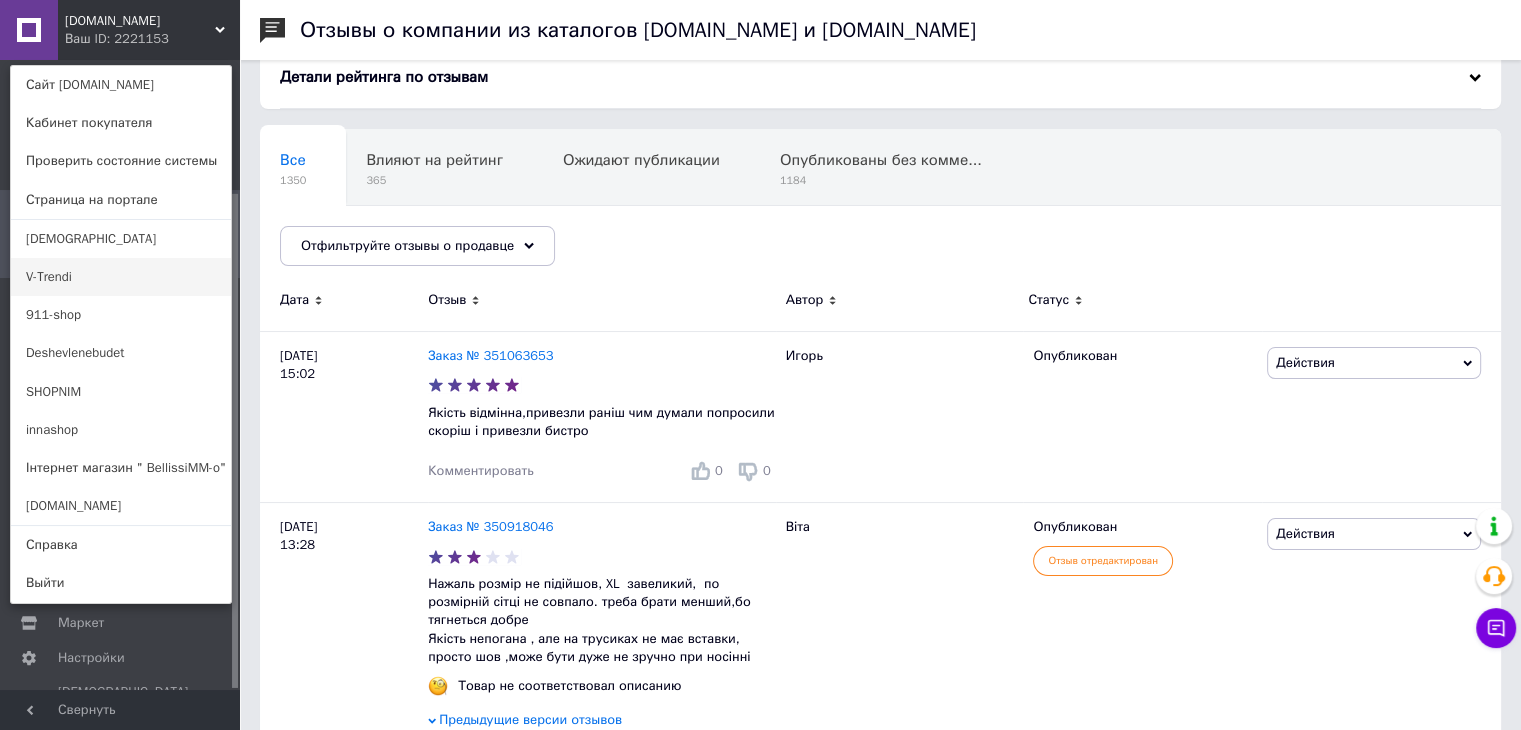 click on "V-Trendi" at bounding box center (121, 277) 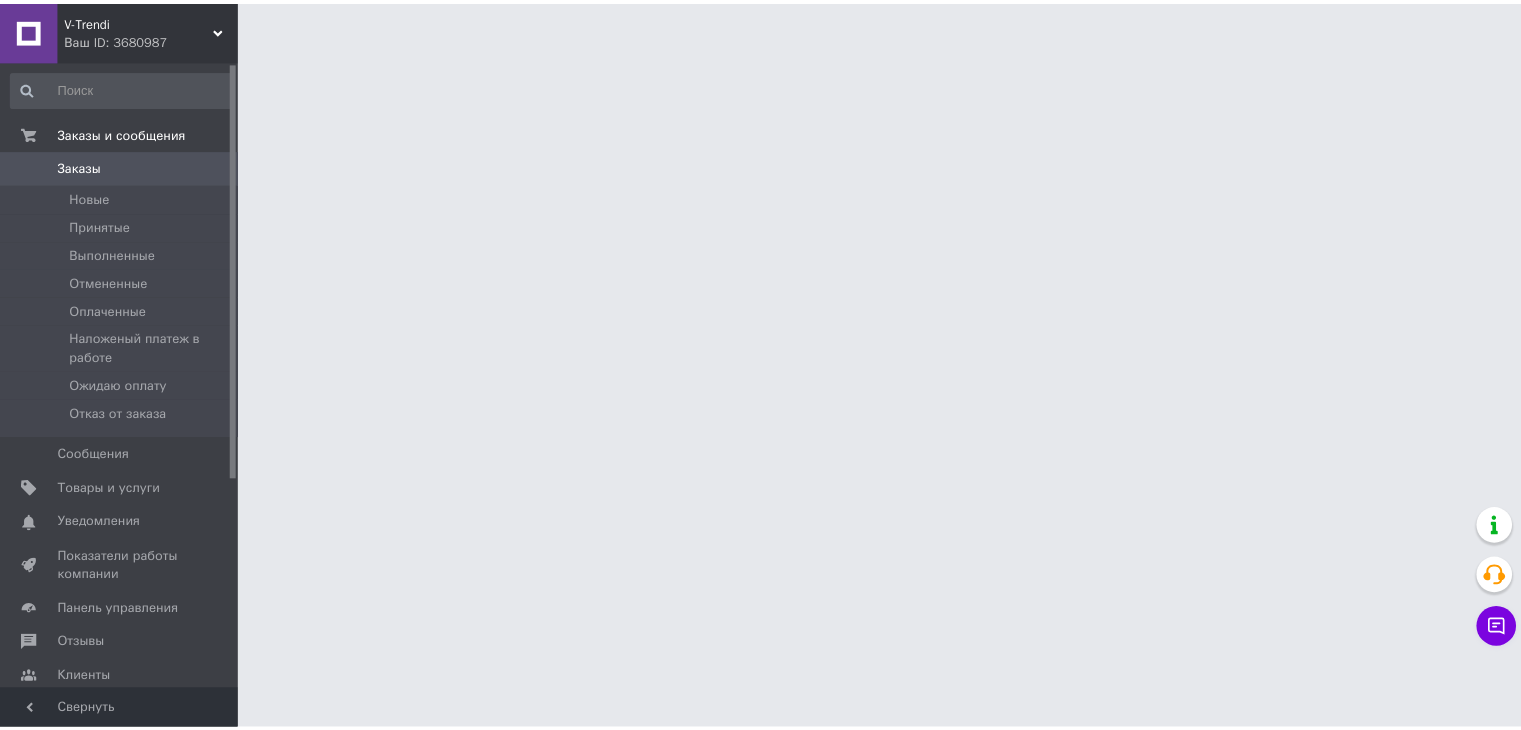 scroll, scrollTop: 0, scrollLeft: 0, axis: both 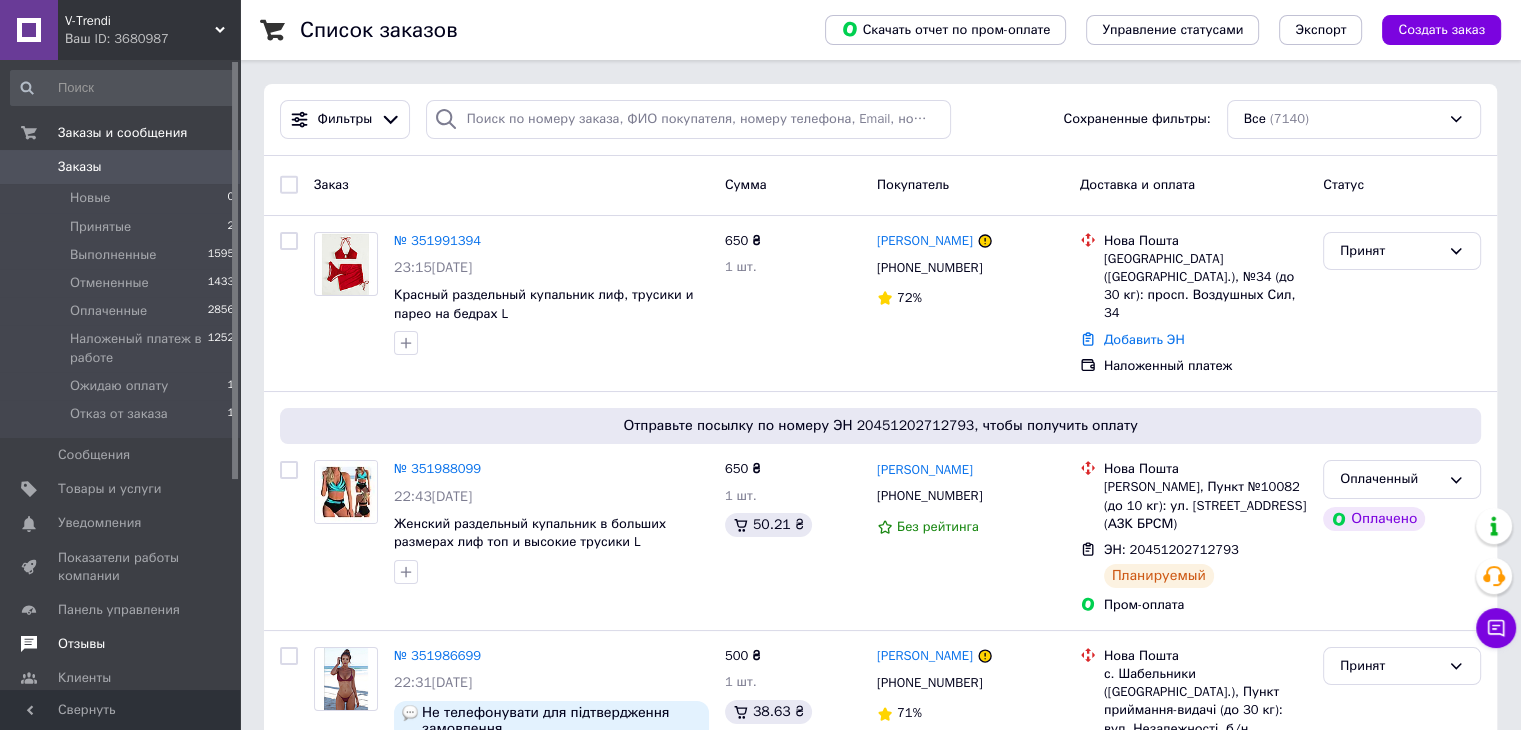 click on "Отзывы" at bounding box center (81, 644) 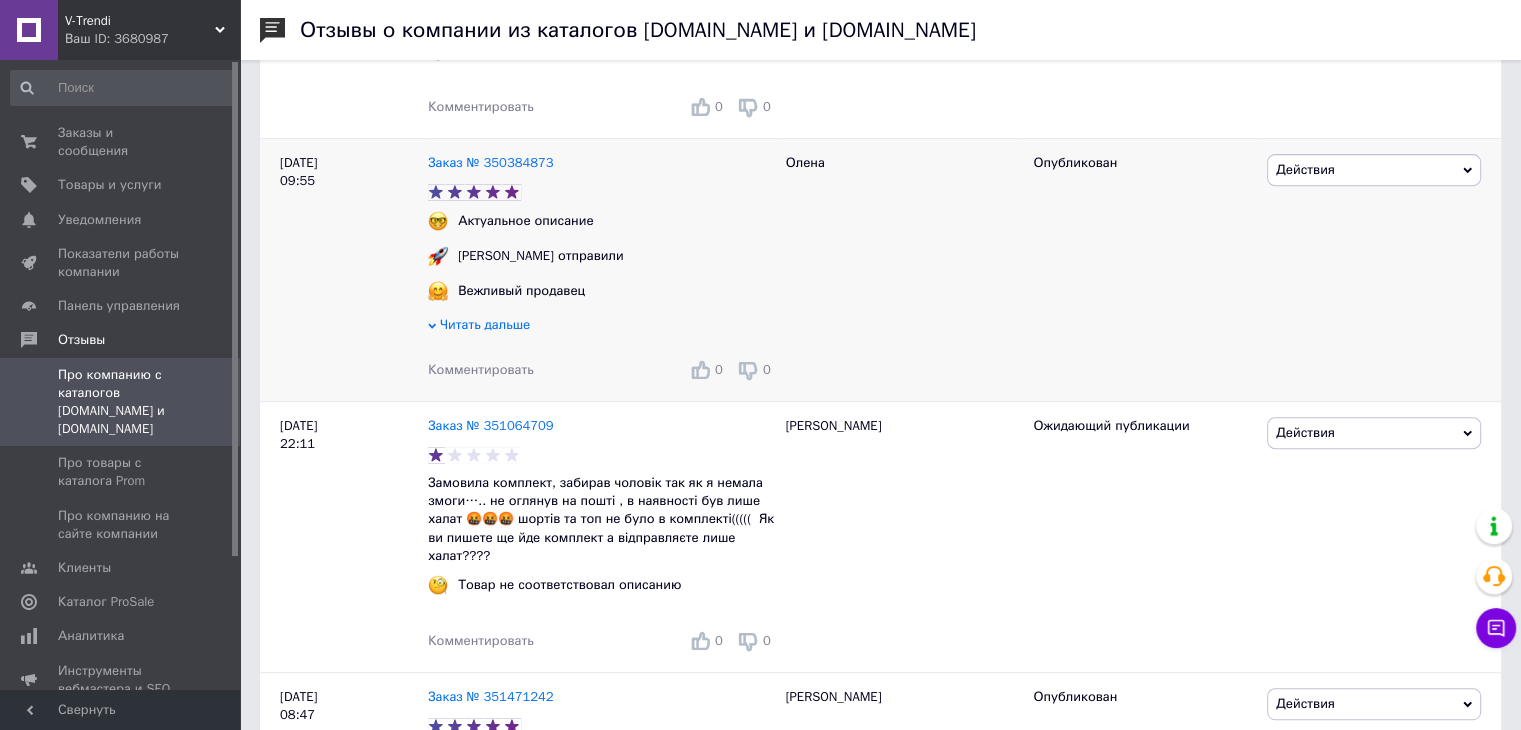 scroll, scrollTop: 800, scrollLeft: 0, axis: vertical 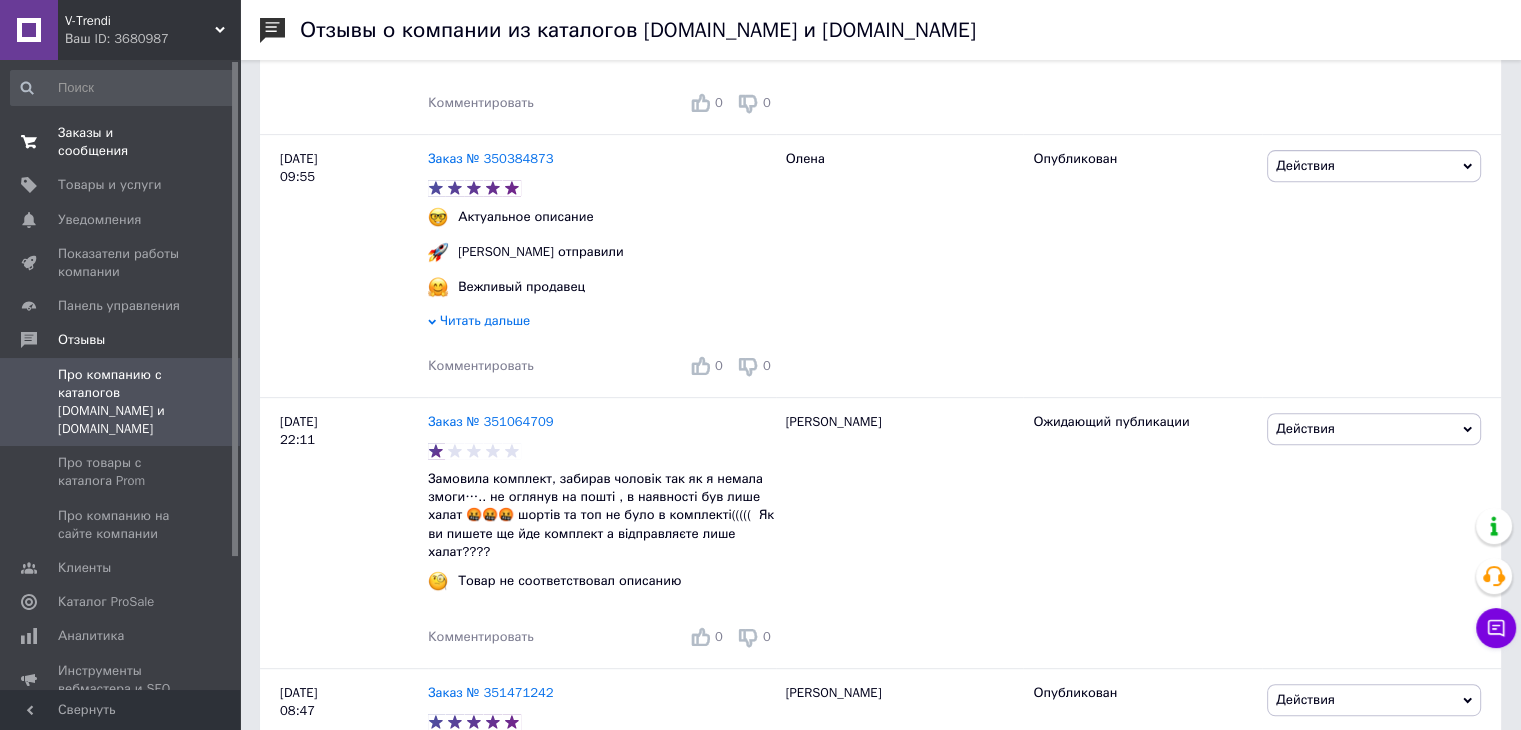 click on "Заказы и сообщения" at bounding box center (121, 142) 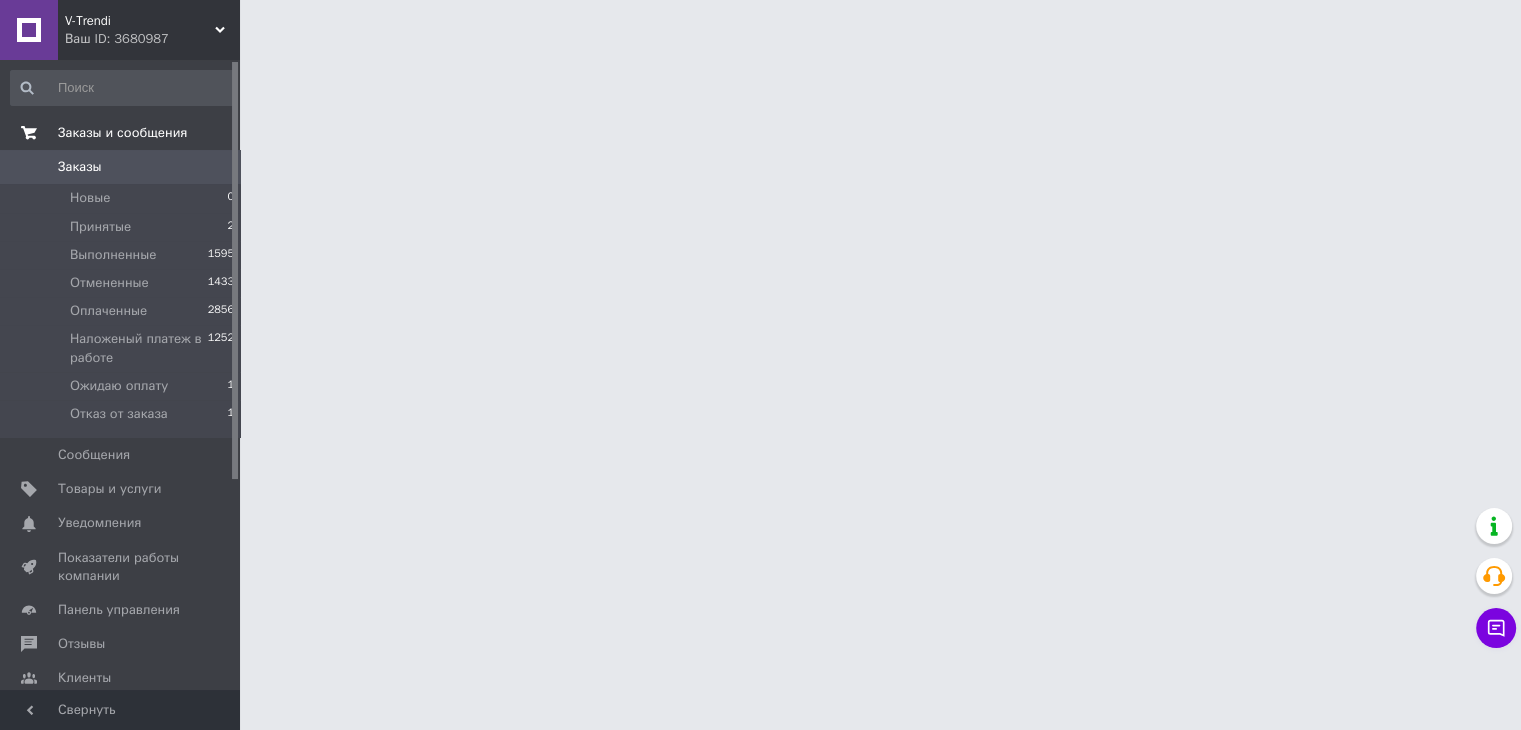 scroll, scrollTop: 0, scrollLeft: 0, axis: both 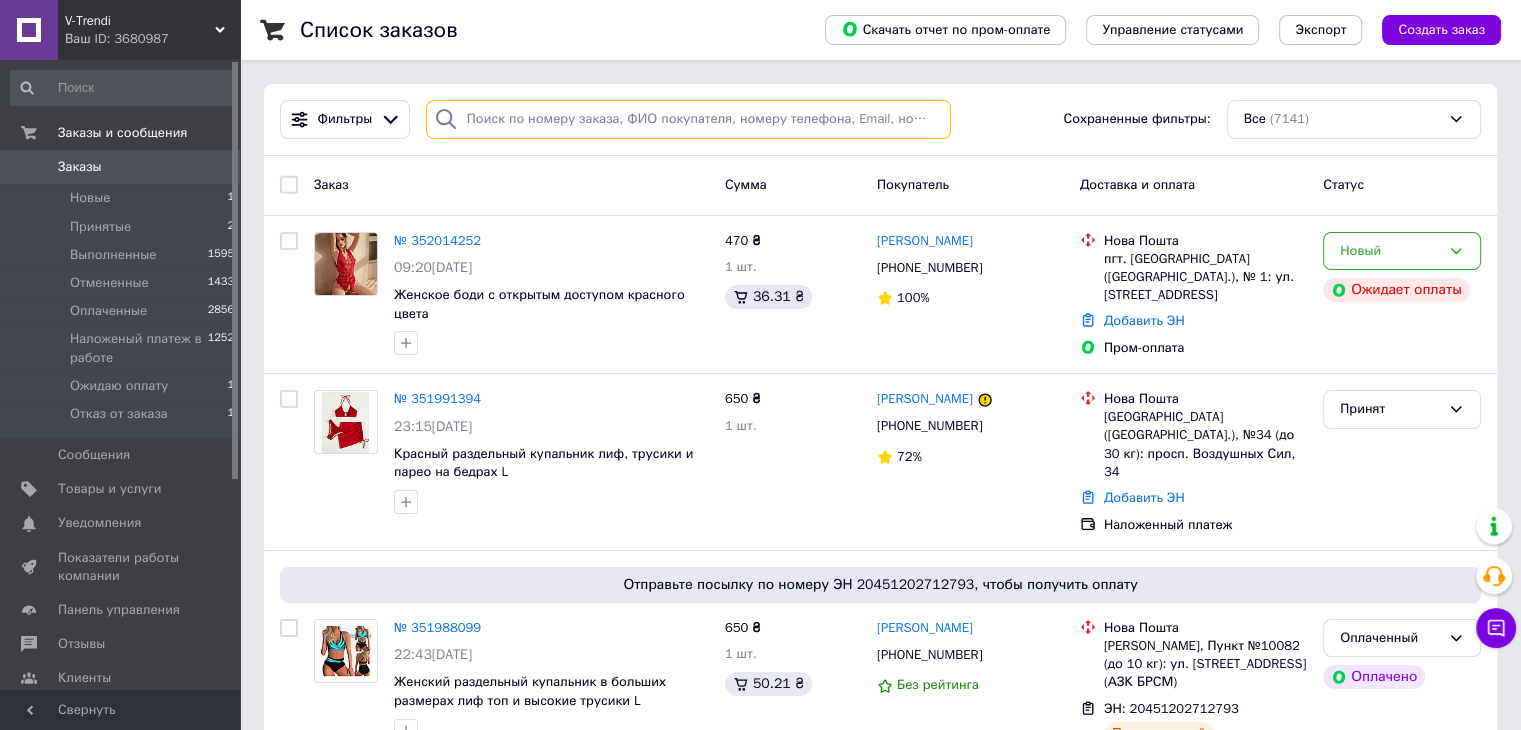 click at bounding box center [688, 119] 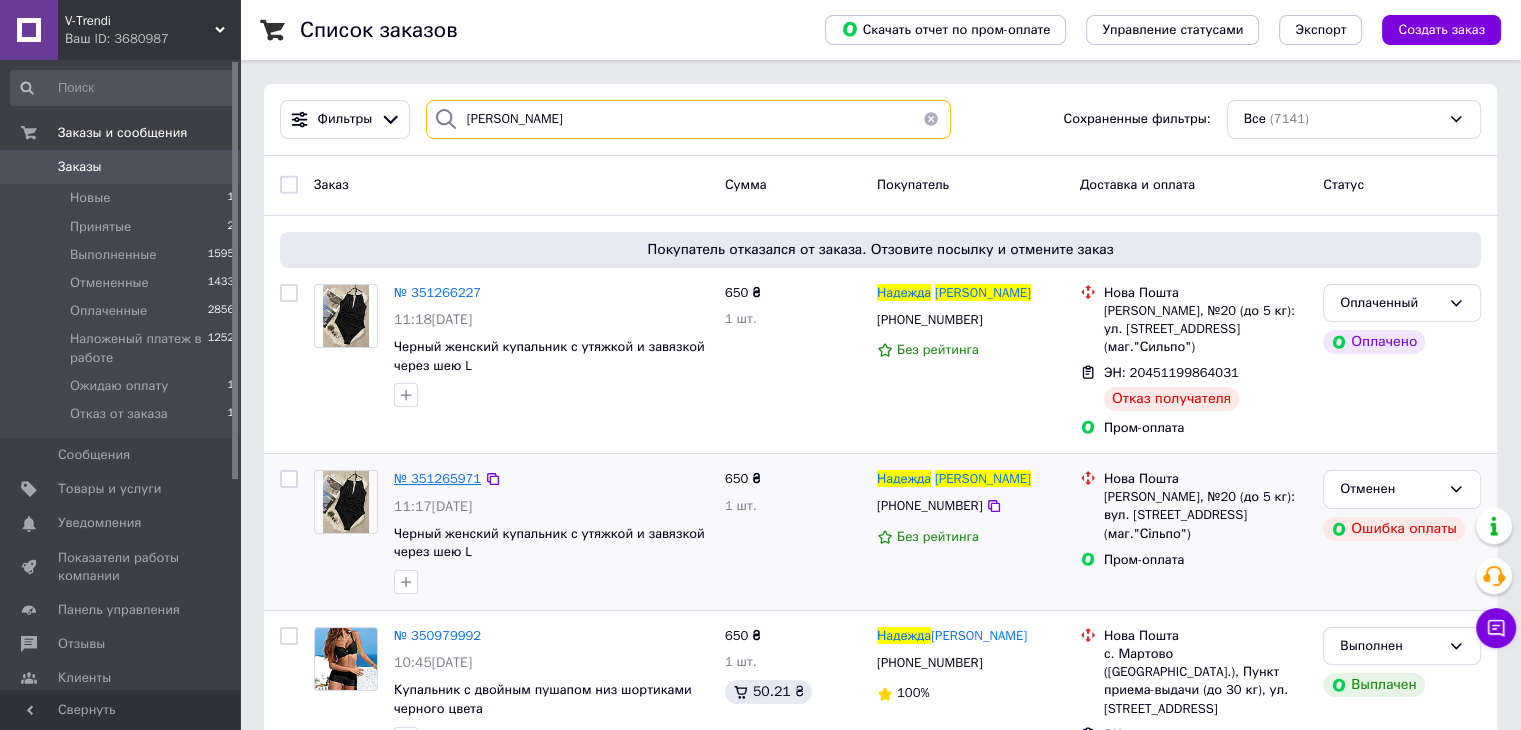 type on "[PERSON_NAME]" 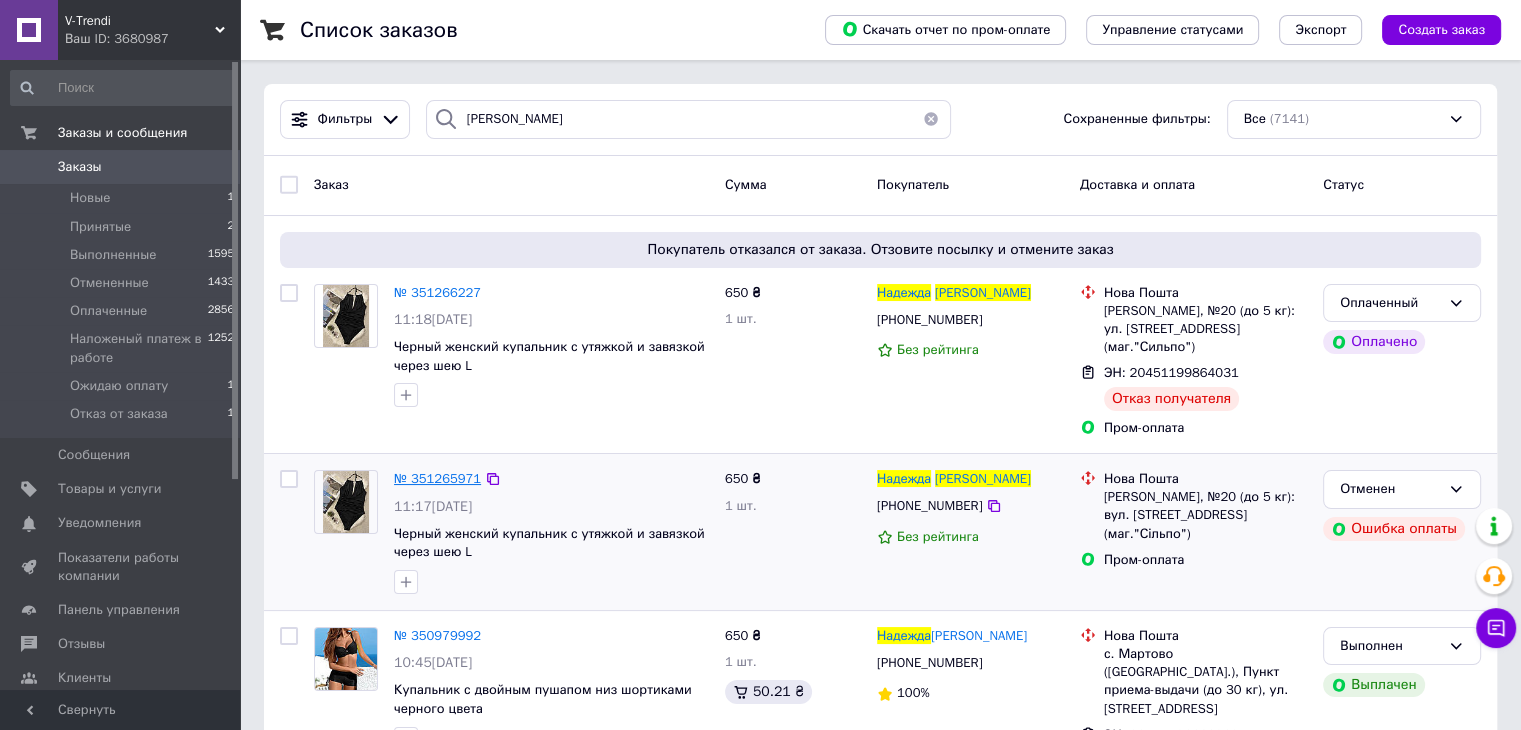 click on "№ 351265971" at bounding box center [437, 478] 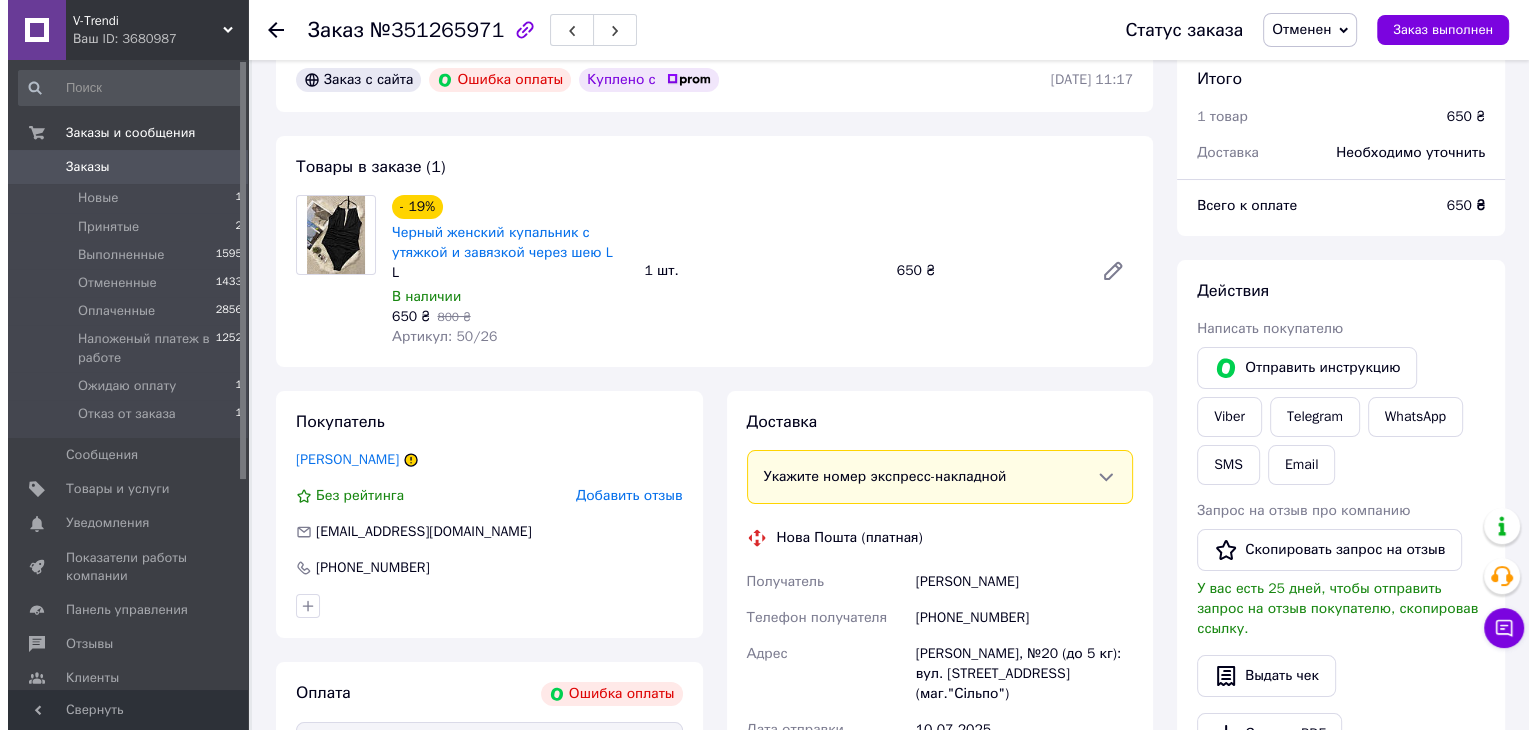 scroll, scrollTop: 100, scrollLeft: 0, axis: vertical 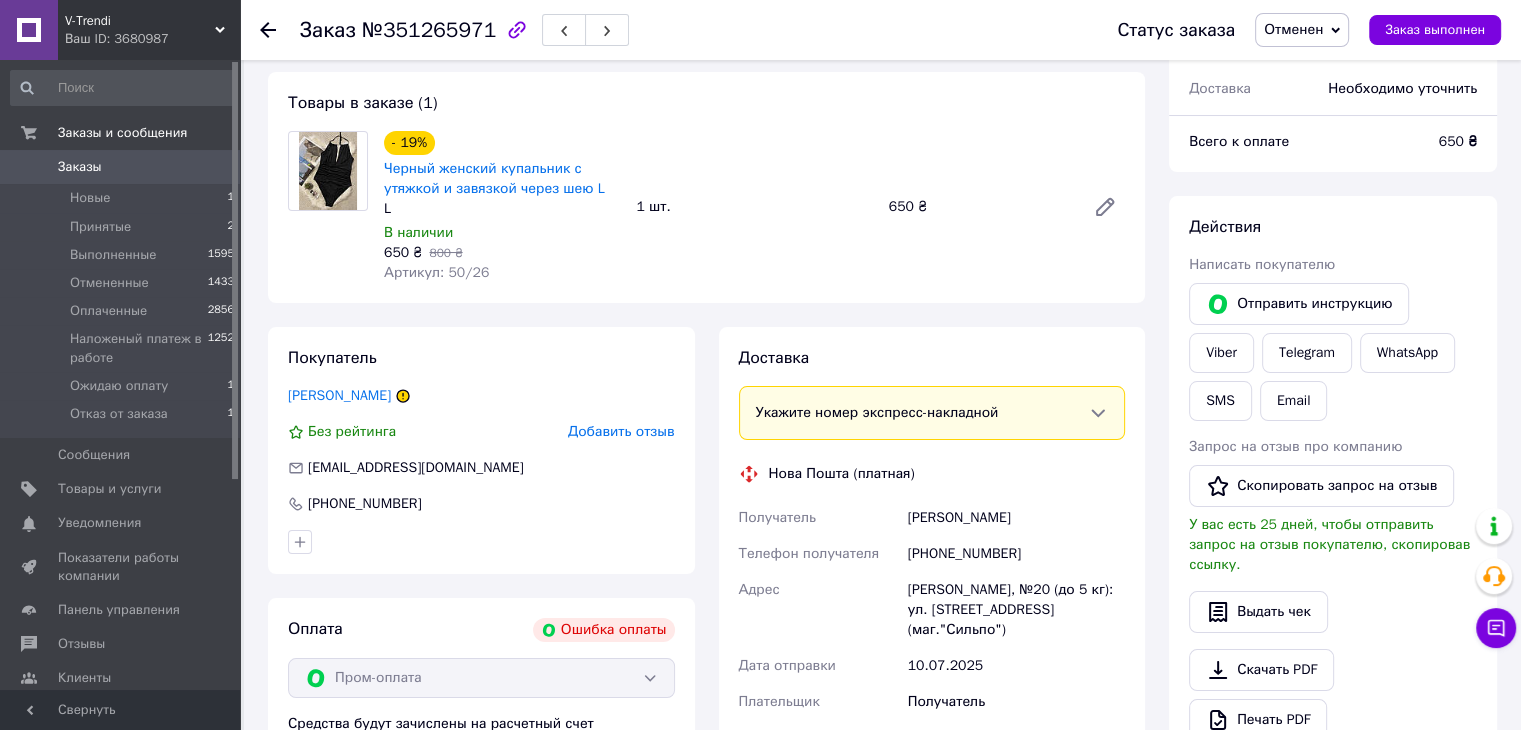 click on "Добавить отзыв" at bounding box center (621, 431) 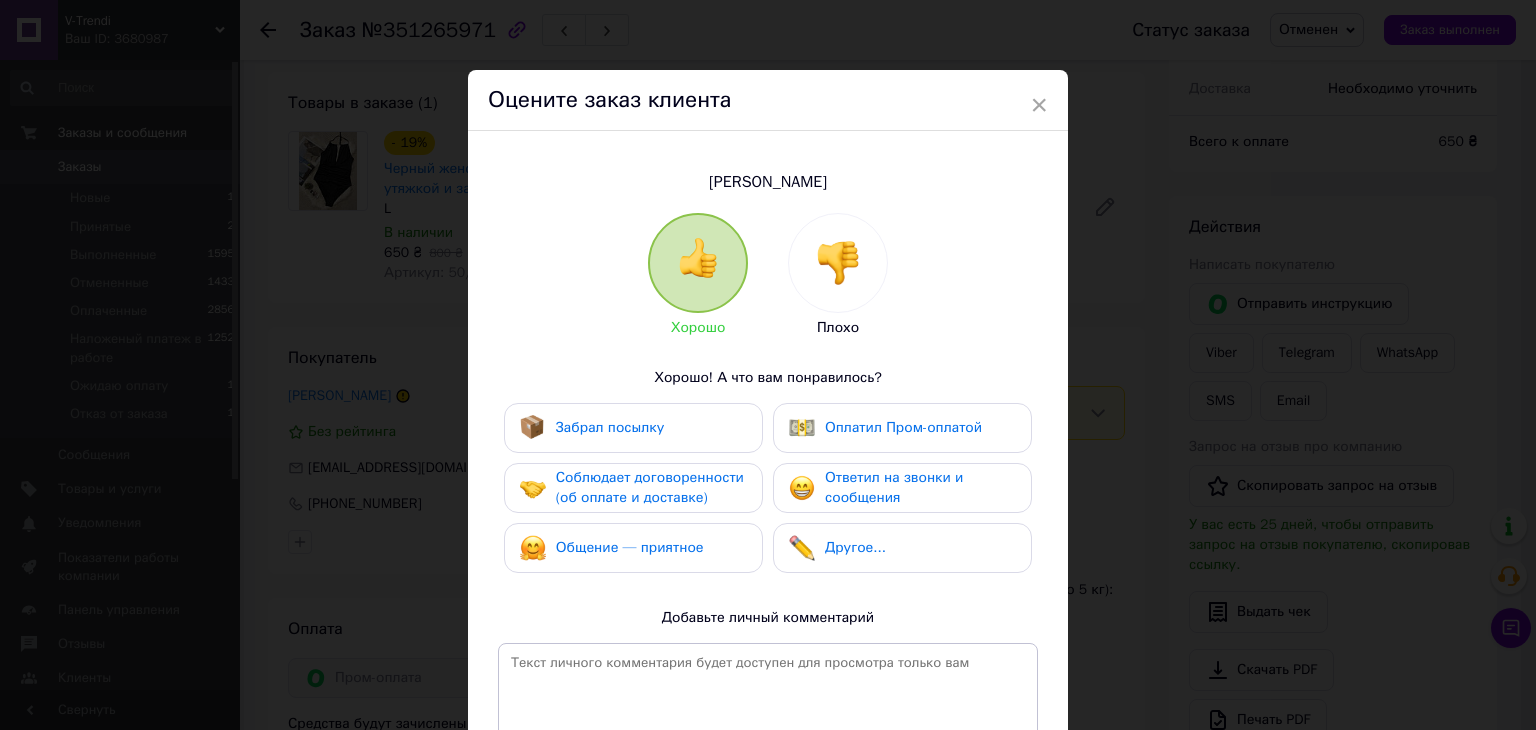 click at bounding box center (838, 263) 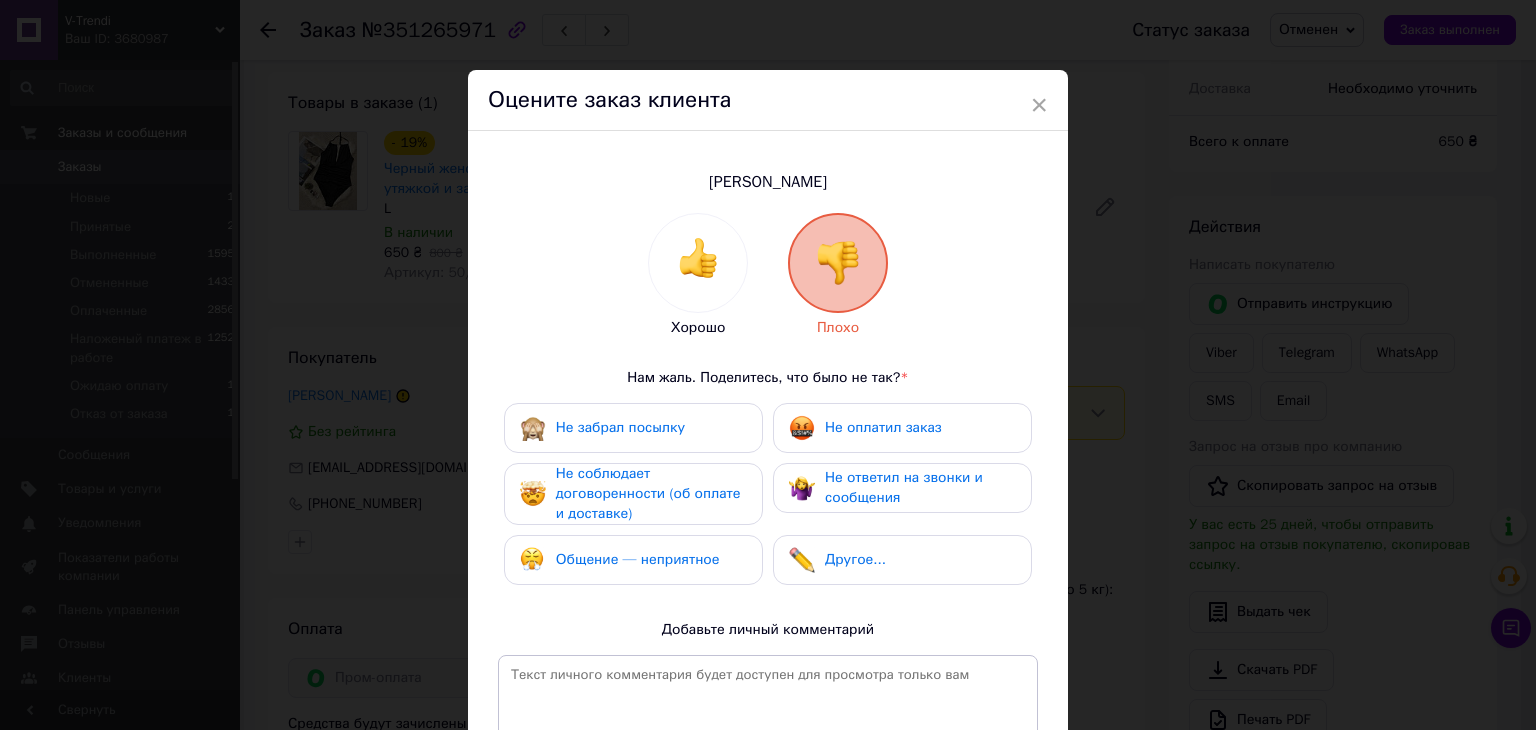 drag, startPoint x: 644, startPoint y: 429, endPoint x: 633, endPoint y: 460, distance: 32.89377 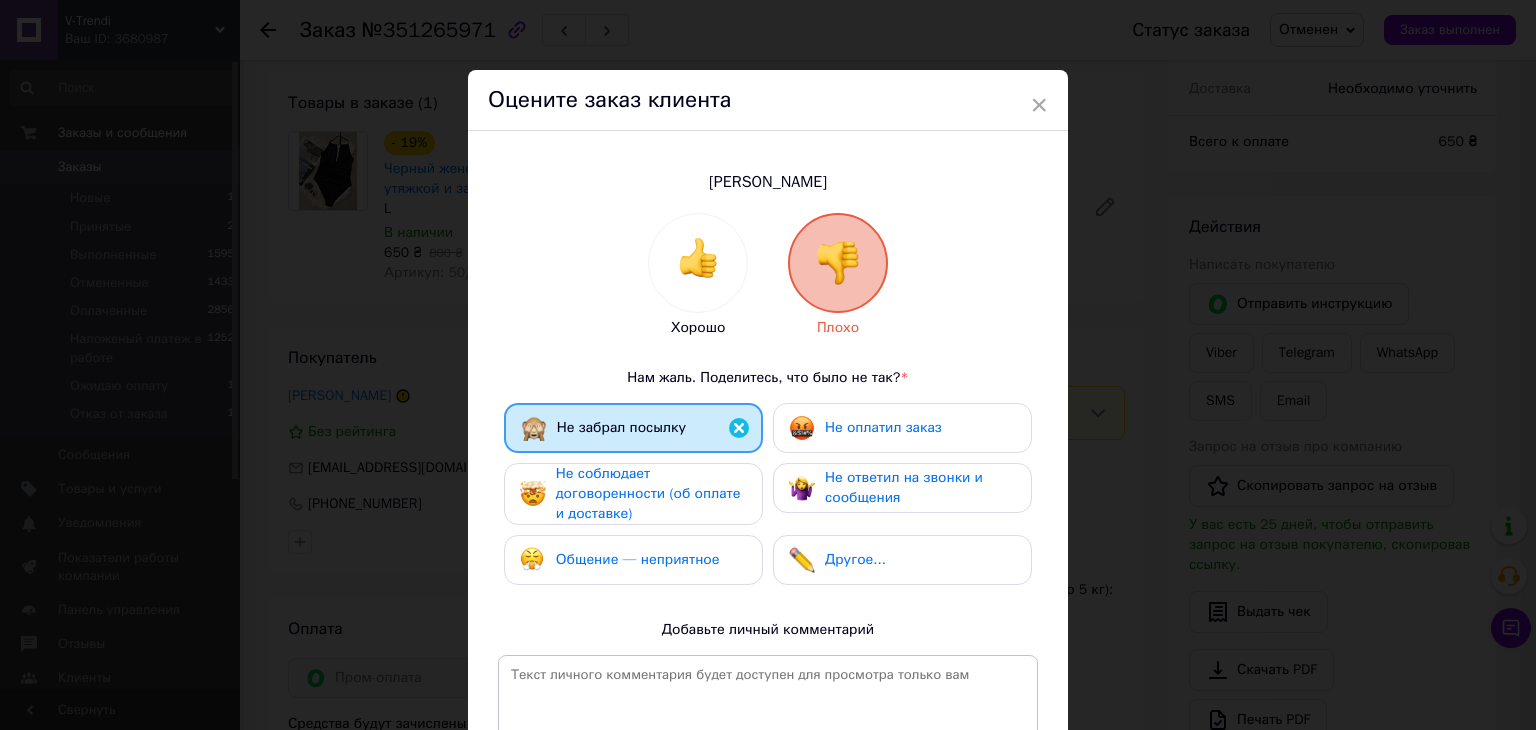drag, startPoint x: 616, startPoint y: 501, endPoint x: 613, endPoint y: 515, distance: 14.3178215 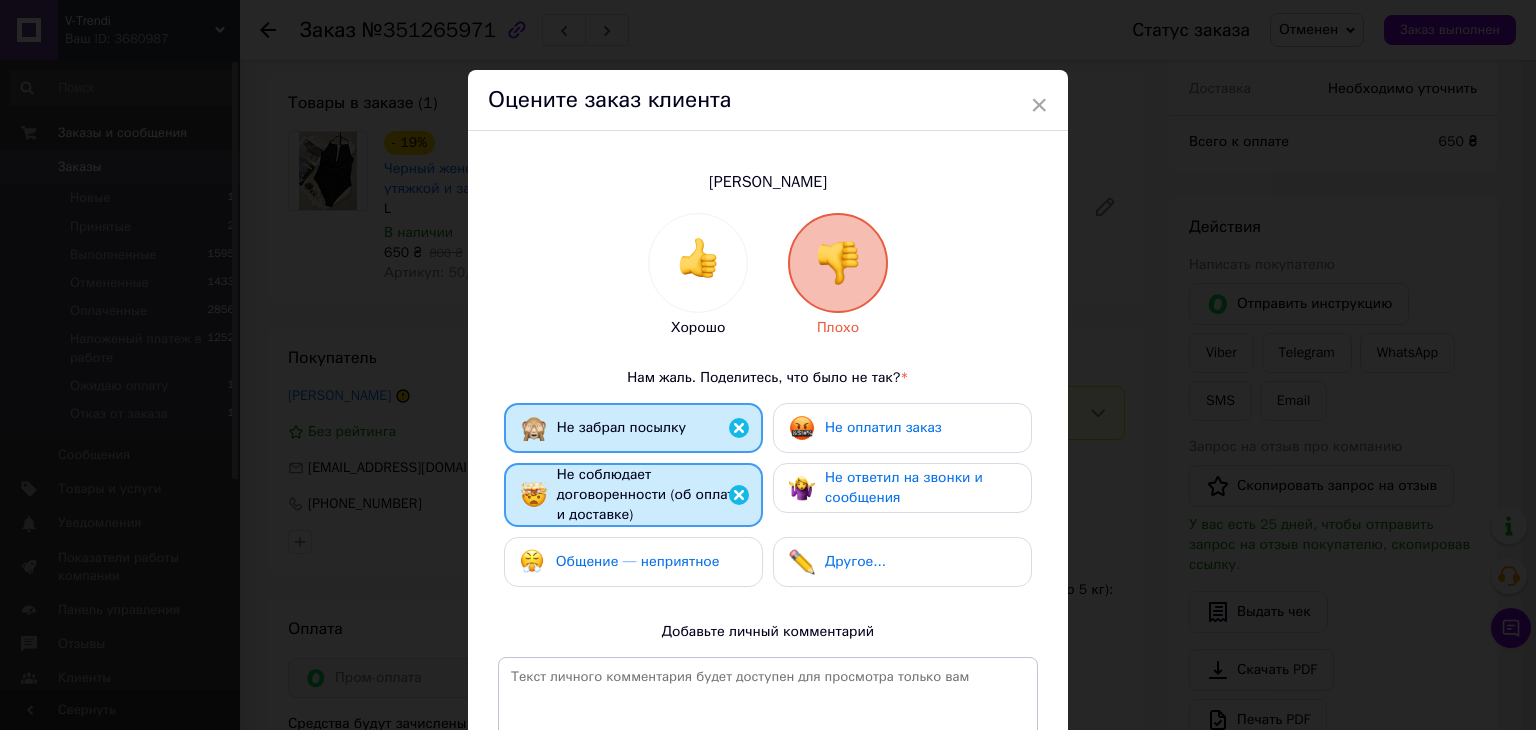 click on "Общение — неприятное" at bounding box center [620, 562] 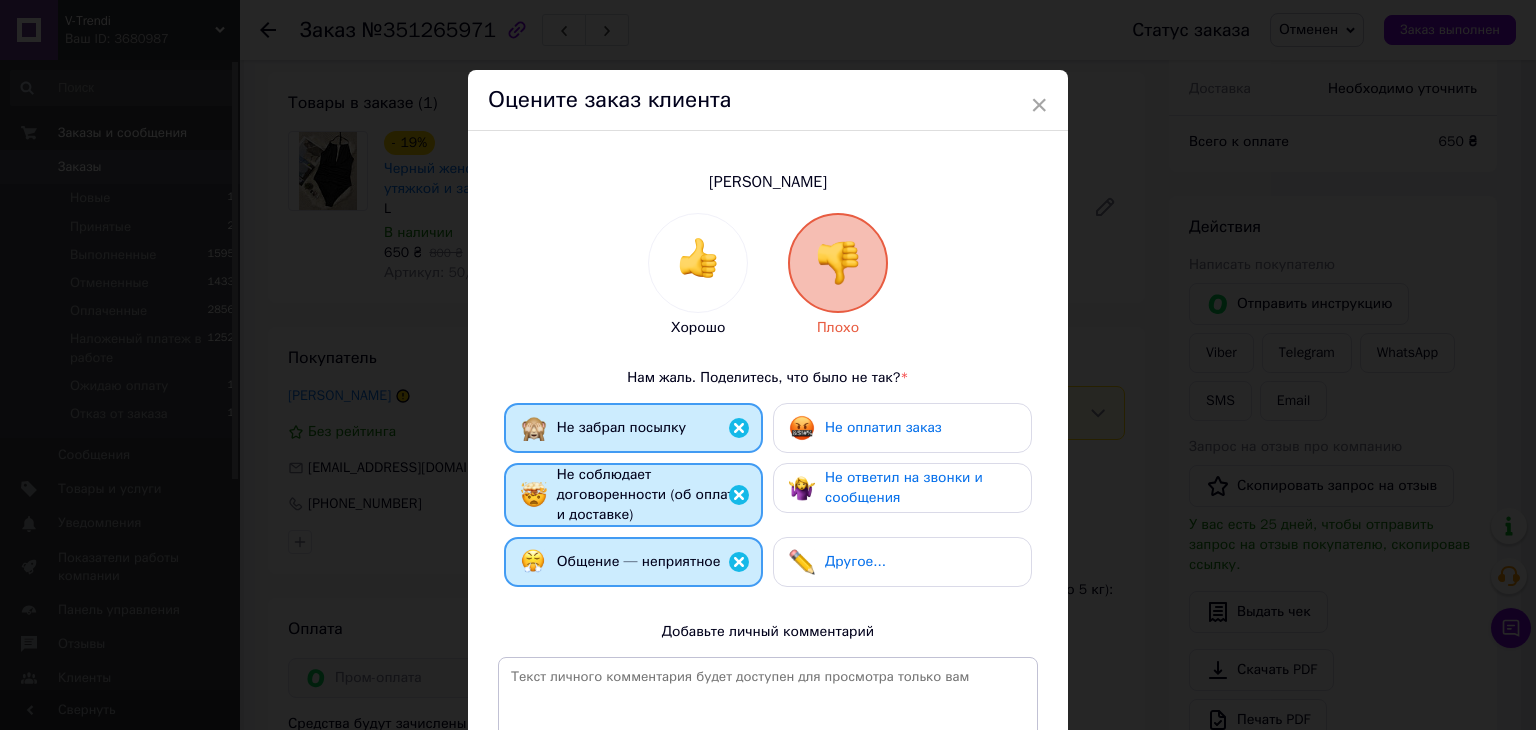 drag, startPoint x: 841, startPoint y: 425, endPoint x: 842, endPoint y: 444, distance: 19.026299 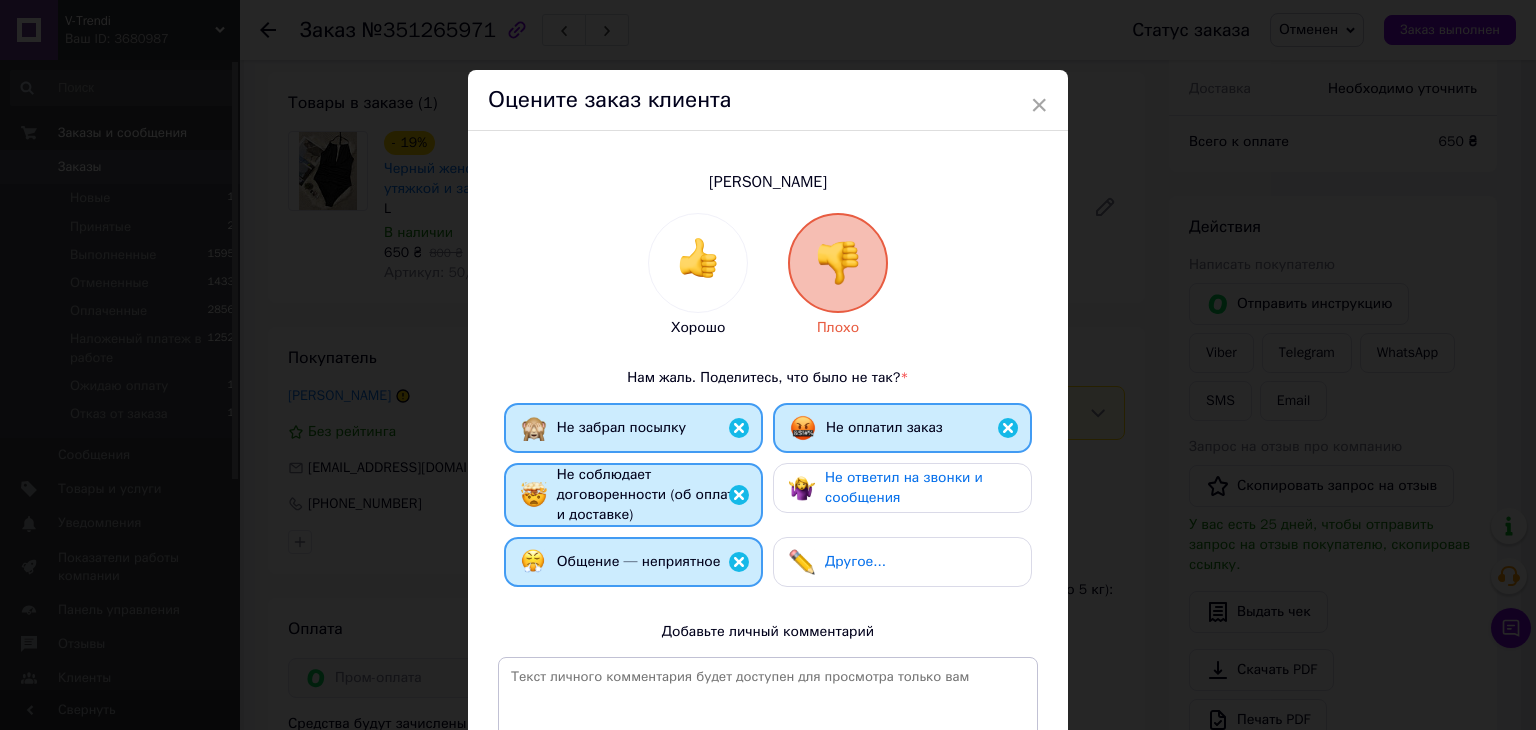 click on "Не ответил на звонки и сообщения" at bounding box center (904, 487) 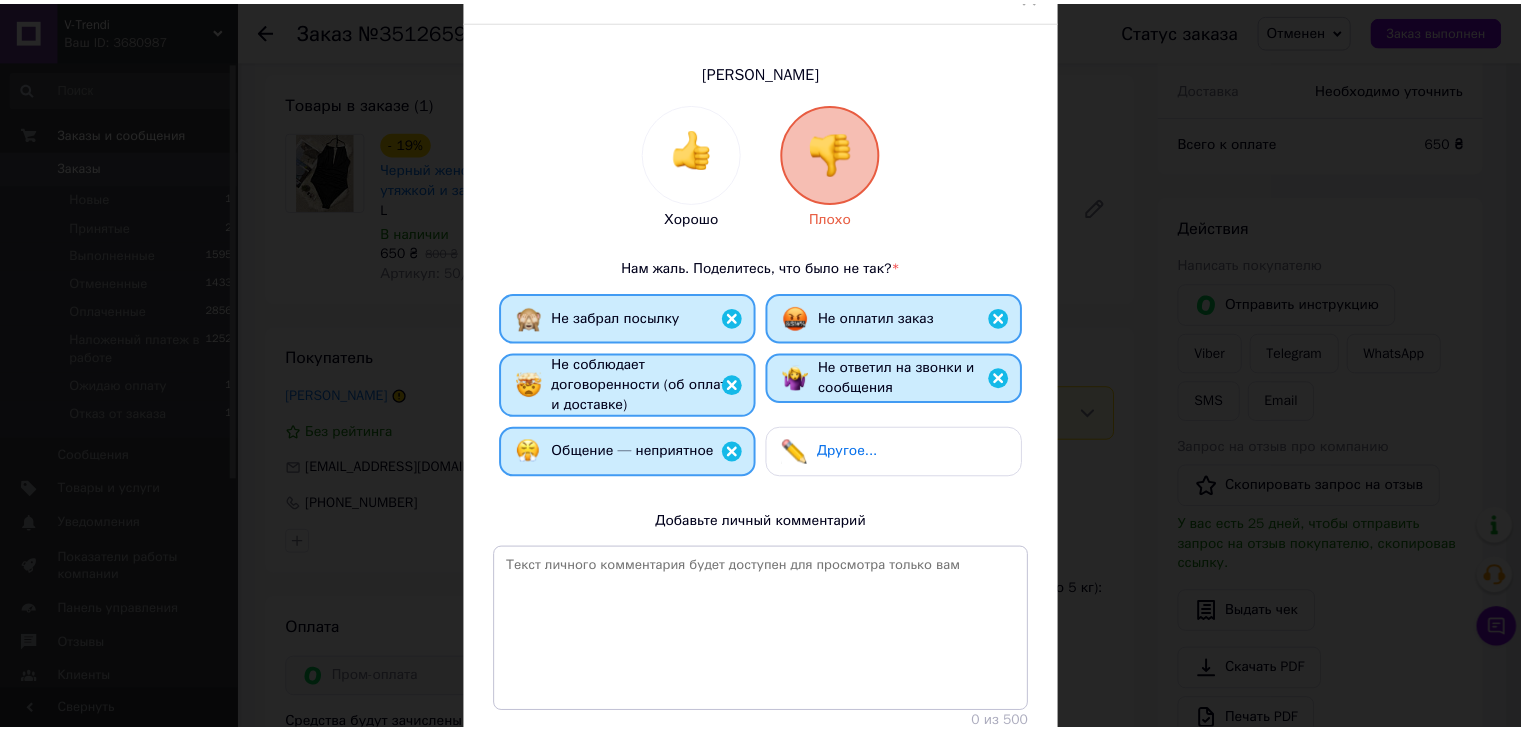 scroll, scrollTop: 260, scrollLeft: 0, axis: vertical 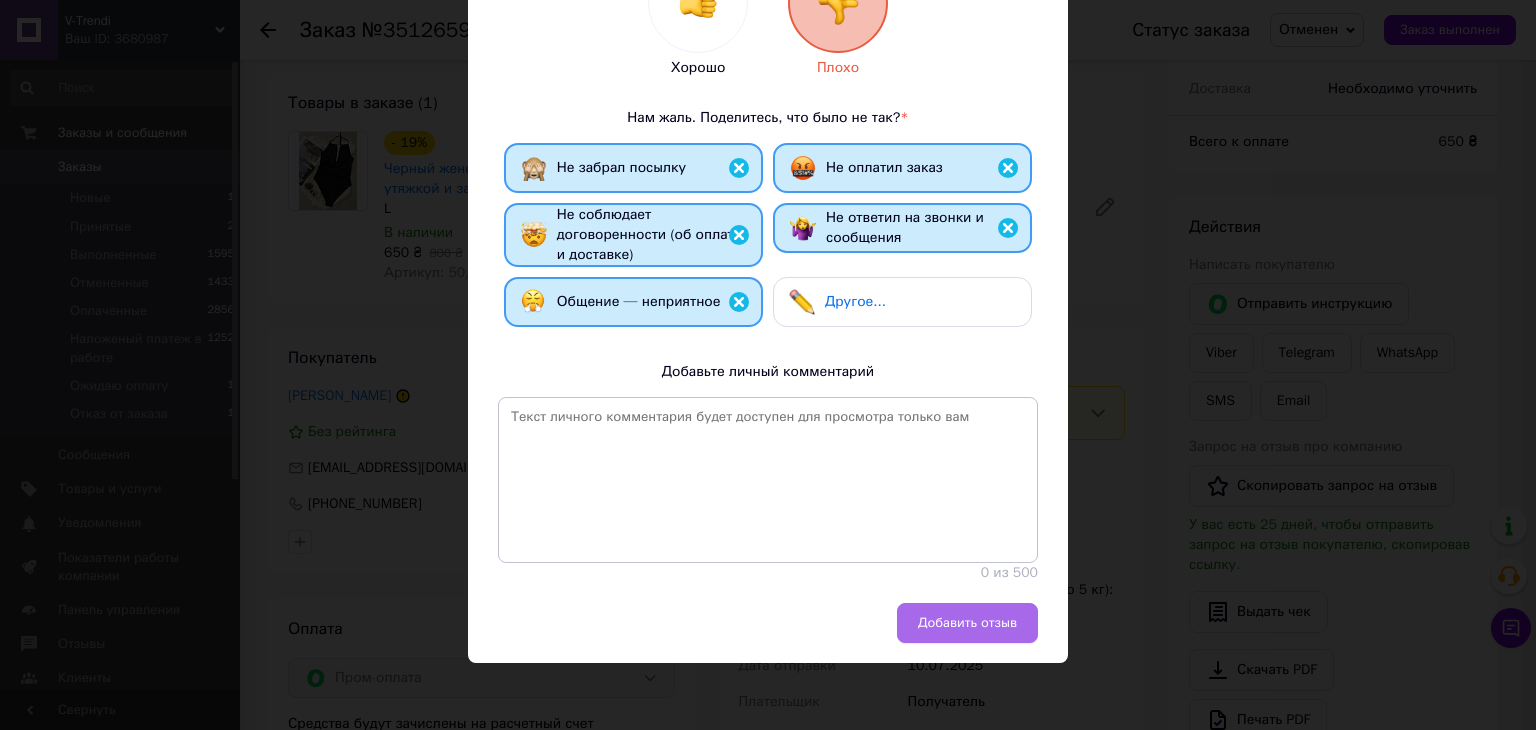 click on "Добавить отзыв" at bounding box center (967, 623) 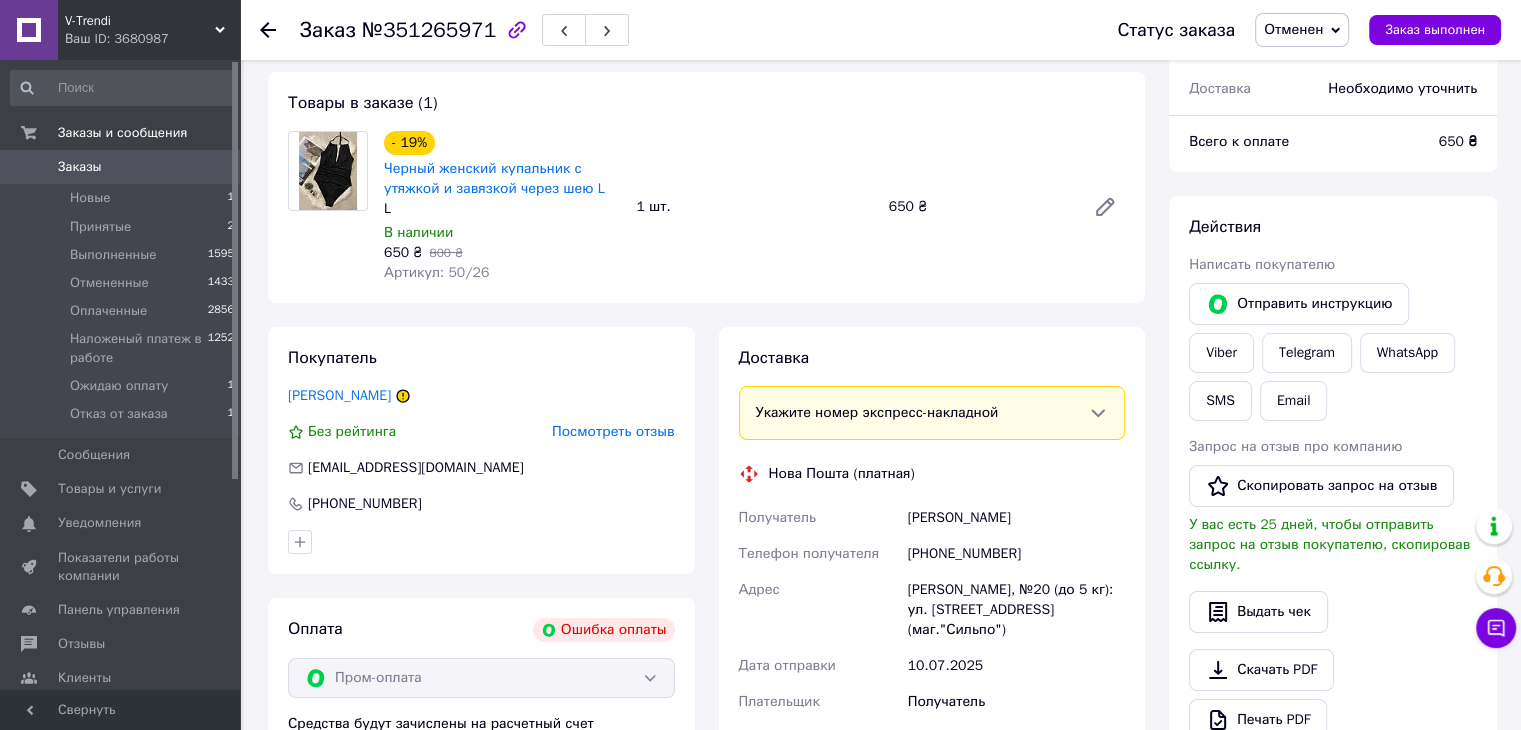 click 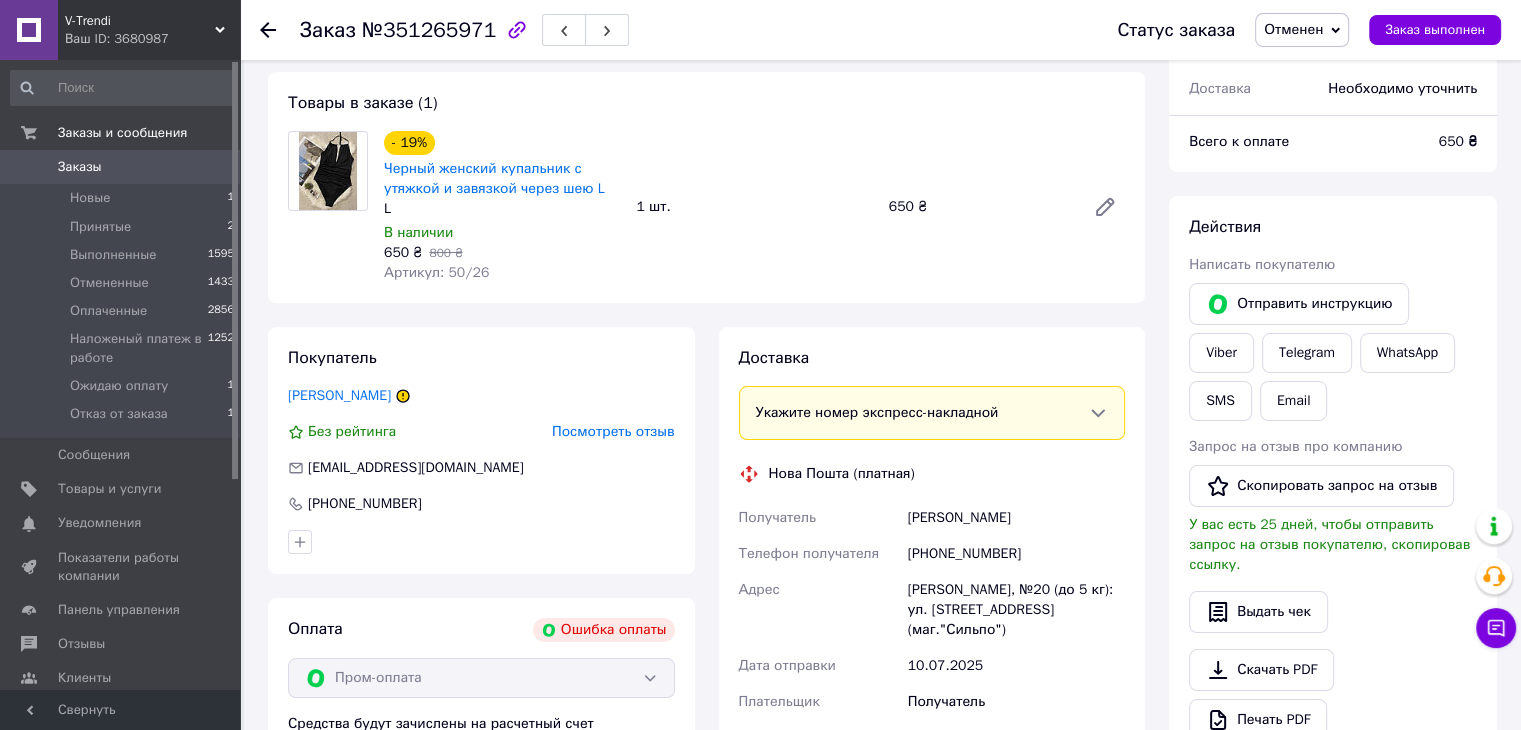 scroll, scrollTop: 0, scrollLeft: 0, axis: both 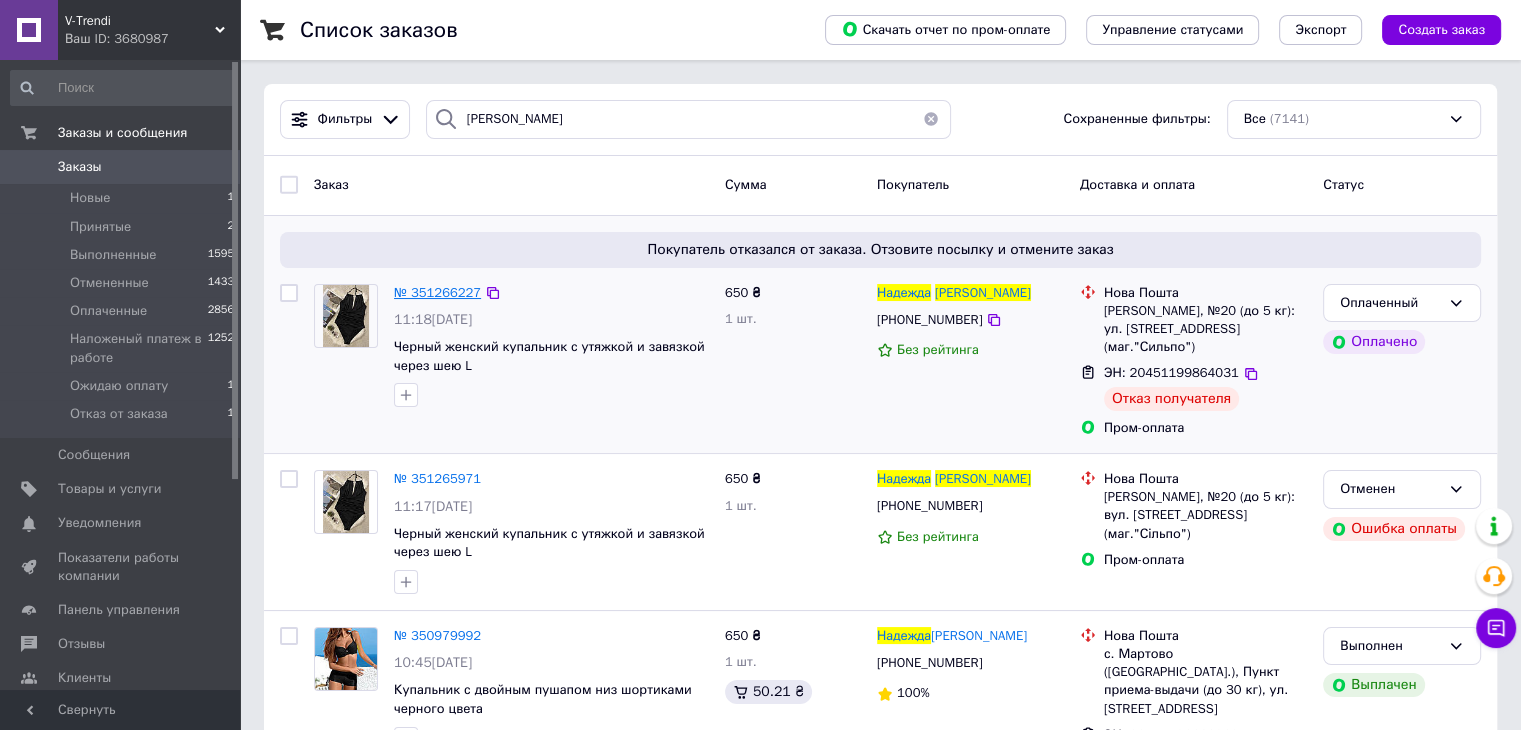click on "№ 351266227" at bounding box center (437, 292) 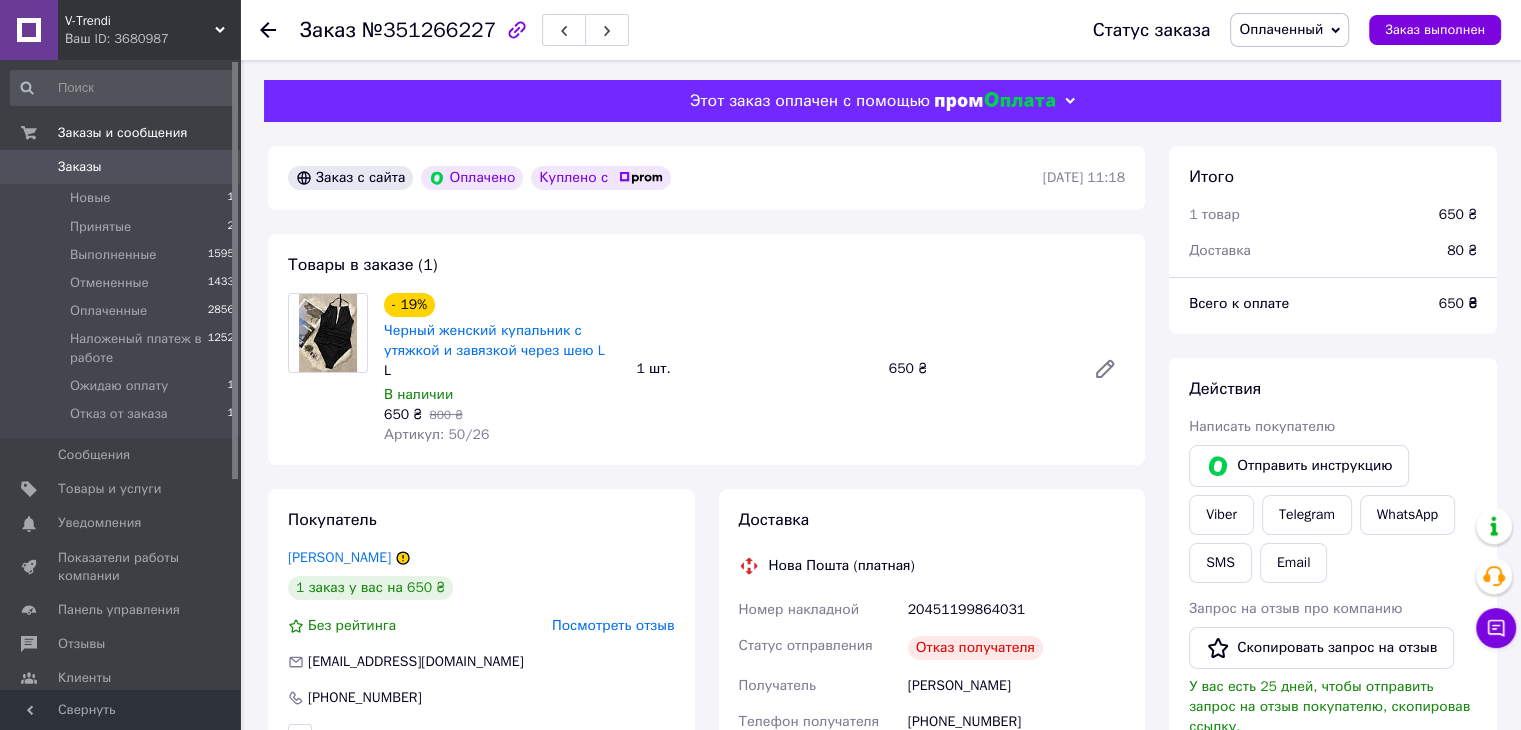 drag, startPoint x: 903, startPoint y: 689, endPoint x: 1028, endPoint y: 695, distance: 125.14392 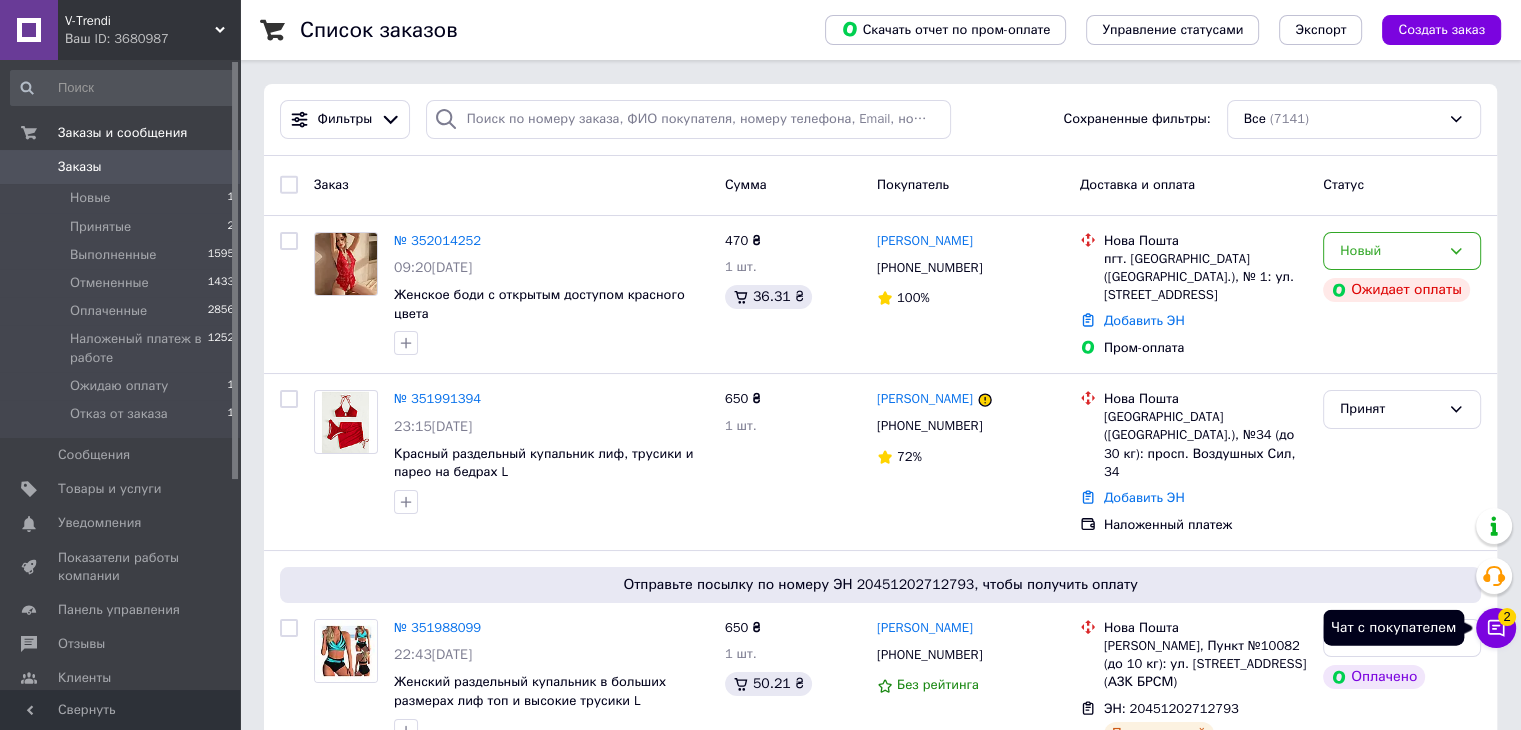click 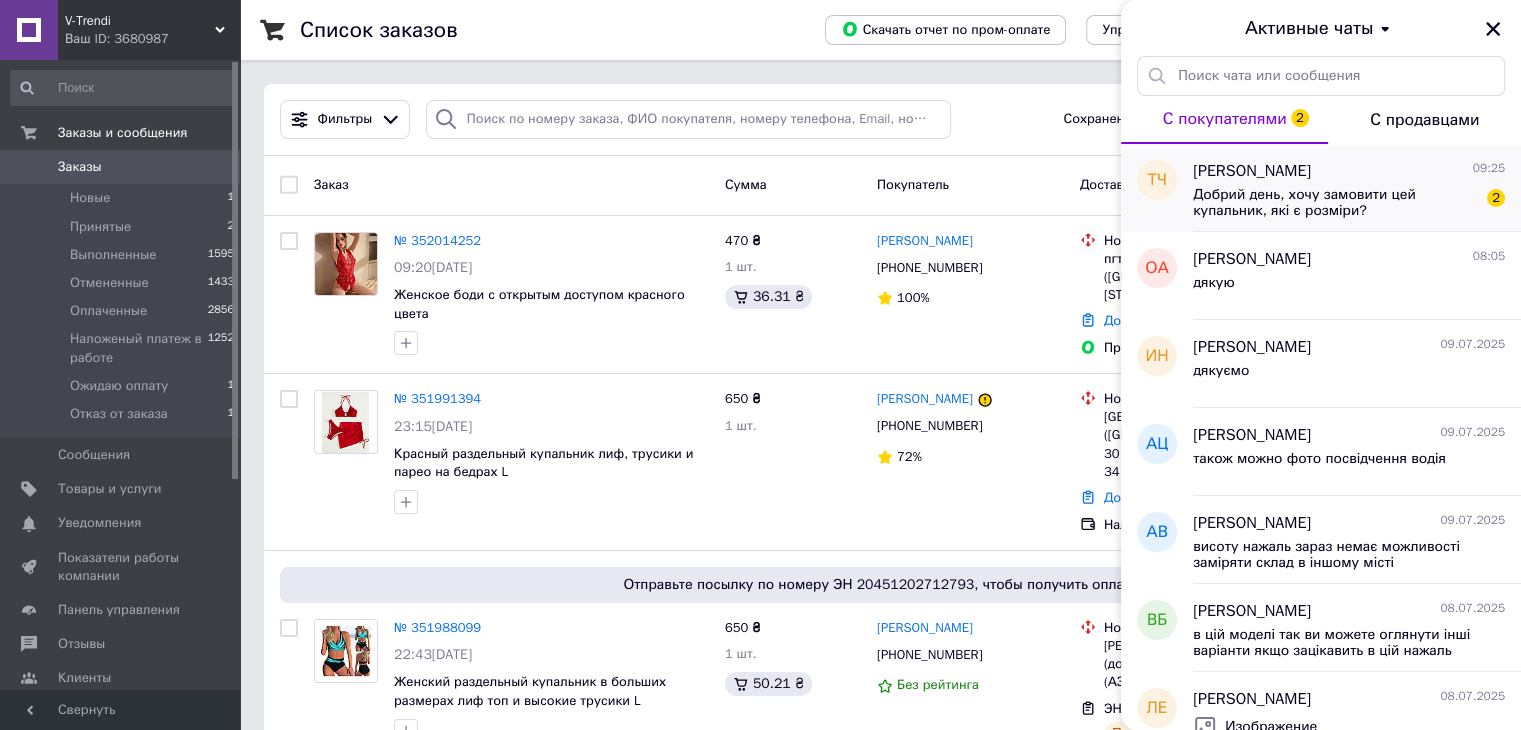 click on "Добрий день, хочу замовити цей купальник, які є розміри?" at bounding box center (1335, 203) 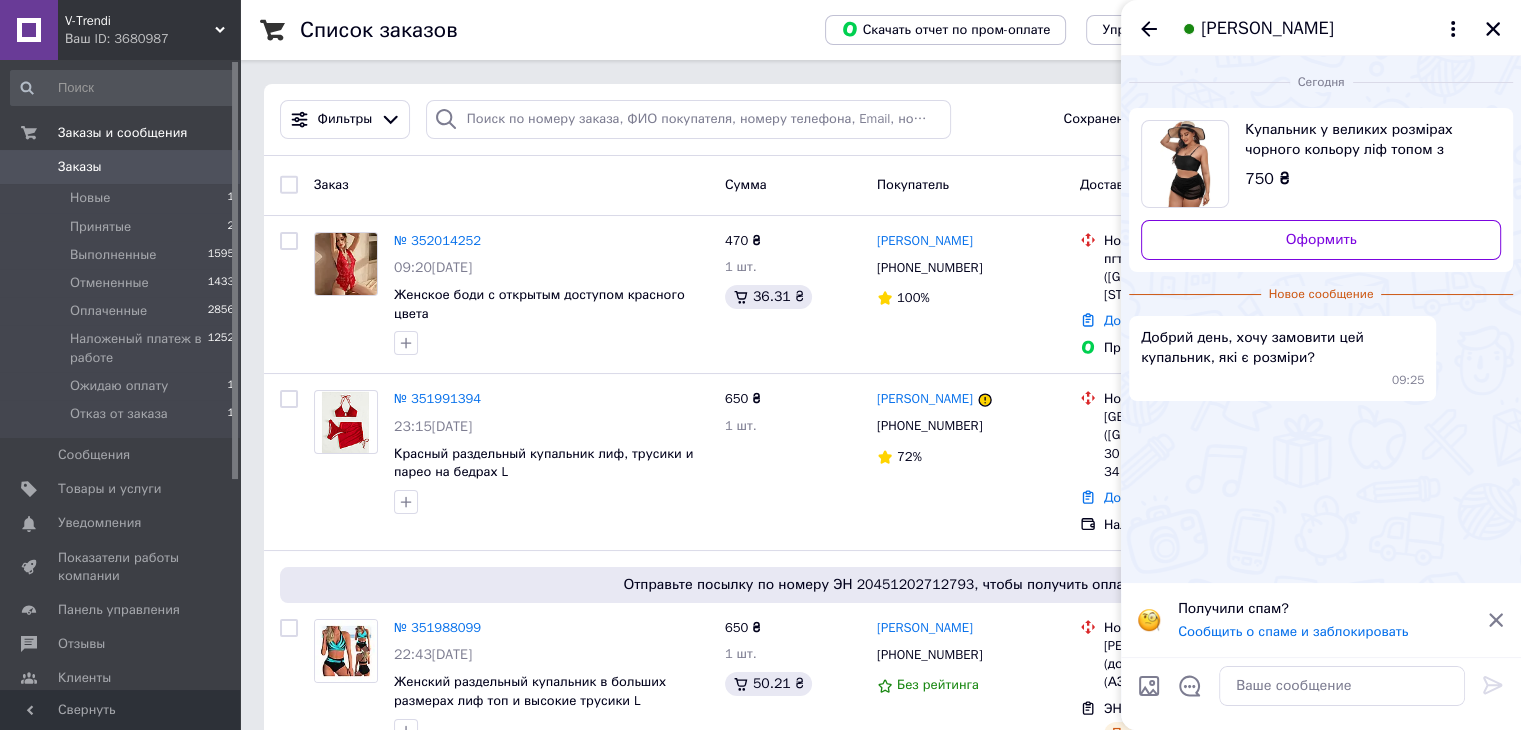 click on "Купальник у великих розмірах чорного кольору ліф топом з парео" at bounding box center [1365, 140] 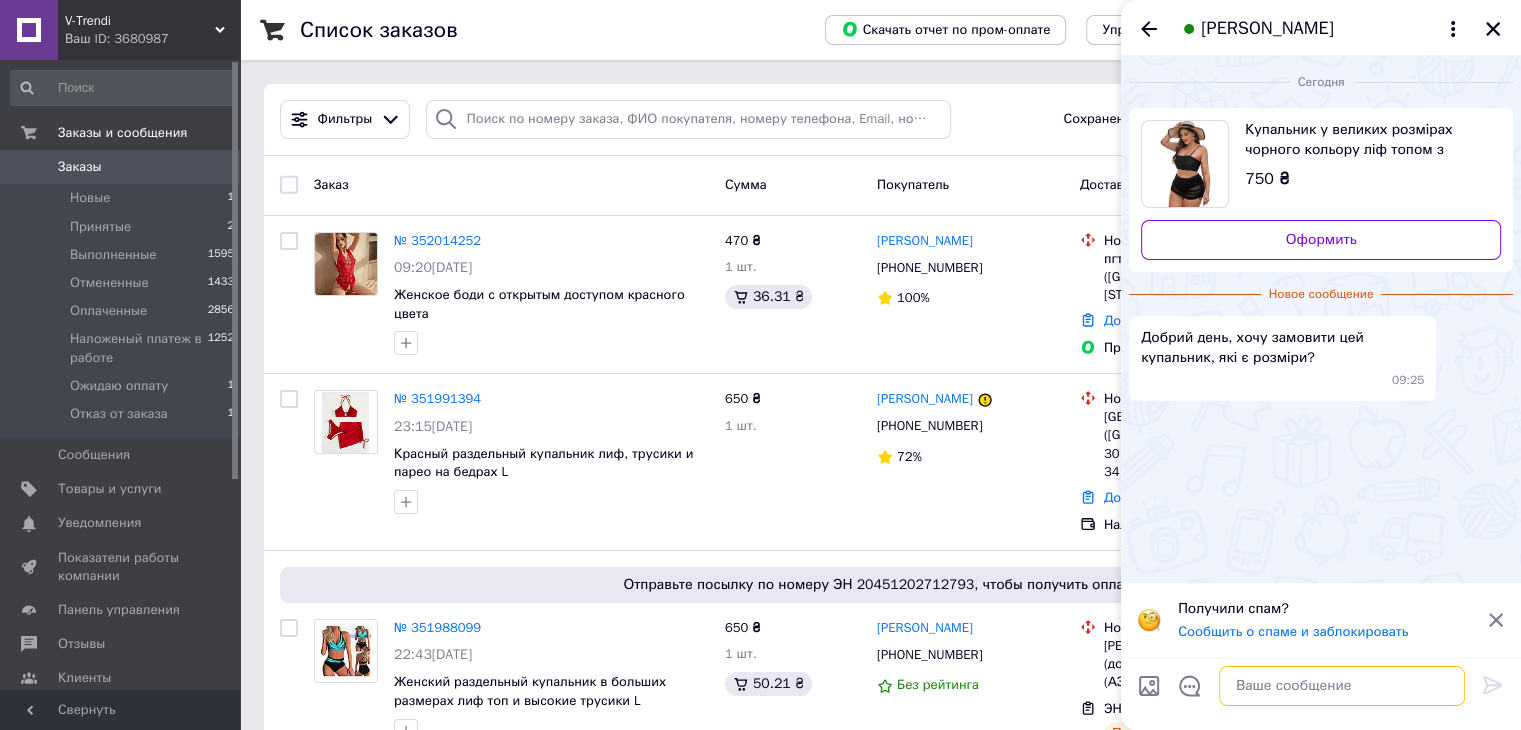 click at bounding box center [1342, 686] 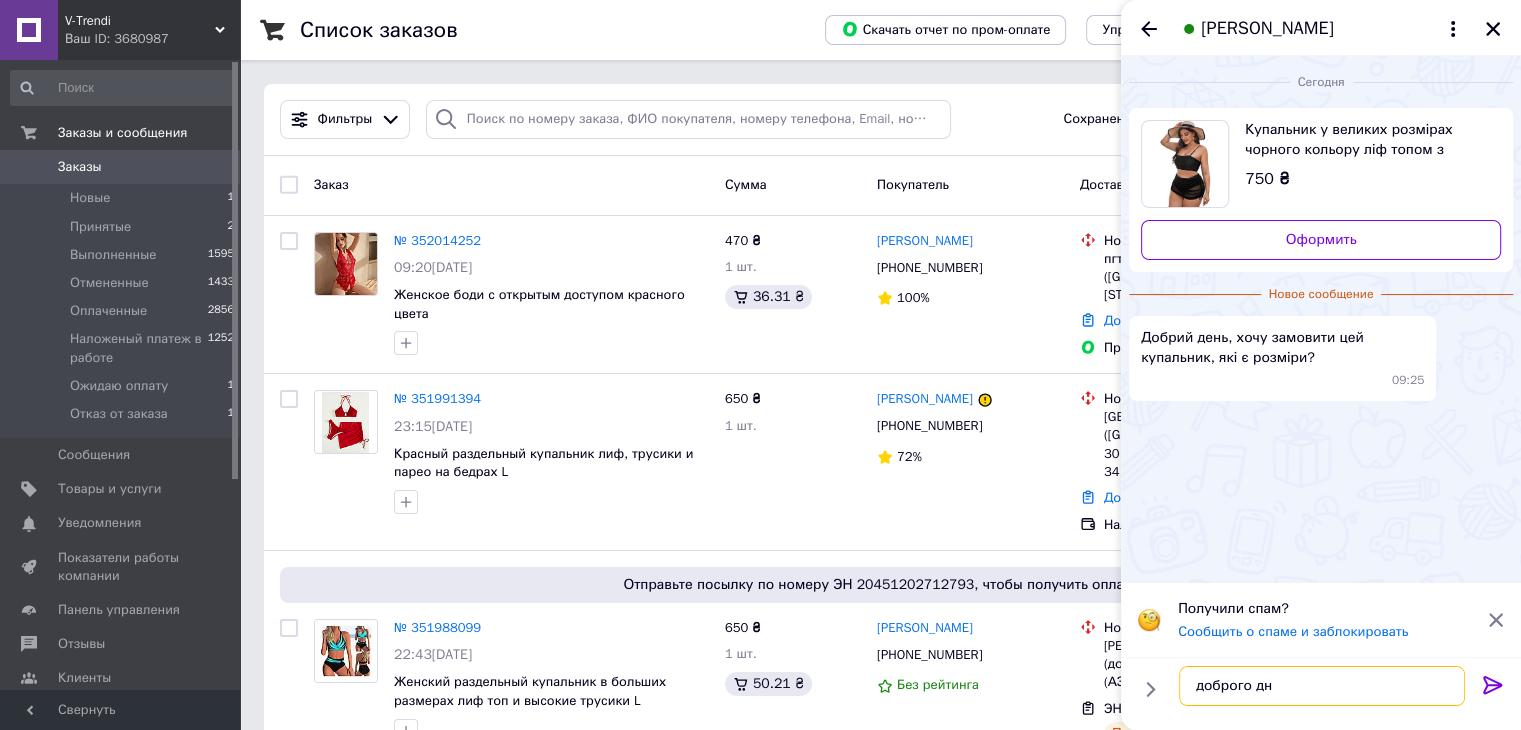 type on "доброго дня" 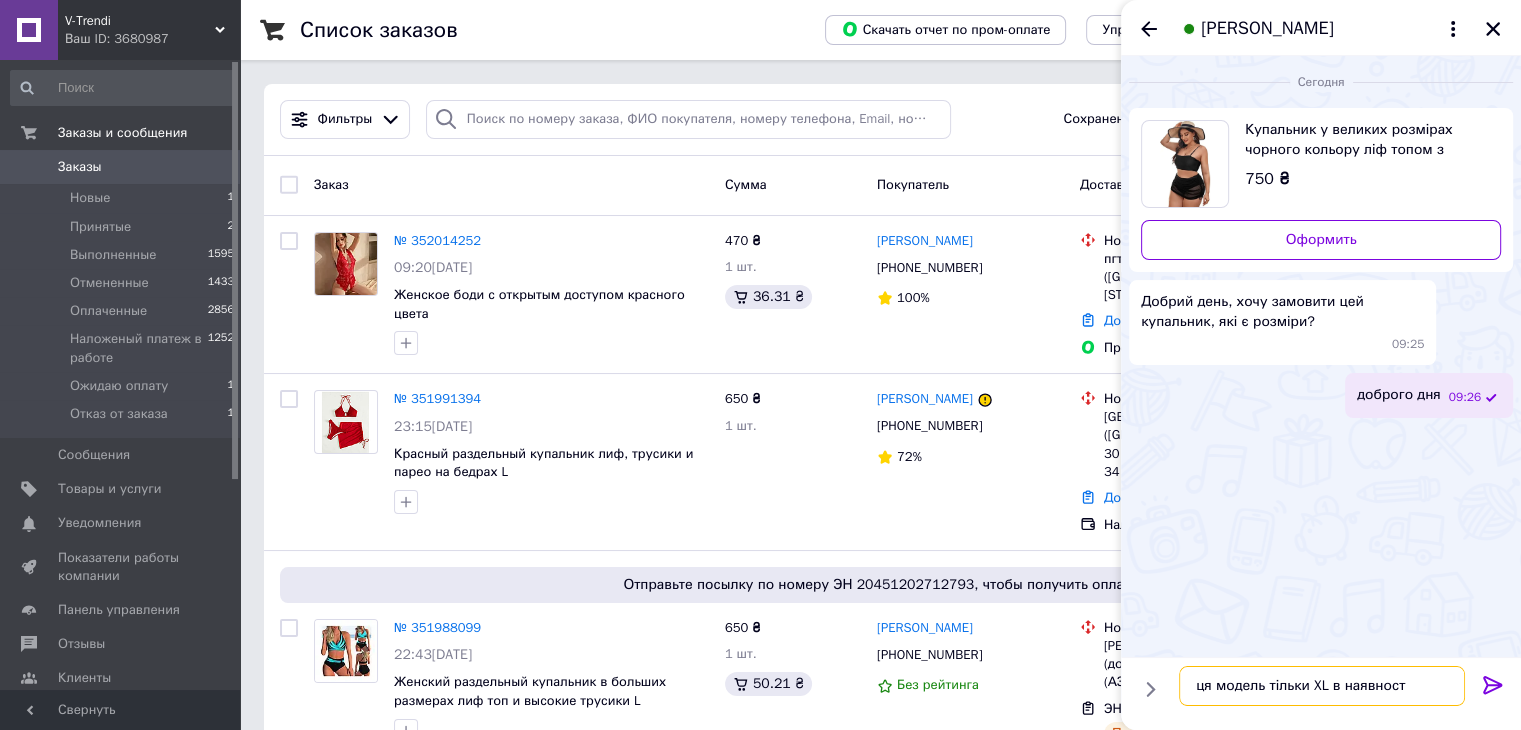 type on "ця модель тільки XL в наявності" 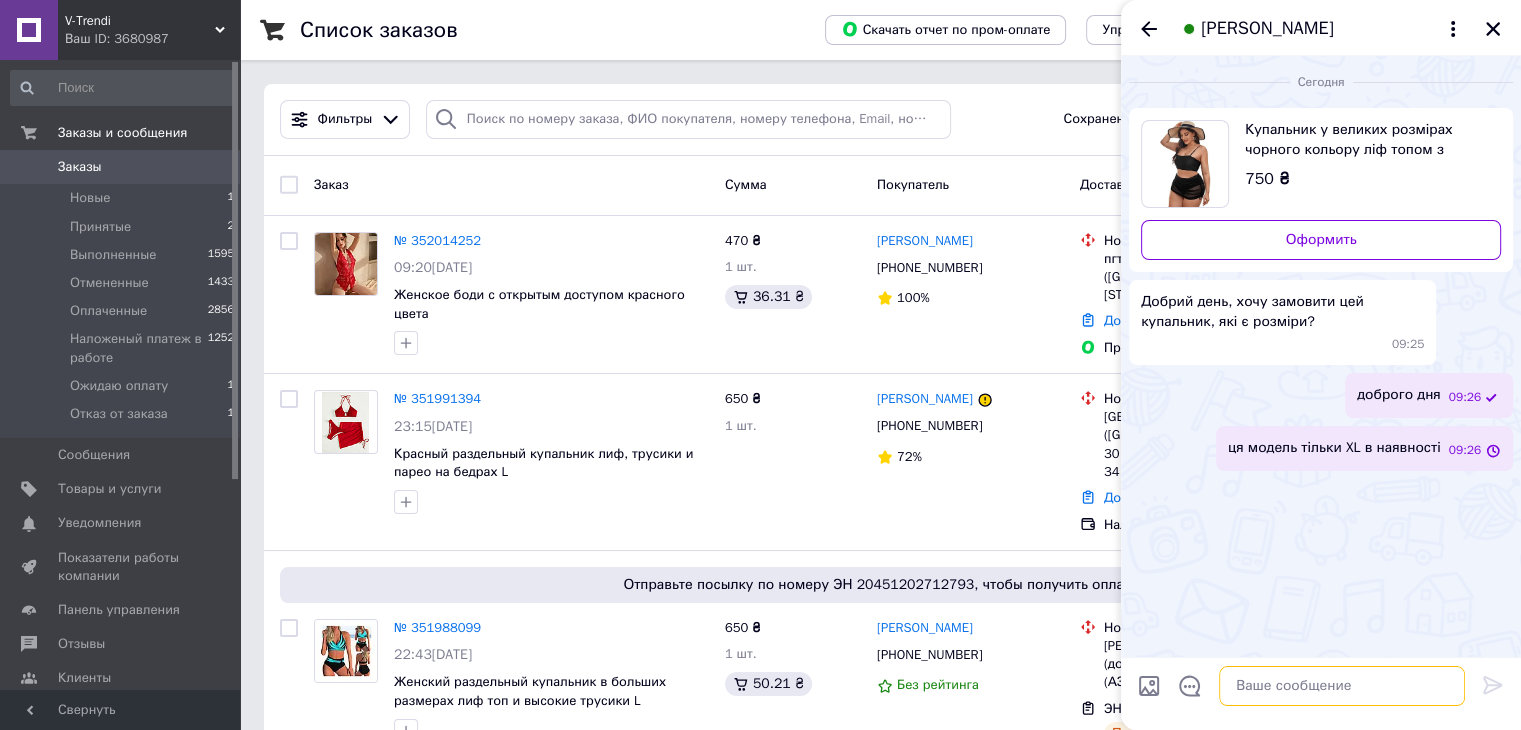paste on "XL  ОГ 90см.-100см. ОБ 90см.-110см. чашка В-С" 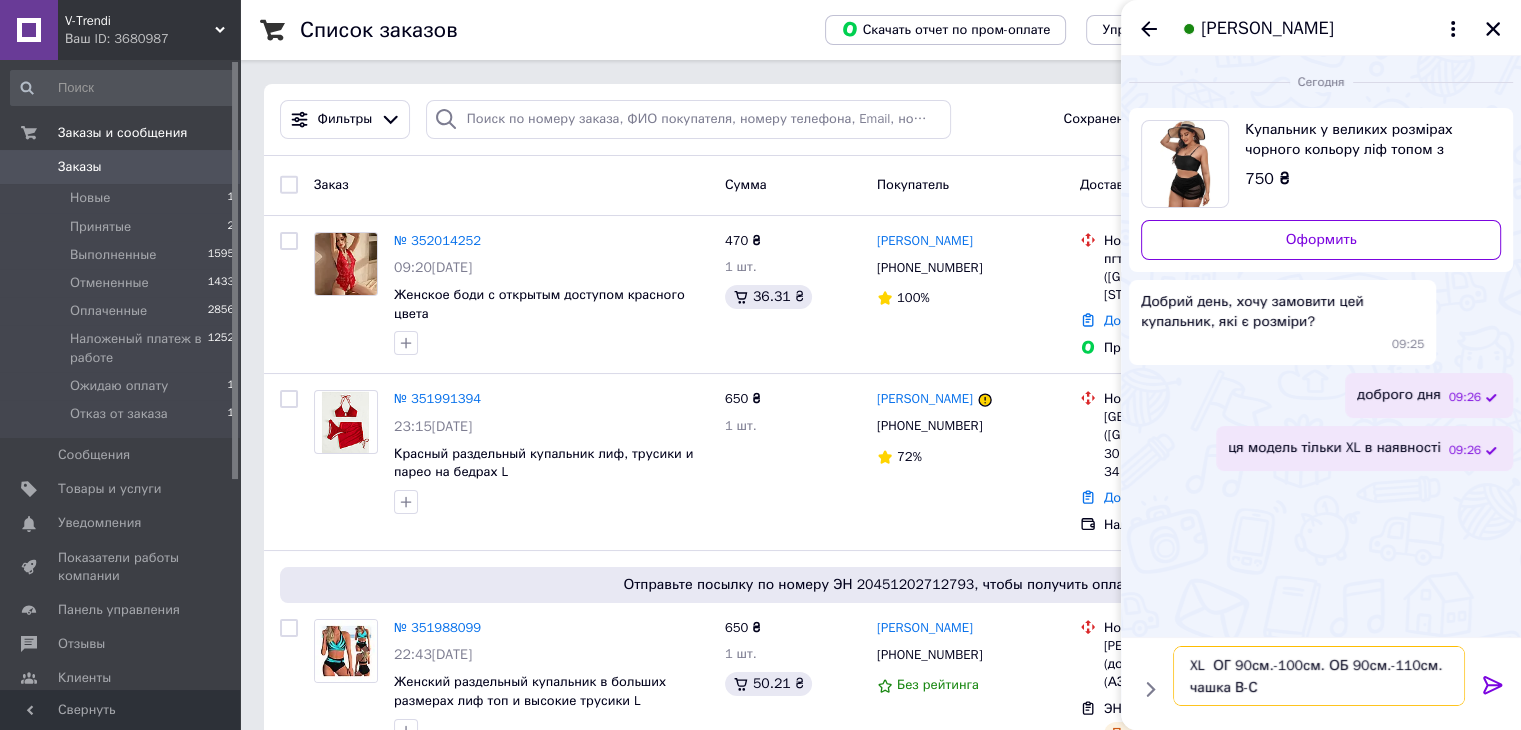 type 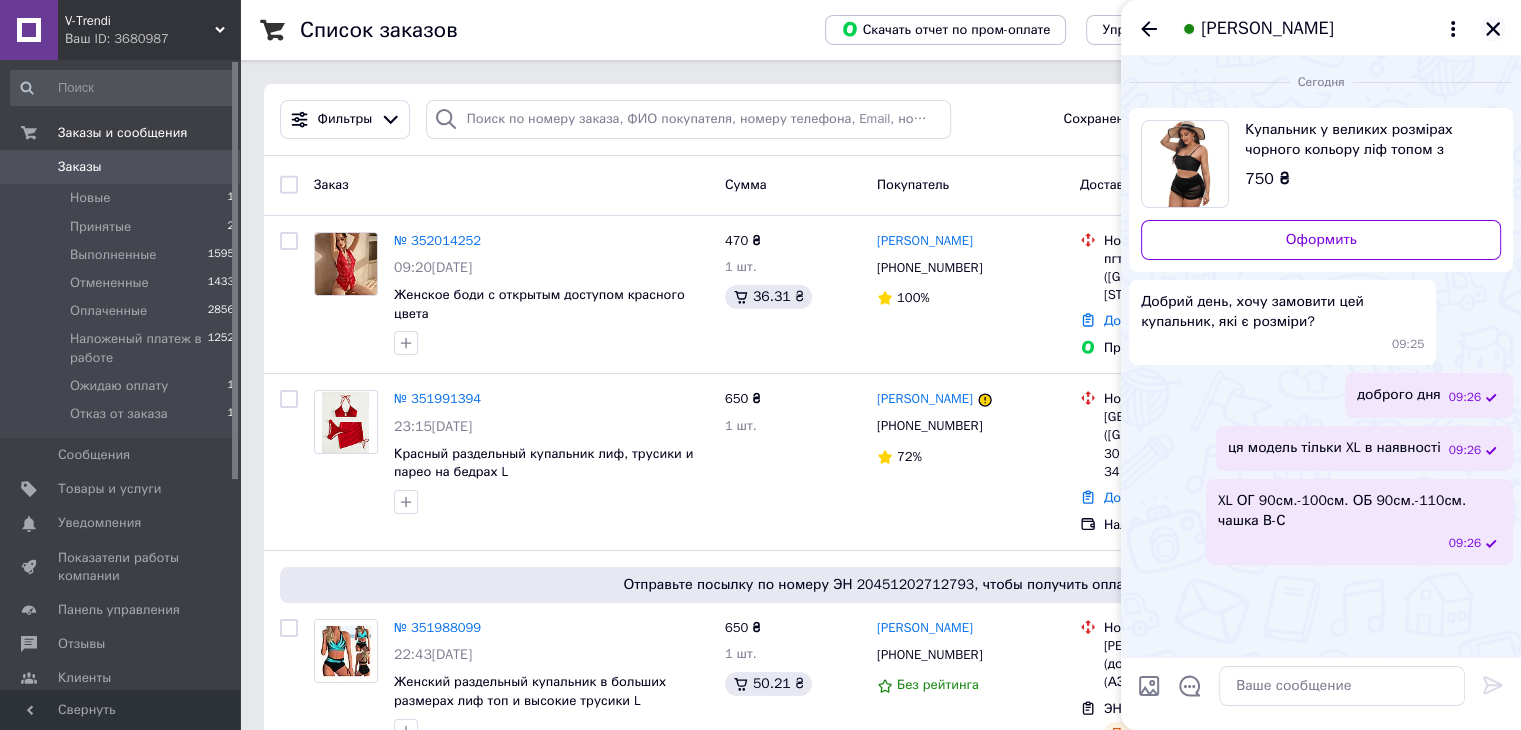 click 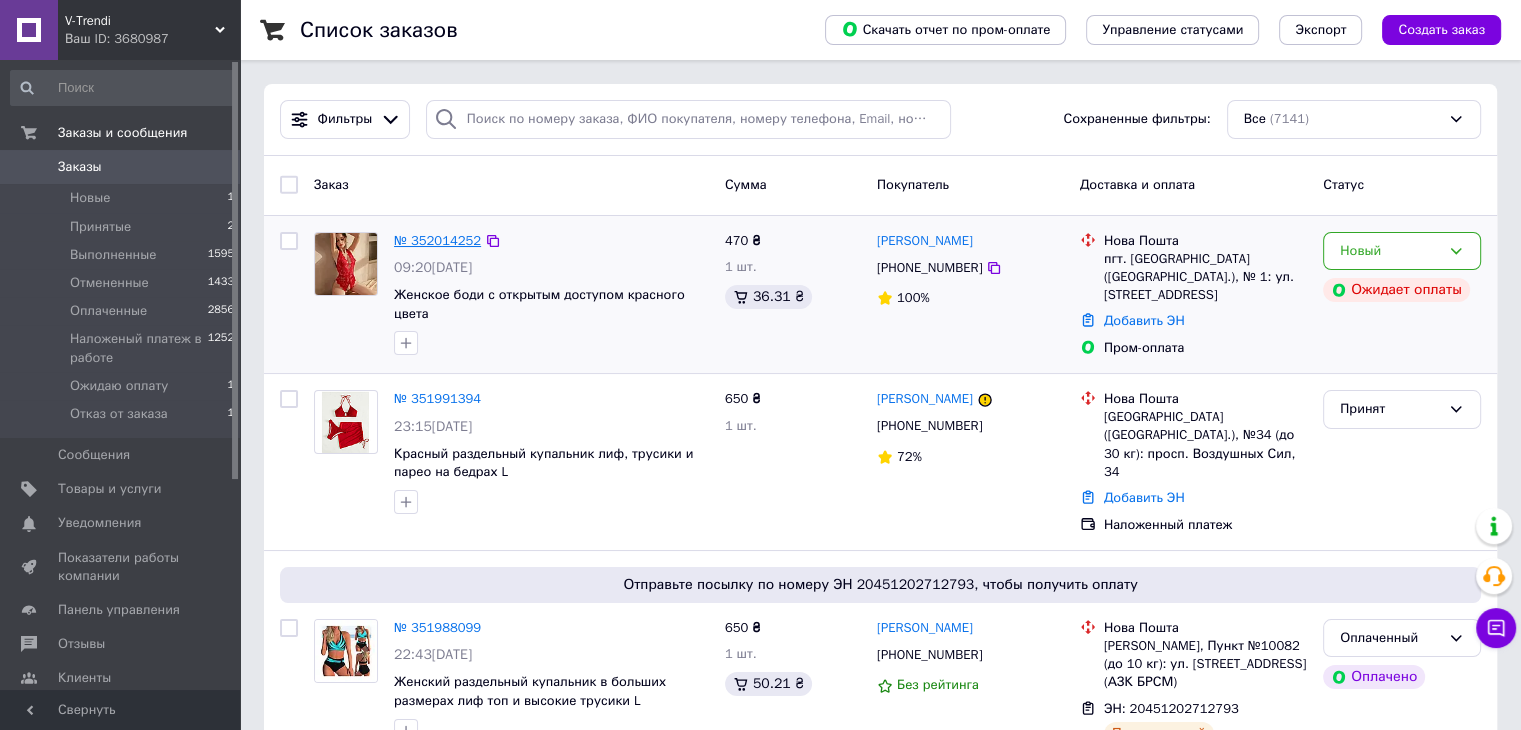 click on "№ 352014252" at bounding box center (437, 240) 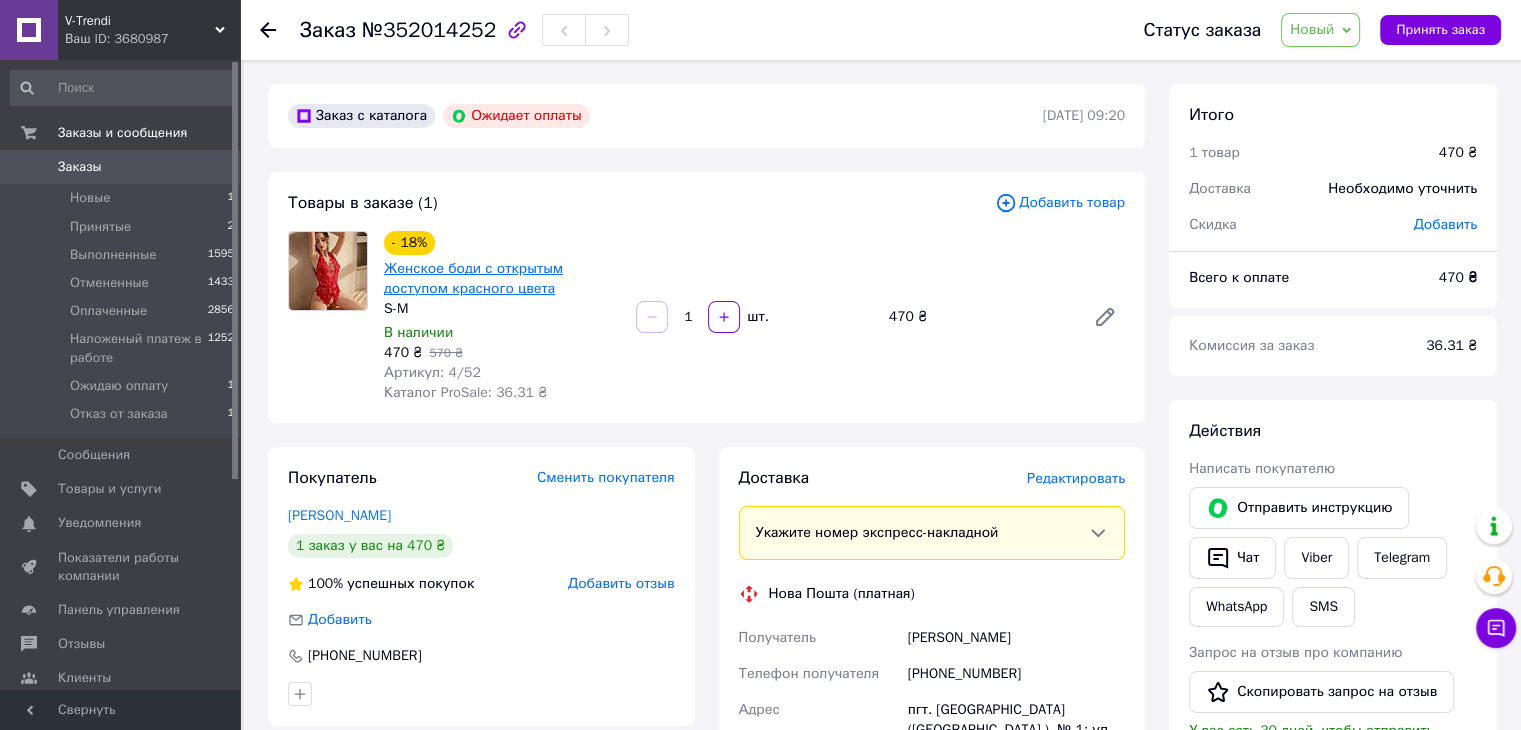 click on "Женское боди с открытым доступом красного цвета" at bounding box center [473, 278] 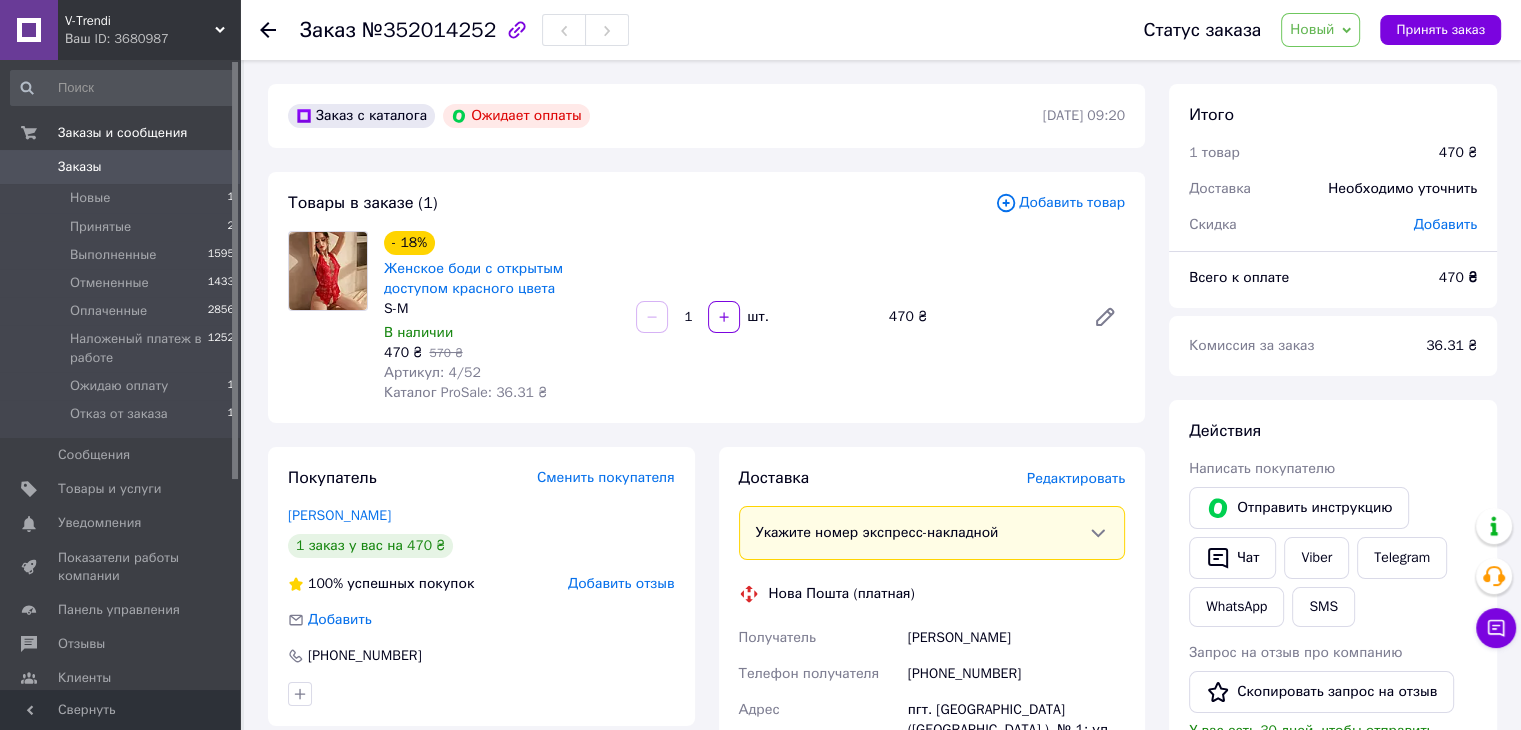 click on "Новый" at bounding box center (1312, 29) 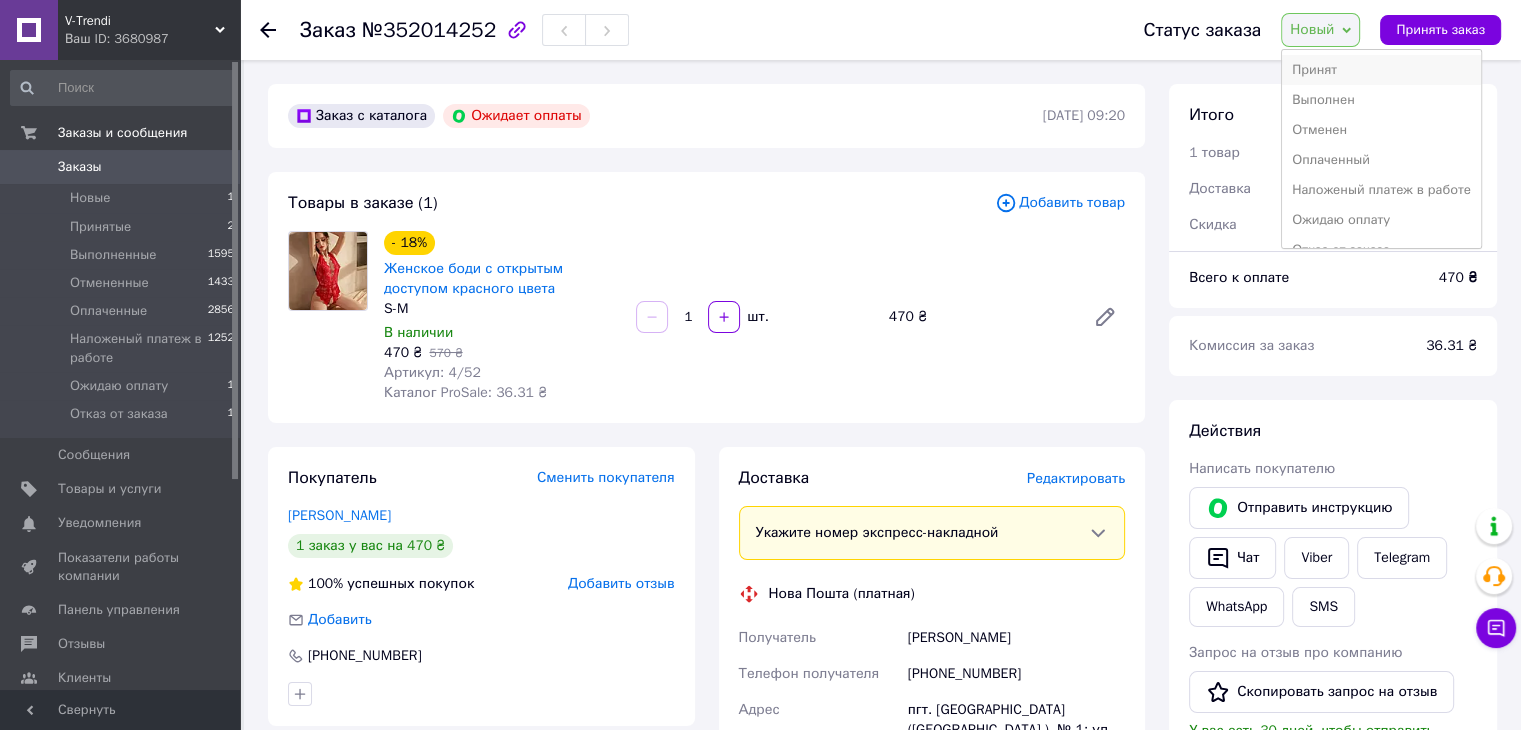 click on "Принят" at bounding box center (1381, 70) 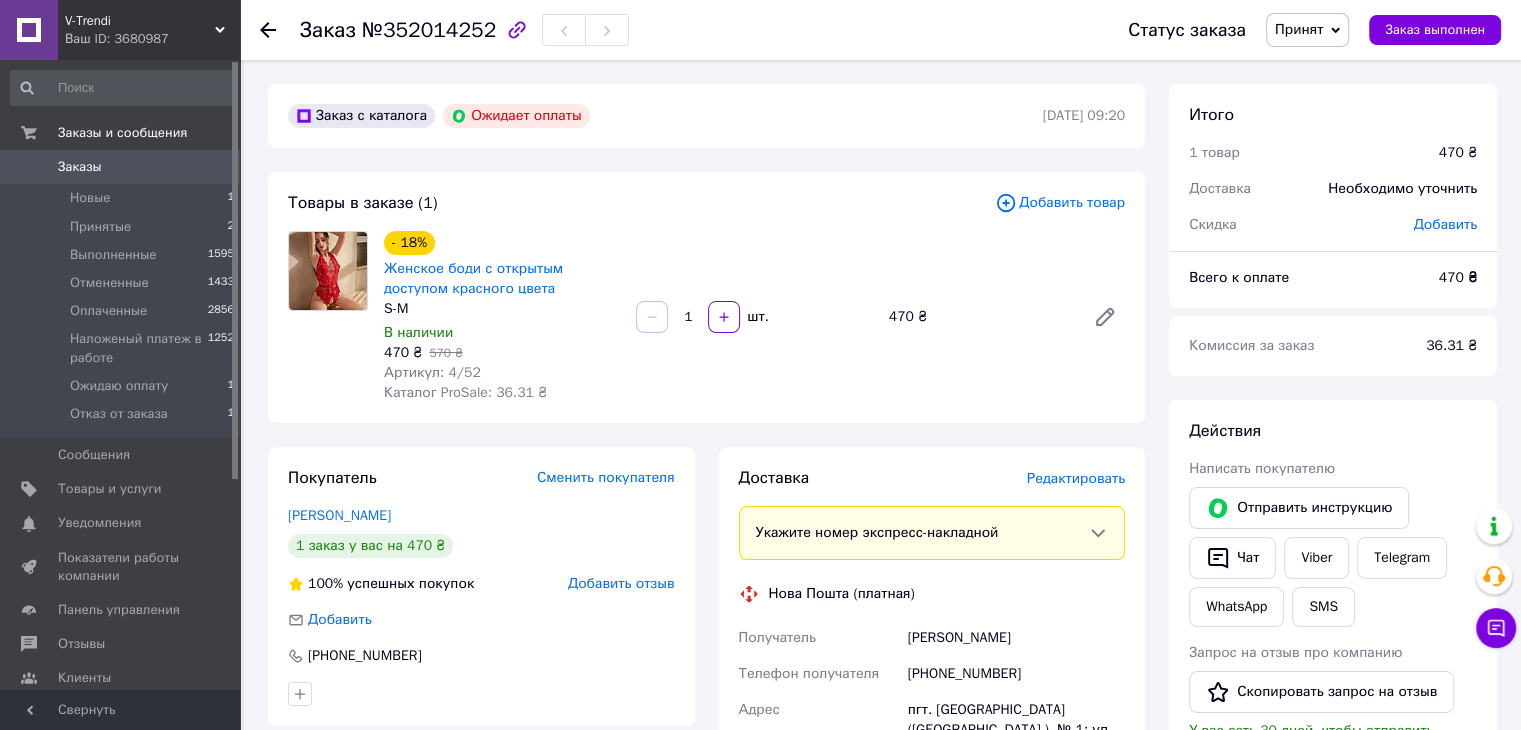 click on "Заказы" at bounding box center [80, 167] 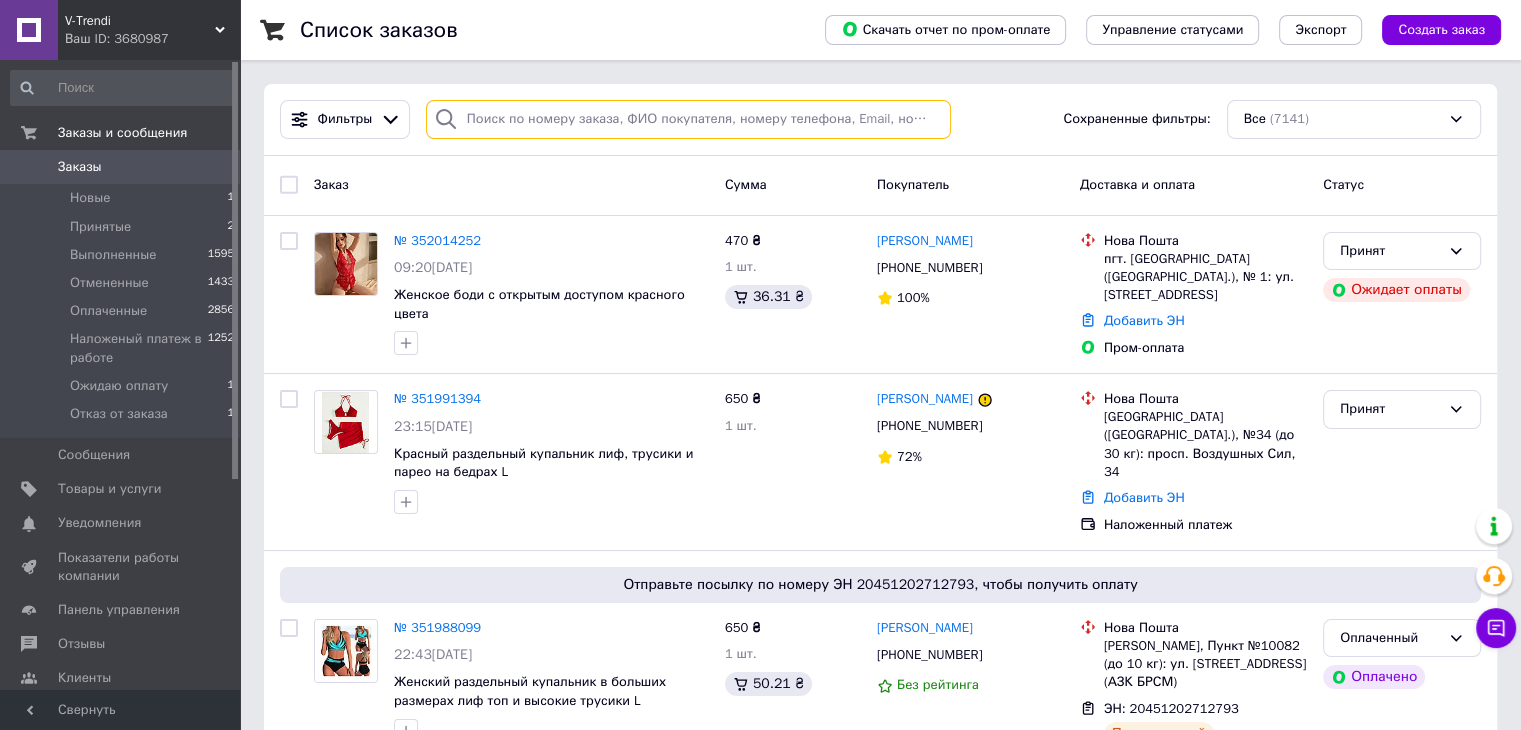 click at bounding box center (688, 119) 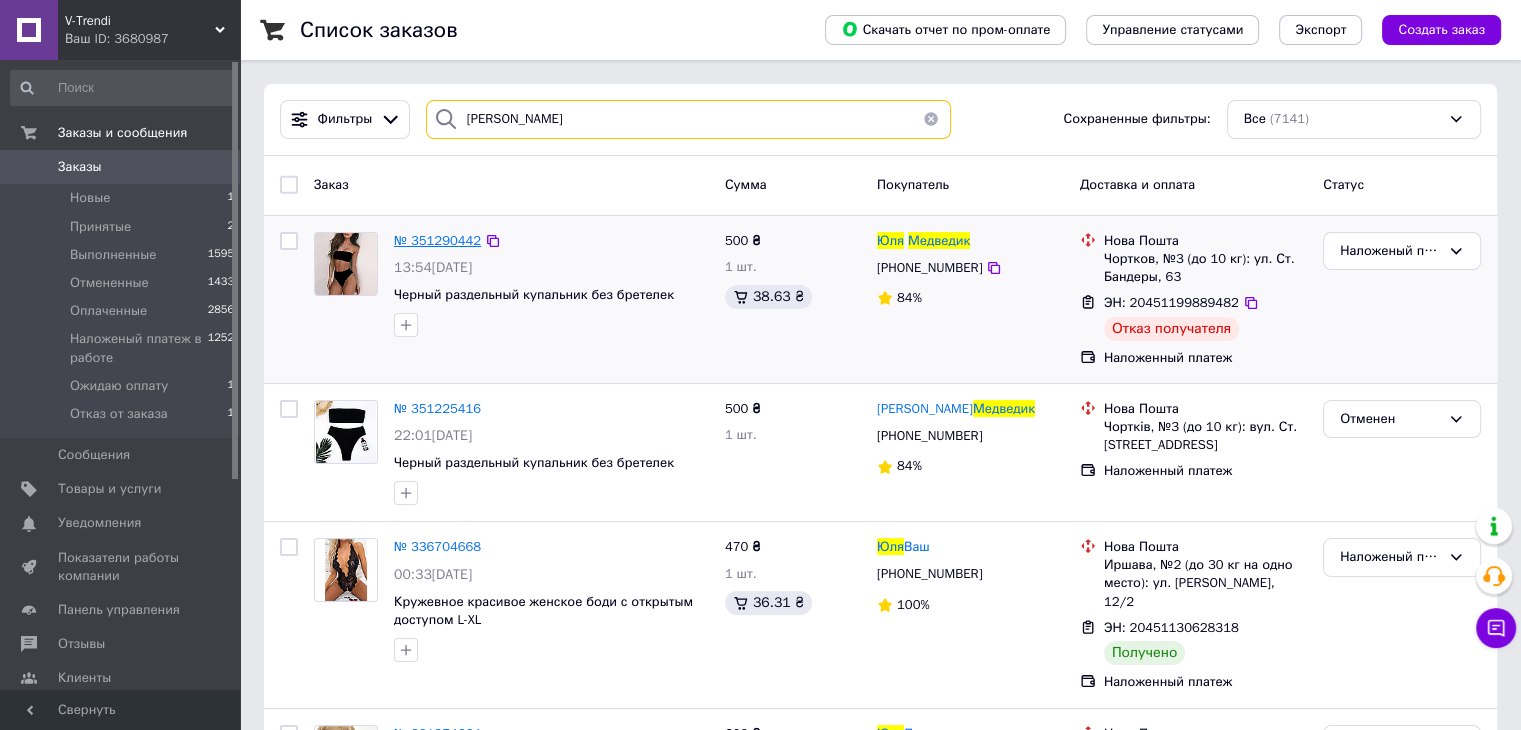type on "Медведик Юля" 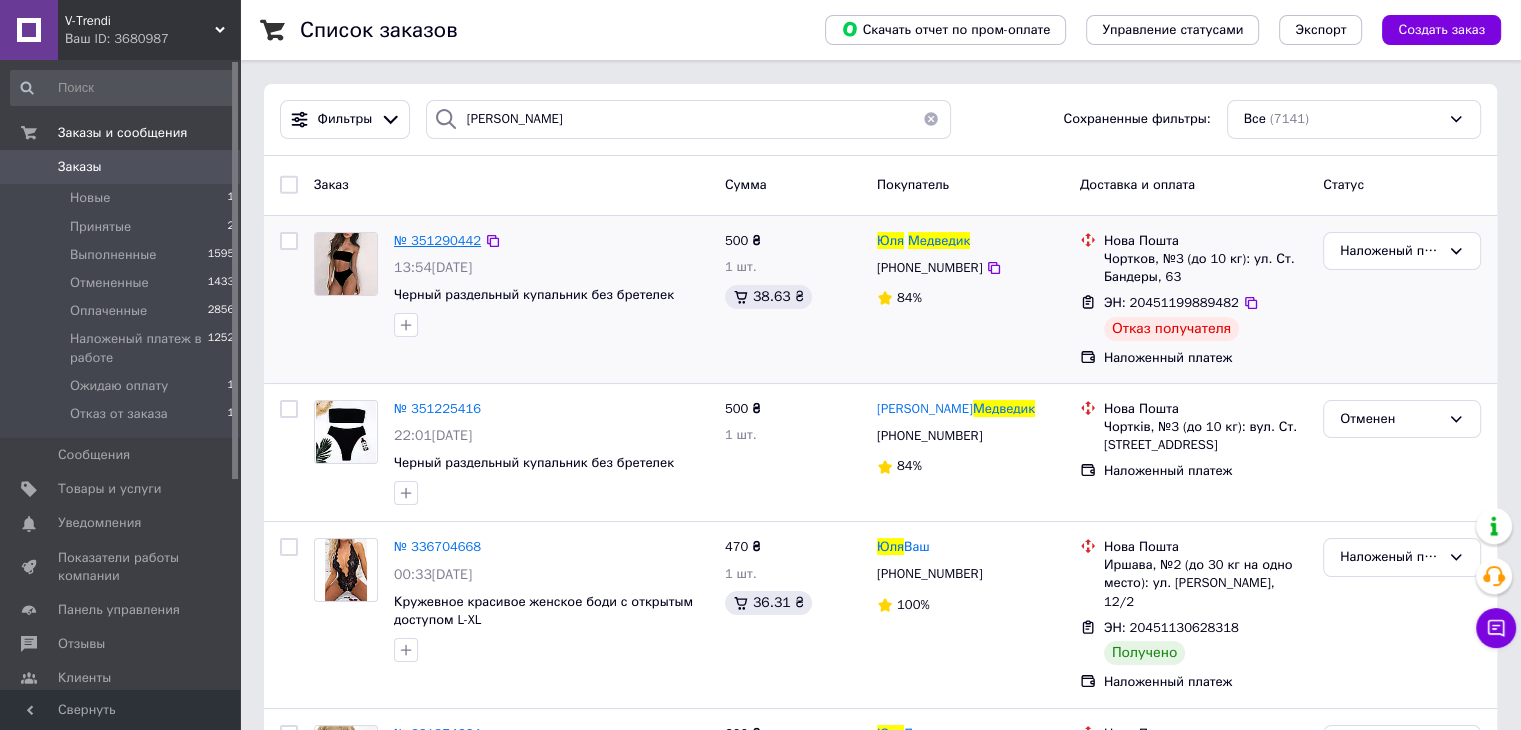 click on "№ 351290442" at bounding box center (437, 240) 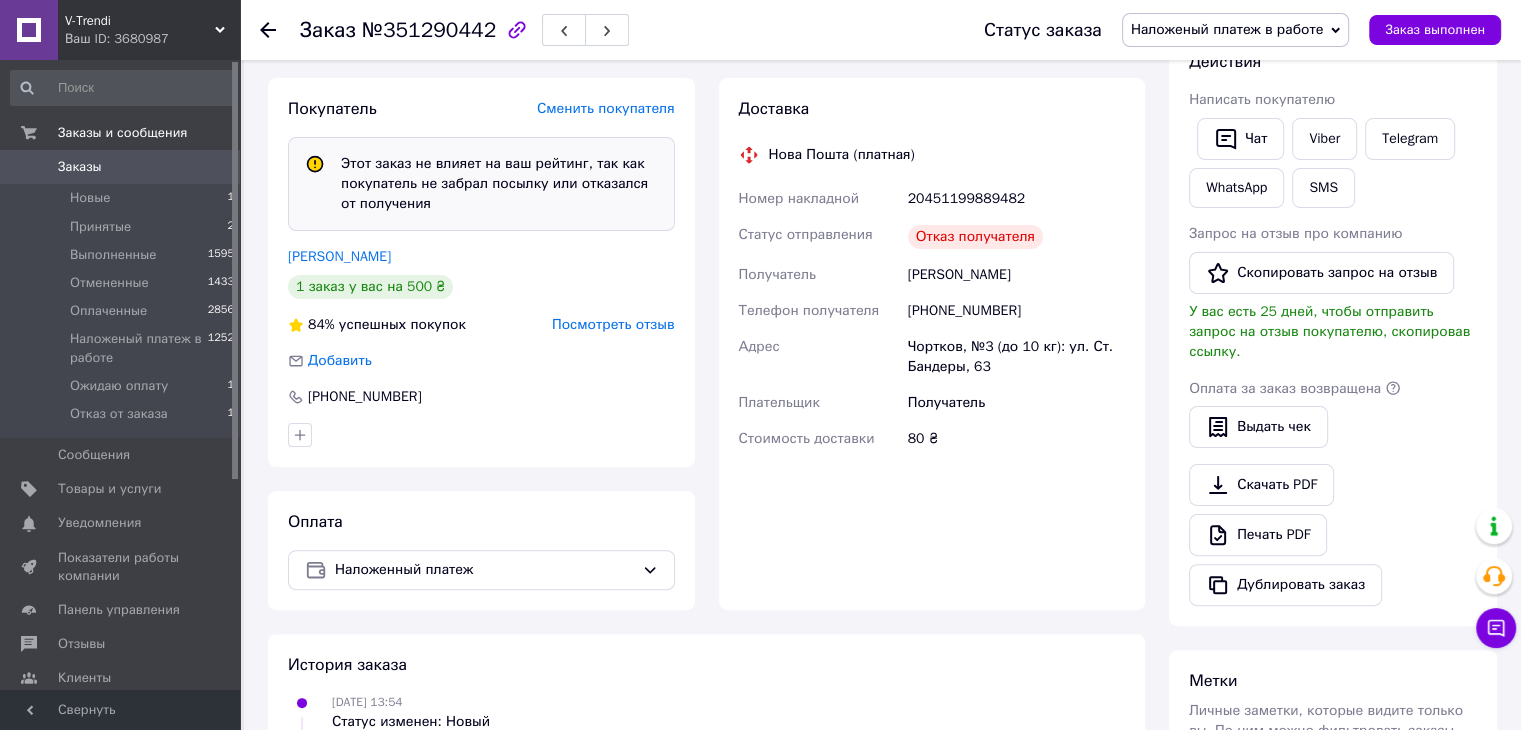 scroll, scrollTop: 776, scrollLeft: 0, axis: vertical 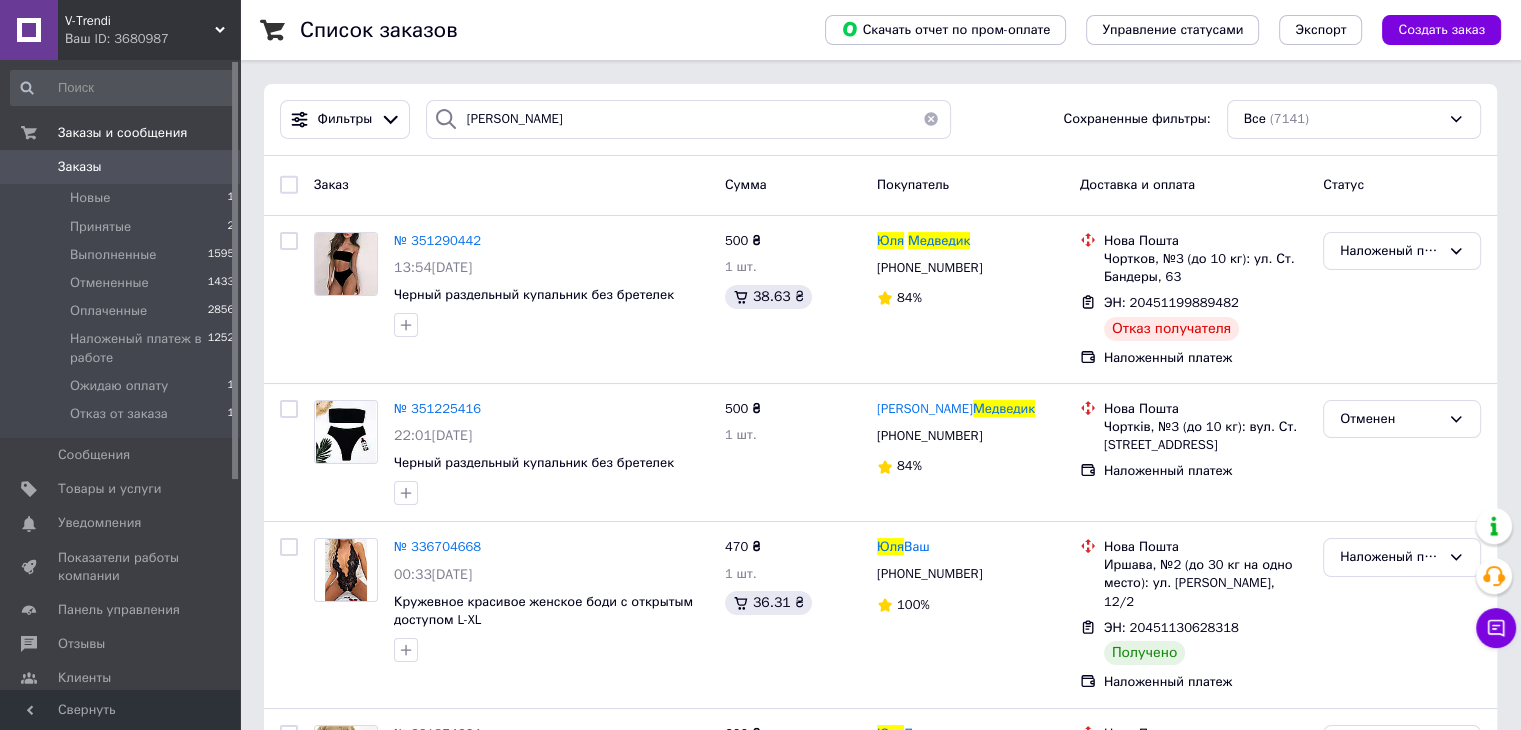 click on "Заказы" at bounding box center (80, 167) 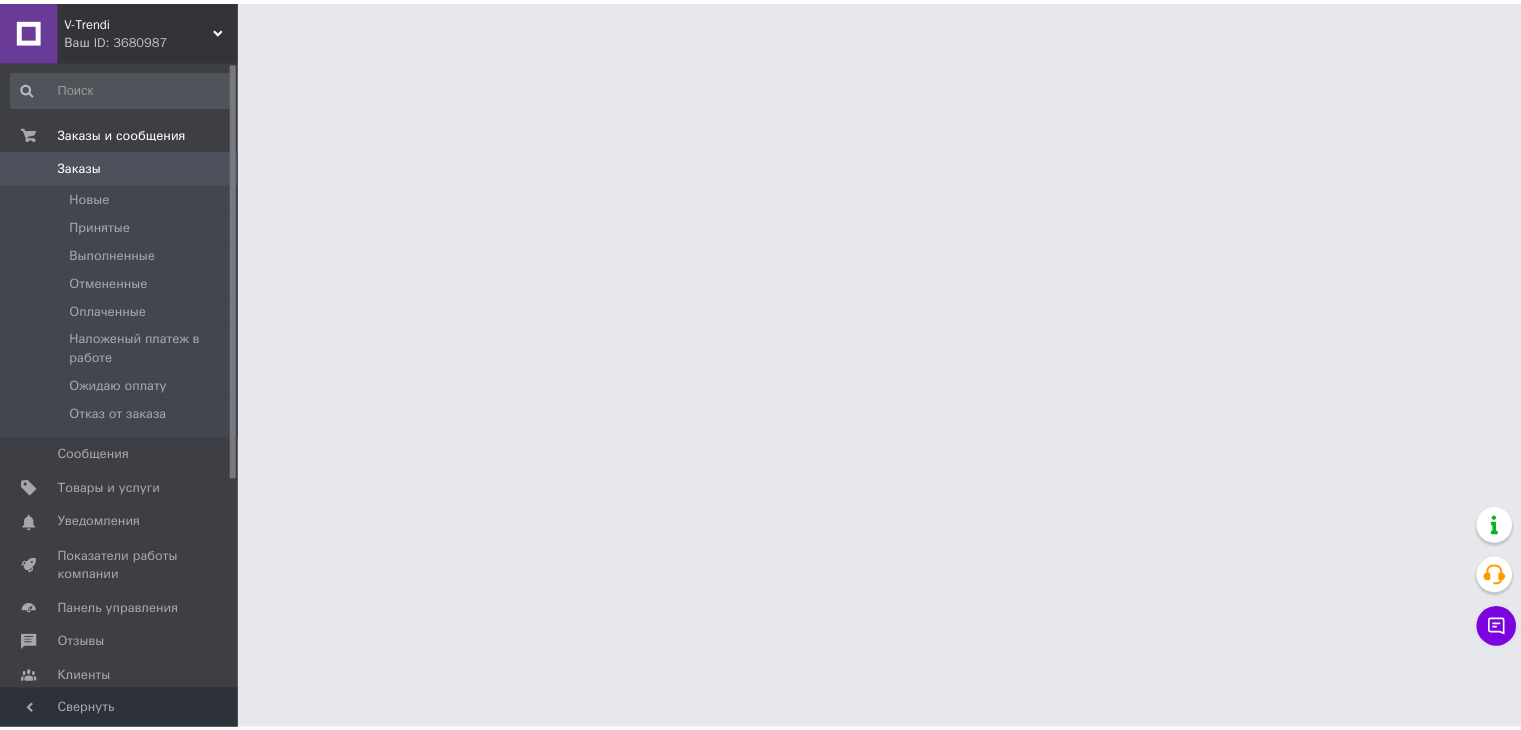 scroll, scrollTop: 0, scrollLeft: 0, axis: both 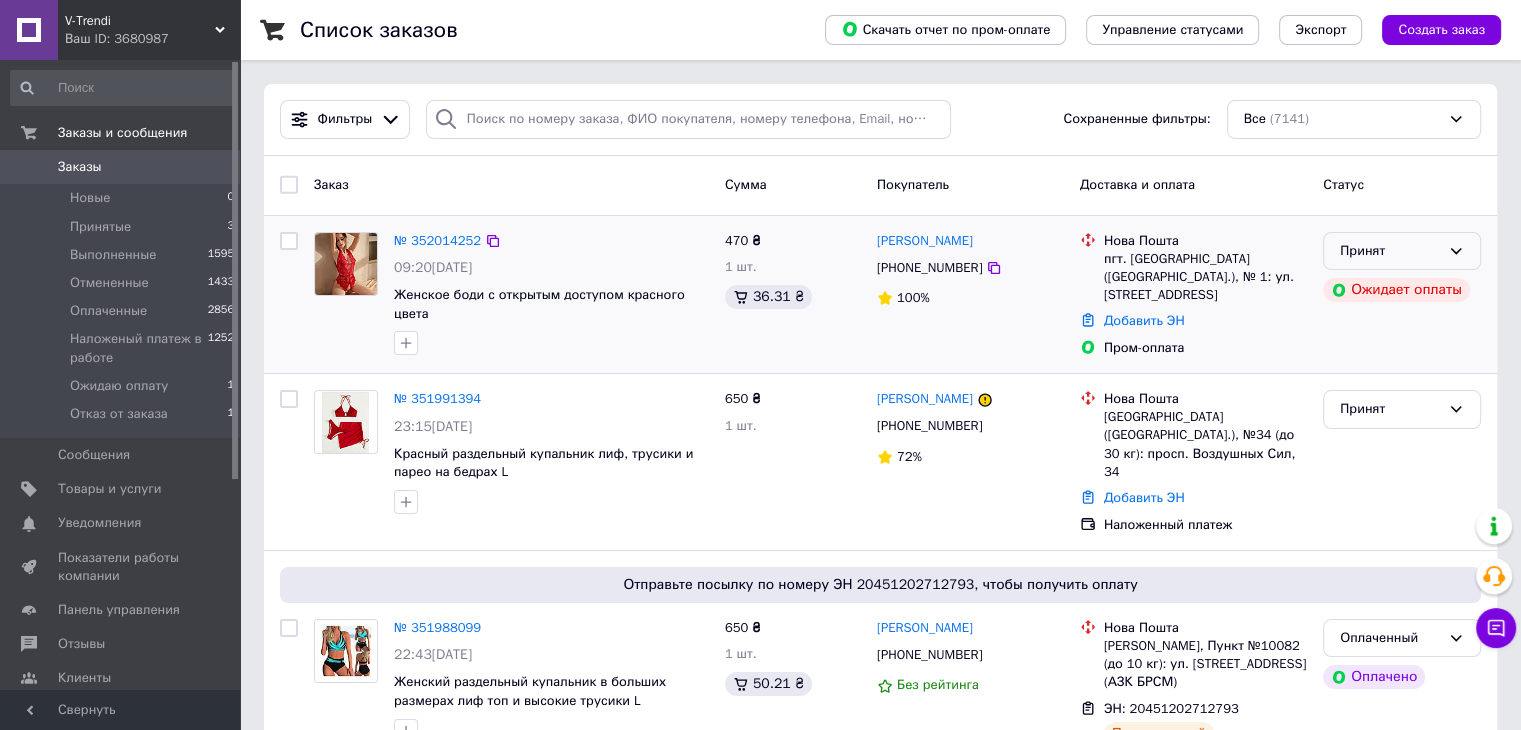 click on "Принят" at bounding box center (1390, 251) 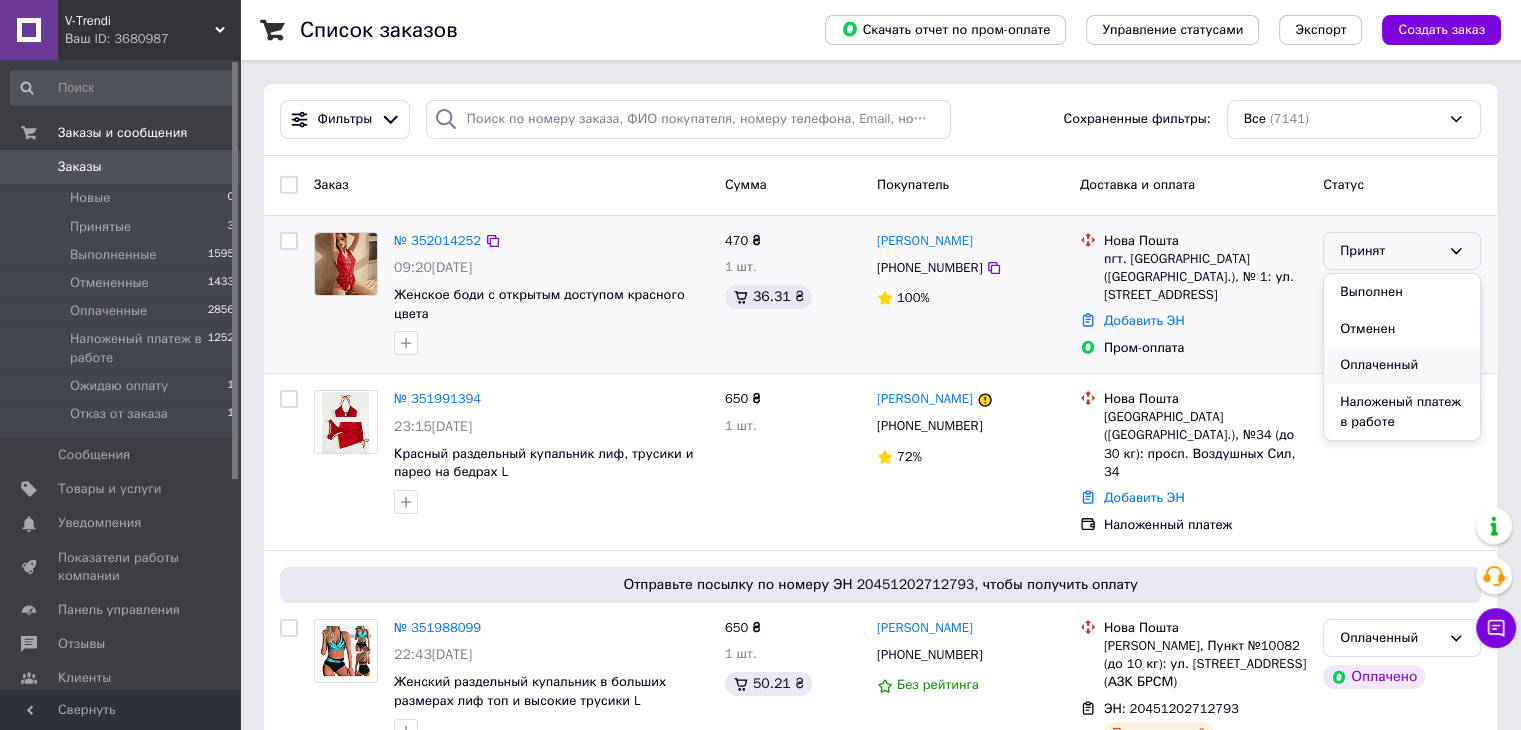scroll, scrollTop: 73, scrollLeft: 0, axis: vertical 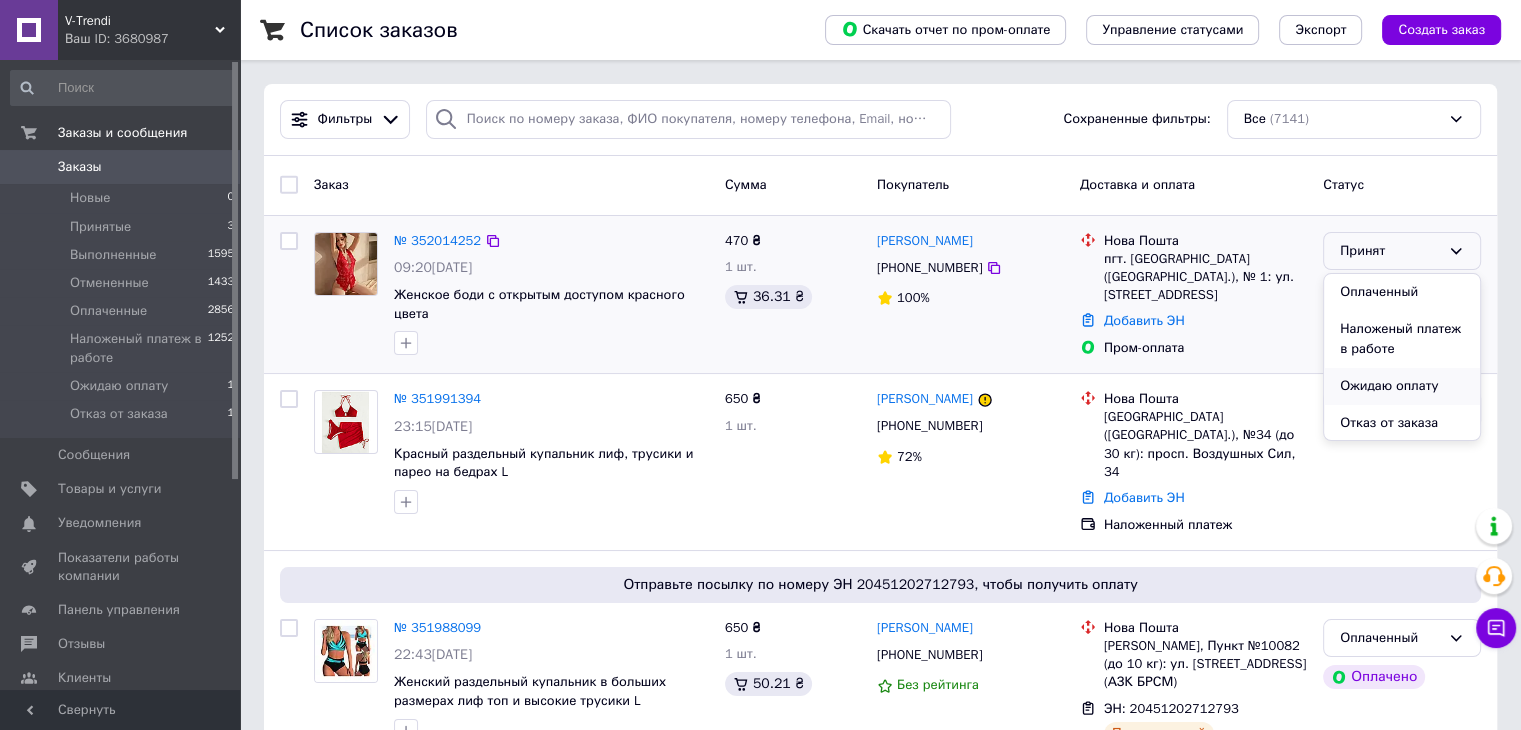 click on "Ожидаю оплату" at bounding box center [1402, 386] 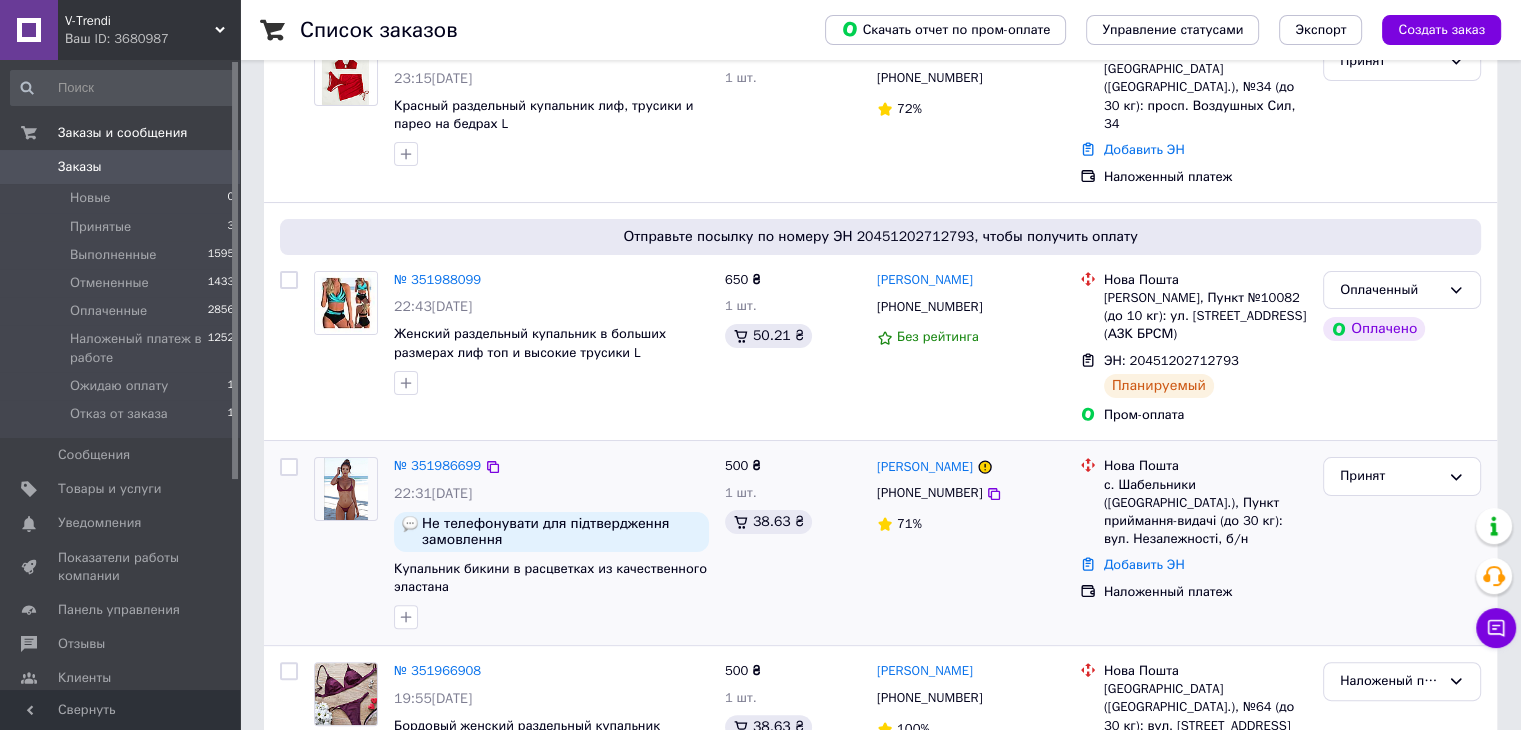 scroll, scrollTop: 400, scrollLeft: 0, axis: vertical 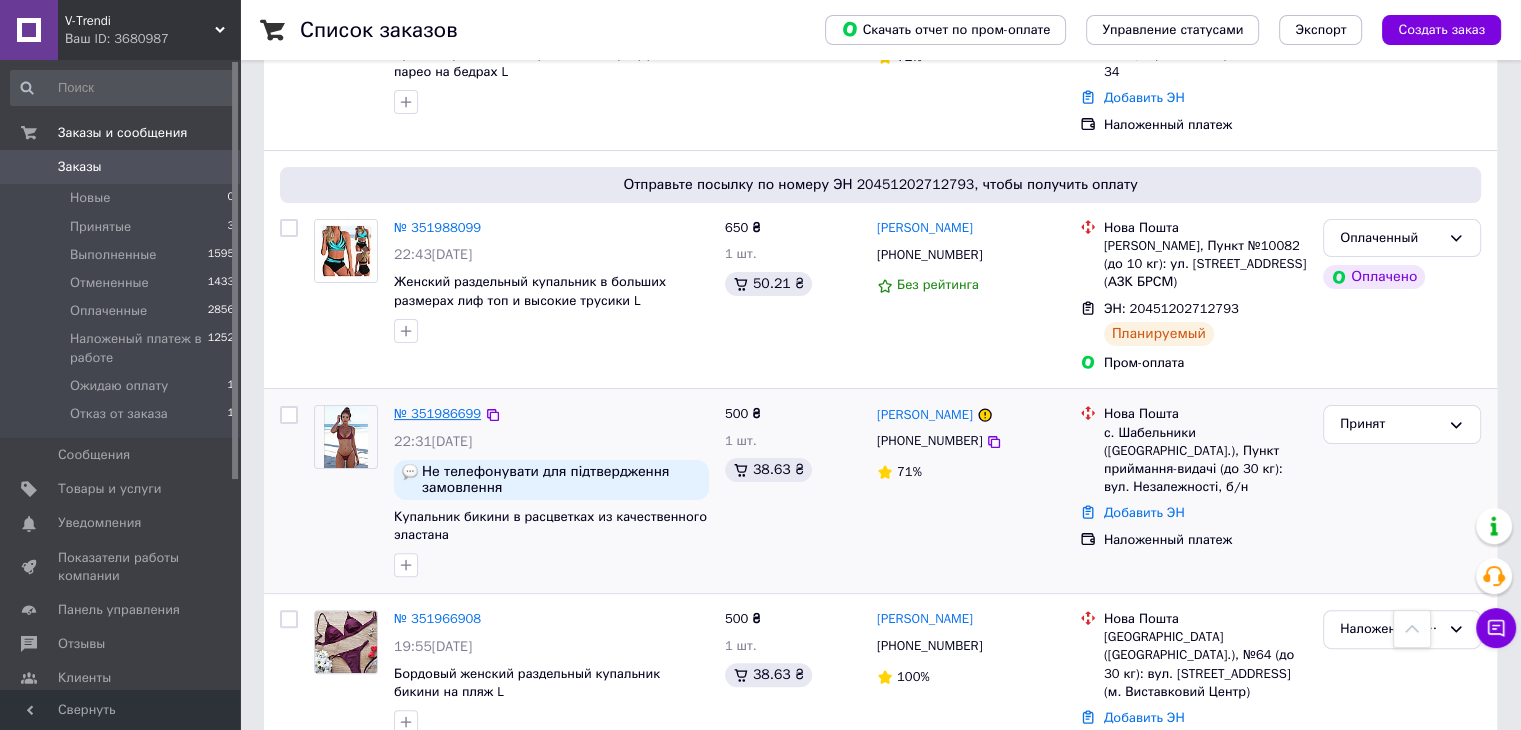 click on "№ 351986699" at bounding box center (437, 413) 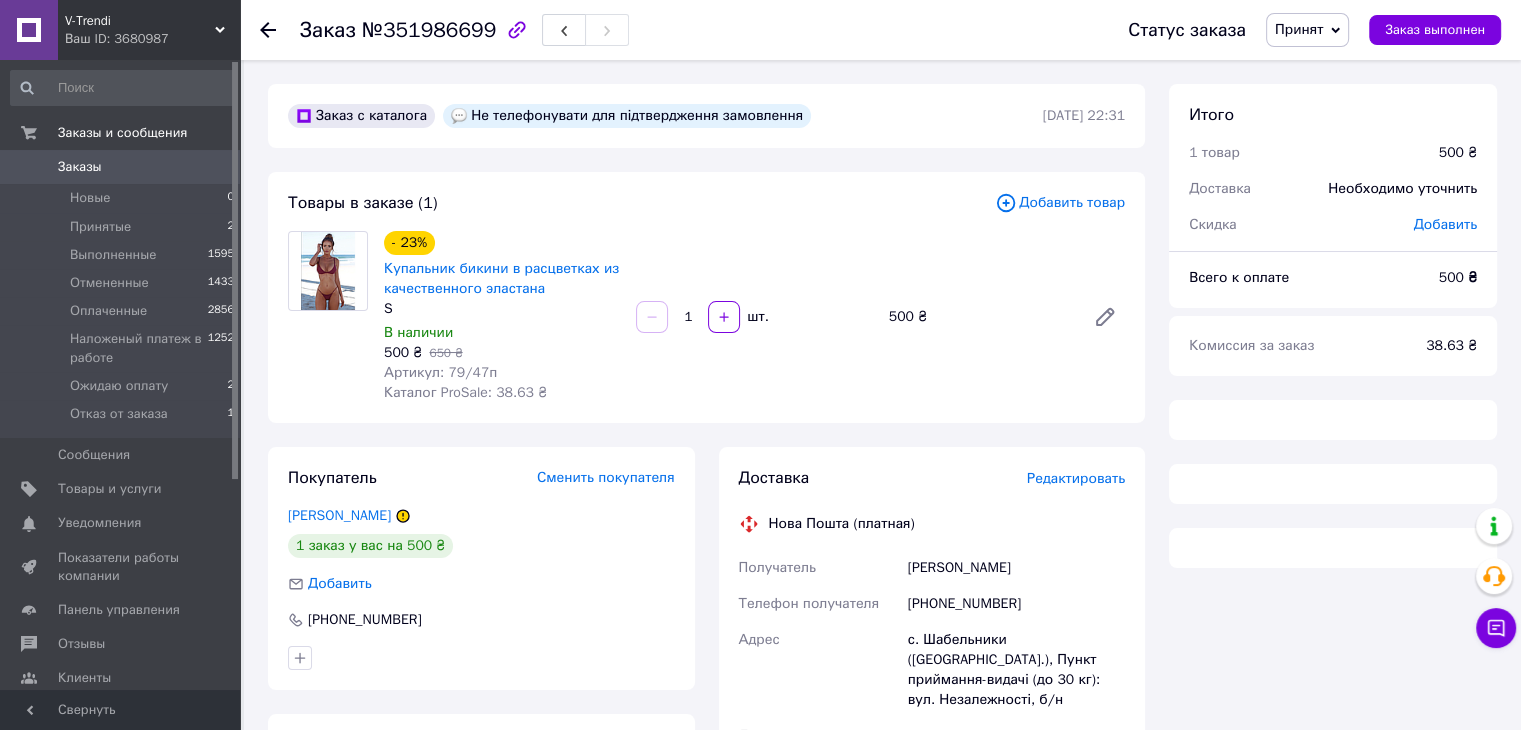 click on "Принят" at bounding box center [1299, 29] 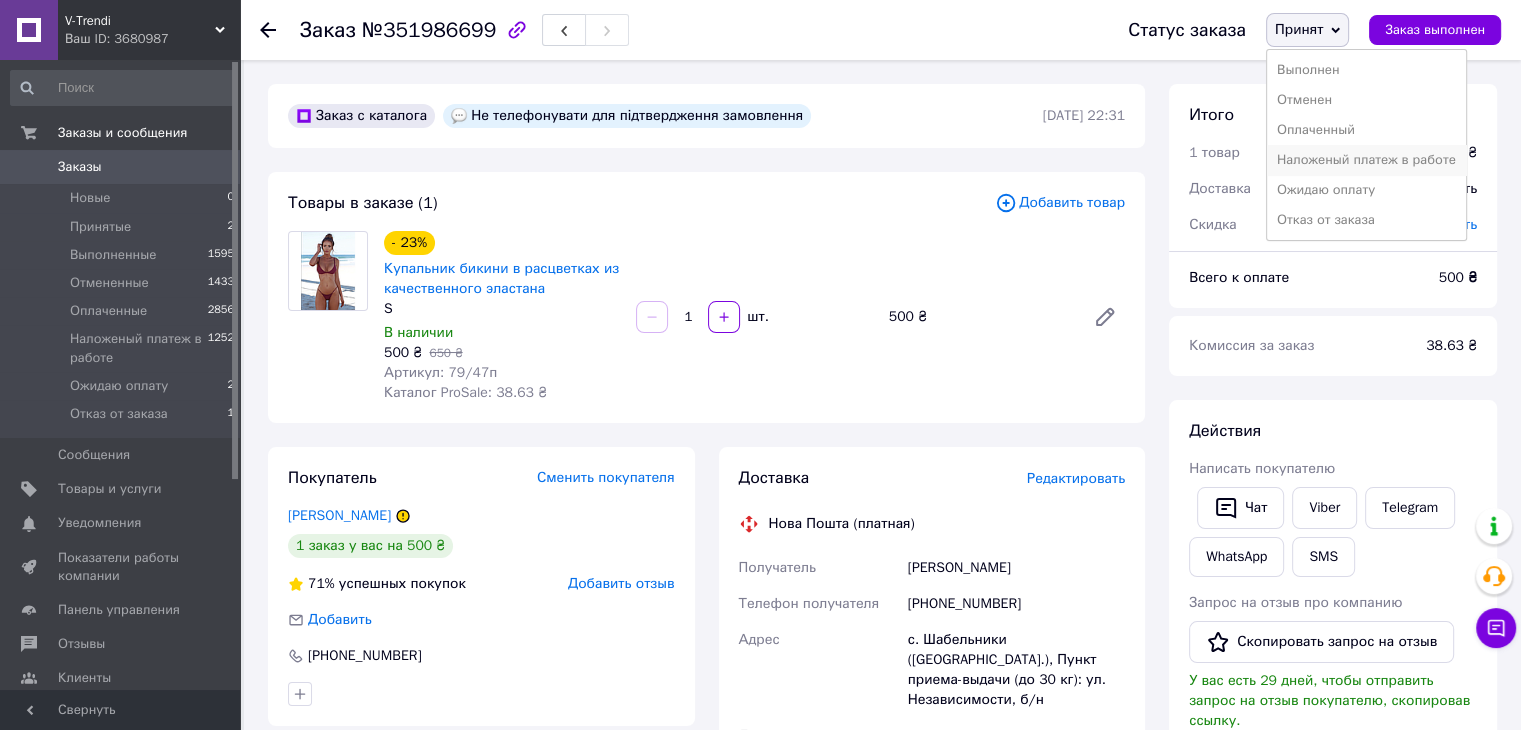 click on "Наложеный платеж в работе" at bounding box center [1366, 160] 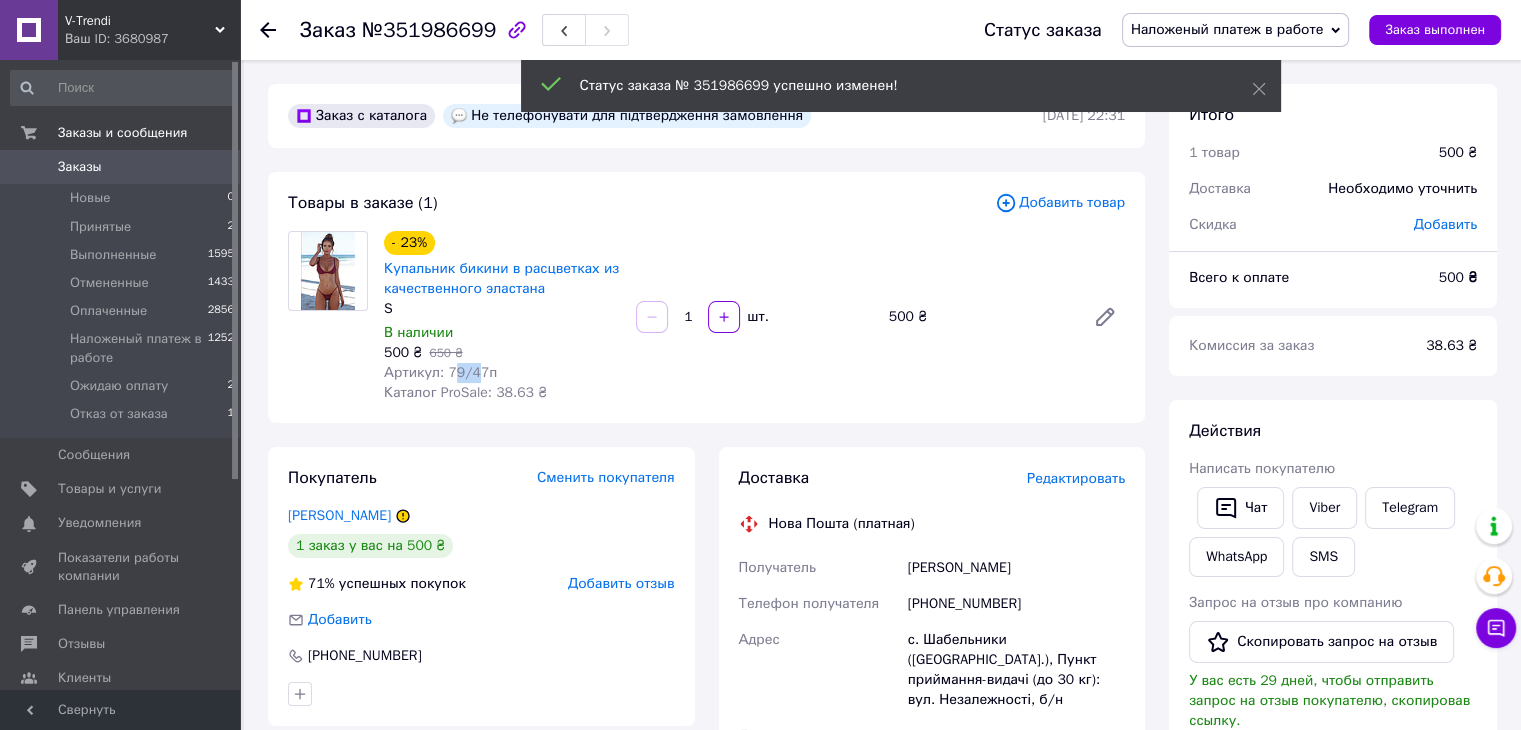 drag, startPoint x: 448, startPoint y: 371, endPoint x: 468, endPoint y: 369, distance: 20.09975 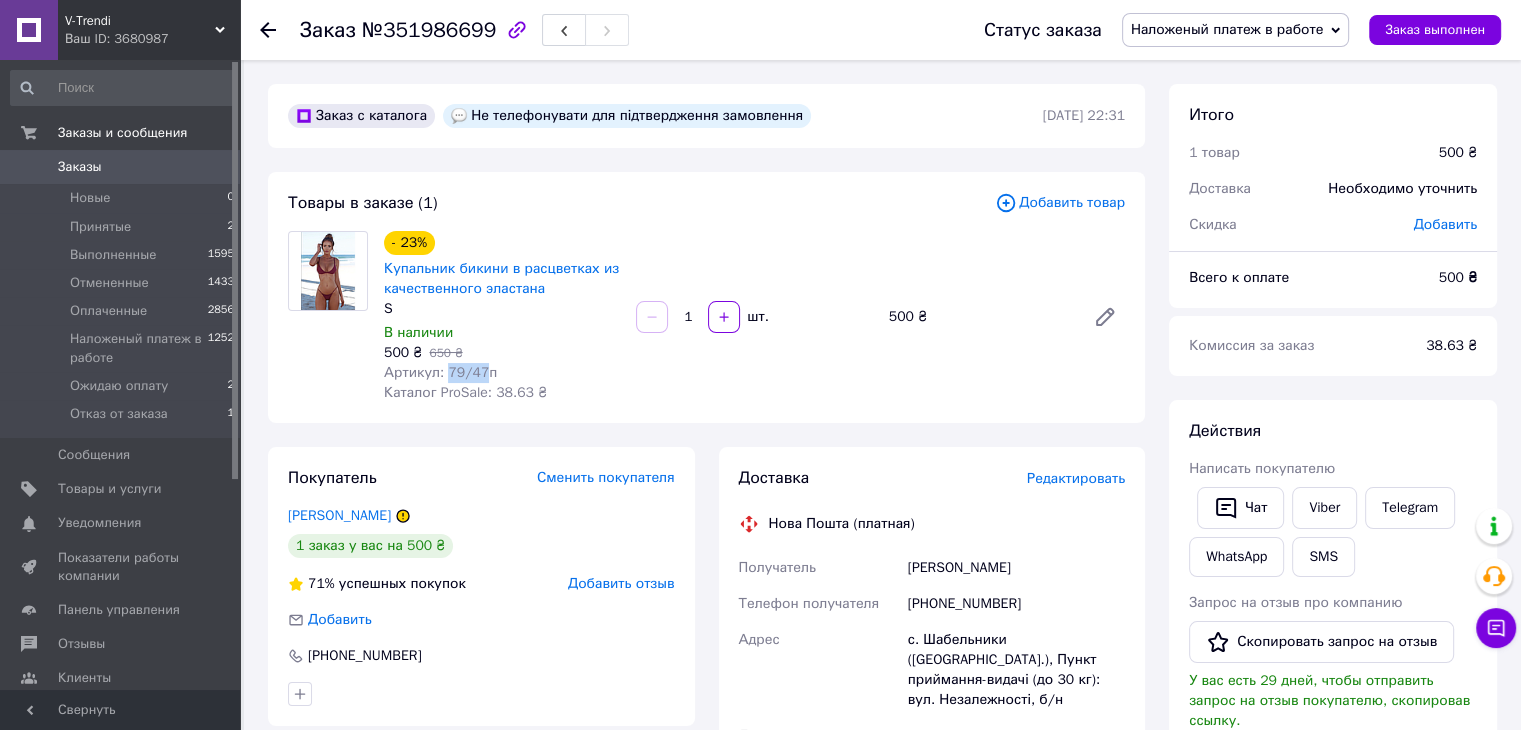drag, startPoint x: 442, startPoint y: 367, endPoint x: 477, endPoint y: 368, distance: 35.014282 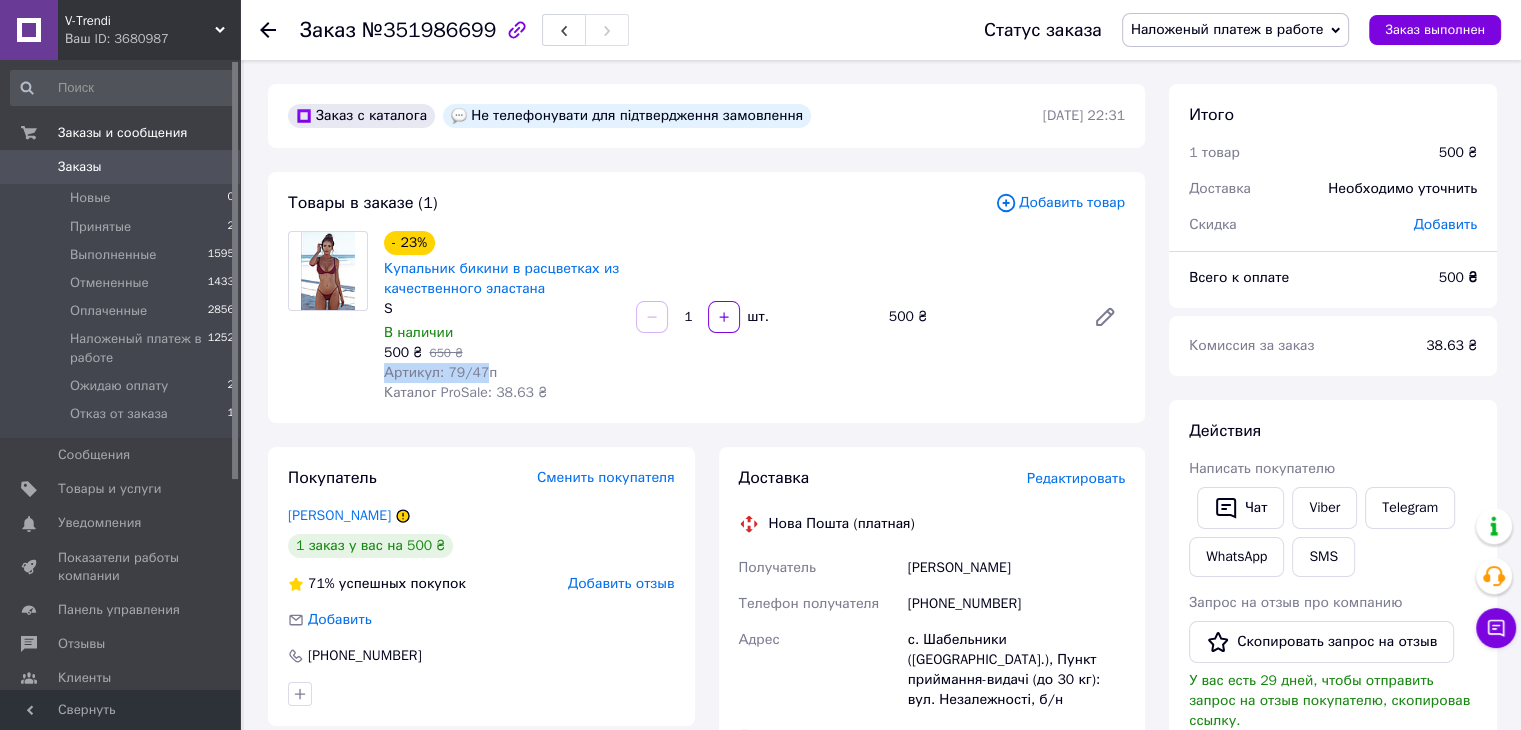 drag, startPoint x: 383, startPoint y: 371, endPoint x: 479, endPoint y: 373, distance: 96.02083 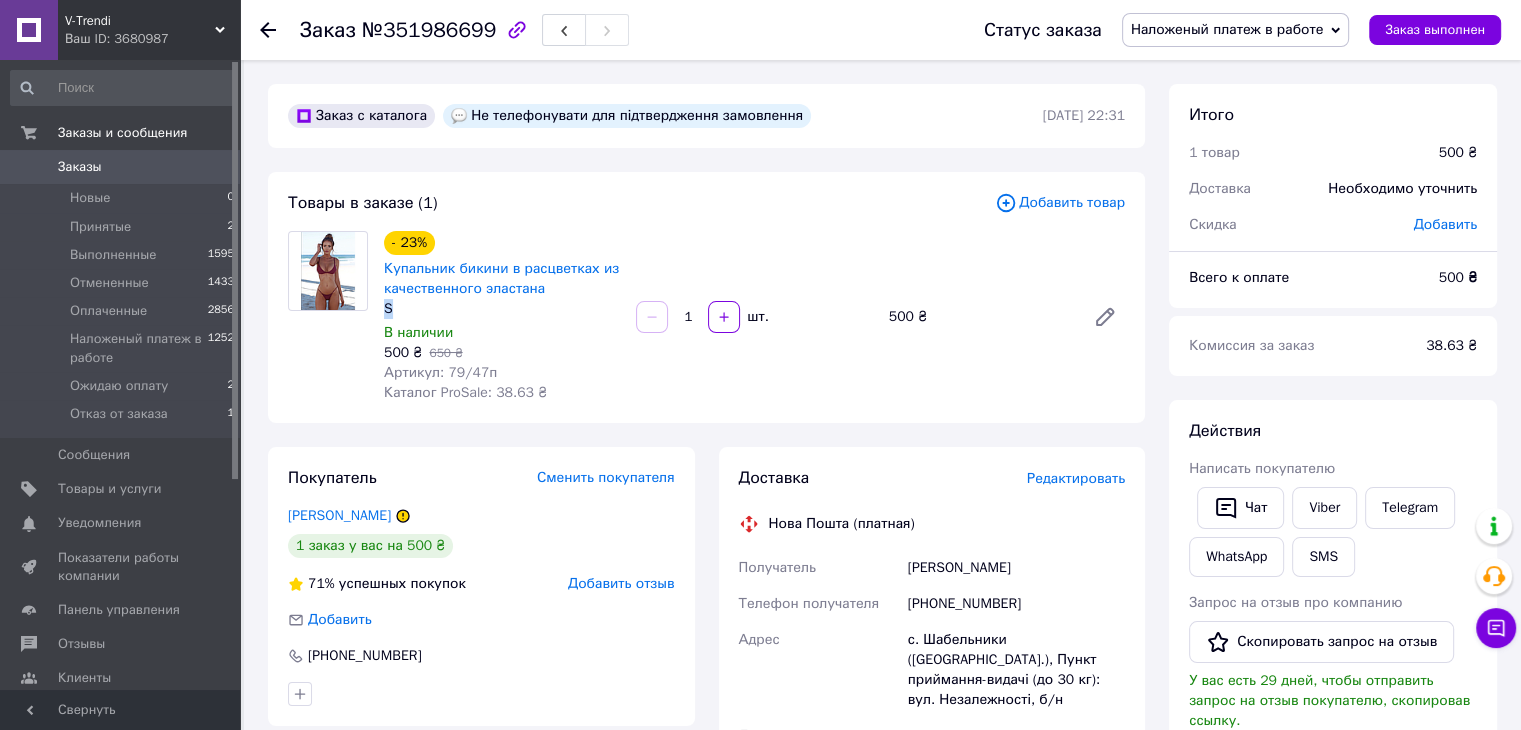 drag, startPoint x: 384, startPoint y: 305, endPoint x: 395, endPoint y: 305, distance: 11 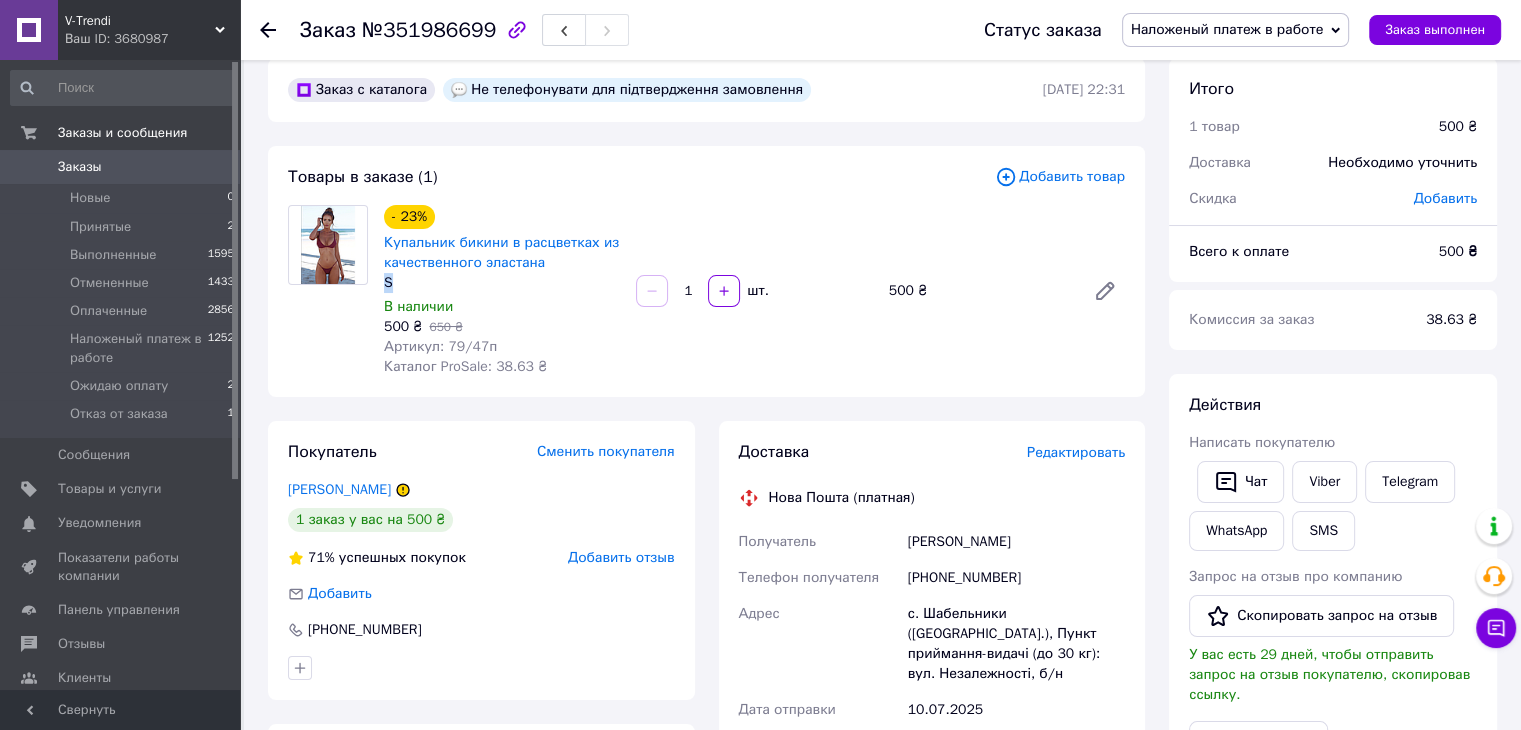 scroll, scrollTop: 100, scrollLeft: 0, axis: vertical 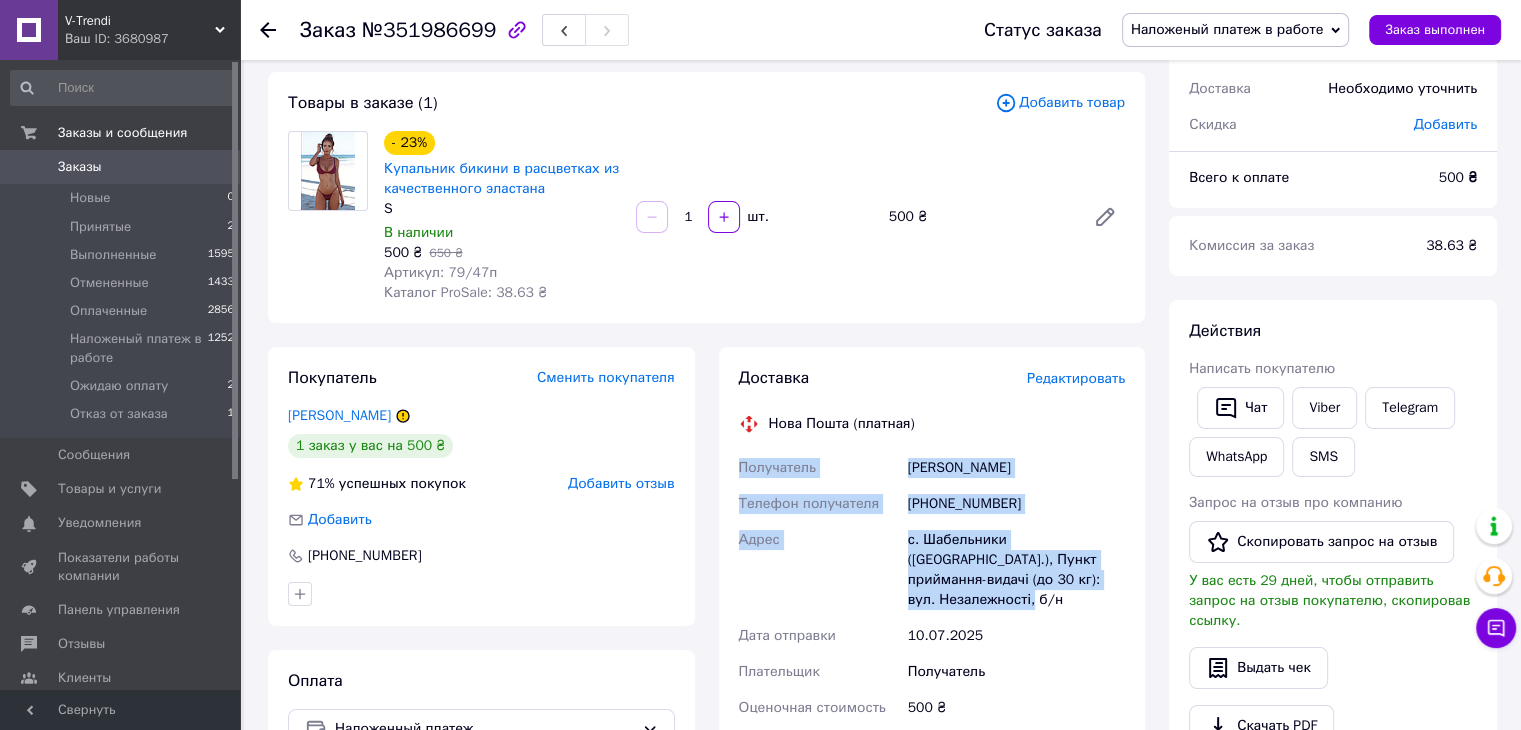 drag, startPoint x: 740, startPoint y: 460, endPoint x: 1092, endPoint y: 579, distance: 371.57098 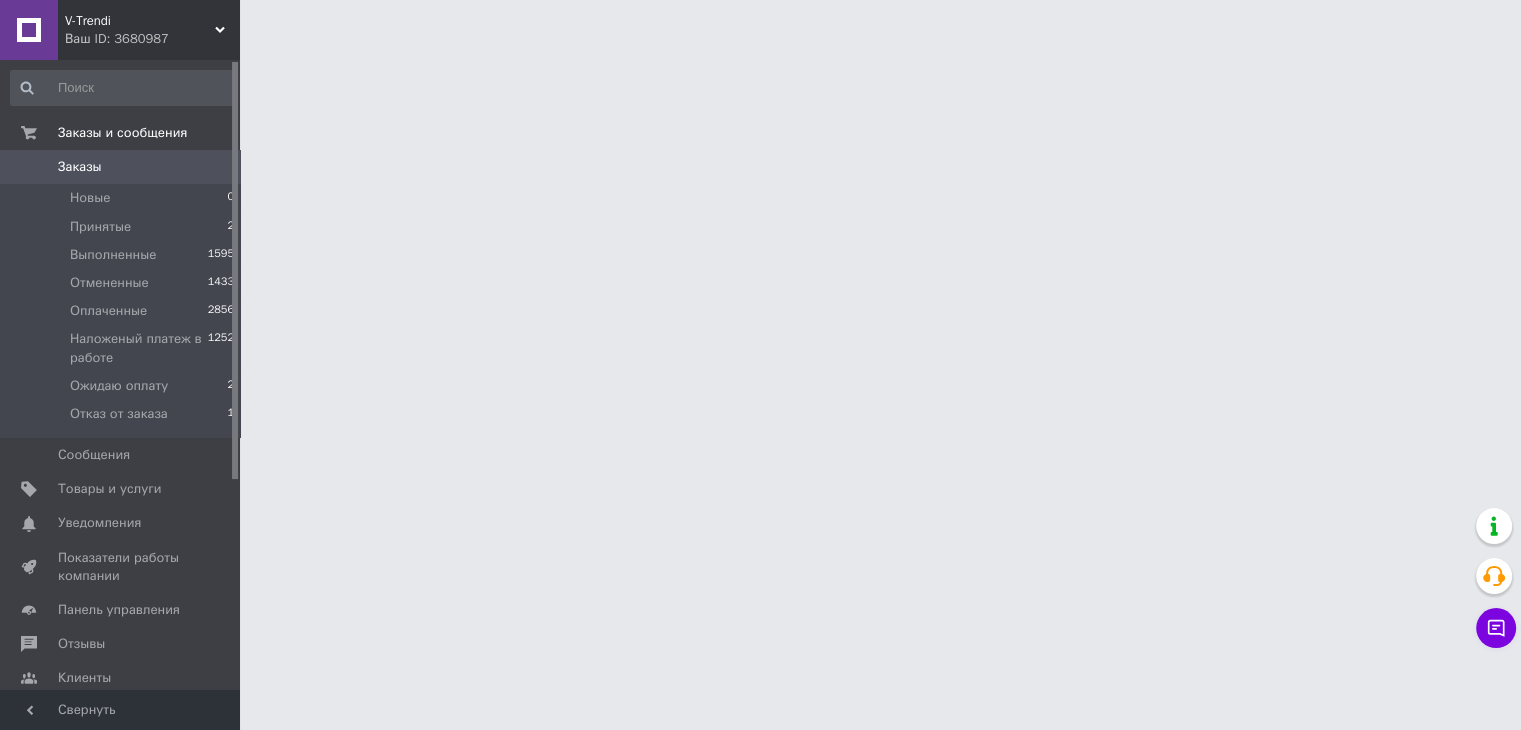 scroll, scrollTop: 0, scrollLeft: 0, axis: both 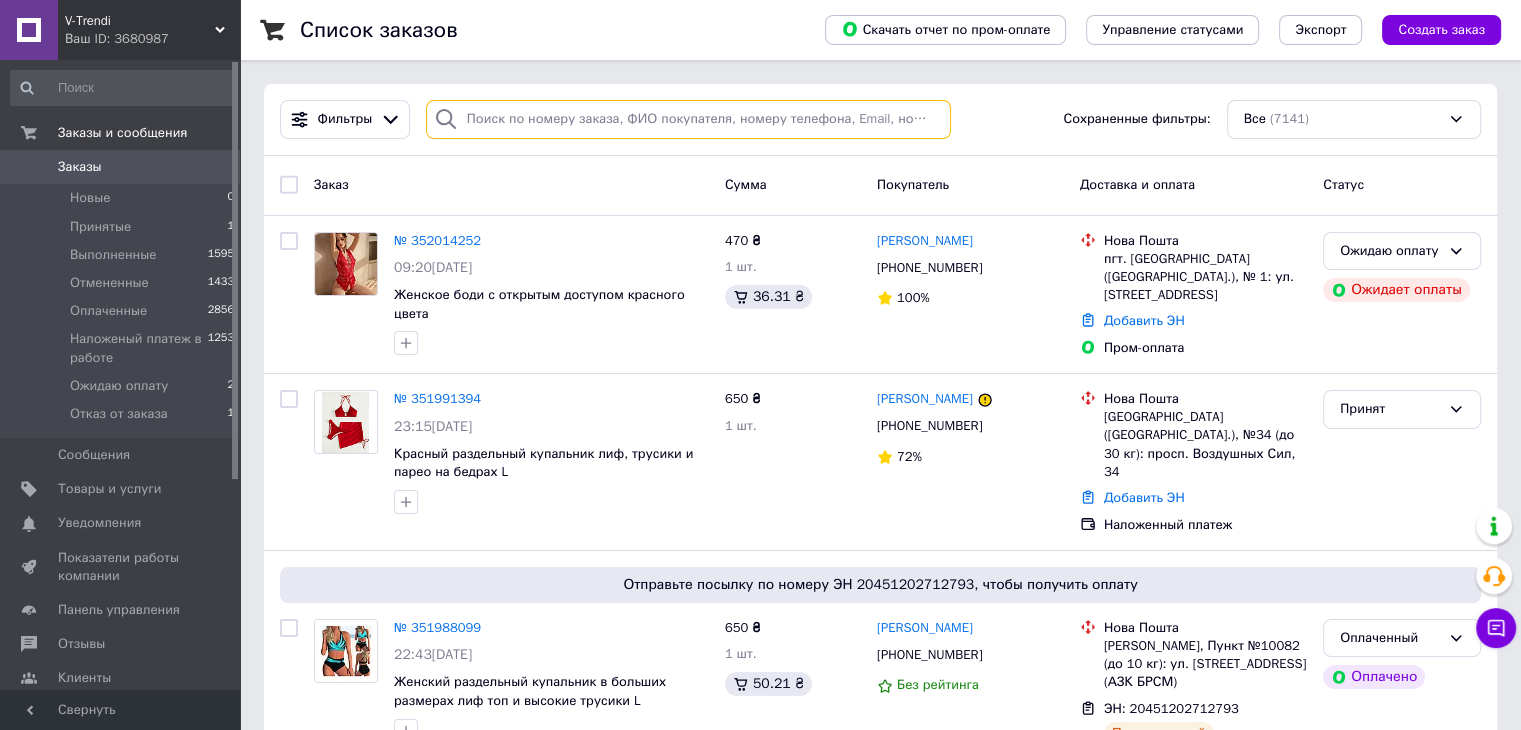 paste on "Семенчук Володимир" 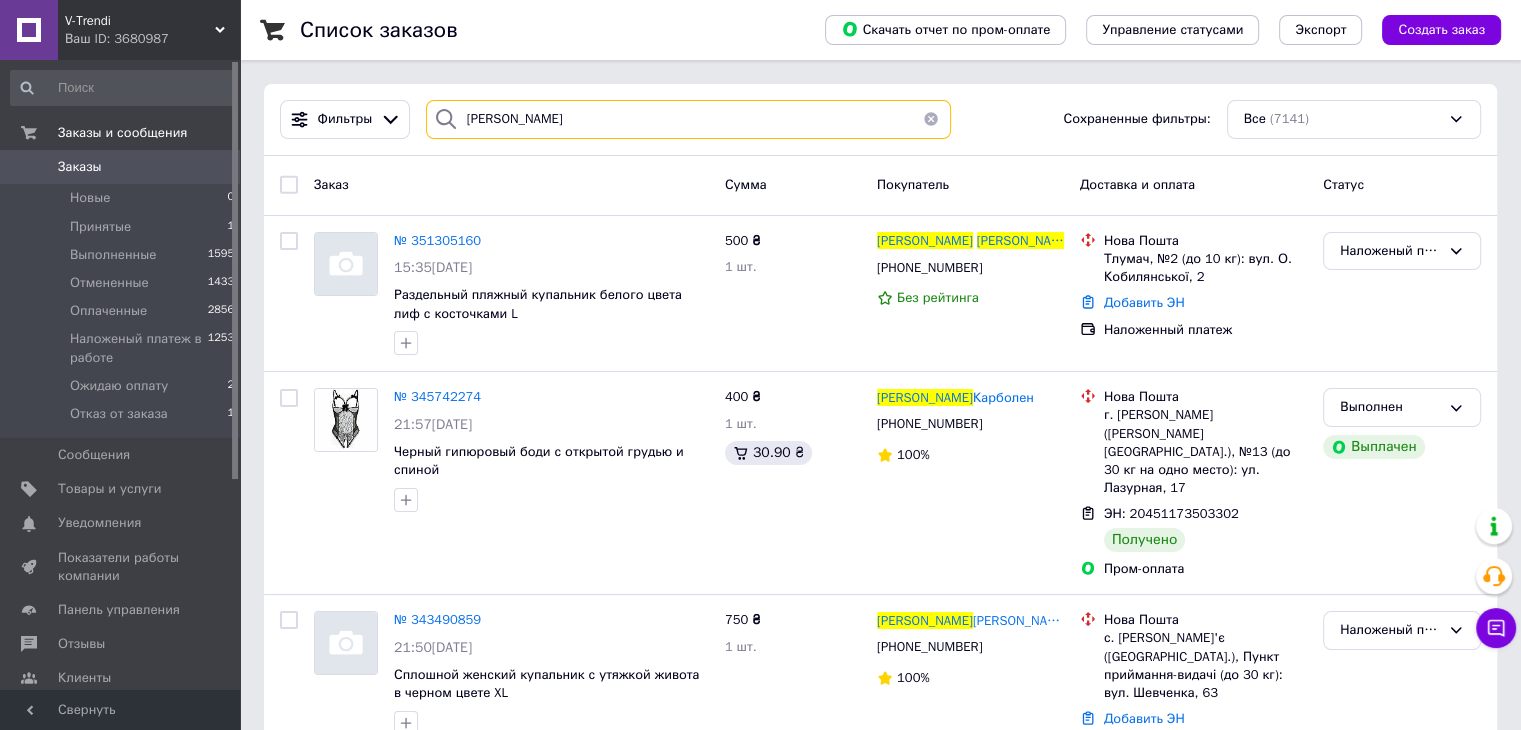 type on "Семенчук Володимир" 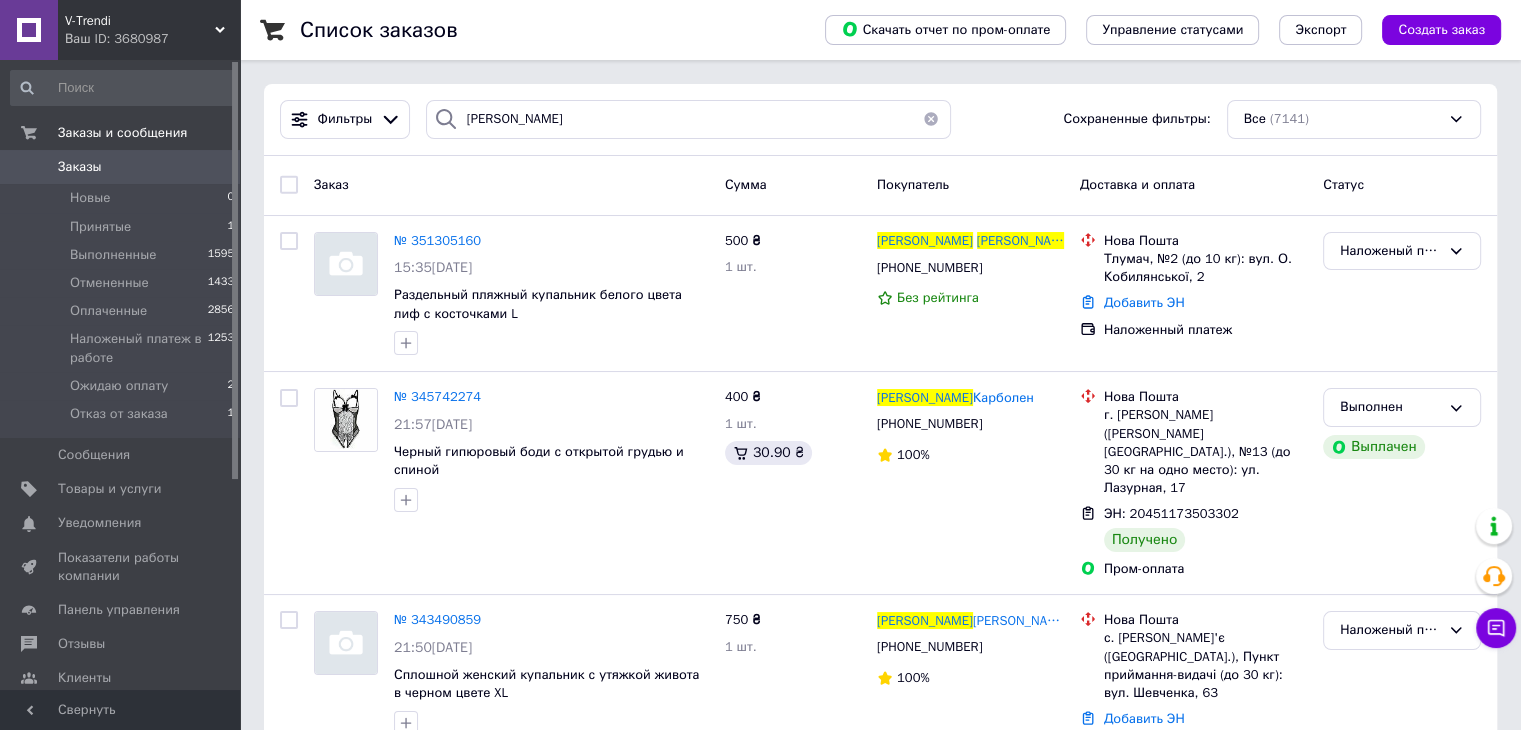 click on "Заказы" at bounding box center [80, 167] 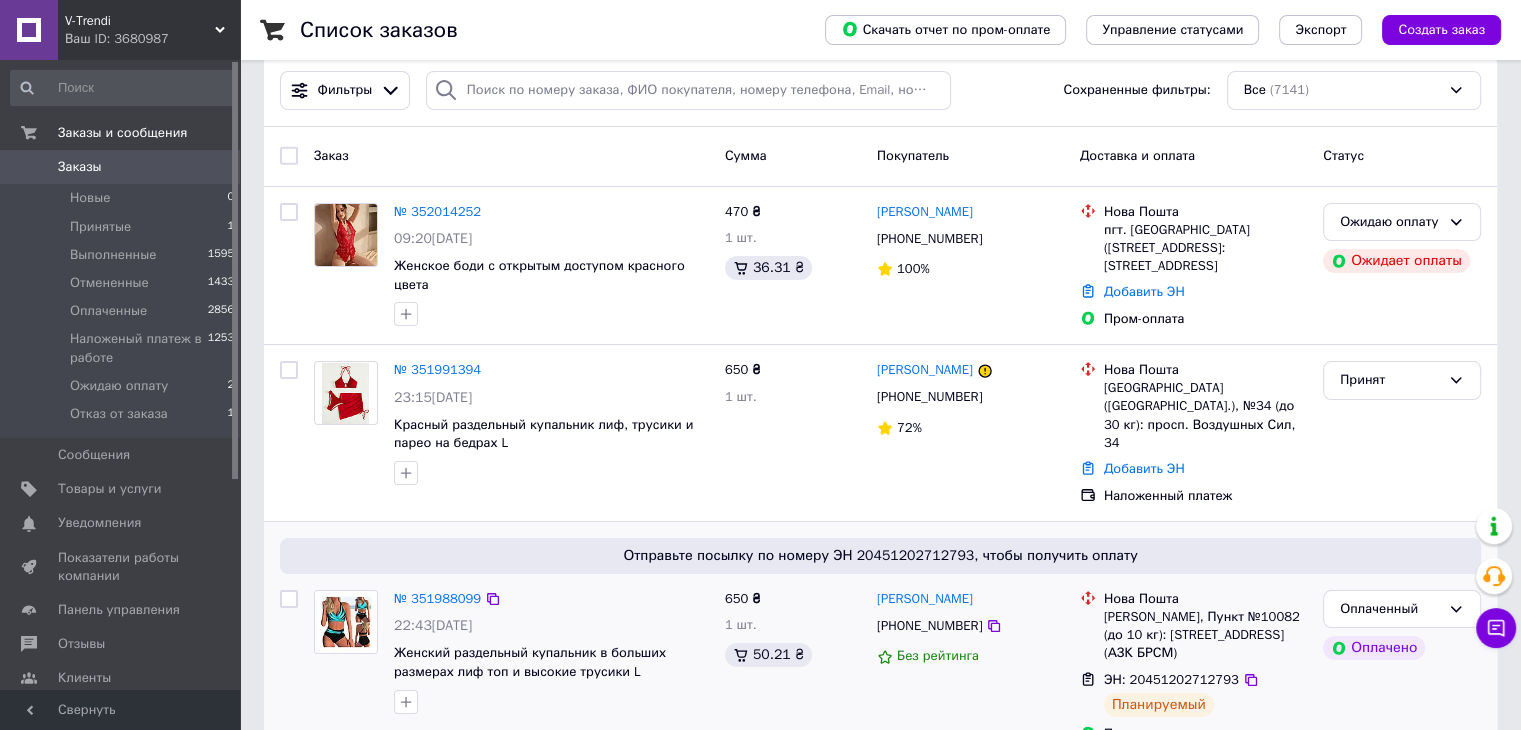 scroll, scrollTop: 0, scrollLeft: 0, axis: both 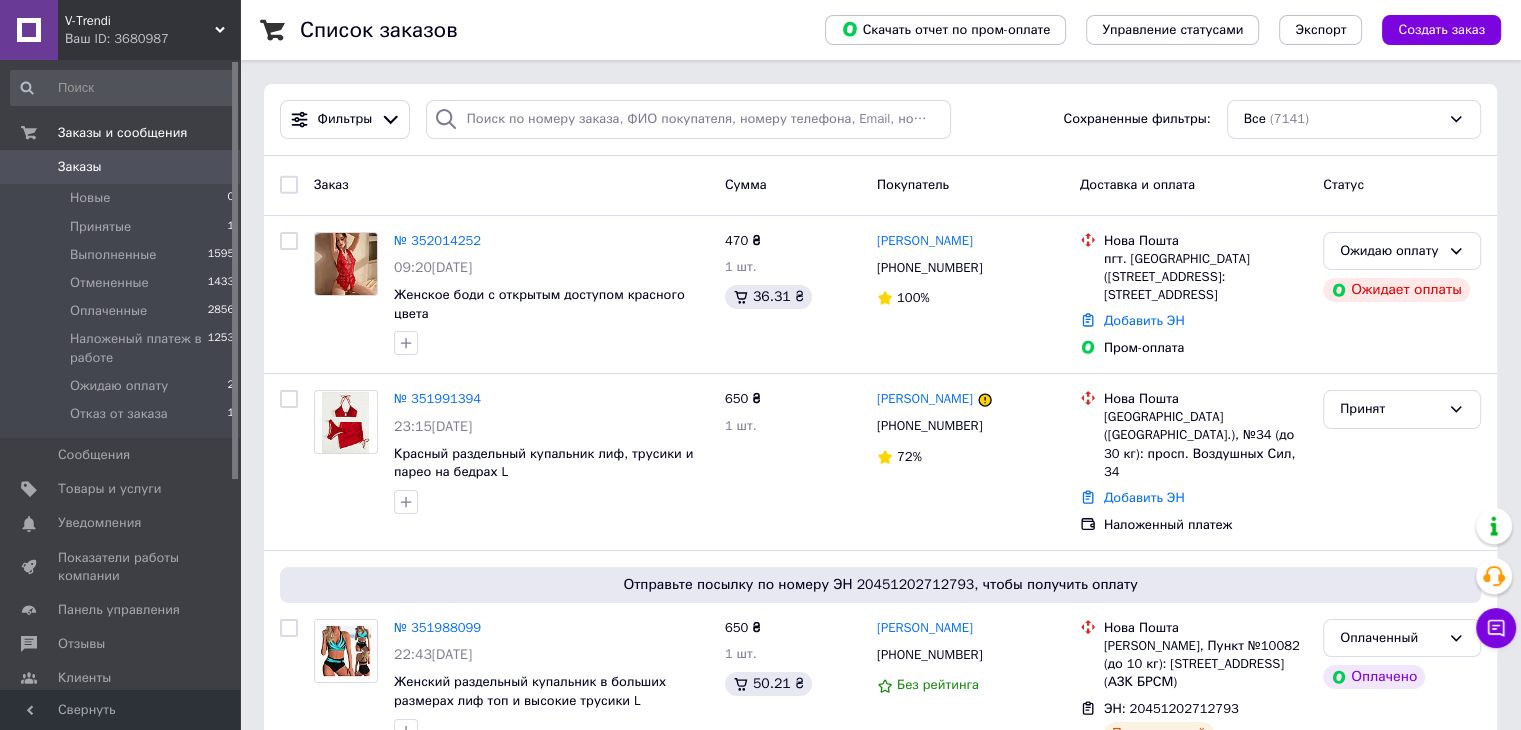 click on "V-Trendi" at bounding box center [140, 21] 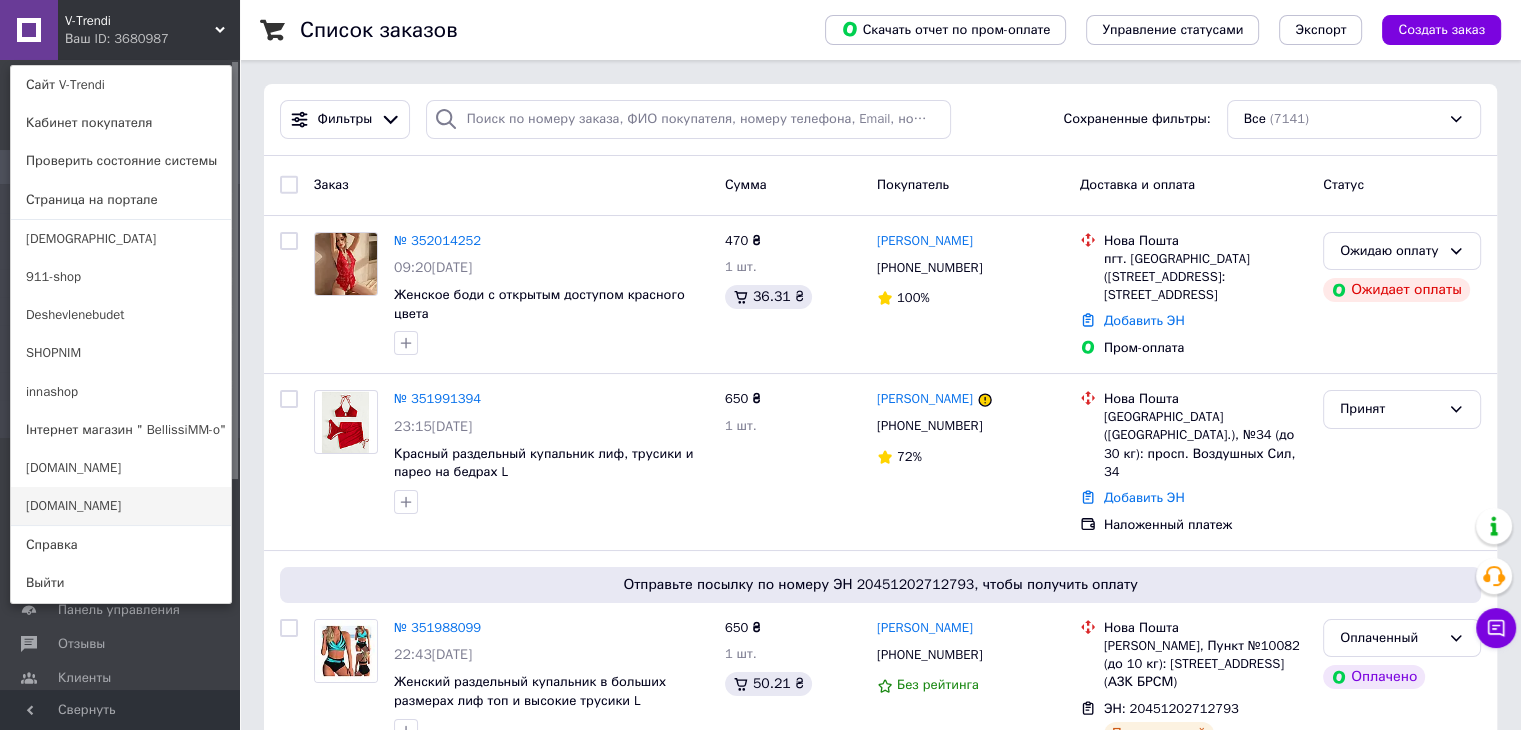 click on "[DOMAIN_NAME]" at bounding box center (121, 506) 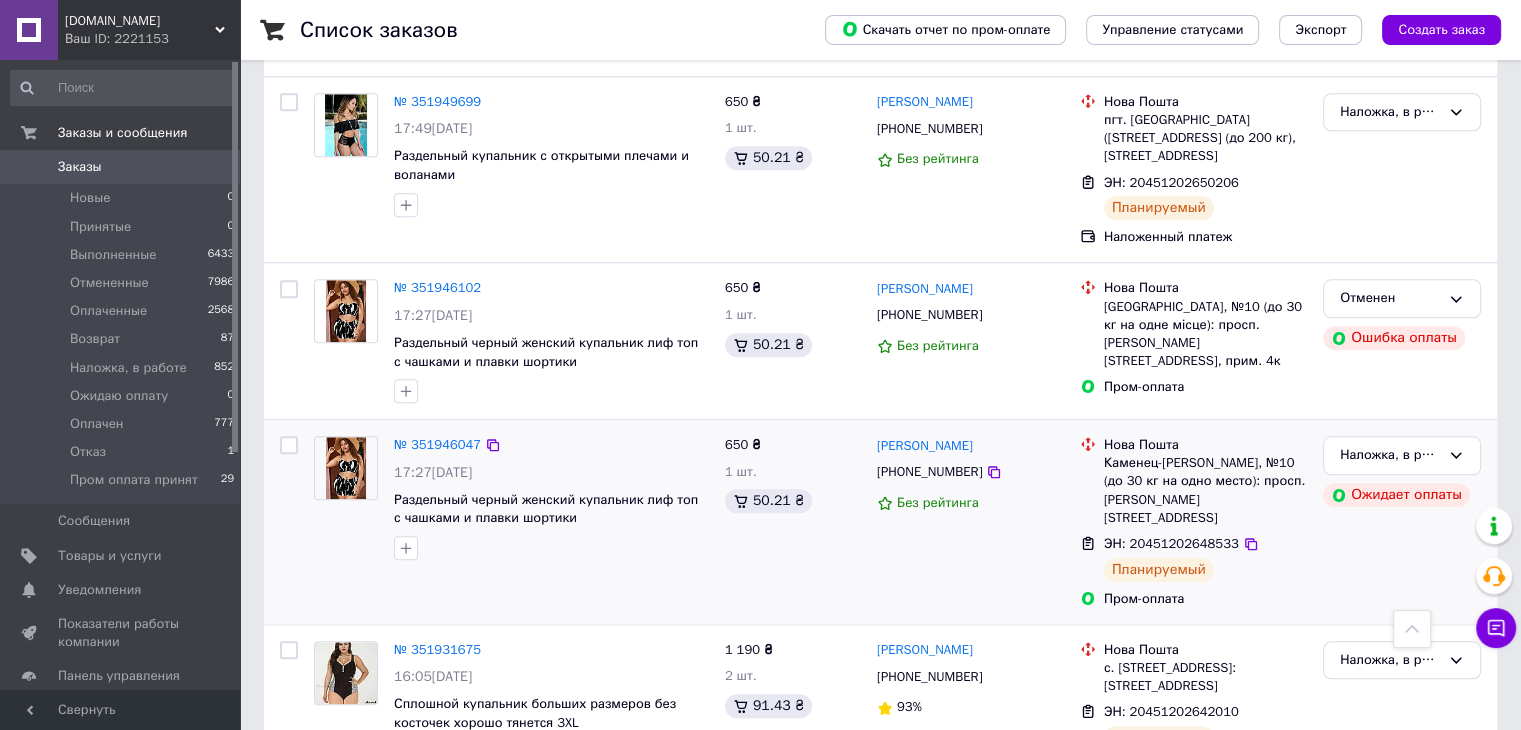 scroll, scrollTop: 2000, scrollLeft: 0, axis: vertical 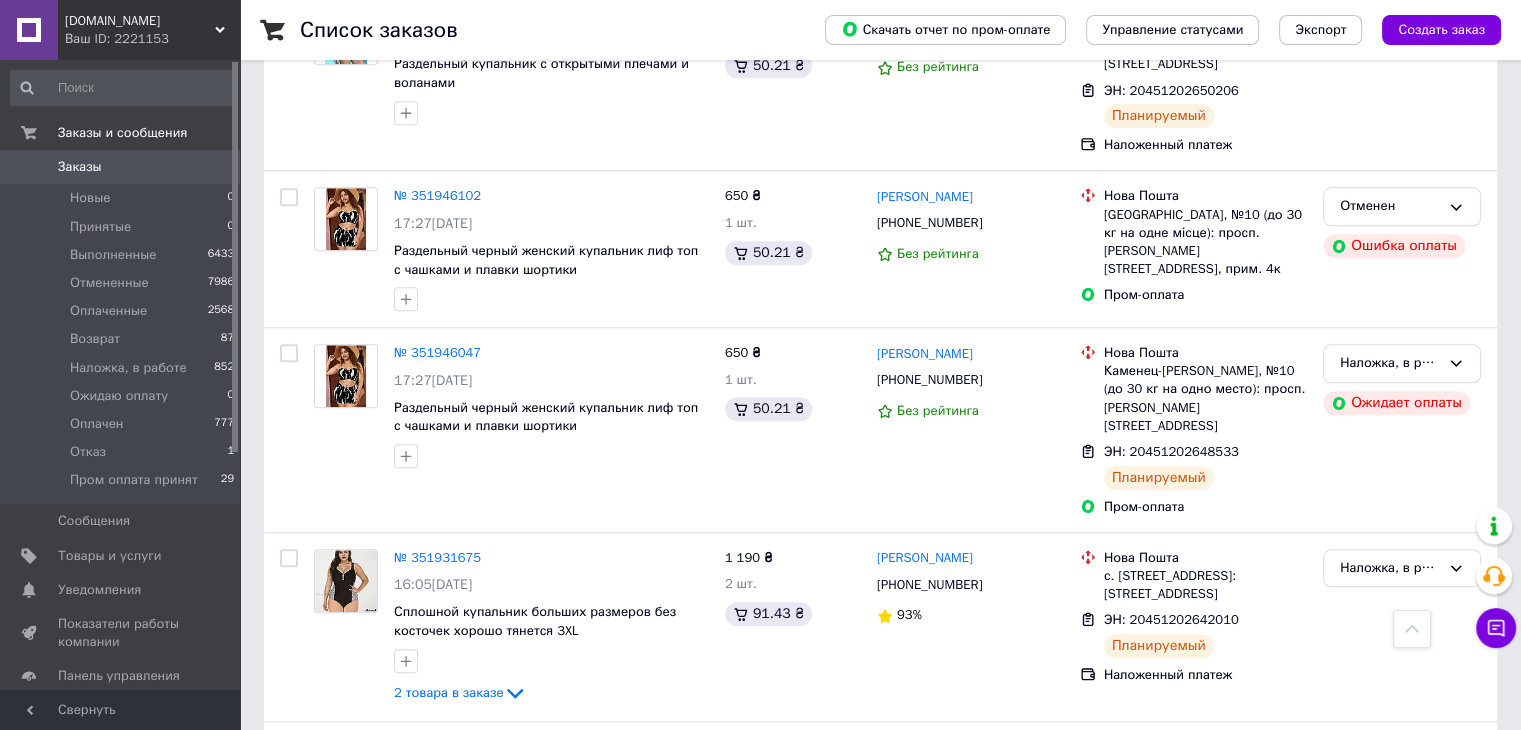 click on "Заказы" at bounding box center (80, 167) 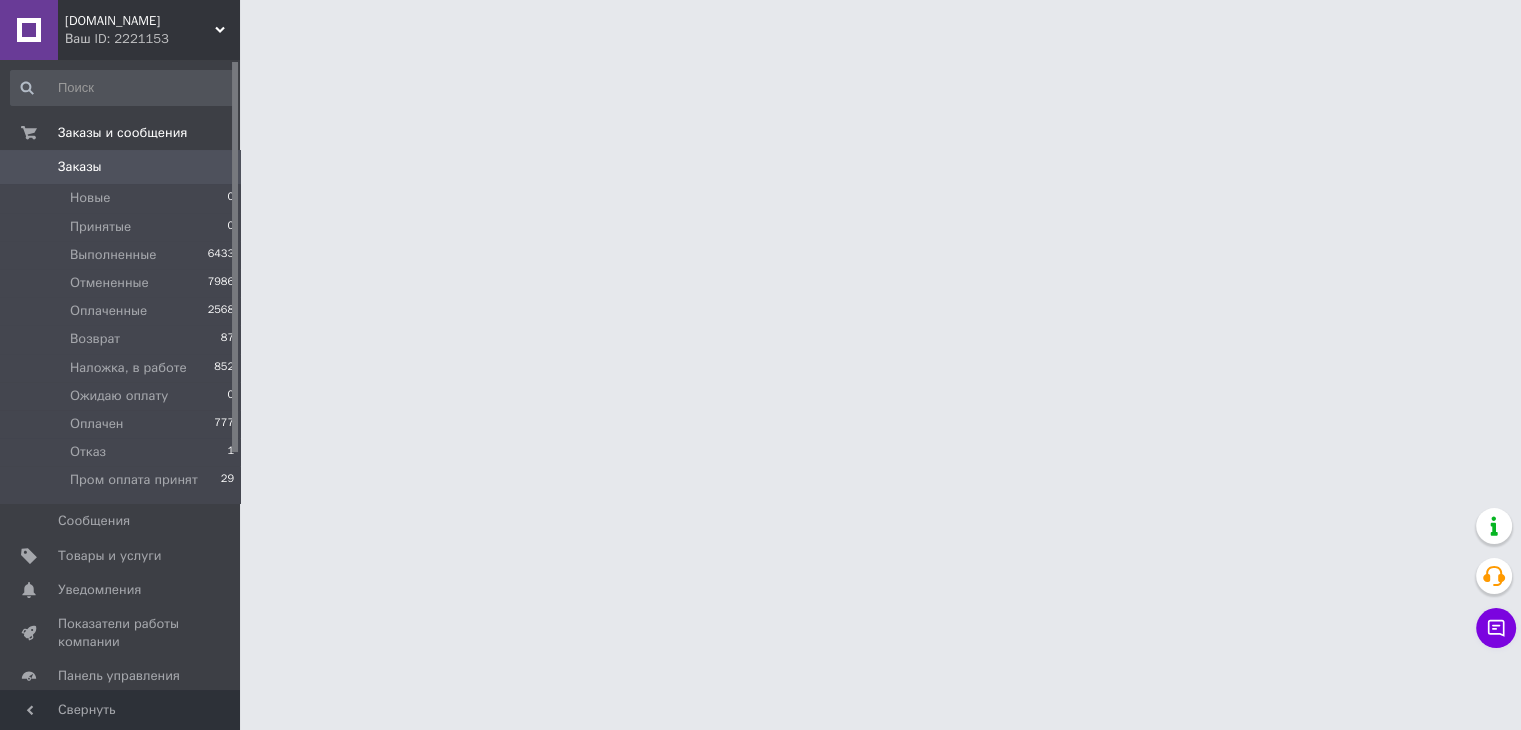 scroll, scrollTop: 0, scrollLeft: 0, axis: both 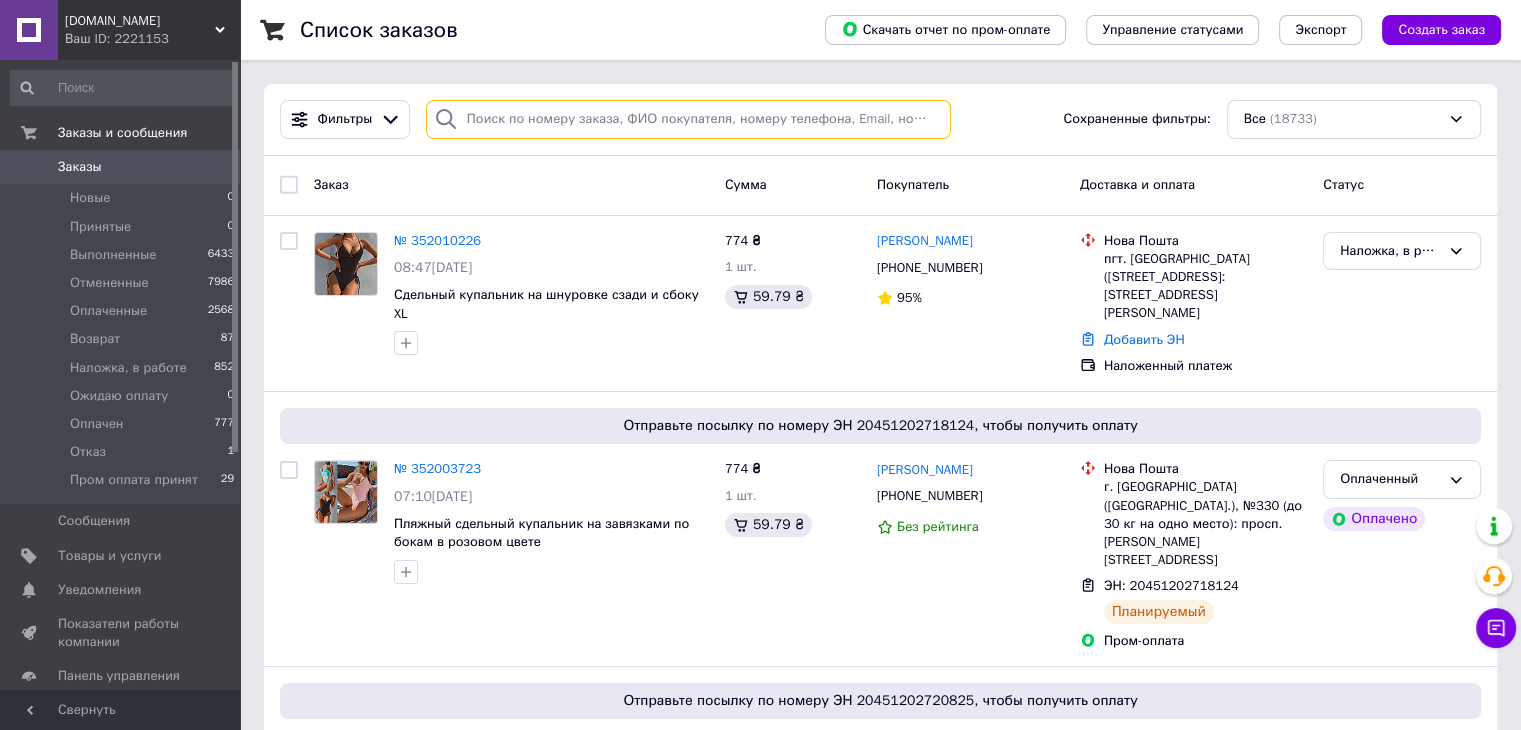 click at bounding box center [688, 119] 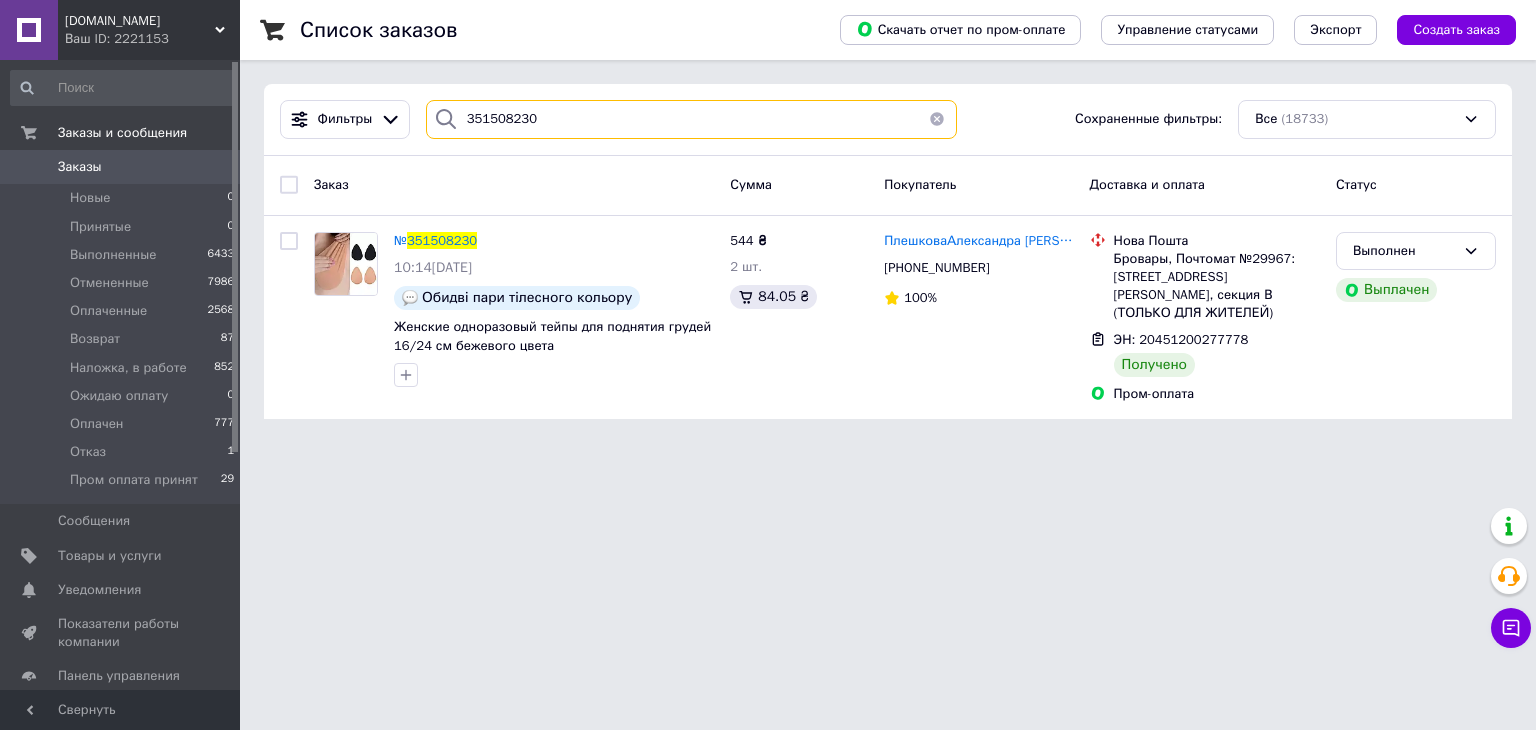 drag, startPoint x: 476, startPoint y: 118, endPoint x: 444, endPoint y: 117, distance: 32.01562 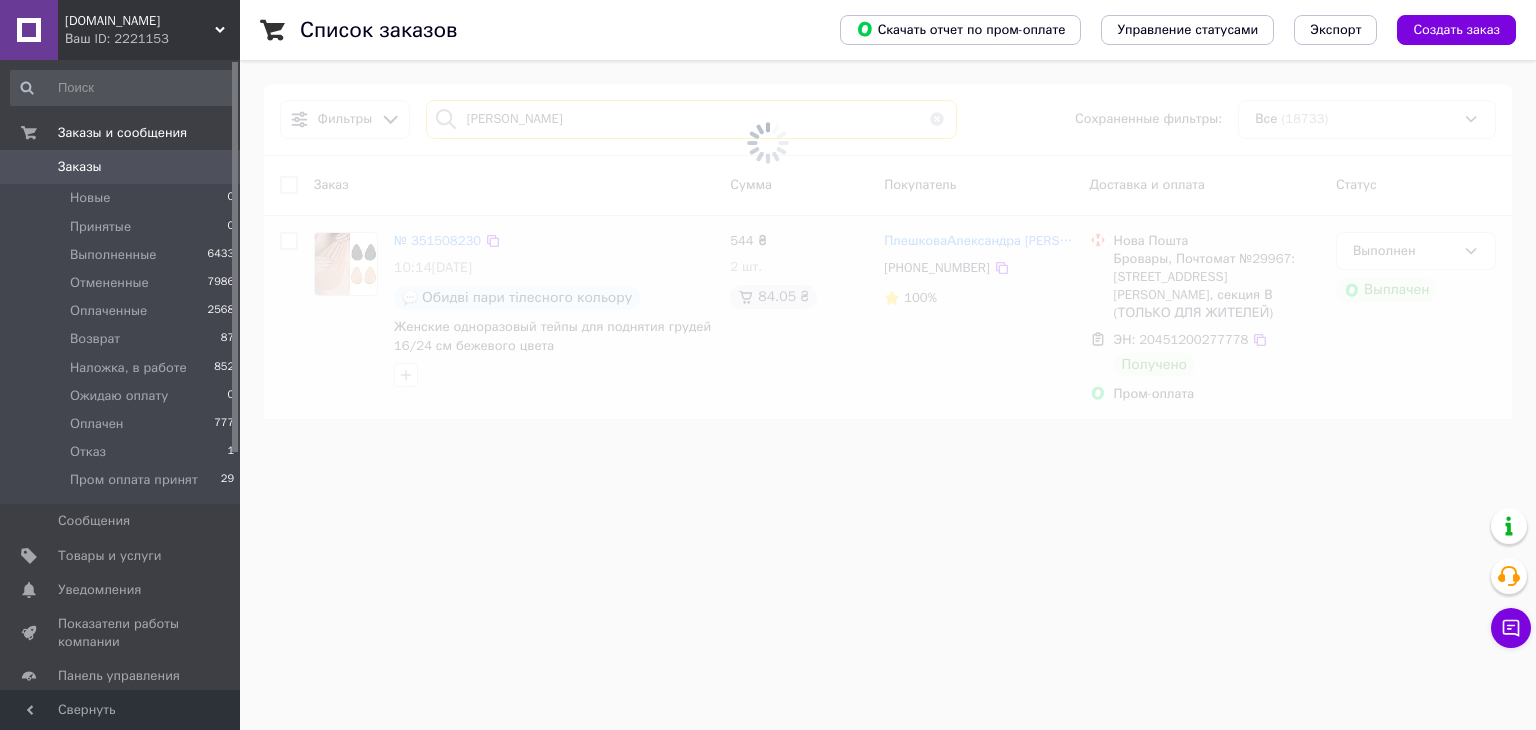 type on "Циганков Виктор" 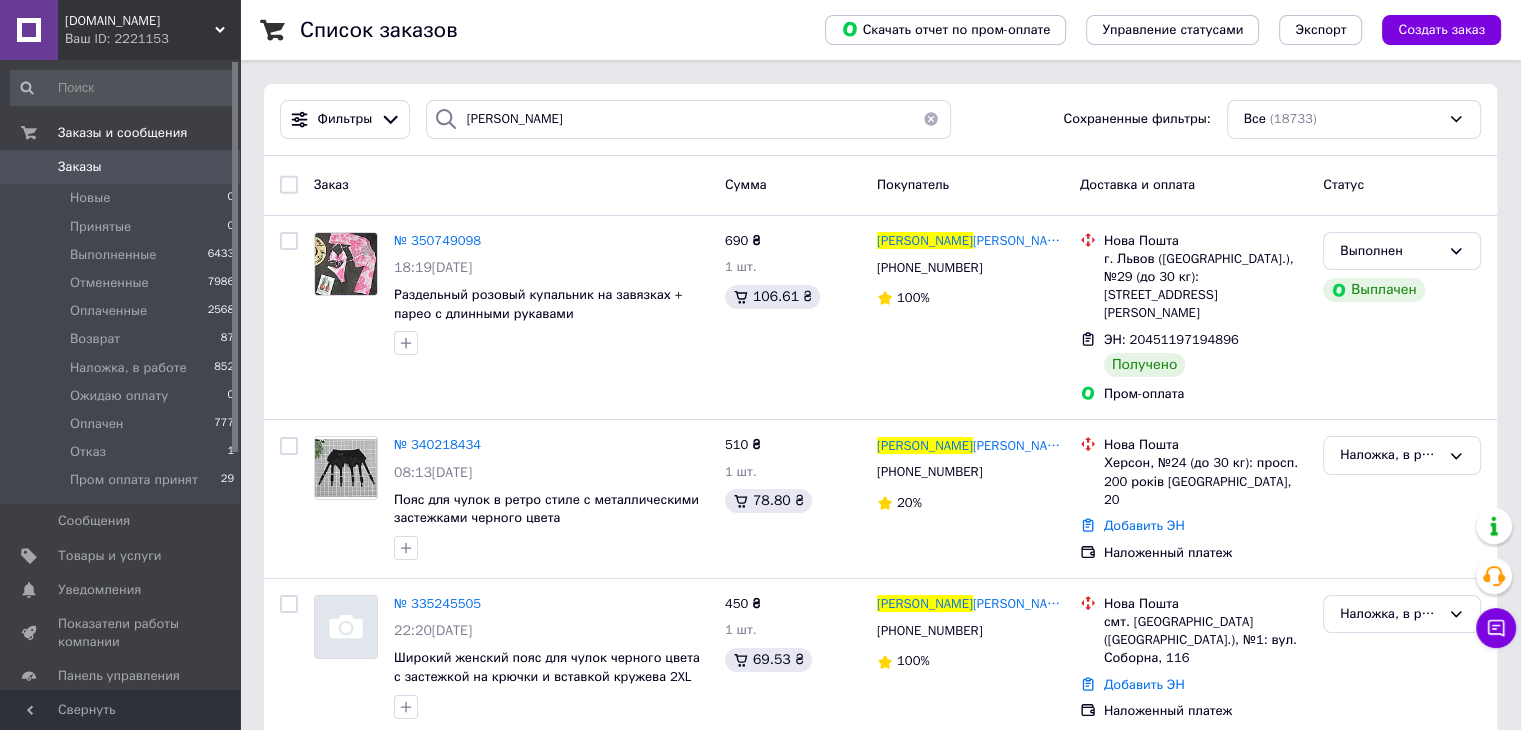 click on "[DOMAIN_NAME]" at bounding box center [140, 21] 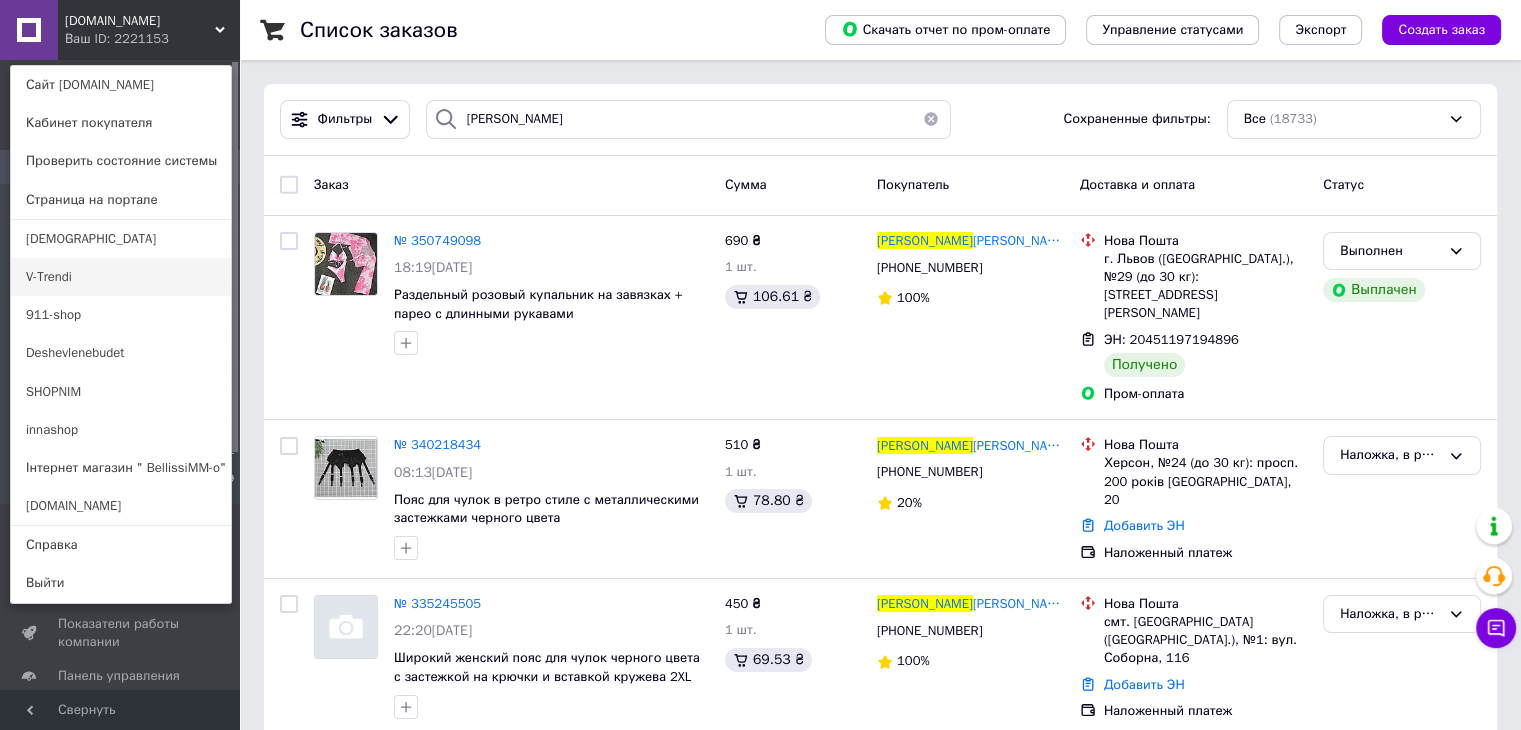 click on "V-Trendi" at bounding box center [121, 277] 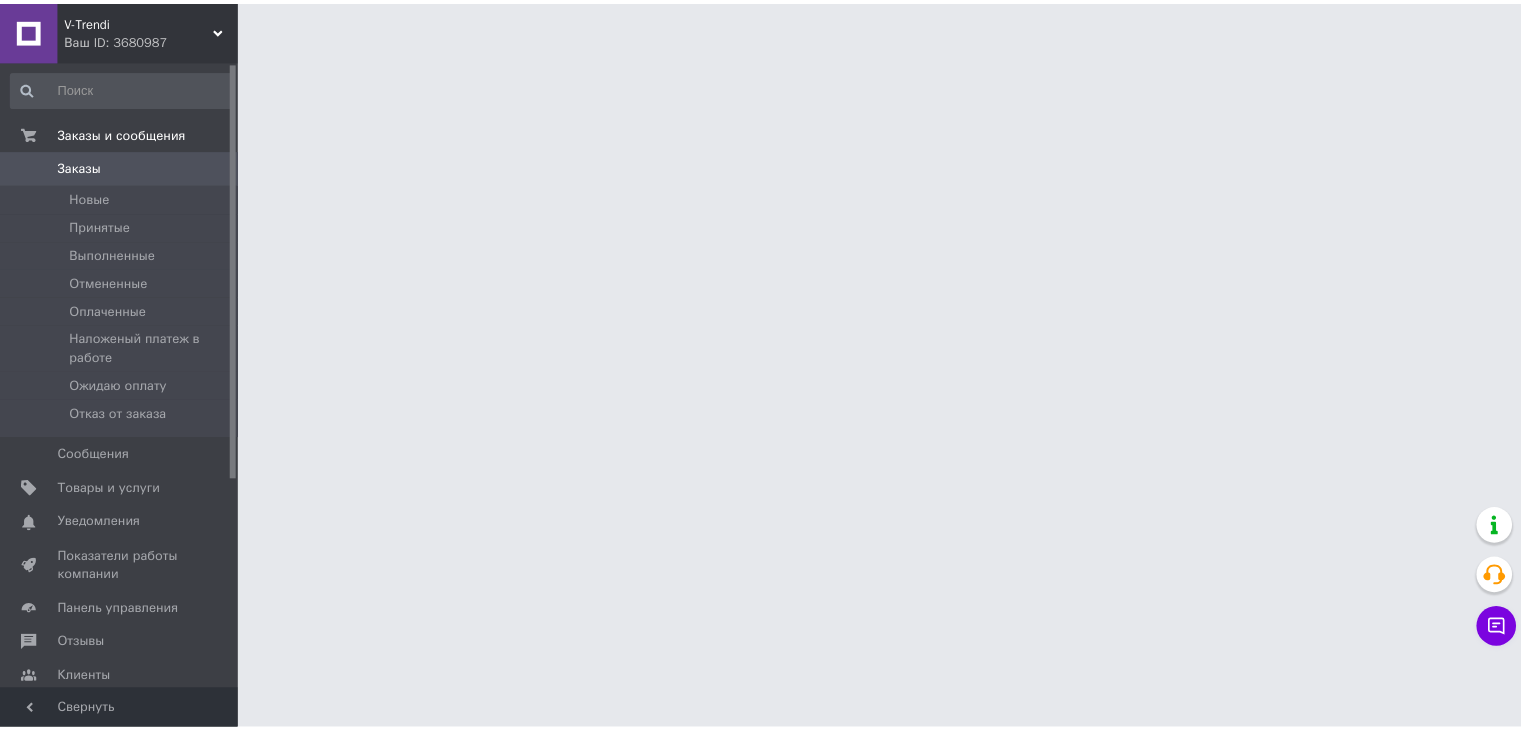 scroll, scrollTop: 0, scrollLeft: 0, axis: both 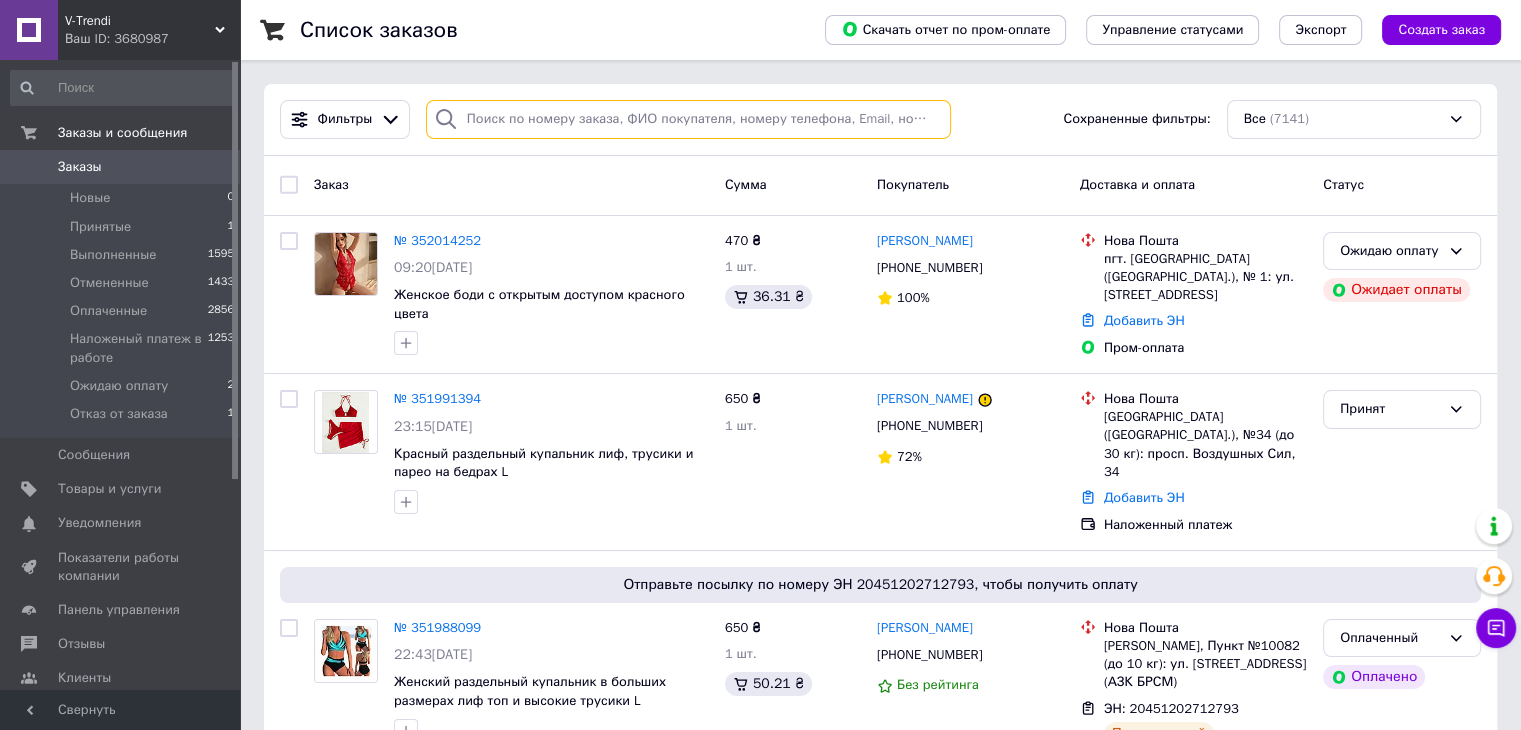 click at bounding box center (688, 119) 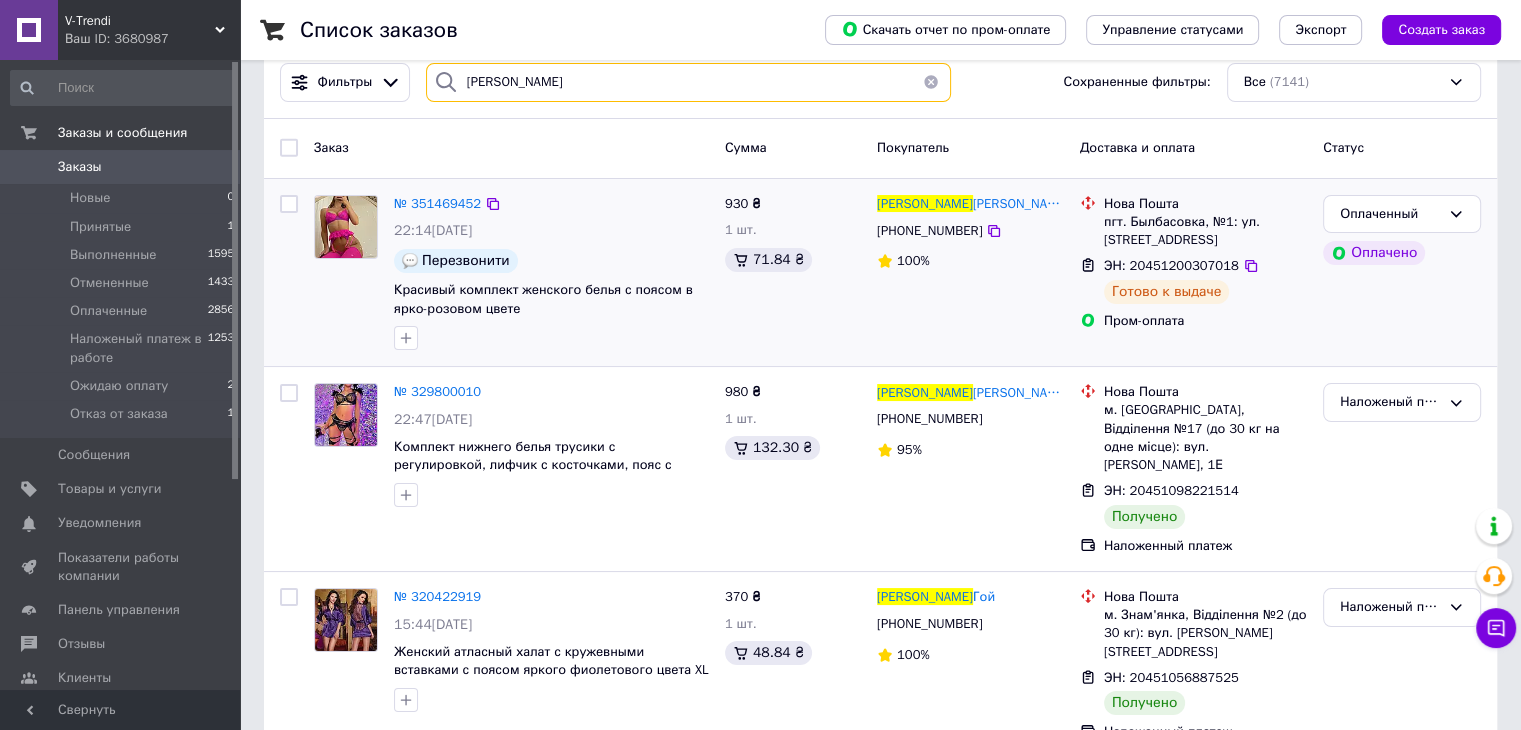 scroll, scrollTop: 0, scrollLeft: 0, axis: both 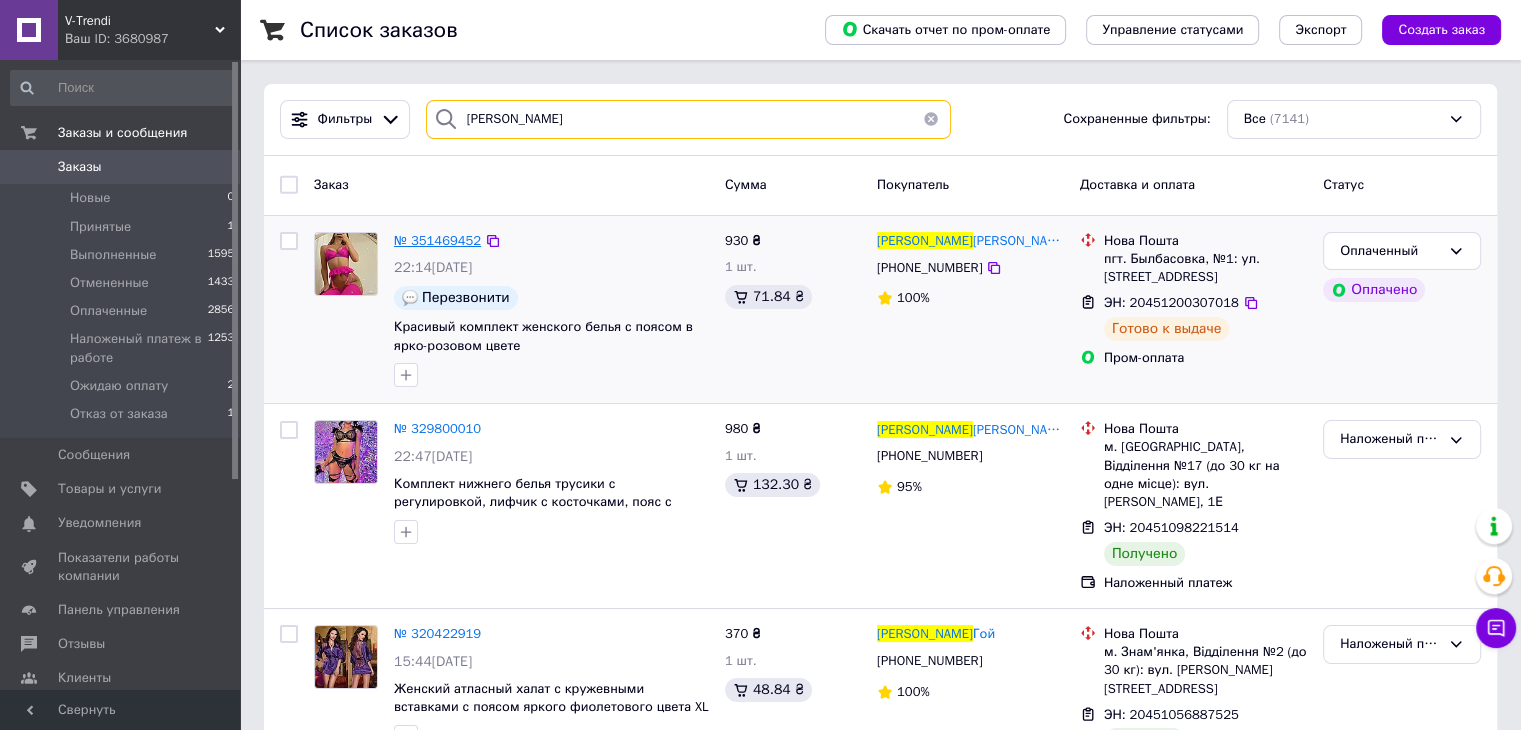 type on "Циганков Виктор" 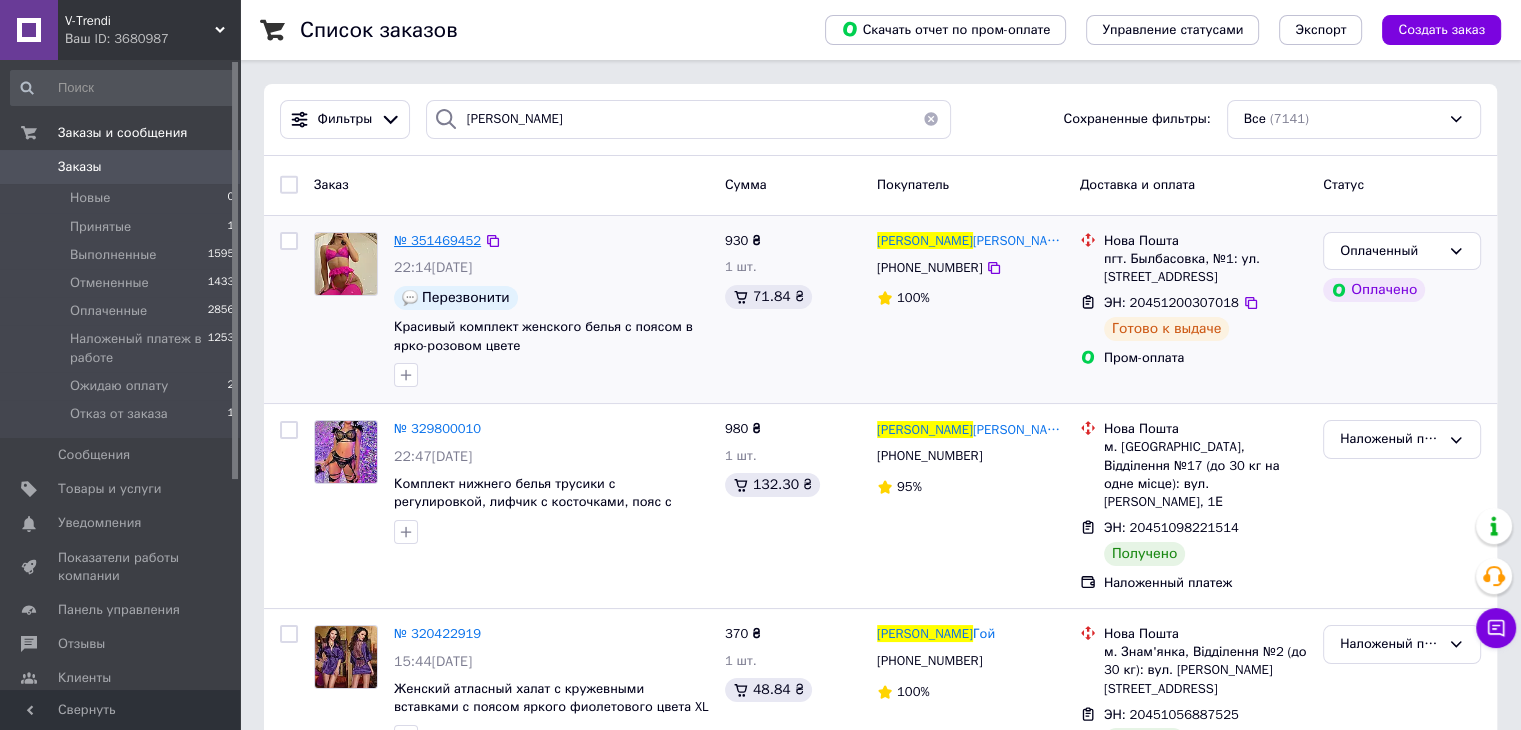click on "№ 351469452" at bounding box center (437, 240) 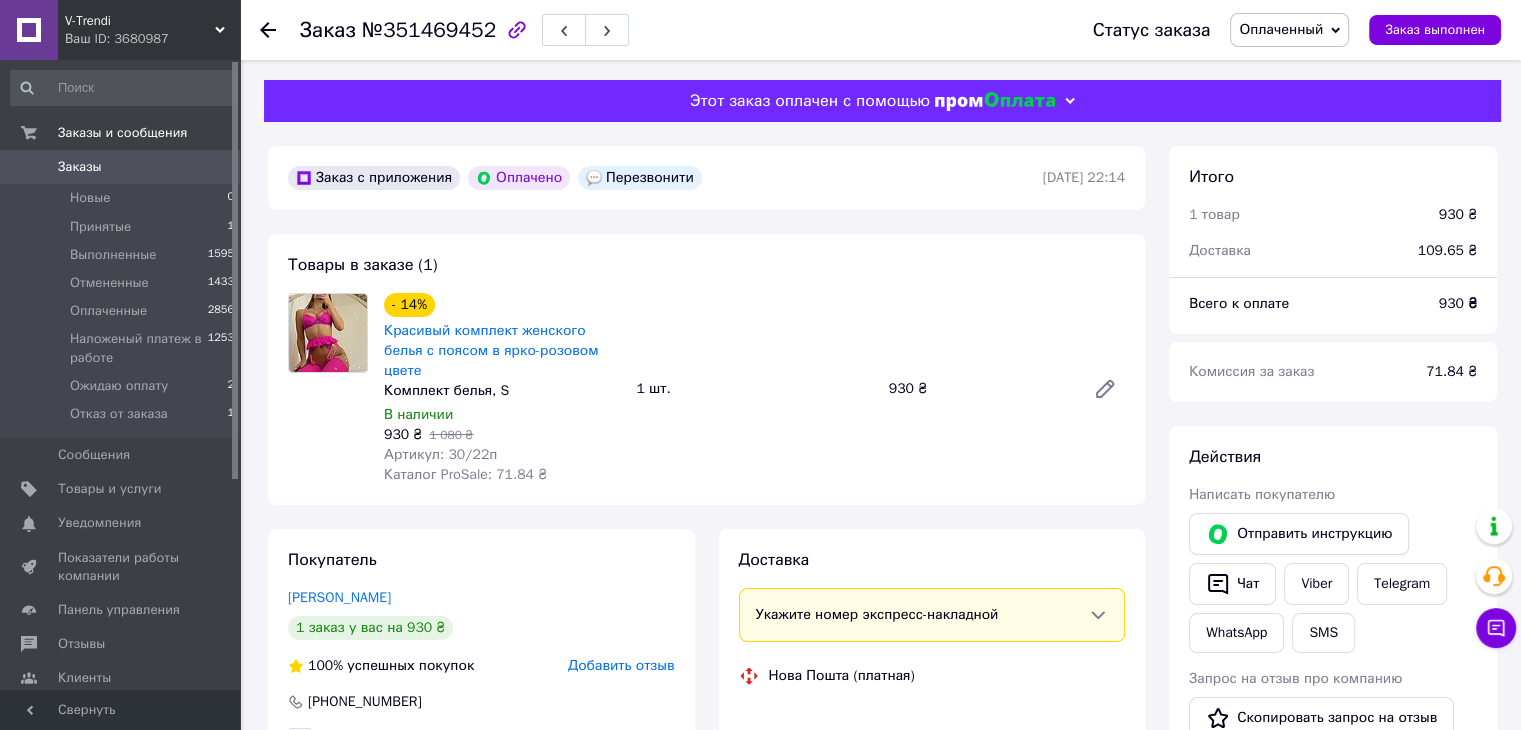 scroll, scrollTop: 44, scrollLeft: 0, axis: vertical 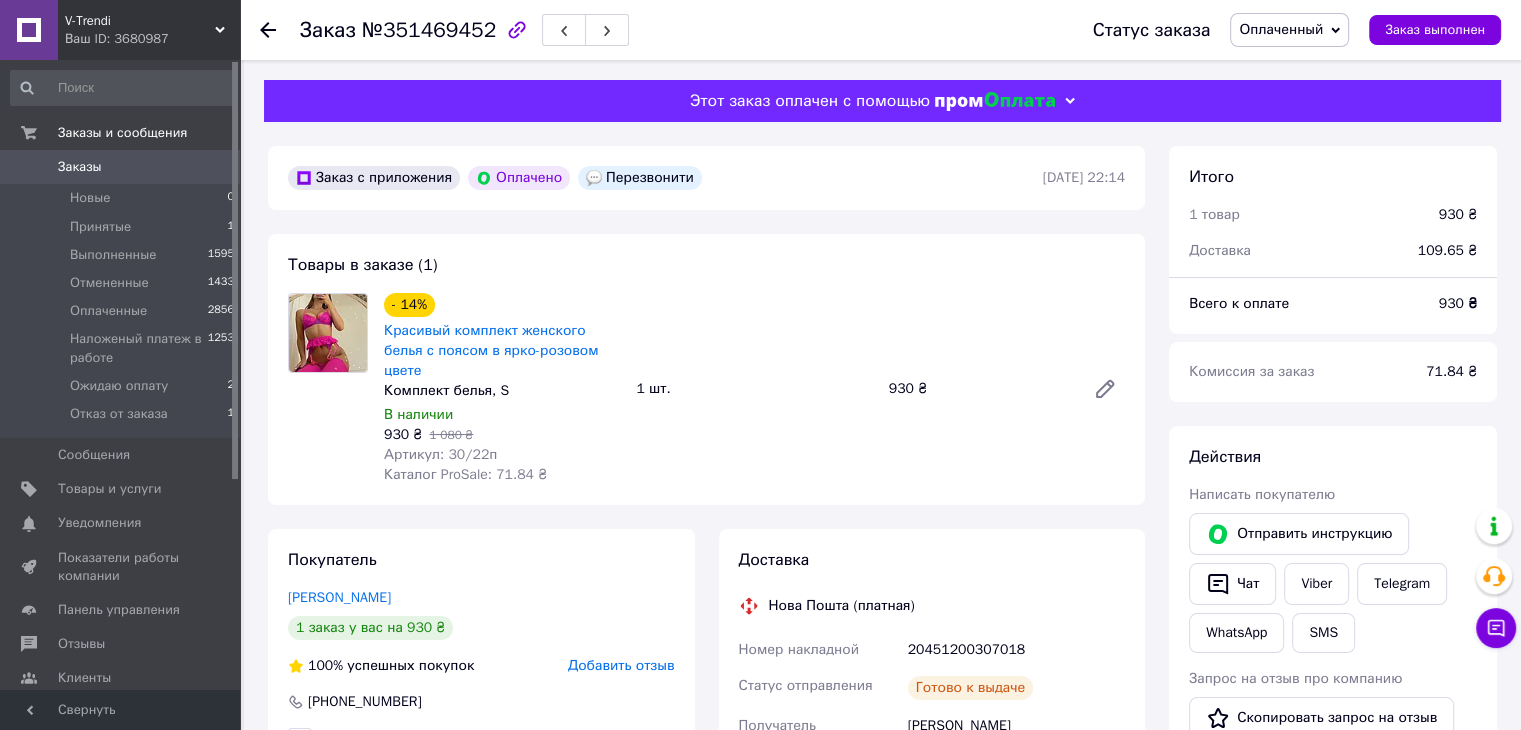 drag, startPoint x: 308, startPoint y: 464, endPoint x: 328, endPoint y: 523, distance: 62.297672 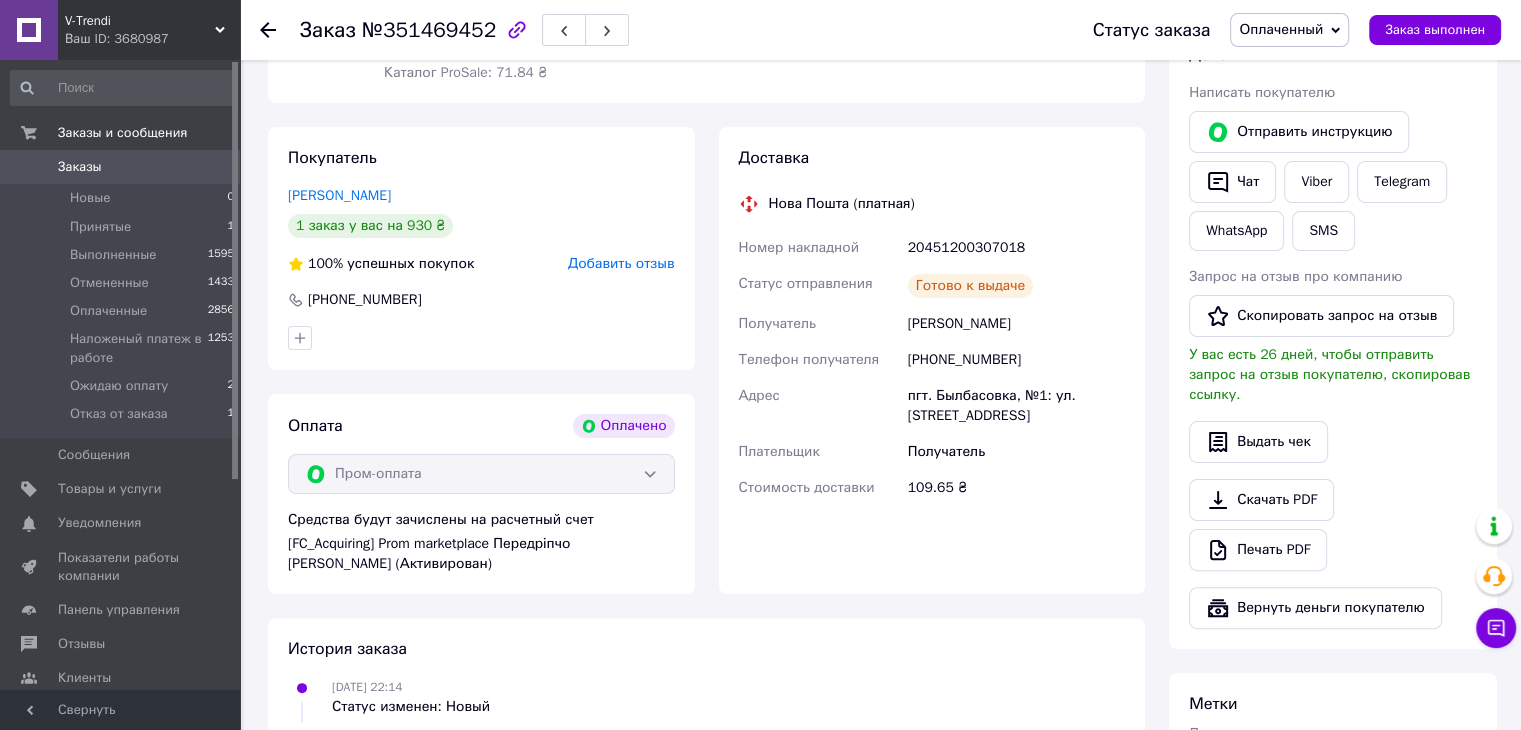 scroll, scrollTop: 700, scrollLeft: 0, axis: vertical 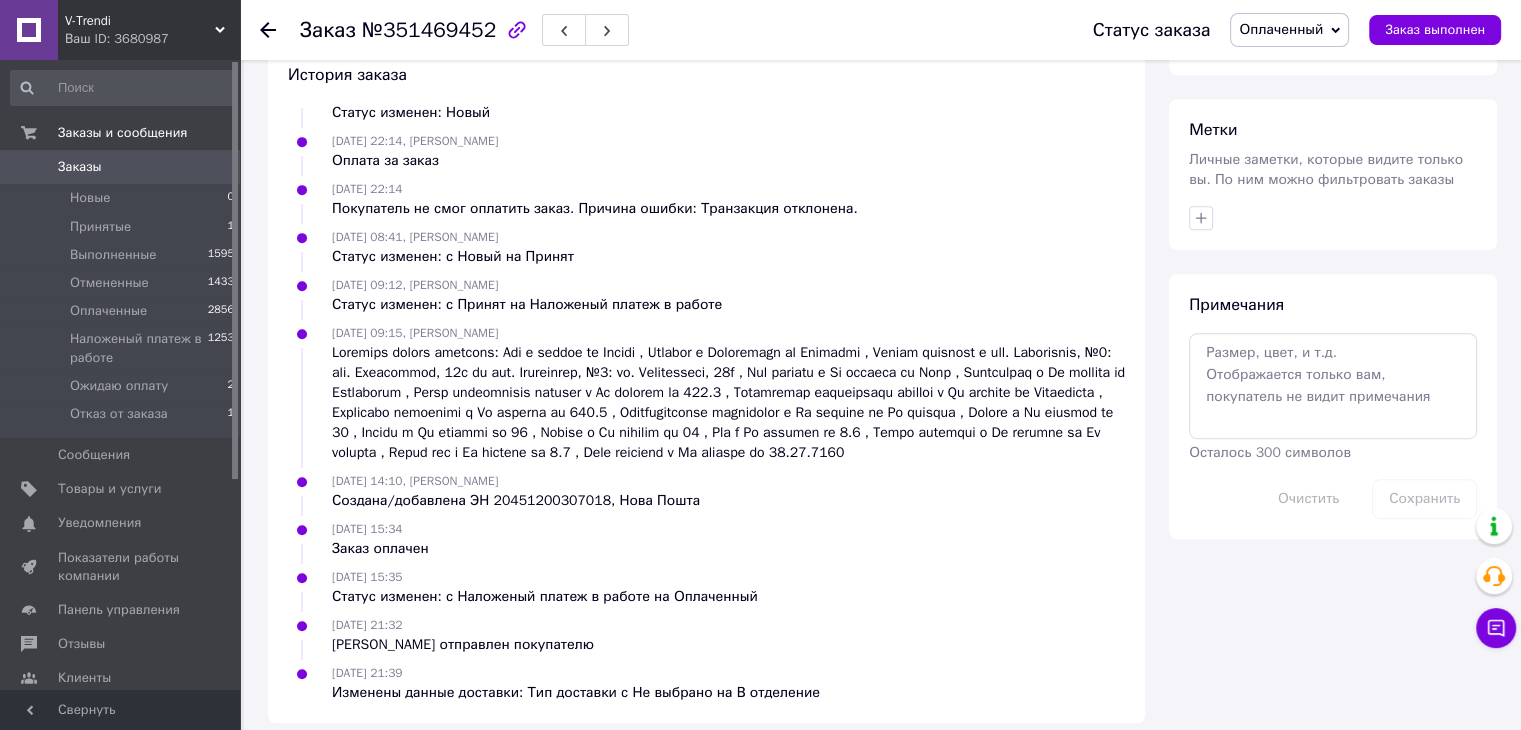 click on "Заказы" at bounding box center (80, 167) 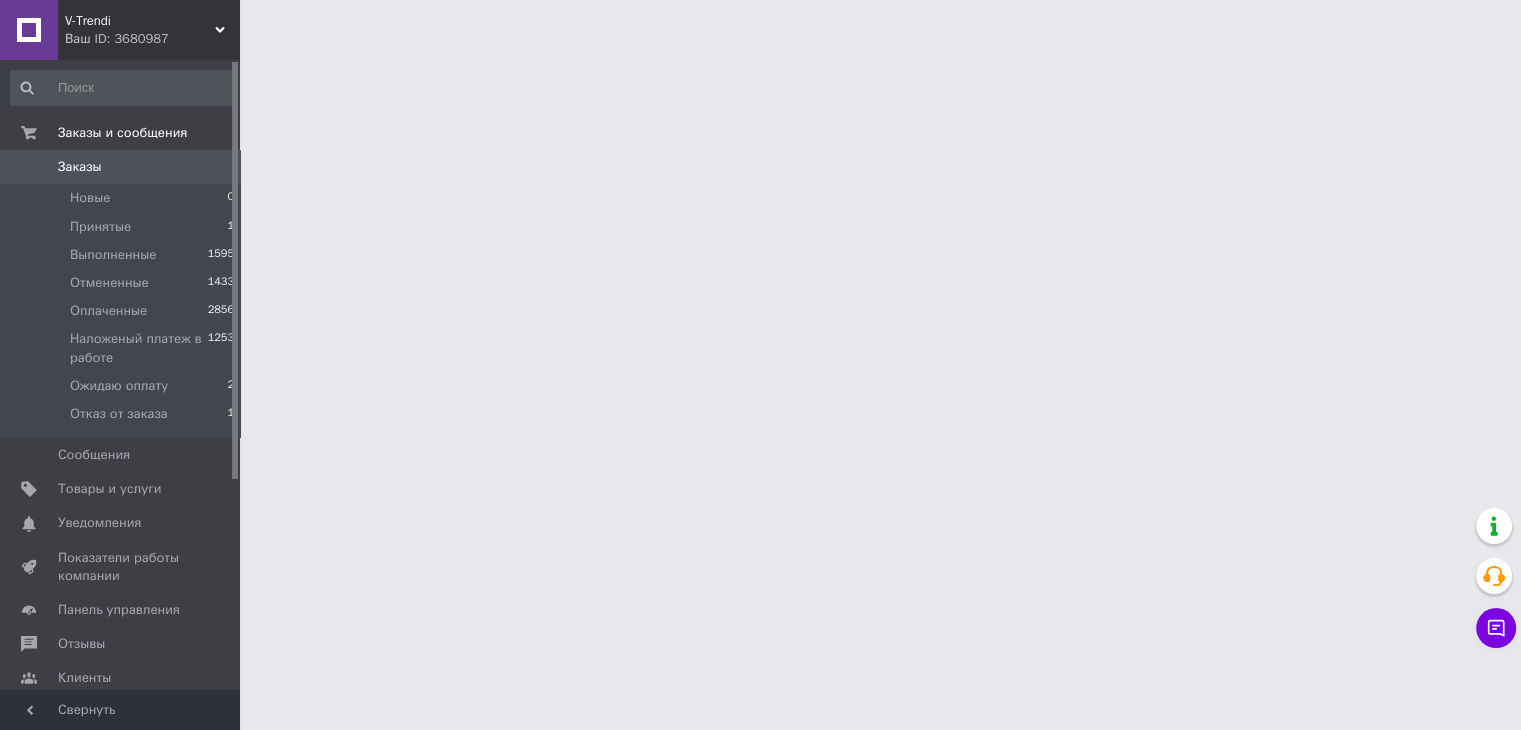 scroll, scrollTop: 0, scrollLeft: 0, axis: both 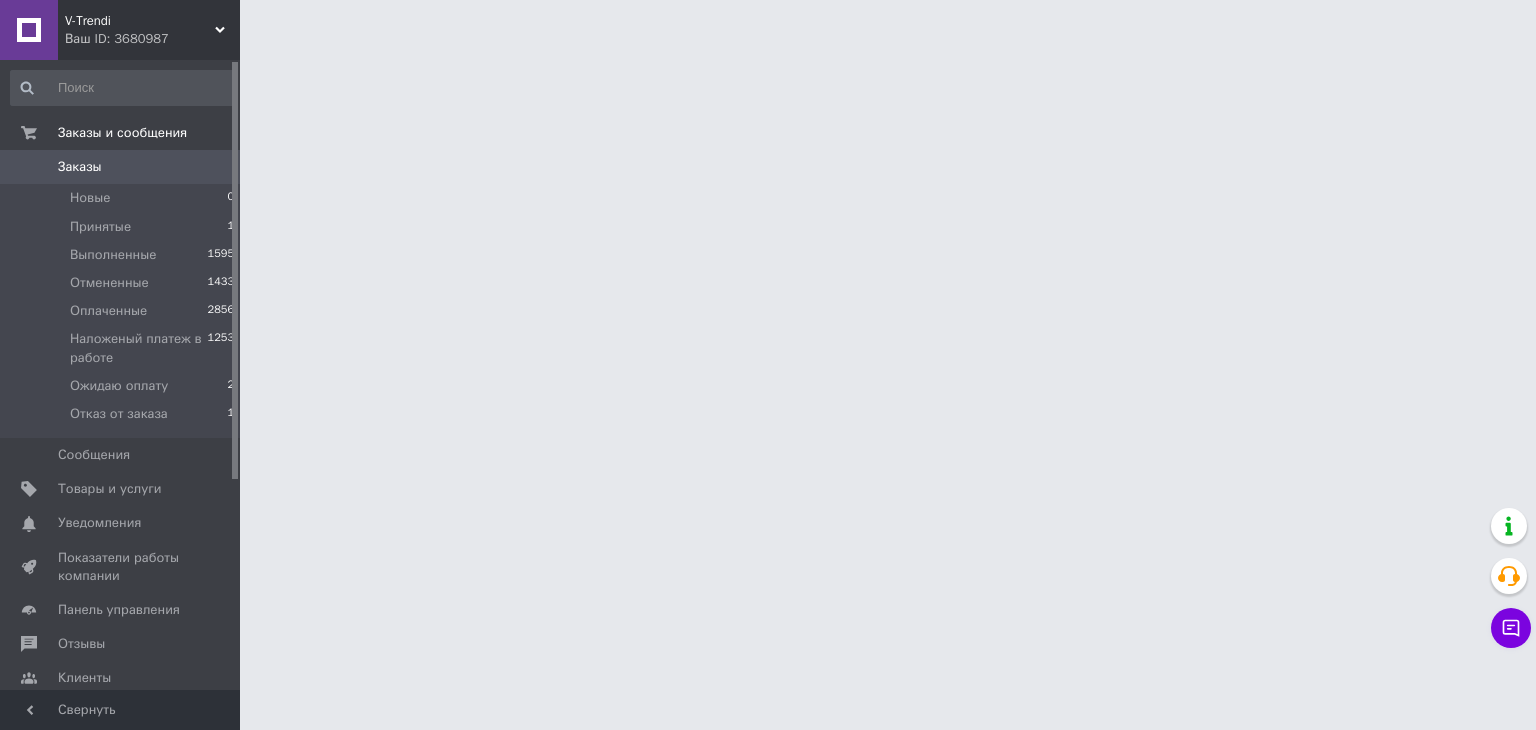 click on "V-Trendi" at bounding box center (140, 21) 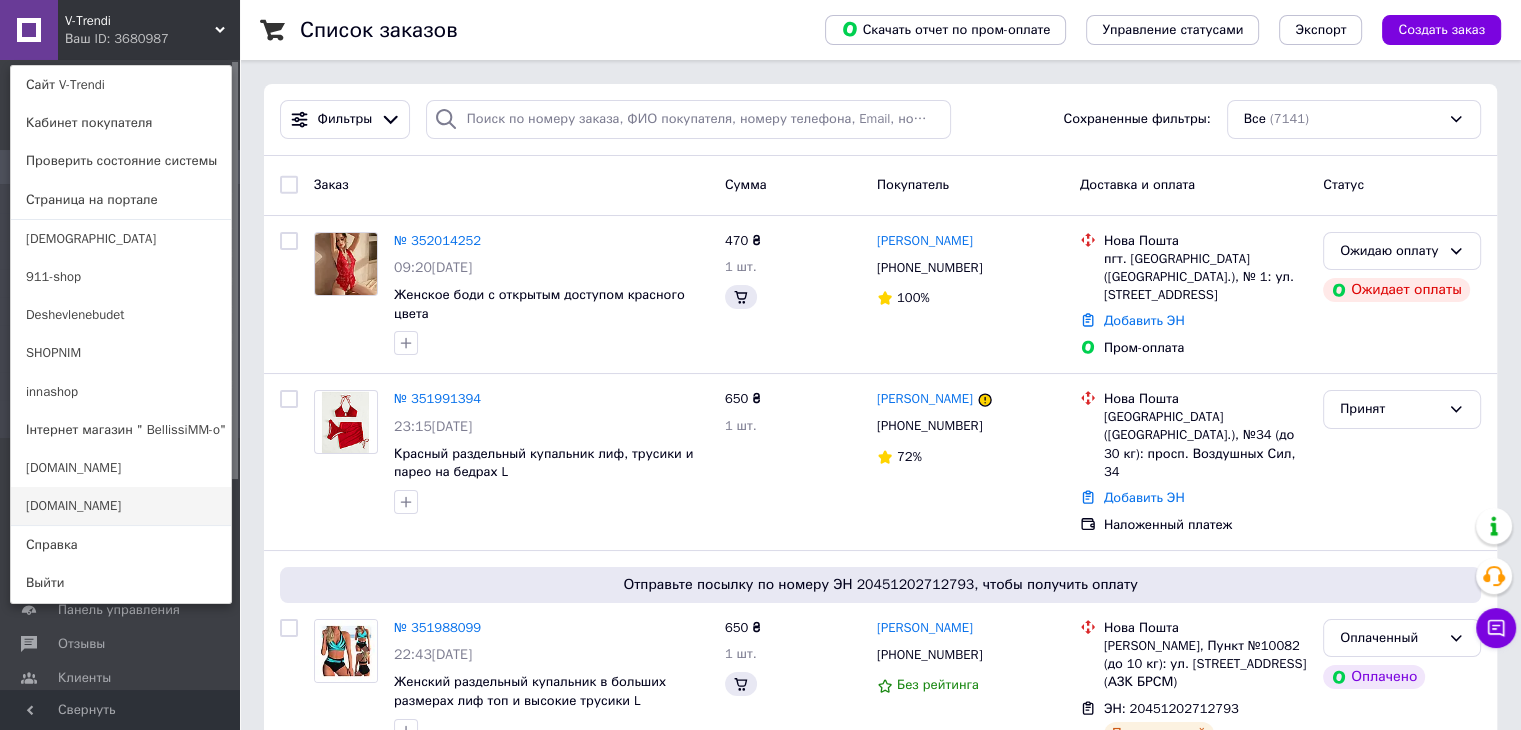 click on "[DOMAIN_NAME]" at bounding box center (121, 506) 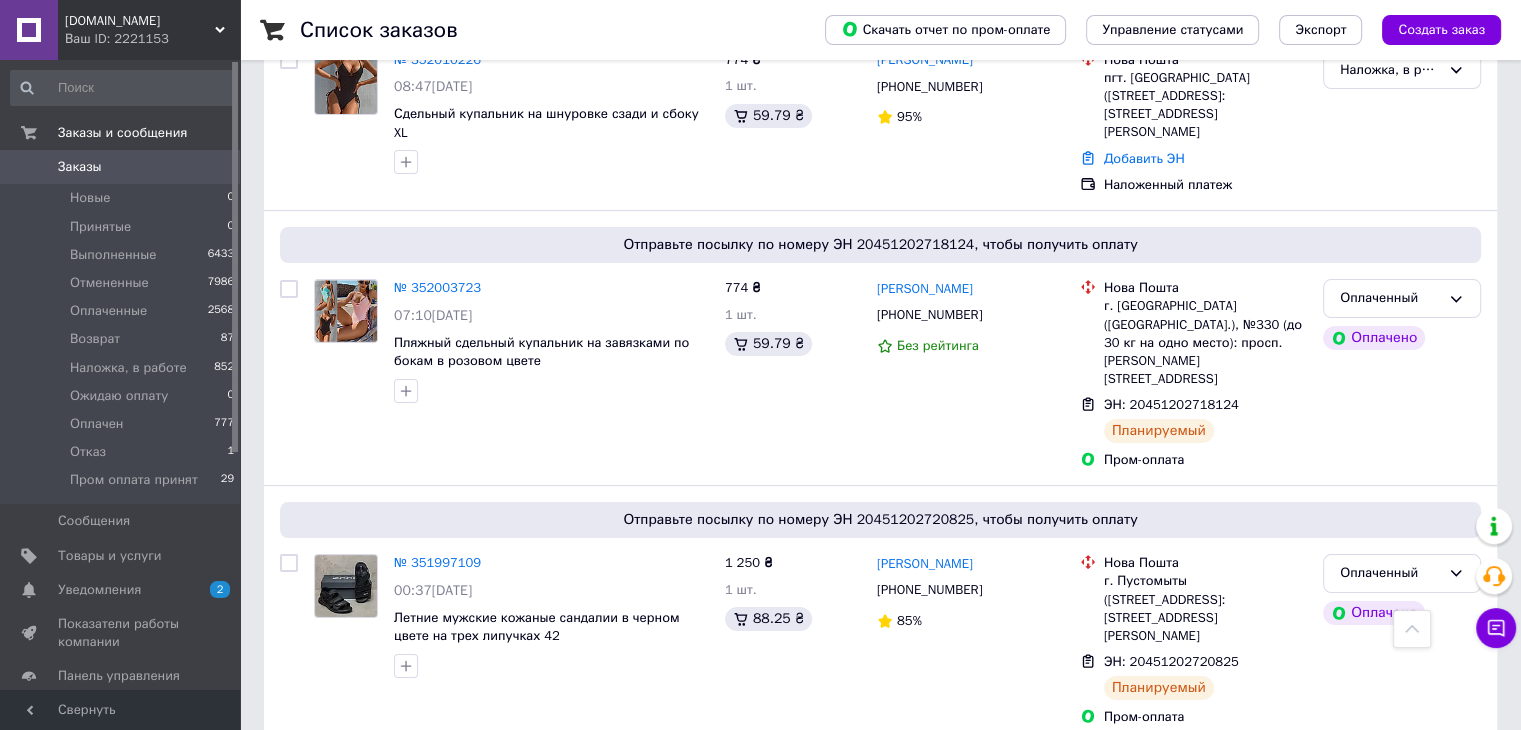 scroll, scrollTop: 0, scrollLeft: 0, axis: both 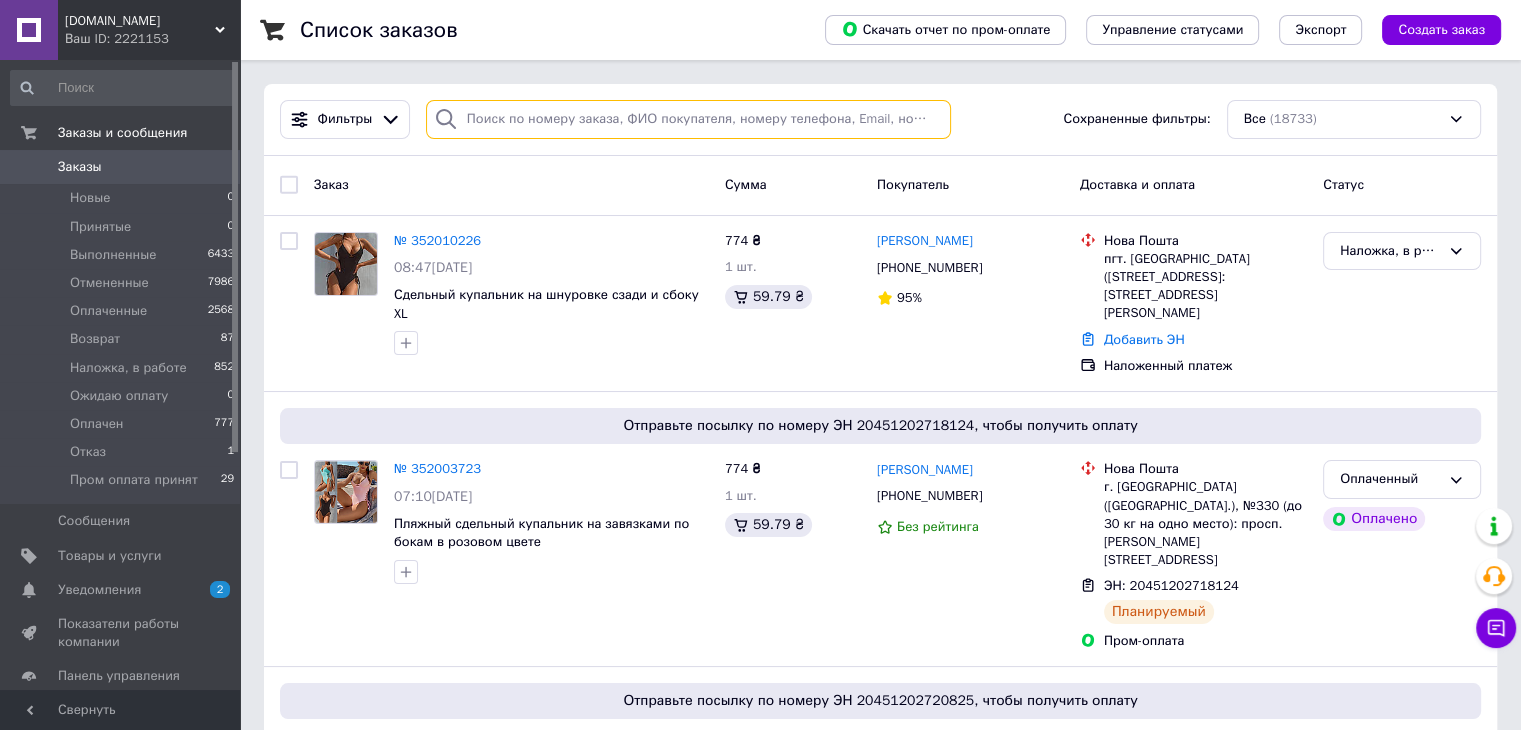 click at bounding box center (688, 119) 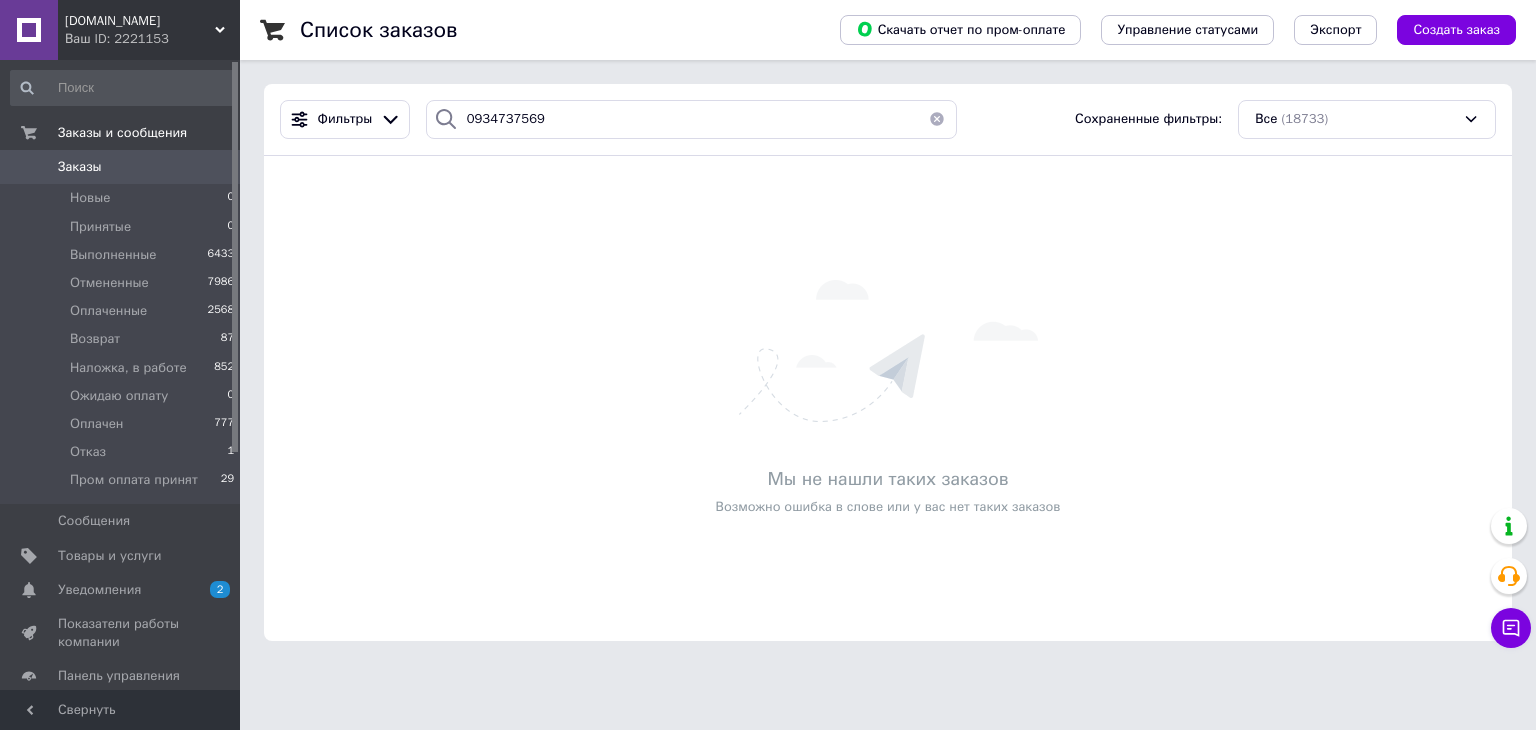 click at bounding box center (446, 119) 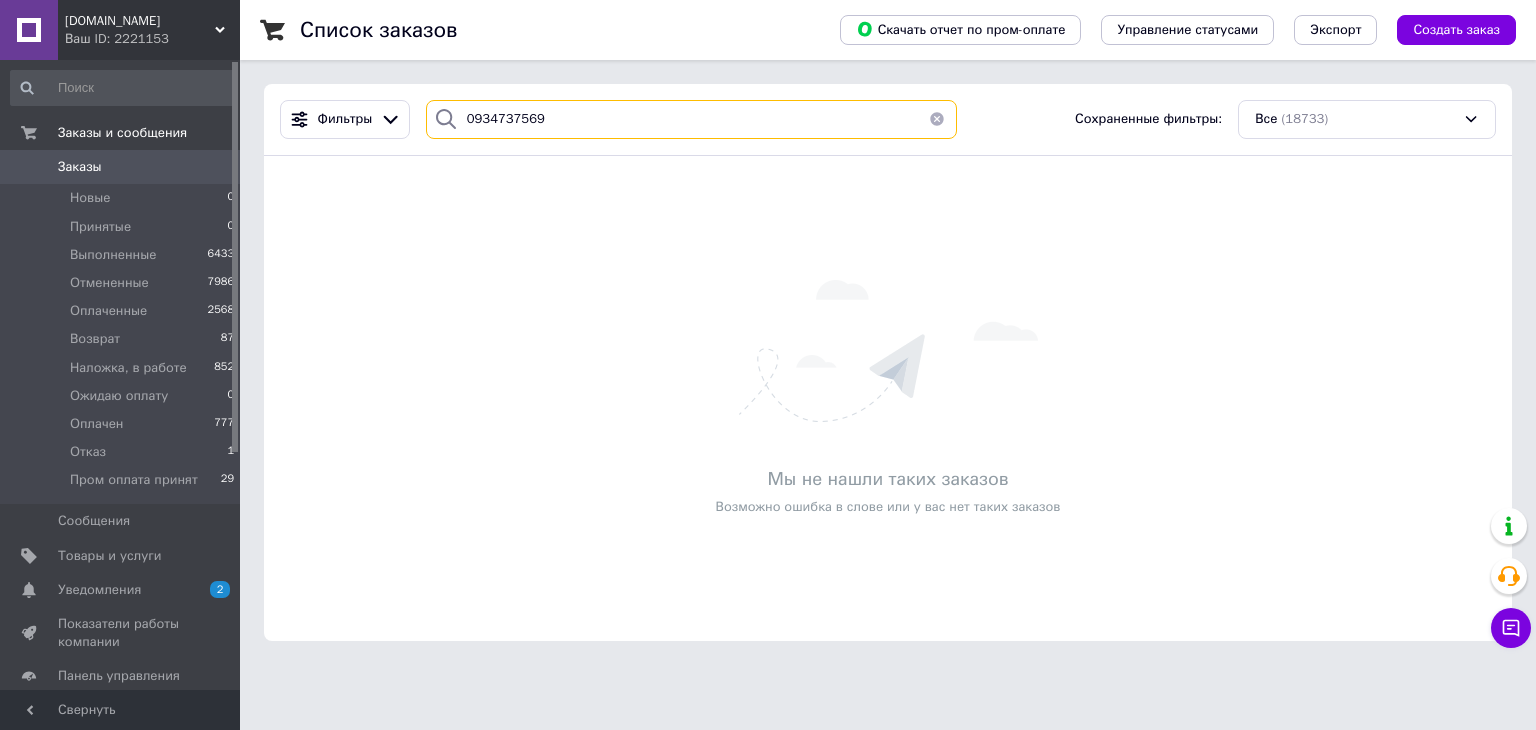click on "0934737569" at bounding box center (692, 119) 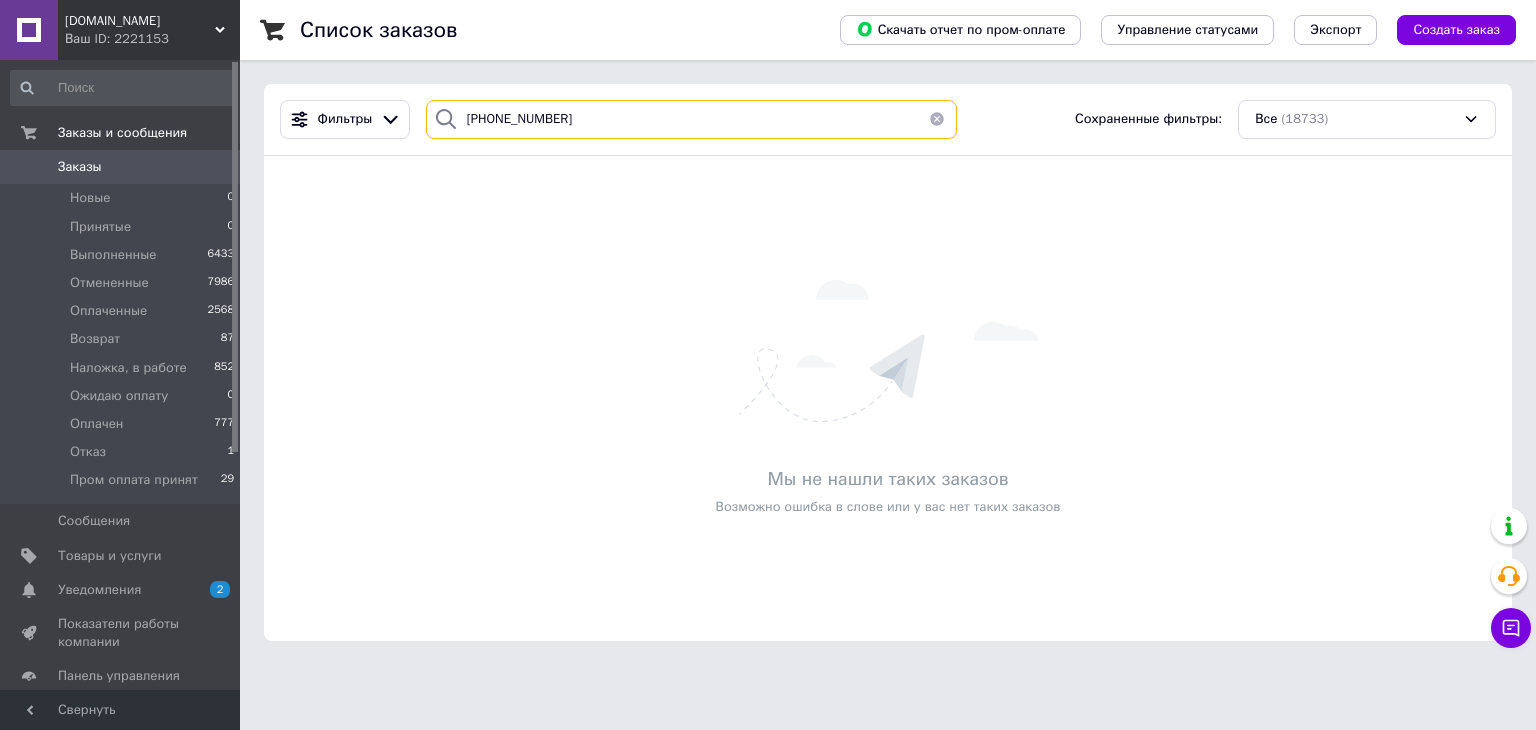 type on "[PHONE_NUMBER]" 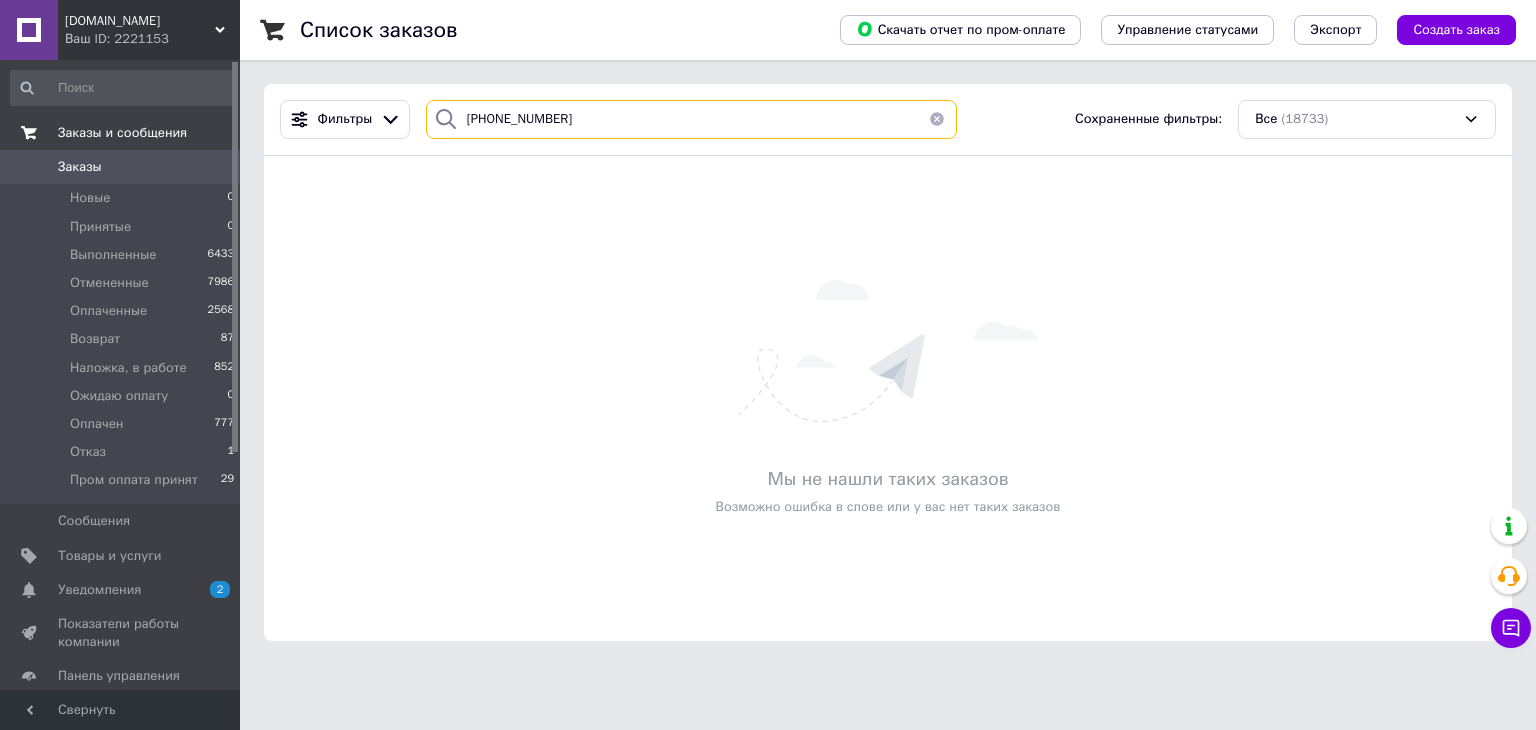 drag, startPoint x: 573, startPoint y: 121, endPoint x: 136, endPoint y: 115, distance: 437.0412 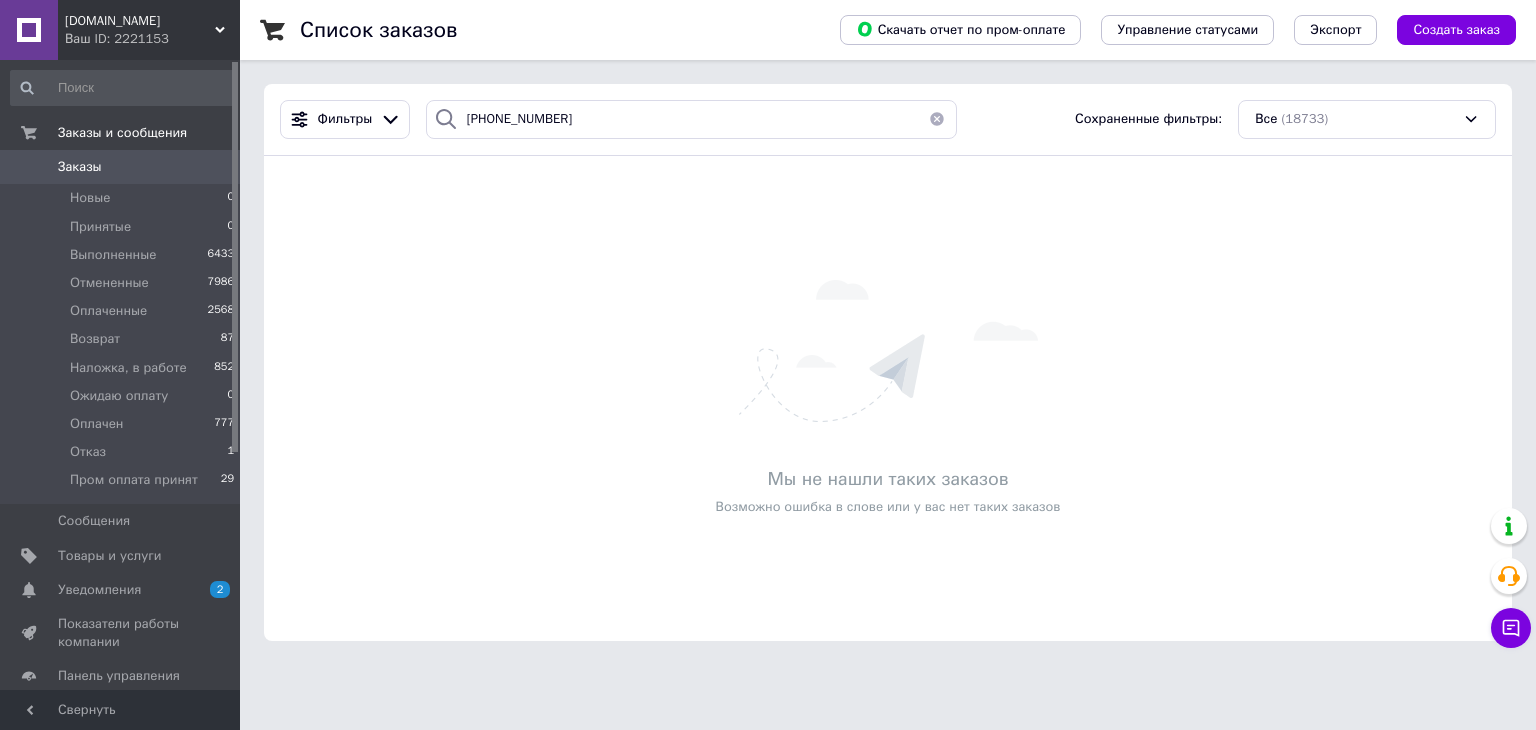 click on "Заказы" at bounding box center (80, 167) 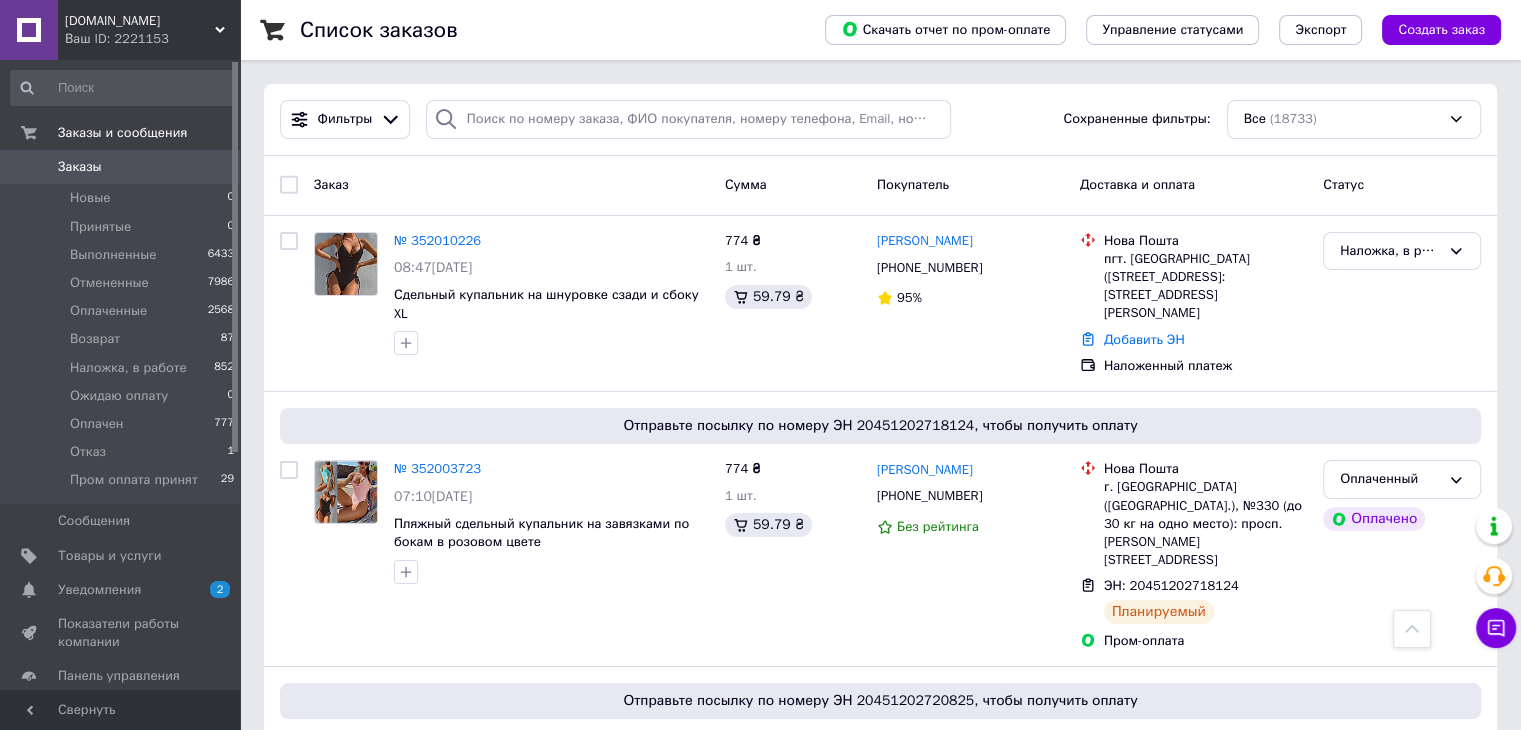 scroll, scrollTop: 0, scrollLeft: 0, axis: both 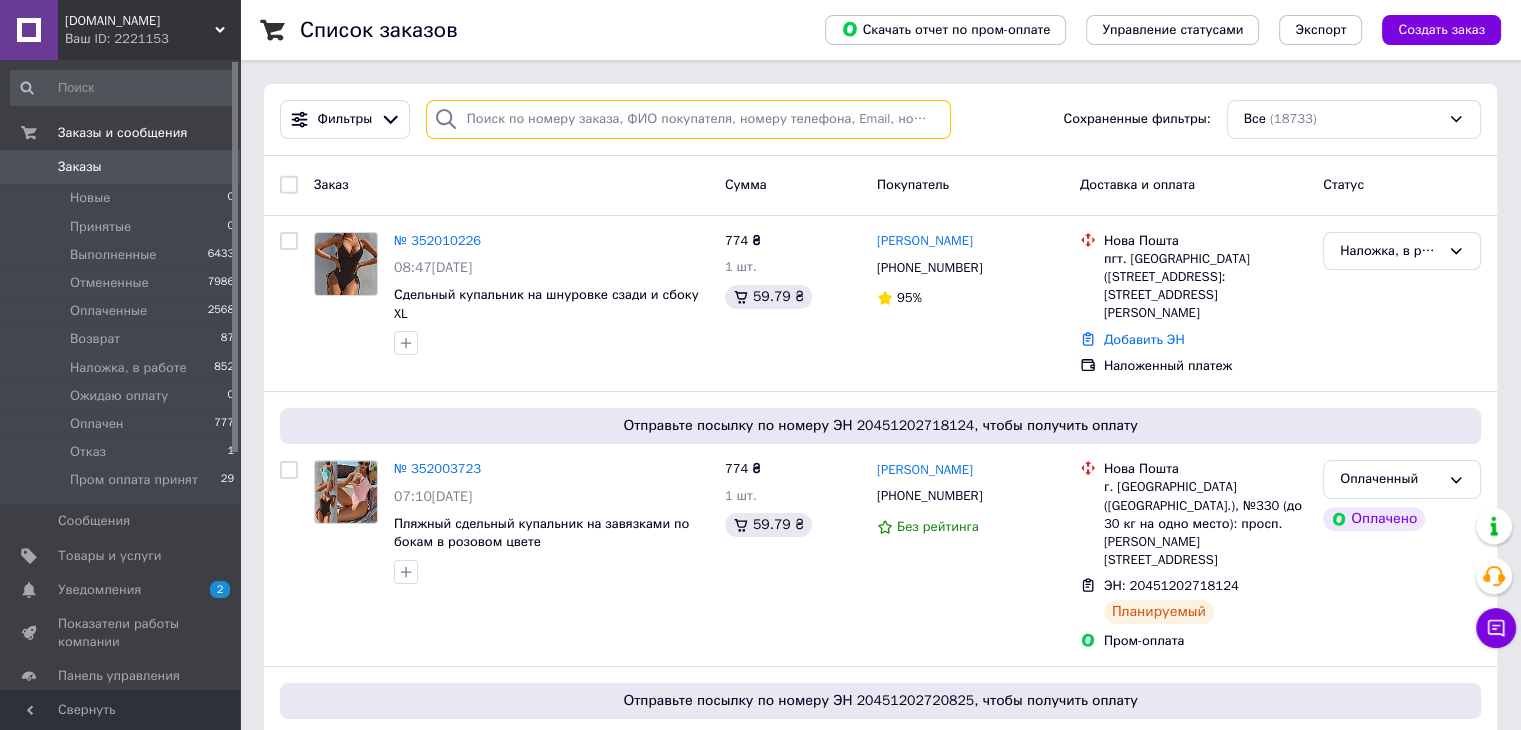 click at bounding box center [688, 119] 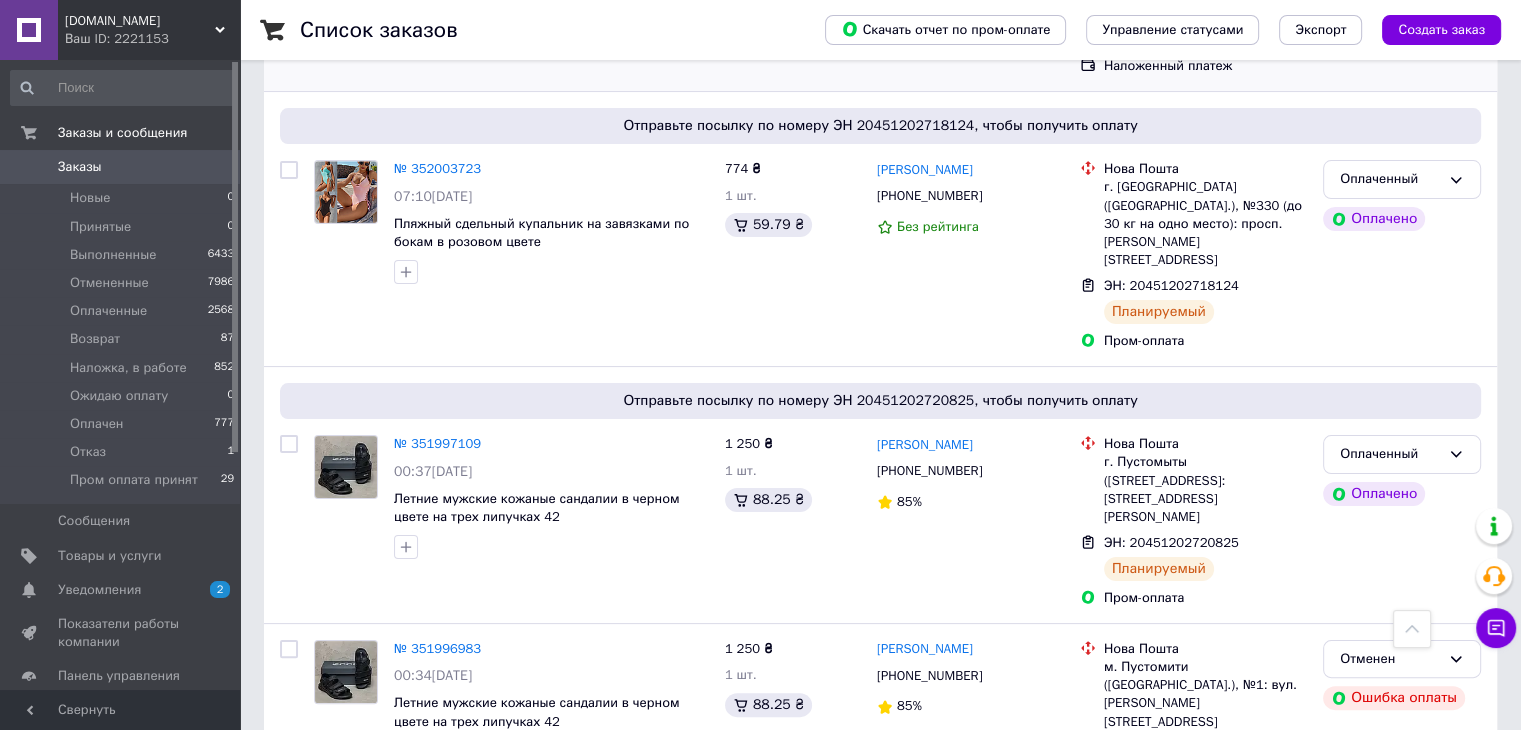 scroll, scrollTop: 0, scrollLeft: 0, axis: both 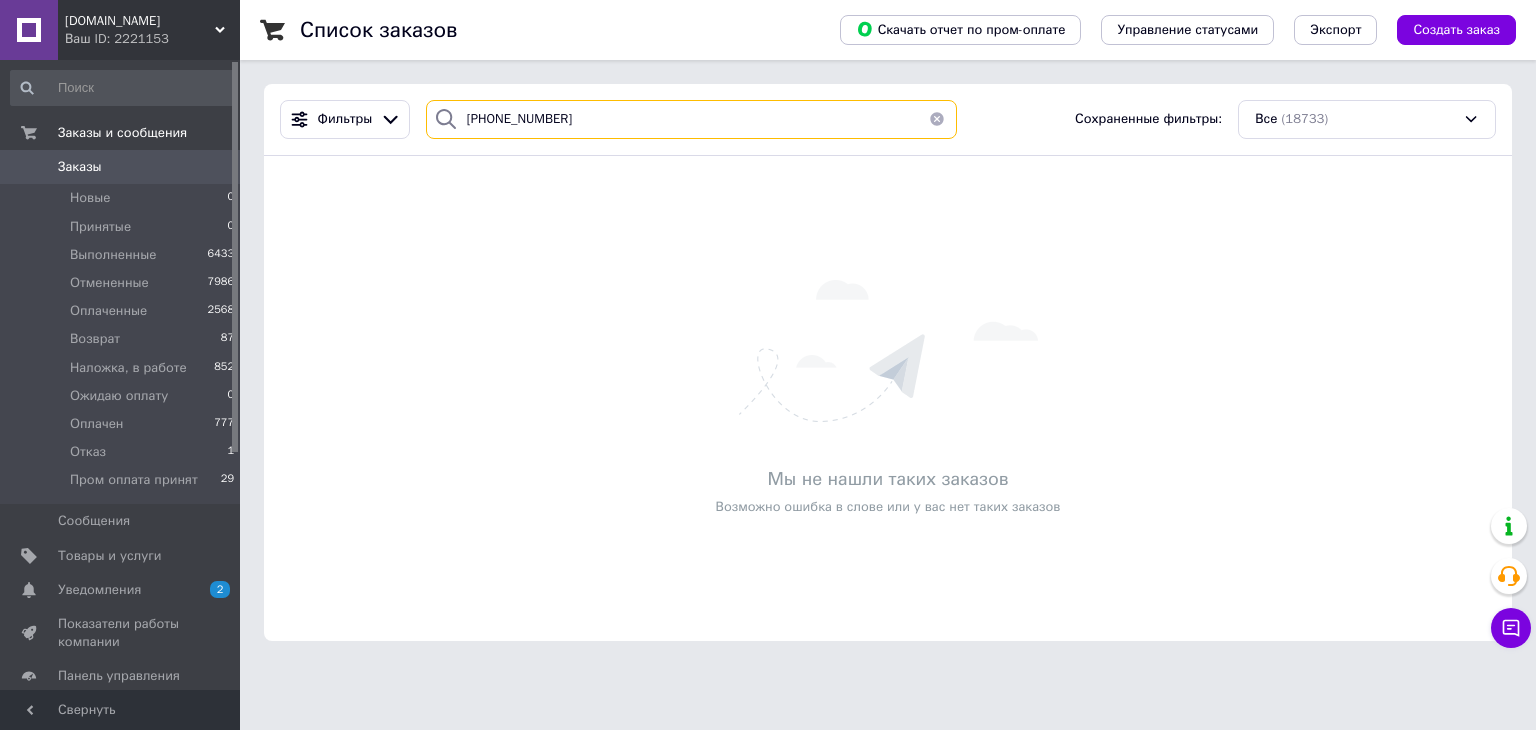 type on "[PHONE_NUMBER]" 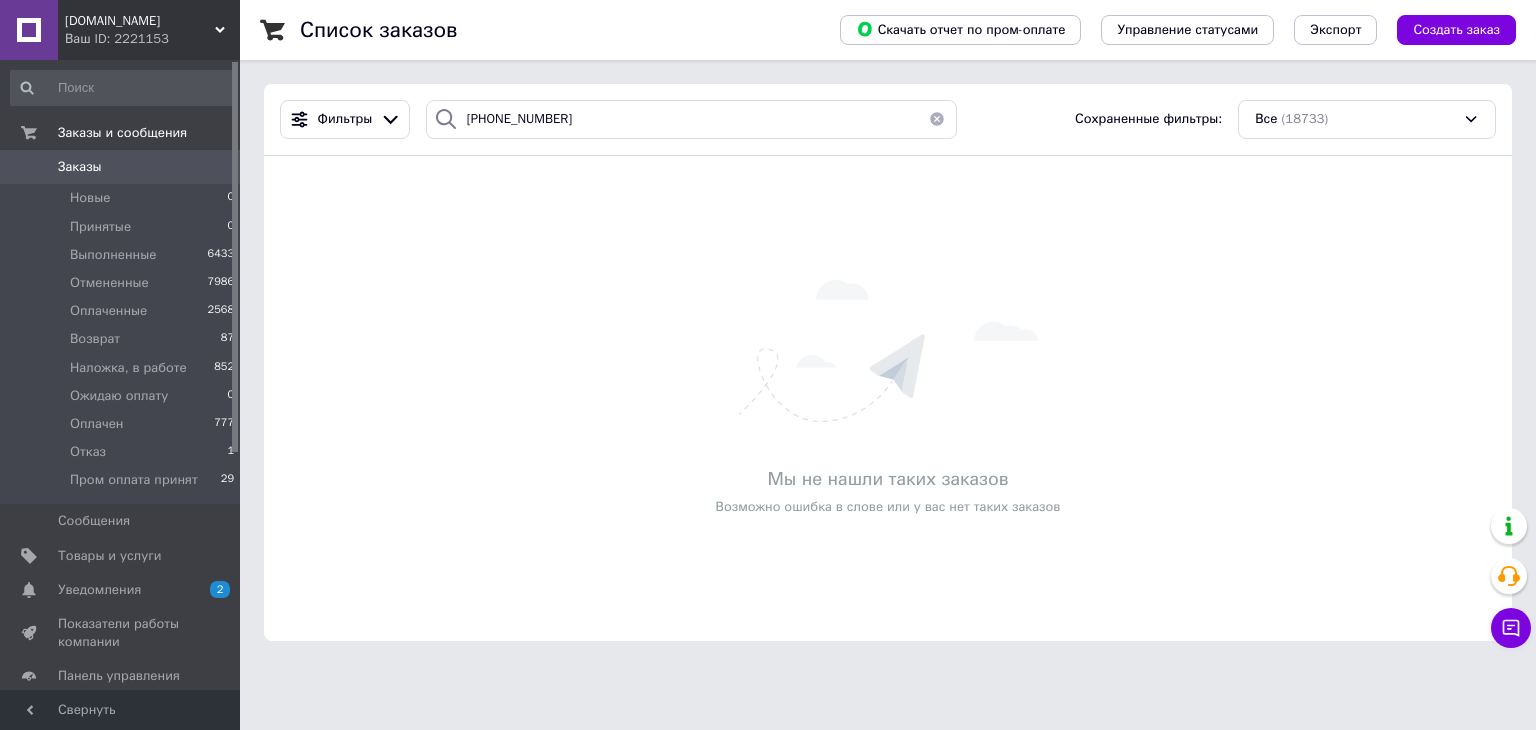 click on "Заказы 0" at bounding box center [123, 167] 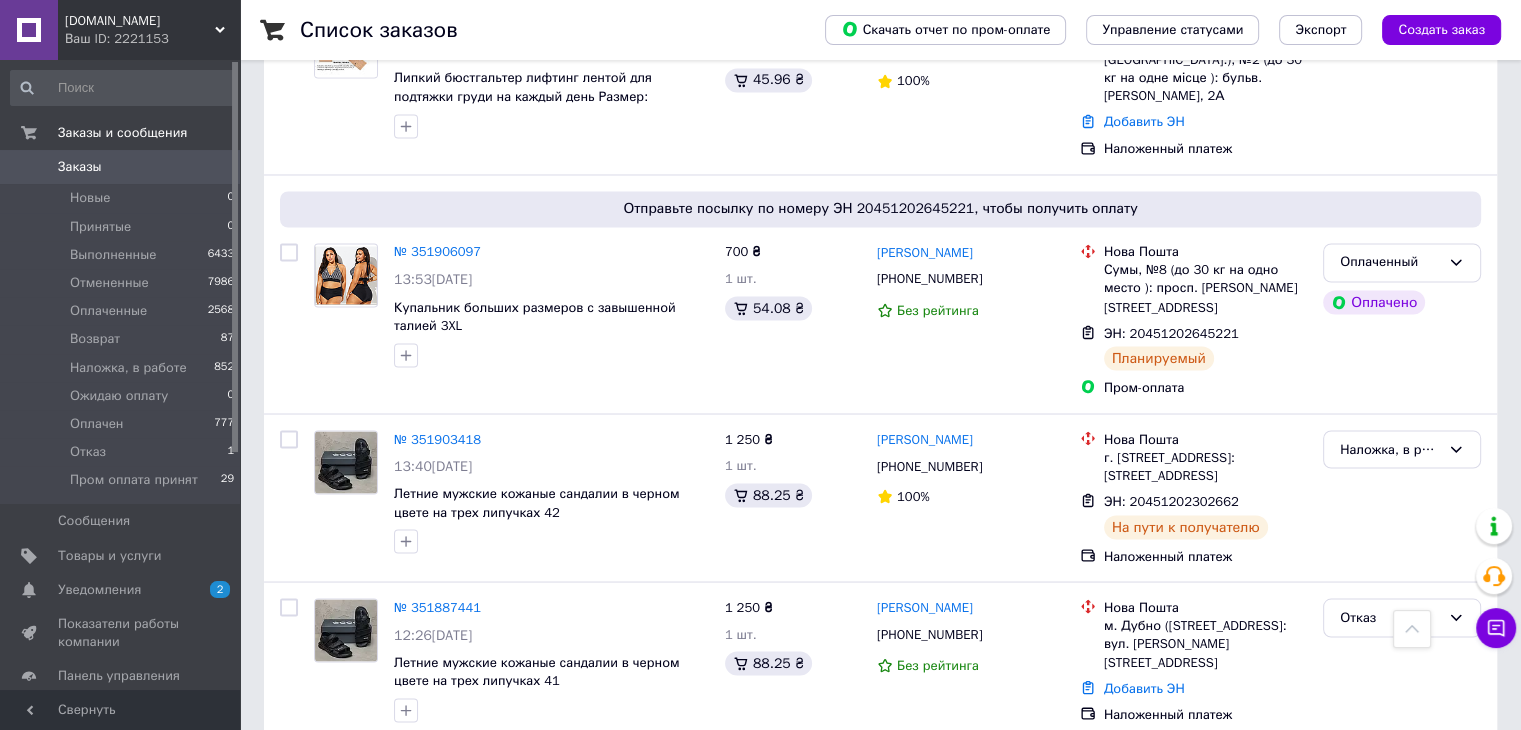 scroll, scrollTop: 3504, scrollLeft: 0, axis: vertical 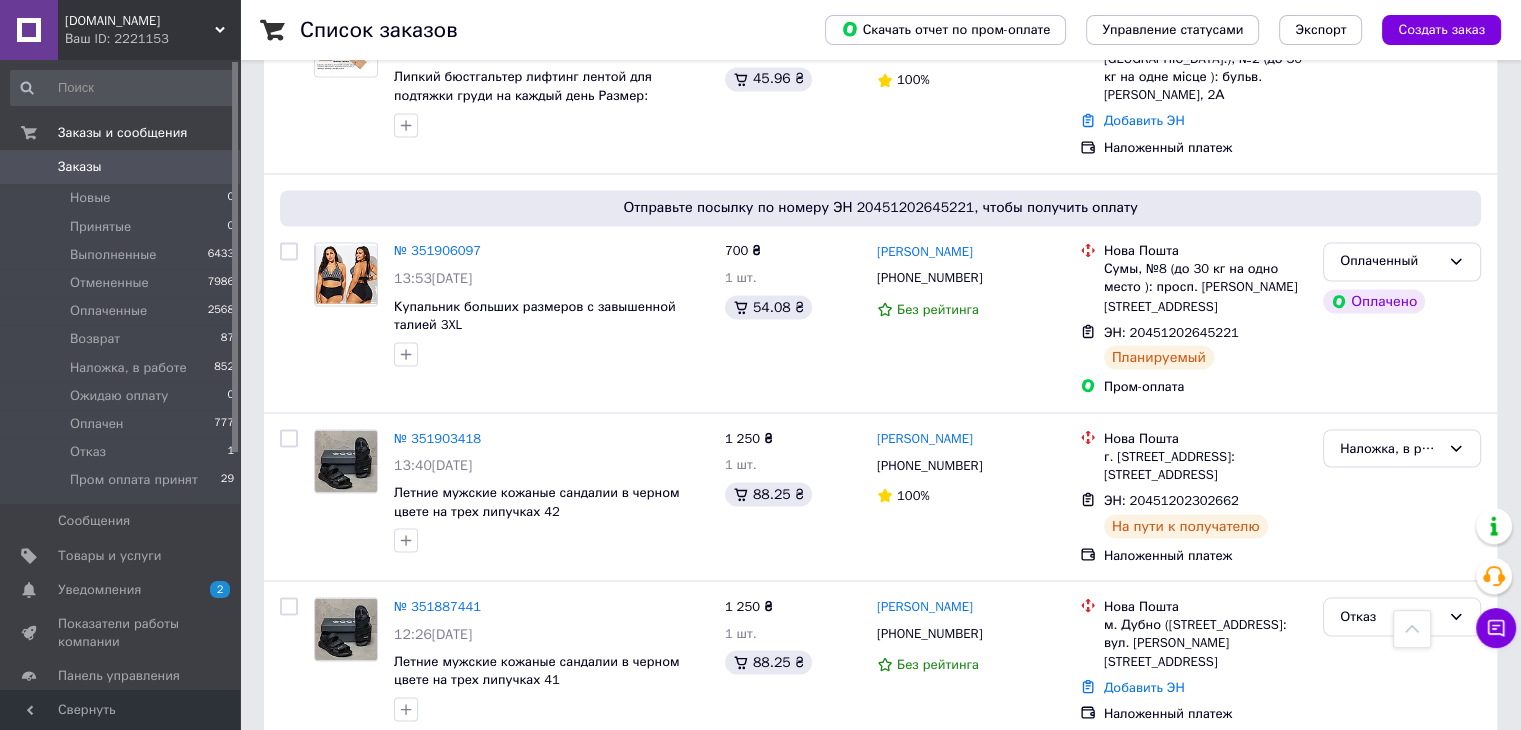 click on "2" at bounding box center [327, 783] 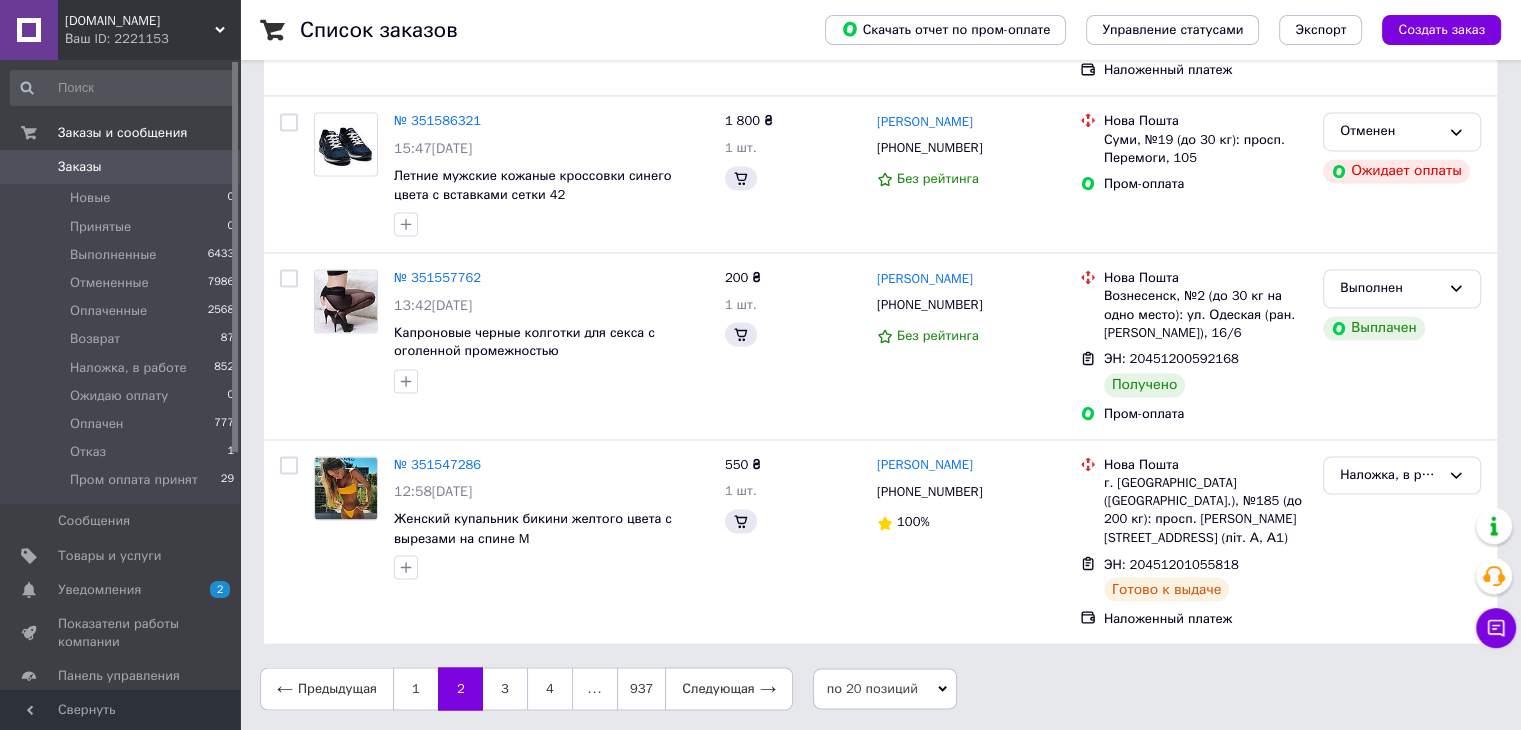 scroll, scrollTop: 0, scrollLeft: 0, axis: both 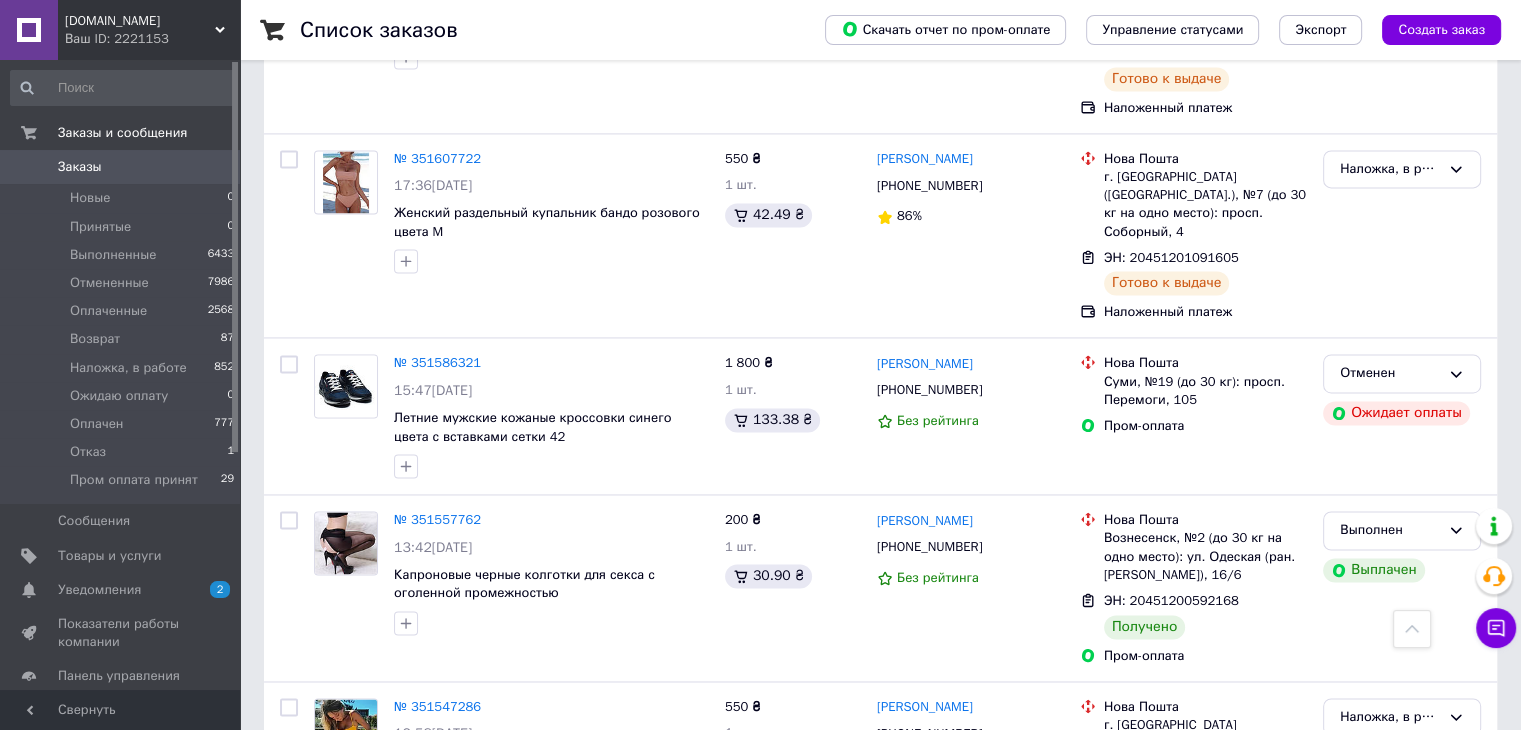 click on "1" at bounding box center [415, 930] 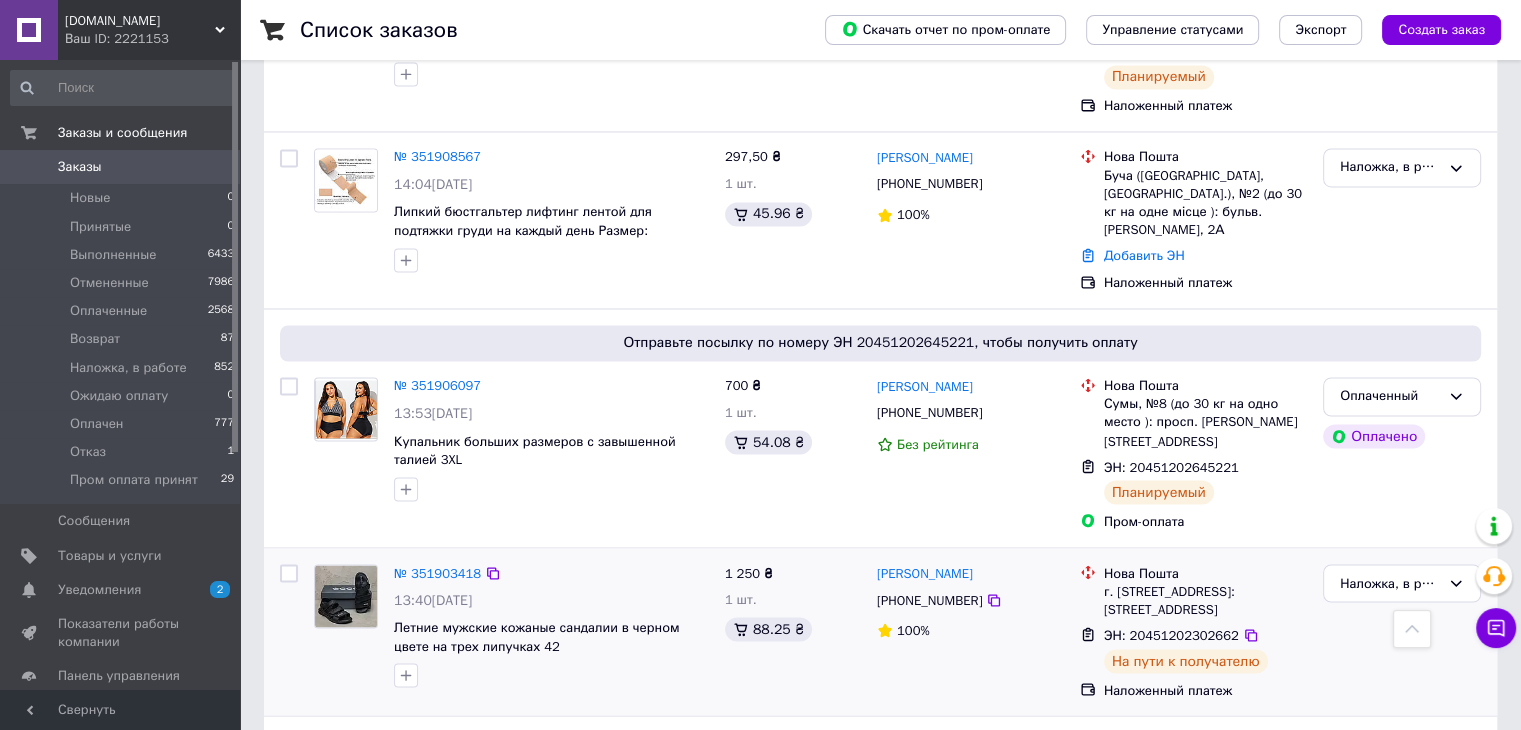 scroll, scrollTop: 3504, scrollLeft: 0, axis: vertical 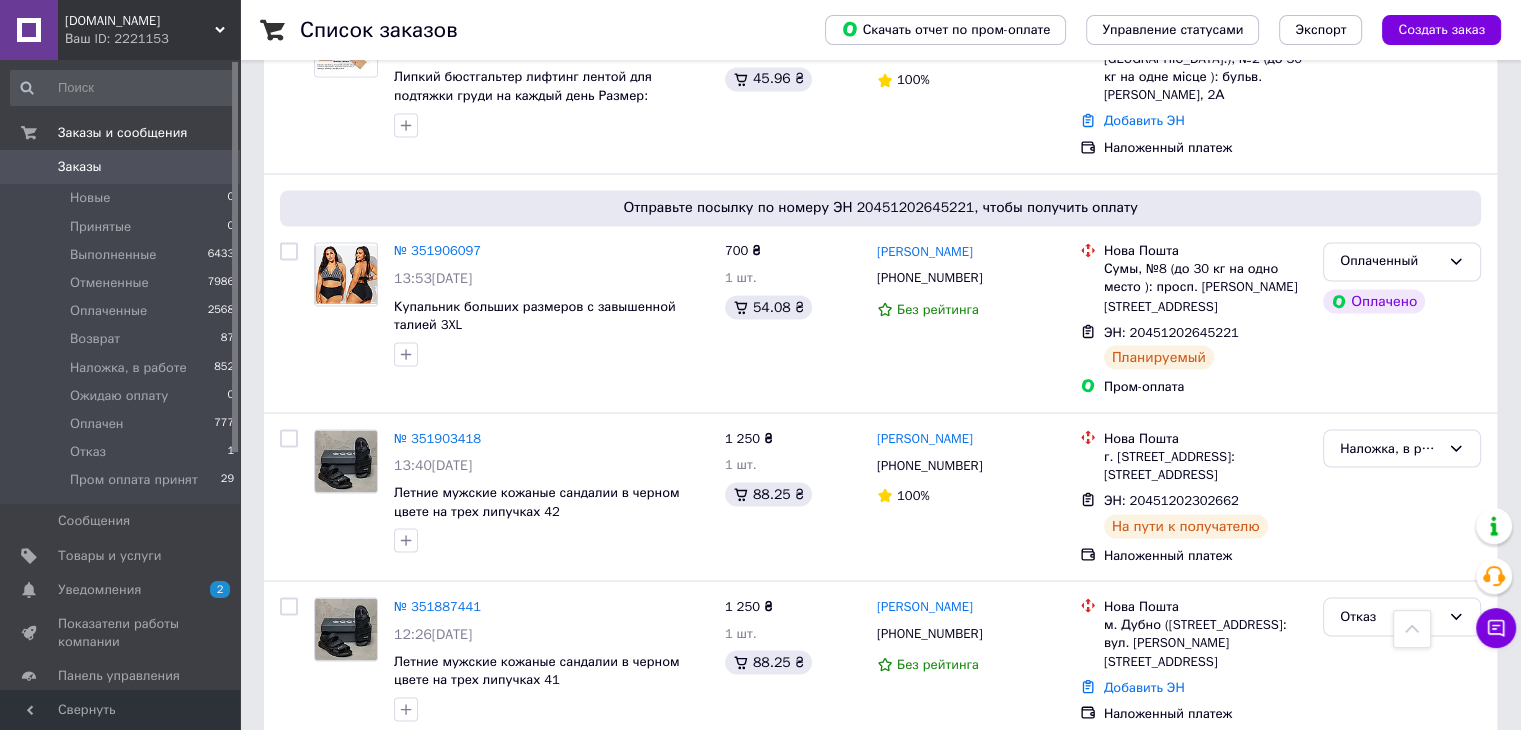 click on "1 2 3 ... 937 Следующая по 20 позиций по 20 позиций по 50 позиций по 100 позиций" at bounding box center (880, 783) 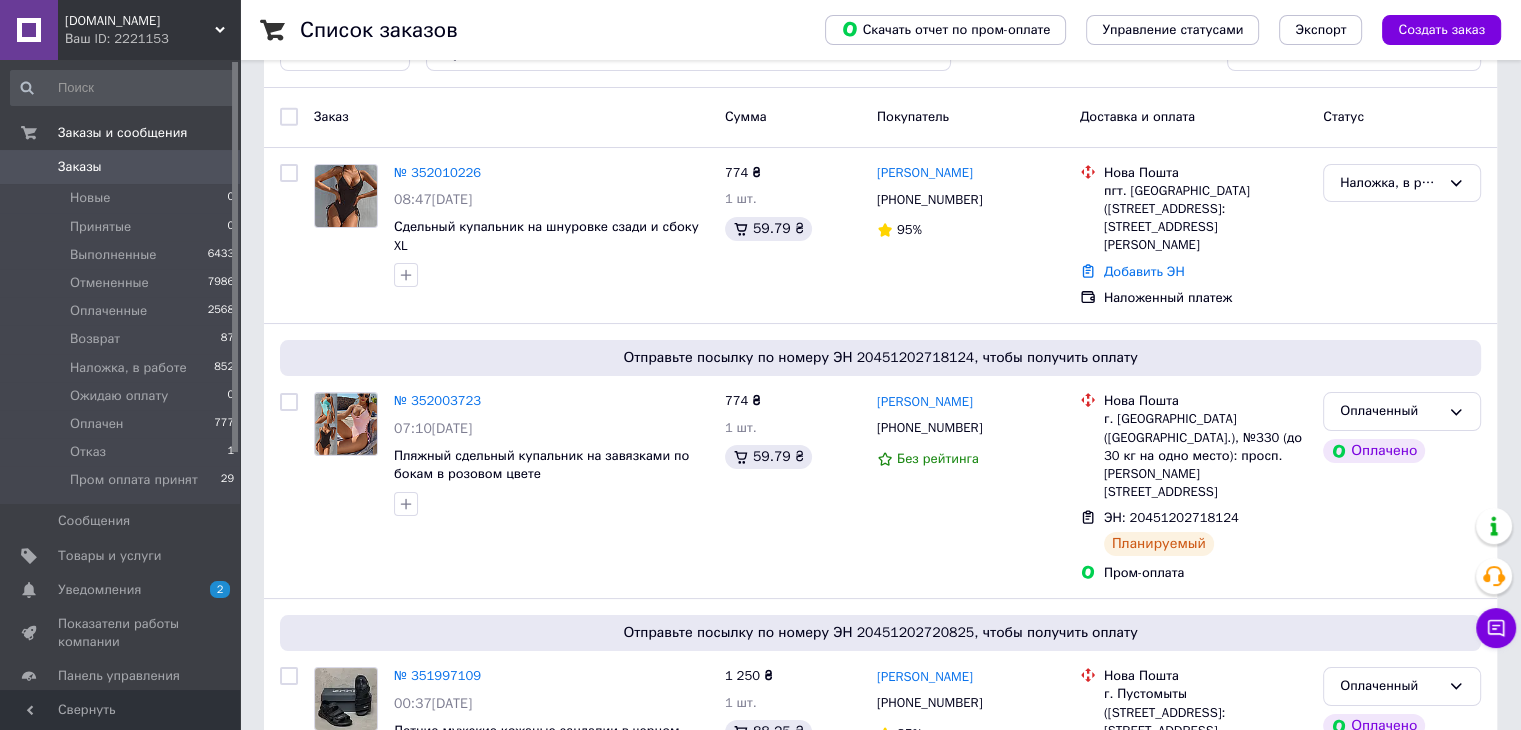 scroll, scrollTop: 0, scrollLeft: 0, axis: both 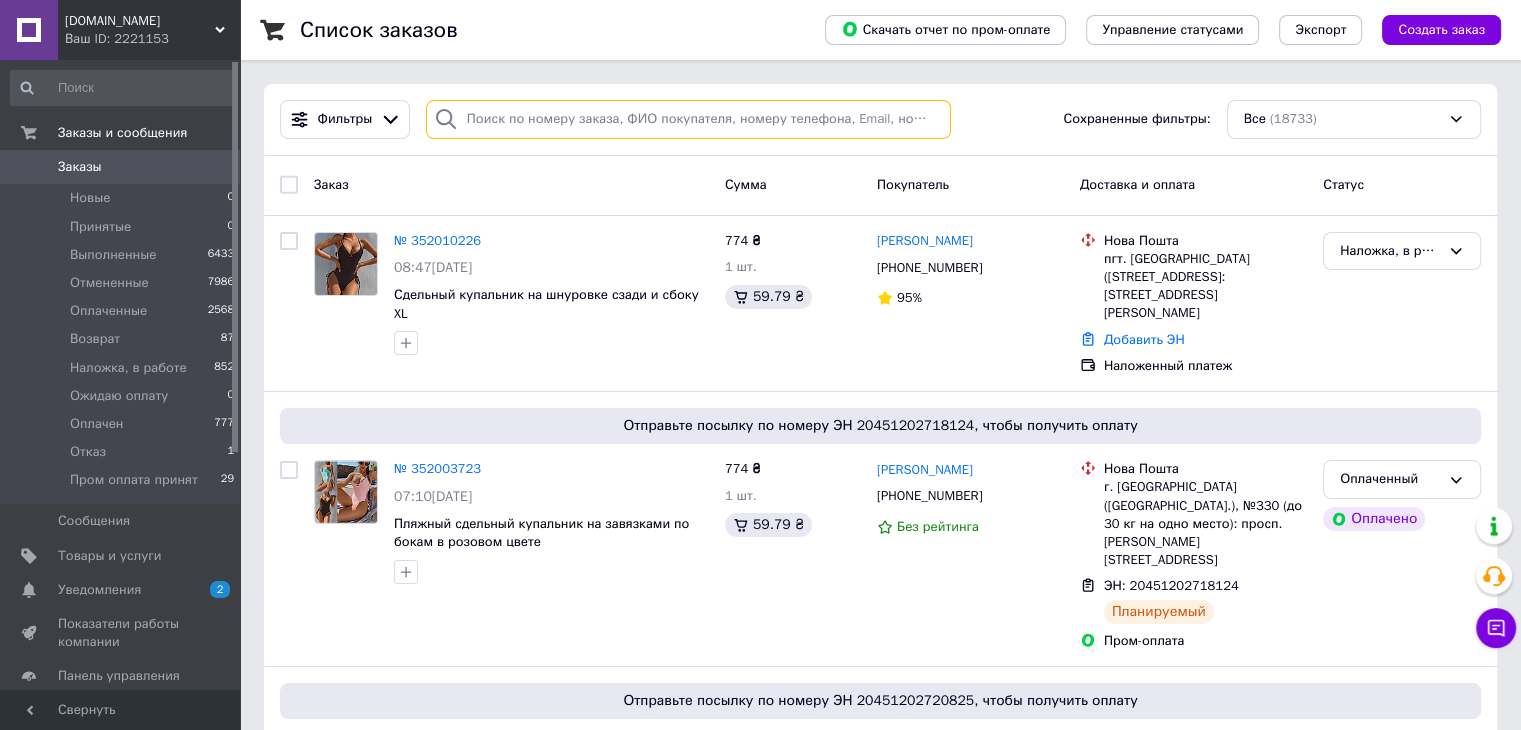 click at bounding box center [688, 119] 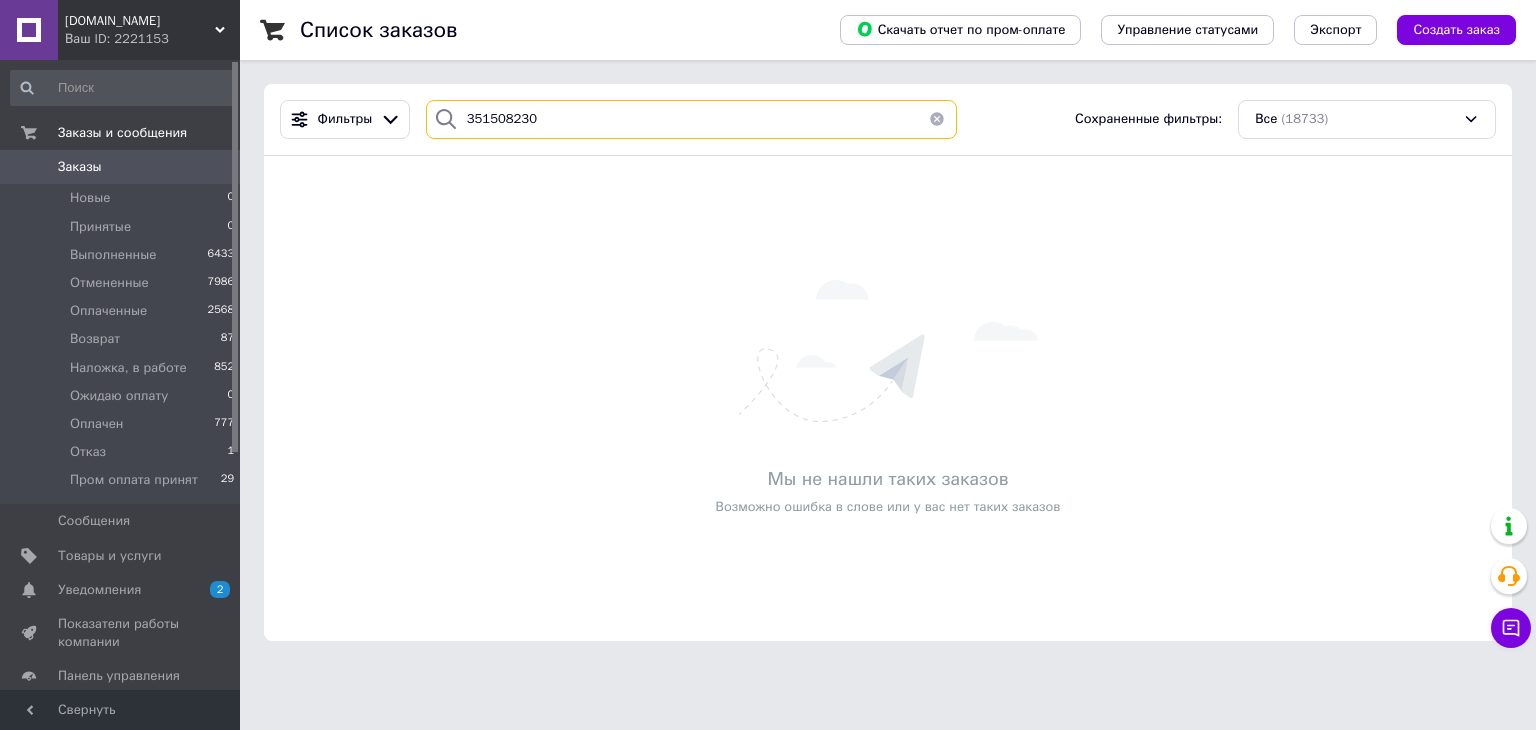 type on "351508230" 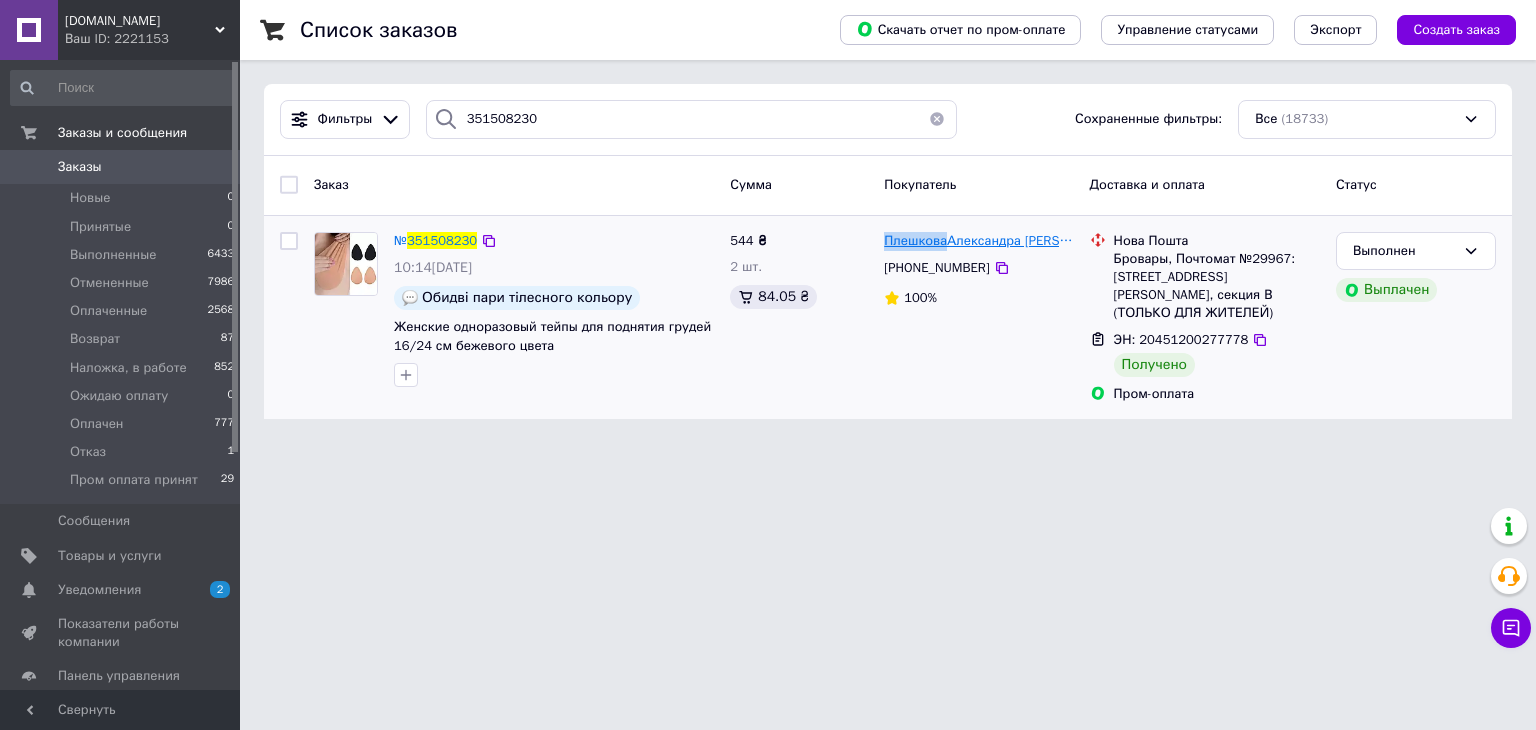 drag, startPoint x: 876, startPoint y: 237, endPoint x: 944, endPoint y: 241, distance: 68.117546 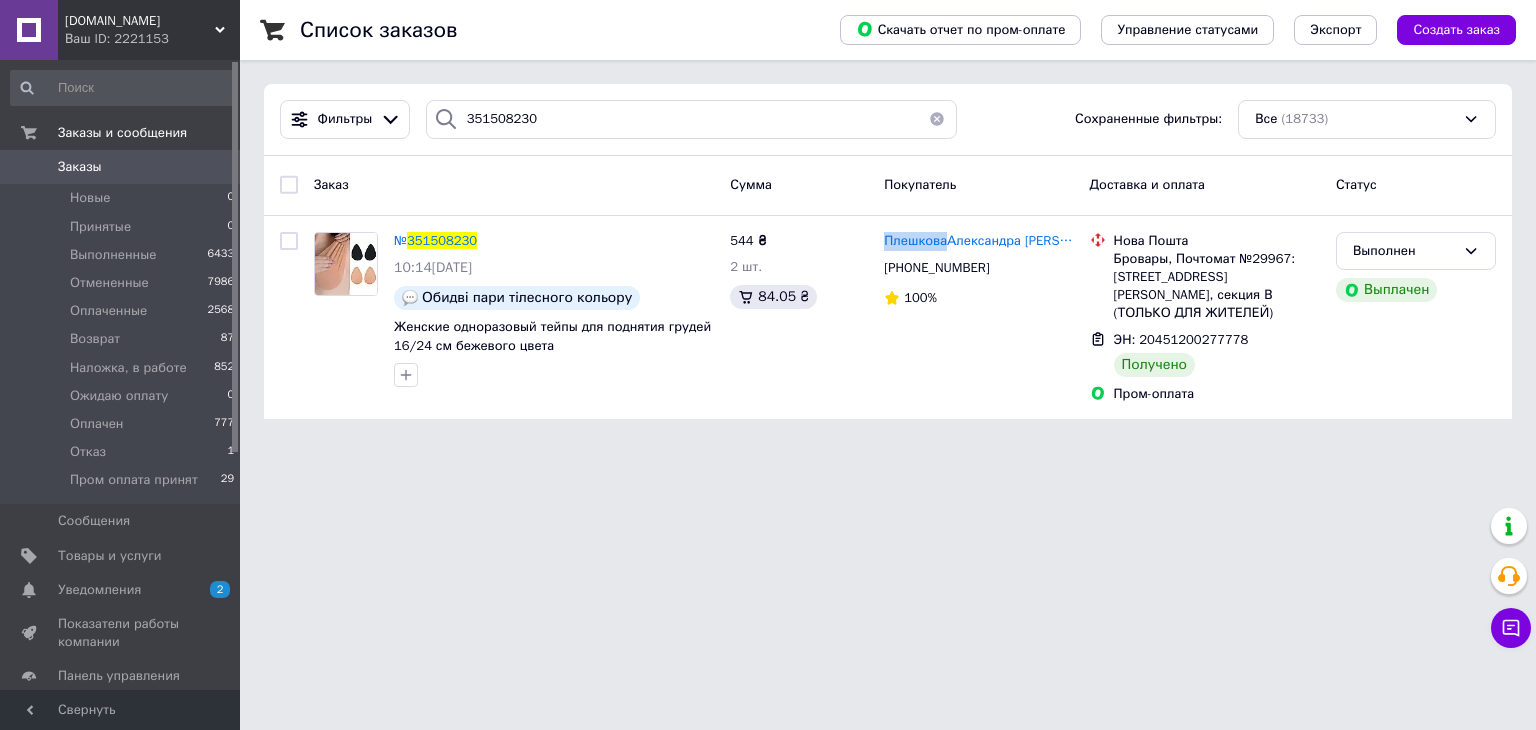 copy on "Плешкова" 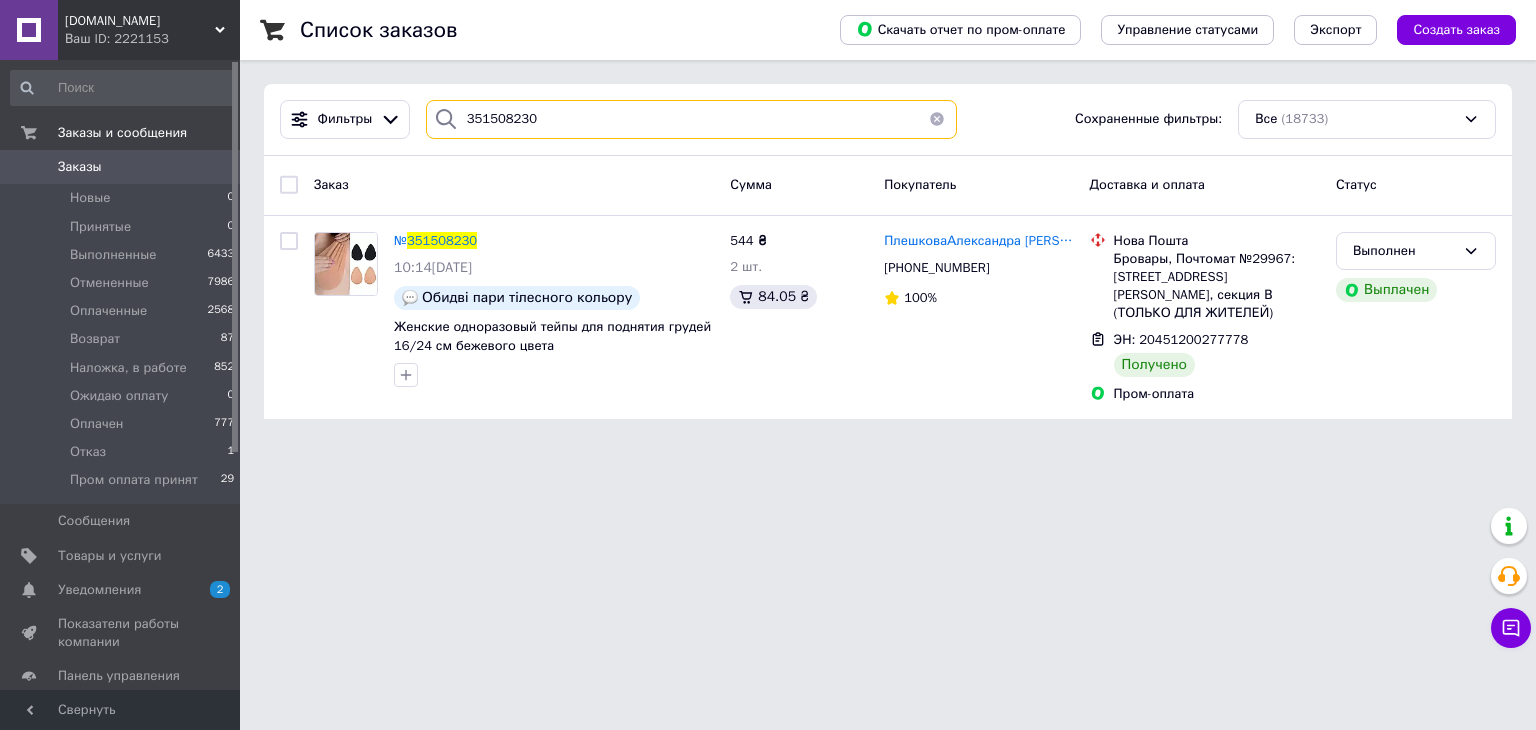 drag, startPoint x: 531, startPoint y: 120, endPoint x: 446, endPoint y: 6, distance: 142.20056 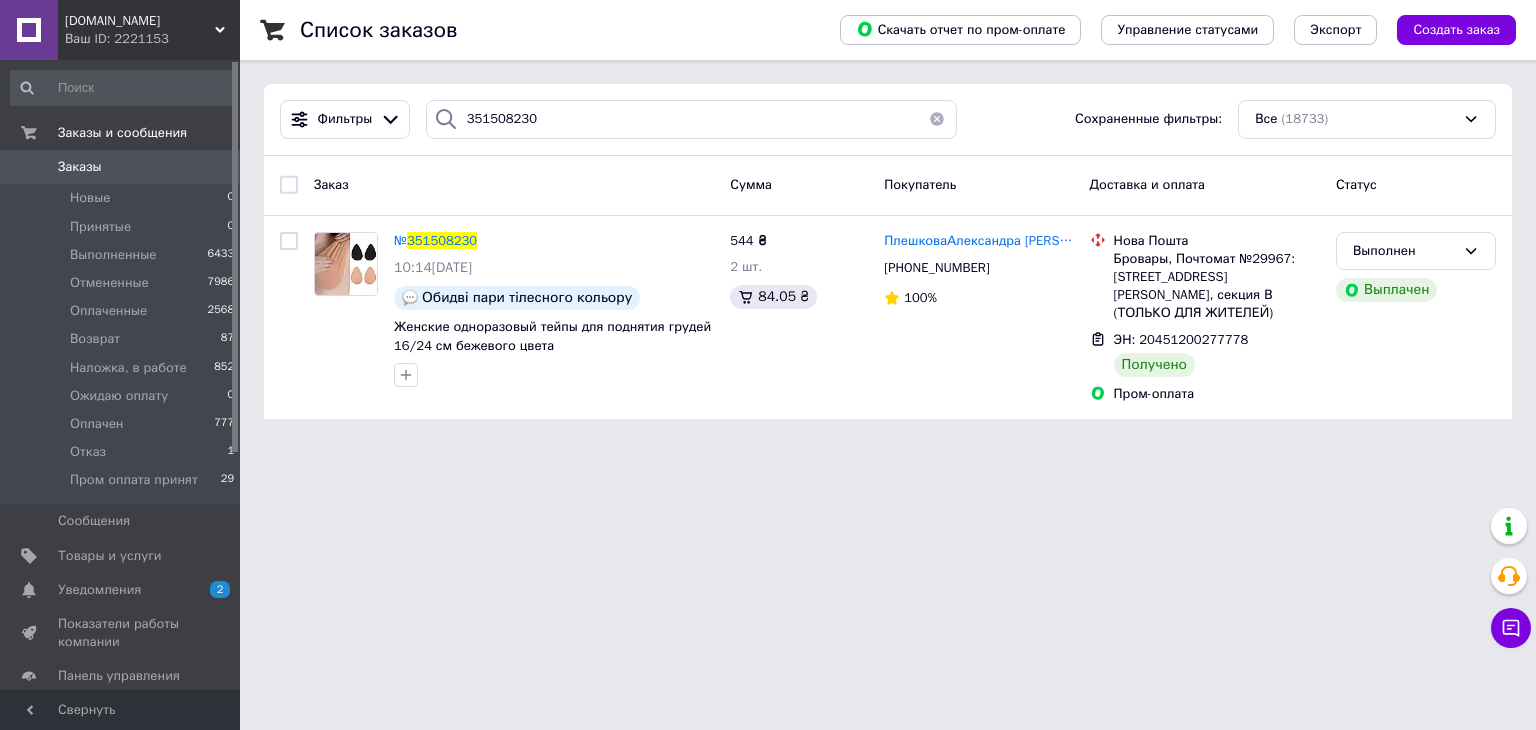 click on "Заказы 0" at bounding box center [123, 167] 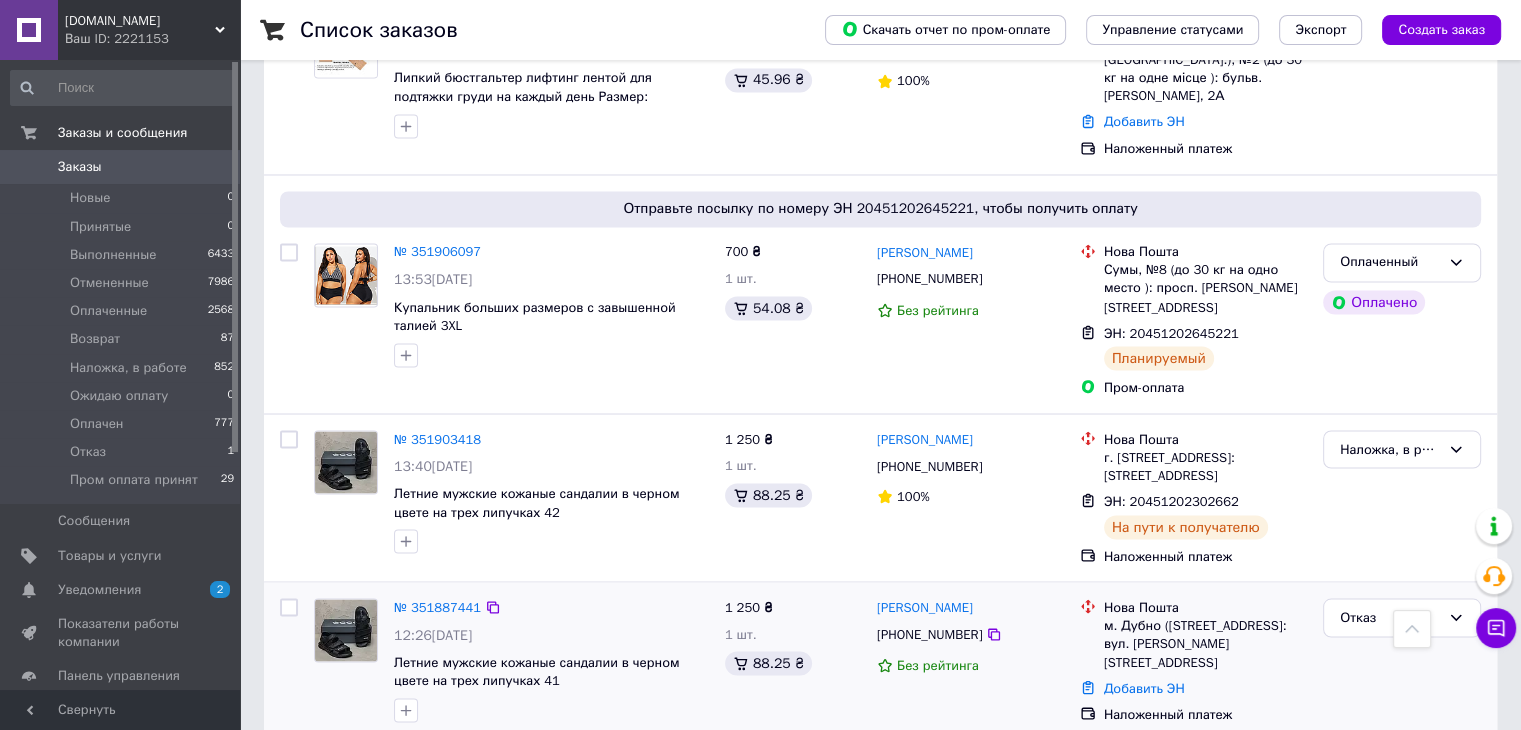 scroll, scrollTop: 3504, scrollLeft: 0, axis: vertical 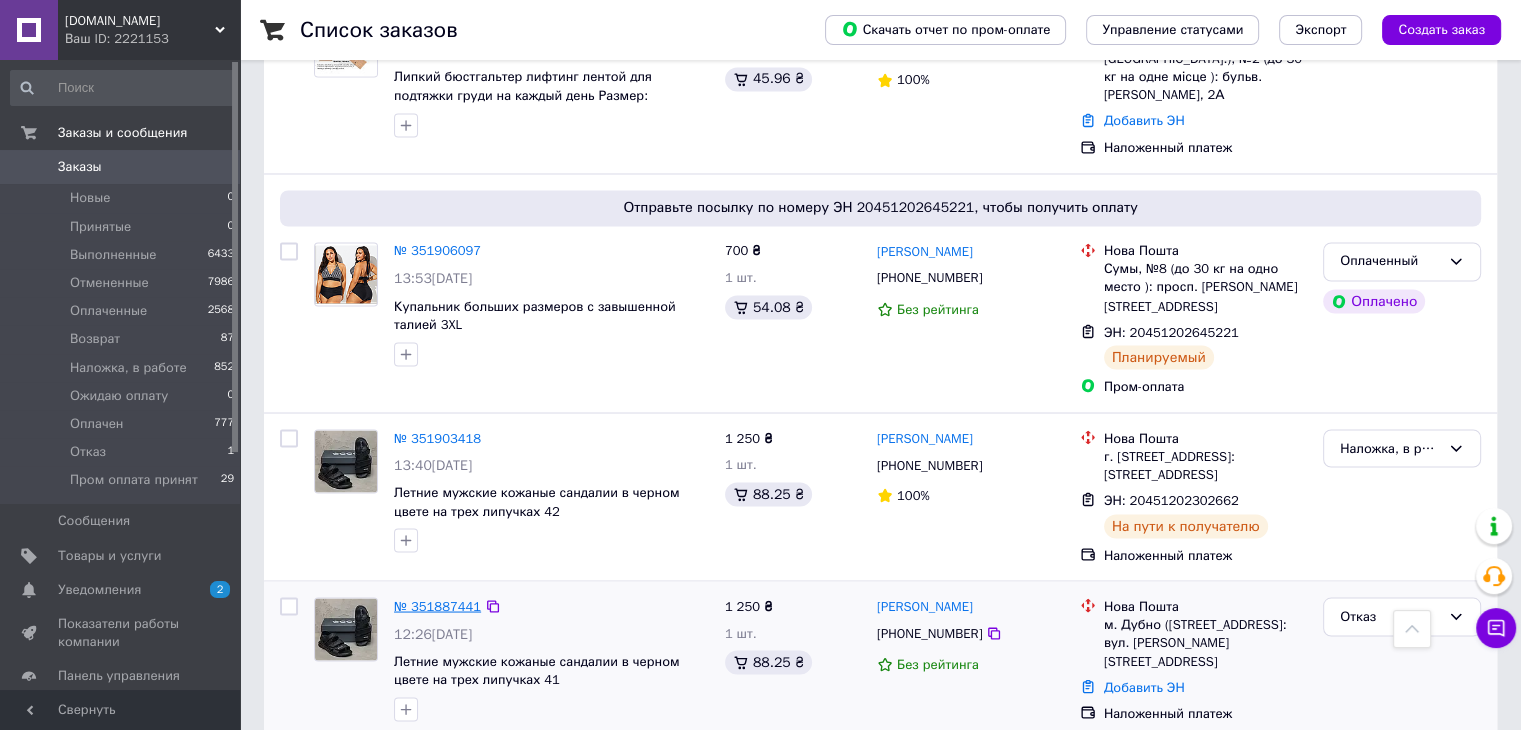click on "№ 351887441" at bounding box center [437, 605] 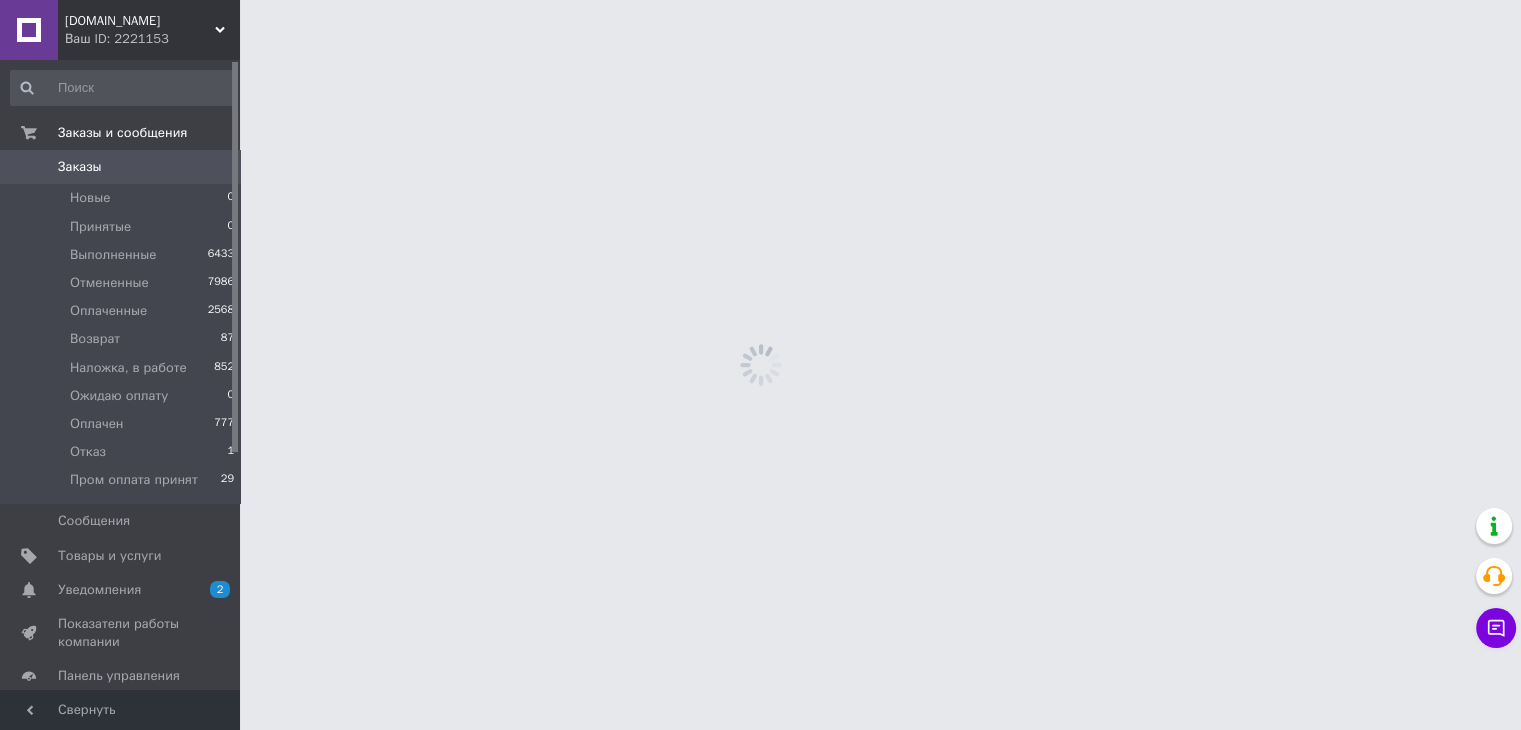 scroll, scrollTop: 0, scrollLeft: 0, axis: both 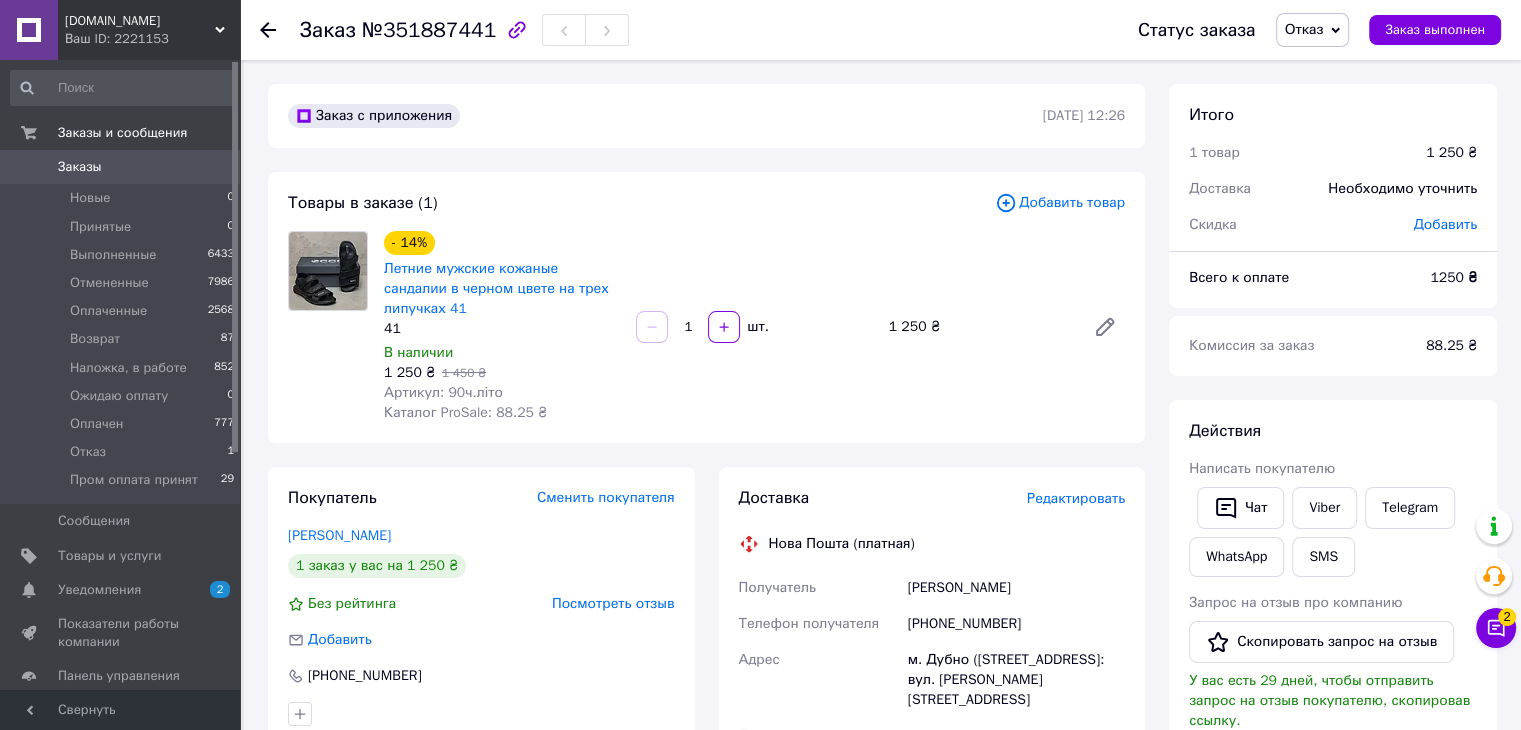 drag, startPoint x: 1299, startPoint y: 43, endPoint x: 1304, endPoint y: 64, distance: 21.587032 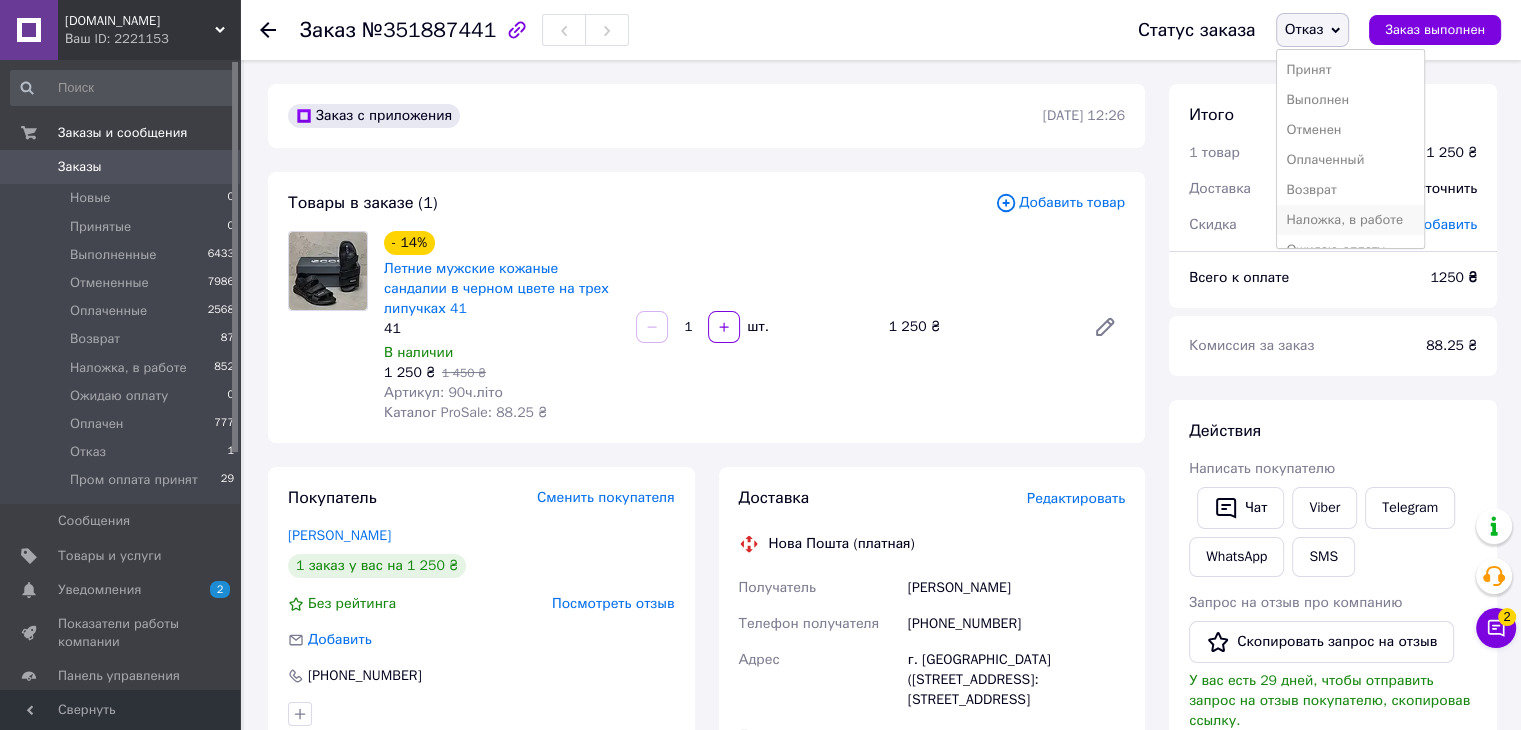click on "Наложка,  в работе" at bounding box center (1351, 220) 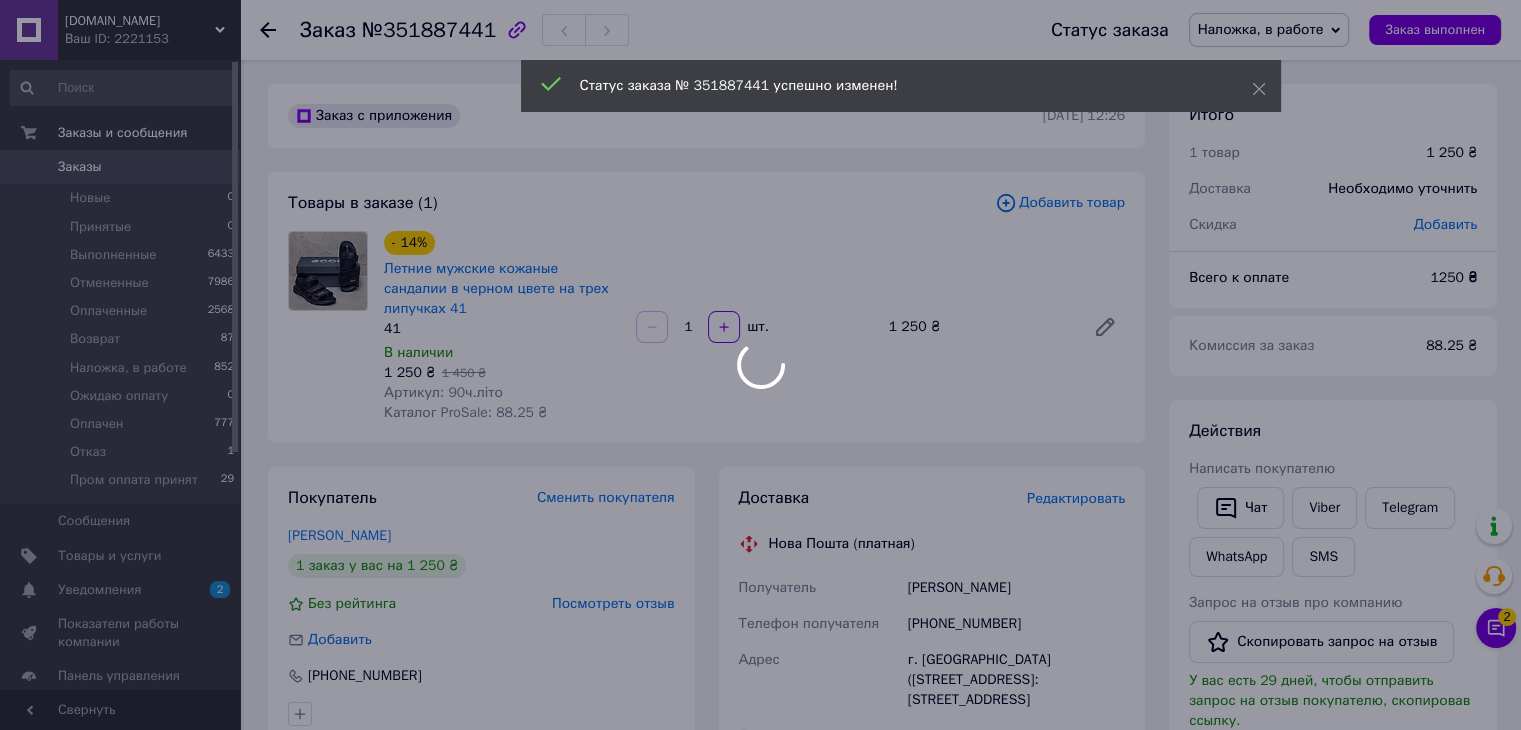 click at bounding box center [760, 365] 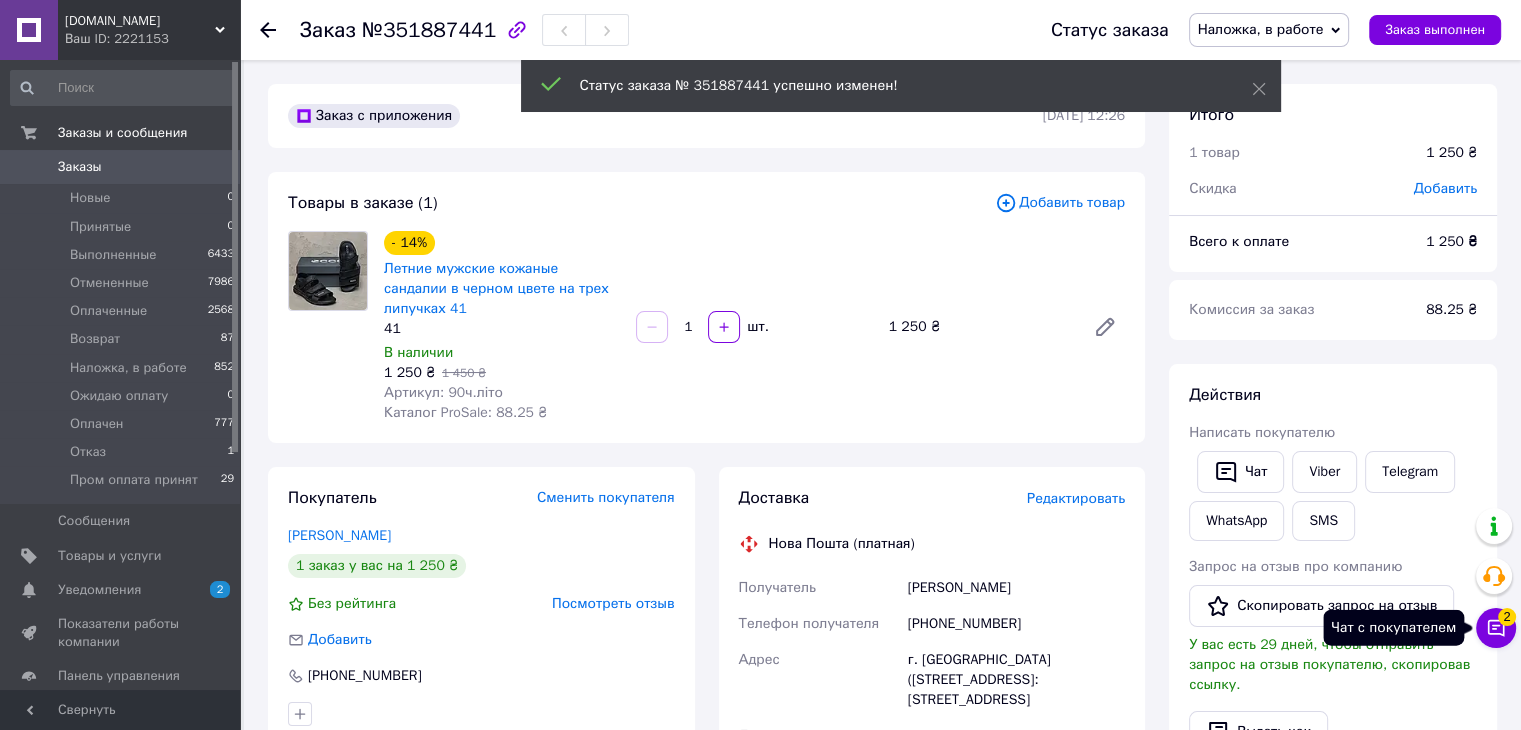 click 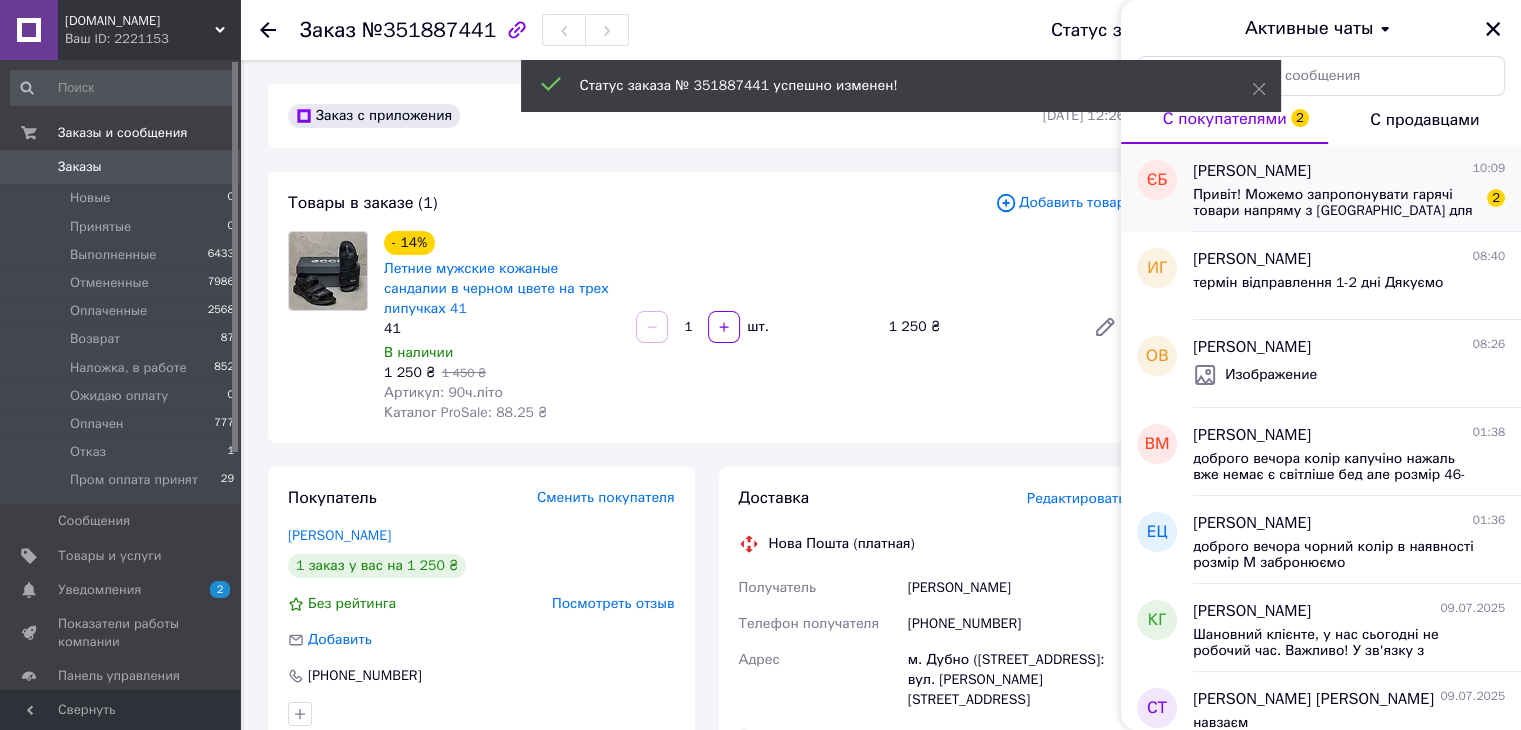 click on "Привіт! Можемо запропонувати гарячі товари напряму з Китаю для дропу. Пиши в ТГ песик dianor1" at bounding box center (1335, 203) 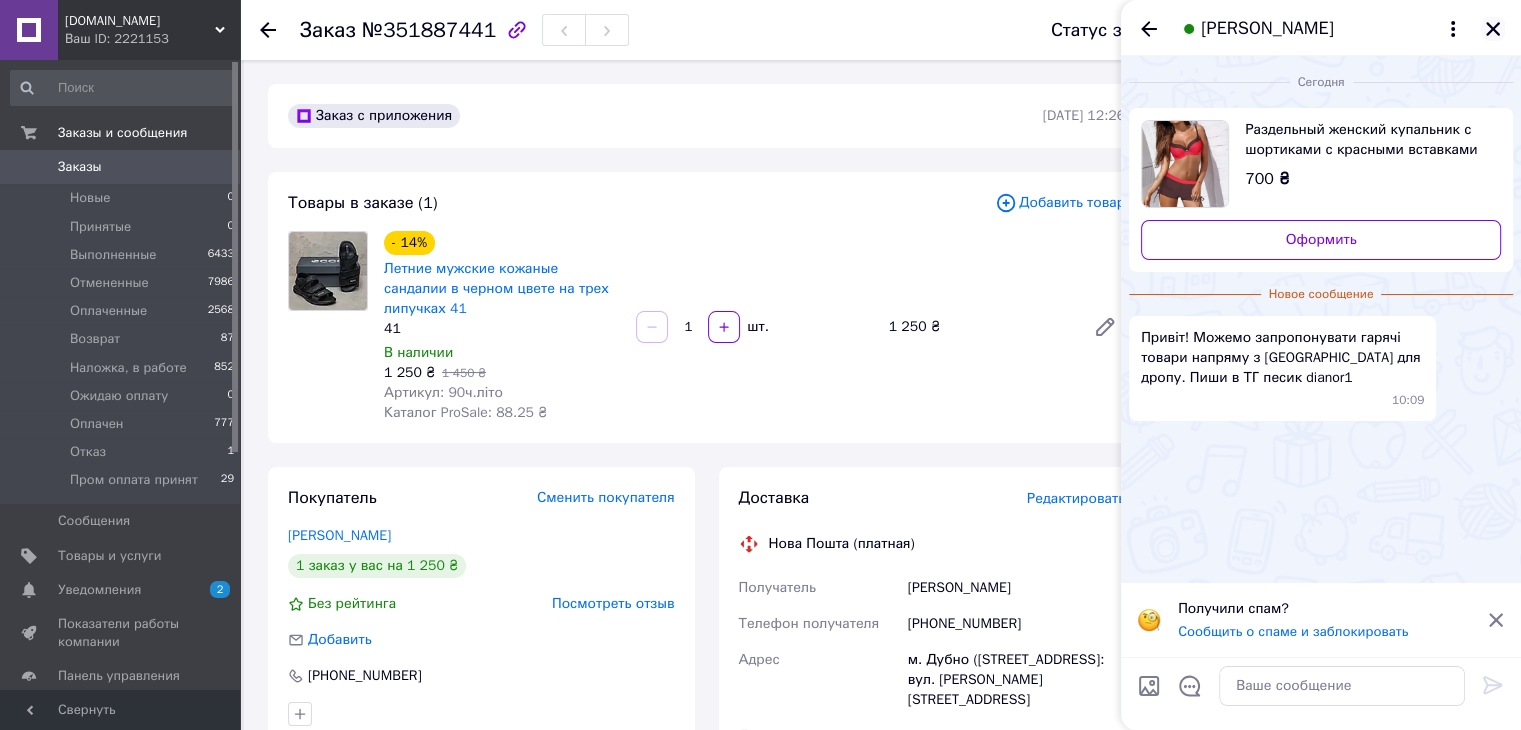 click 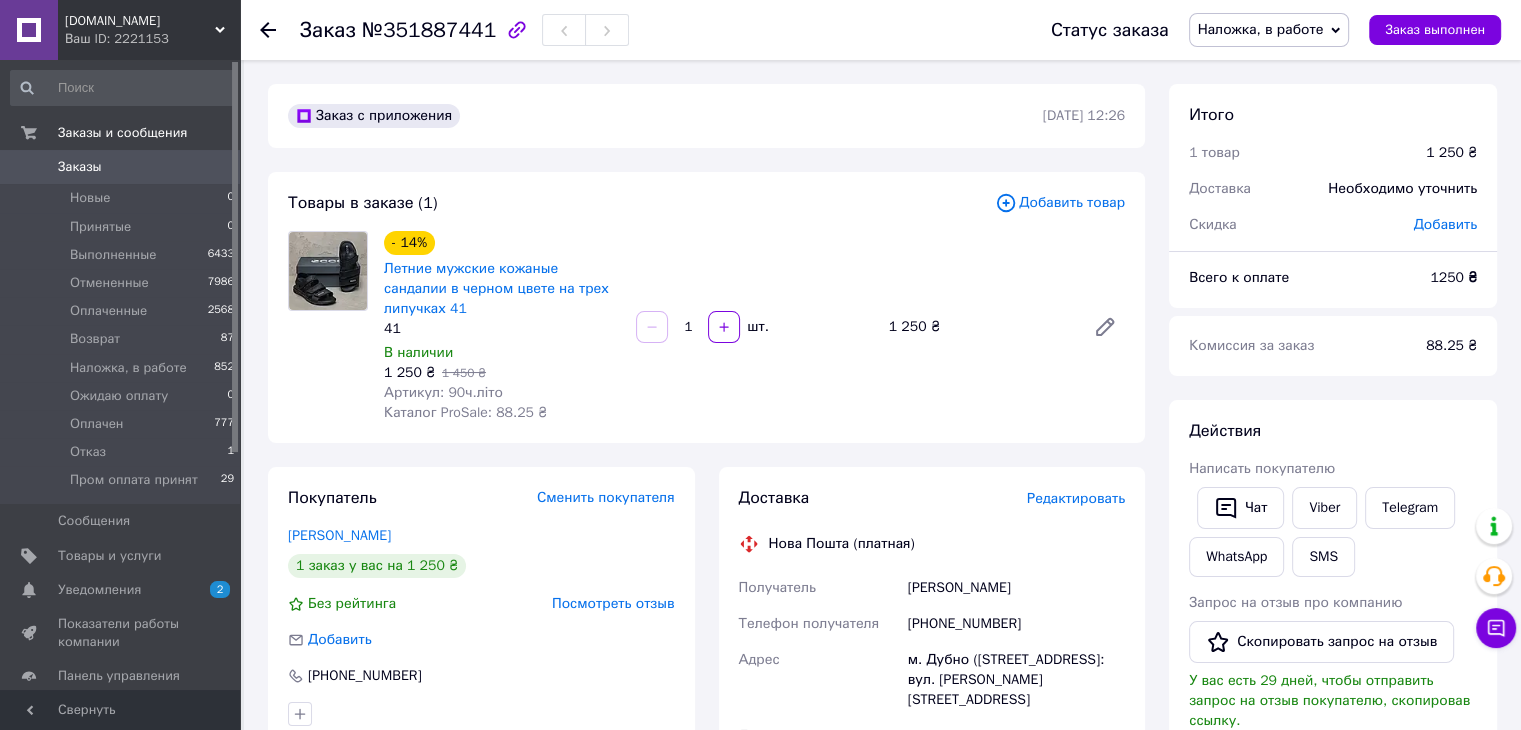 drag, startPoint x: 741, startPoint y: 566, endPoint x: 1029, endPoint y: 672, distance: 306.8876 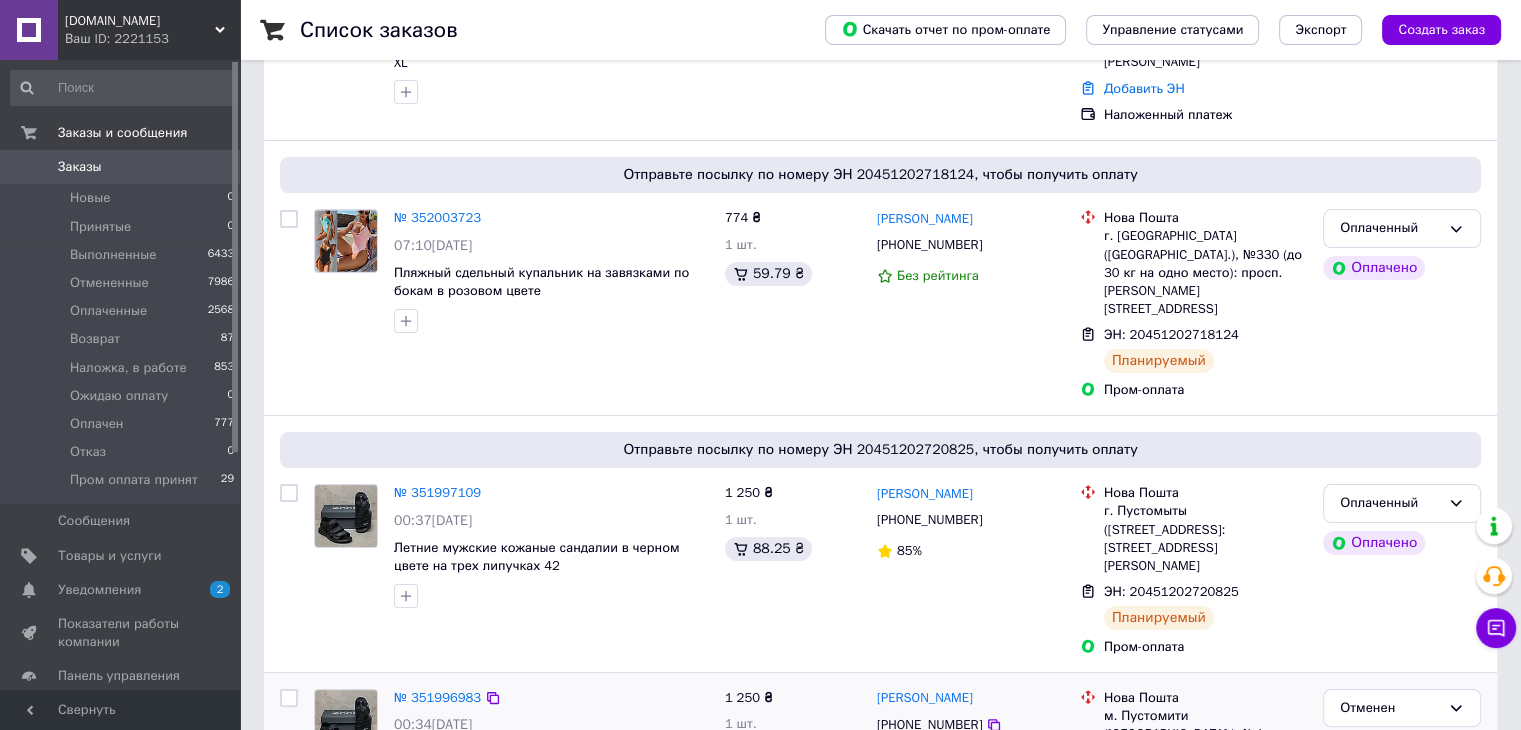 scroll, scrollTop: 300, scrollLeft: 0, axis: vertical 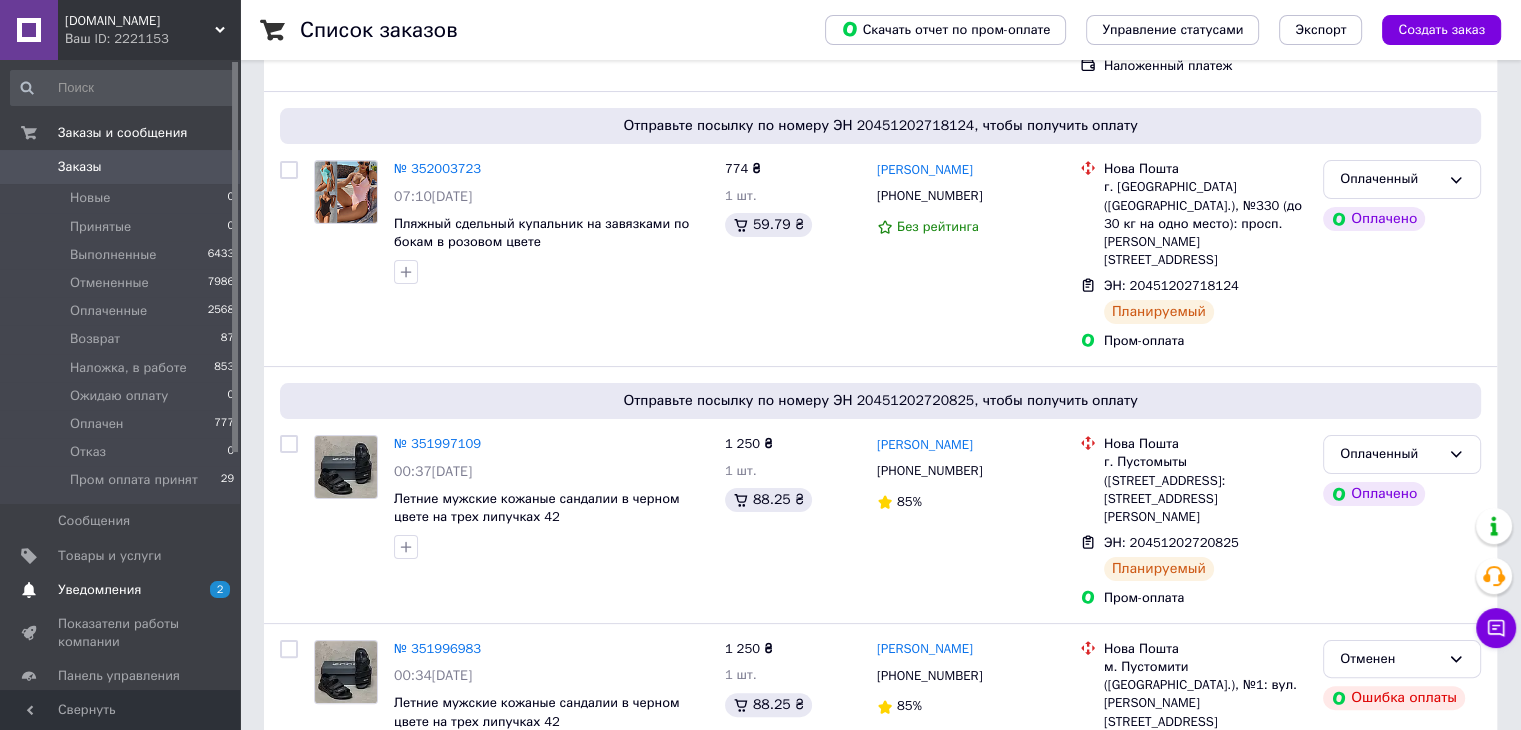 click on "Уведомления" at bounding box center [99, 590] 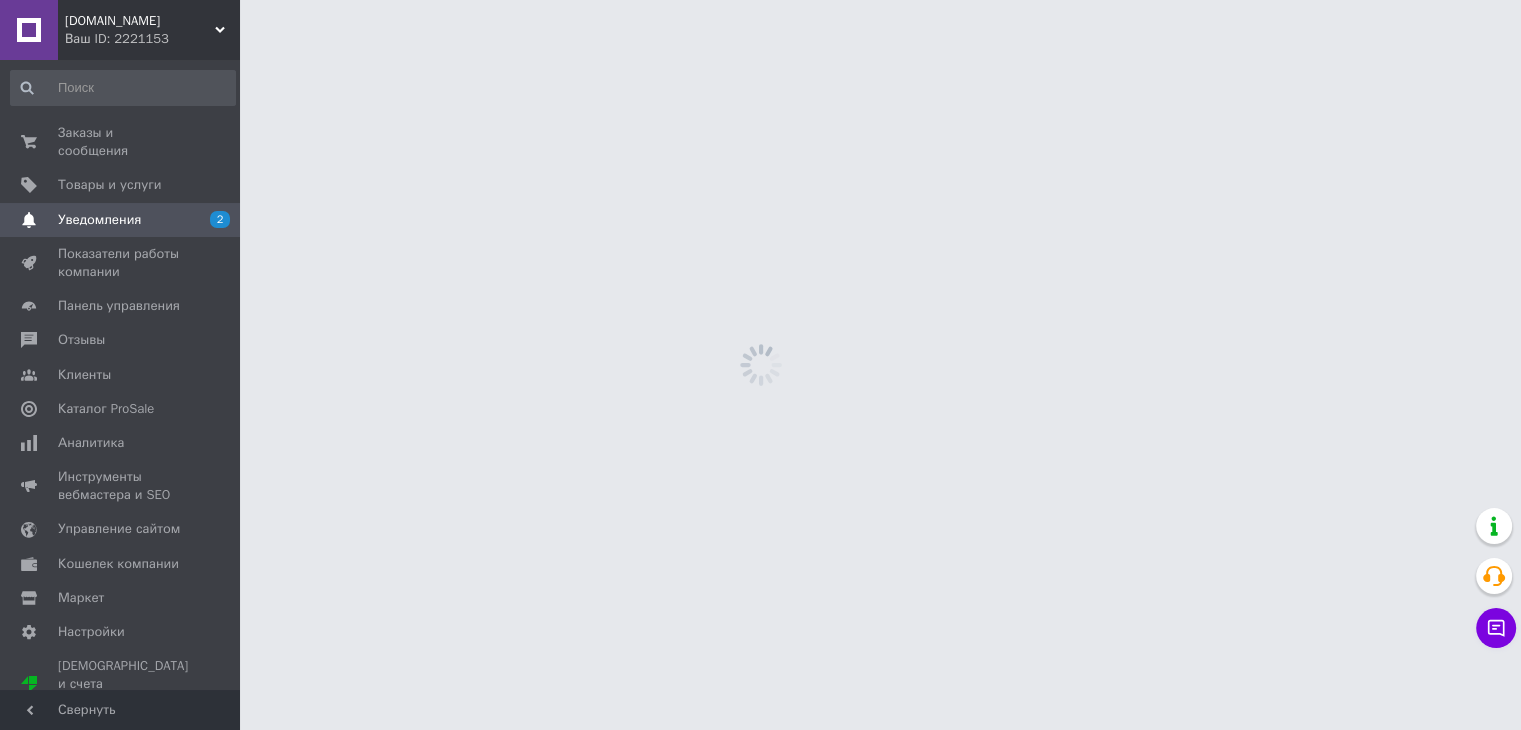 scroll, scrollTop: 0, scrollLeft: 0, axis: both 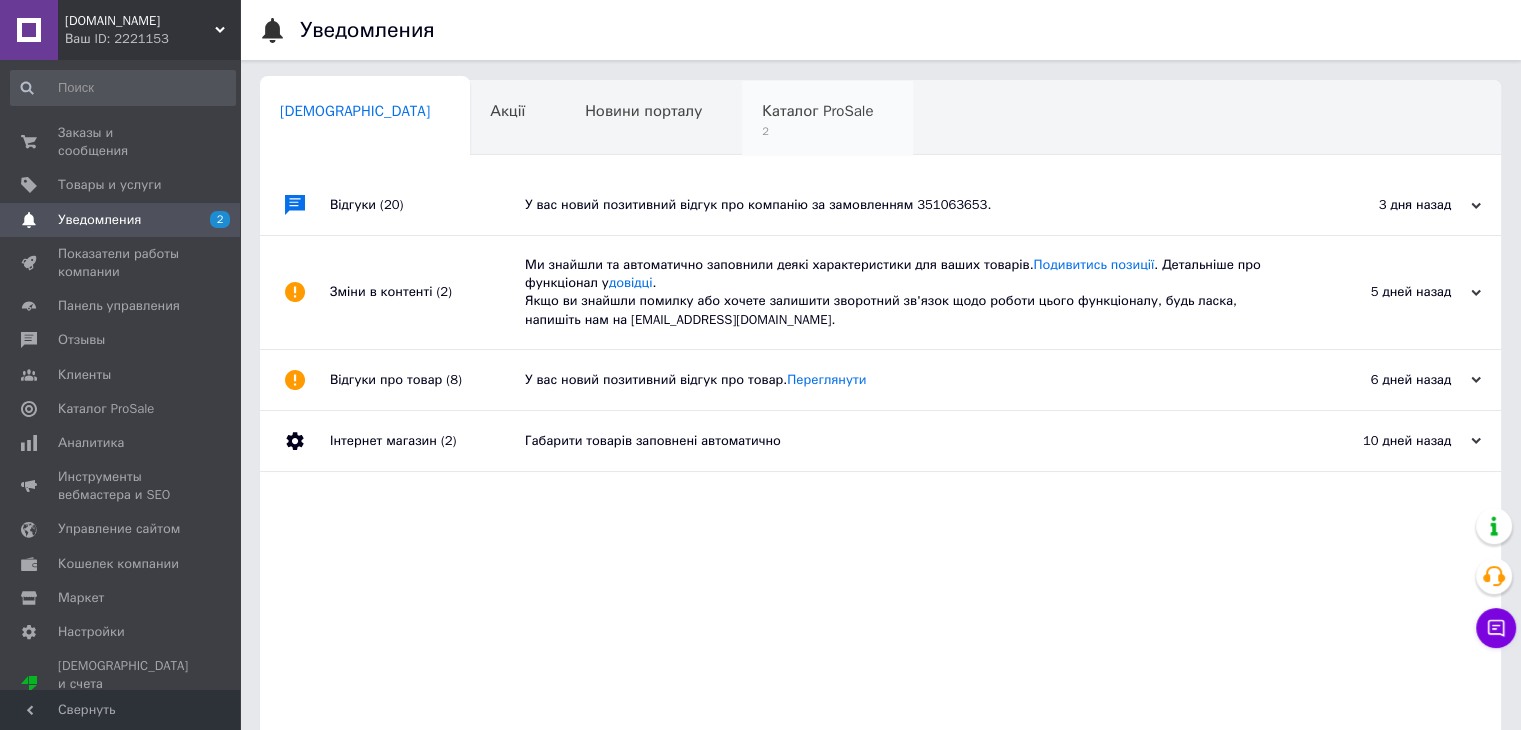 click on "Каталог ProSale" at bounding box center (817, 111) 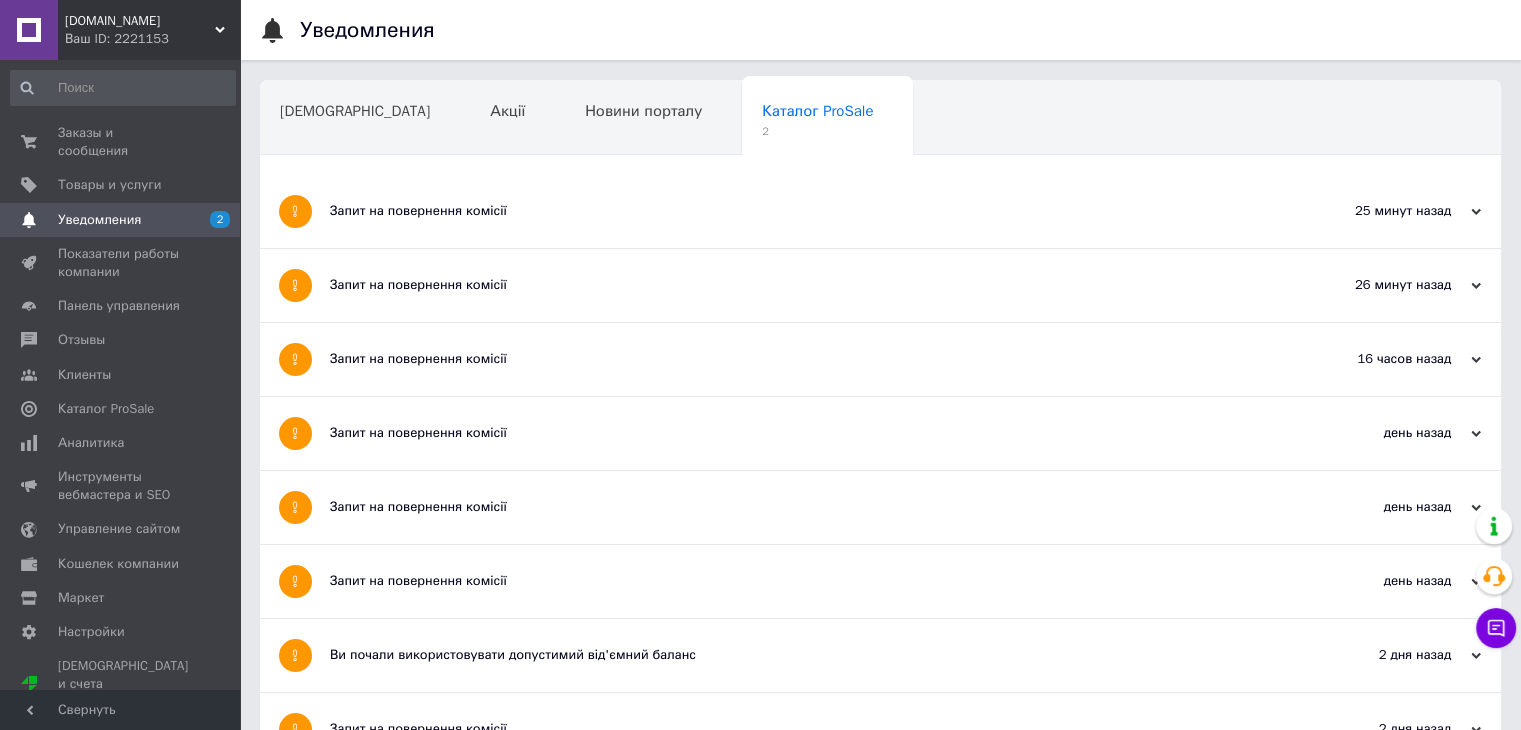 click on "Запит на повернення комісії" at bounding box center [805, 285] 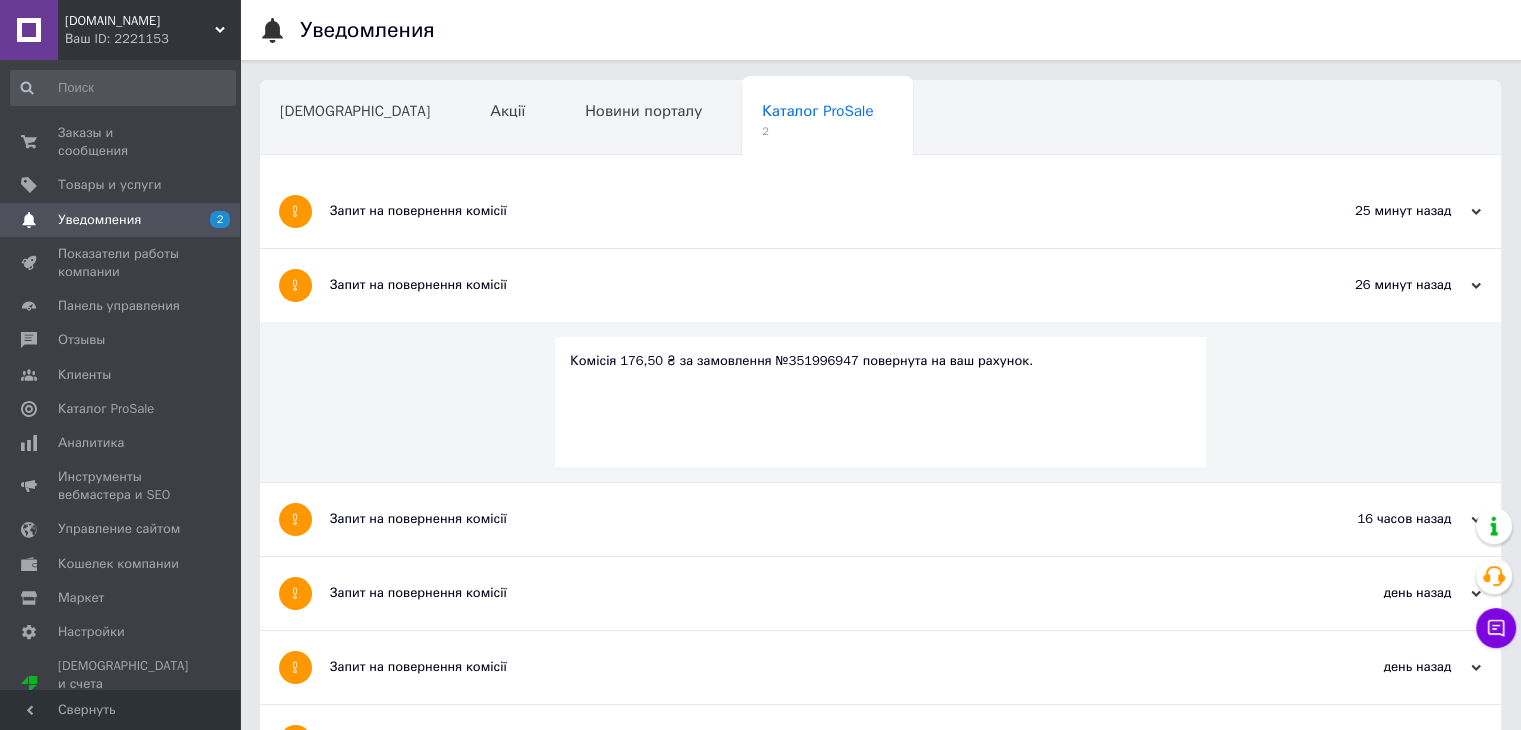 click on "Комісія 176,50 ₴ за замовлення №351996947 повернута на ваш рахунок." at bounding box center (880, 361) 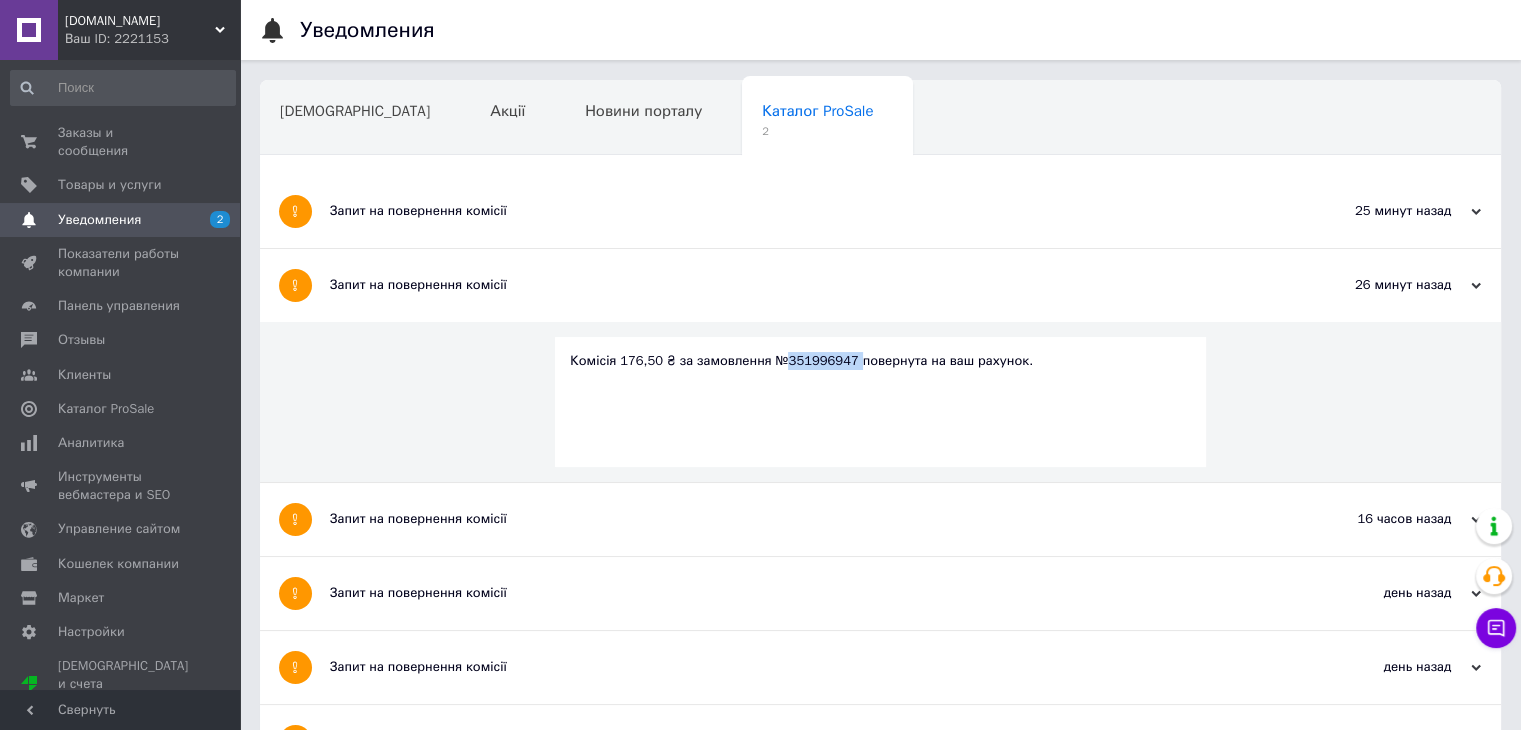 click on "Комісія 176,50 ₴ за замовлення №351996947 повернута на ваш рахунок." at bounding box center [880, 361] 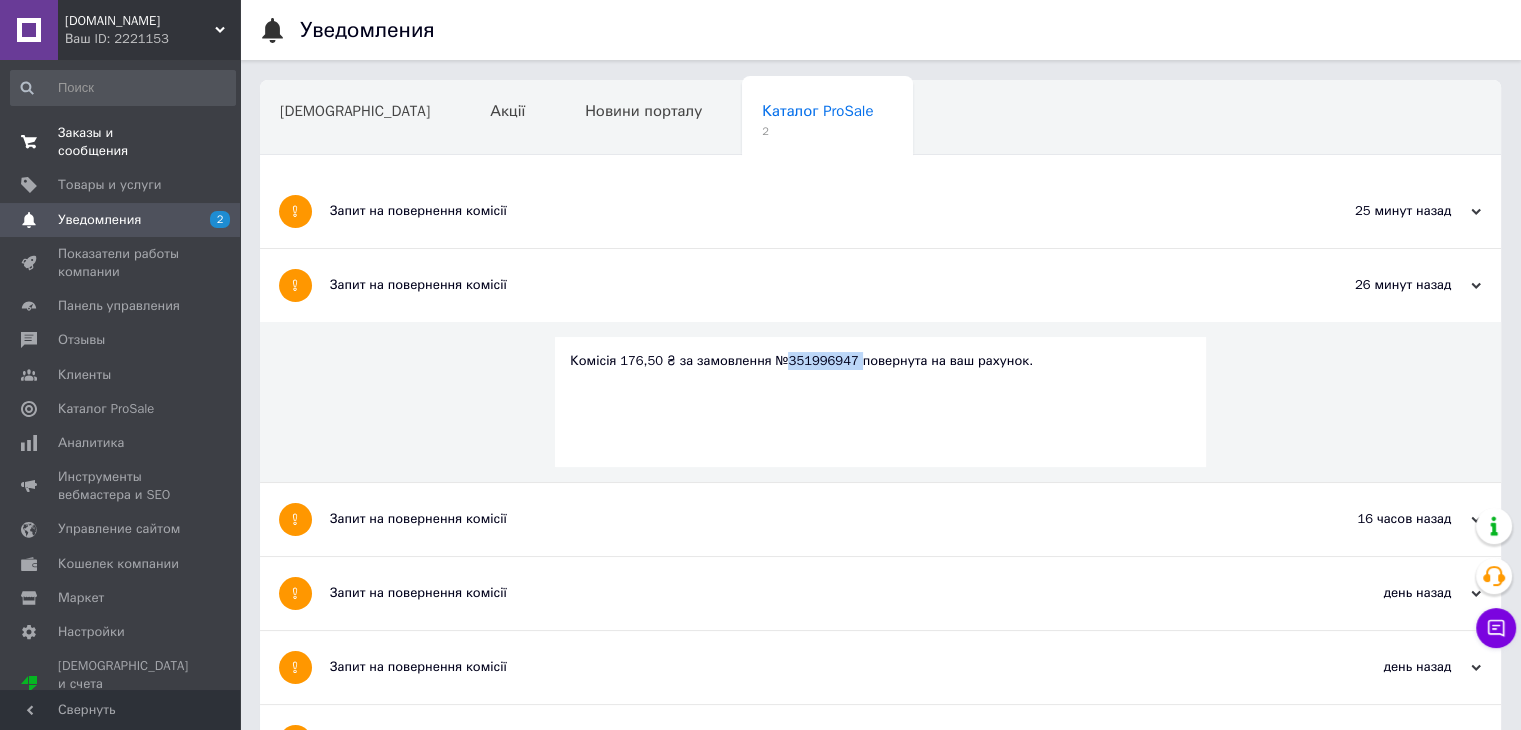 click on "Заказы и сообщения 0 0" at bounding box center (123, 142) 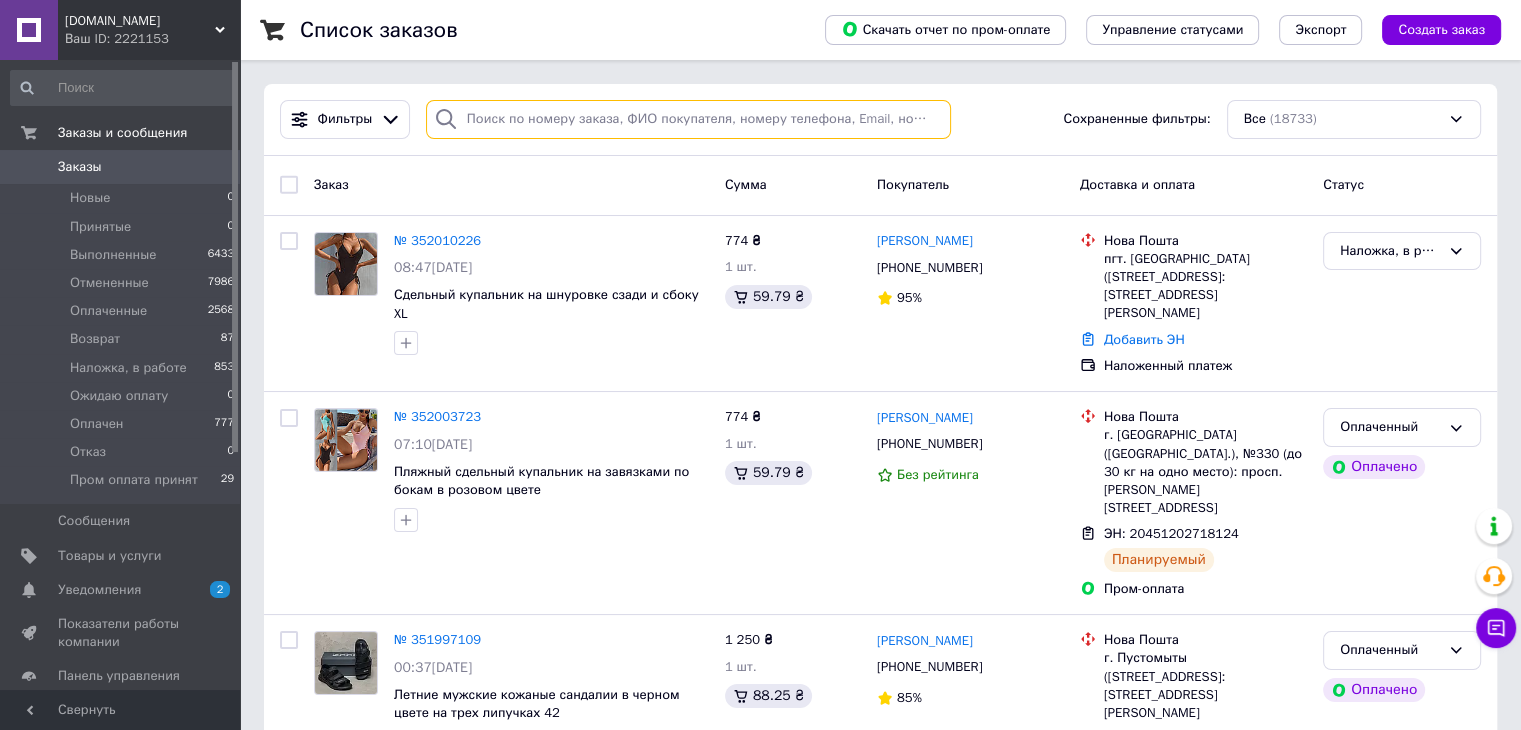 click at bounding box center [688, 119] 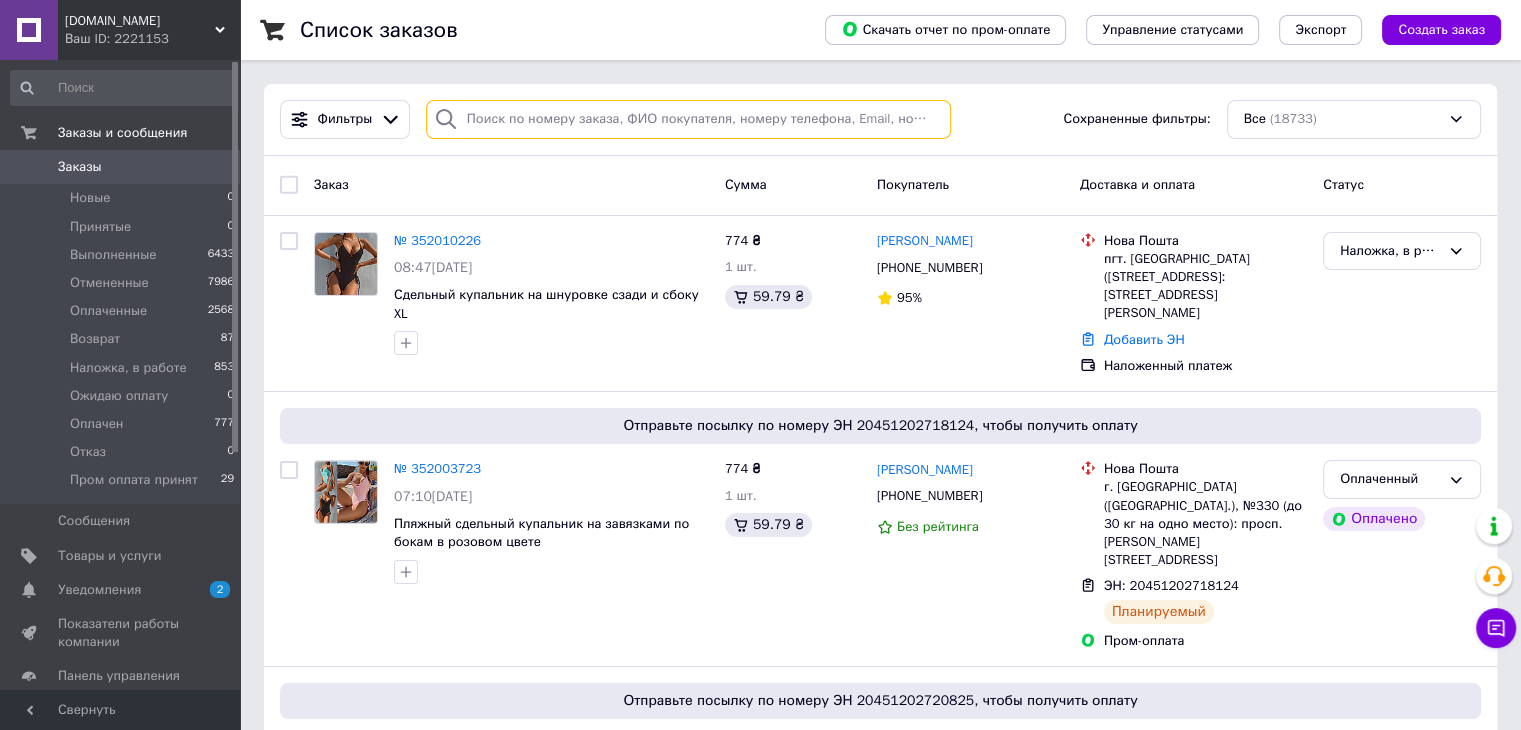 paste on "351996947" 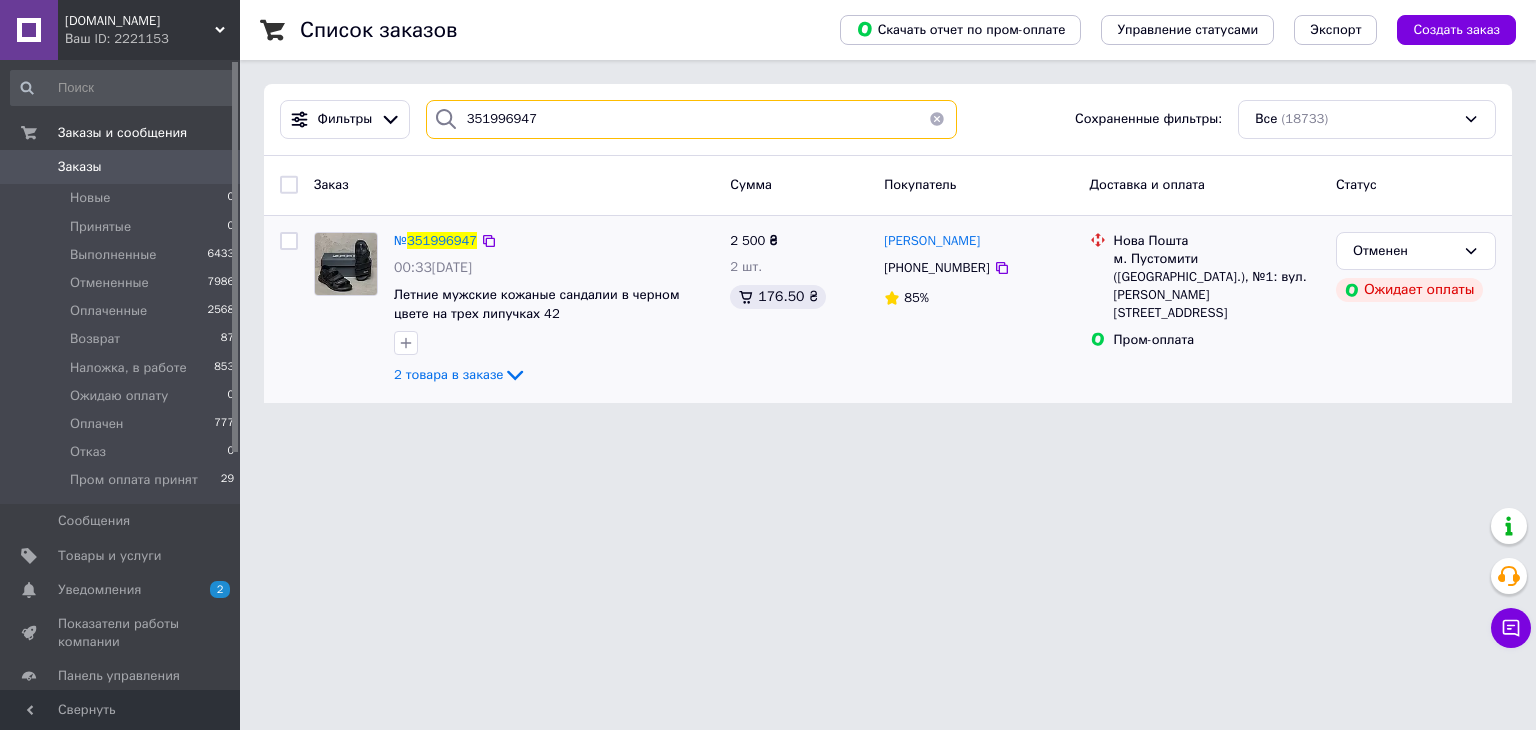 type on "351996947" 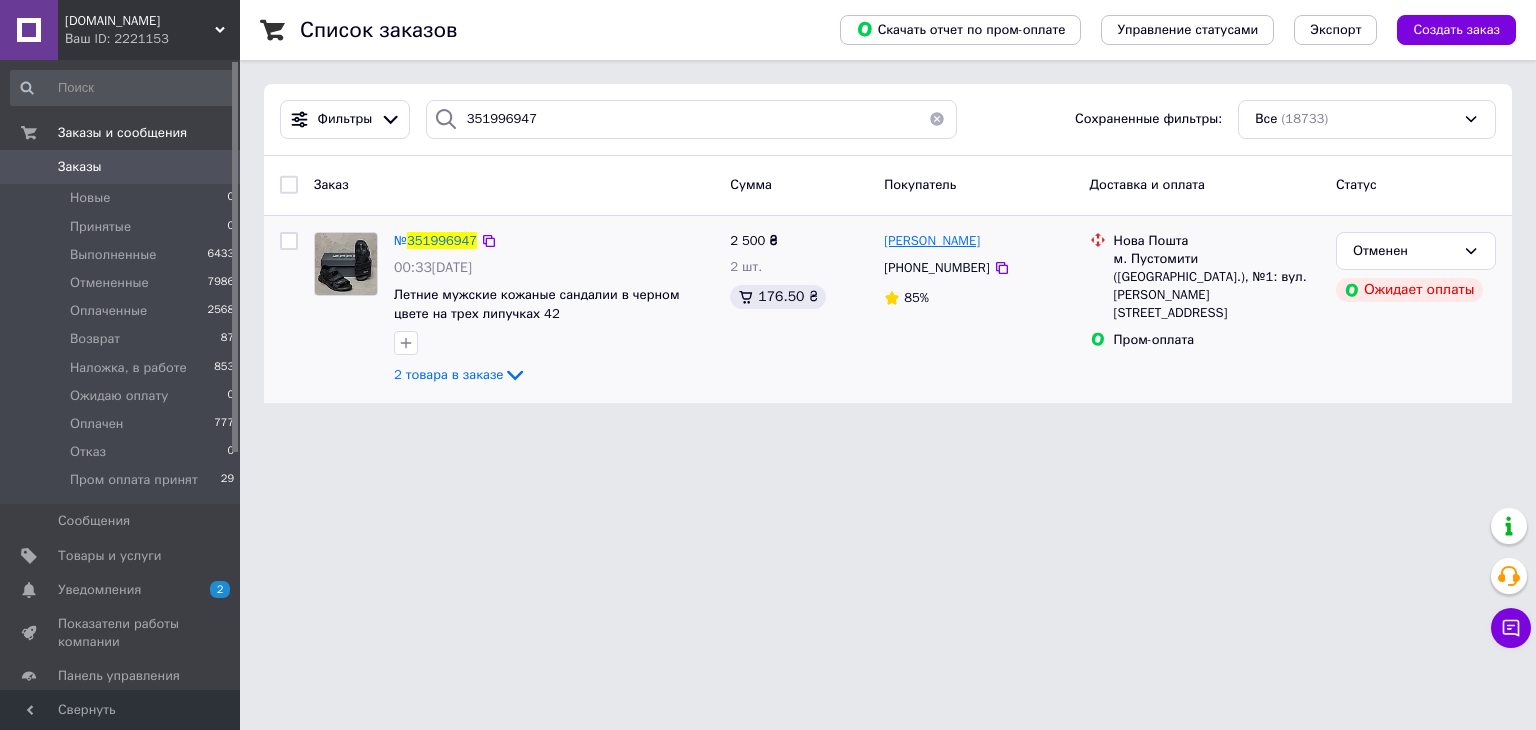 drag, startPoint x: 988, startPoint y: 241, endPoint x: 937, endPoint y: 237, distance: 51.156624 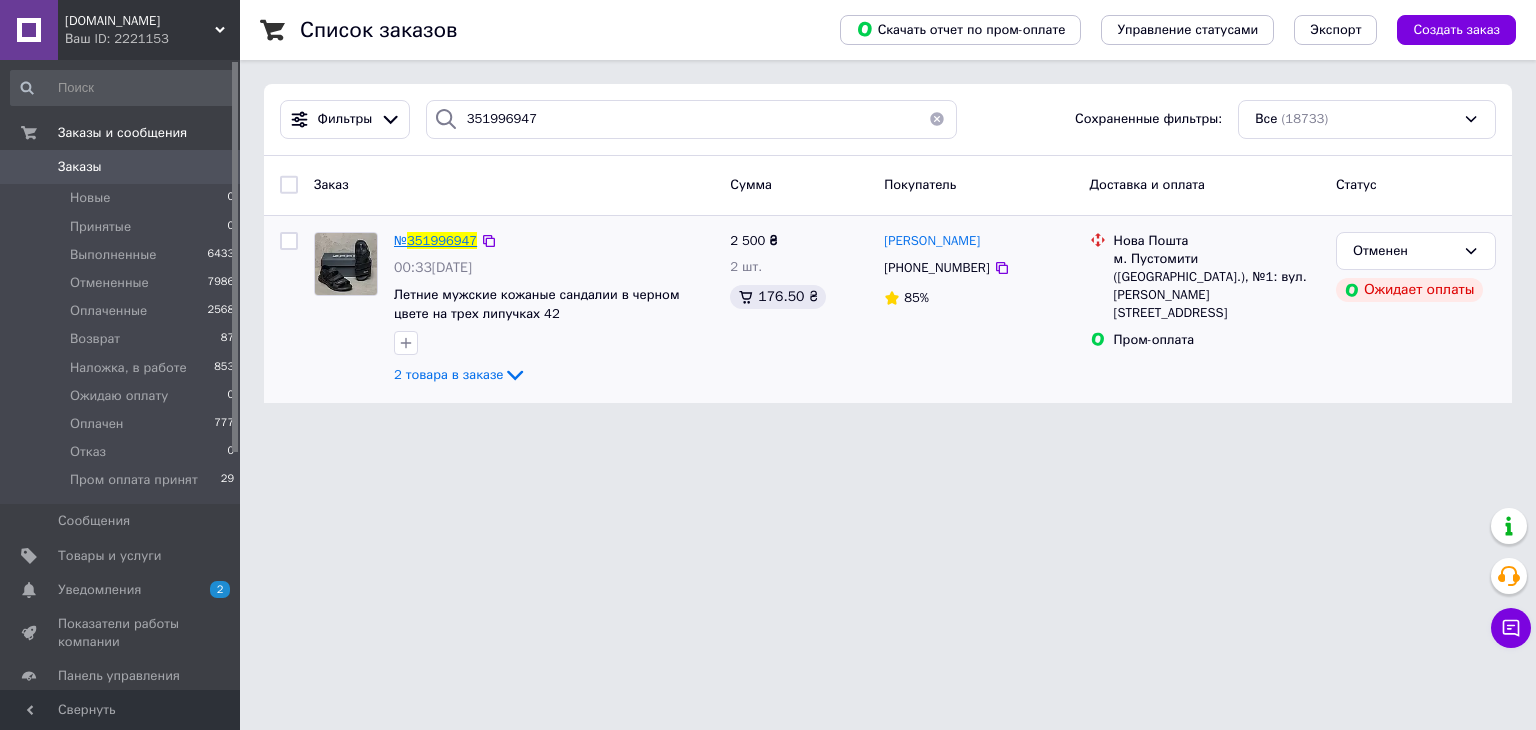 click on "351996947" at bounding box center (442, 240) 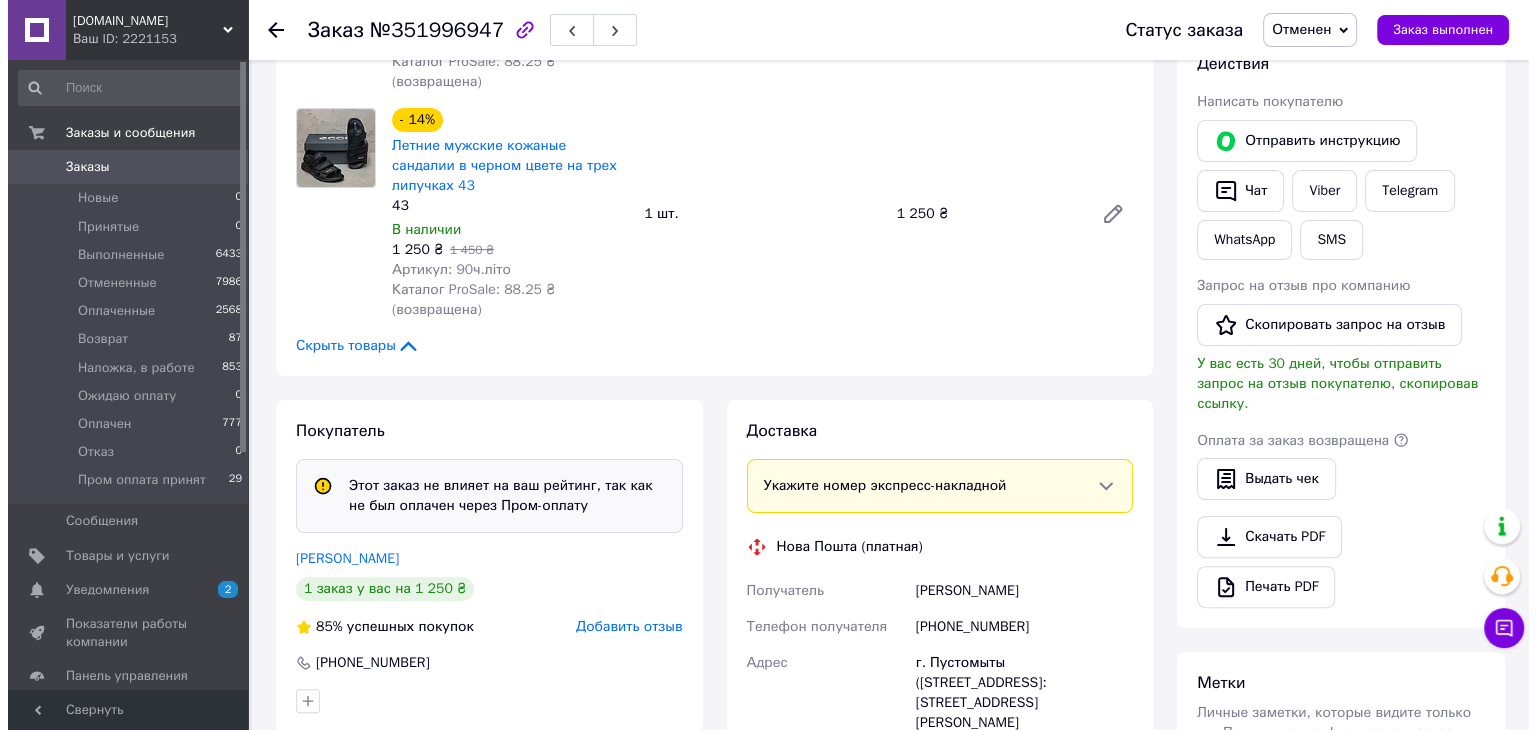 scroll, scrollTop: 400, scrollLeft: 0, axis: vertical 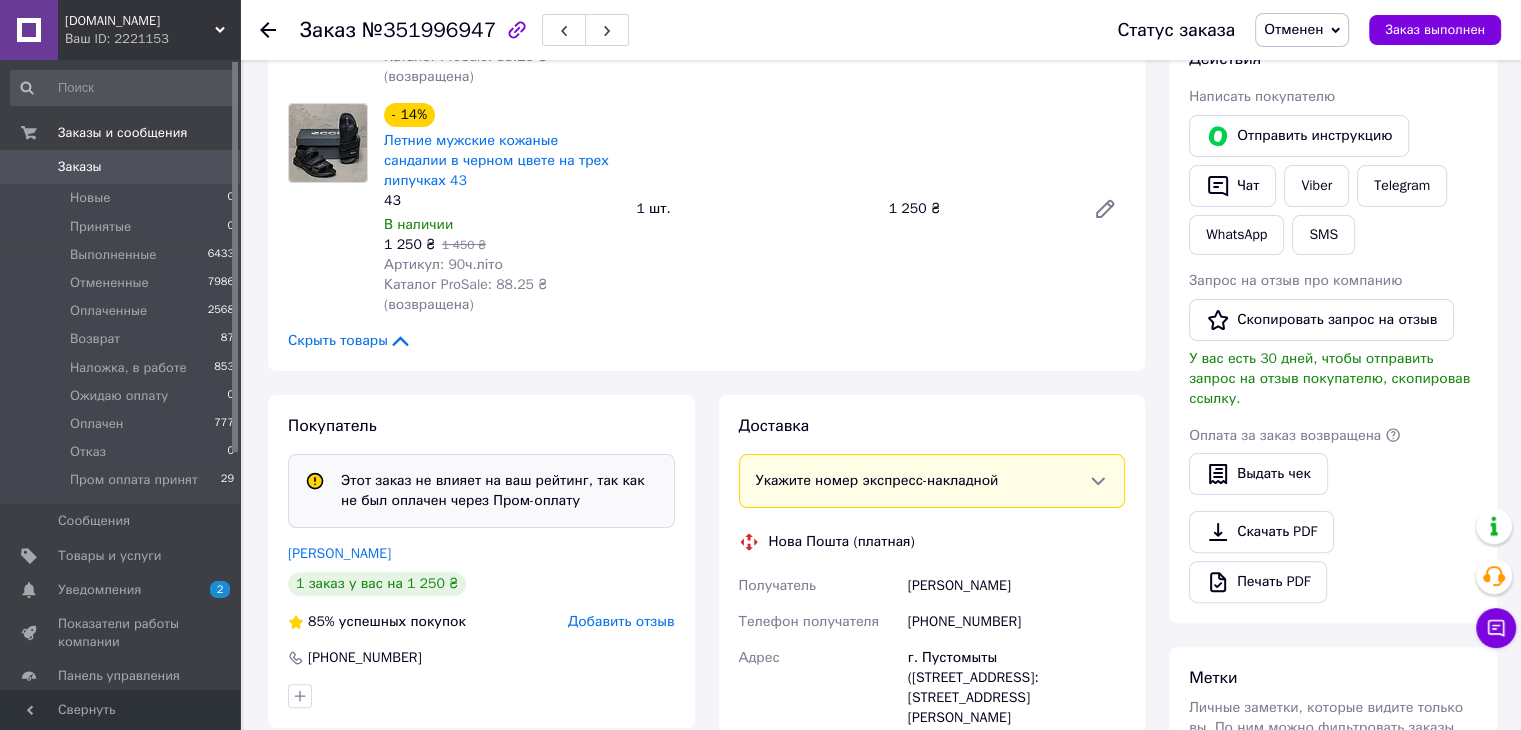 click on "Добавить отзыв" at bounding box center (621, 621) 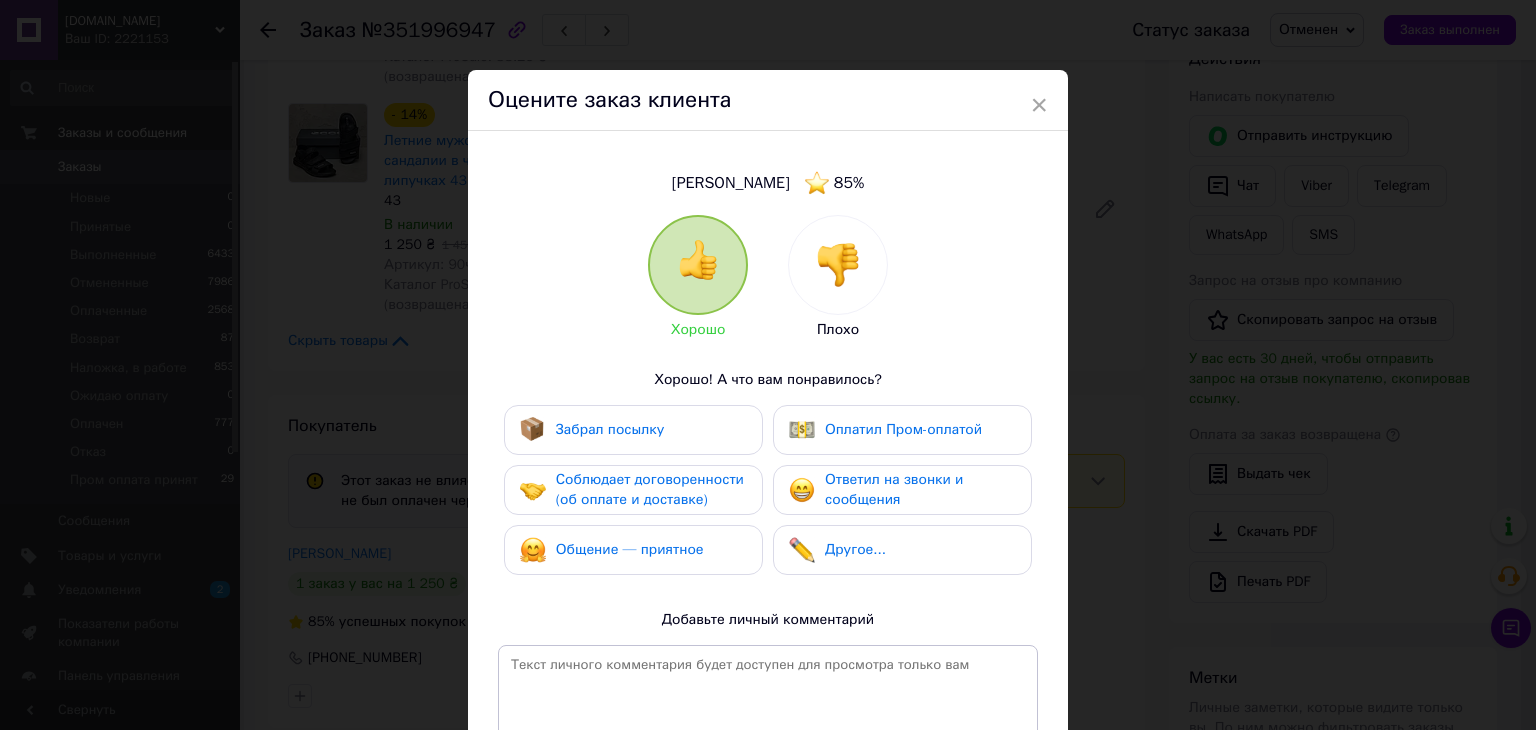 drag, startPoint x: 832, startPoint y: 251, endPoint x: 758, endPoint y: 393, distance: 160.12495 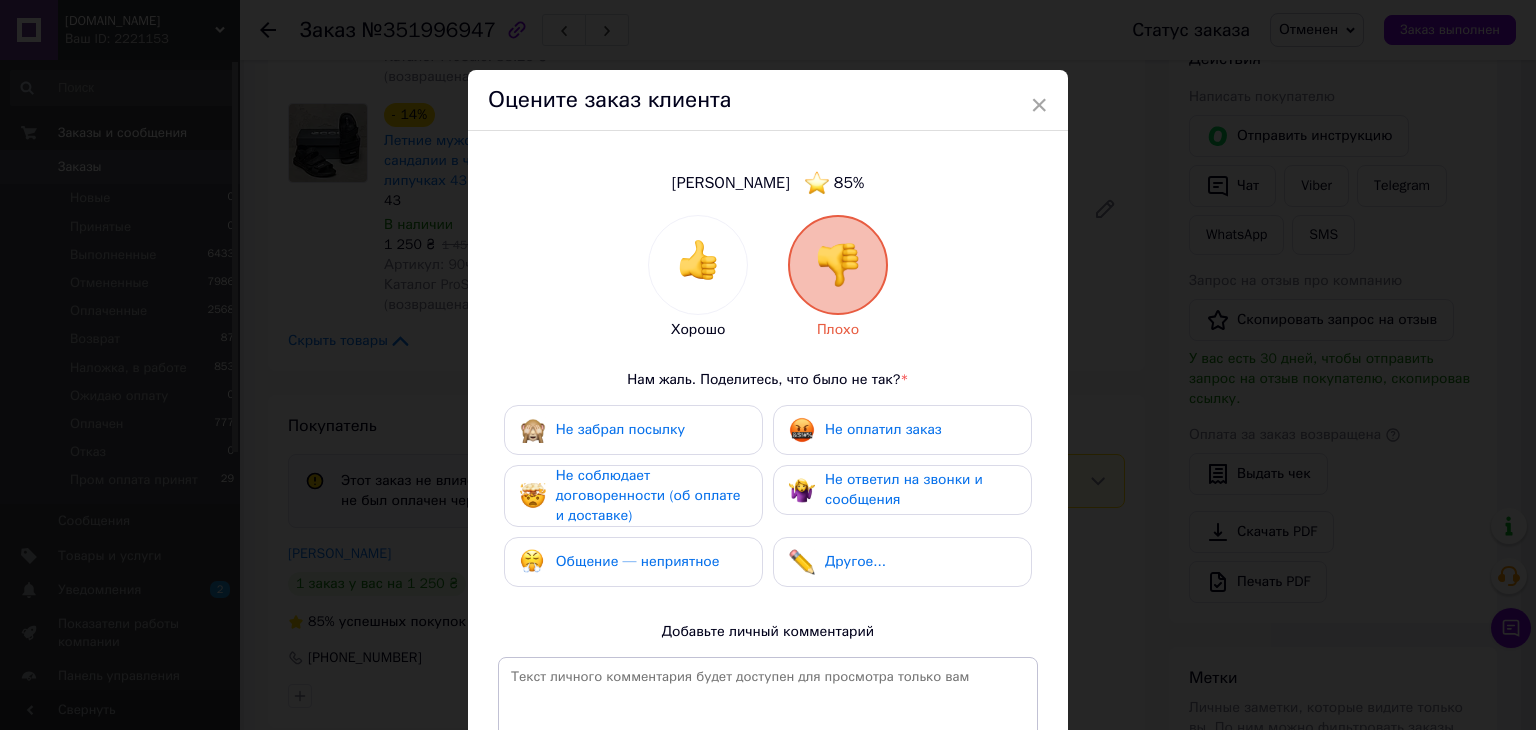 drag, startPoint x: 695, startPoint y: 421, endPoint x: 661, endPoint y: 481, distance: 68.96376 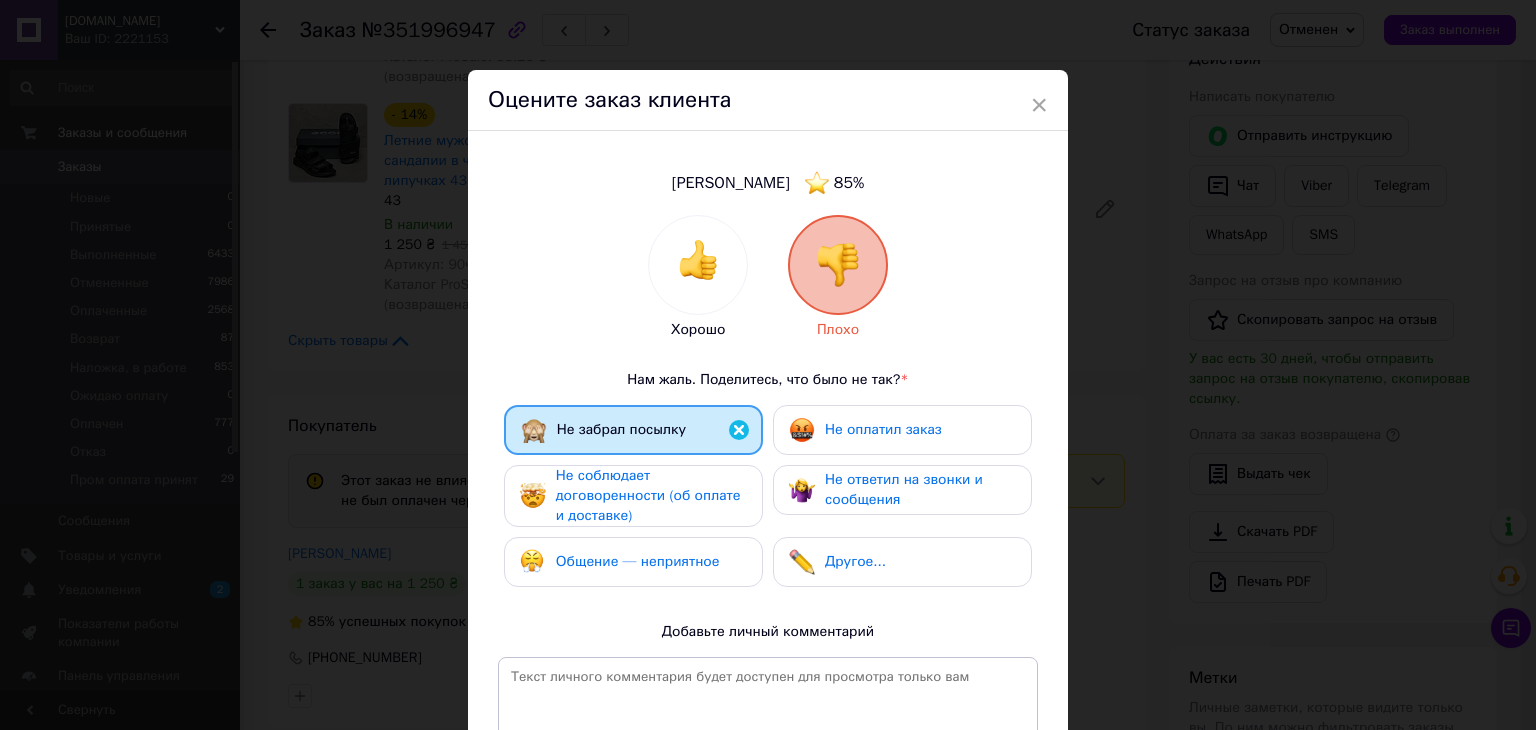 drag, startPoint x: 652, startPoint y: 499, endPoint x: 650, endPoint y: 512, distance: 13.152946 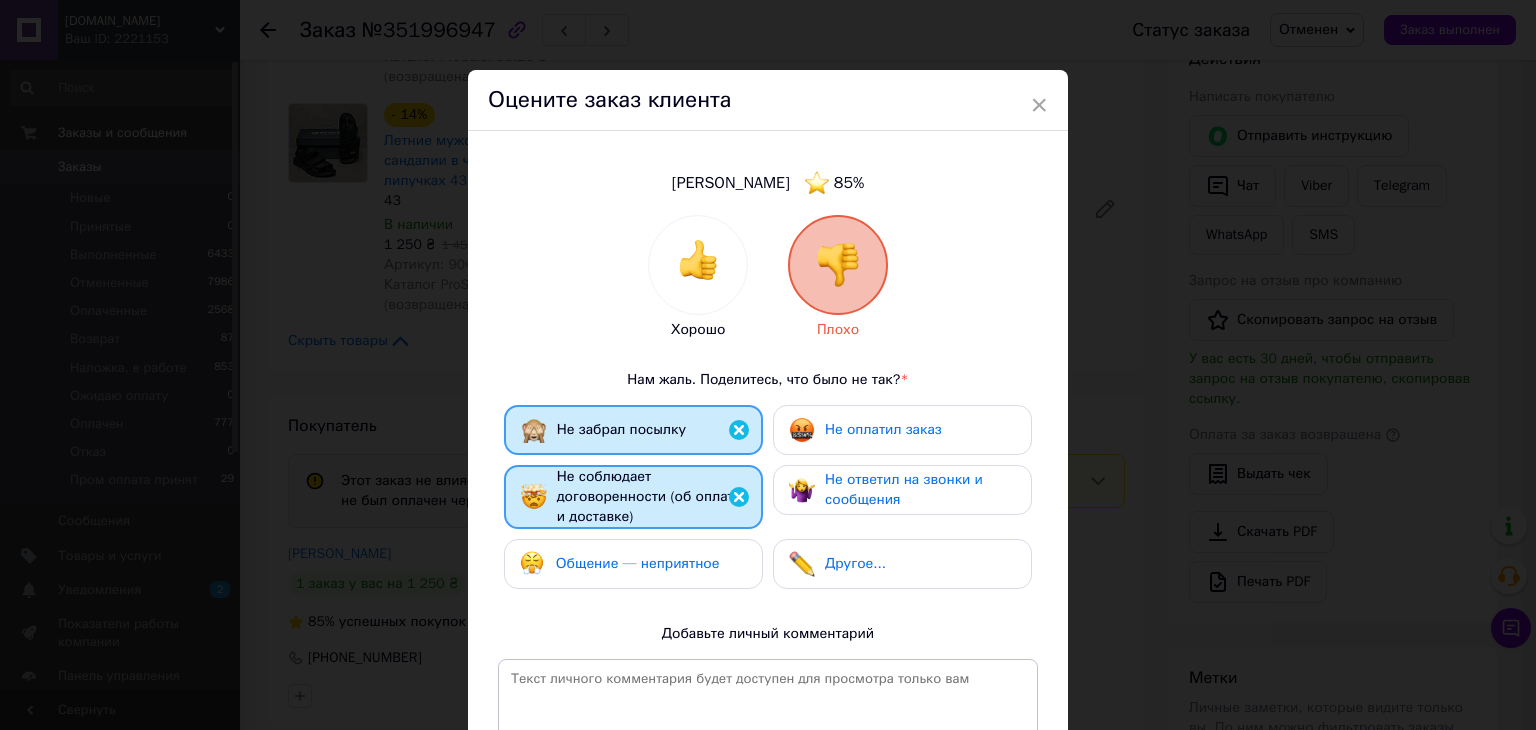 click on "Общение — неприятное" at bounding box center (633, 564) 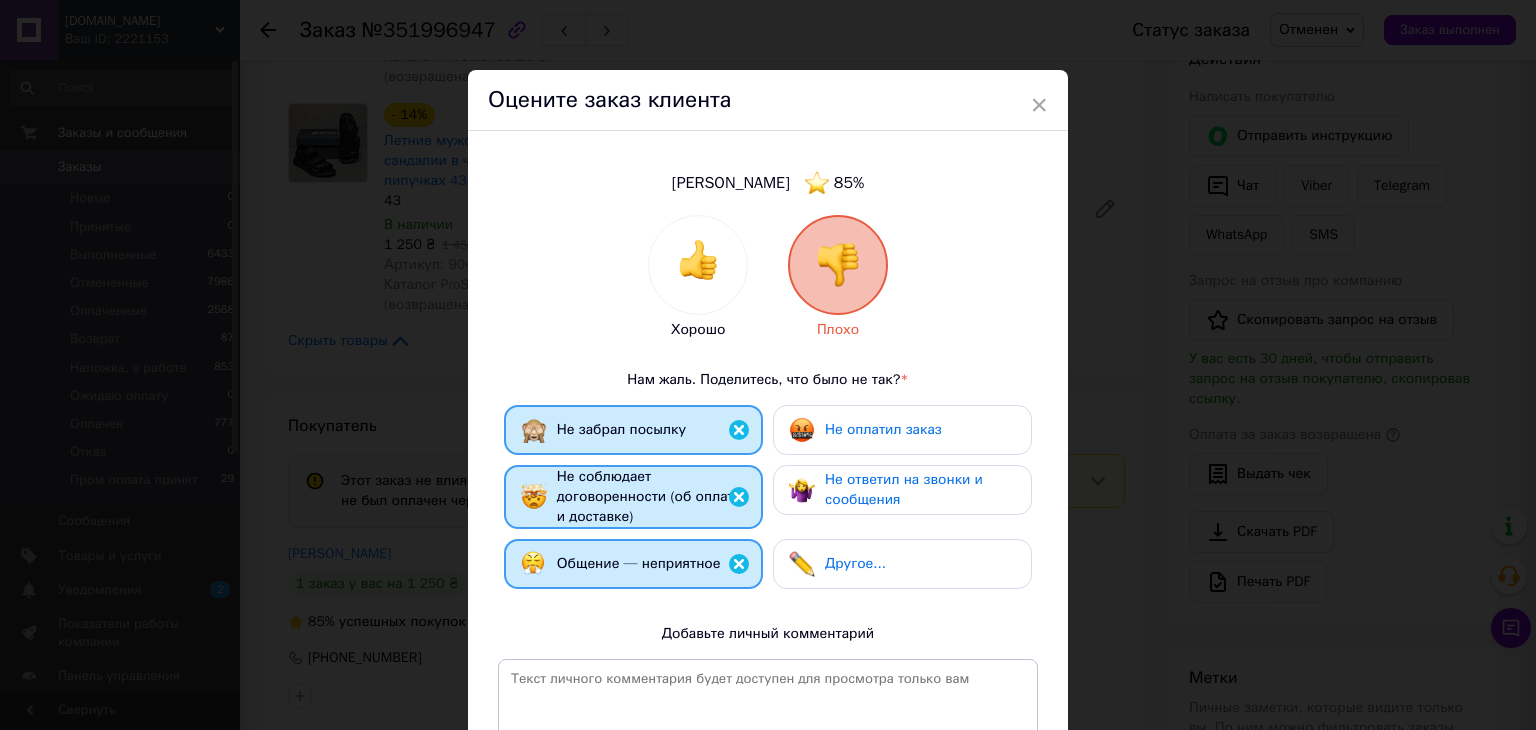 drag, startPoint x: 843, startPoint y: 425, endPoint x: 837, endPoint y: 503, distance: 78.23043 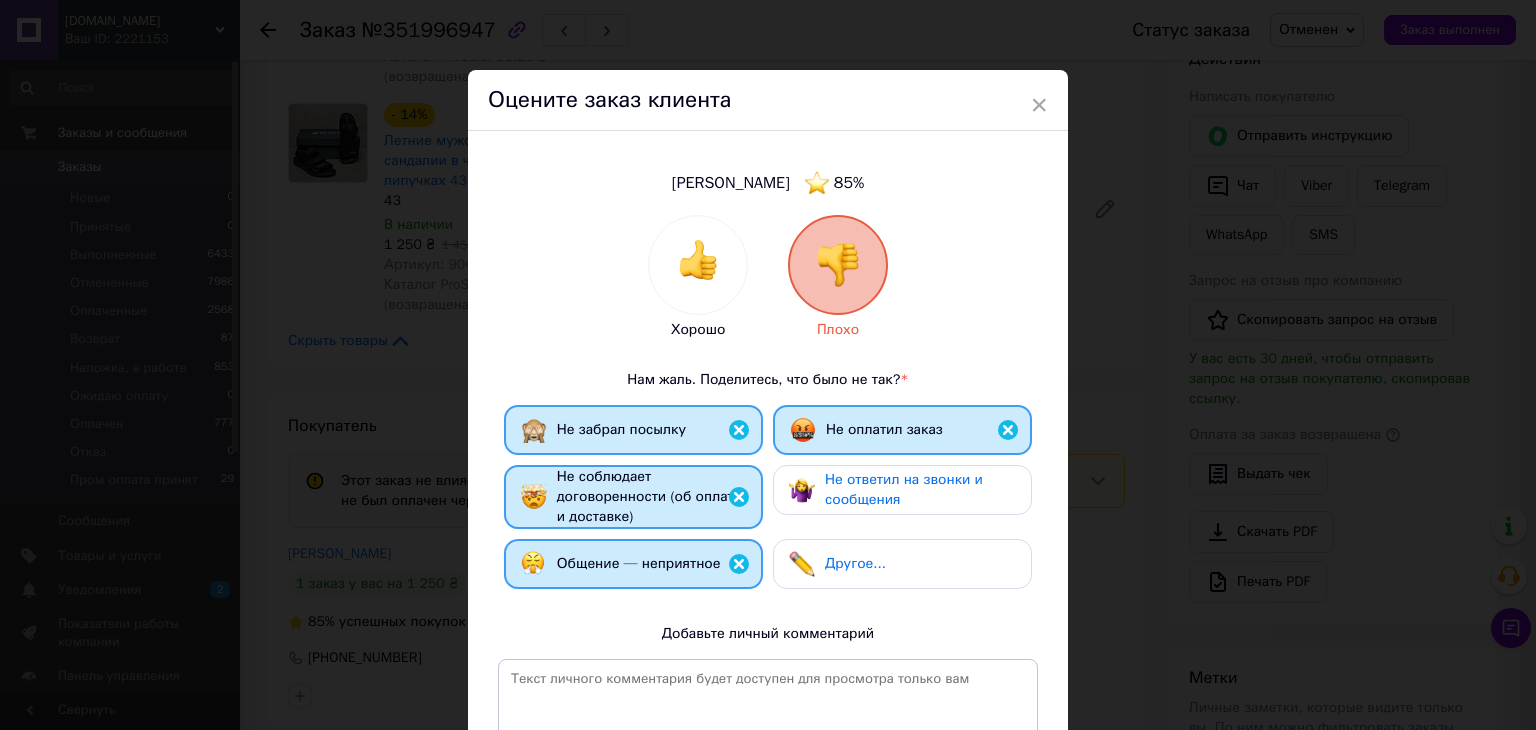 click on "Не ответил на звонки и сообщения" at bounding box center (904, 489) 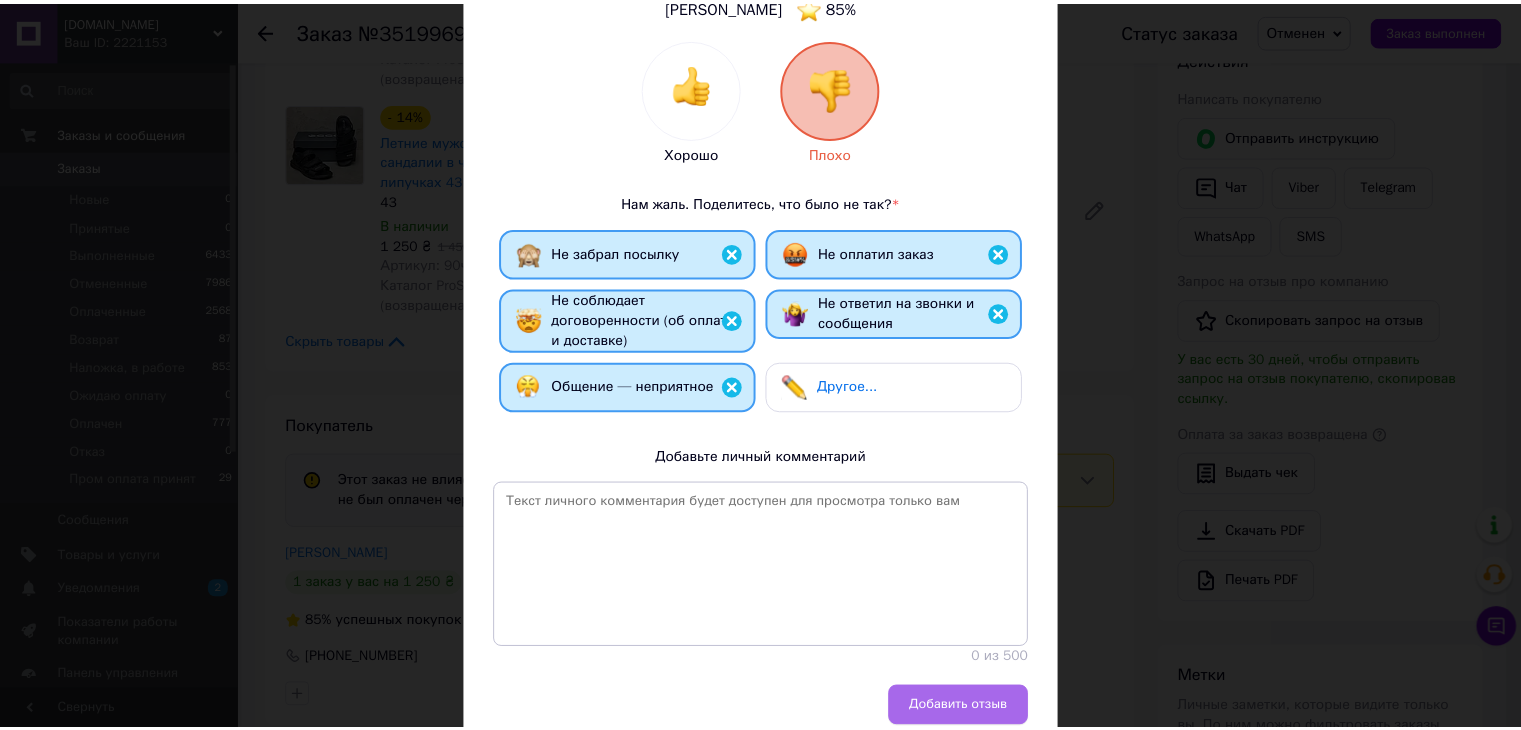 scroll, scrollTop: 262, scrollLeft: 0, axis: vertical 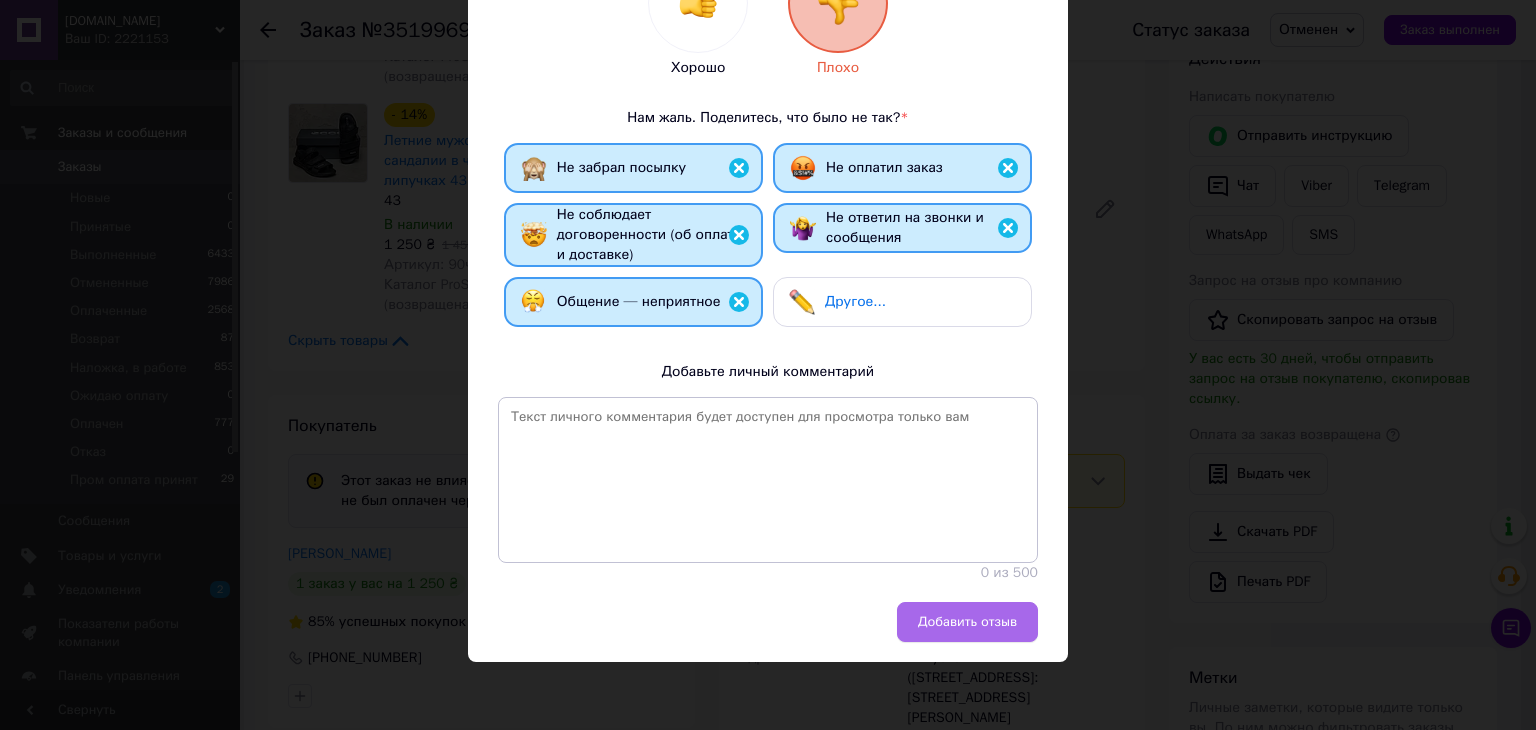 click on "Добавить отзыв" at bounding box center (967, 622) 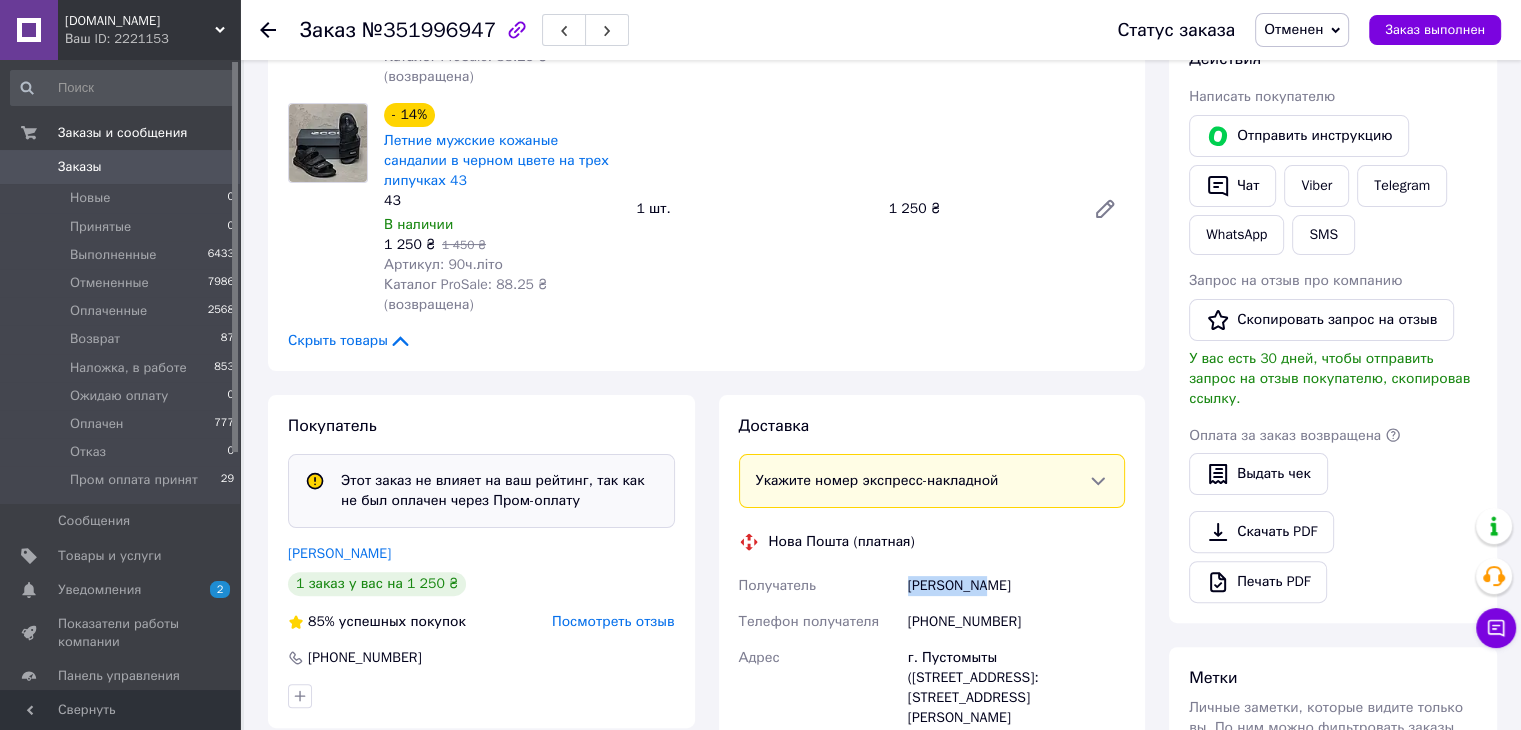 drag, startPoint x: 906, startPoint y: 543, endPoint x: 972, endPoint y: 549, distance: 66.27216 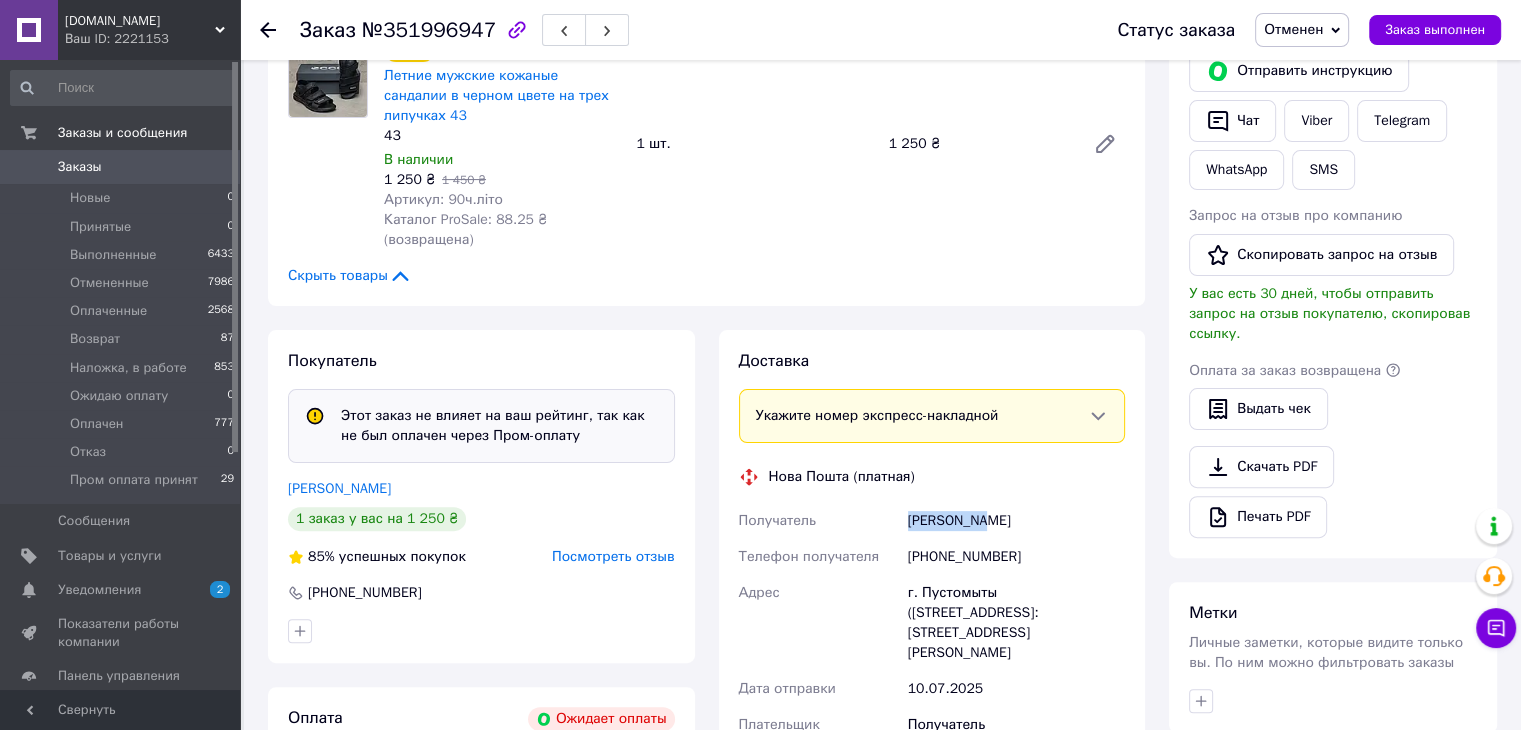 scroll, scrollTop: 500, scrollLeft: 0, axis: vertical 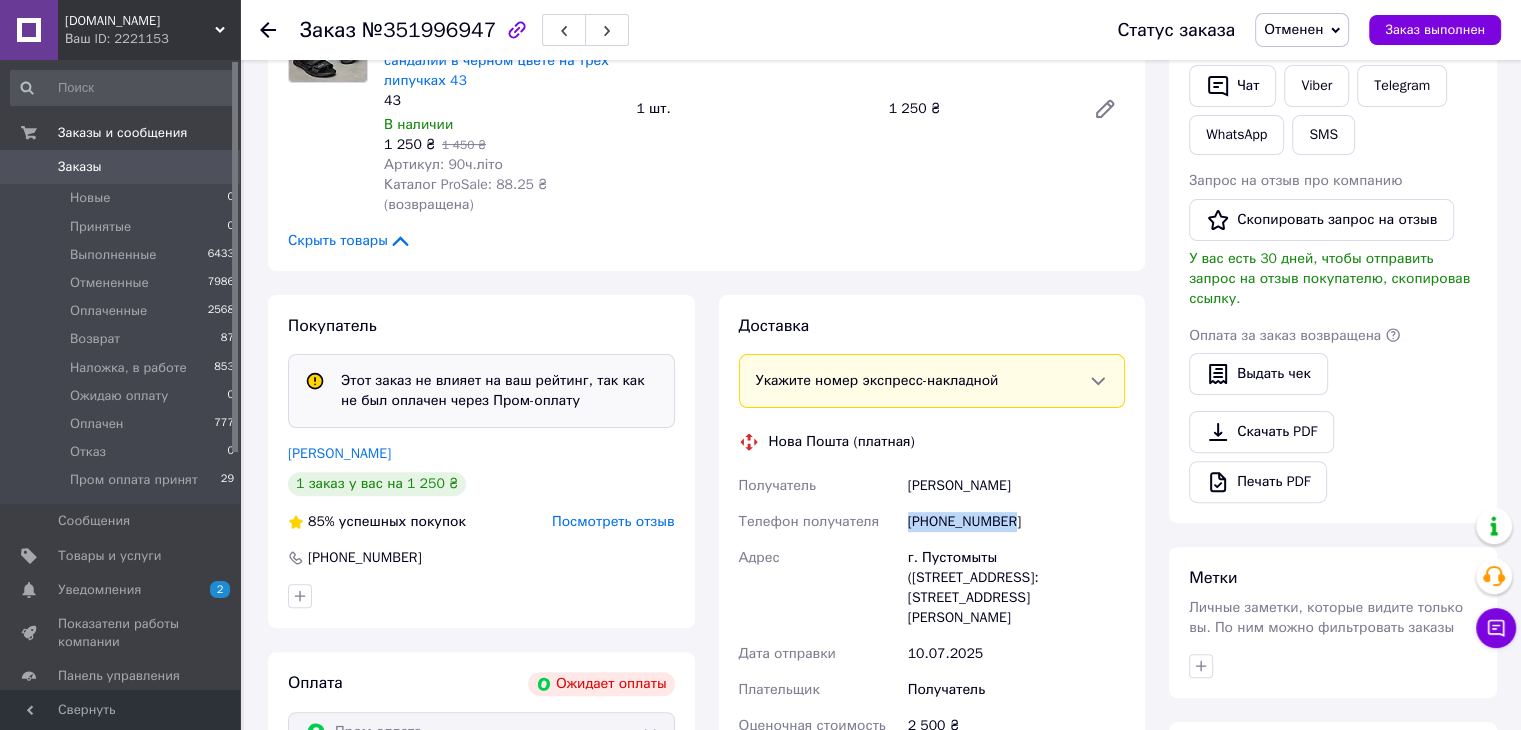 drag, startPoint x: 908, startPoint y: 486, endPoint x: 754, endPoint y: 77, distance: 437.03204 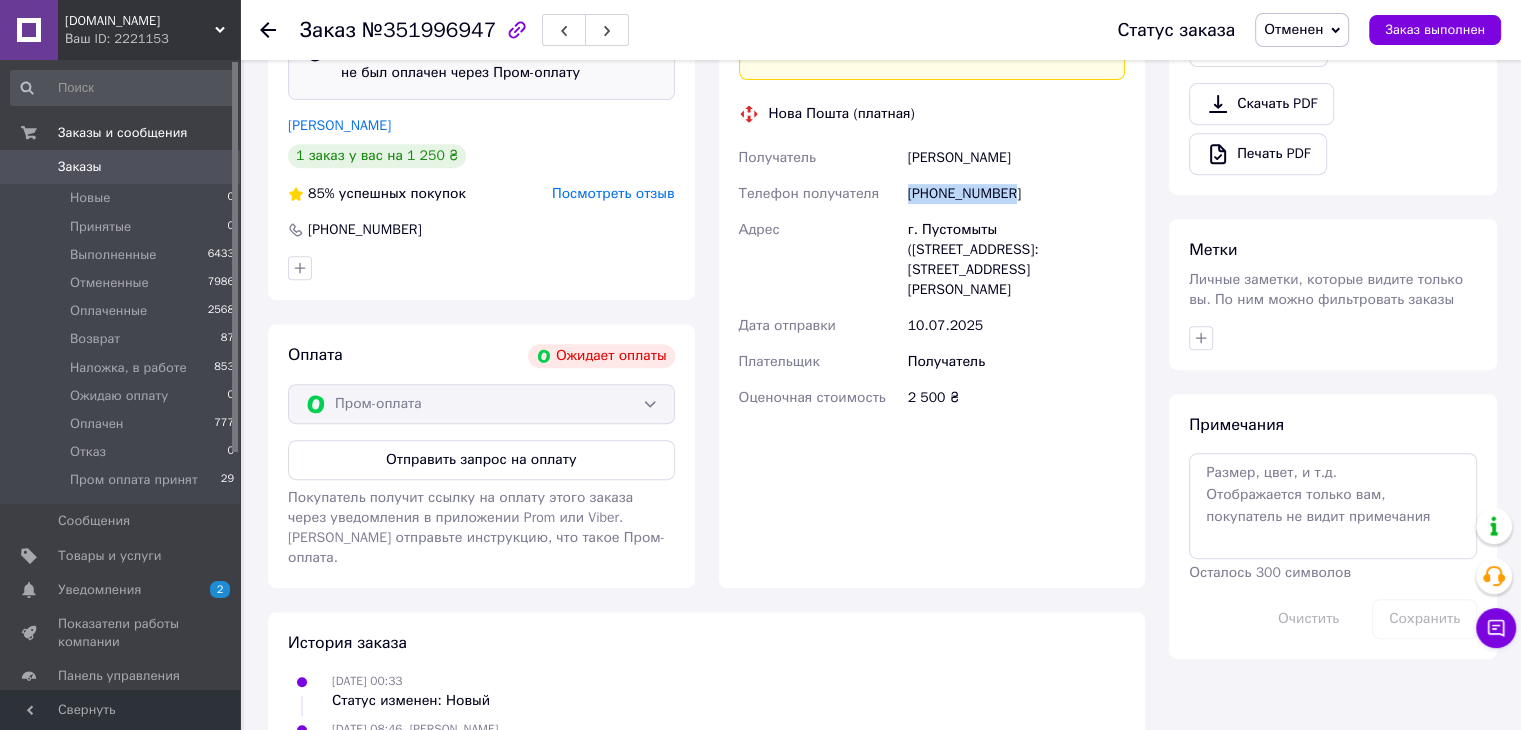 scroll, scrollTop: 844, scrollLeft: 0, axis: vertical 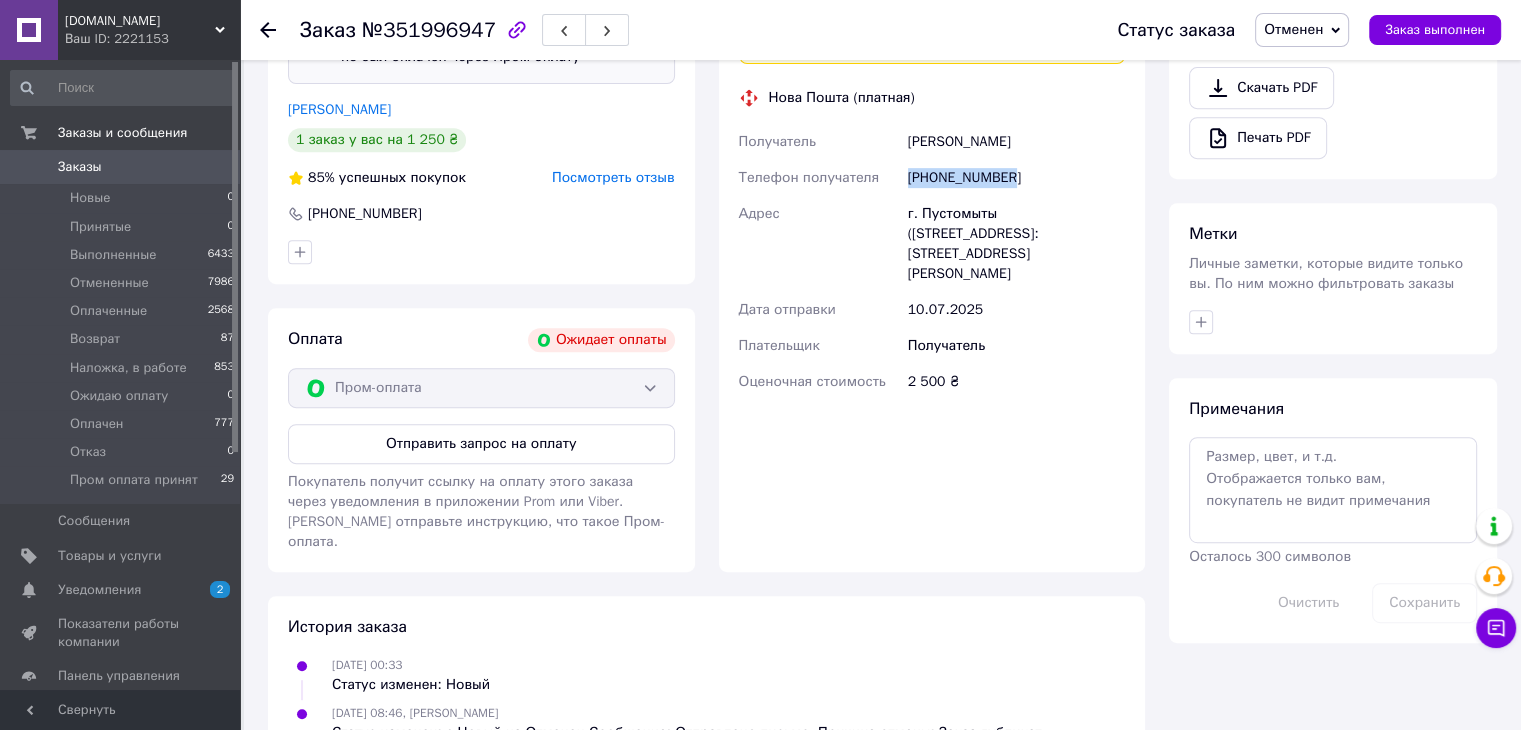 click on "Заказы" at bounding box center (80, 167) 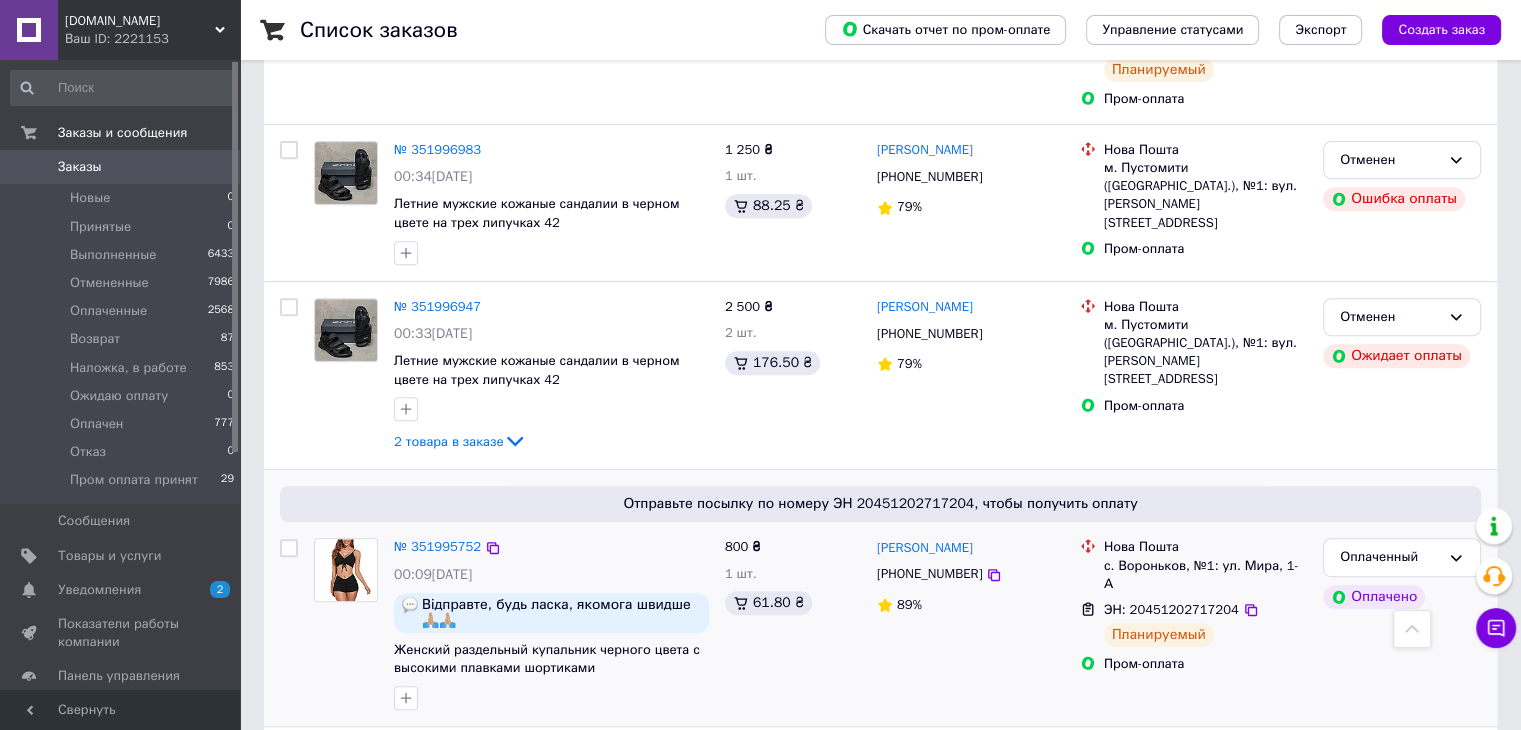 scroll, scrollTop: 800, scrollLeft: 0, axis: vertical 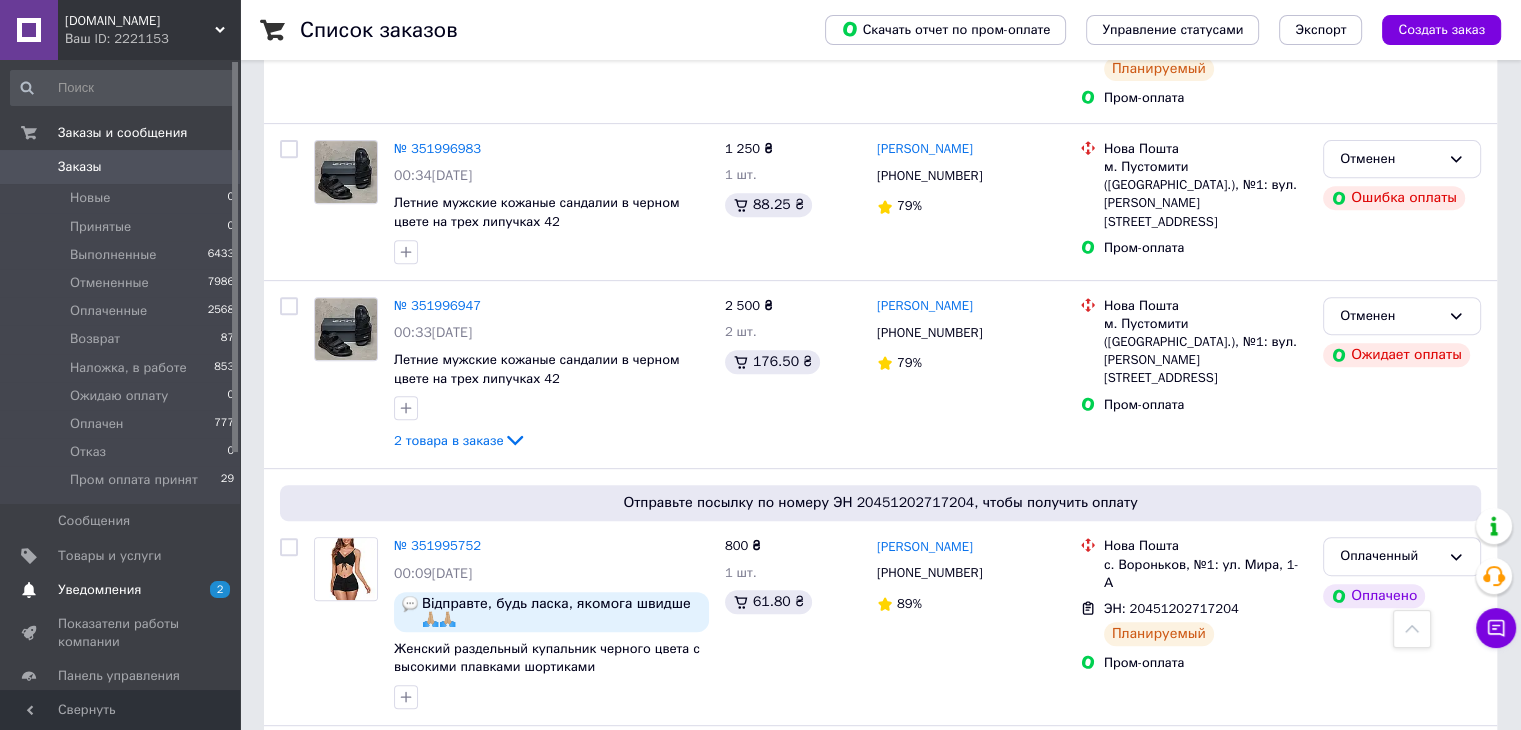 click on "Уведомления" at bounding box center (99, 590) 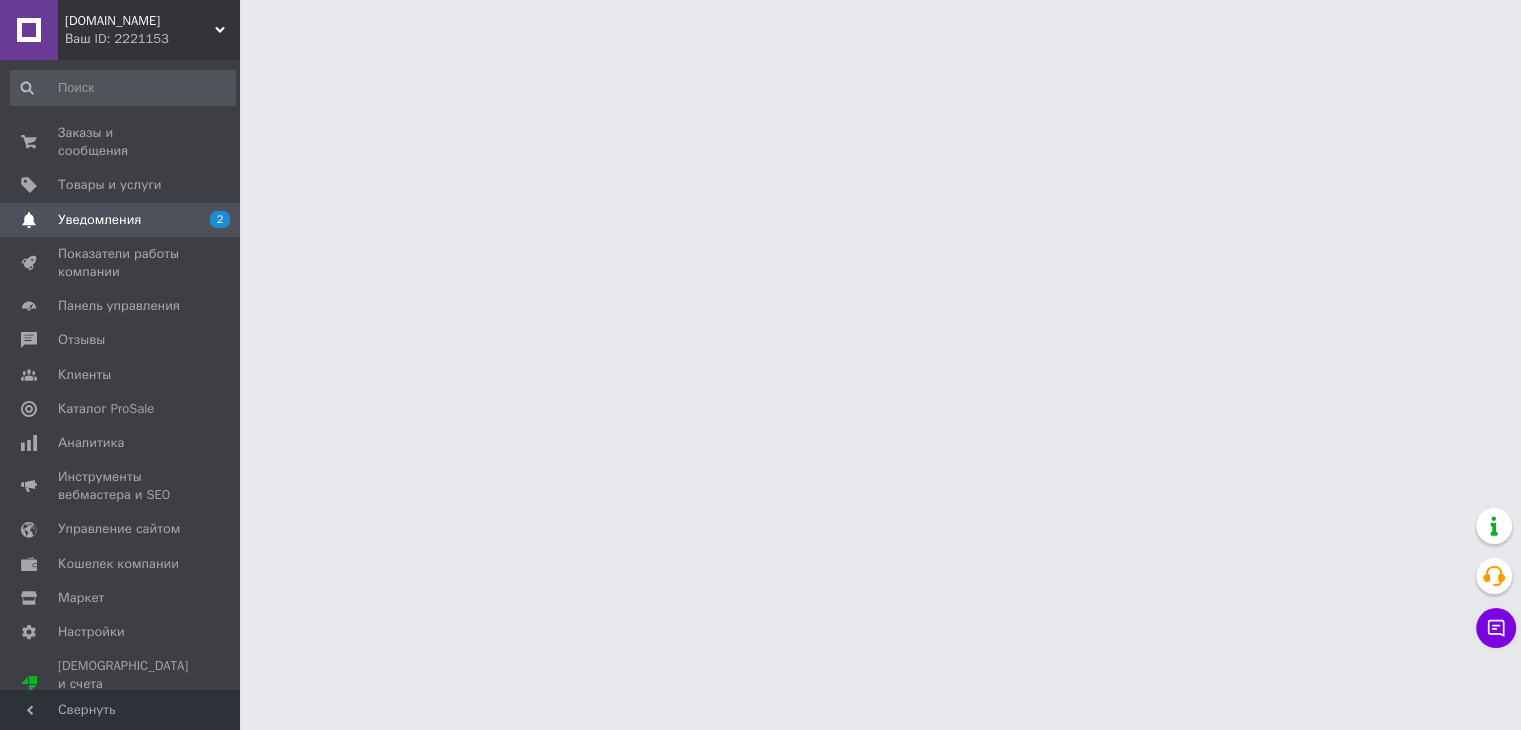 scroll, scrollTop: 0, scrollLeft: 0, axis: both 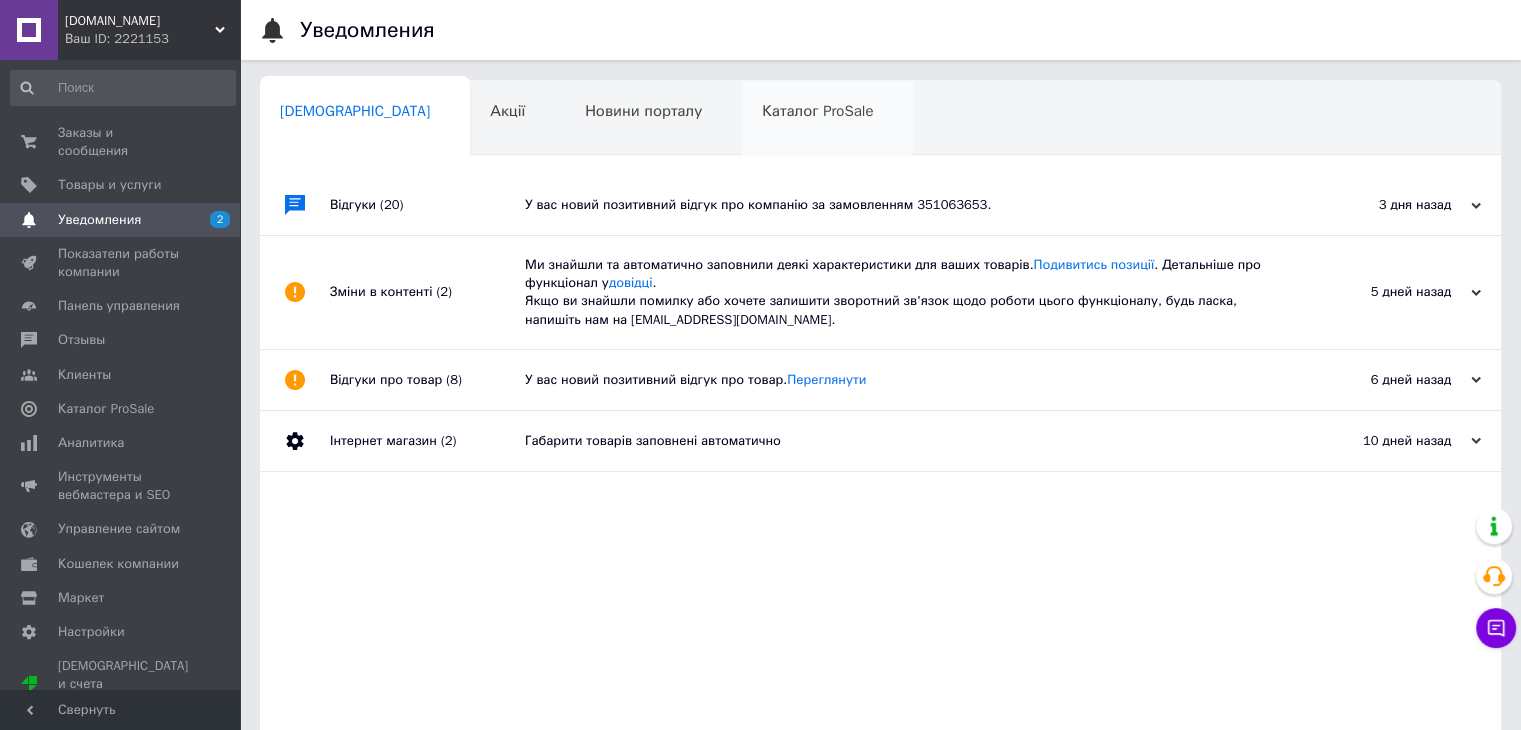 click on "Каталог ProSale" at bounding box center (817, 111) 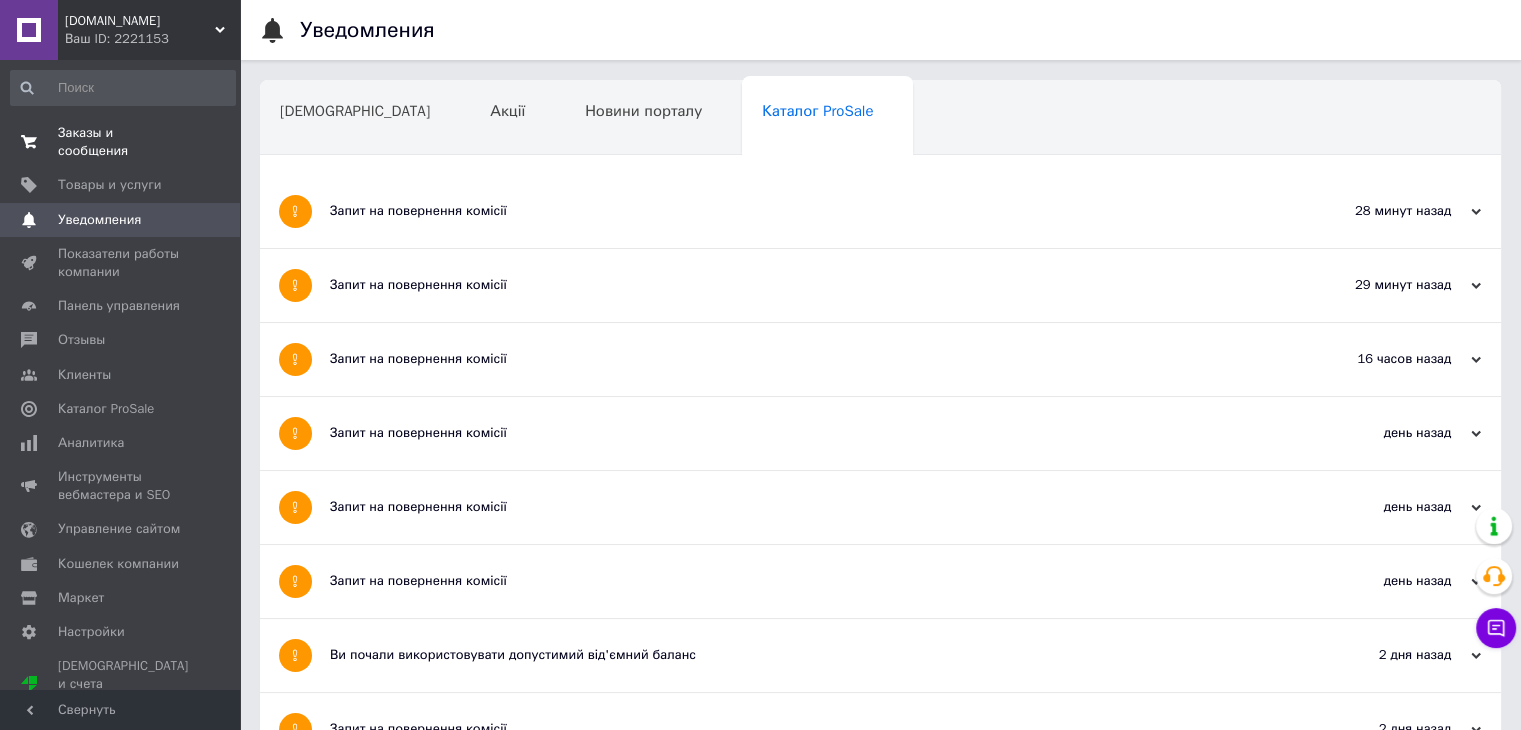 click on "Заказы и сообщения" at bounding box center (121, 142) 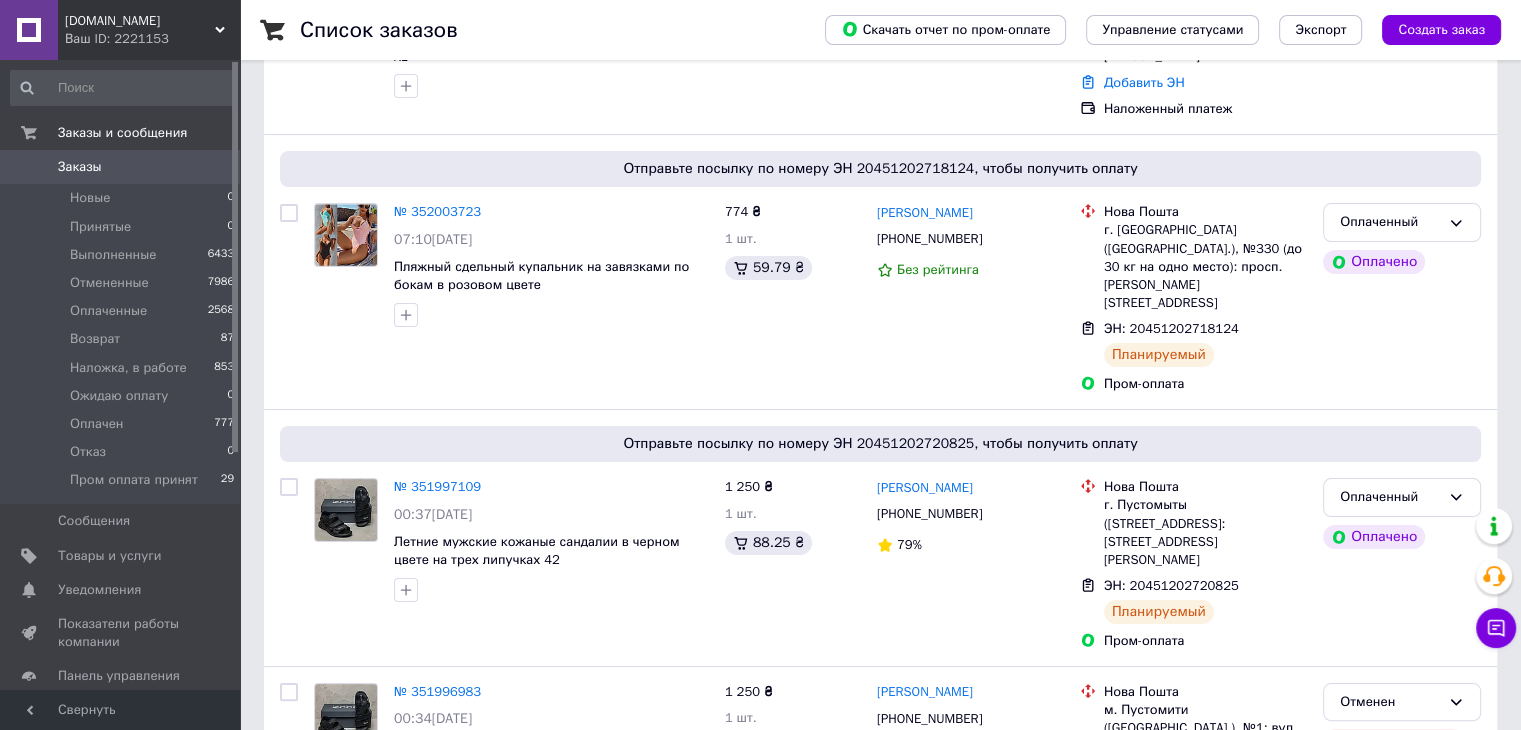 scroll, scrollTop: 600, scrollLeft: 0, axis: vertical 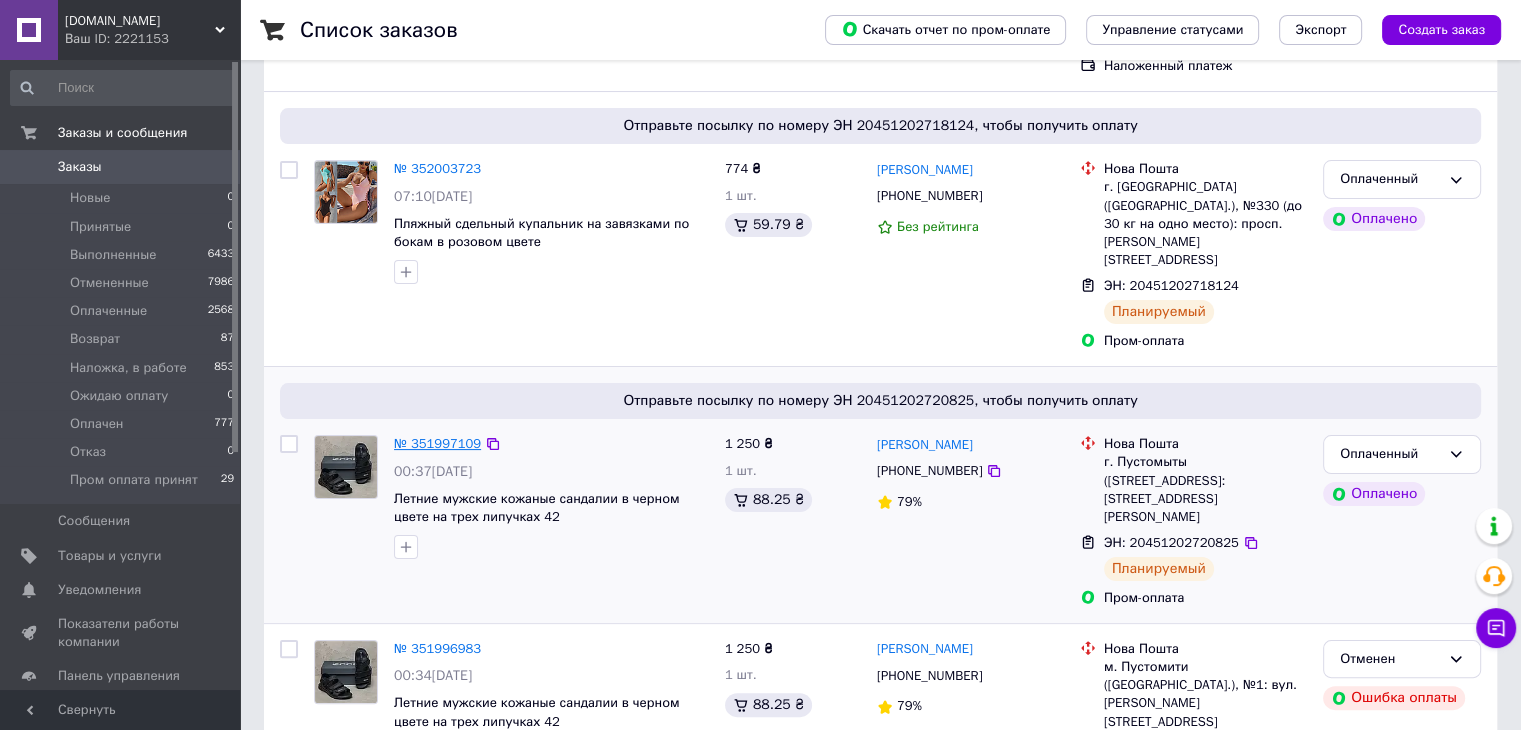 click on "№ 351997109" at bounding box center (437, 443) 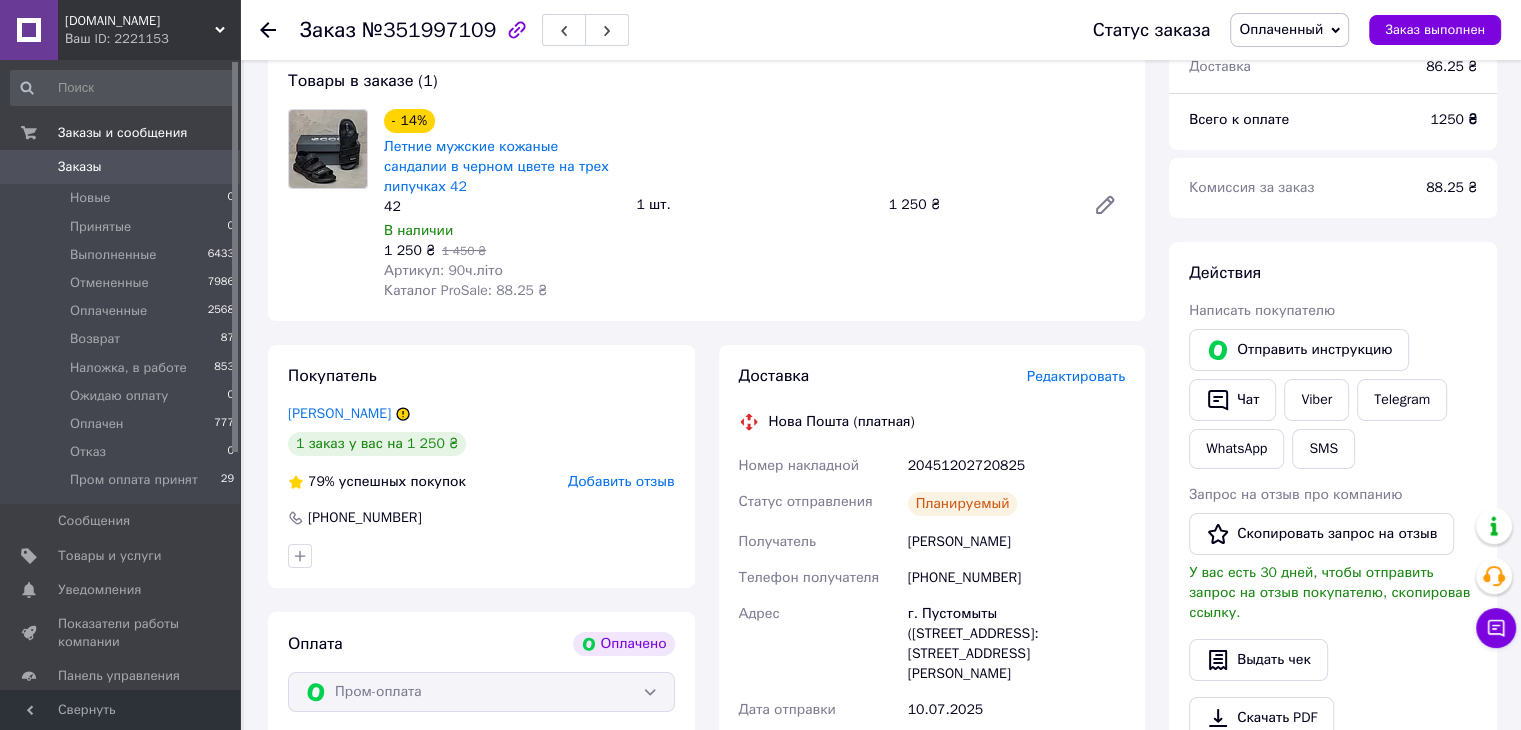 scroll, scrollTop: 300, scrollLeft: 0, axis: vertical 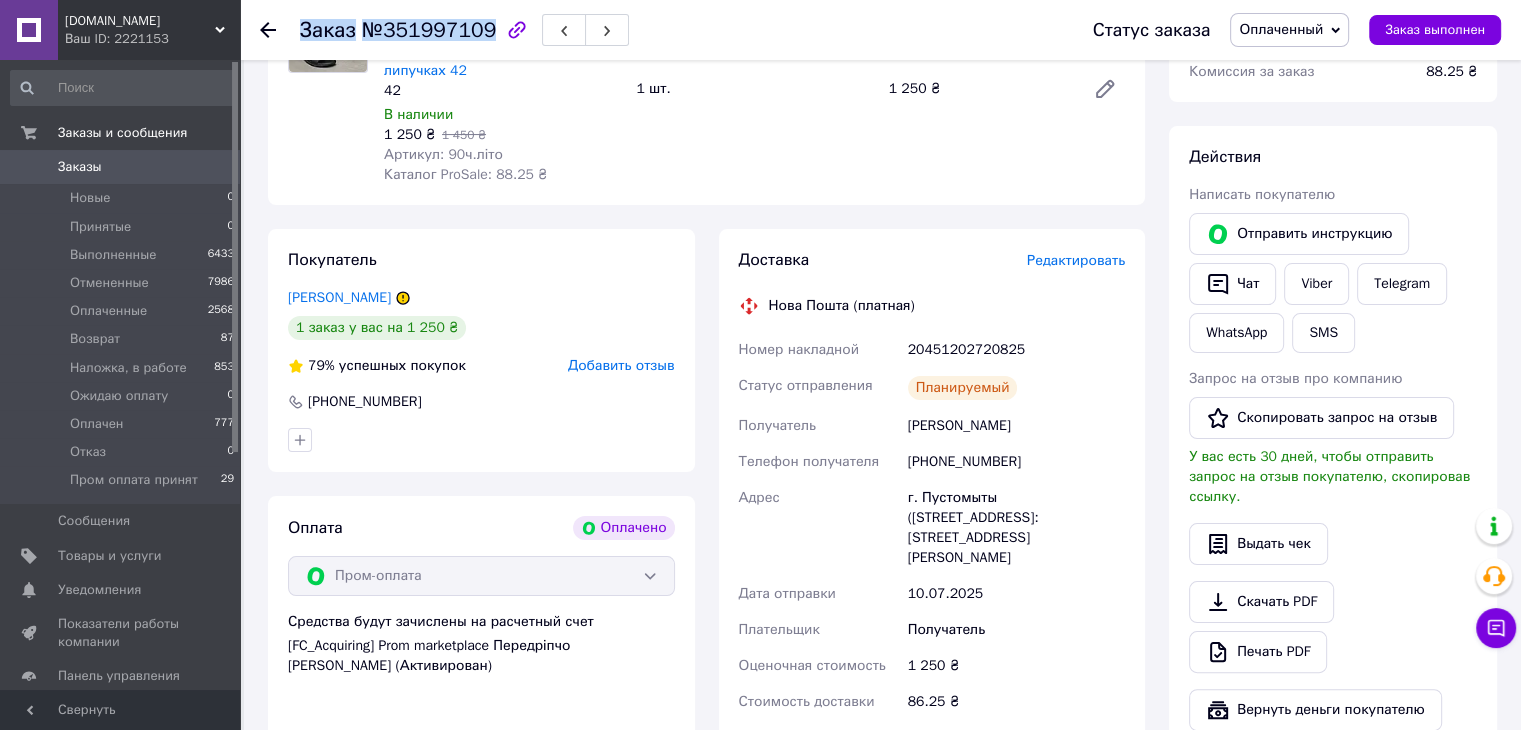 drag, startPoint x: 293, startPoint y: 18, endPoint x: 479, endPoint y: 37, distance: 186.96791 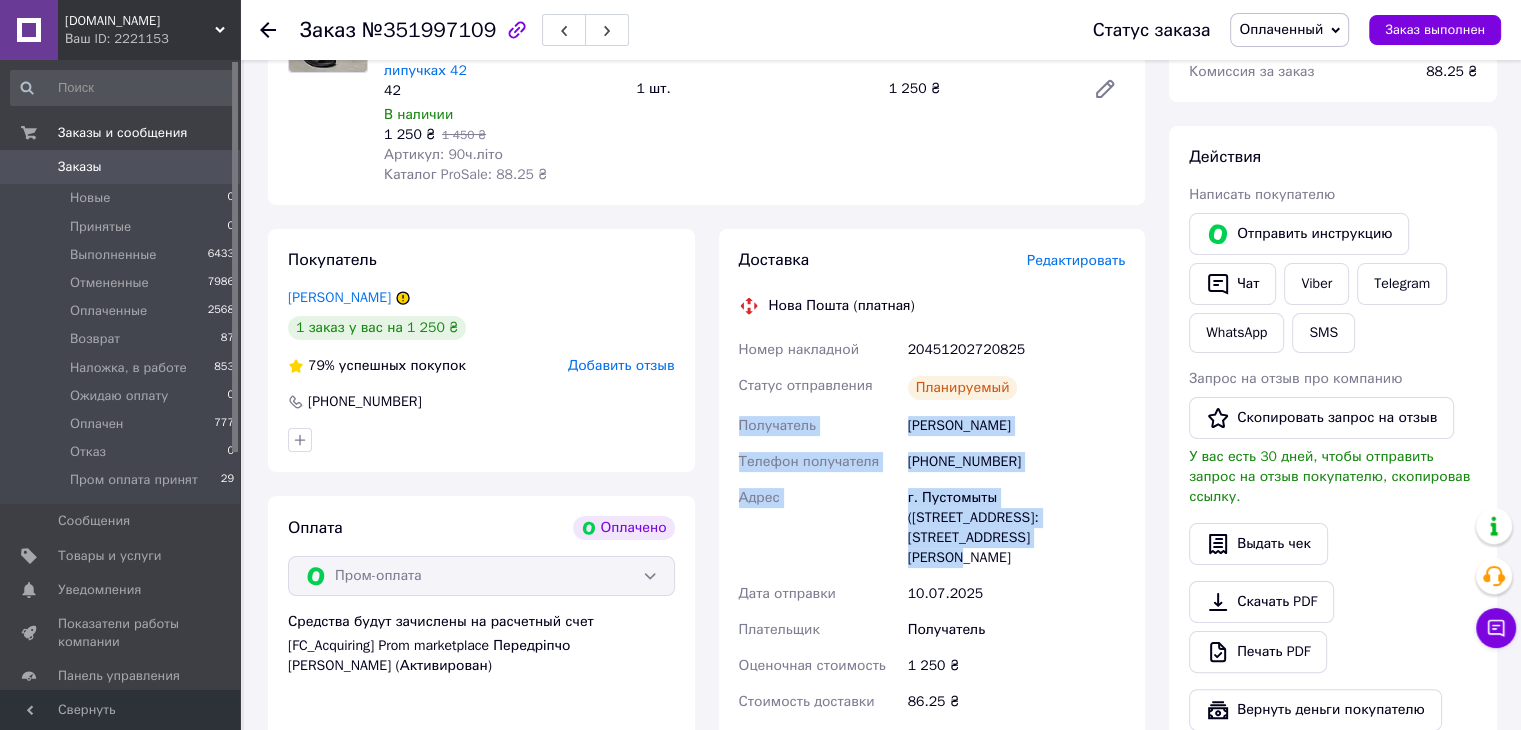 drag, startPoint x: 738, startPoint y: 406, endPoint x: 1094, endPoint y: 497, distance: 367.4466 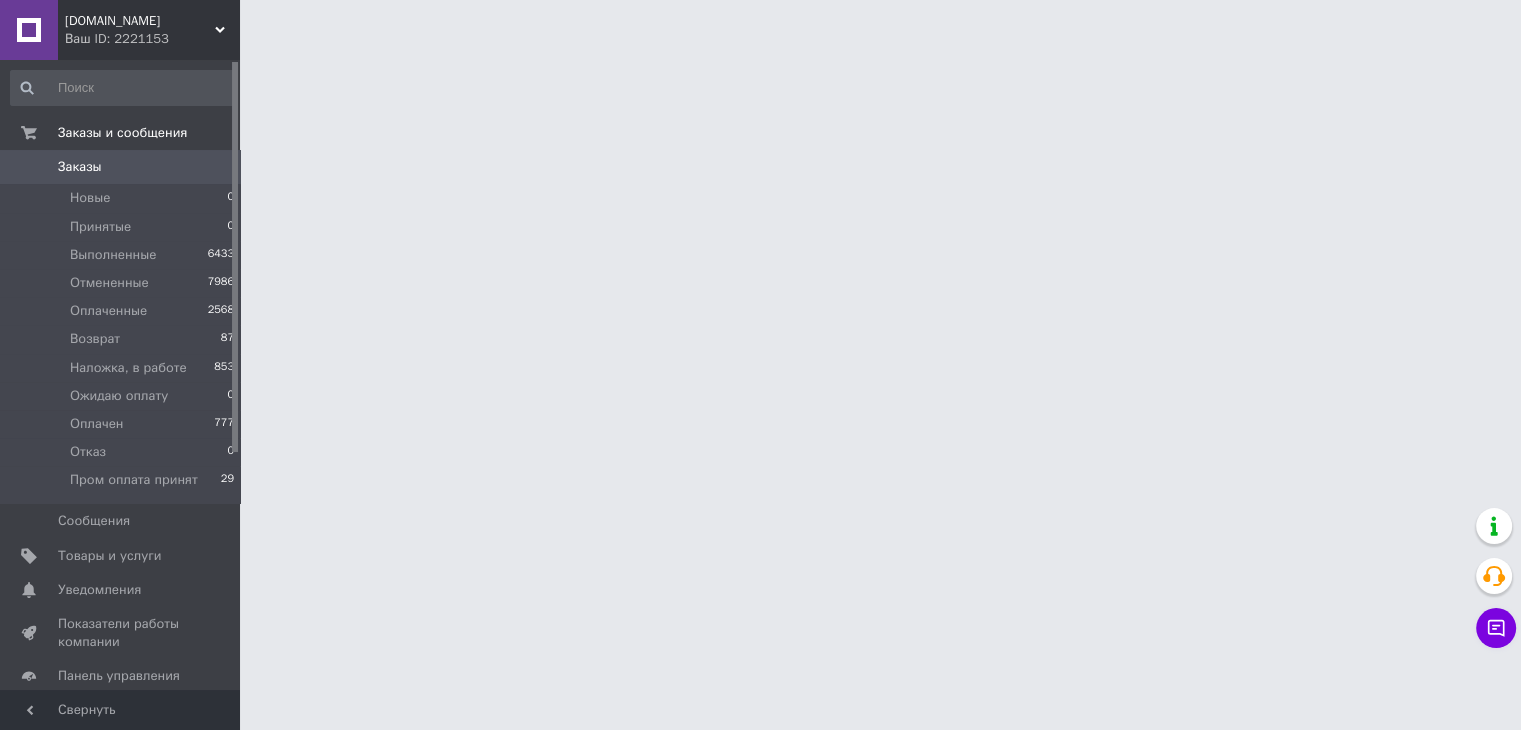 scroll, scrollTop: 0, scrollLeft: 0, axis: both 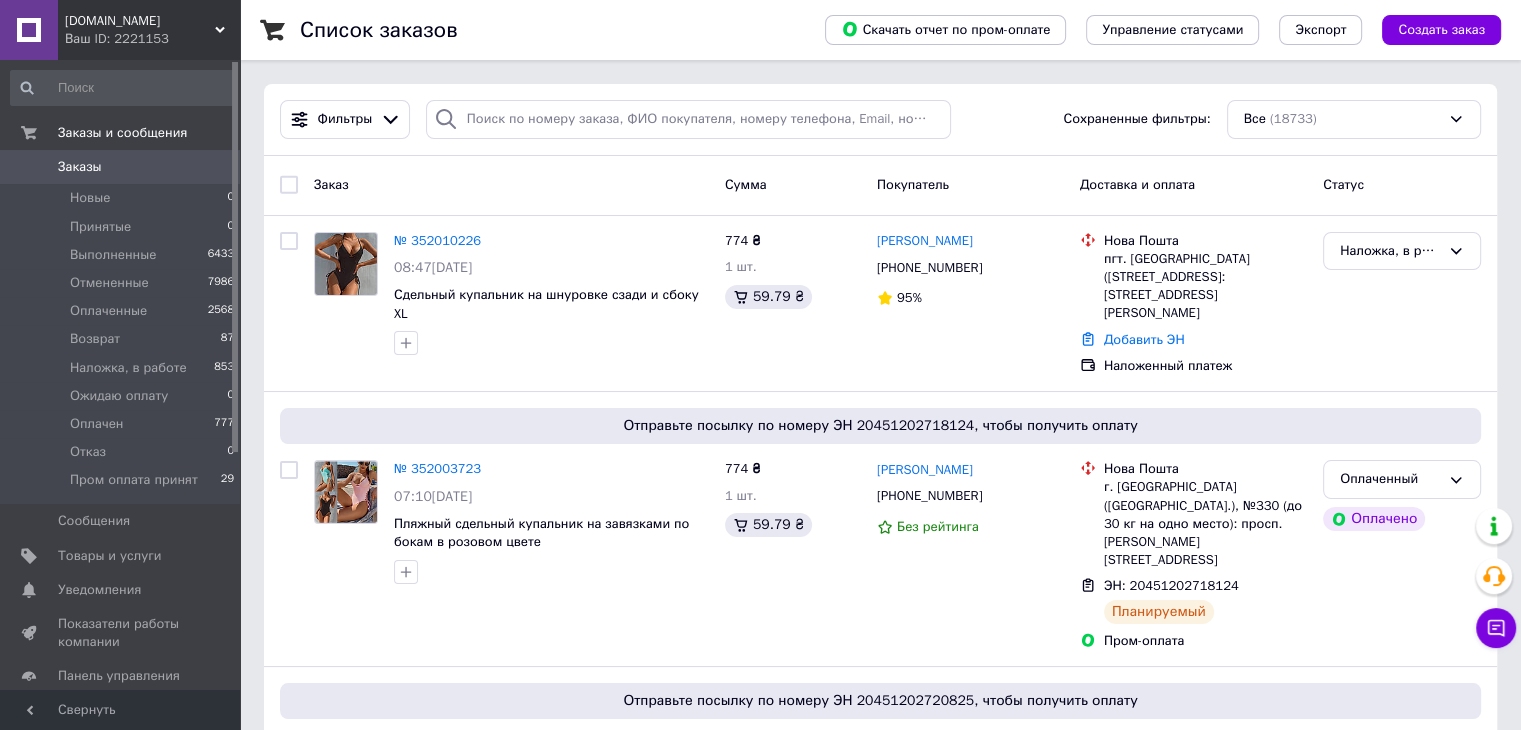 click on "Заказы" at bounding box center (80, 167) 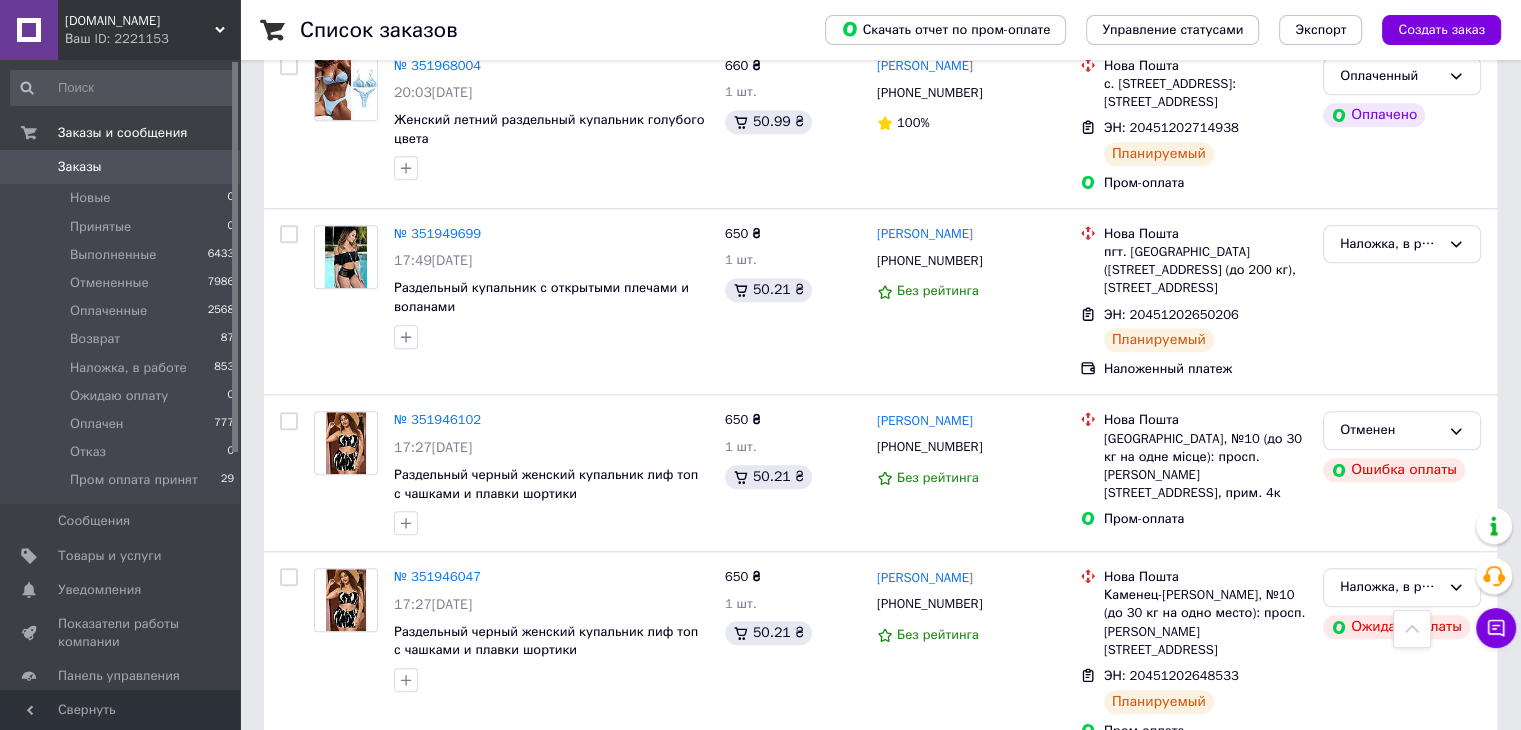 scroll, scrollTop: 1700, scrollLeft: 0, axis: vertical 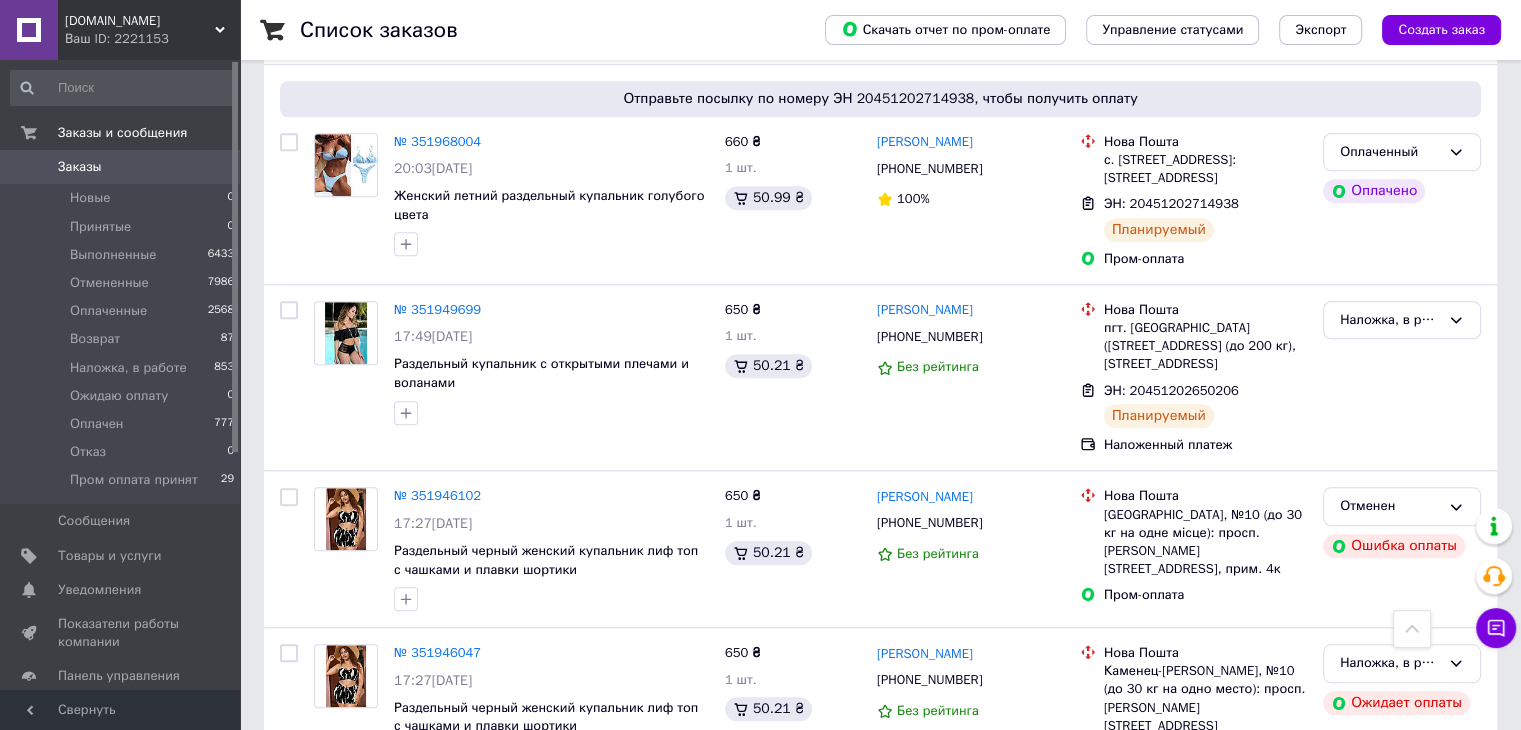 click on "[DOMAIN_NAME]" at bounding box center [140, 21] 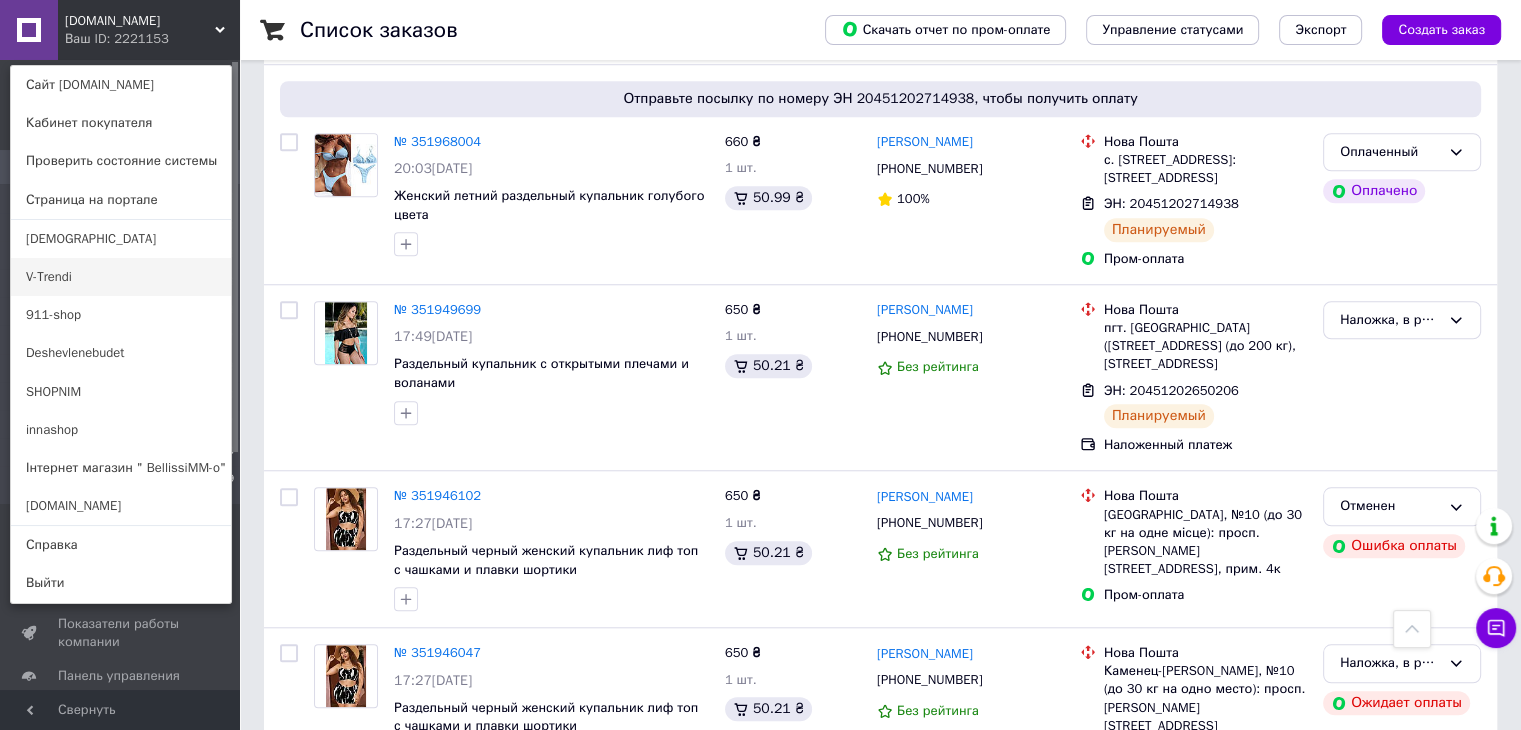click on "V-Trendi" at bounding box center (121, 277) 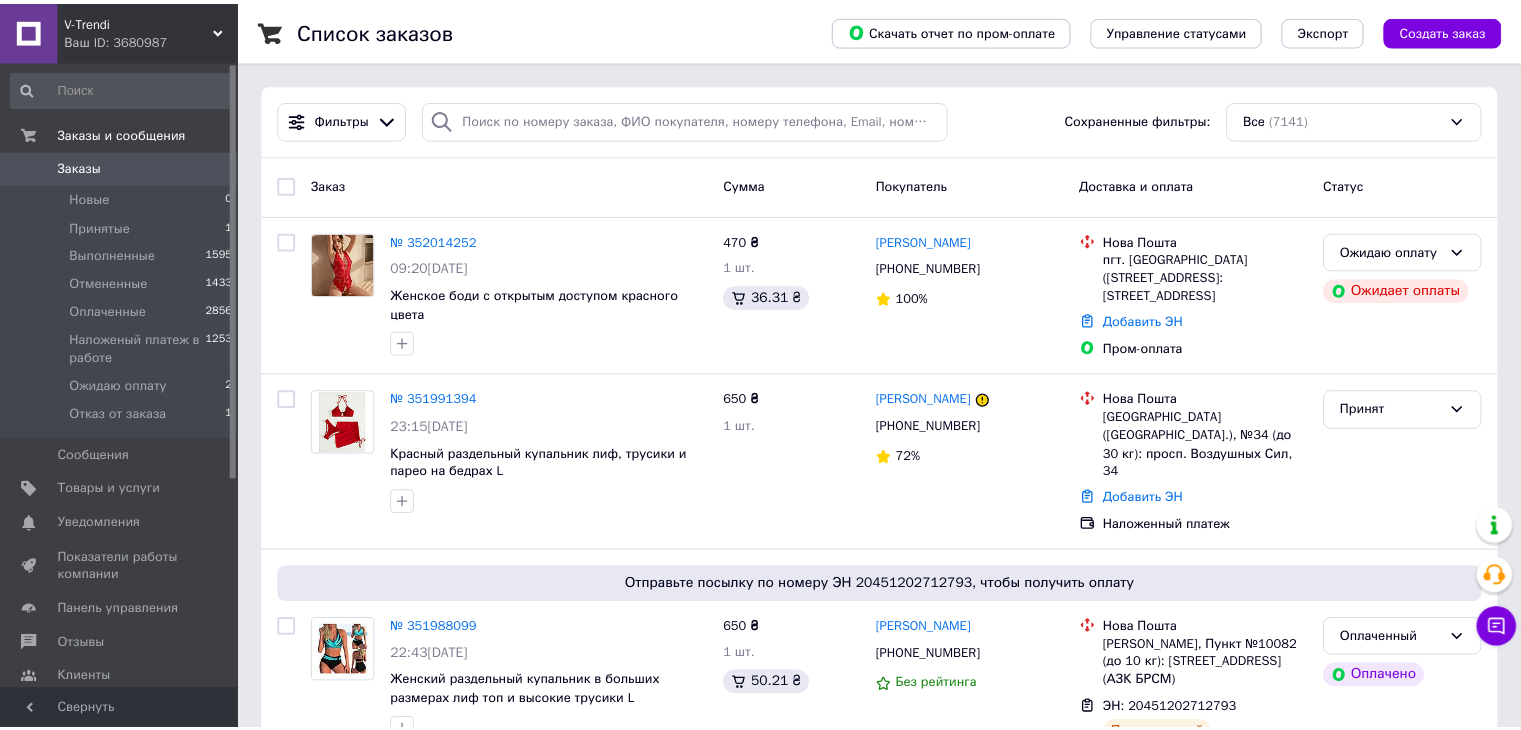 scroll, scrollTop: 0, scrollLeft: 0, axis: both 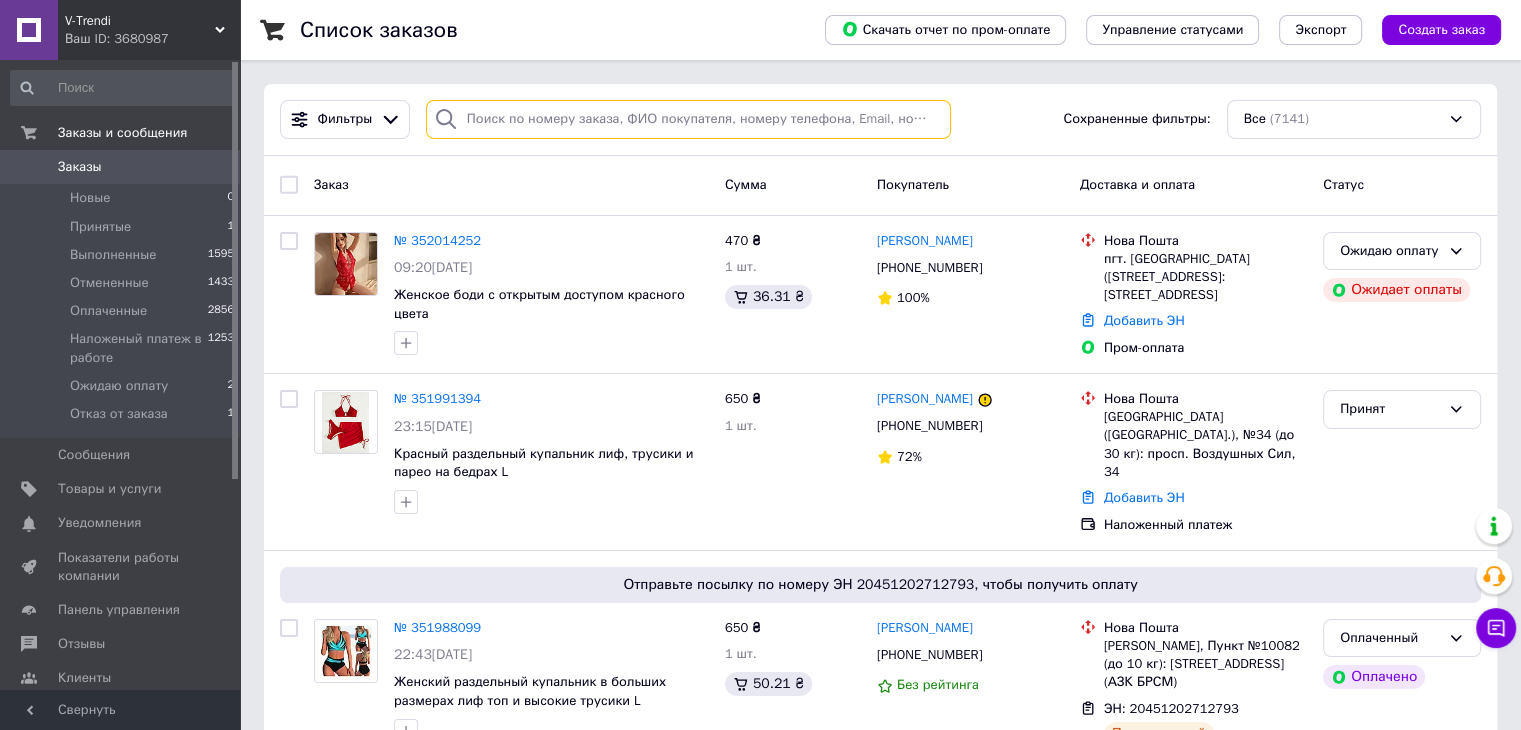 click at bounding box center (688, 119) 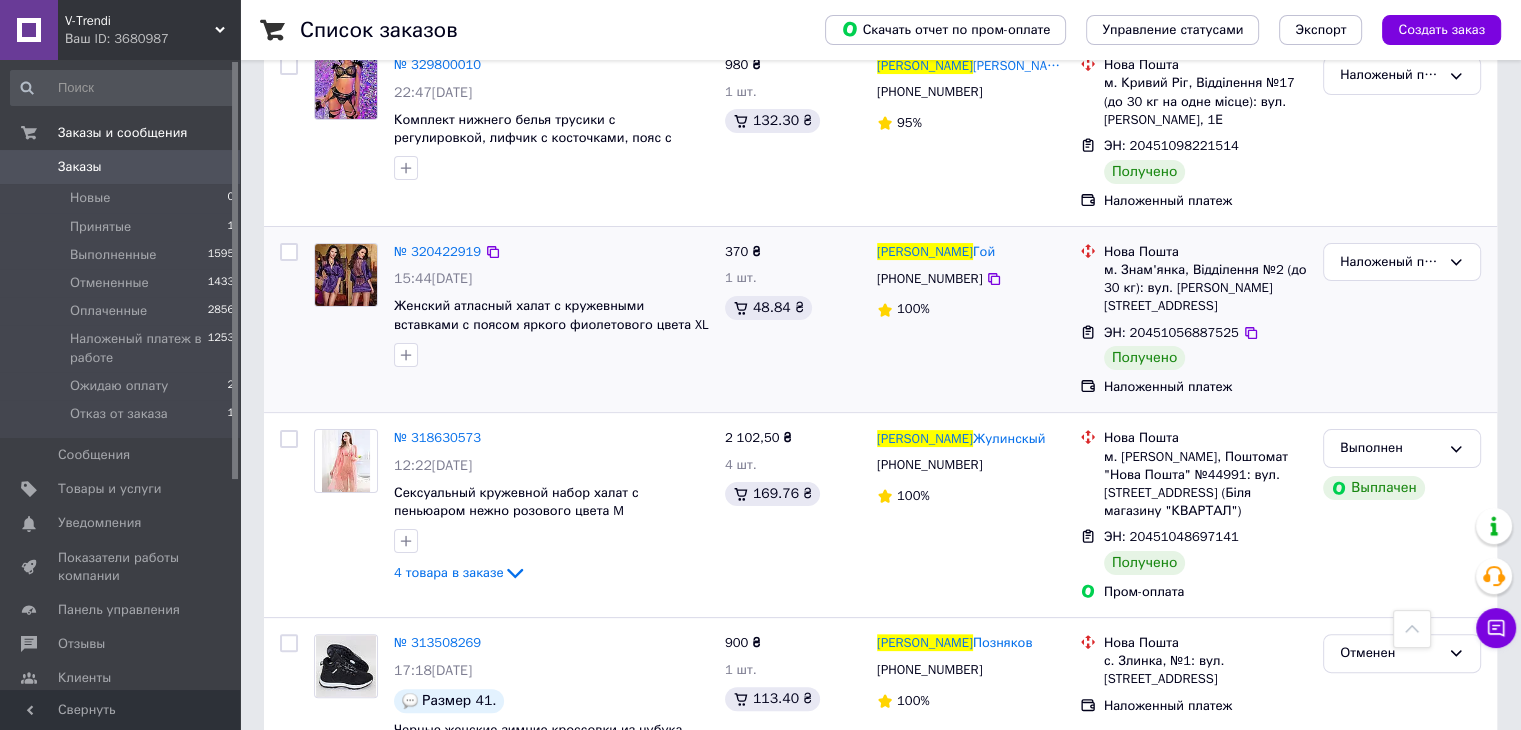 scroll, scrollTop: 0, scrollLeft: 0, axis: both 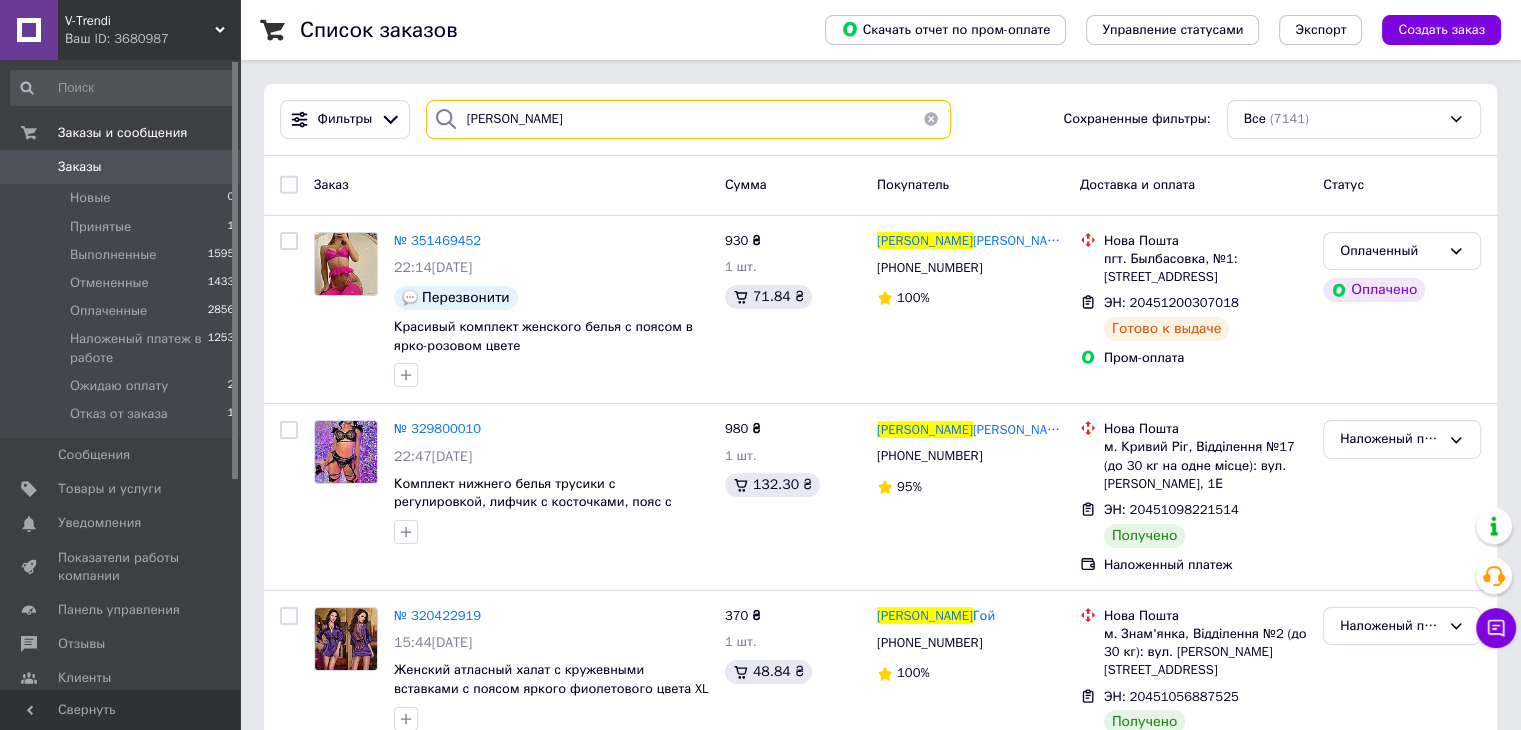 type on "[PERSON_NAME]" 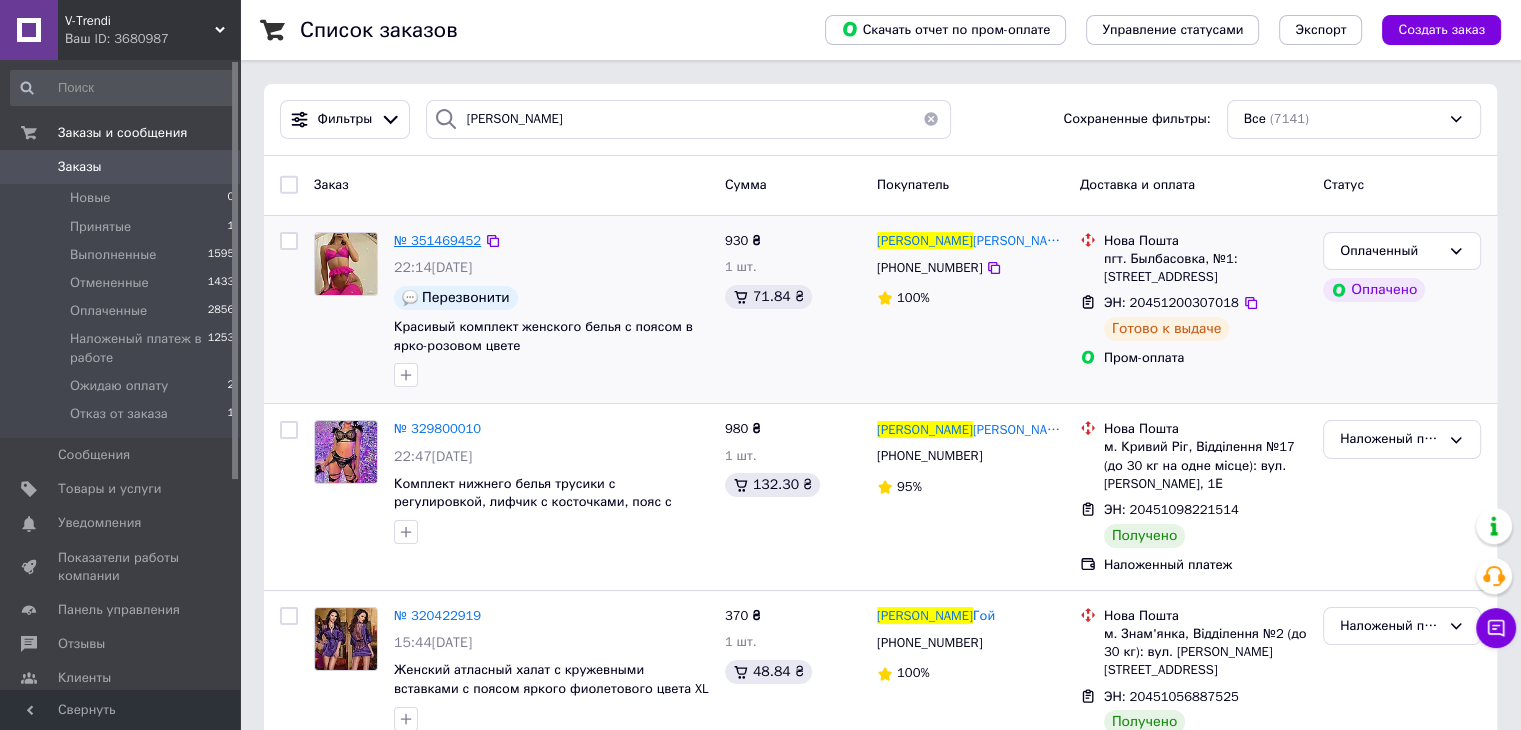 click on "№ 351469452" at bounding box center [437, 240] 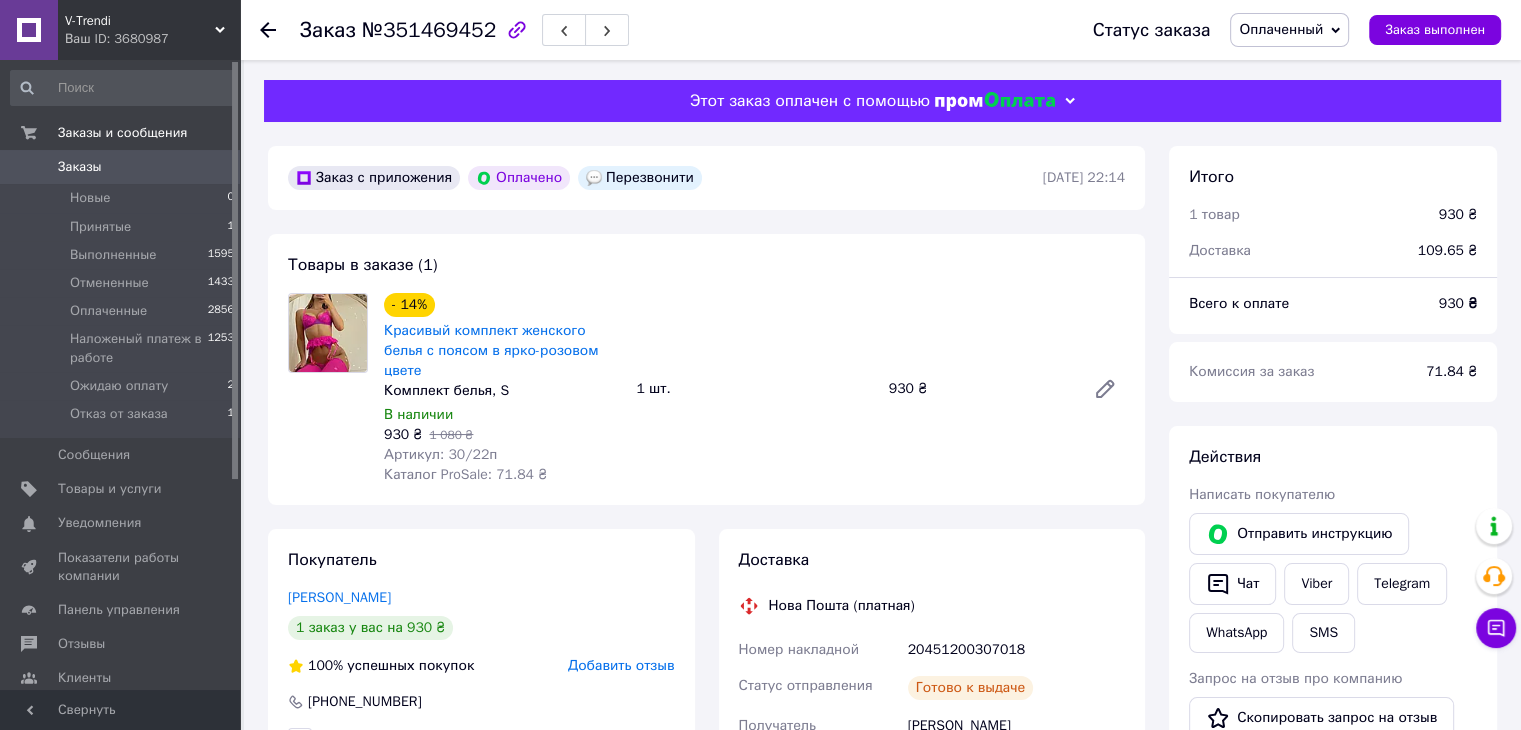 scroll, scrollTop: 44, scrollLeft: 0, axis: vertical 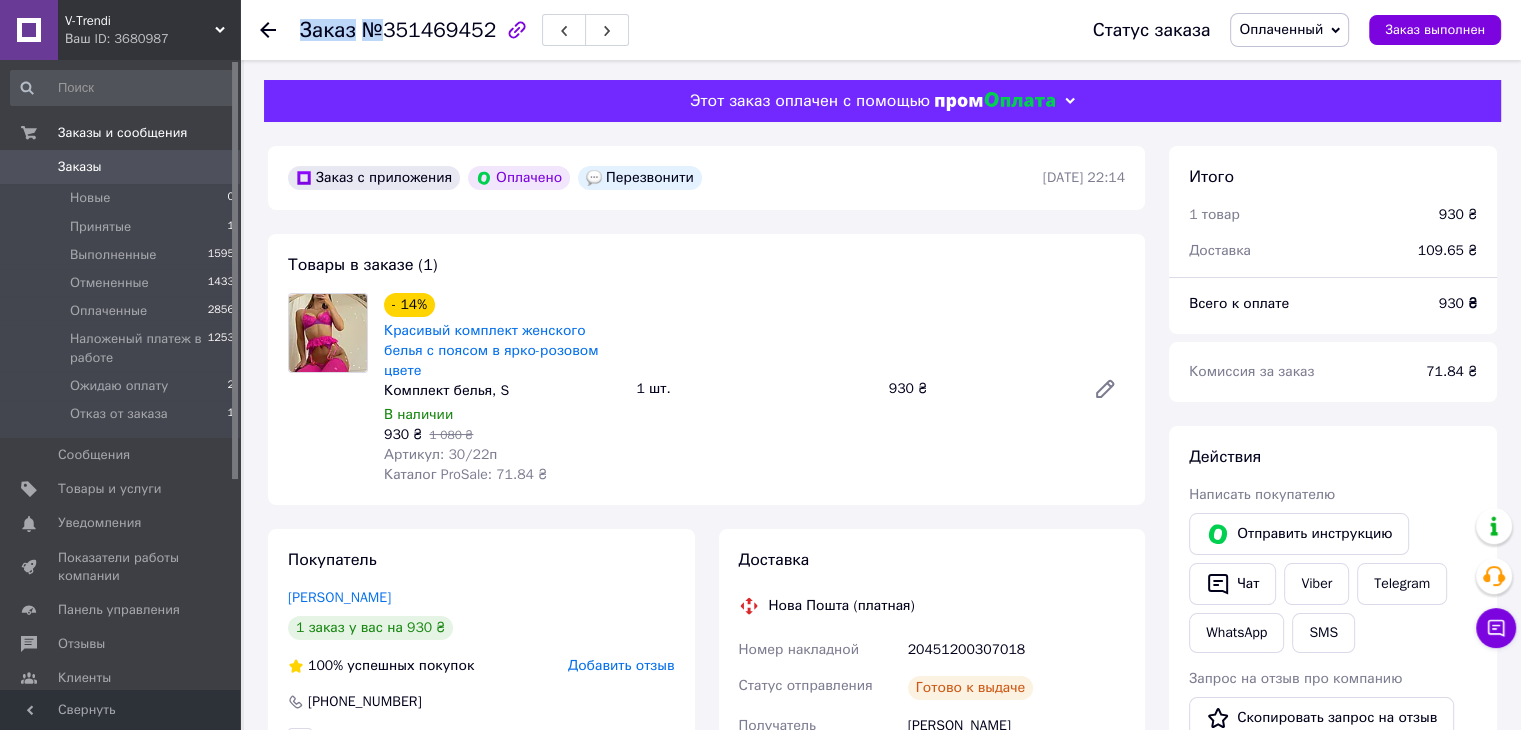 drag, startPoint x: 382, startPoint y: 28, endPoint x: 484, endPoint y: 26, distance: 102.01961 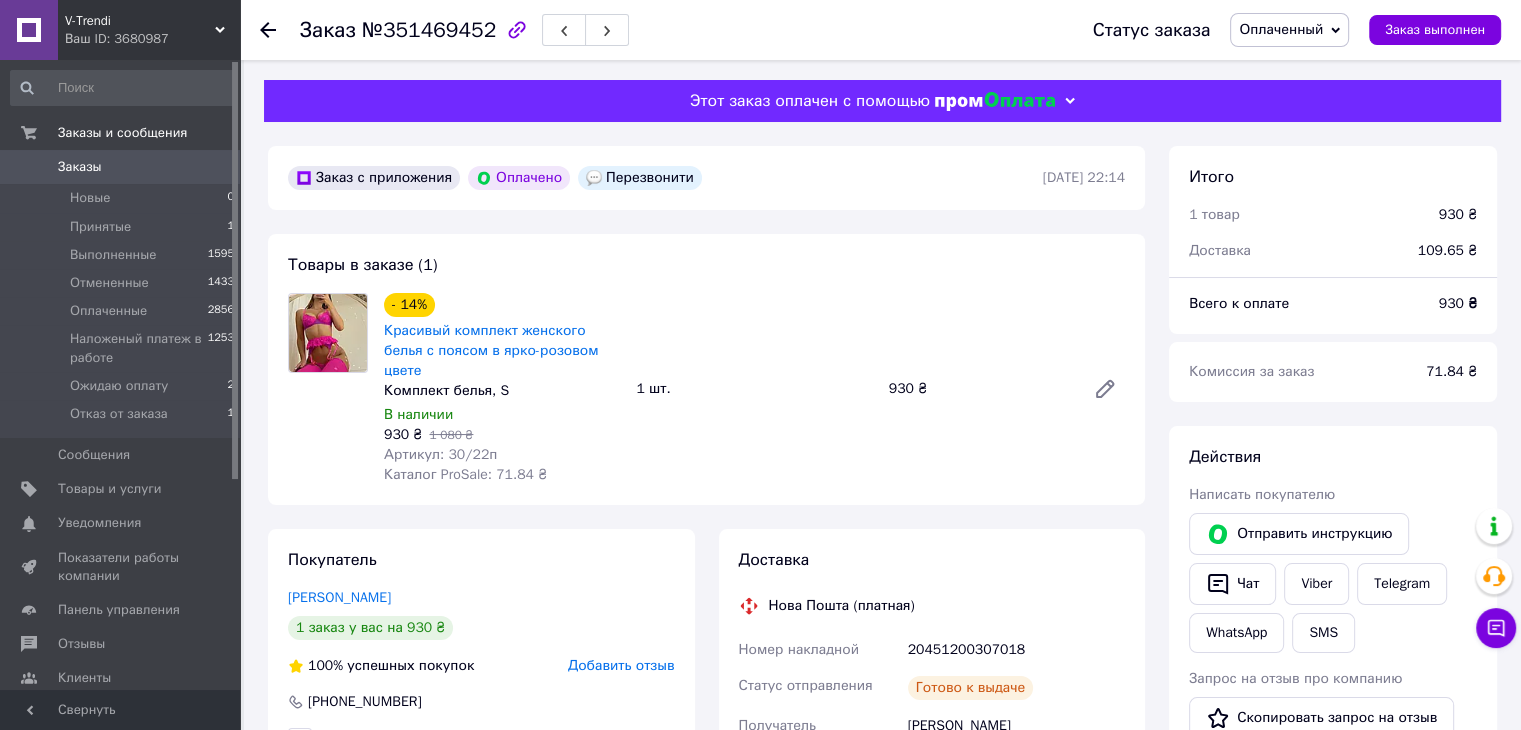 click on "№351469452" at bounding box center (429, 30) 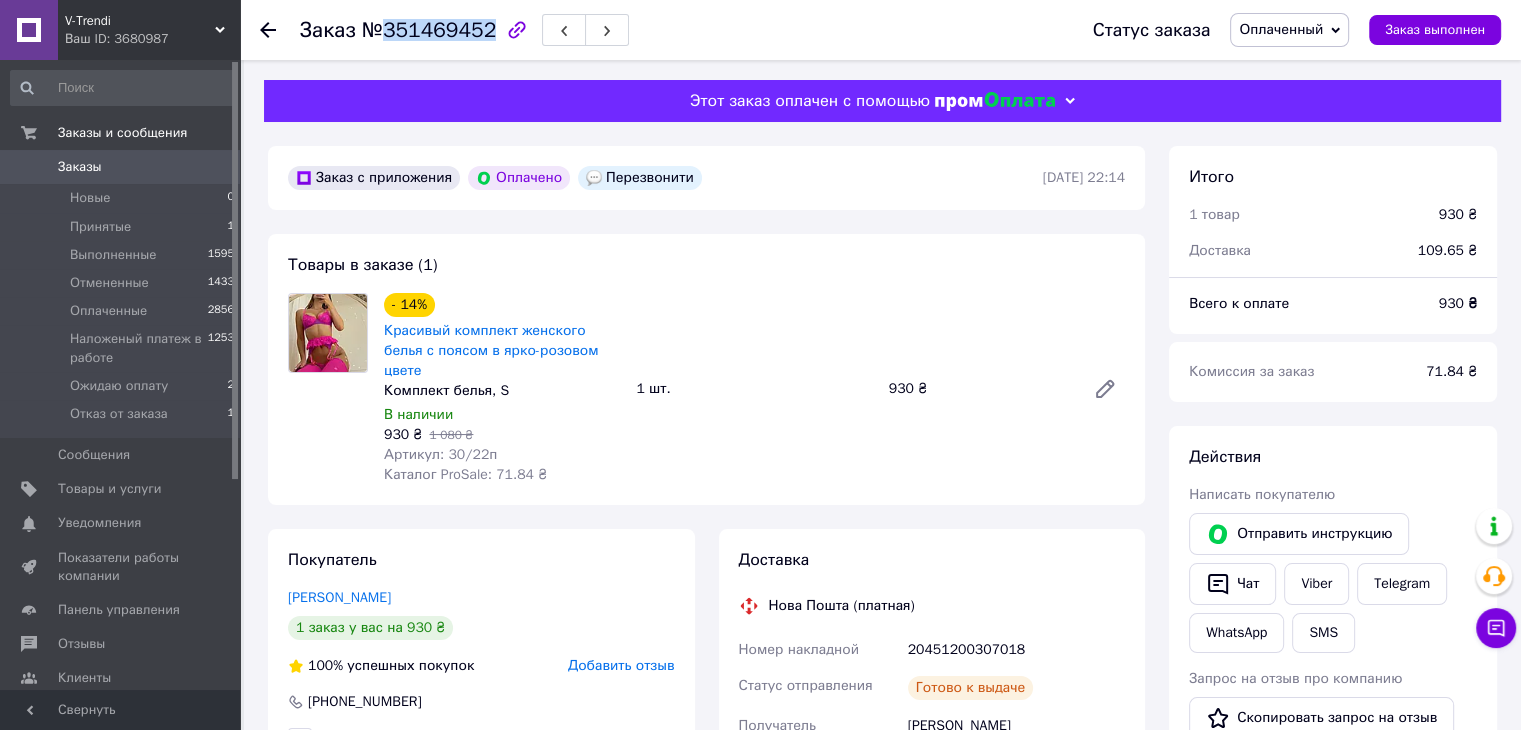 drag, startPoint x: 385, startPoint y: 30, endPoint x: 480, endPoint y: 28, distance: 95.02105 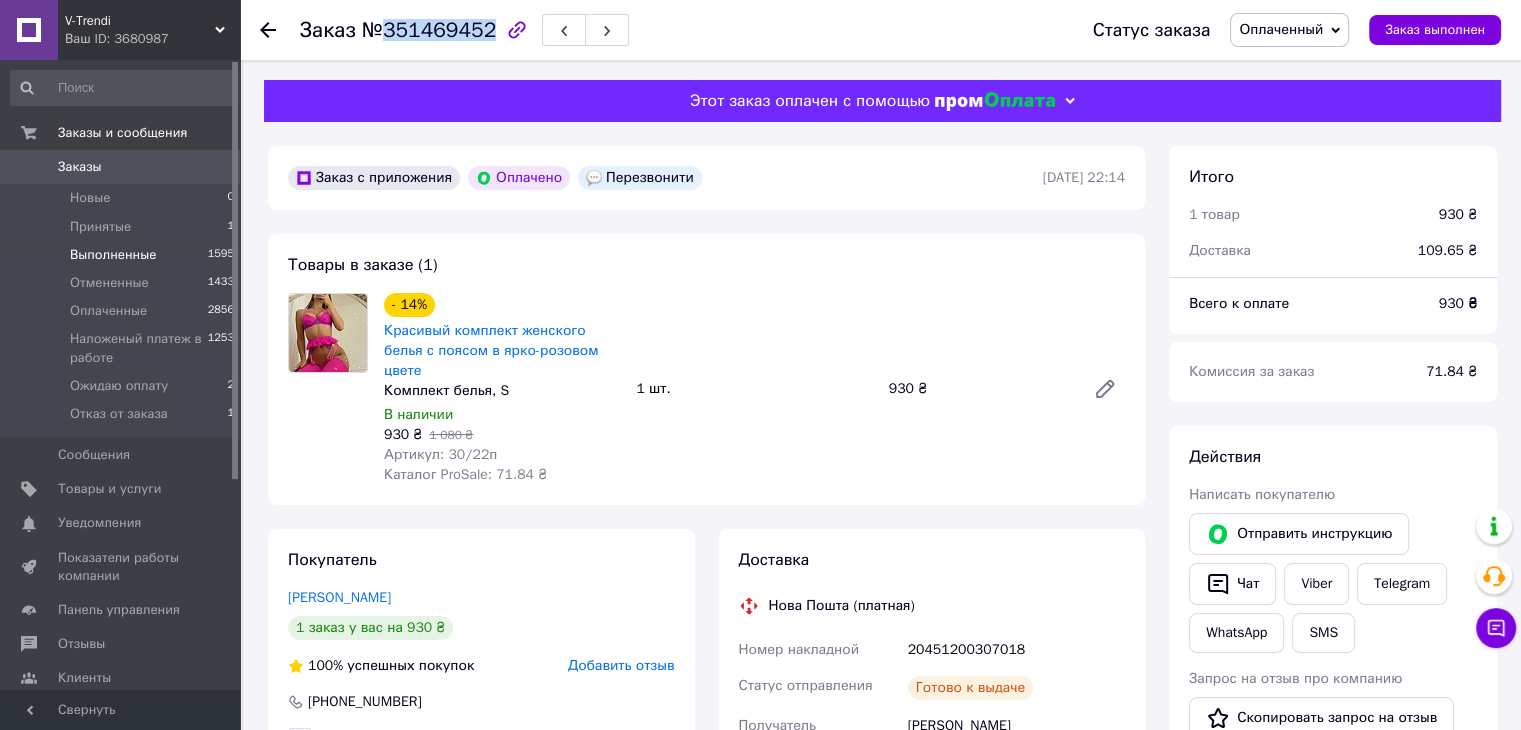 drag, startPoint x: 92, startPoint y: 158, endPoint x: 212, endPoint y: 241, distance: 145.9075 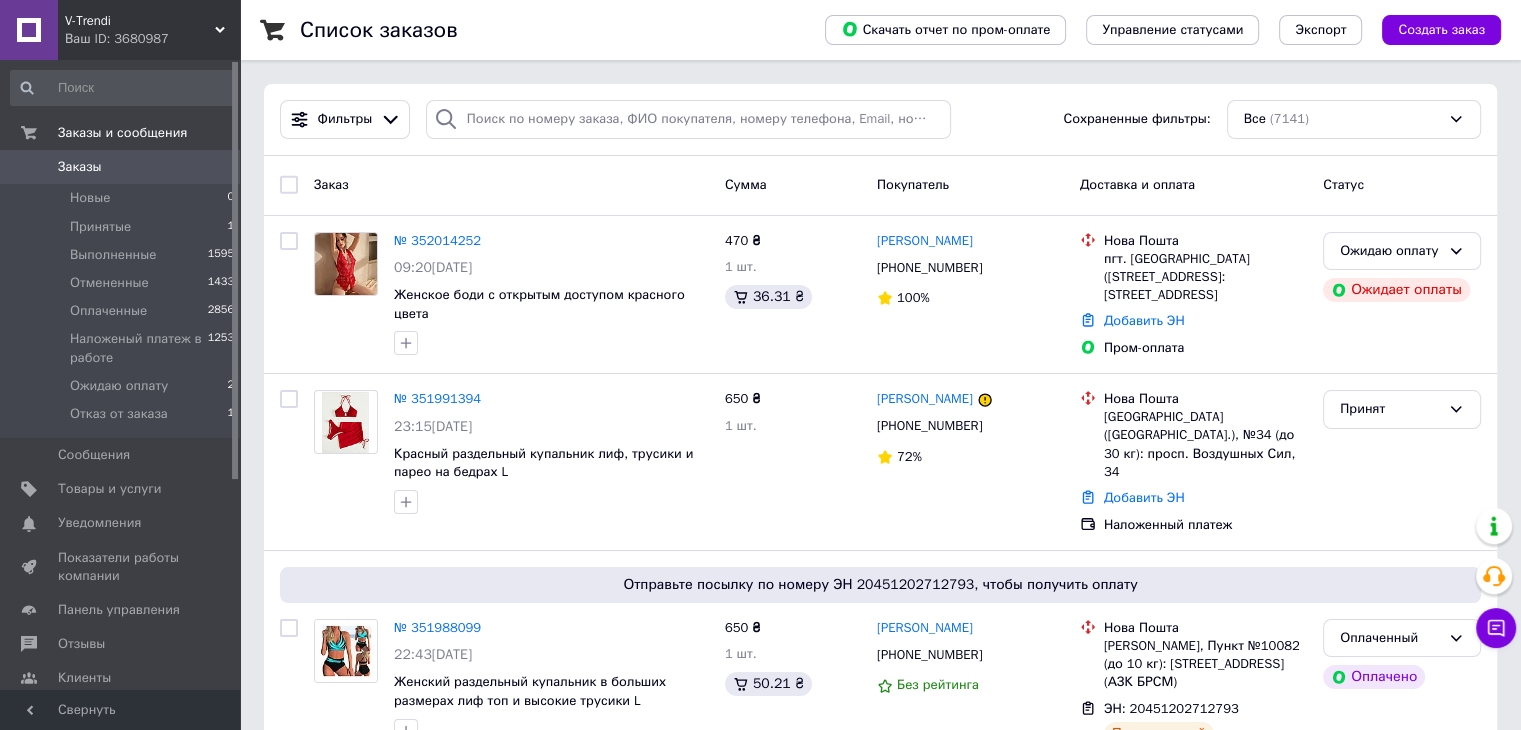 click on "Список заказов   Скачать отчет по пром-оплате Управление статусами Экспорт Создать заказ Фильтры Сохраненные фильтры: Все (7141) Заказ Сумма Покупатель Доставка и оплата Статус № 352014252 09:20, 10.07.2025 Женское боди с открытым доступом красного цвета 470 ₴ 1 шт. 36.31 ₴ Анна Марченко +380505221762 100% Нова Пошта пгт. Обуховка (Днепропетровская обл.), № 1: ул. Центральная, 44а Добавить ЭН Пром-оплата Ожидаю оплату  Ожидает оплаты № 351991394 23:15, 09.07.2025 Красный раздельный купальник лиф, трусики и парео на бедрах L 650 ₴ 1 шт. Ольга Соболь +380507326184 72% Нова Пошта Добавить ЭН Наложенный платеж 1" at bounding box center [880, 1999] 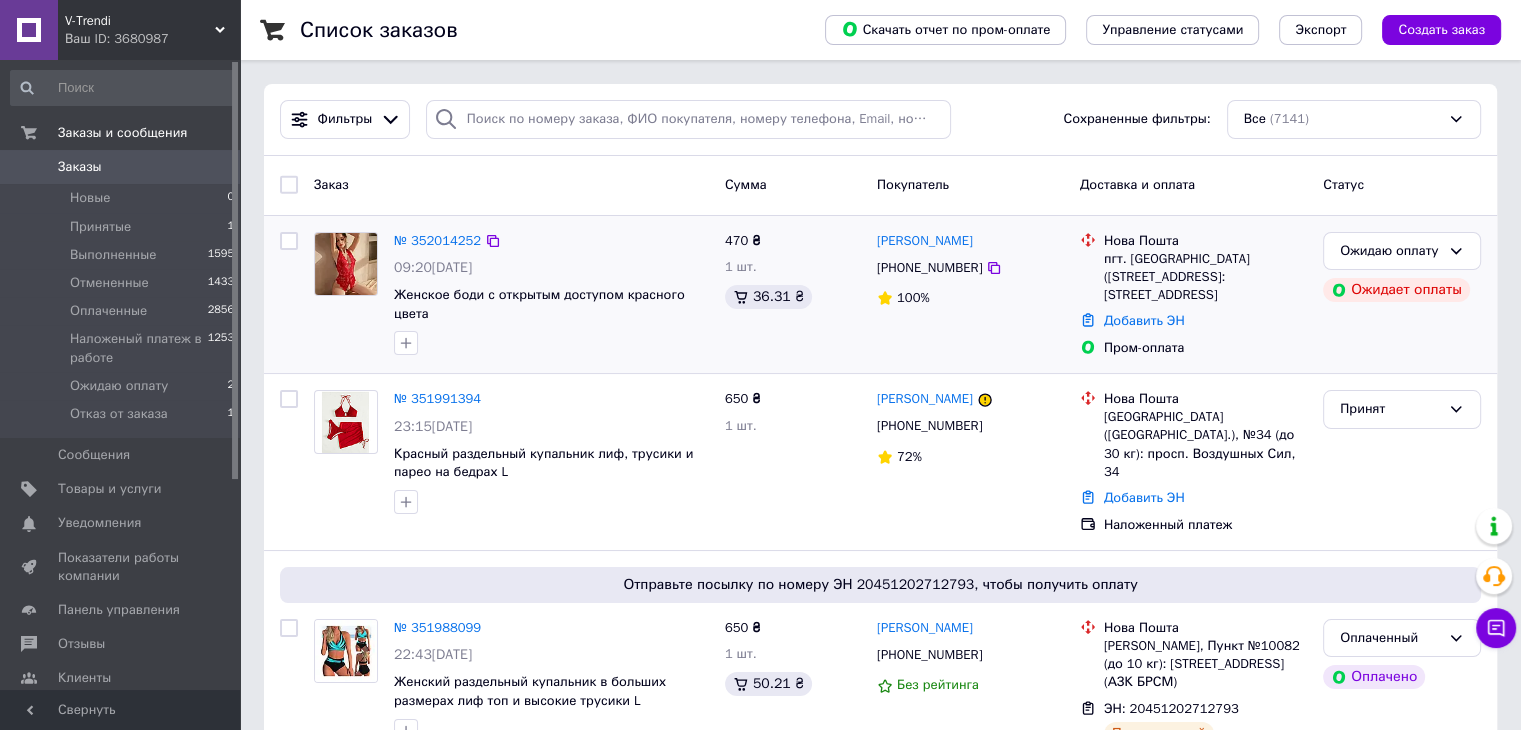 click on "№ 352014252" at bounding box center (437, 241) 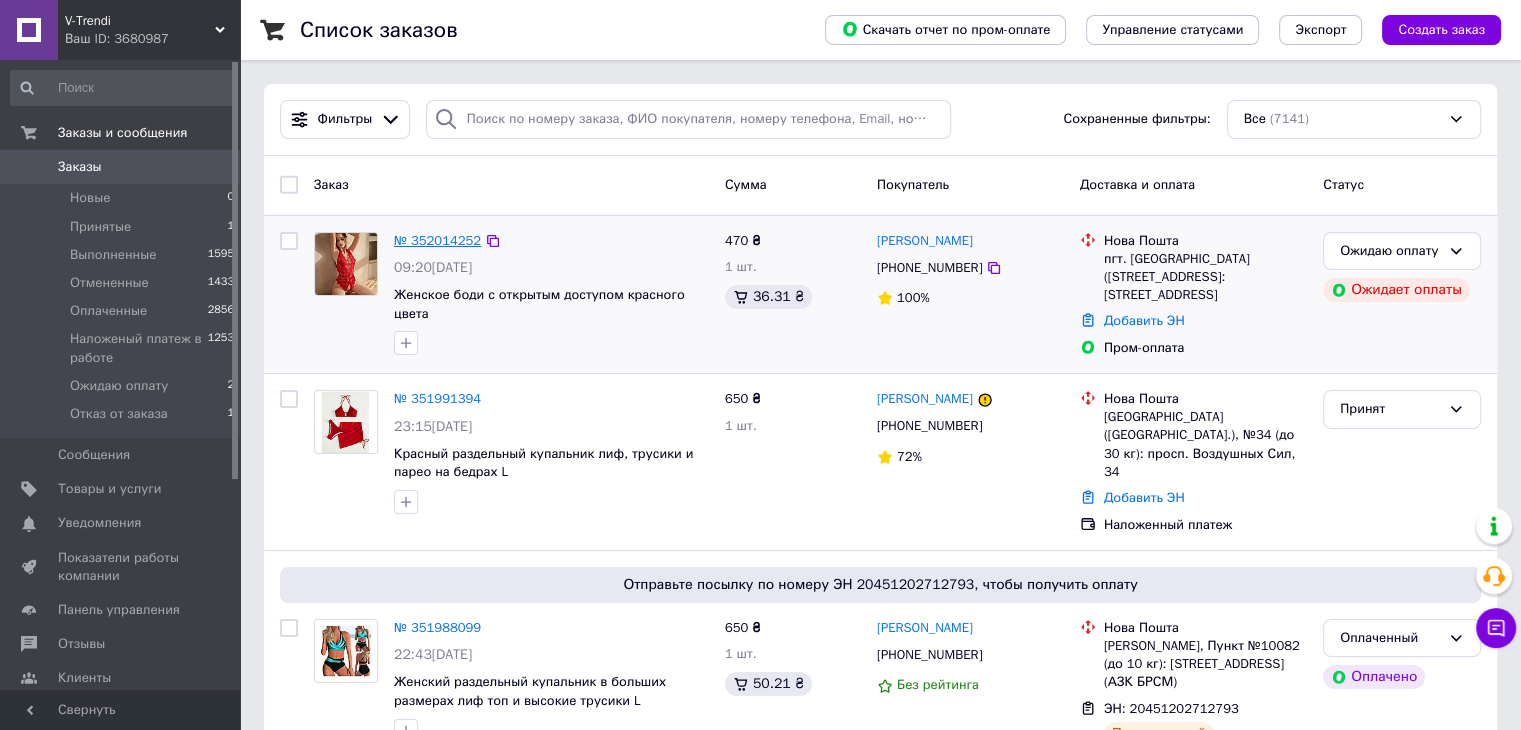 click on "№ 352014252" at bounding box center (437, 240) 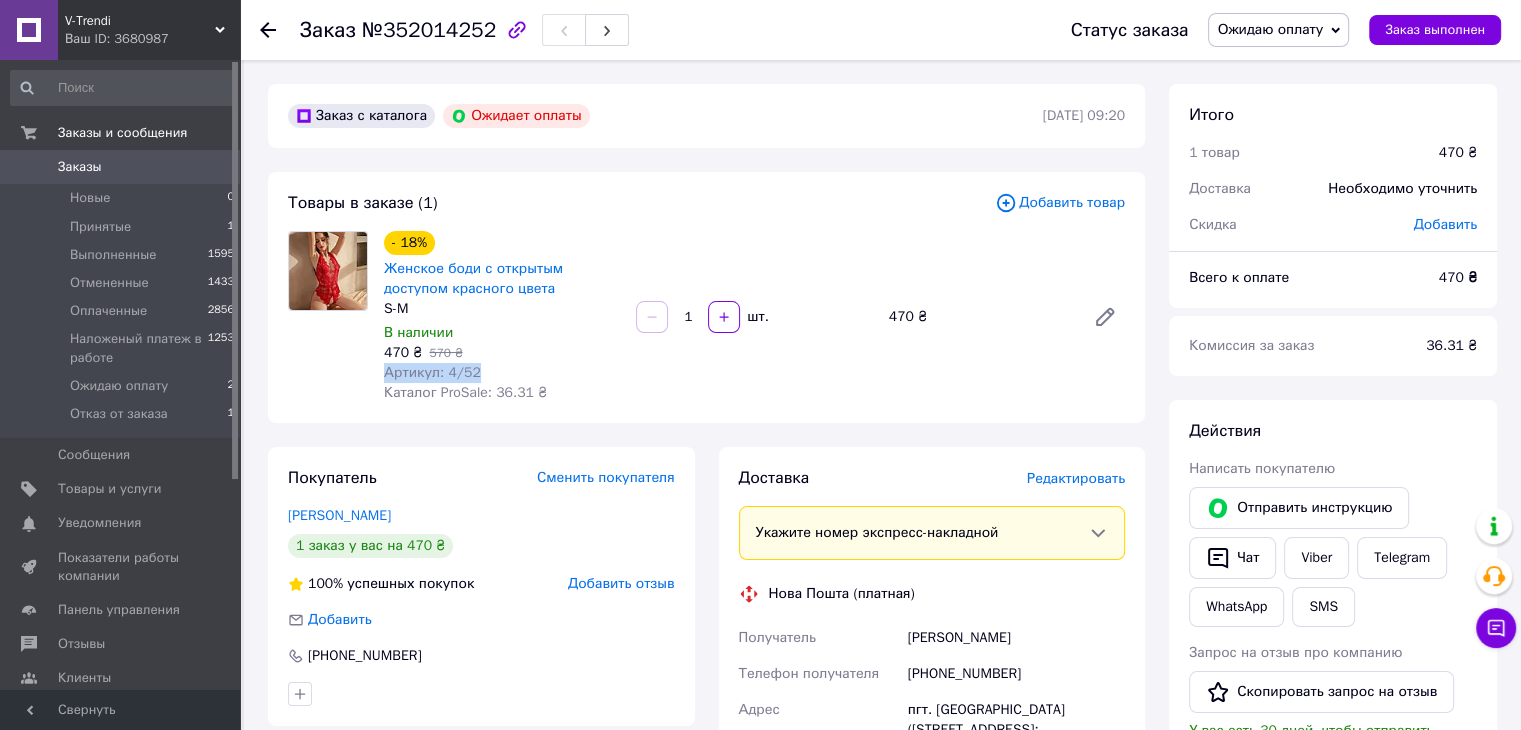 drag, startPoint x: 395, startPoint y: 371, endPoint x: 495, endPoint y: 373, distance: 100.02 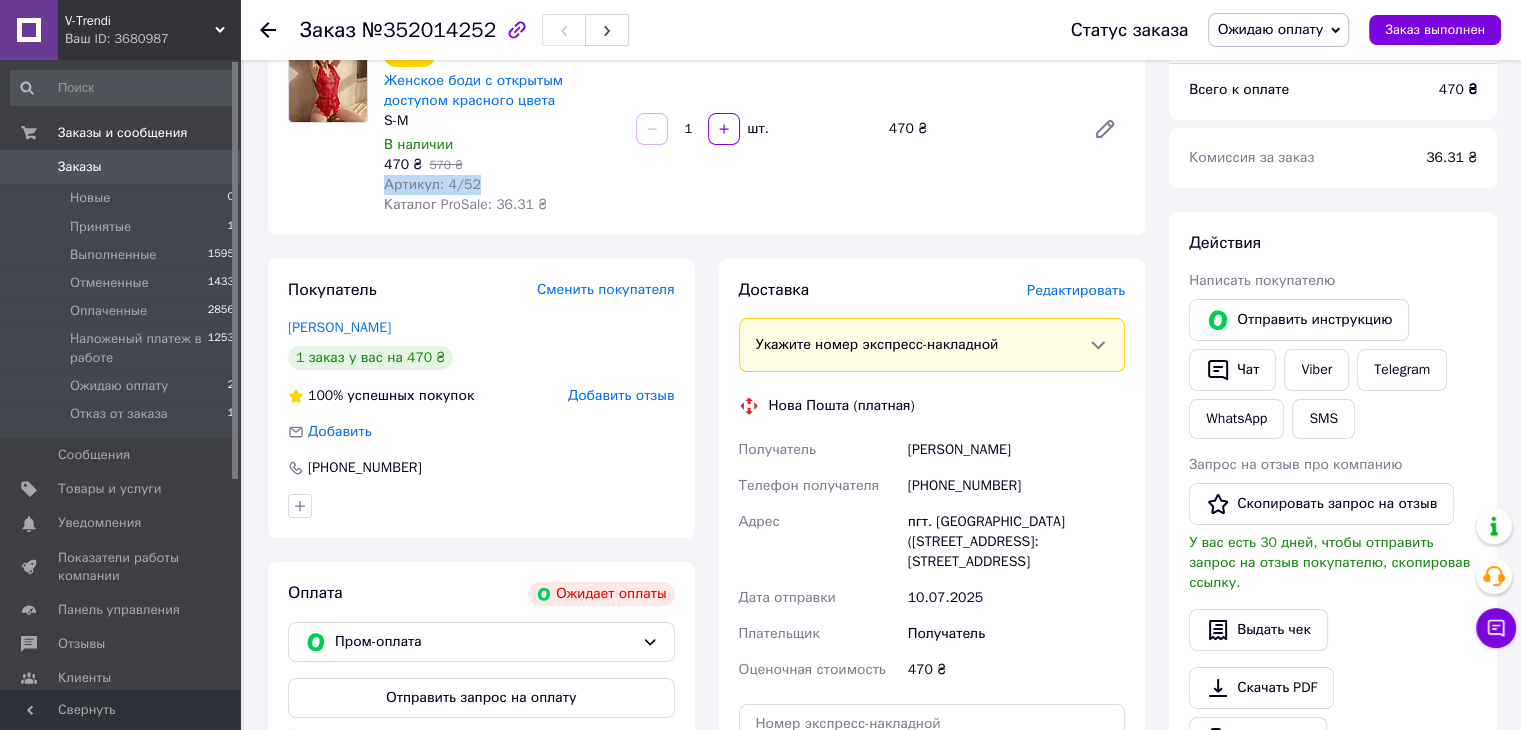 scroll, scrollTop: 200, scrollLeft: 0, axis: vertical 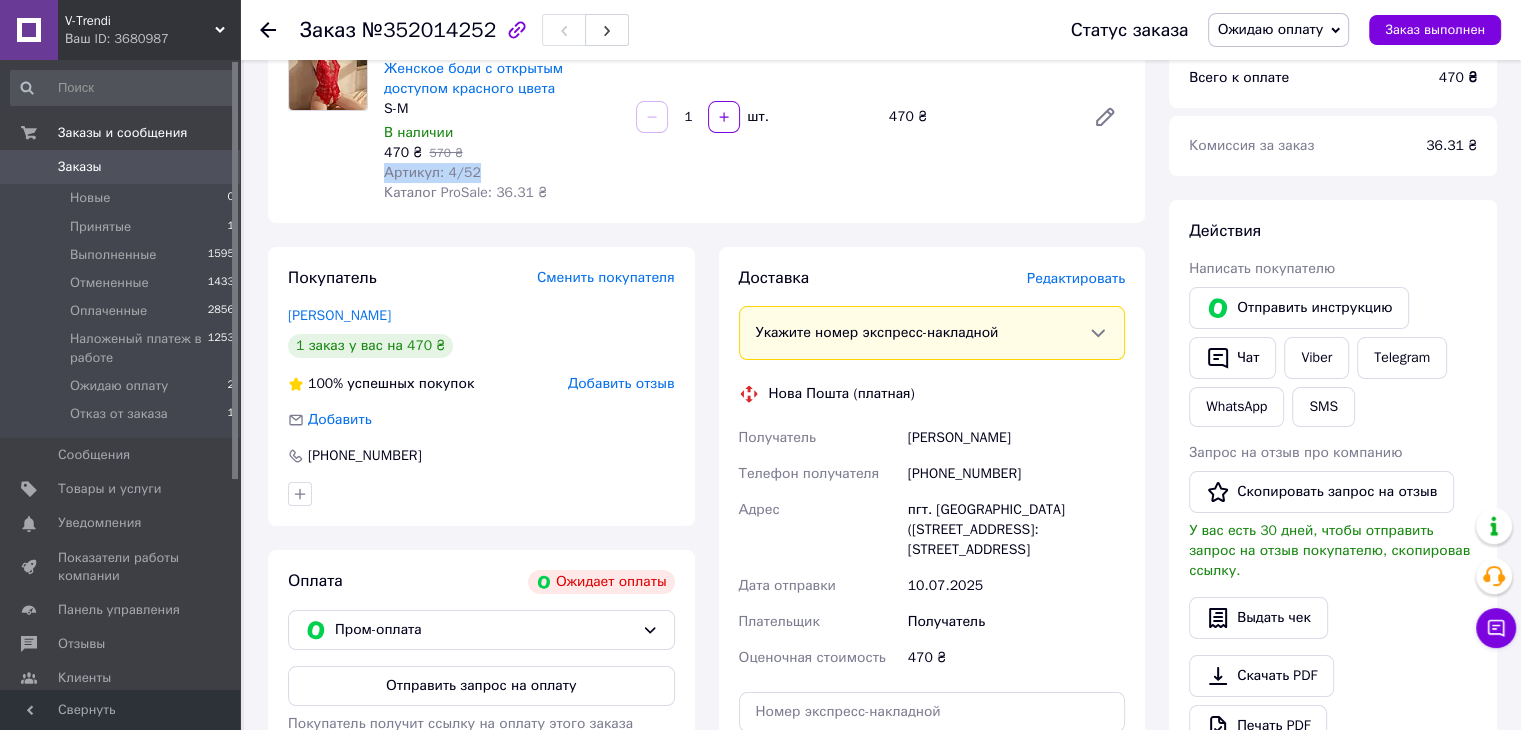drag, startPoint x: 740, startPoint y: 433, endPoint x: 1046, endPoint y: 562, distance: 332.0798 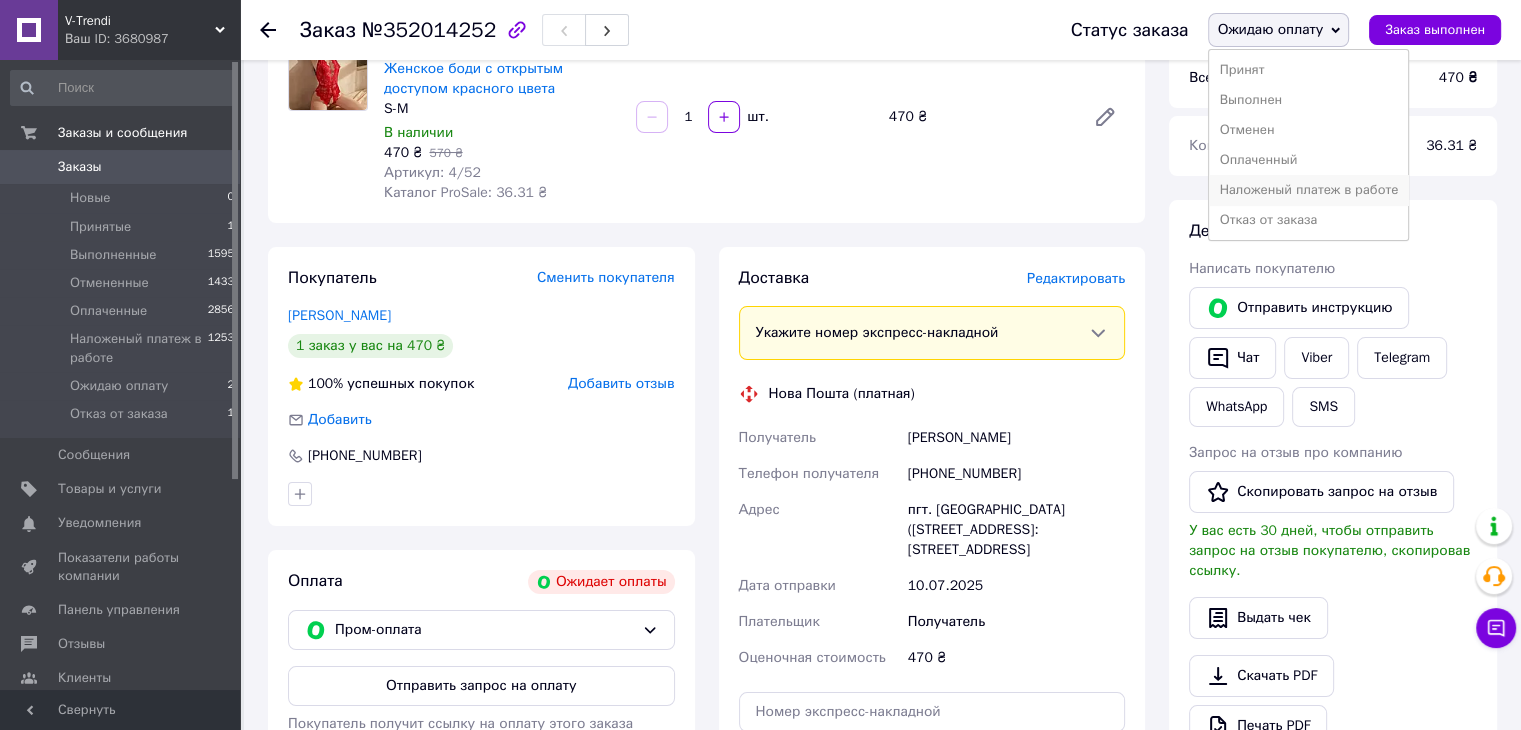 click on "Наложеный платеж в работе" at bounding box center (1308, 190) 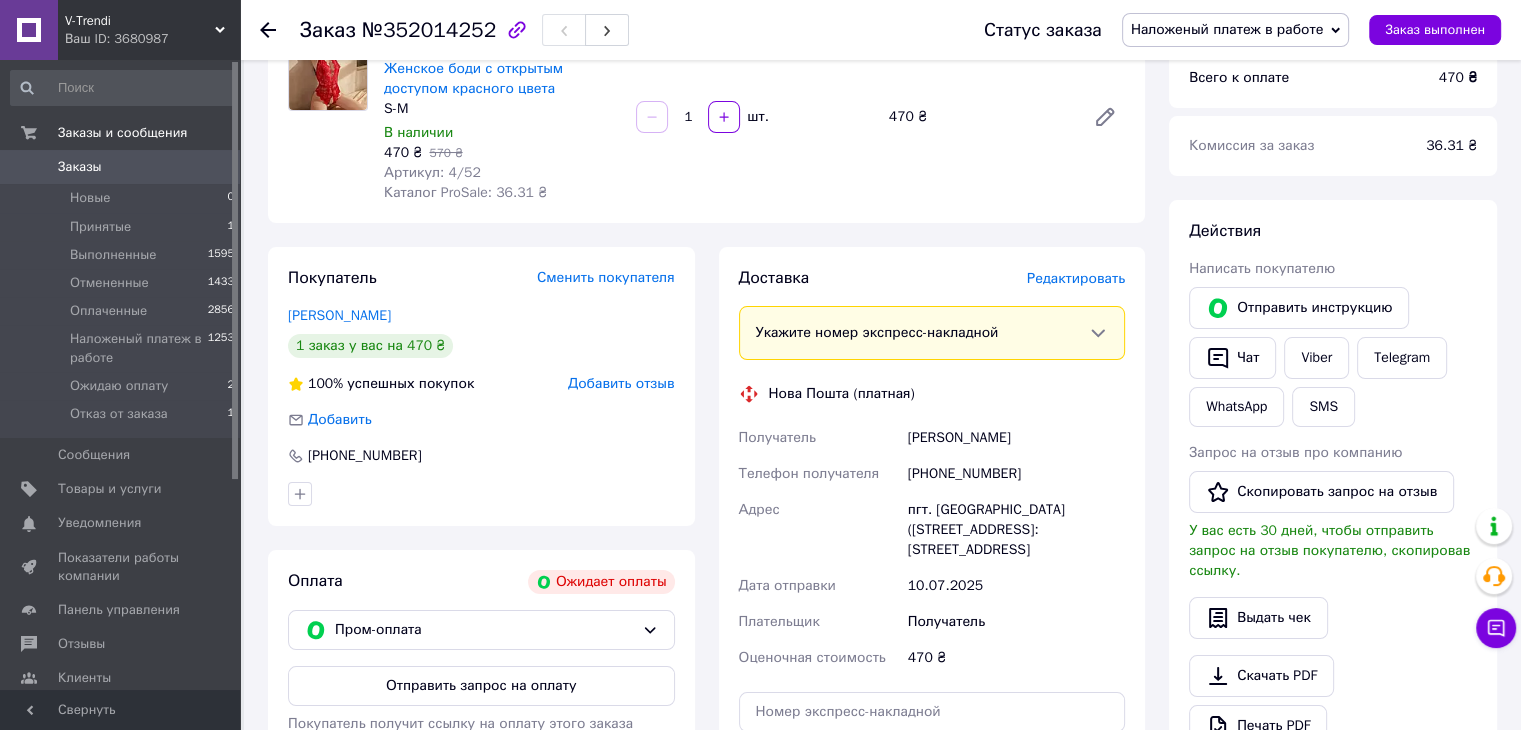 drag, startPoint x: 80, startPoint y: 162, endPoint x: 108, endPoint y: 54, distance: 111.5706 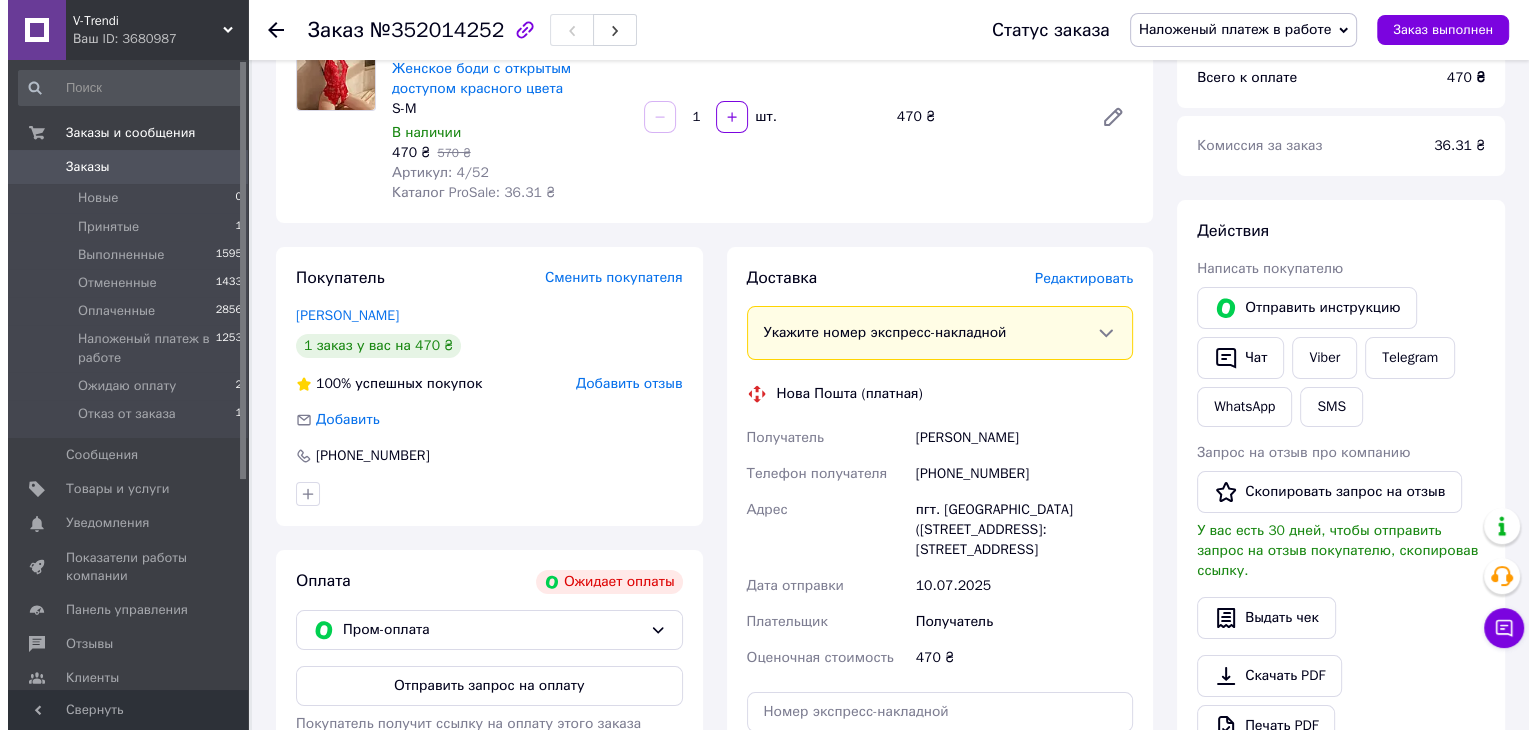 scroll, scrollTop: 0, scrollLeft: 0, axis: both 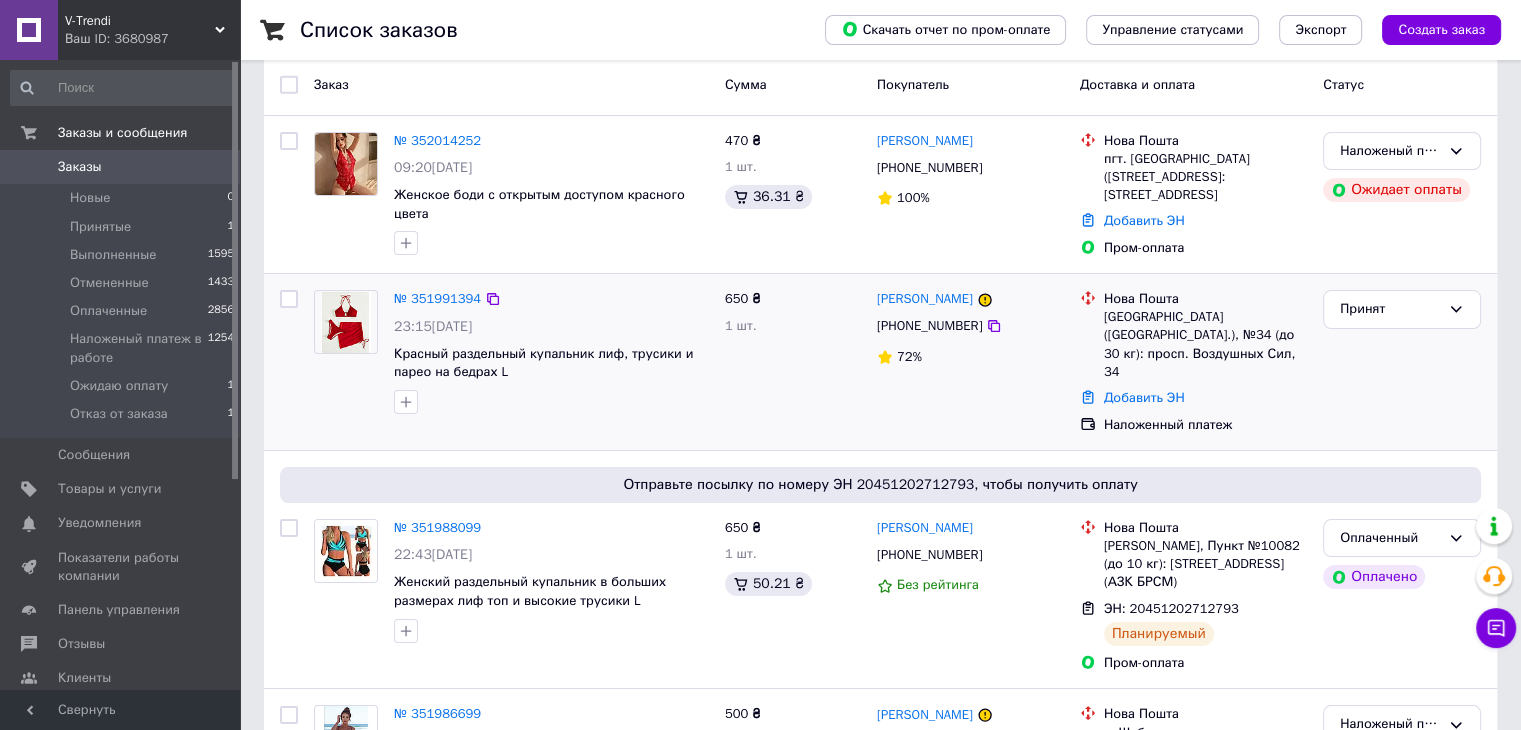 click at bounding box center [289, 299] 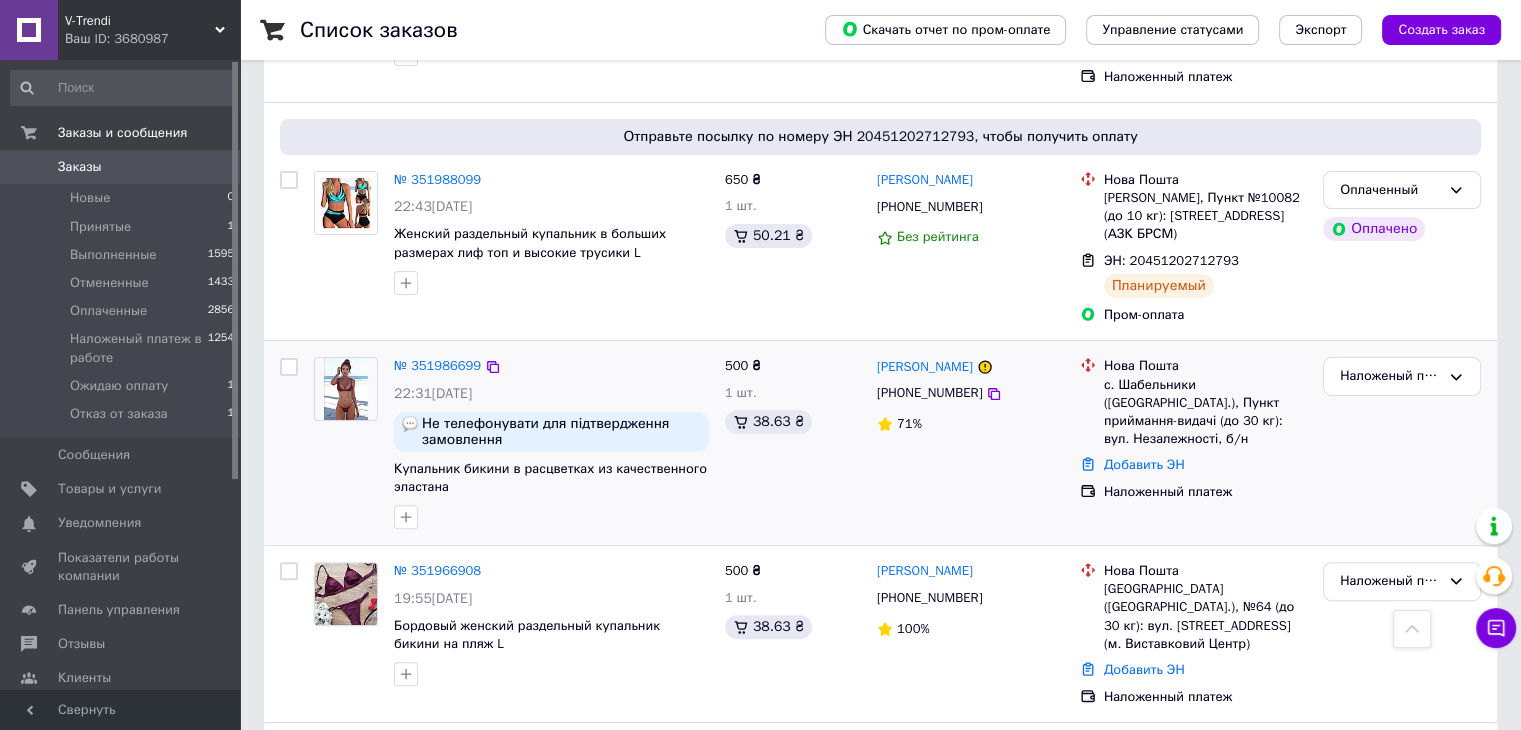 scroll, scrollTop: 400, scrollLeft: 0, axis: vertical 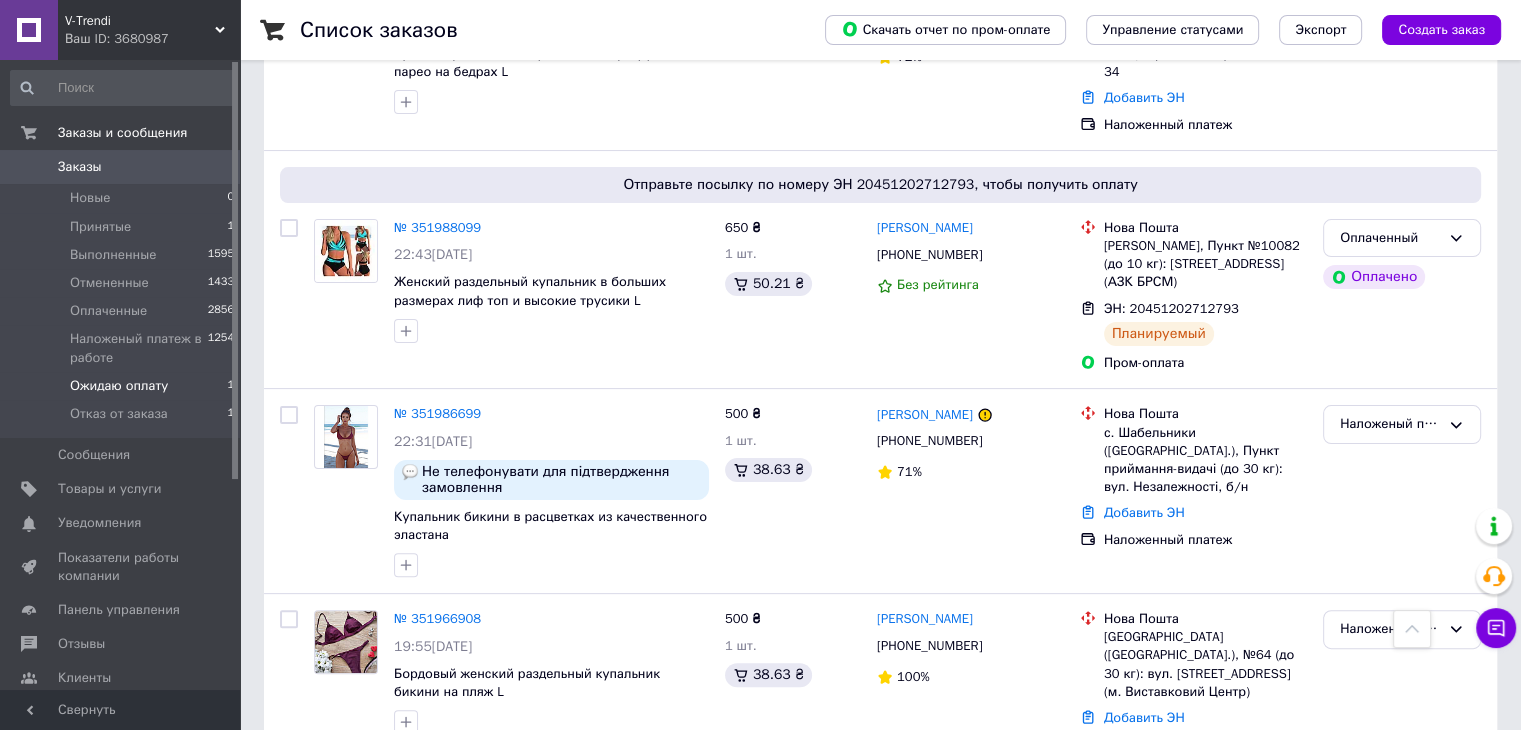click on "Ожидаю оплату" at bounding box center (119, 386) 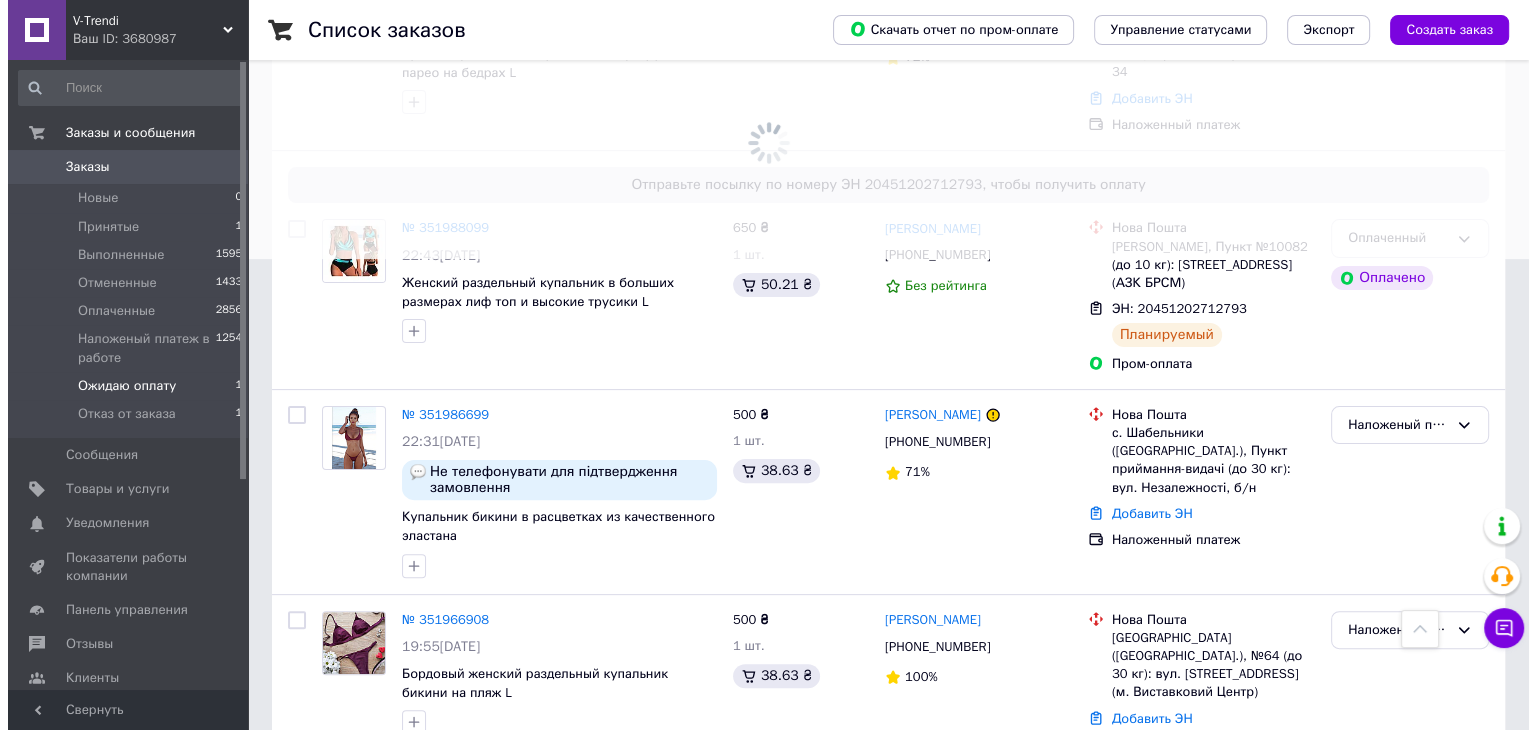 scroll, scrollTop: 0, scrollLeft: 0, axis: both 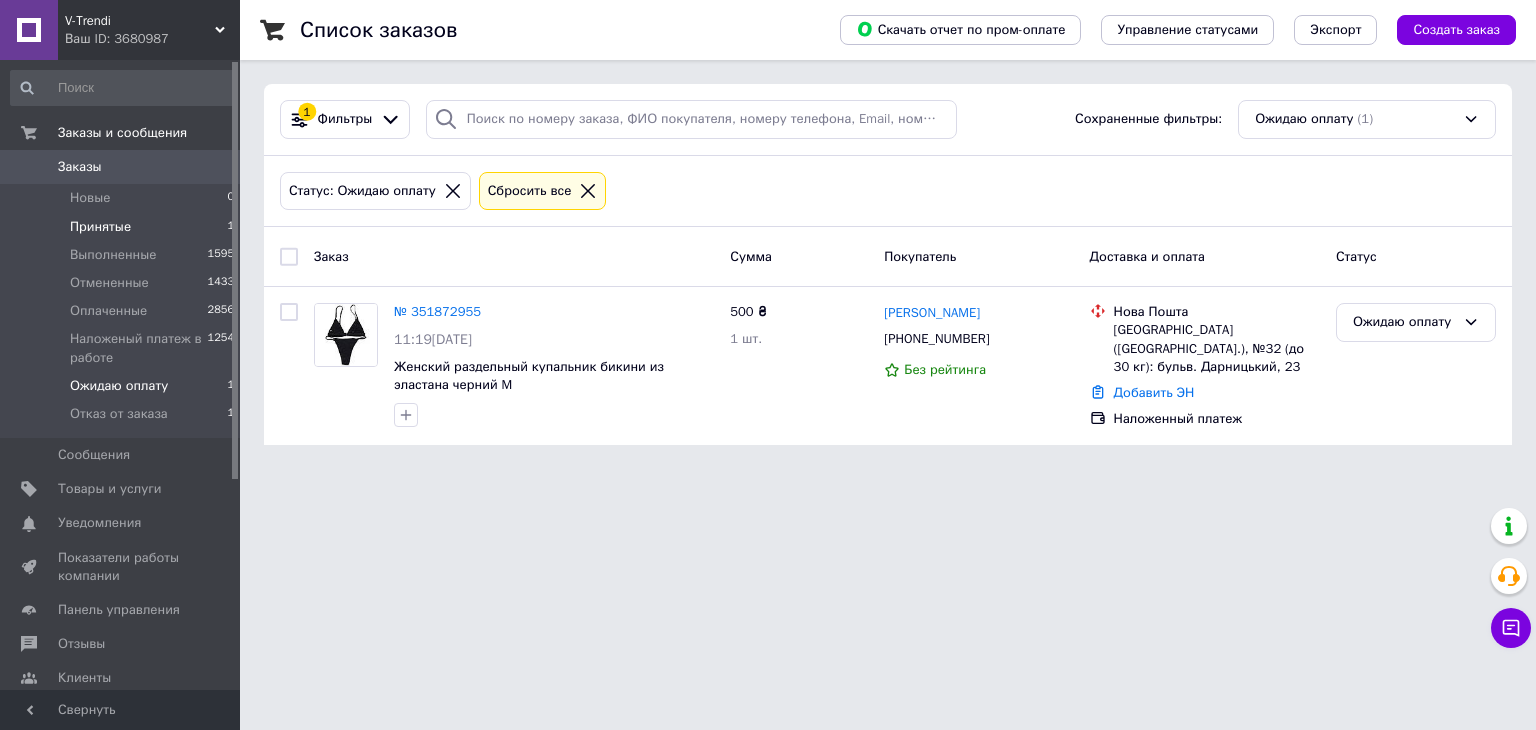 click on "Принятые" at bounding box center (100, 227) 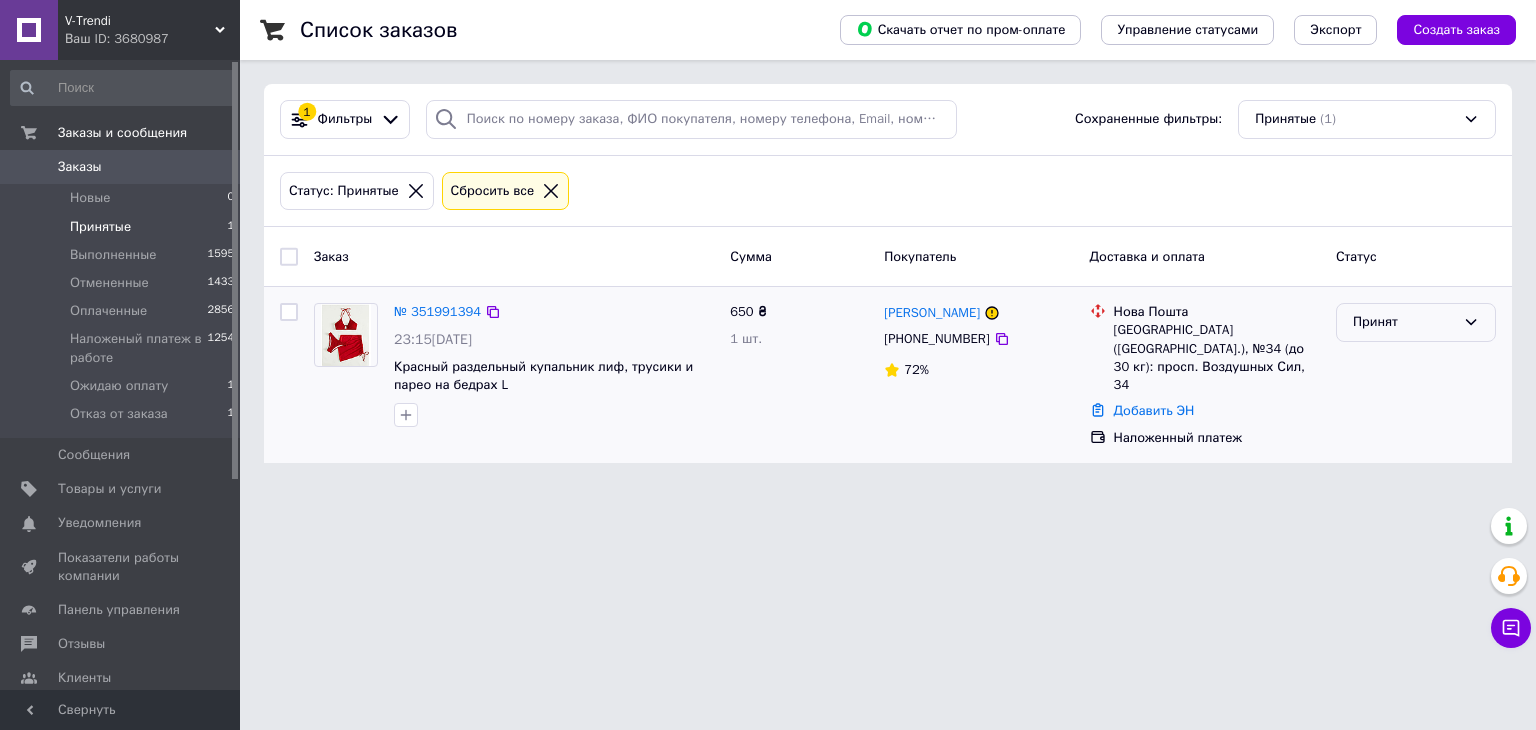 click on "Принят" at bounding box center [1404, 322] 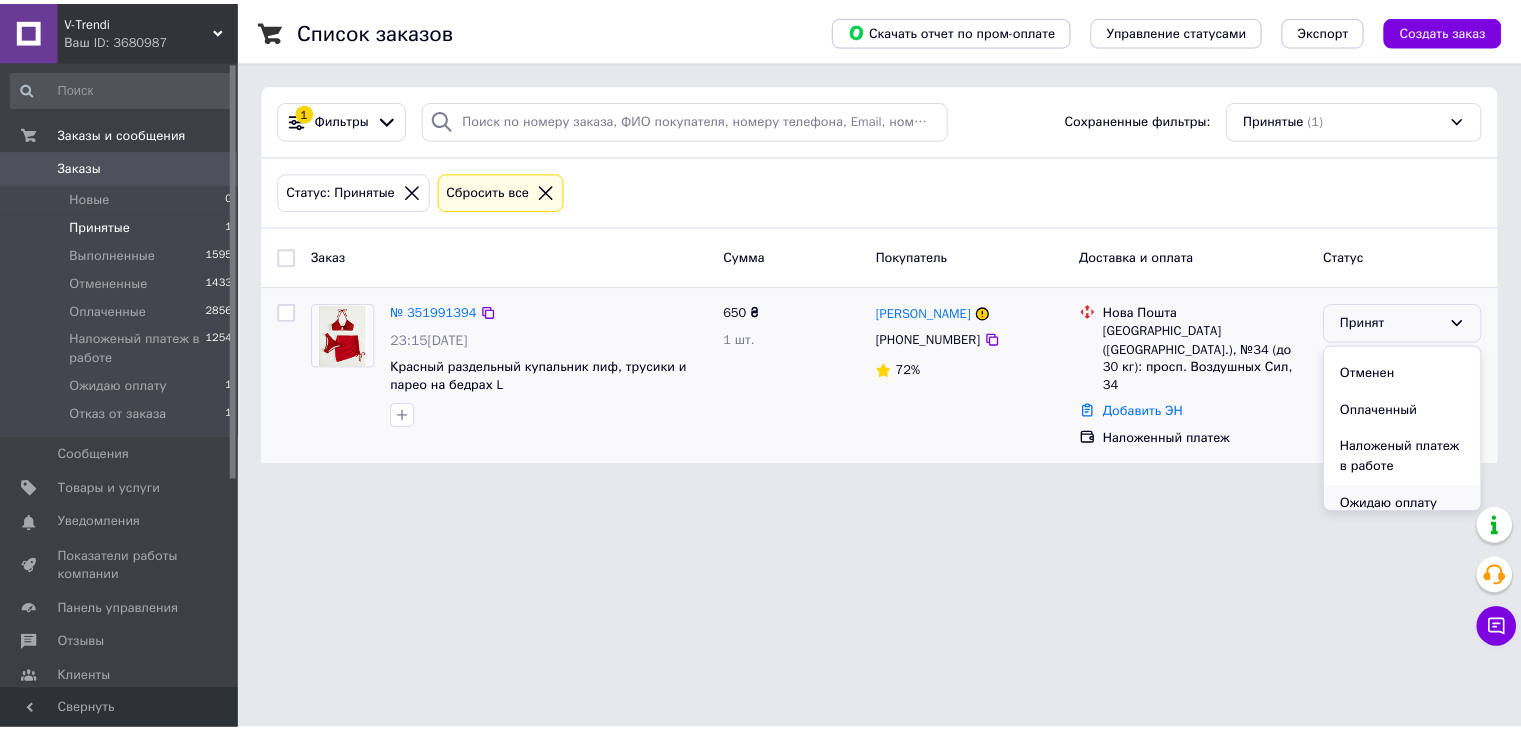 scroll, scrollTop: 74, scrollLeft: 0, axis: vertical 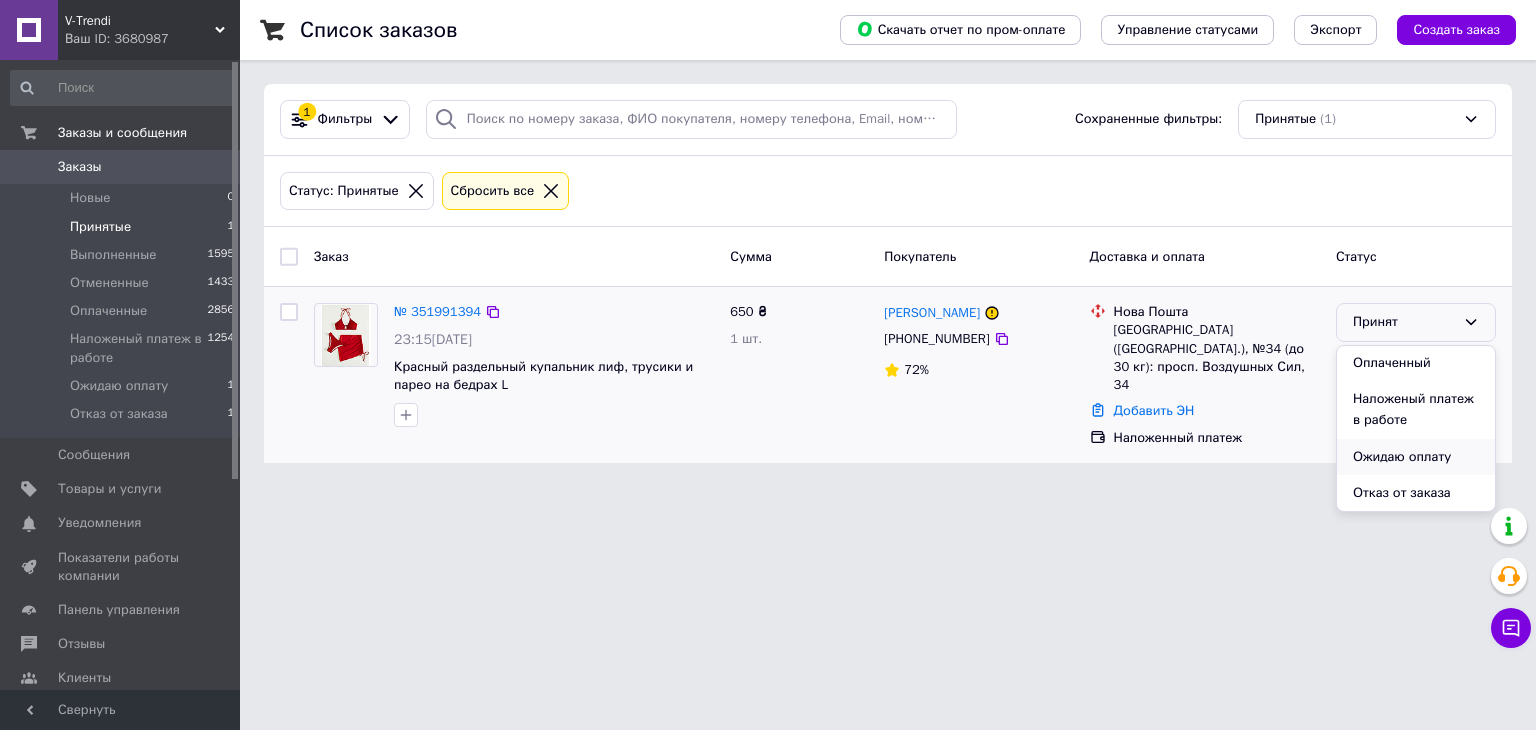 click on "Ожидаю оплату" at bounding box center [1416, 457] 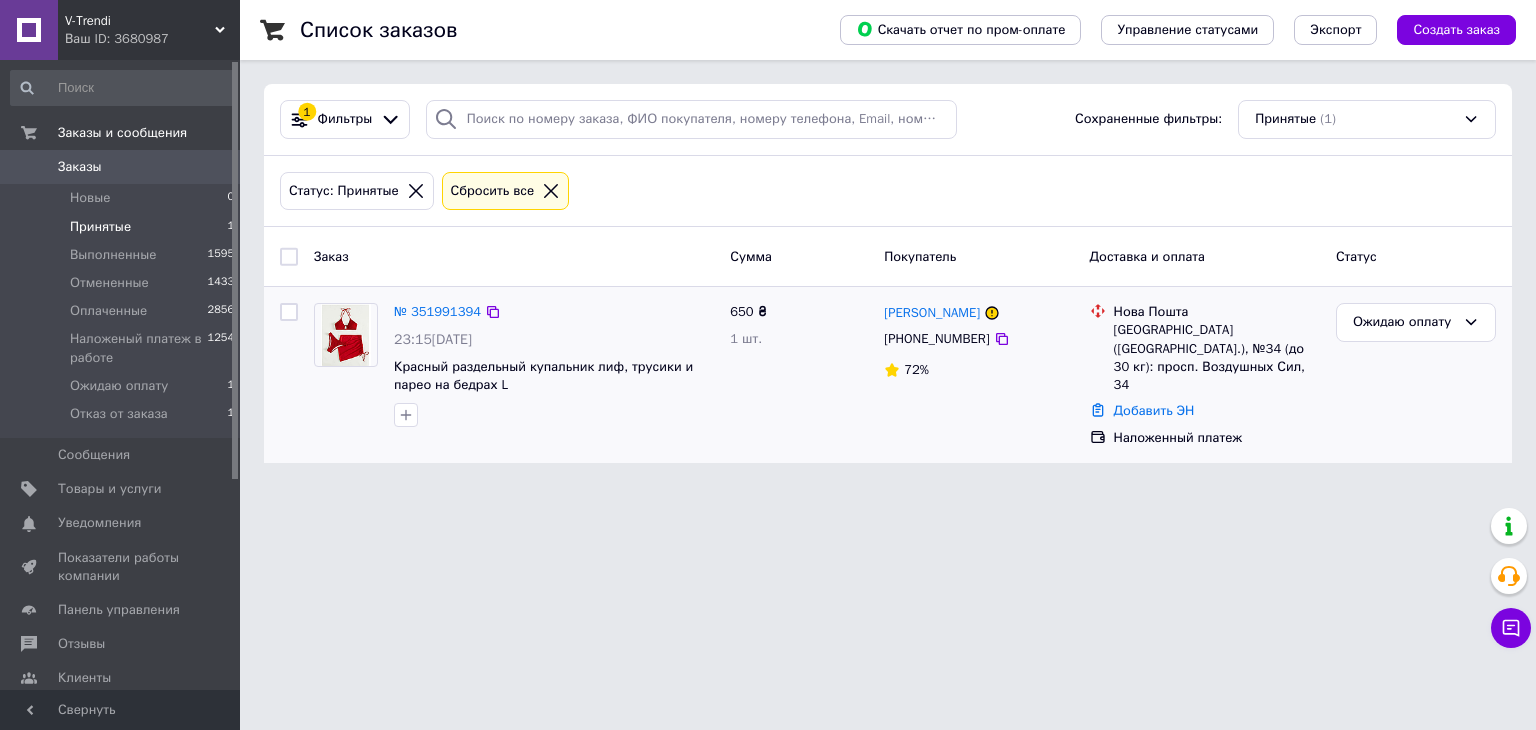 click on "Заказы" at bounding box center [80, 167] 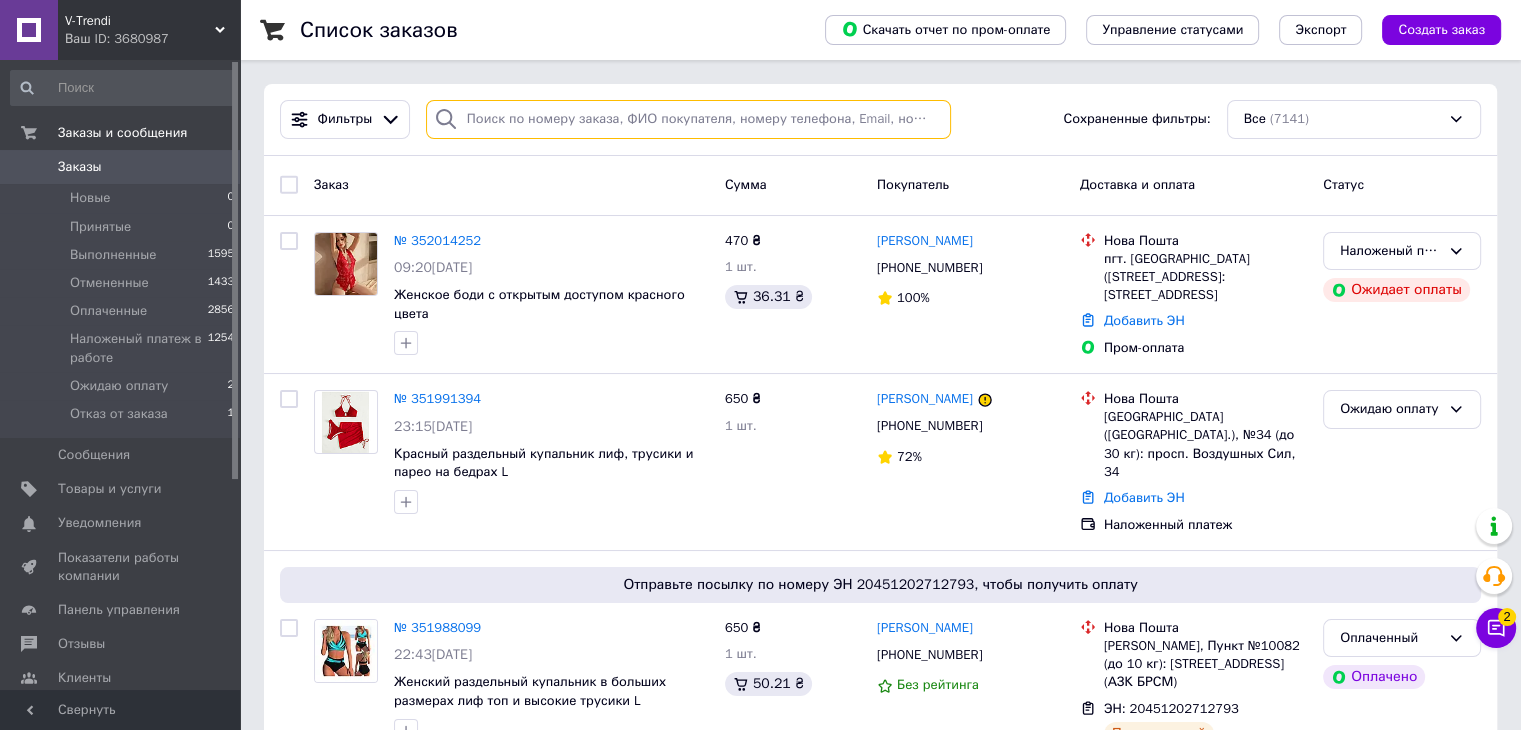 click at bounding box center [688, 119] 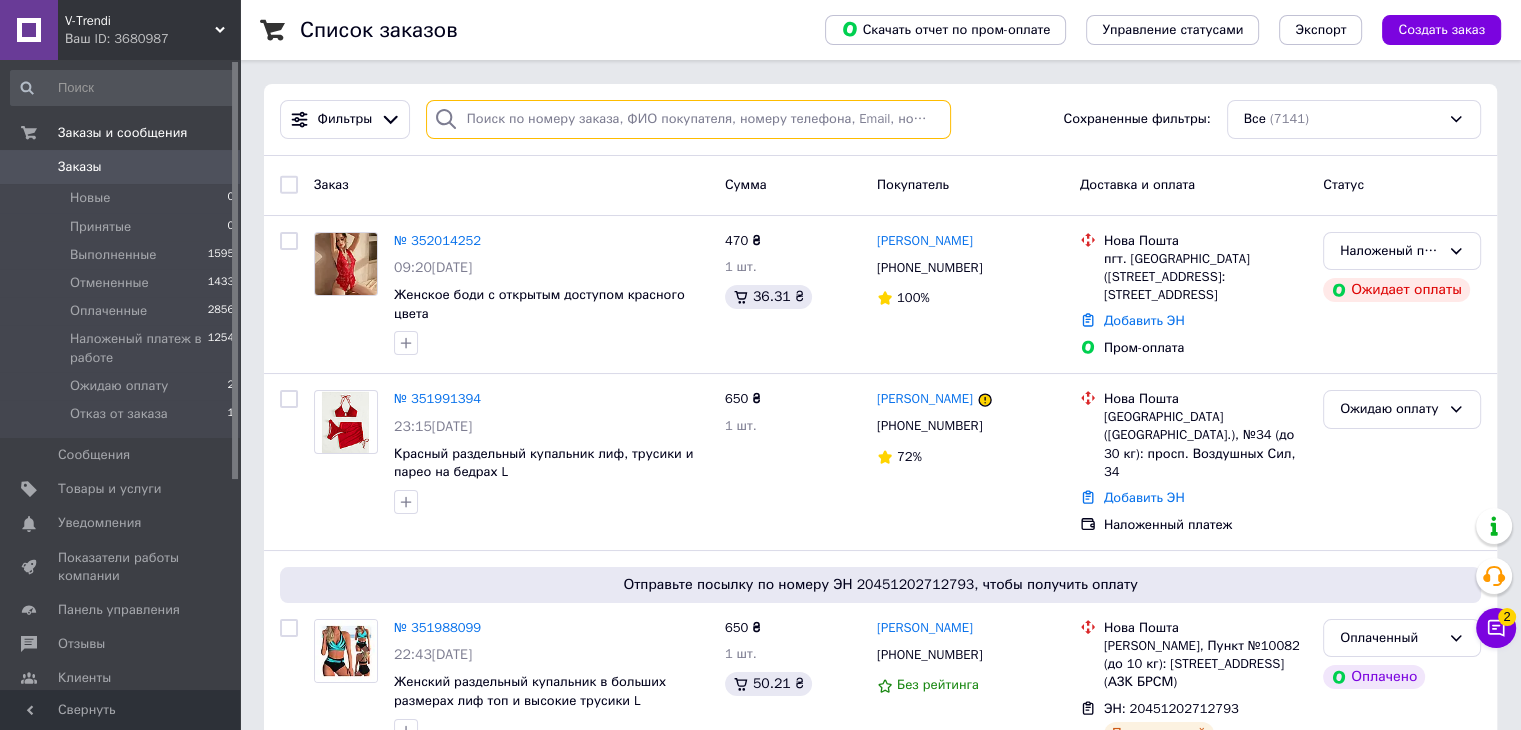 paste on "Шастун Юлія" 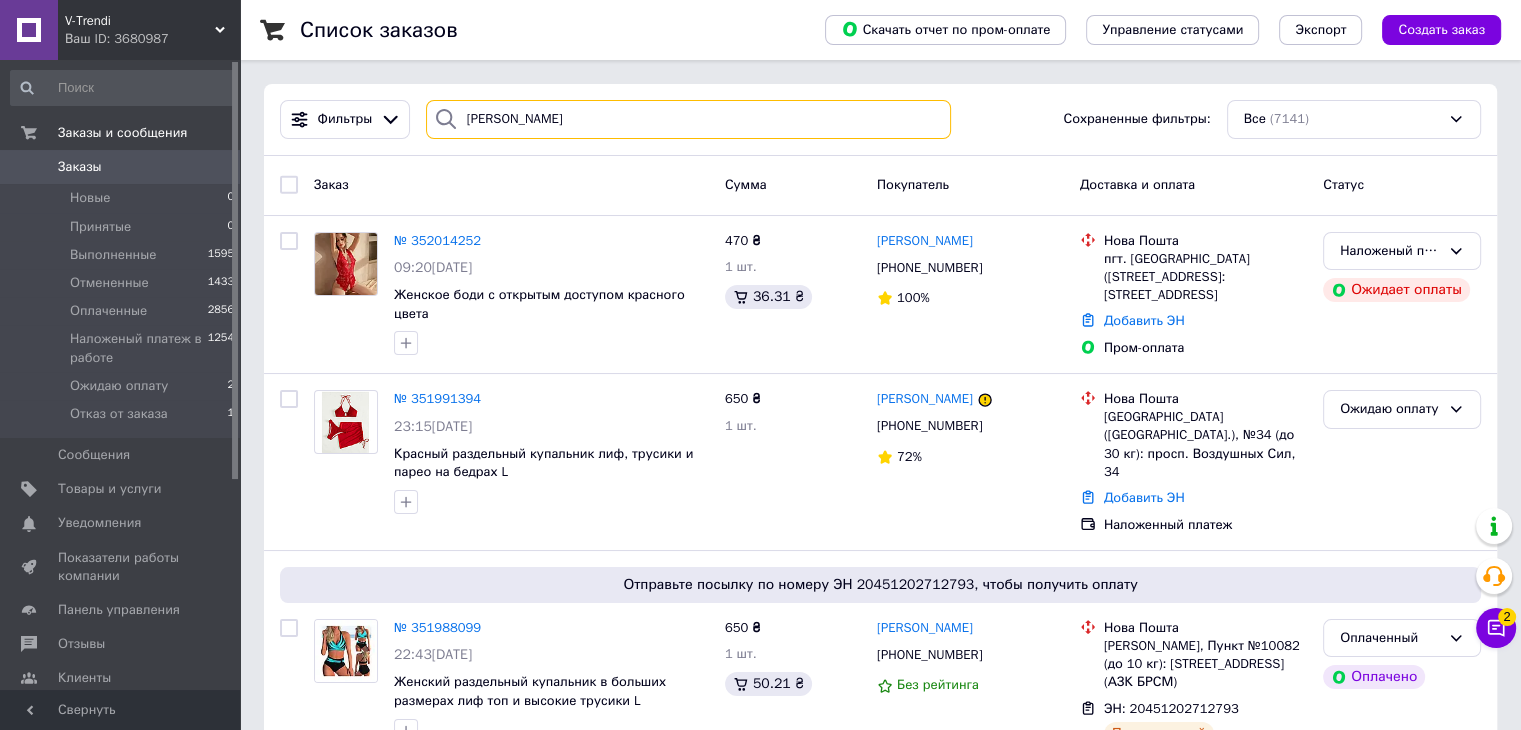 click on "Шастун Юлія" at bounding box center (688, 119) 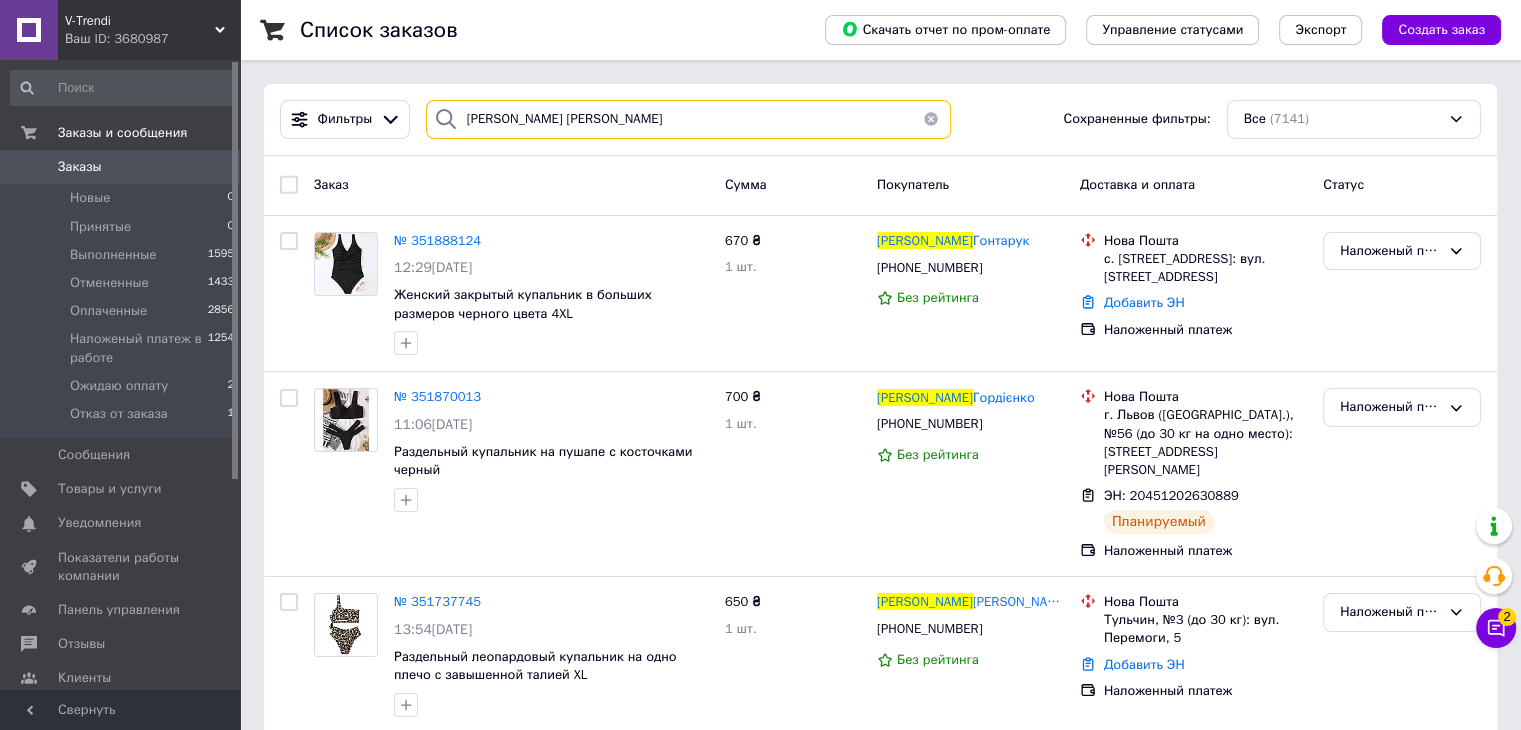 drag, startPoint x: 646, startPoint y: 114, endPoint x: 544, endPoint y: 121, distance: 102.239914 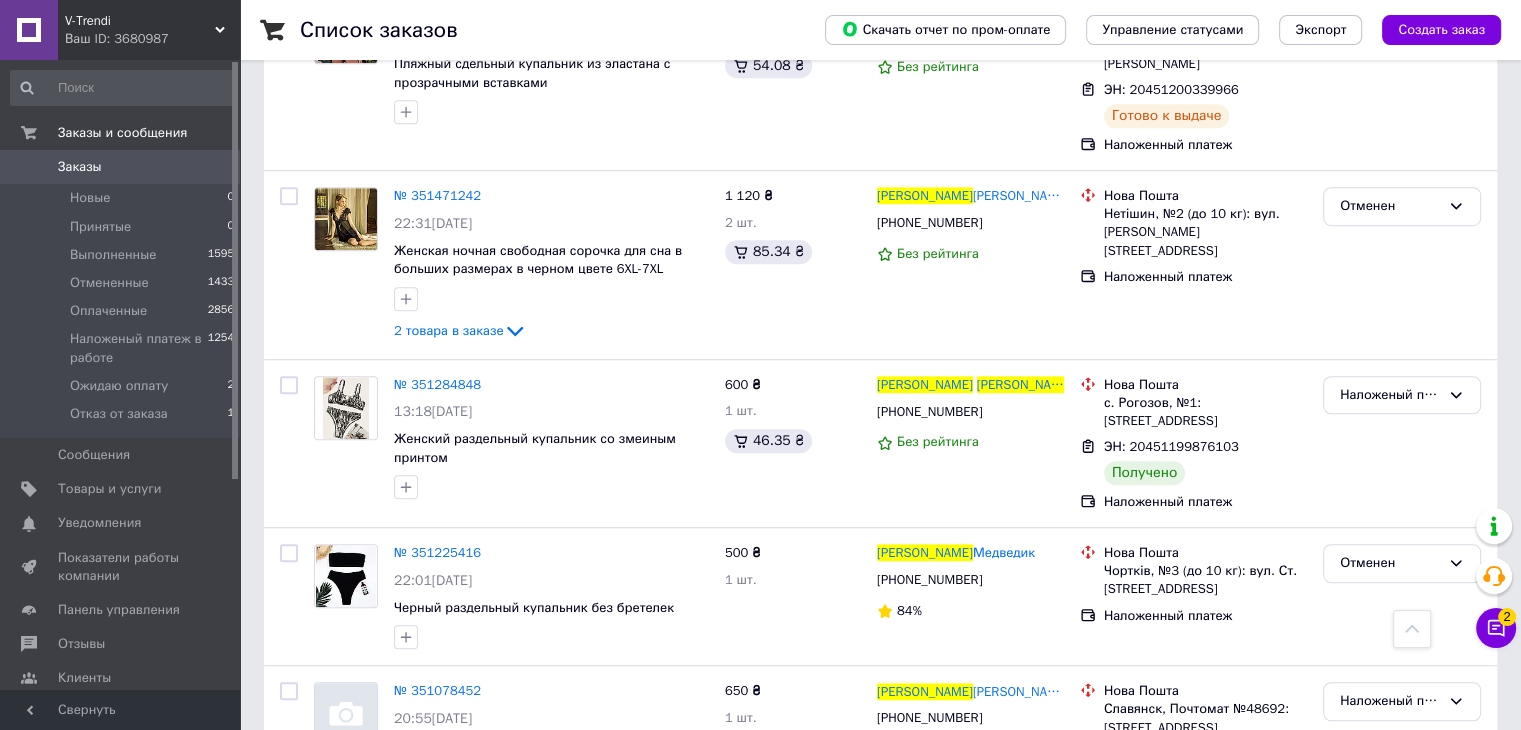 scroll, scrollTop: 1300, scrollLeft: 0, axis: vertical 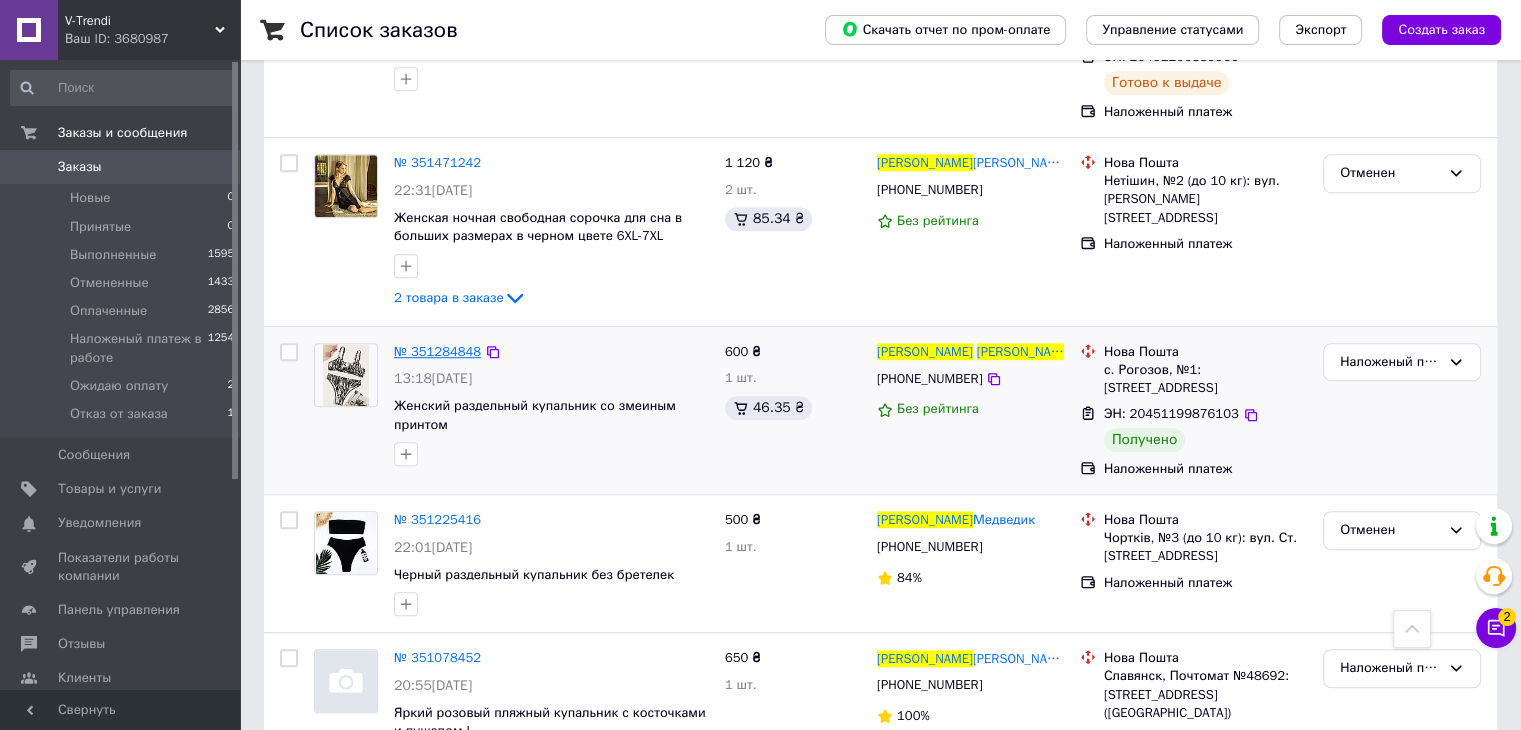 type on "Шастун Юлія" 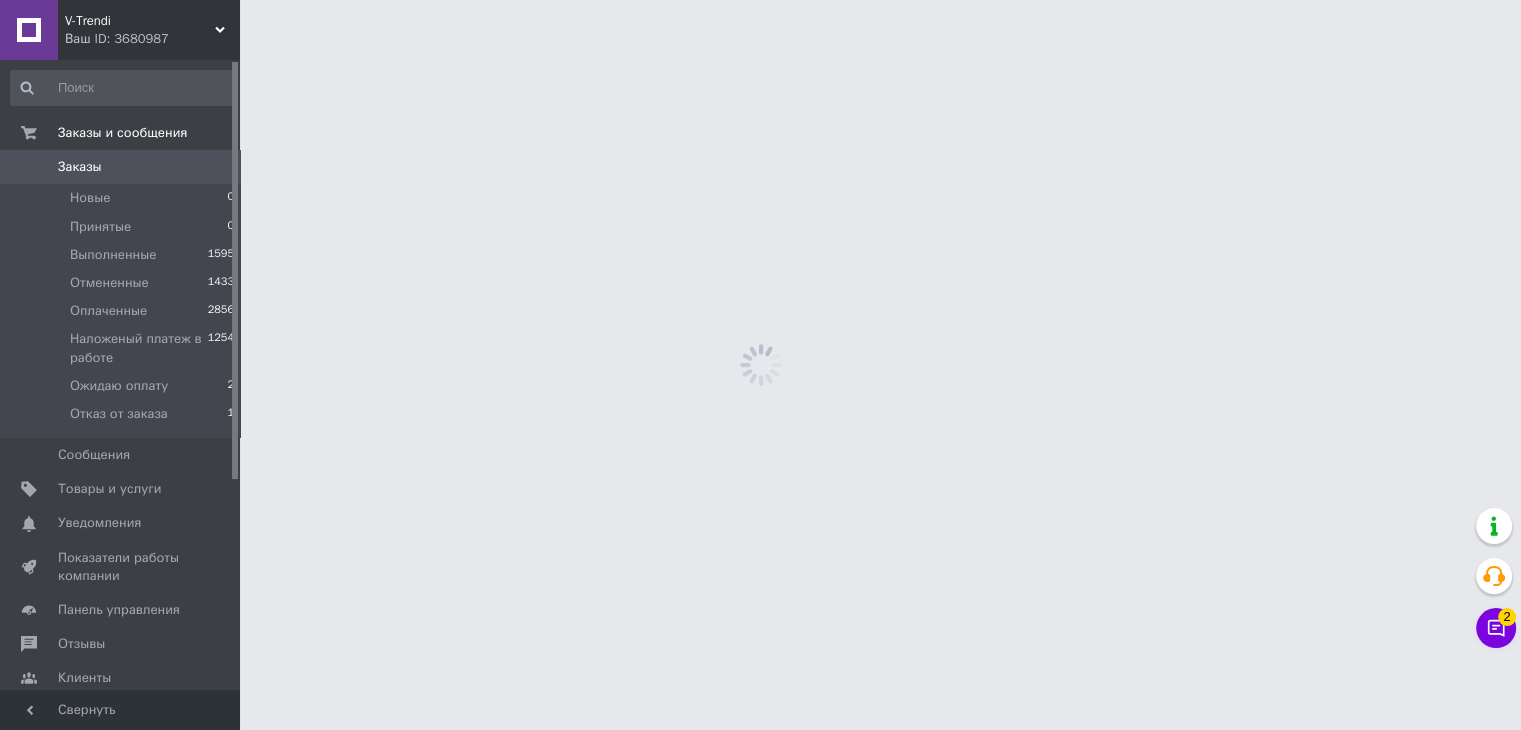 scroll, scrollTop: 0, scrollLeft: 0, axis: both 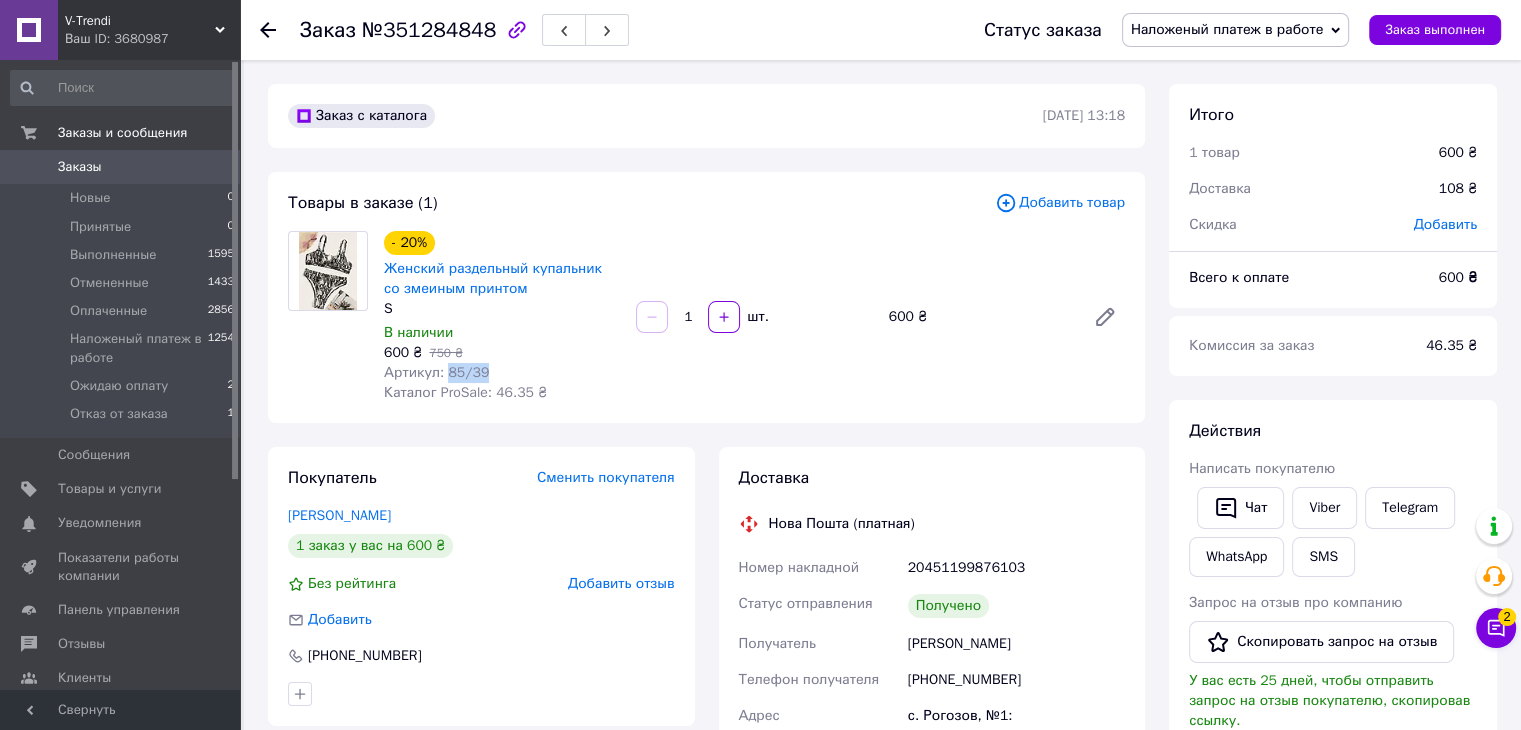 drag, startPoint x: 444, startPoint y: 372, endPoint x: 480, endPoint y: 373, distance: 36.013885 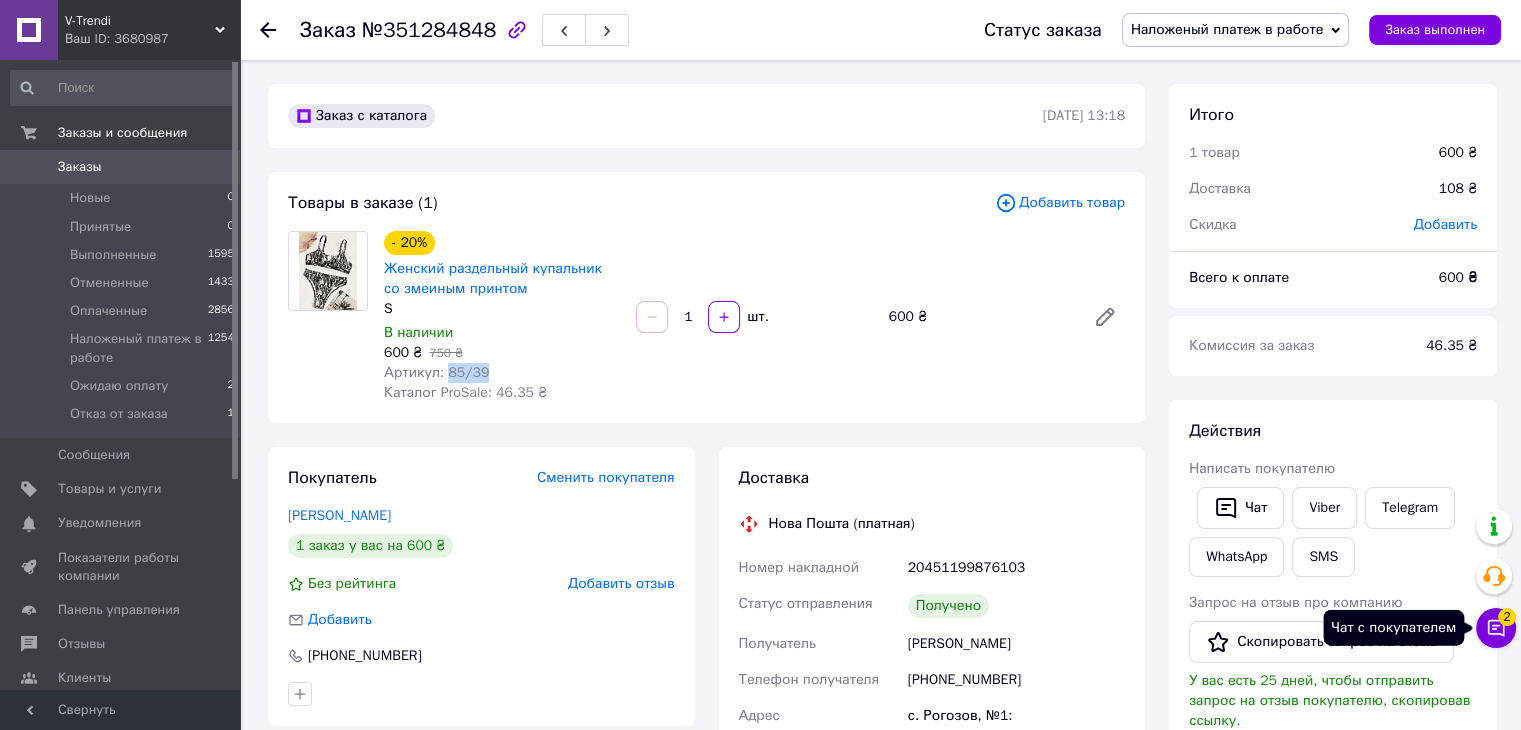 click 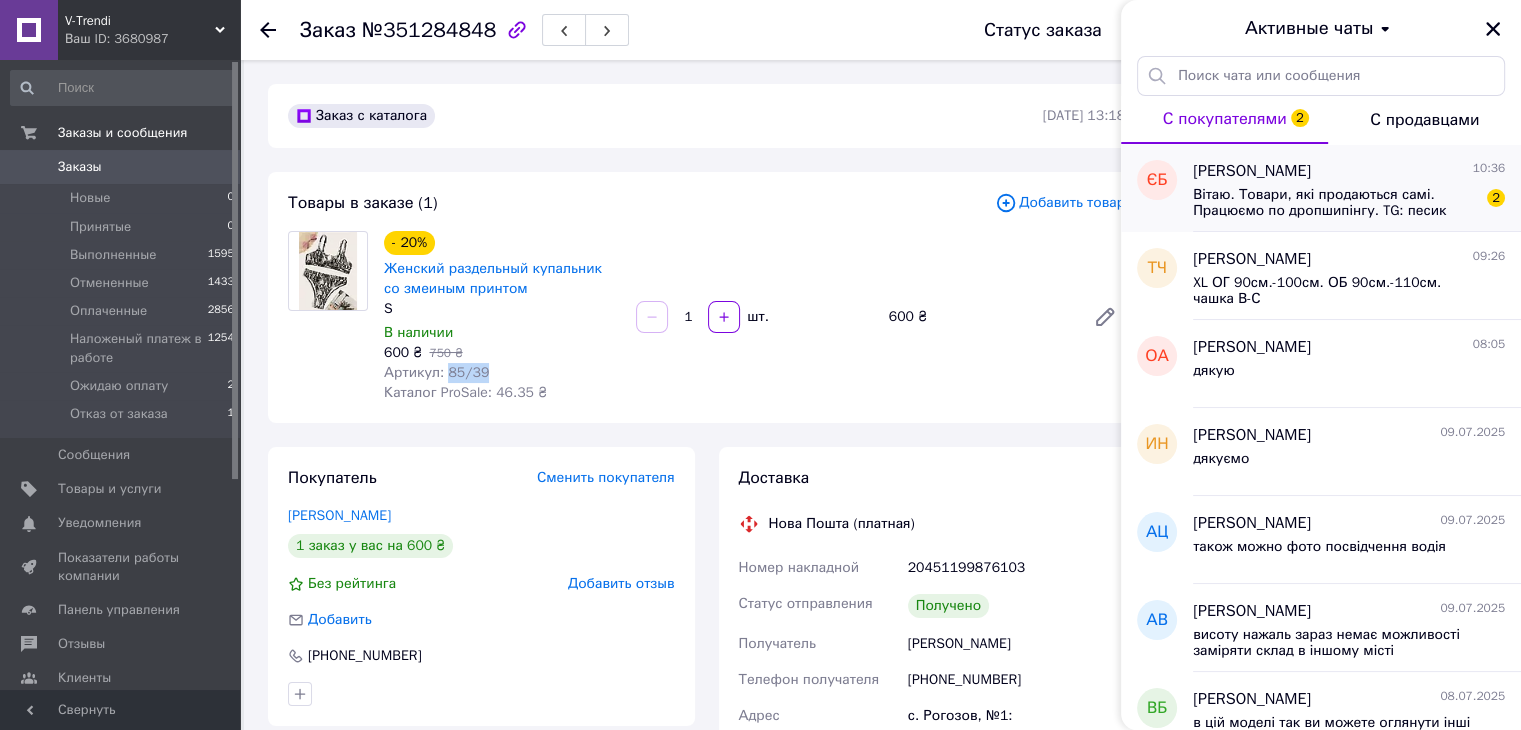click on "Вітаю. Товари, які продаються самі. Працюємо по дропшипінгу. TG: песик dianor1" at bounding box center [1335, 203] 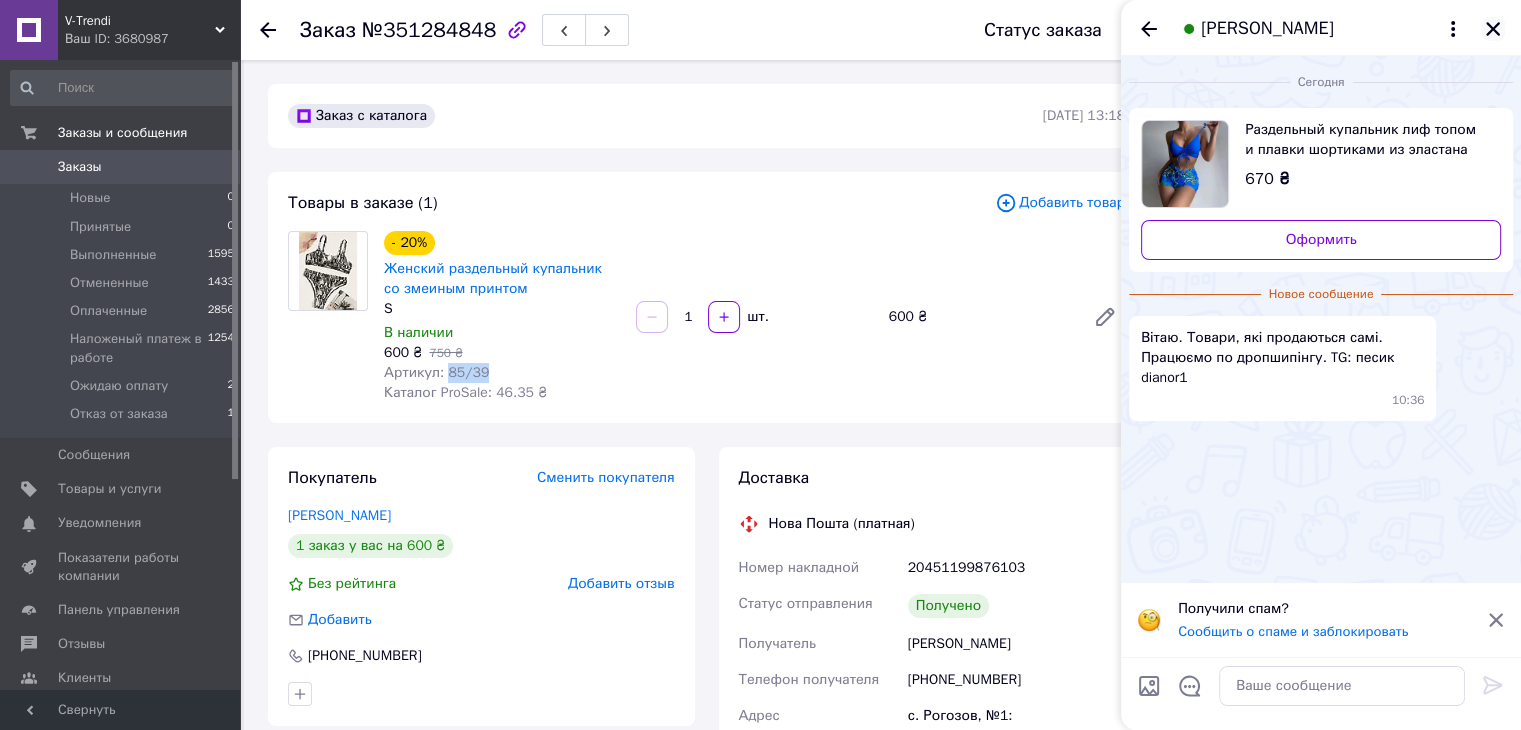 click 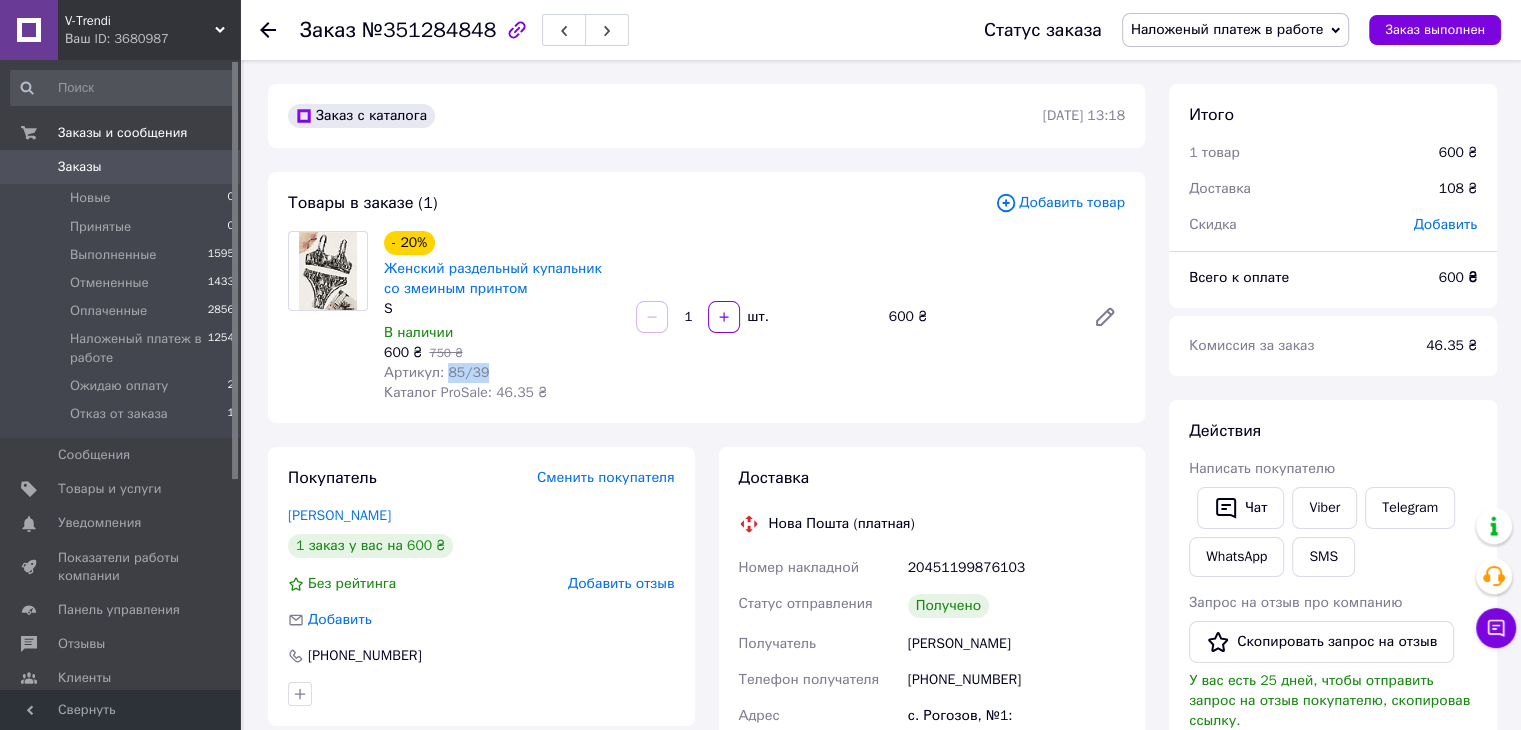 click on "Заказы" at bounding box center [80, 167] 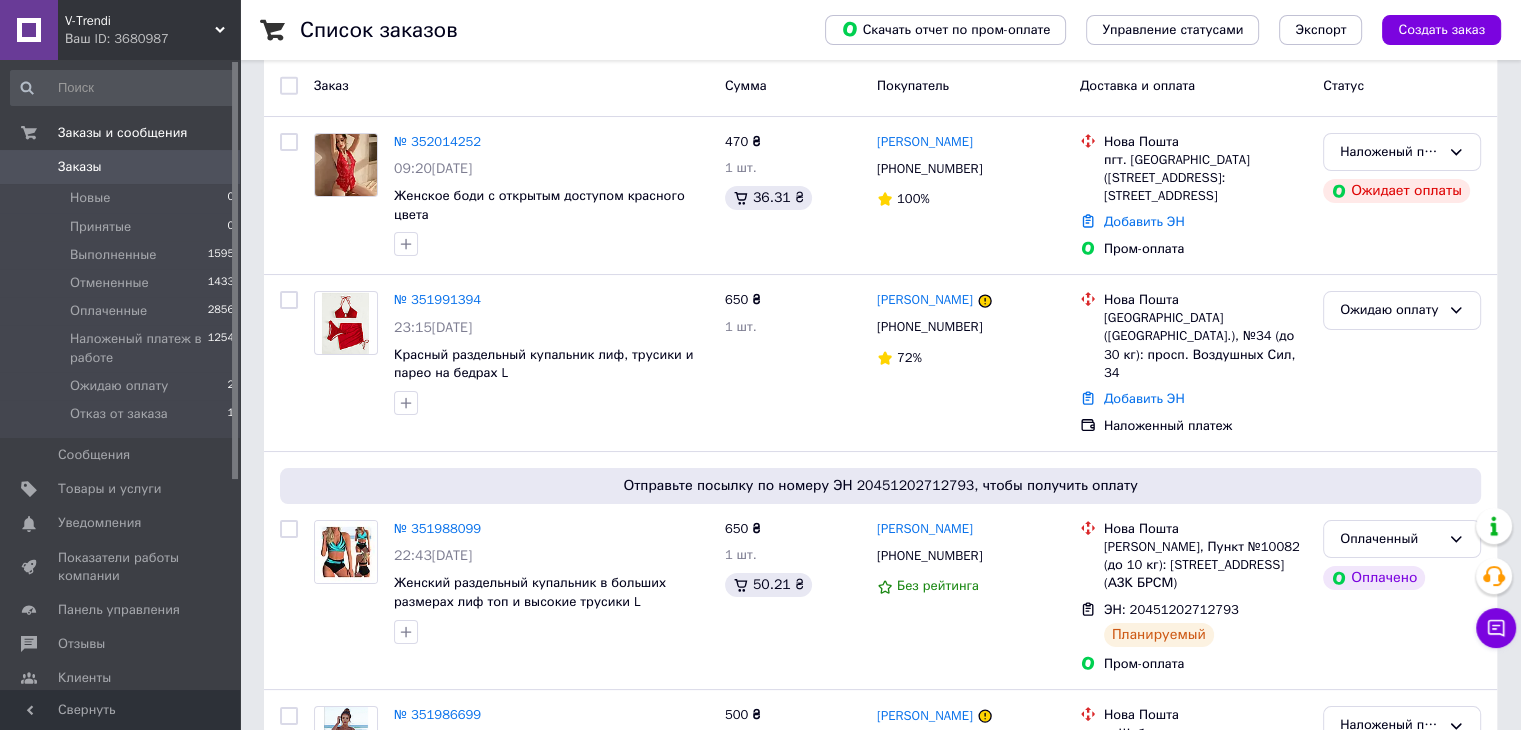scroll, scrollTop: 100, scrollLeft: 0, axis: vertical 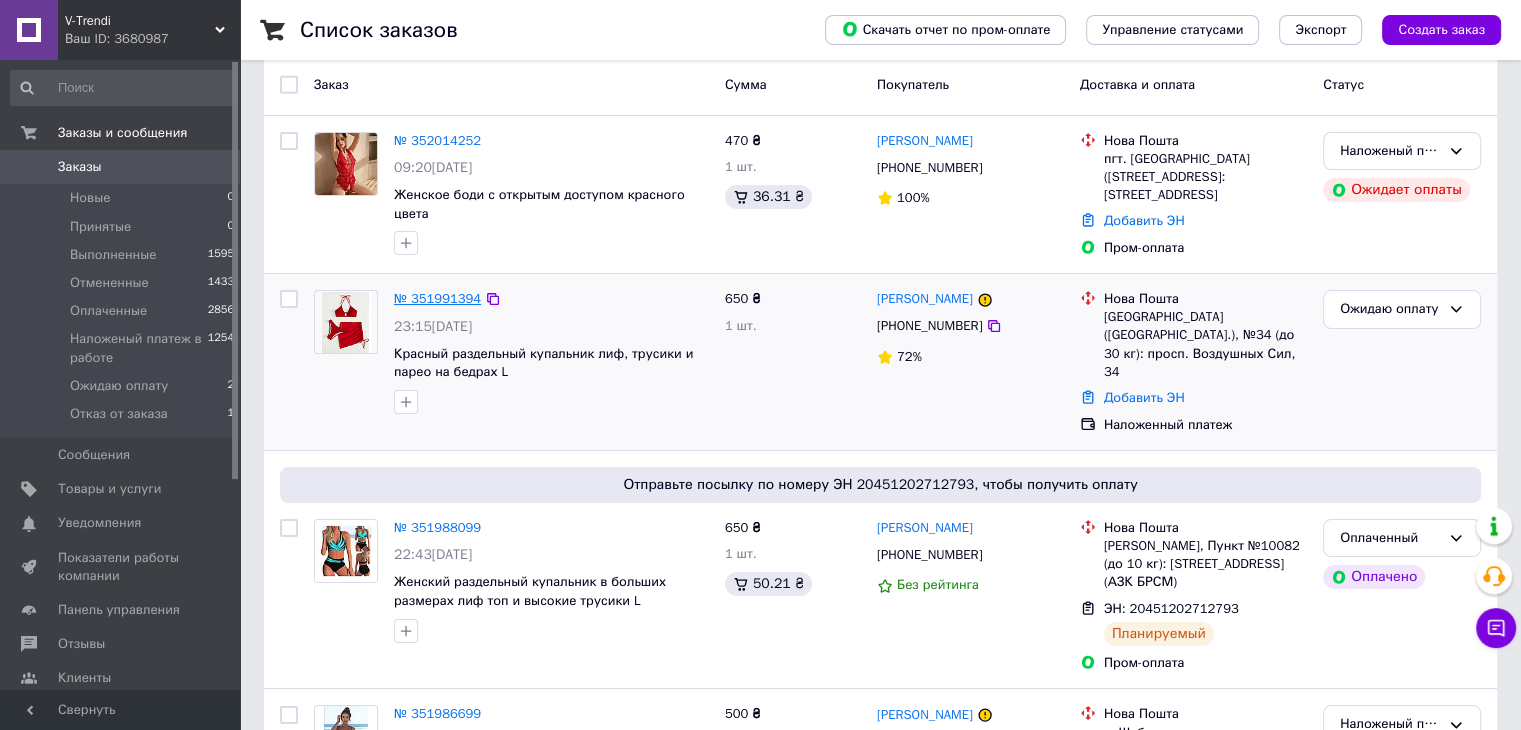 click on "№ 351991394" at bounding box center [437, 298] 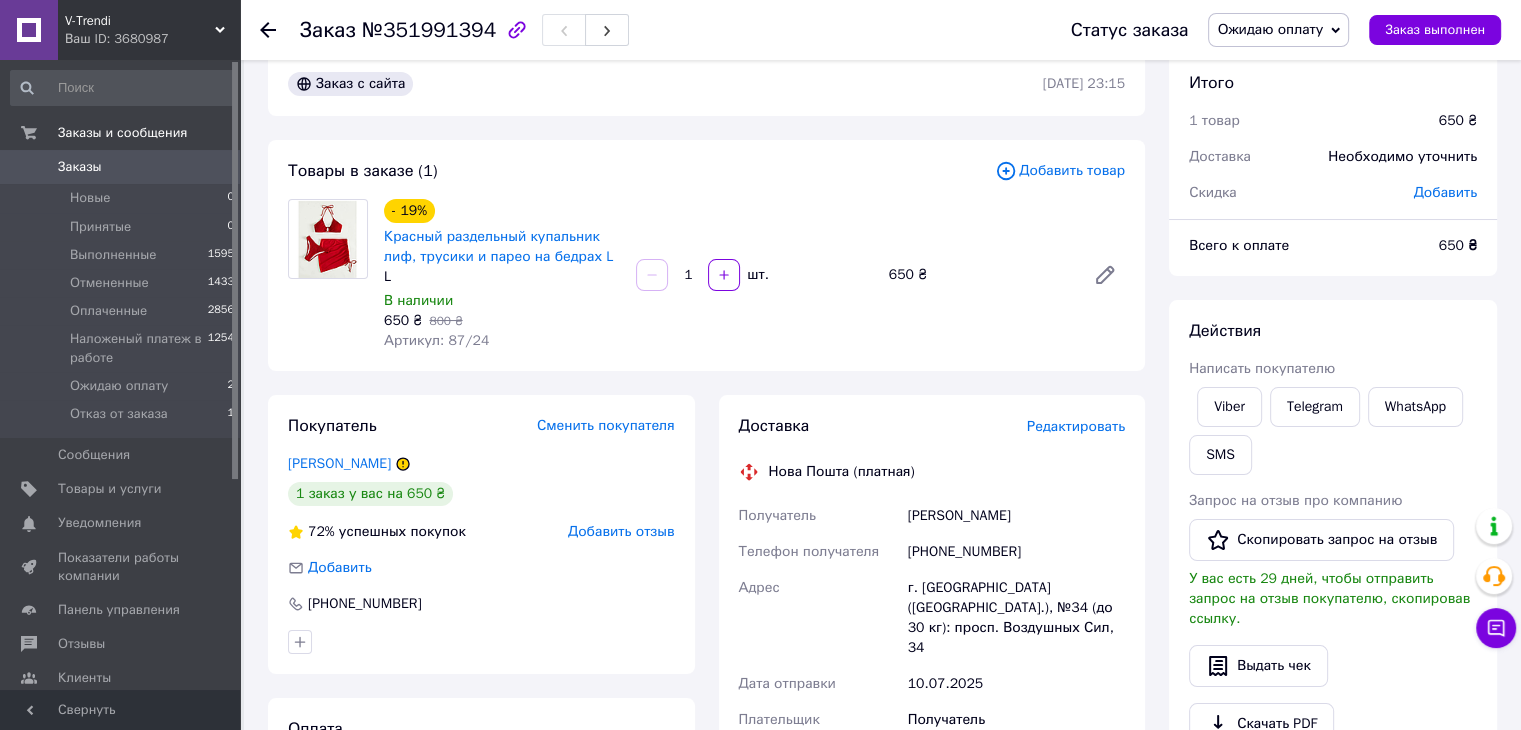 scroll, scrollTop: 0, scrollLeft: 0, axis: both 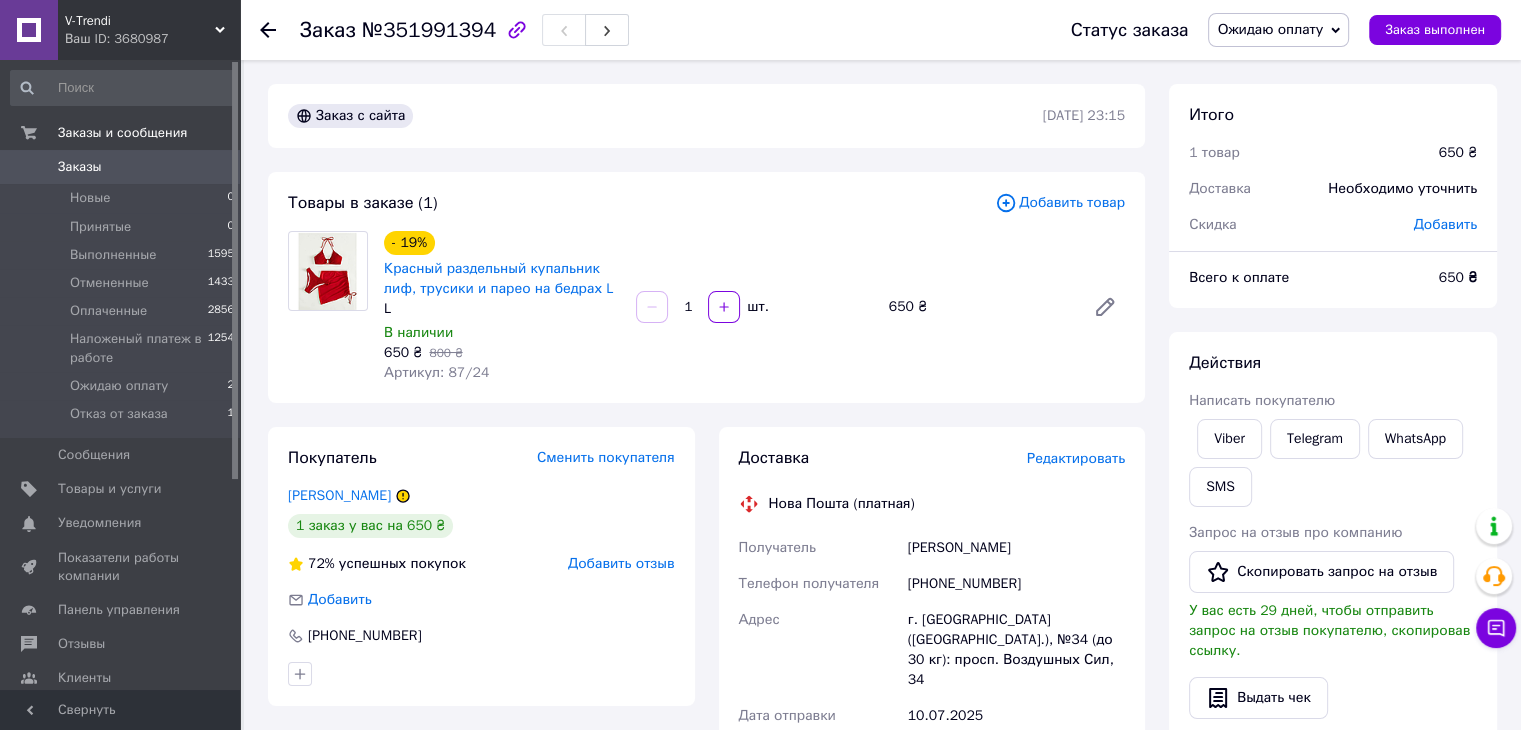 drag, startPoint x: 1289, startPoint y: 25, endPoint x: 1281, endPoint y: 101, distance: 76.41989 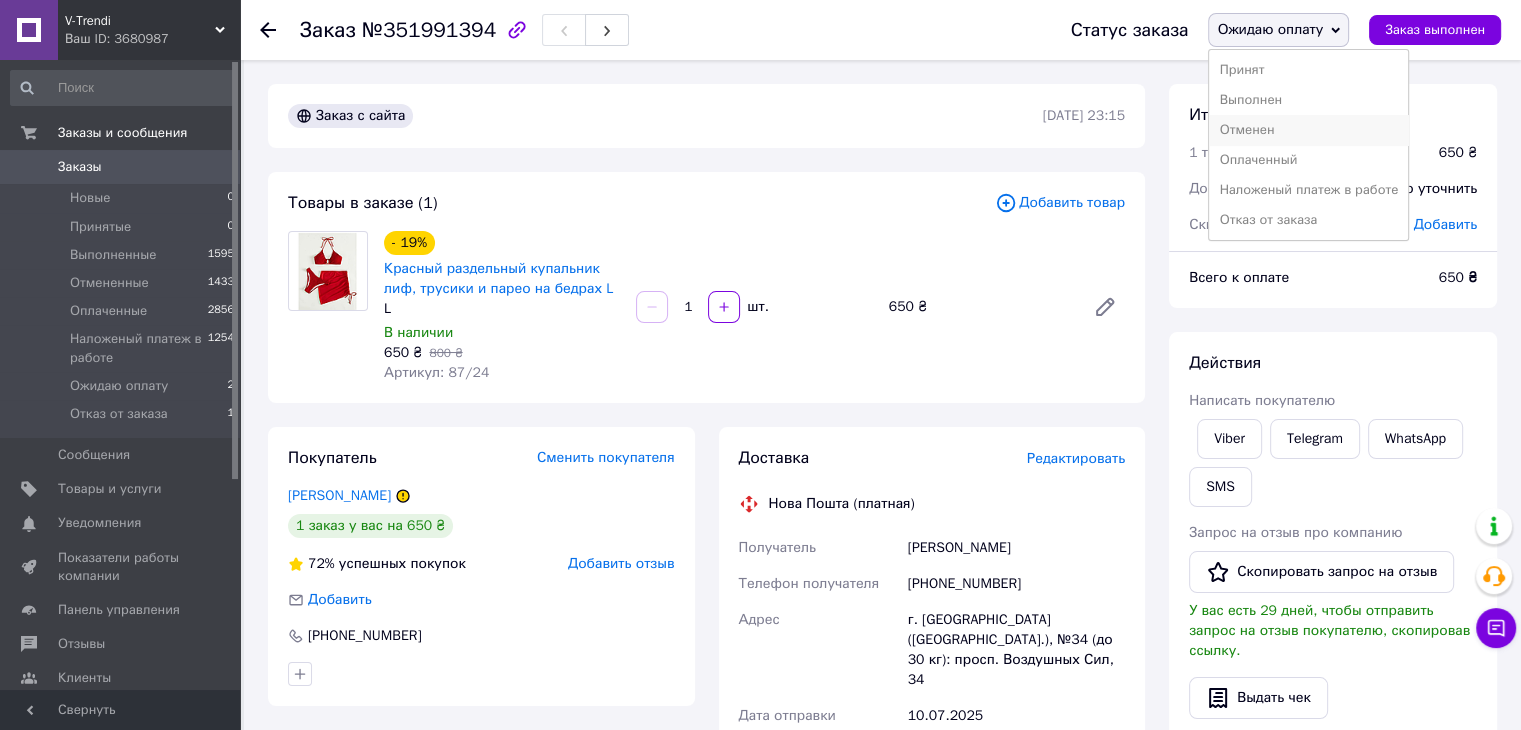 click on "Отменен" at bounding box center [1308, 130] 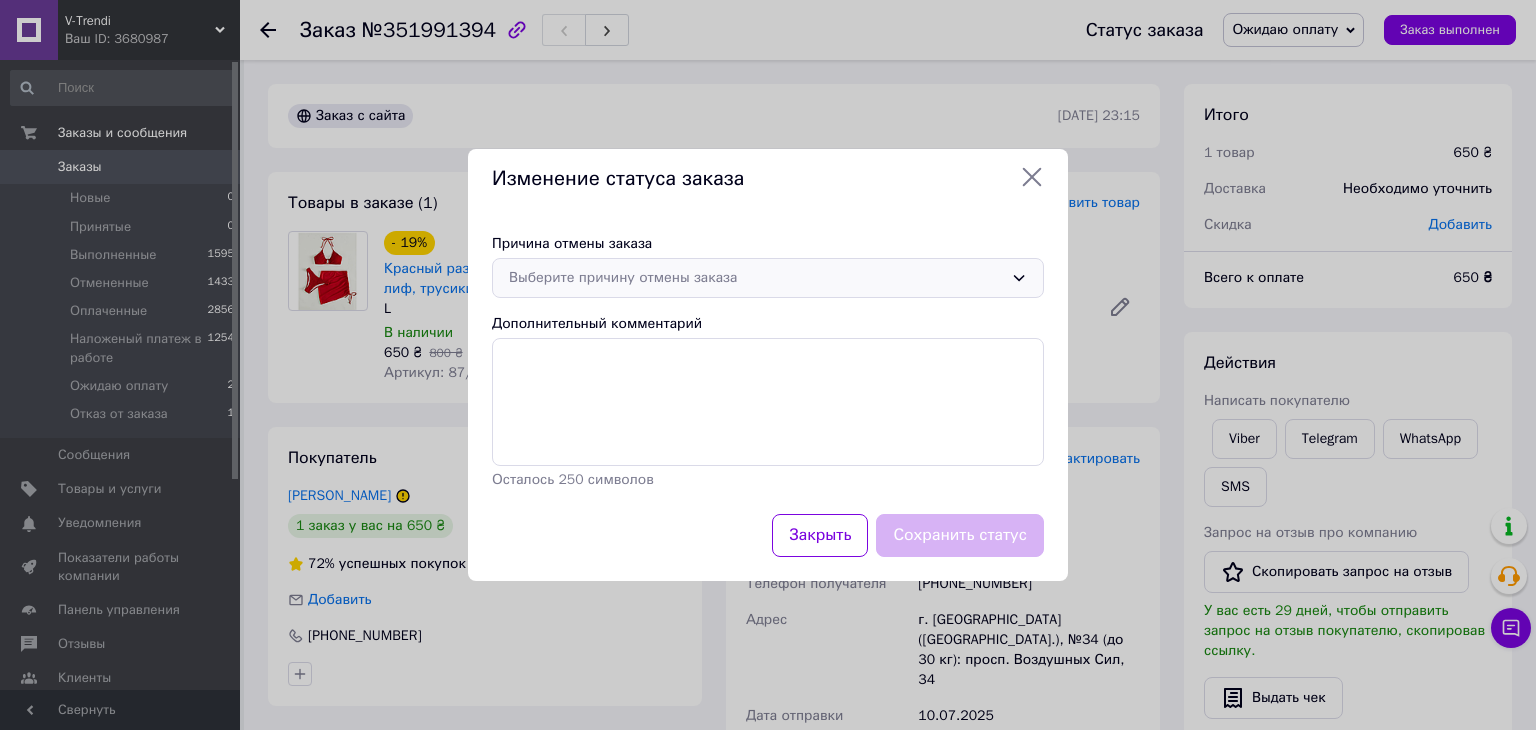 click on "Выберите причину отмены заказа" at bounding box center (756, 278) 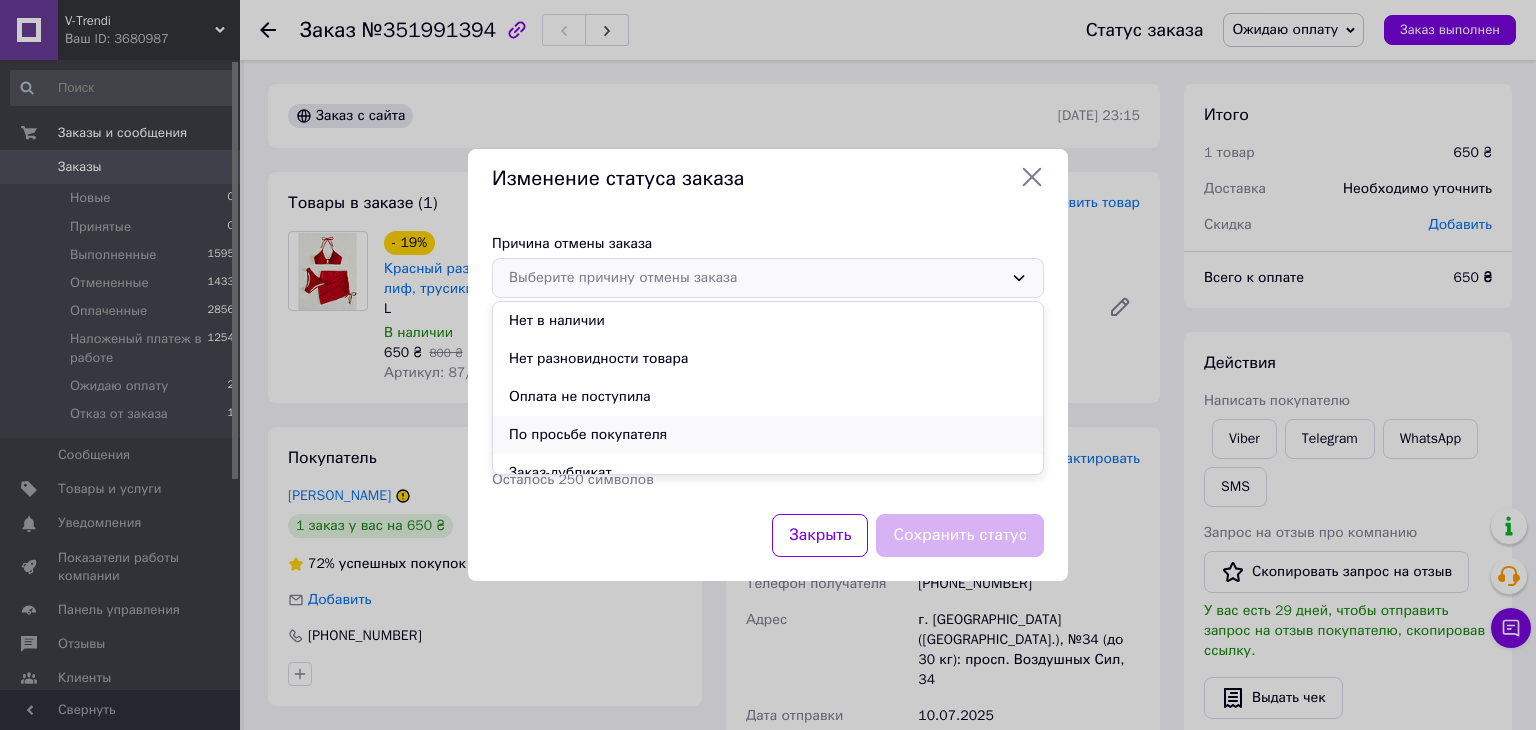 click on "По просьбе покупателя" at bounding box center (768, 435) 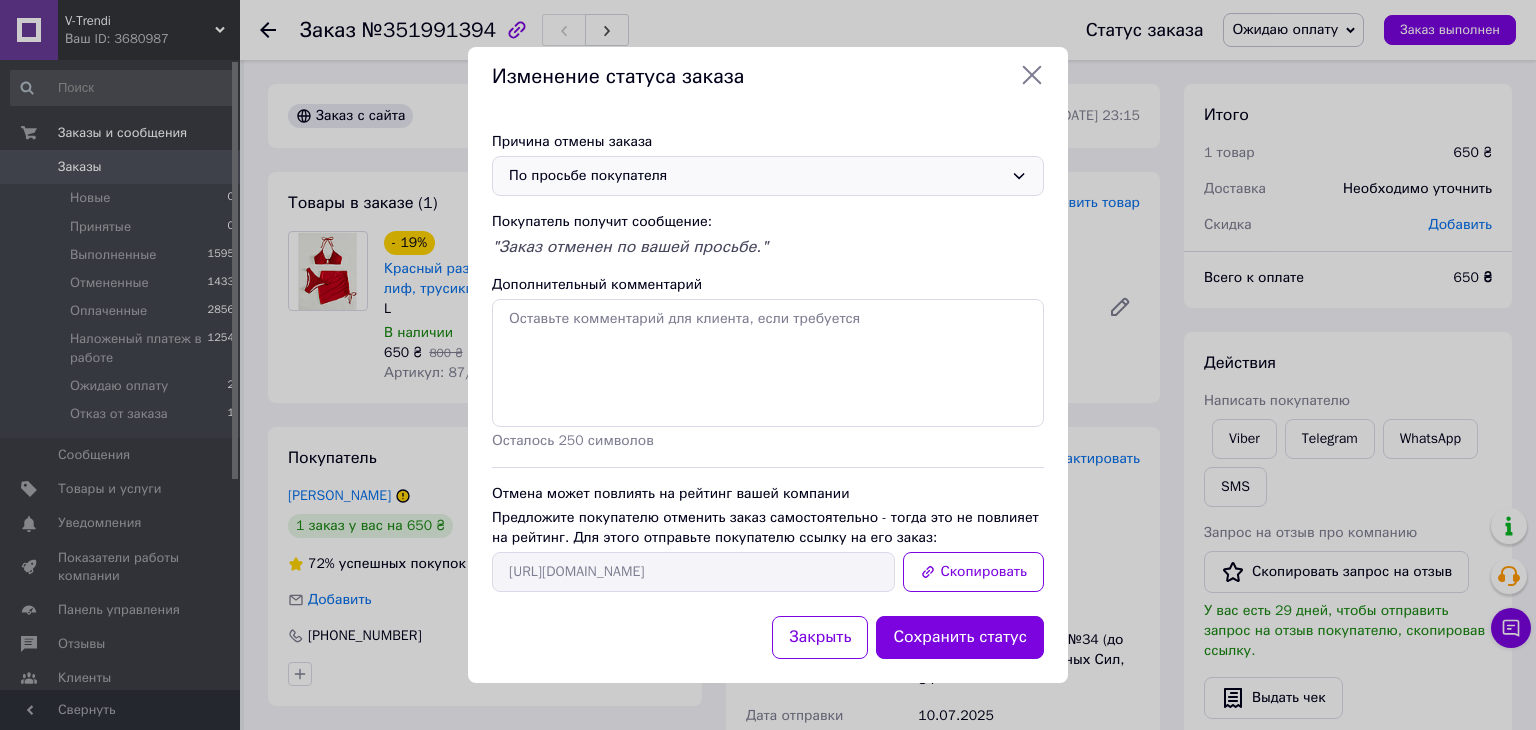 click on "Сохранить статус" at bounding box center [960, 637] 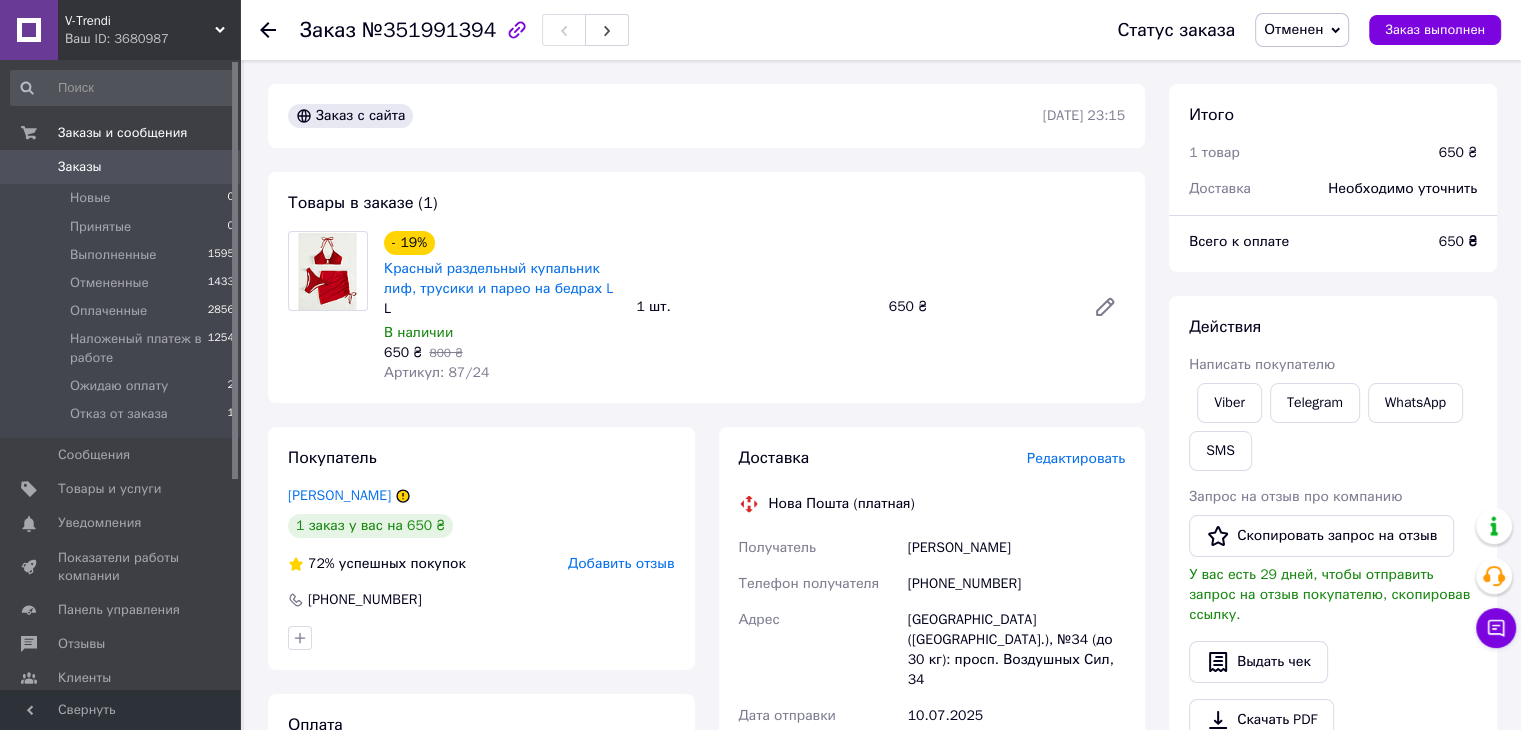 click on "Заказы" at bounding box center (80, 167) 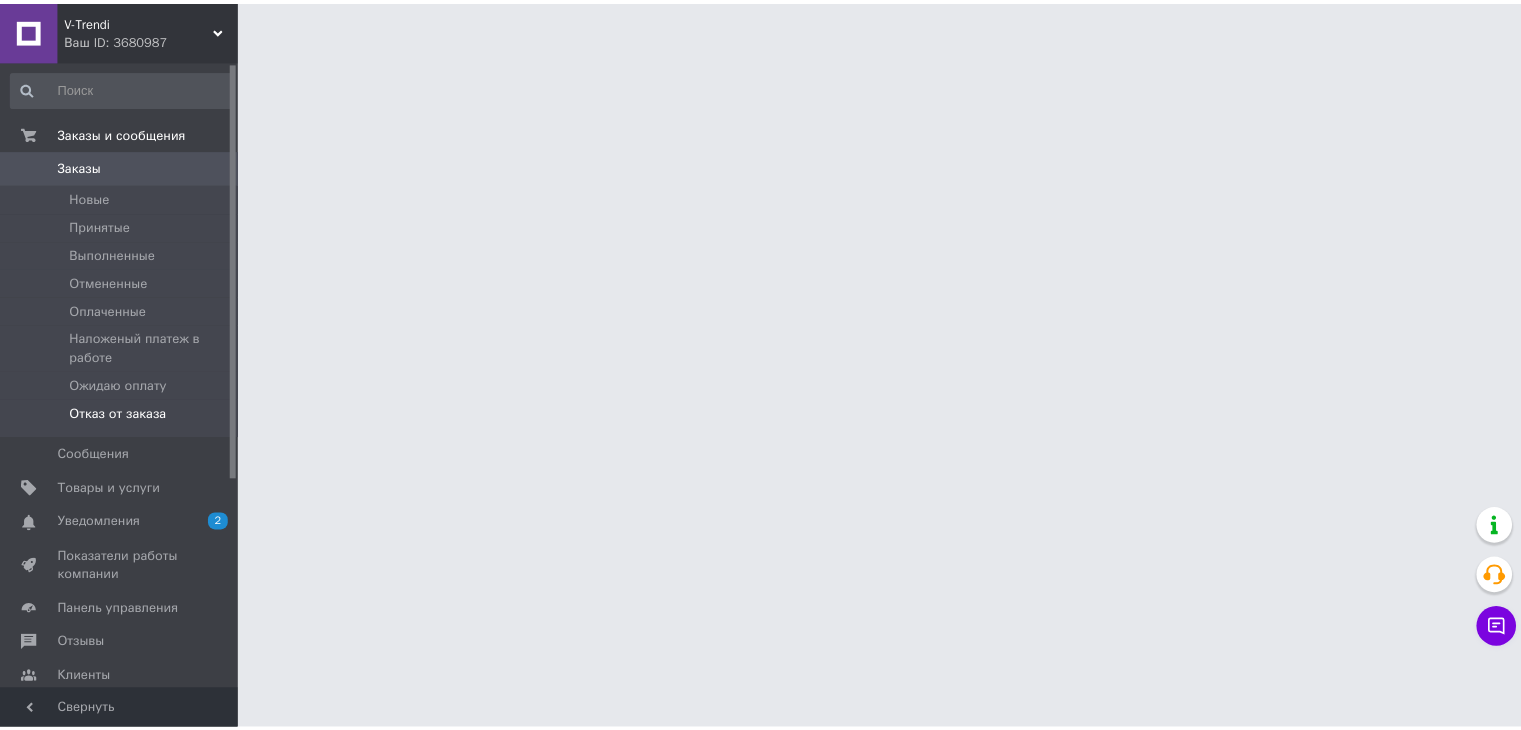 scroll, scrollTop: 0, scrollLeft: 0, axis: both 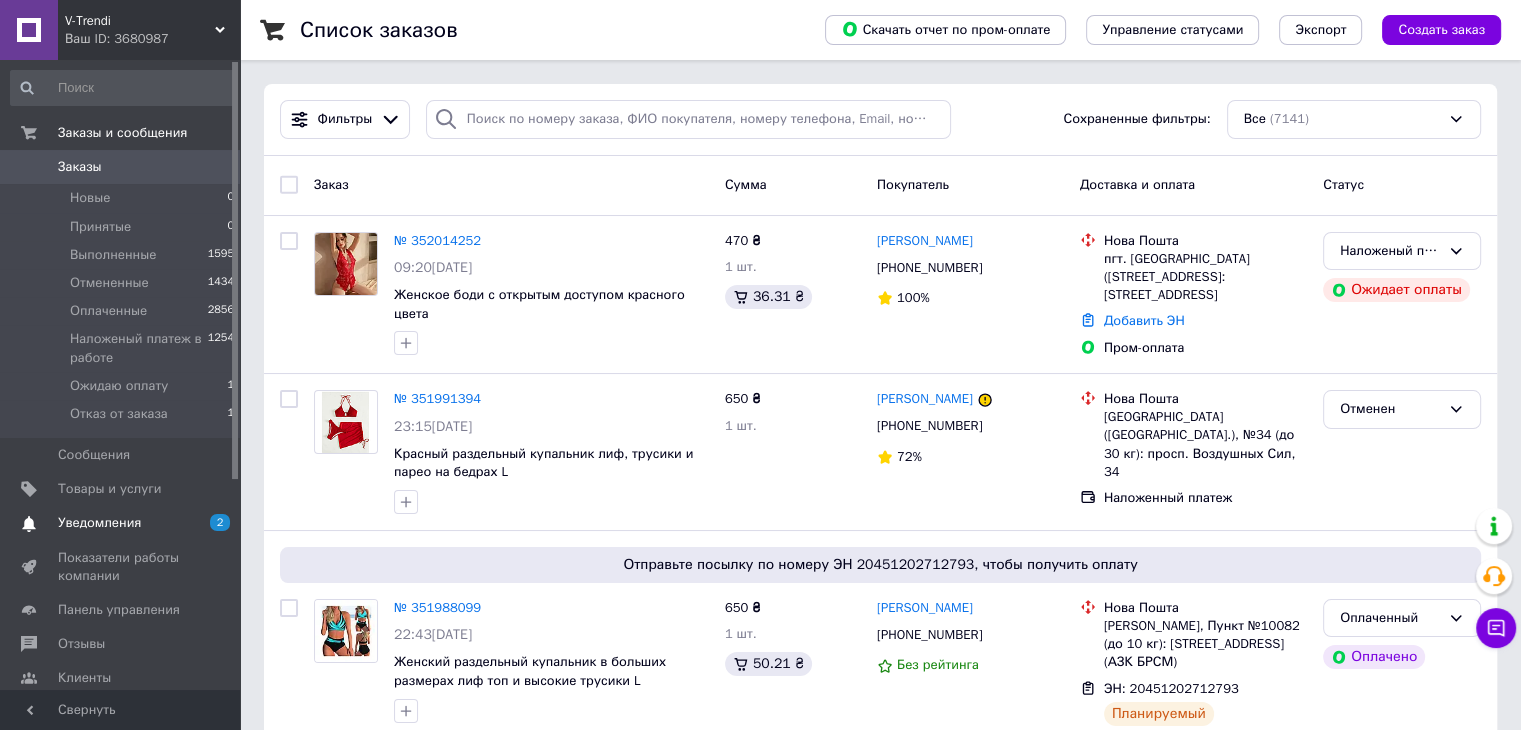 click on "Уведомления" at bounding box center (99, 523) 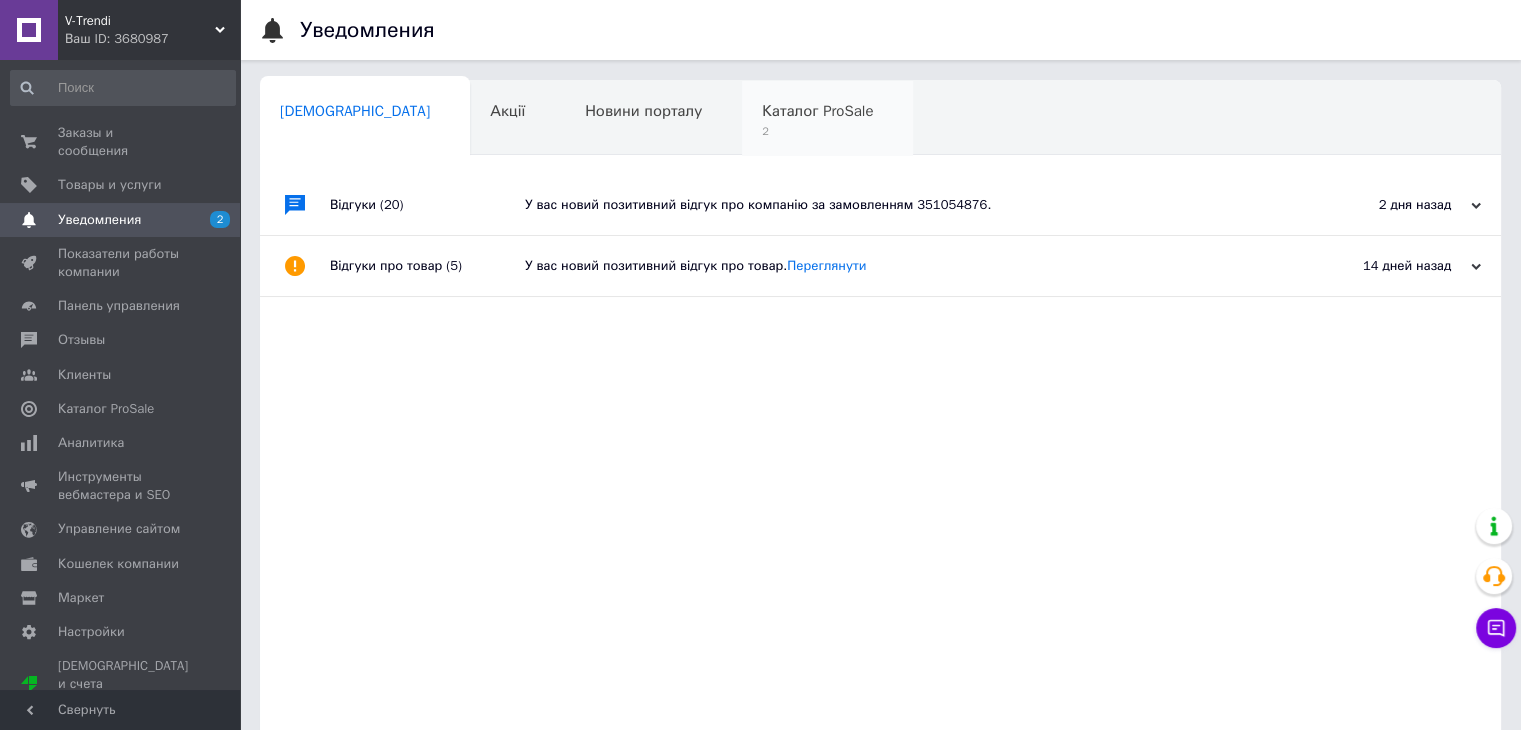 click on "Каталог ProSale" at bounding box center [817, 111] 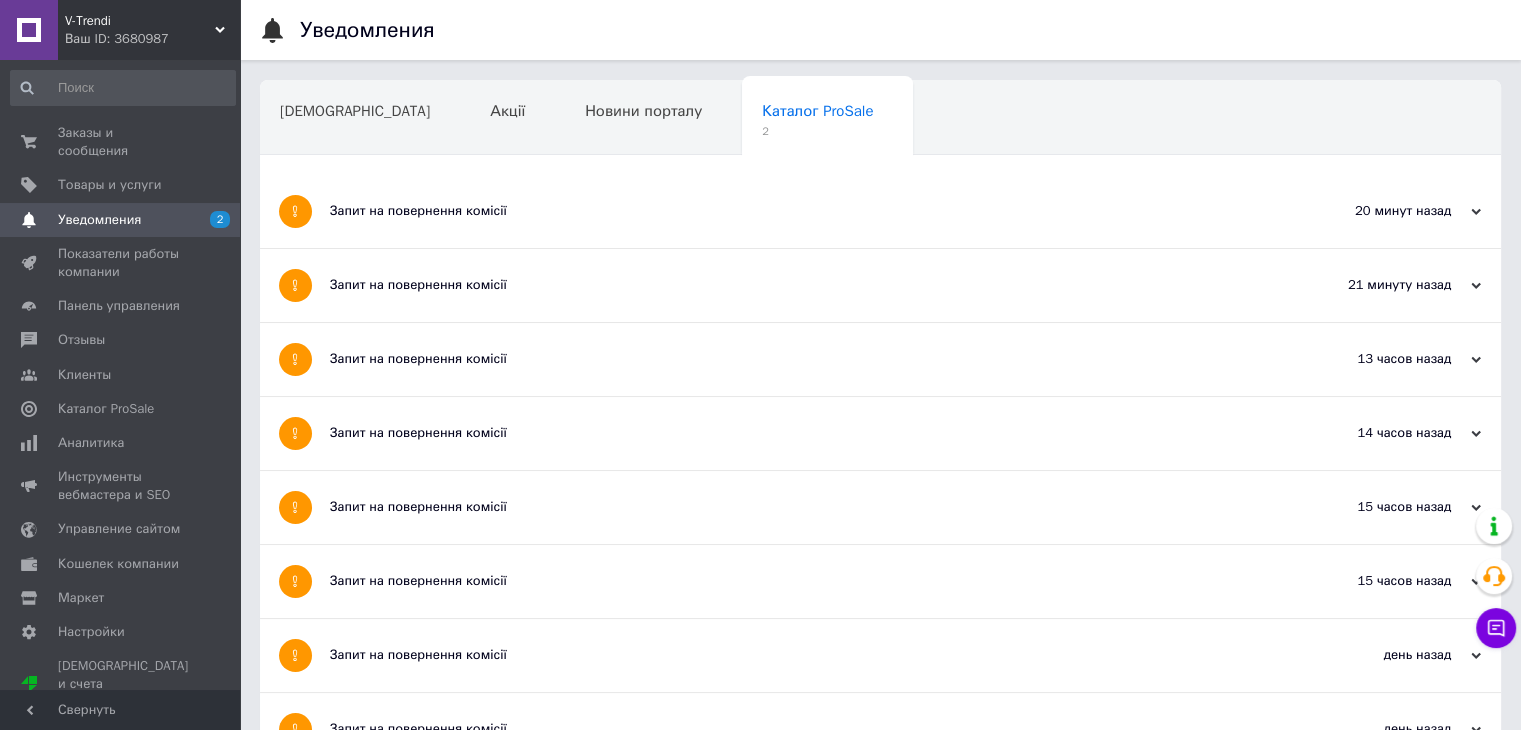 click on "Запит на повернення комісії" at bounding box center (805, 285) 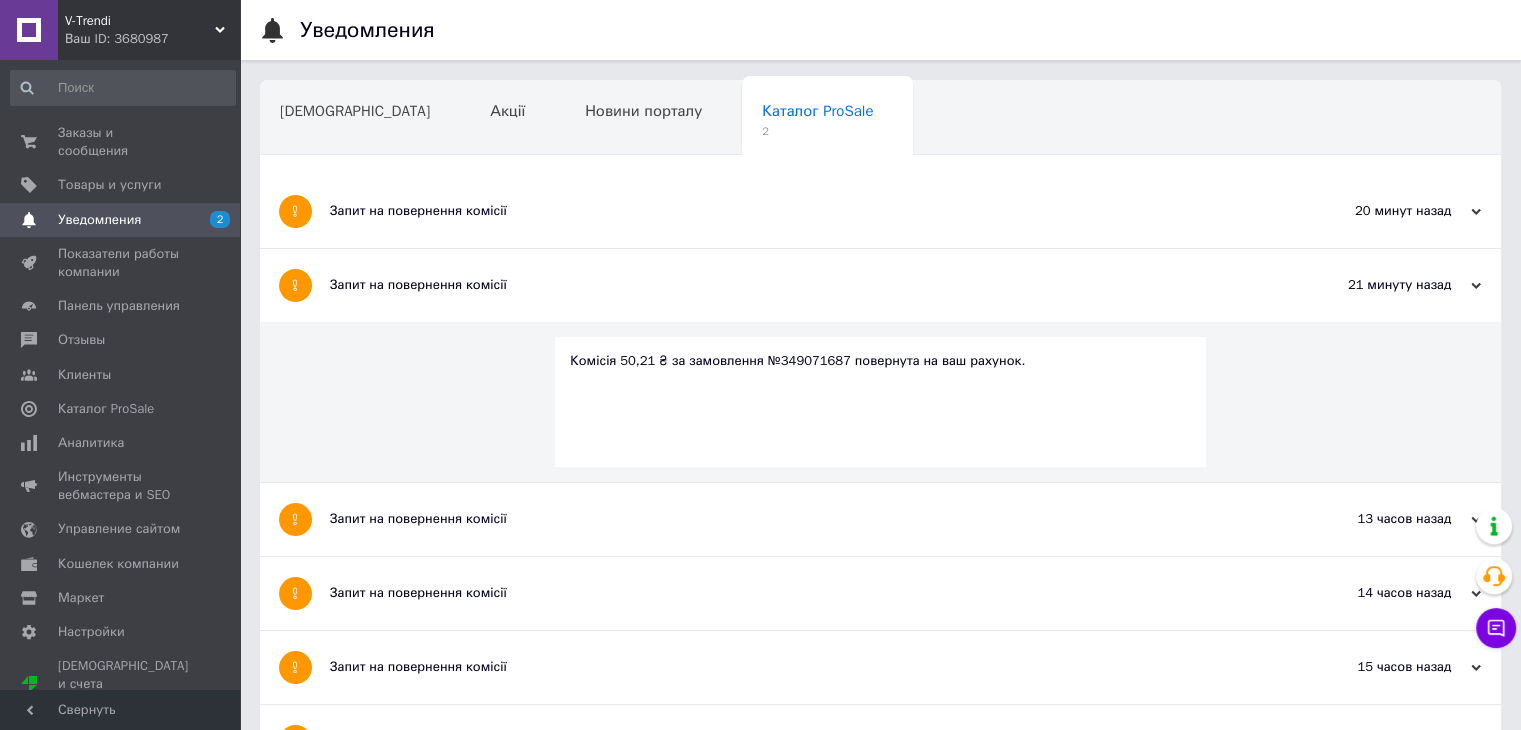 click on "Комісія 50,21 ₴ за замовлення №349071687 повернута на ваш рахунок." at bounding box center (880, 361) 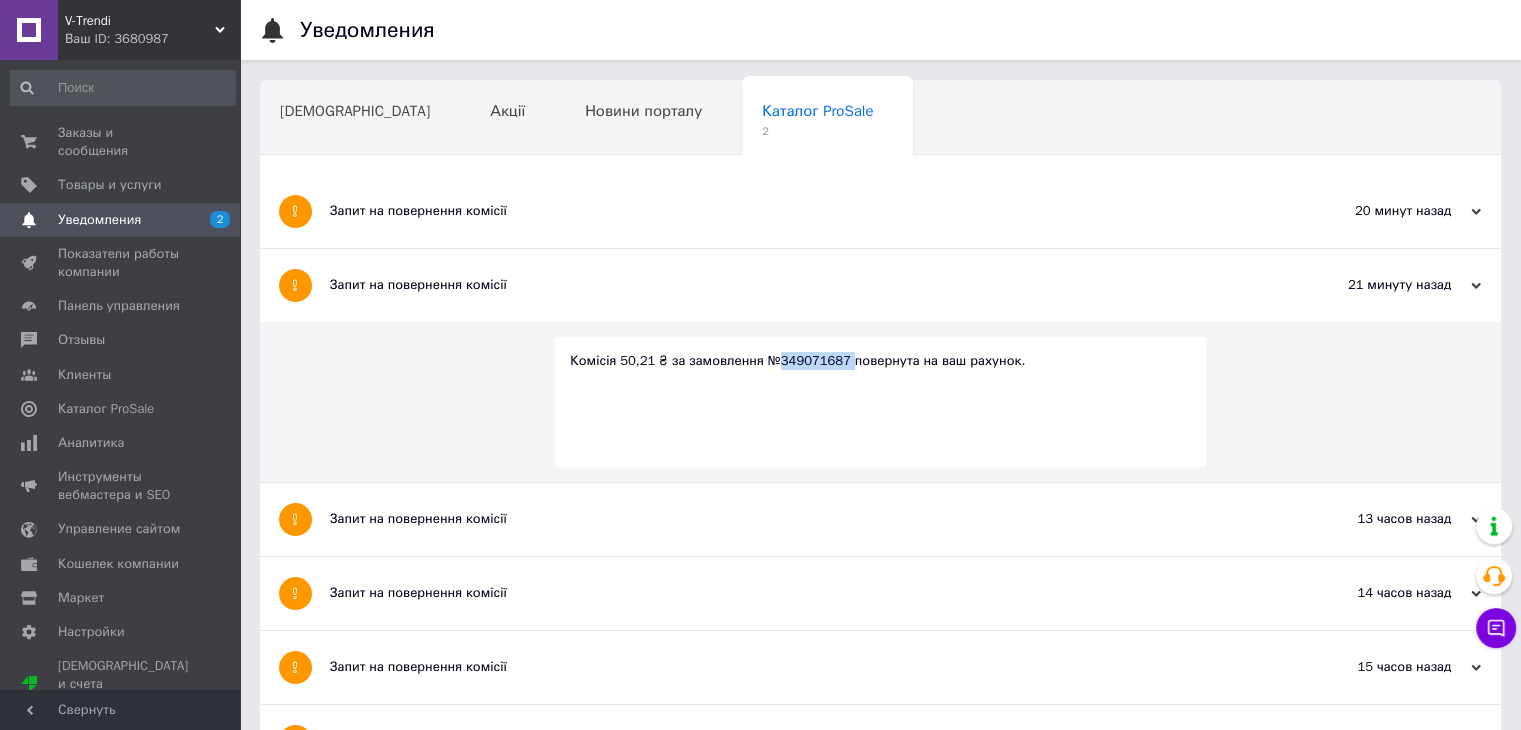 click on "Комісія 50,21 ₴ за замовлення №349071687 повернута на ваш рахунок." at bounding box center (880, 361) 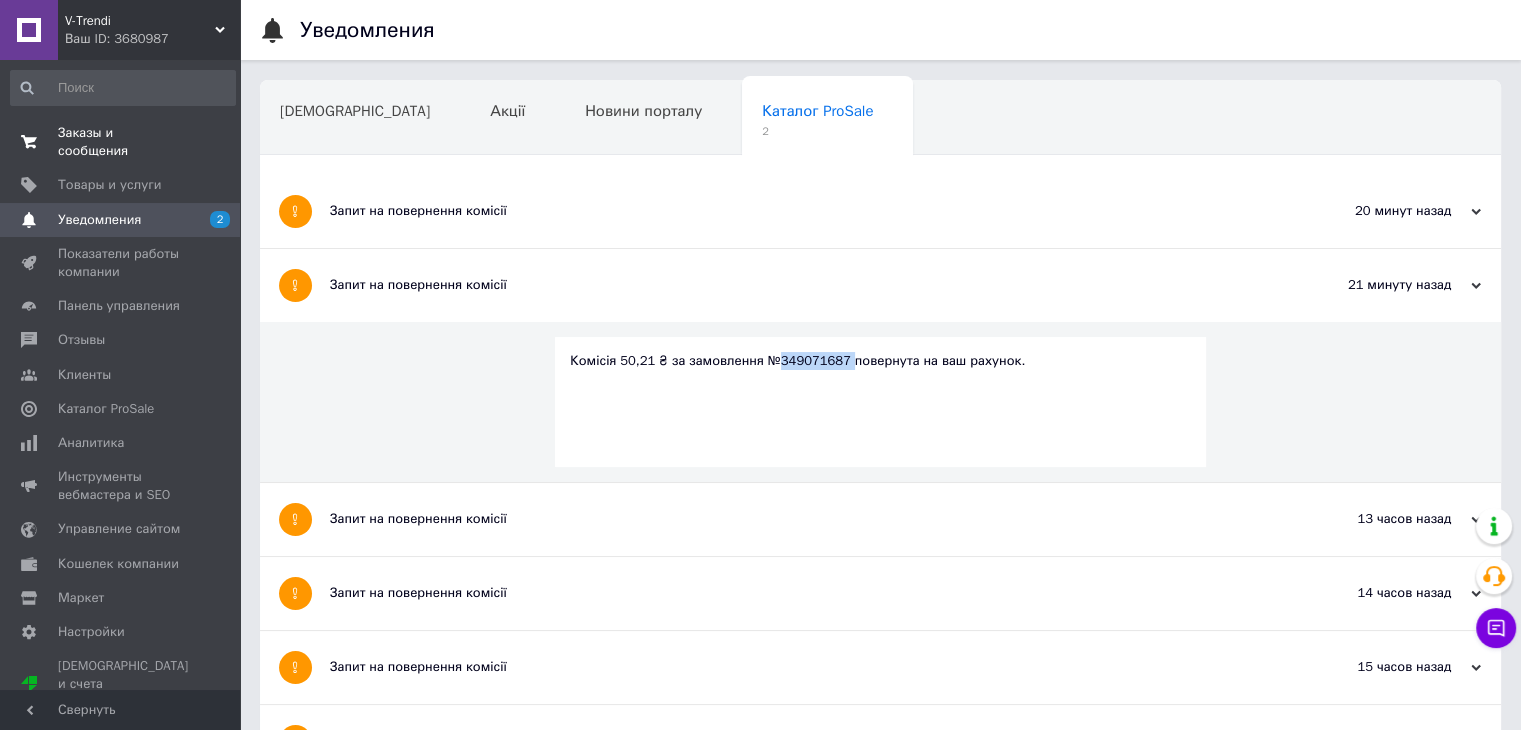 click on "Заказы и сообщения" at bounding box center (121, 142) 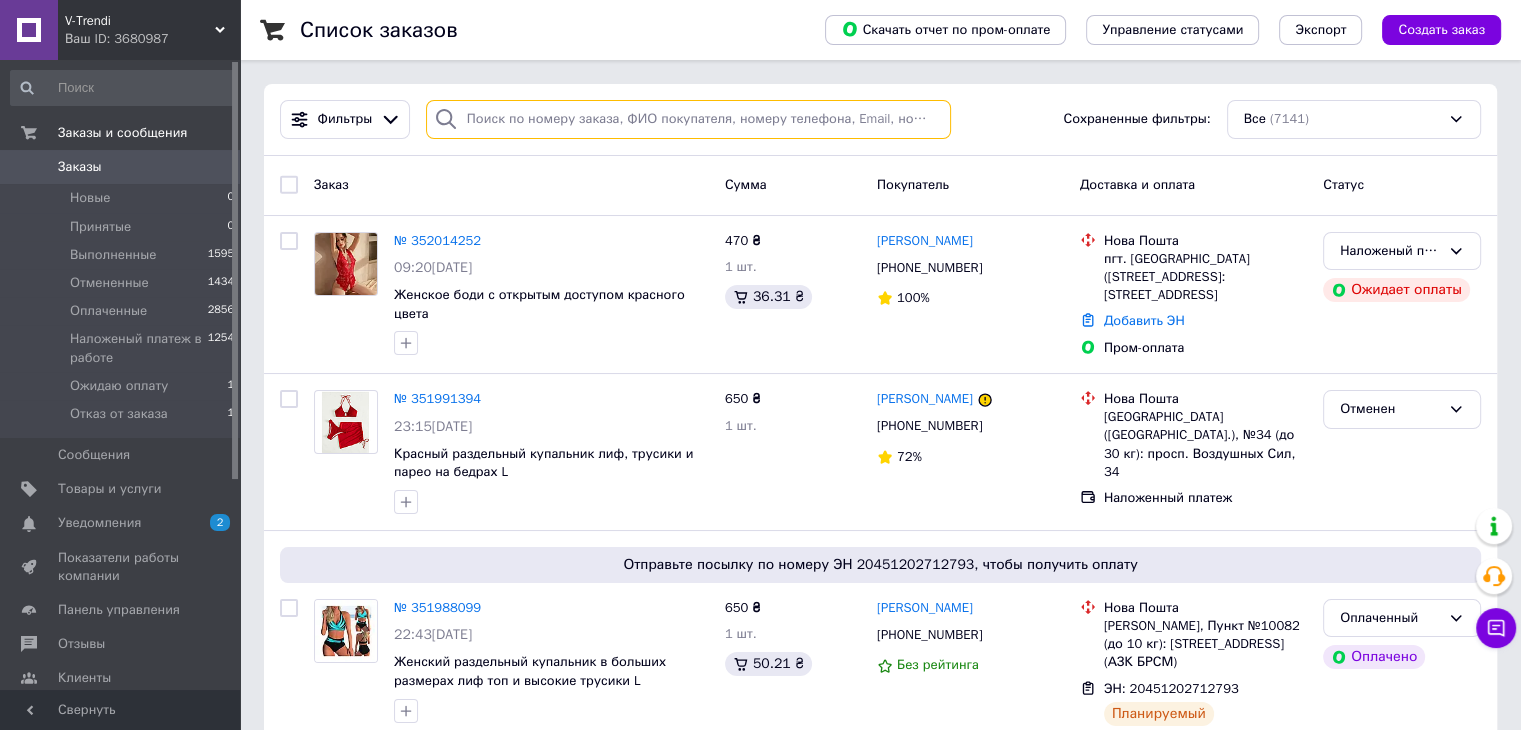click at bounding box center (688, 119) 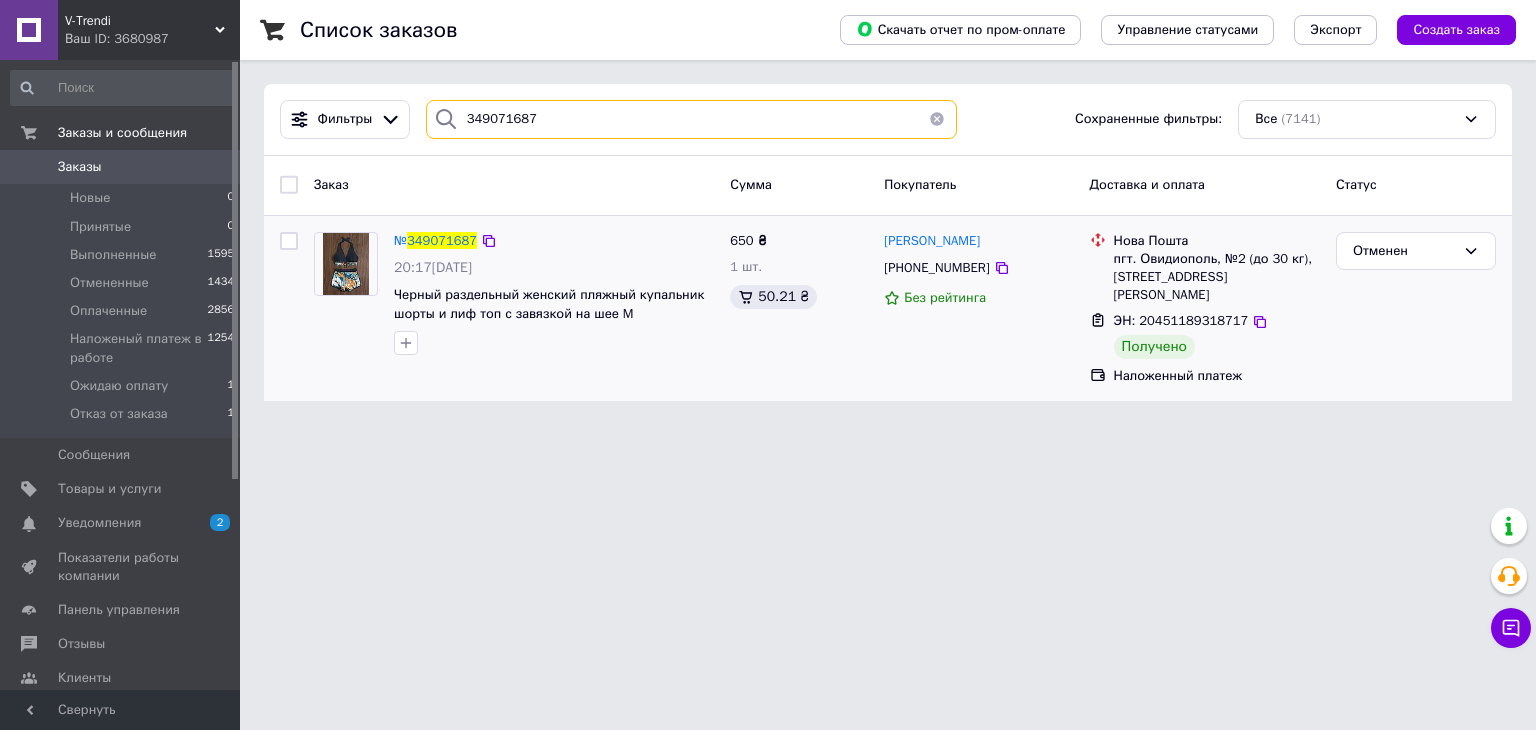 type on "349071687" 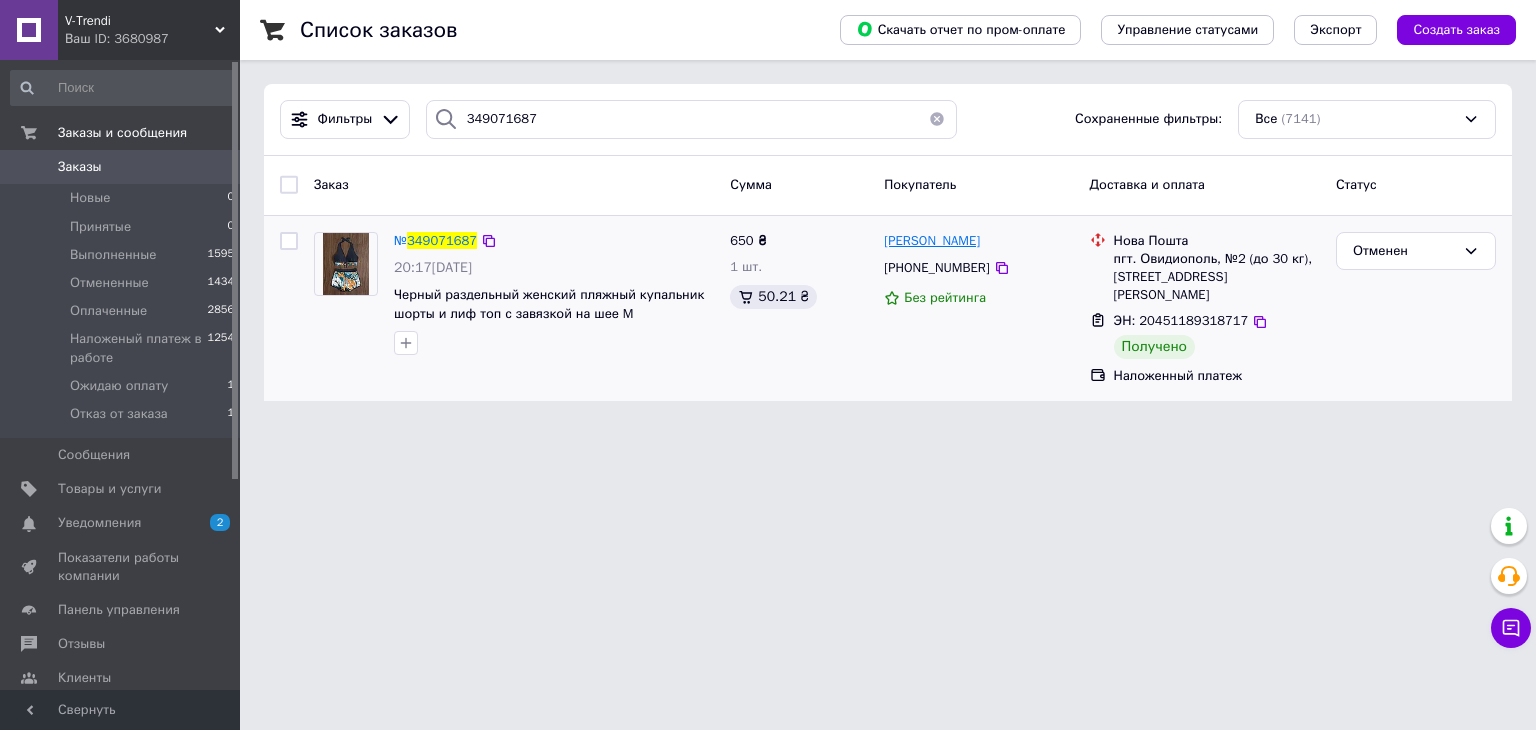 drag, startPoint x: 1019, startPoint y: 241, endPoint x: 945, endPoint y: 238, distance: 74.06078 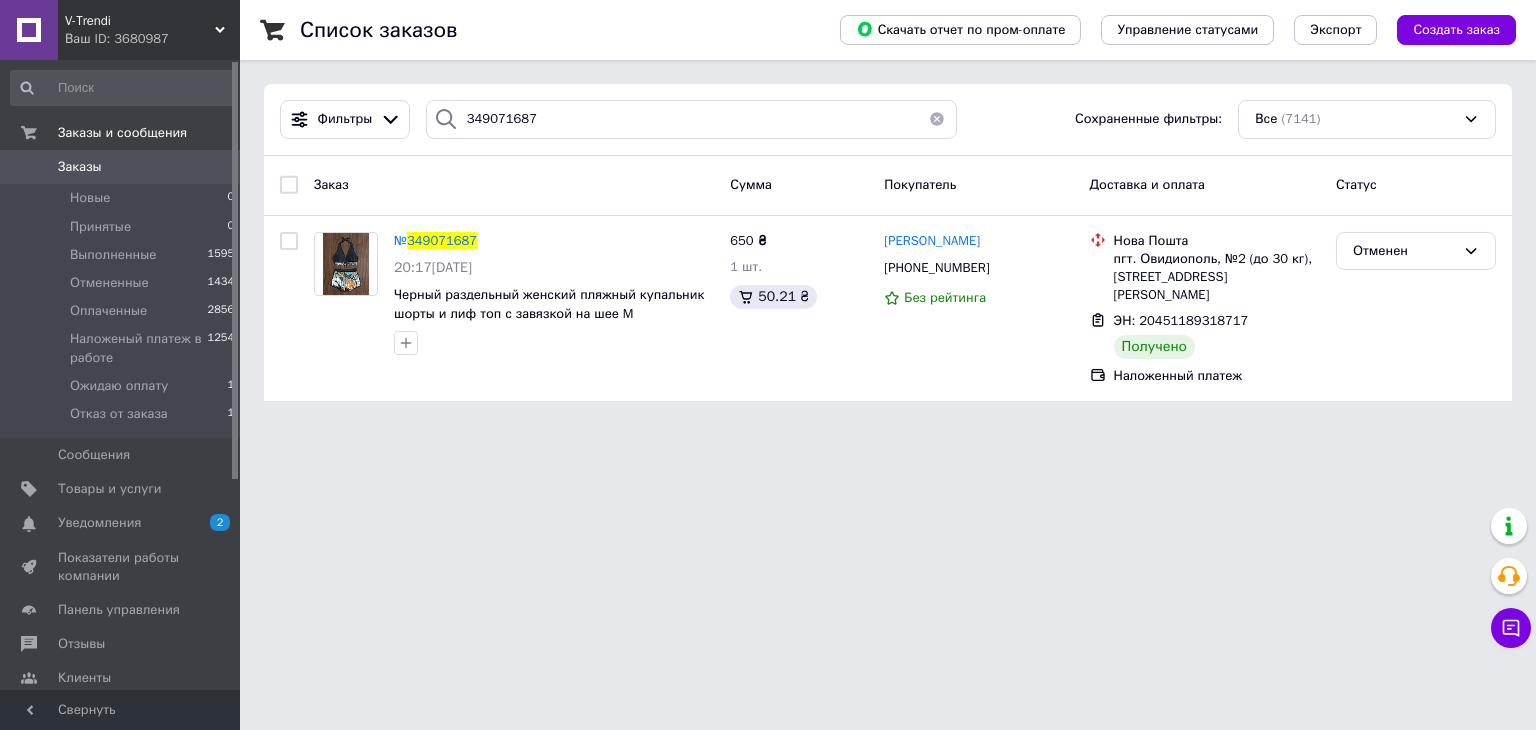 copy on "Кремінська" 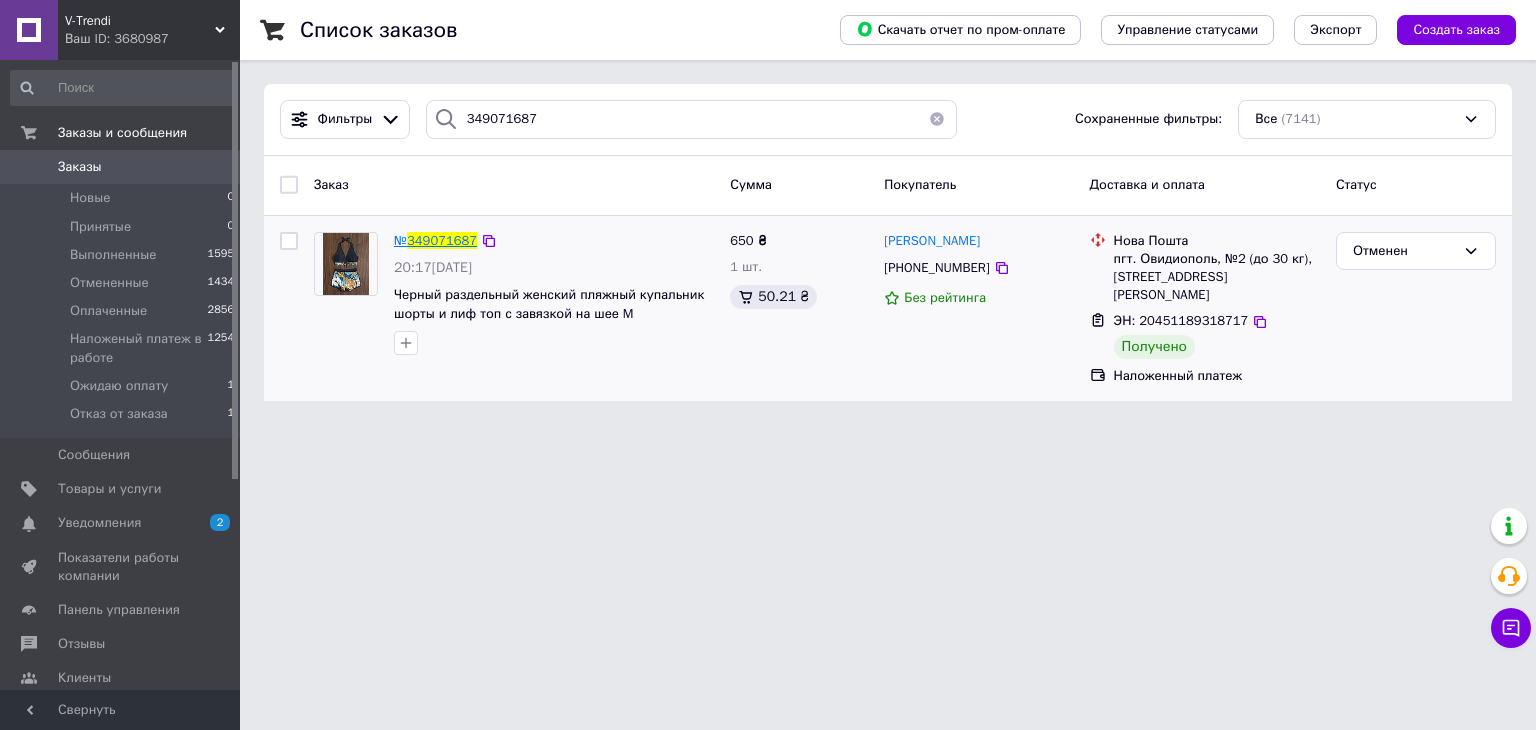 click on "349071687" at bounding box center [442, 240] 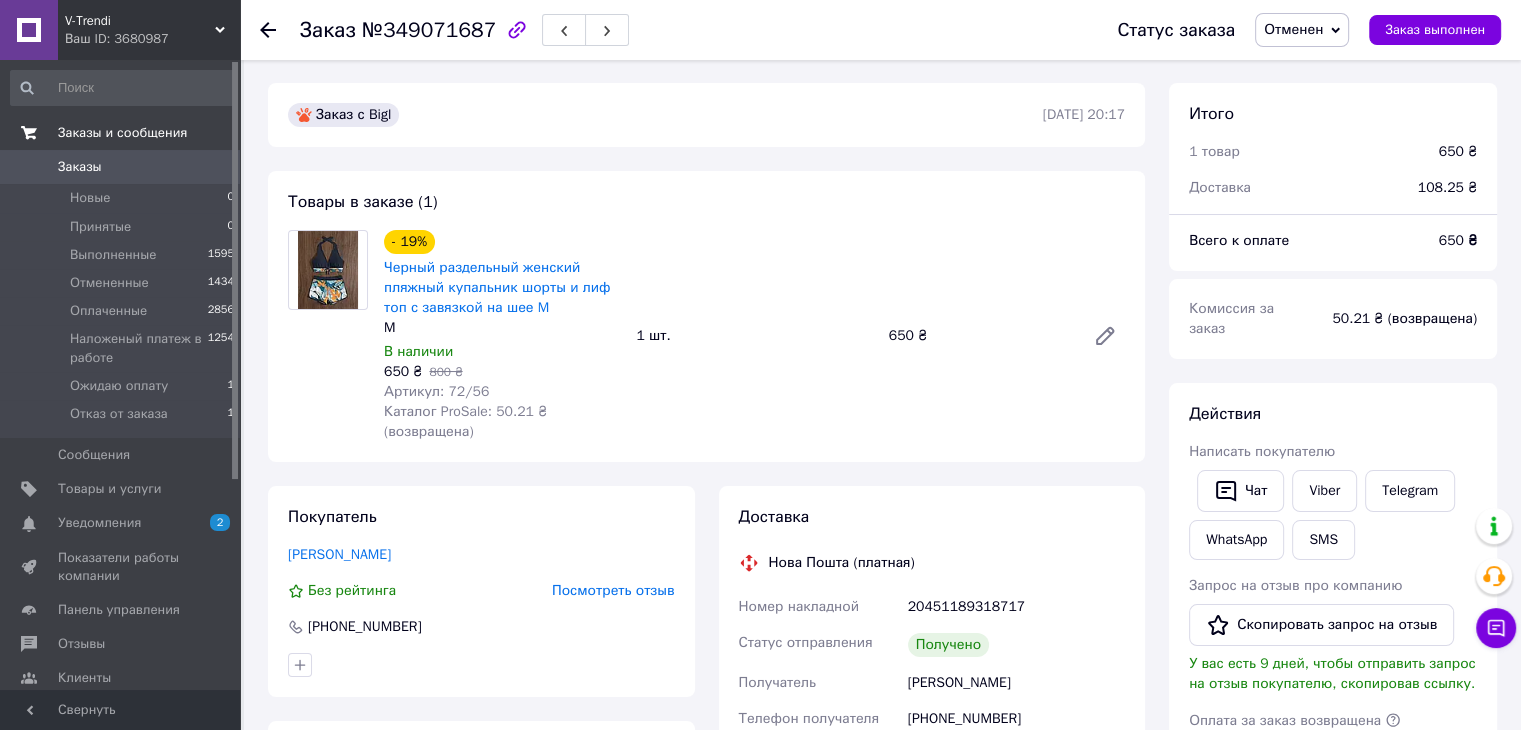 scroll, scrollTop: 0, scrollLeft: 0, axis: both 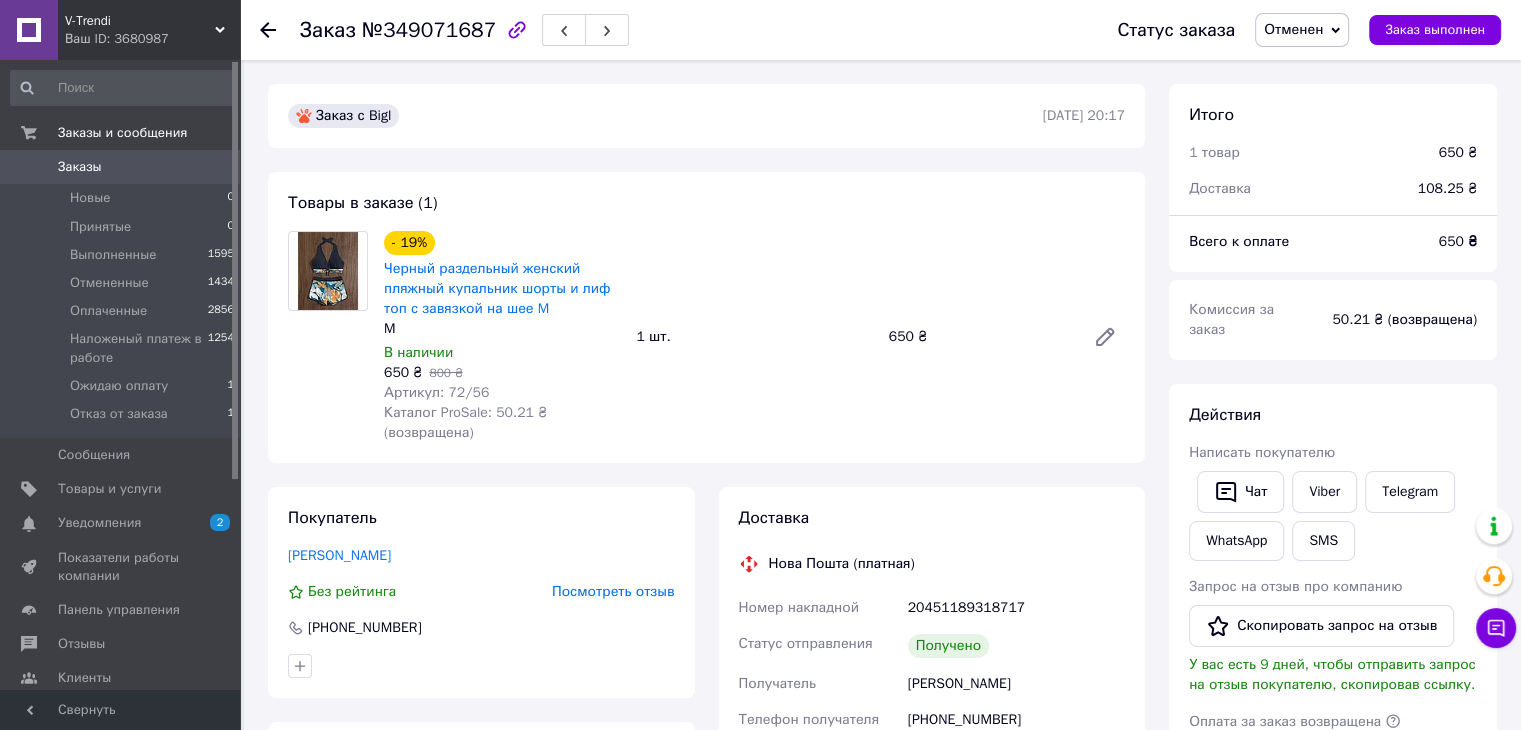 click on "Заказы" at bounding box center [80, 167] 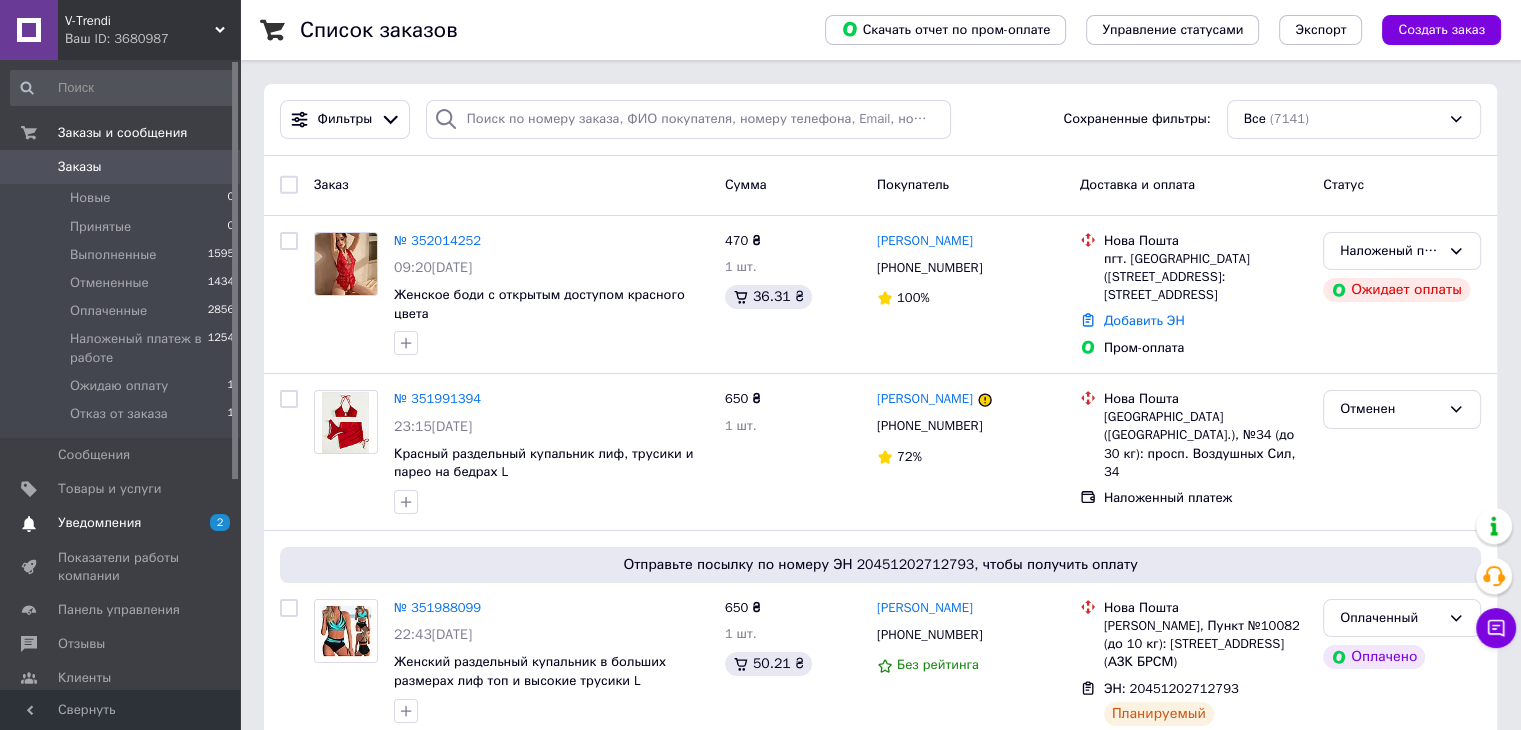 click on "Уведомления" at bounding box center [99, 523] 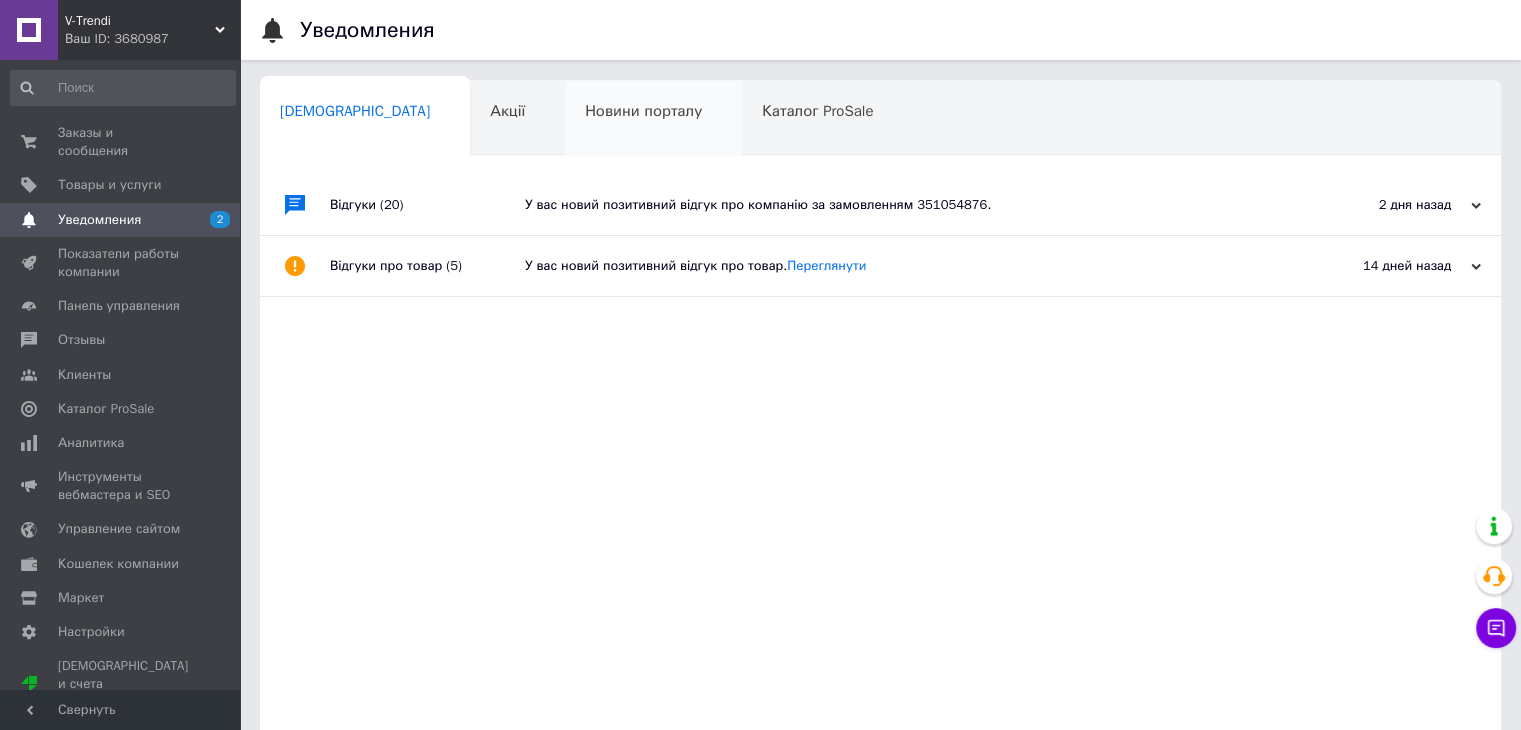 click on "Новини порталу" at bounding box center [643, 111] 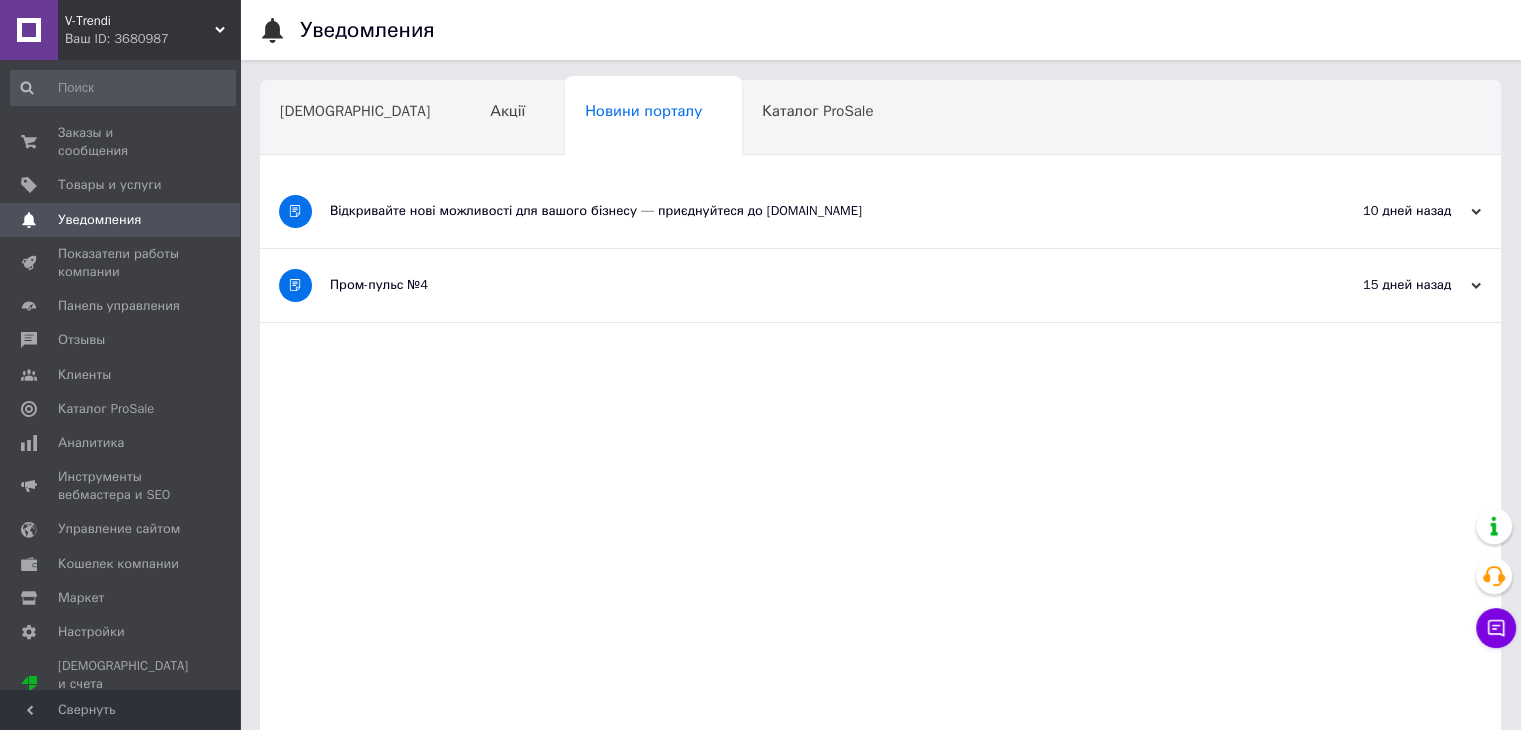 click on "Каталог ProSale" at bounding box center (817, 111) 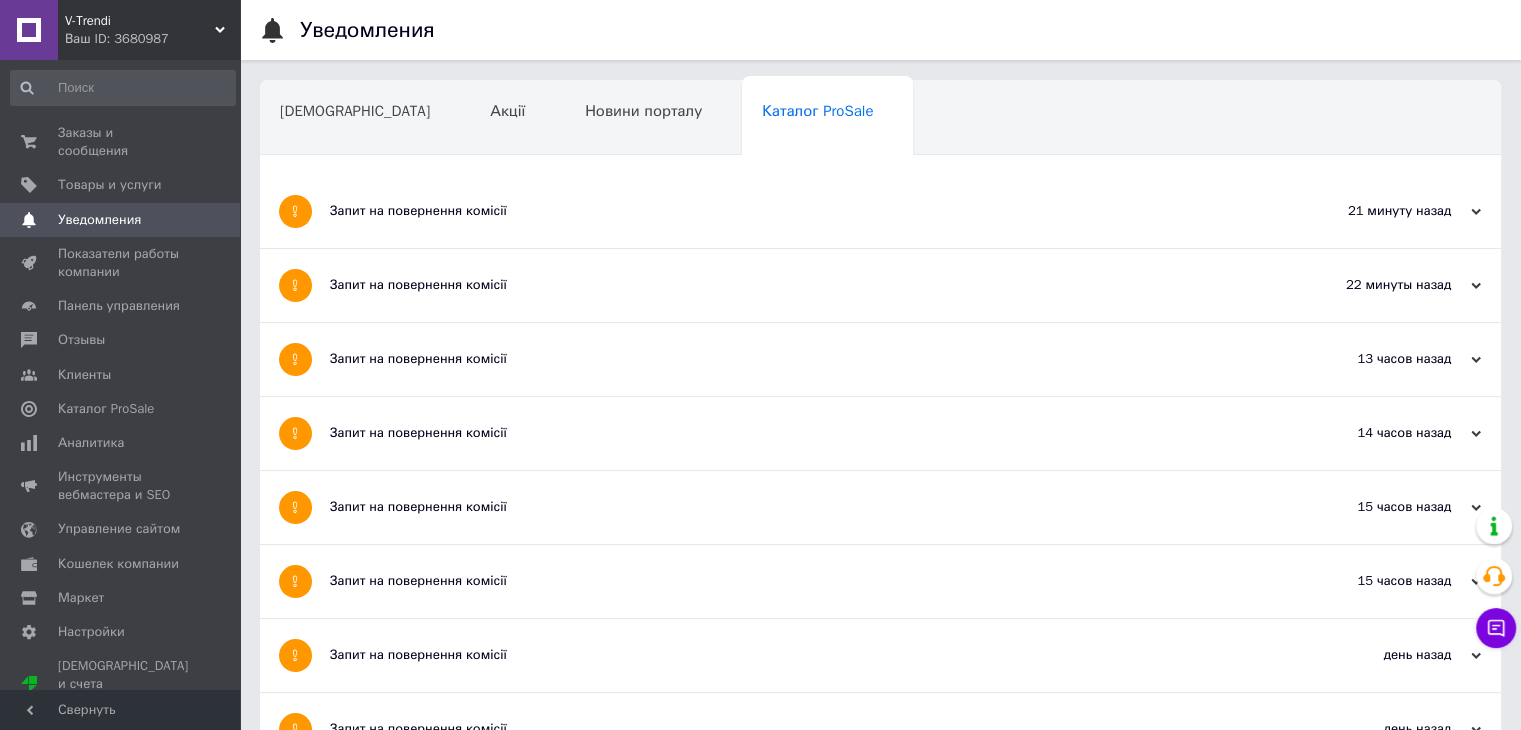 click on "Запит на повернення комісії" at bounding box center [805, 211] 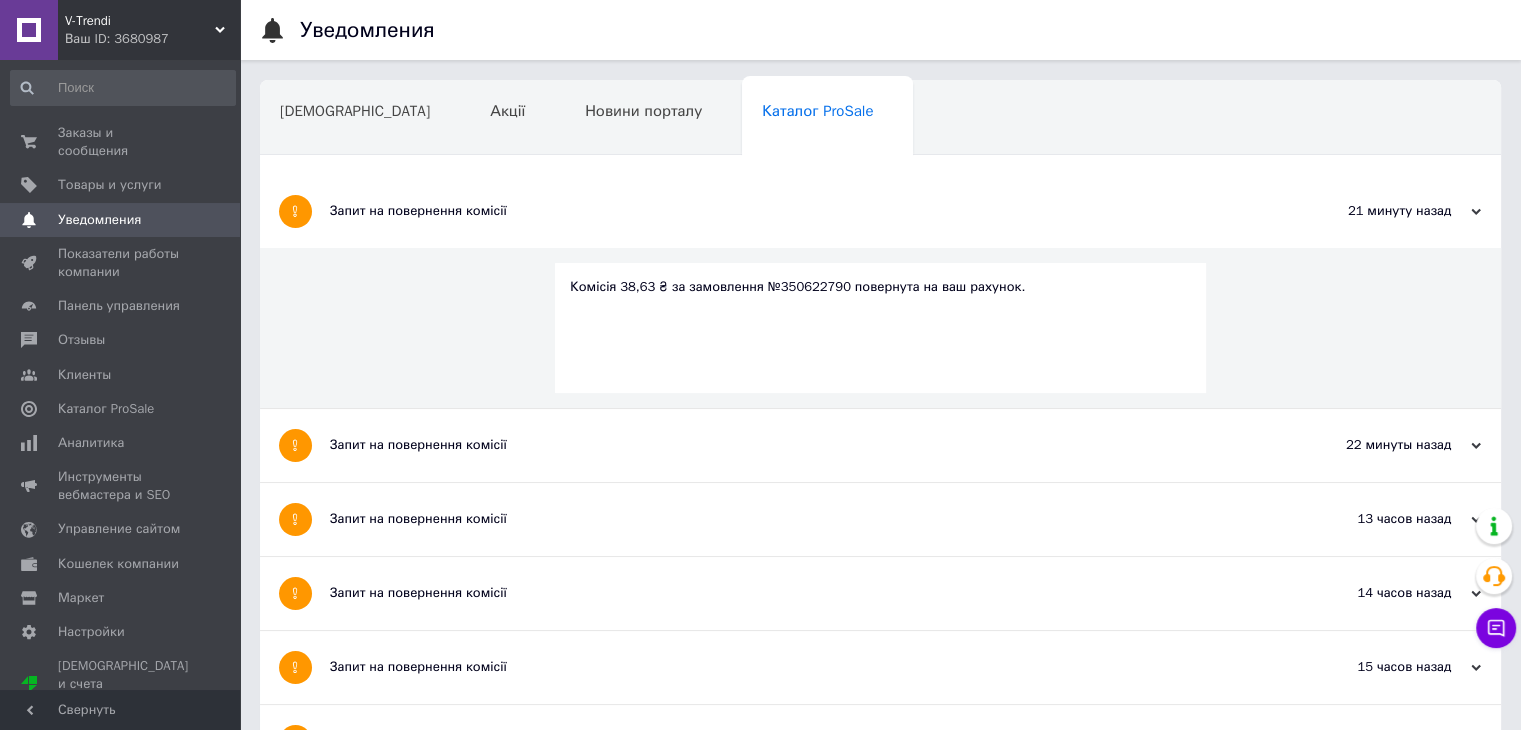 click on "Комісія 38,63 ₴ за замовлення №350622790 повернута на ваш рахунок." at bounding box center (880, 287) 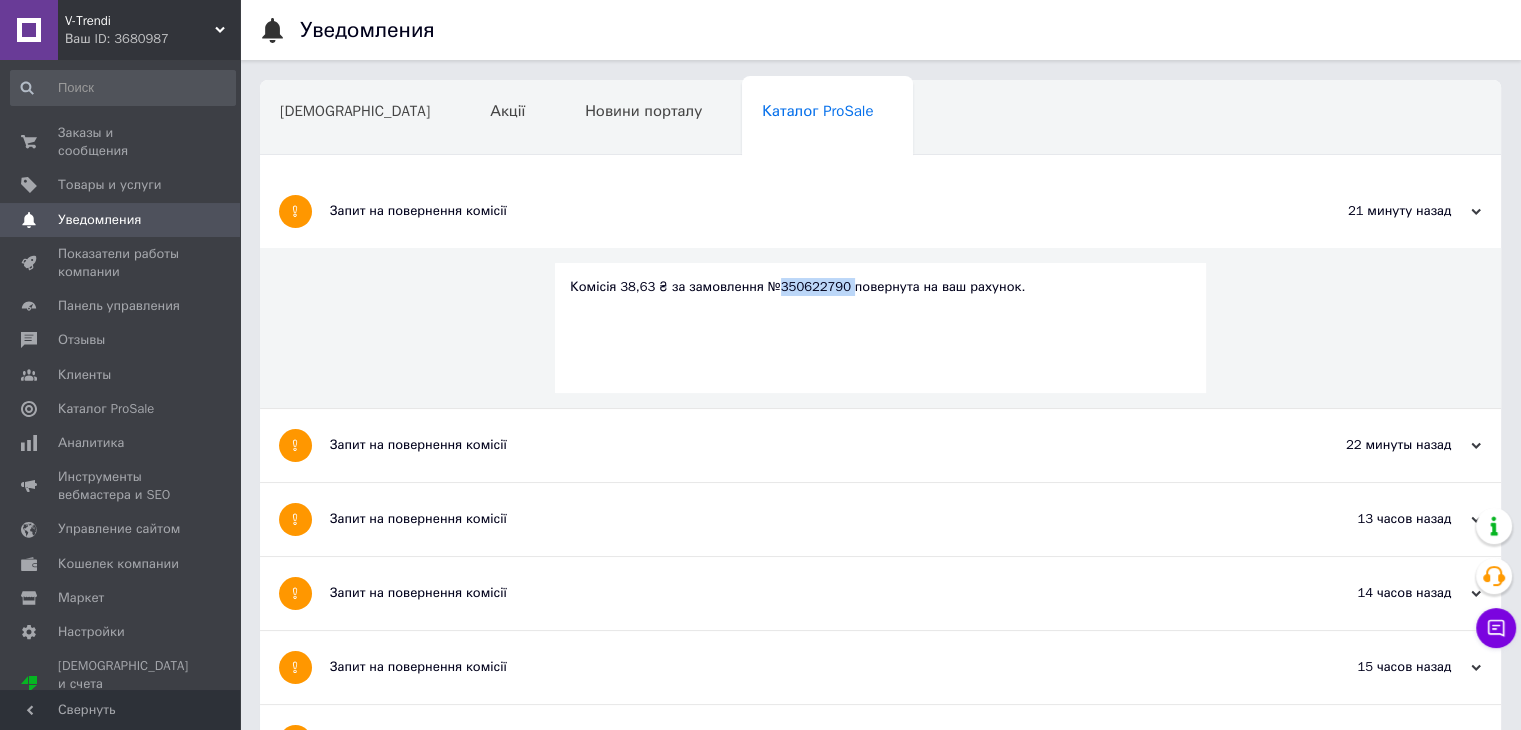 click on "Комісія 38,63 ₴ за замовлення №350622790 повернута на ваш рахунок." at bounding box center [880, 287] 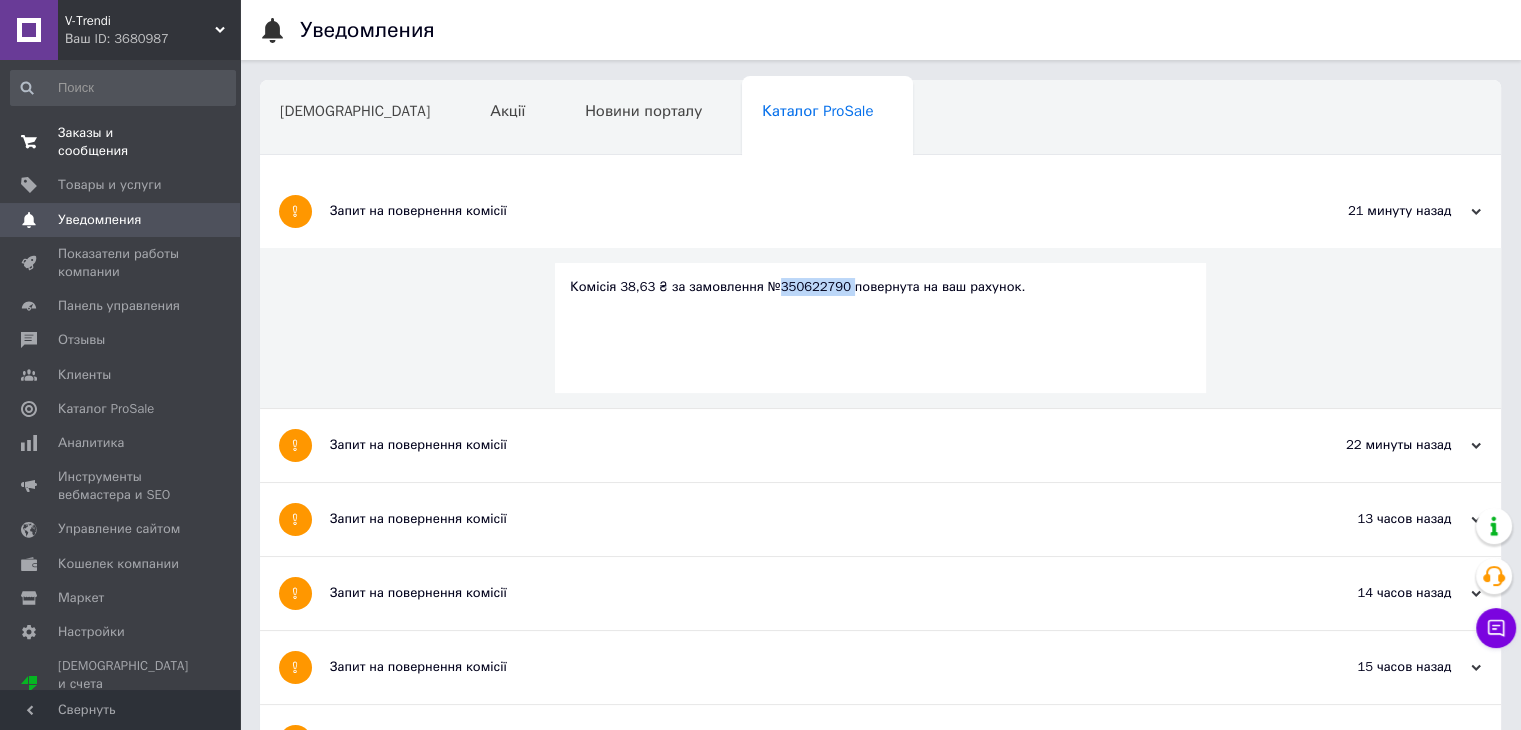 click on "Заказы и сообщения" at bounding box center [121, 142] 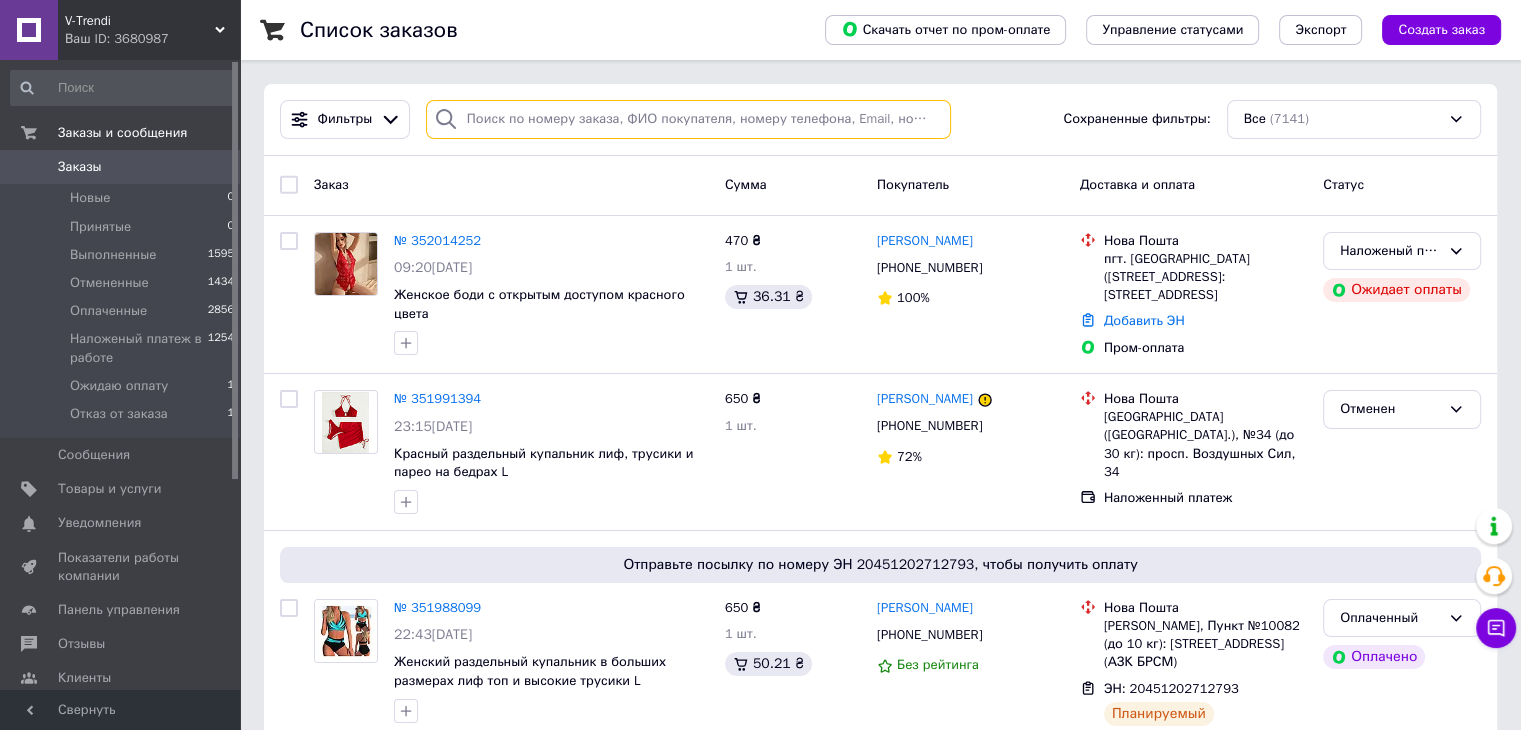 click at bounding box center [688, 119] 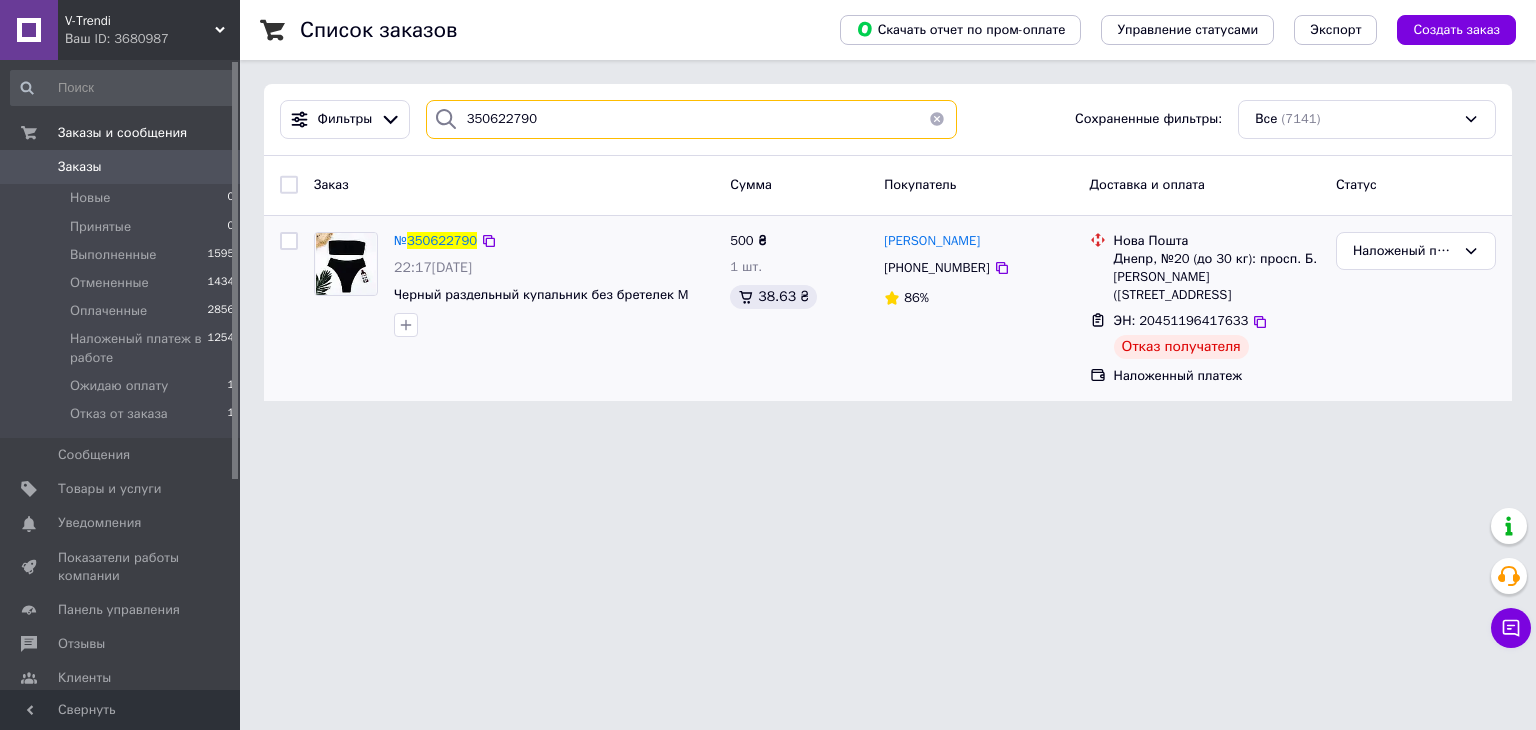 type on "350622790" 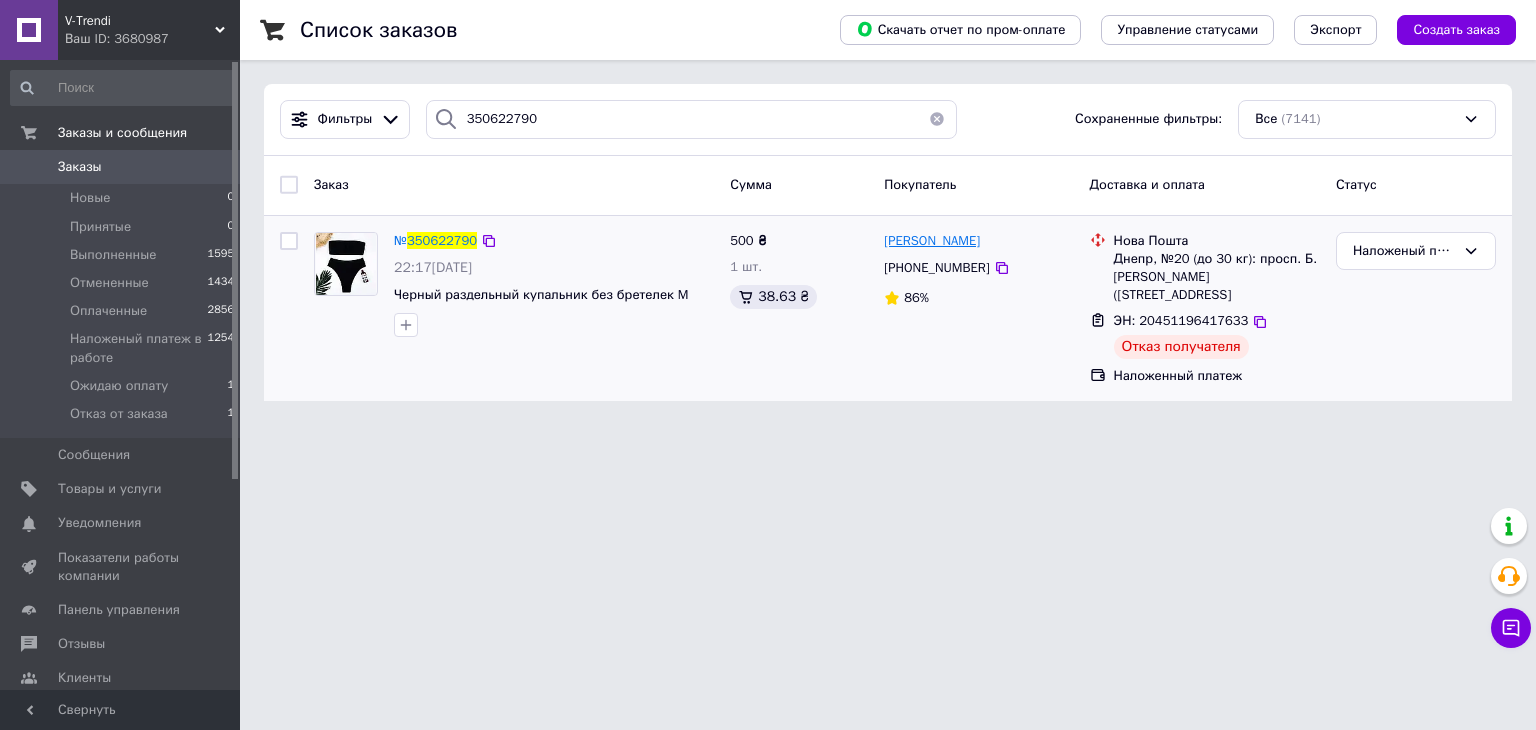 drag, startPoint x: 994, startPoint y: 239, endPoint x: 921, endPoint y: 235, distance: 73.109505 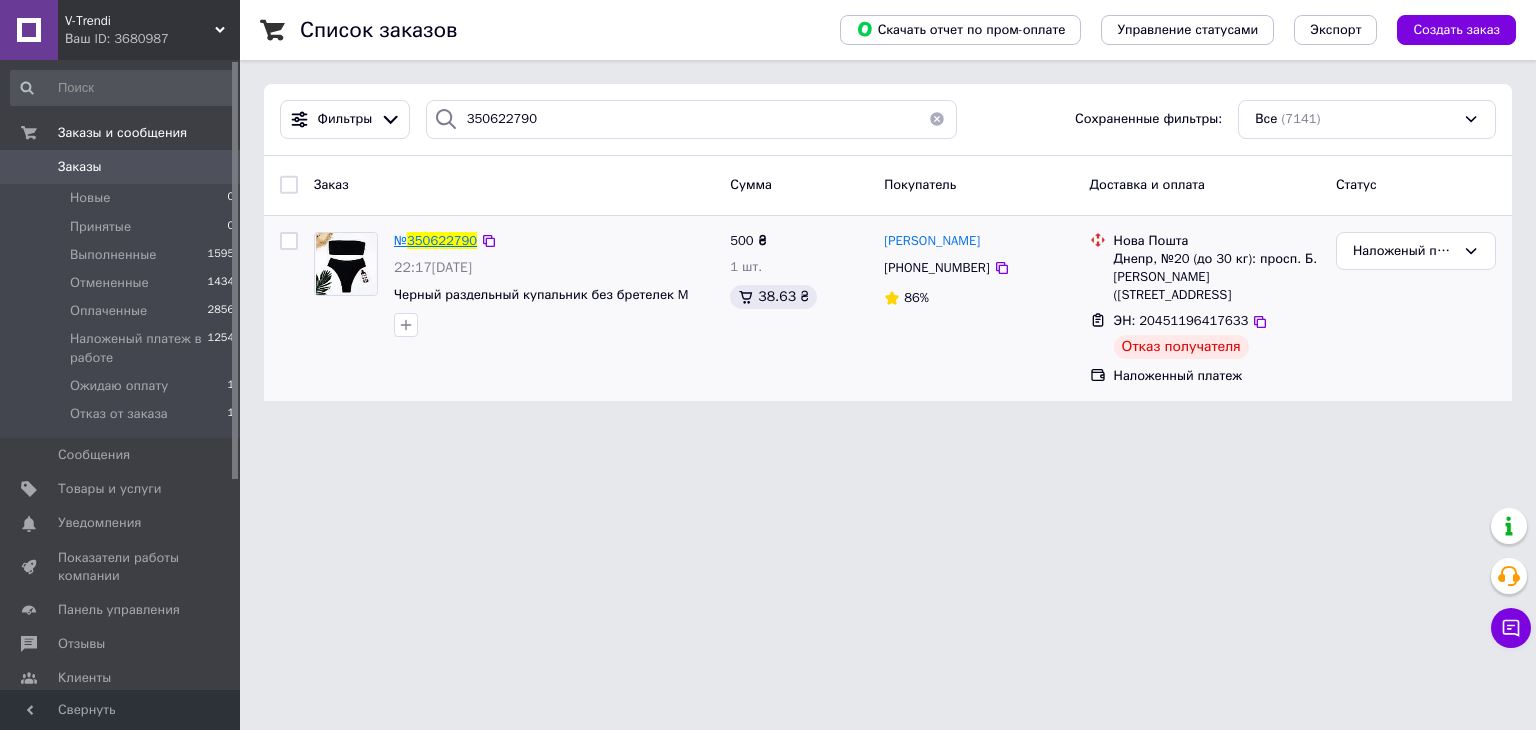 click on "350622790" at bounding box center (442, 240) 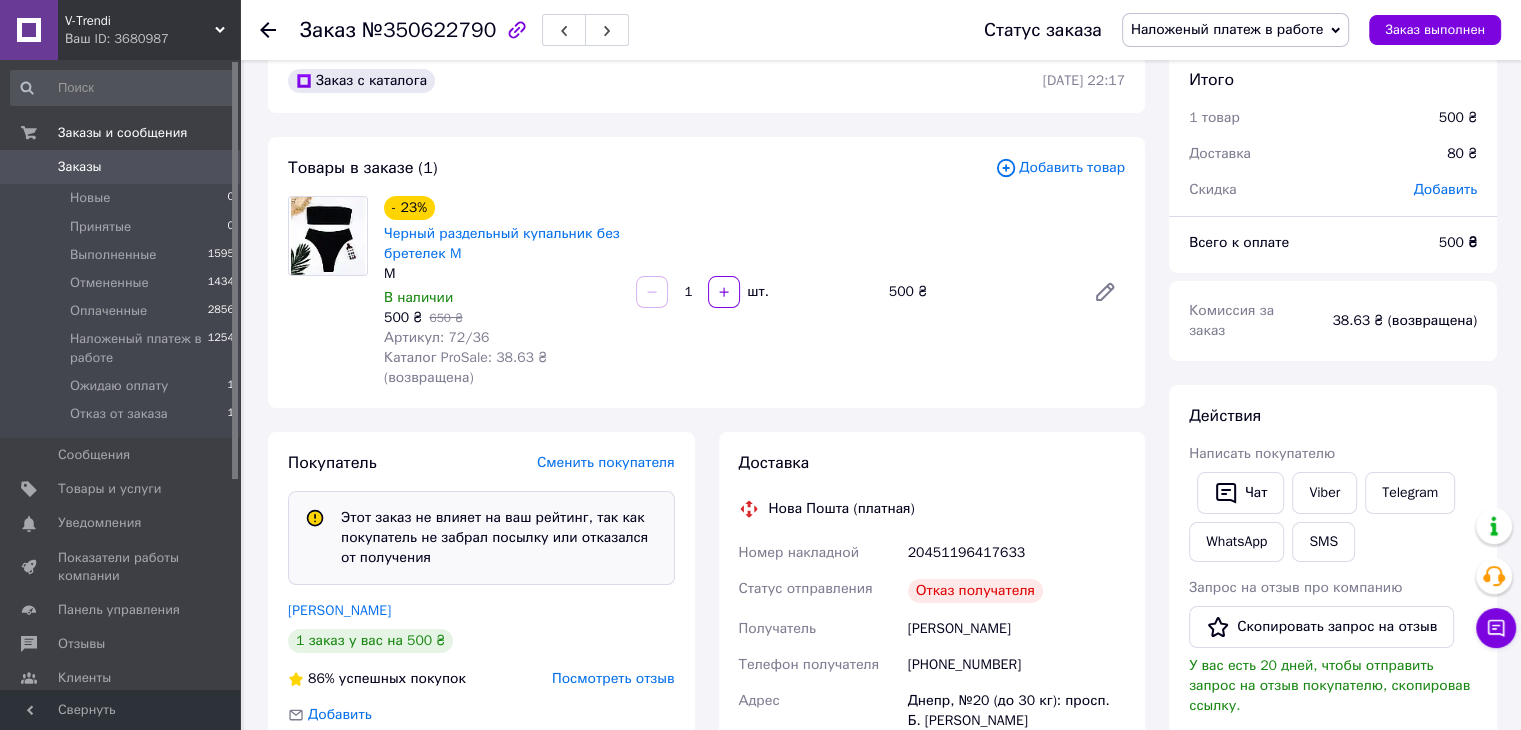 scroll, scrollTop: 76, scrollLeft: 0, axis: vertical 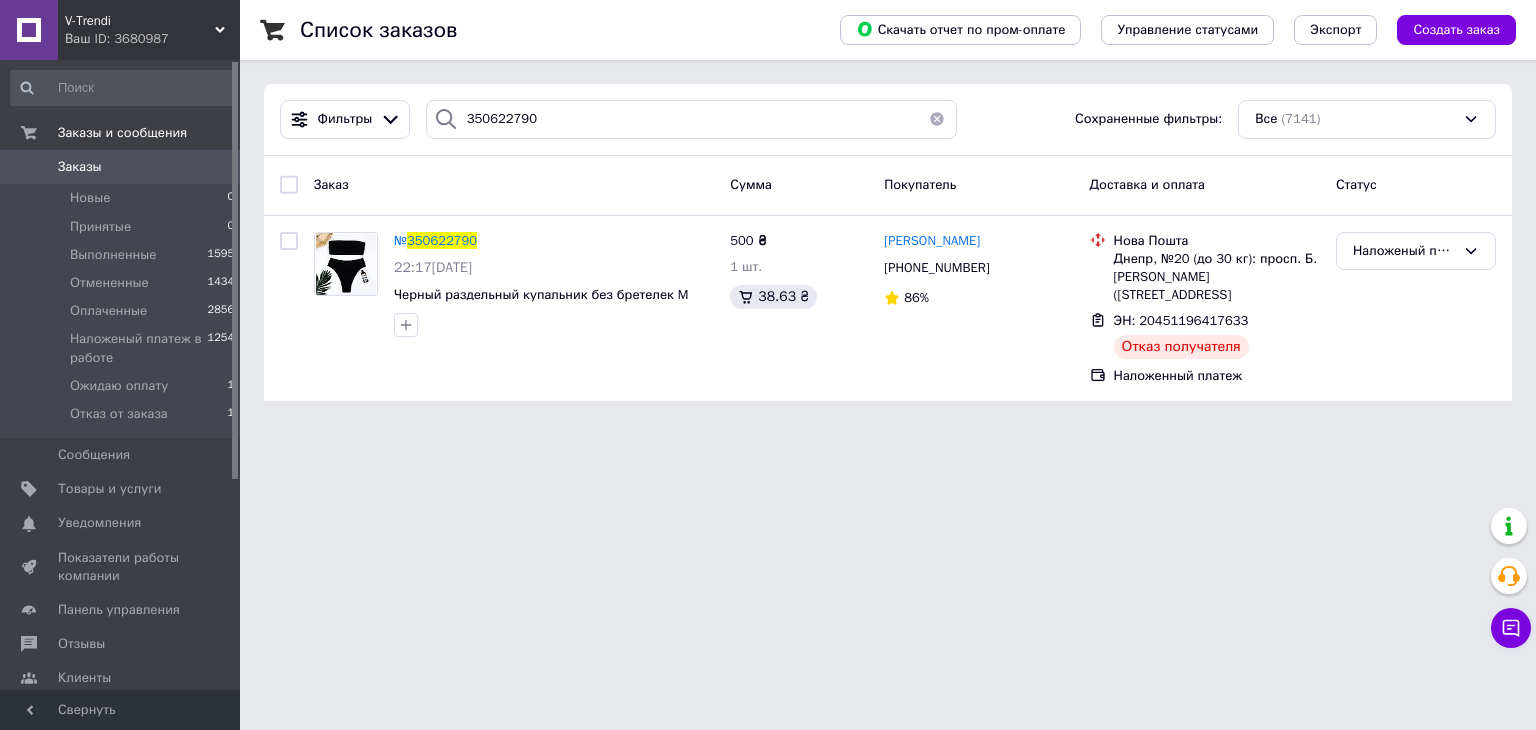 click on "Заказы" at bounding box center (80, 167) 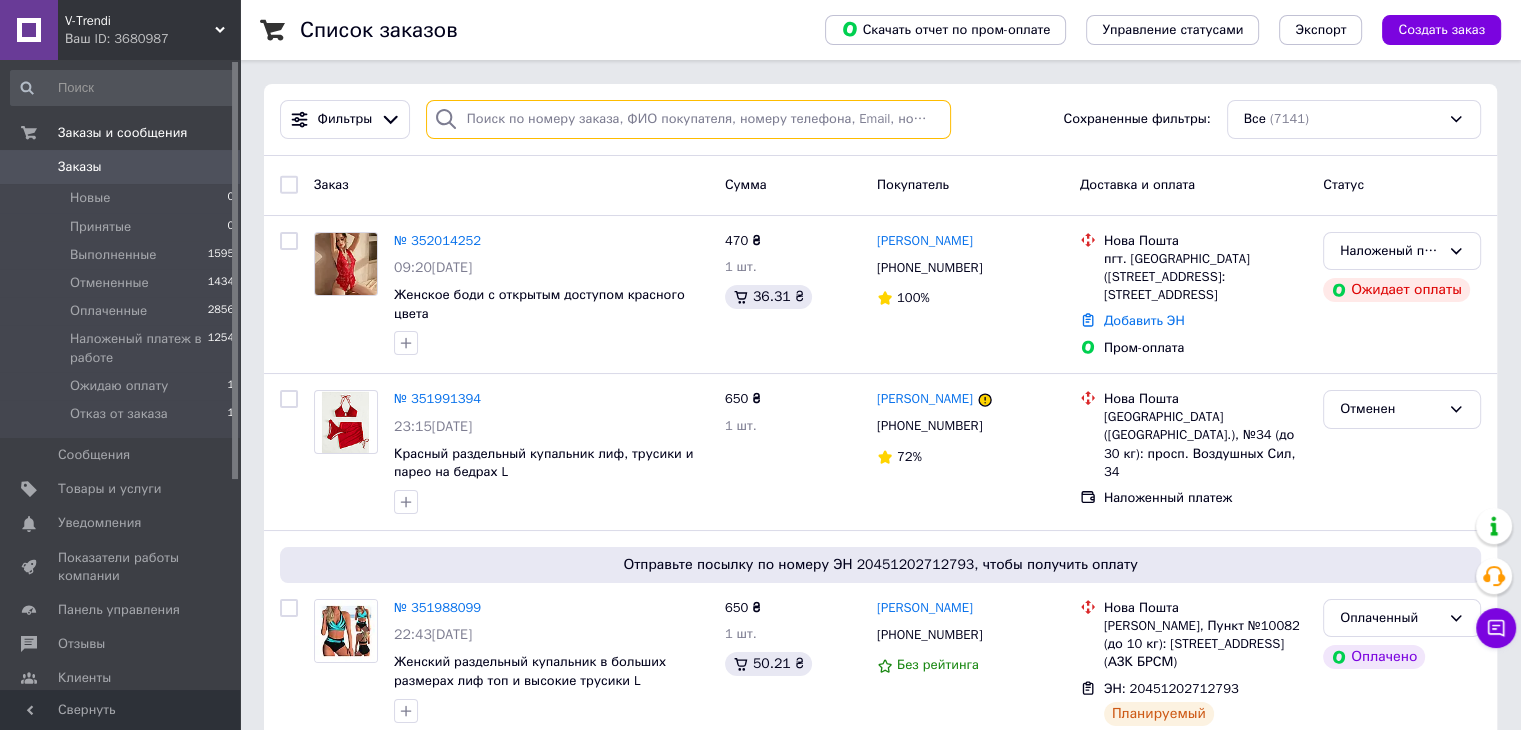 click at bounding box center (688, 119) 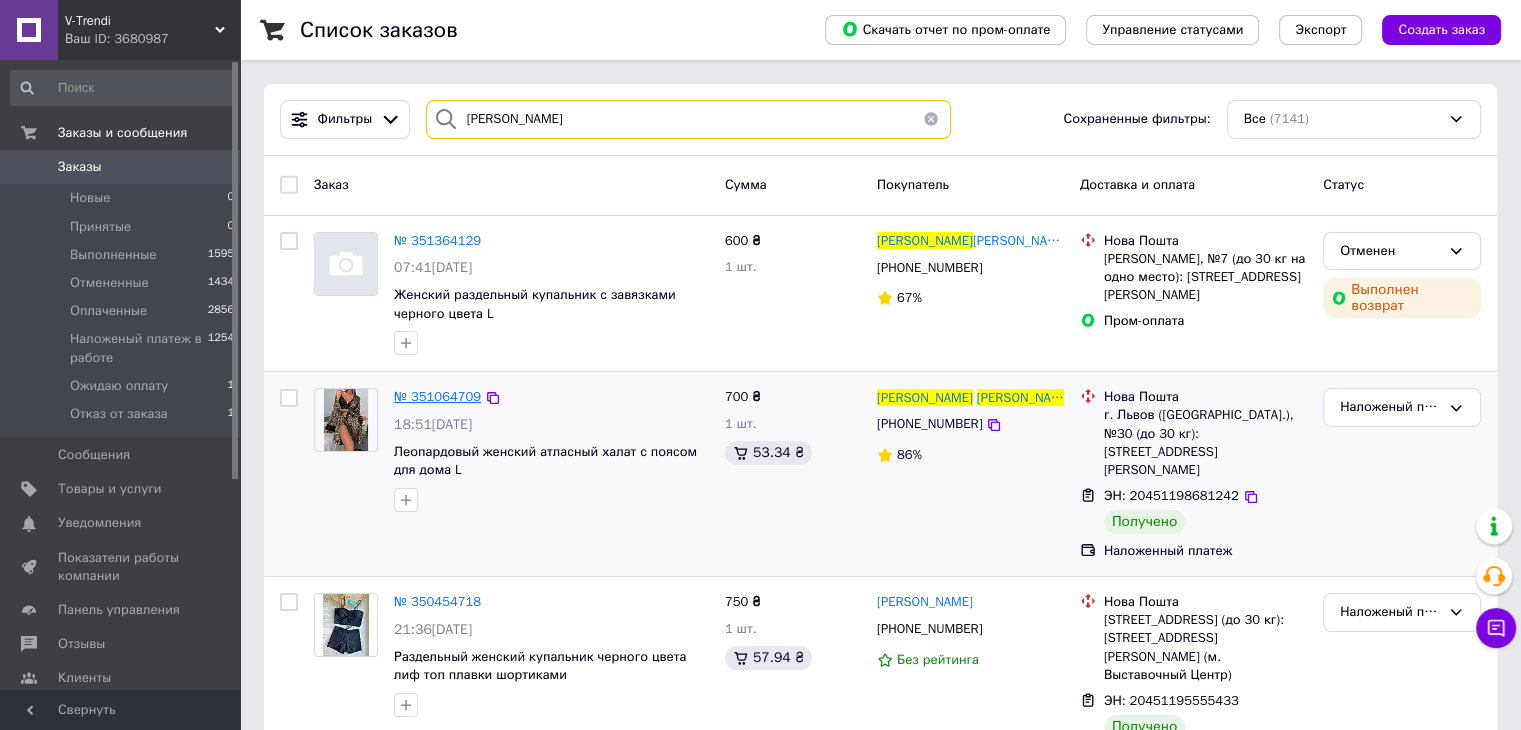 type on "Мартиненко Ірина" 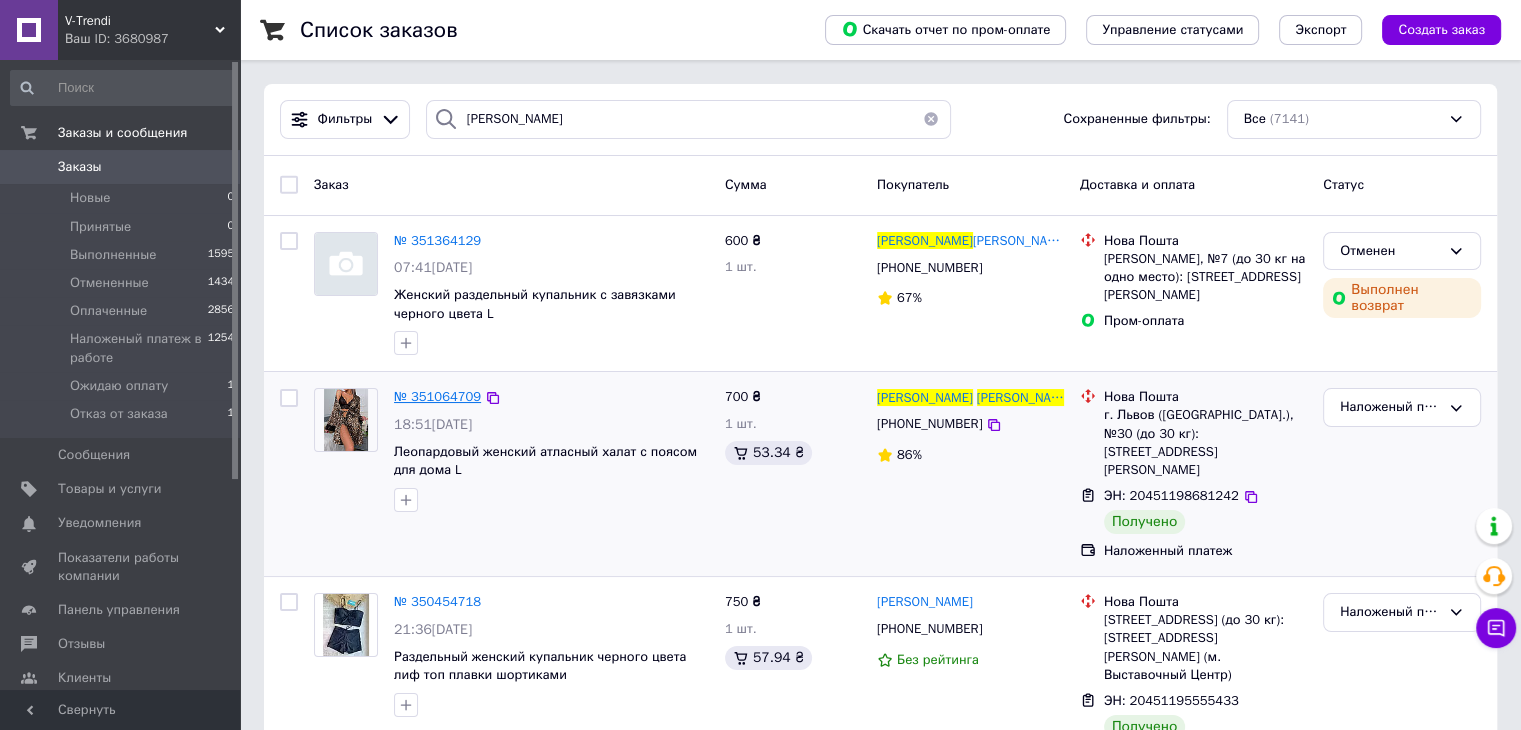 click on "№ 351064709" at bounding box center (437, 396) 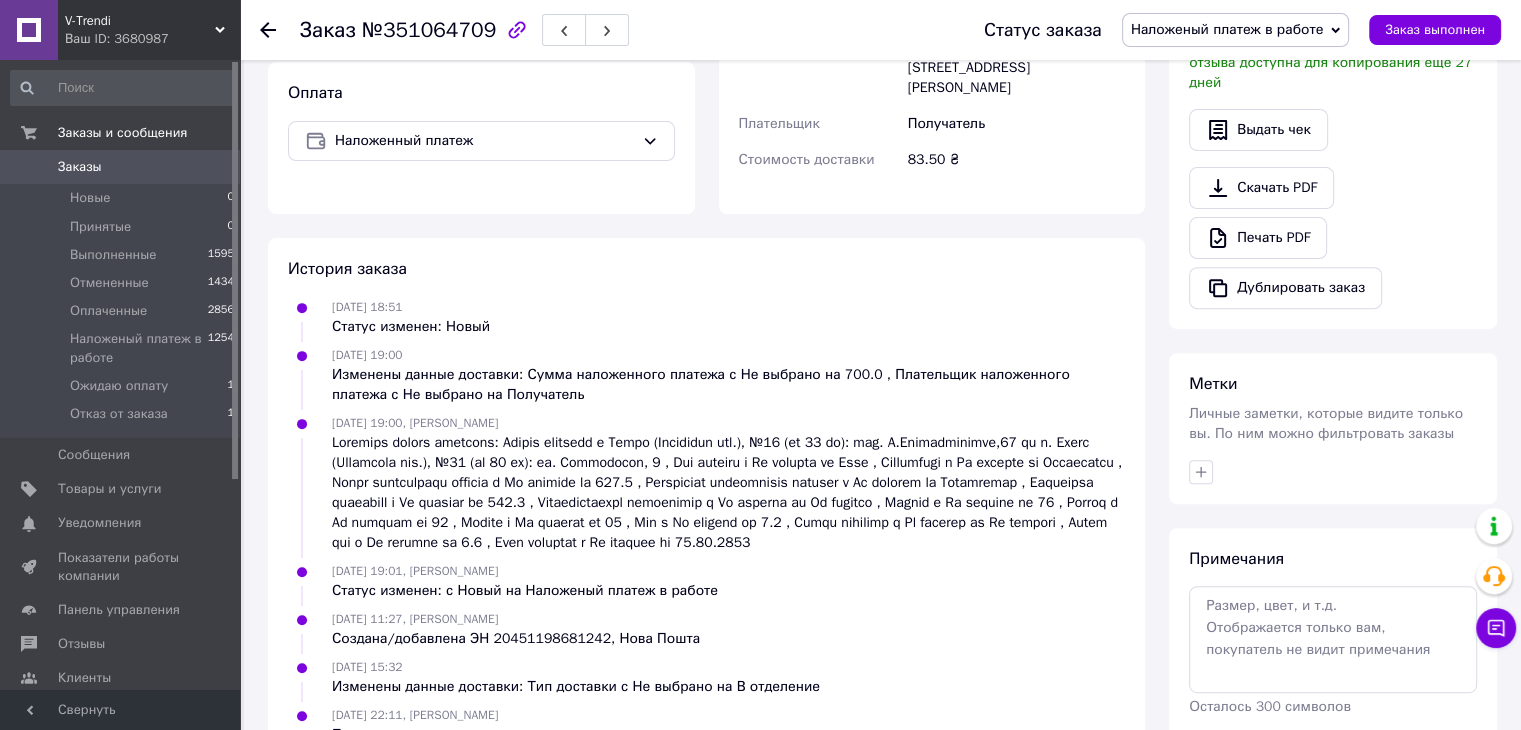scroll, scrollTop: 772, scrollLeft: 0, axis: vertical 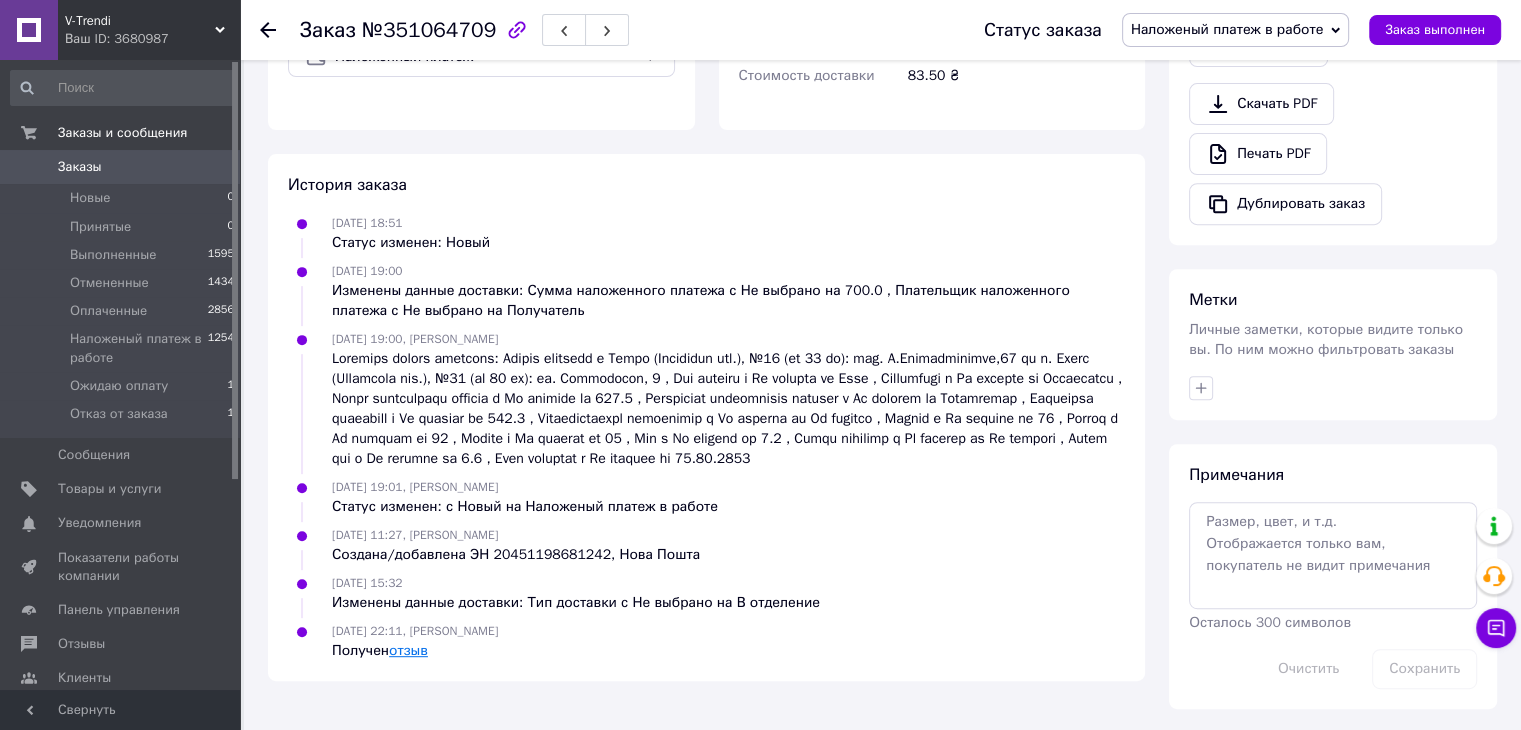 click on "отзыв" at bounding box center [408, 650] 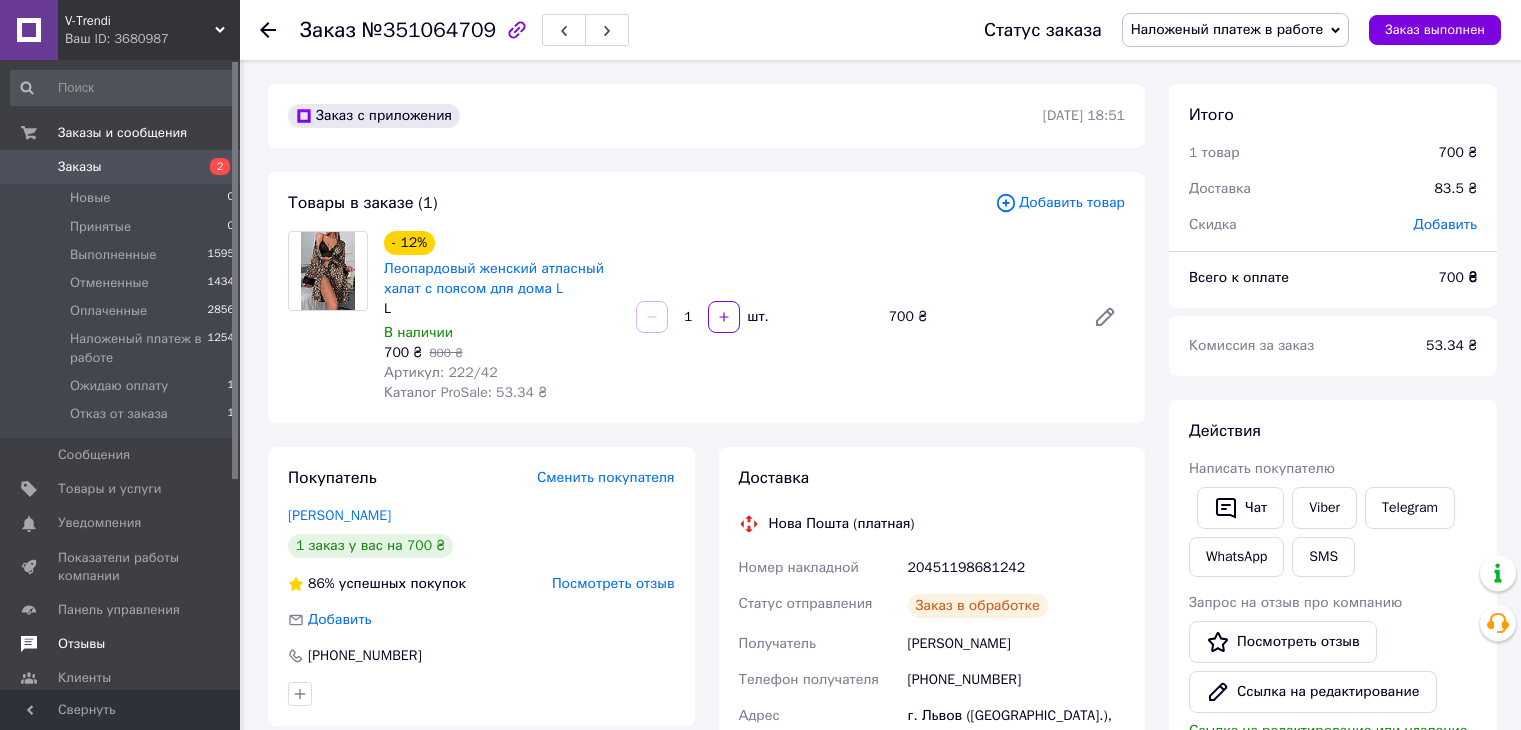 scroll, scrollTop: 772, scrollLeft: 0, axis: vertical 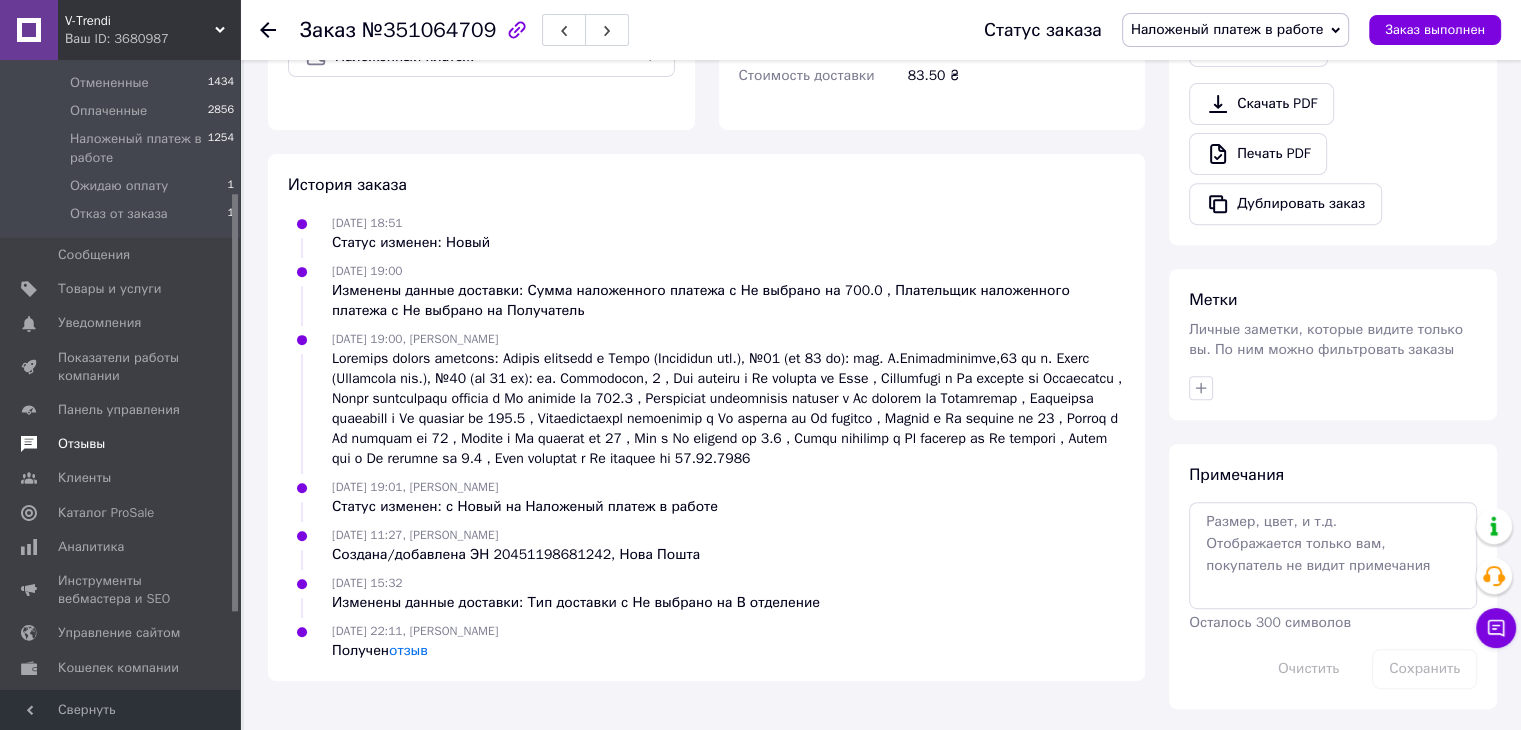 click on "Отзывы" at bounding box center (81, 444) 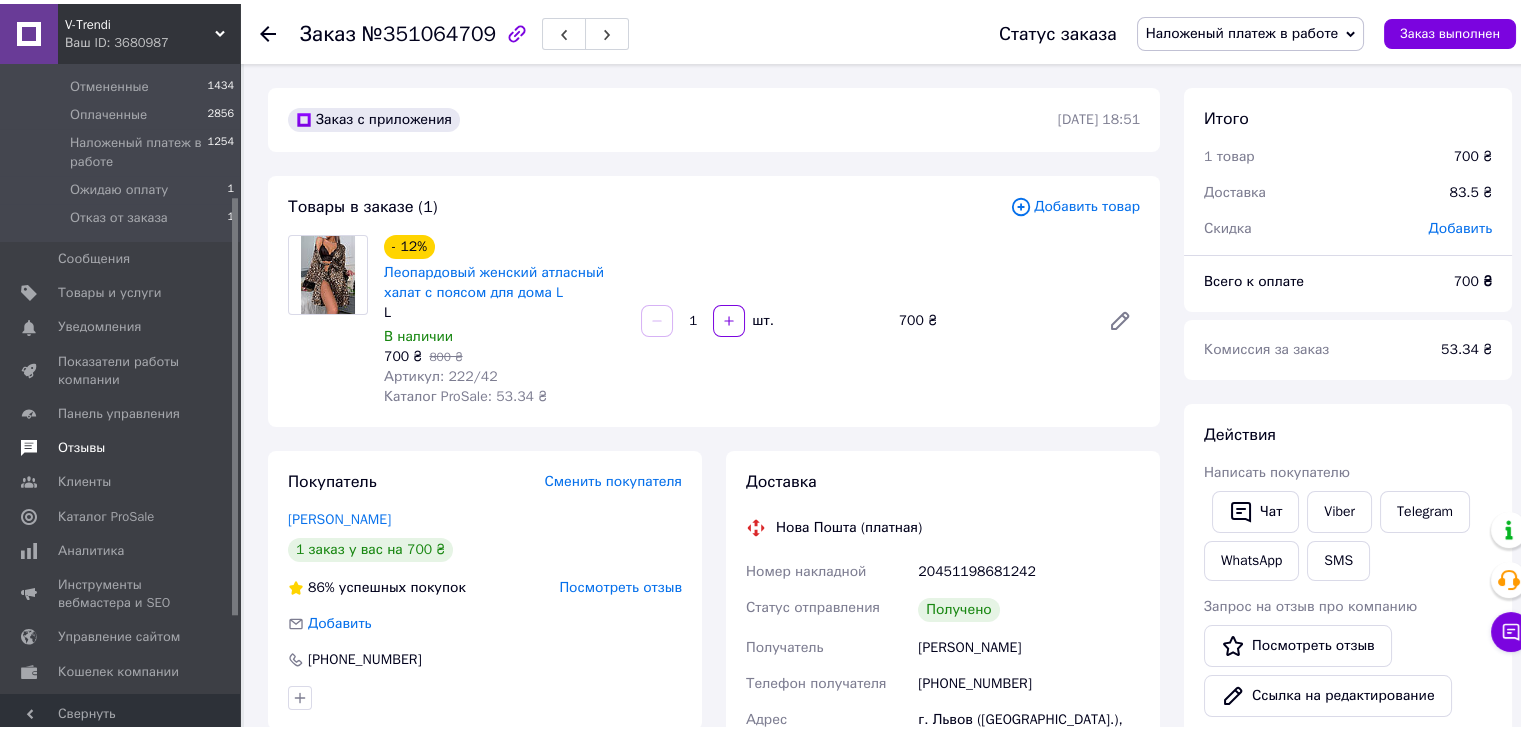 scroll, scrollTop: 168, scrollLeft: 0, axis: vertical 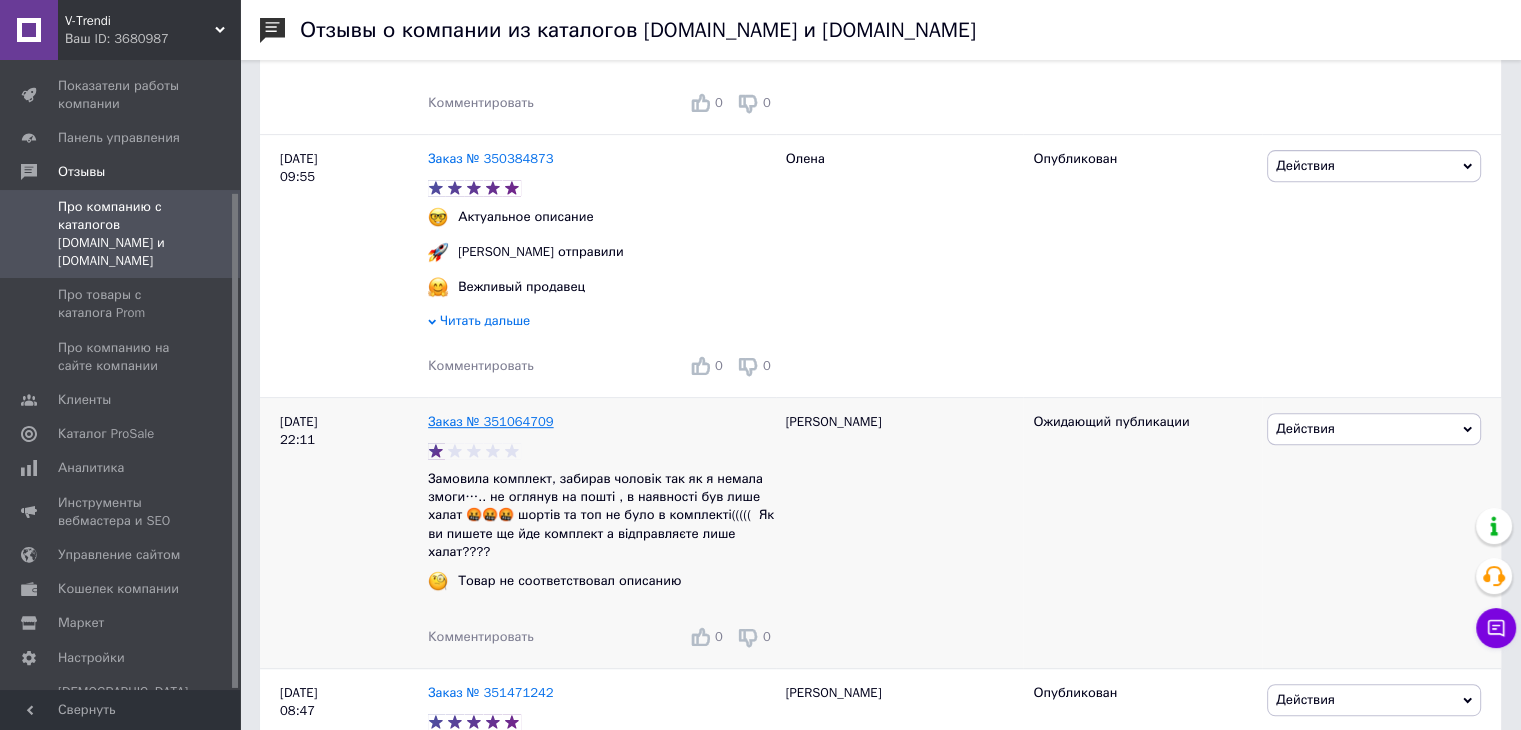 click on "Заказ № 351064709" at bounding box center [491, 421] 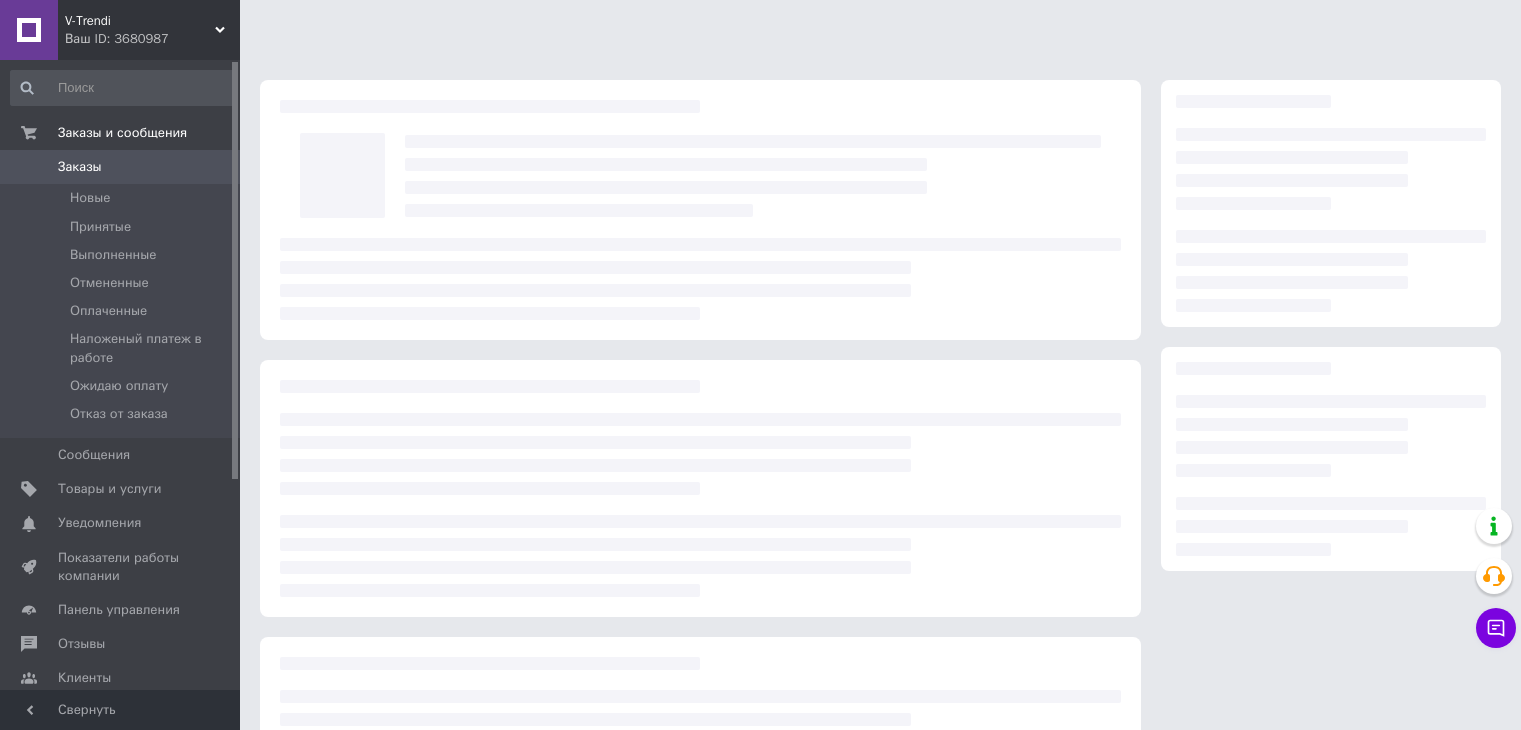 scroll, scrollTop: 0, scrollLeft: 0, axis: both 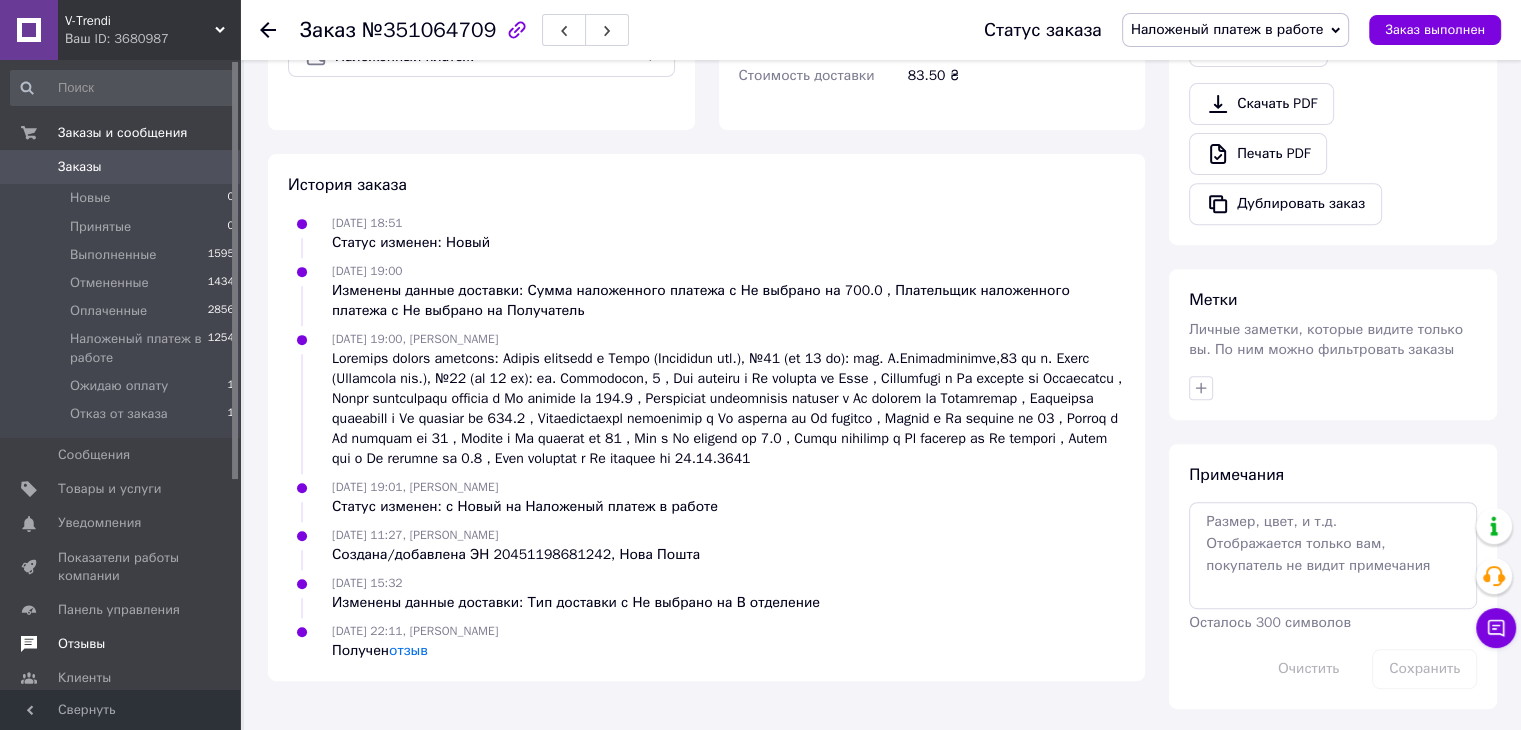 click on "Отзывы" at bounding box center (81, 644) 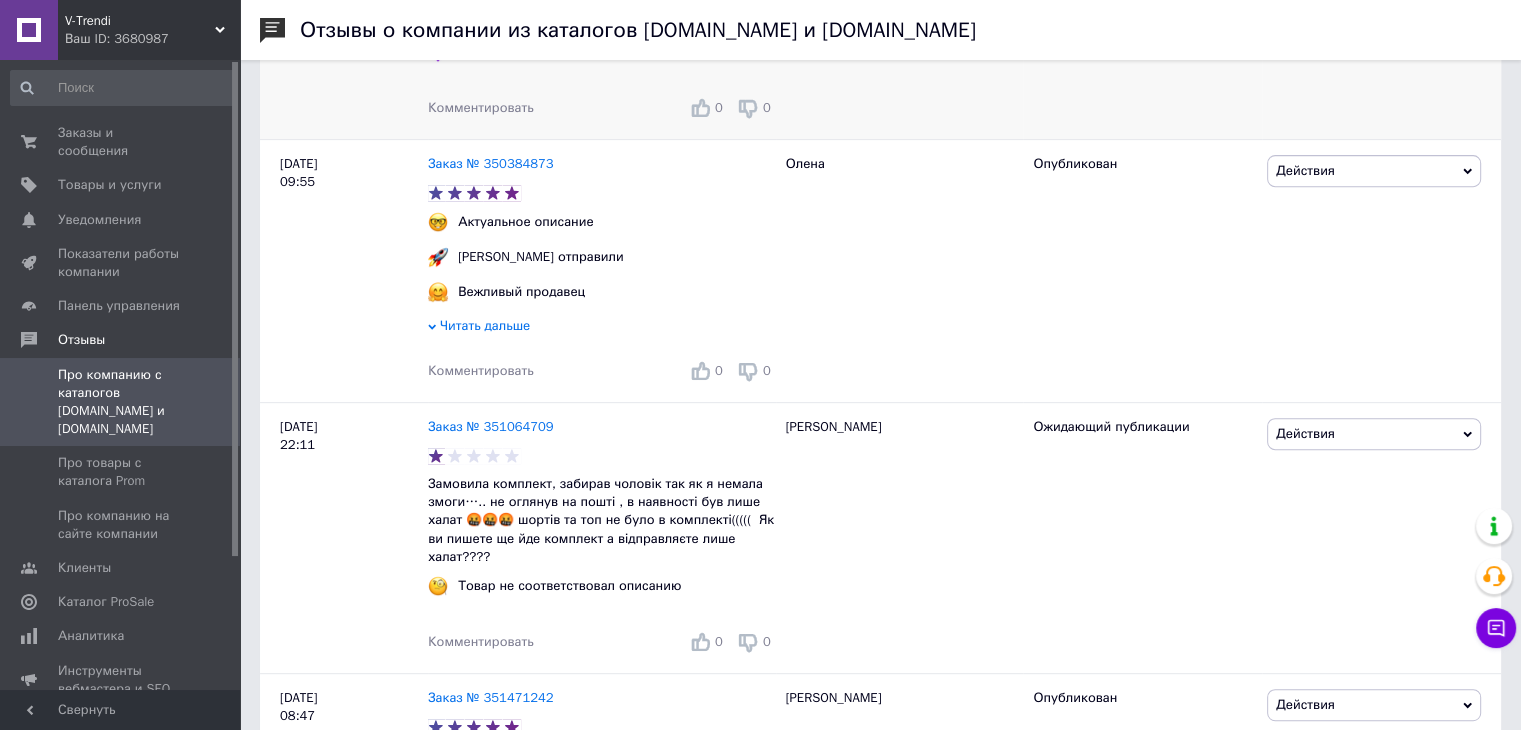 scroll, scrollTop: 800, scrollLeft: 0, axis: vertical 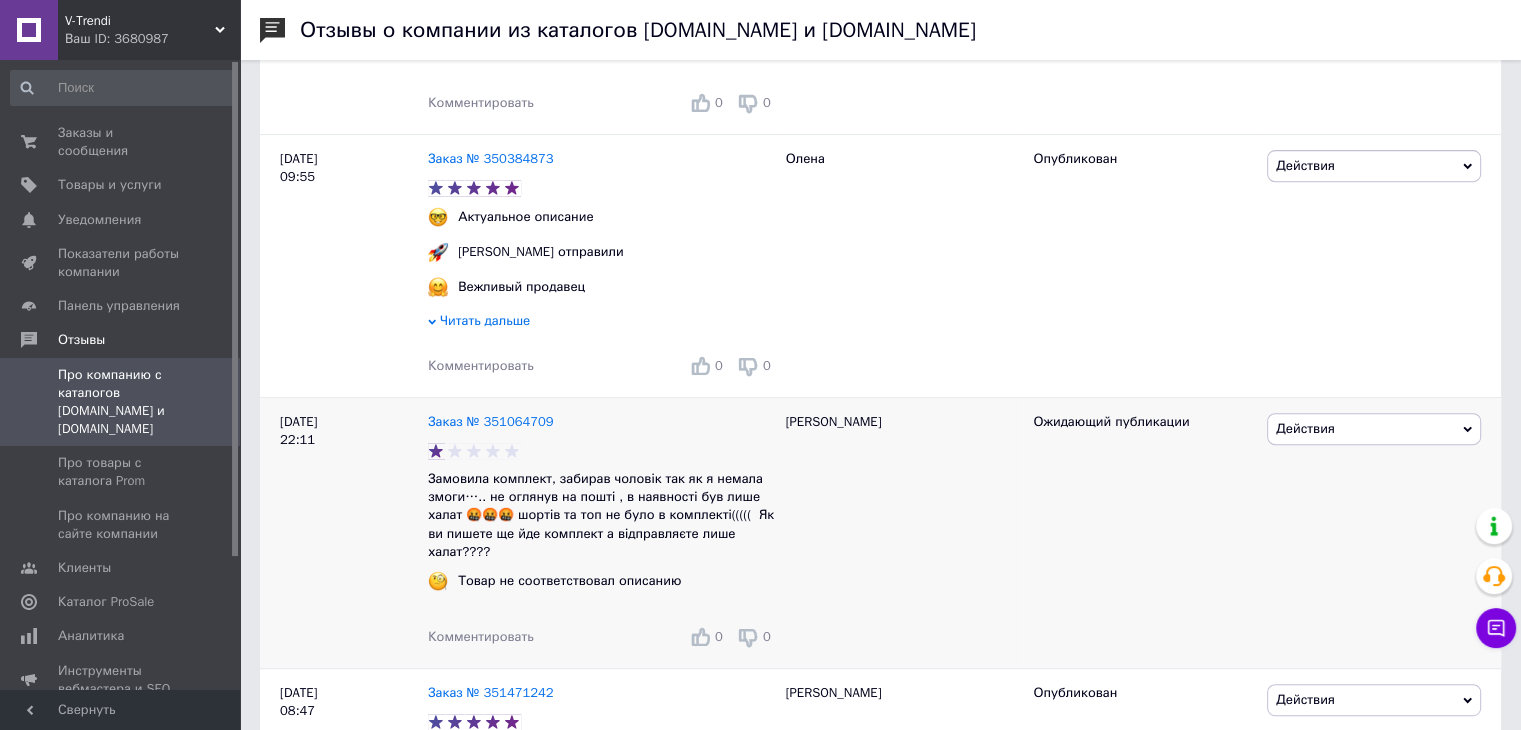 click on "Действия" at bounding box center [1305, 428] 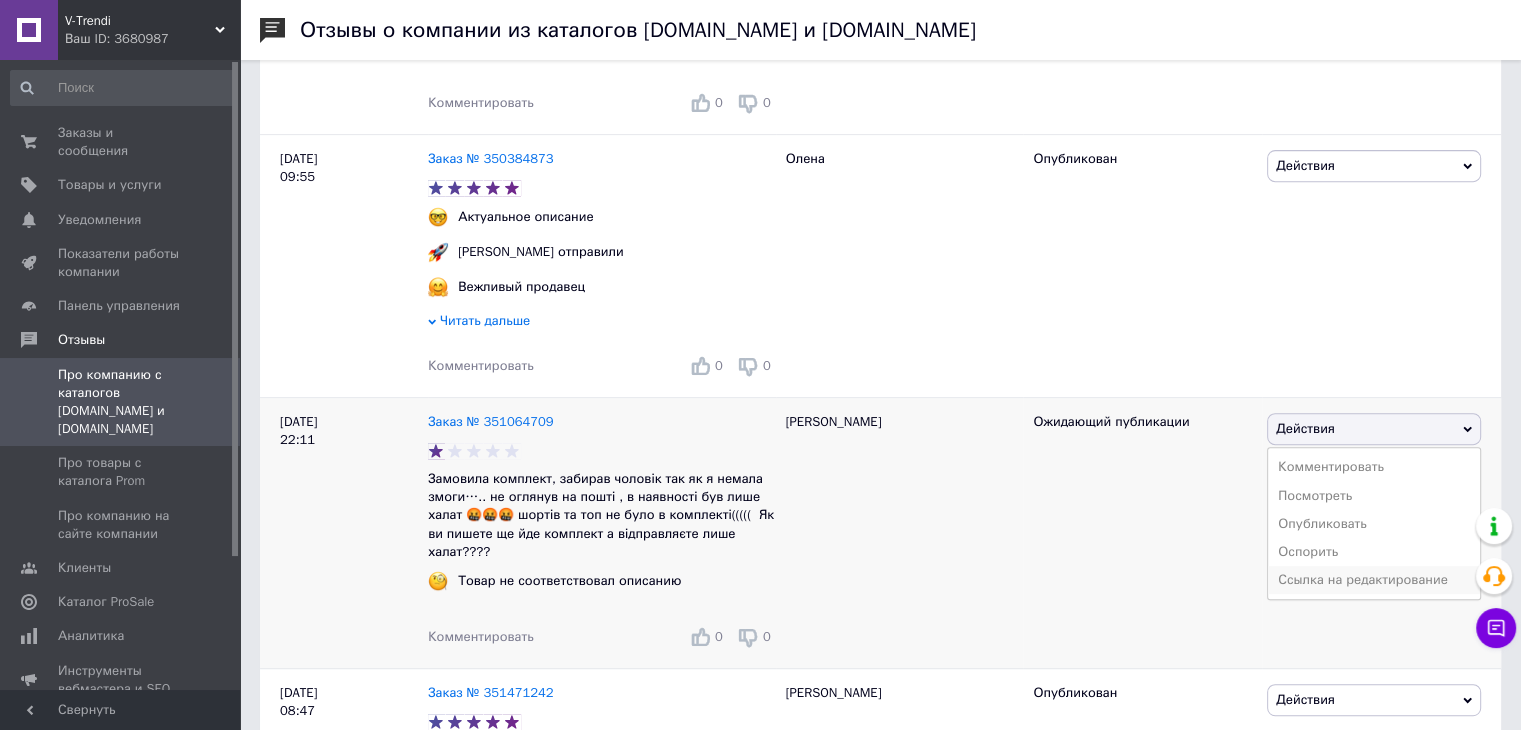 click on "Ссылка на редактирование" at bounding box center (1374, 580) 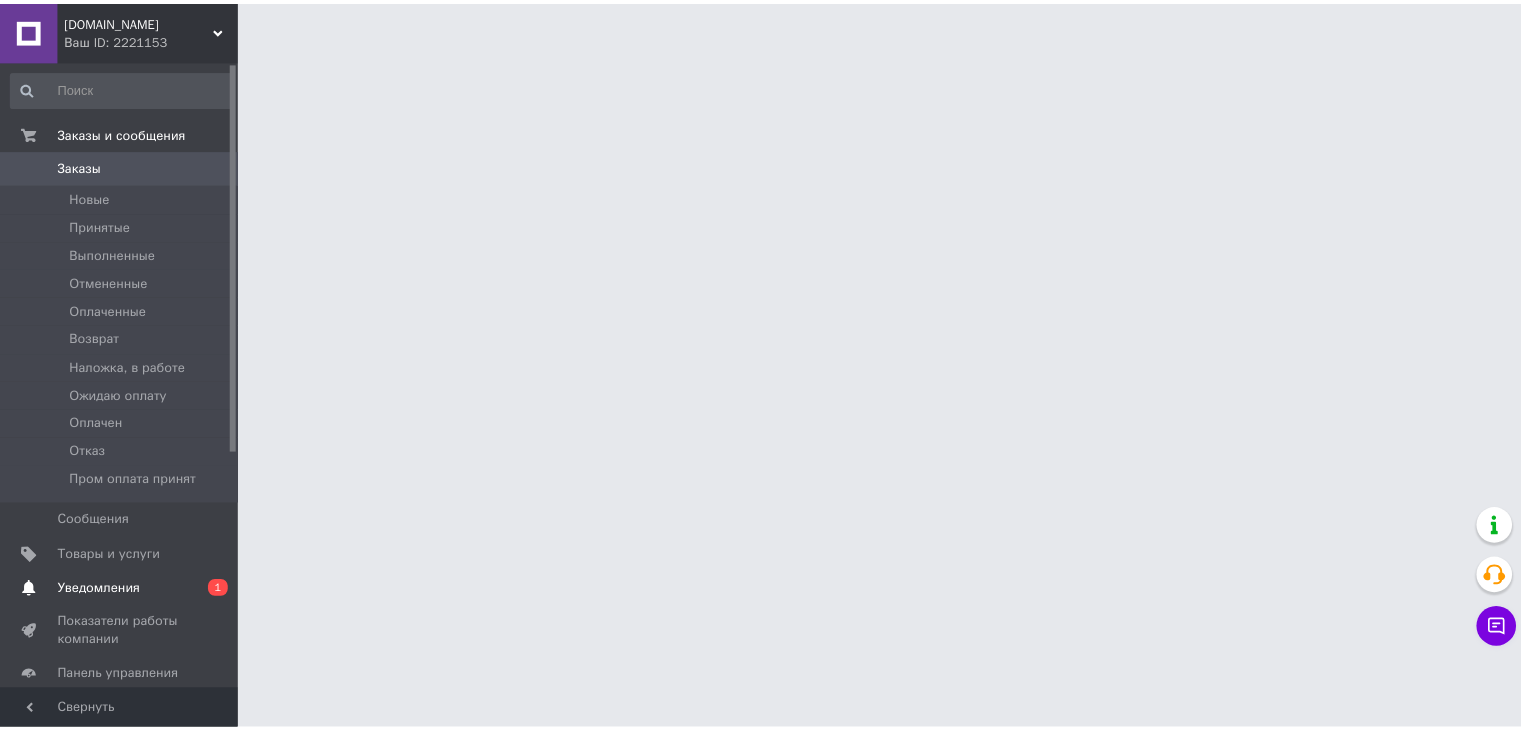 scroll, scrollTop: 0, scrollLeft: 0, axis: both 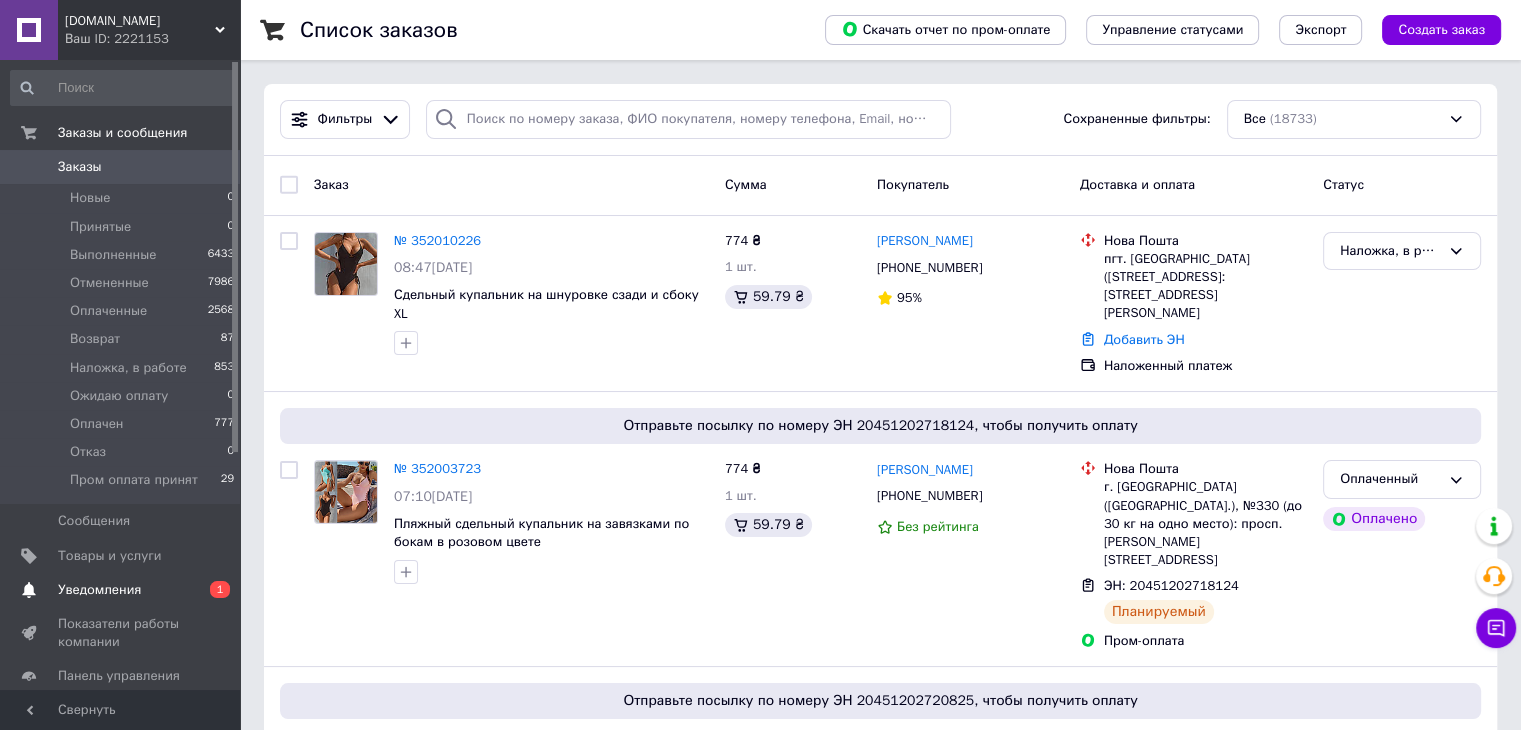 click on "Уведомления" at bounding box center [99, 590] 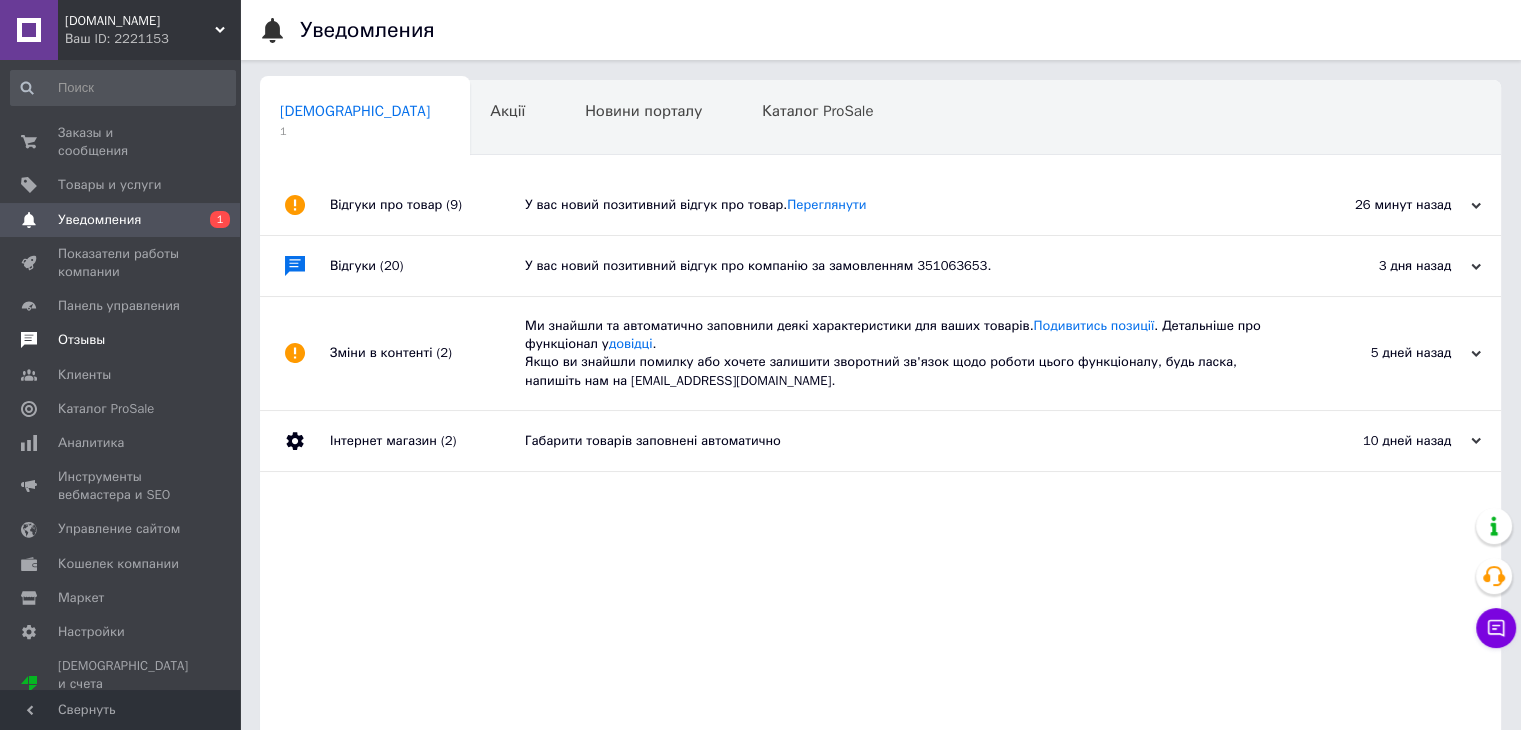 click on "Отзывы" at bounding box center [81, 340] 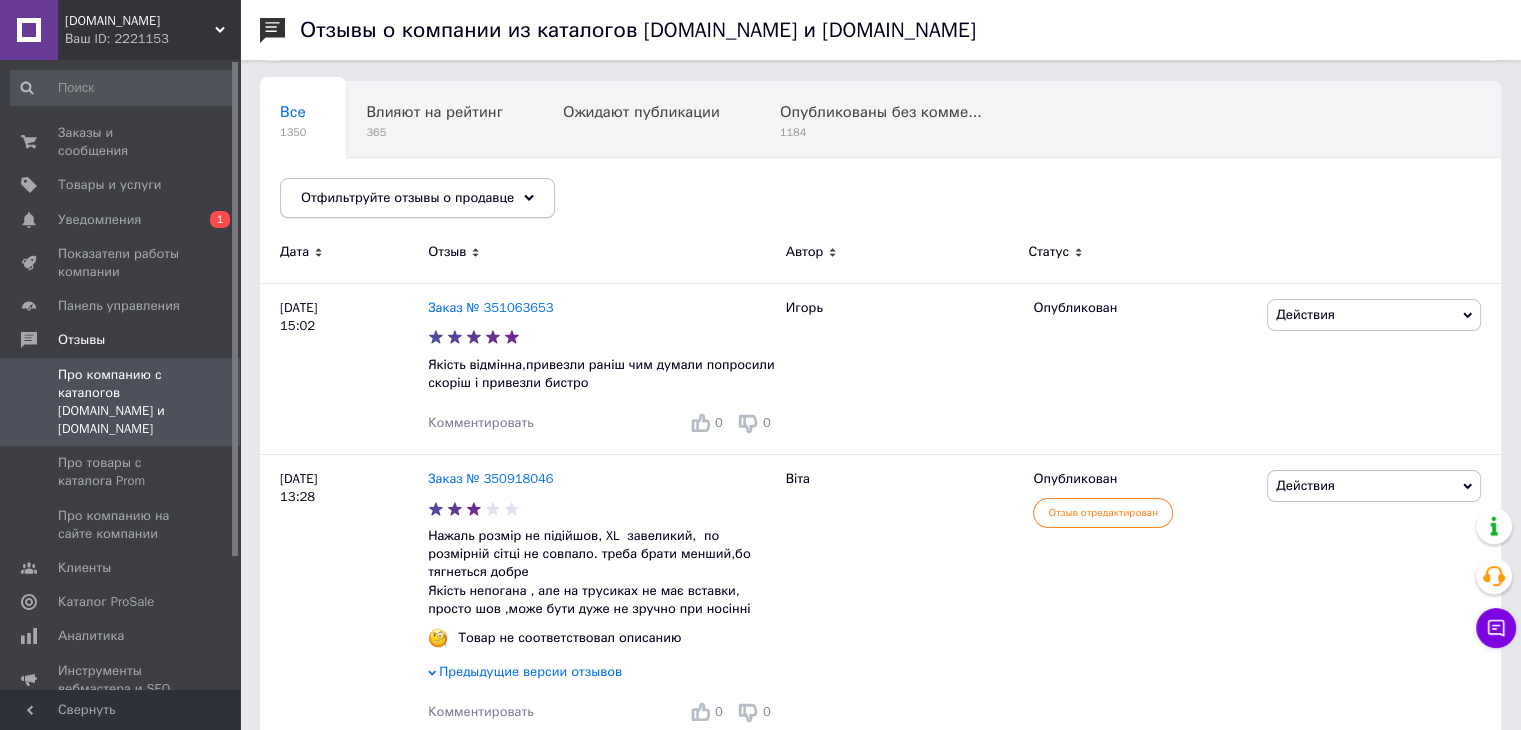 scroll, scrollTop: 200, scrollLeft: 0, axis: vertical 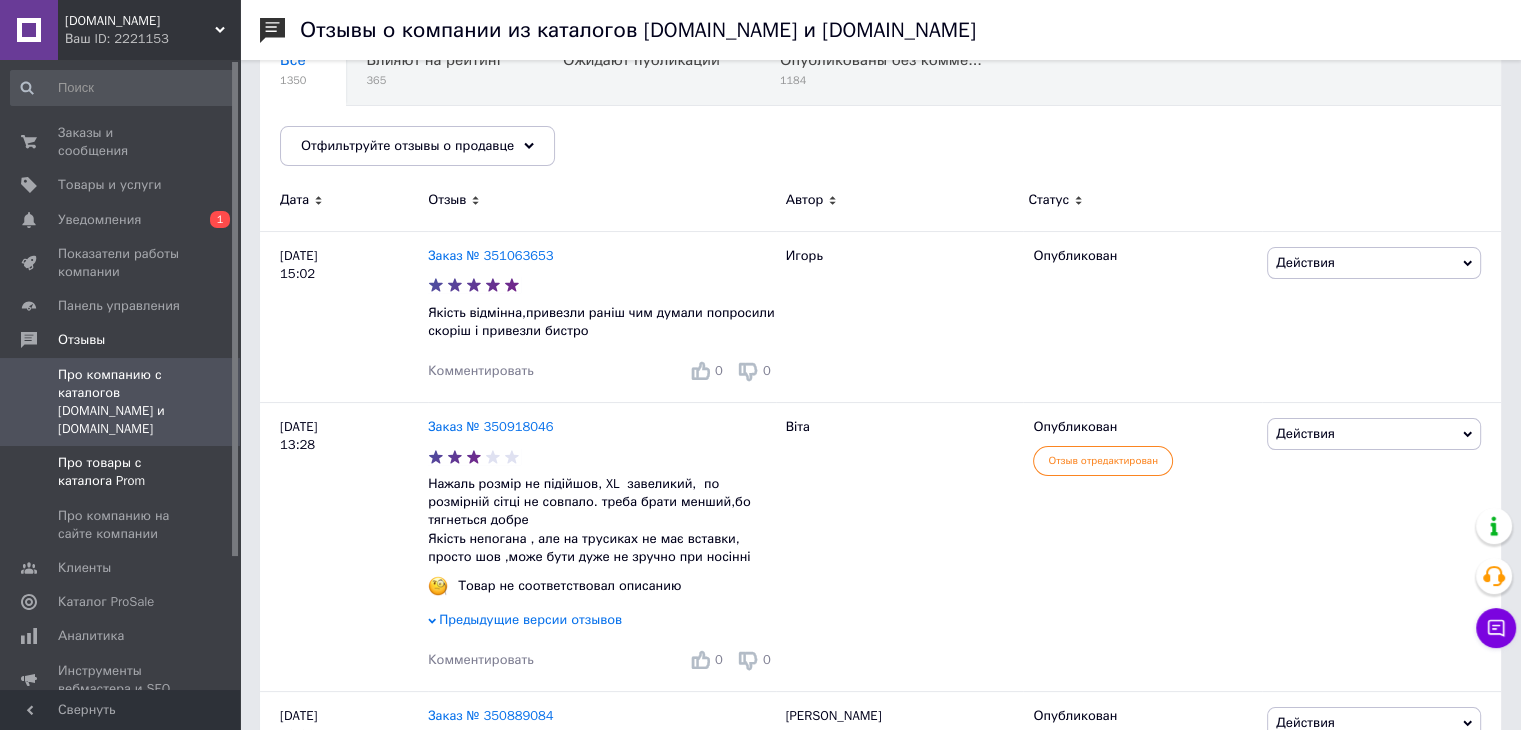 click on "Про товары с каталога Prom" at bounding box center [121, 472] 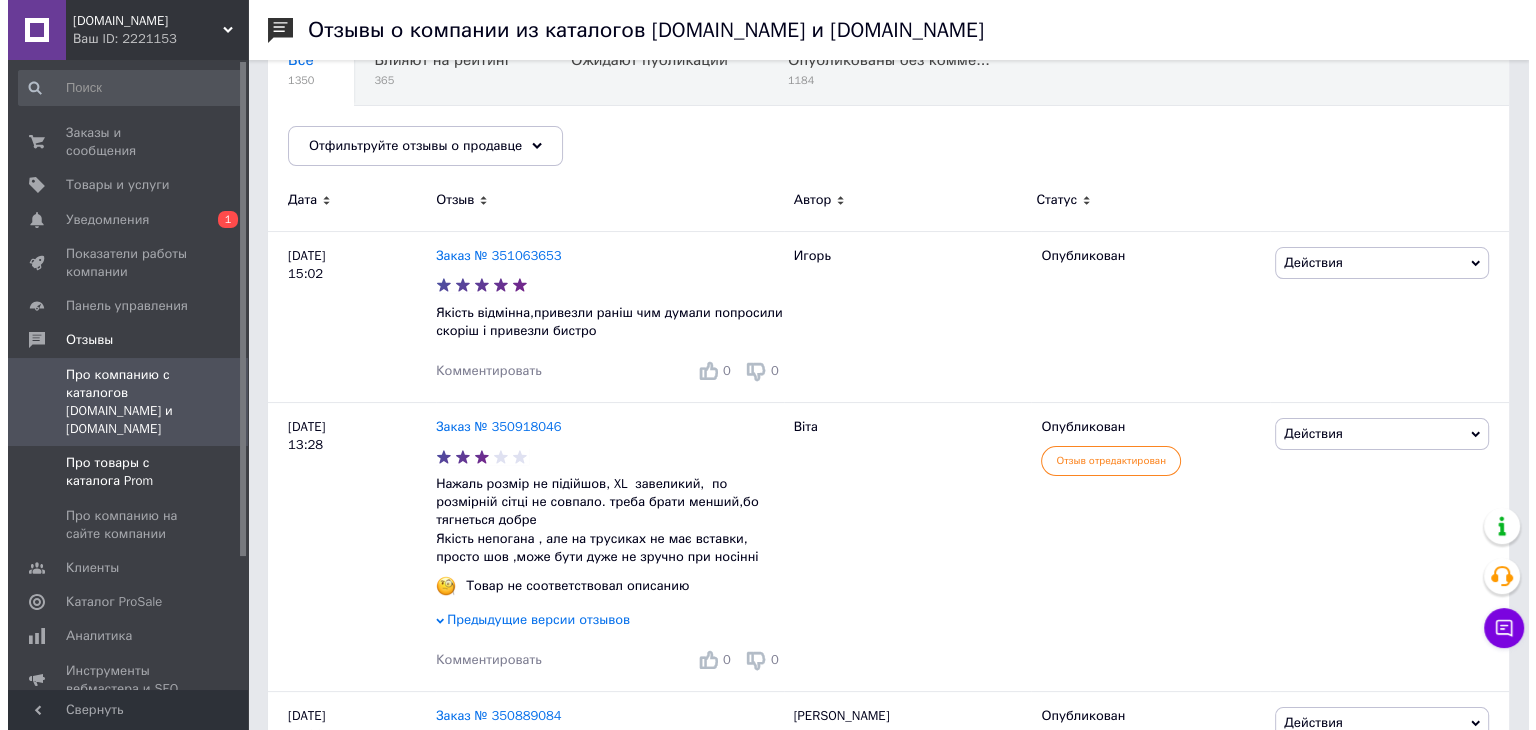 scroll, scrollTop: 0, scrollLeft: 0, axis: both 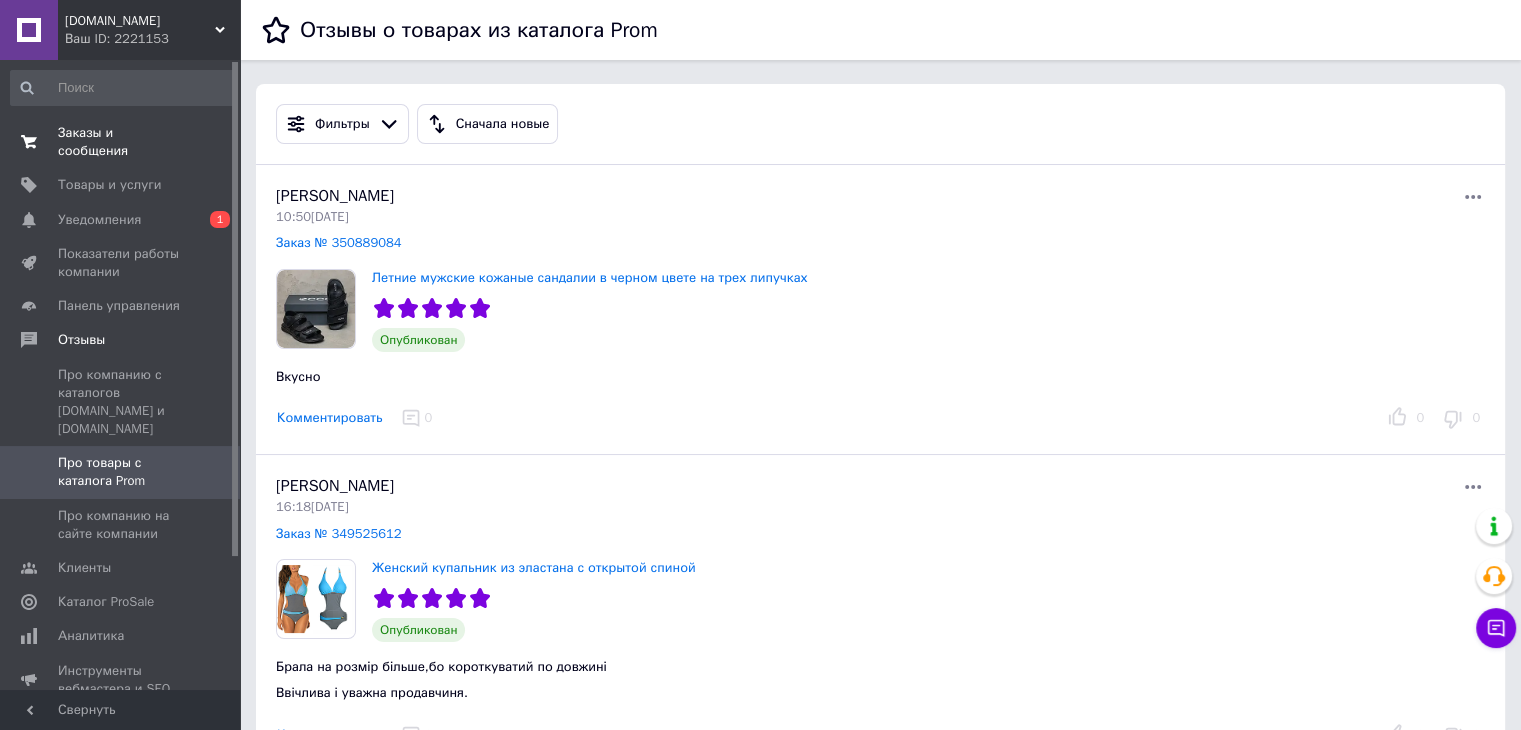 click on "Заказы и сообщения" at bounding box center (121, 142) 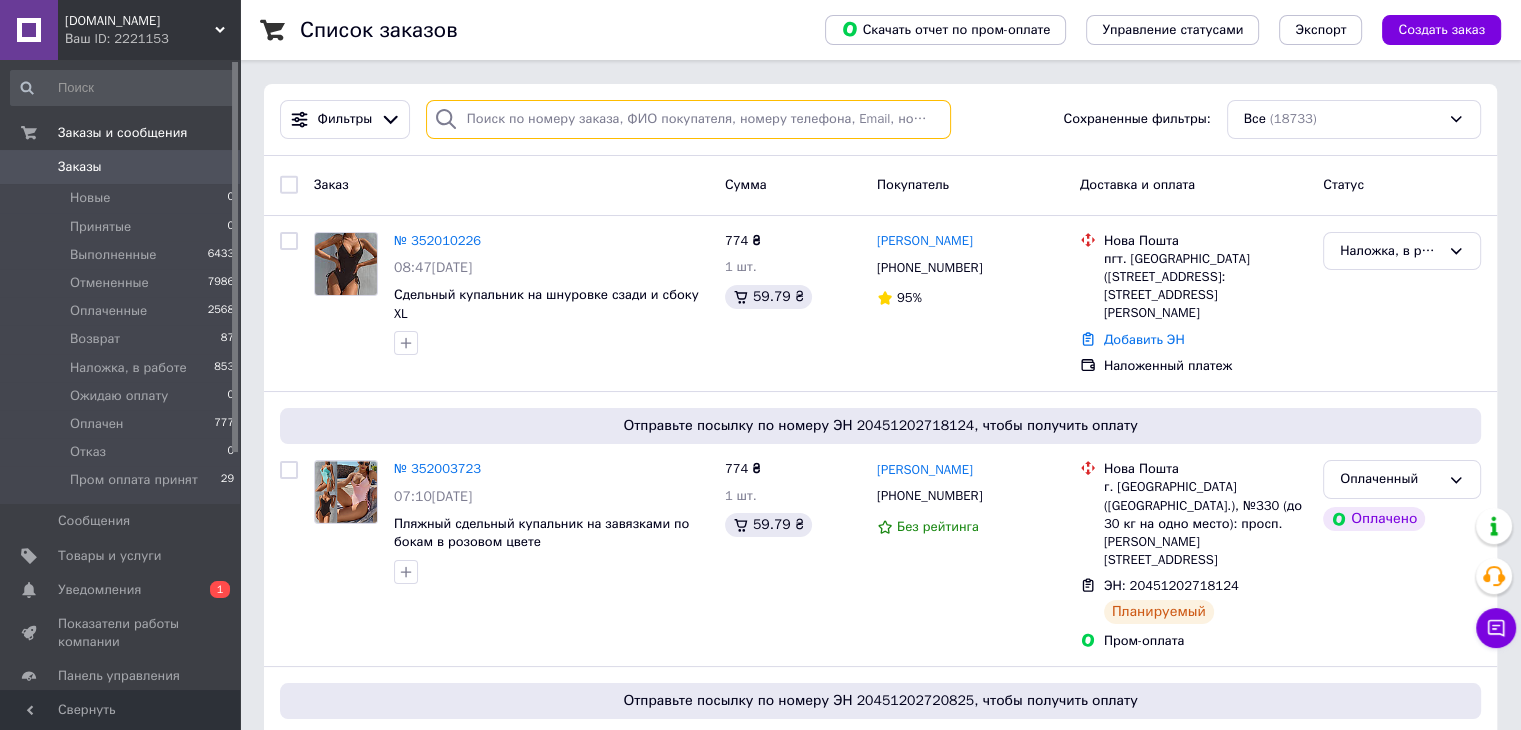 click at bounding box center [688, 119] 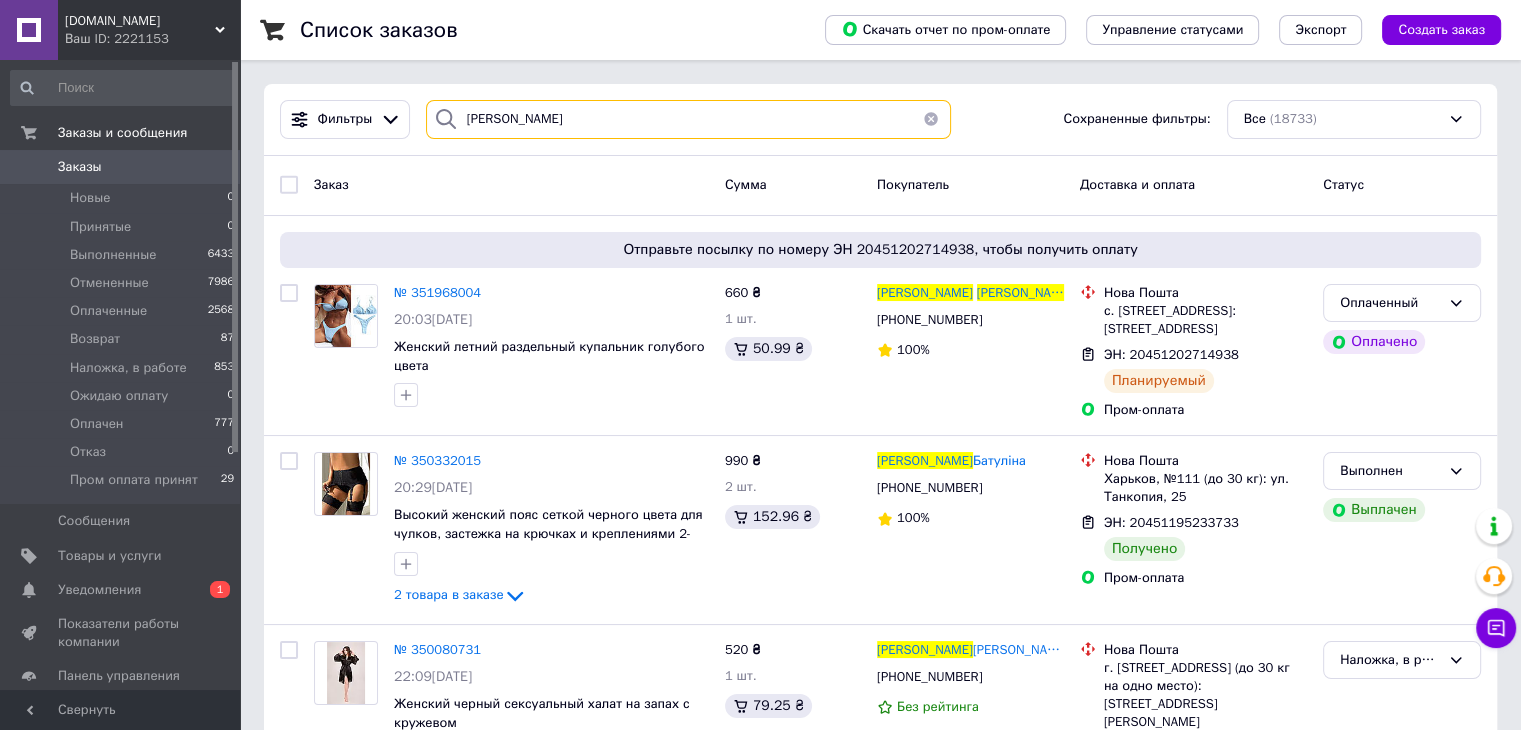 drag, startPoint x: 464, startPoint y: 116, endPoint x: 413, endPoint y: 109, distance: 51.47815 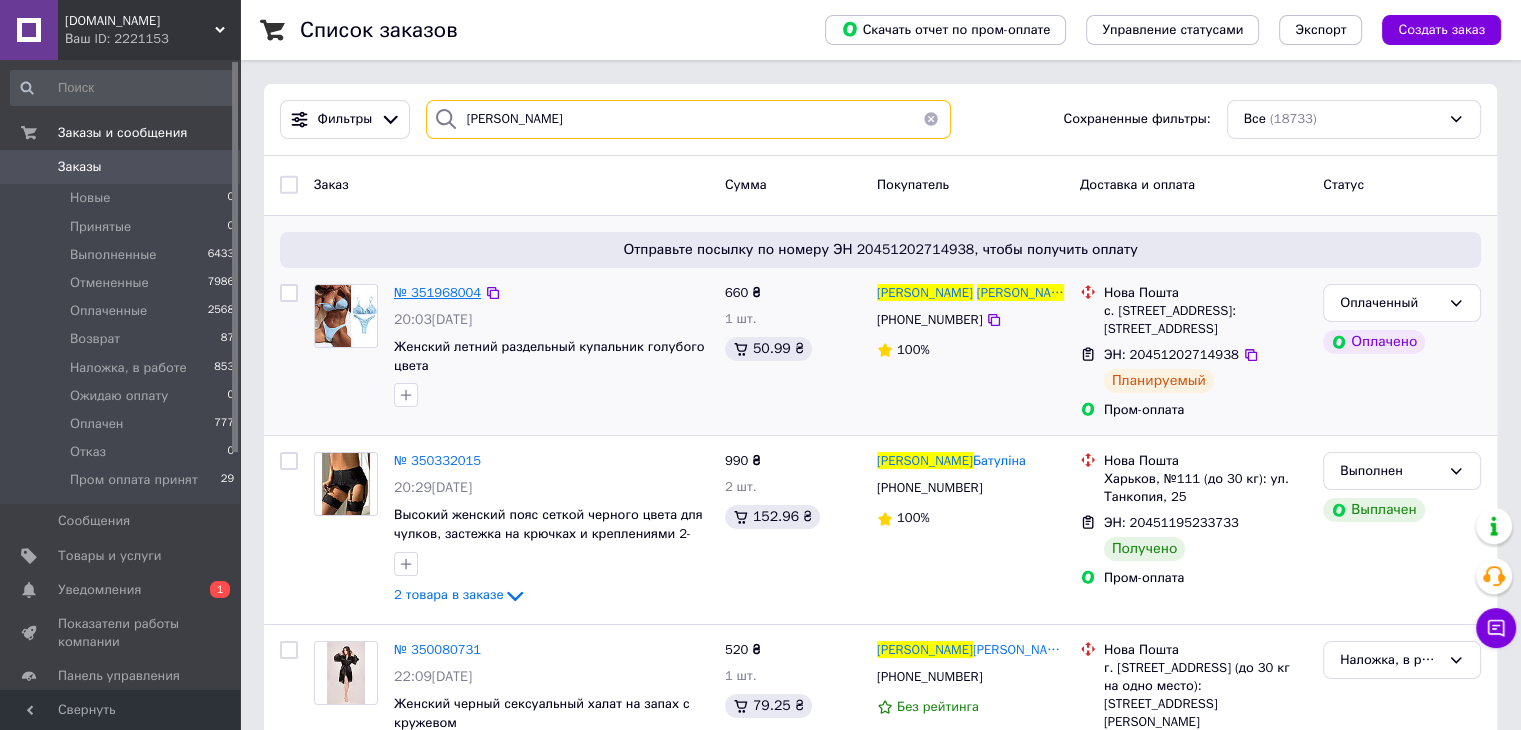 type on "Цыба Елена" 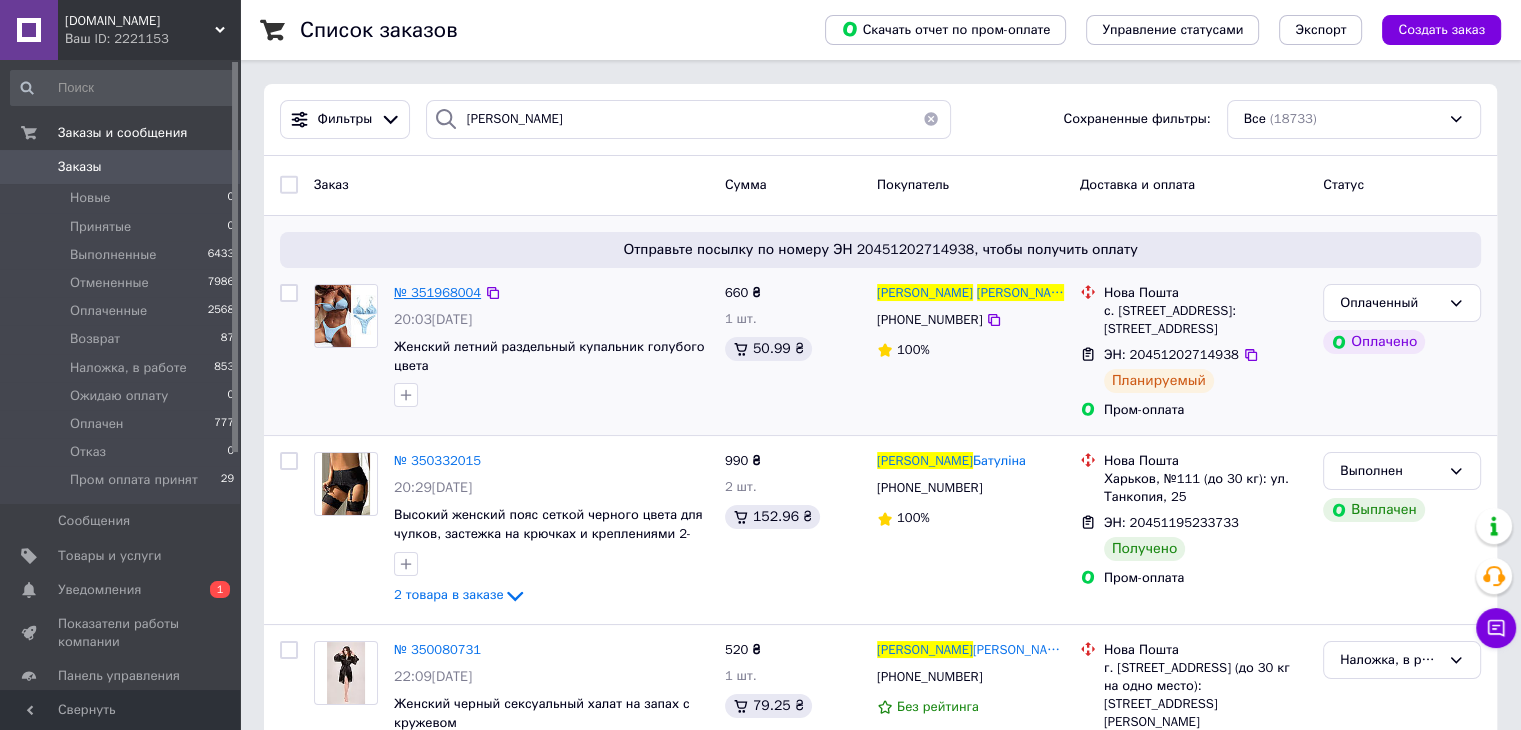 click on "№ 351968004" at bounding box center (437, 292) 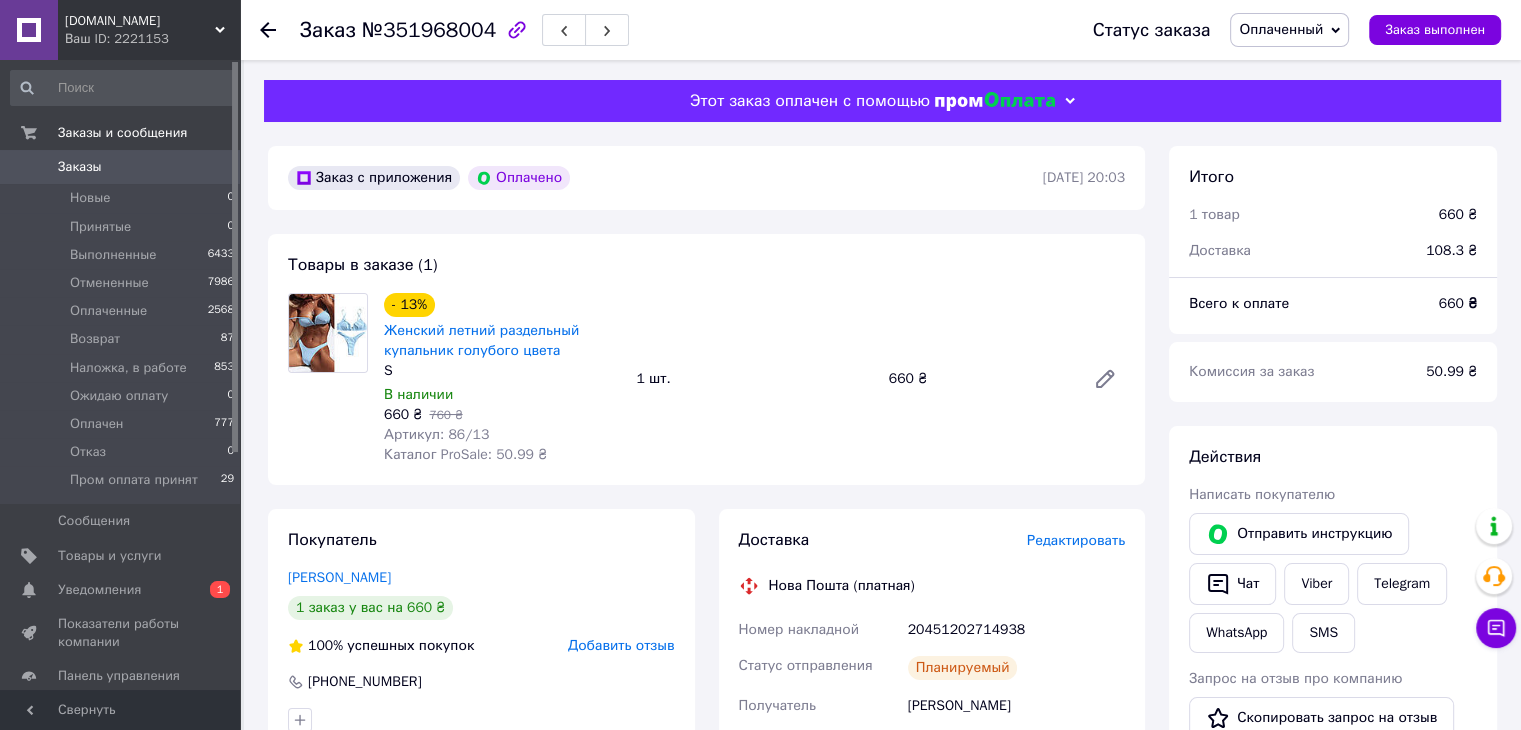 click at bounding box center (328, 379) 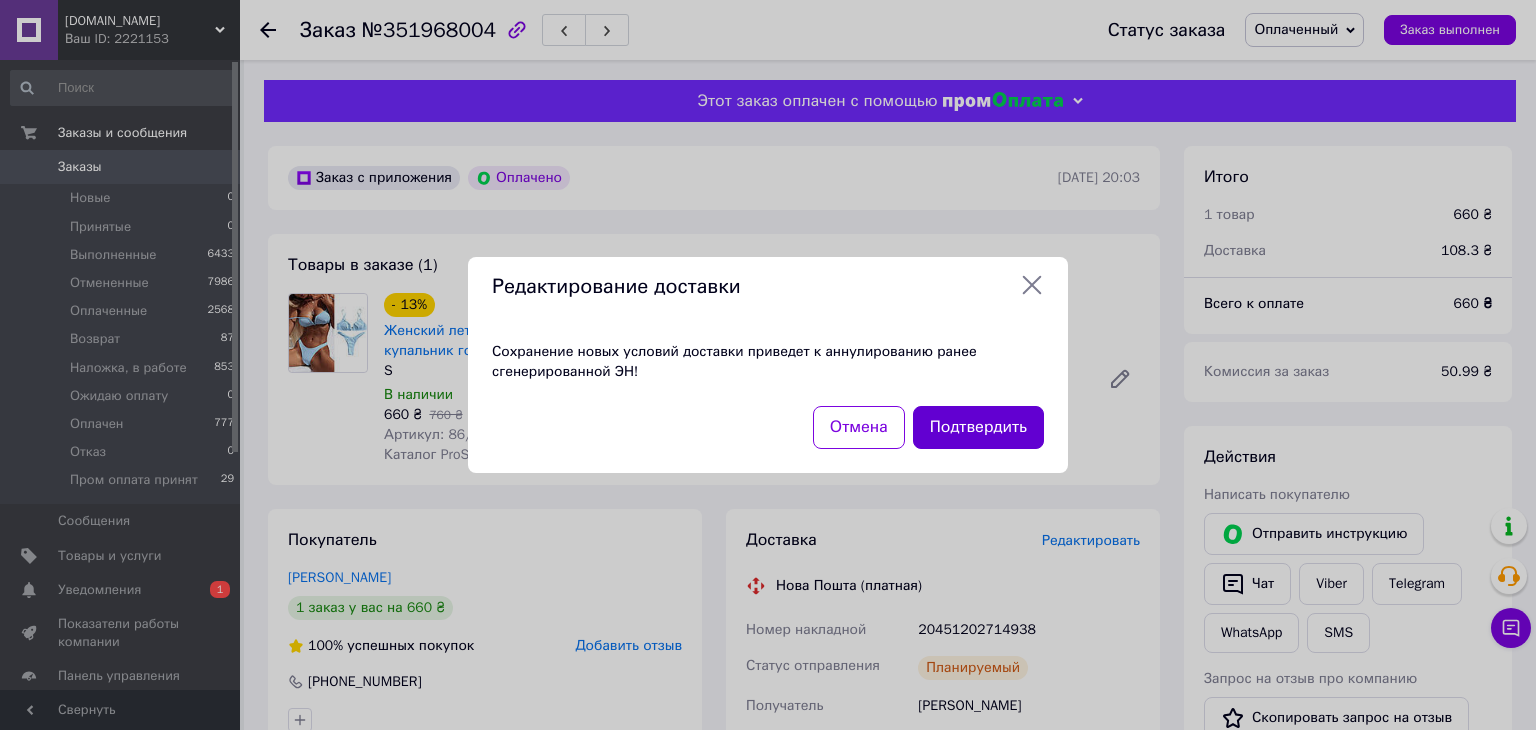 click on "Подтвердить" at bounding box center [978, 427] 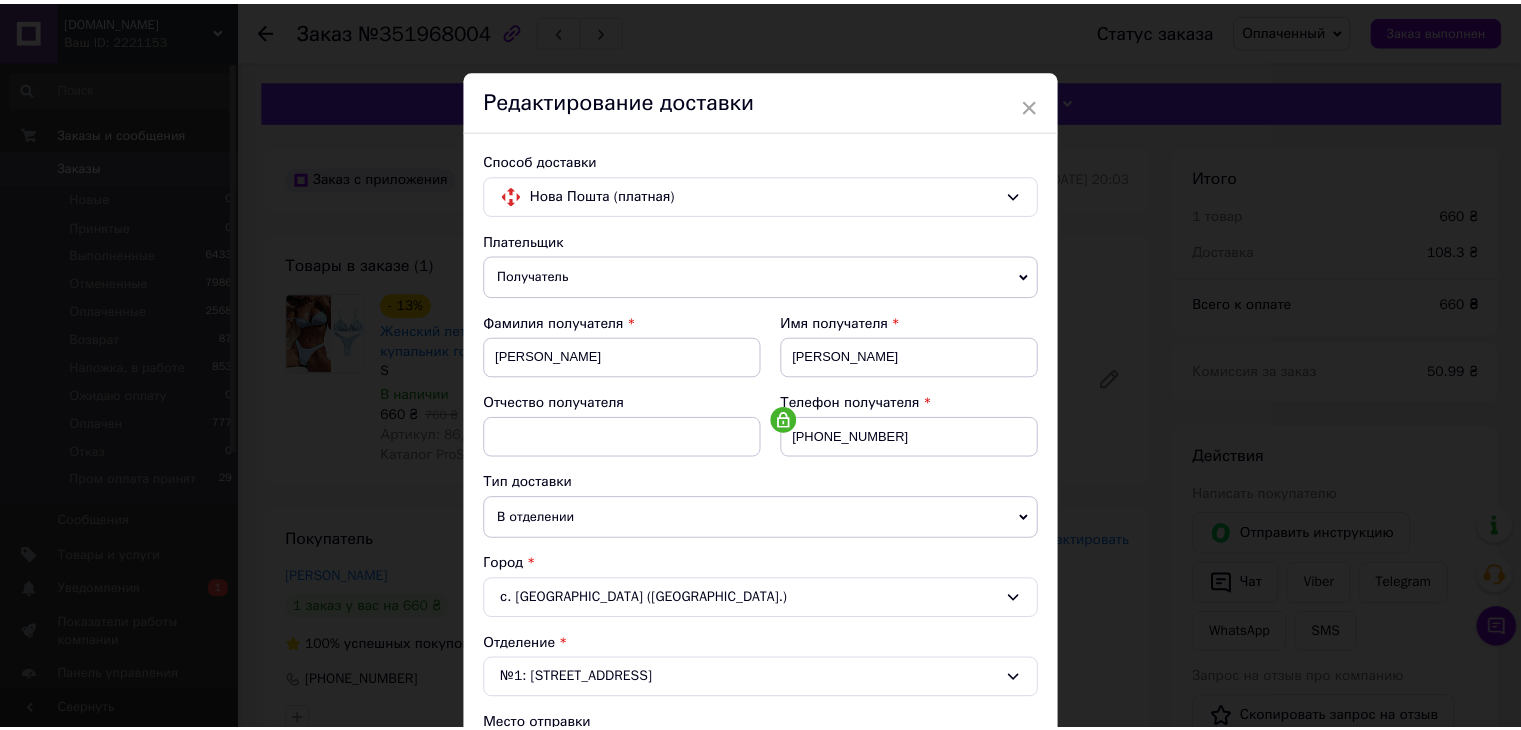 scroll, scrollTop: 612, scrollLeft: 0, axis: vertical 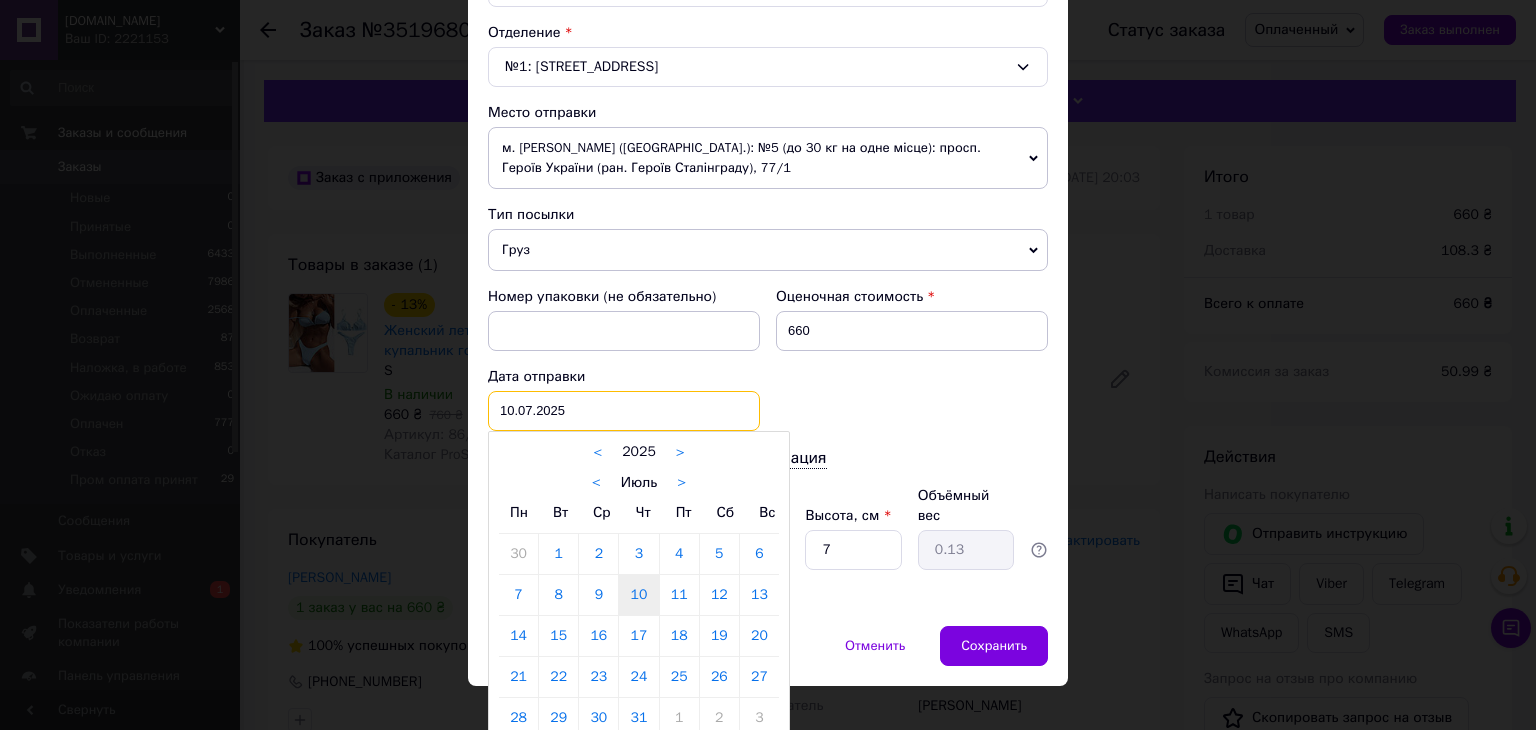 click on "10.07.2025 < 2025 > < Июль > Пн Вт Ср Чт Пт Сб Вс 30 1 2 3 4 5 6 7 8 9 10 11 12 13 14 15 16 17 18 19 20 21 22 23 24 25 26 27 28 29 30 31 1 2 3 4 5 6 7 8 9 10" at bounding box center (624, 411) 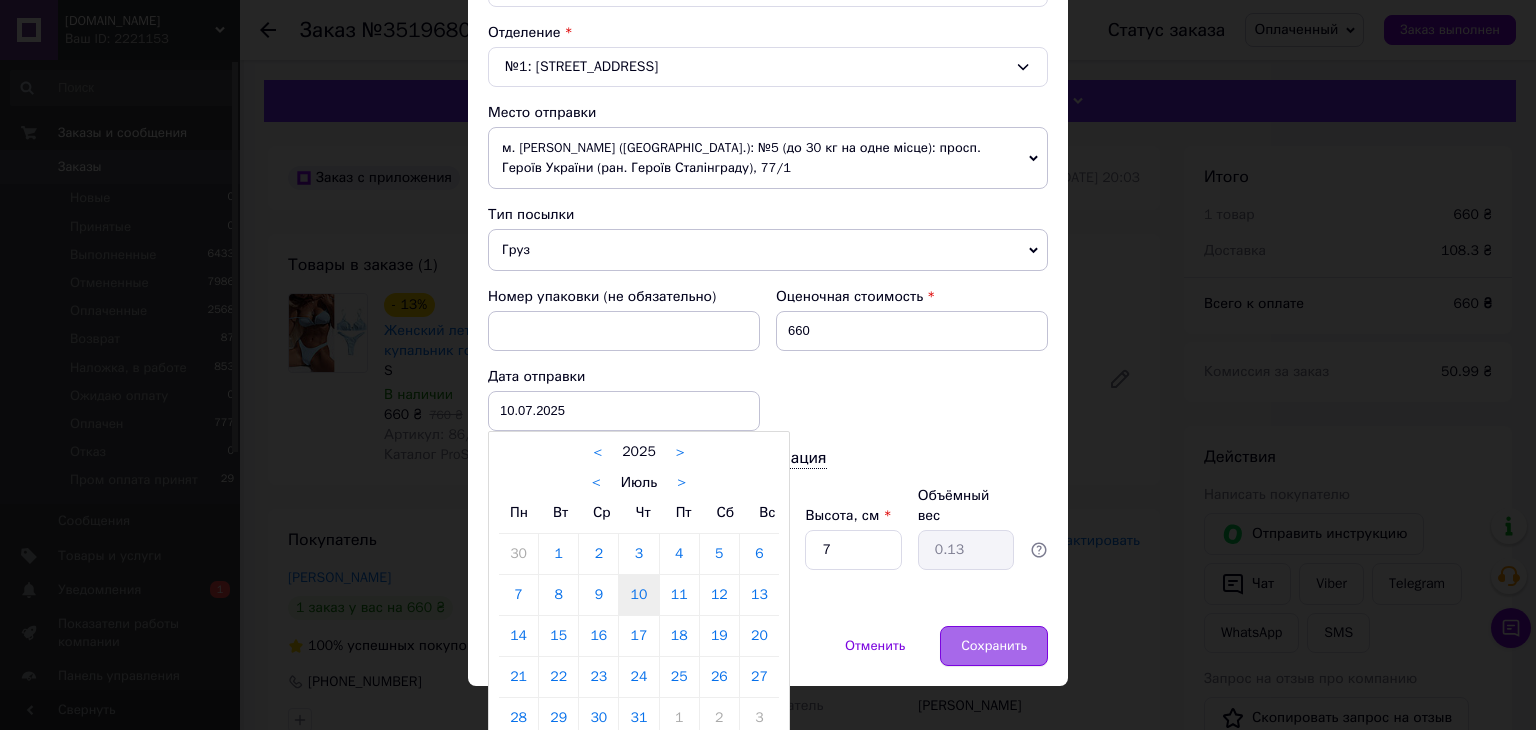 click on "Сохранить" at bounding box center (994, 646) 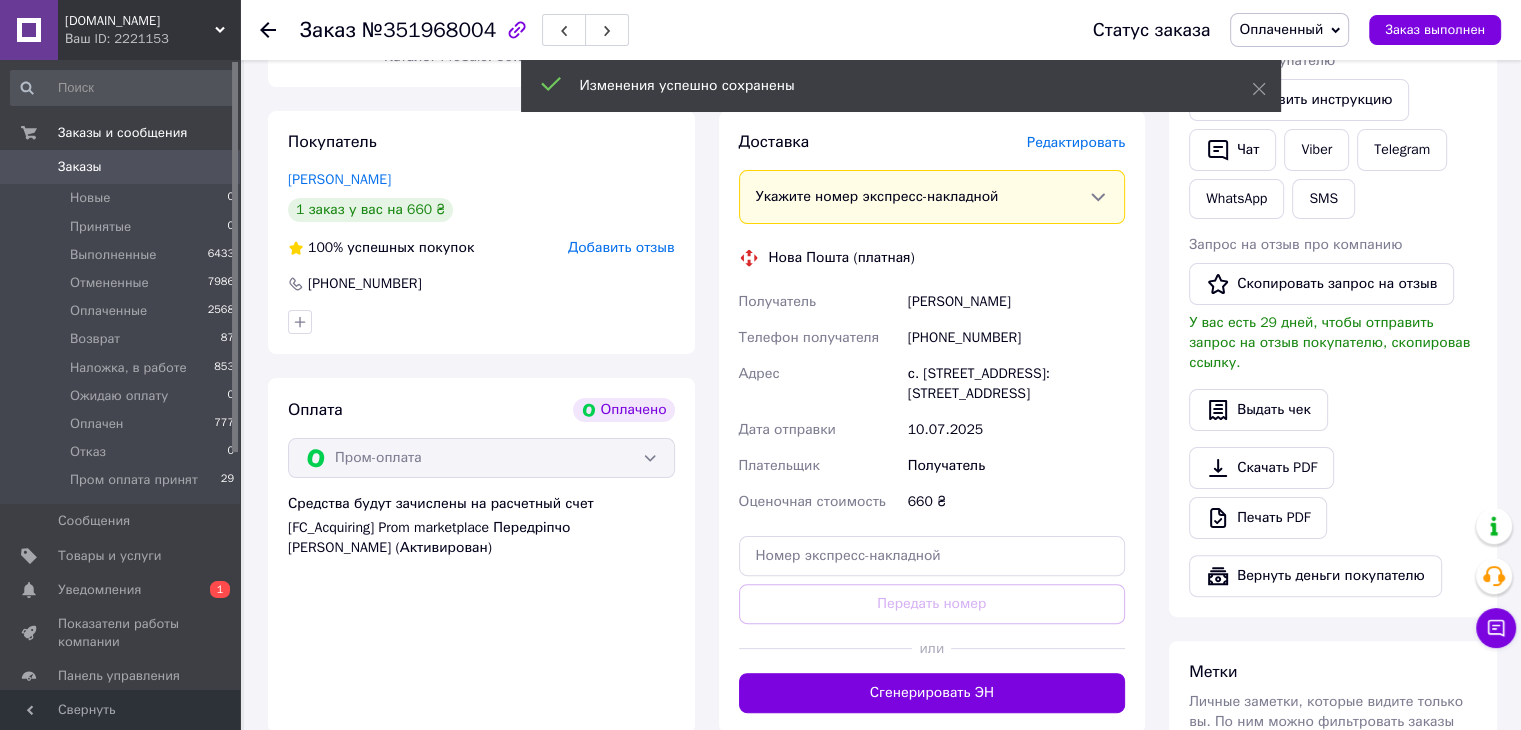 scroll, scrollTop: 400, scrollLeft: 0, axis: vertical 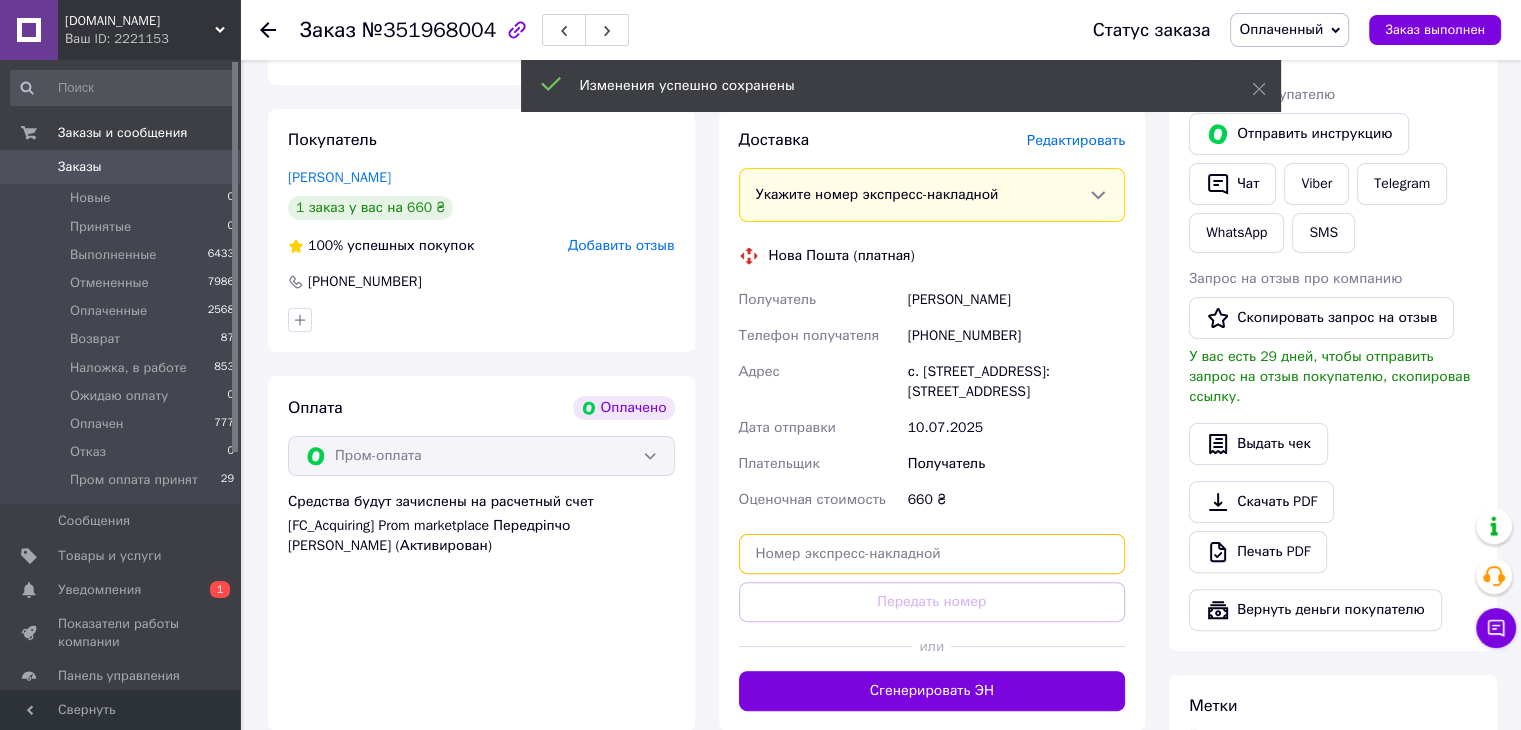 drag, startPoint x: 800, startPoint y: 547, endPoint x: 814, endPoint y: 574, distance: 30.413813 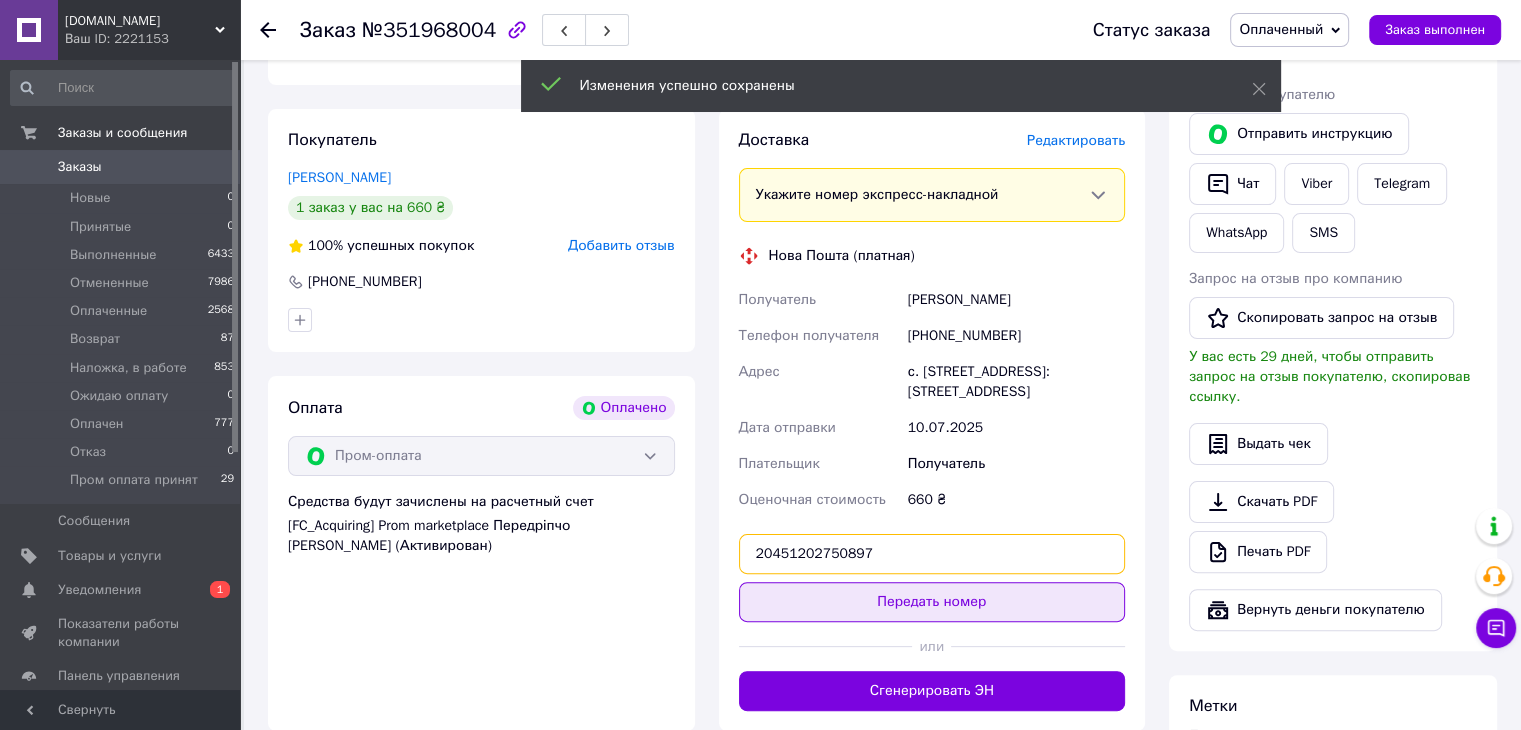 type on "20451202750897" 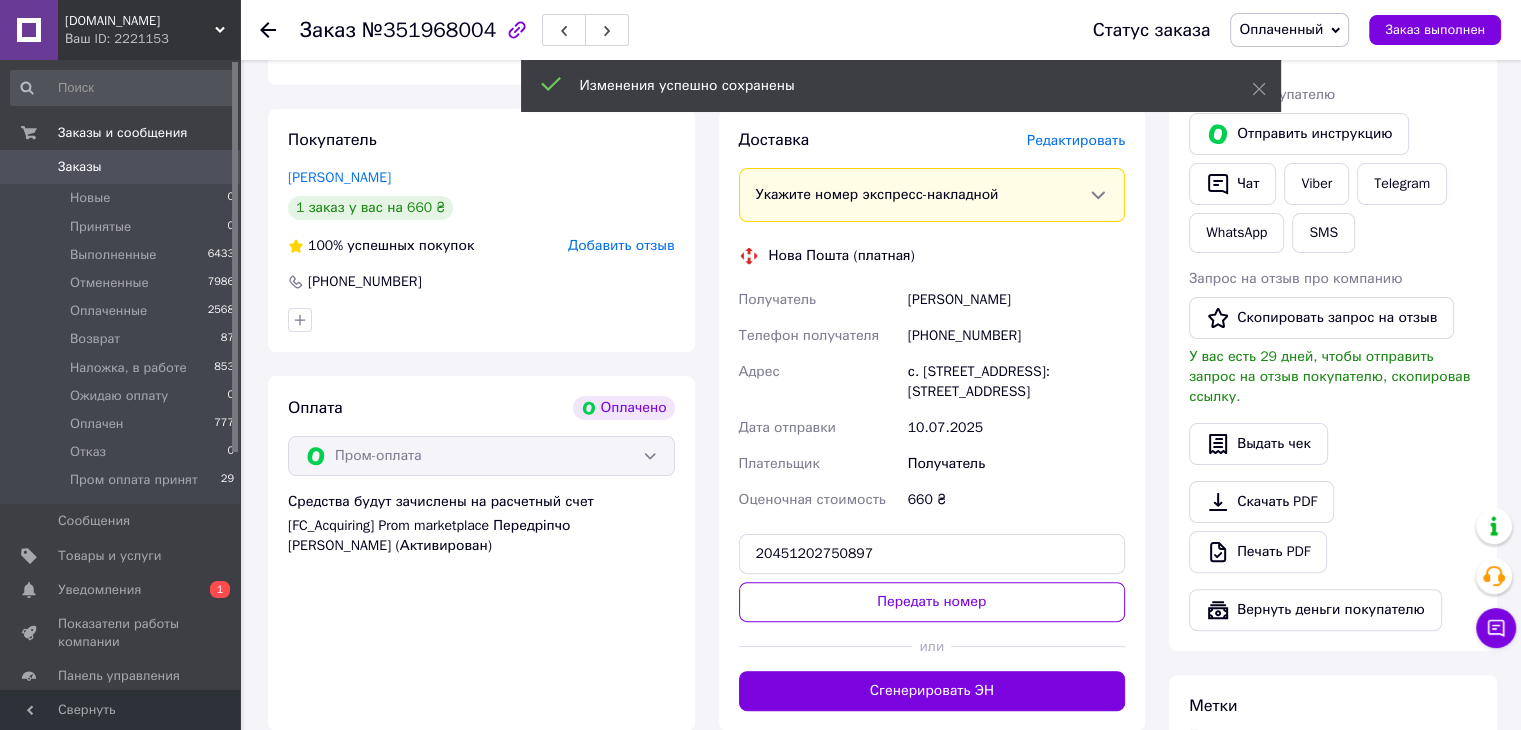 click on "Передать номер" at bounding box center (932, 602) 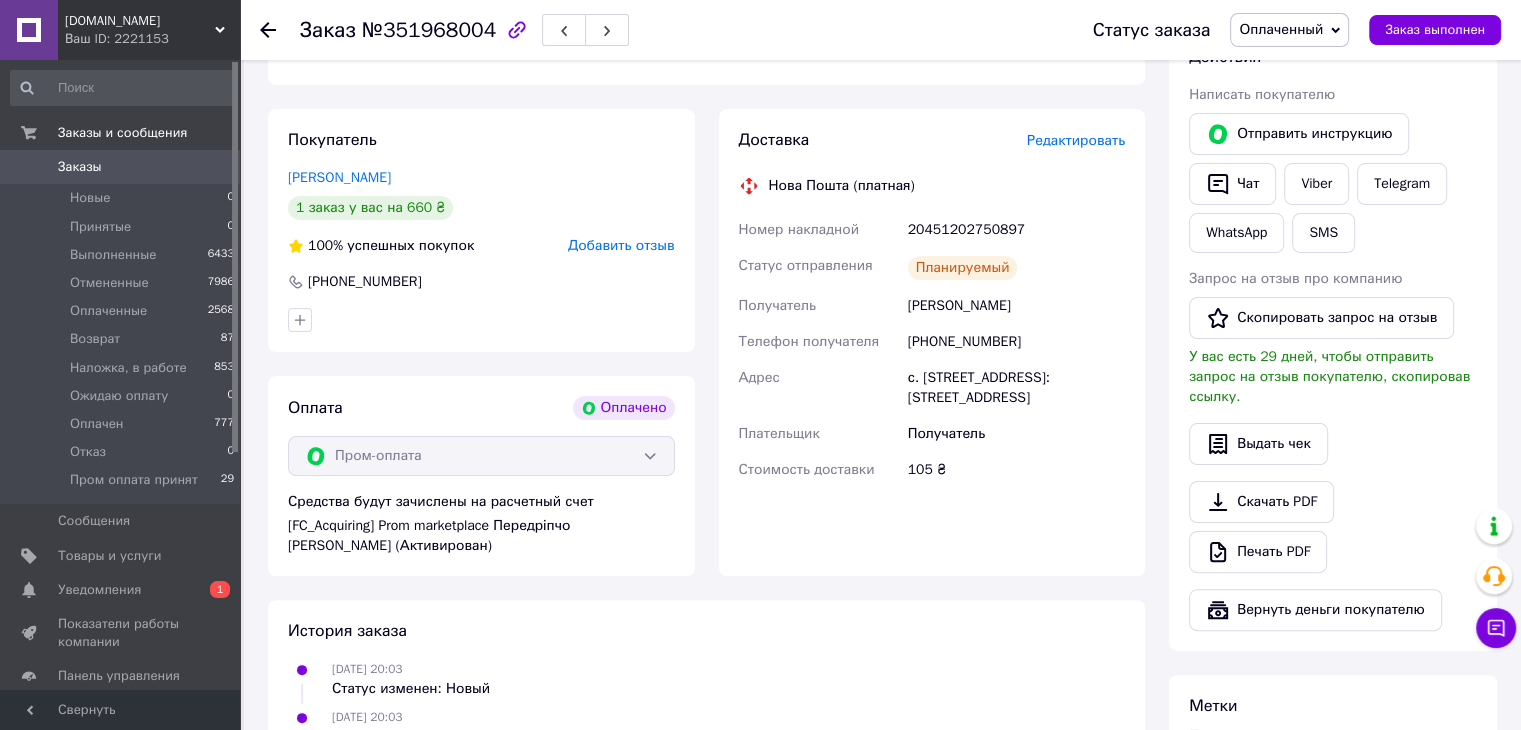 click on "Заказы" at bounding box center (80, 167) 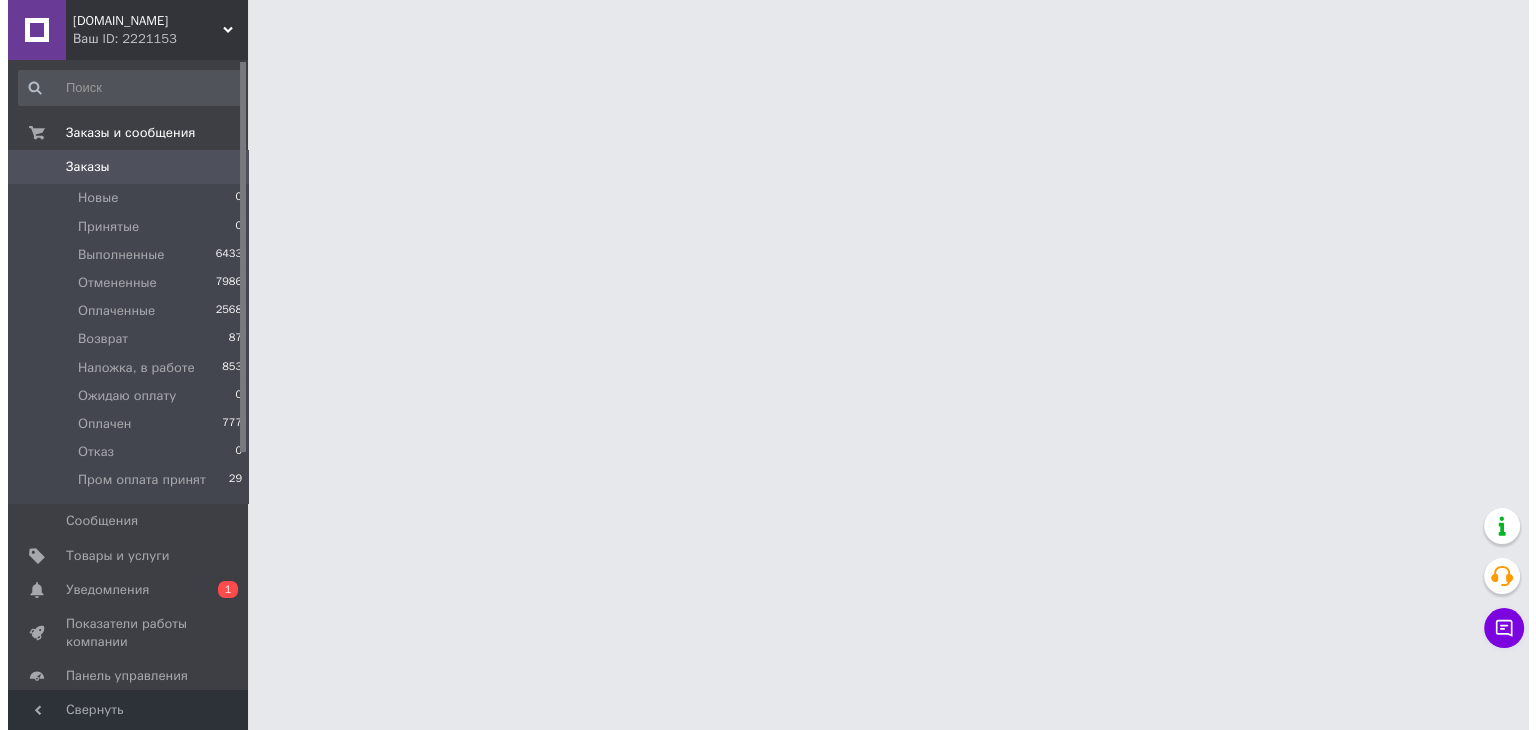 scroll, scrollTop: 0, scrollLeft: 0, axis: both 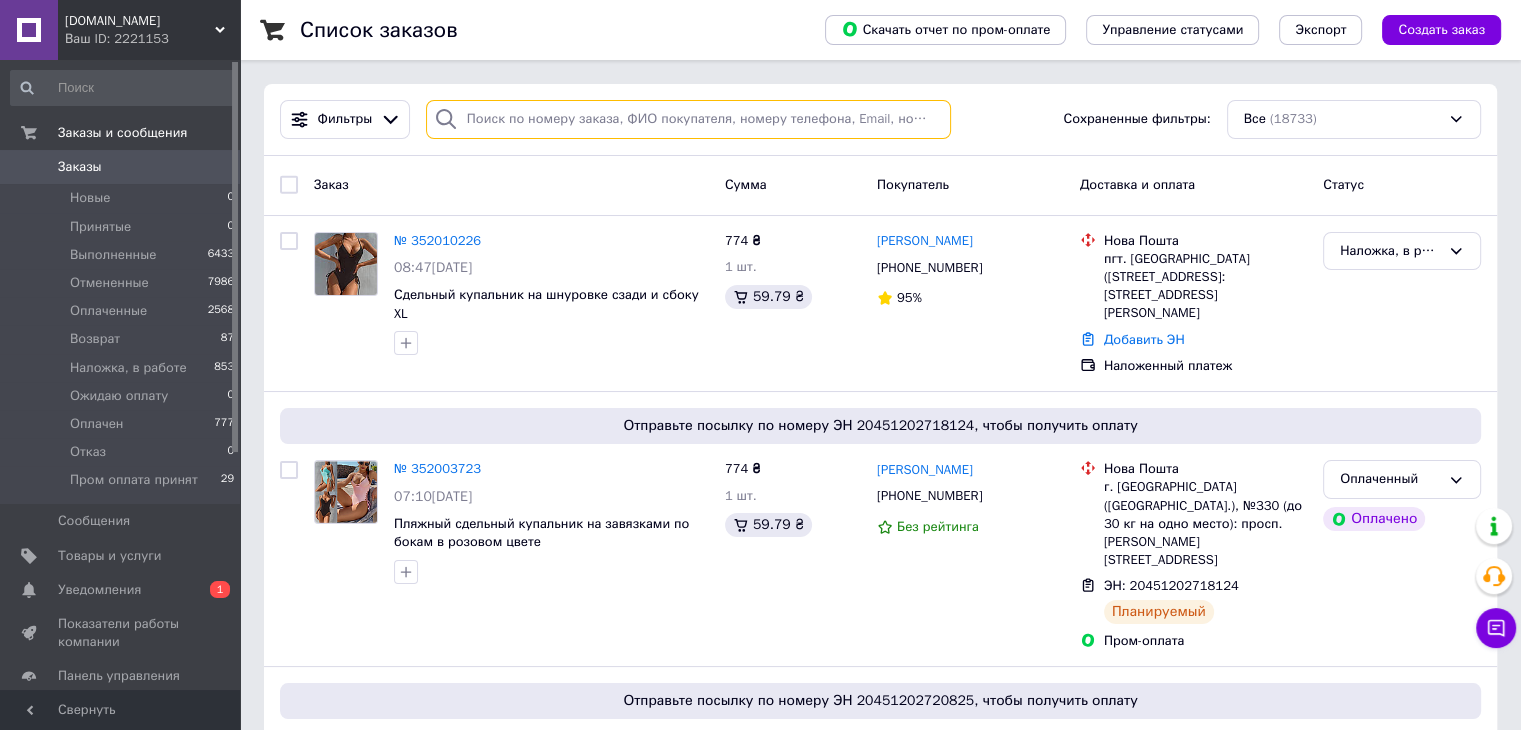 click at bounding box center (688, 119) 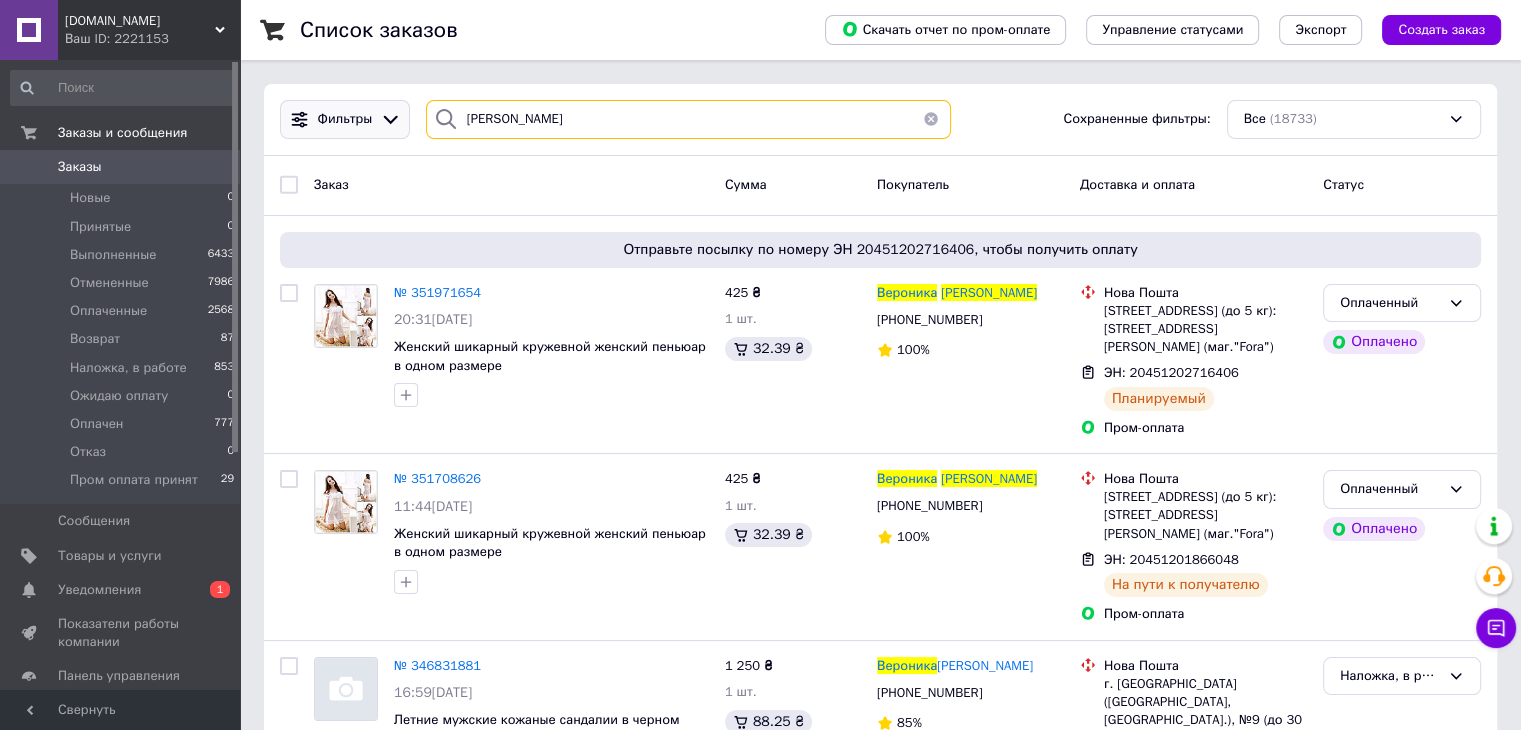 drag, startPoint x: 544, startPoint y: 119, endPoint x: 405, endPoint y: 111, distance: 139.23003 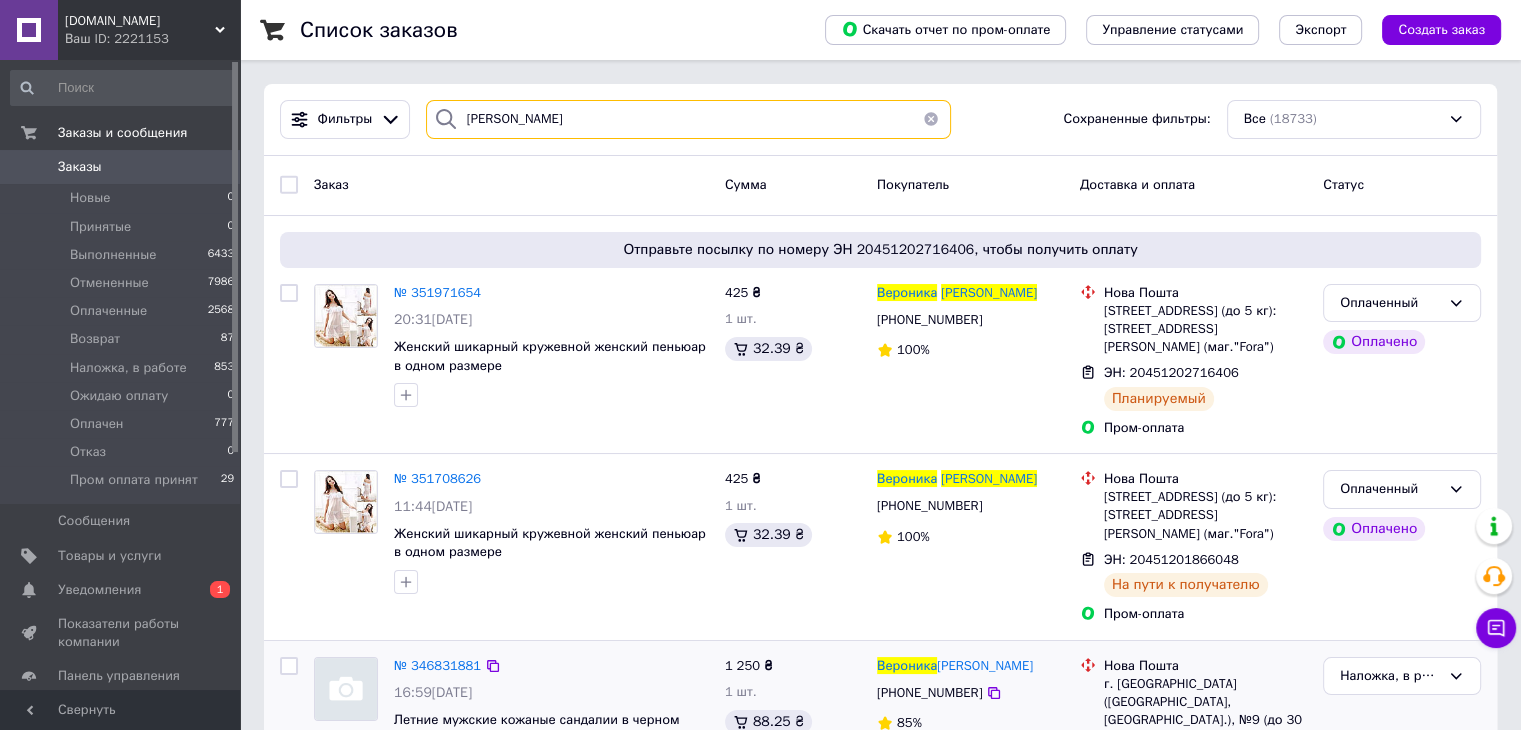 type on "Кожеченкова Вероника" 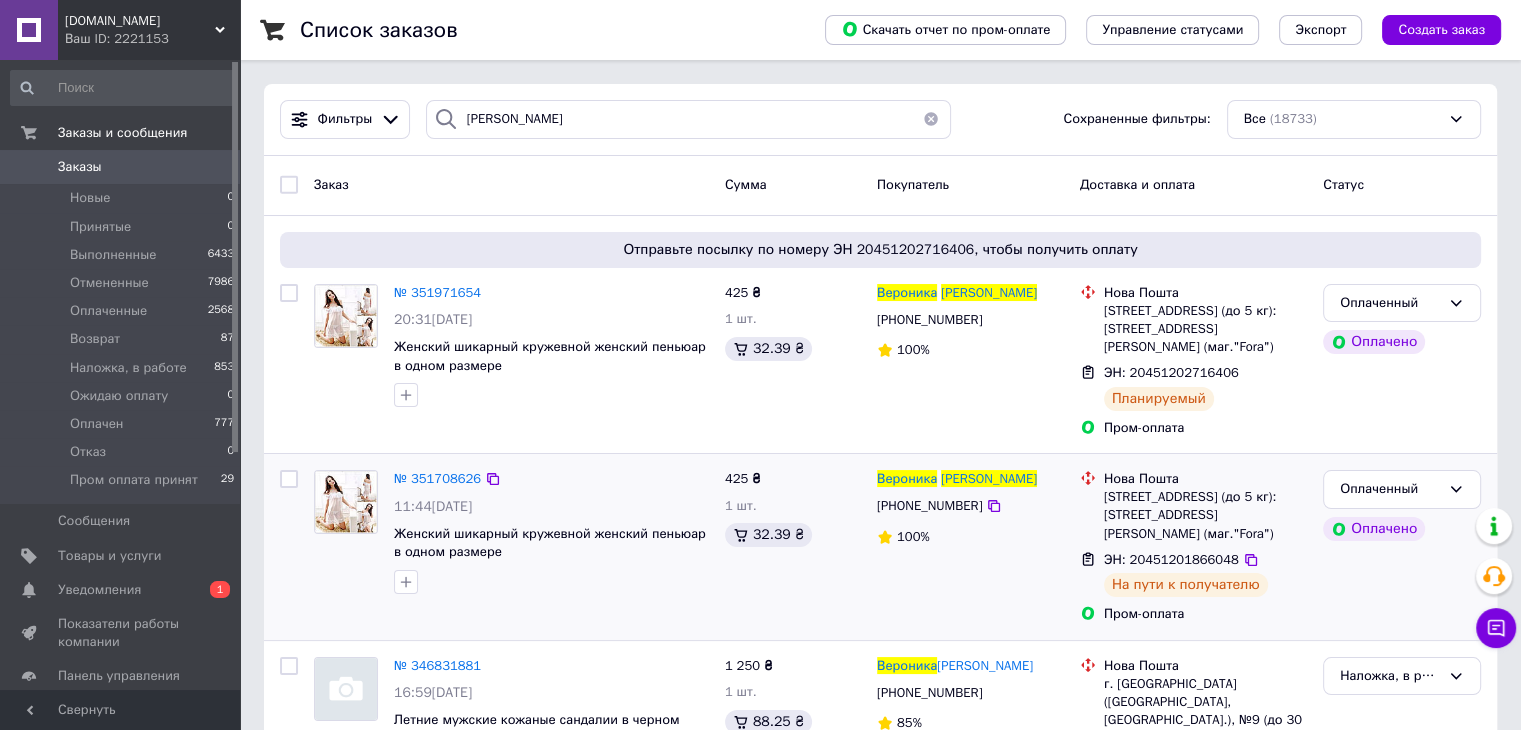 click at bounding box center (289, 547) 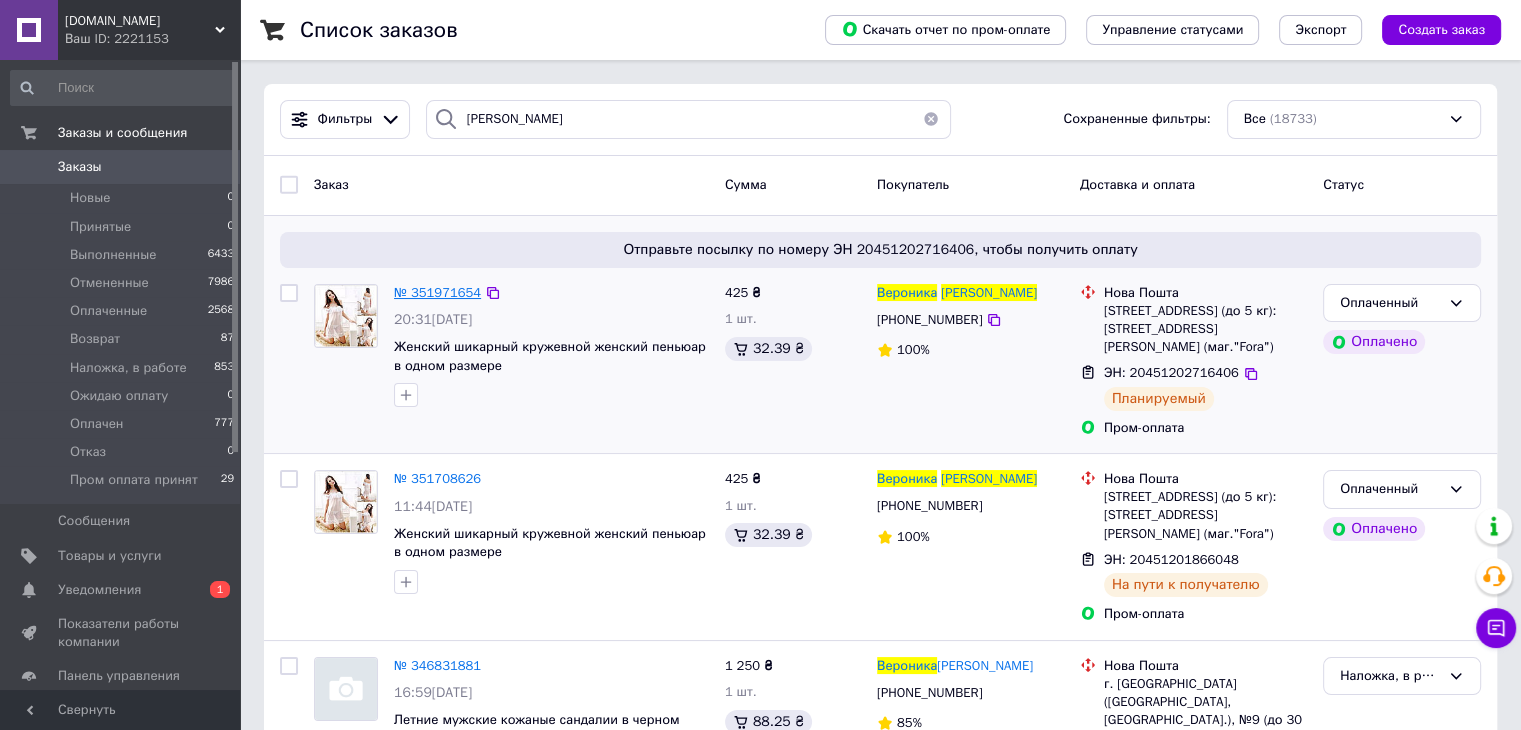 click on "№ 351971654" at bounding box center (437, 292) 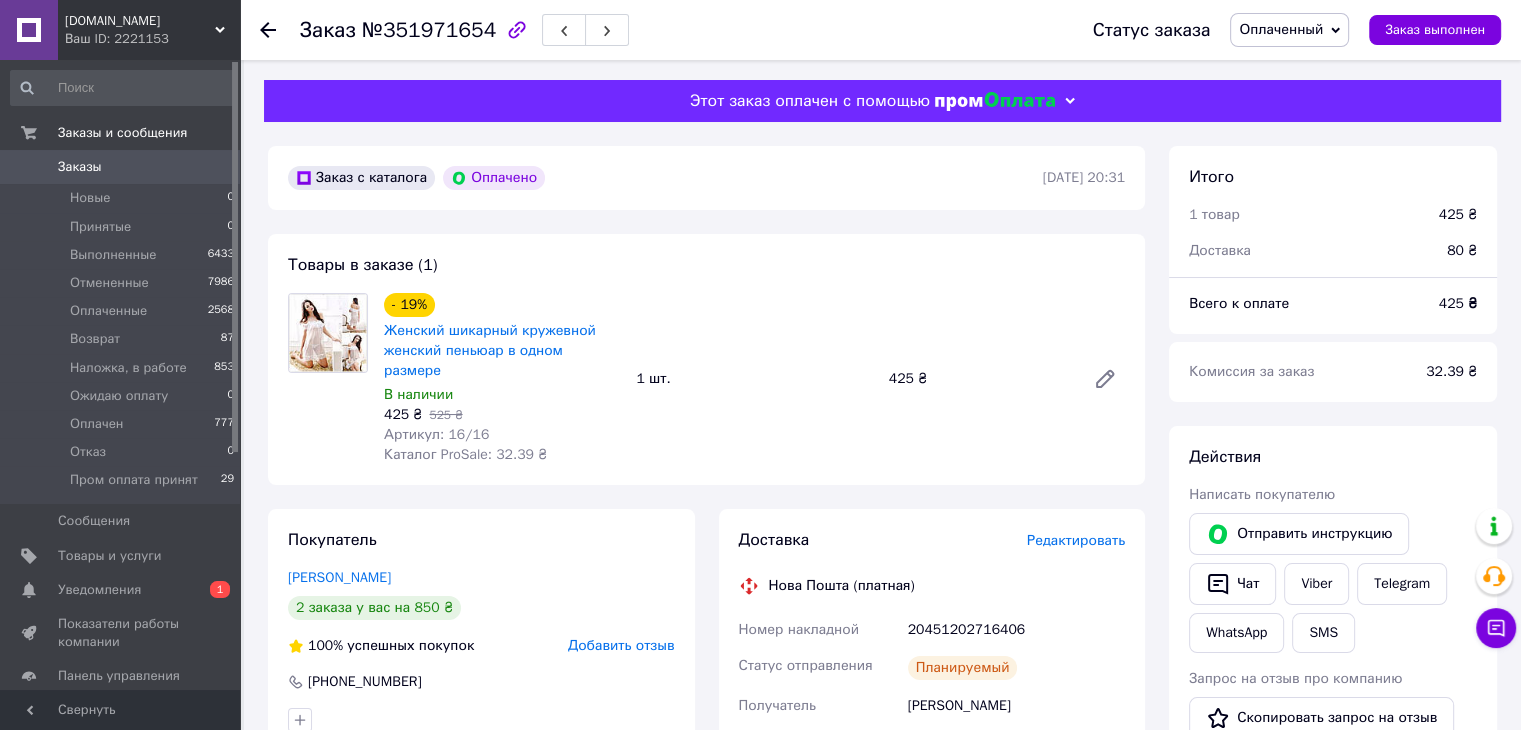 click on "Редактировать" at bounding box center [1076, 540] 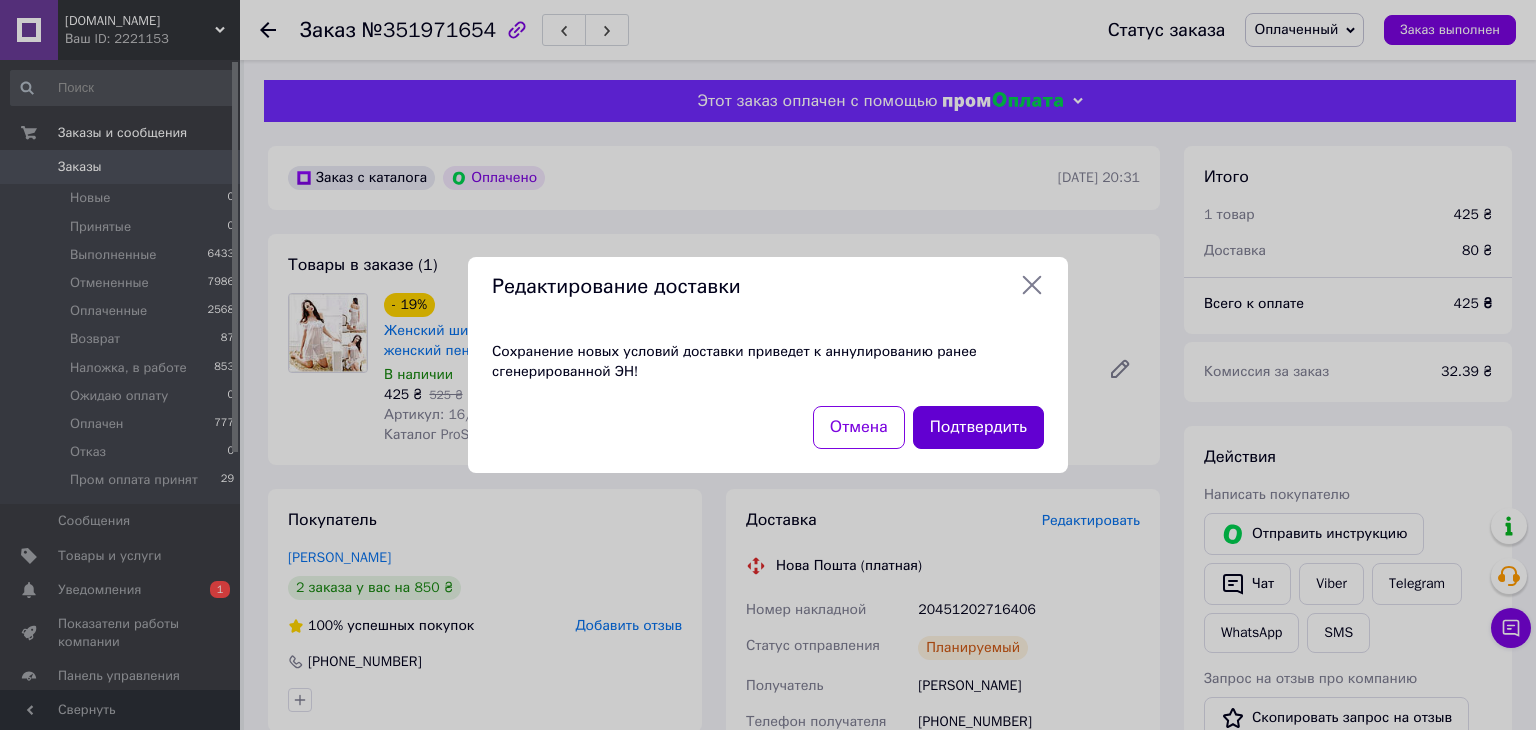 click on "Подтвердить" at bounding box center (978, 427) 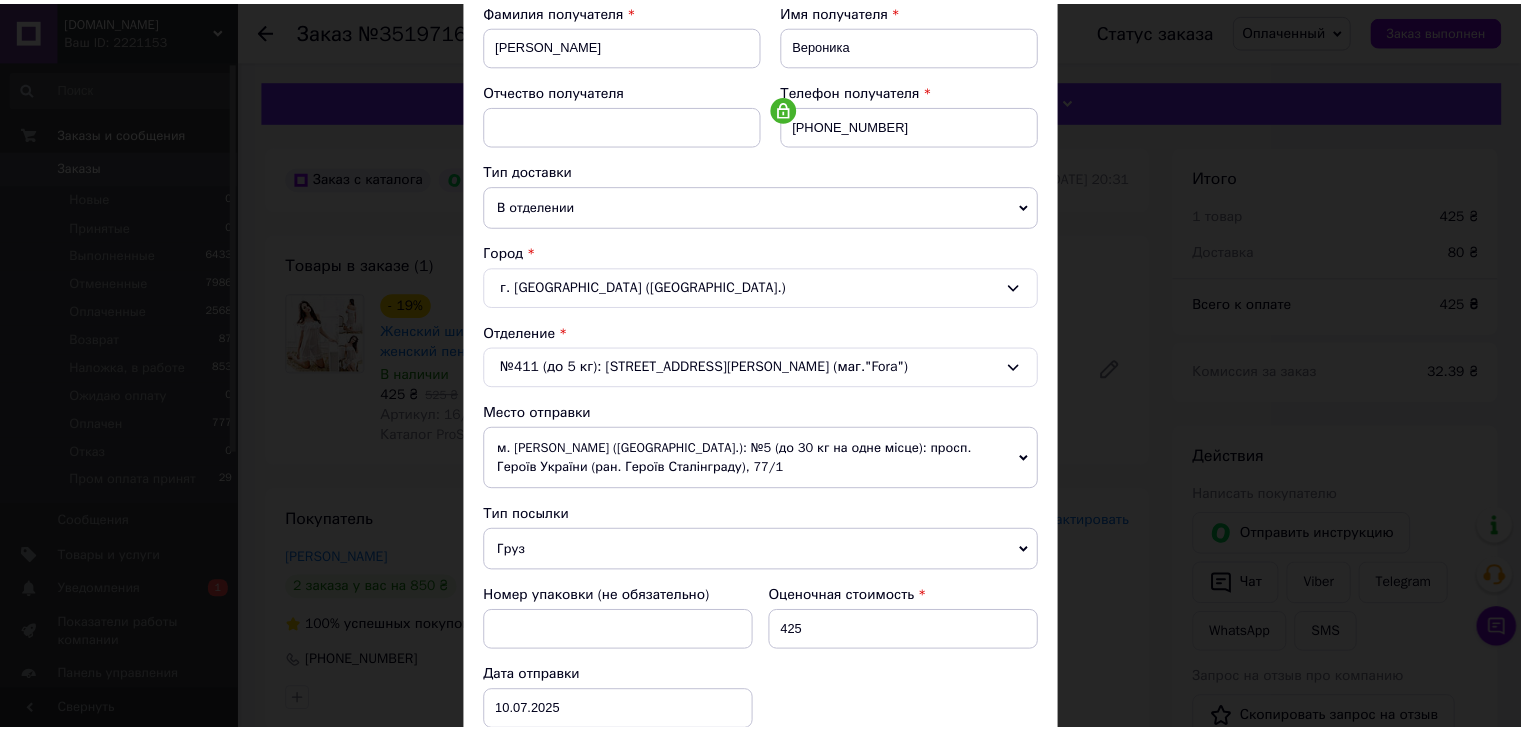 scroll, scrollTop: 612, scrollLeft: 0, axis: vertical 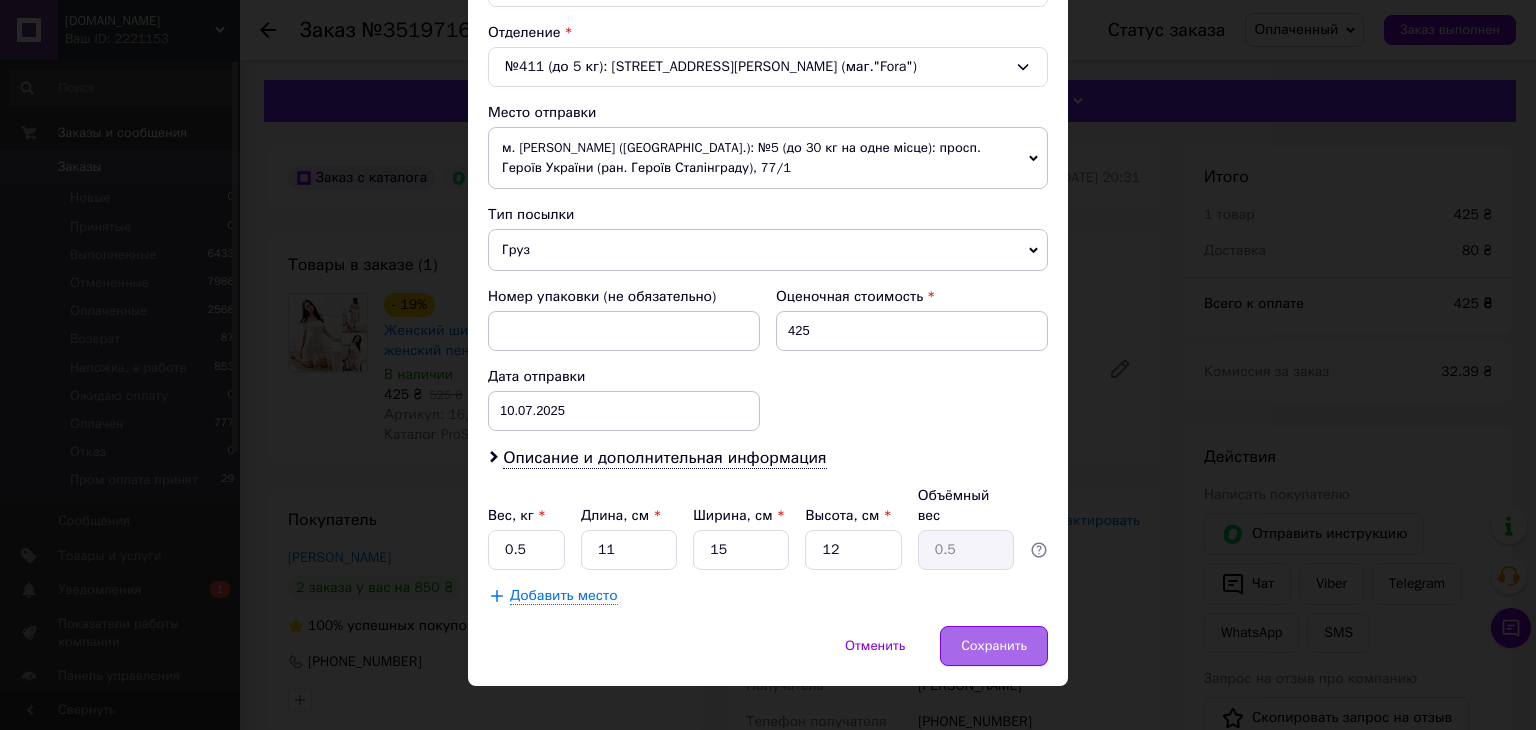 click on "Сохранить" at bounding box center (994, 646) 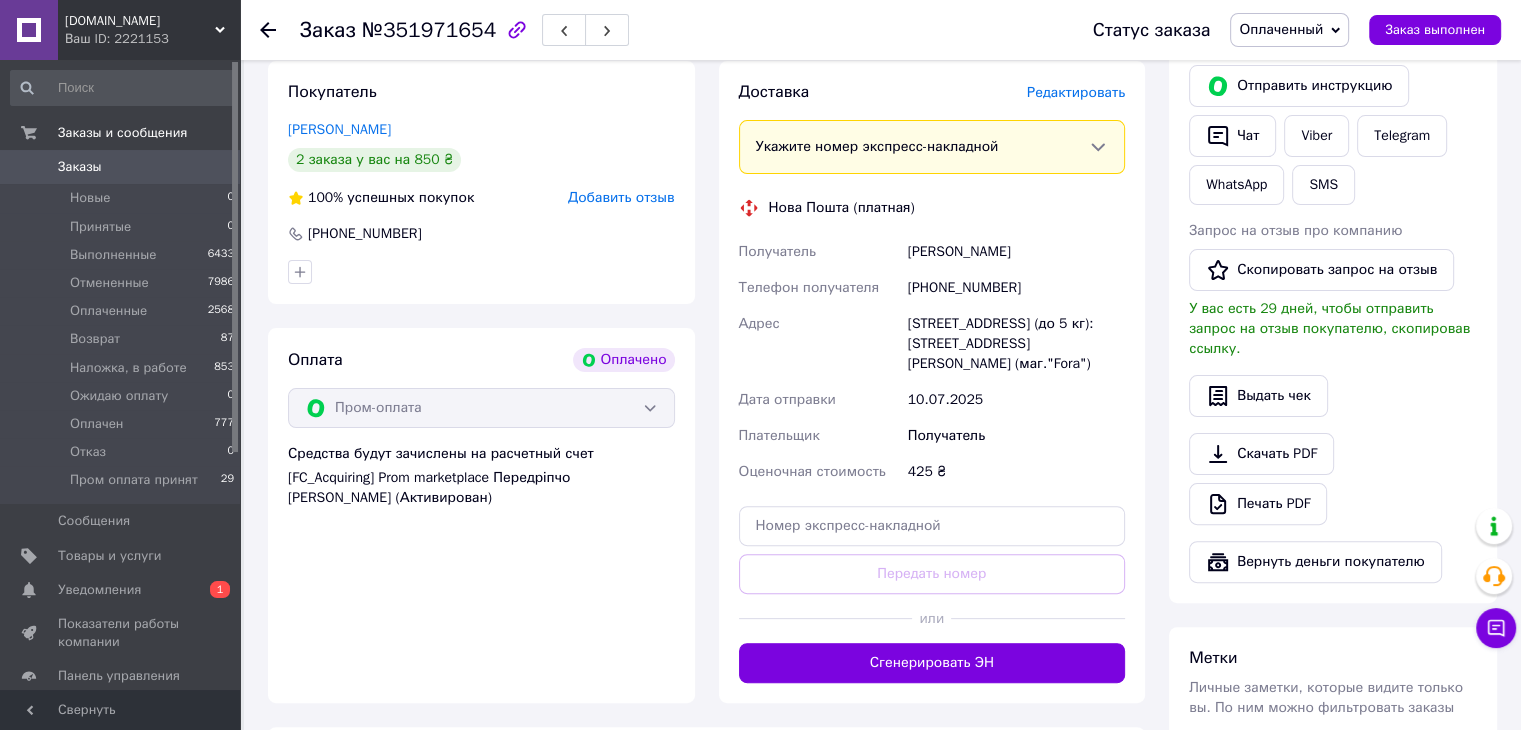 scroll, scrollTop: 500, scrollLeft: 0, axis: vertical 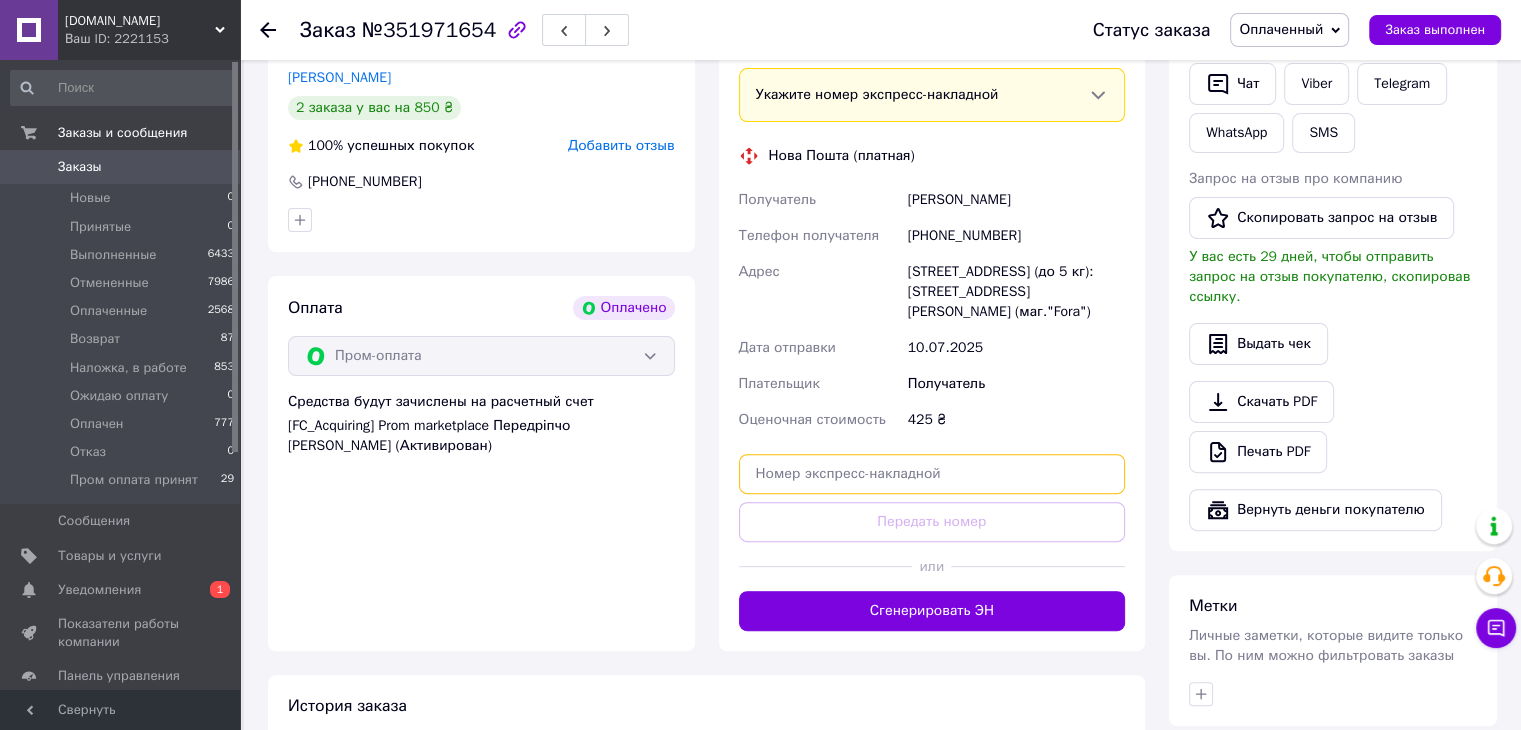 click at bounding box center [932, 474] 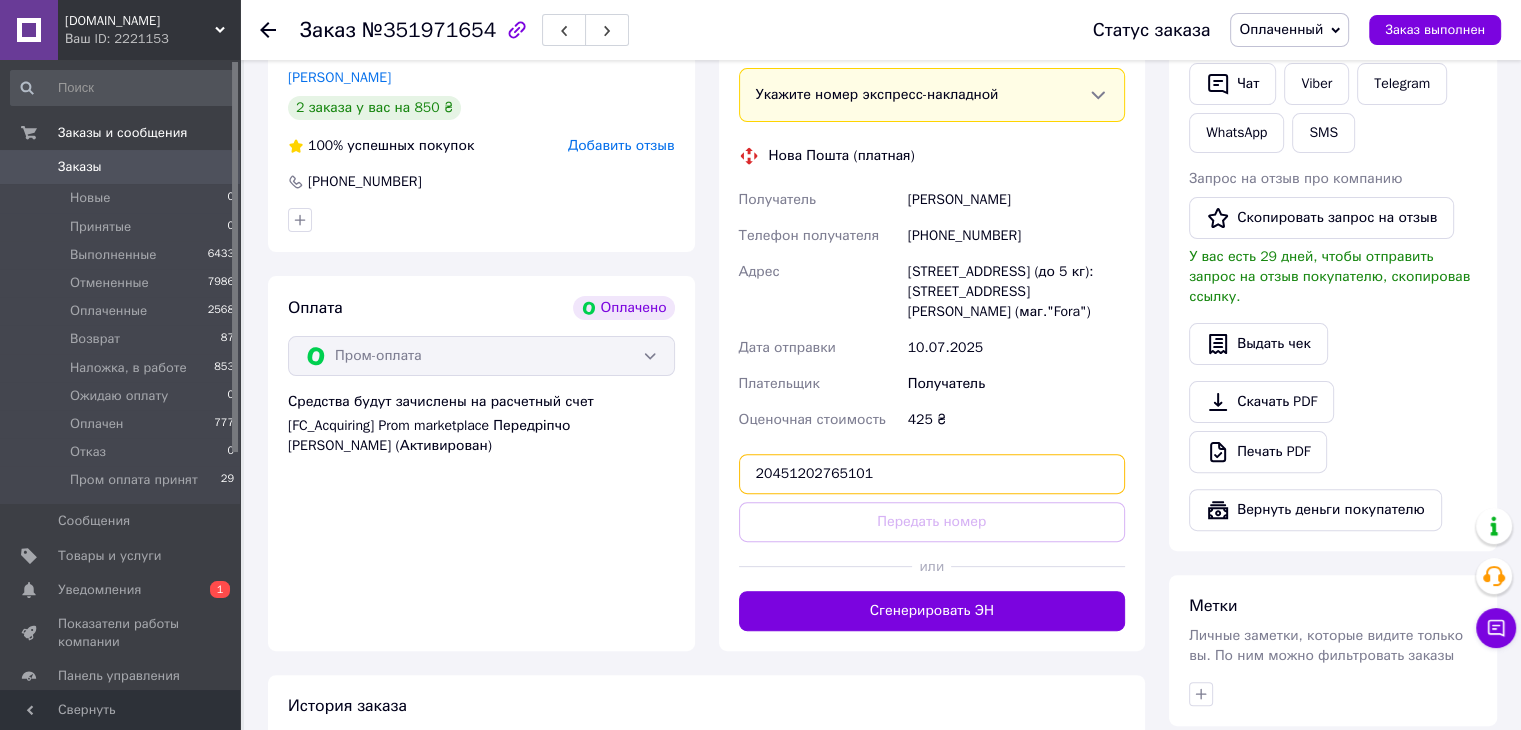 type on "20451202765101" 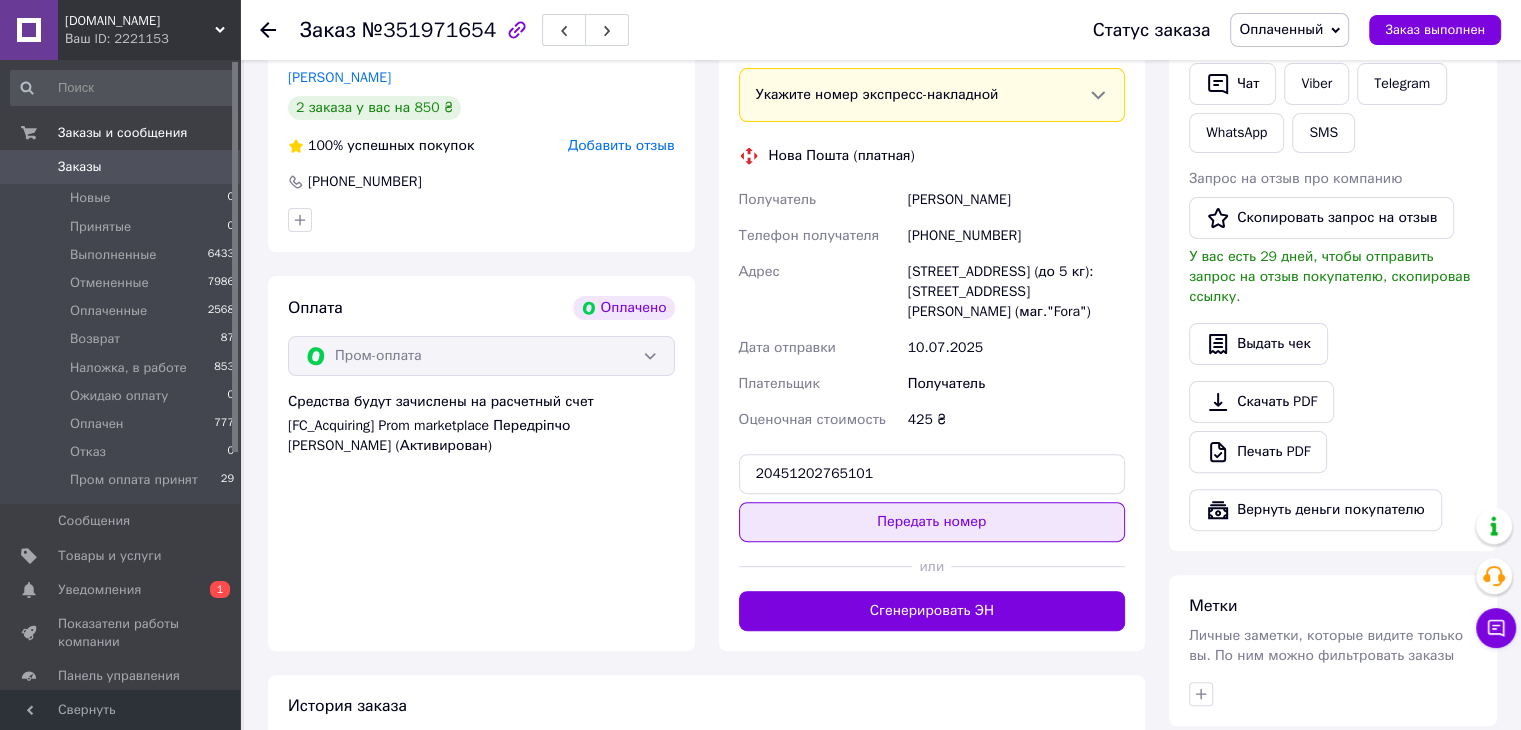 click on "Передать номер" at bounding box center (932, 522) 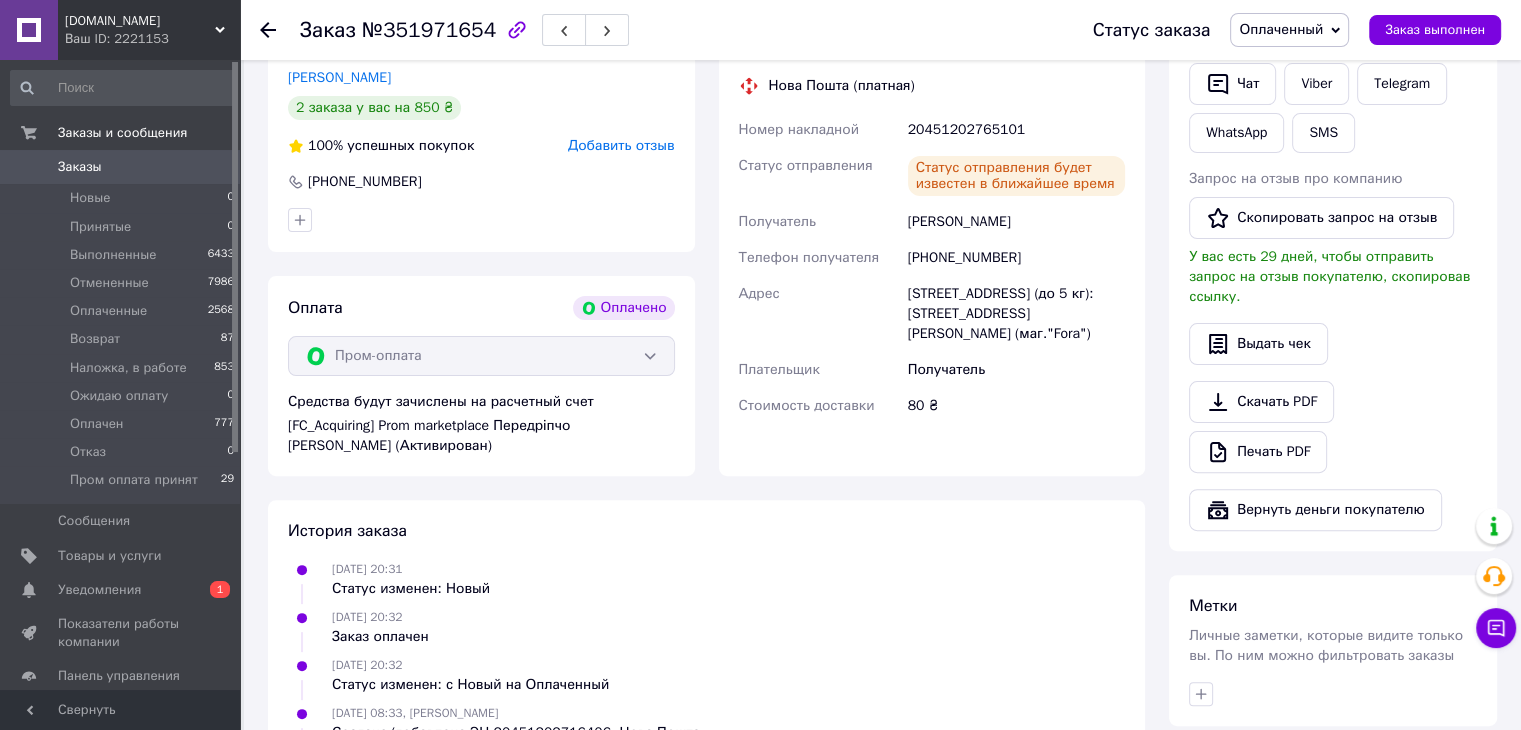 click on "Заказы" at bounding box center (80, 167) 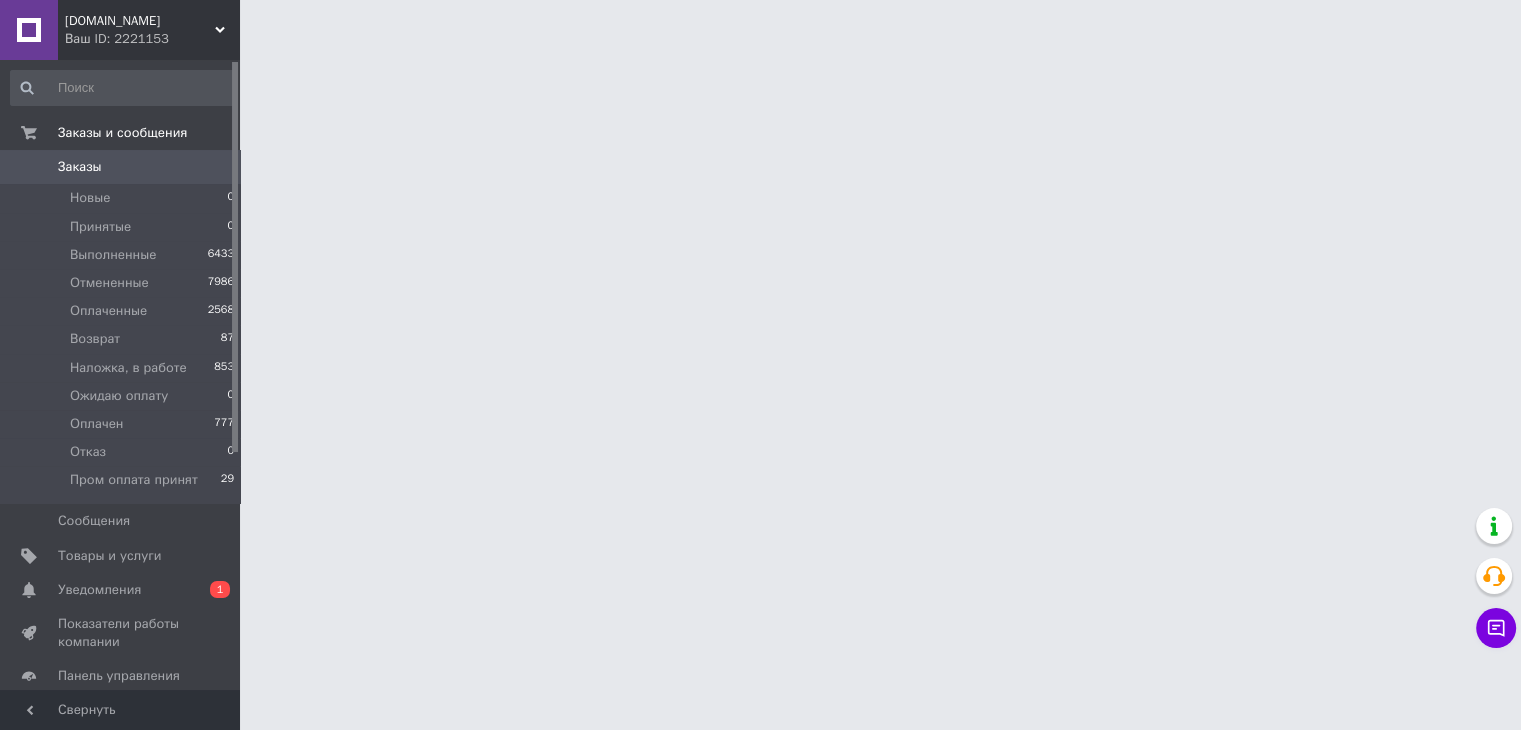 scroll, scrollTop: 0, scrollLeft: 0, axis: both 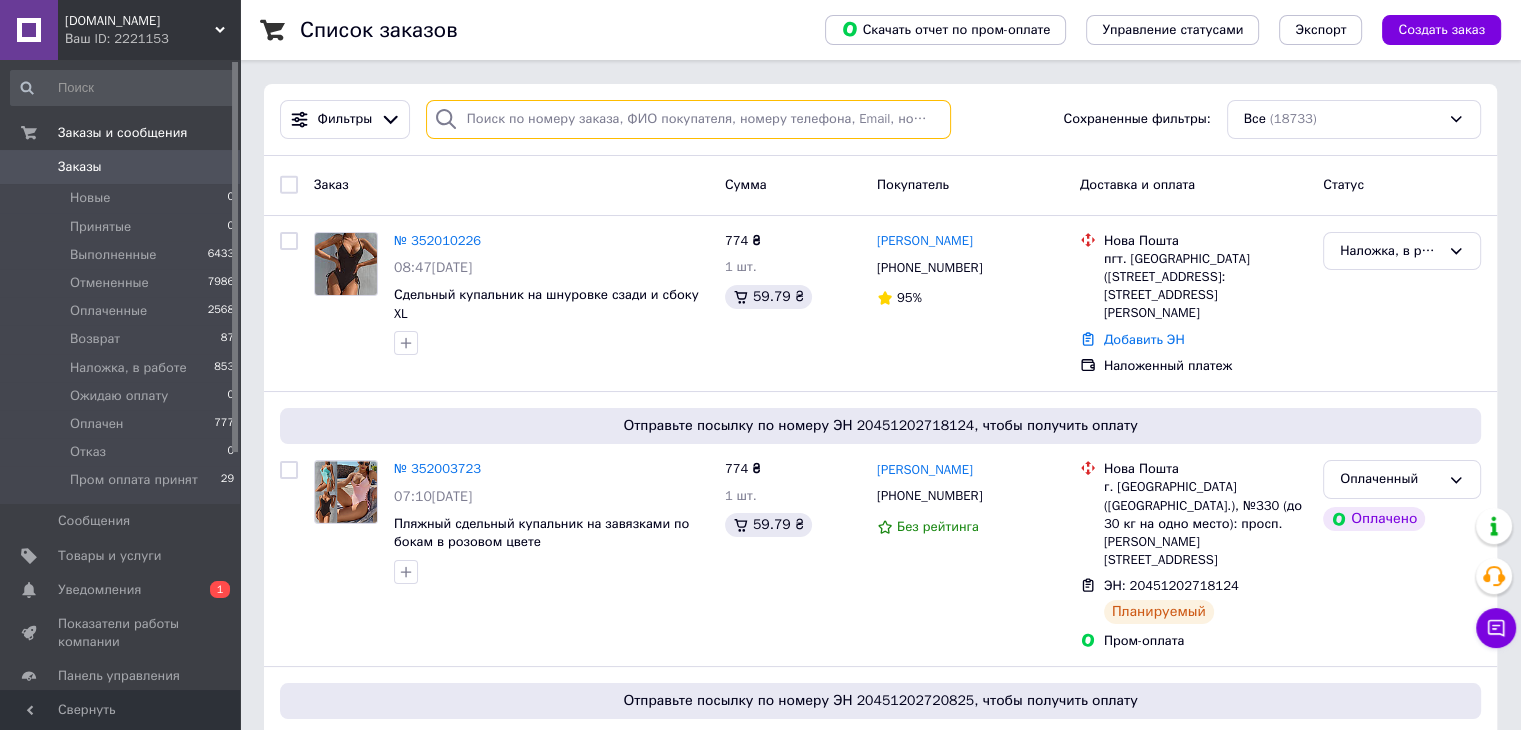 click at bounding box center [688, 119] 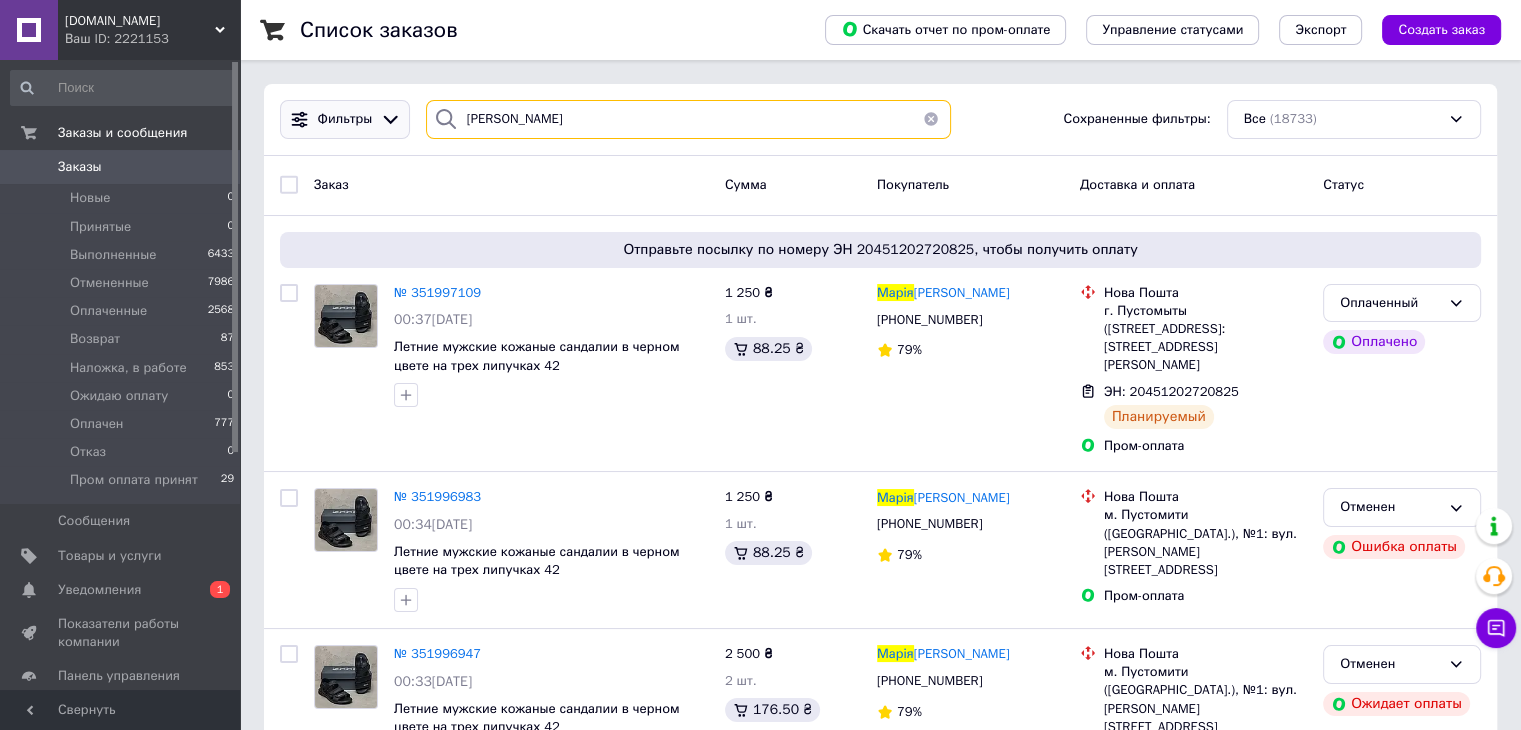 drag, startPoint x: 512, startPoint y: 115, endPoint x: 394, endPoint y: 120, distance: 118.10589 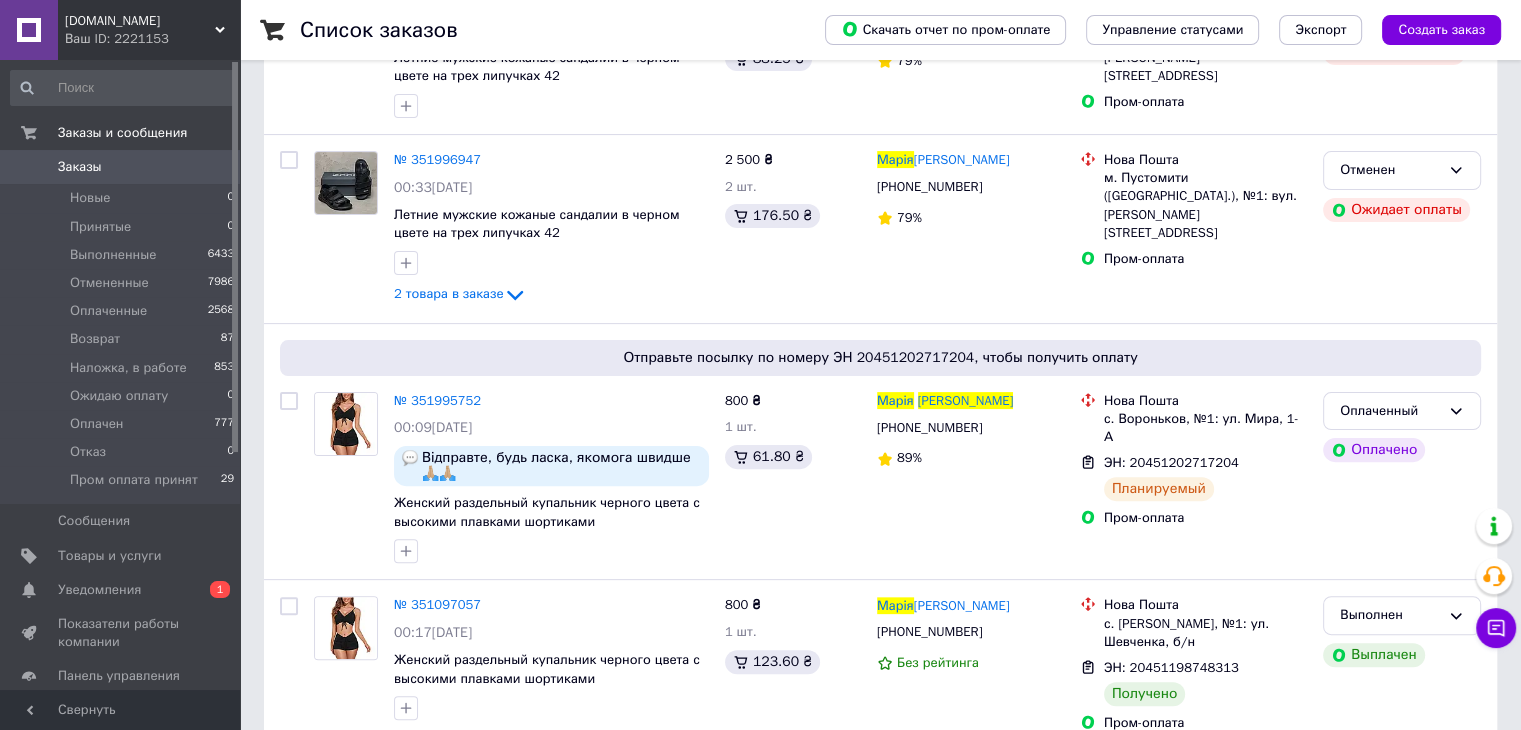 scroll, scrollTop: 500, scrollLeft: 0, axis: vertical 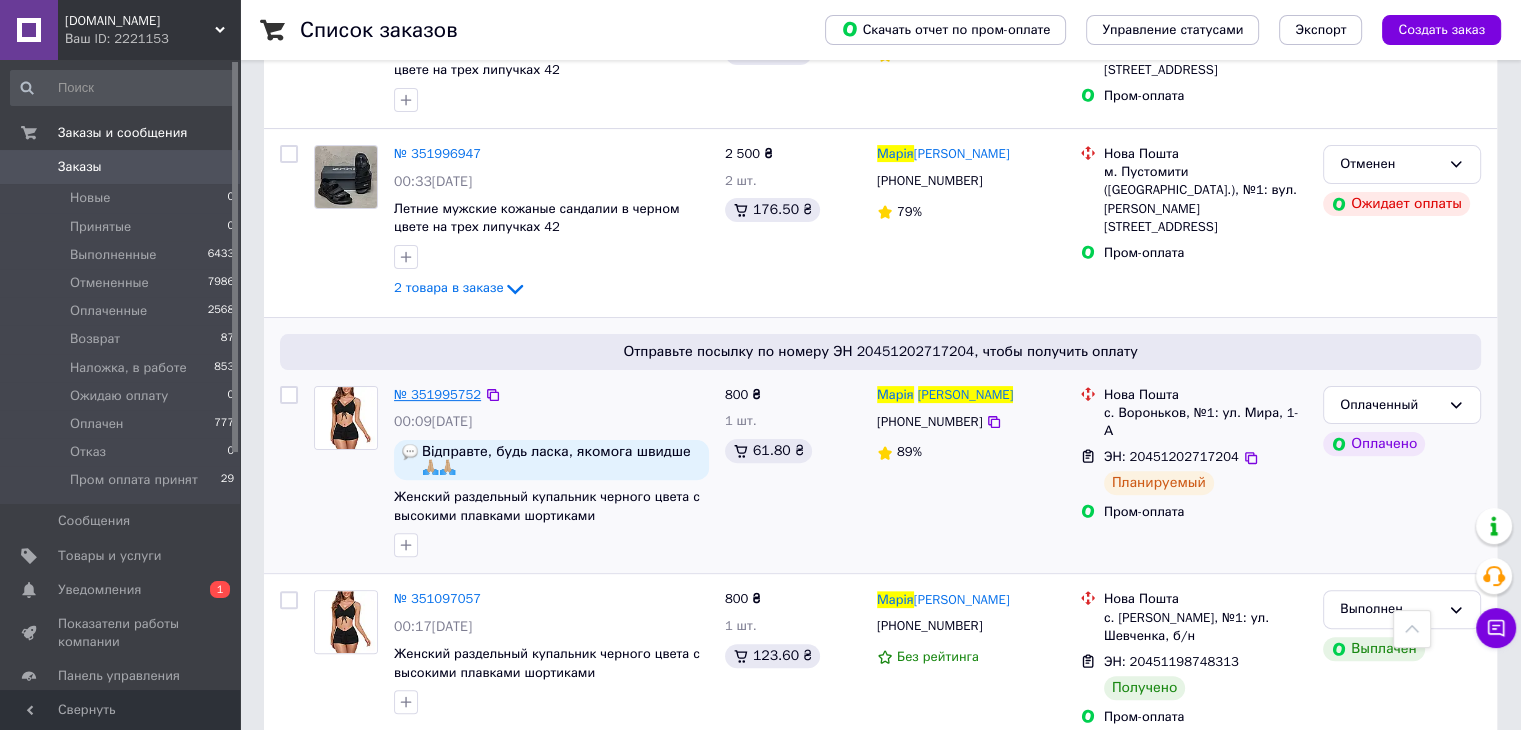 type on "Канаєва Марія" 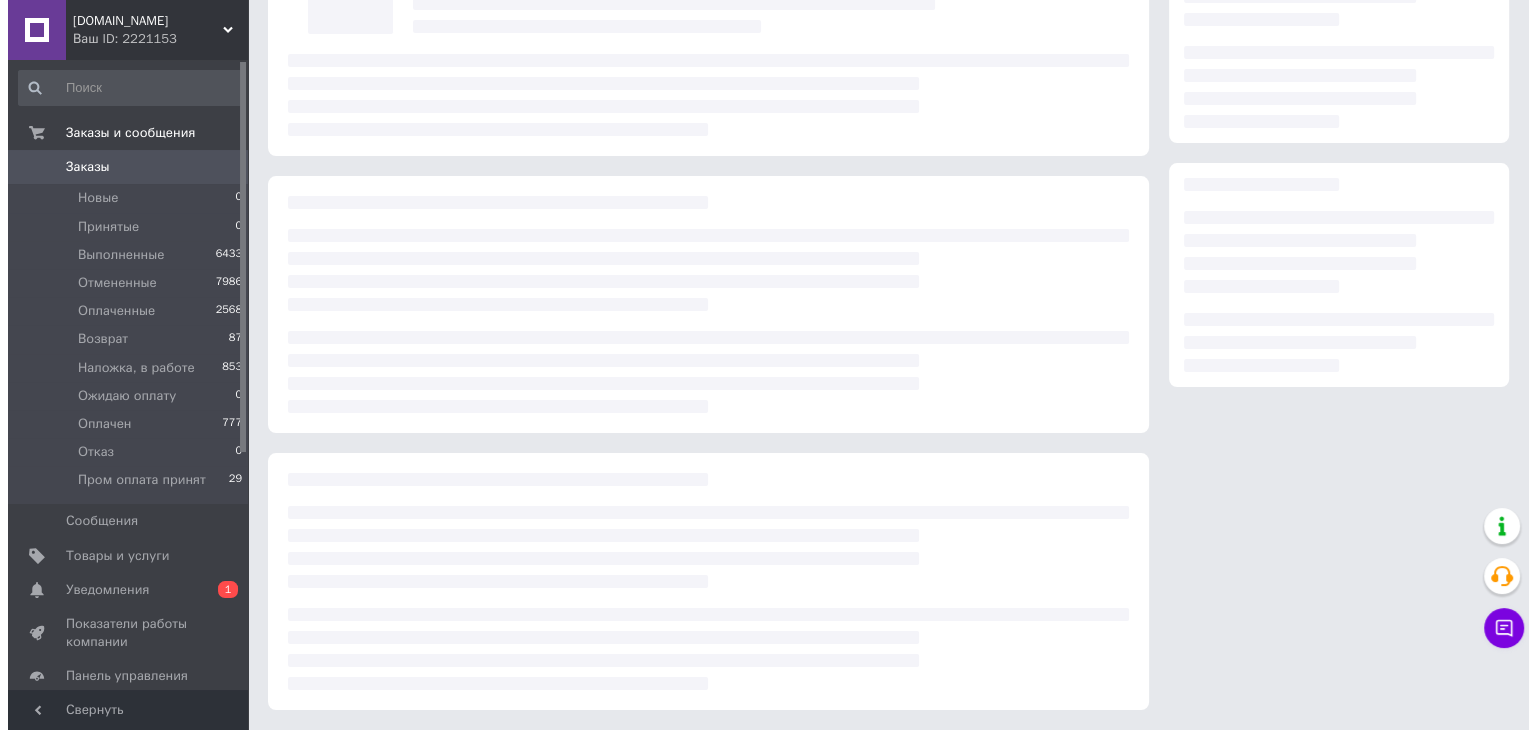 scroll, scrollTop: 0, scrollLeft: 0, axis: both 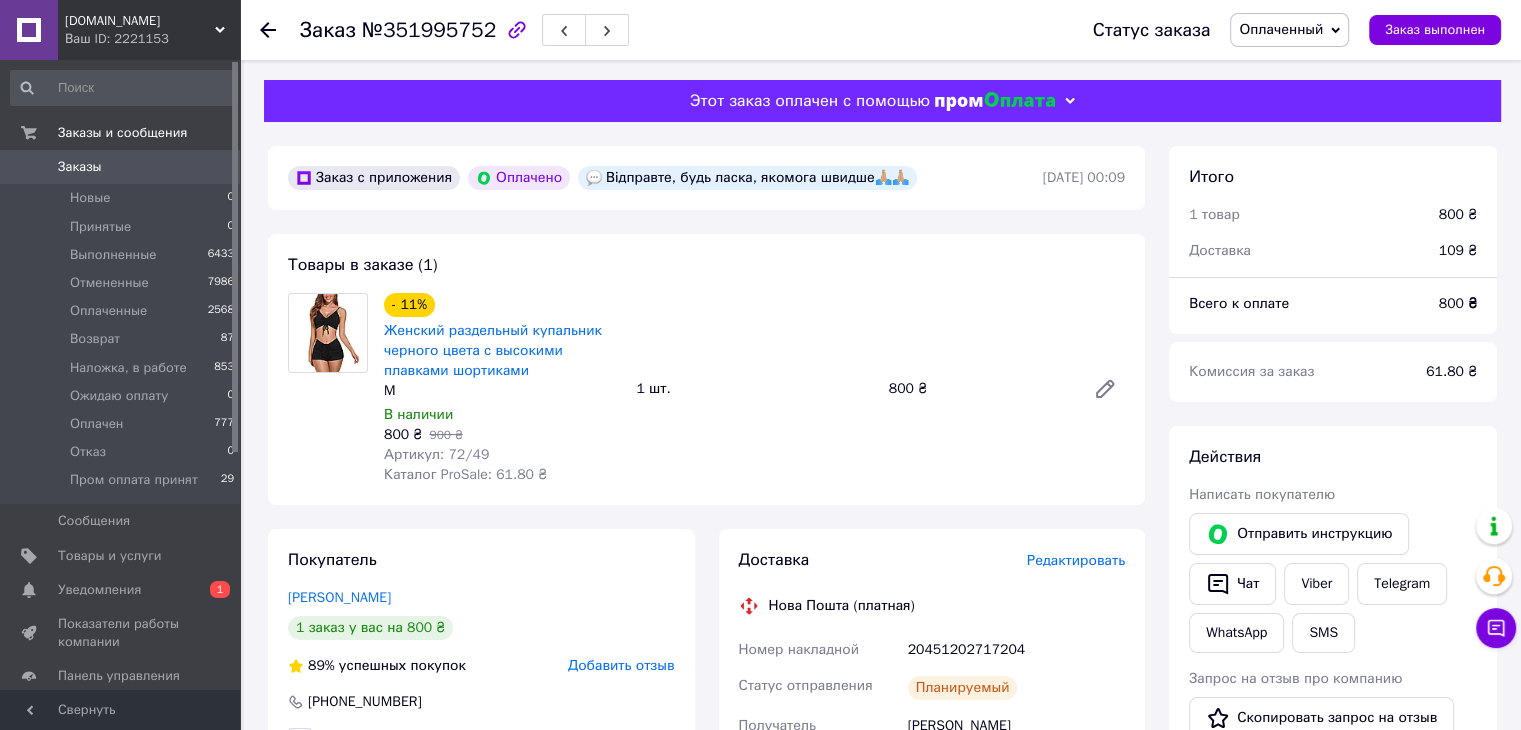 drag, startPoint x: 272, startPoint y: 482, endPoint x: 341, endPoint y: 482, distance: 69 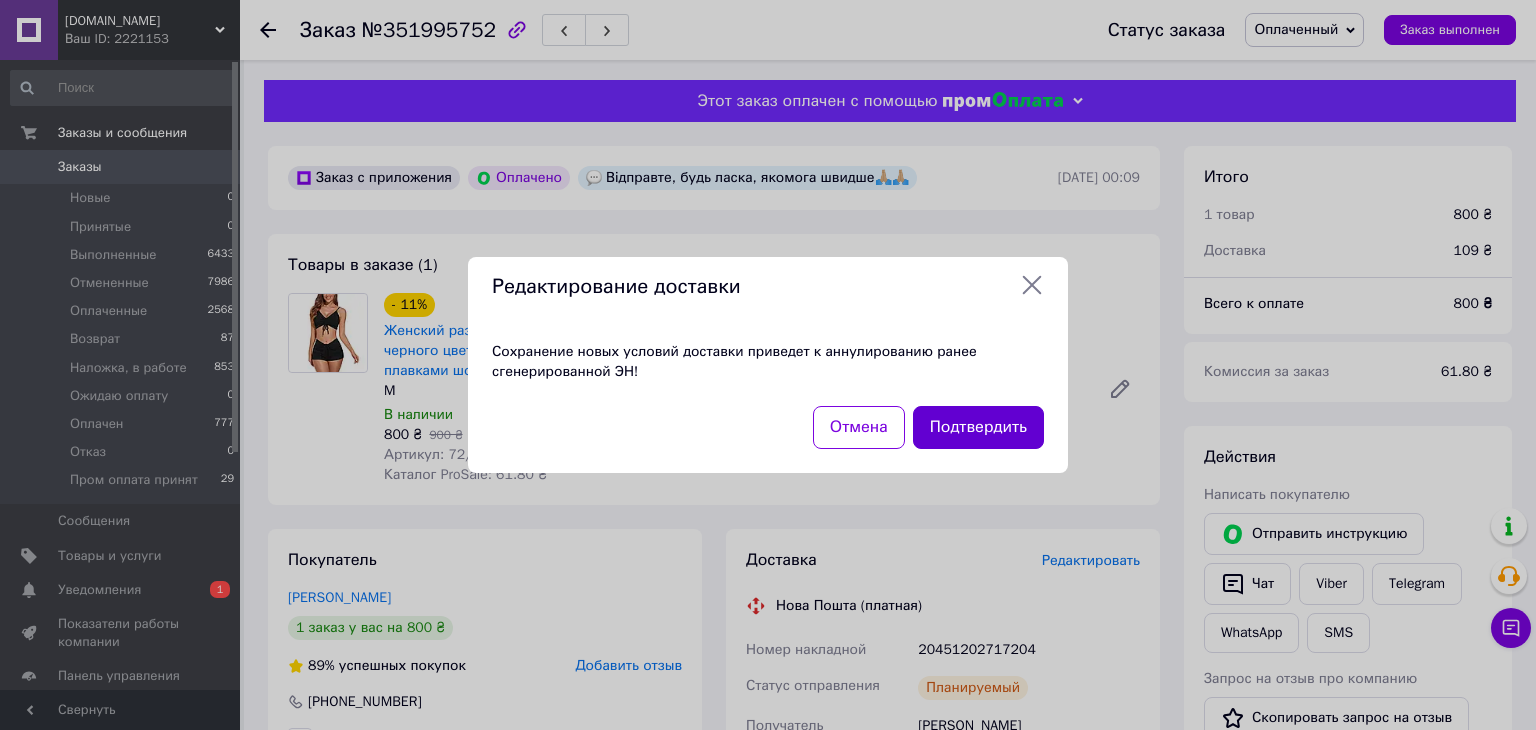 click on "Подтвердить" at bounding box center (978, 427) 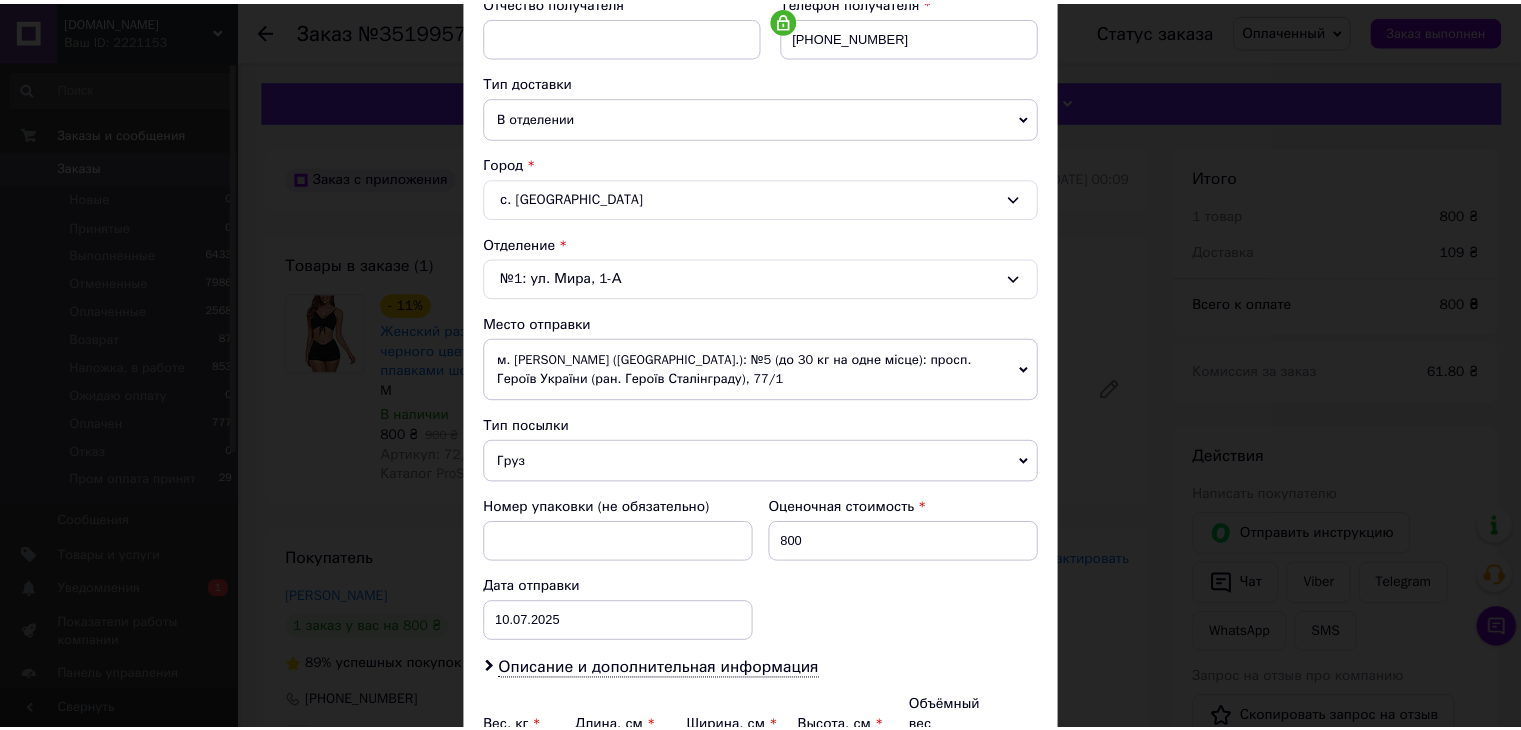 scroll, scrollTop: 612, scrollLeft: 0, axis: vertical 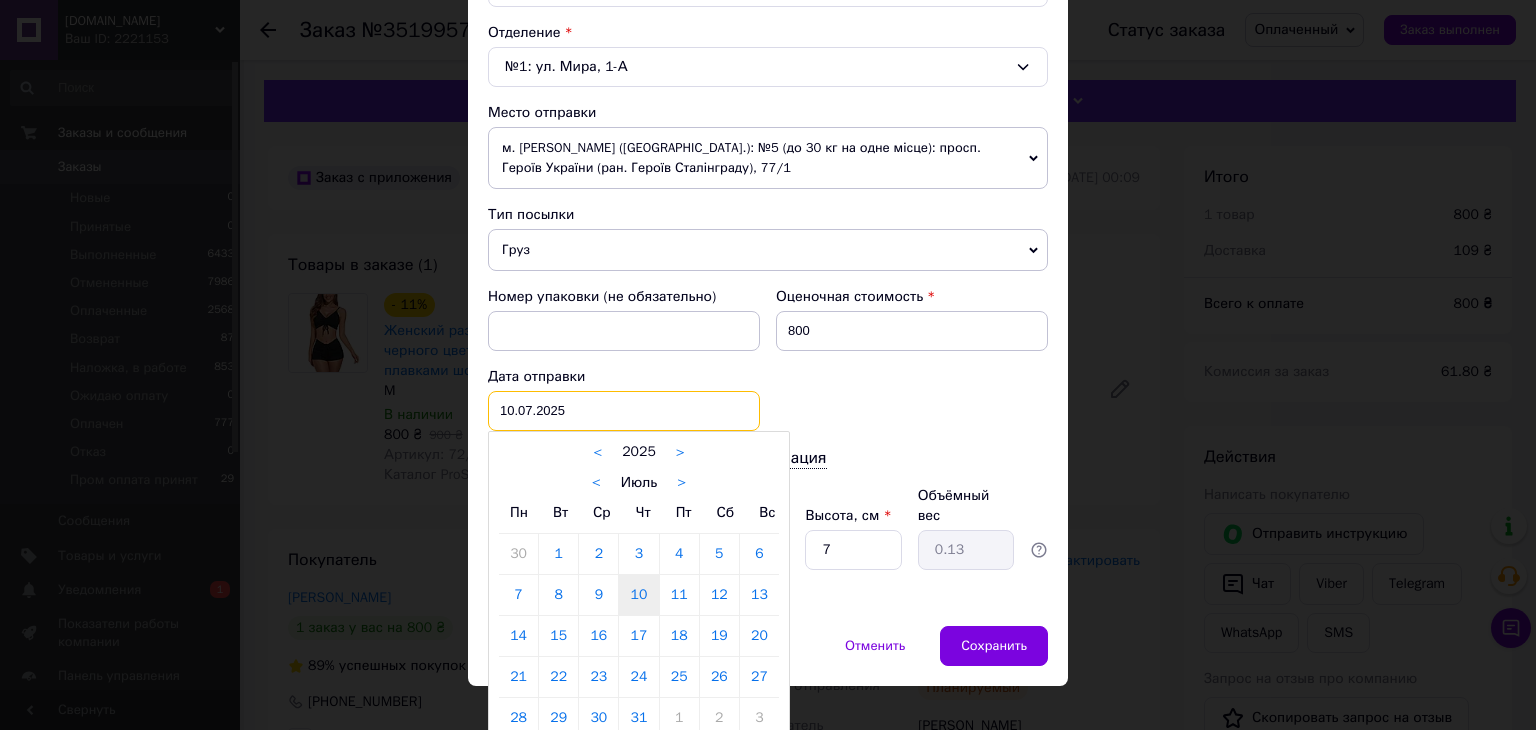 click on "10.07.2025 < 2025 > < Июль > Пн Вт Ср Чт Пт Сб Вс 30 1 2 3 4 5 6 7 8 9 10 11 12 13 14 15 16 17 18 19 20 21 22 23 24 25 26 27 28 29 30 31 1 2 3 4 5 6 7 8 9 10" at bounding box center (624, 411) 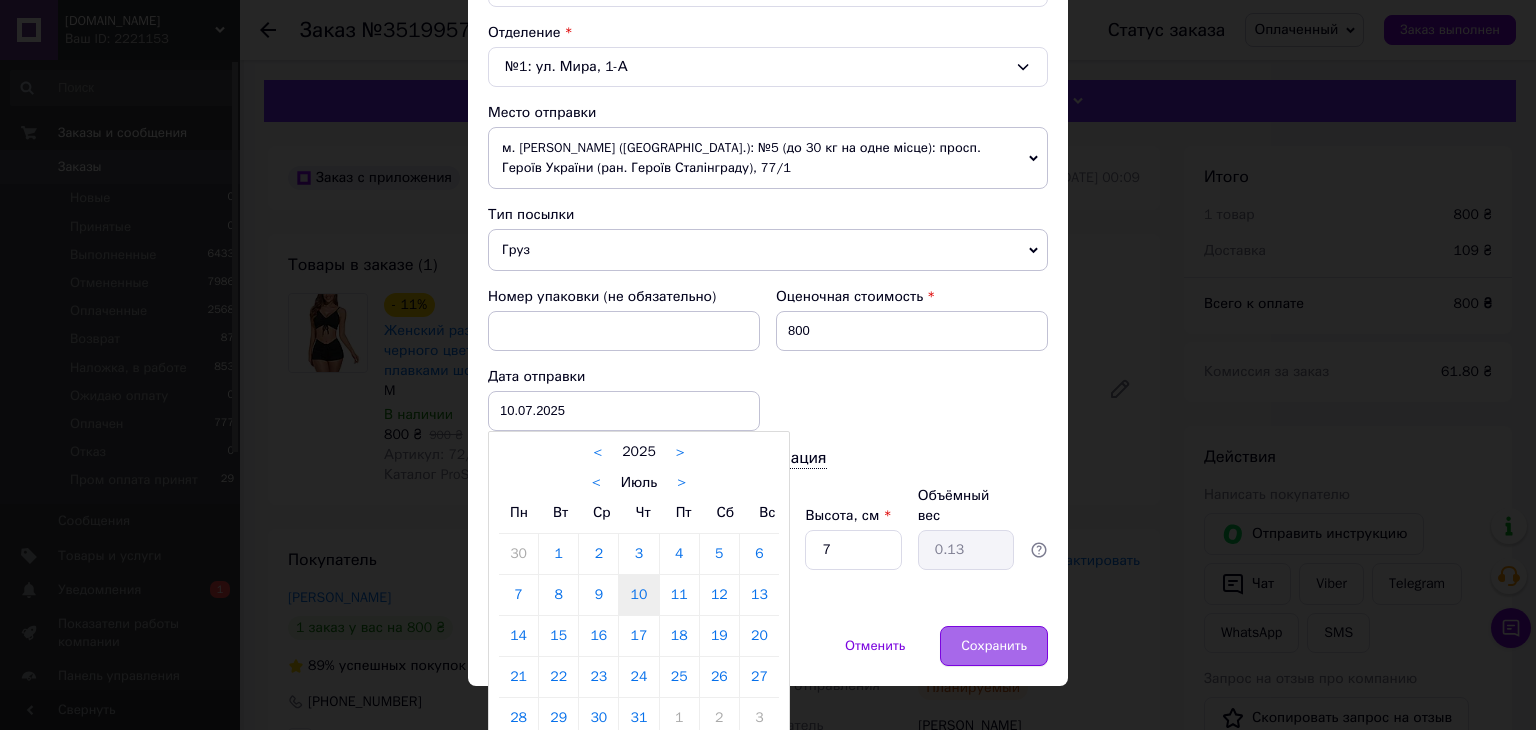 click on "Сохранить" at bounding box center (994, 646) 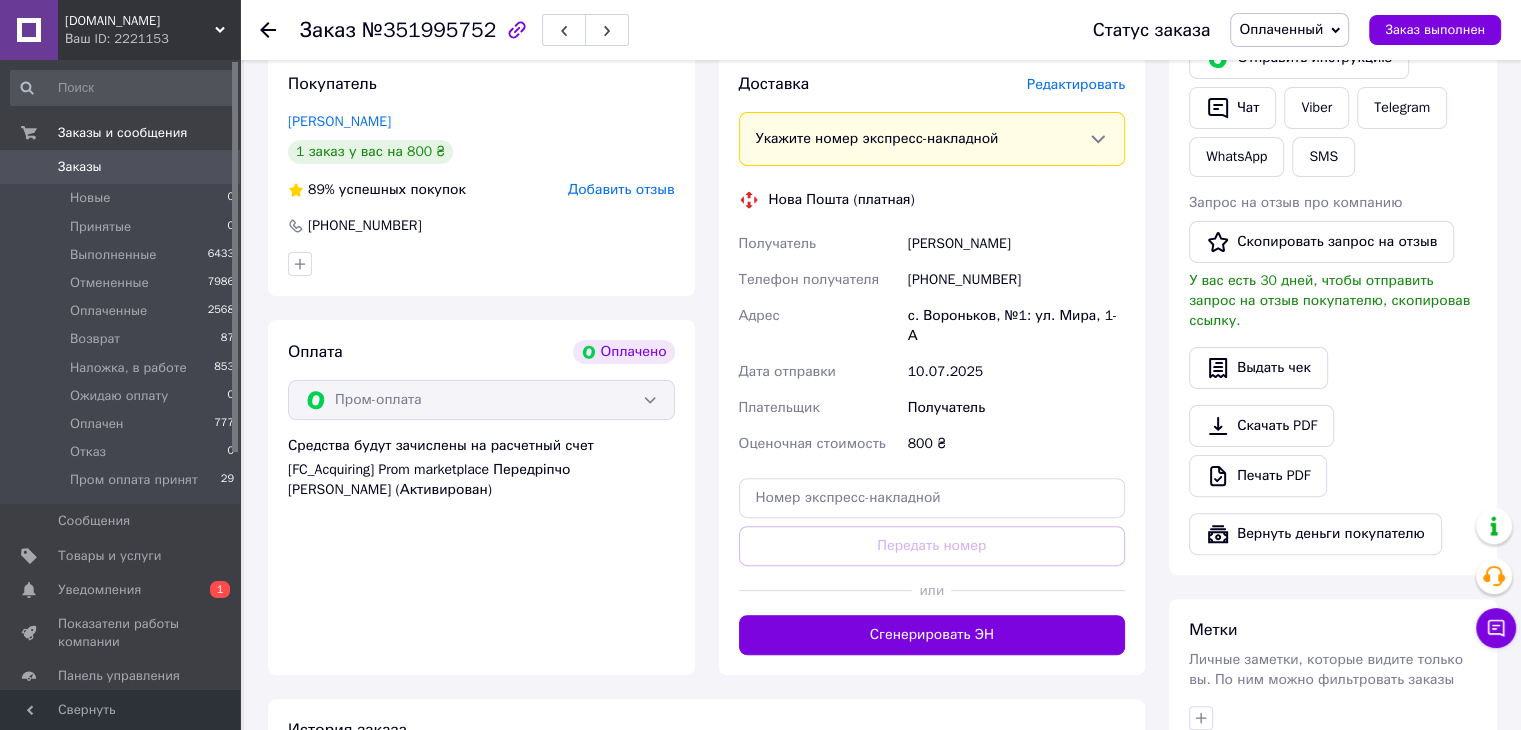 scroll, scrollTop: 500, scrollLeft: 0, axis: vertical 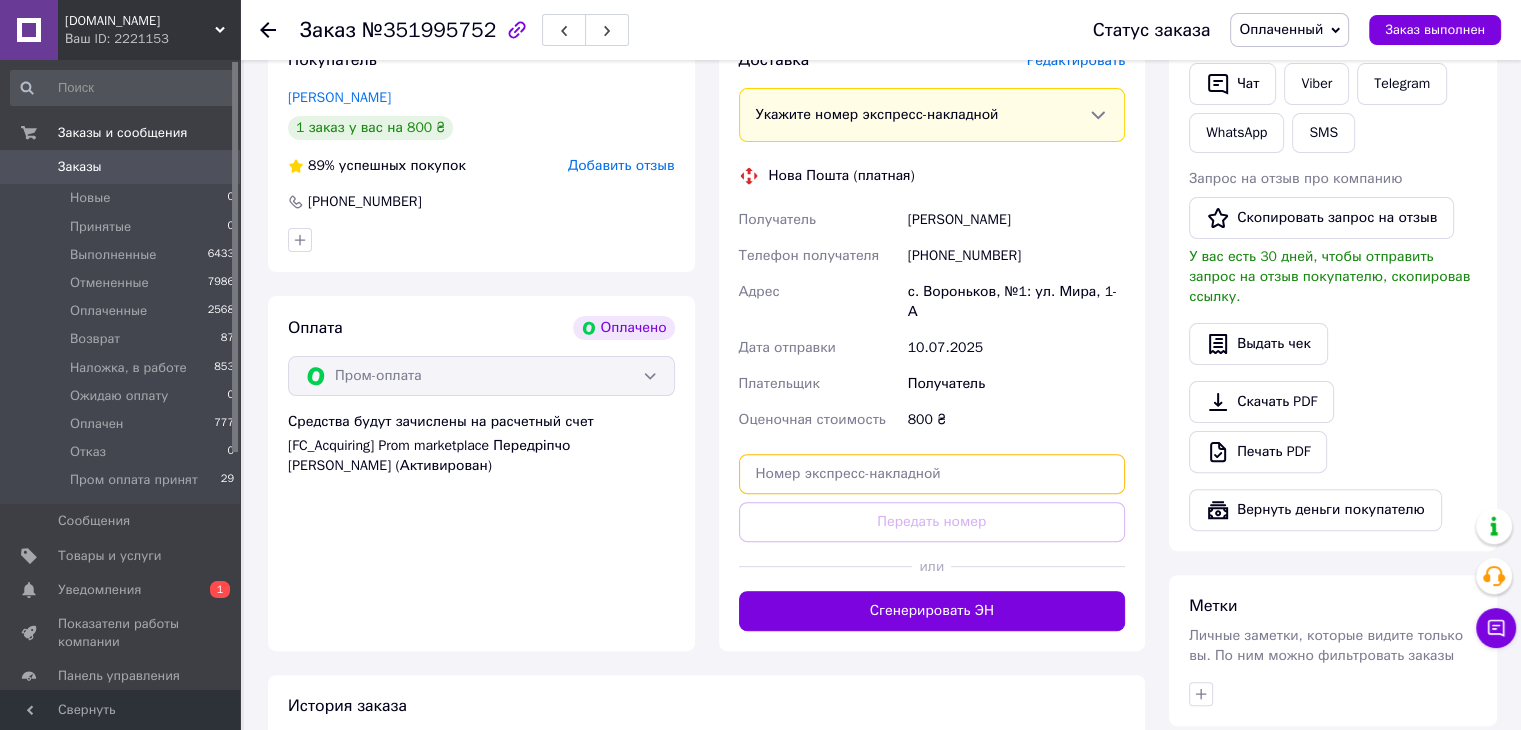 click at bounding box center [932, 474] 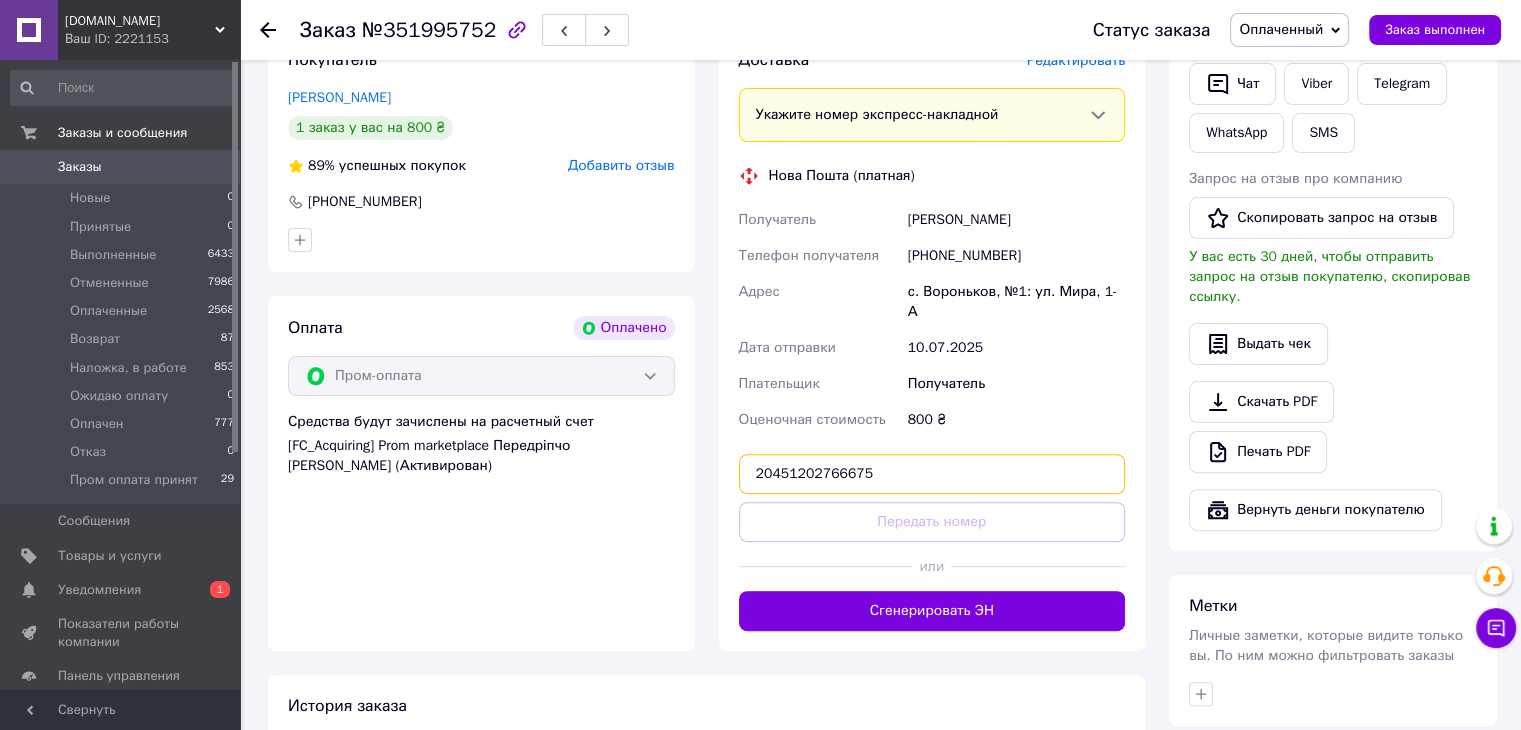 type on "20451202766675" 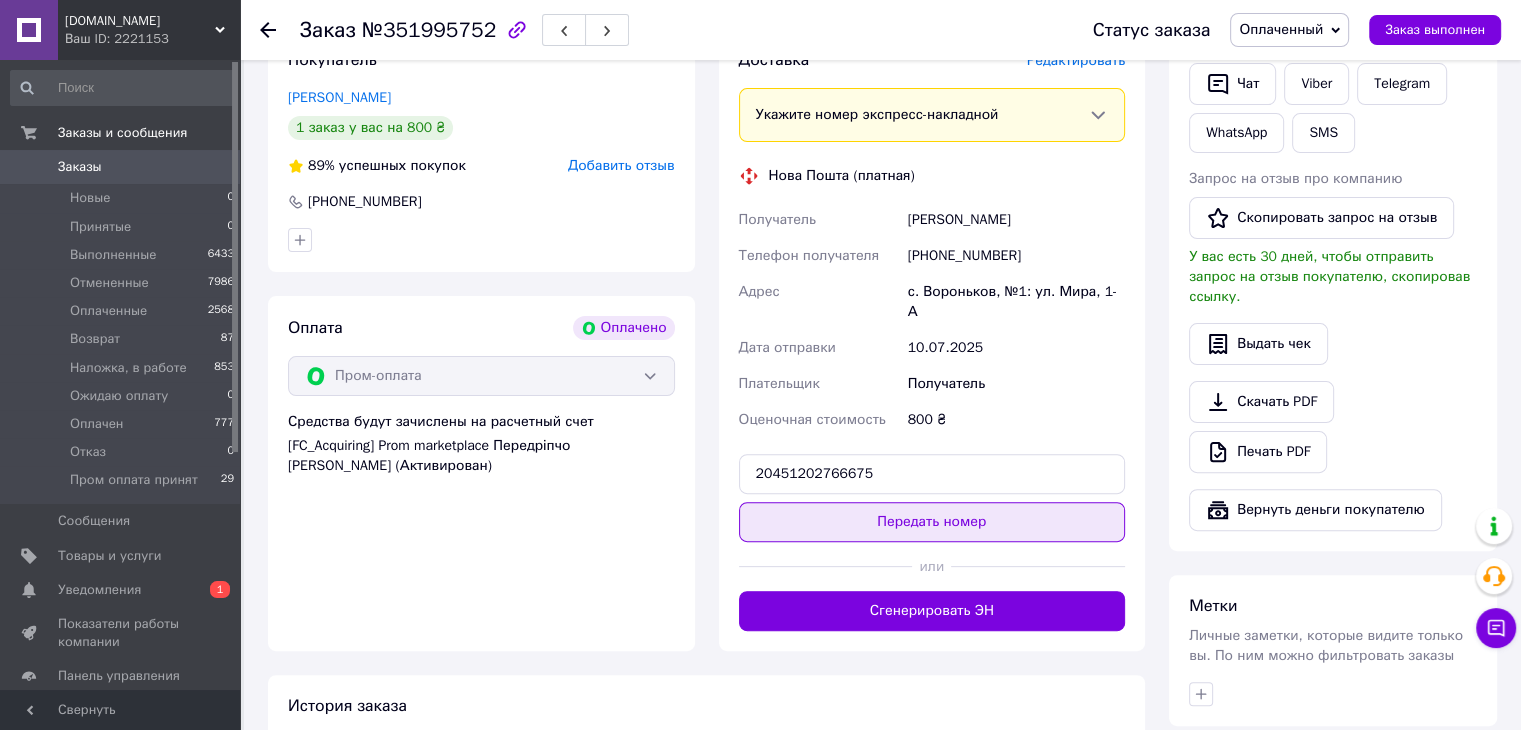 click on "Передать номер" at bounding box center (932, 522) 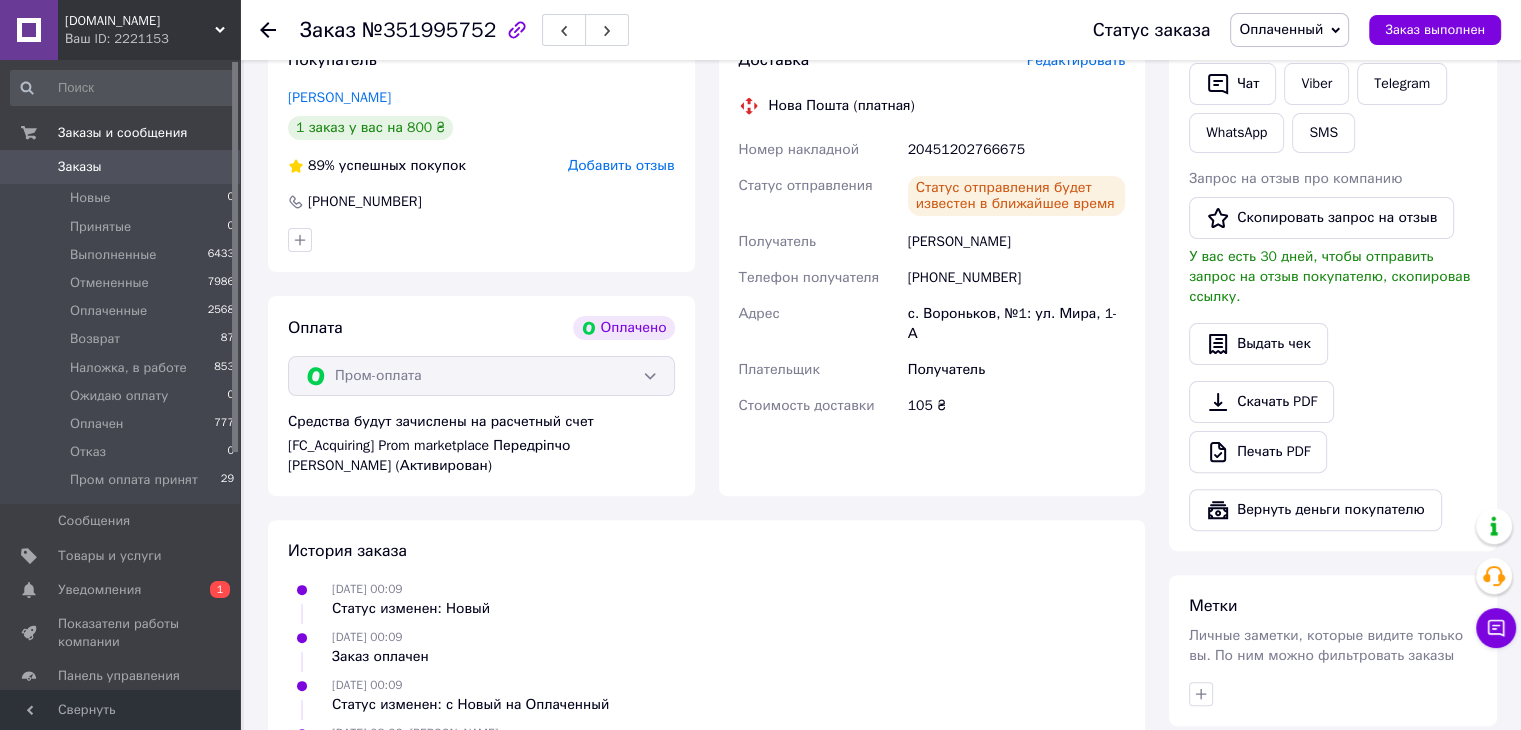 click on "Заказы" at bounding box center (121, 167) 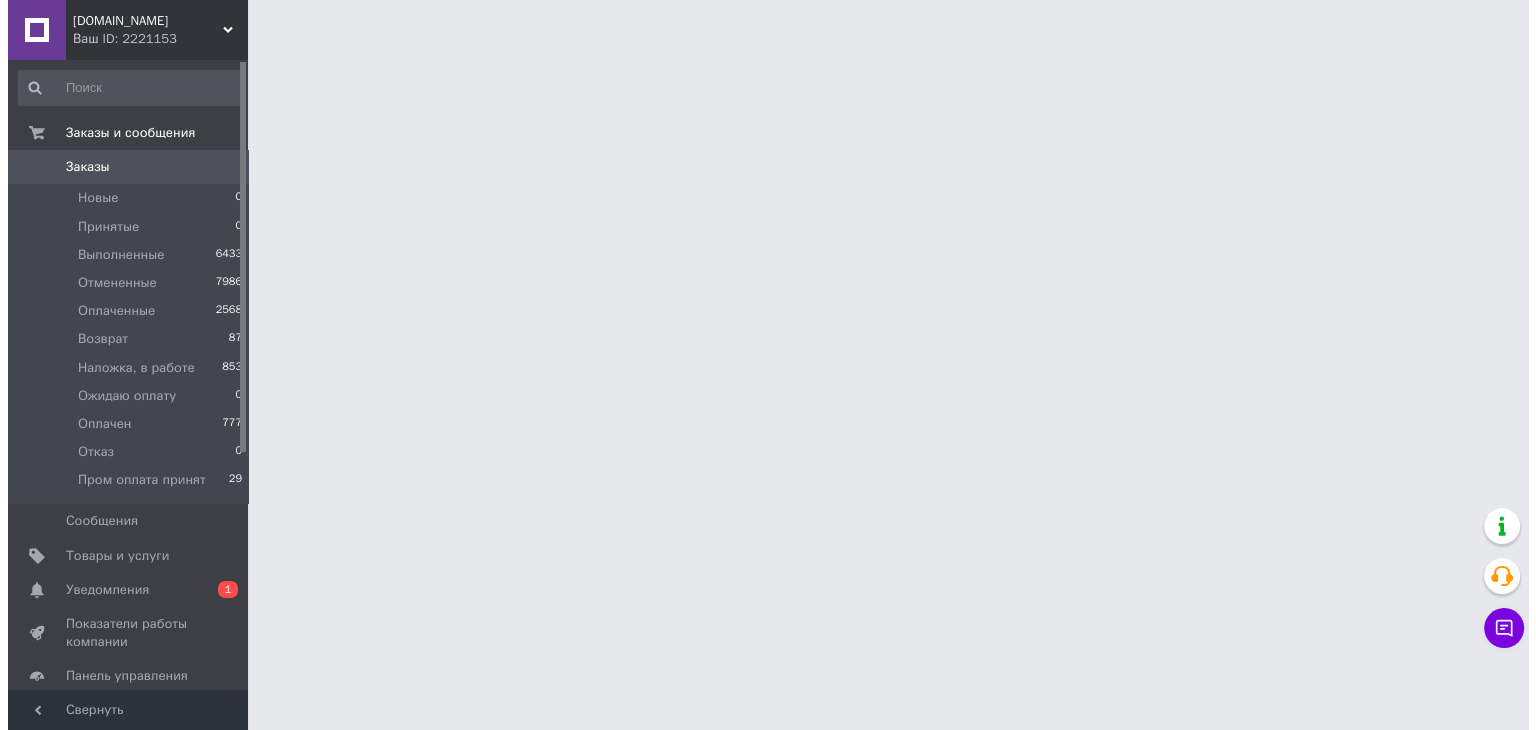 scroll, scrollTop: 0, scrollLeft: 0, axis: both 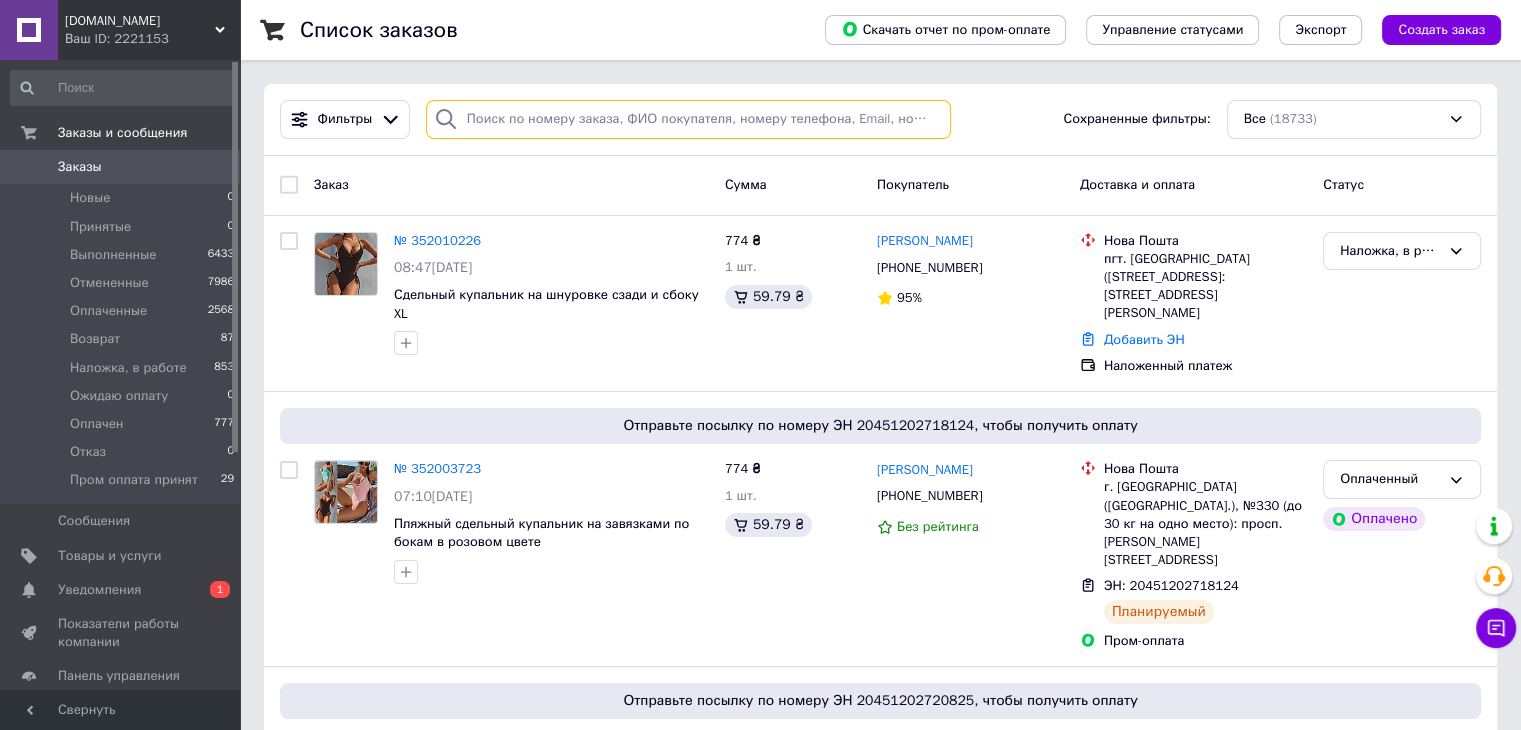 click at bounding box center (688, 119) 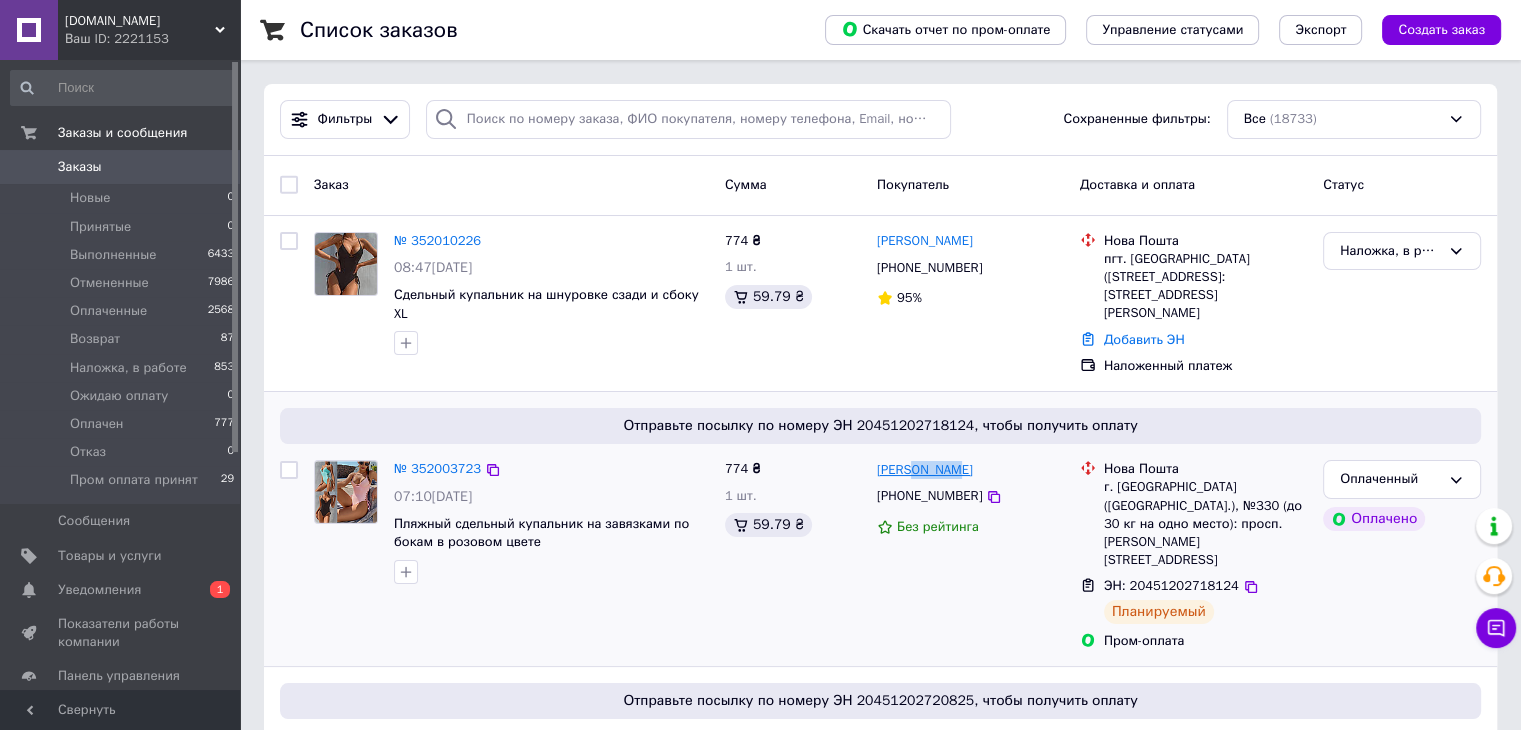 drag, startPoint x: 952, startPoint y: 452, endPoint x: 911, endPoint y: 457, distance: 41.303753 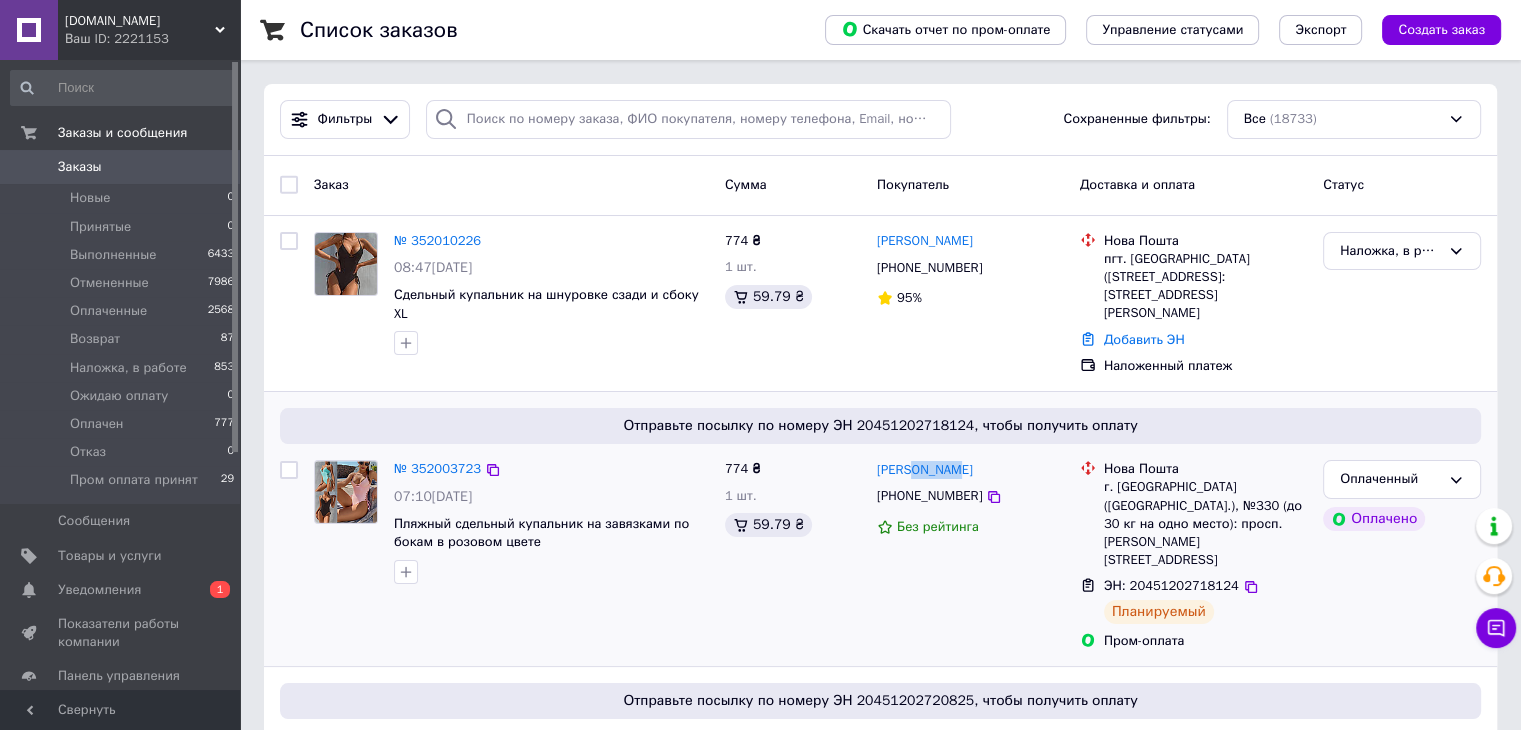 copy on "гросул" 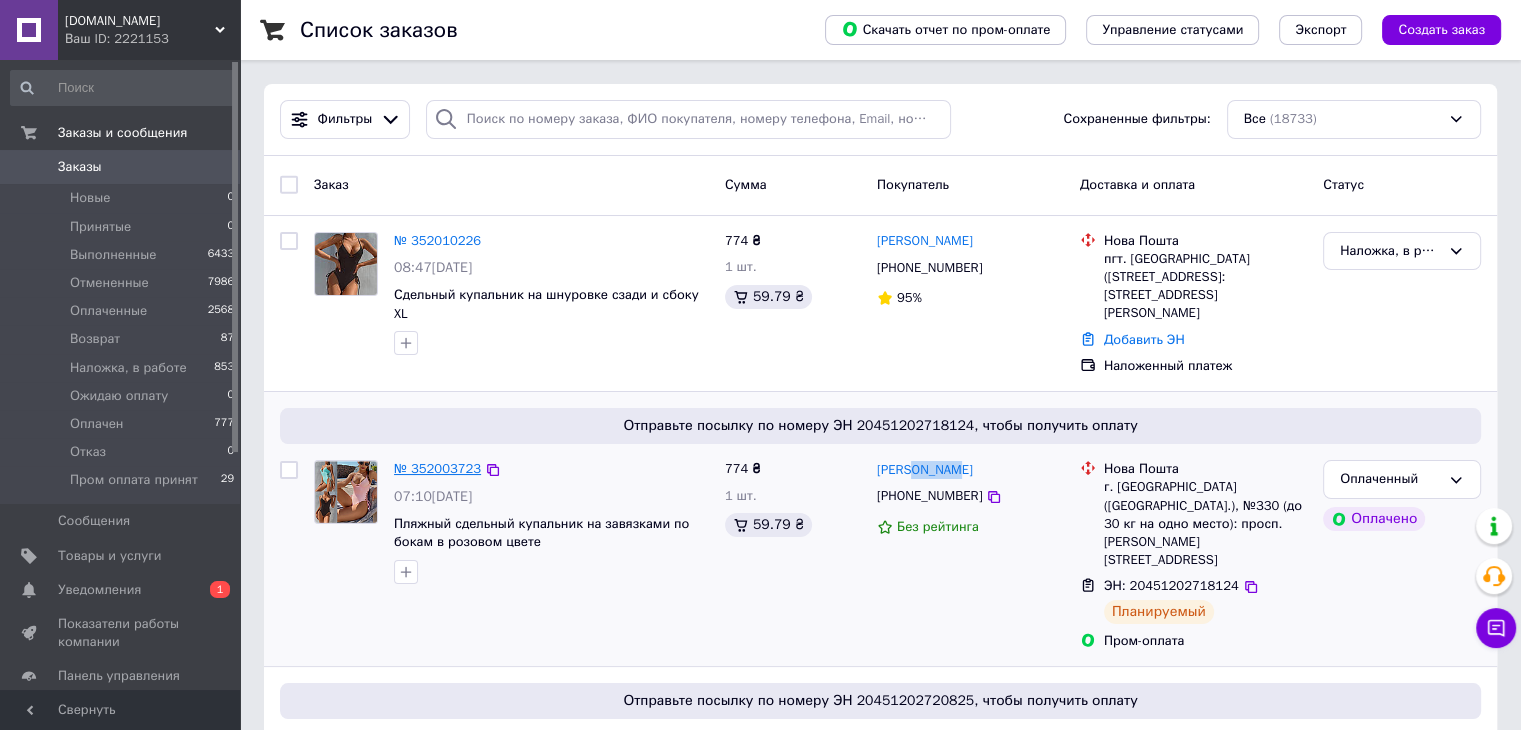 click on "№ 352003723" at bounding box center [437, 468] 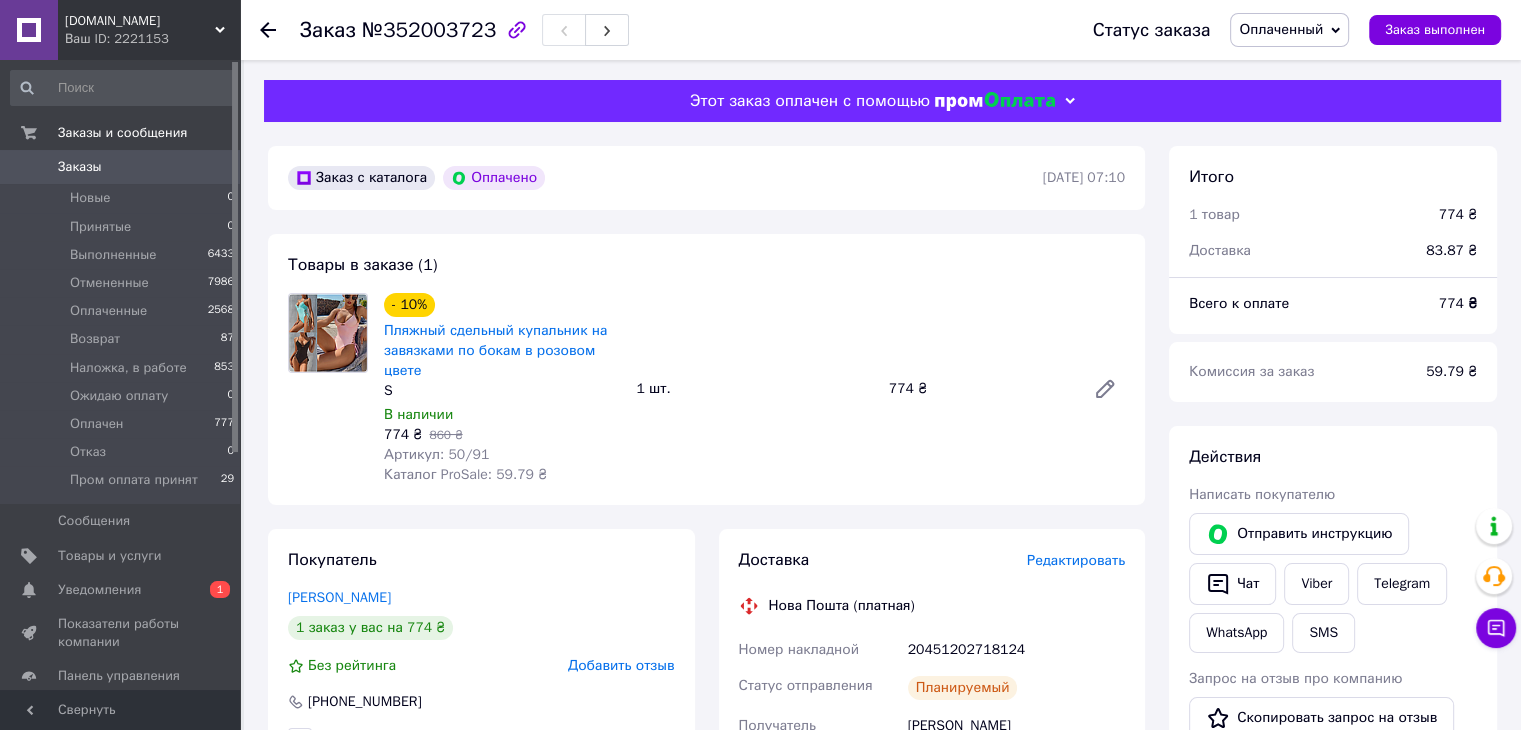 click at bounding box center (328, 389) 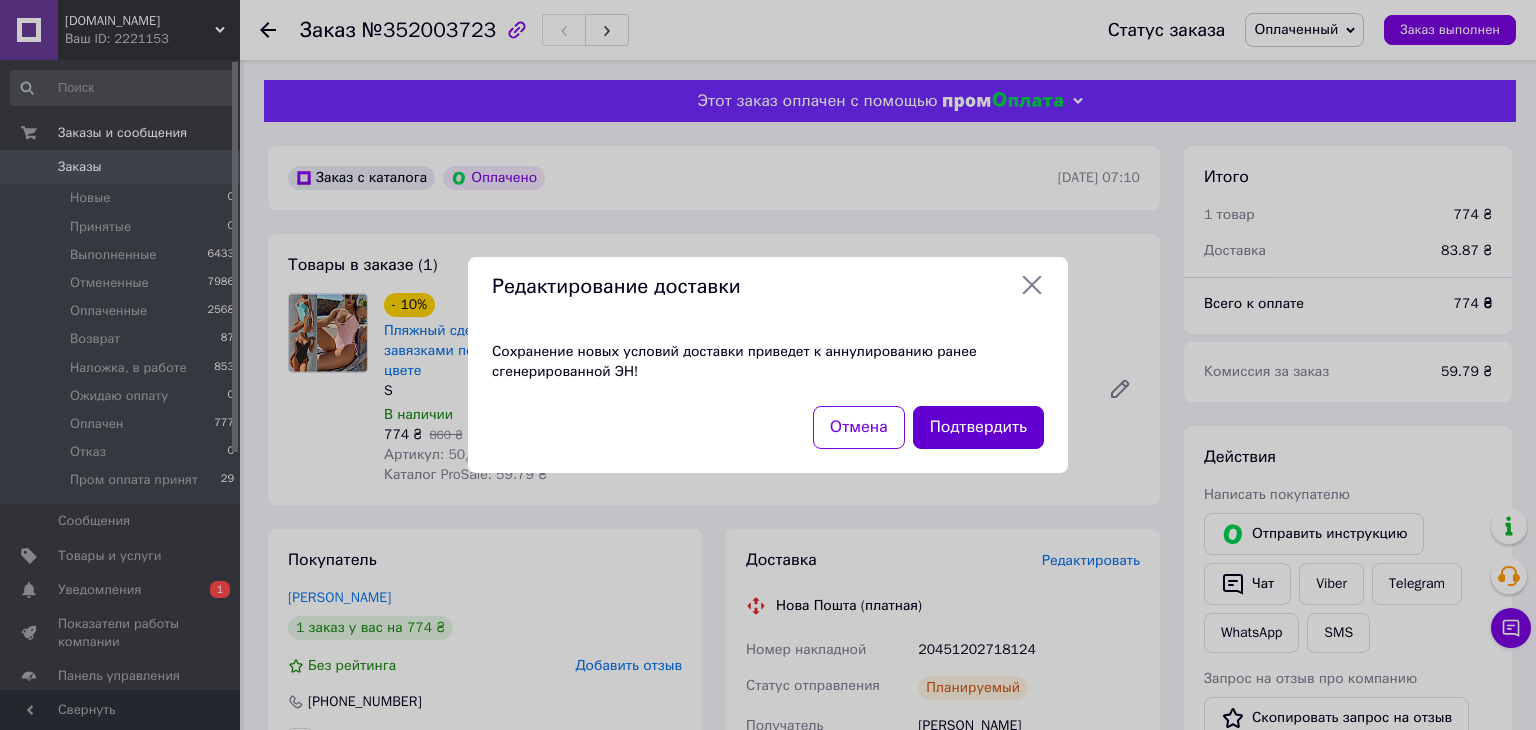 click on "Подтвердить" at bounding box center (978, 427) 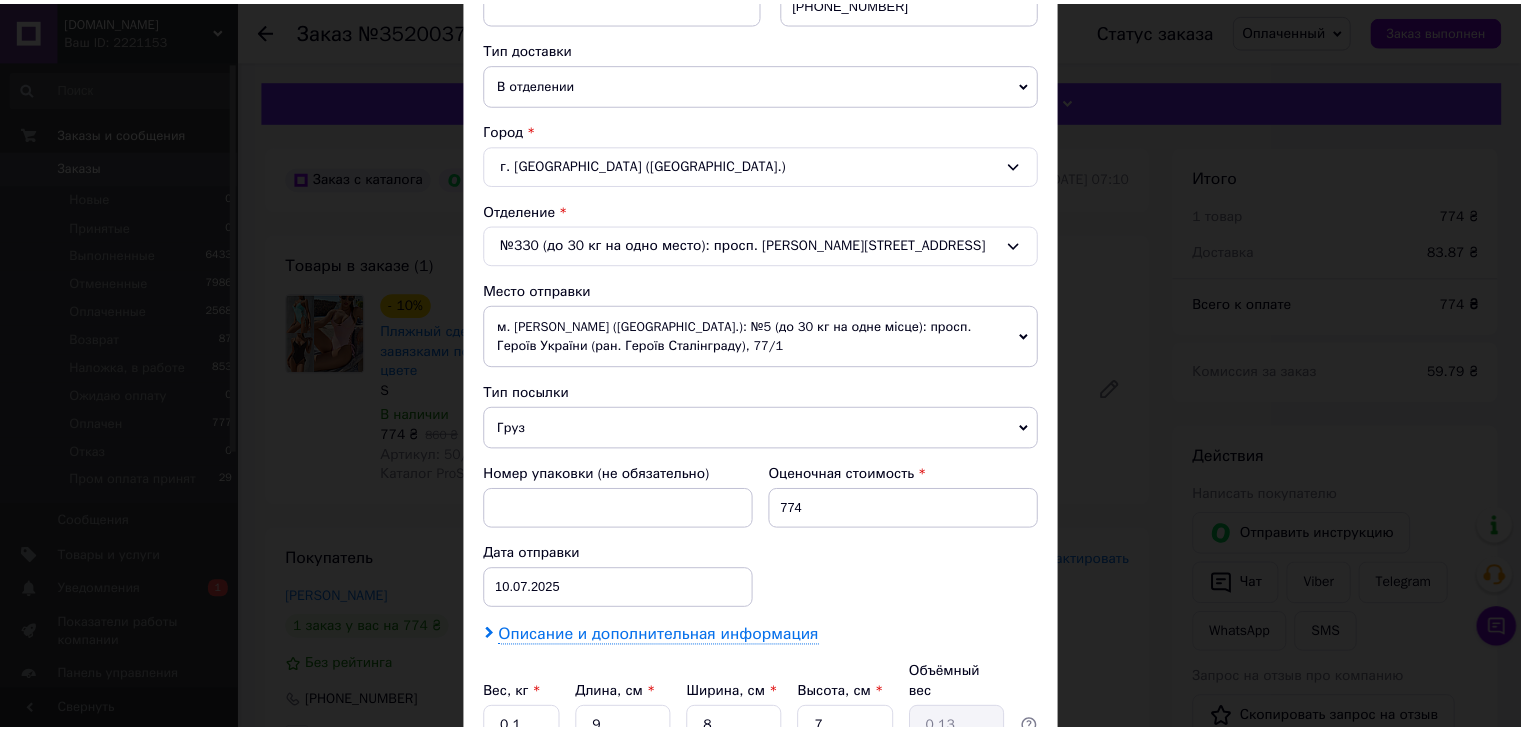 scroll, scrollTop: 612, scrollLeft: 0, axis: vertical 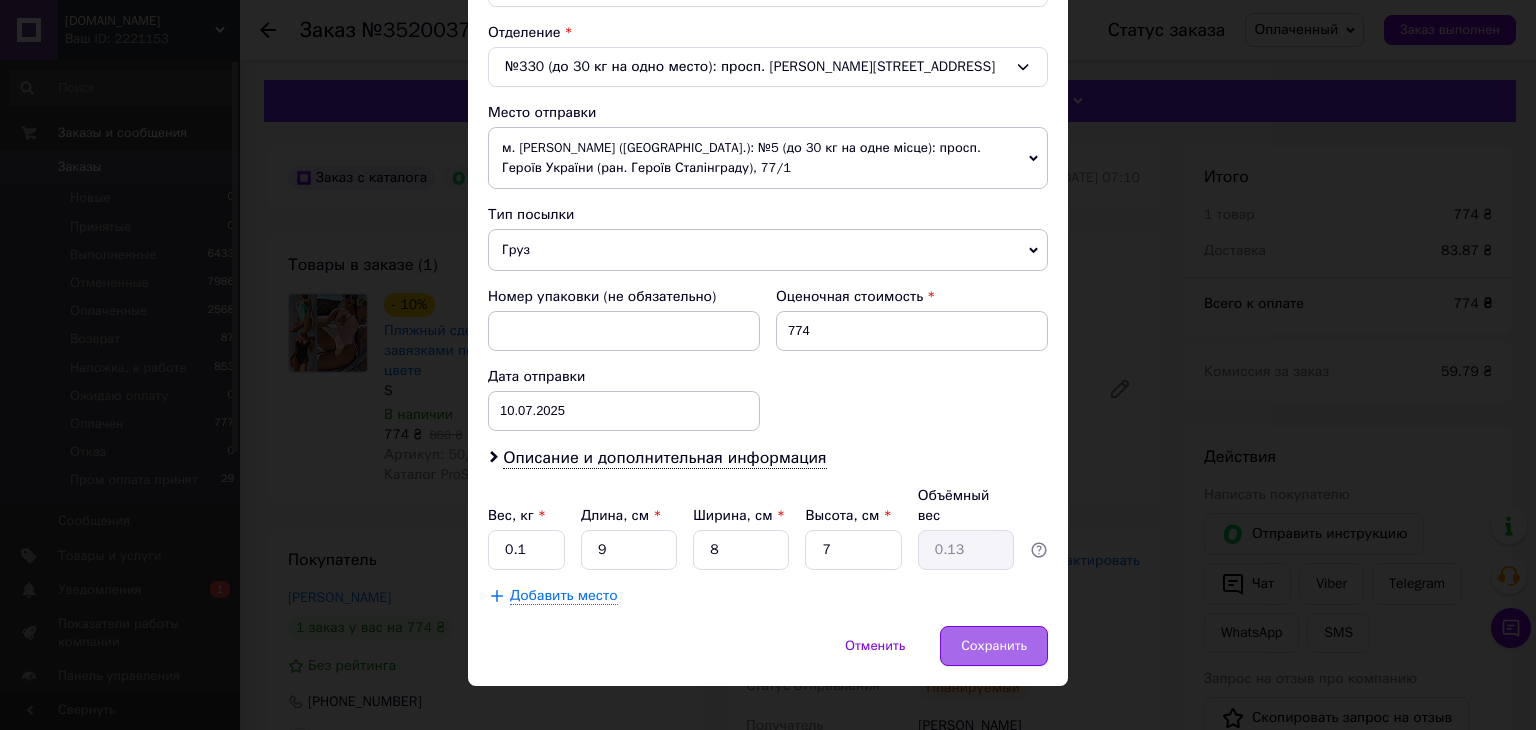 click on "Сохранить" at bounding box center (994, 646) 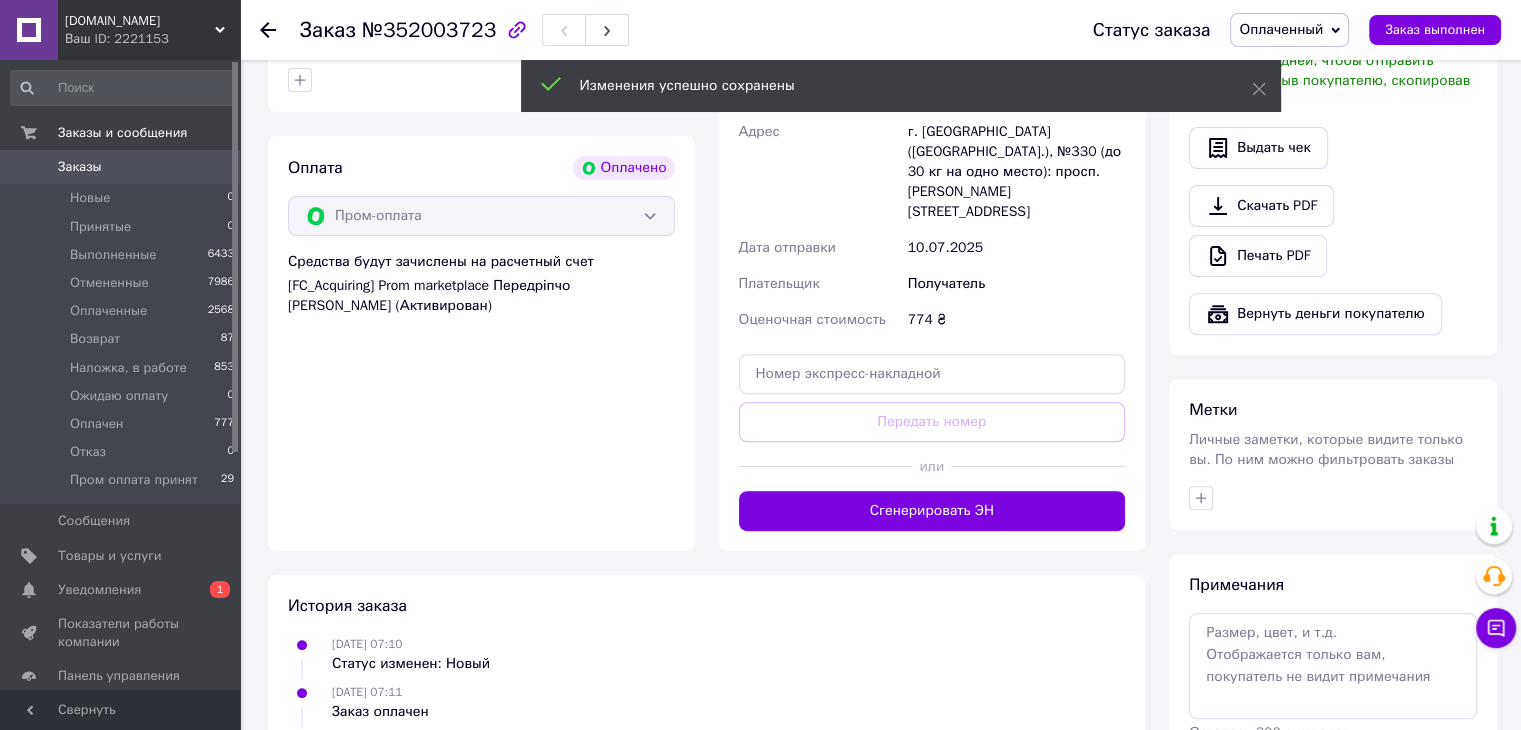 scroll, scrollTop: 700, scrollLeft: 0, axis: vertical 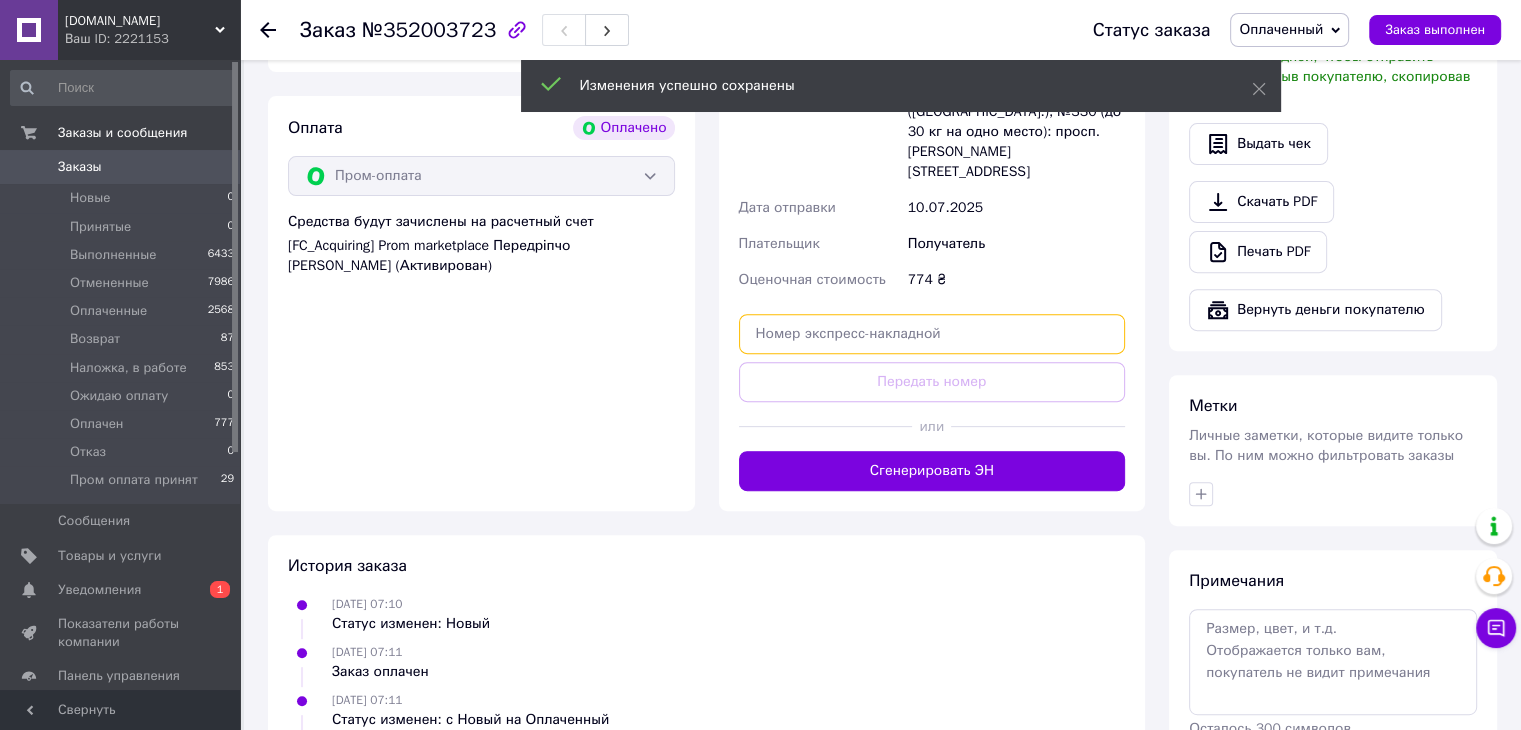 click at bounding box center [932, 334] 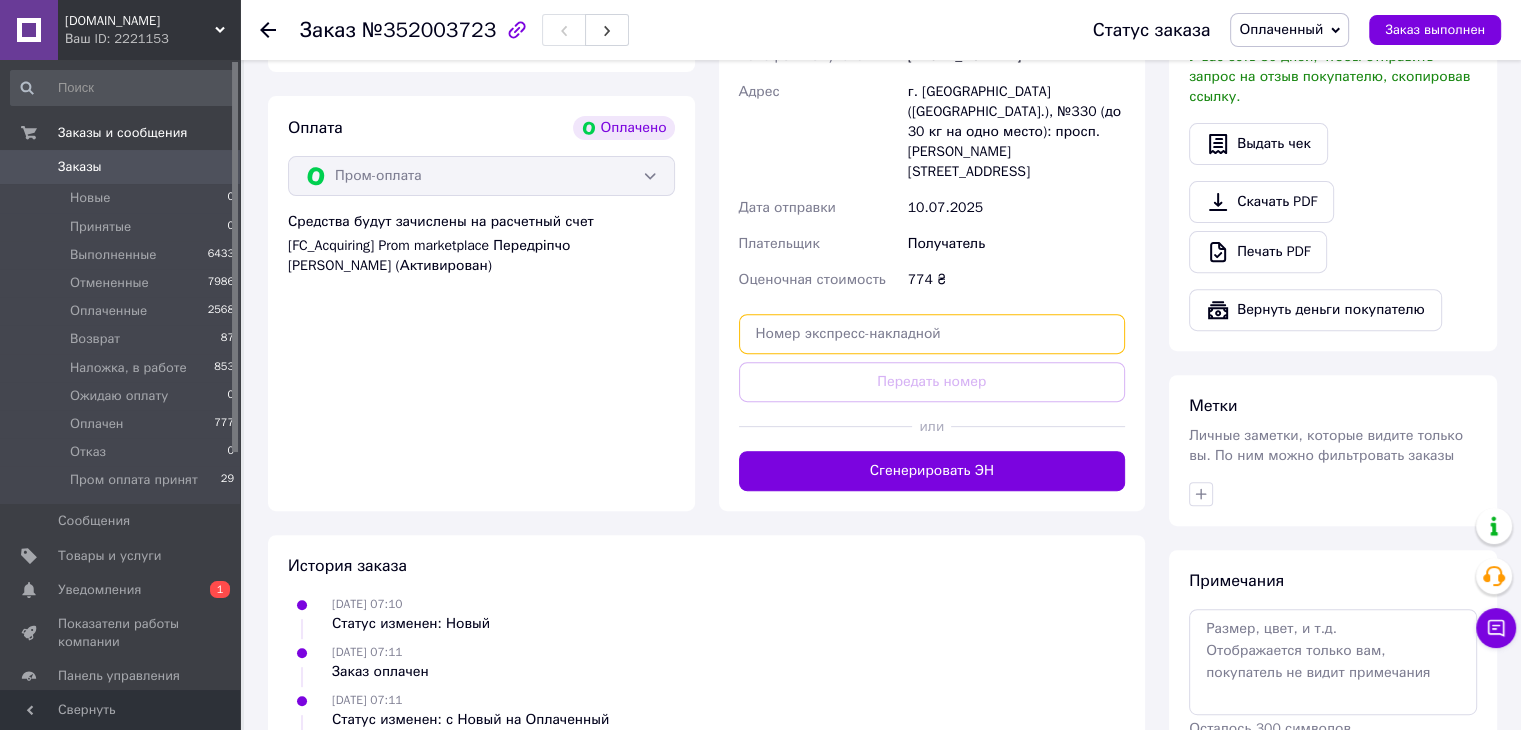 paste on "20451202769834" 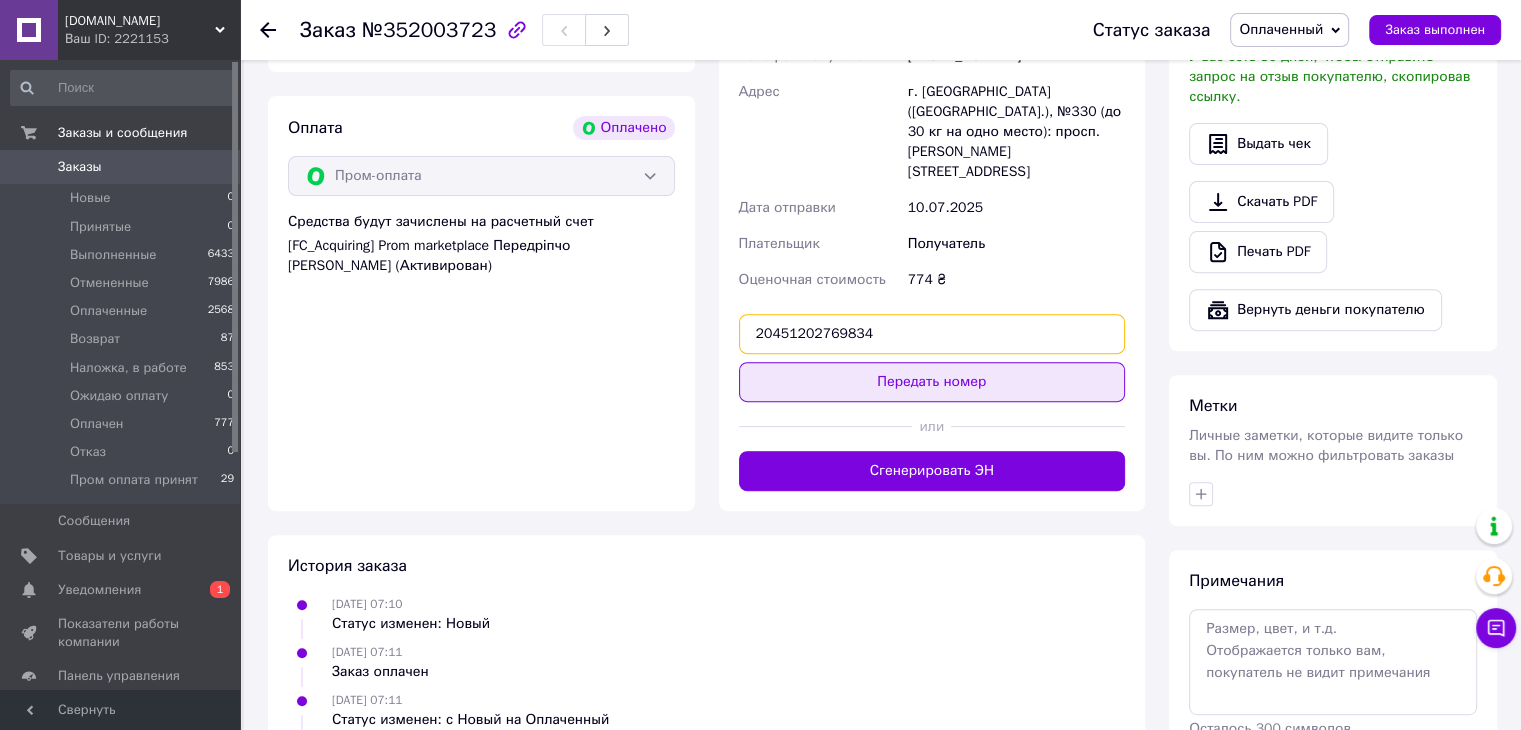 type on "20451202769834" 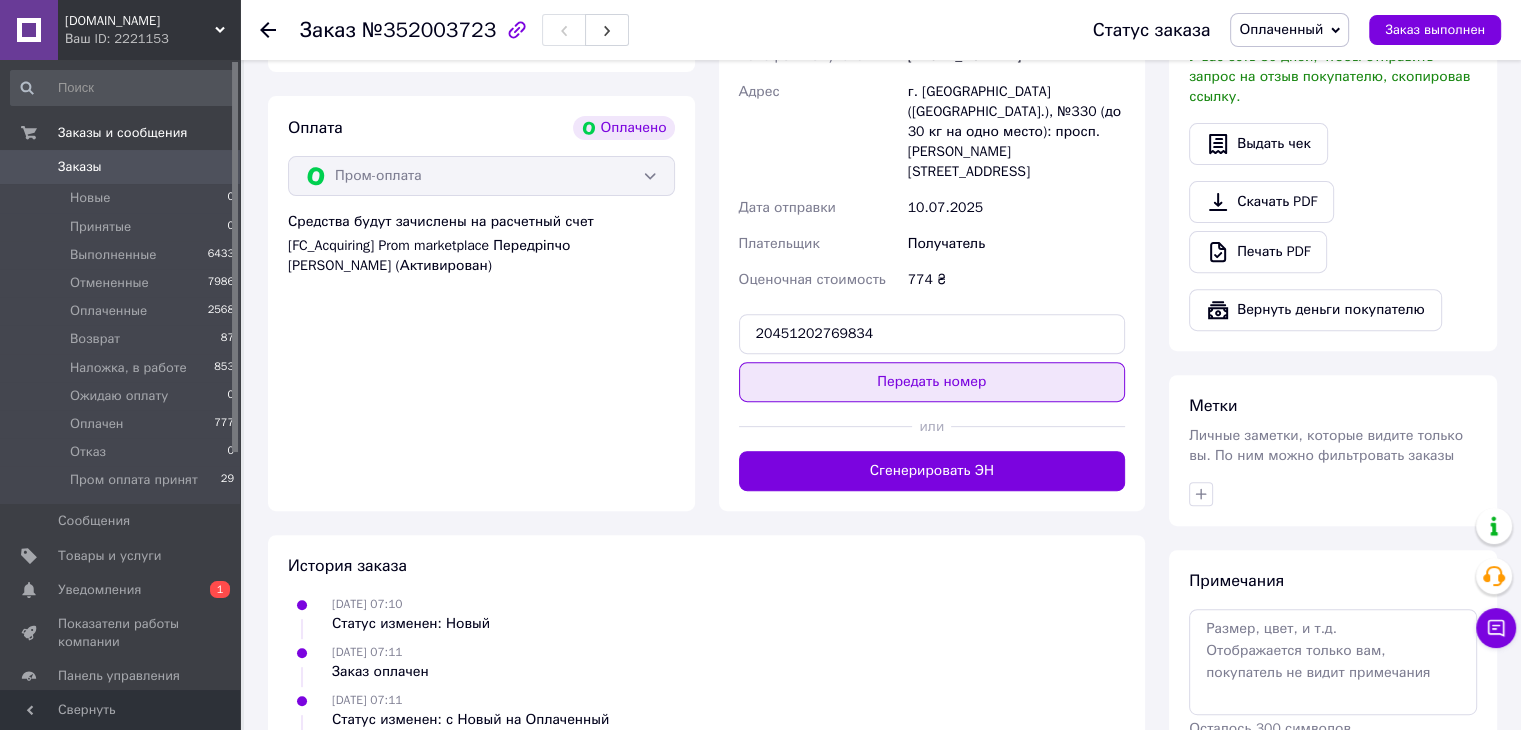 click on "Передать номер" at bounding box center [932, 382] 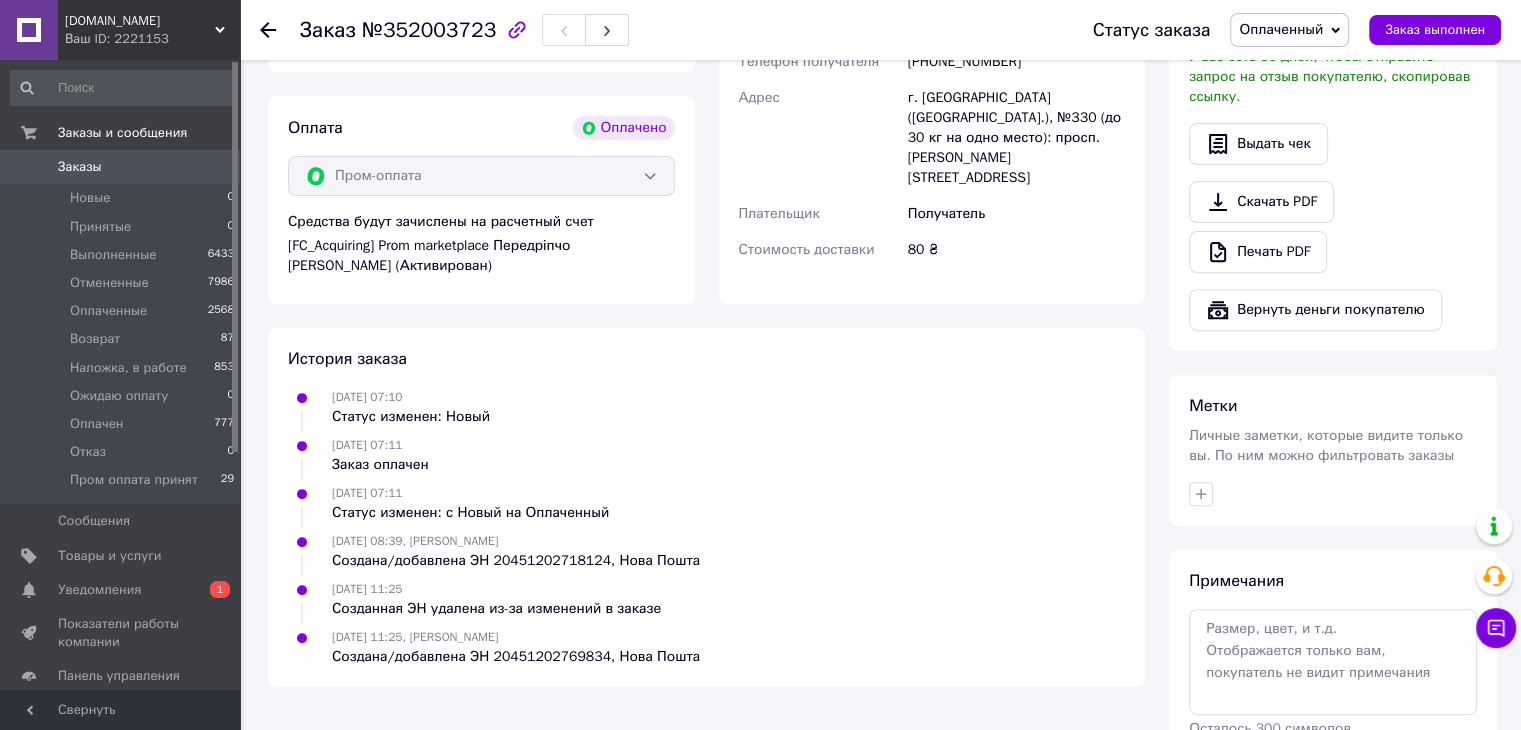 click on "Заказы" at bounding box center [80, 167] 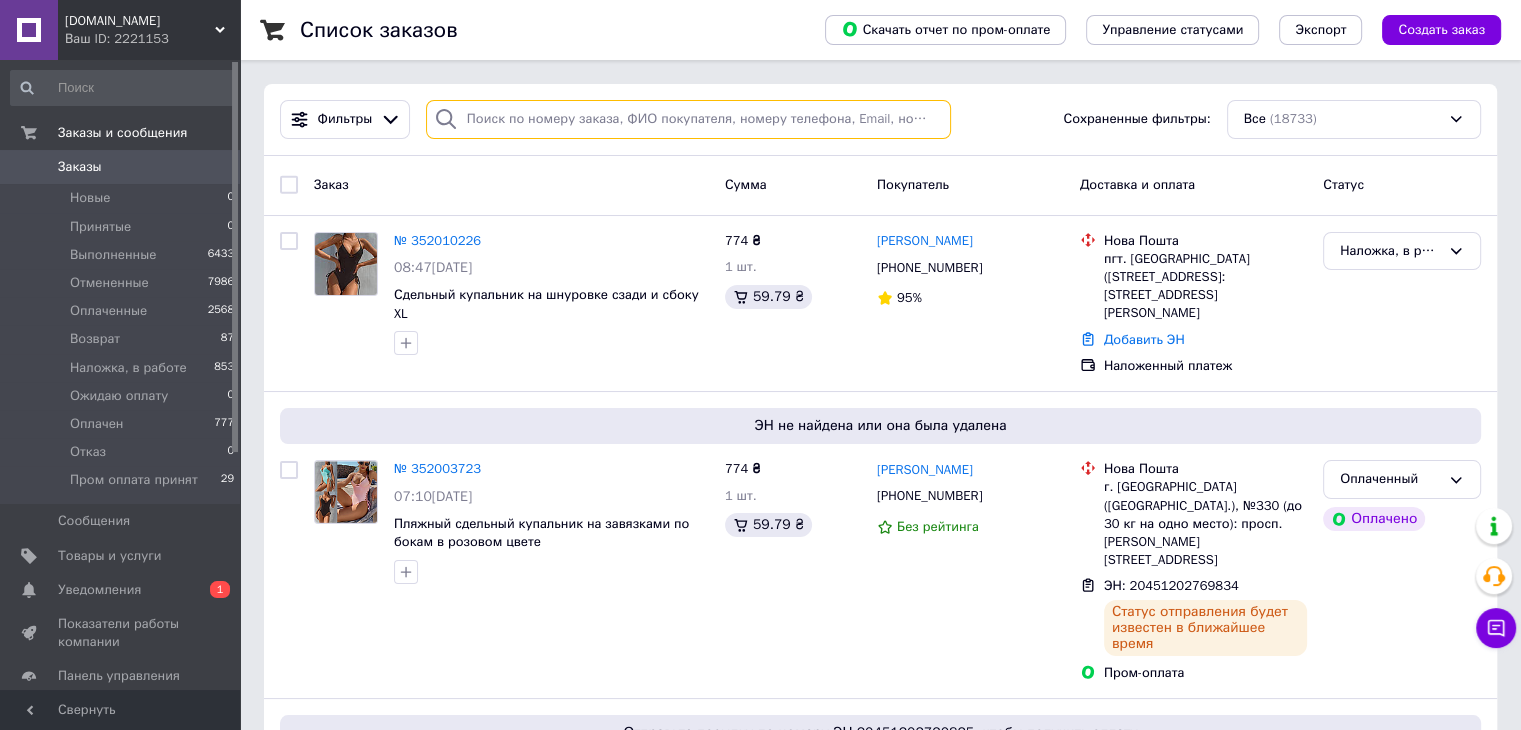click at bounding box center (688, 119) 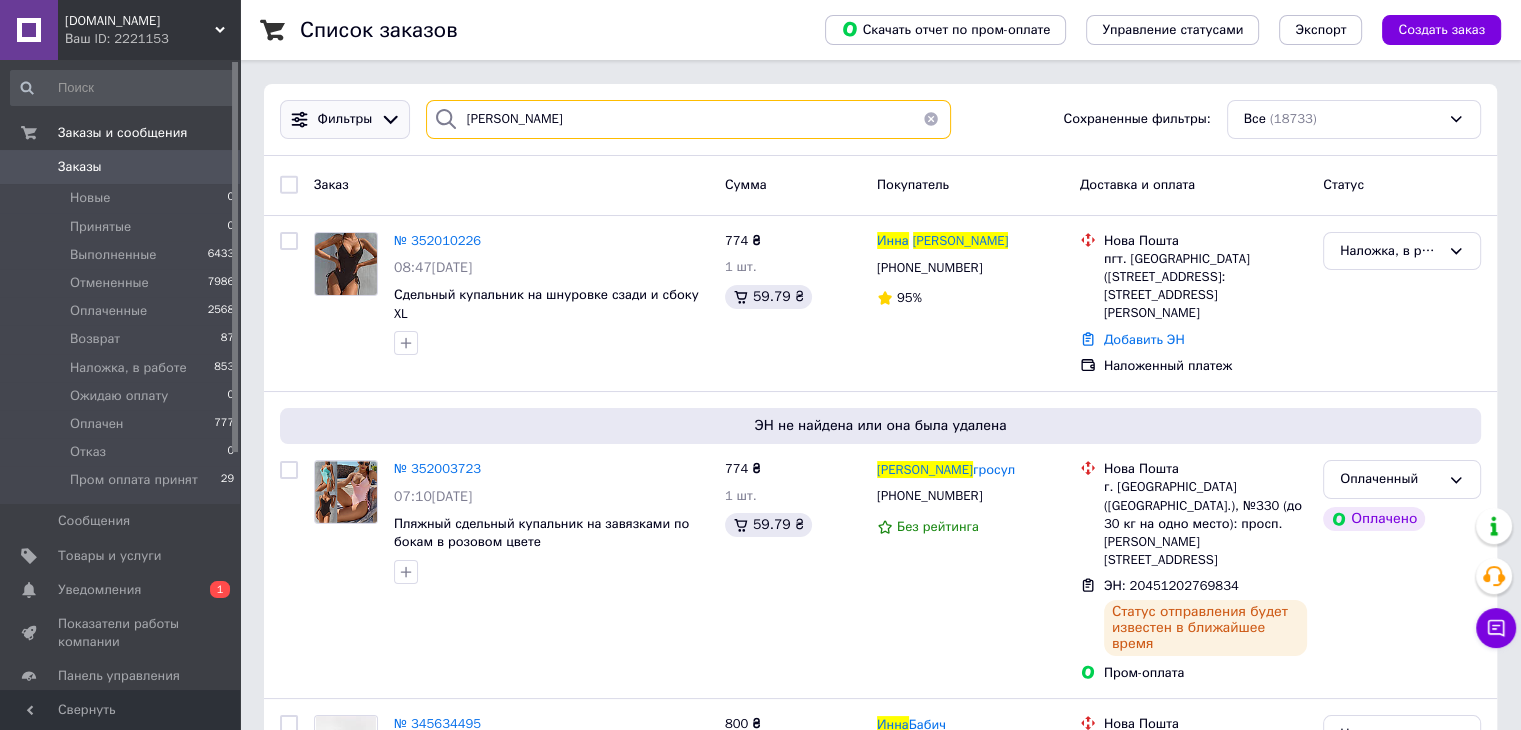 drag, startPoint x: 524, startPoint y: 117, endPoint x: 393, endPoint y: 120, distance: 131.03435 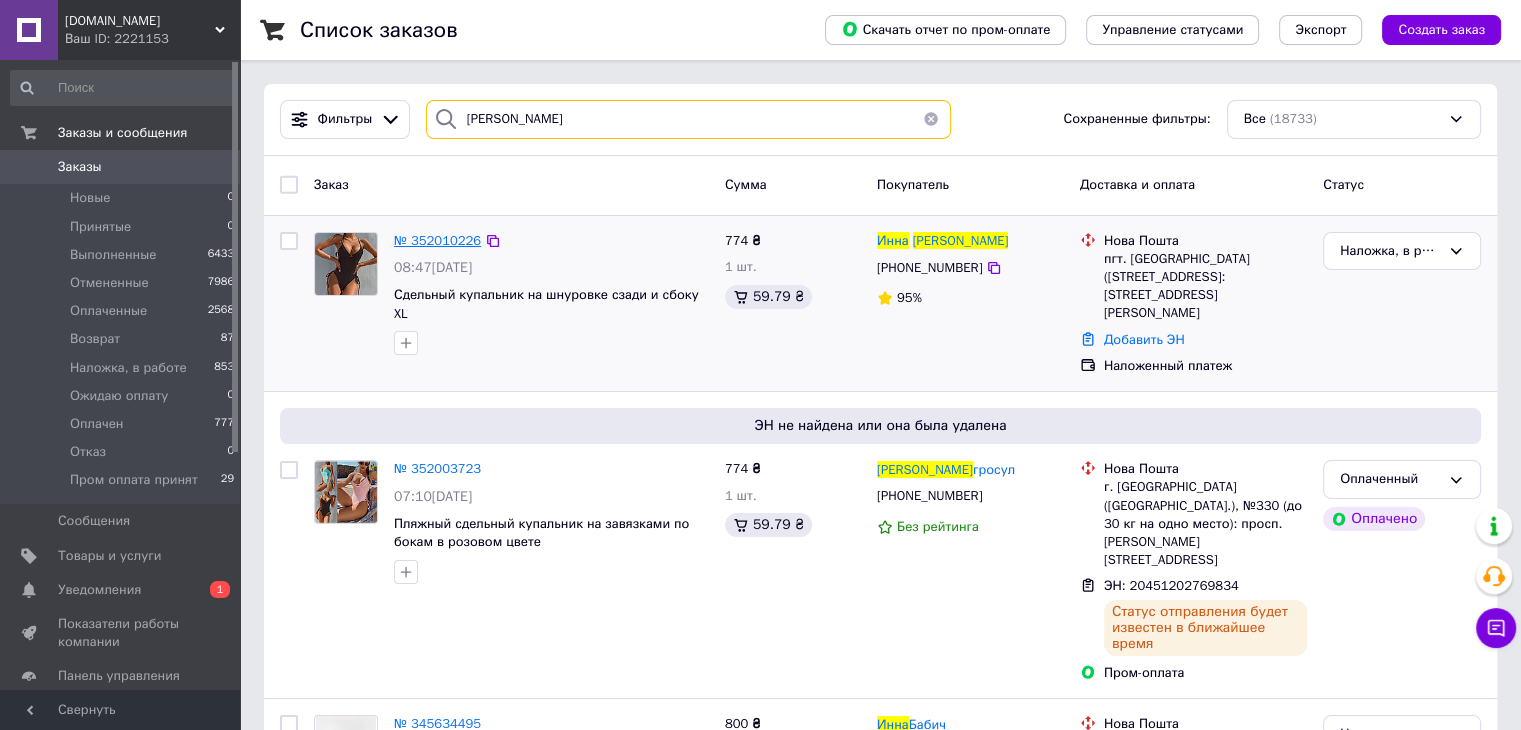 type on "Левченко Инна" 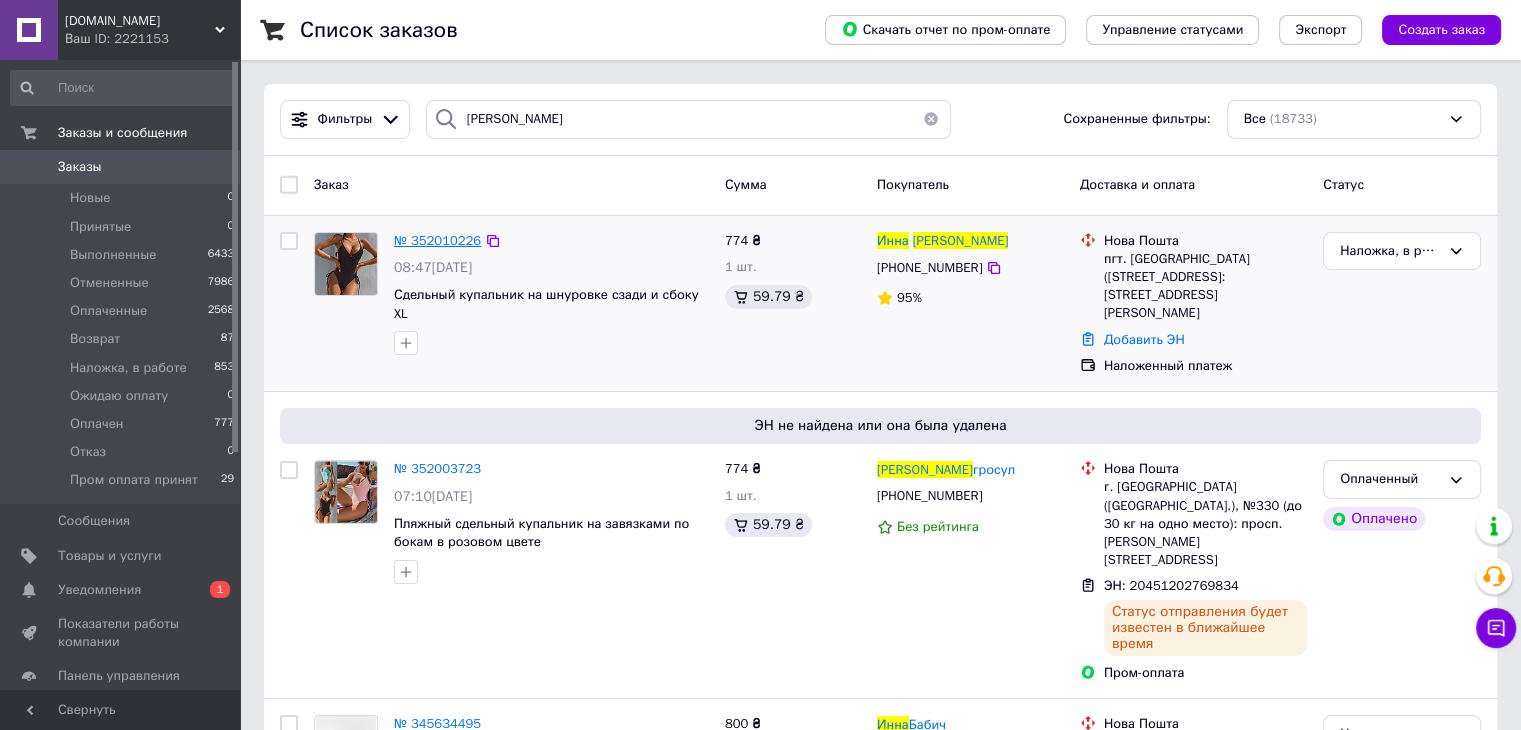 click on "№ 352010226" at bounding box center [437, 240] 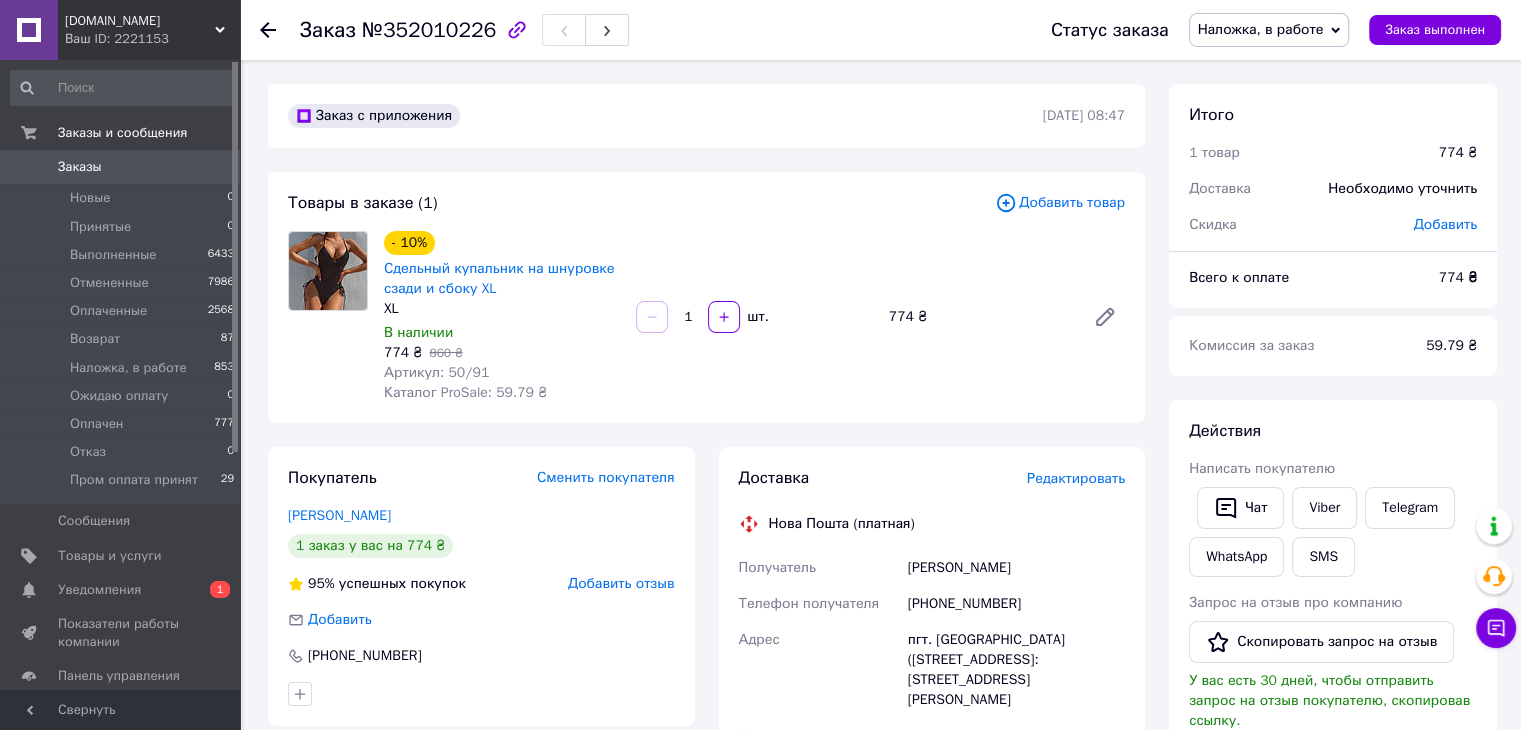 click at bounding box center (328, 317) 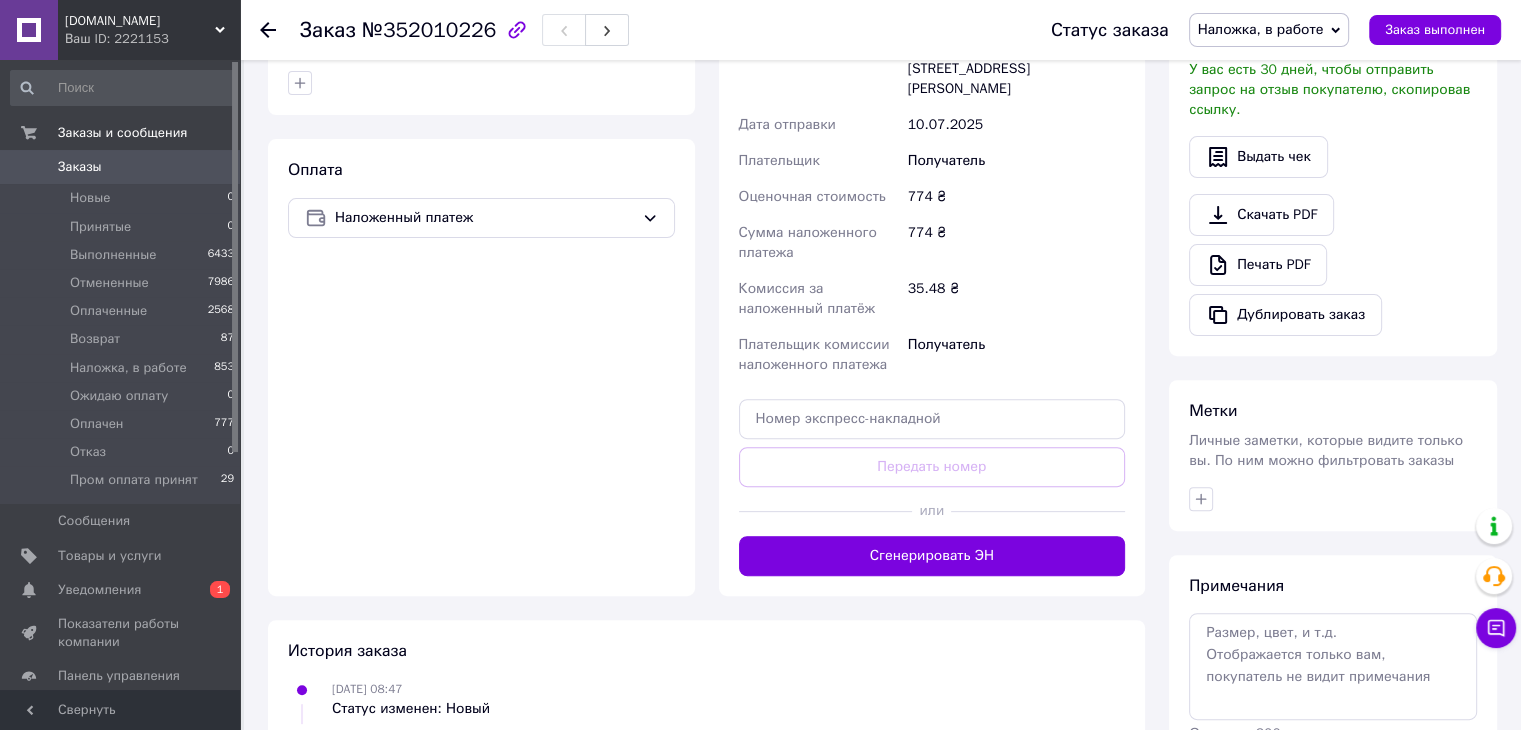 scroll, scrollTop: 700, scrollLeft: 0, axis: vertical 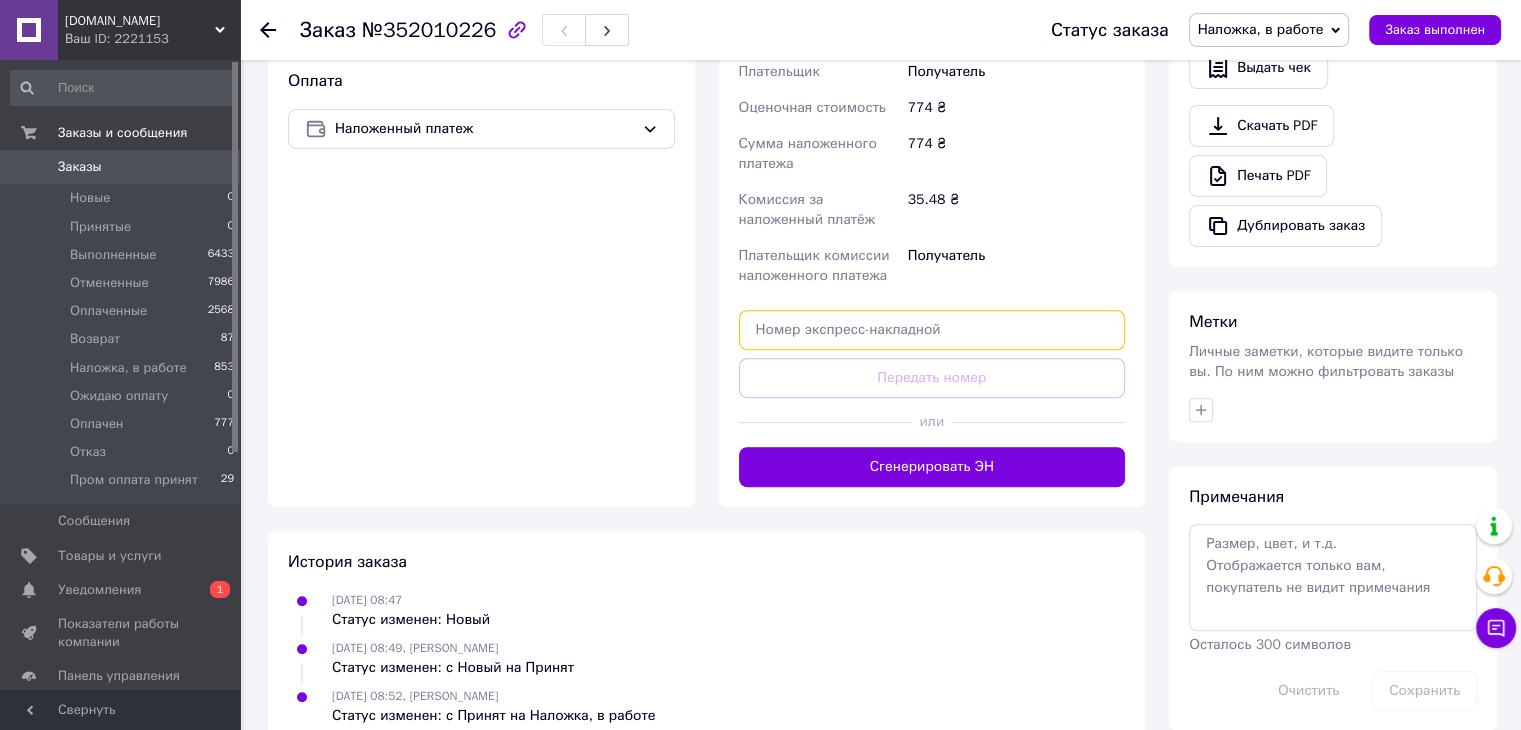 click at bounding box center [932, 330] 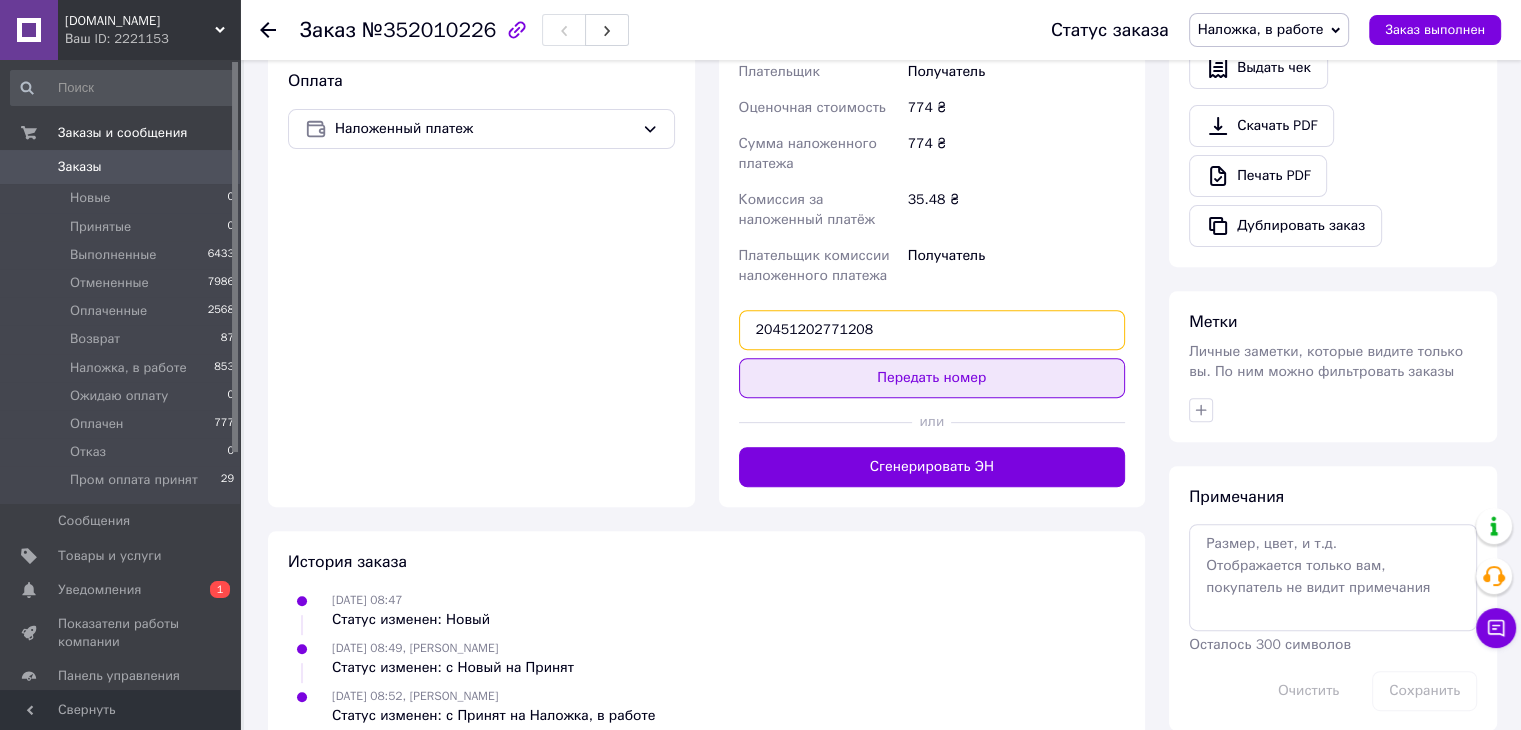 type on "20451202771208" 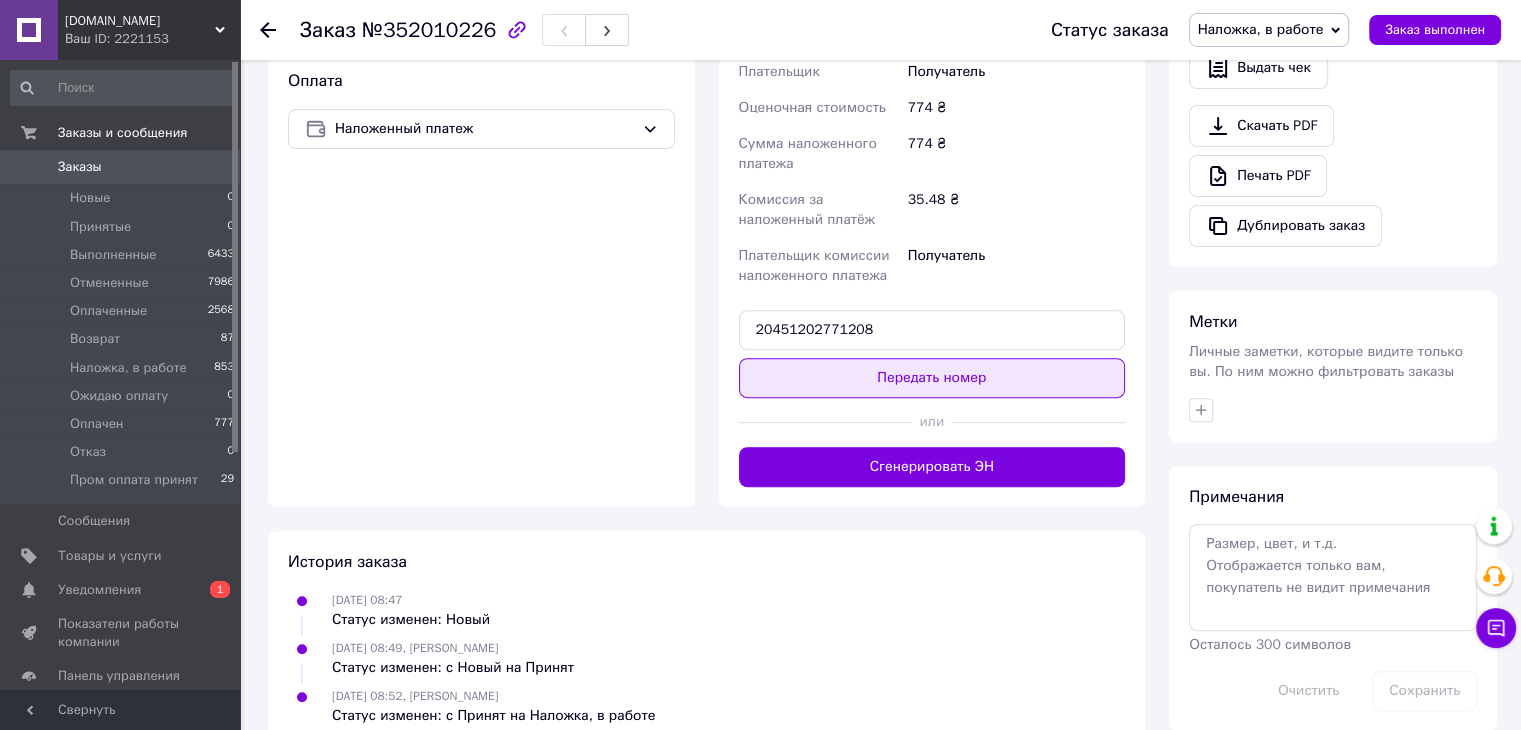 click on "Передать номер" at bounding box center [932, 378] 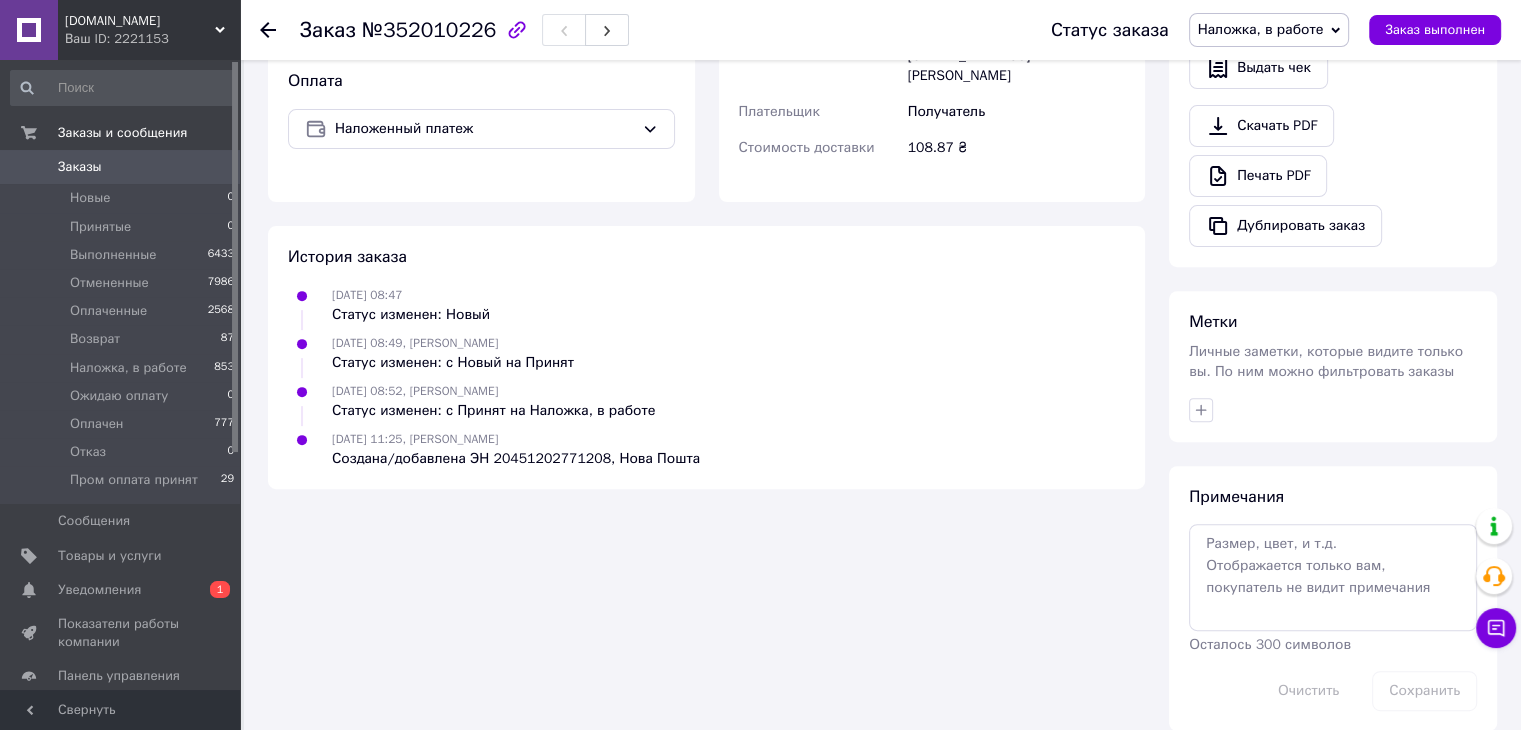 click on "Заказы" at bounding box center (80, 167) 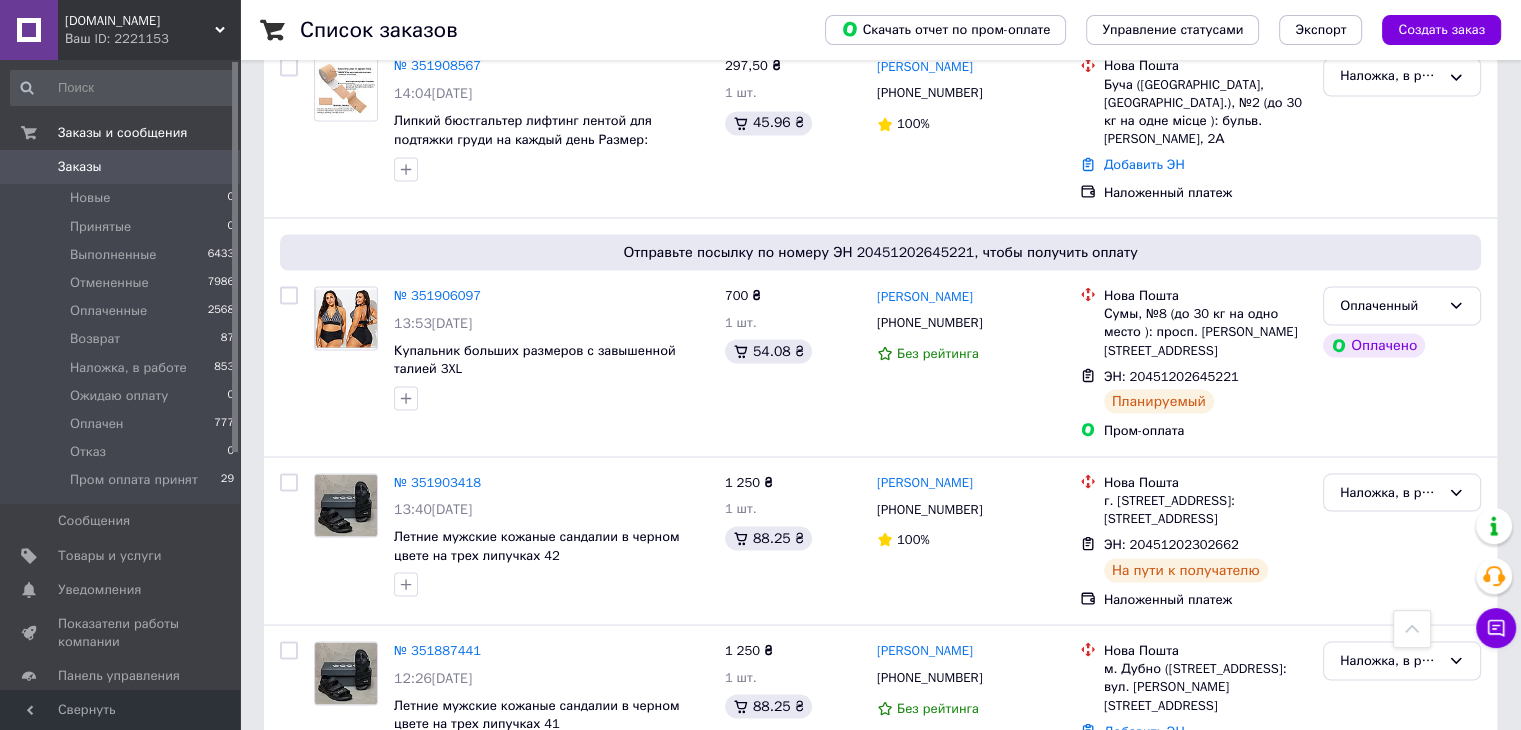 scroll, scrollTop: 3660, scrollLeft: 0, axis: vertical 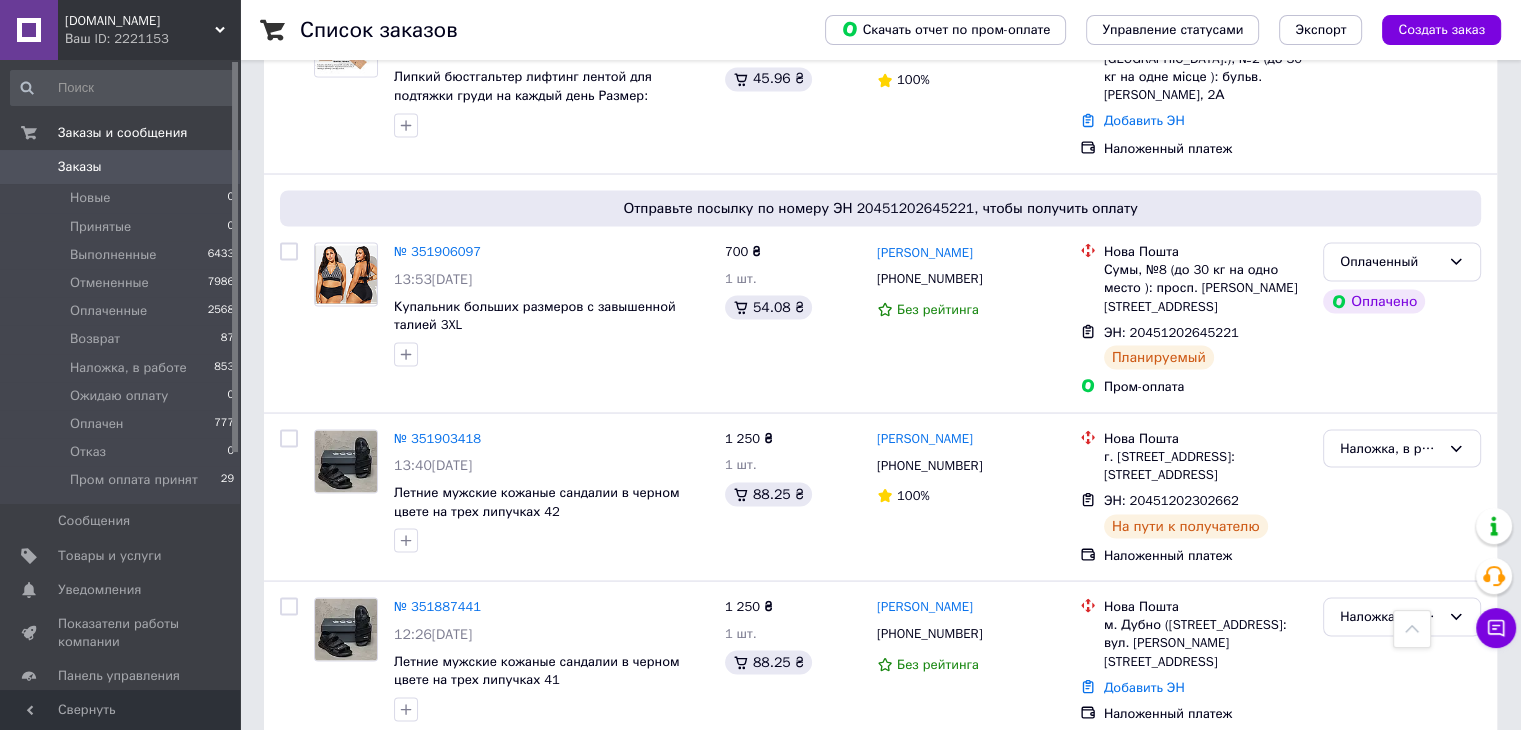 click on "[DOMAIN_NAME]" at bounding box center (140, 21) 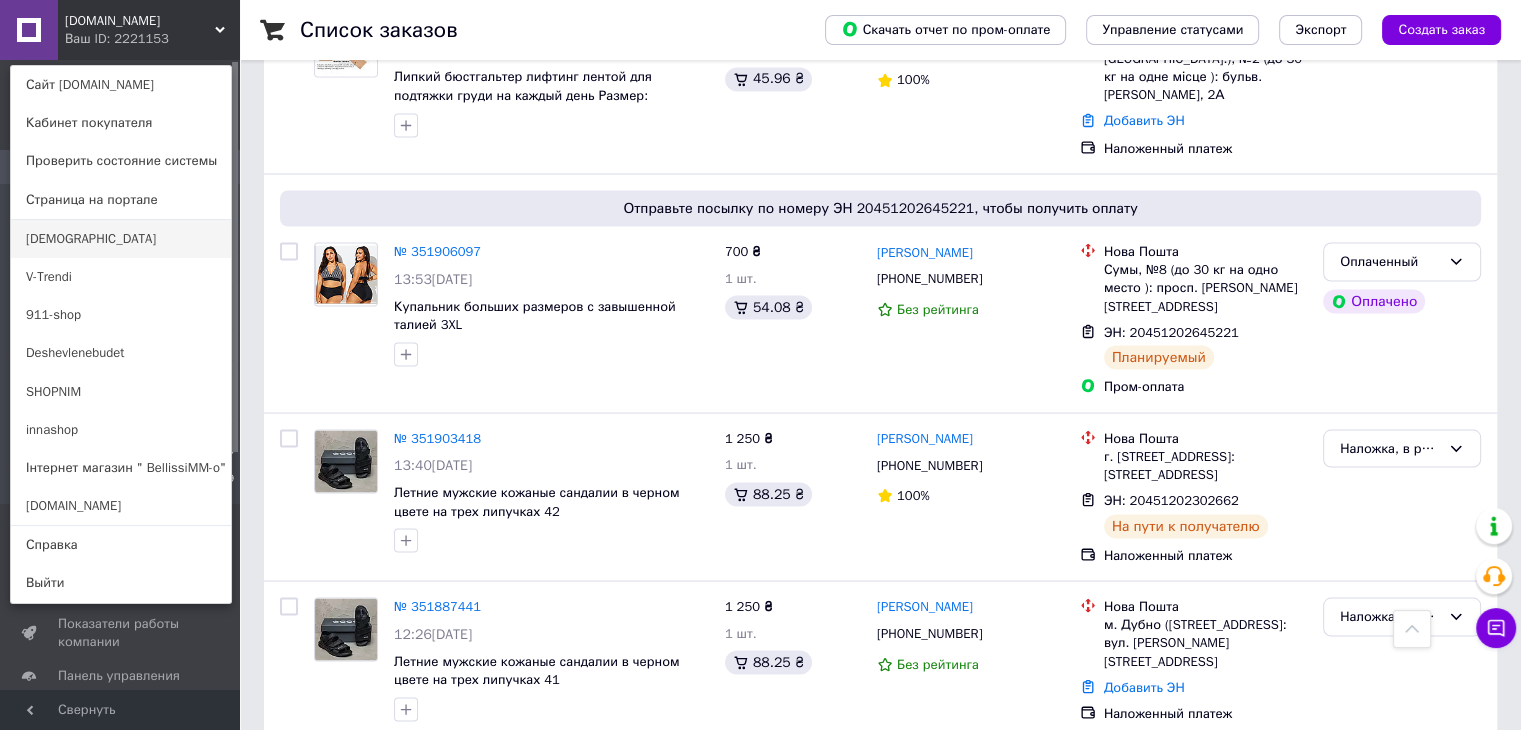 click on "[DEMOGRAPHIC_DATA]" at bounding box center (121, 239) 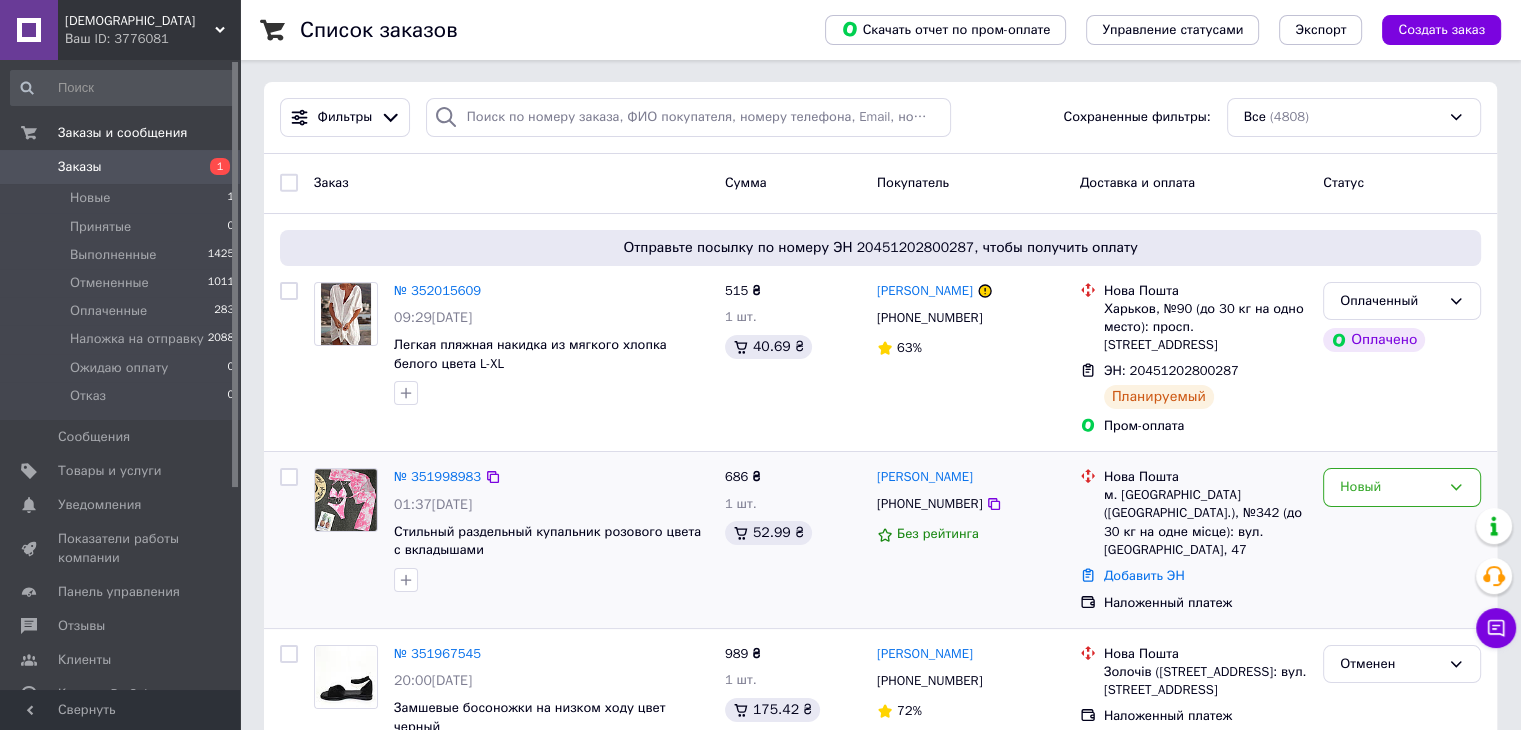 scroll, scrollTop: 0, scrollLeft: 0, axis: both 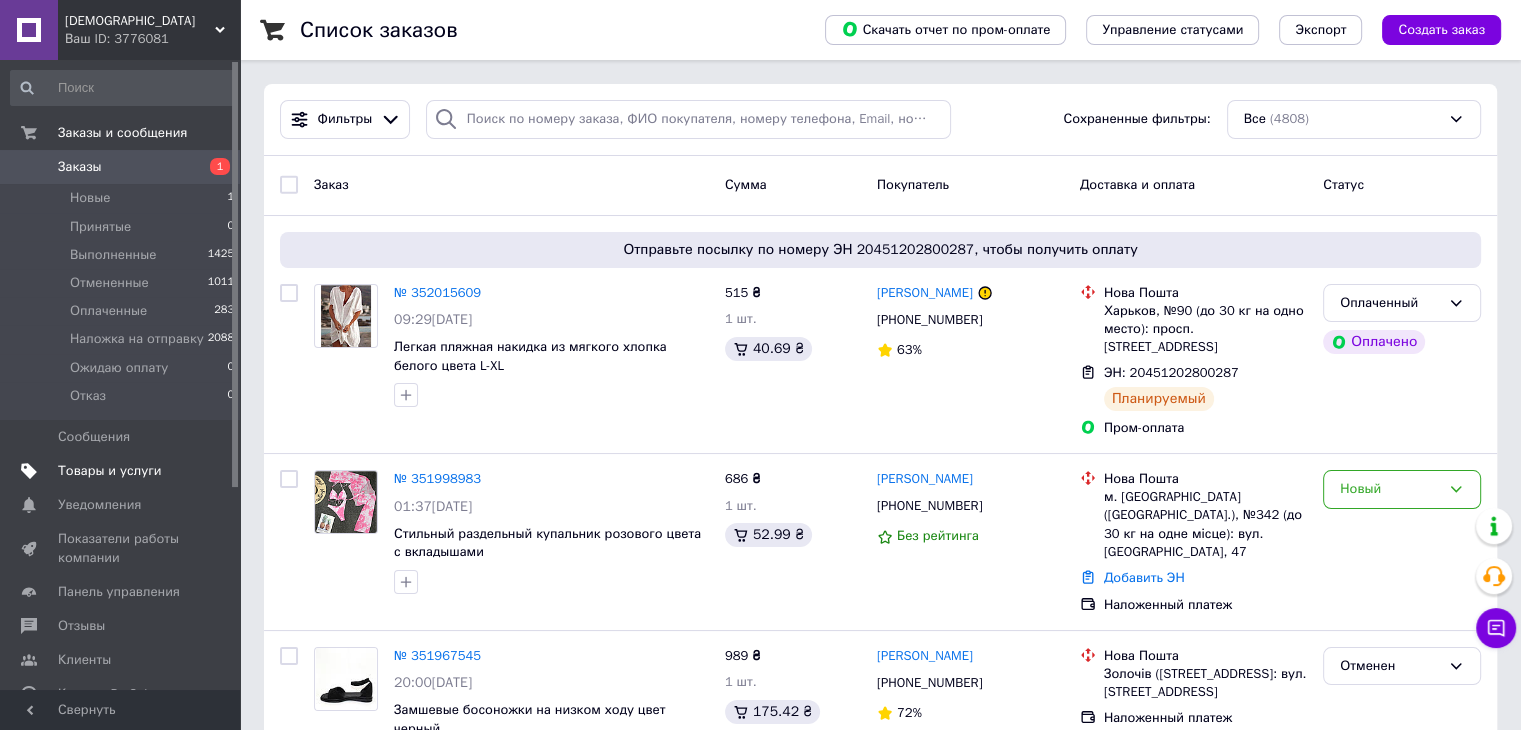 click on "Товары и услуги" at bounding box center [123, 471] 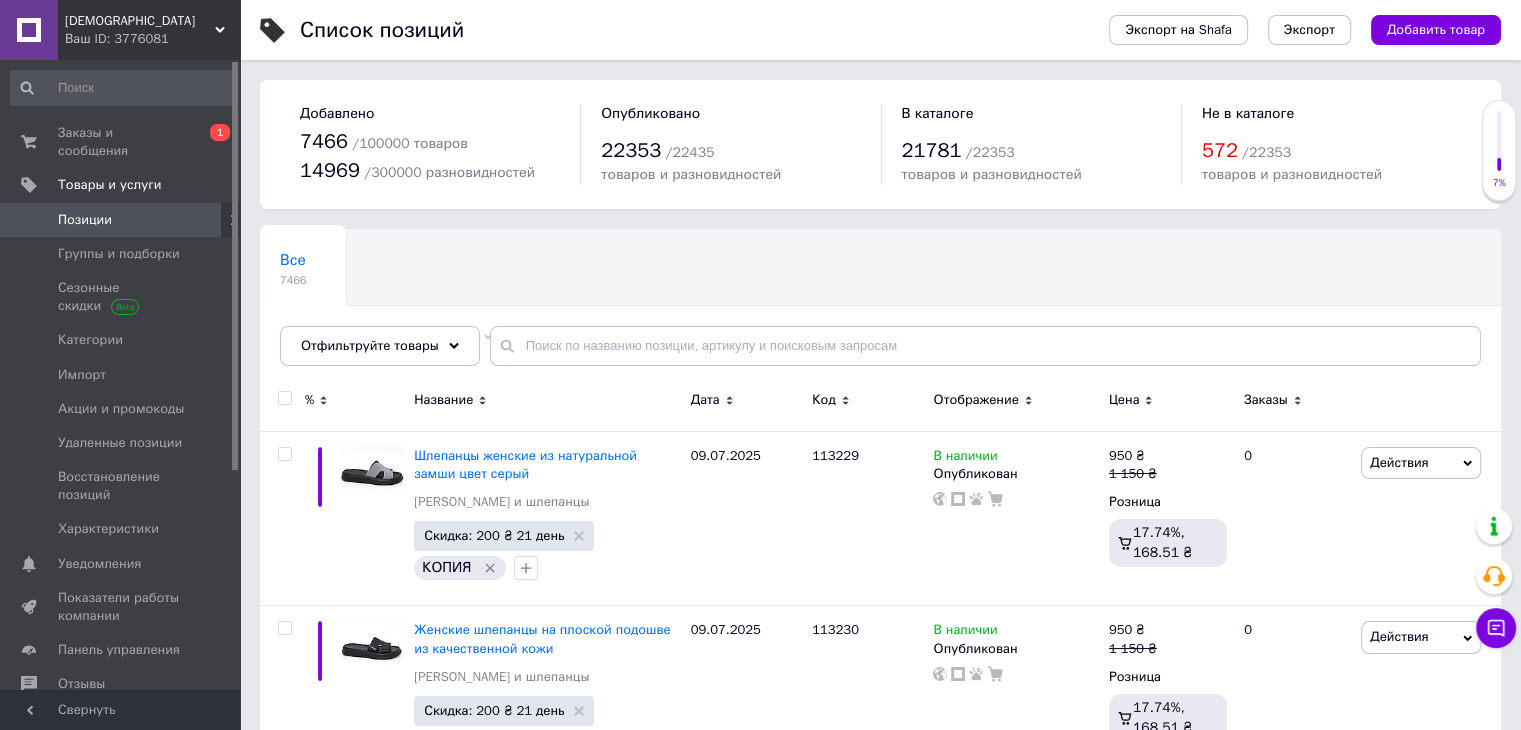 drag, startPoint x: 108, startPoint y: 25, endPoint x: 108, endPoint y: 85, distance: 60 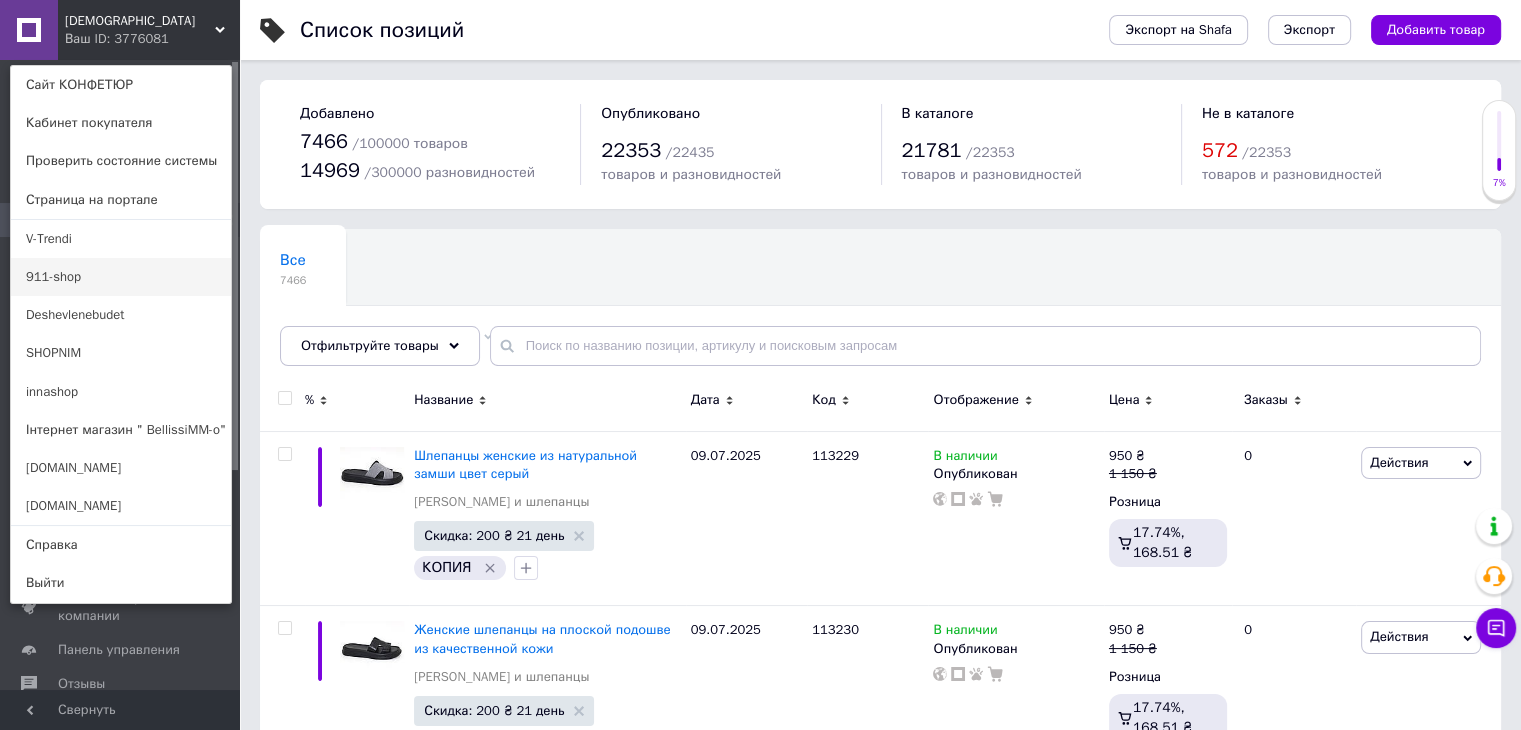 click on "911-shop" at bounding box center [121, 277] 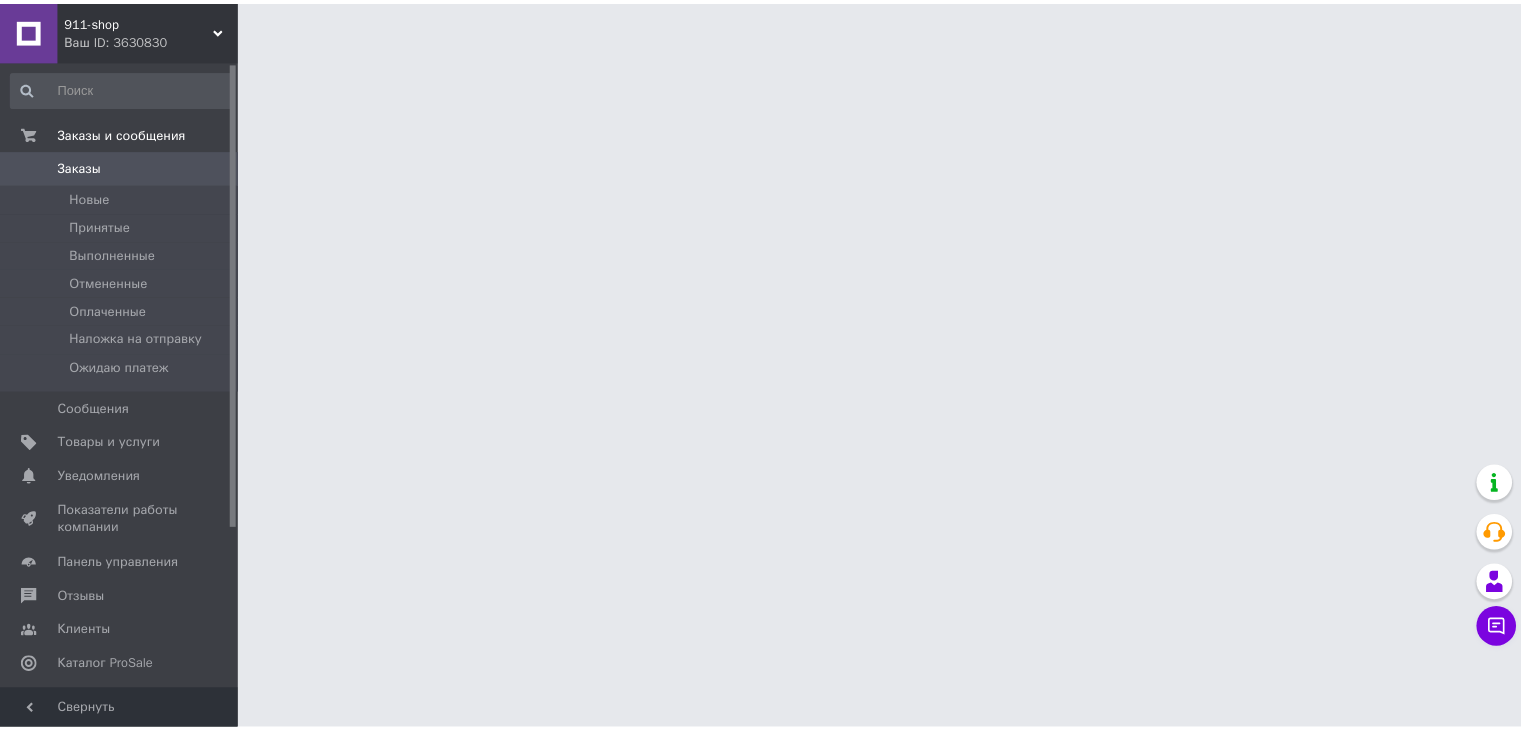 scroll, scrollTop: 0, scrollLeft: 0, axis: both 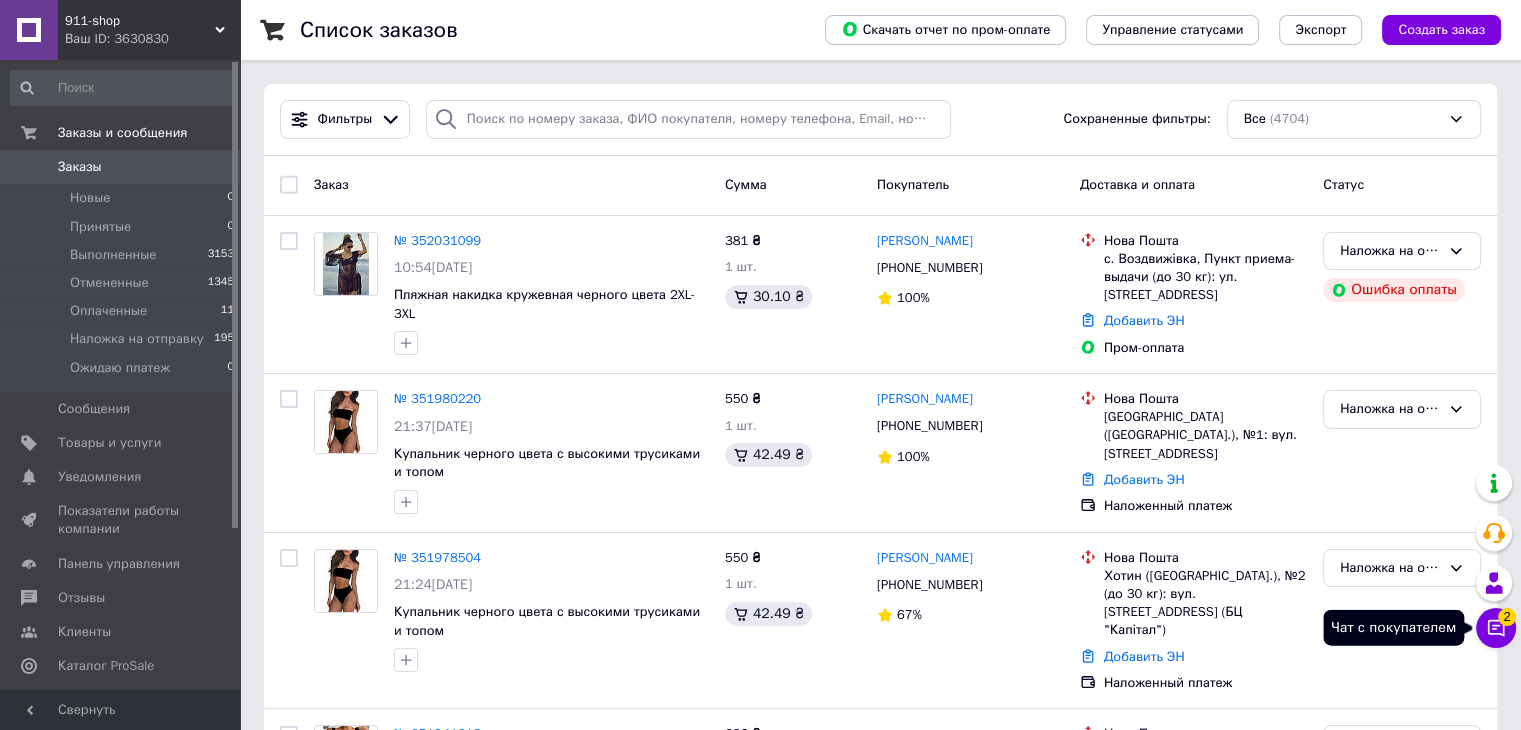 click 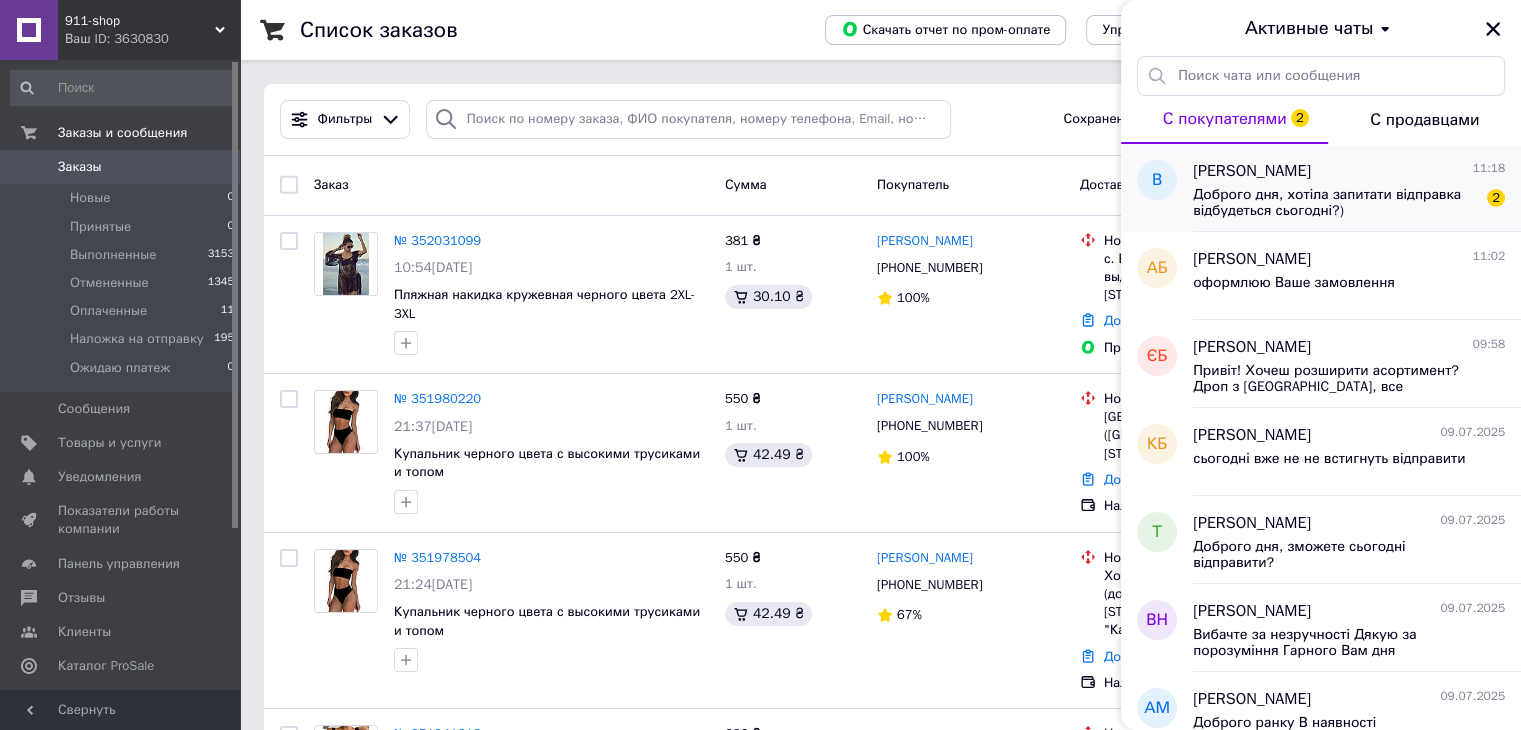 click on "Доброго дня, хотіла запитати відправка відбудеться сьогодні?)" at bounding box center [1335, 203] 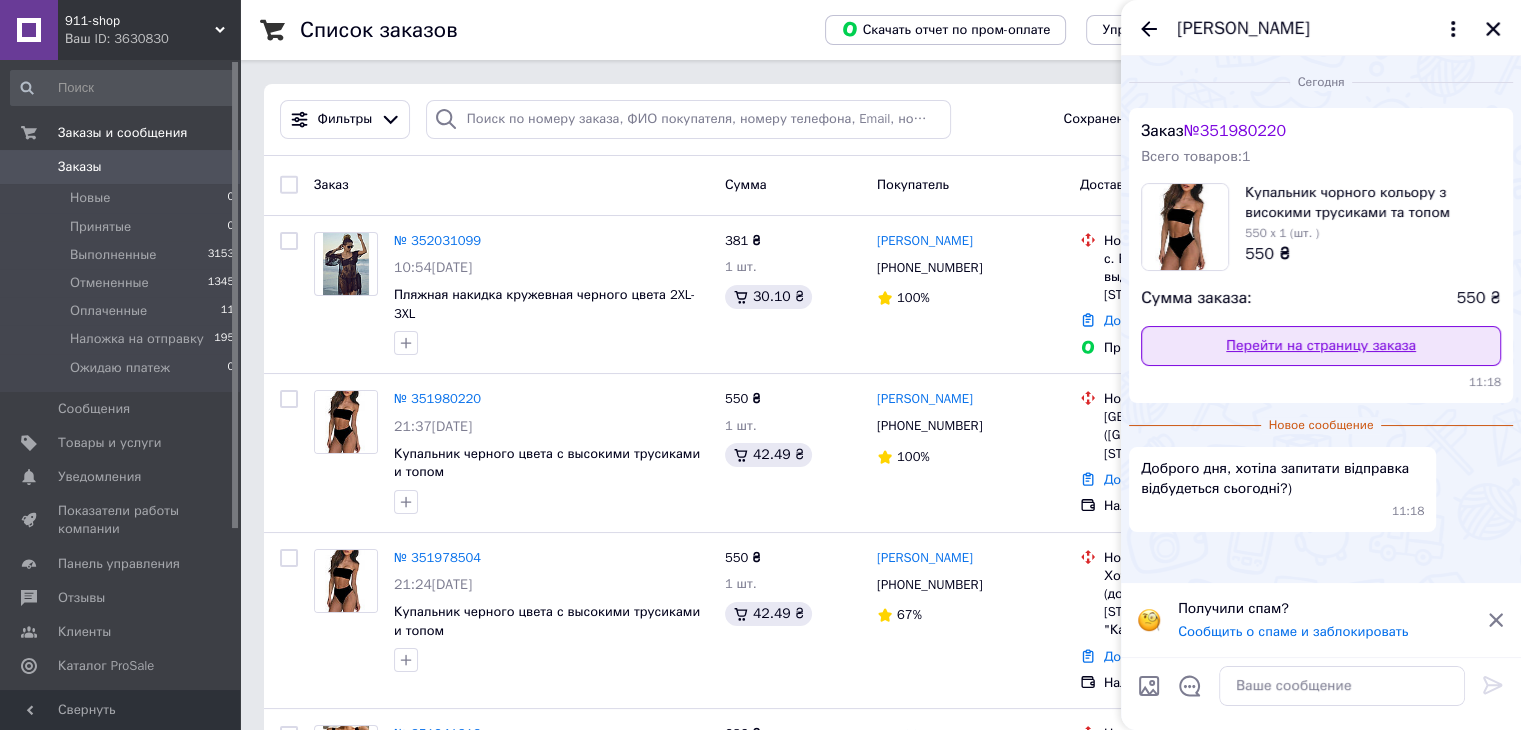 click on "Перейти на страницу заказа" at bounding box center [1321, 346] 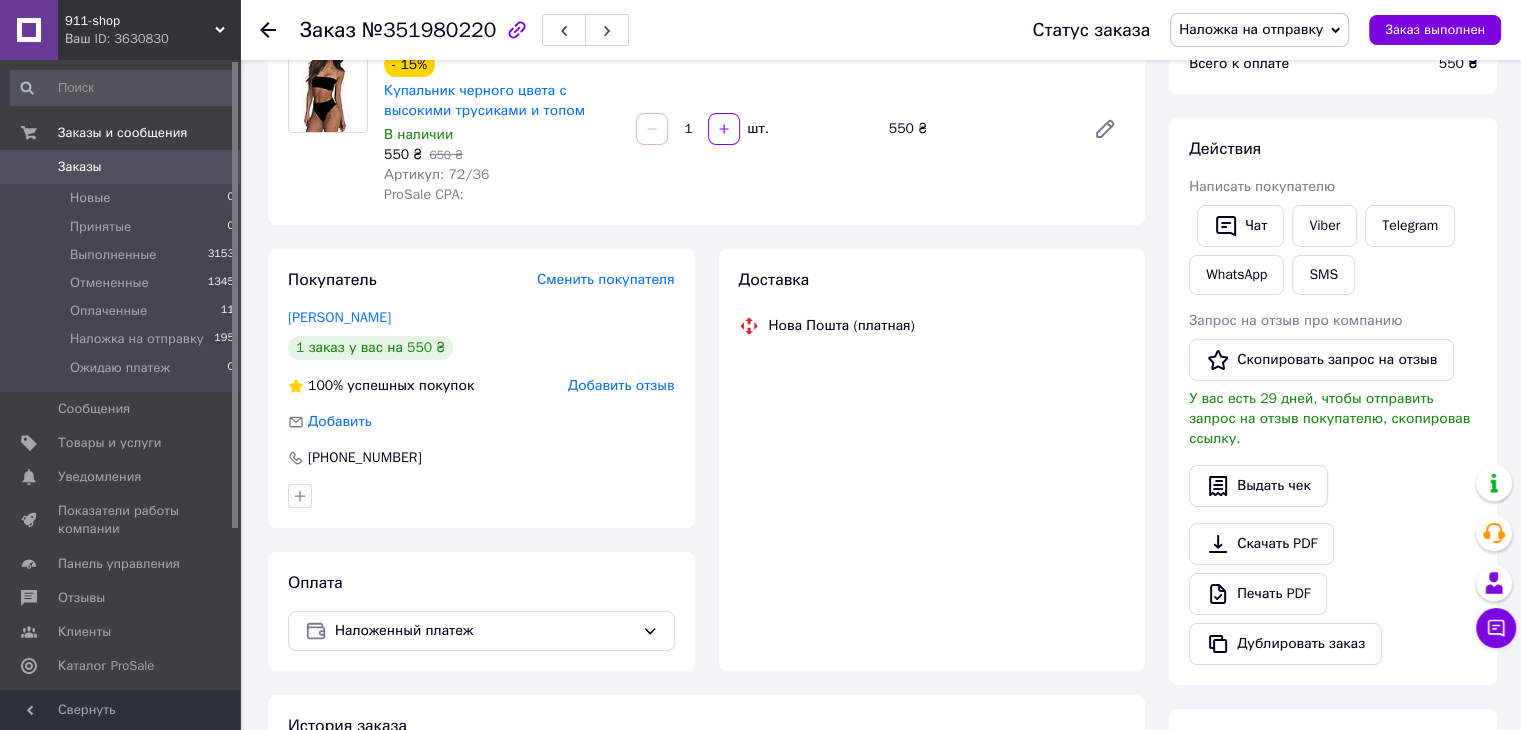 scroll, scrollTop: 200, scrollLeft: 0, axis: vertical 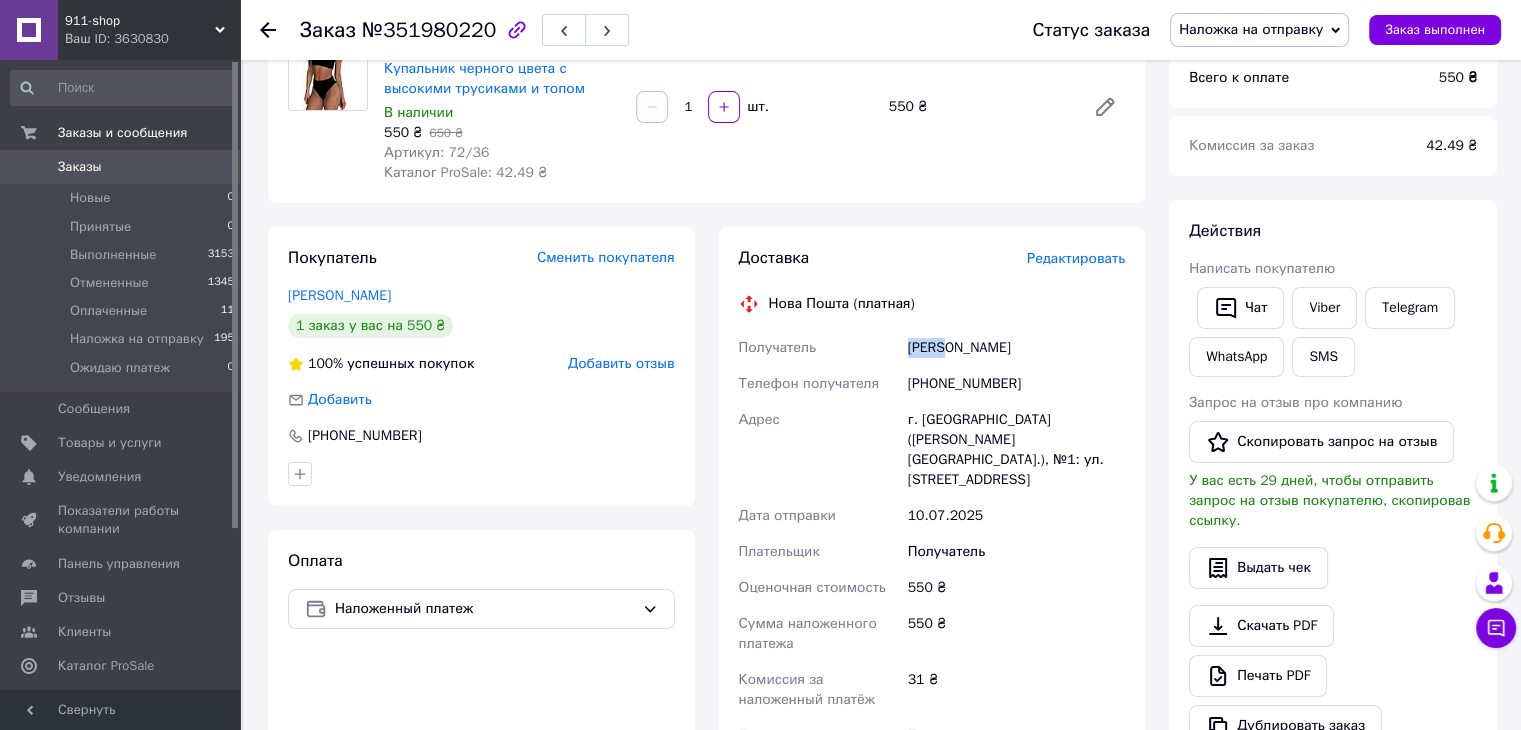 drag, startPoint x: 911, startPoint y: 345, endPoint x: 942, endPoint y: 347, distance: 31.06445 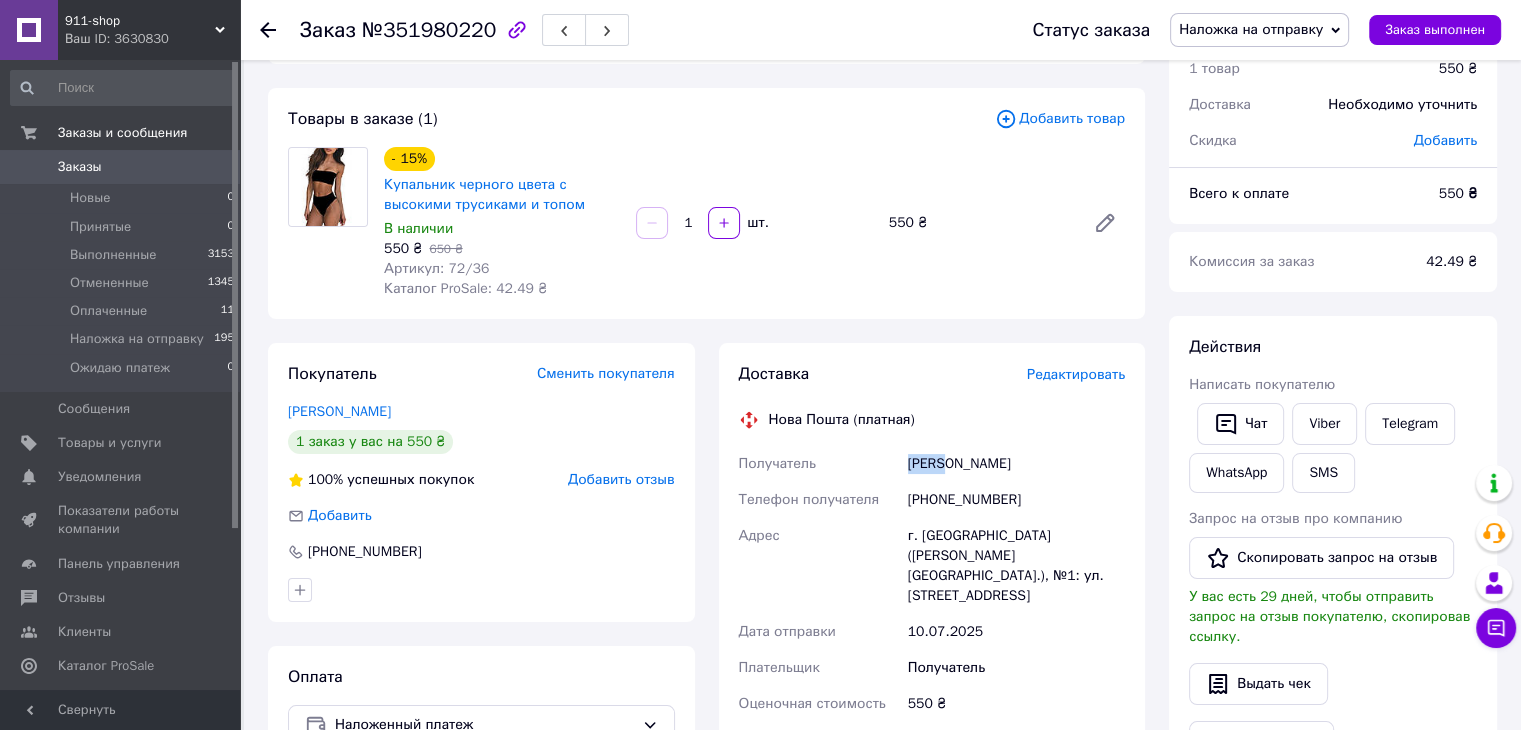 scroll, scrollTop: 0, scrollLeft: 0, axis: both 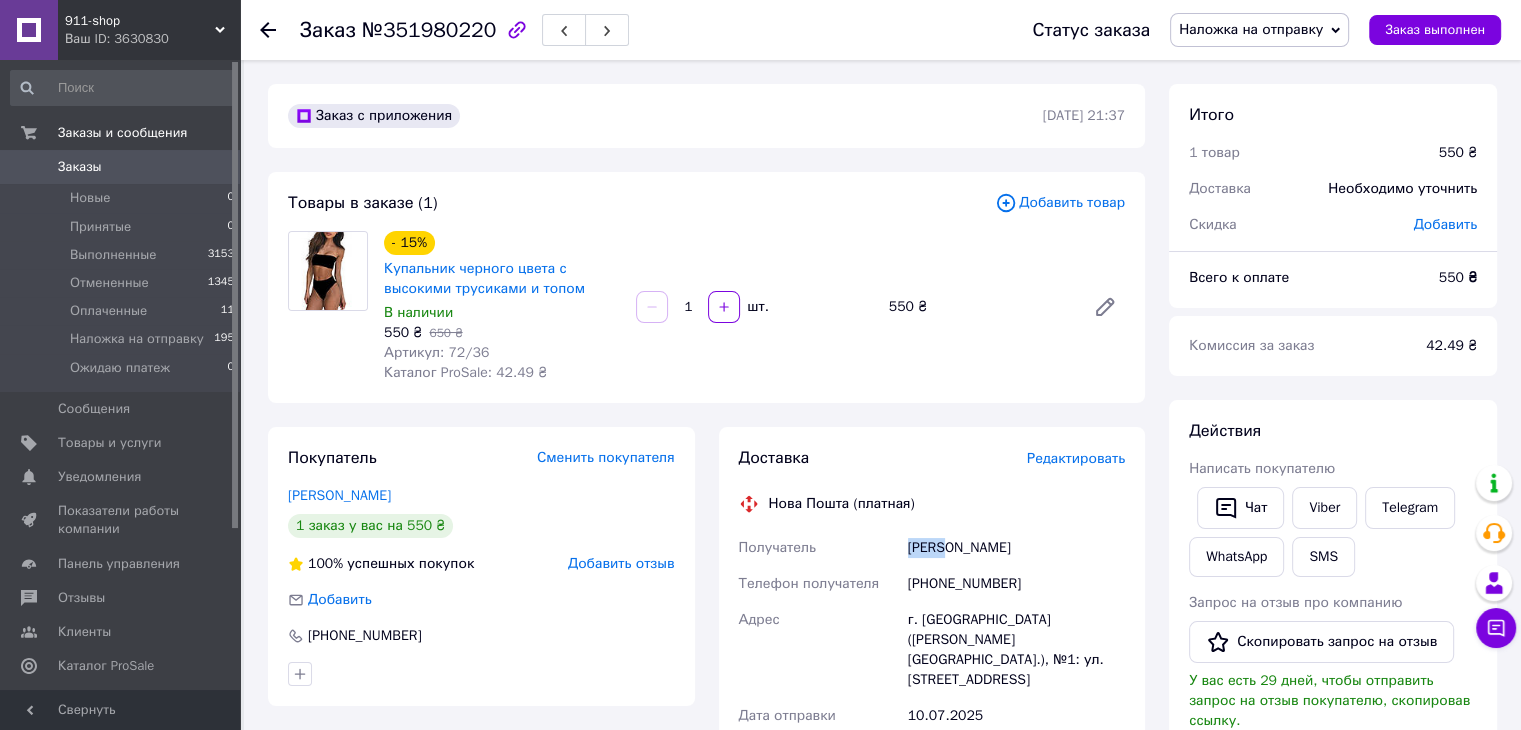 click on "Заказы" at bounding box center [80, 167] 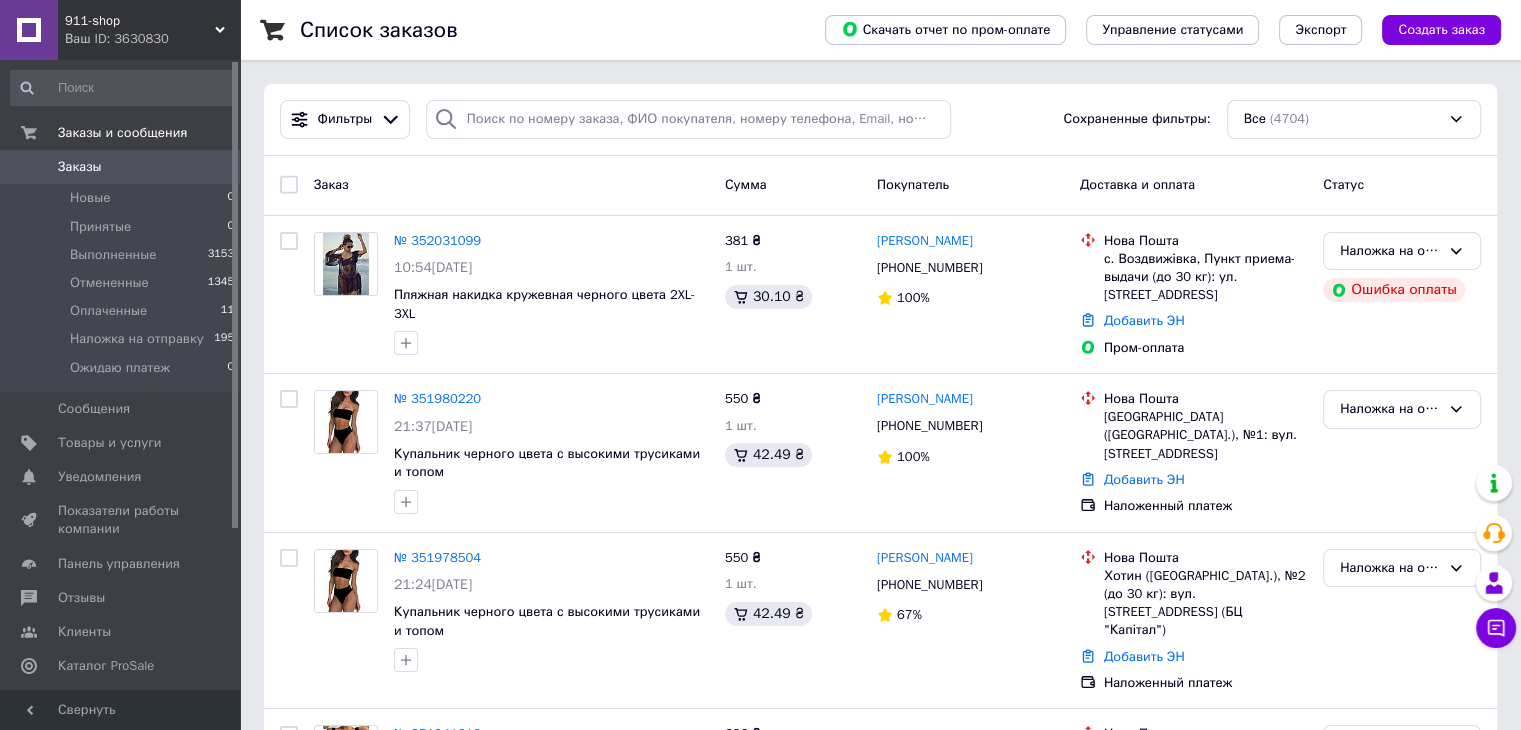 click on "911-shop" at bounding box center (140, 21) 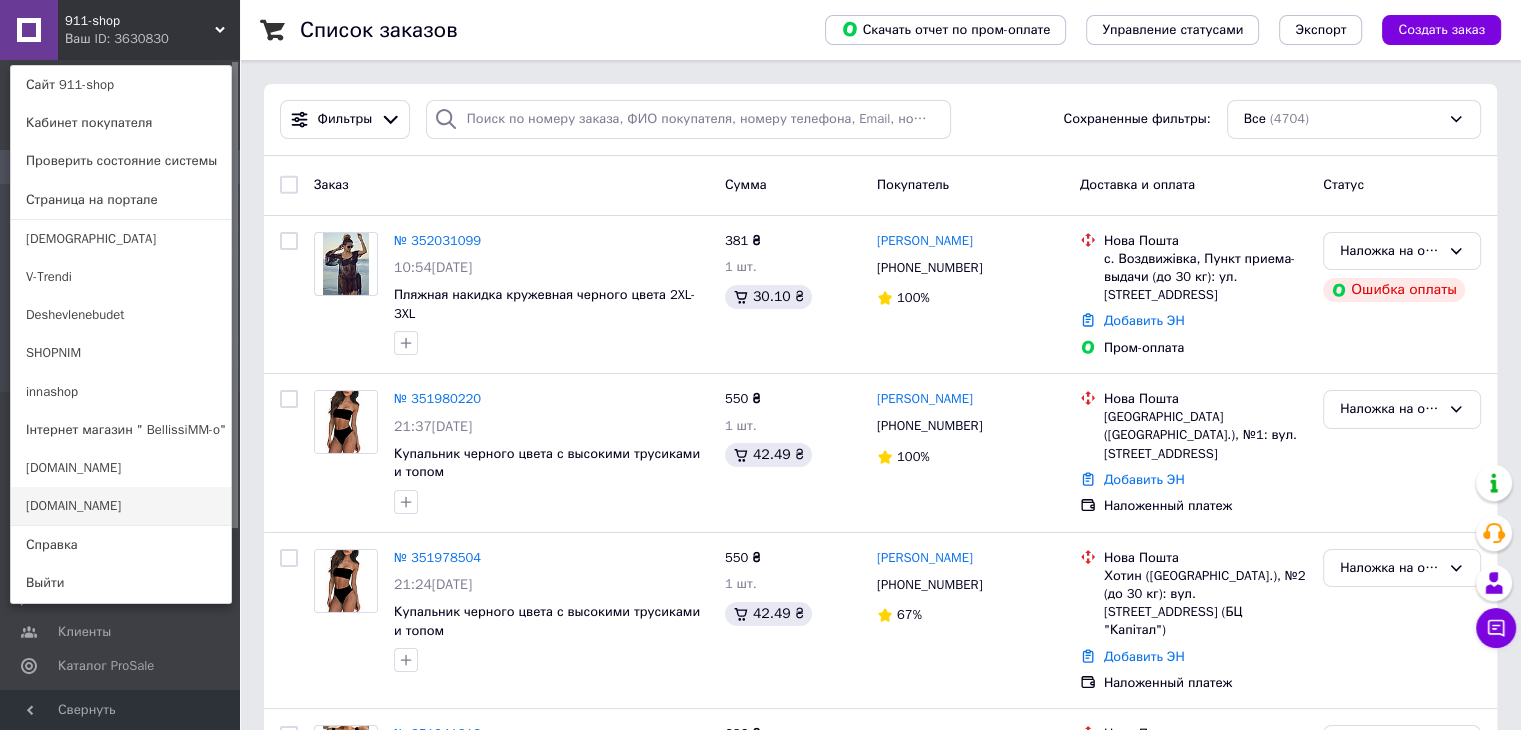 click on "[DOMAIN_NAME]" at bounding box center [121, 506] 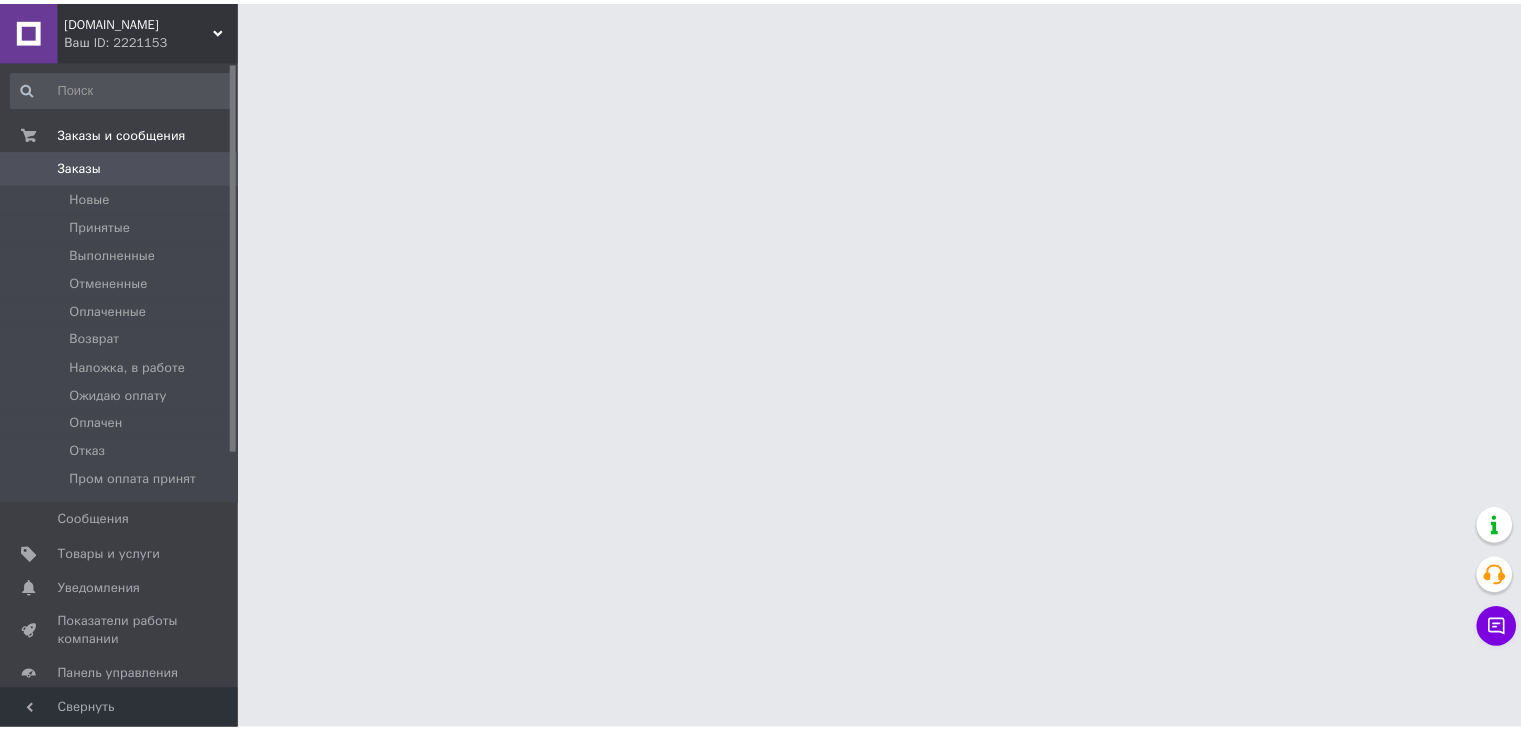 scroll, scrollTop: 0, scrollLeft: 0, axis: both 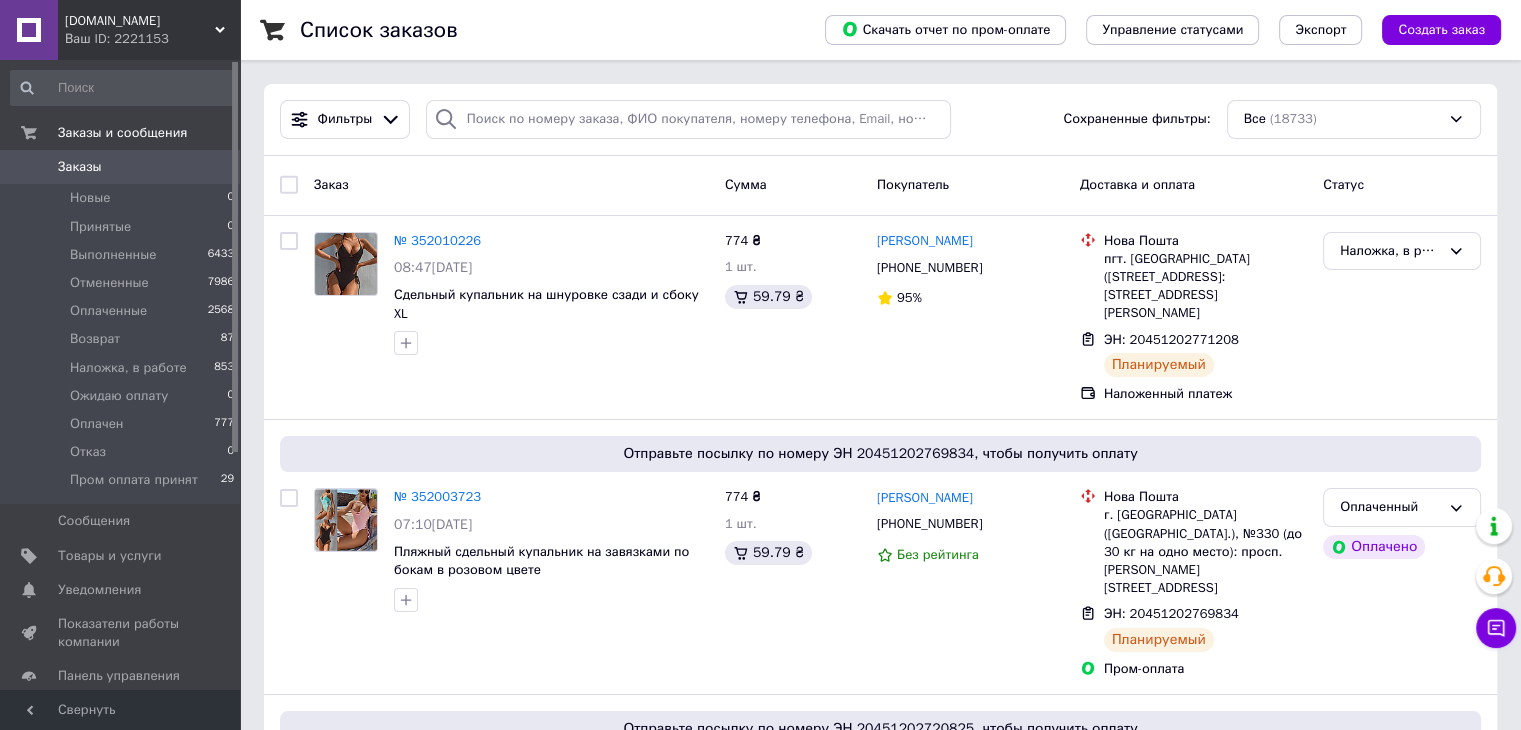 drag, startPoint x: 0, startPoint y: 0, endPoint x: 70, endPoint y: 167, distance: 181.07733 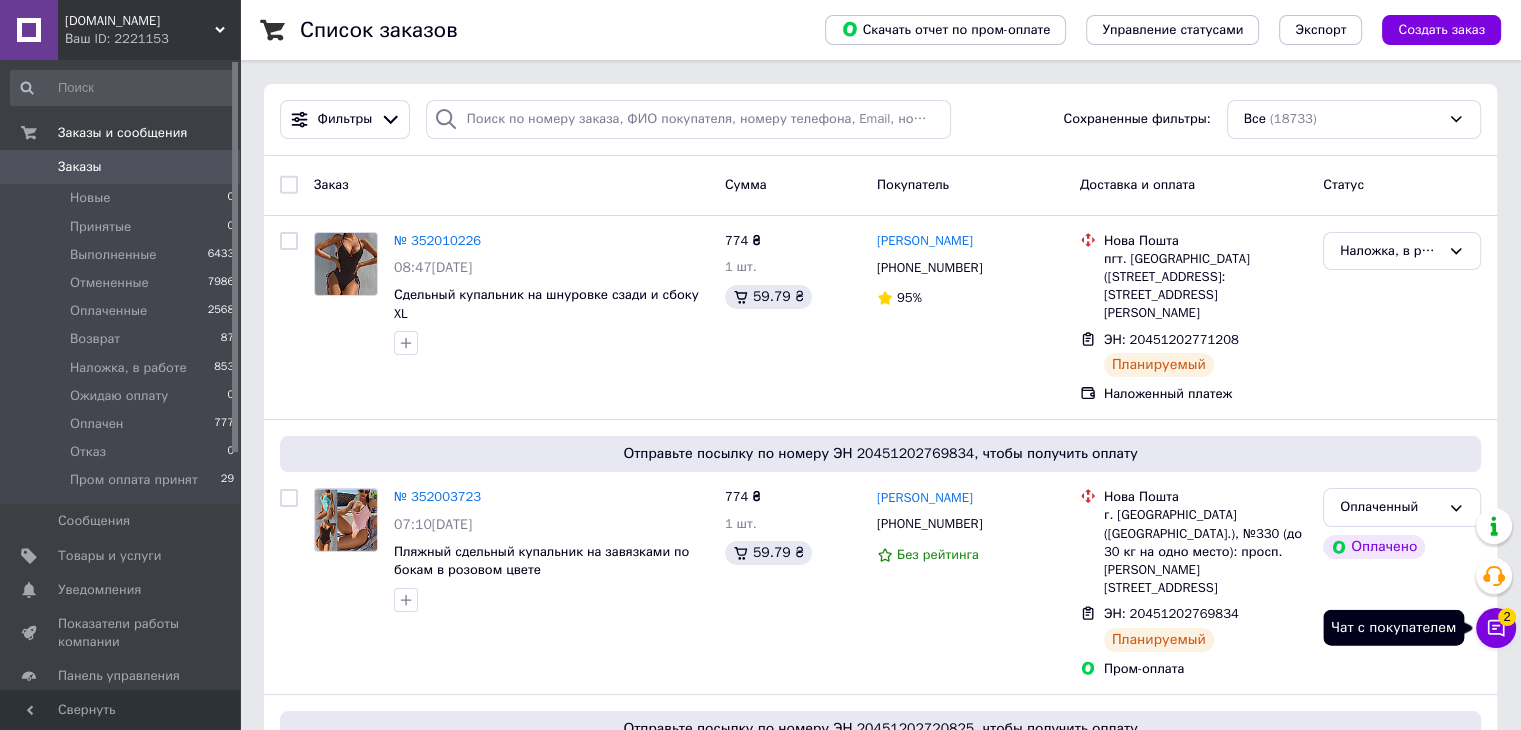 click 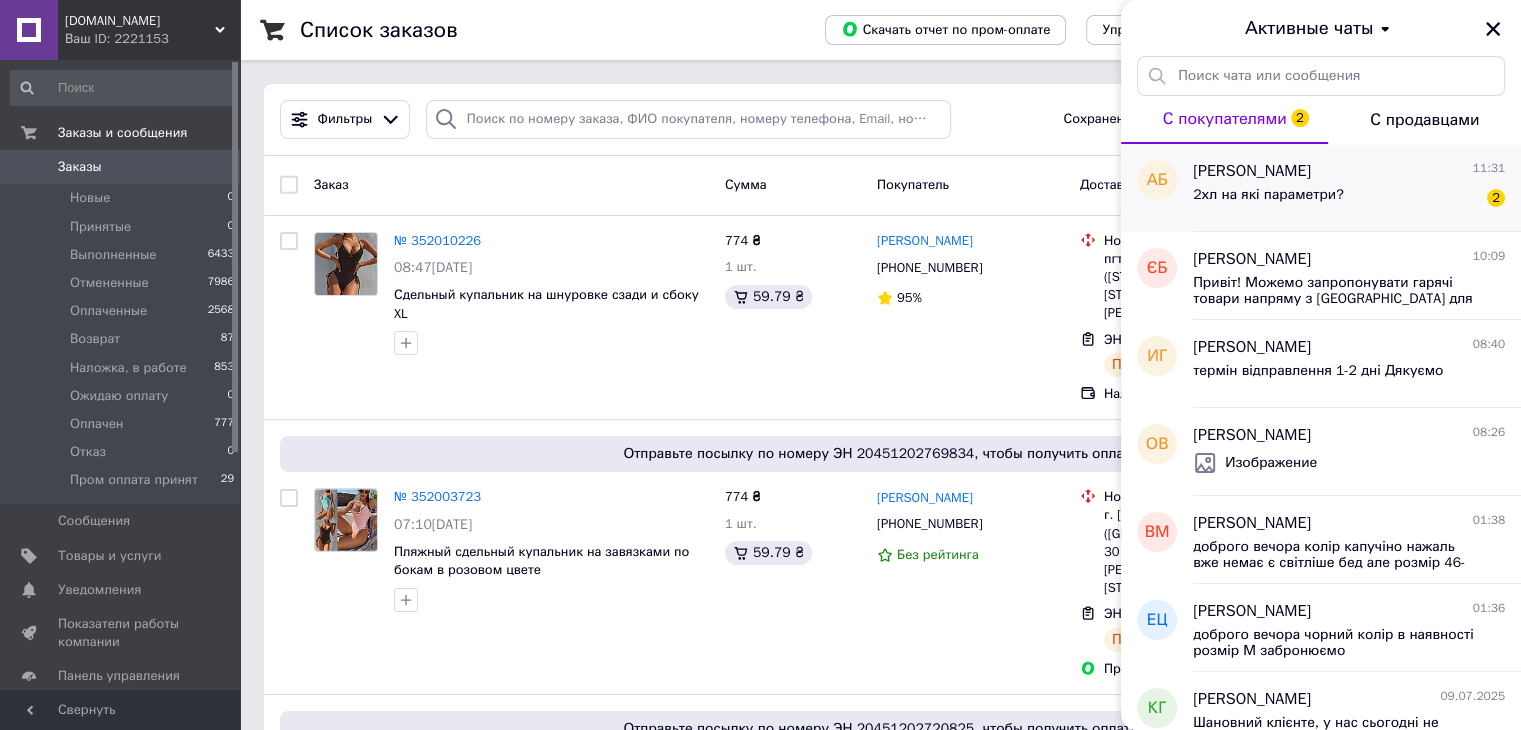 click on "2хл на які параметри?" at bounding box center (1268, 201) 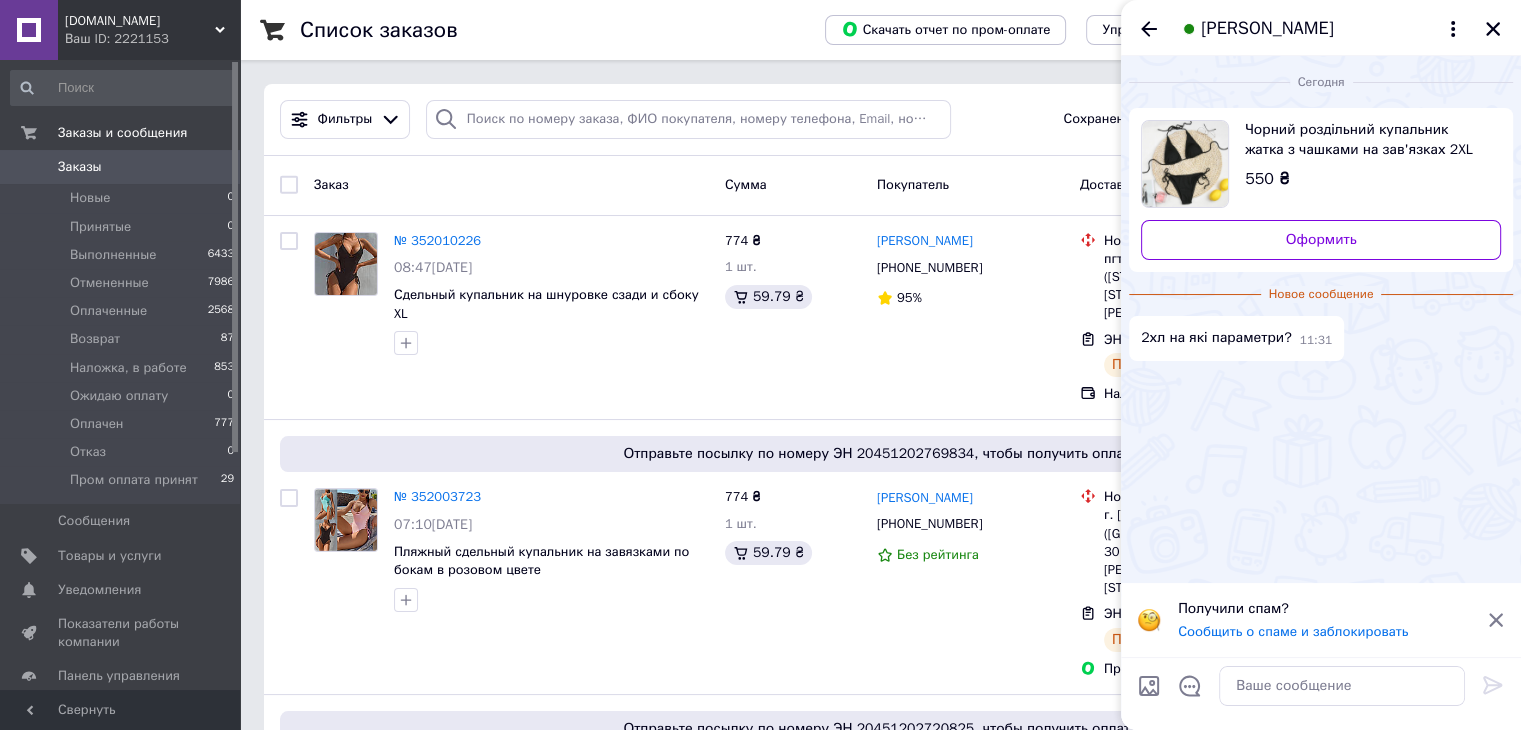 click on "Чорний роздільний купальник жатка з чашками на зав'язках 2XL" at bounding box center (1365, 140) 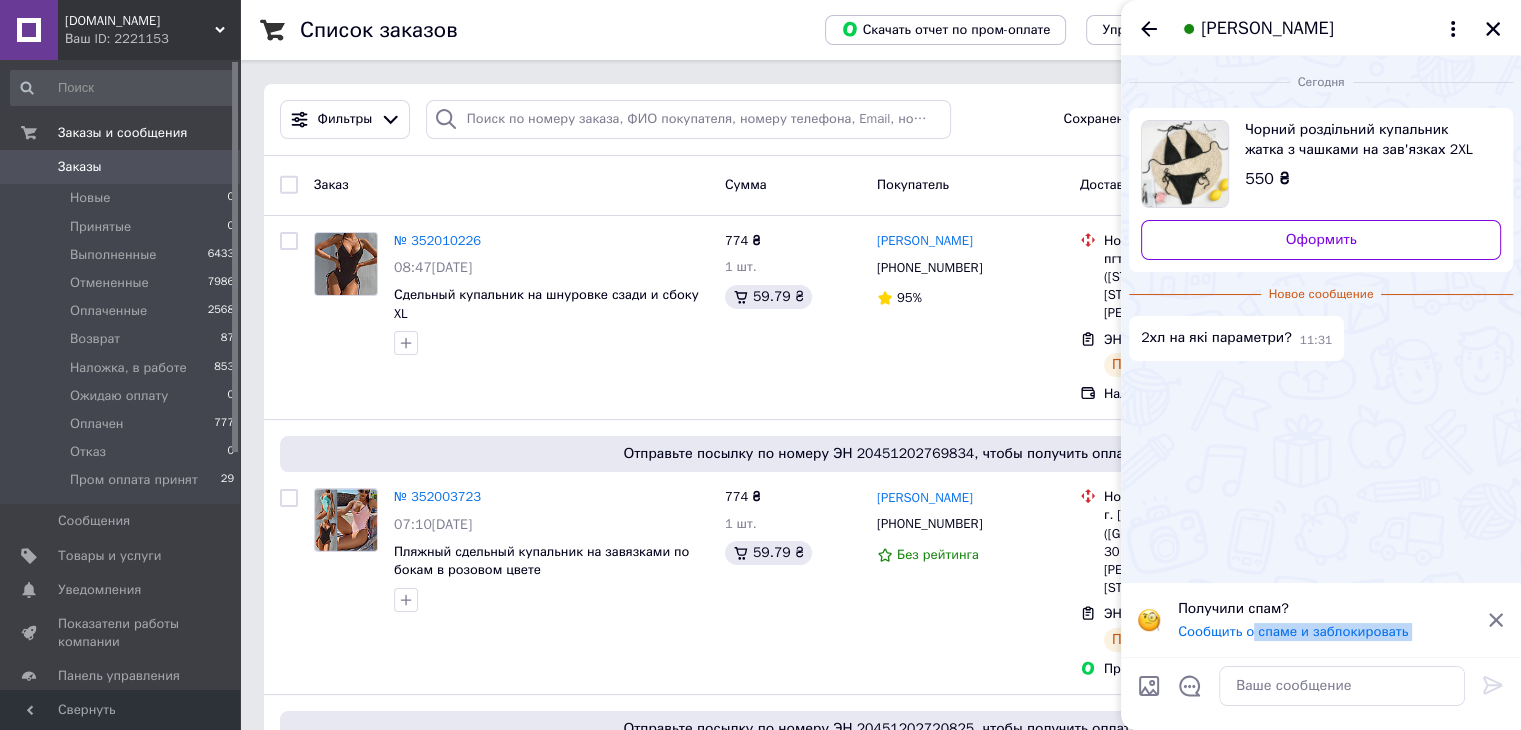 drag, startPoint x: 1252, startPoint y: 644, endPoint x: 1264, endPoint y: 690, distance: 47.539455 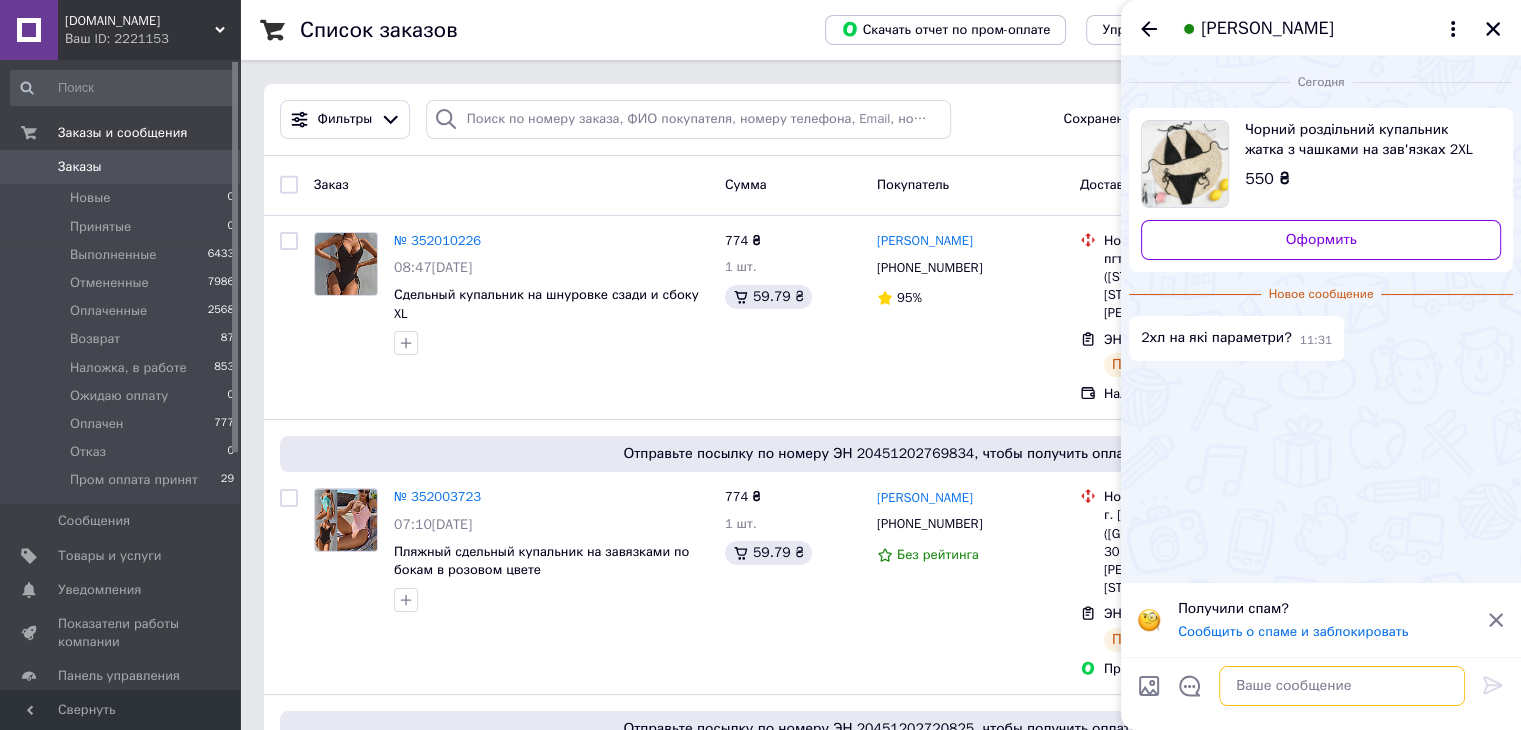 click at bounding box center (1342, 686) 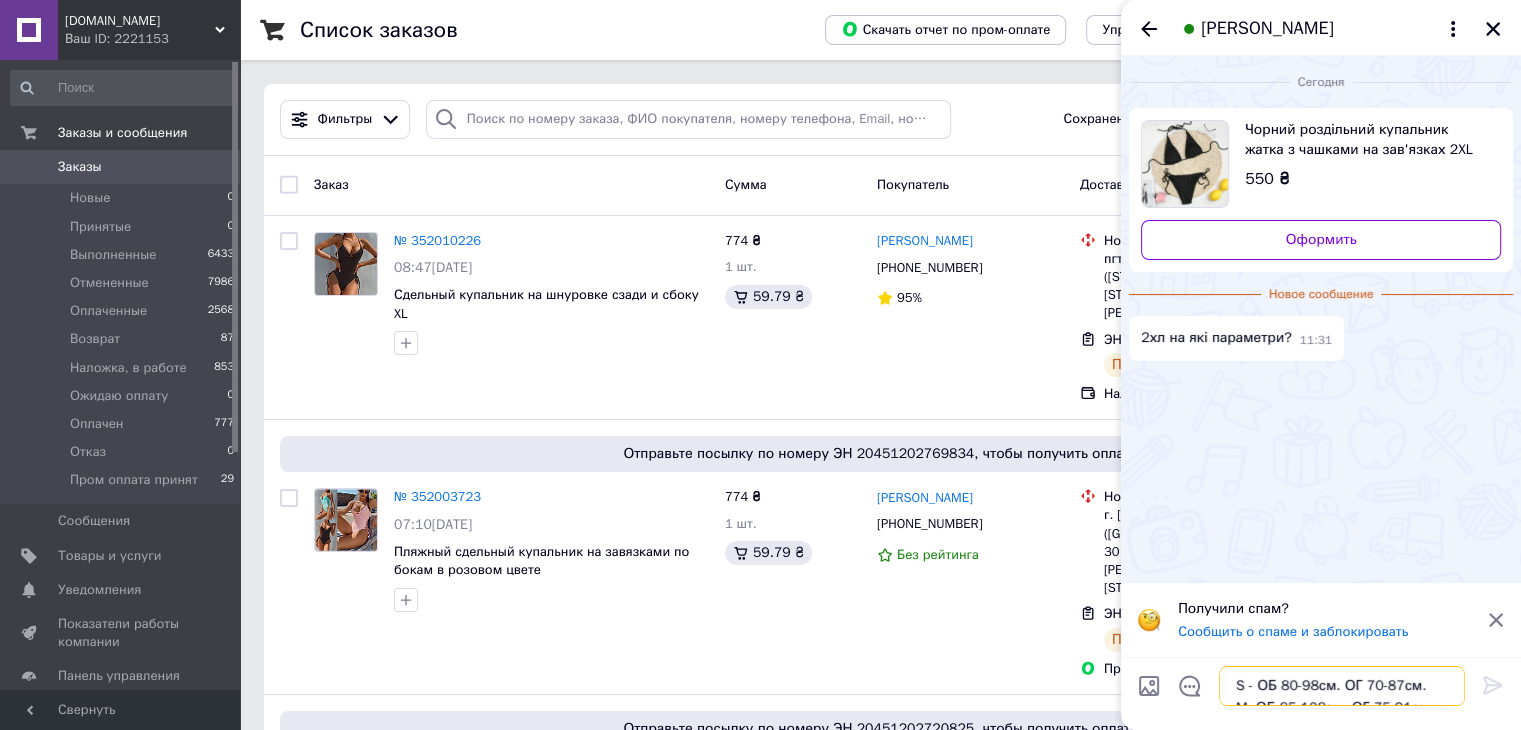 scroll, scrollTop: 13, scrollLeft: 0, axis: vertical 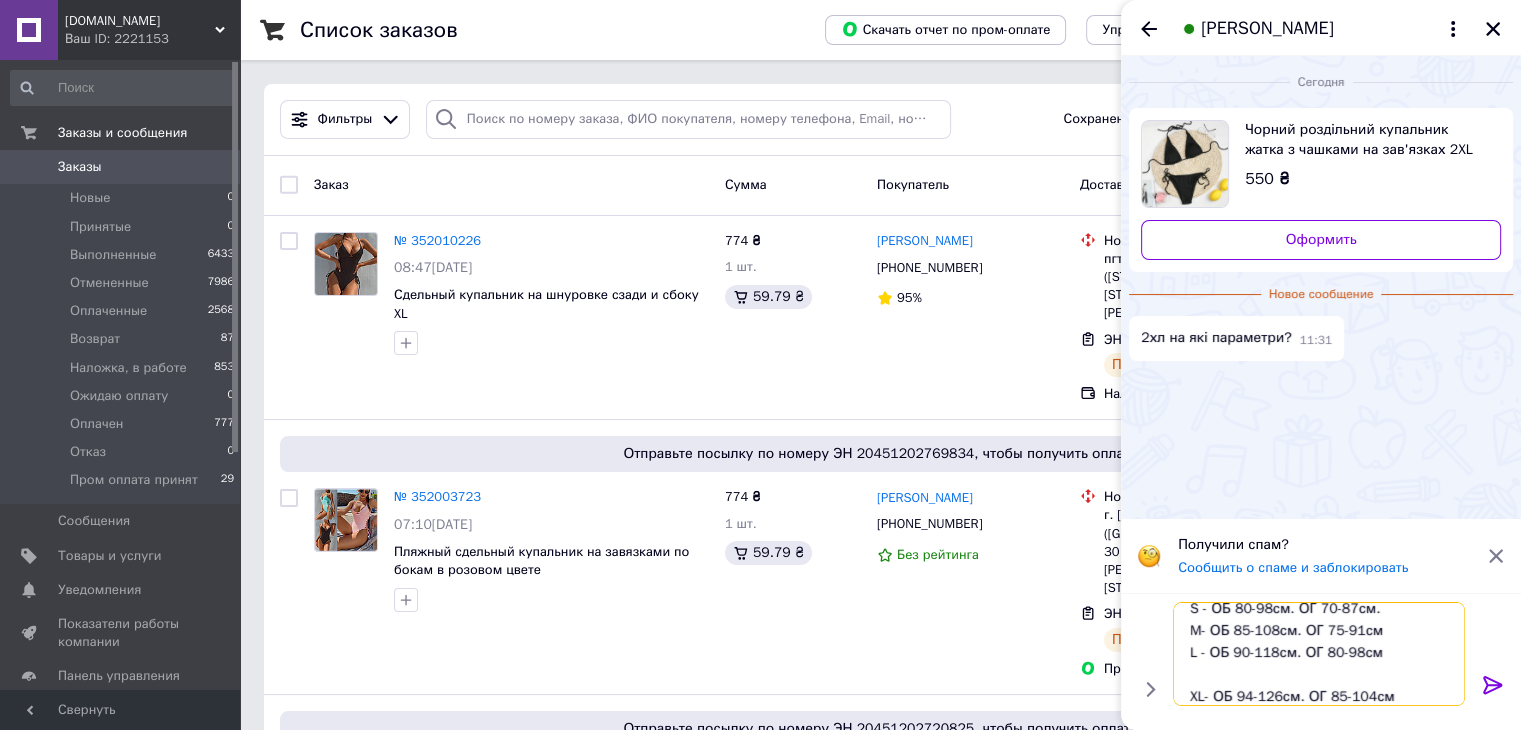 type 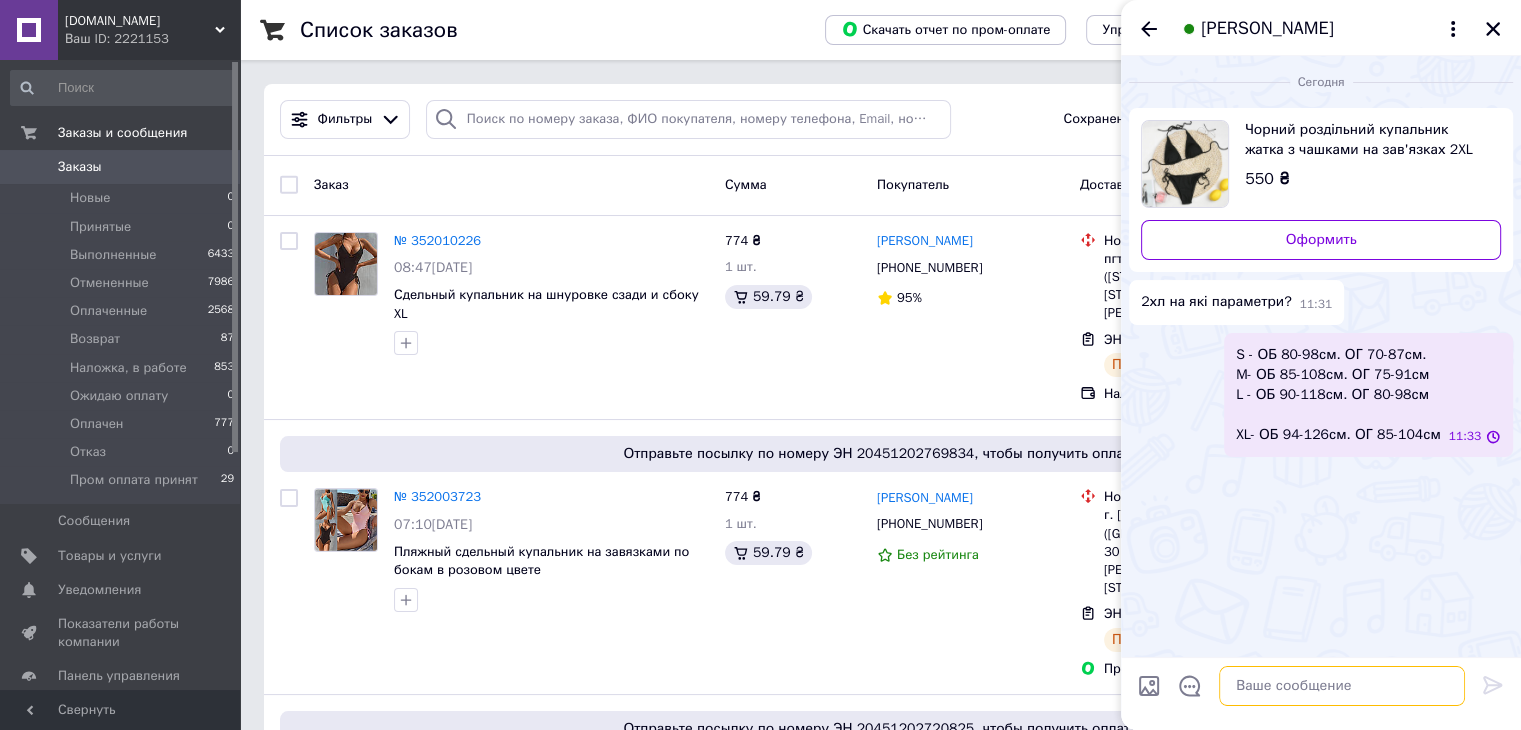 scroll, scrollTop: 0, scrollLeft: 0, axis: both 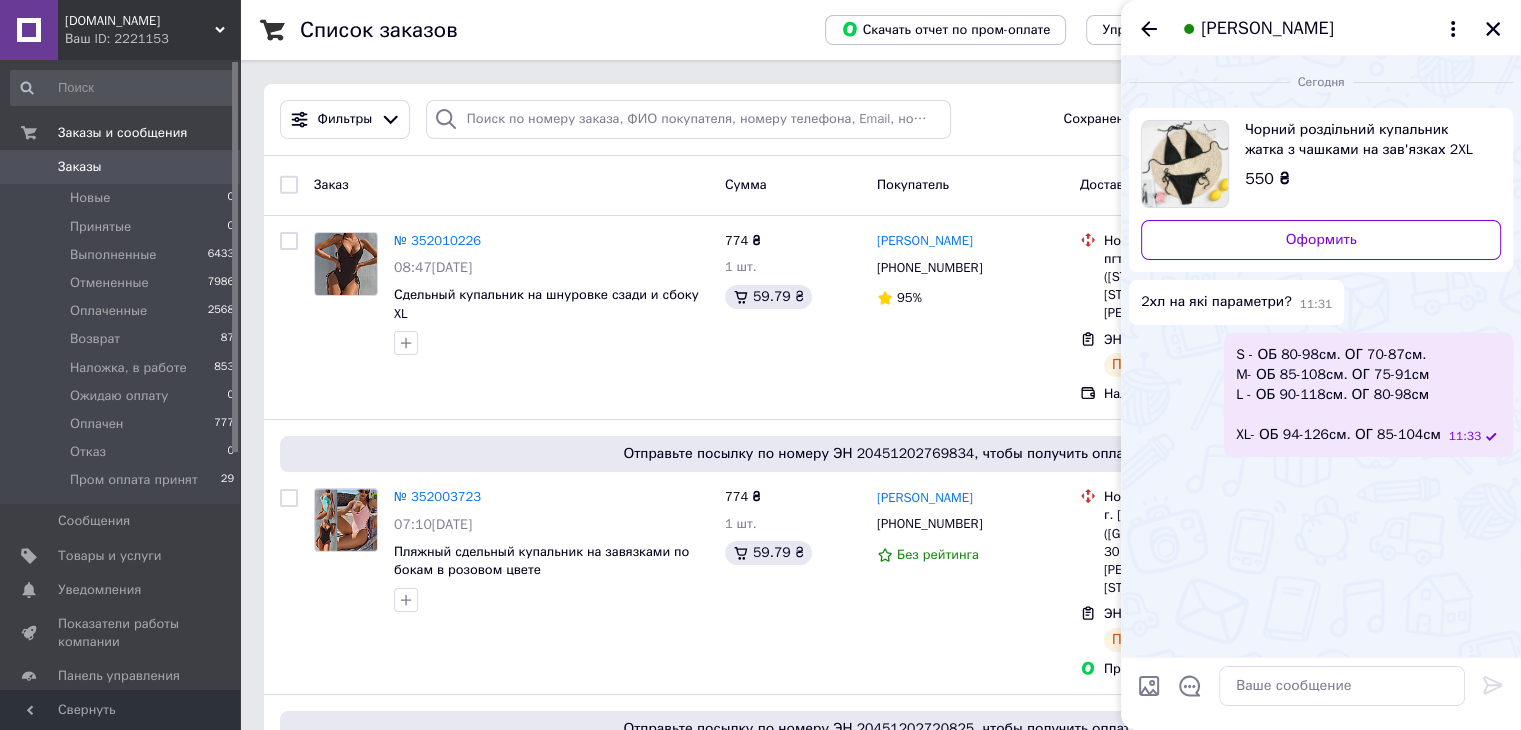 click on "[PERSON_NAME]" at bounding box center (1321, 28) 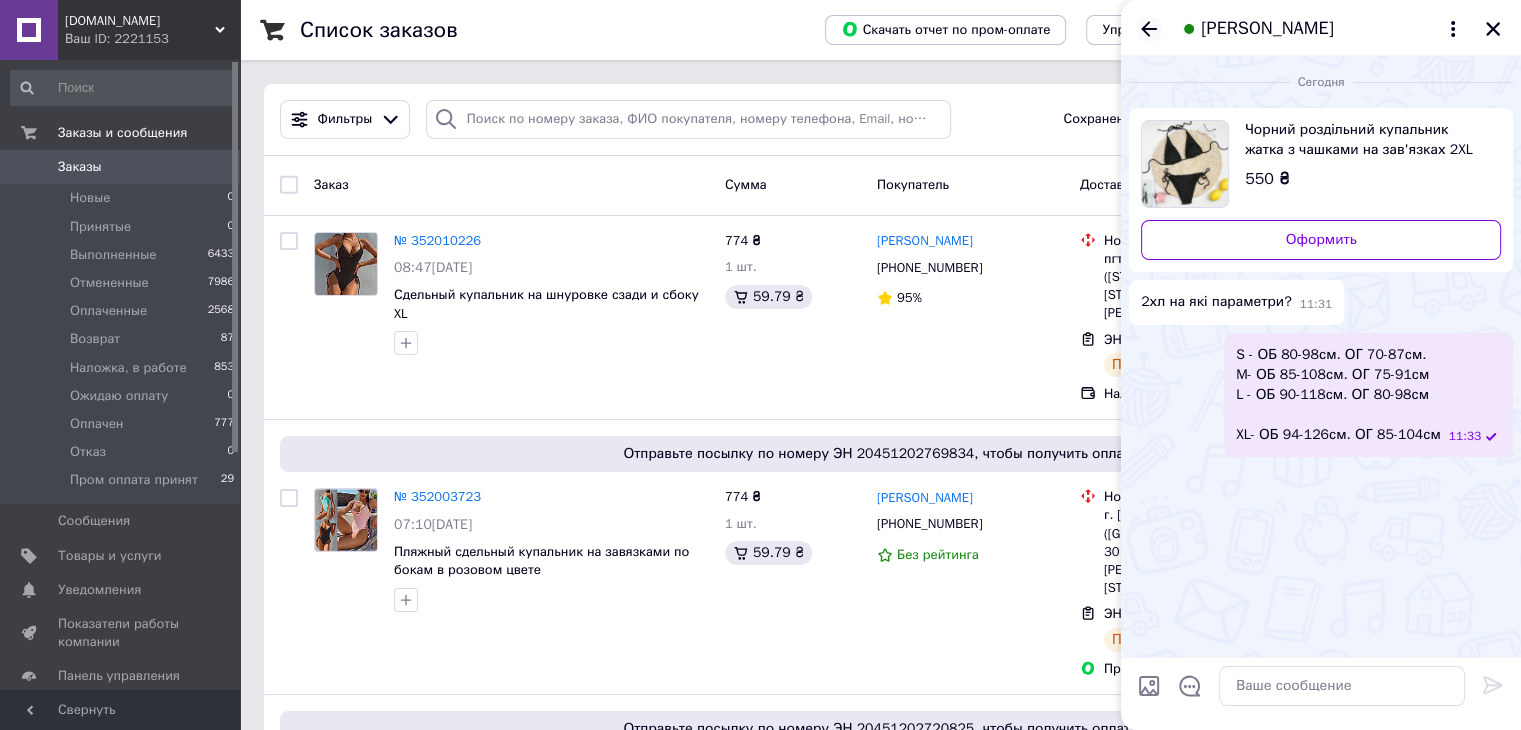 click at bounding box center (1149, 29) 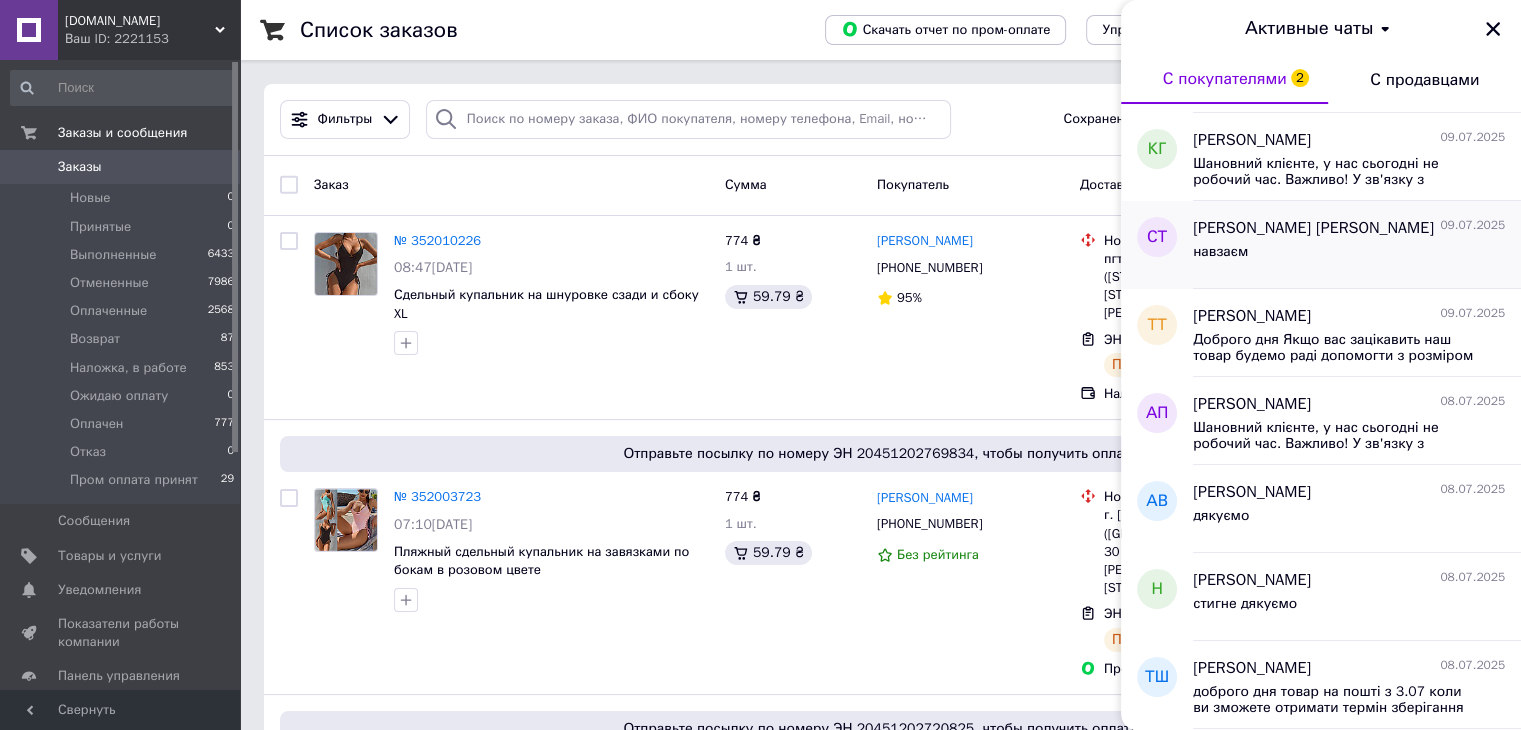 scroll, scrollTop: 788, scrollLeft: 0, axis: vertical 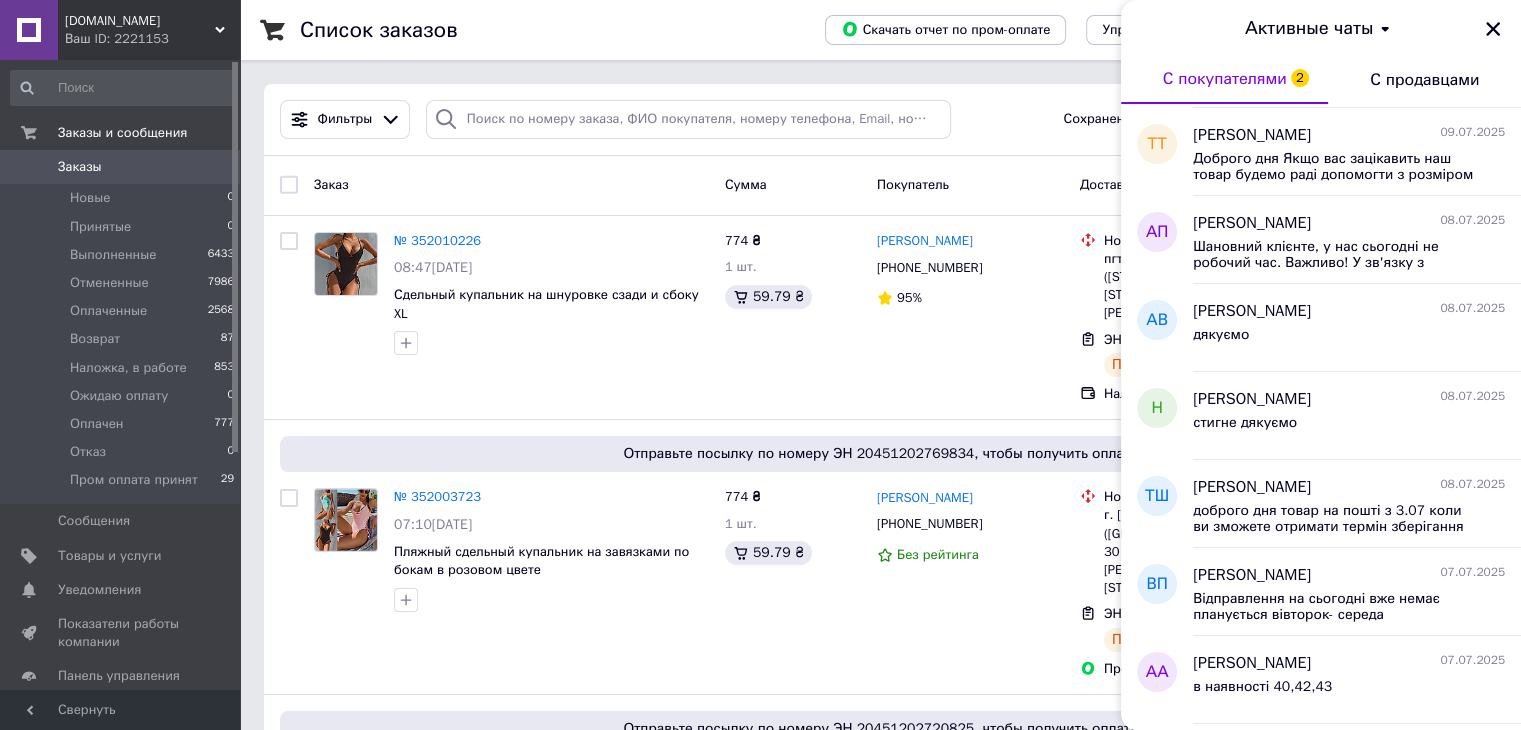 click on "[DOMAIN_NAME]" at bounding box center (140, 21) 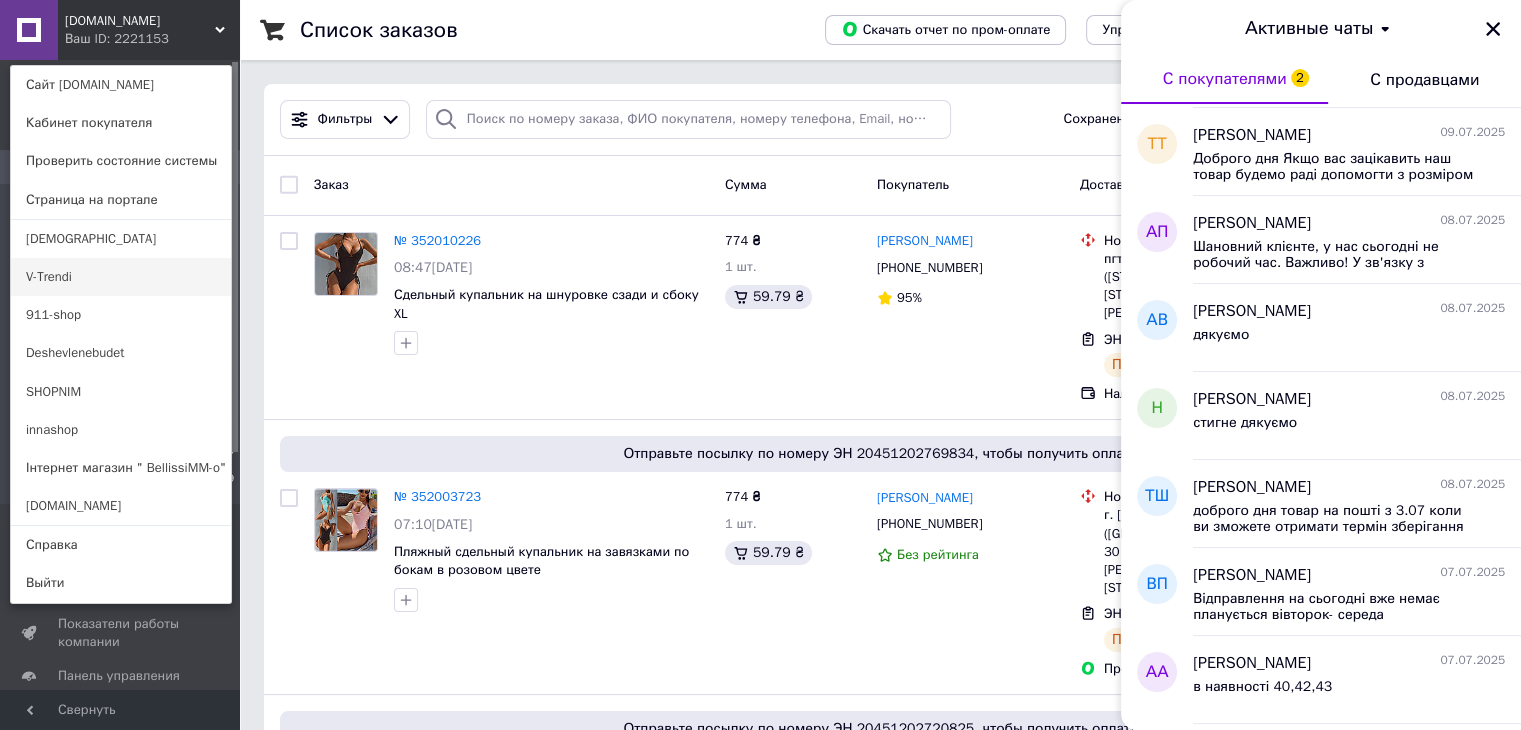 click on "V-Trendi" at bounding box center (121, 277) 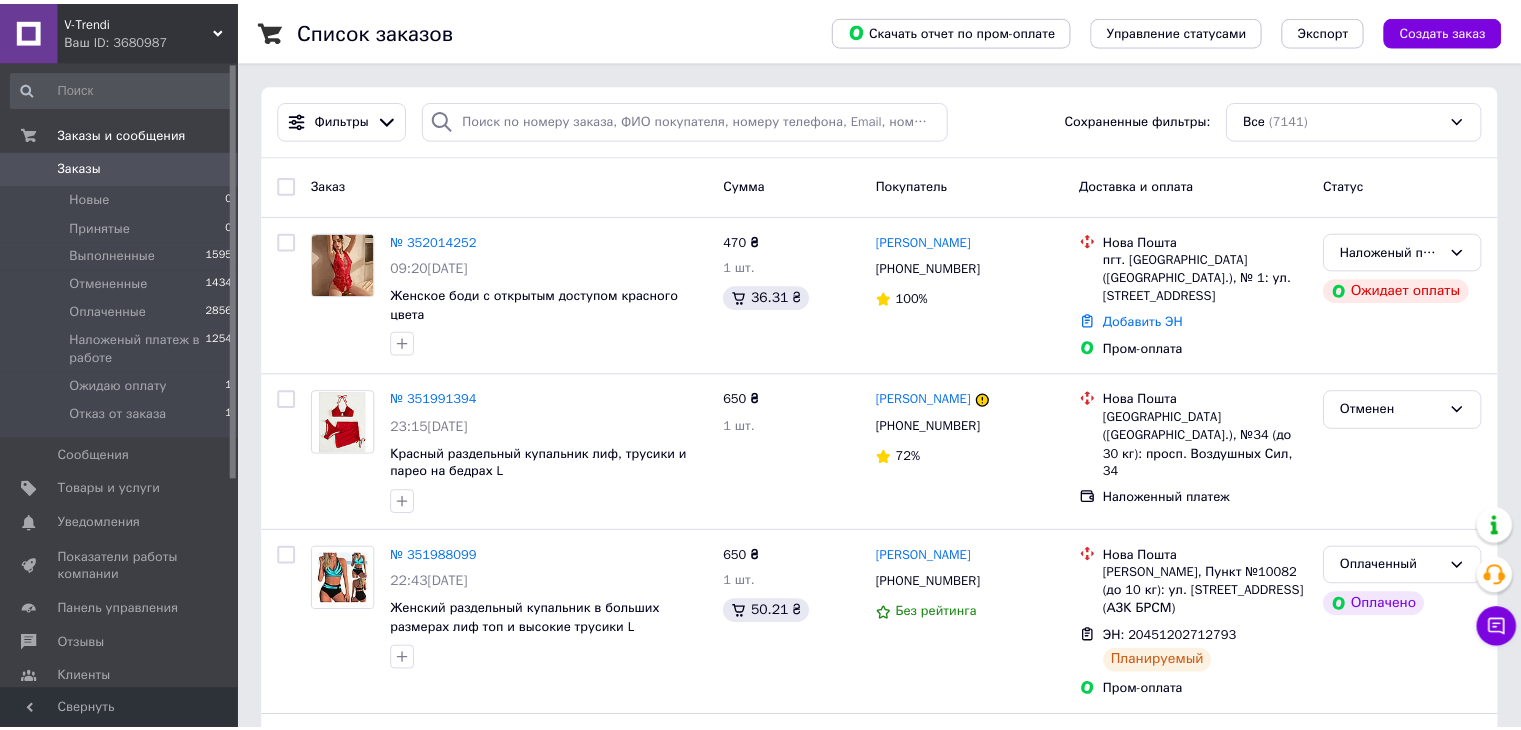 scroll, scrollTop: 0, scrollLeft: 0, axis: both 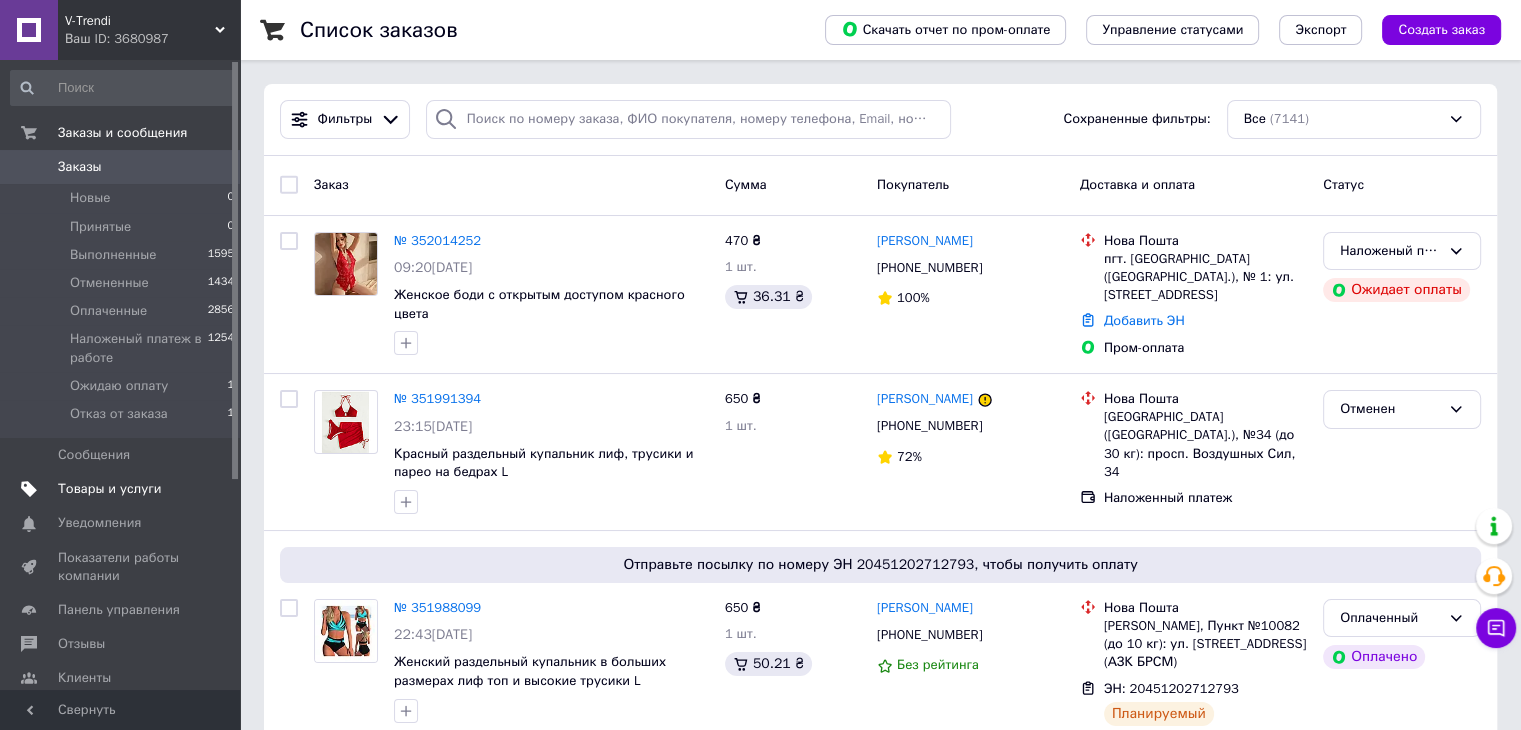 click on "Товары и услуги" at bounding box center [110, 489] 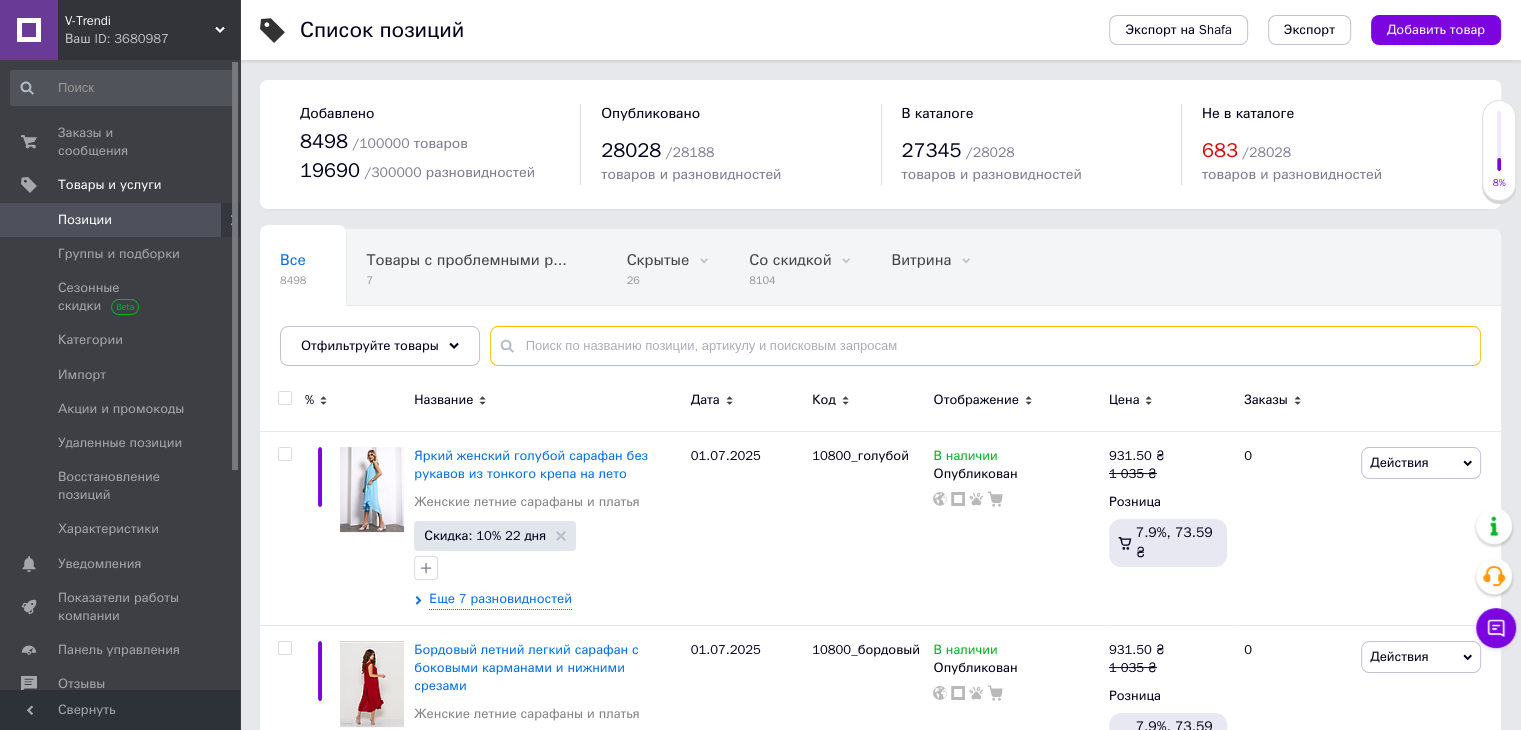 click at bounding box center [985, 346] 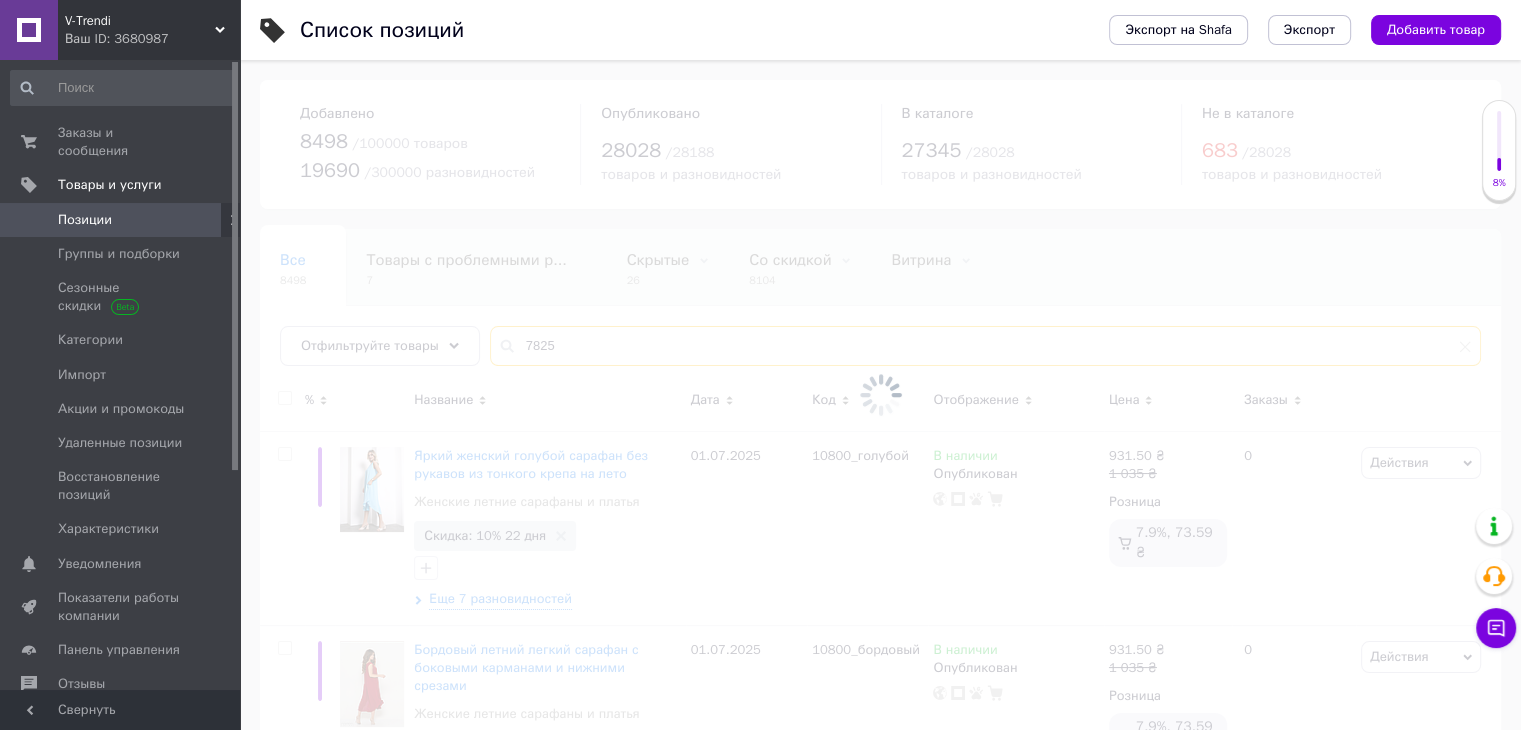 type on "7825" 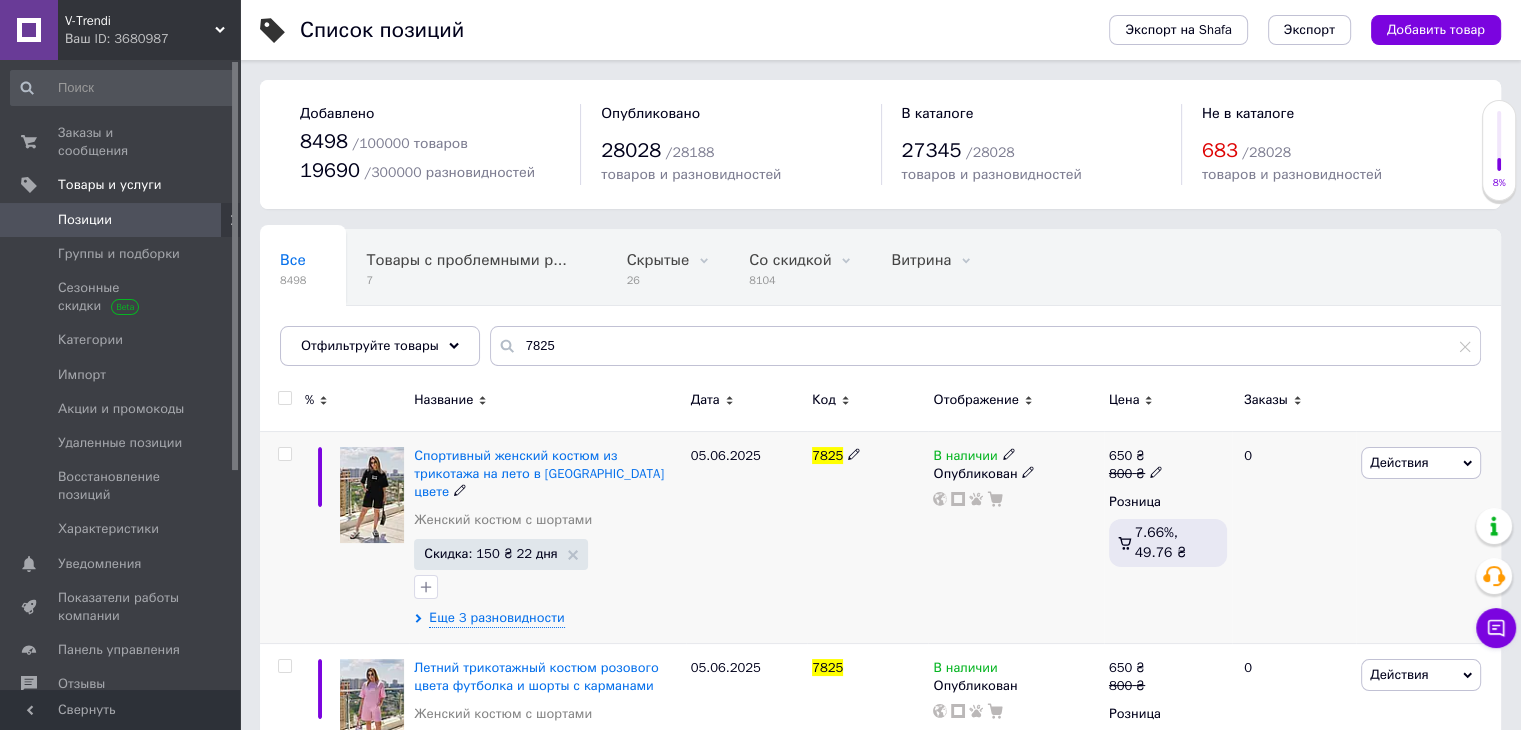 click on "Действия" at bounding box center (1399, 462) 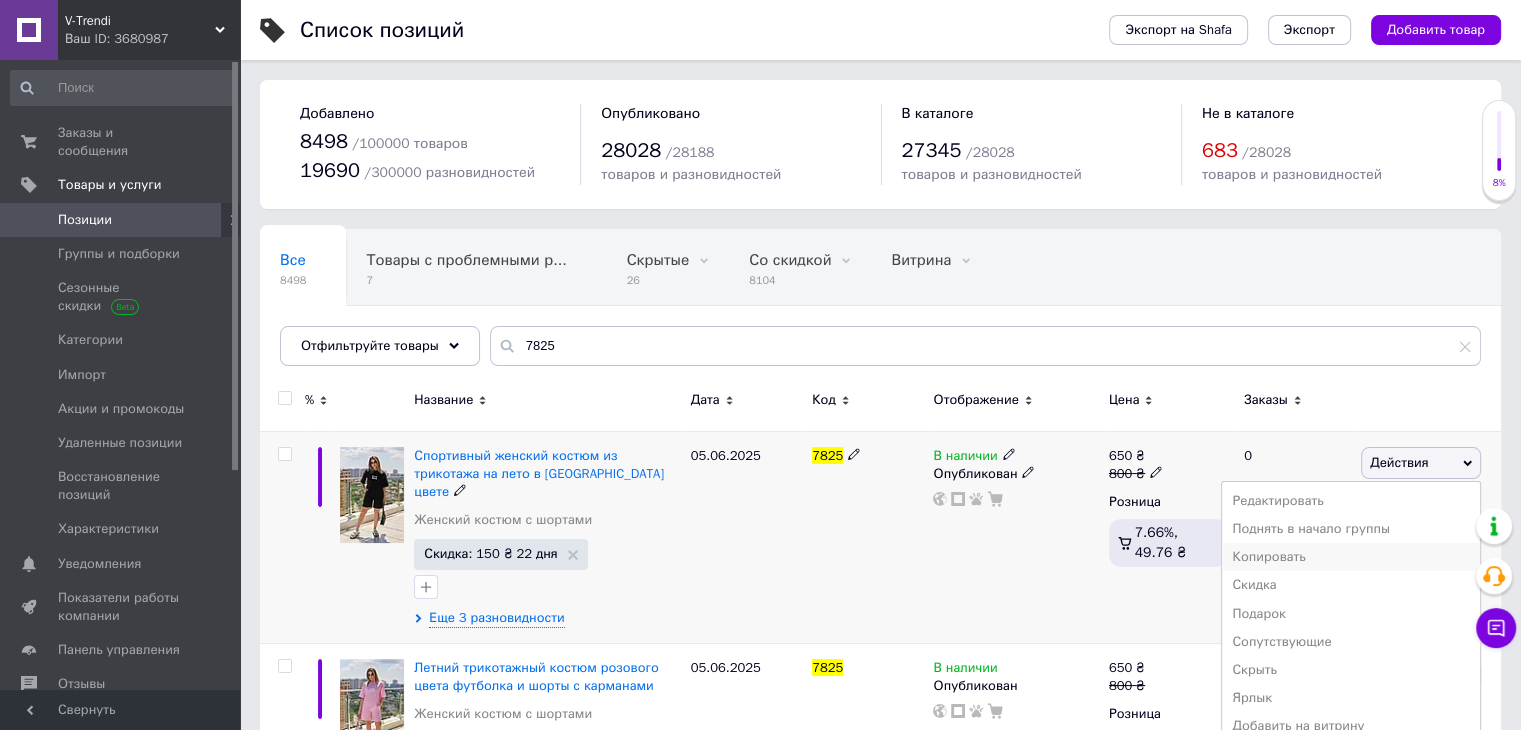 click on "Копировать" at bounding box center (1351, 557) 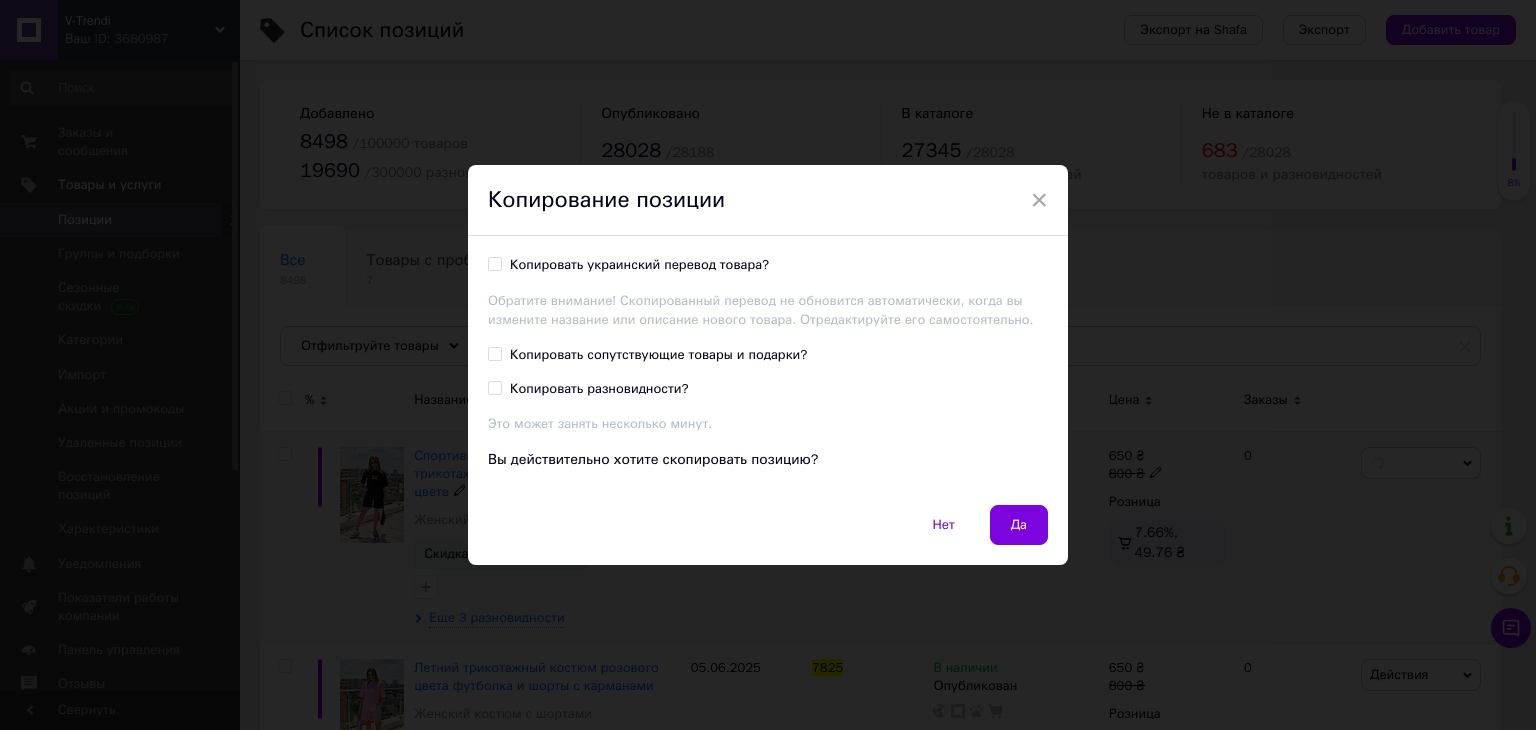 click on "Копировать украинский перевод товара?" at bounding box center [494, 263] 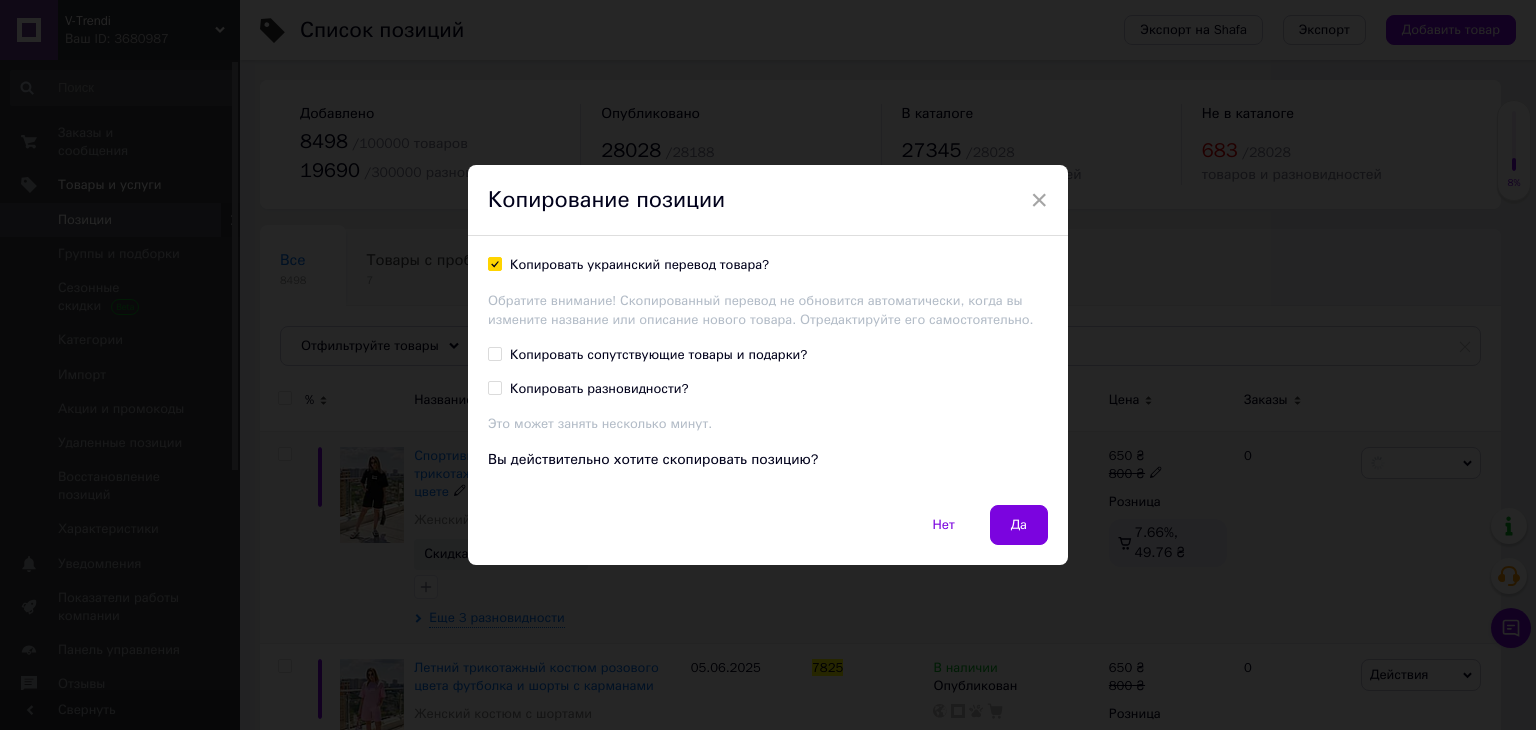 checkbox on "true" 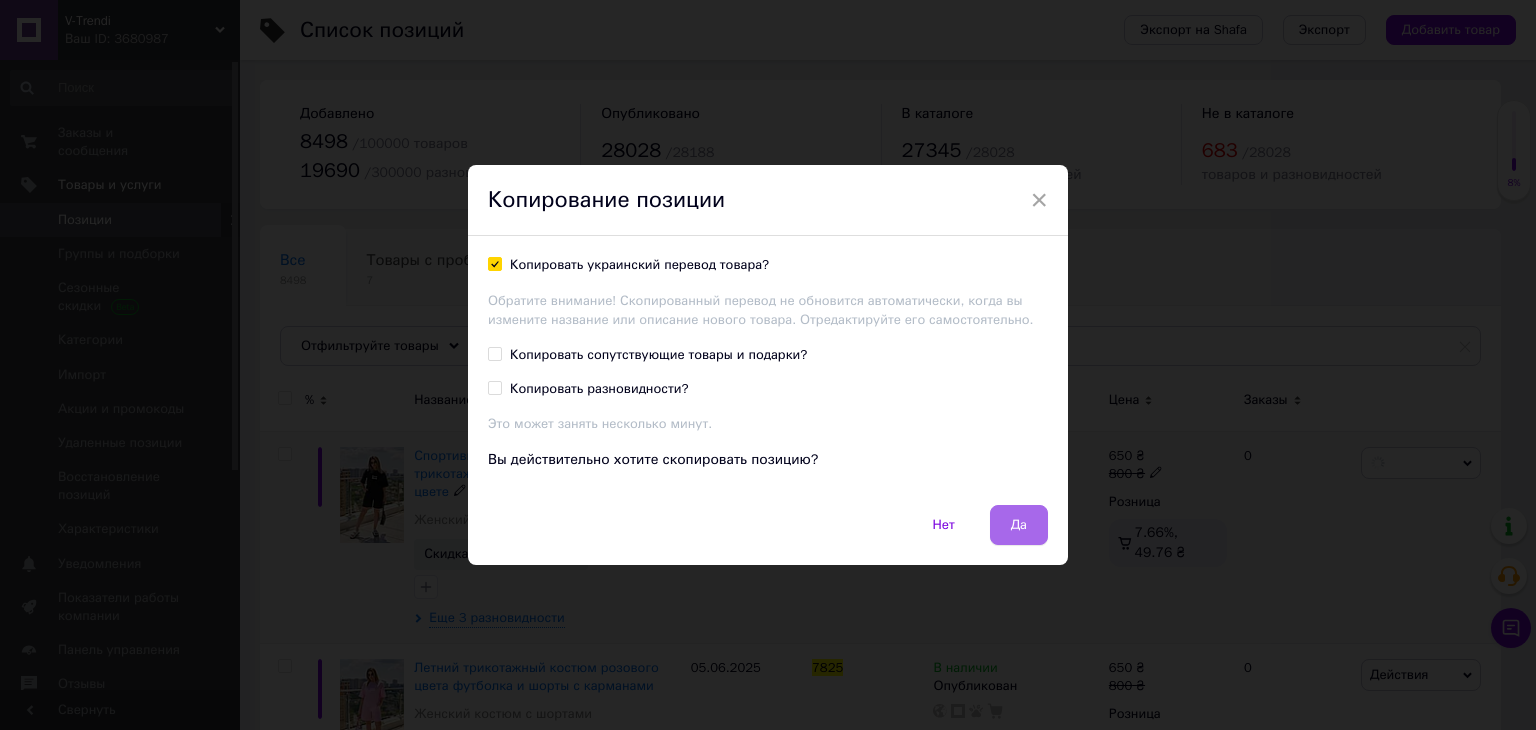 click on "Да" at bounding box center [1019, 525] 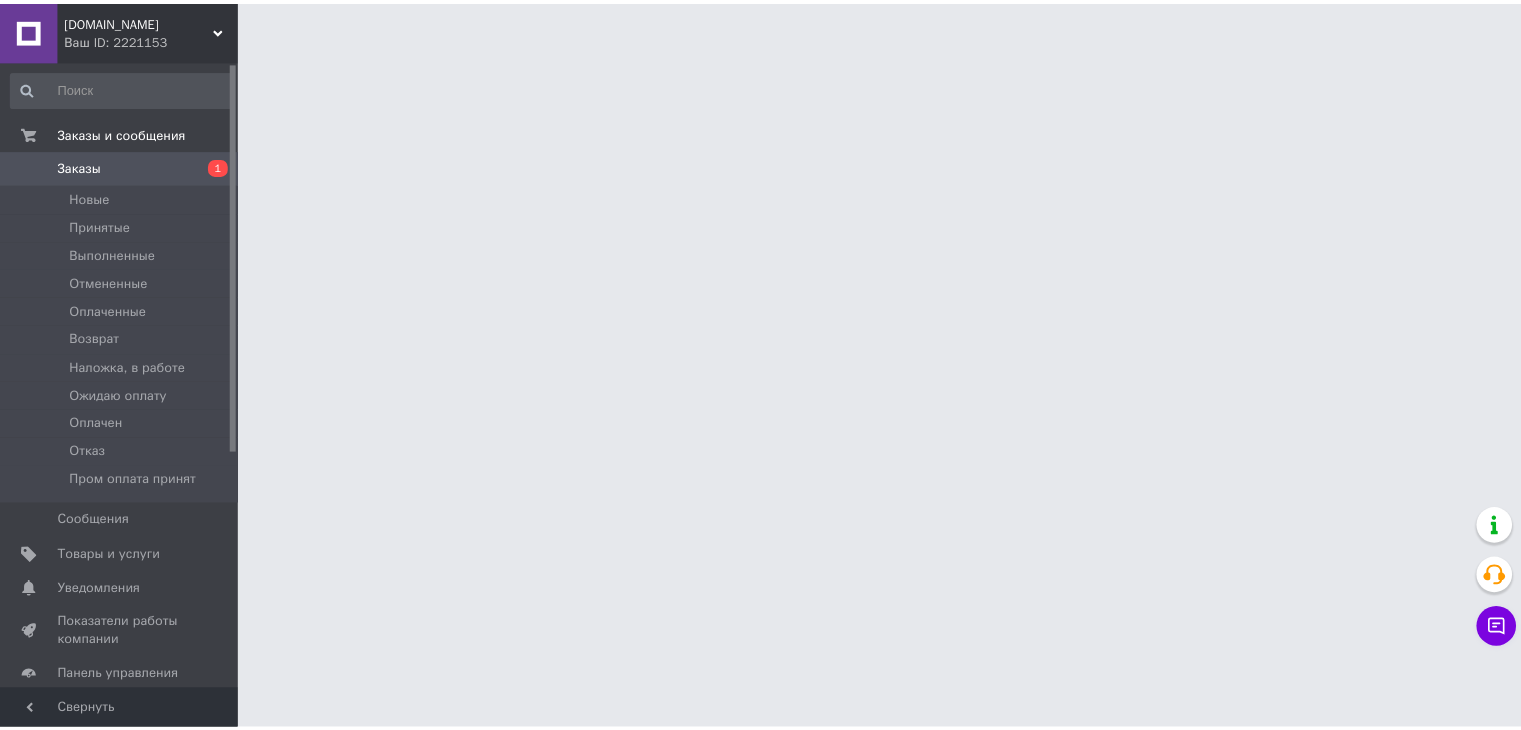 scroll, scrollTop: 0, scrollLeft: 0, axis: both 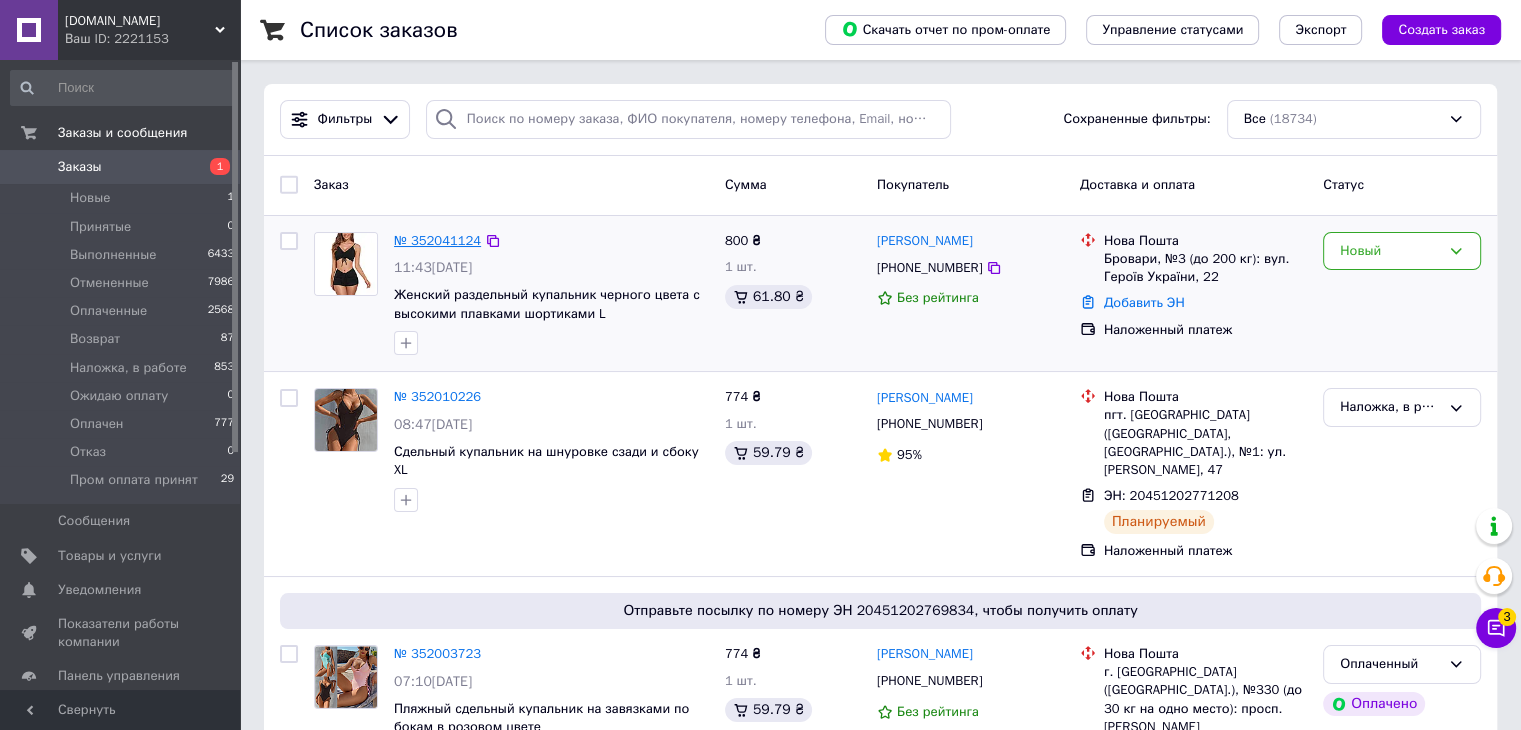 click on "№ 352041124" at bounding box center (437, 240) 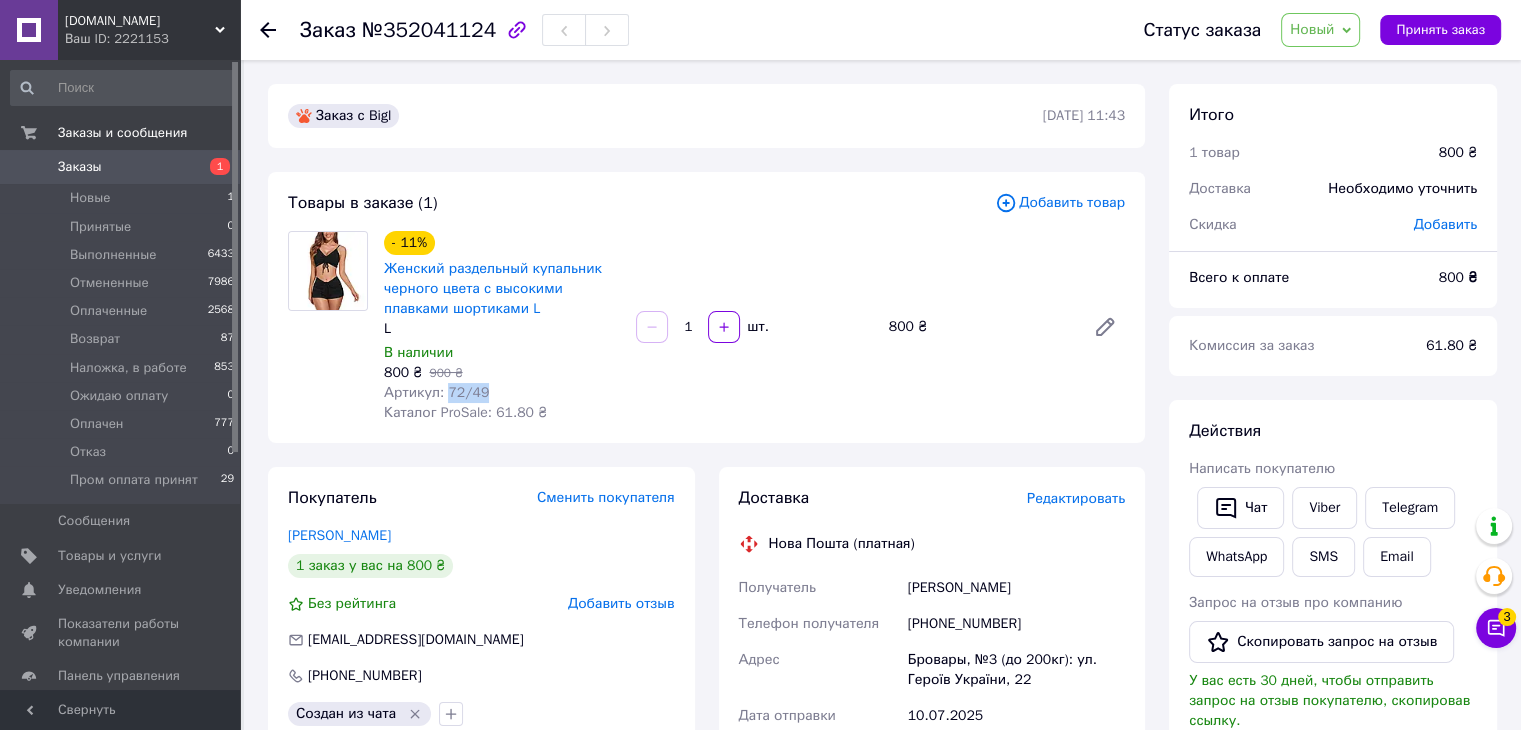 drag, startPoint x: 444, startPoint y: 387, endPoint x: 488, endPoint y: 389, distance: 44.04543 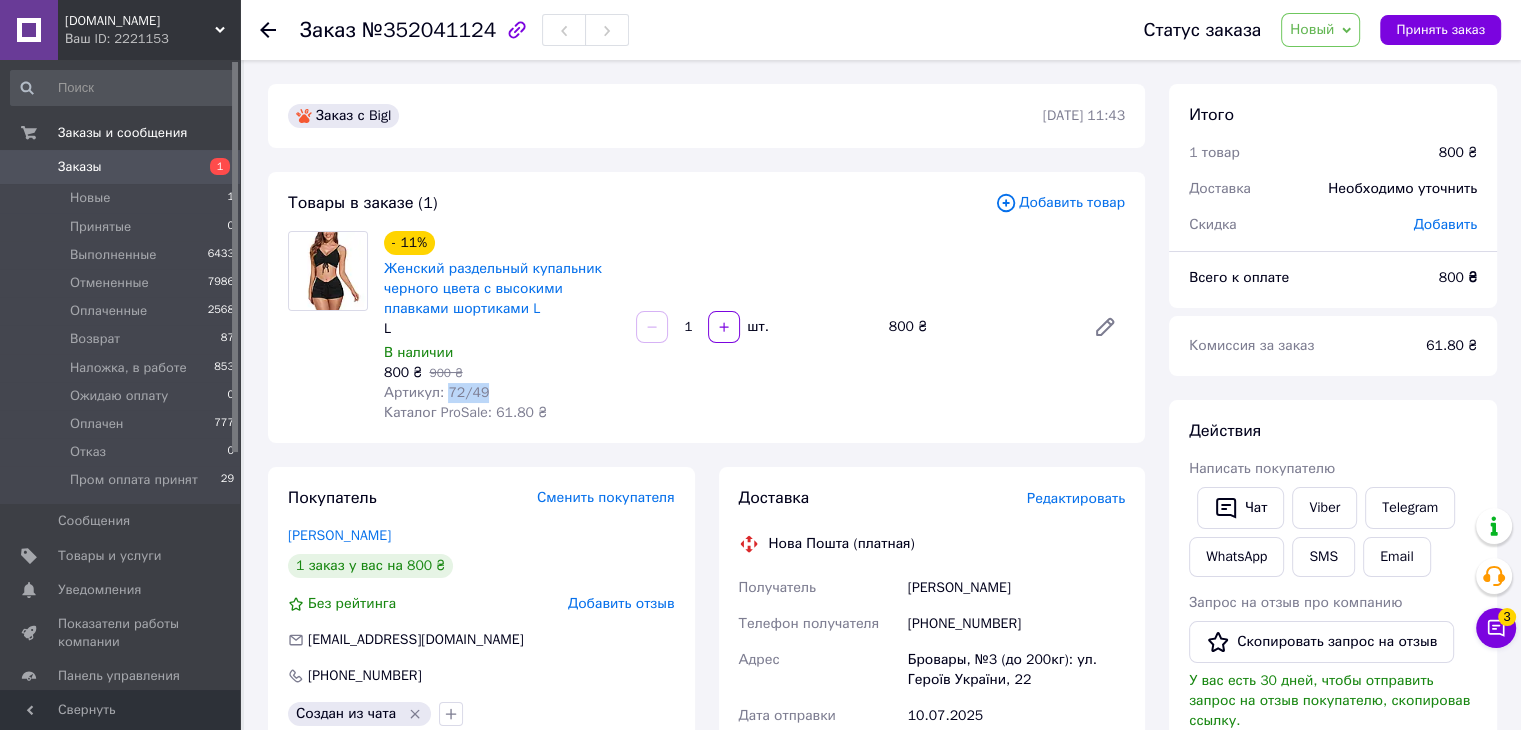 copy on "72/49" 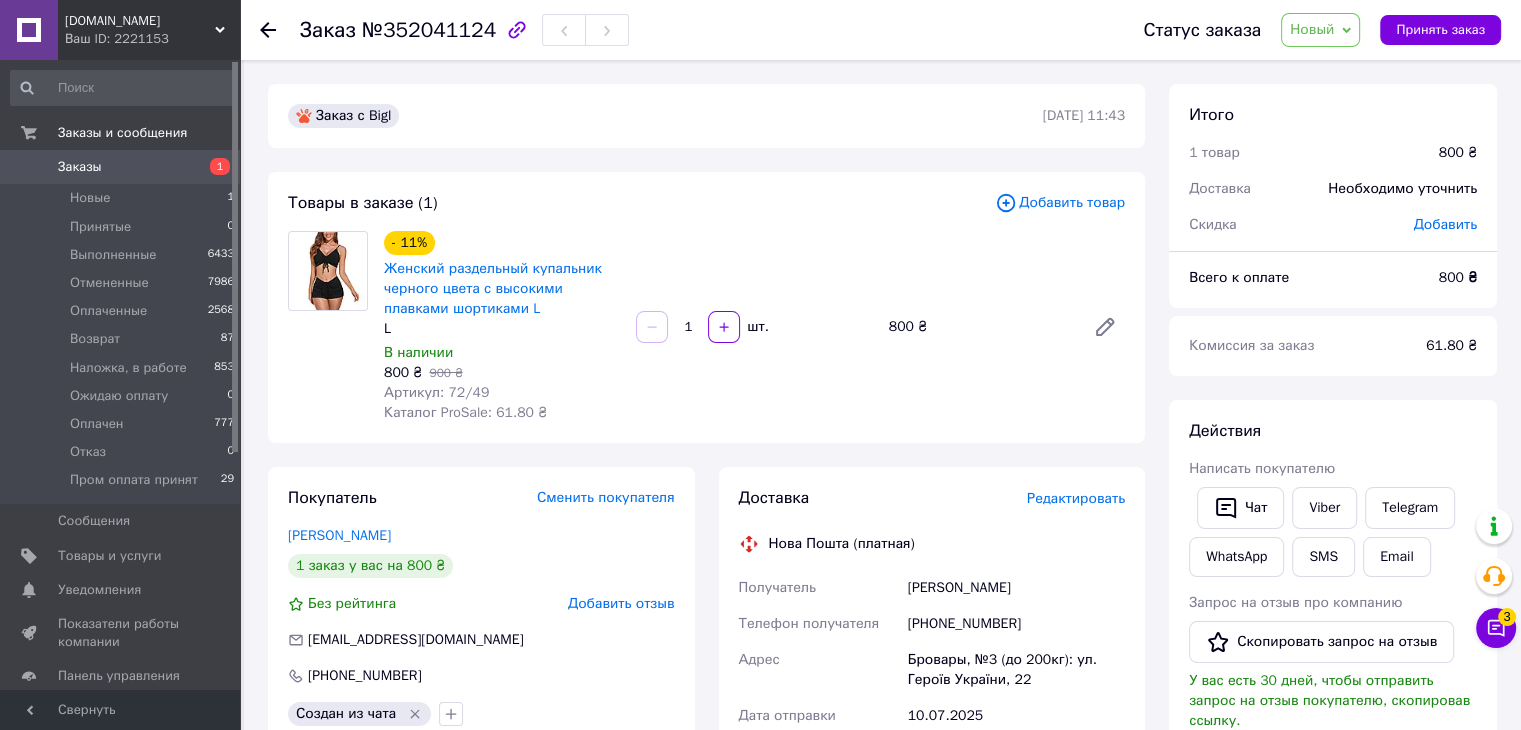 drag, startPoint x: 444, startPoint y: 421, endPoint x: 449, endPoint y: 398, distance: 23.537205 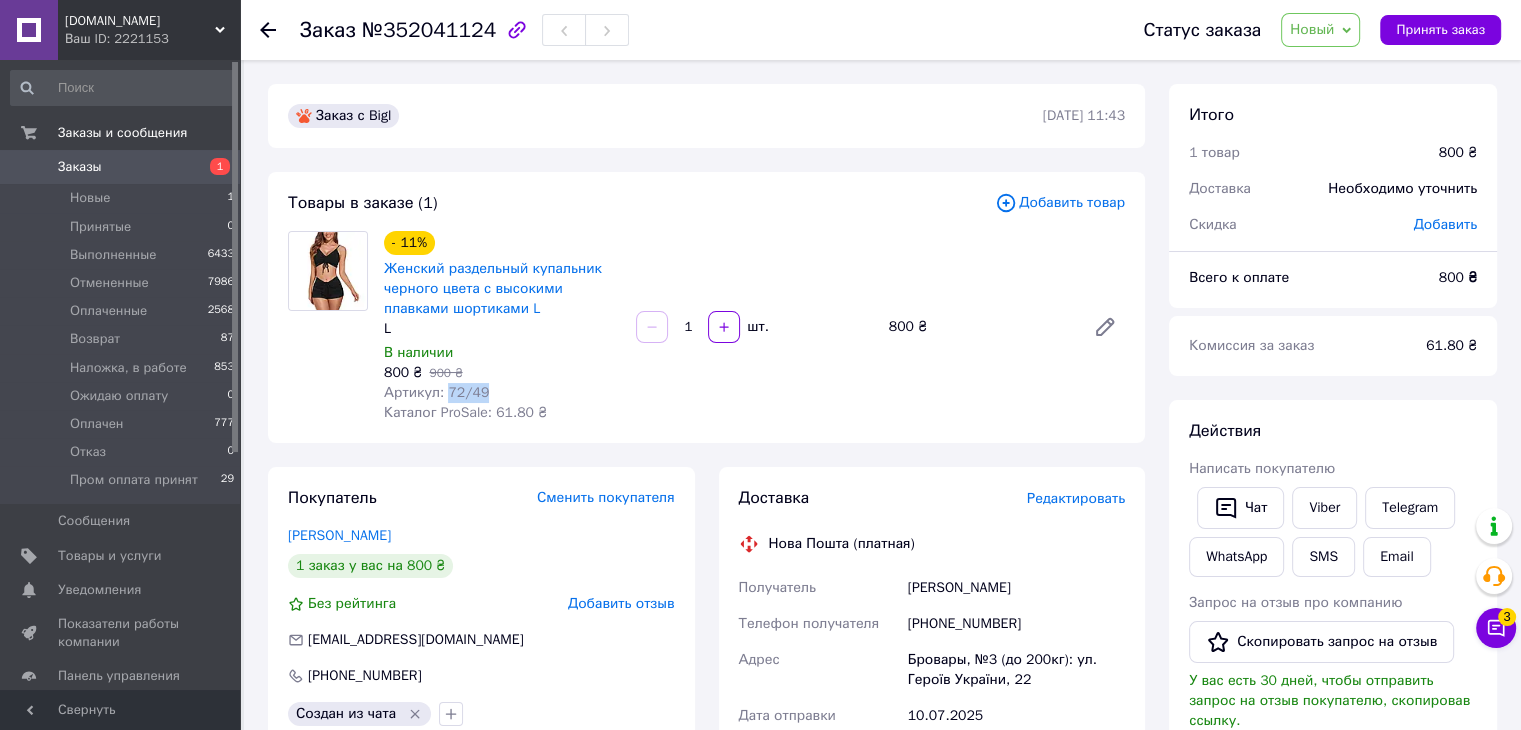 drag, startPoint x: 444, startPoint y: 388, endPoint x: 484, endPoint y: 388, distance: 40 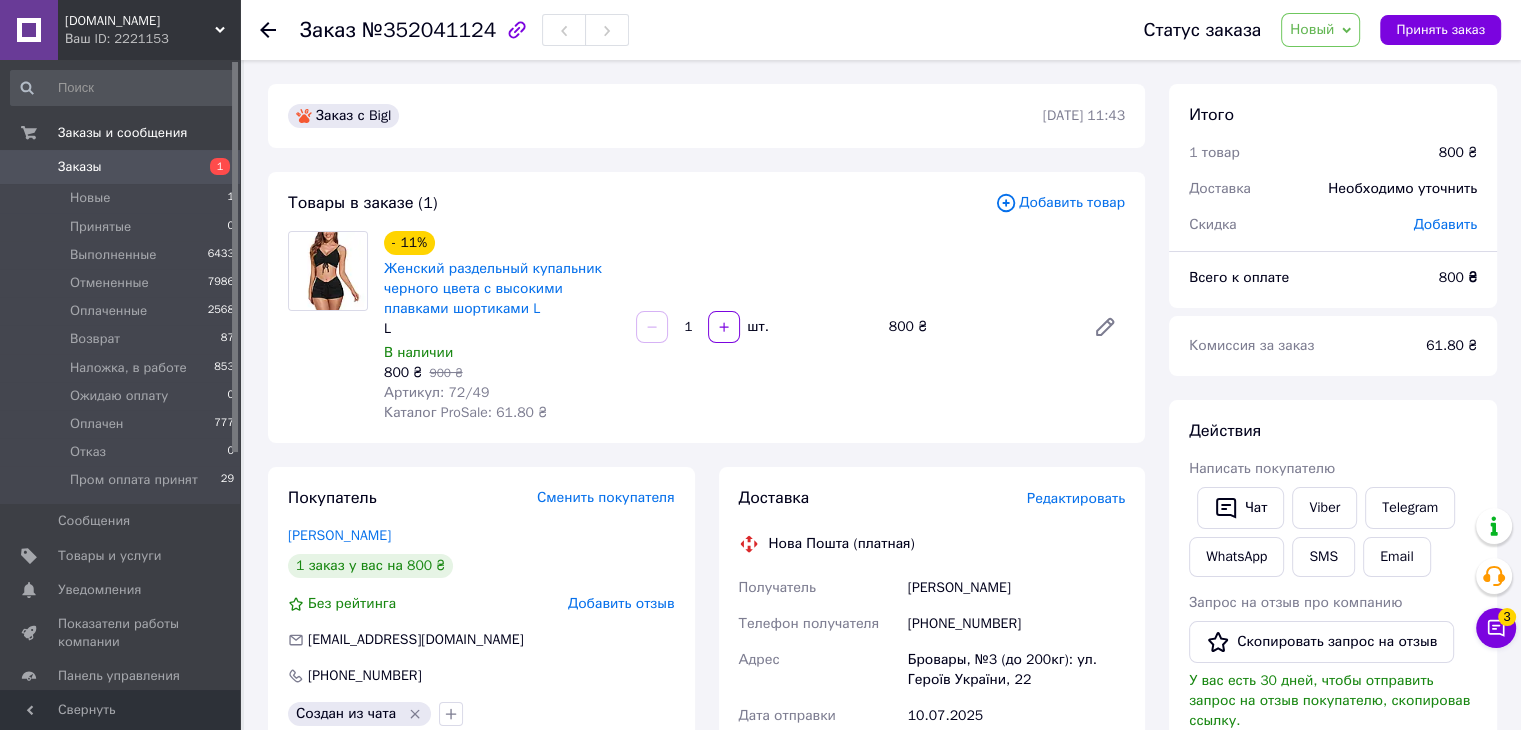 click on "Покупатель Сменить покупателя [PERSON_NAME] 1 заказ у вас на 800 ₴ Без рейтинга   Добавить отзыв [EMAIL_ADDRESS][DOMAIN_NAME] [PHONE_NUMBER] Создан из чата   Оплата Наложенный платеж" at bounding box center (481, 827) 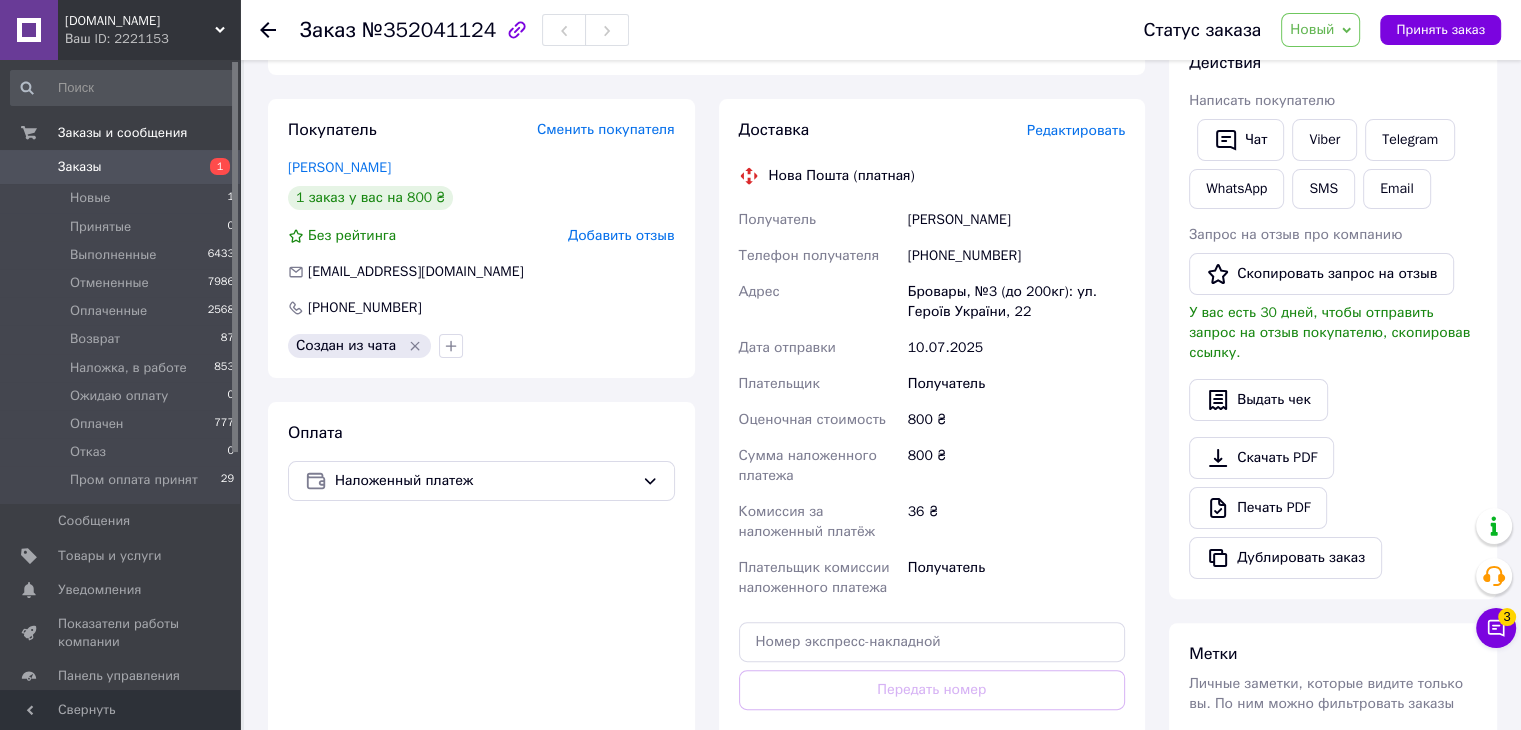 scroll, scrollTop: 400, scrollLeft: 0, axis: vertical 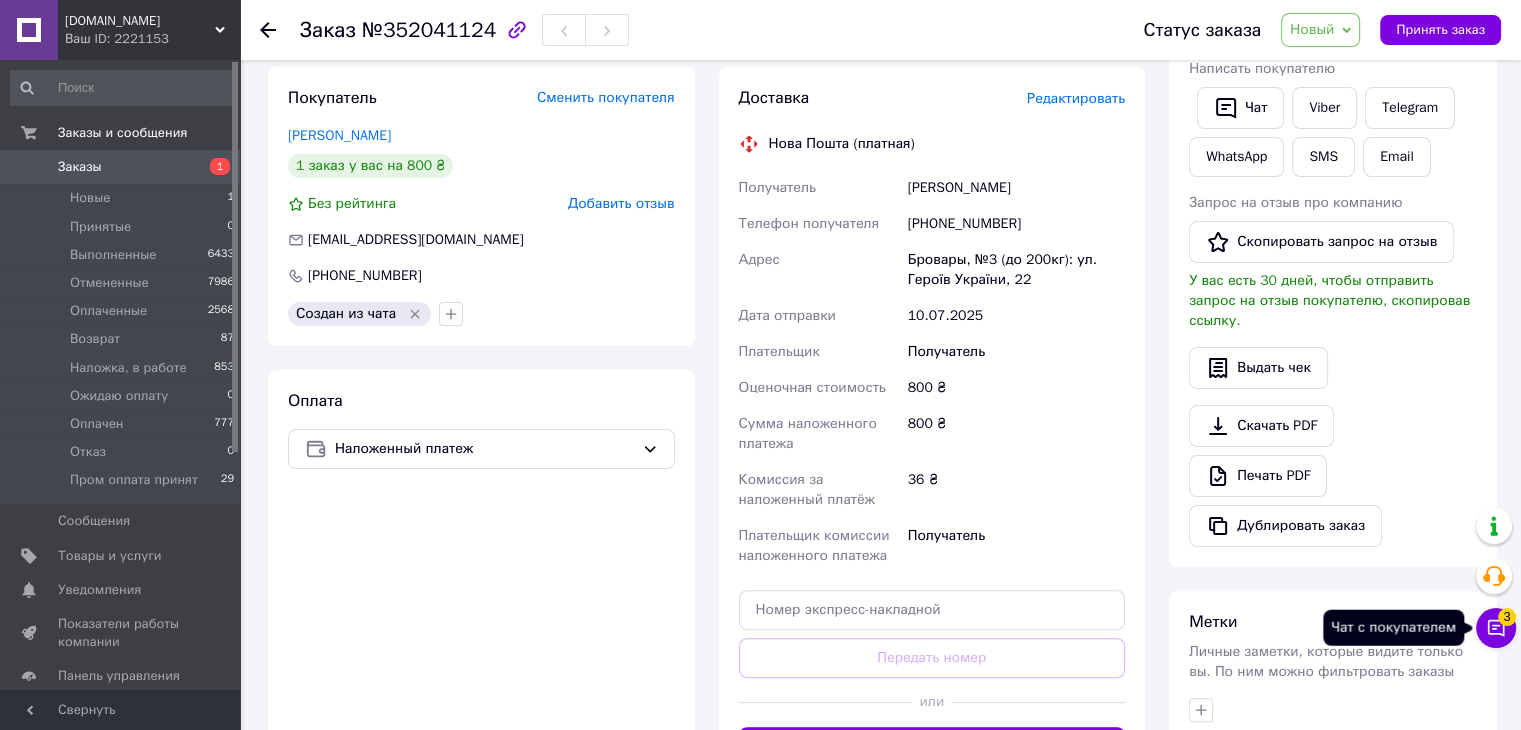 click 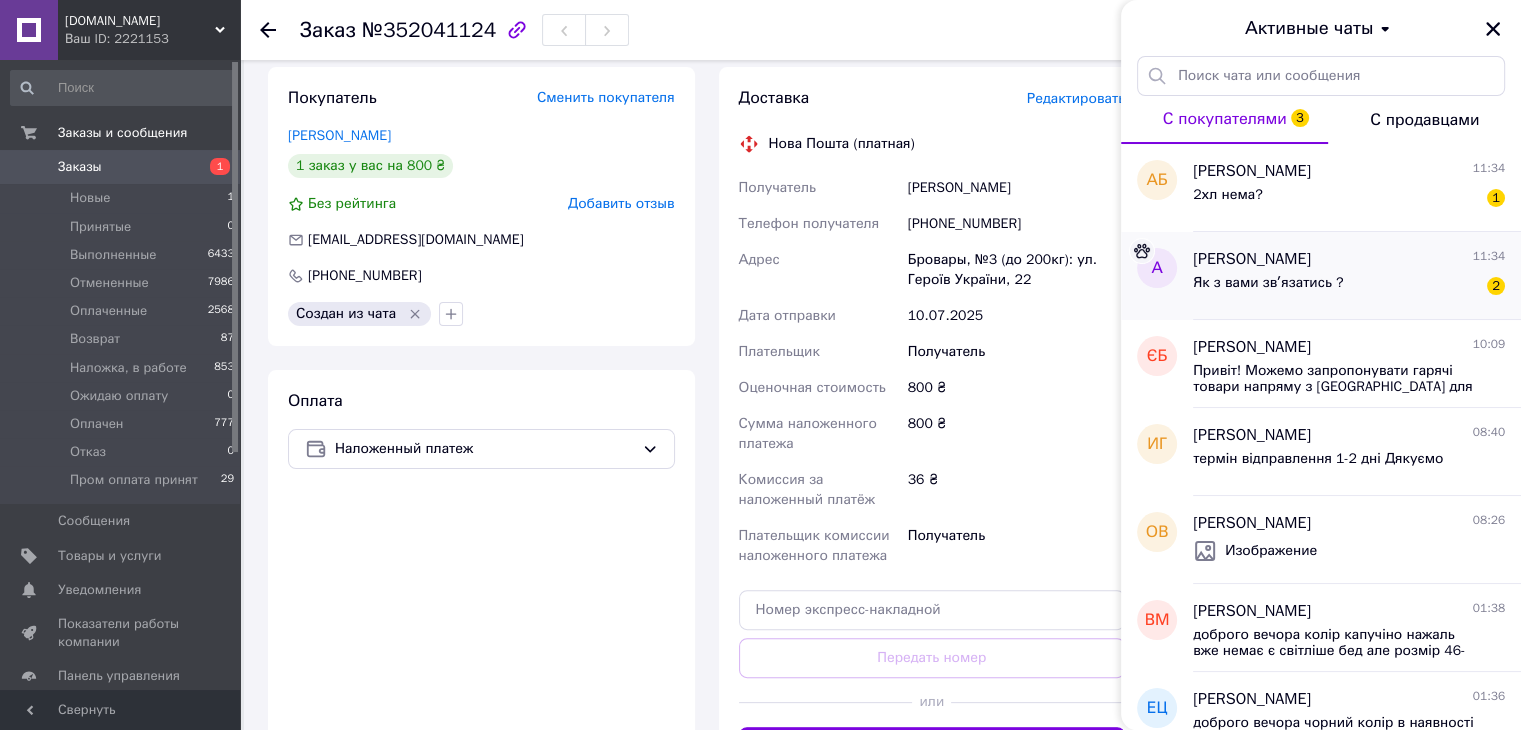 click on "Як з вами звʼязатись ?" at bounding box center (1268, 289) 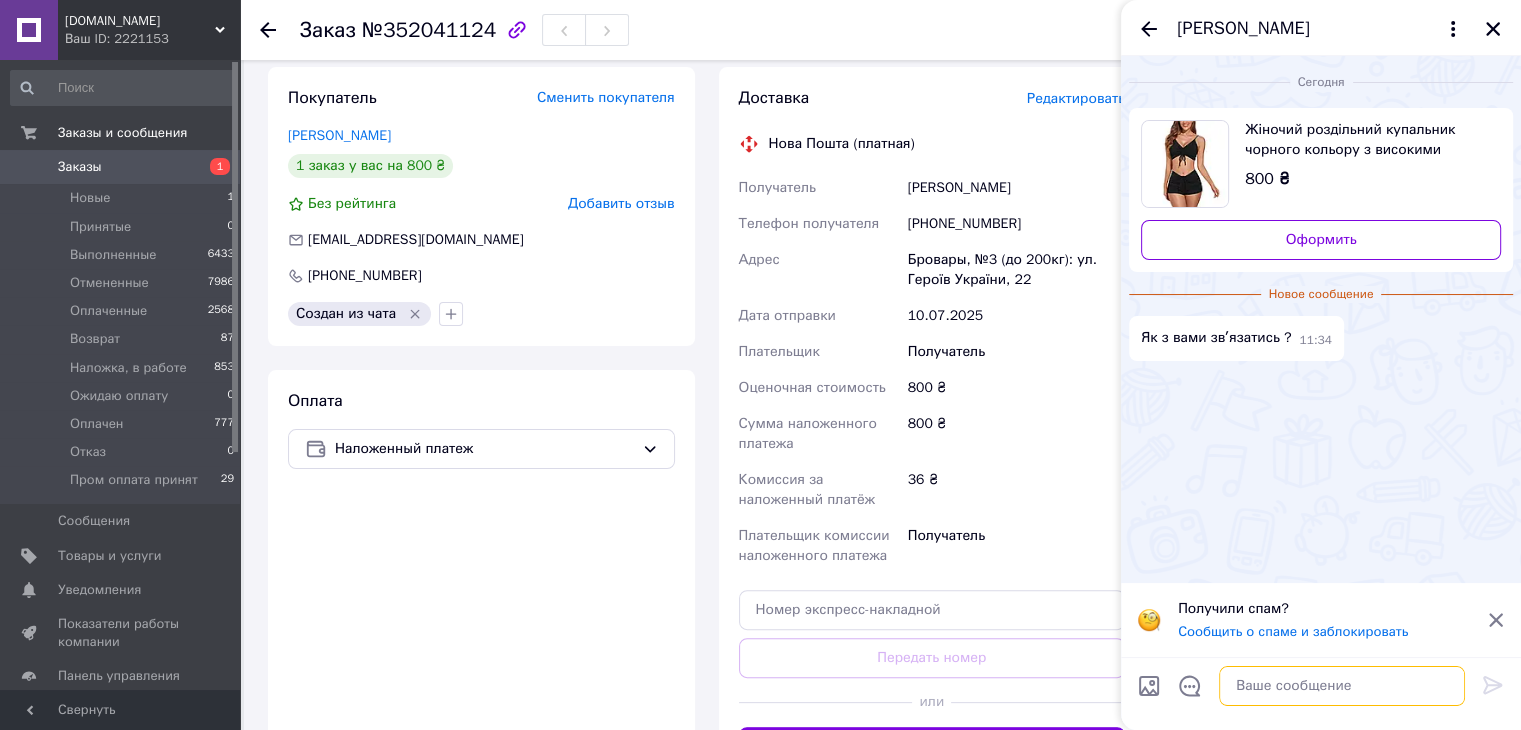 click at bounding box center (1342, 686) 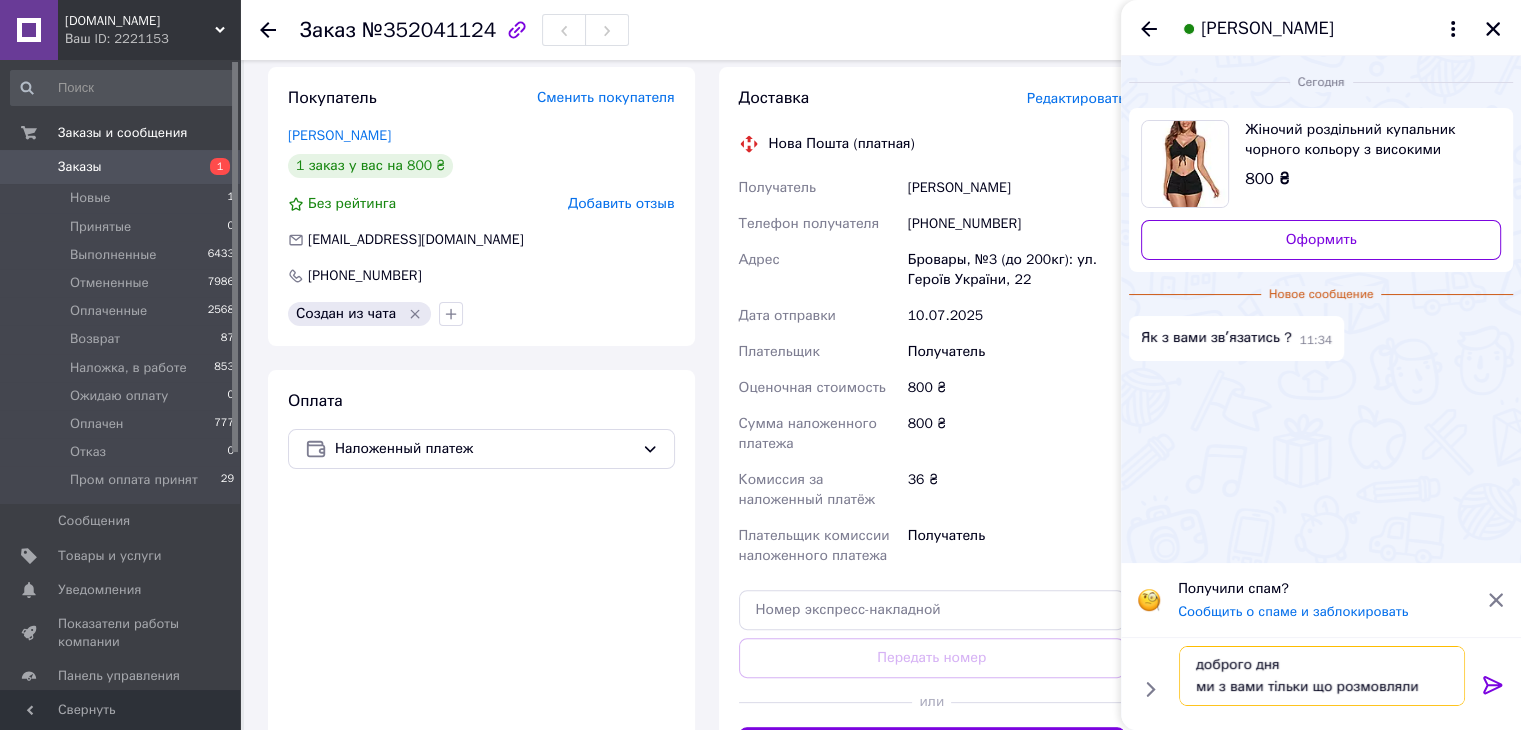 scroll, scrollTop: 13, scrollLeft: 0, axis: vertical 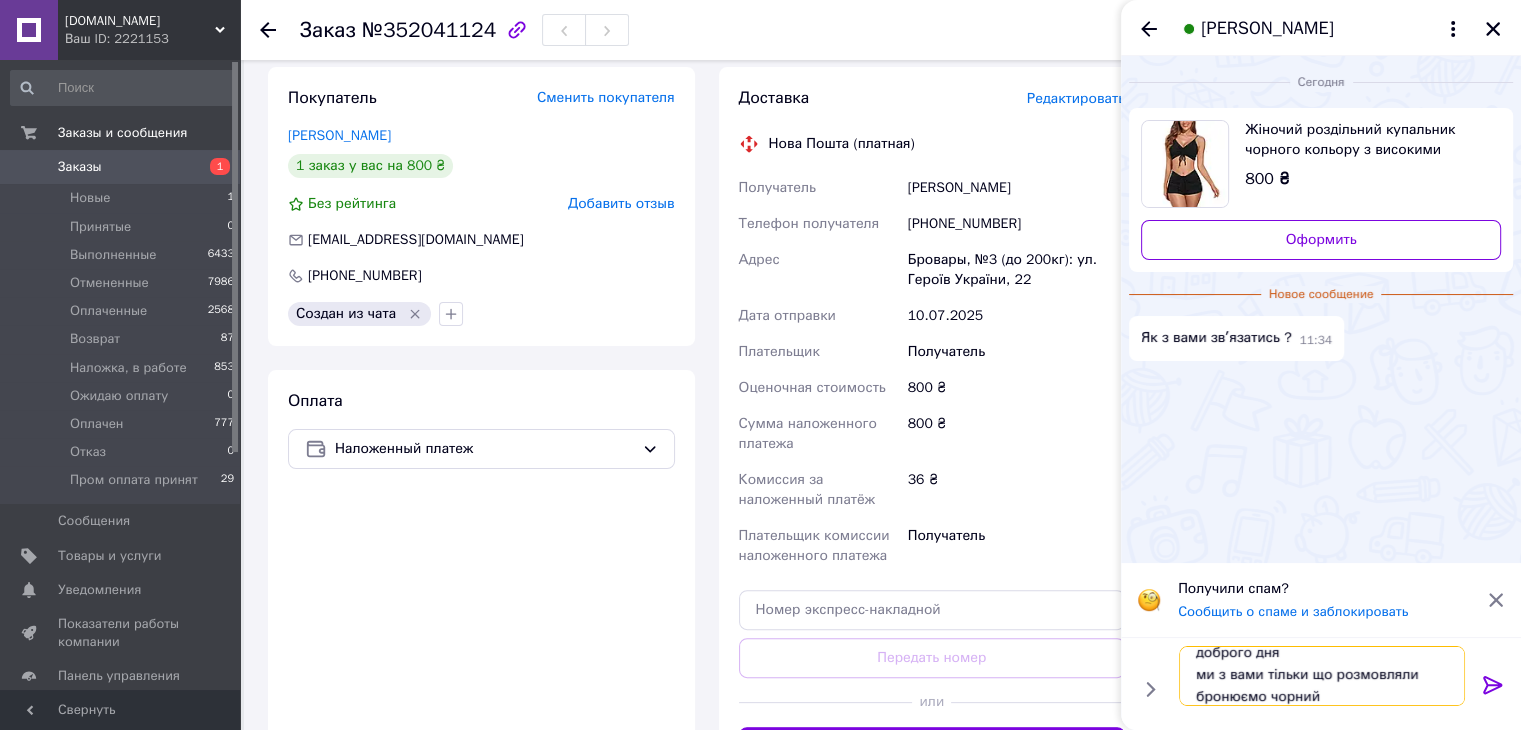 type on "доброго дня
ми з вами тільки що розмовляли
бронюємо чорний М" 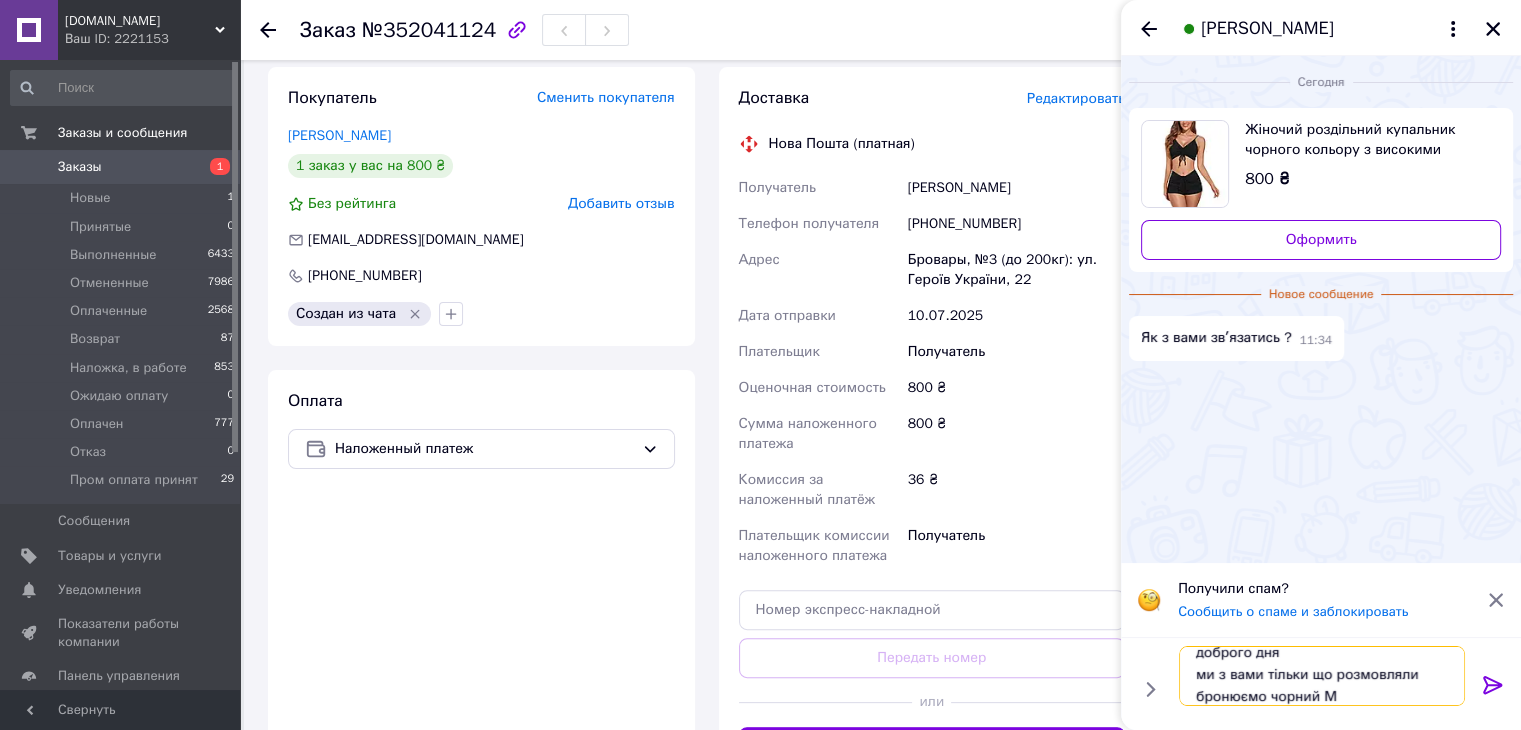 type 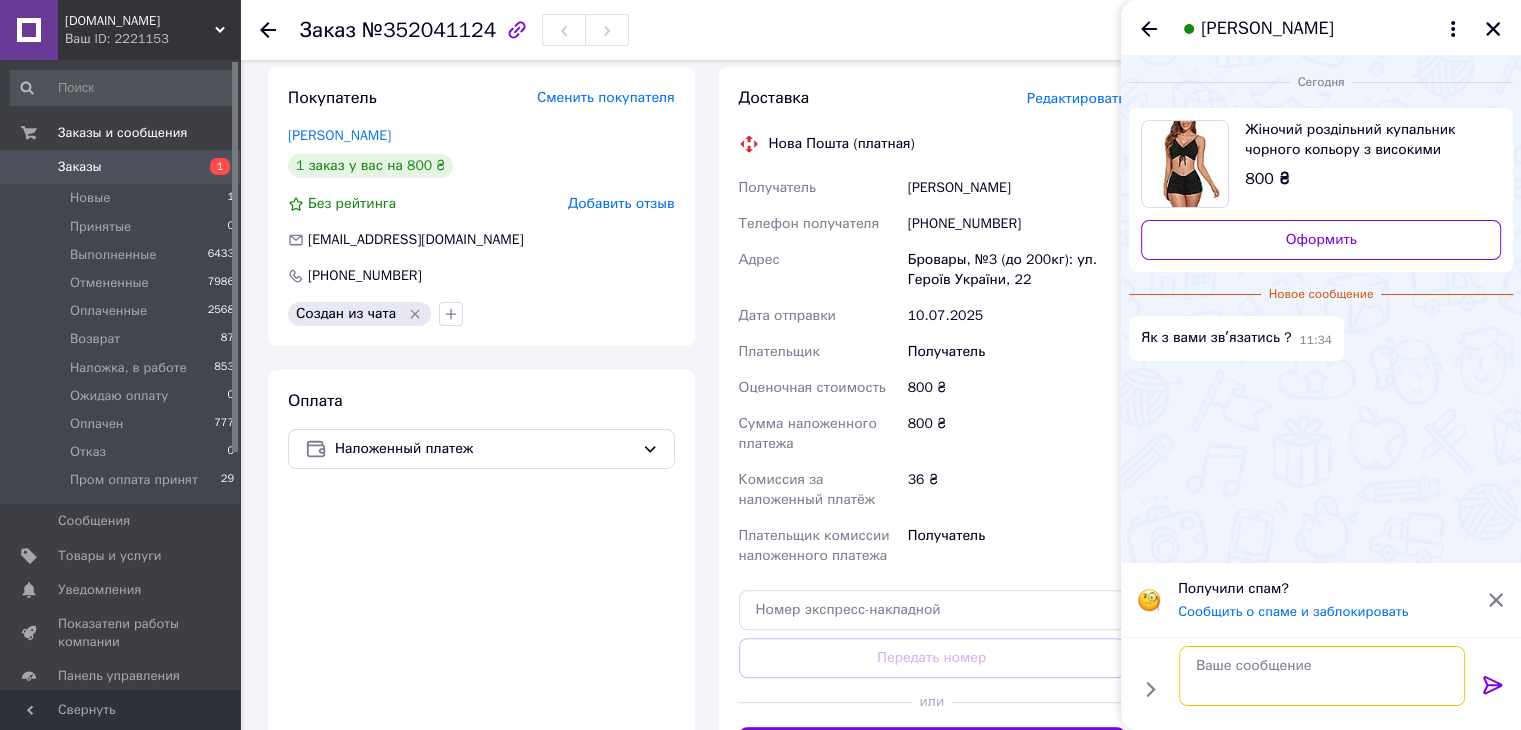 scroll, scrollTop: 0, scrollLeft: 0, axis: both 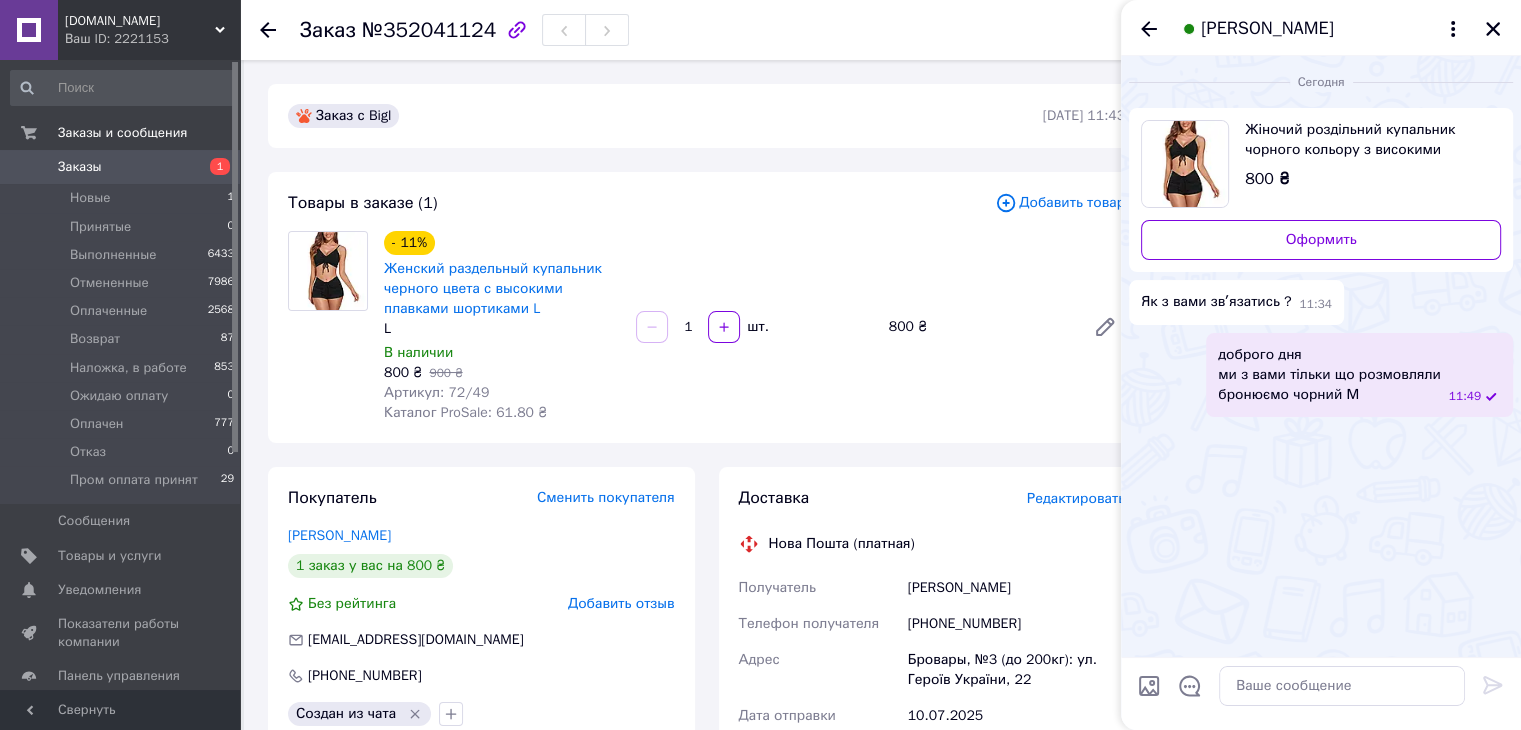 click on "Артикул: 72/49" at bounding box center (502, 393) 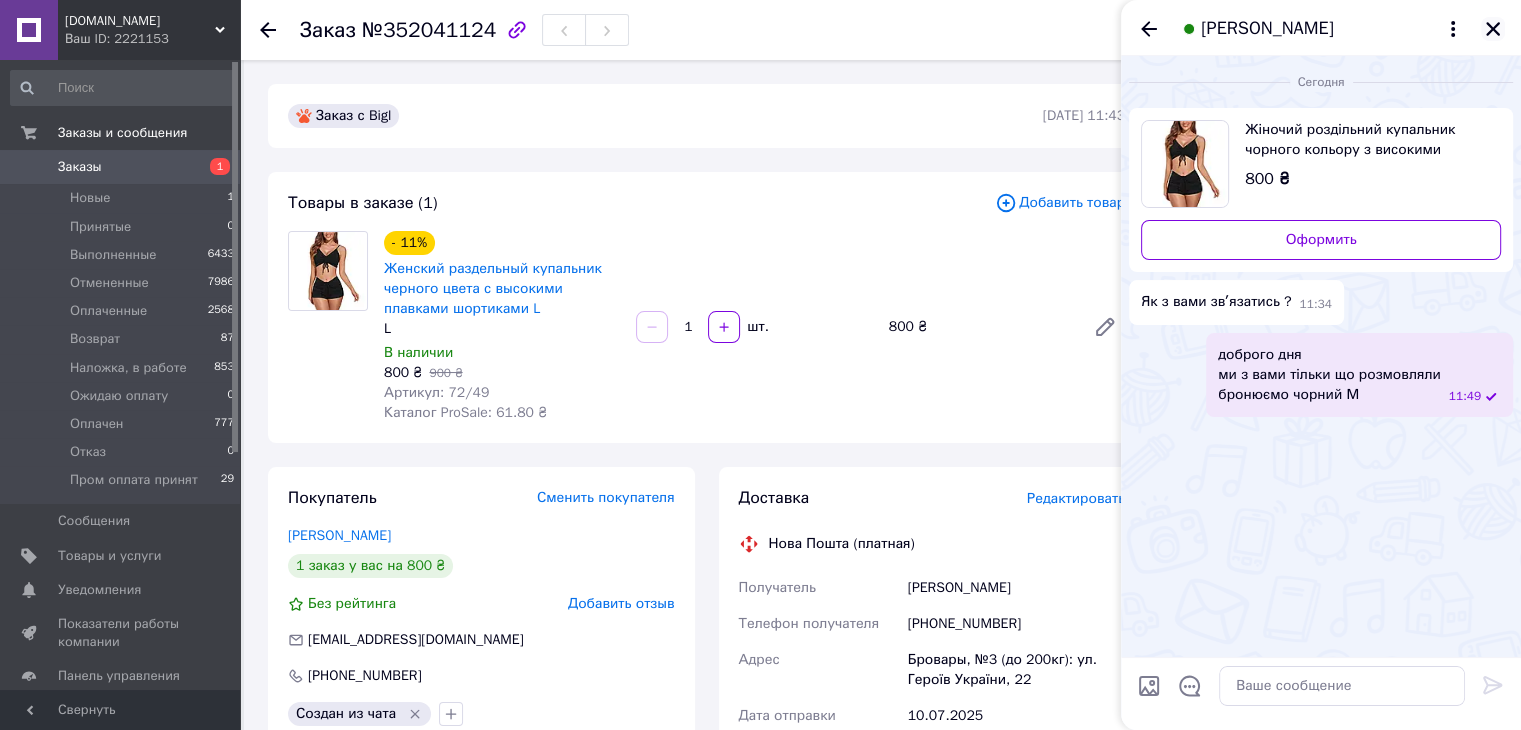 click 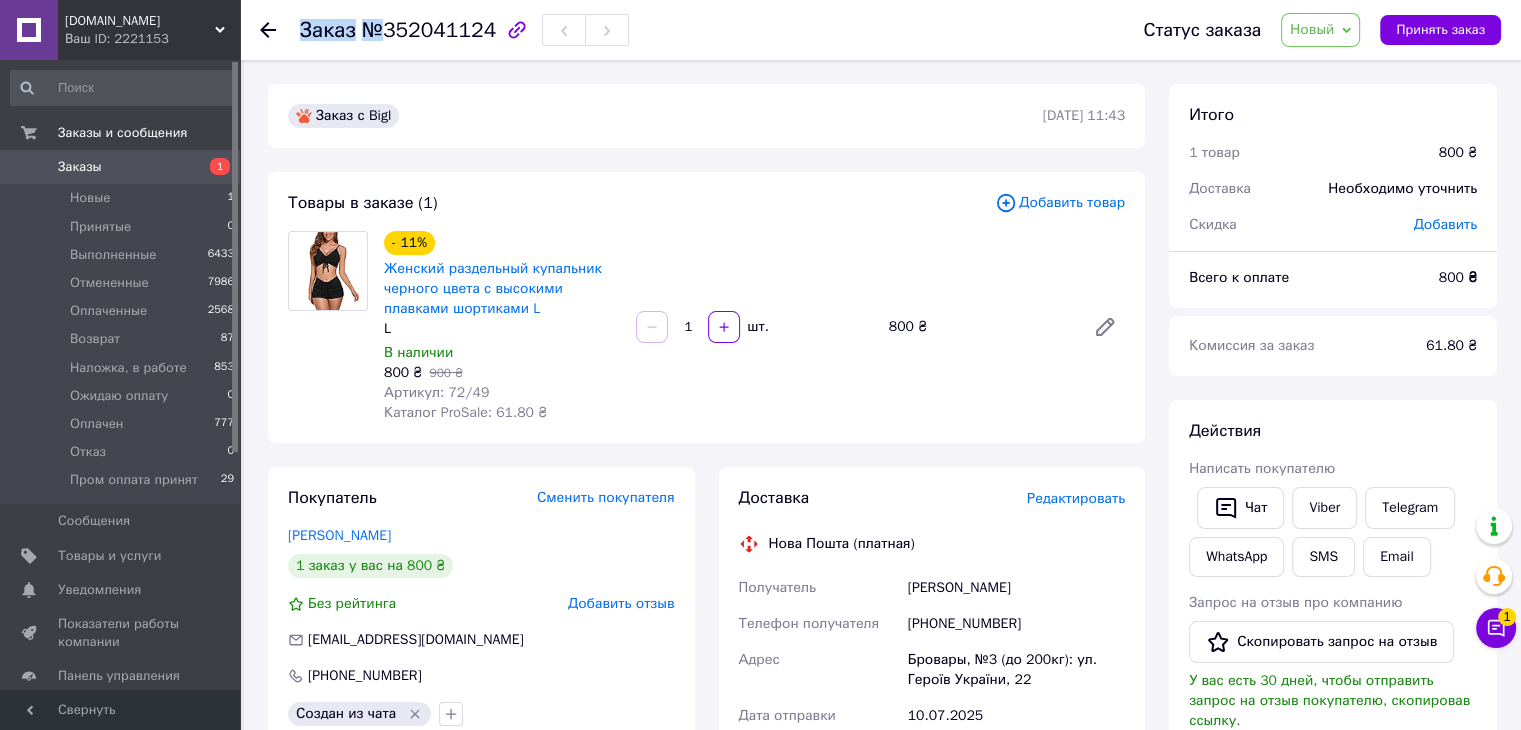 drag, startPoint x: 301, startPoint y: 24, endPoint x: 384, endPoint y: 32, distance: 83.38465 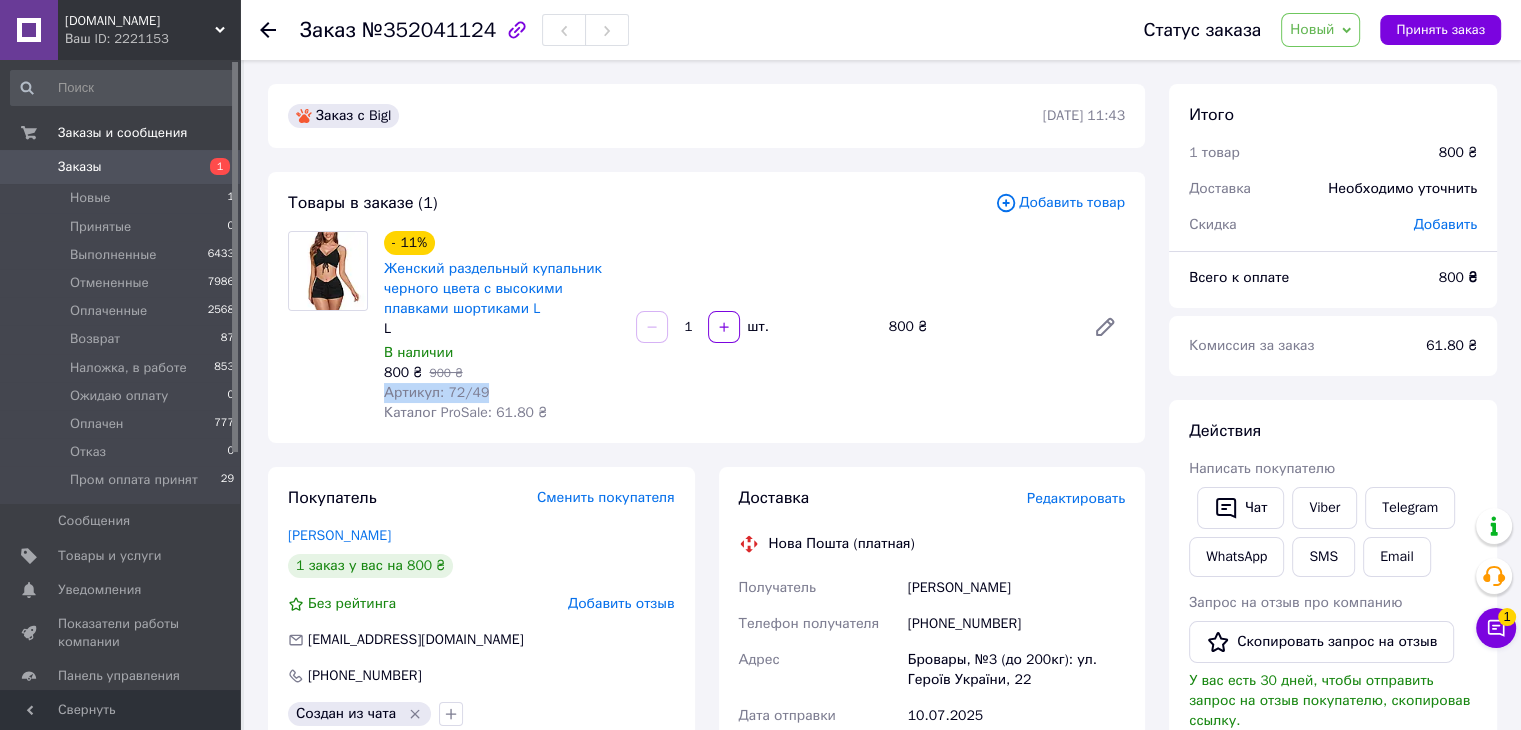 drag, startPoint x: 383, startPoint y: 389, endPoint x: 491, endPoint y: 392, distance: 108.04166 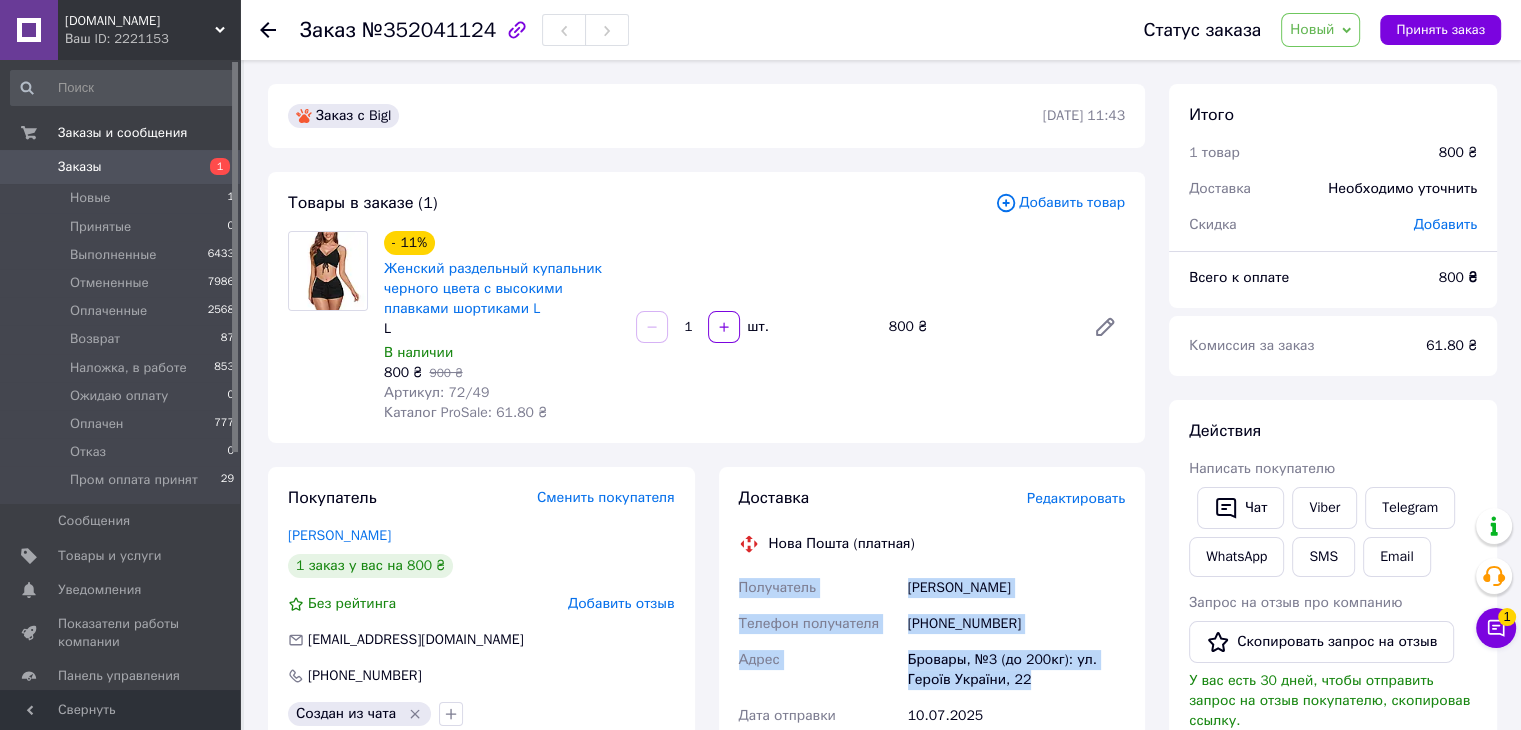 drag, startPoint x: 740, startPoint y: 584, endPoint x: 1047, endPoint y: 679, distance: 321.36273 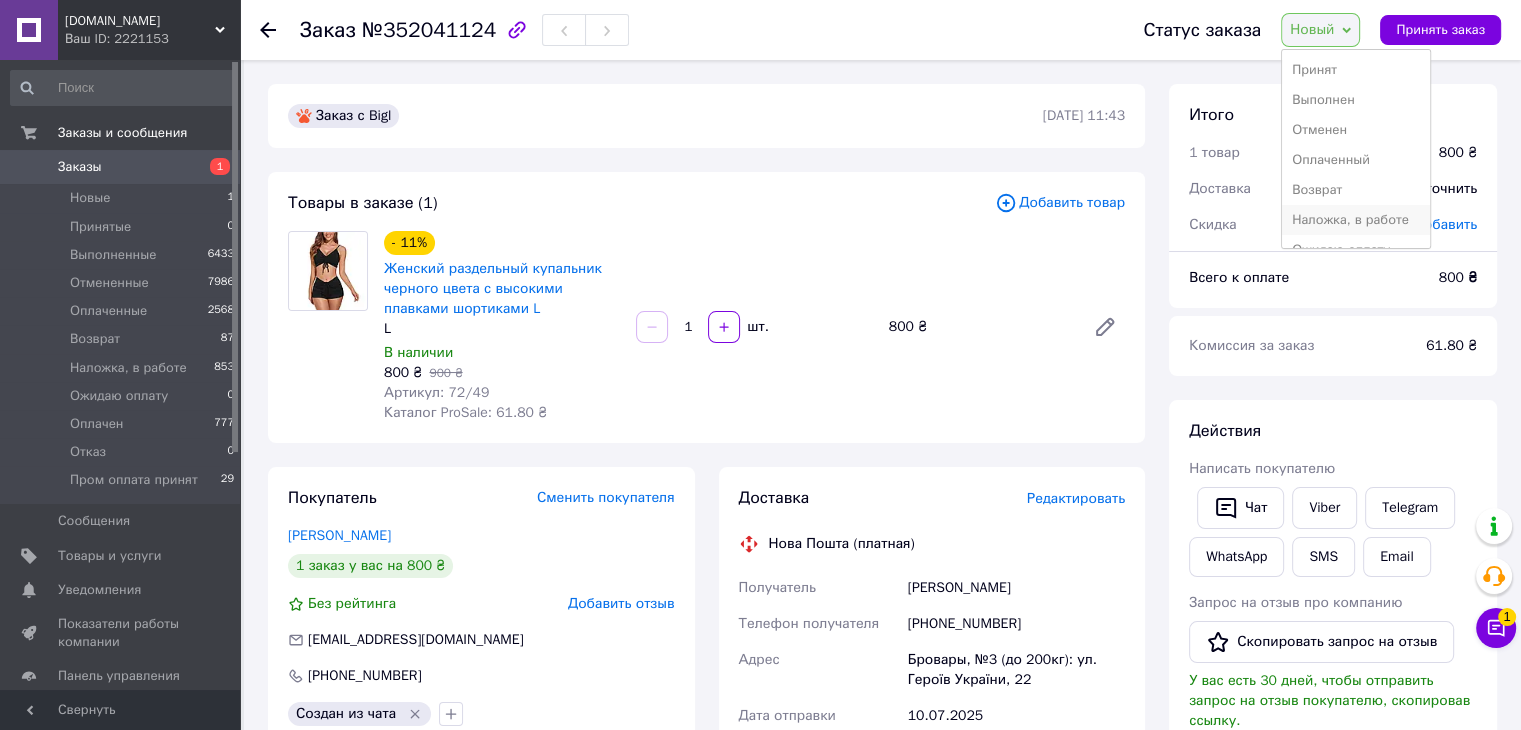 click on "Наложка,  в работе" at bounding box center [1356, 220] 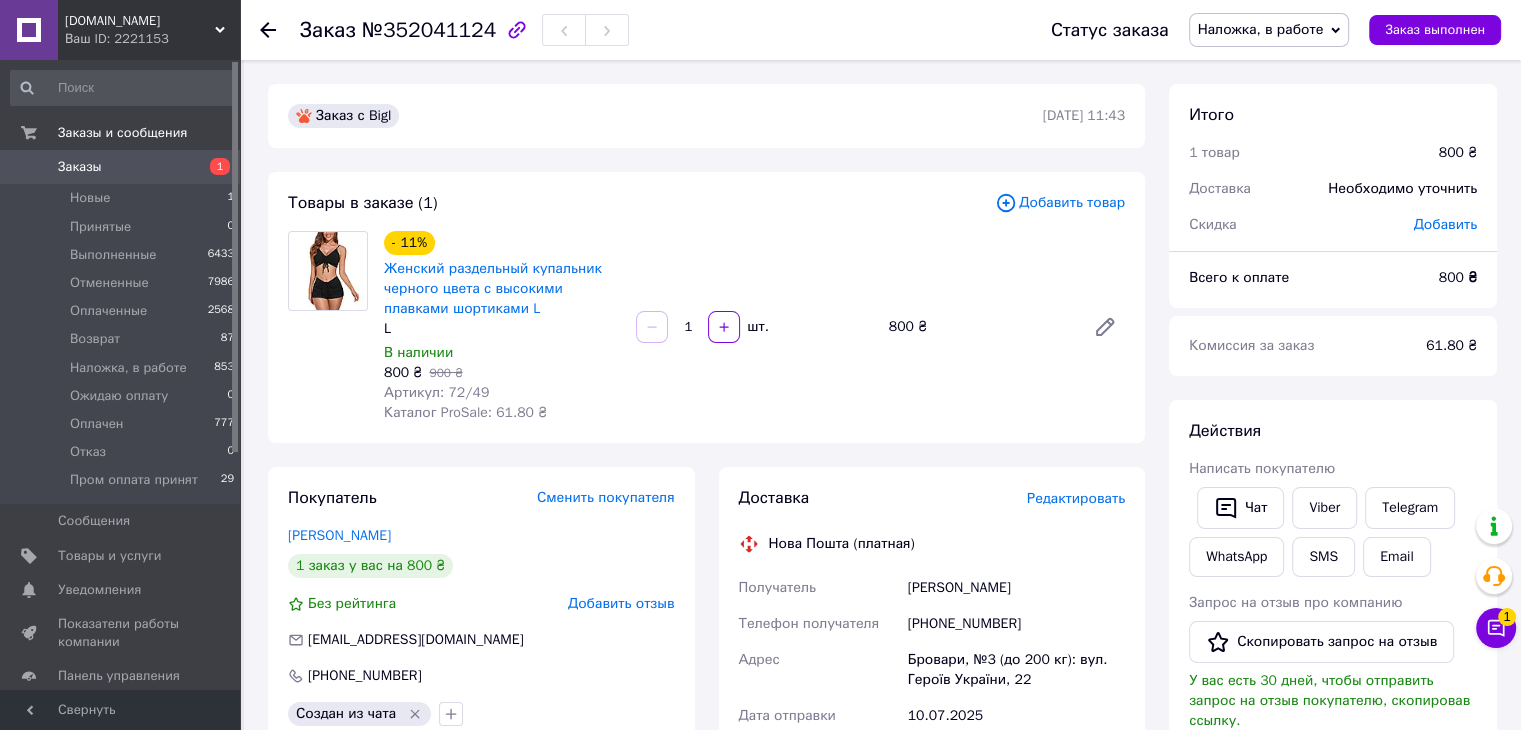 click on "Заказы" at bounding box center (80, 167) 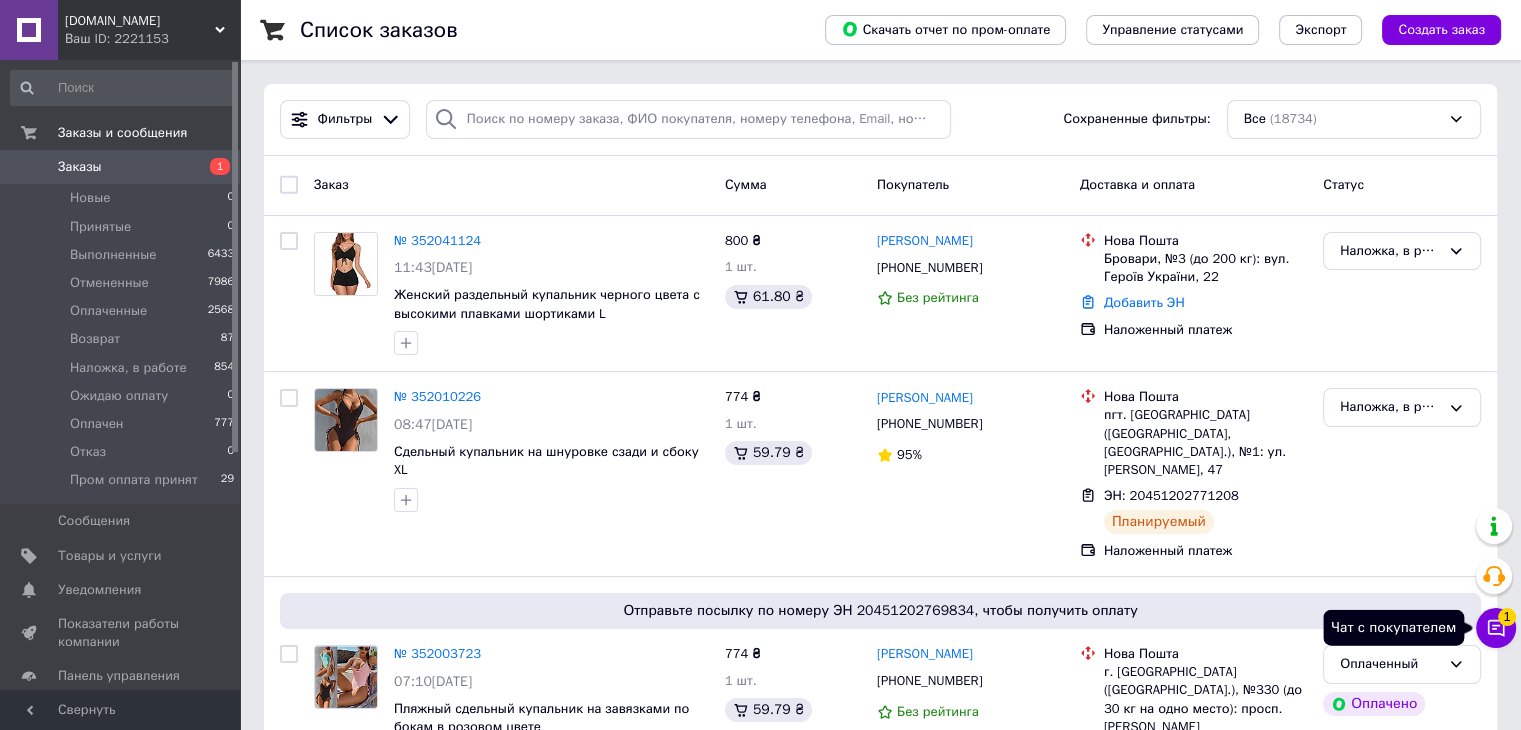 click 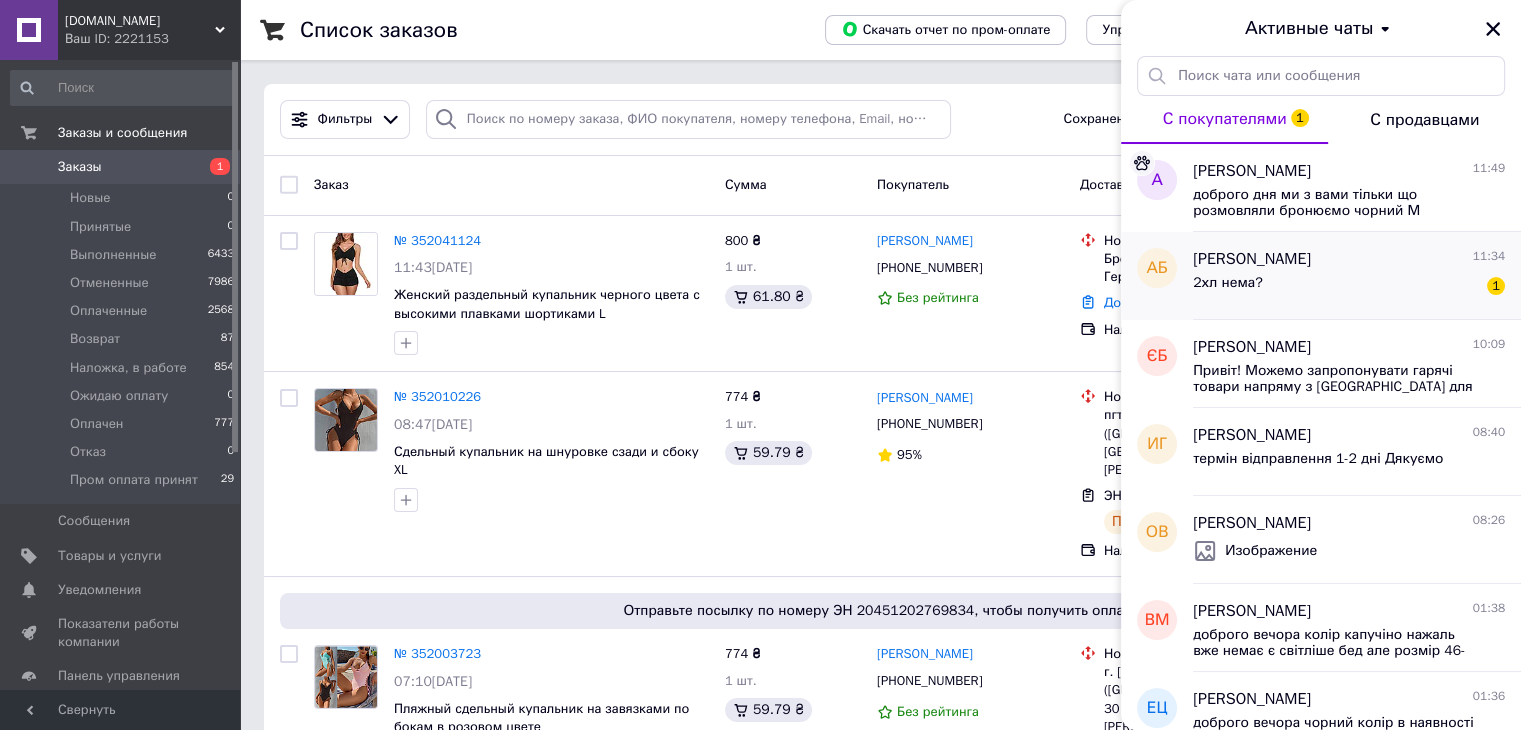 click on "2хл нема? 1" at bounding box center [1349, 287] 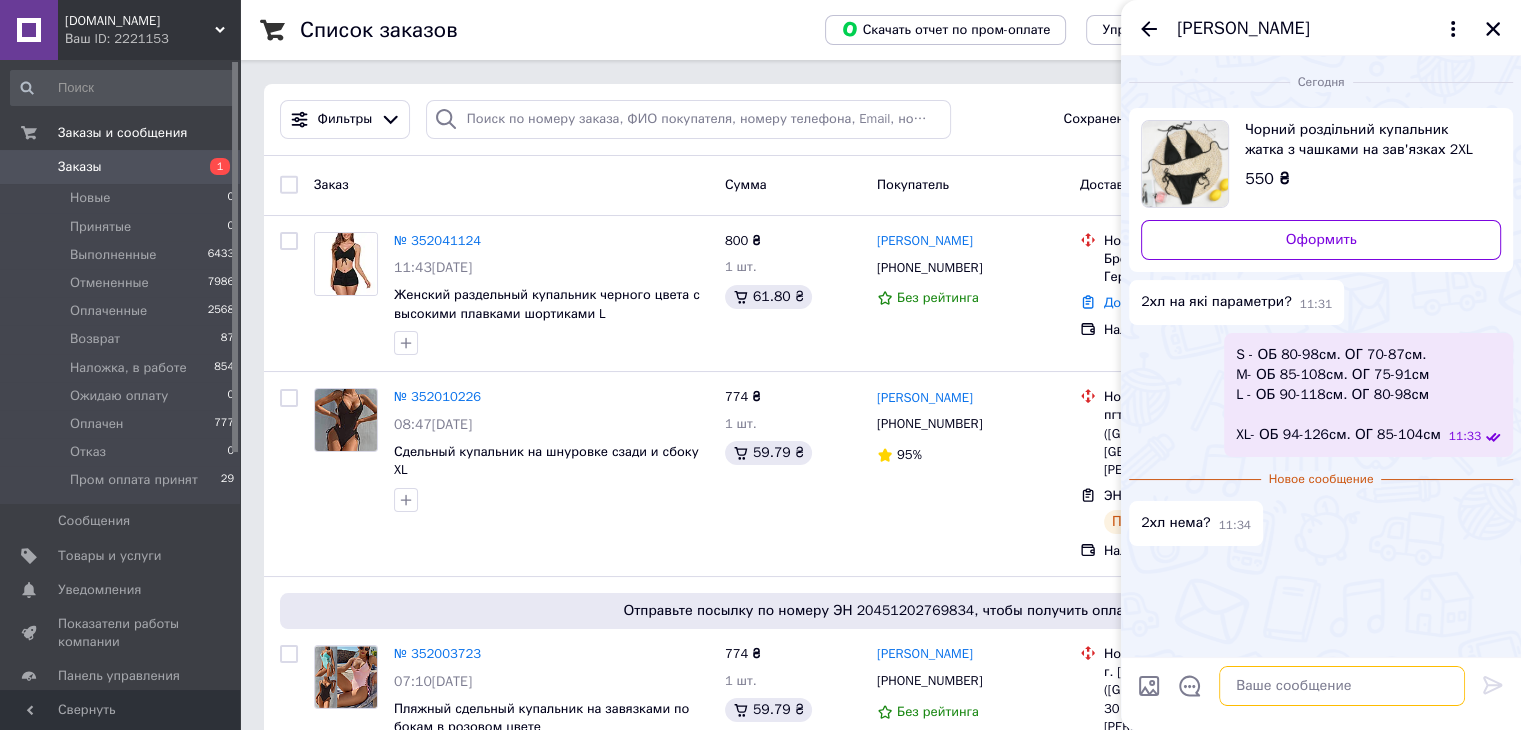 click at bounding box center [1342, 686] 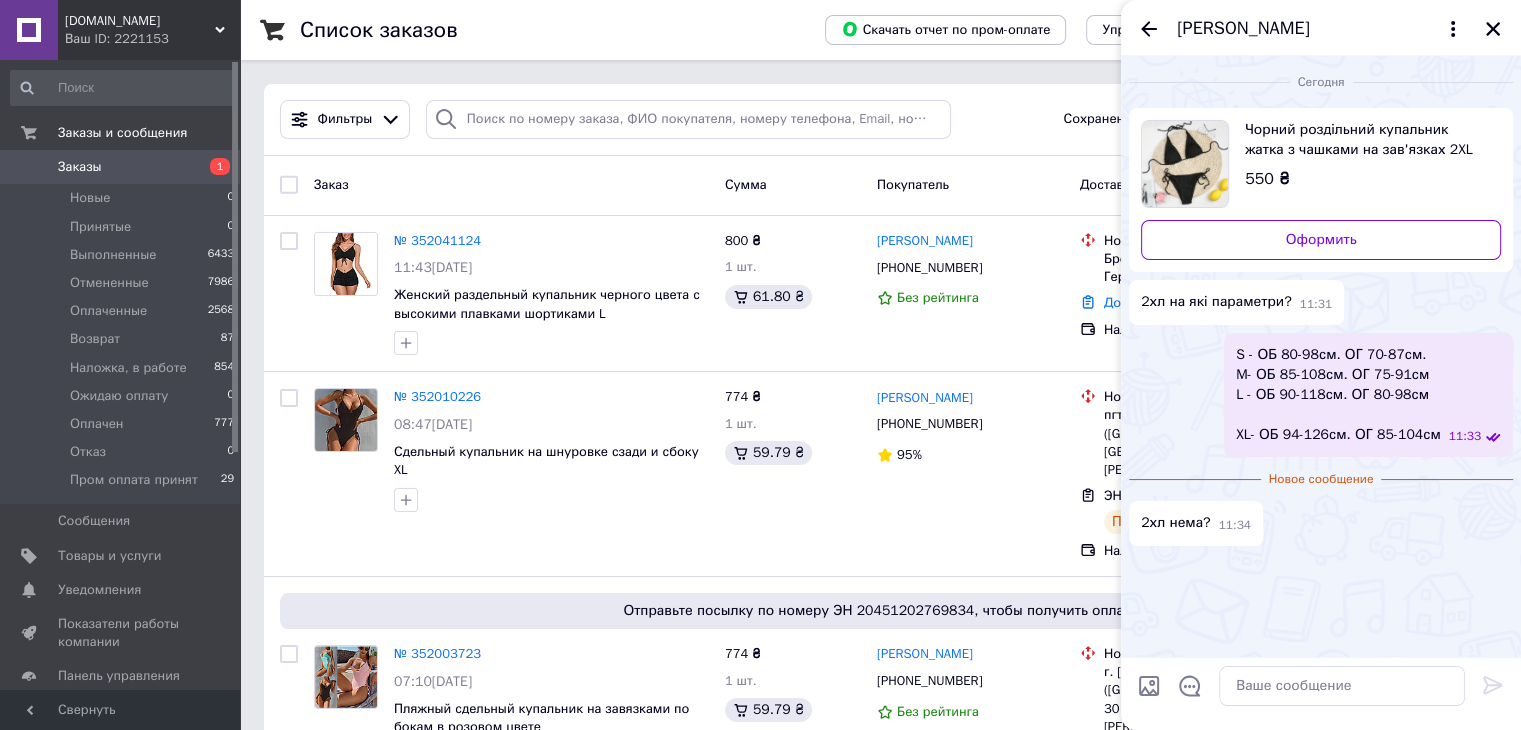 click on "Чорний роздільний купальник жатка з чашками на зав'язках 2XL" at bounding box center (1365, 140) 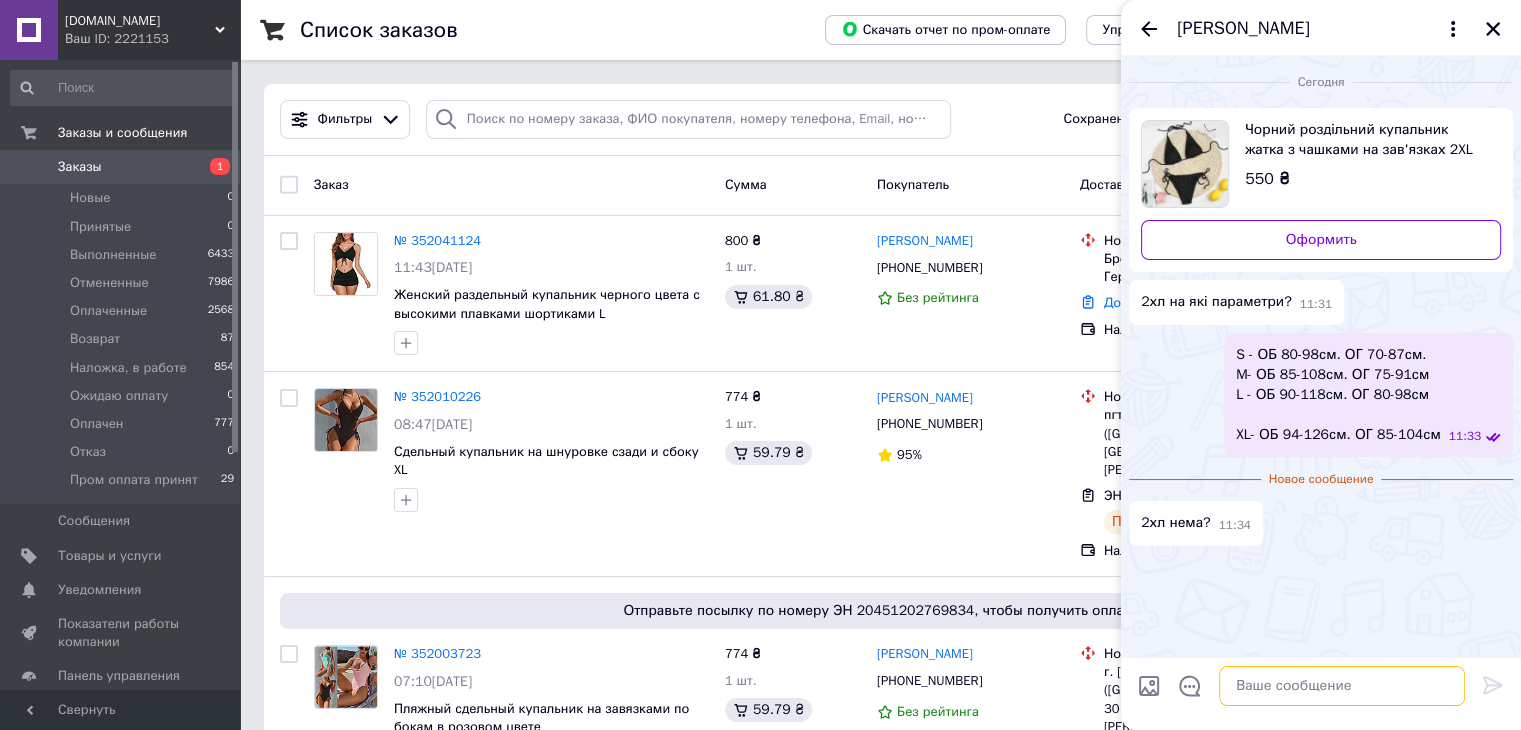 click at bounding box center [1342, 686] 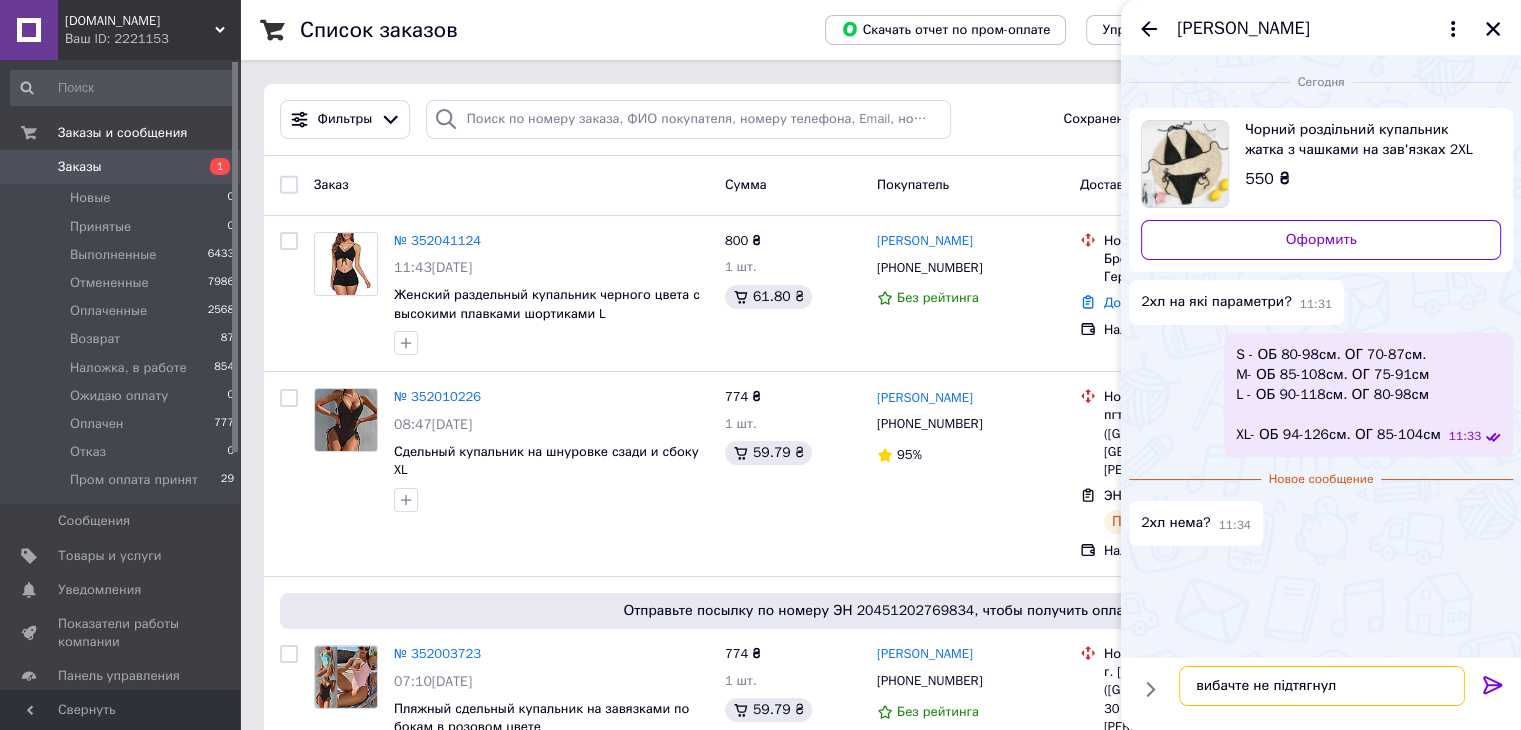 type on "вибачте не підтягнуло" 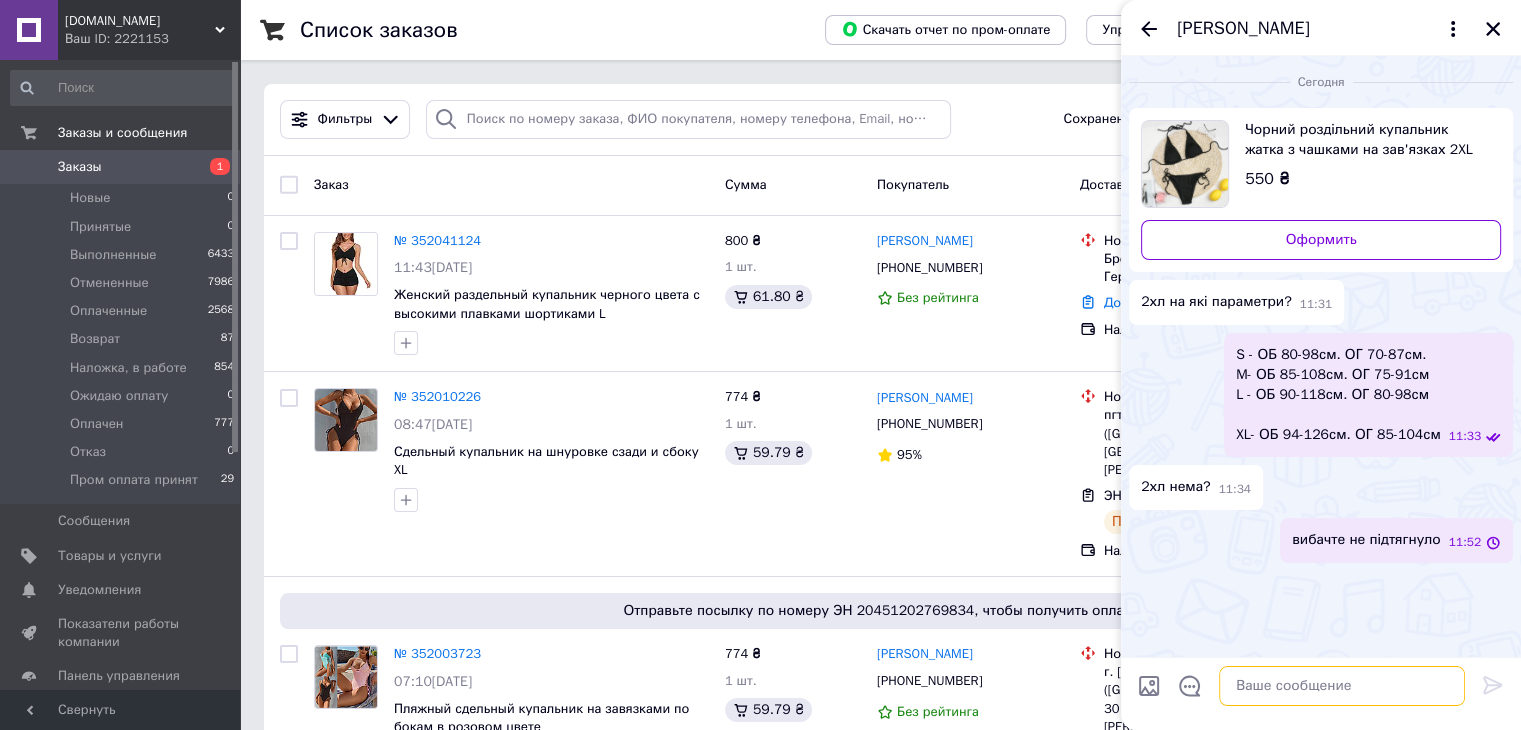 paste on "Розмірна сітка:
S — ОС 80-98 см. ОГ 70-87см.
M- ОС 85-108 см. ОГ 75-91см
L — ОС 90-118 см. ОГ 80-98см
XL- ОС 94-126 см. ОГ 85-104см
2XL- ОС 99-136 см. ОГ 90-113см" 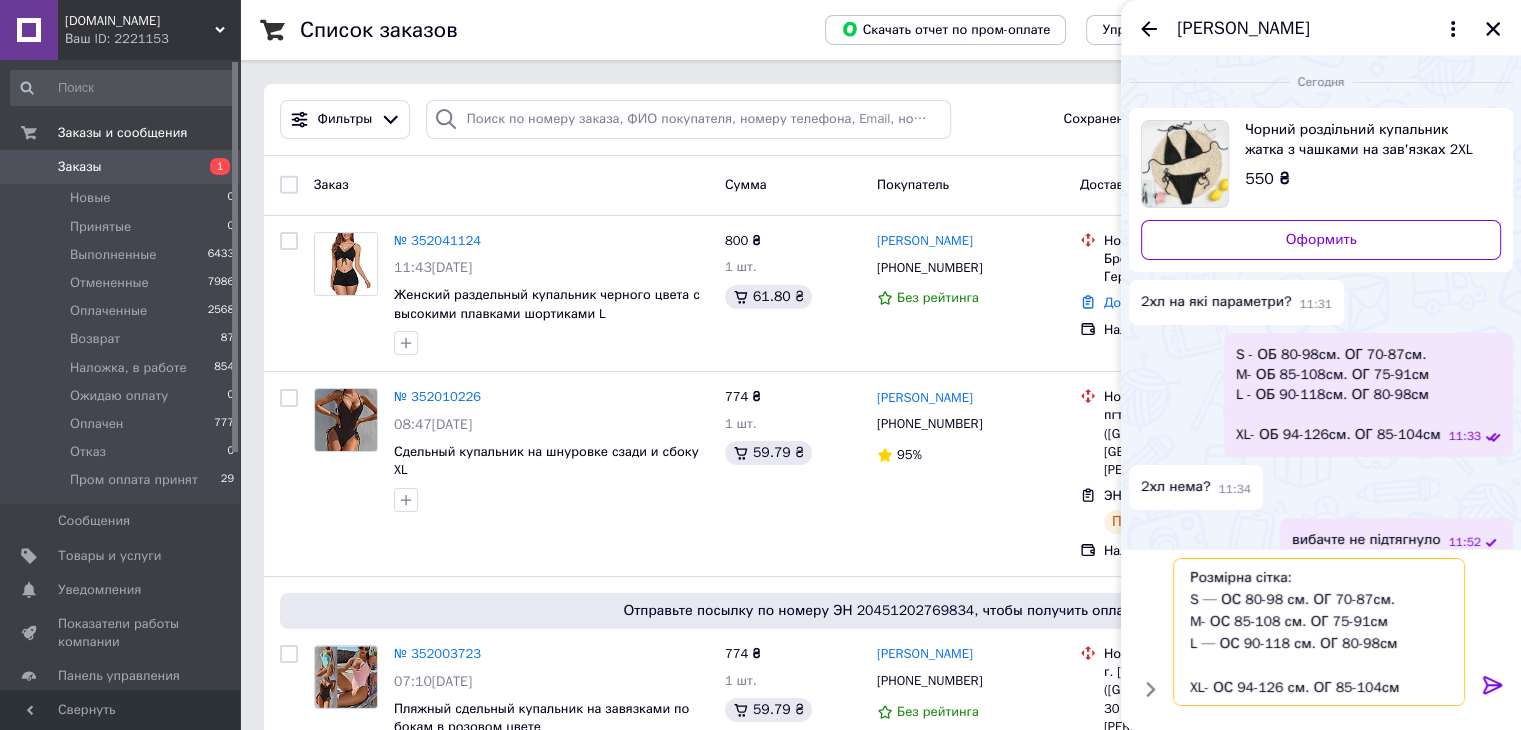 scroll, scrollTop: 0, scrollLeft: 0, axis: both 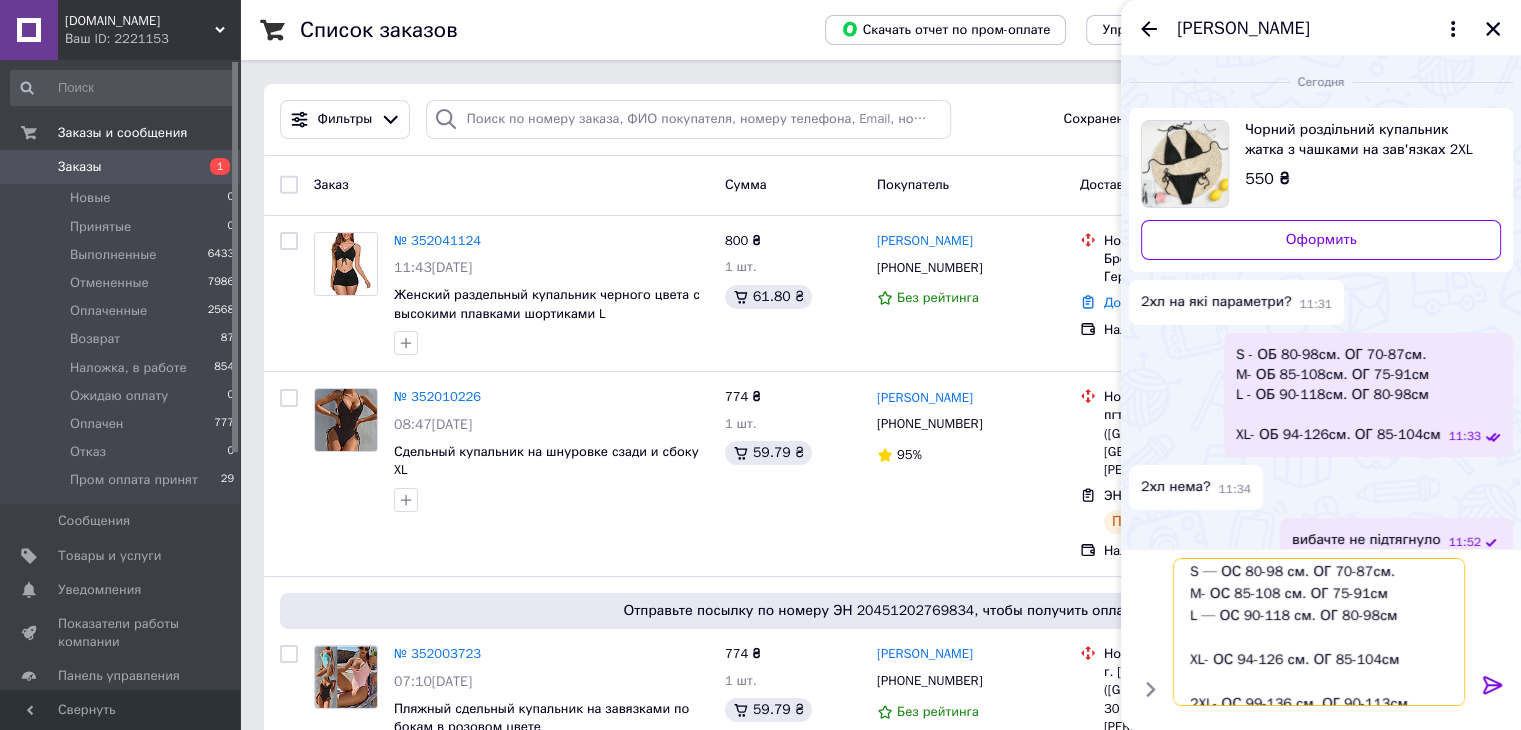type 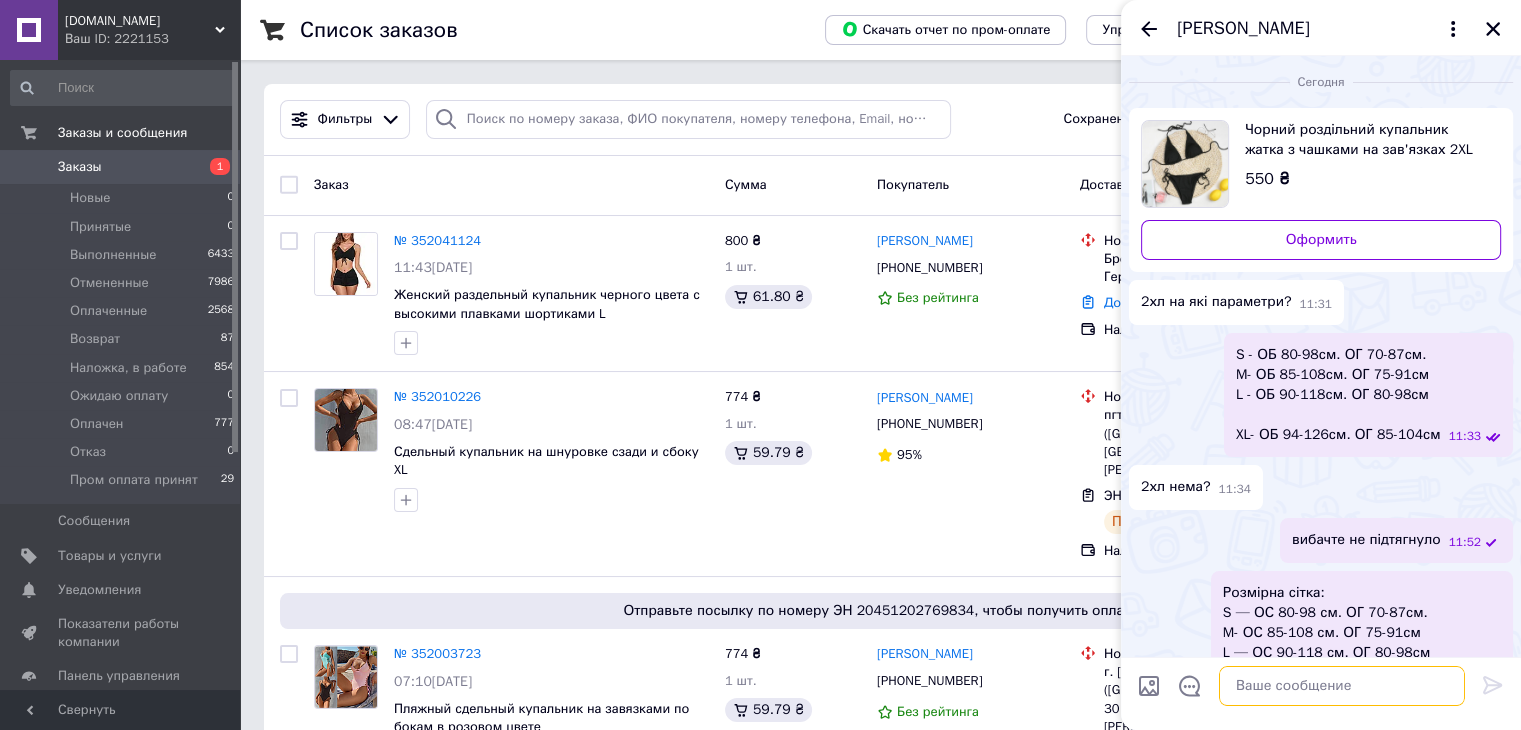 scroll, scrollTop: 106, scrollLeft: 0, axis: vertical 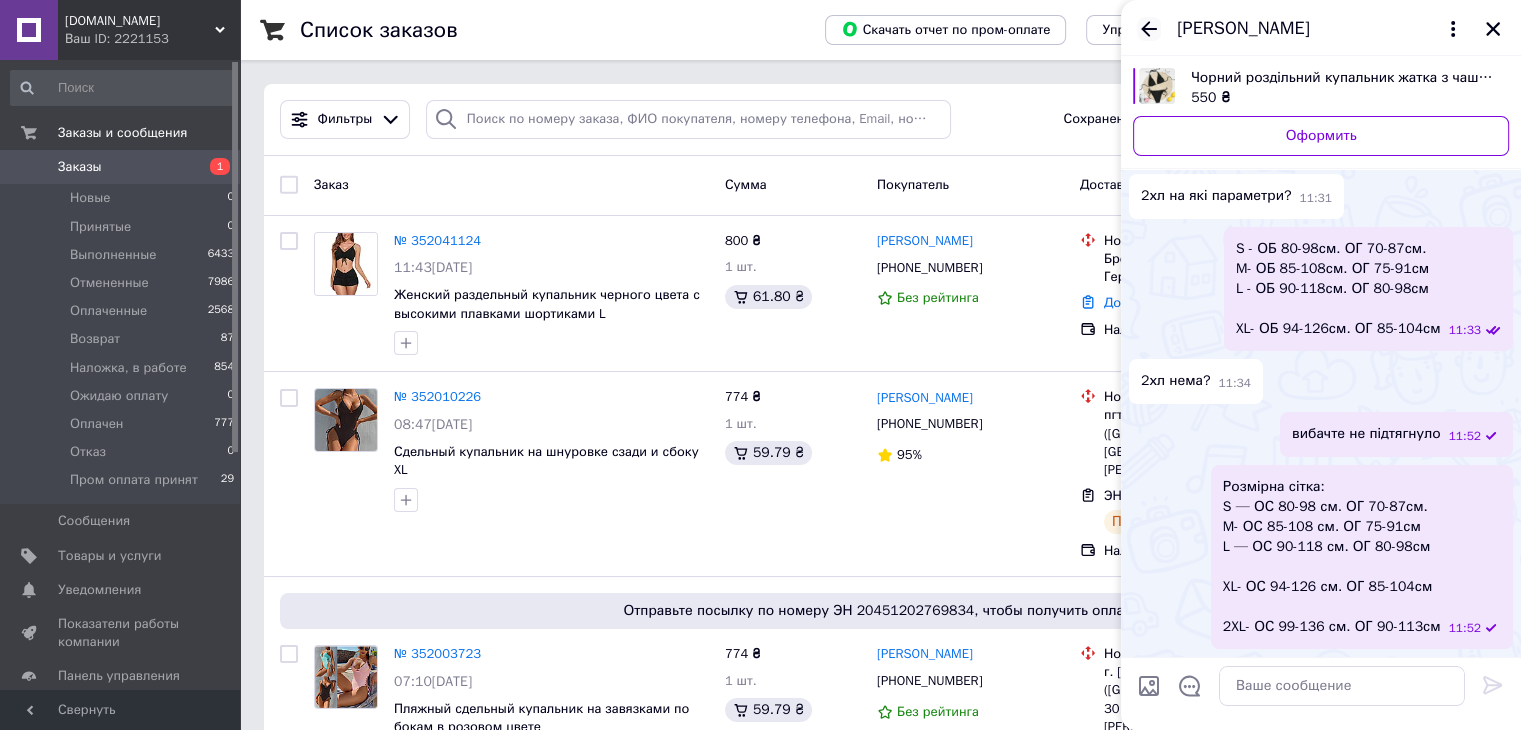 click 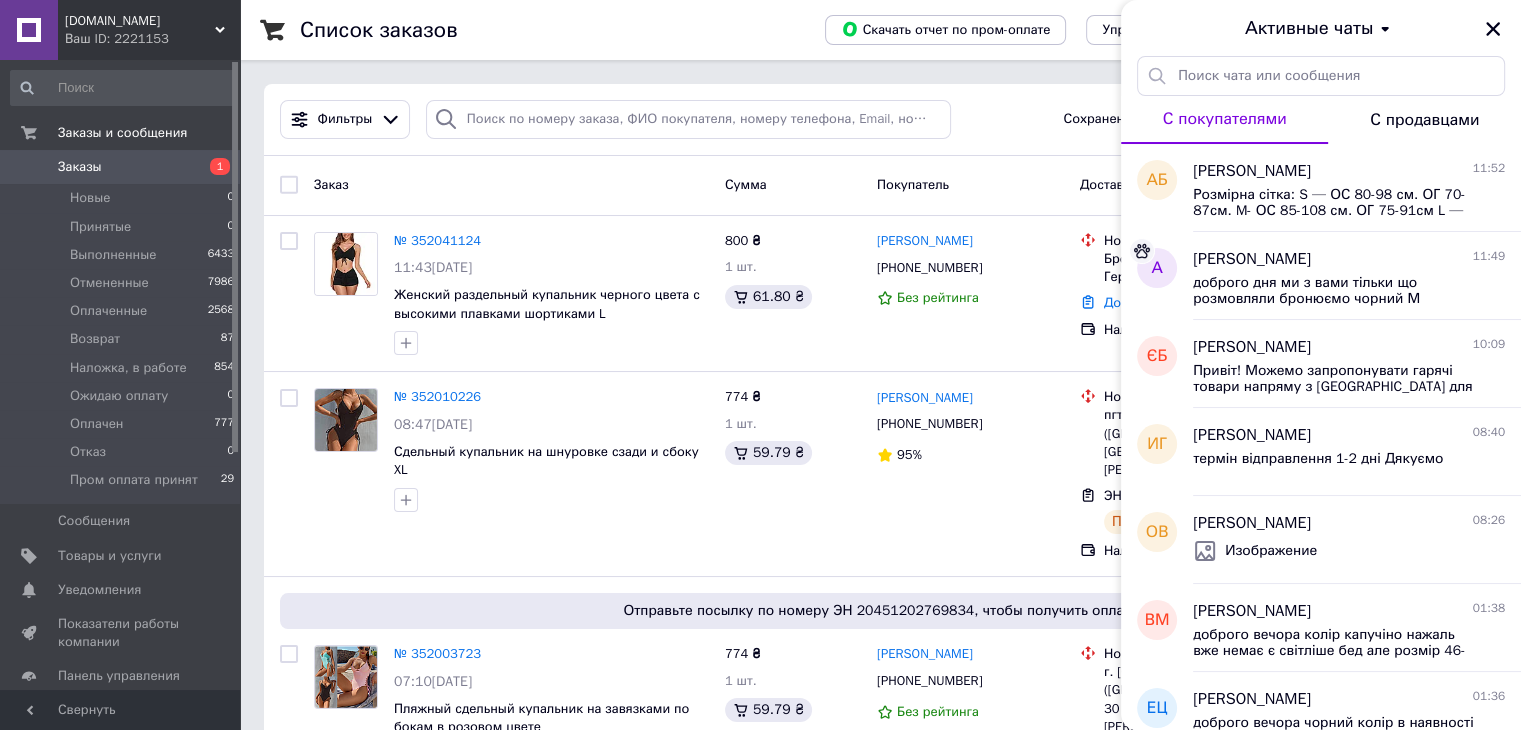 click on "Заказы" at bounding box center [80, 167] 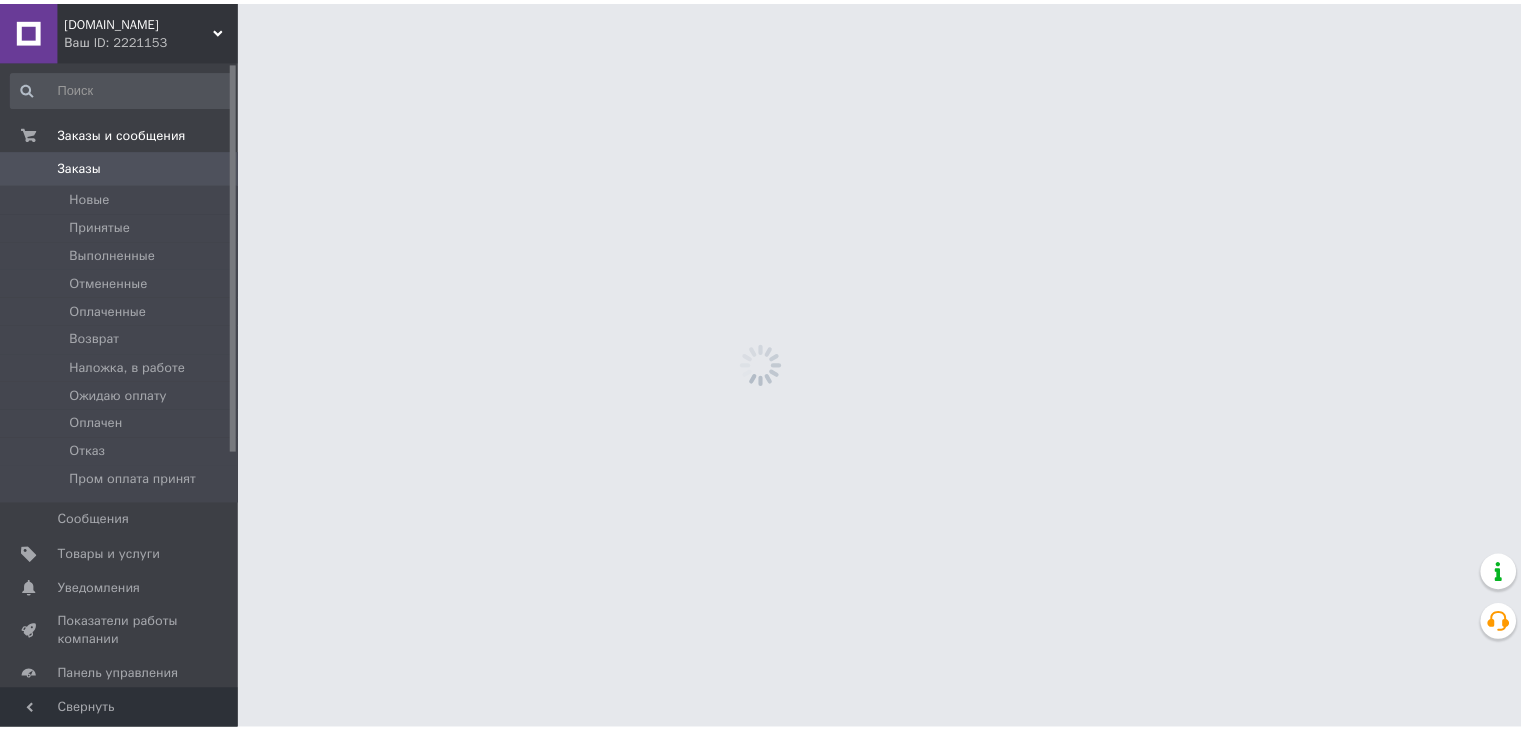 scroll, scrollTop: 0, scrollLeft: 0, axis: both 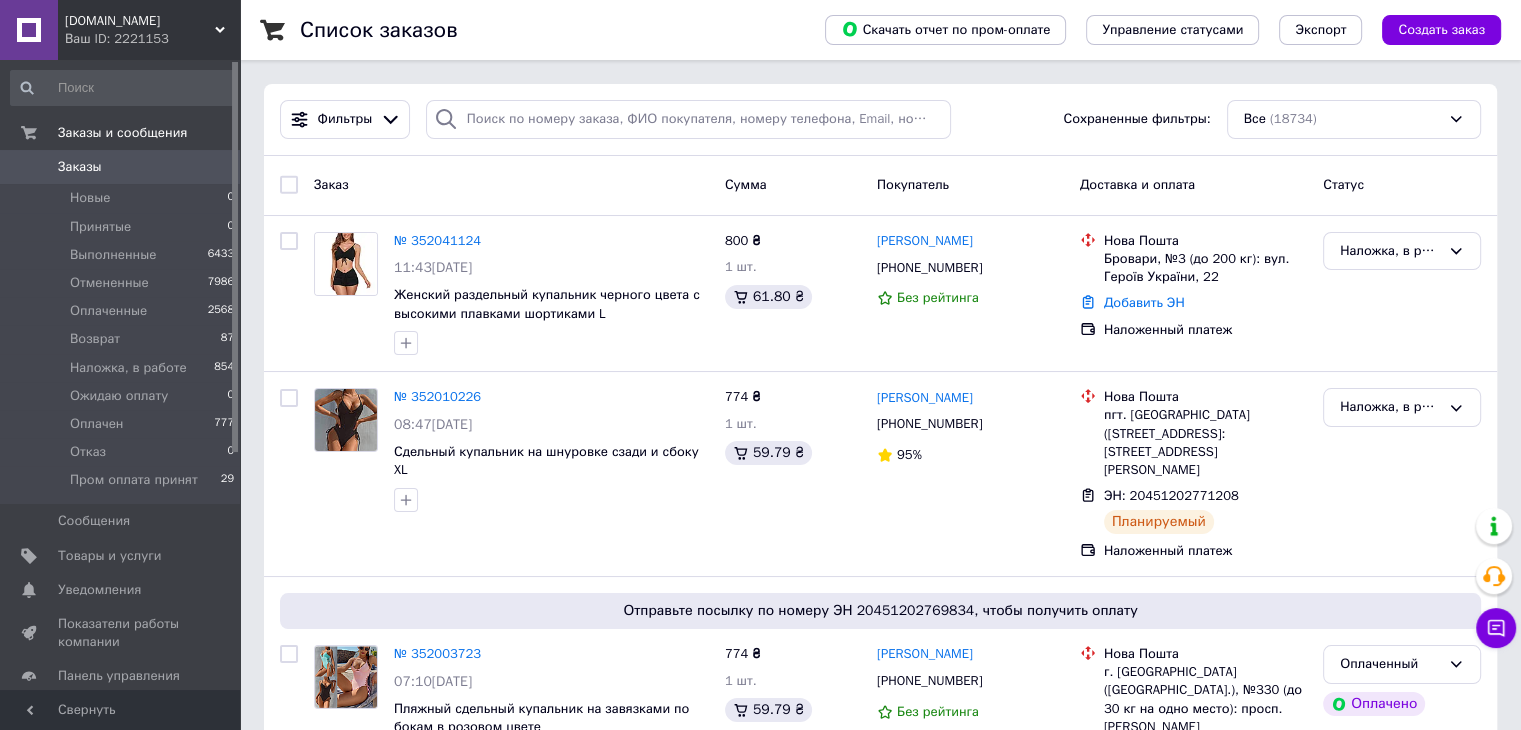 click on "[DOMAIN_NAME]" at bounding box center [140, 21] 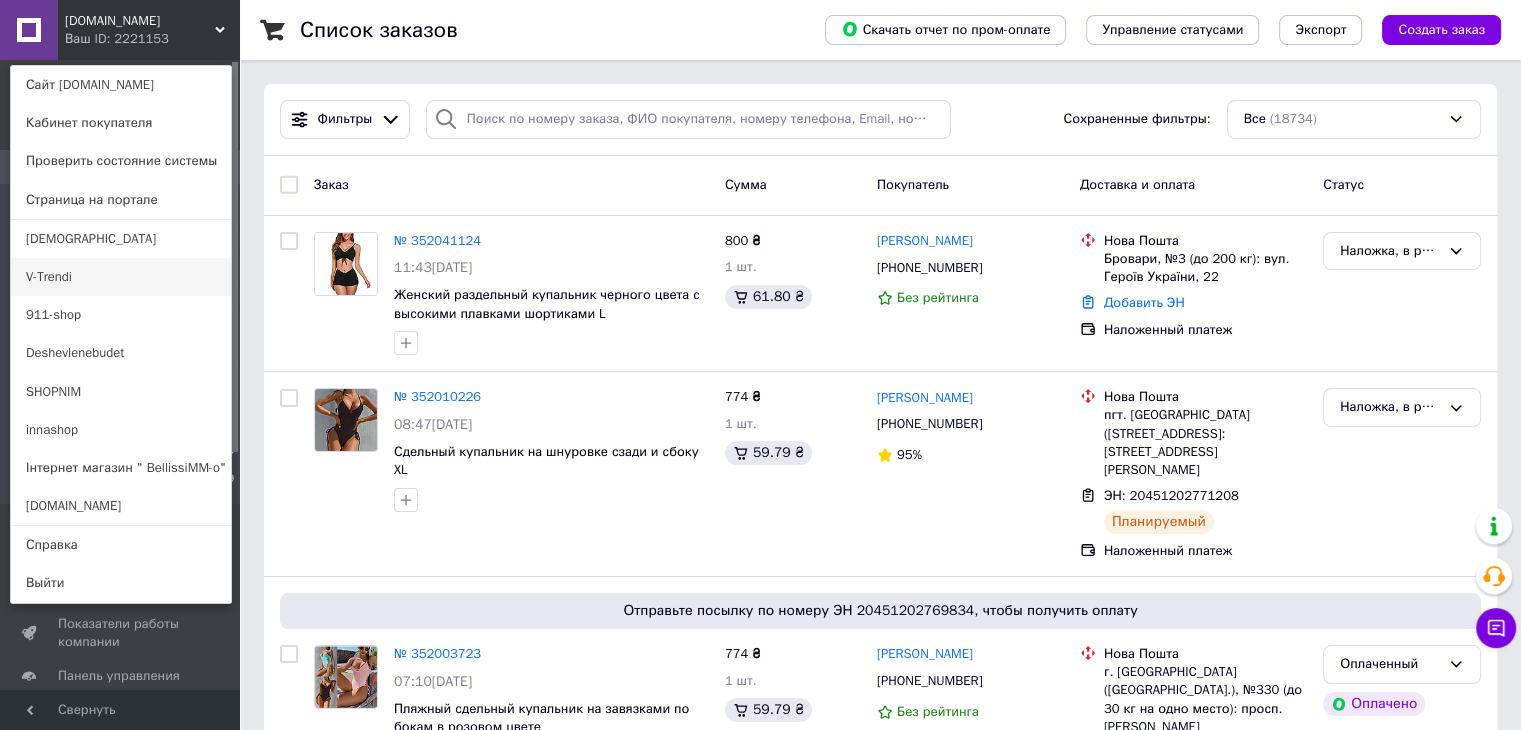 click on "V-Trendi" at bounding box center [121, 277] 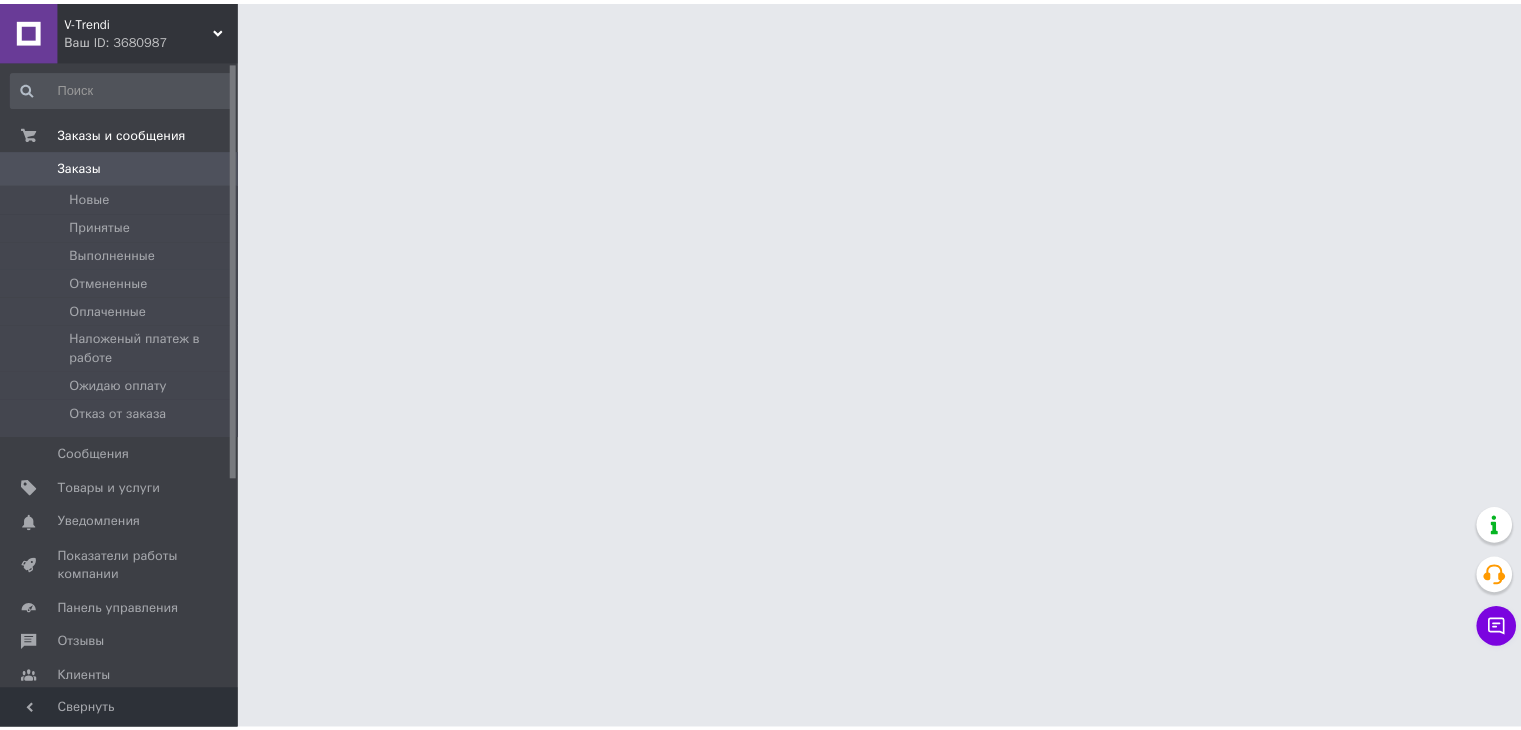 scroll, scrollTop: 0, scrollLeft: 0, axis: both 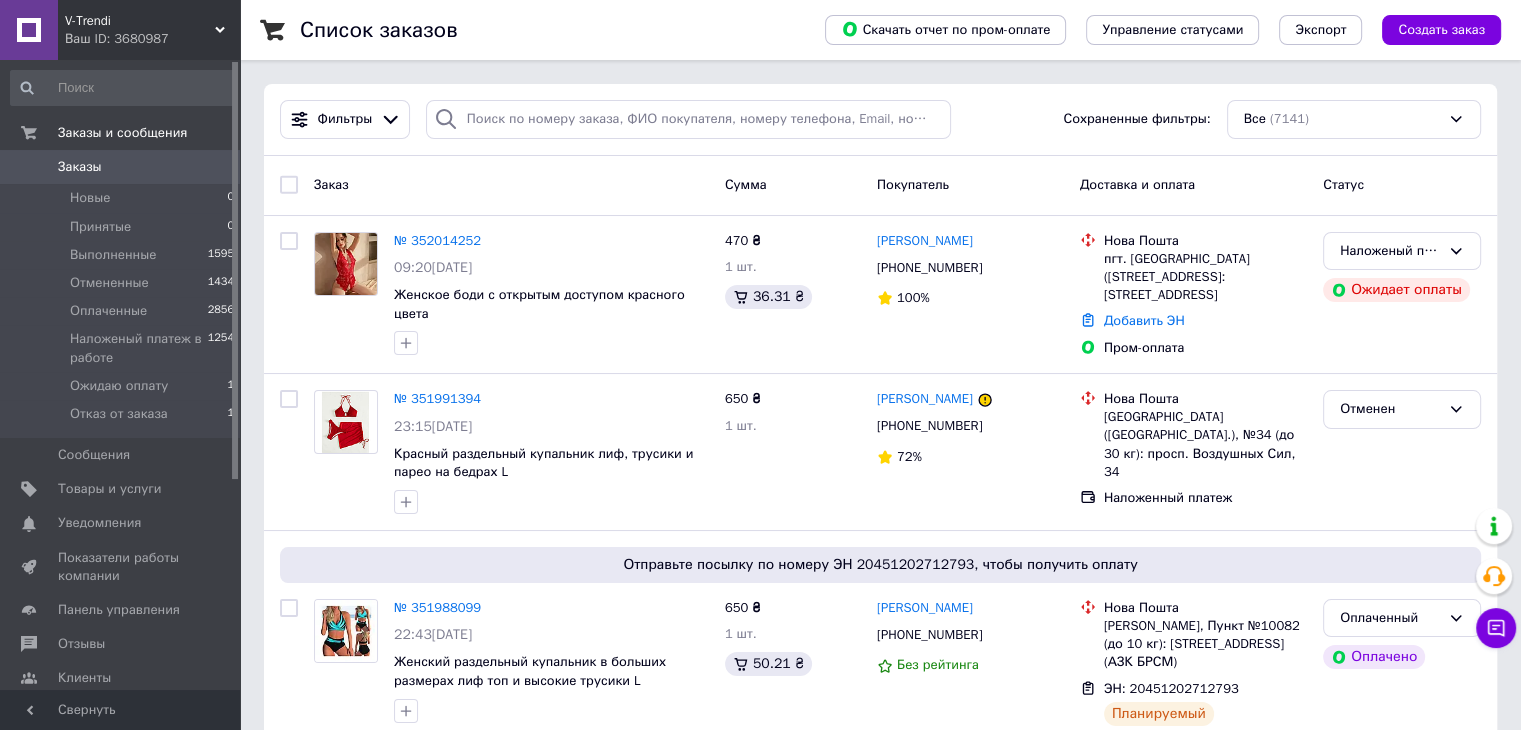 click on "Фильтры Сохраненные фильтры: Все (7141)" at bounding box center [880, 120] 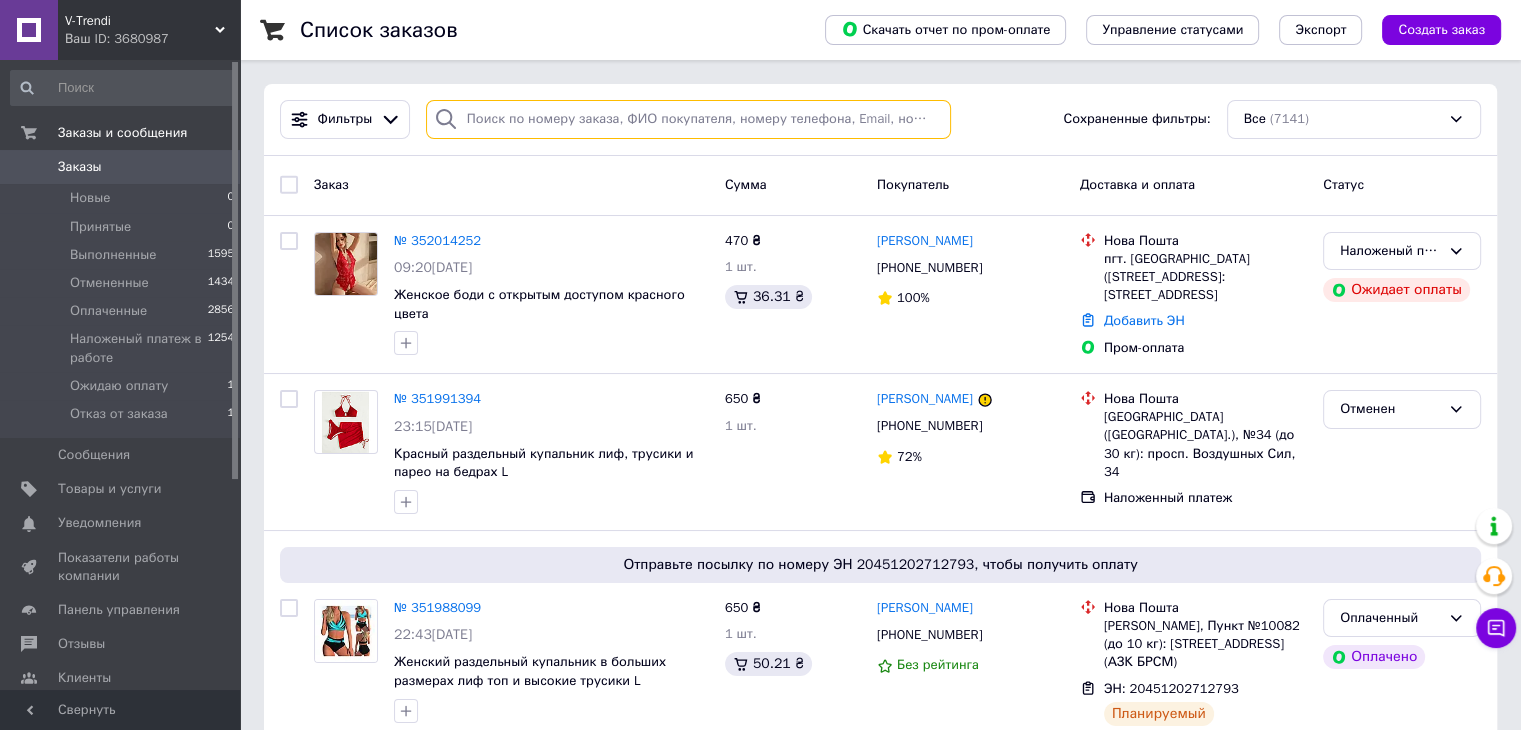 click at bounding box center (688, 119) 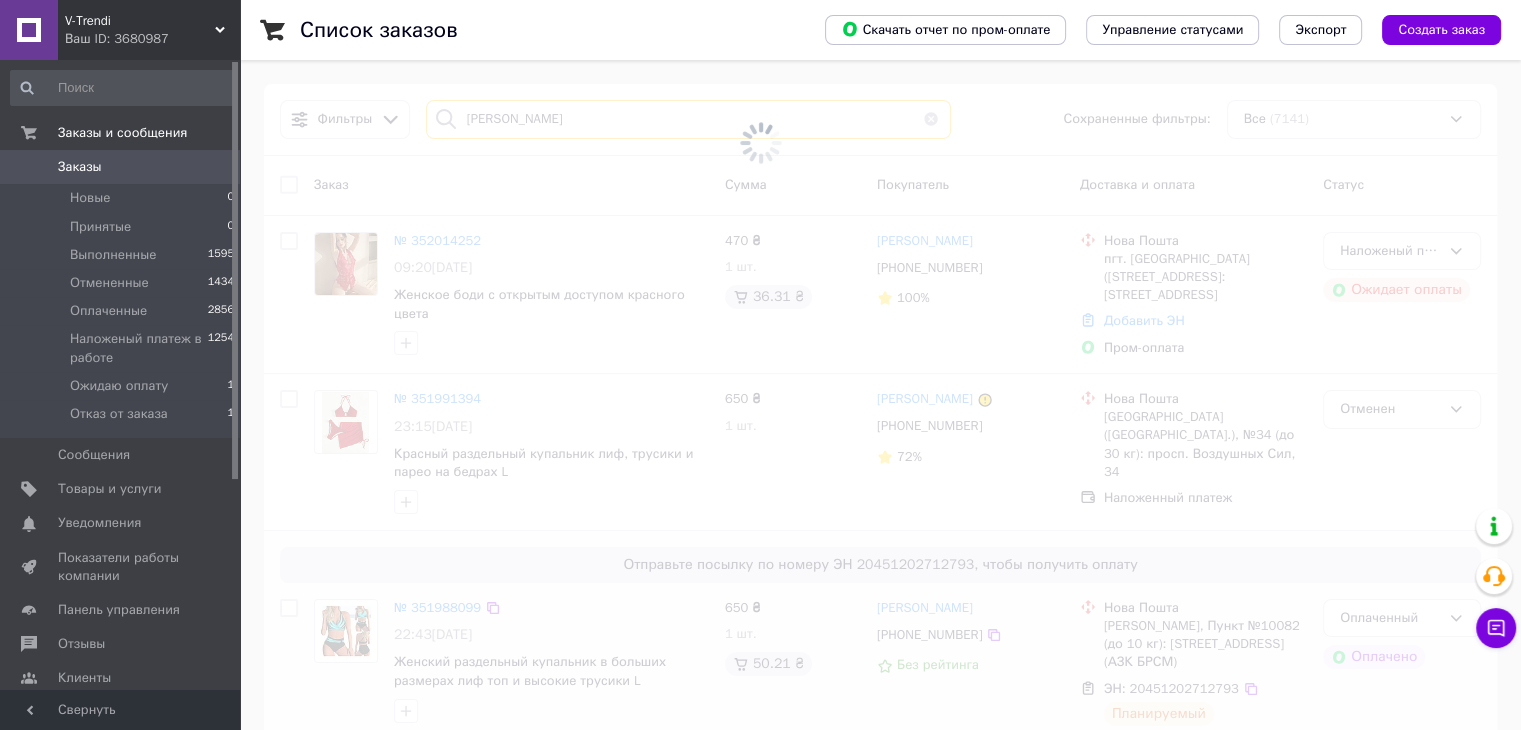 type on "Левенець Каріна" 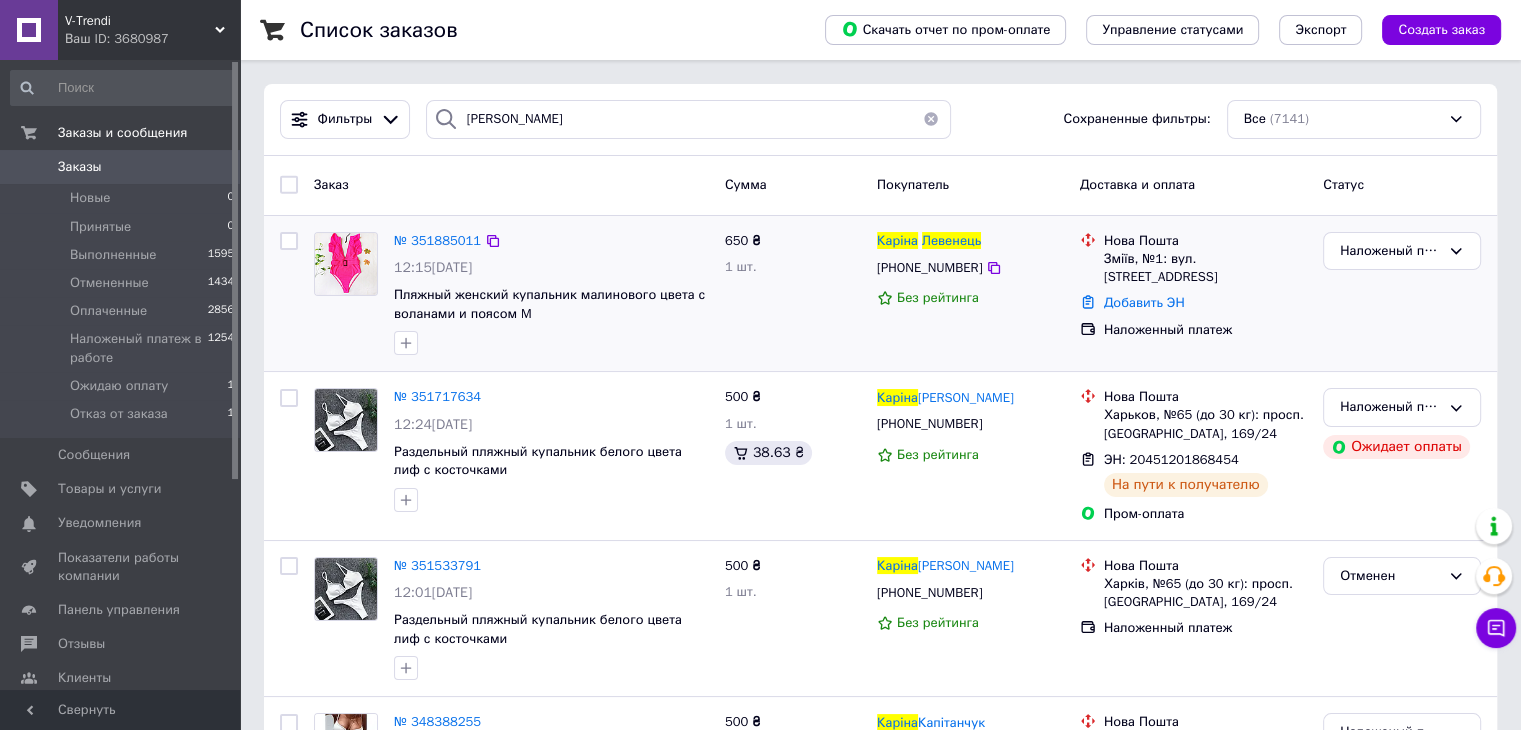 click at bounding box center (346, 294) 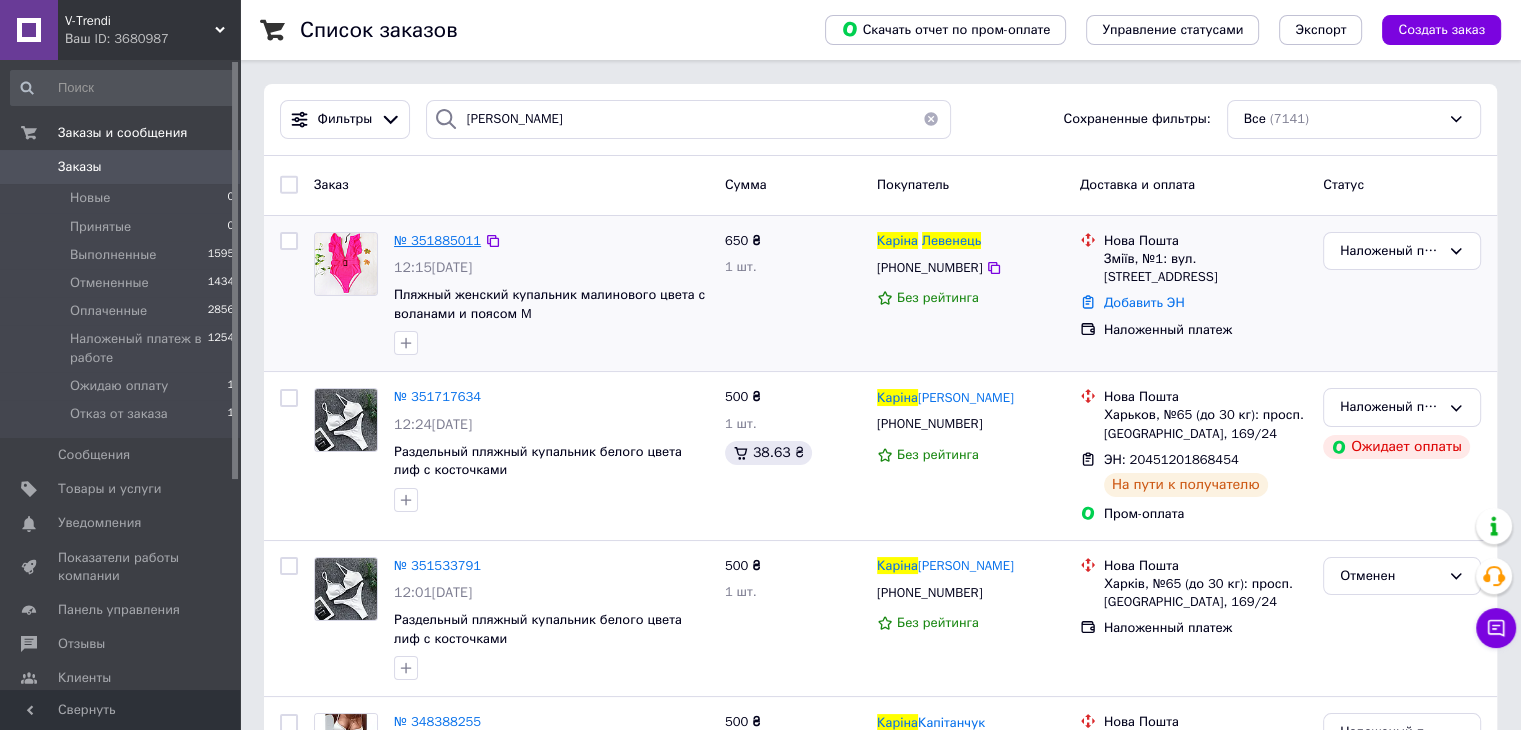 click on "№ 351885011" at bounding box center (437, 240) 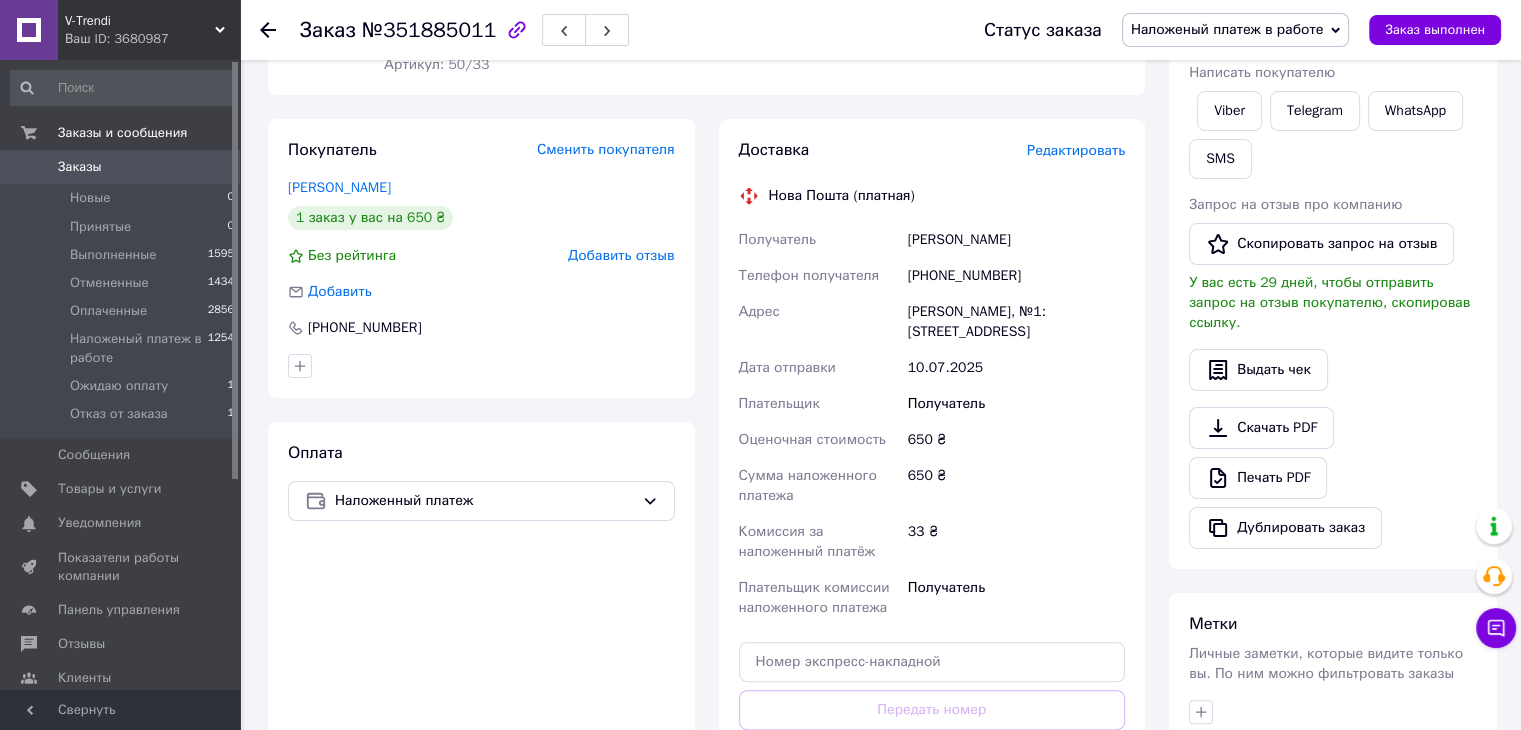 scroll, scrollTop: 400, scrollLeft: 0, axis: vertical 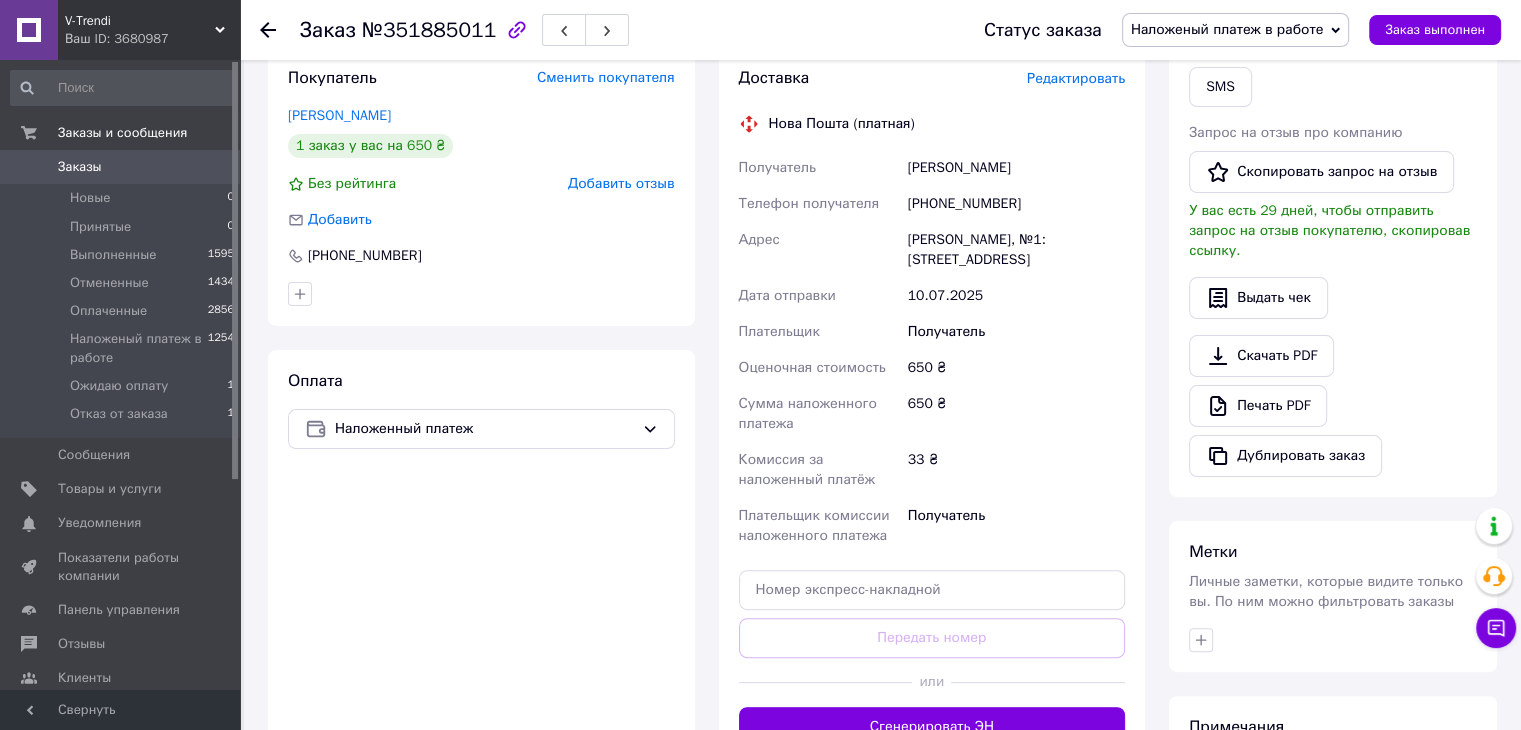 click on "Доставка Редактировать Нова Пошта (платная) Получатель Левенець Каріна Телефон получателя +380665521440 Адрес Змиев, №1: ул. Песчаная, 2А Дата отправки 10.07.2025 Плательщик Получатель Оценочная стоимость 650 ₴ Сумма наложенного платежа 650 ₴ Комиссия за наложенный платёж 33 ₴ Плательщик комиссии наложенного платежа Получатель Передать номер или Сгенерировать ЭН" at bounding box center (932, 407) 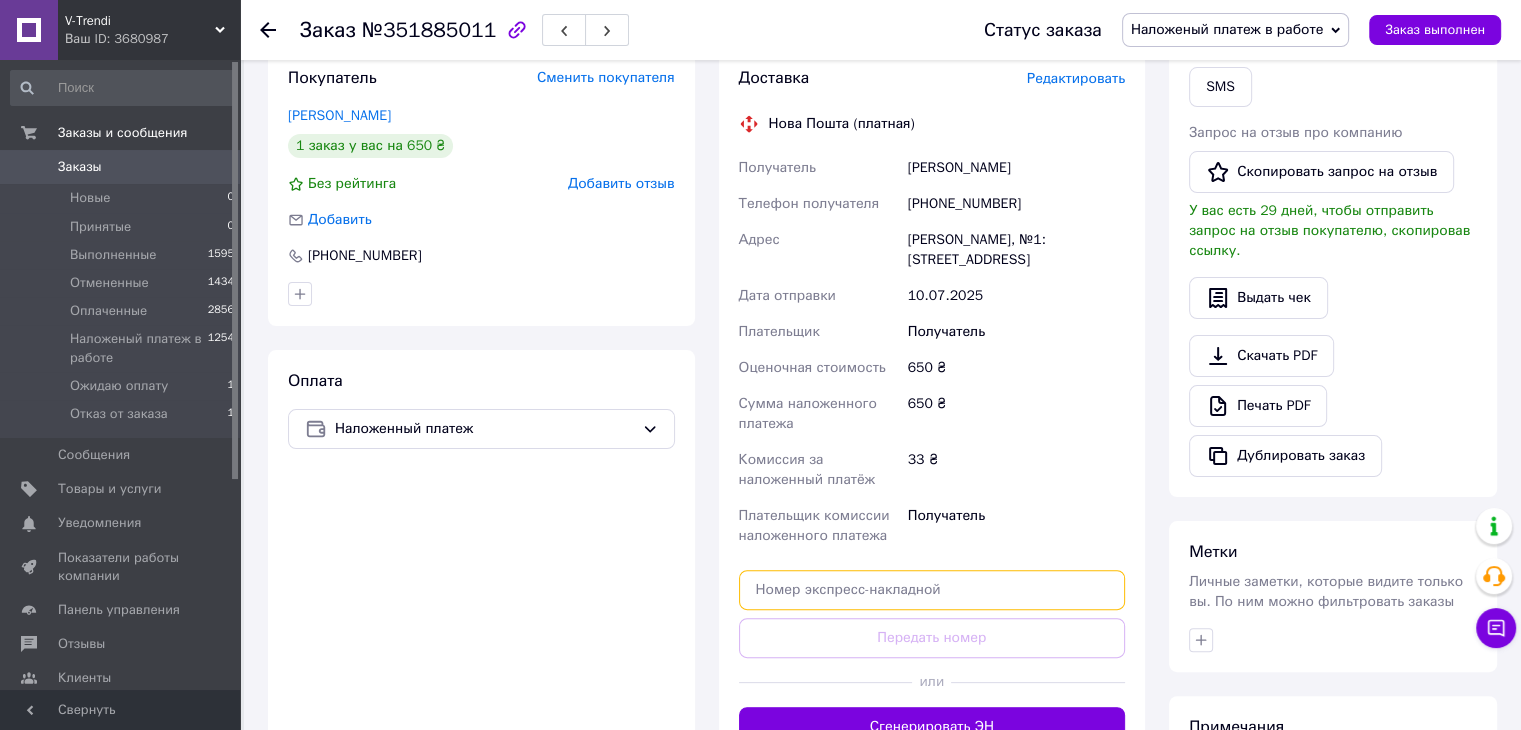 click at bounding box center [932, 590] 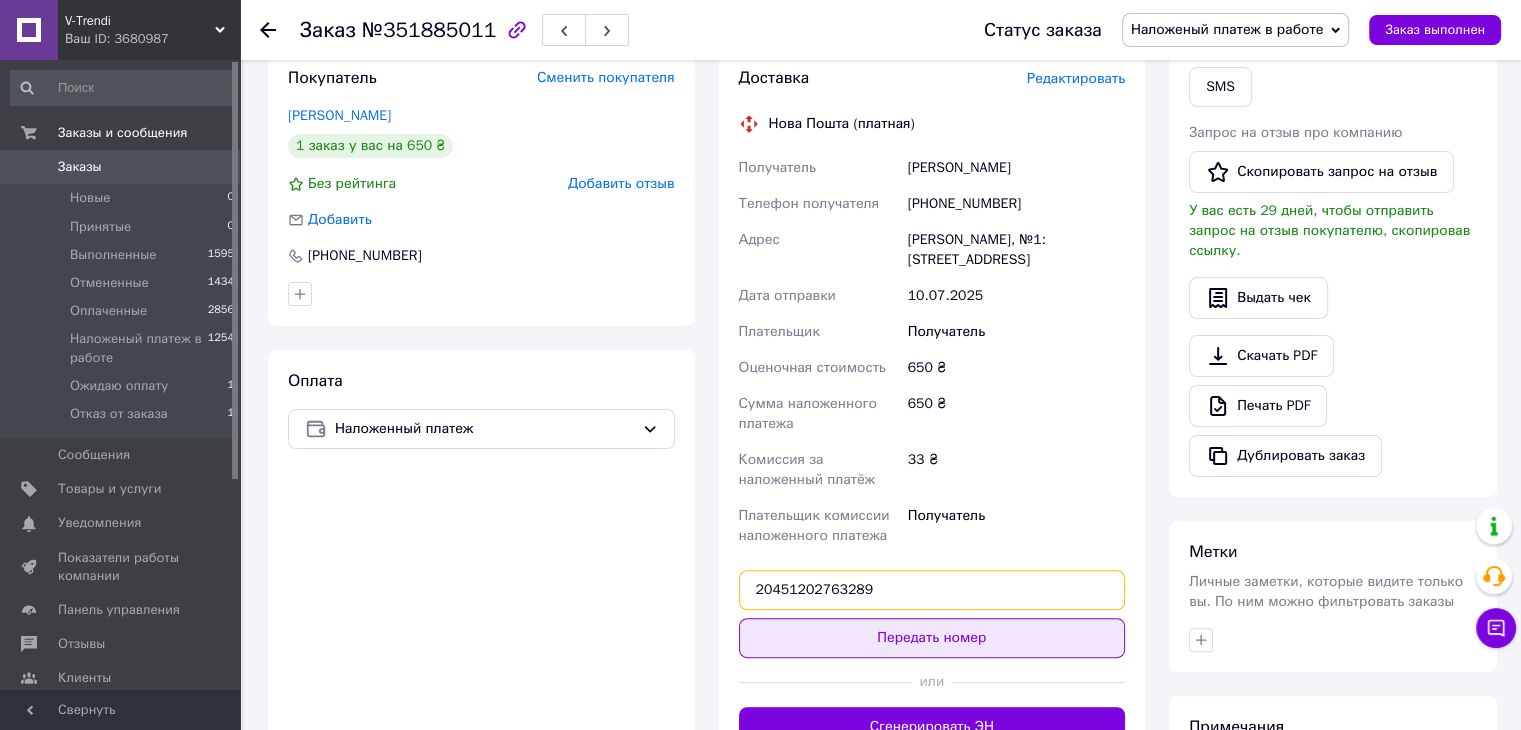 type on "20451202763289" 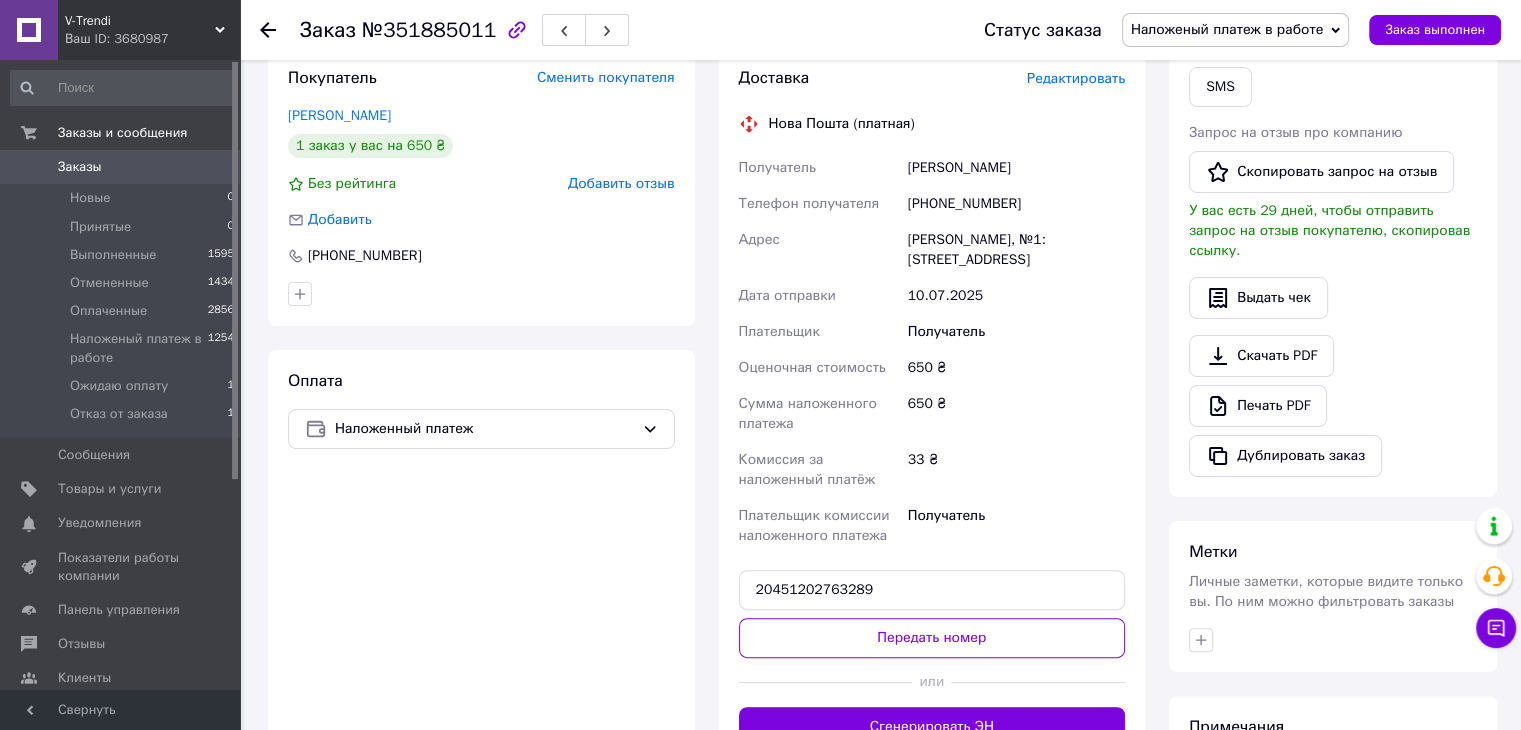 drag, startPoint x: 832, startPoint y: 623, endPoint x: 801, endPoint y: 596, distance: 41.109608 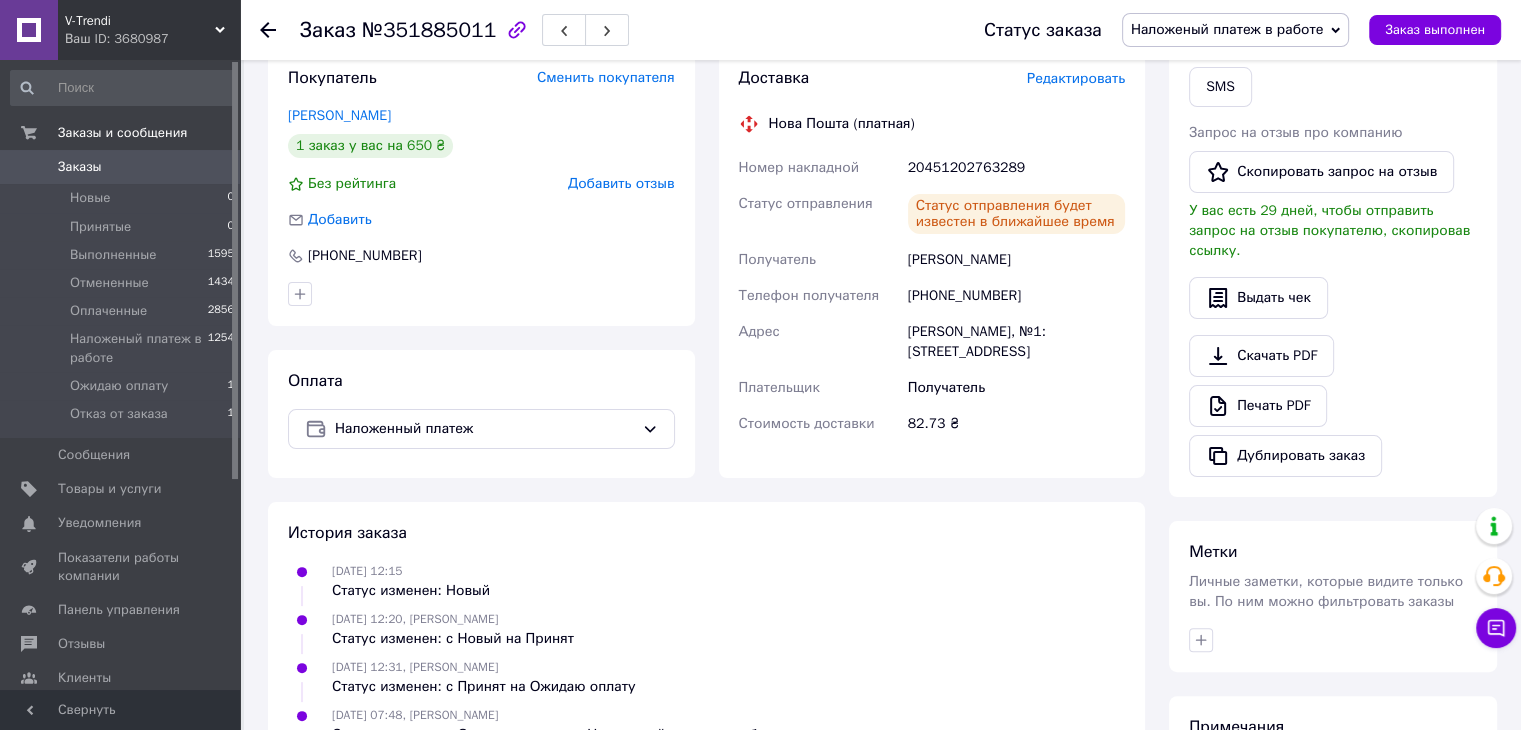 click on "Заказы" at bounding box center (80, 167) 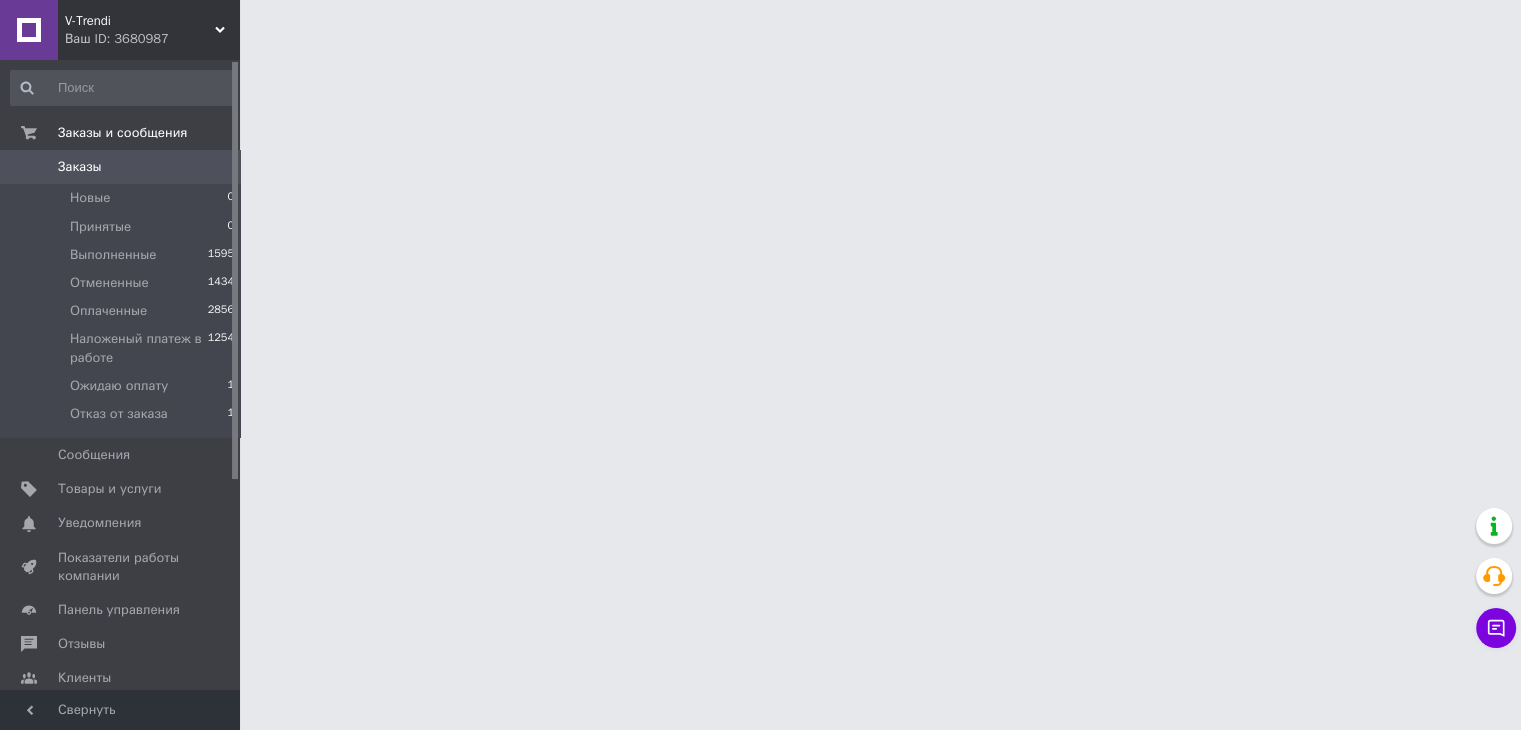scroll, scrollTop: 0, scrollLeft: 0, axis: both 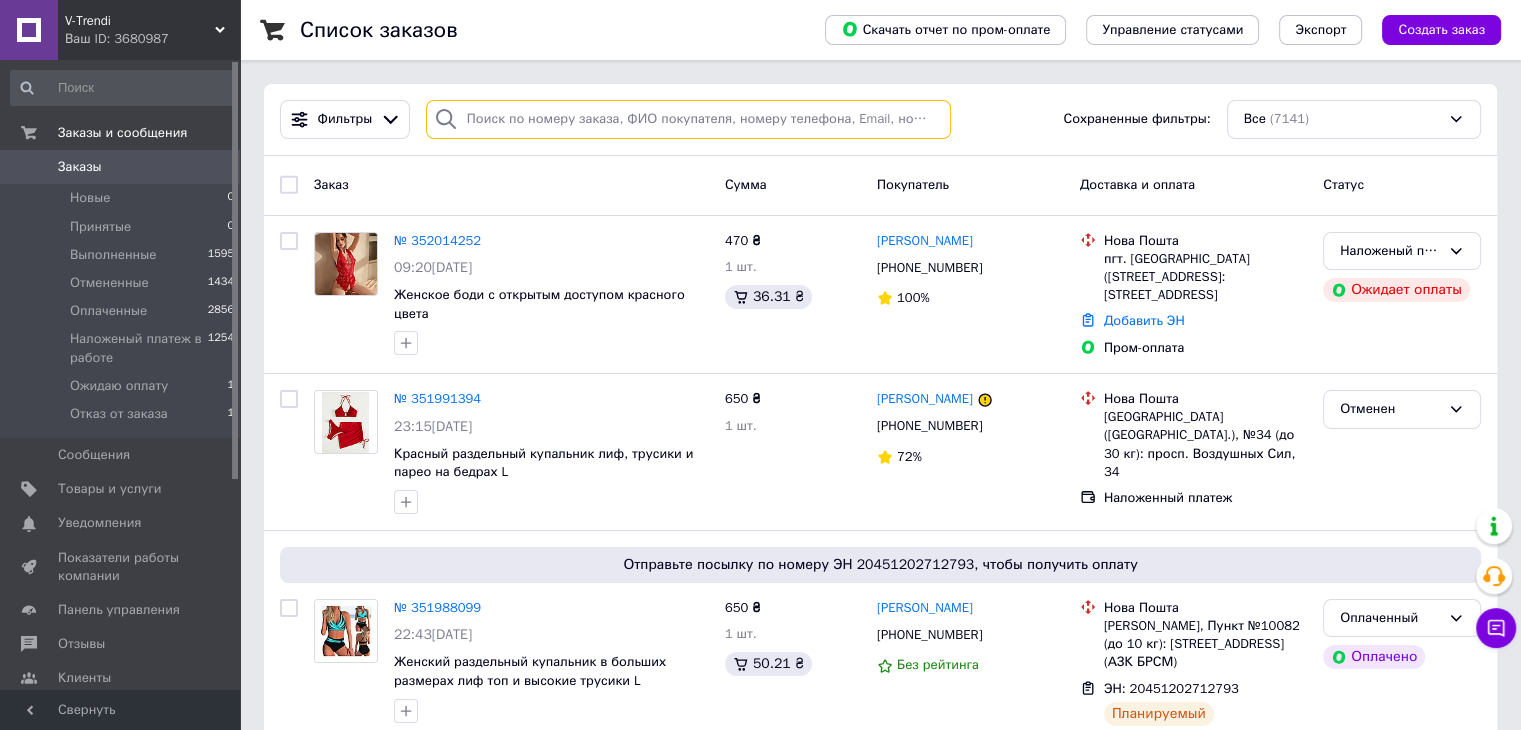 click at bounding box center [688, 119] 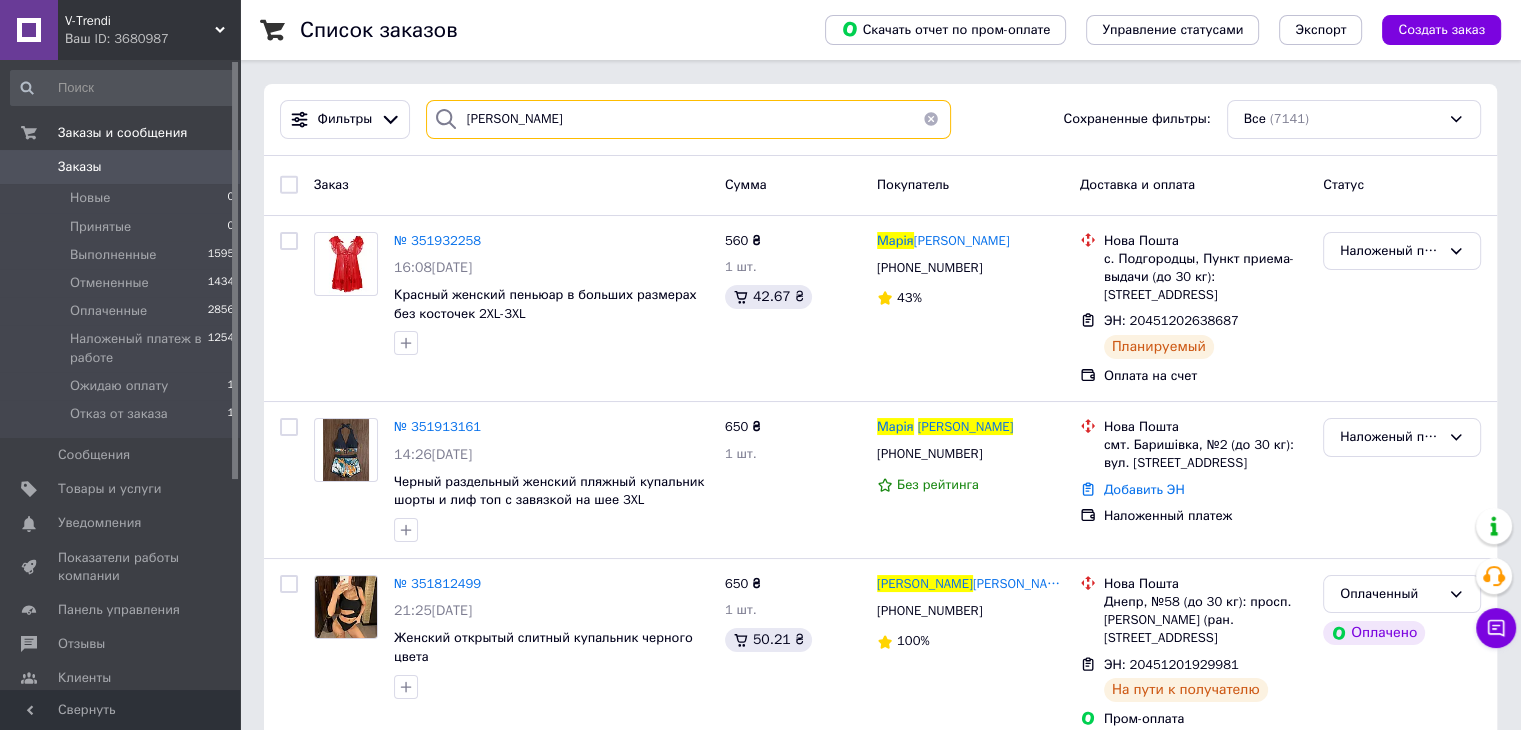 drag, startPoint x: 497, startPoint y: 120, endPoint x: 432, endPoint y: 109, distance: 65.9242 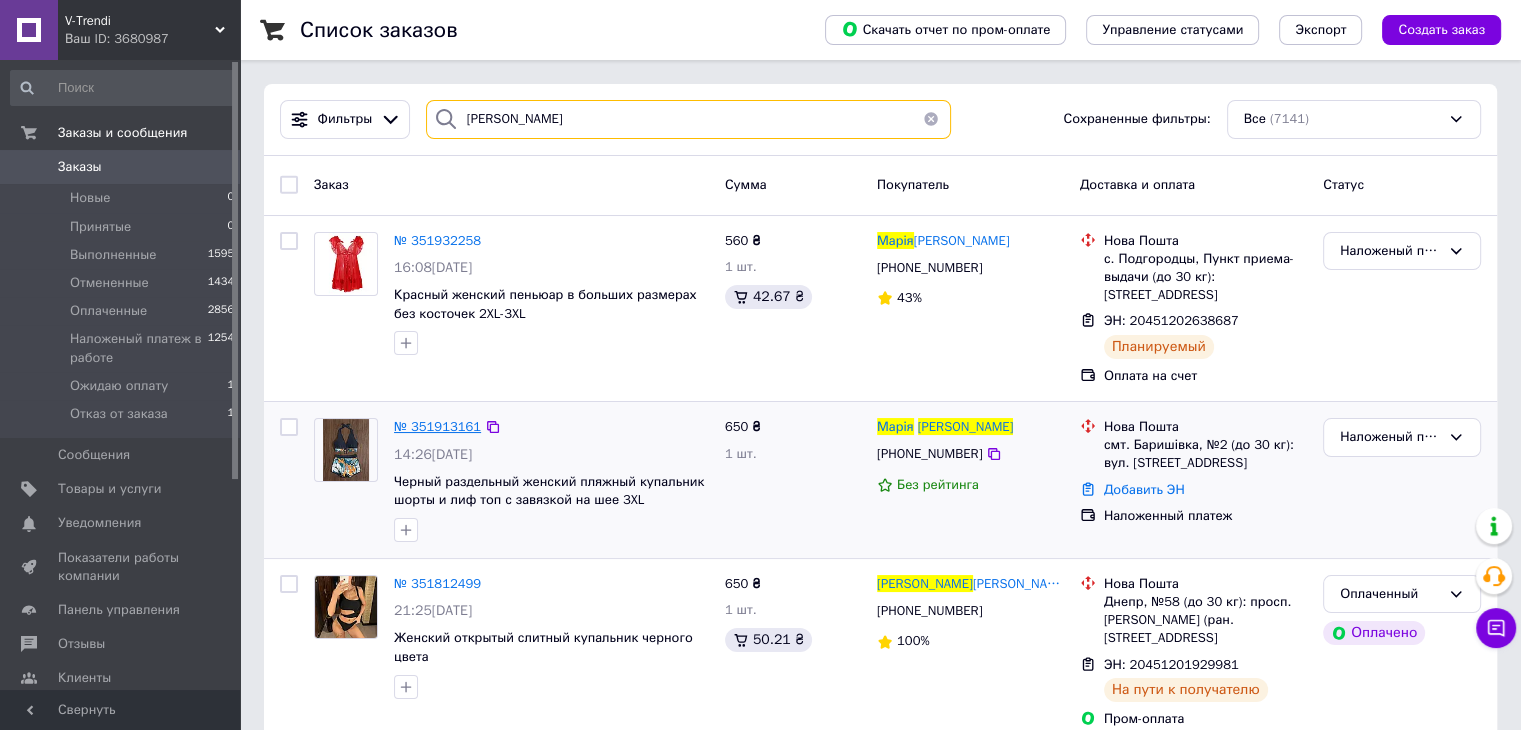 type on "Лучук Марія" 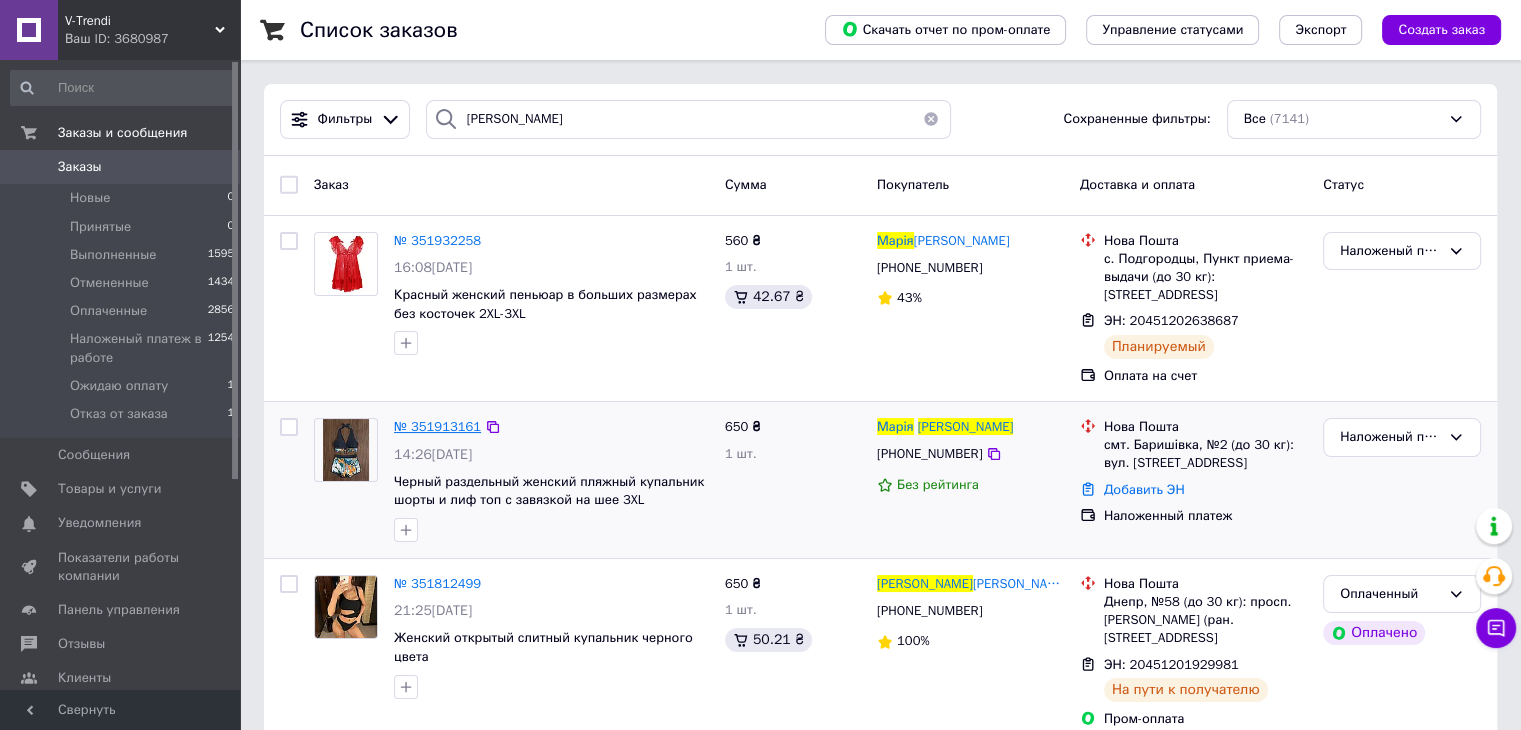 click on "№ 351913161" at bounding box center (437, 426) 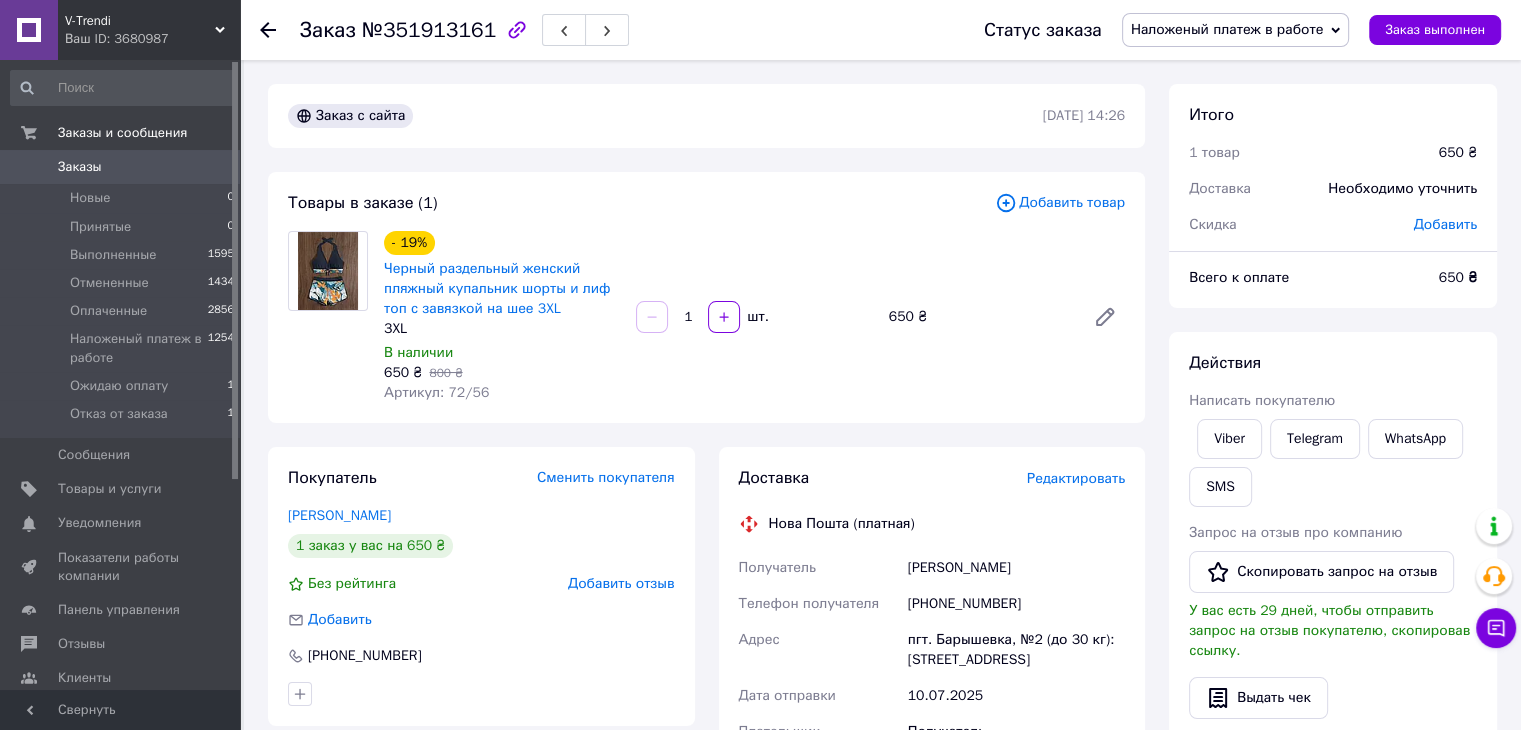 click at bounding box center (328, 317) 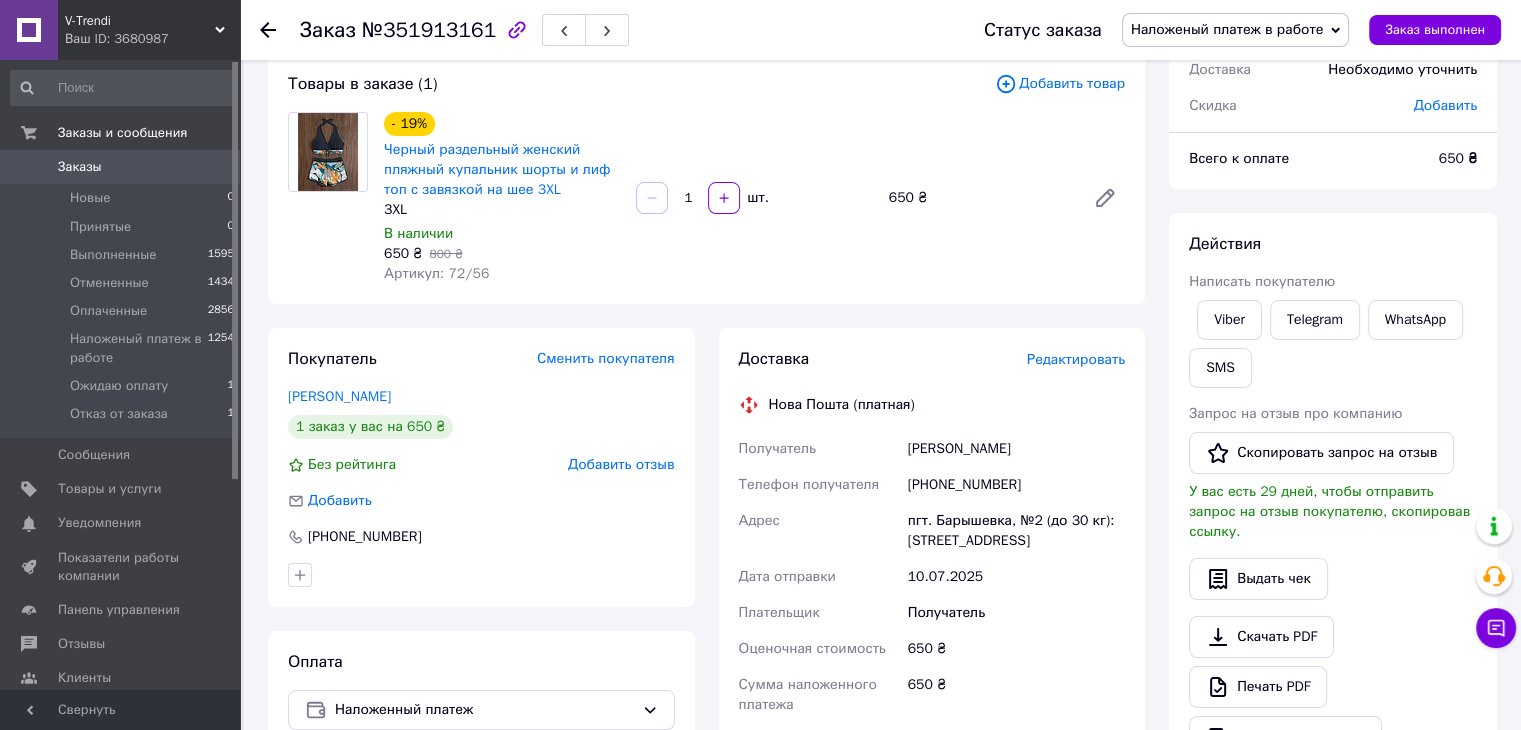scroll, scrollTop: 0, scrollLeft: 0, axis: both 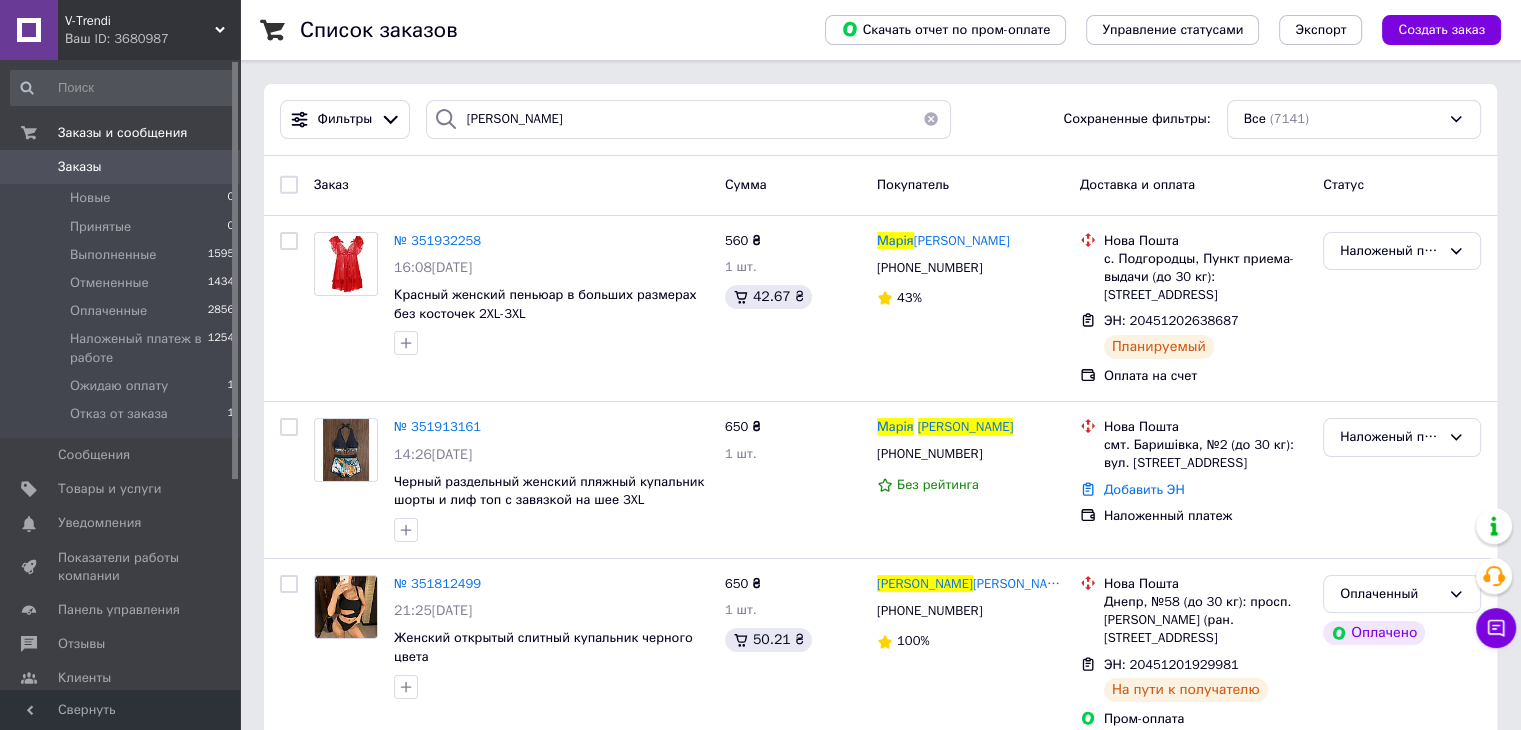 click on "Заказы" at bounding box center (80, 167) 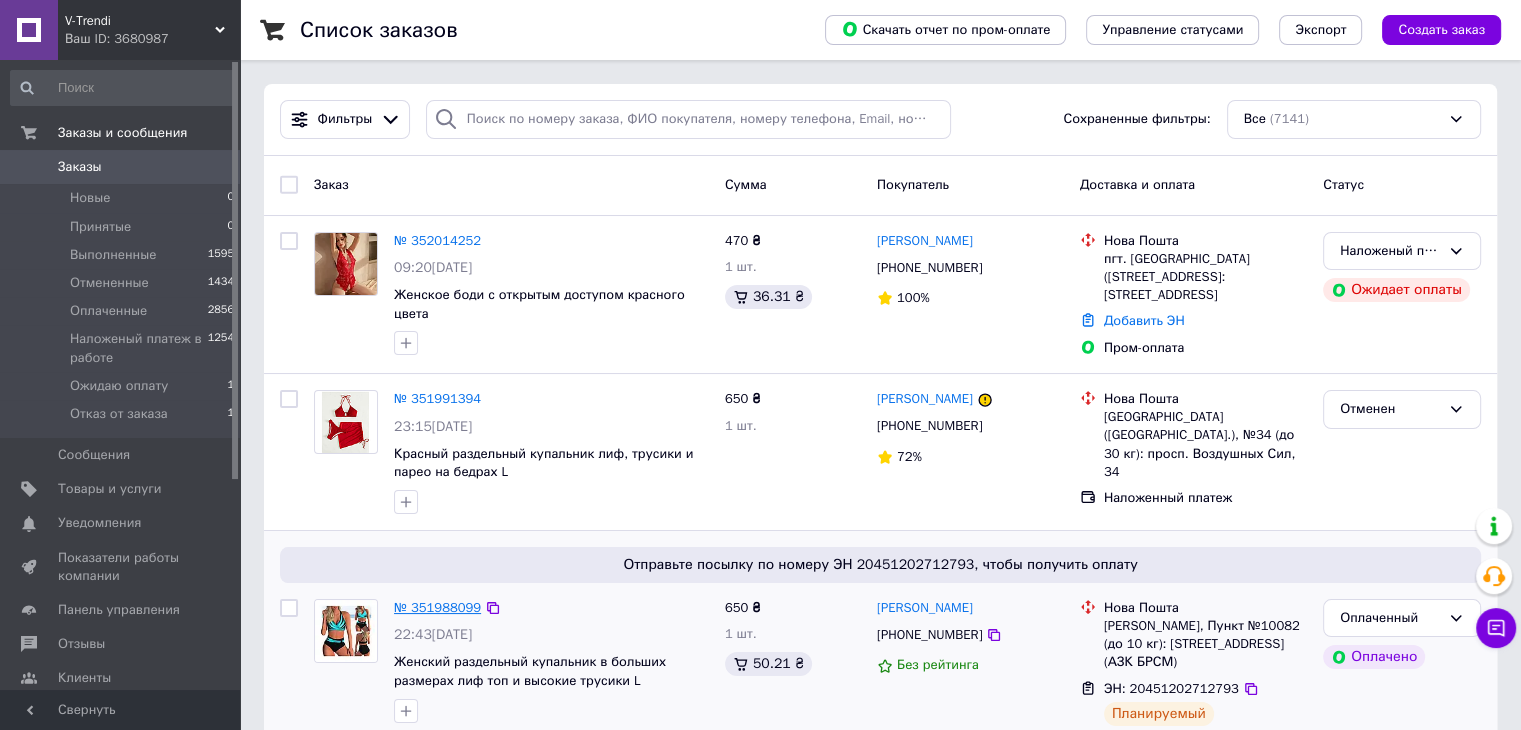 click on "№ 351988099" at bounding box center [437, 607] 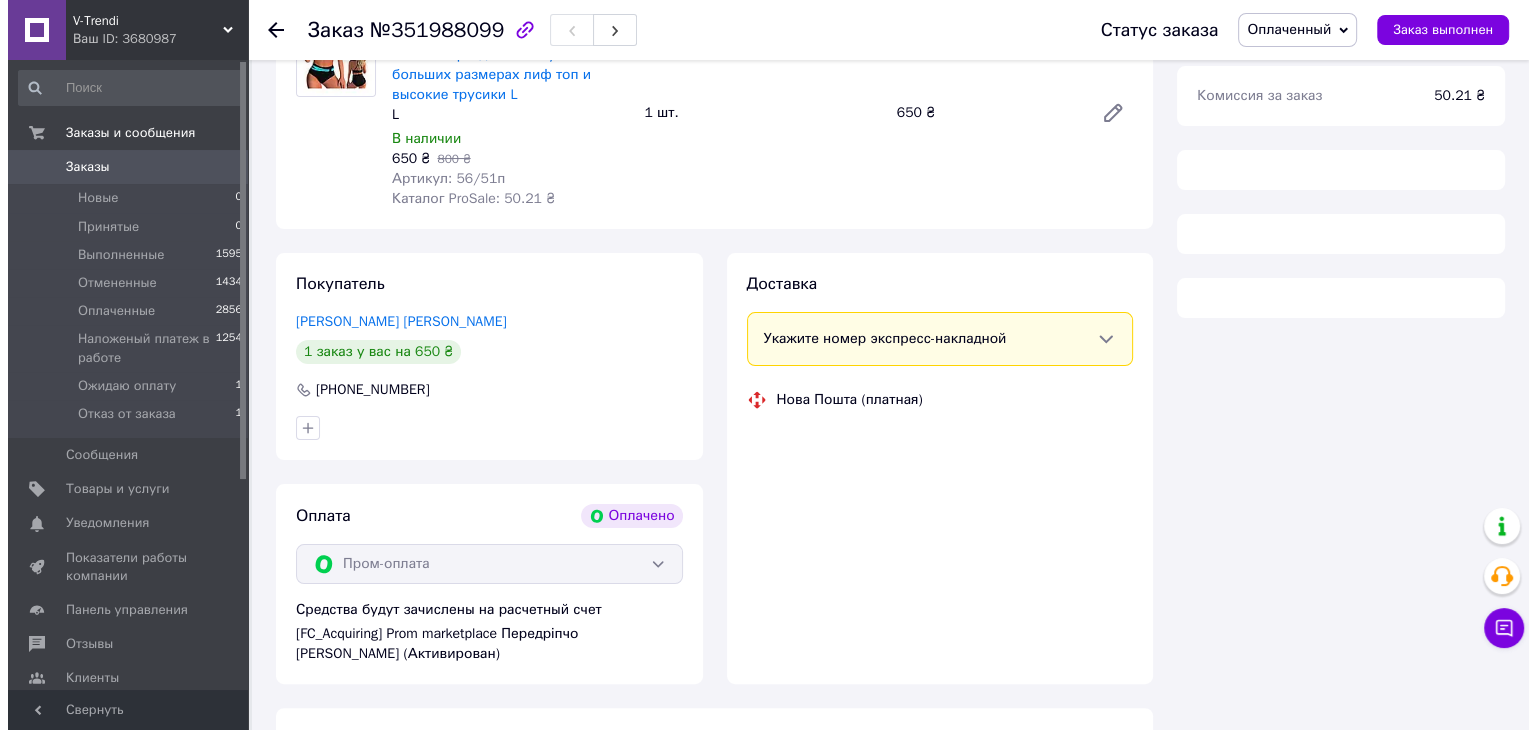 scroll, scrollTop: 300, scrollLeft: 0, axis: vertical 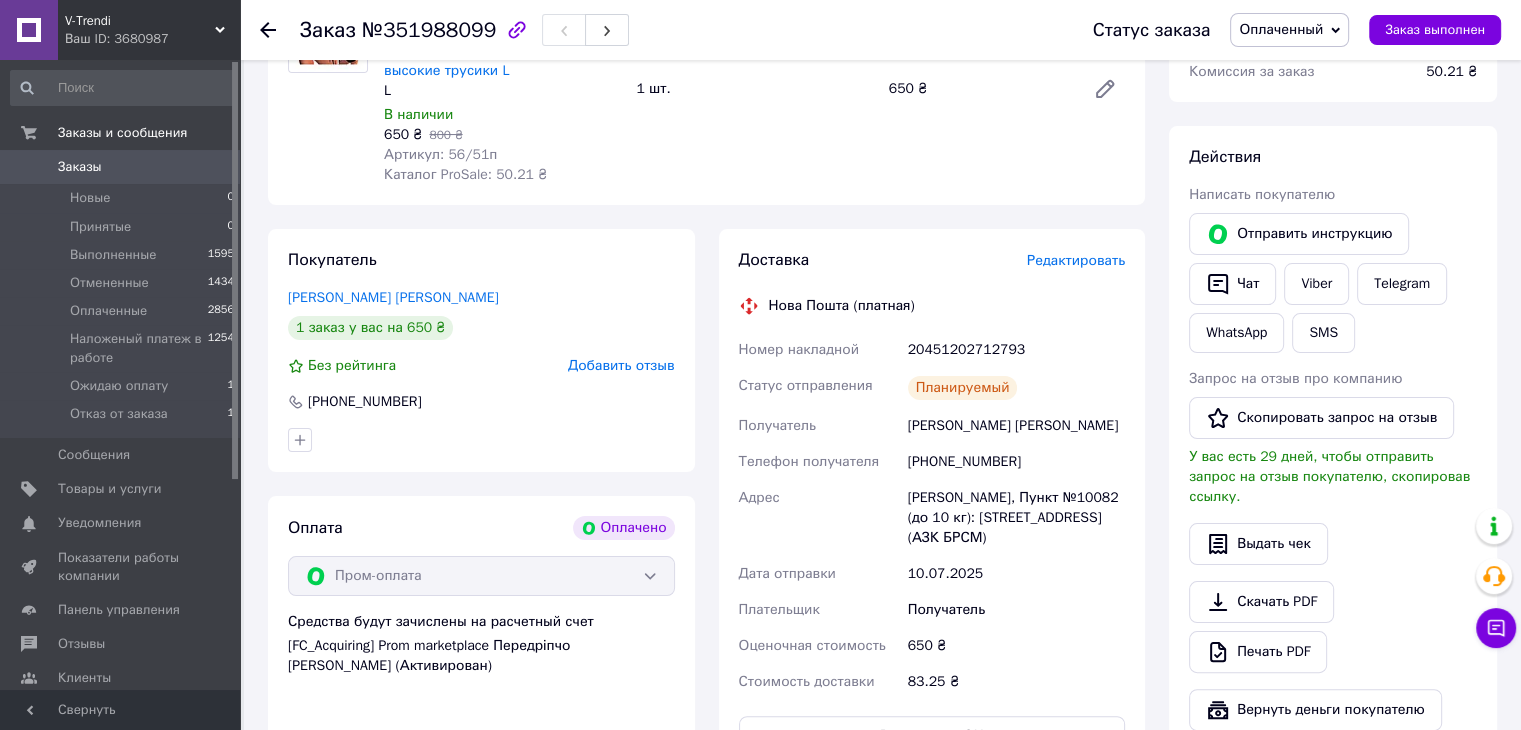 click on "Редактировать" at bounding box center (1076, 260) 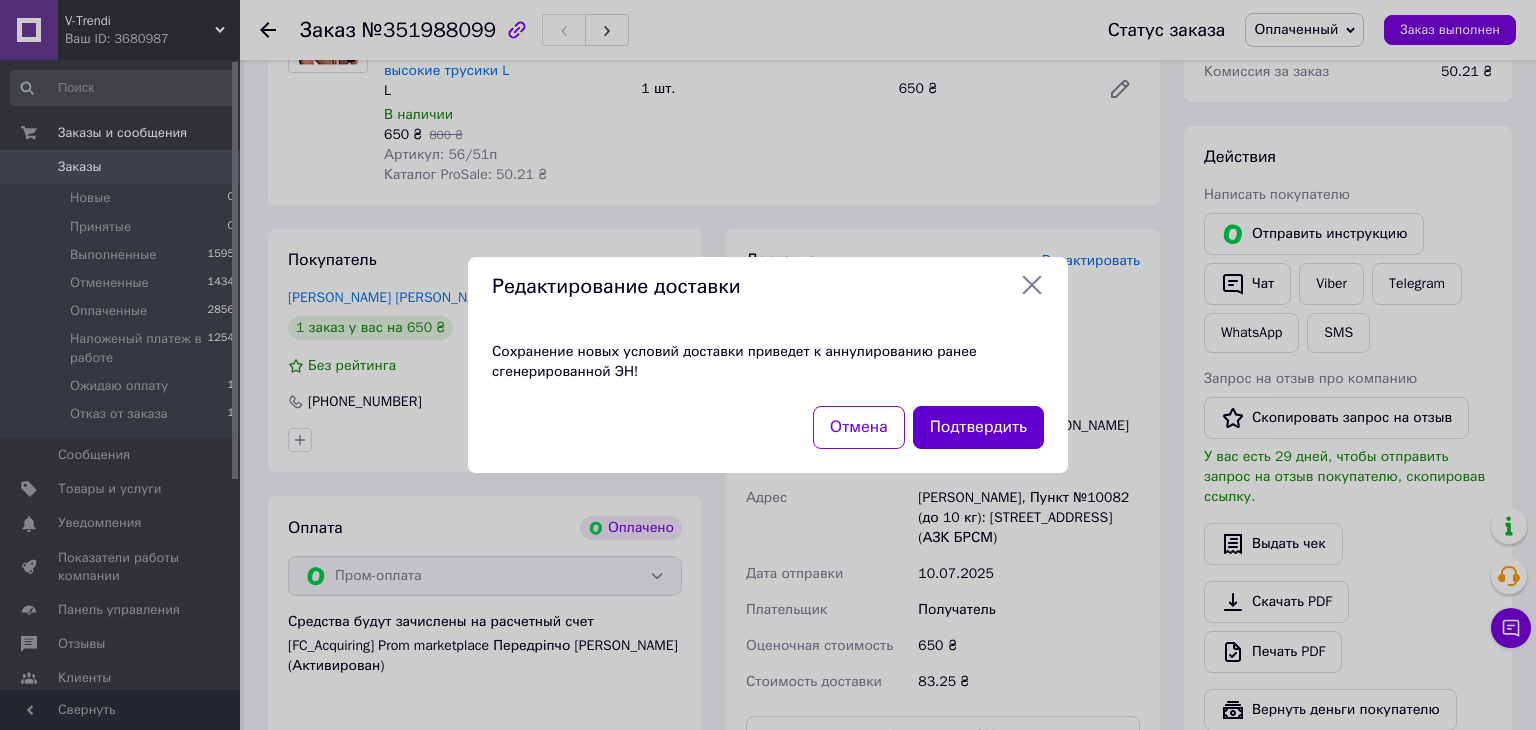 click on "Подтвердить" at bounding box center [978, 427] 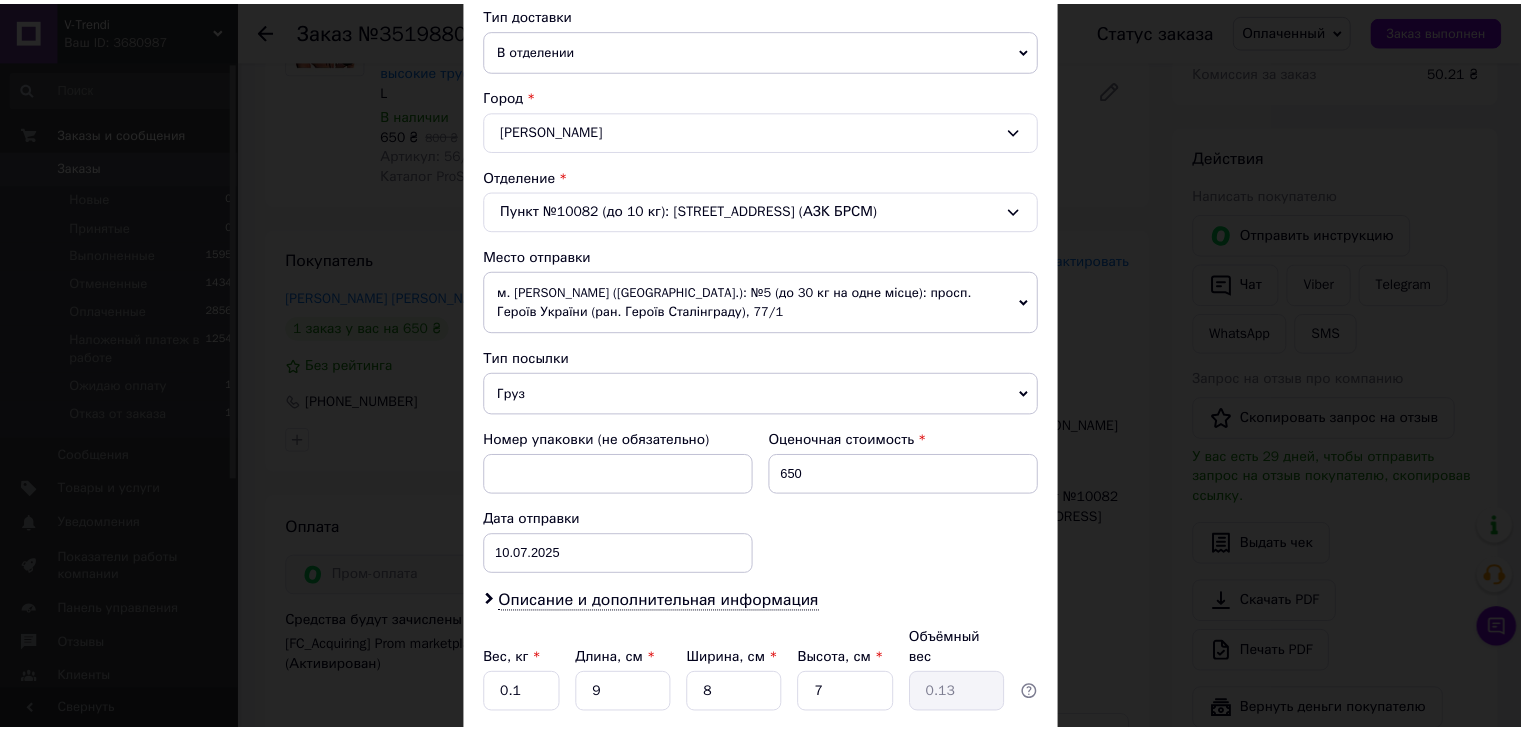 scroll, scrollTop: 600, scrollLeft: 0, axis: vertical 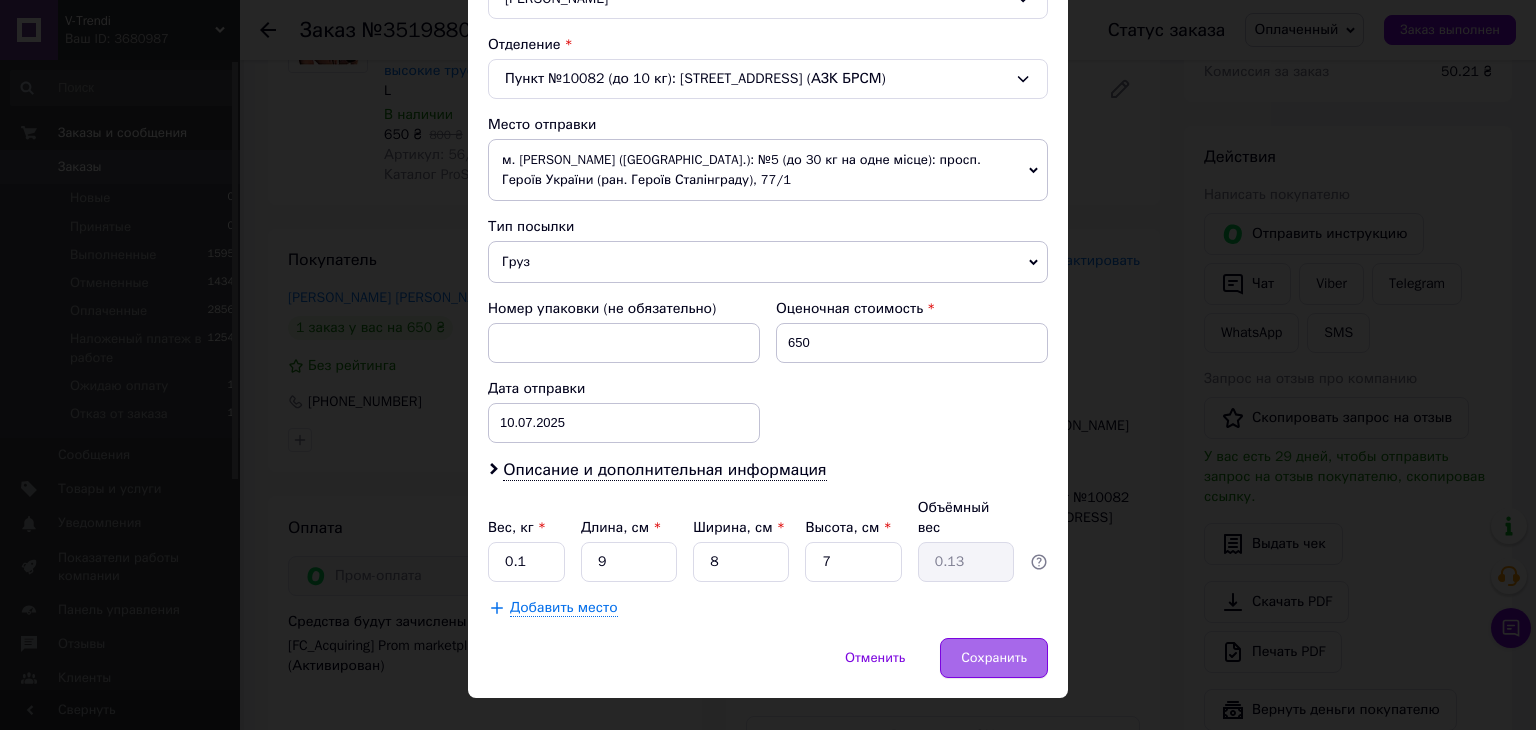 click on "Сохранить" at bounding box center [994, 658] 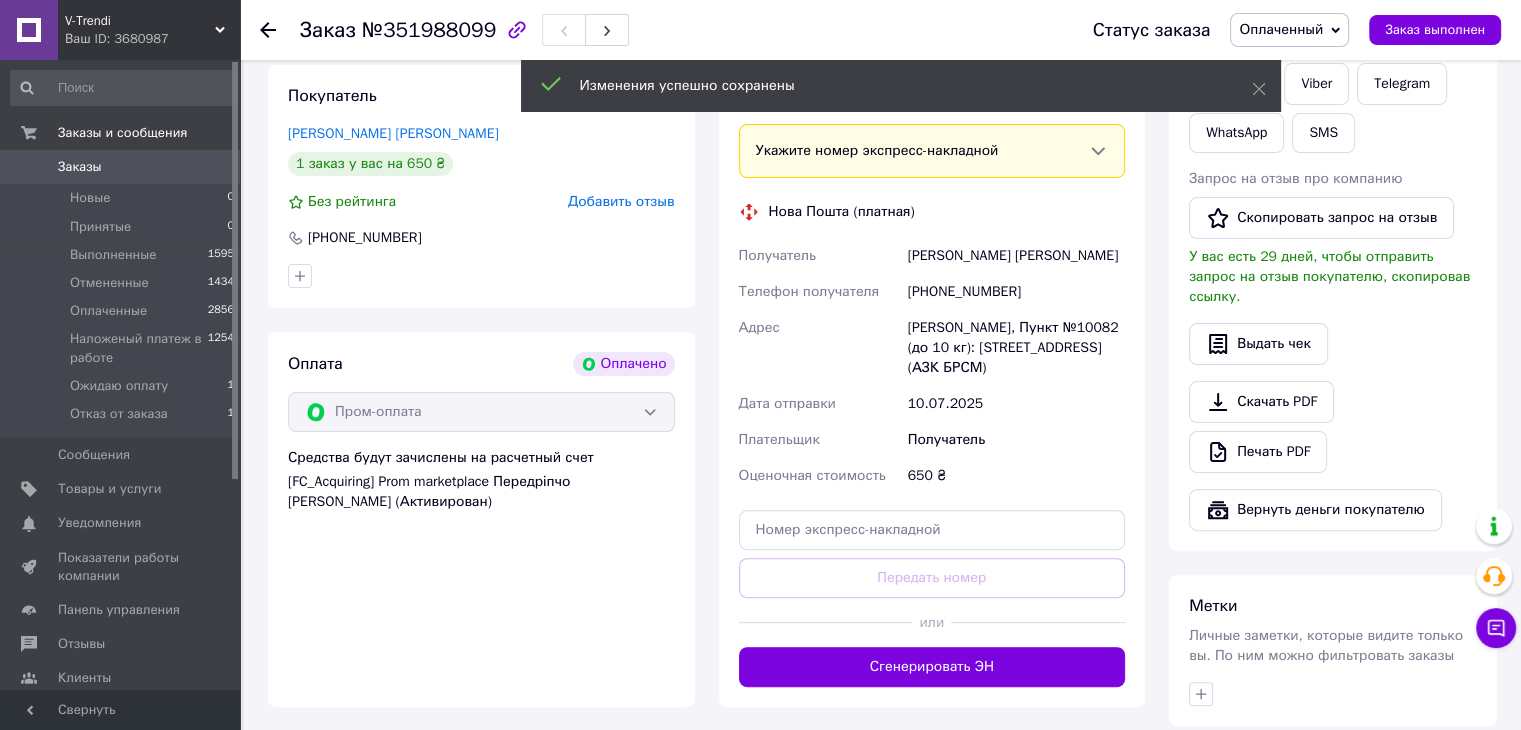 scroll, scrollTop: 500, scrollLeft: 0, axis: vertical 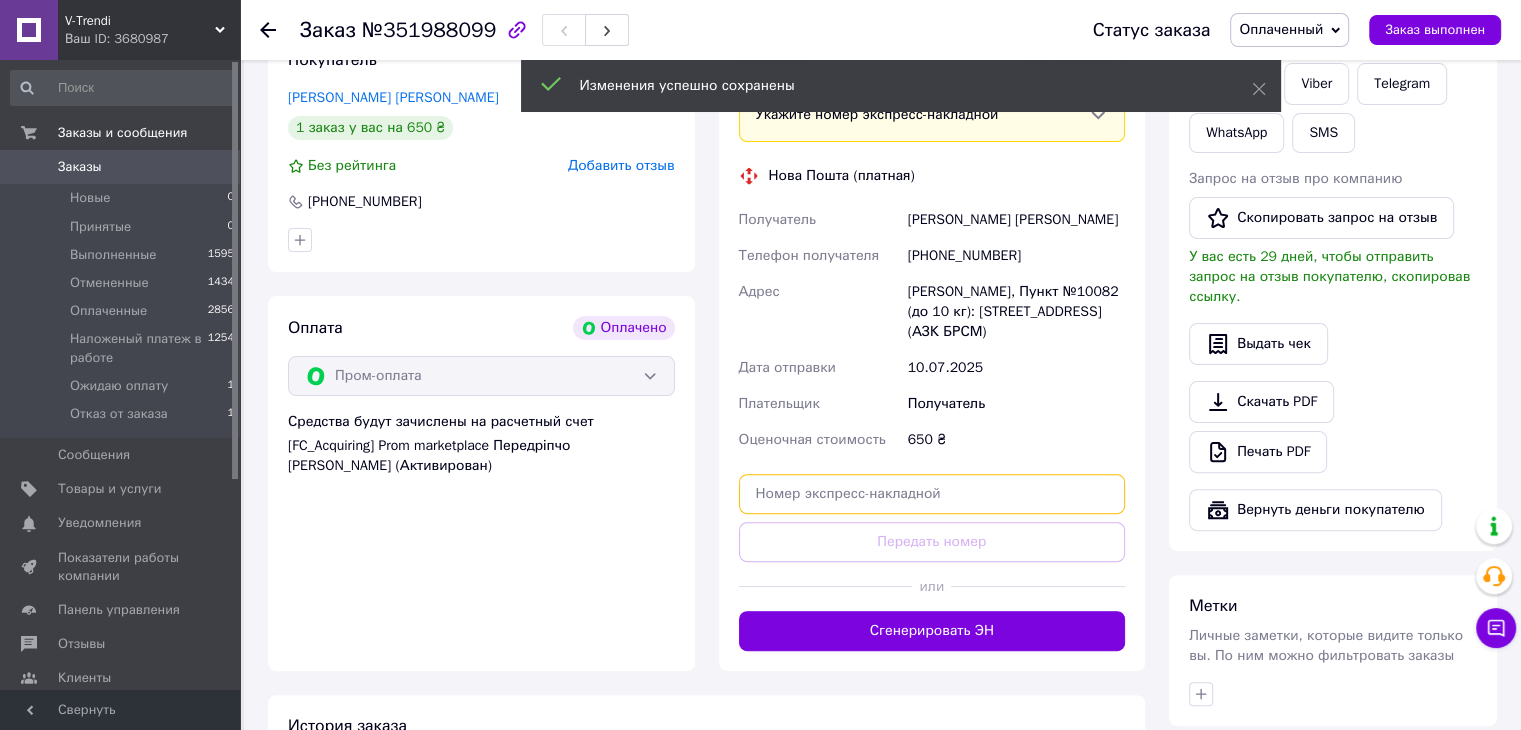 click at bounding box center [932, 494] 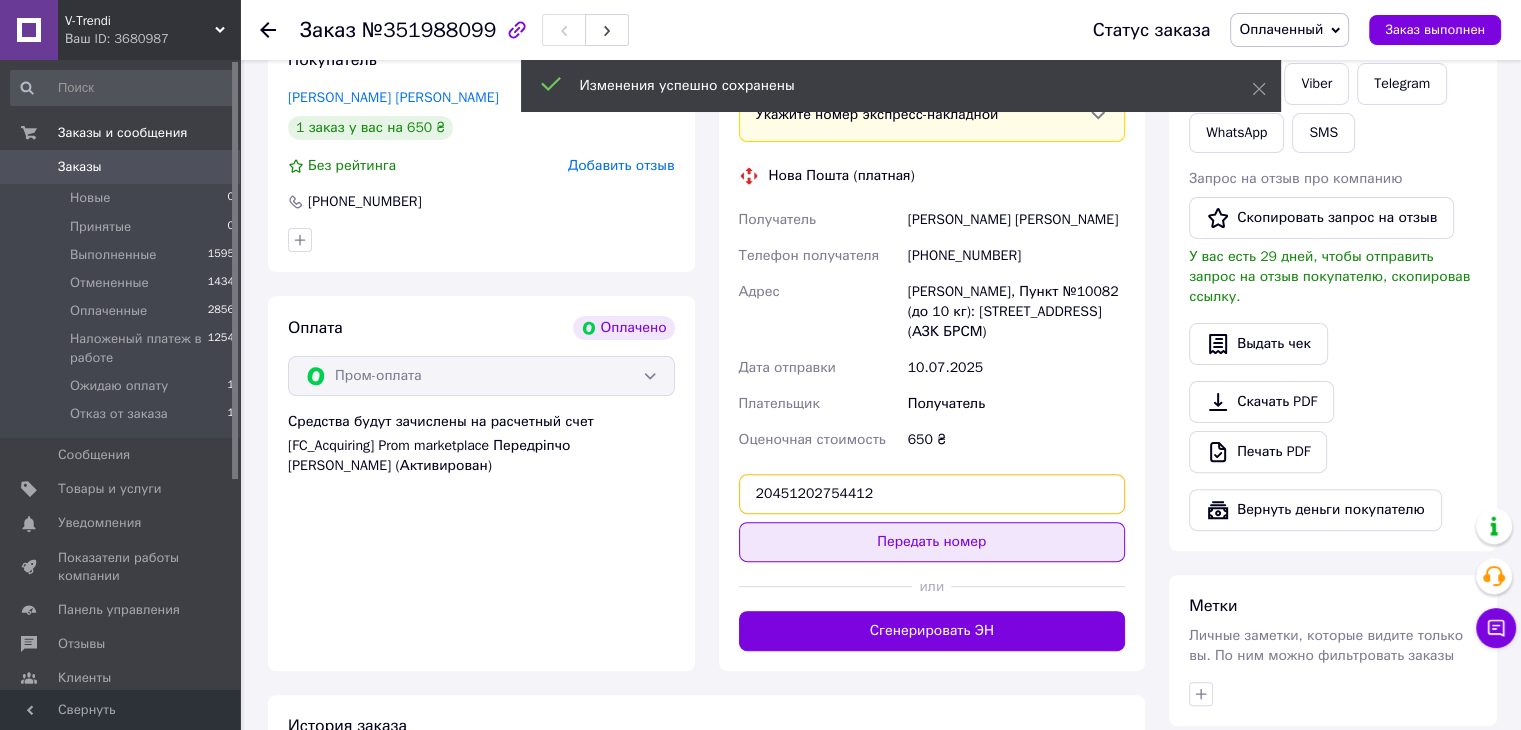 type on "20451202754412" 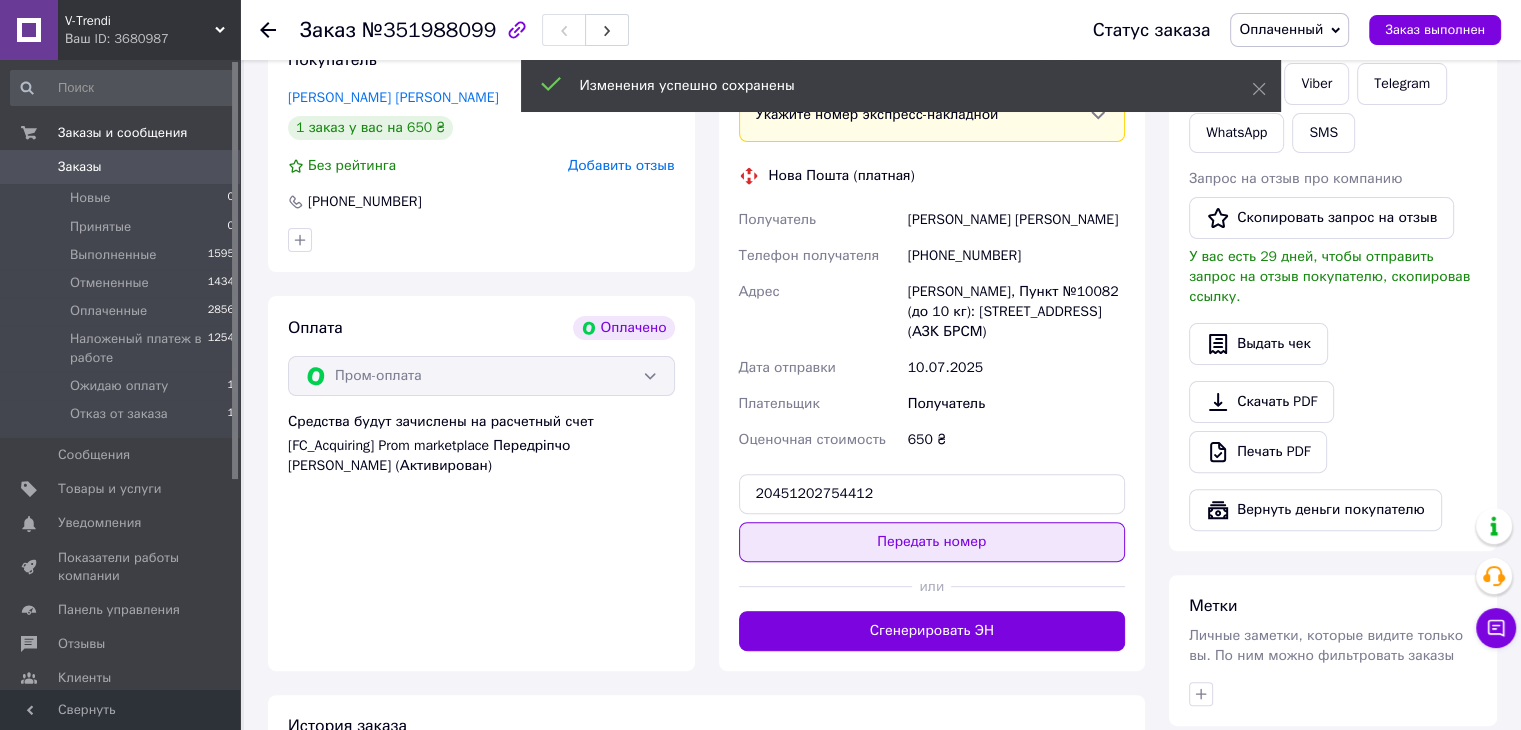 click on "Передать номер" at bounding box center [932, 542] 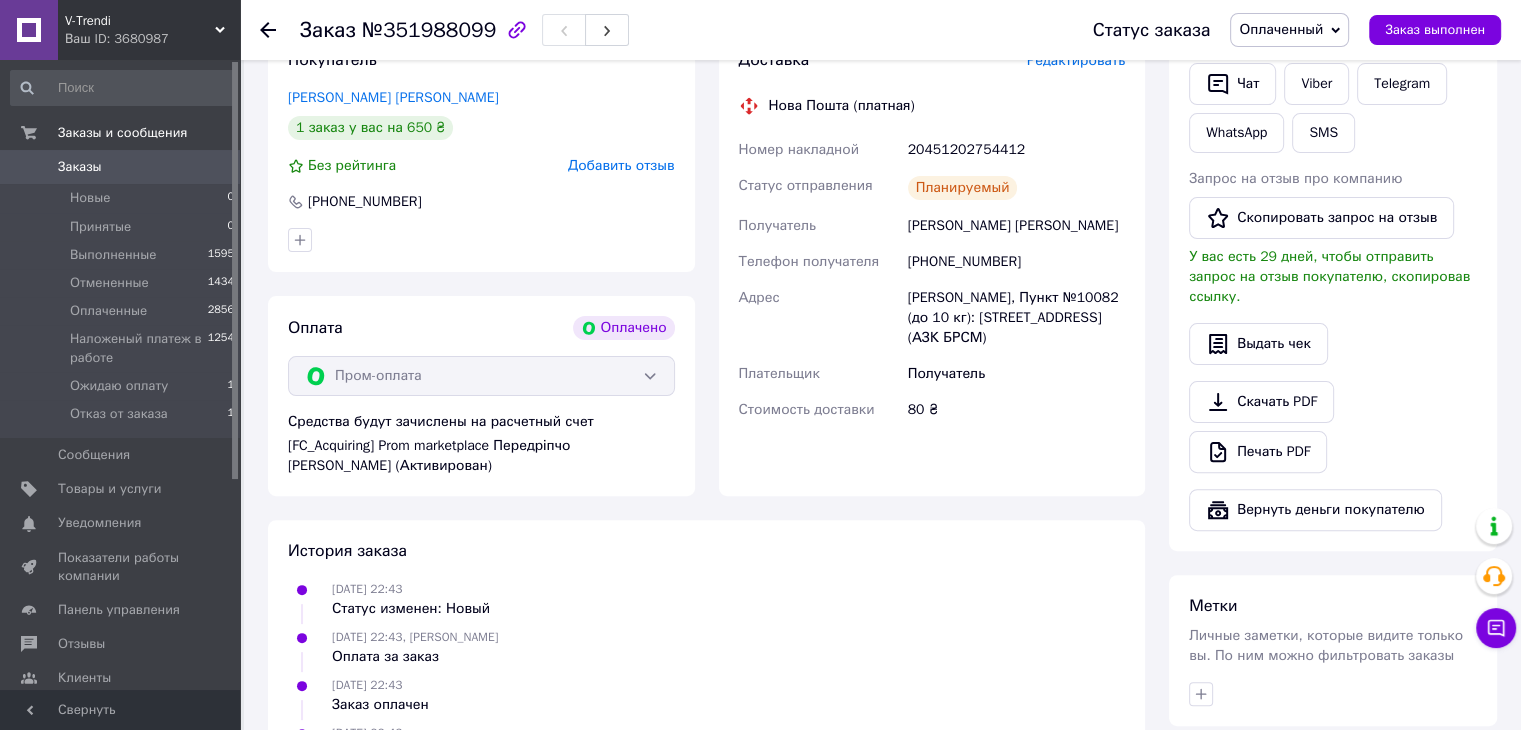 click on "Заказы" at bounding box center [80, 167] 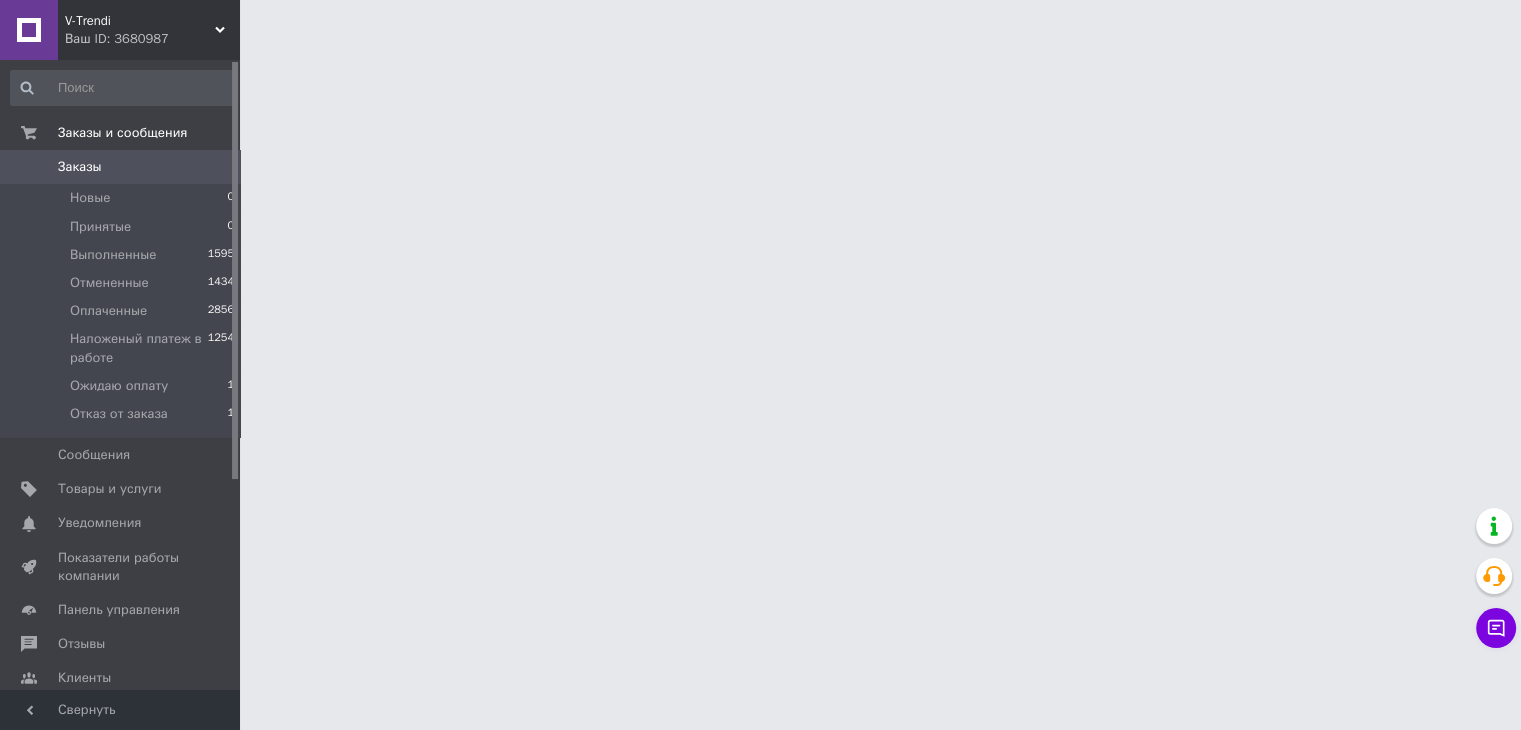 scroll, scrollTop: 0, scrollLeft: 0, axis: both 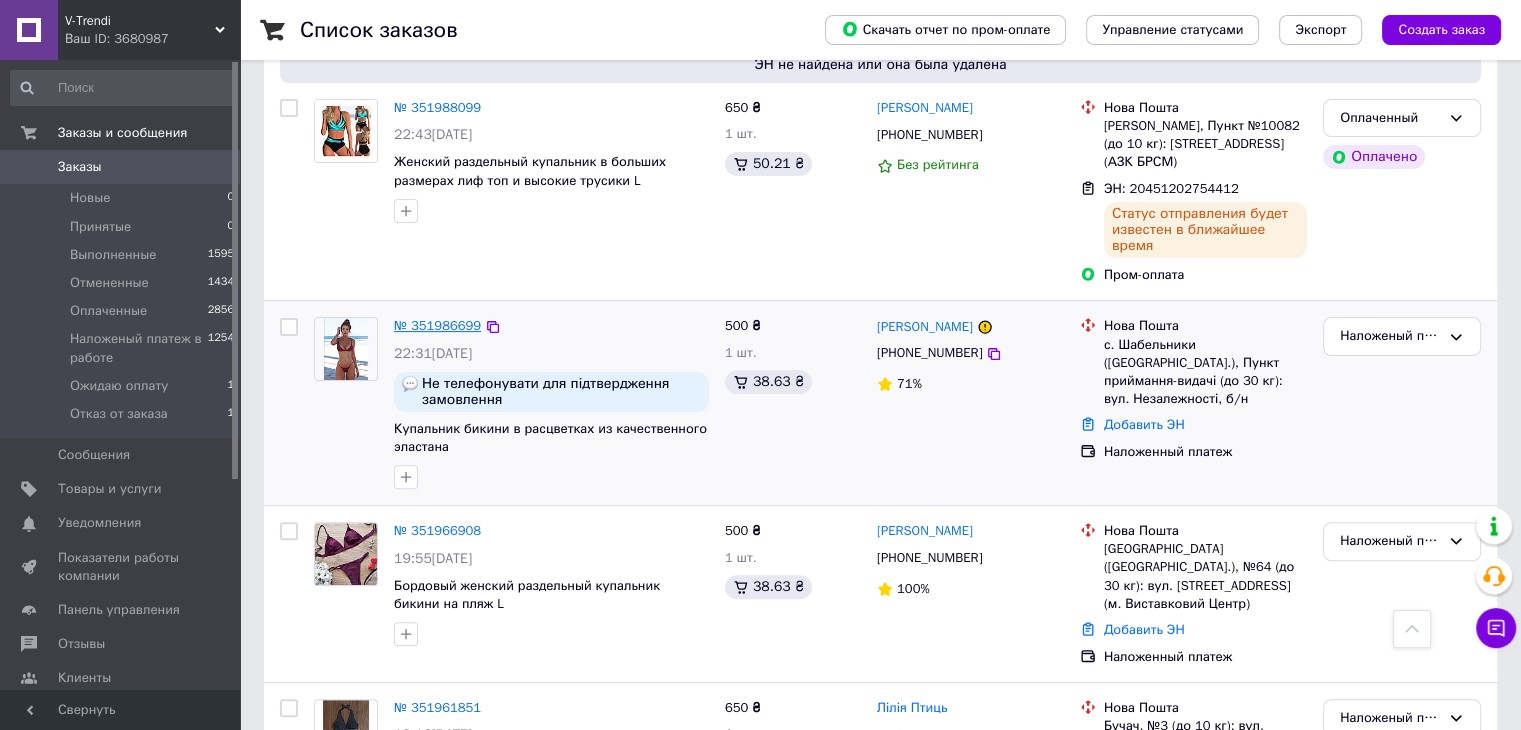 click on "№ 351986699" at bounding box center [437, 325] 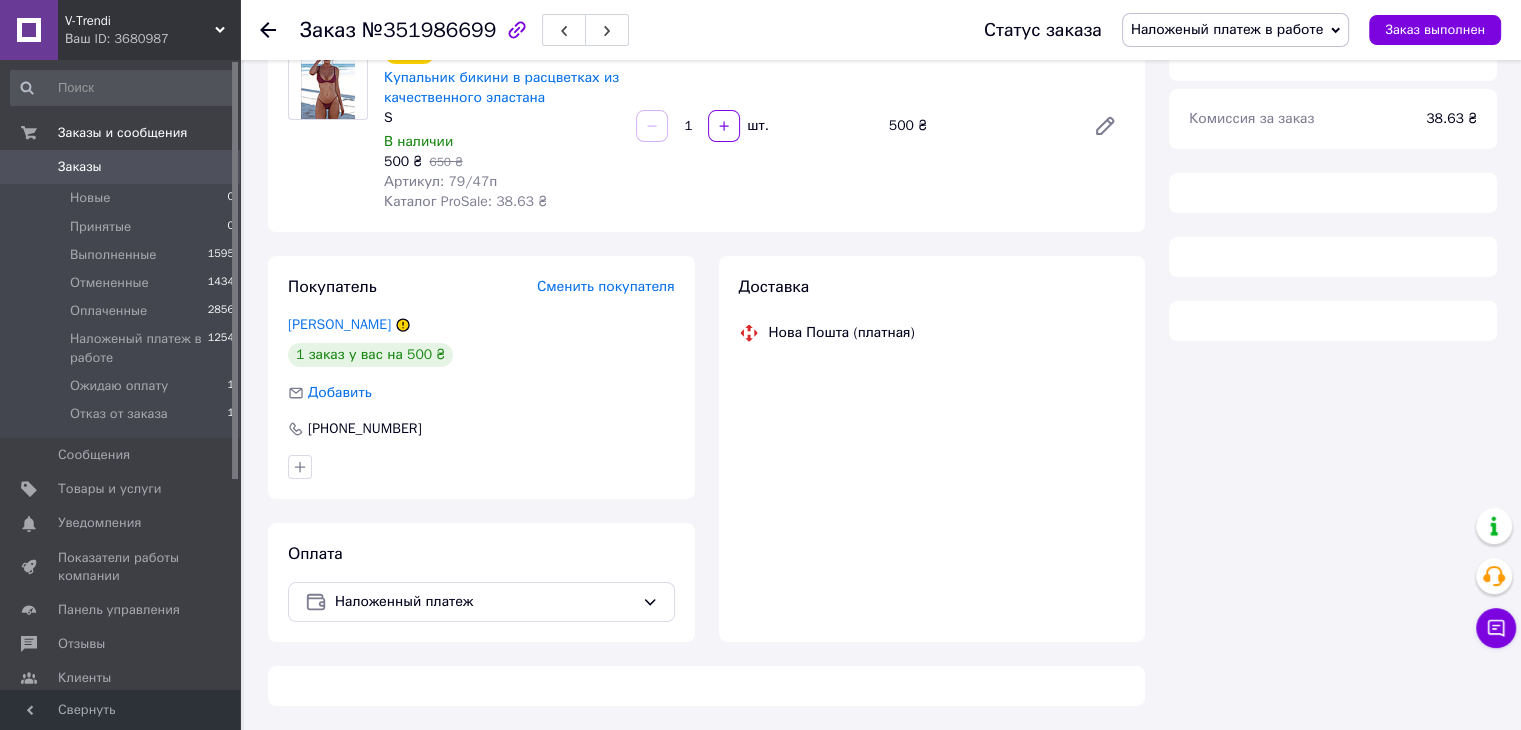 scroll, scrollTop: 500, scrollLeft: 0, axis: vertical 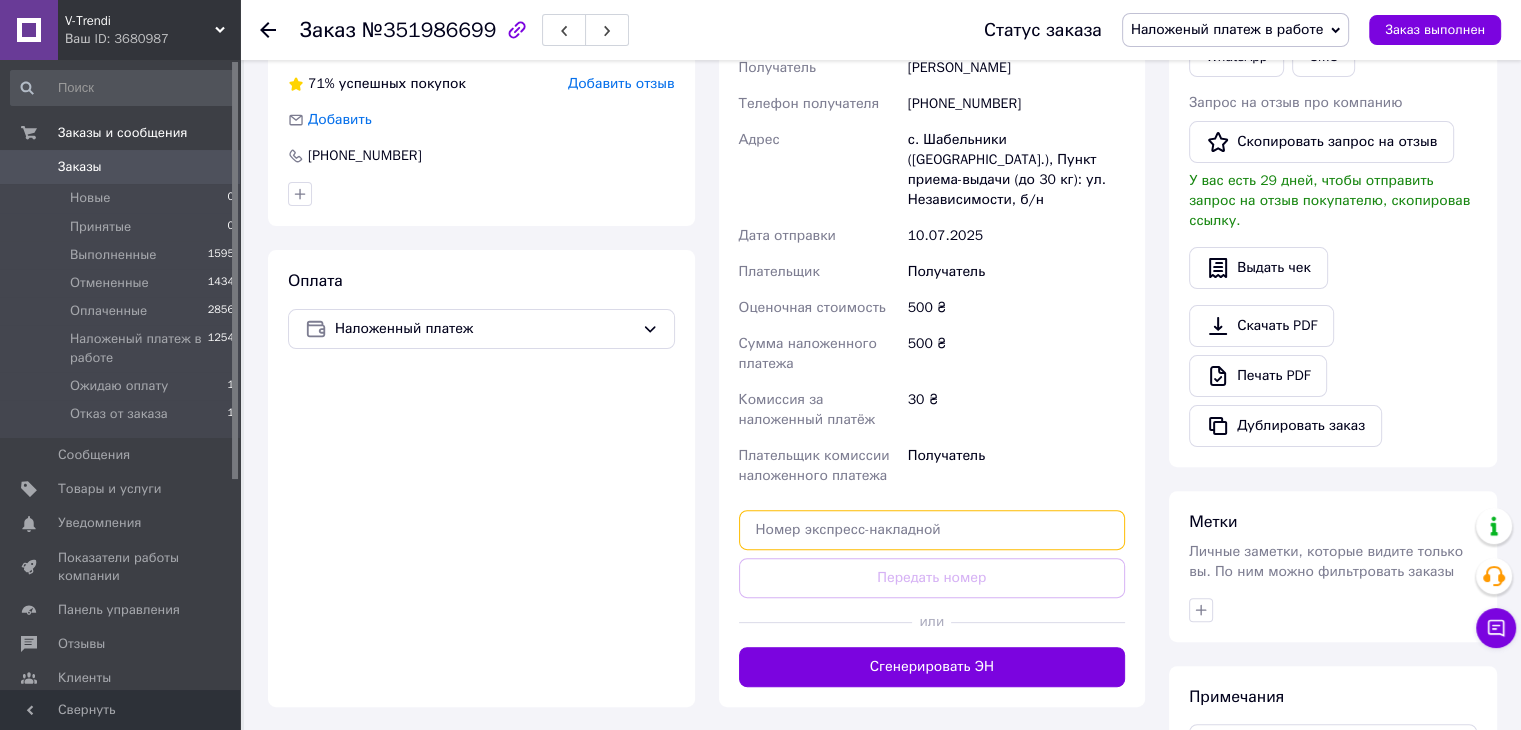click at bounding box center [932, 530] 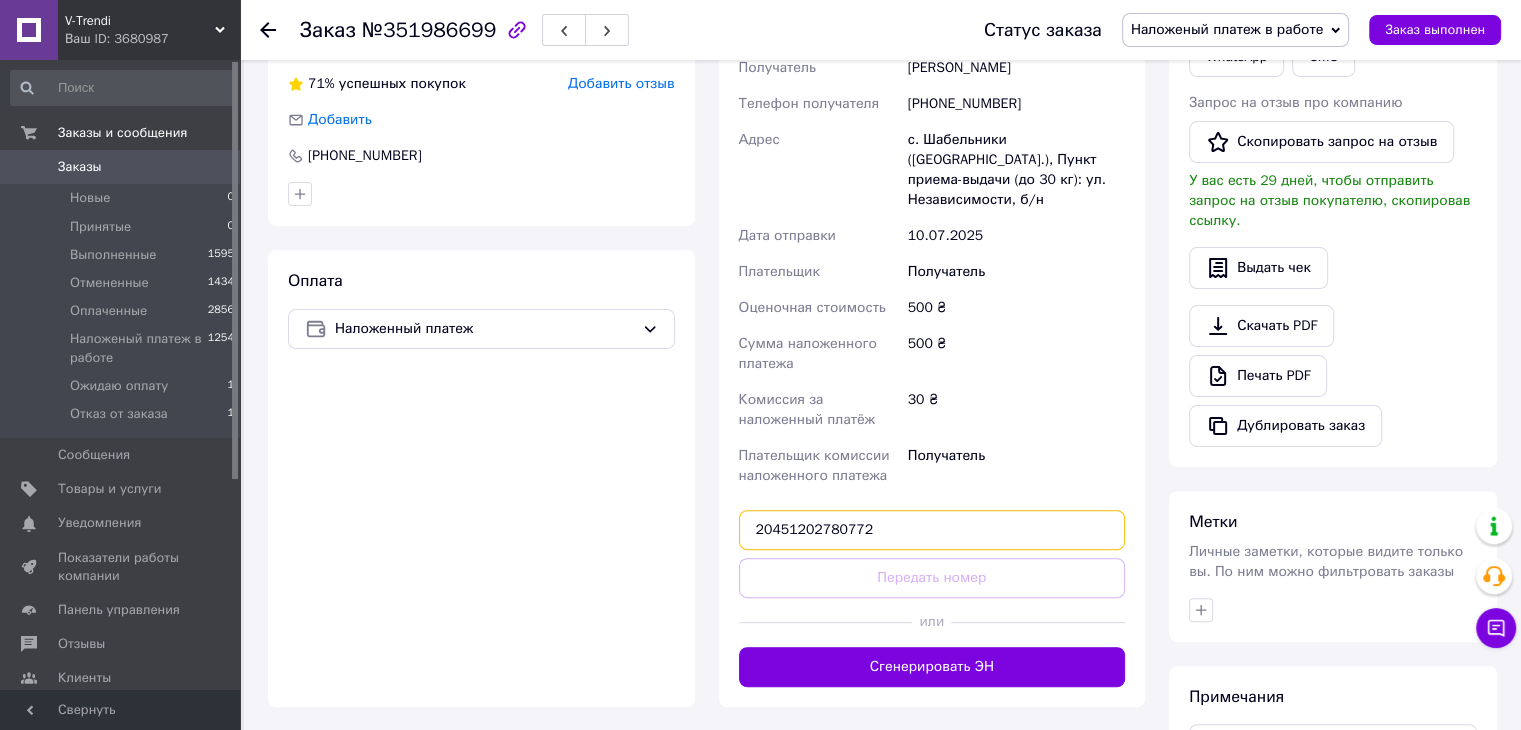 type on "20451202780772" 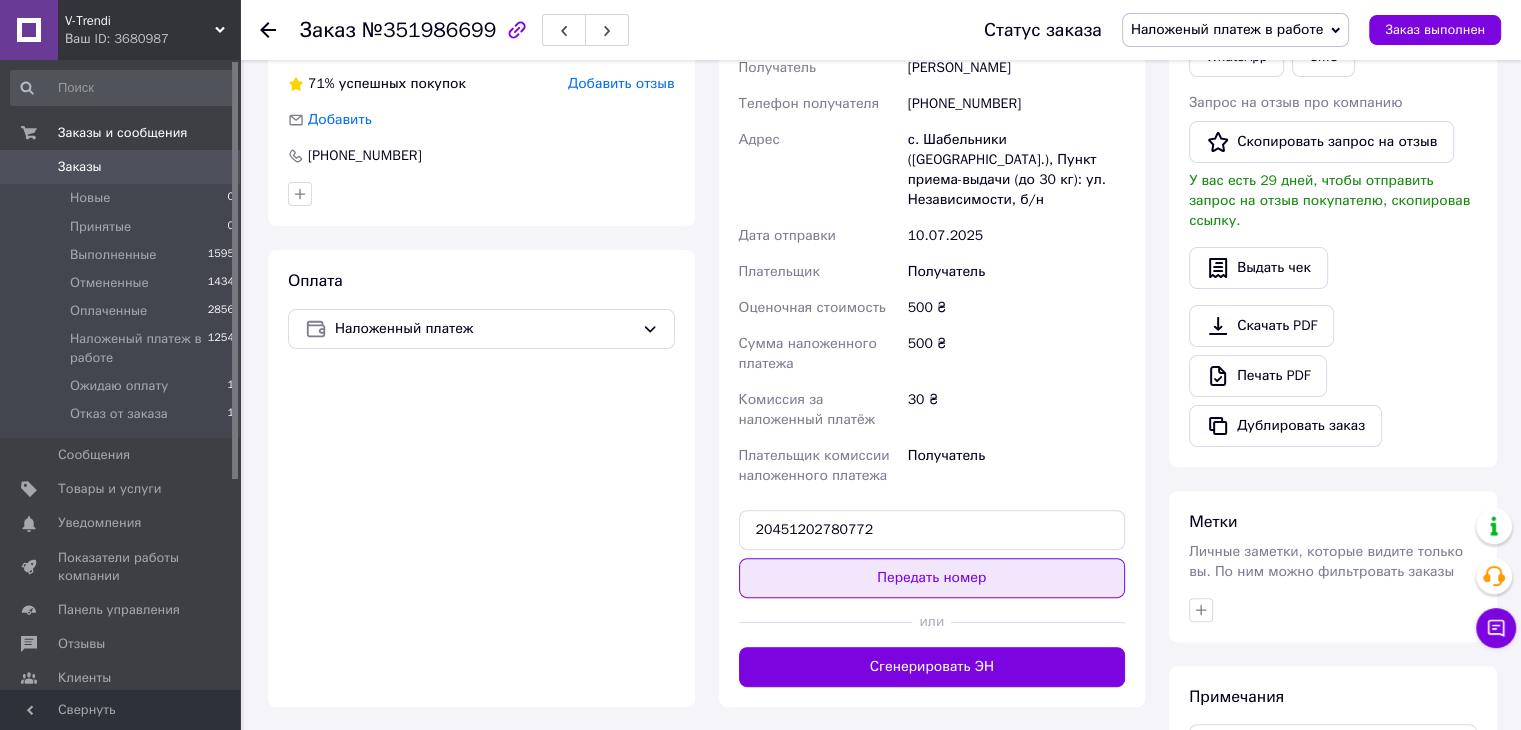 click on "Передать номер" at bounding box center (932, 578) 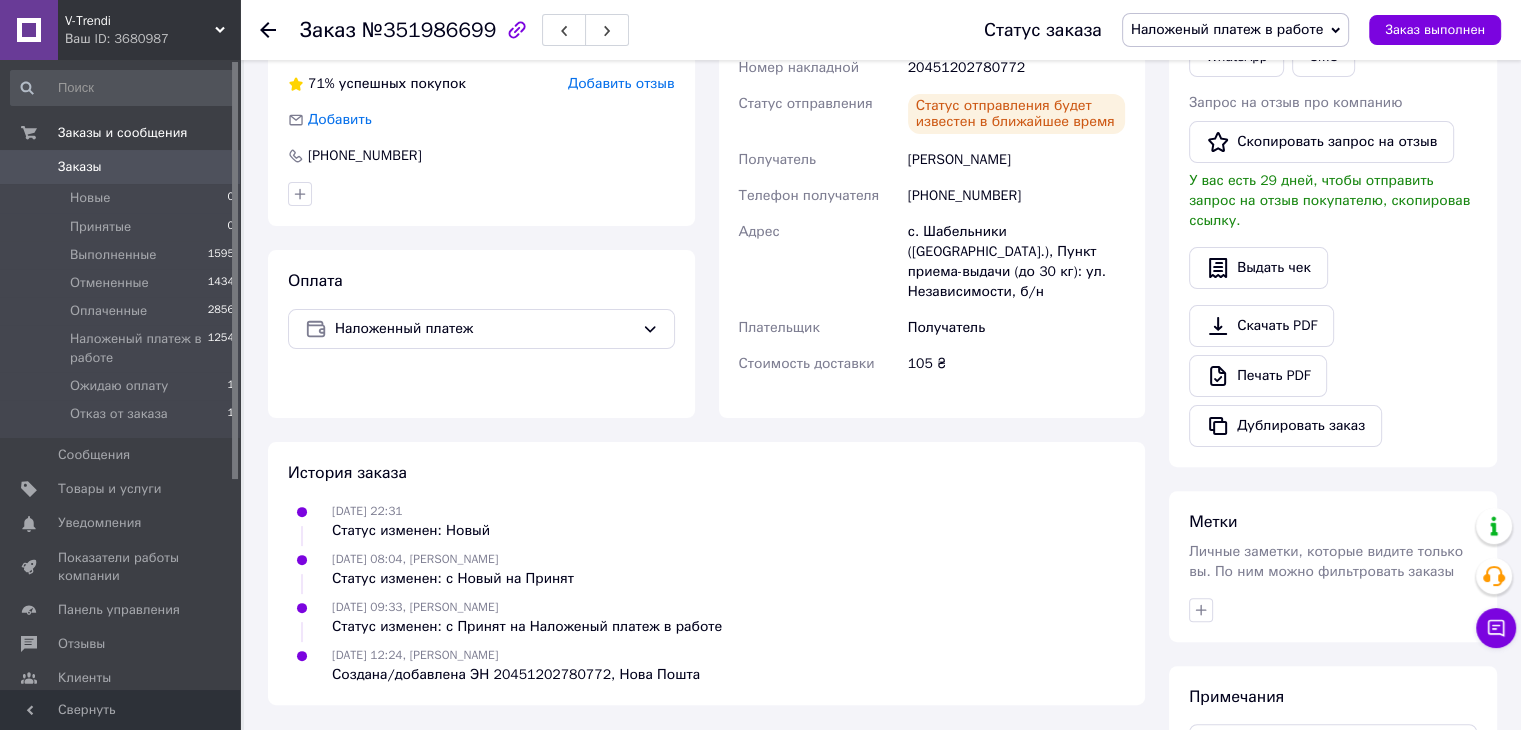 click on "Заказы" at bounding box center [80, 167] 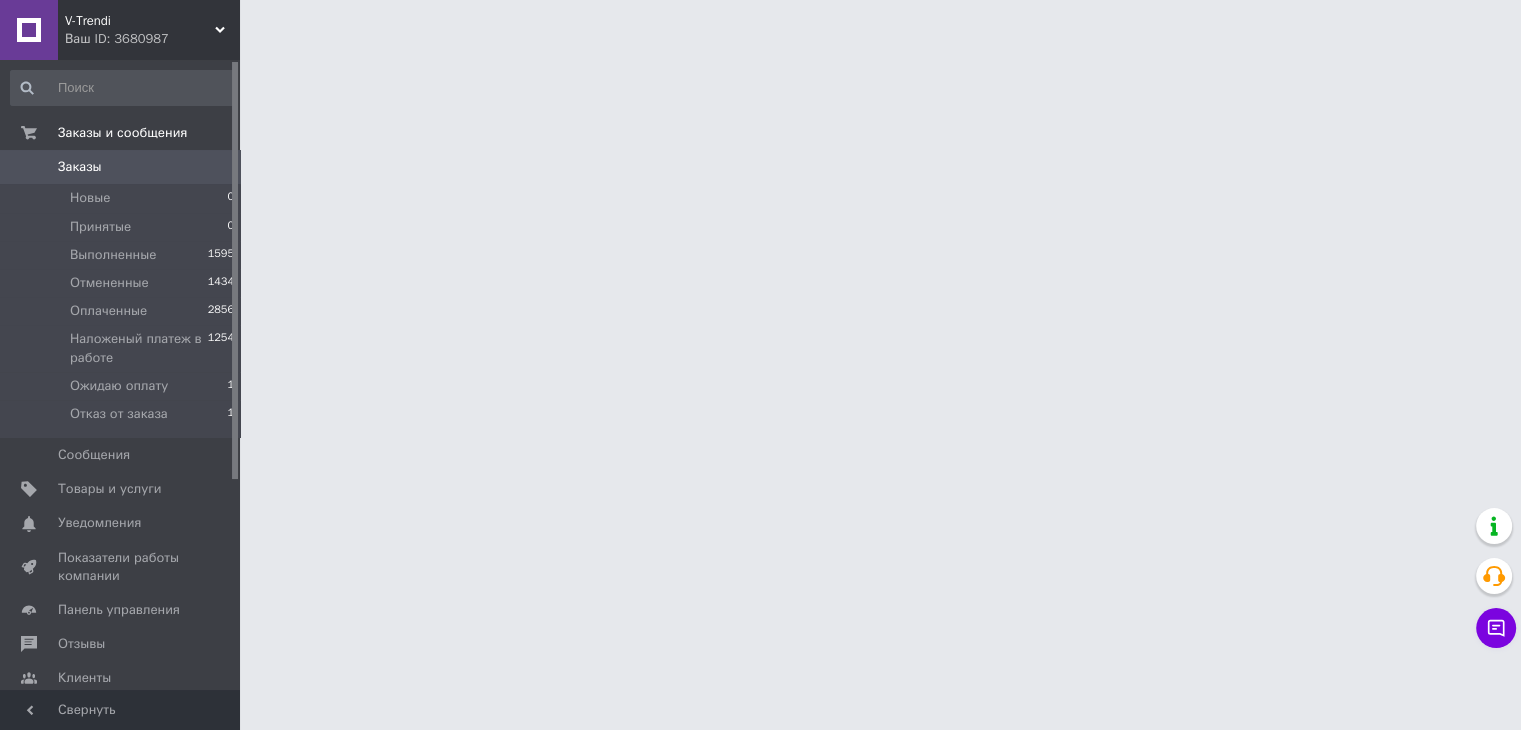 scroll, scrollTop: 0, scrollLeft: 0, axis: both 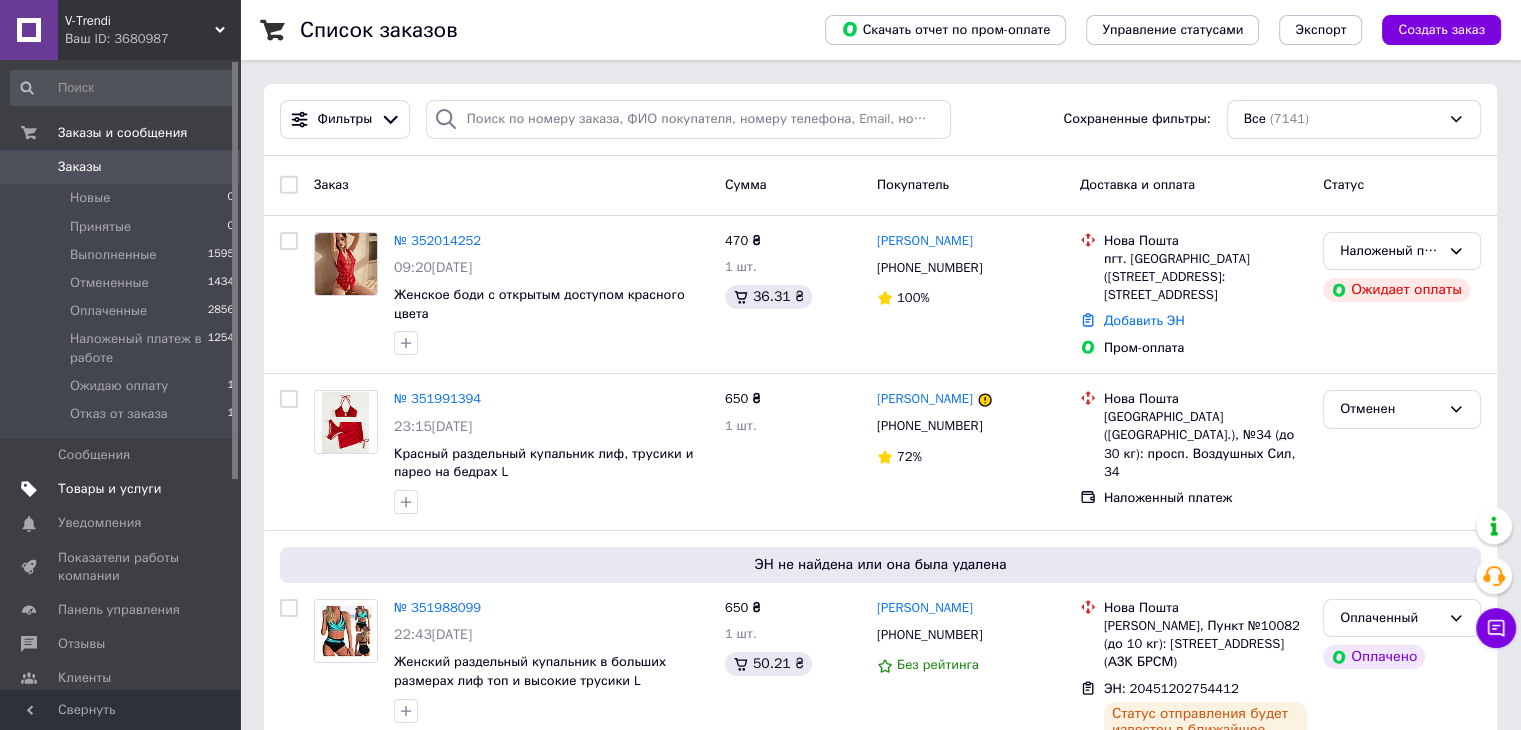 click on "Товары и услуги" at bounding box center [110, 489] 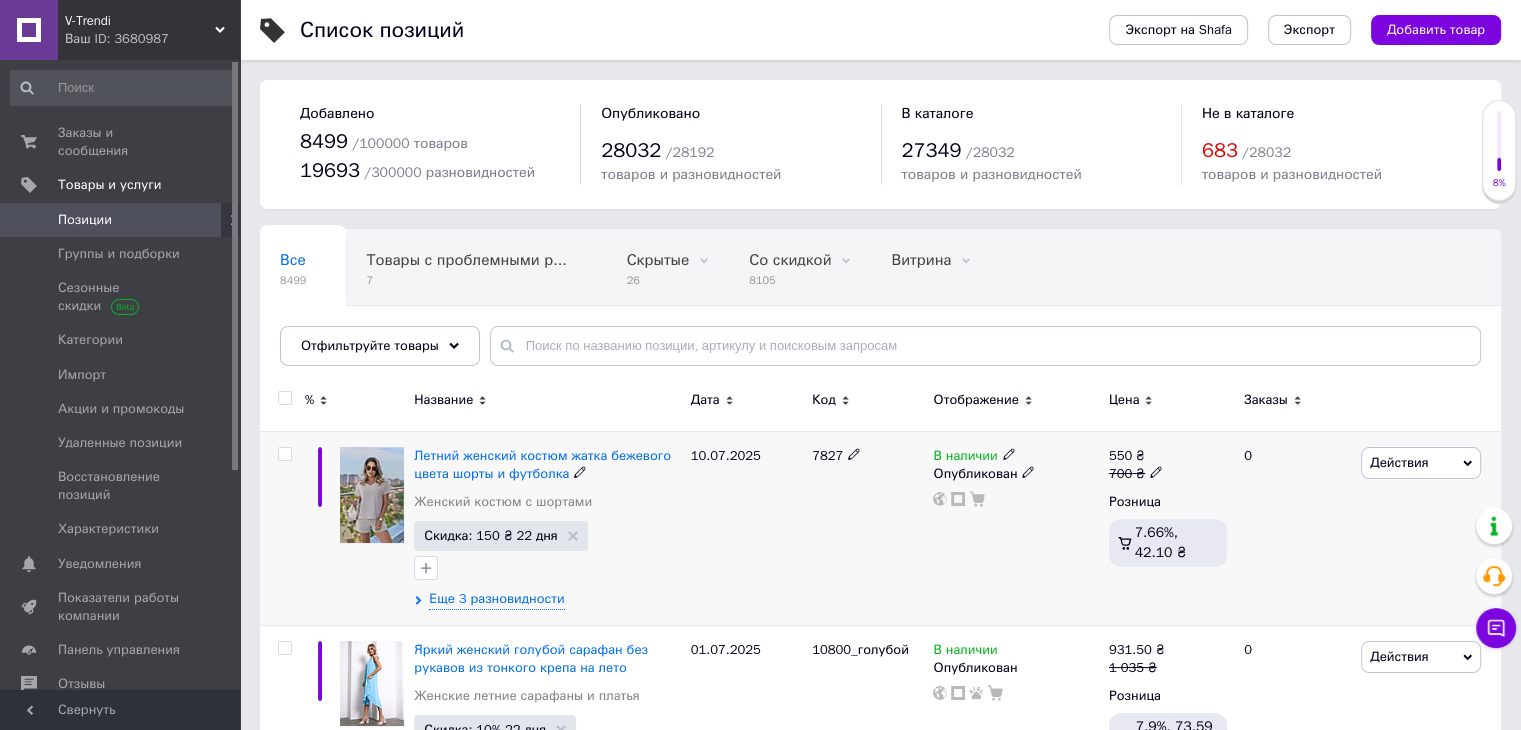 drag, startPoint x: 1414, startPoint y: 458, endPoint x: 1364, endPoint y: 547, distance: 102.0833 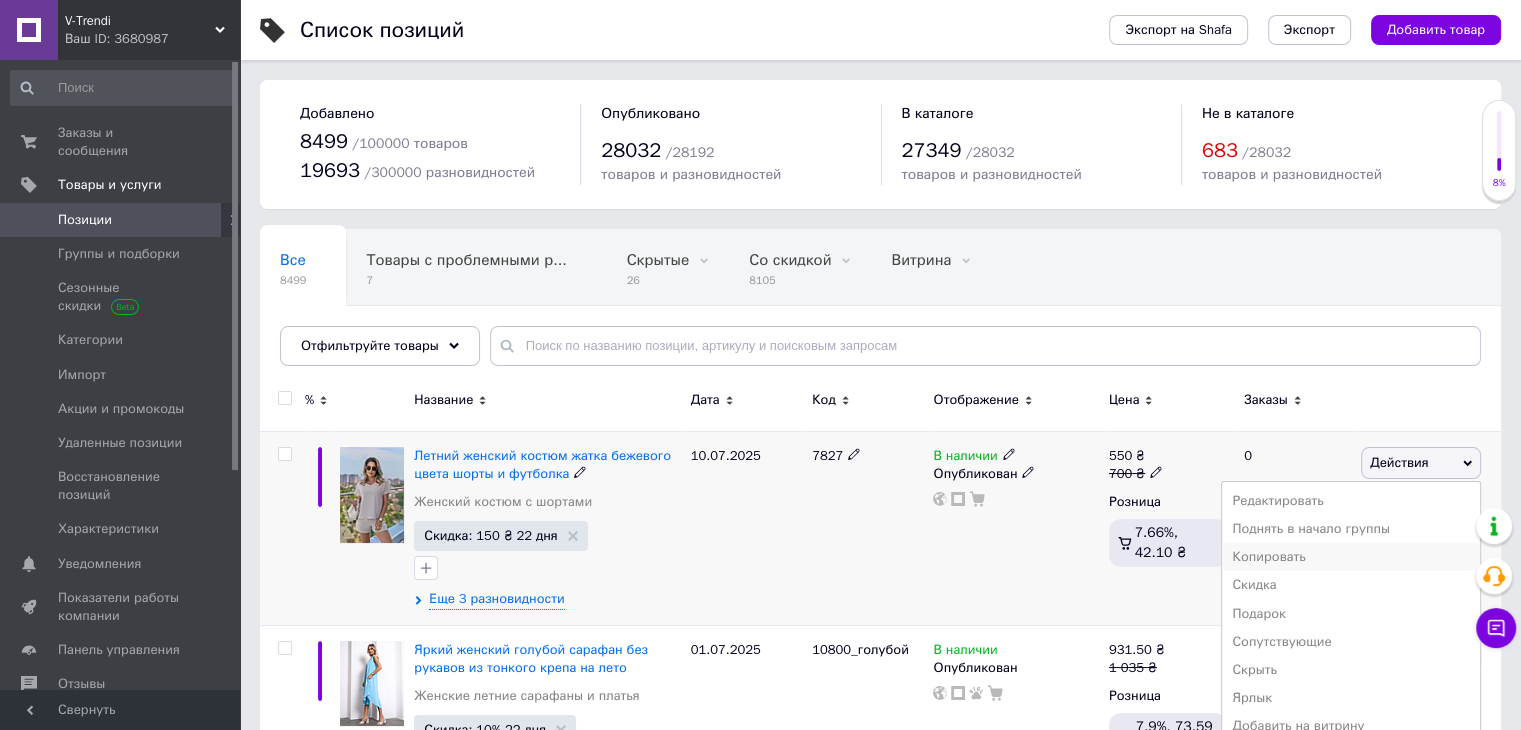 drag, startPoint x: 1284, startPoint y: 557, endPoint x: 1260, endPoint y: 555, distance: 24.083189 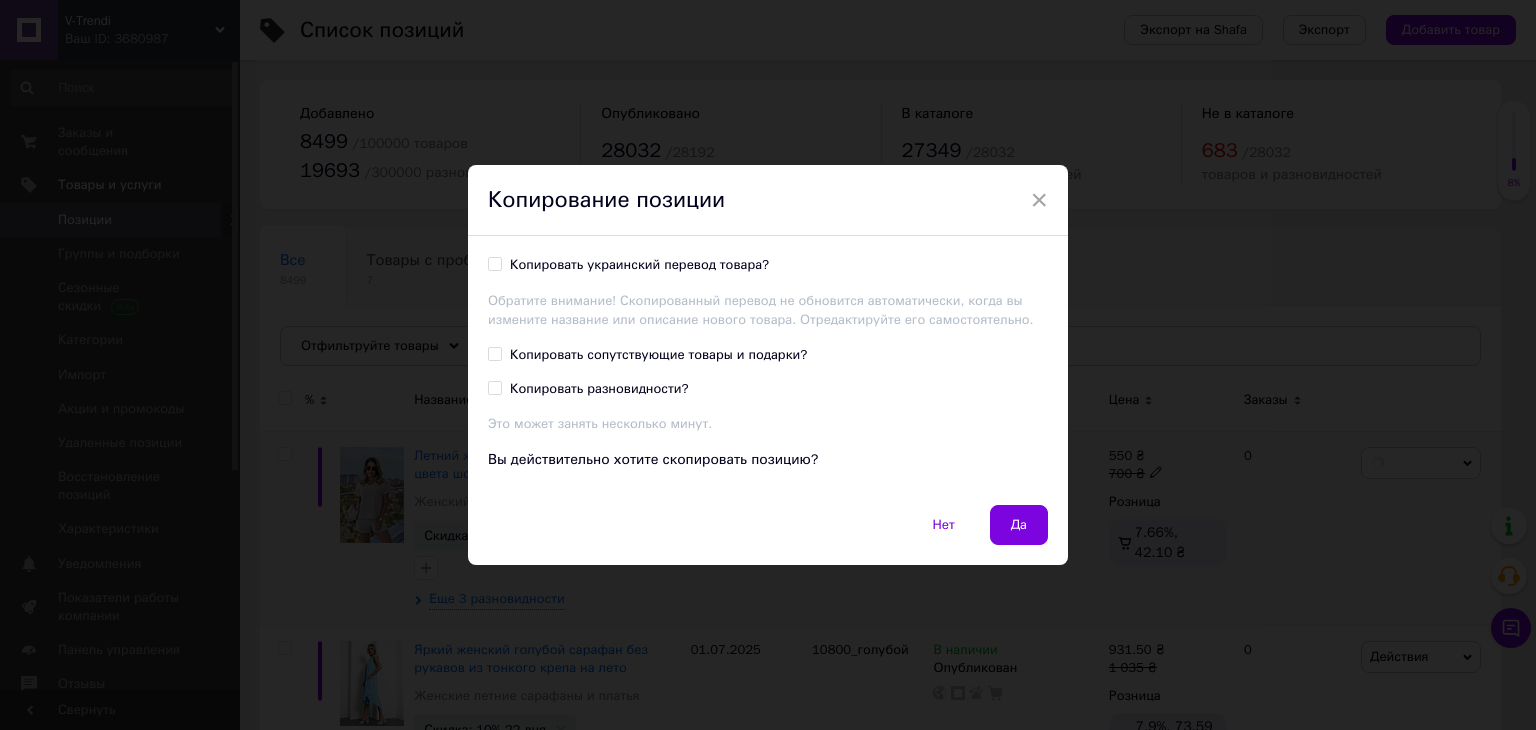 click on "Копировать украинский перевод товара? Обратите внимание! Скопированный перевод не обновится автоматически,
когда вы измените название или описание нового товара.
Отредактируйте его самостоятельно. Копировать сопутствующие товары и подарки? Копировать разновидности? Это может занять несколько минут. Вы действительно хотите скопировать позицию?" at bounding box center [768, 370] 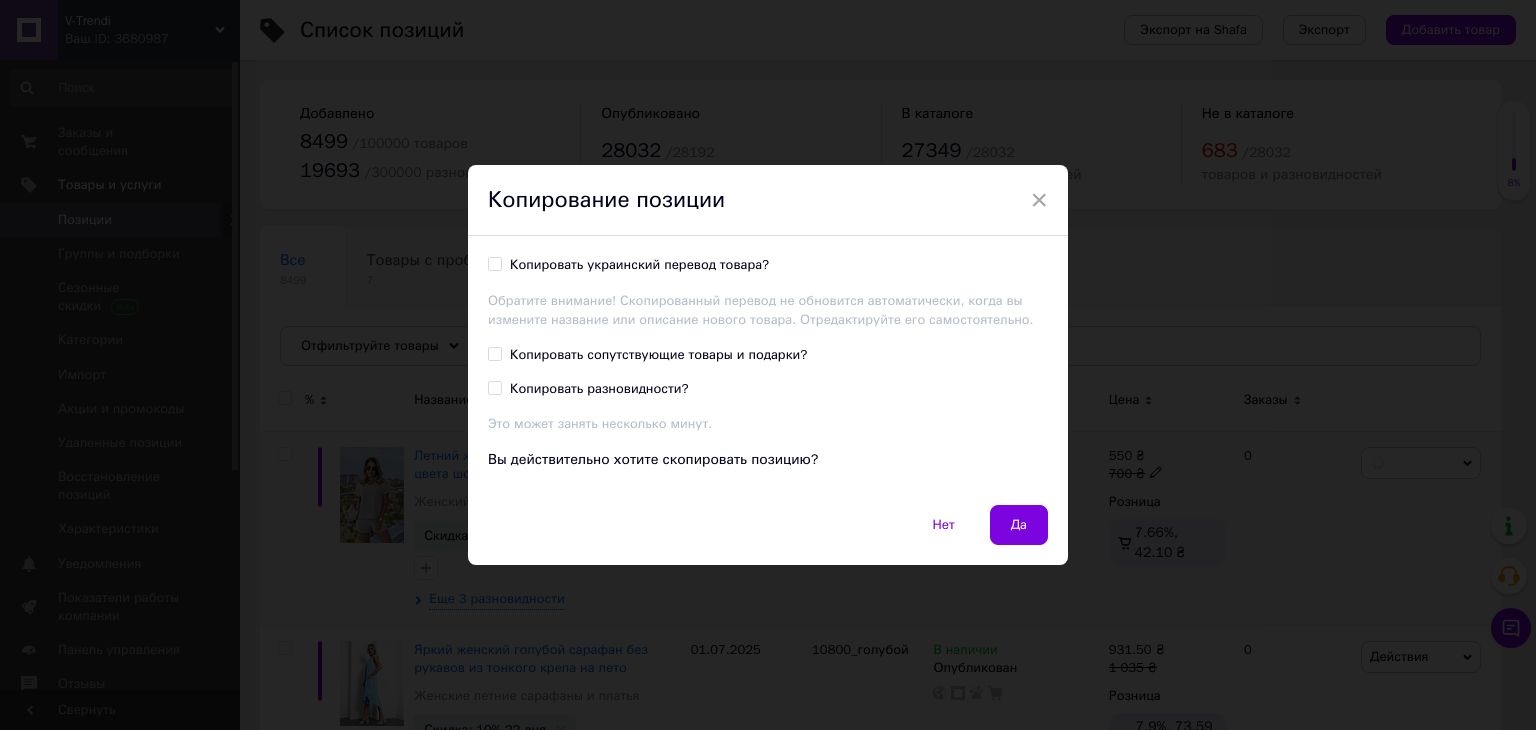 click on "Копировать украинский перевод товара?" at bounding box center (494, 263) 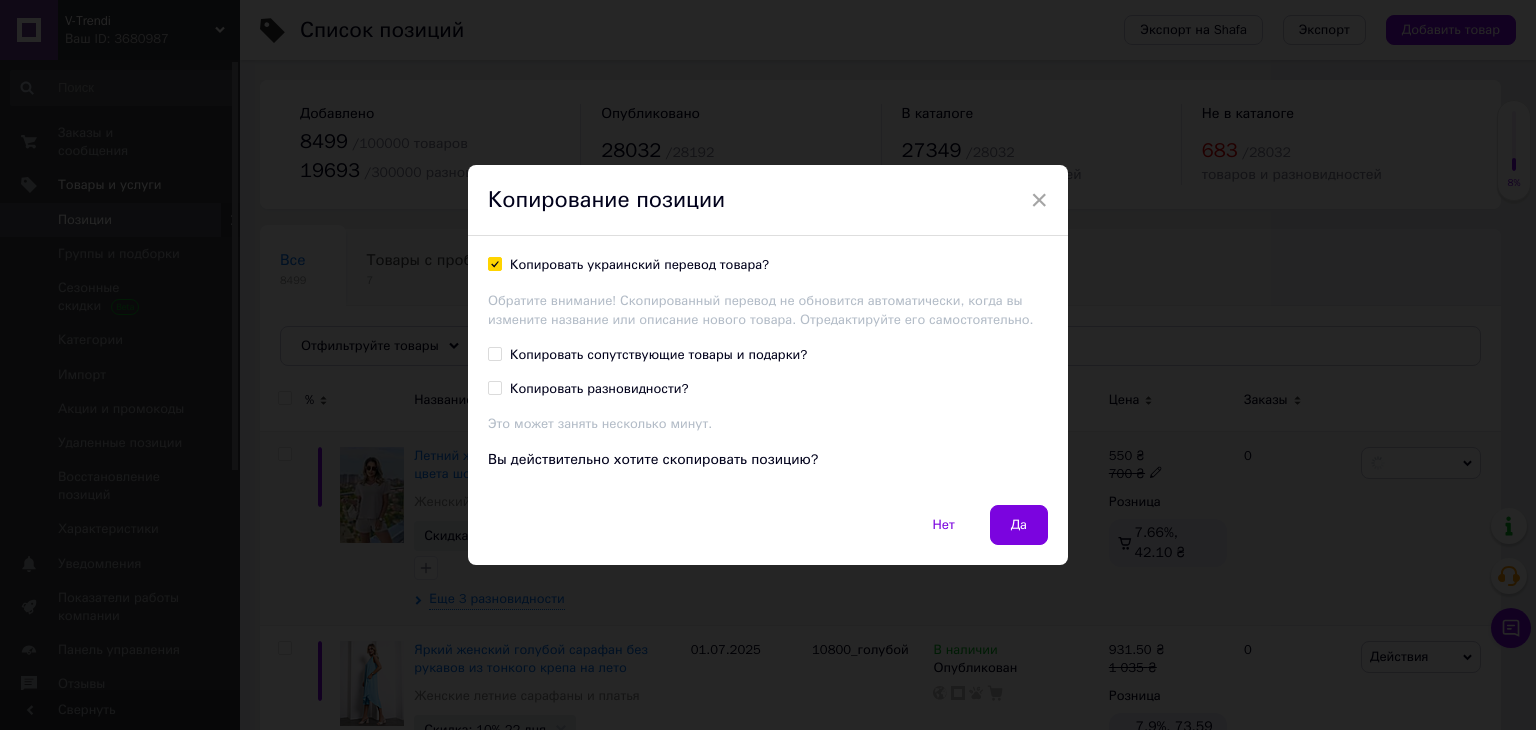 checkbox on "true" 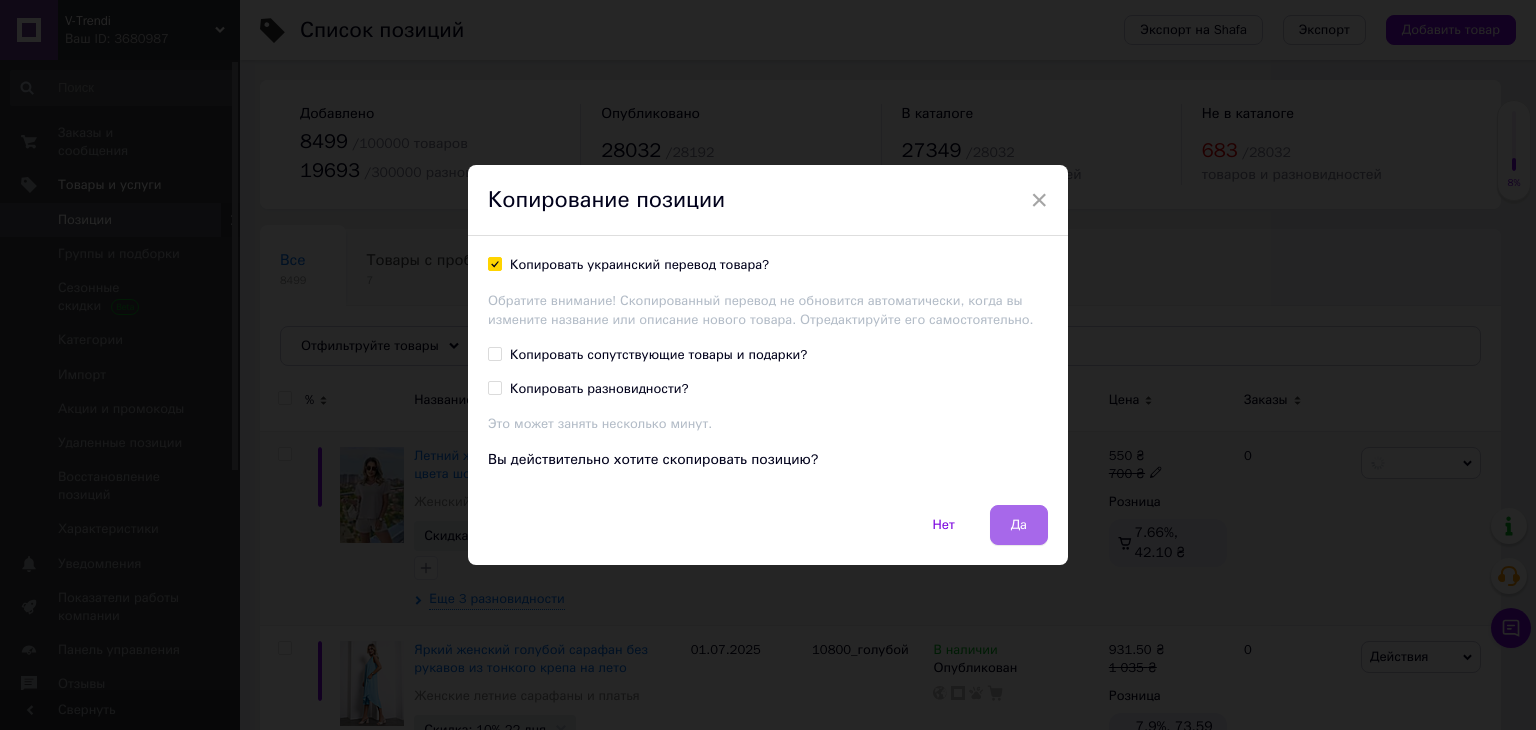 click on "Да" at bounding box center [1019, 525] 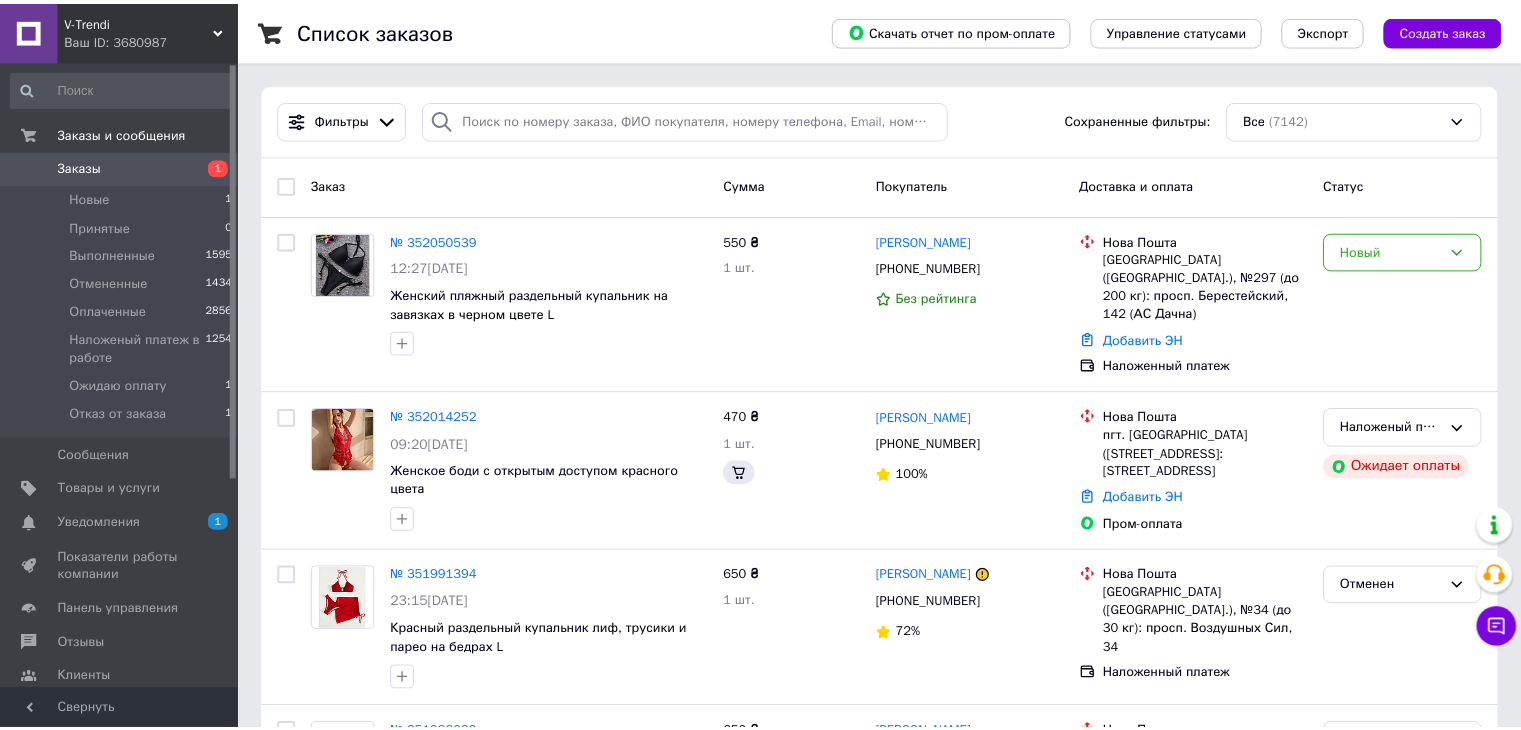 scroll, scrollTop: 0, scrollLeft: 0, axis: both 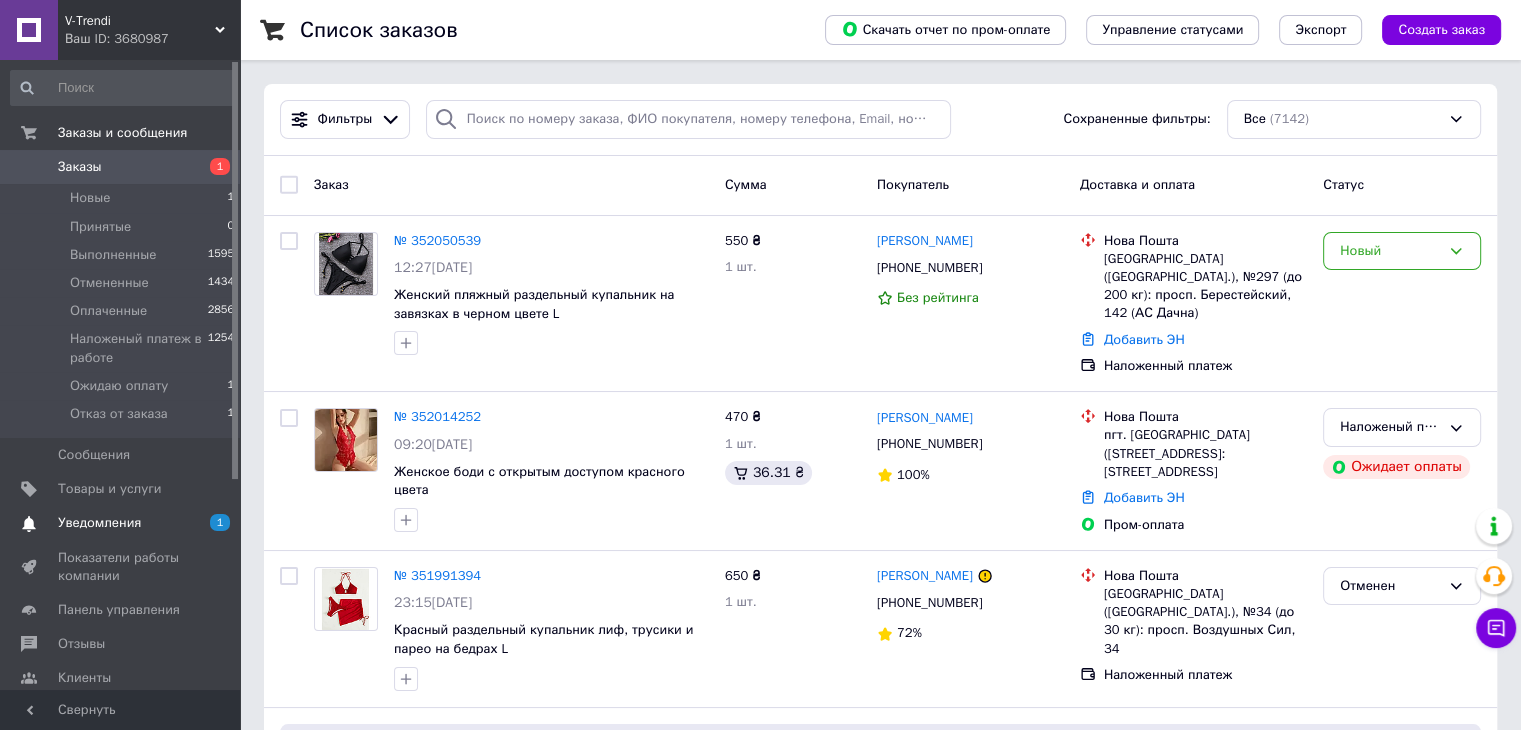 click on "Уведомления" at bounding box center [99, 523] 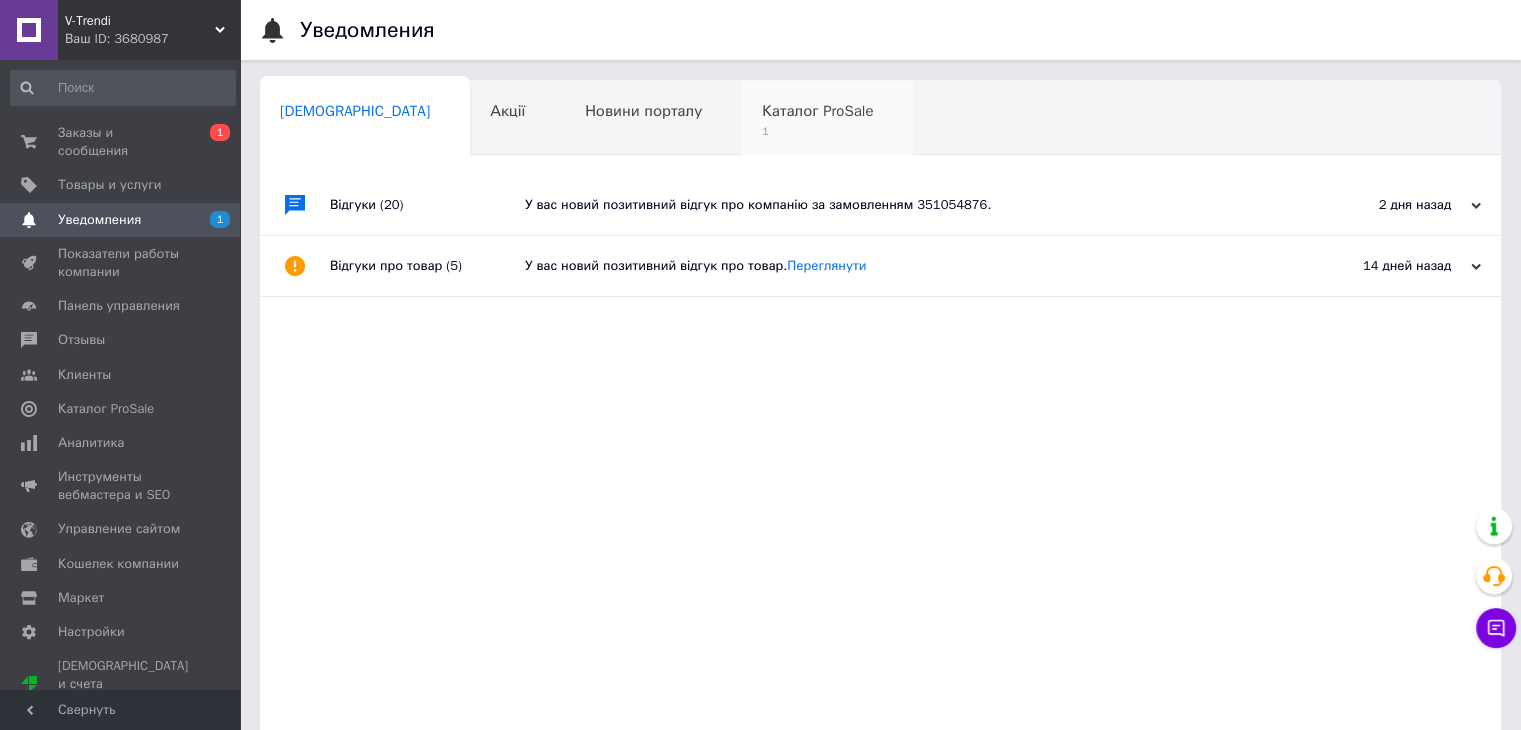 click on "Каталог ProSale" at bounding box center [817, 111] 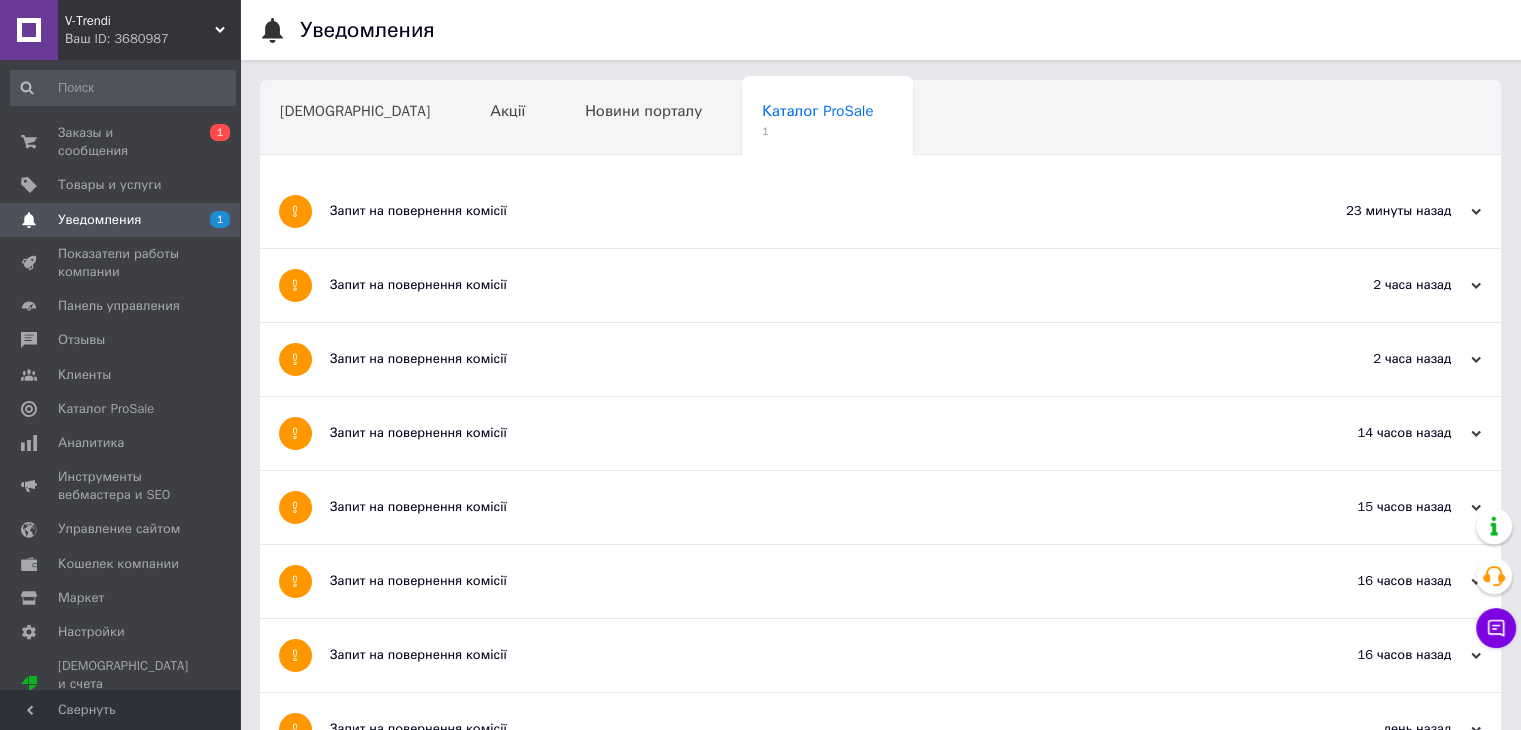 click on "Запит на повернення комісії" at bounding box center [805, 211] 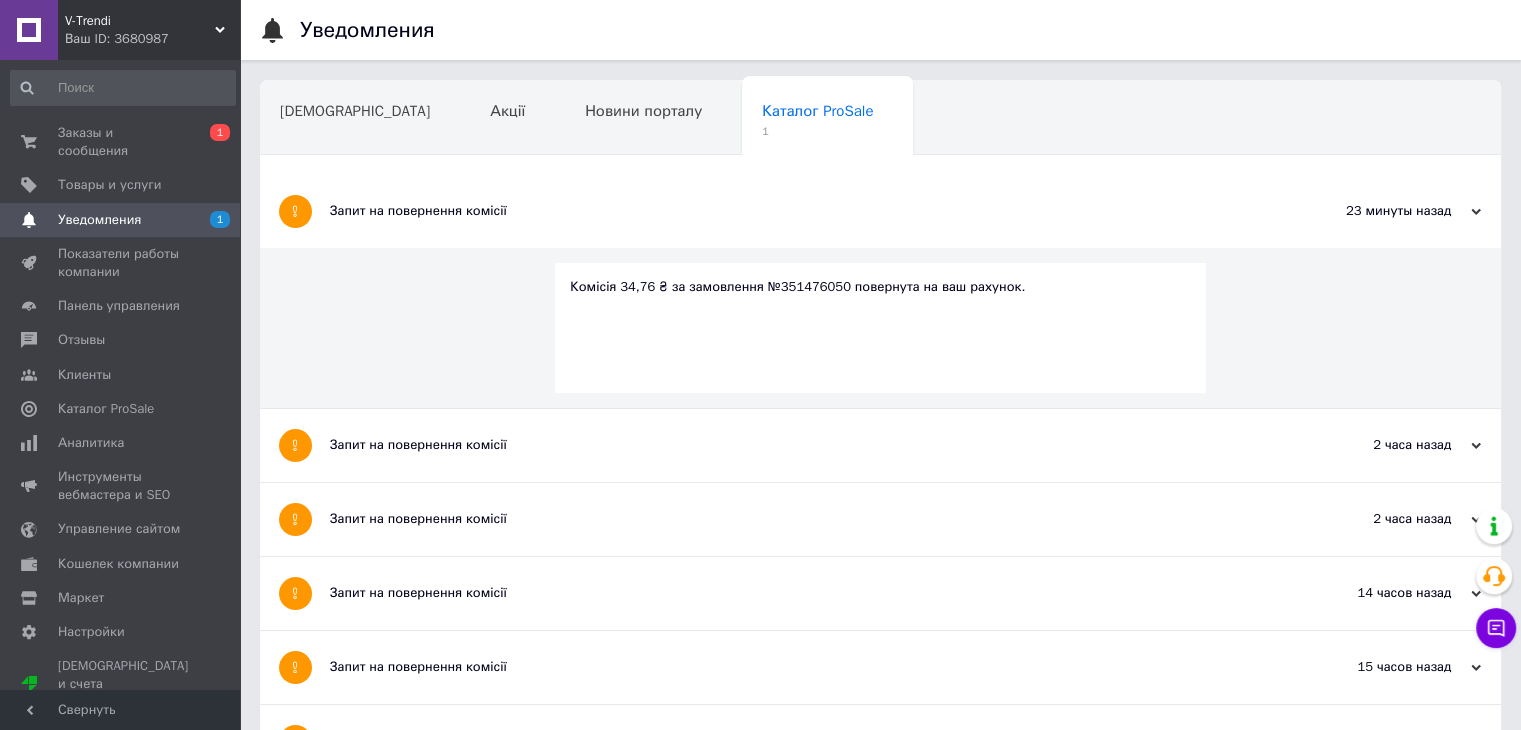 click on "Комісія 34,76 ₴ за замовлення №351476050 повернута на ваш рахунок." at bounding box center [880, 287] 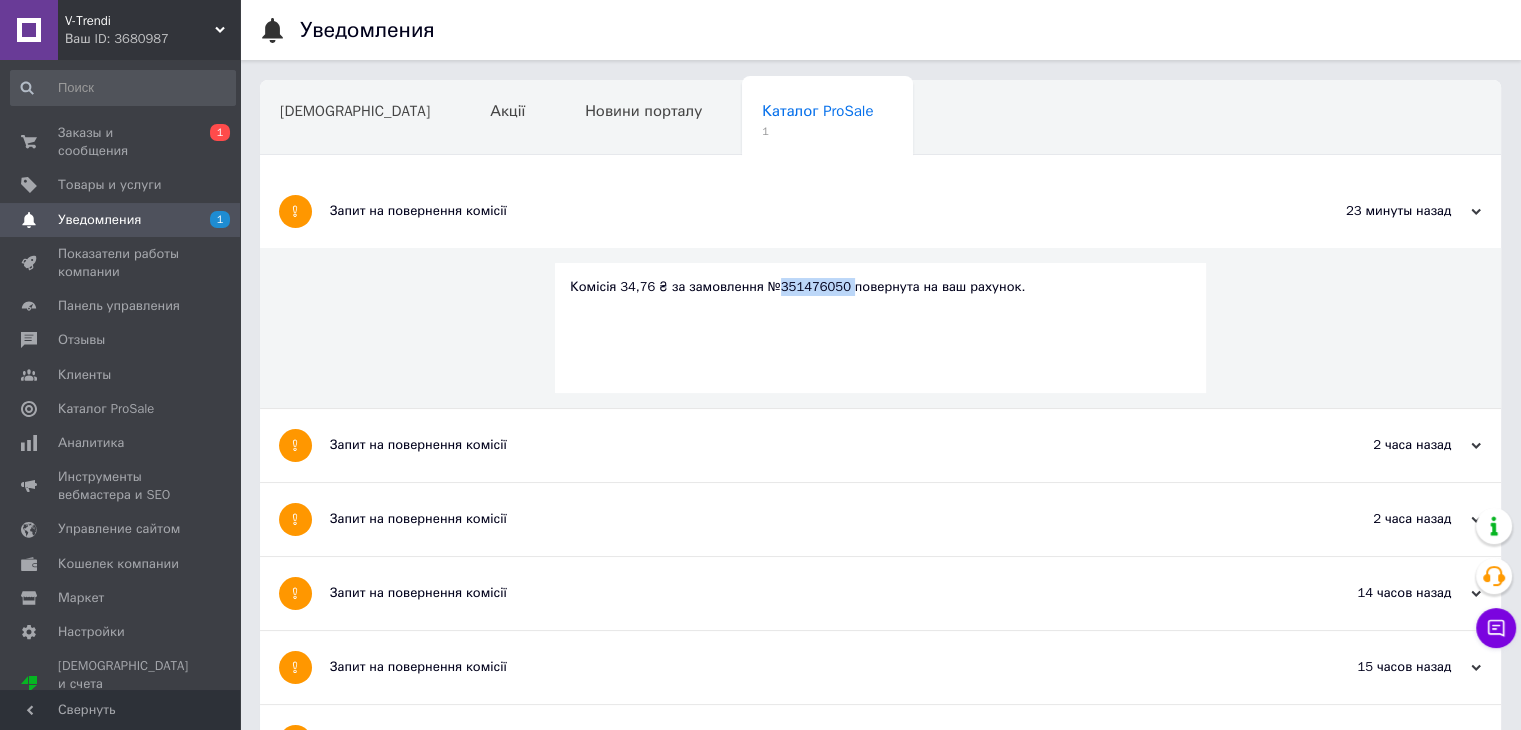click on "Комісія 34,76 ₴ за замовлення №351476050 повернута на ваш рахунок." at bounding box center [880, 287] 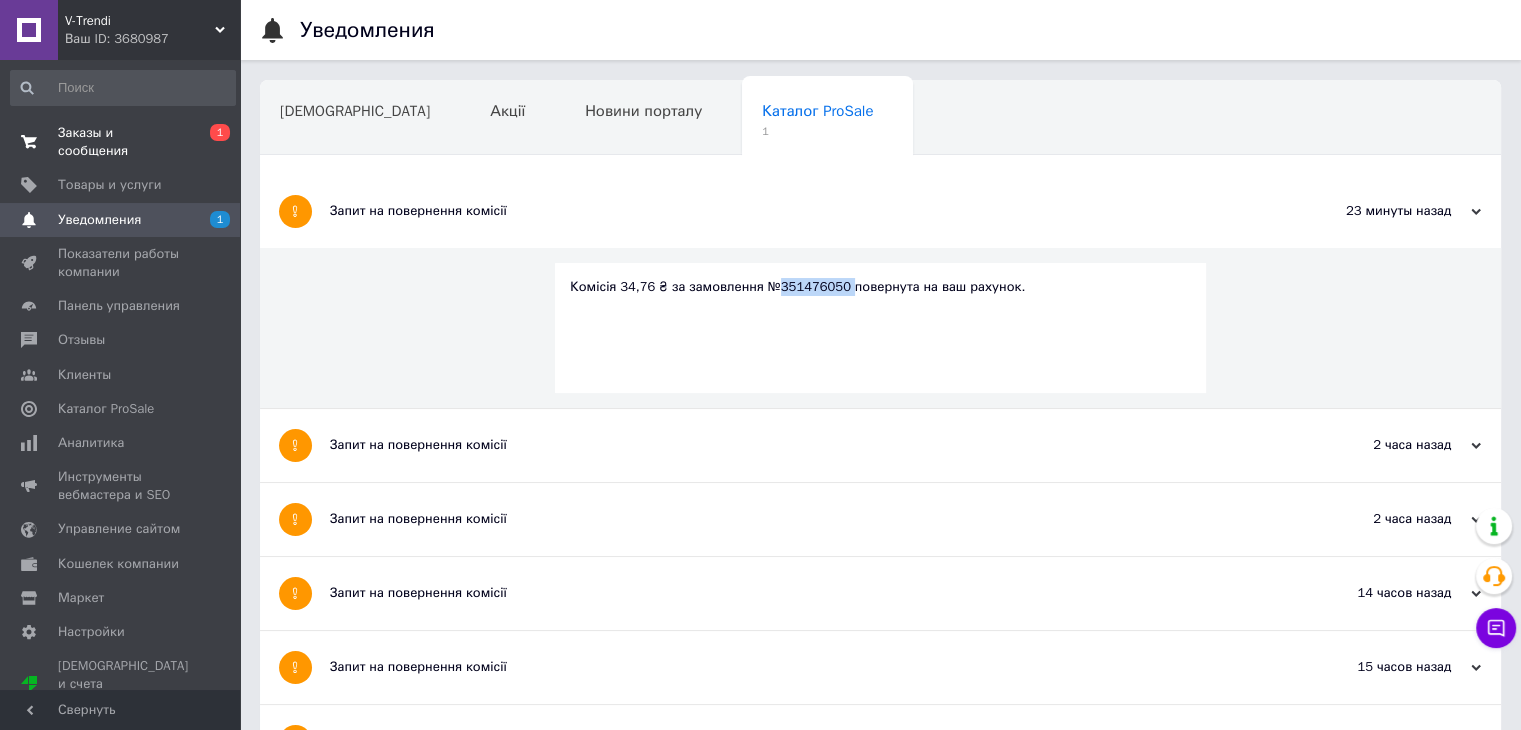 click on "Заказы и сообщения" at bounding box center (121, 142) 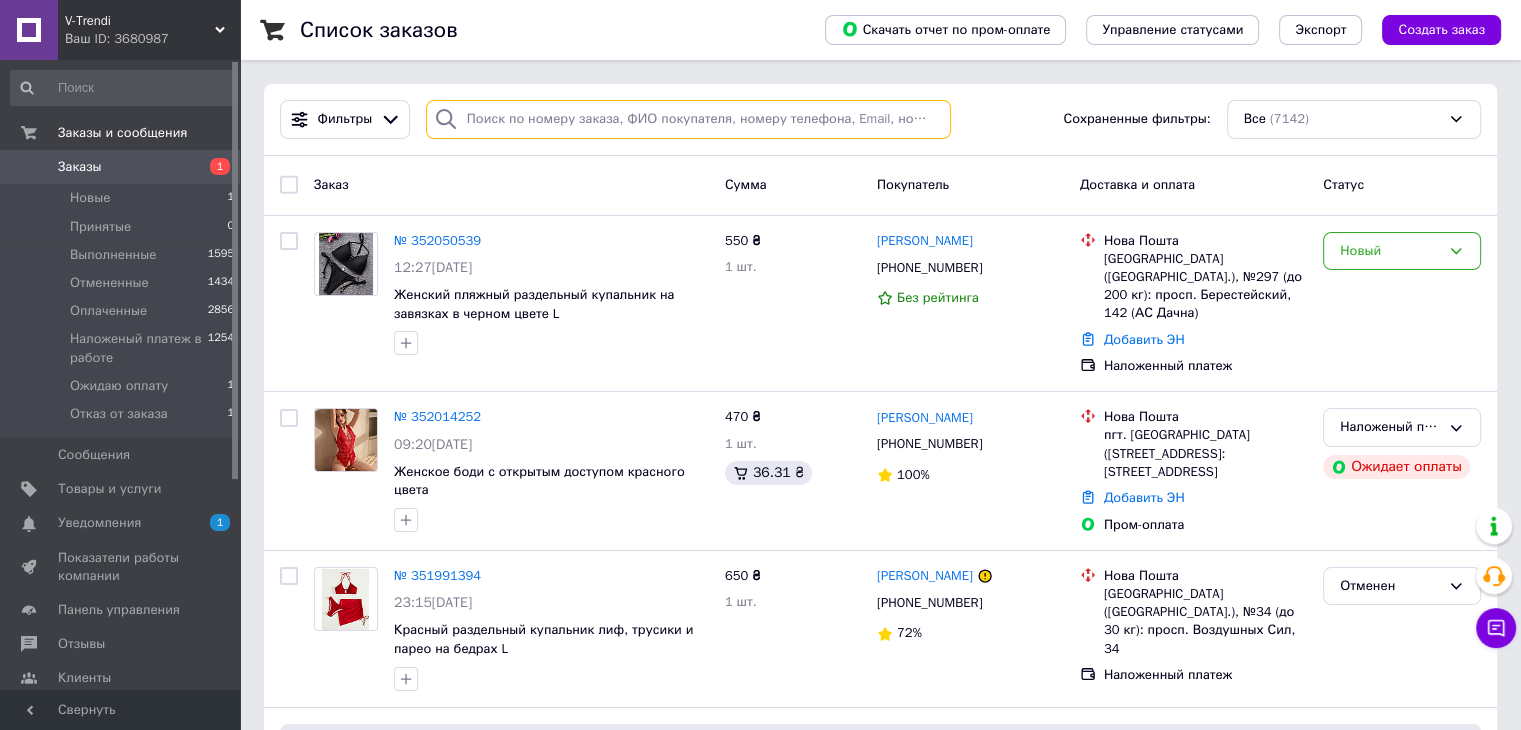 click at bounding box center (688, 119) 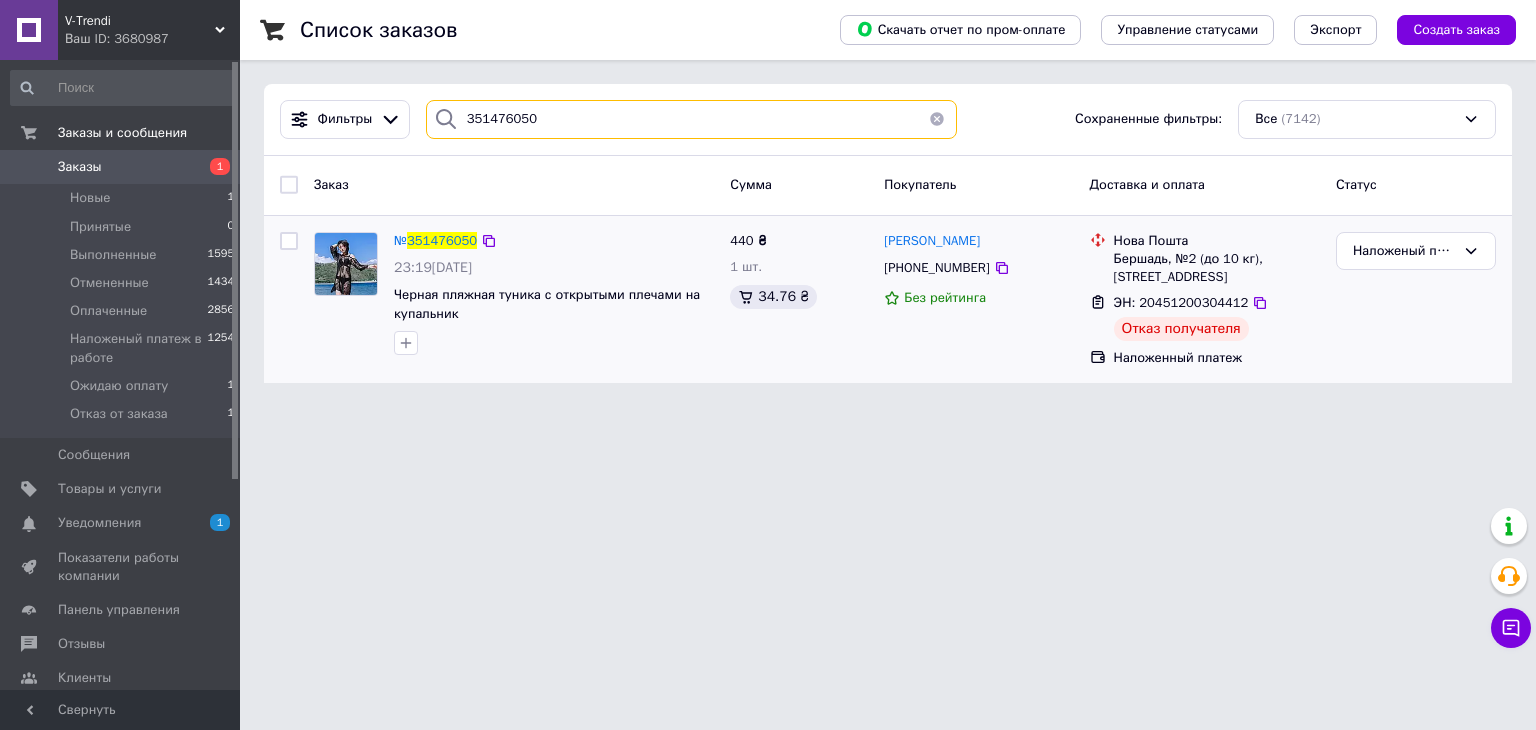 type on "351476050" 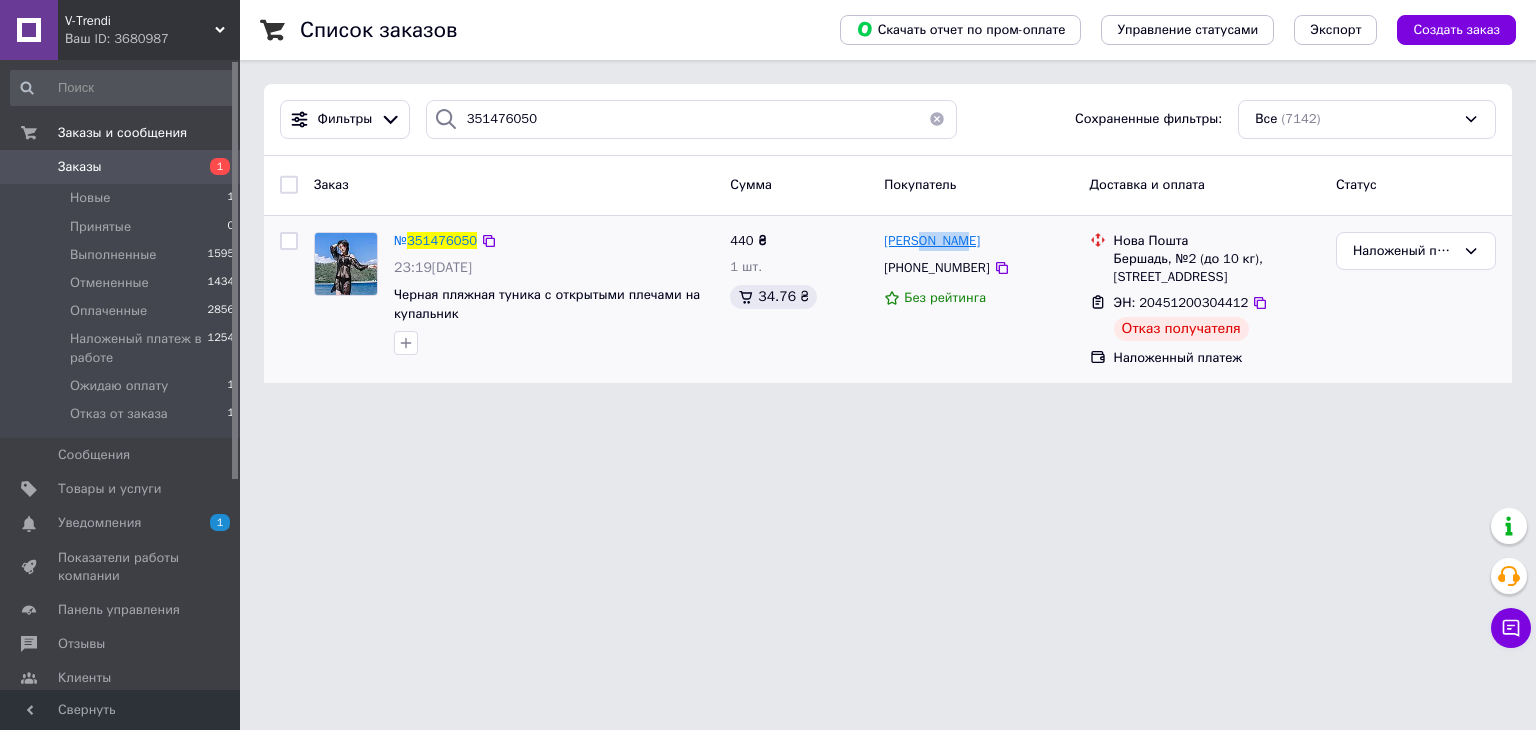 drag, startPoint x: 974, startPoint y: 248, endPoint x: 919, endPoint y: 239, distance: 55.7315 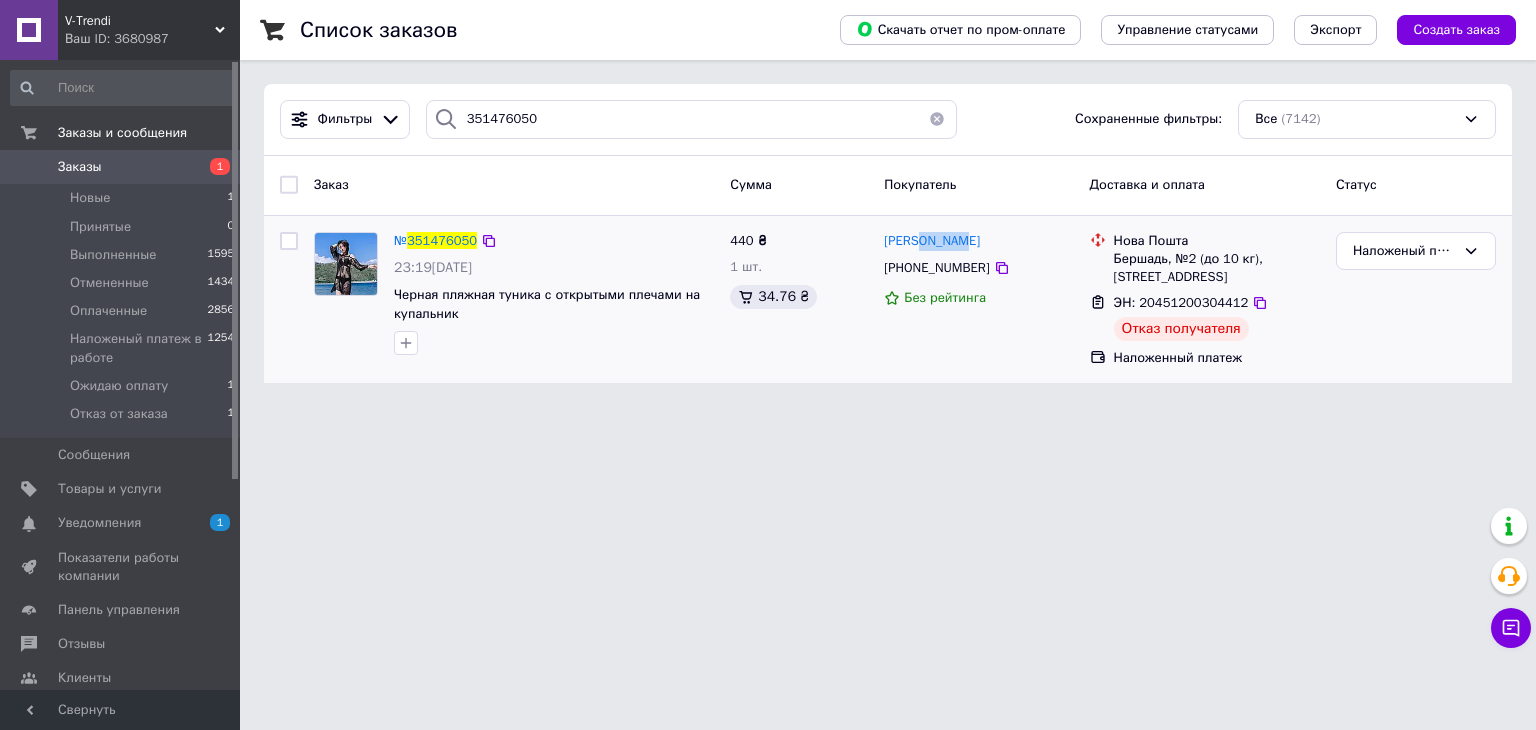 copy on "Хмарук" 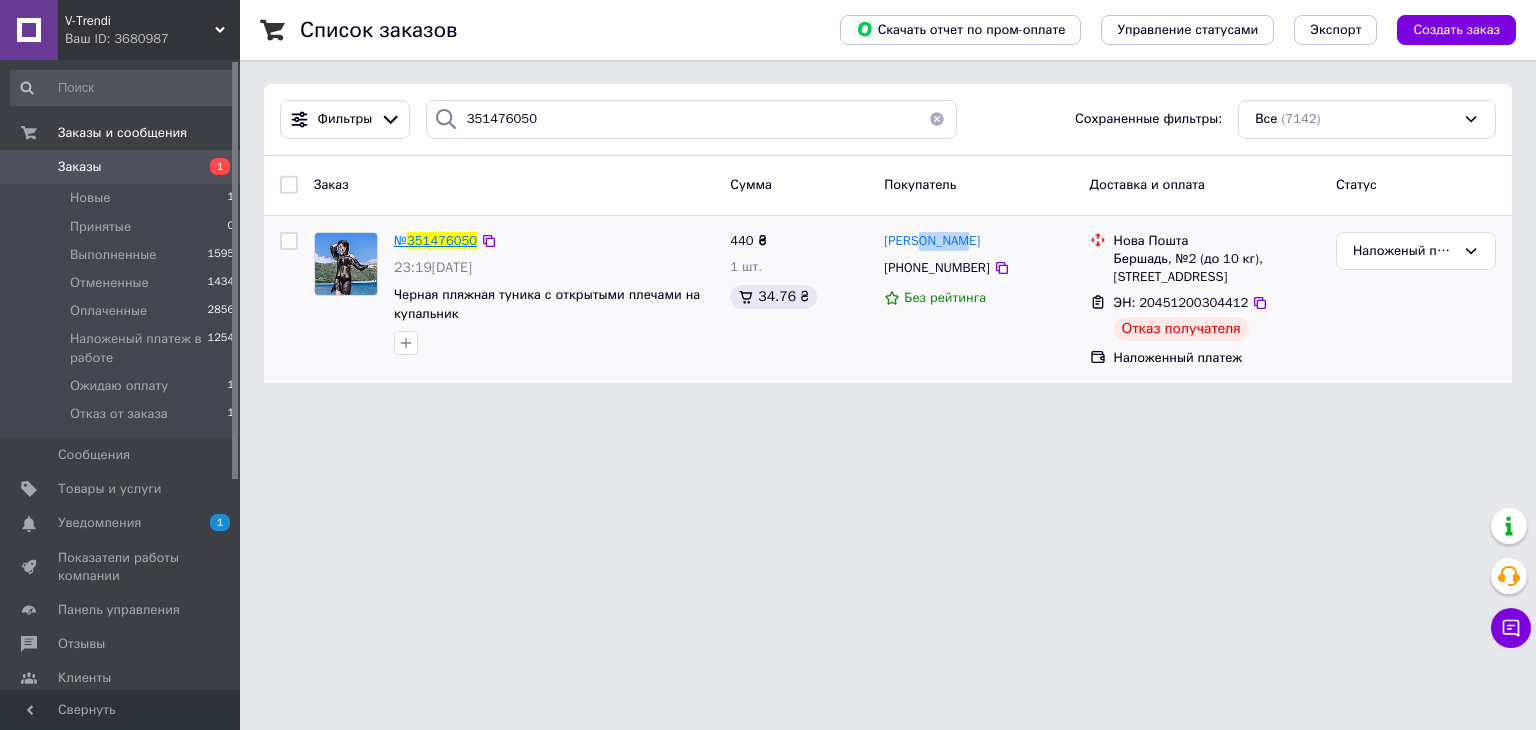click on "351476050" at bounding box center (442, 240) 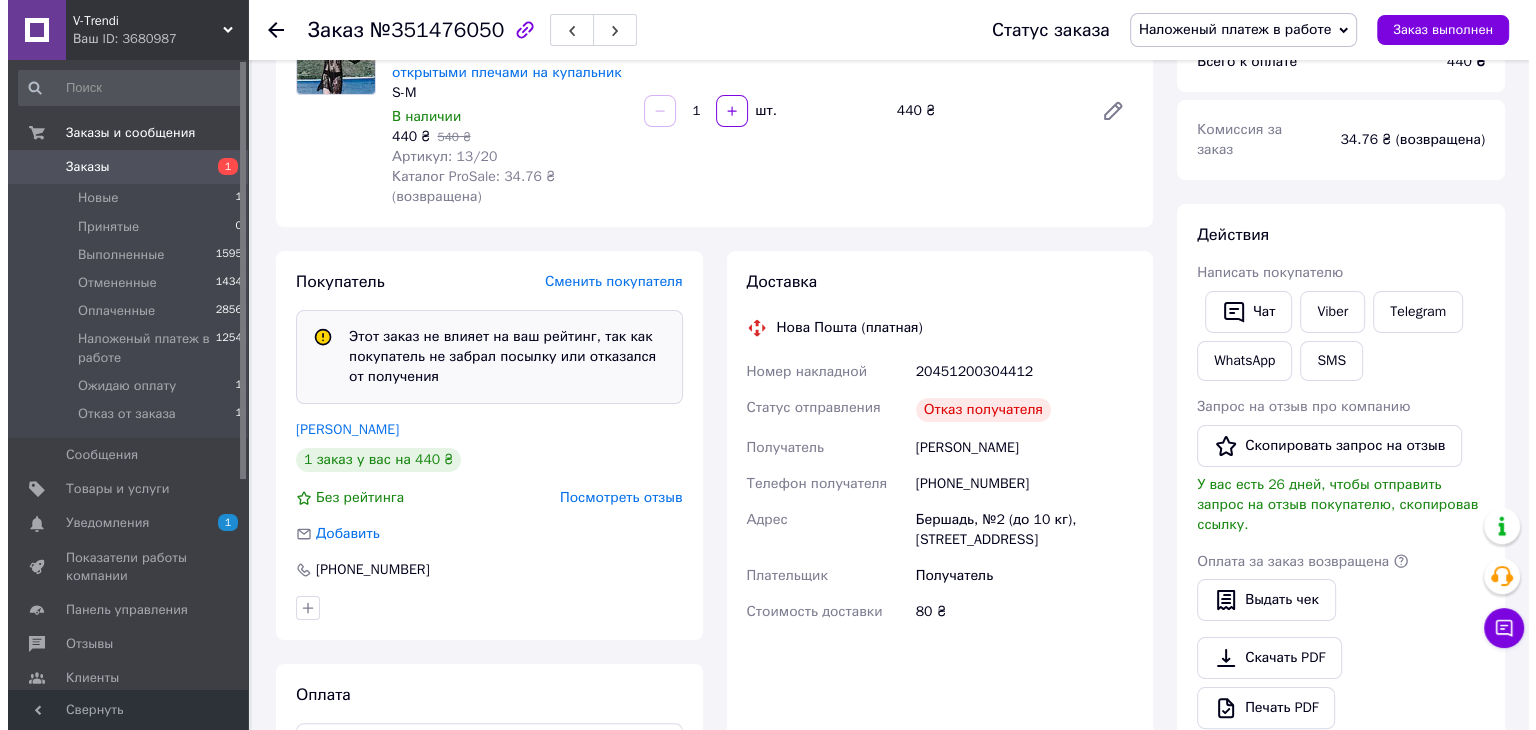 scroll, scrollTop: 300, scrollLeft: 0, axis: vertical 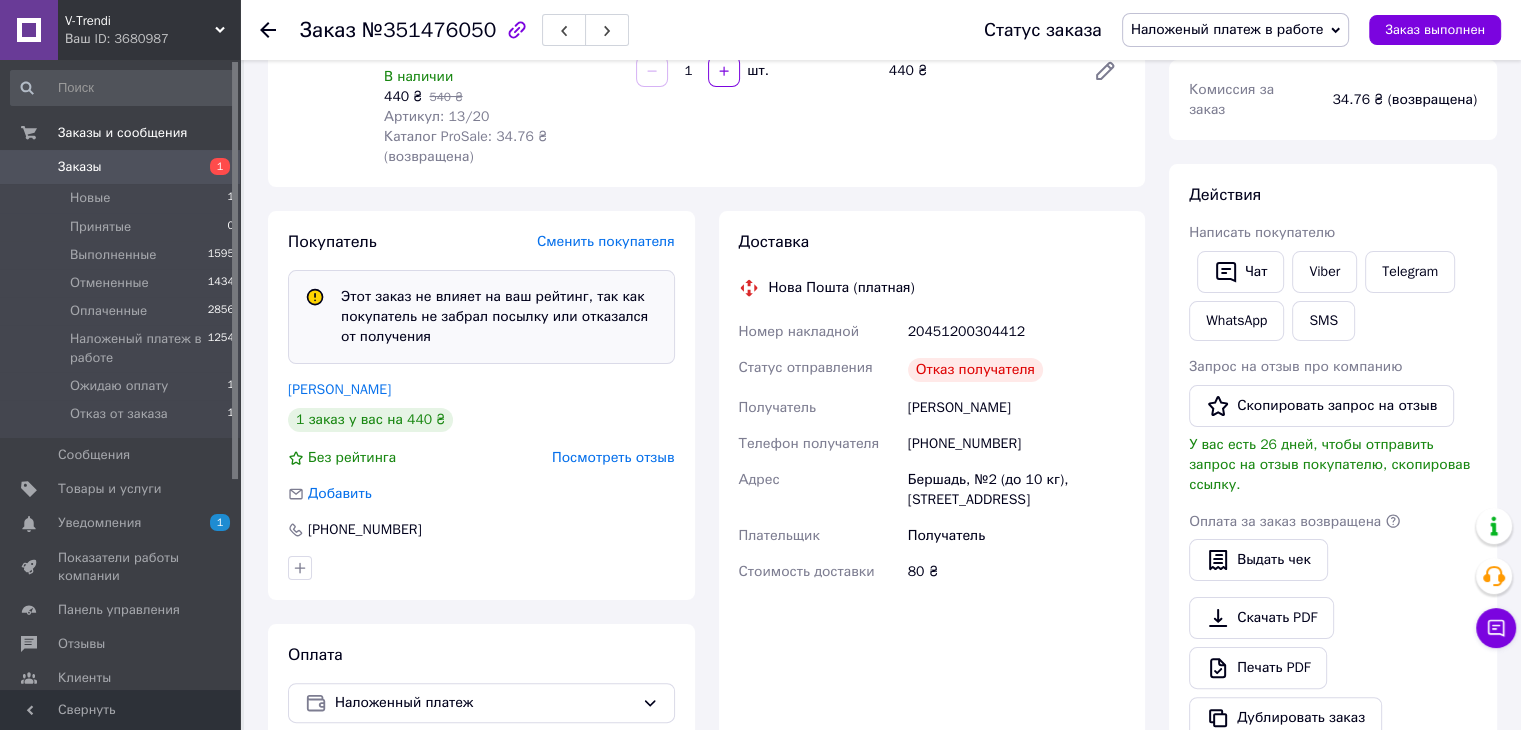 click on "Посмотреть отзыв" at bounding box center [613, 457] 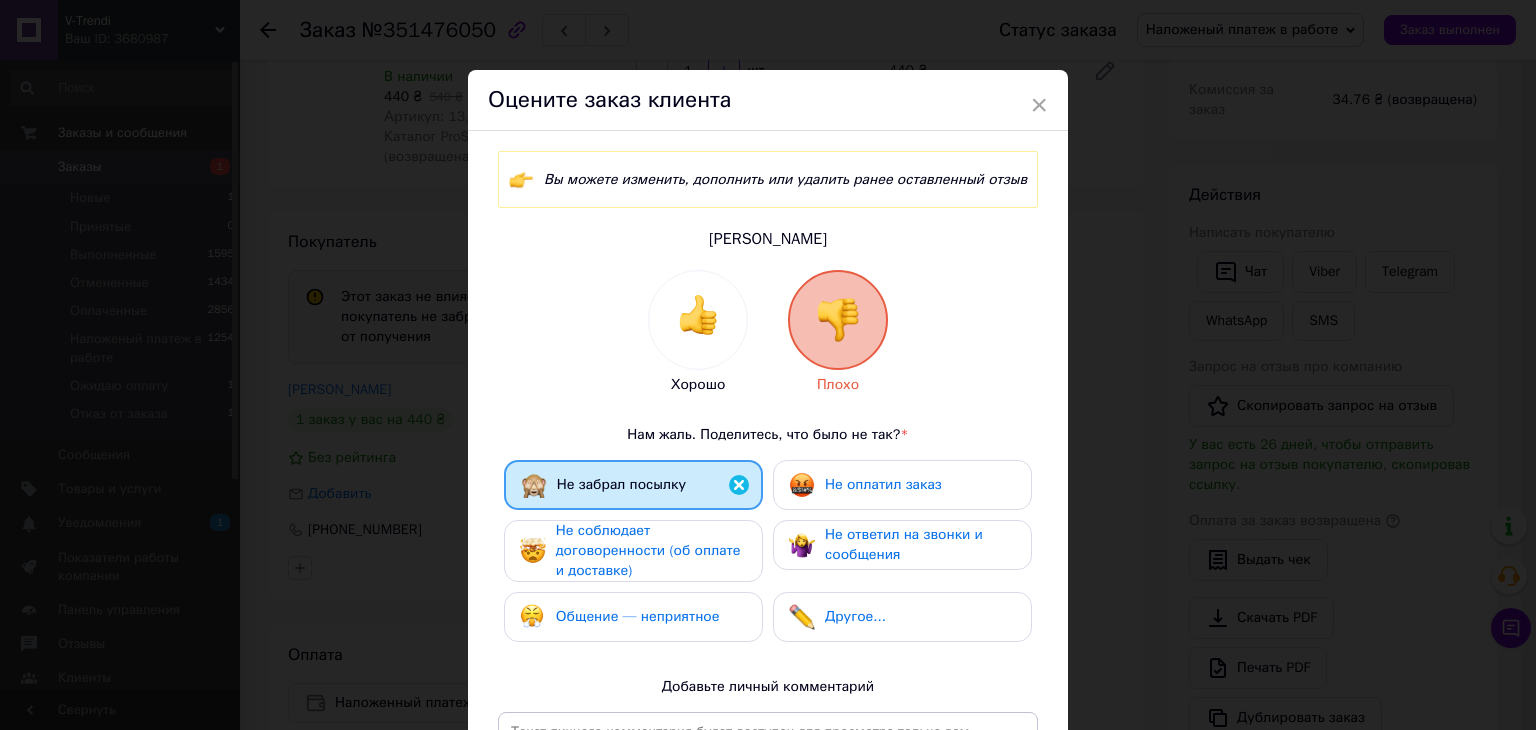 click on "Не соблюдает договоренности (об оплате и доставке)" at bounding box center [648, 550] 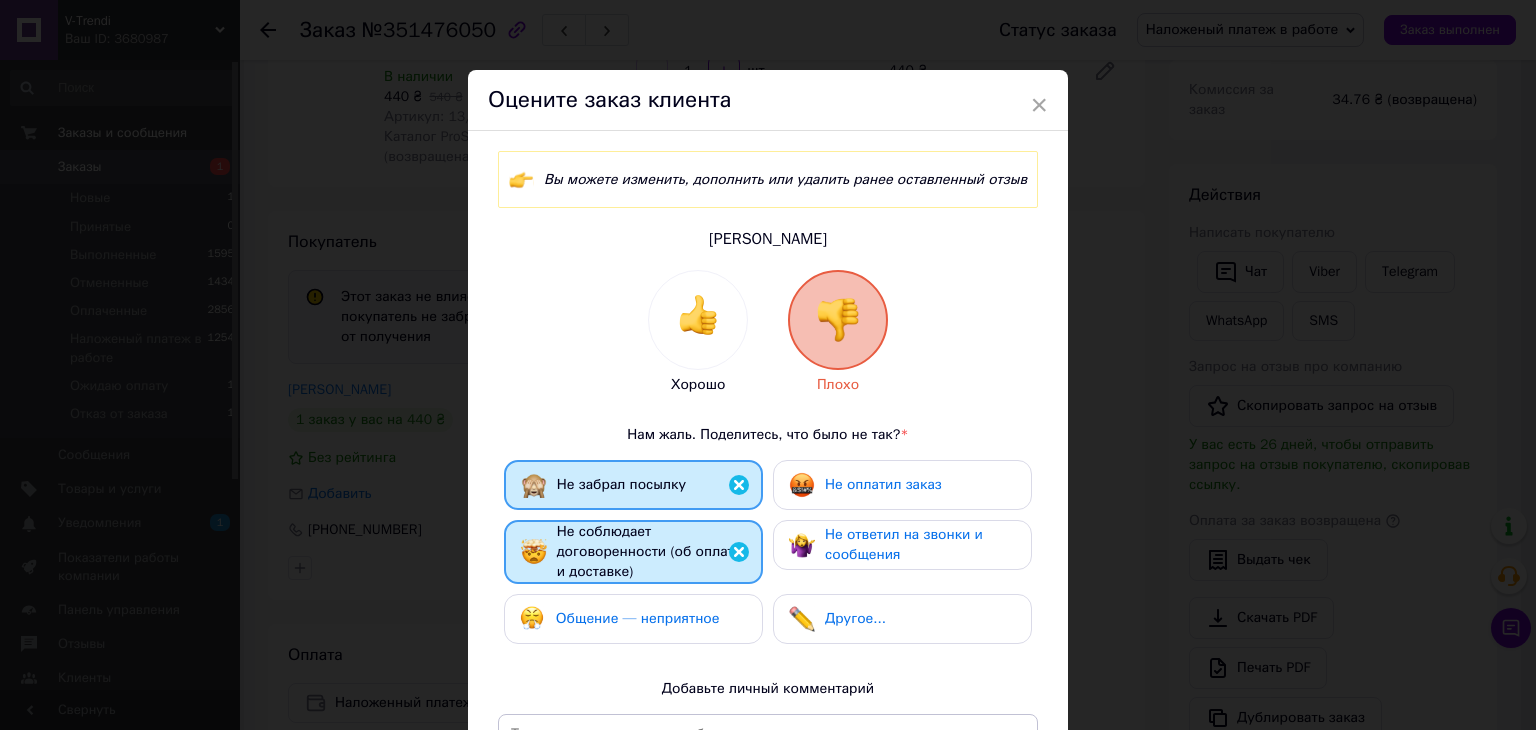 drag, startPoint x: 595, startPoint y: 627, endPoint x: 956, endPoint y: 517, distance: 377.38705 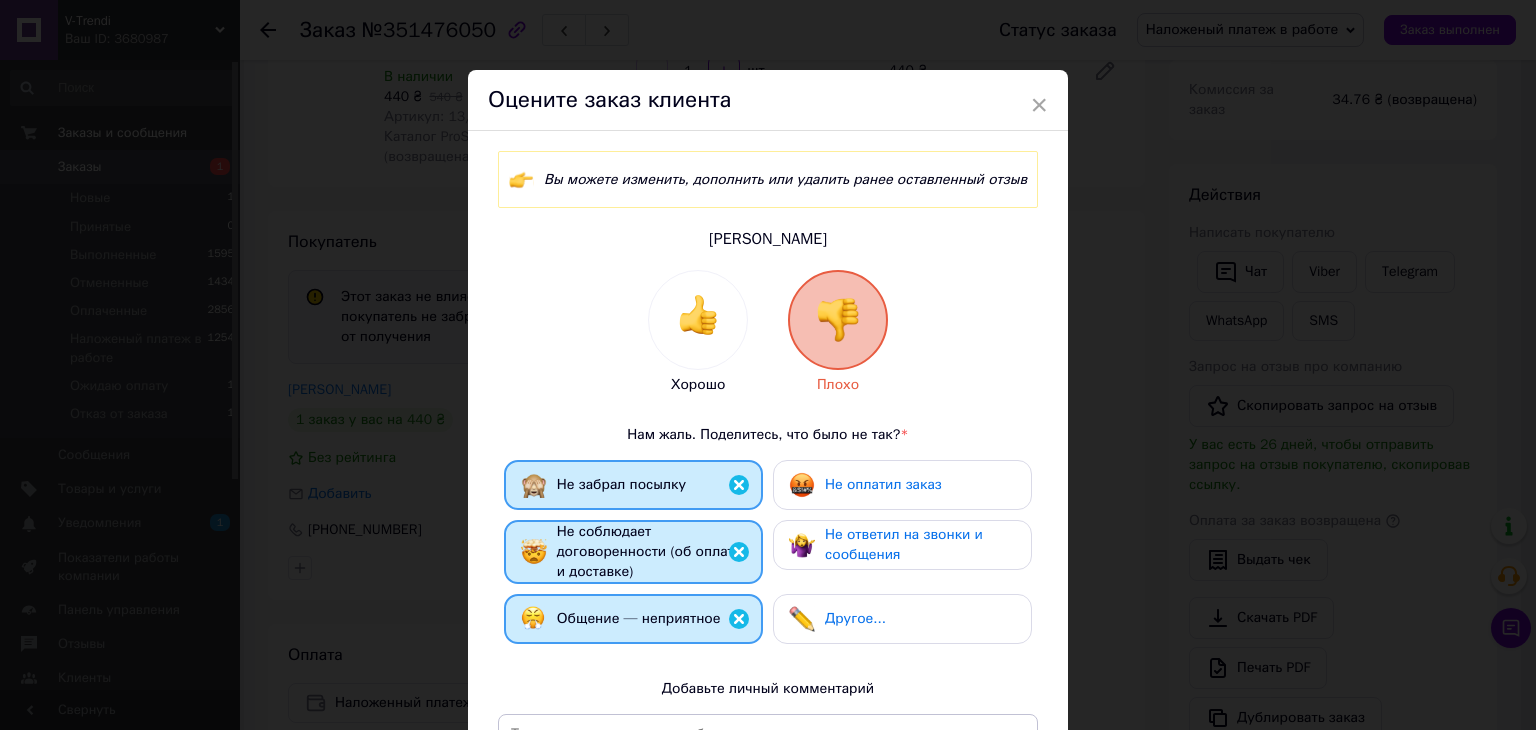 drag, startPoint x: 924, startPoint y: 491, endPoint x: 915, endPoint y: 549, distance: 58.694122 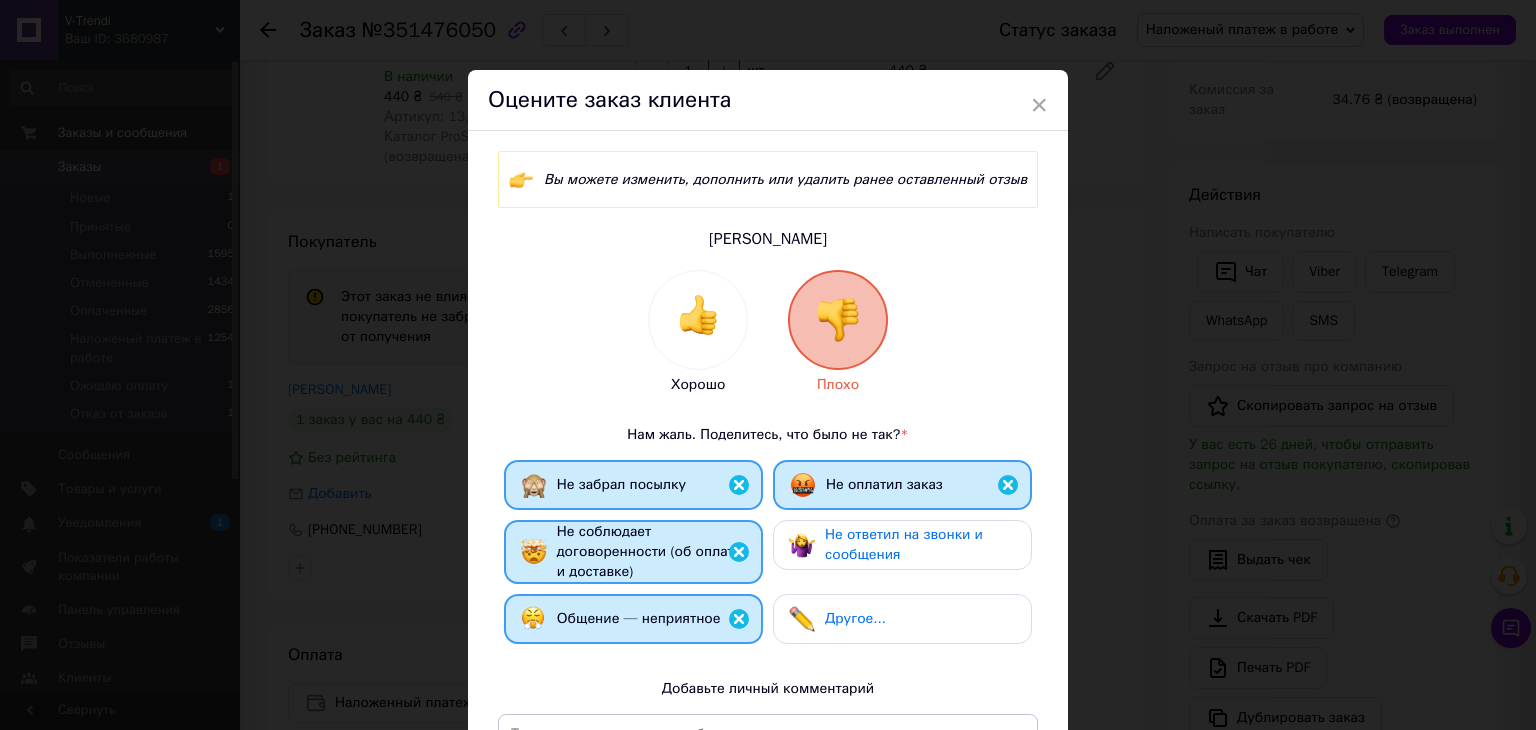 click on "Не ответил на звонки и сообщения" at bounding box center (920, 545) 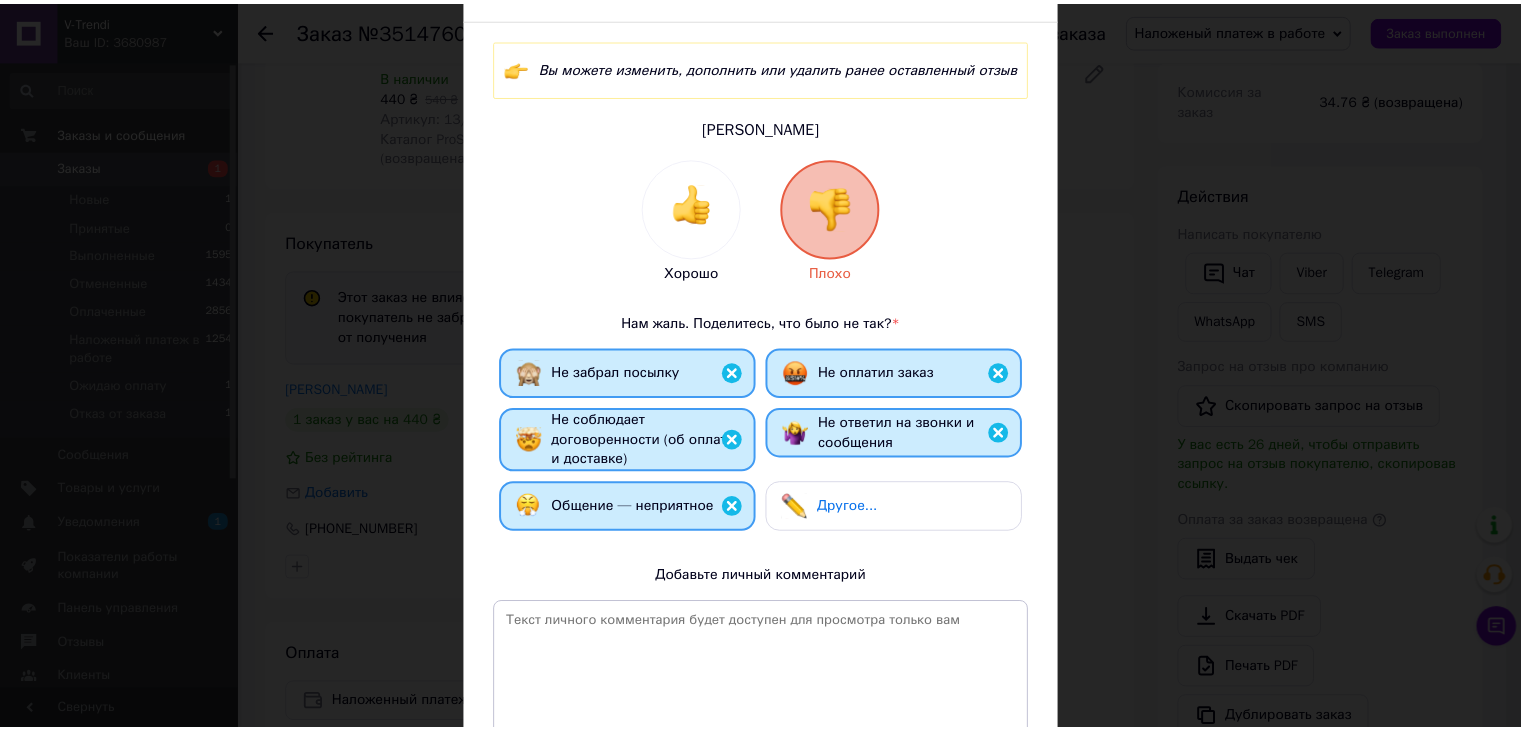 scroll, scrollTop: 316, scrollLeft: 0, axis: vertical 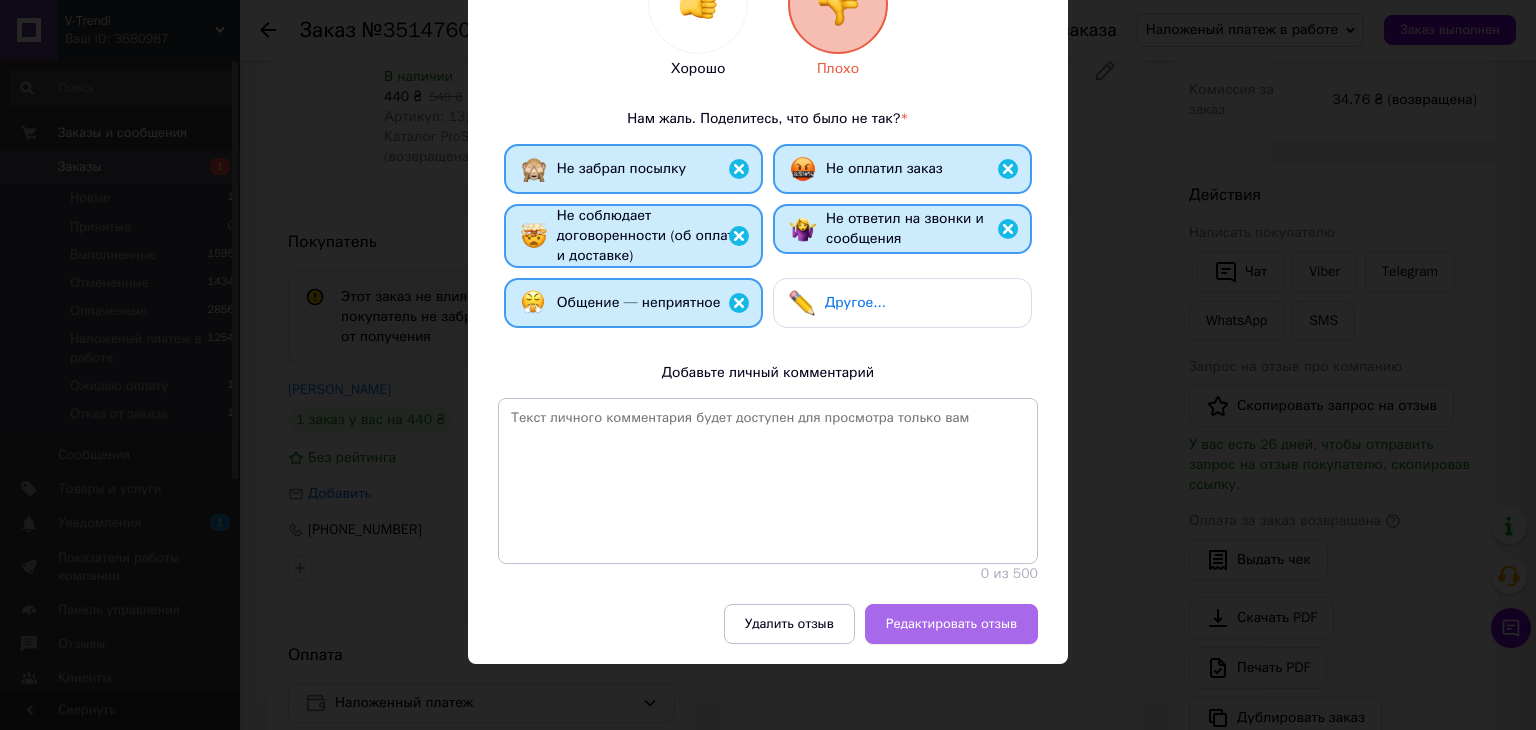 click on "Редактировать отзыв" at bounding box center (951, 624) 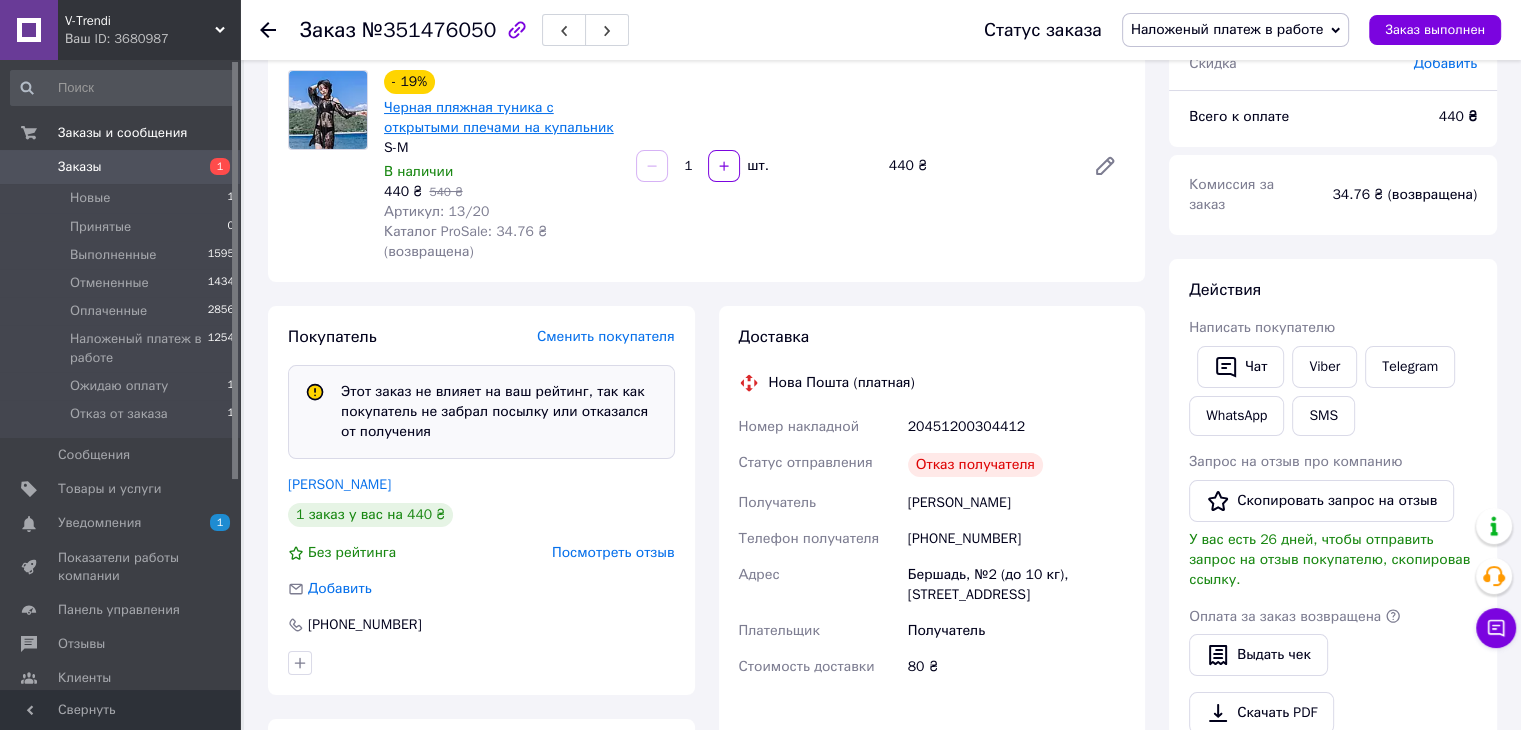 scroll, scrollTop: 0, scrollLeft: 0, axis: both 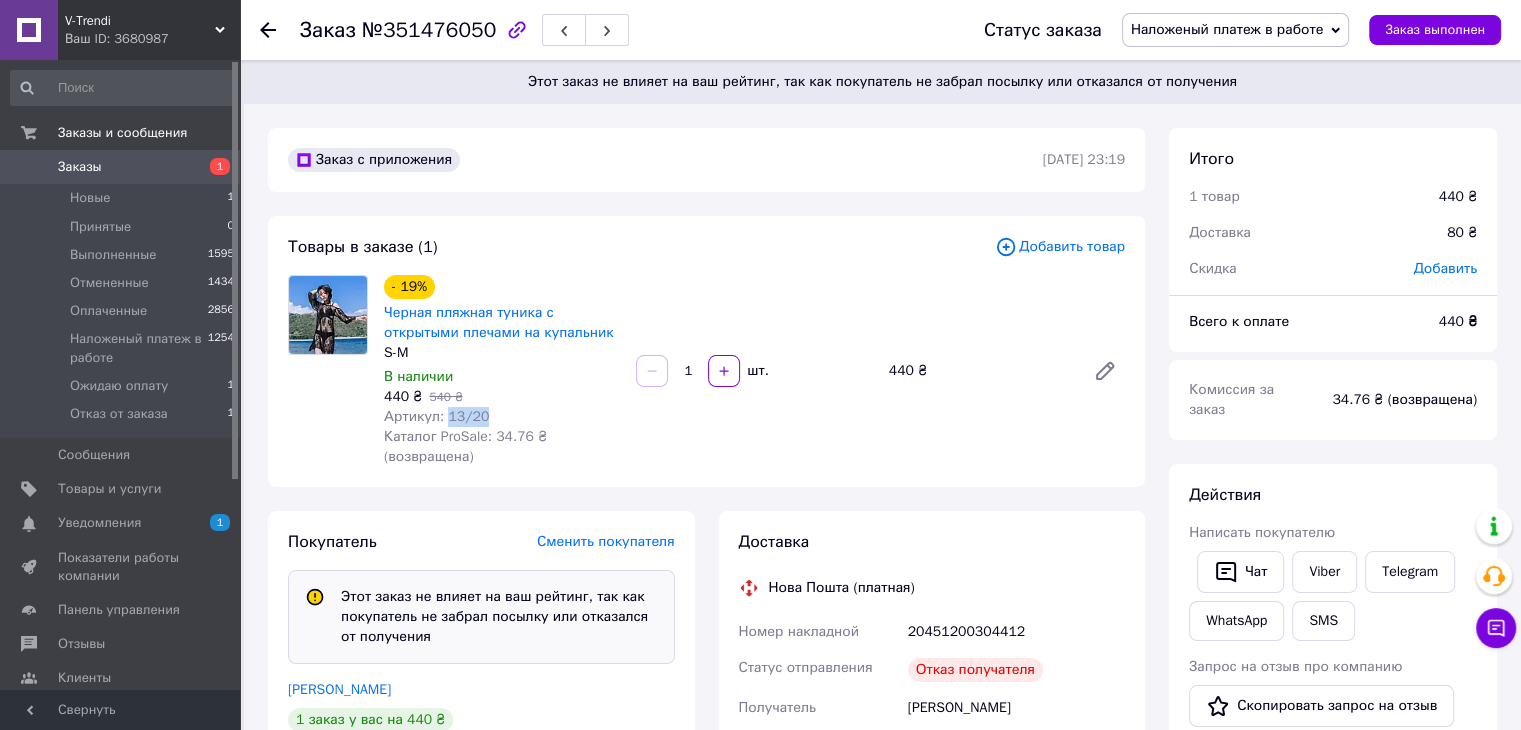 drag, startPoint x: 442, startPoint y: 413, endPoint x: 492, endPoint y: 411, distance: 50.039986 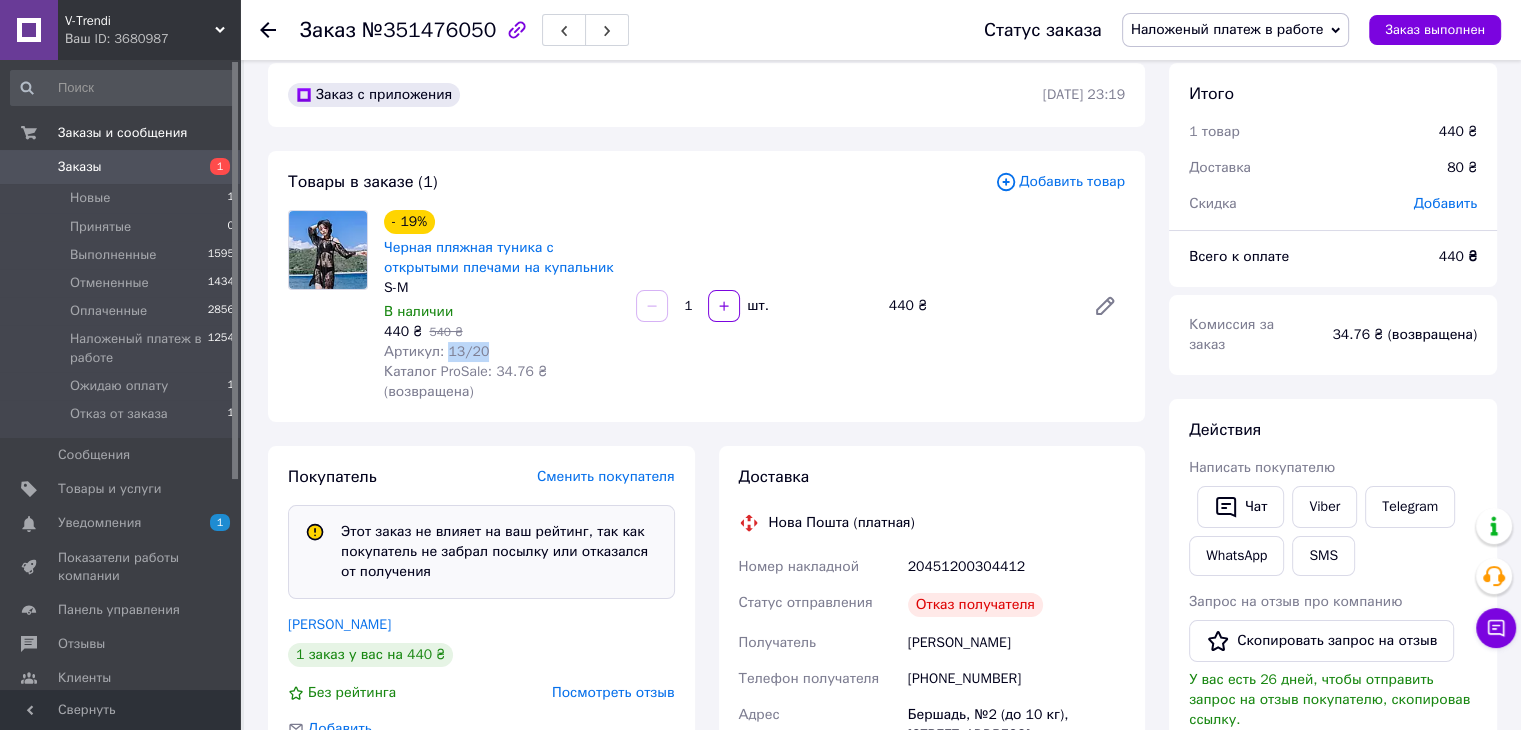 scroll, scrollTop: 100, scrollLeft: 0, axis: vertical 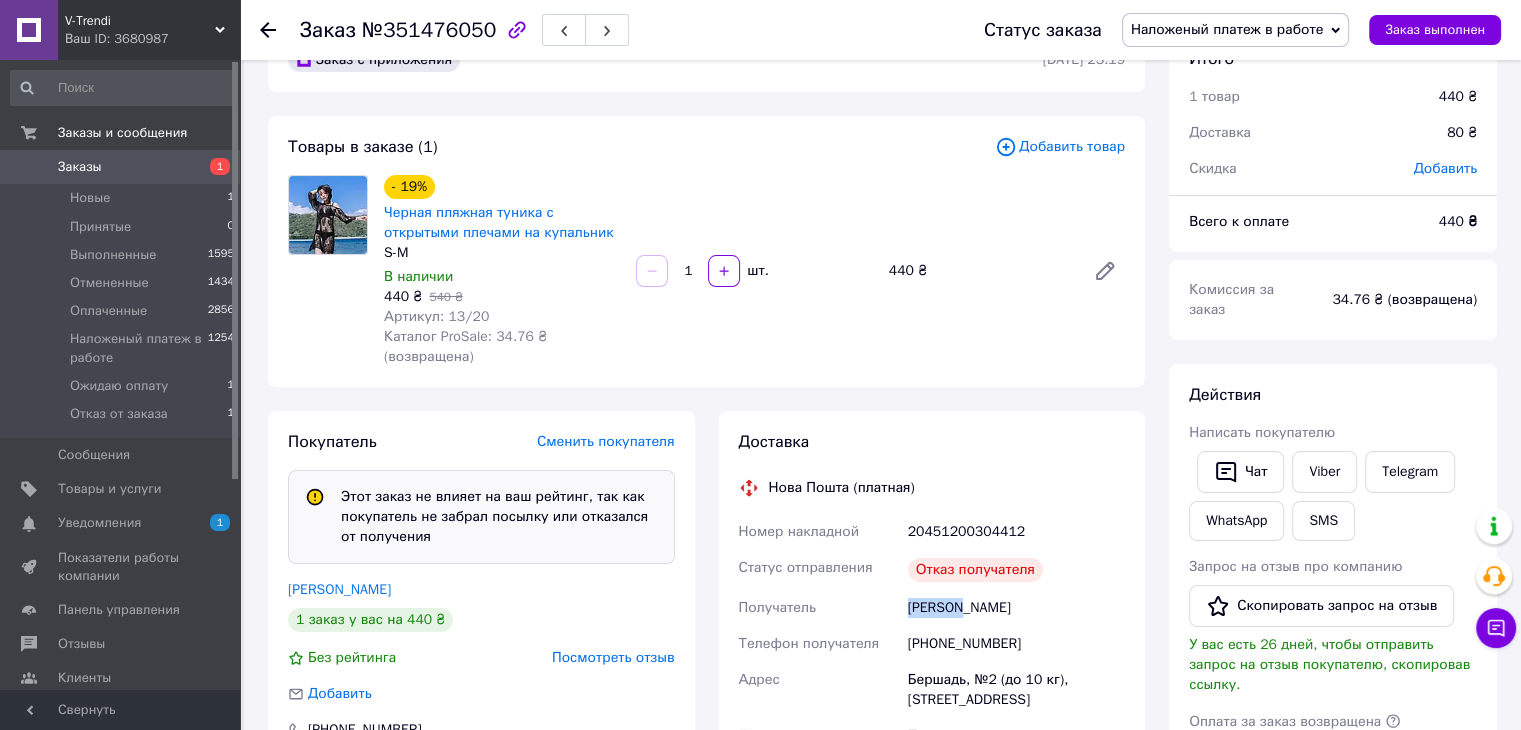 drag, startPoint x: 908, startPoint y: 601, endPoint x: 957, endPoint y: 609, distance: 49.648766 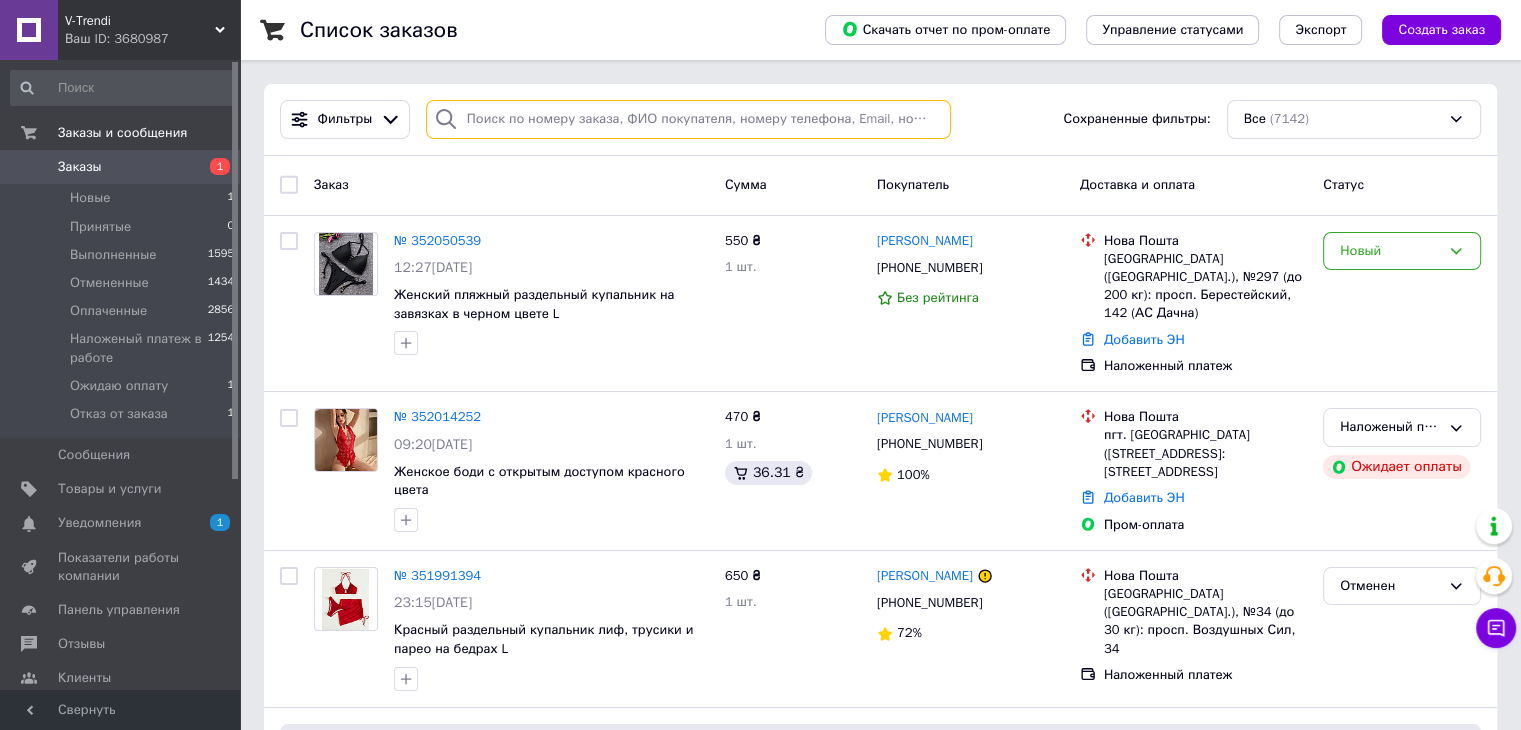 click at bounding box center (688, 119) 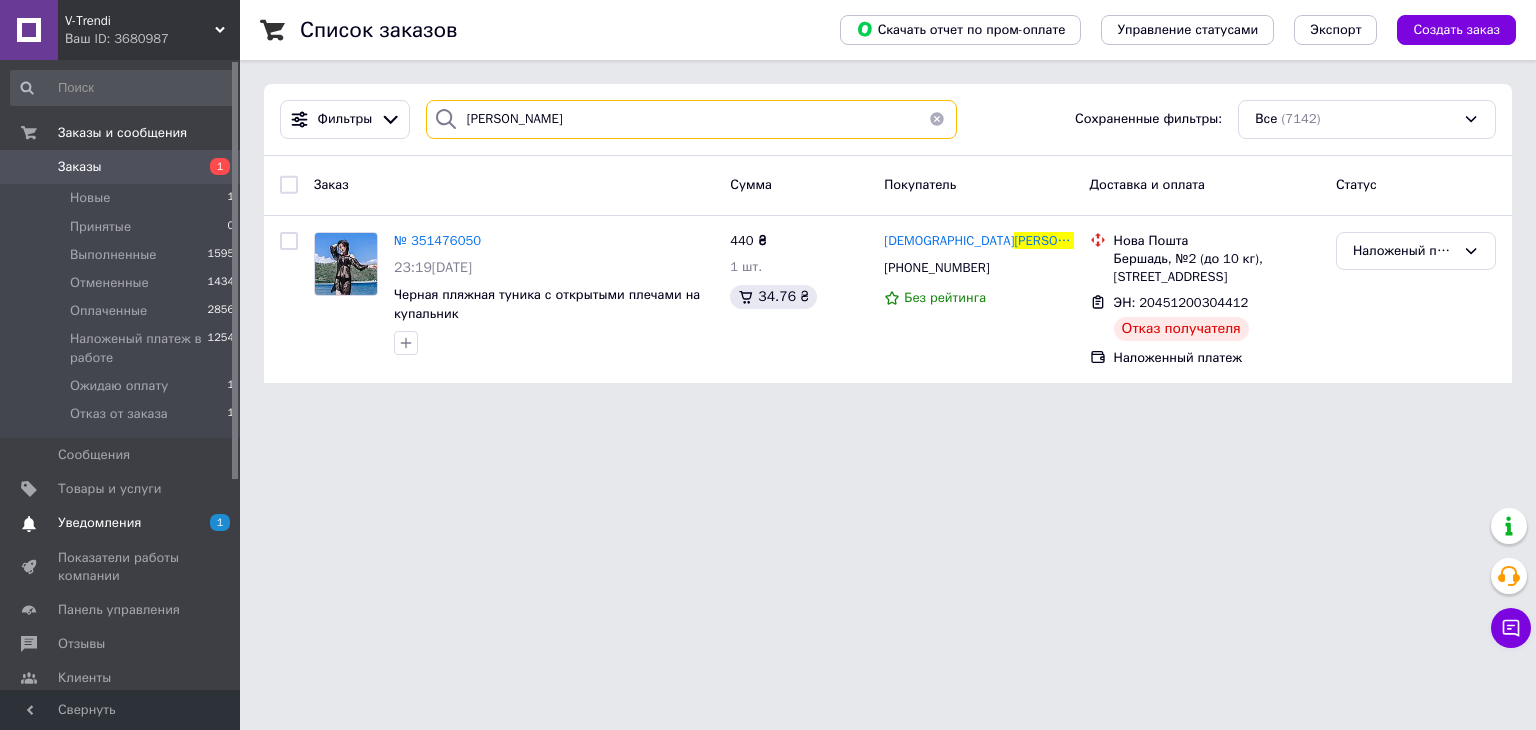 type on "Хмарук" 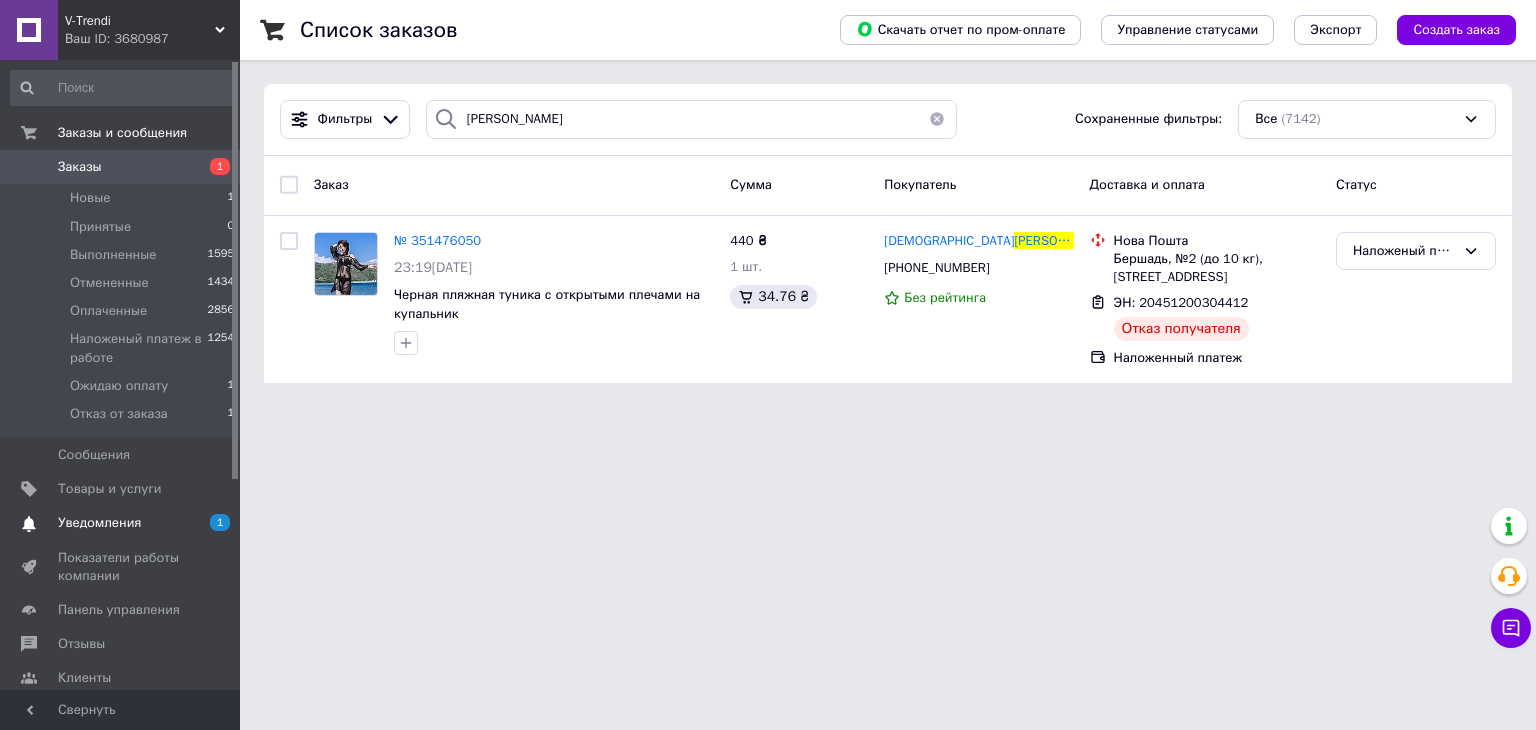 click on "Уведомления" at bounding box center (99, 523) 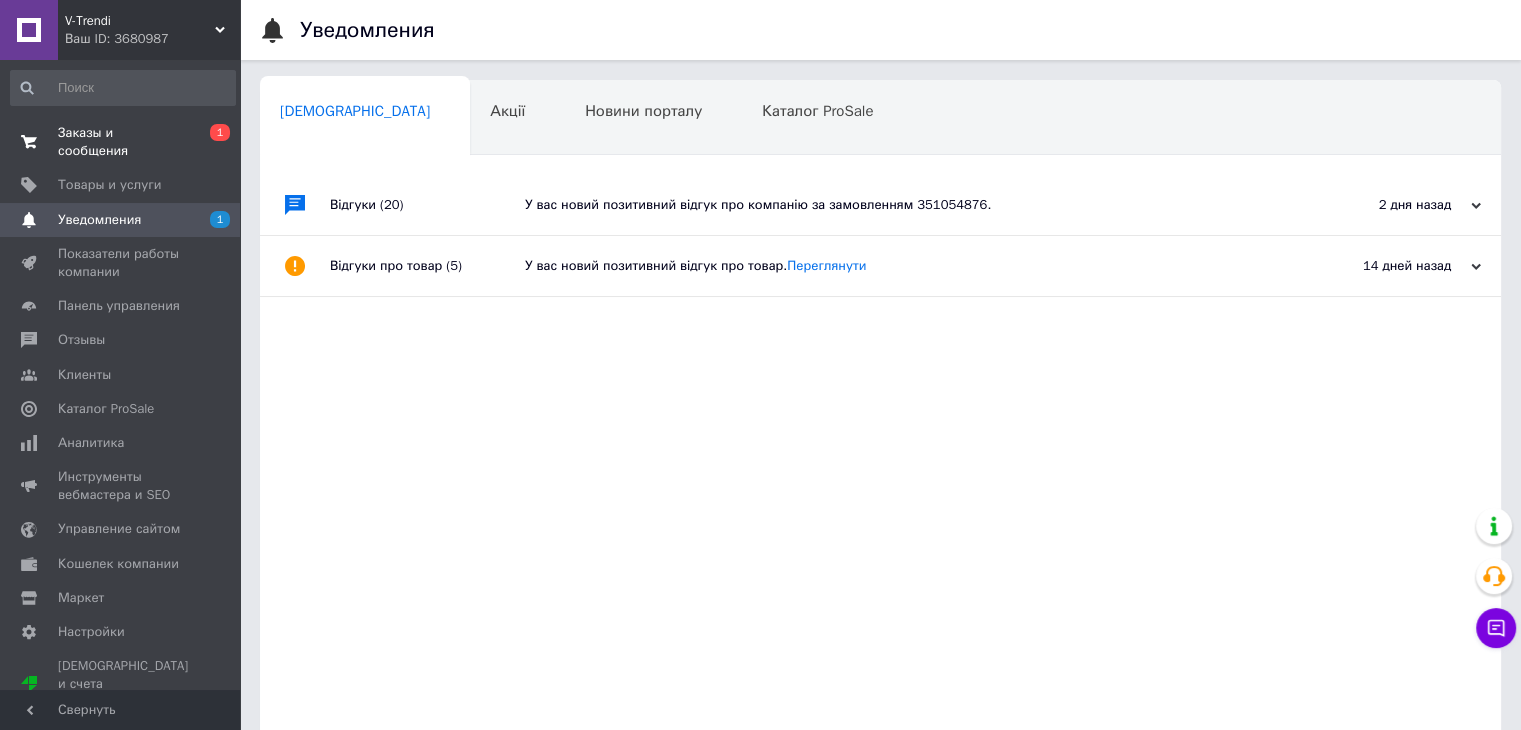 click on "Заказы и сообщения" at bounding box center [121, 142] 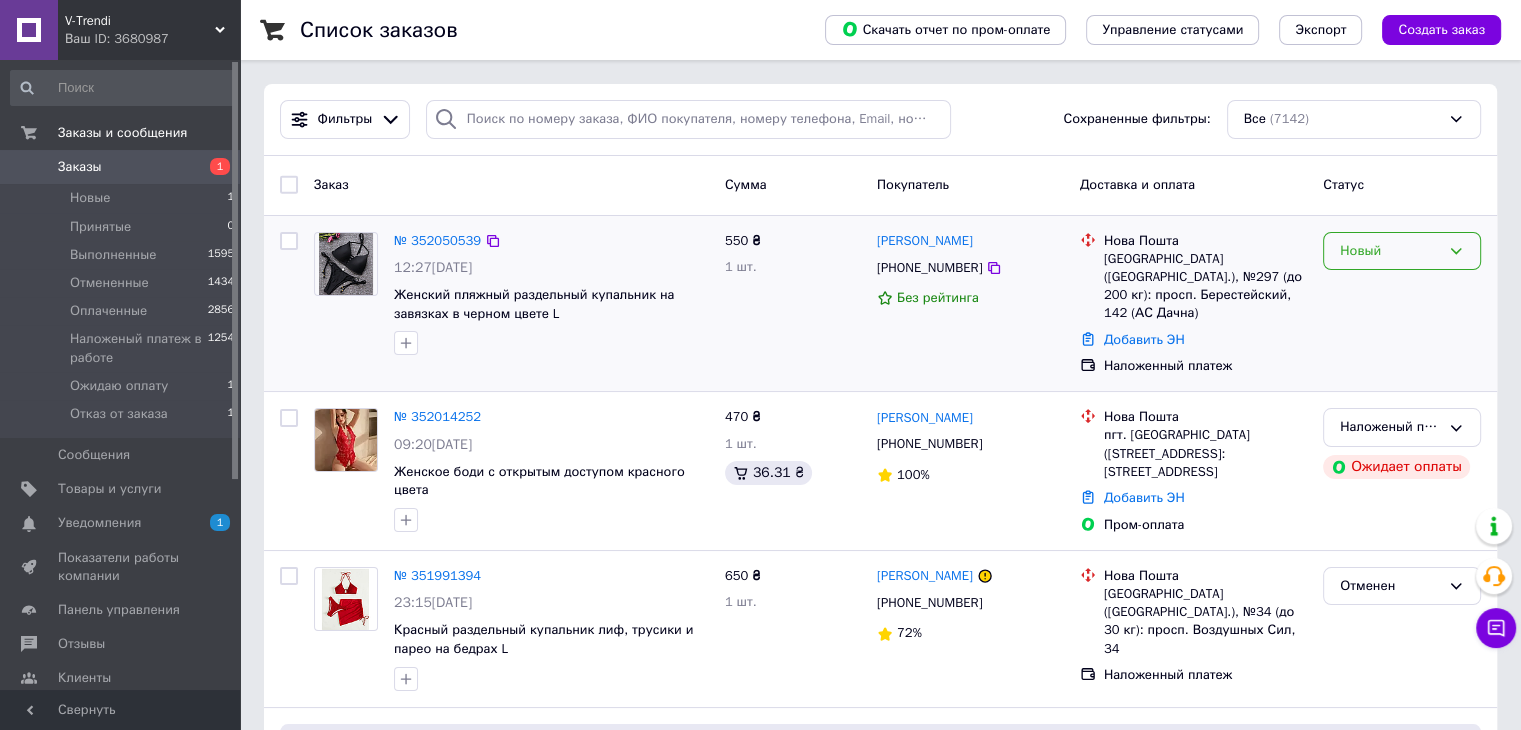 drag, startPoint x: 1416, startPoint y: 245, endPoint x: 1405, endPoint y: 264, distance: 21.954498 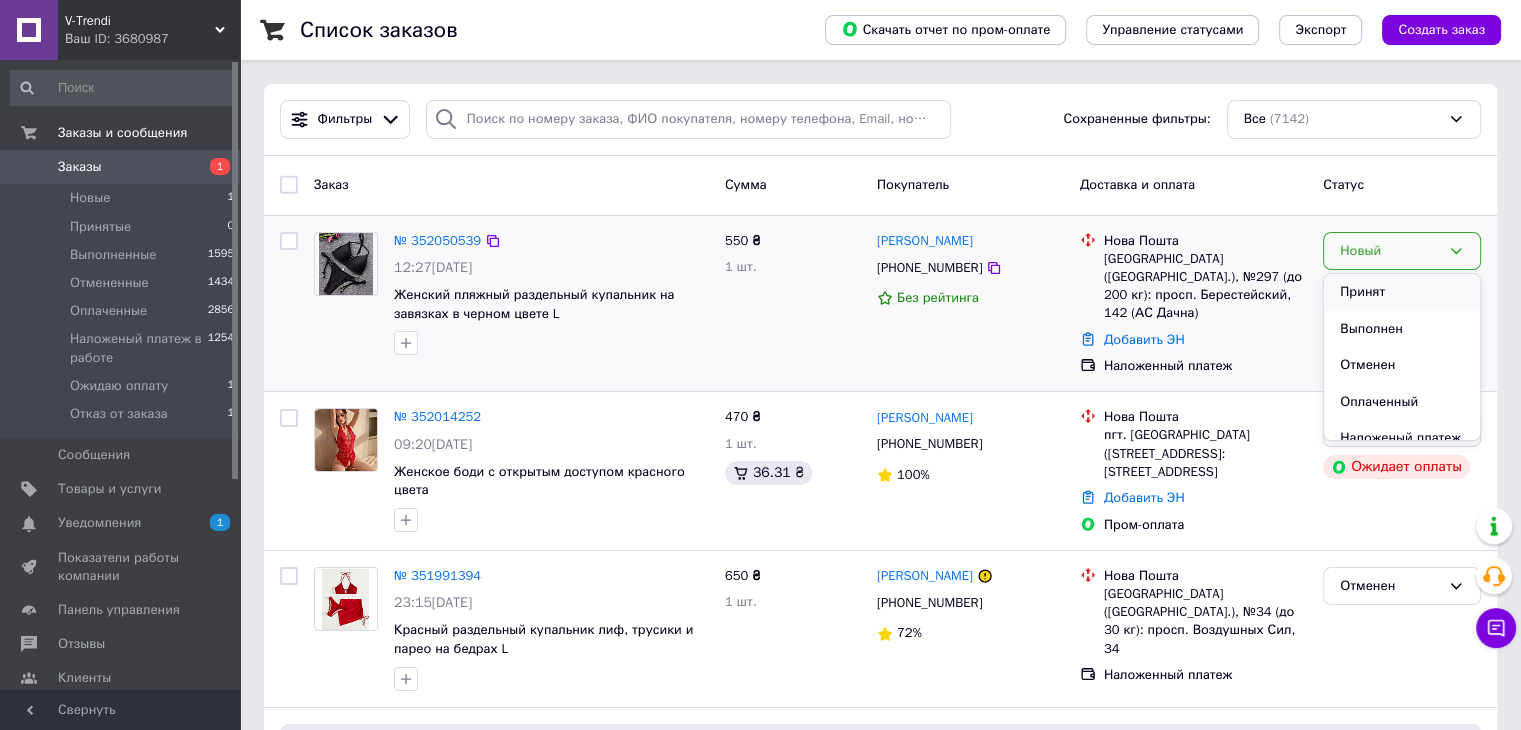 click on "Принят" at bounding box center (1402, 292) 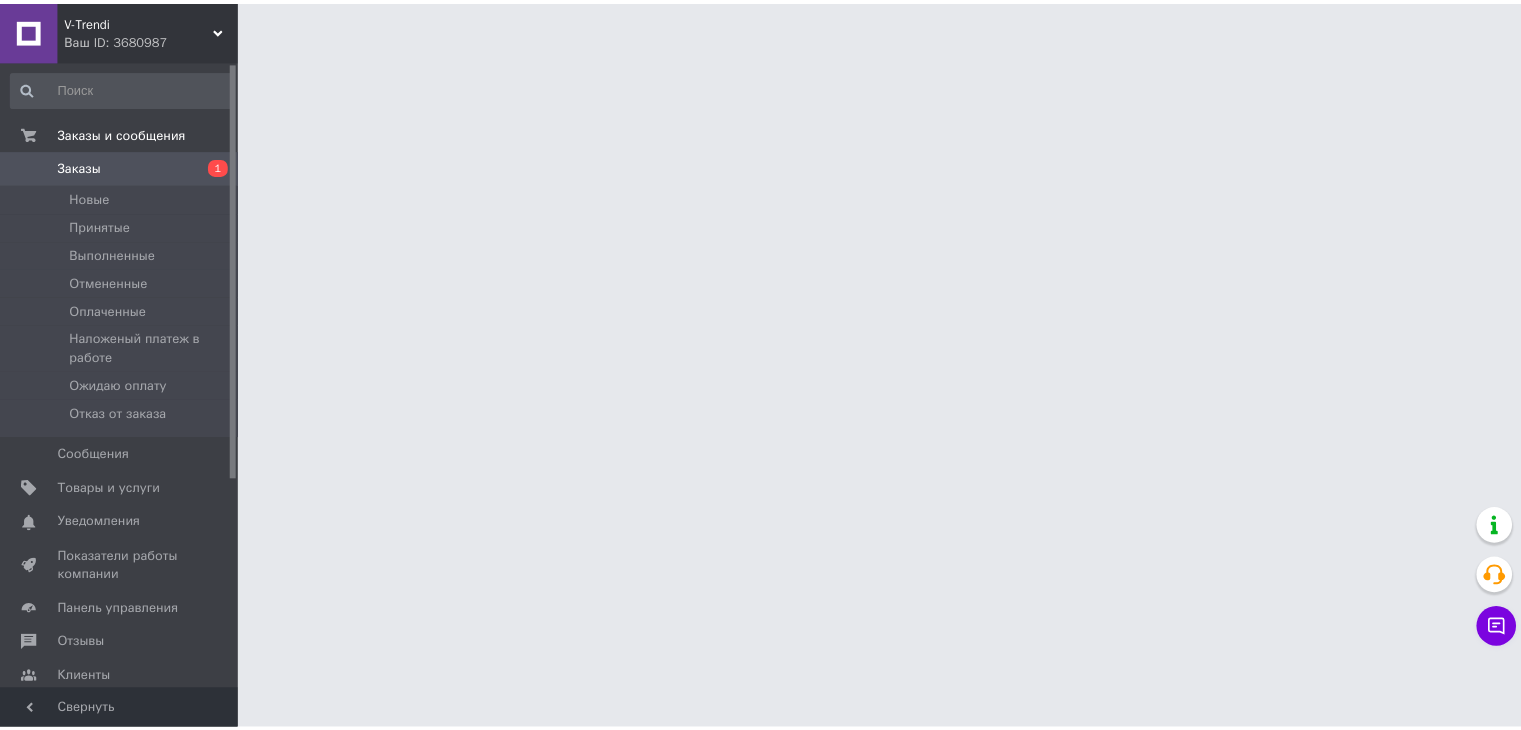scroll, scrollTop: 0, scrollLeft: 0, axis: both 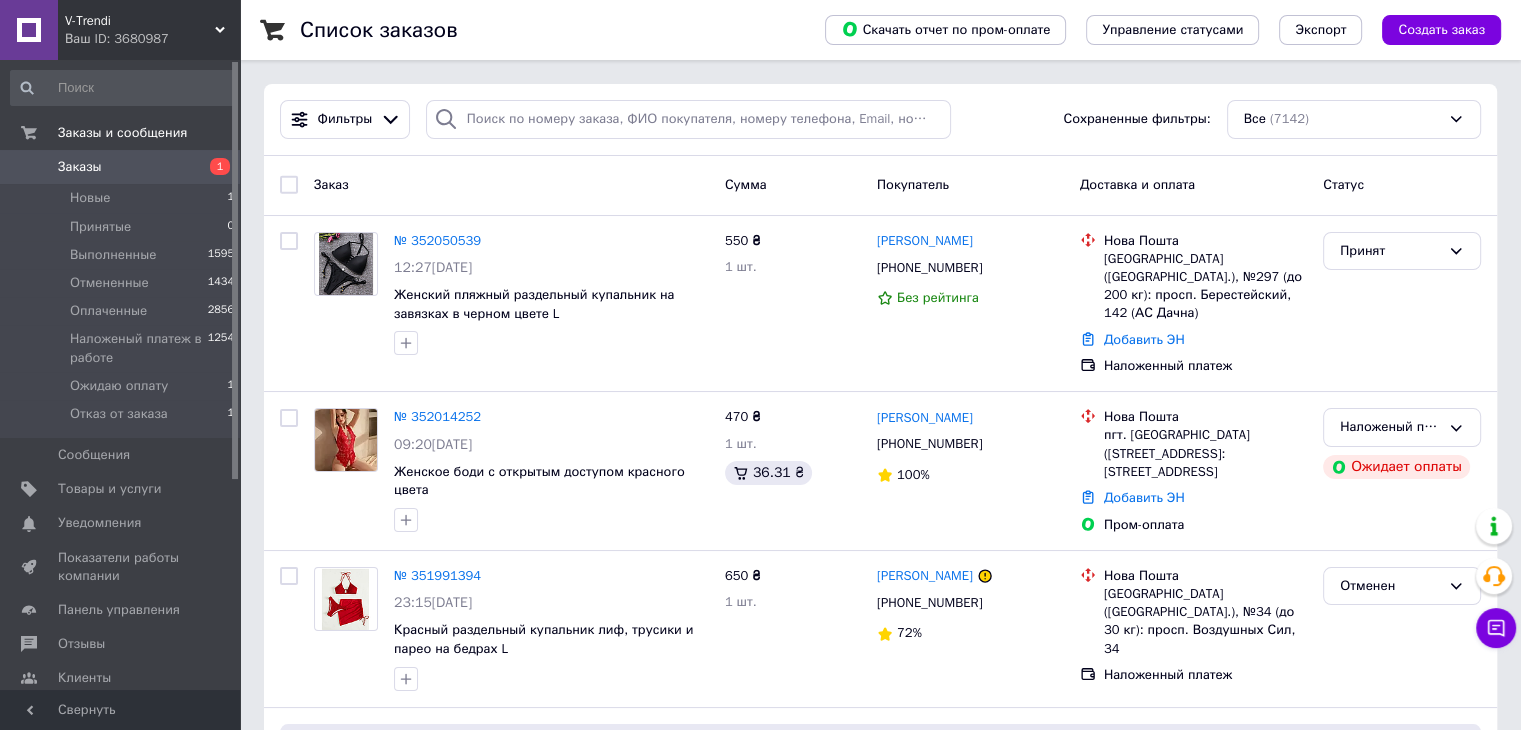 click on "V-Trendi" at bounding box center (140, 21) 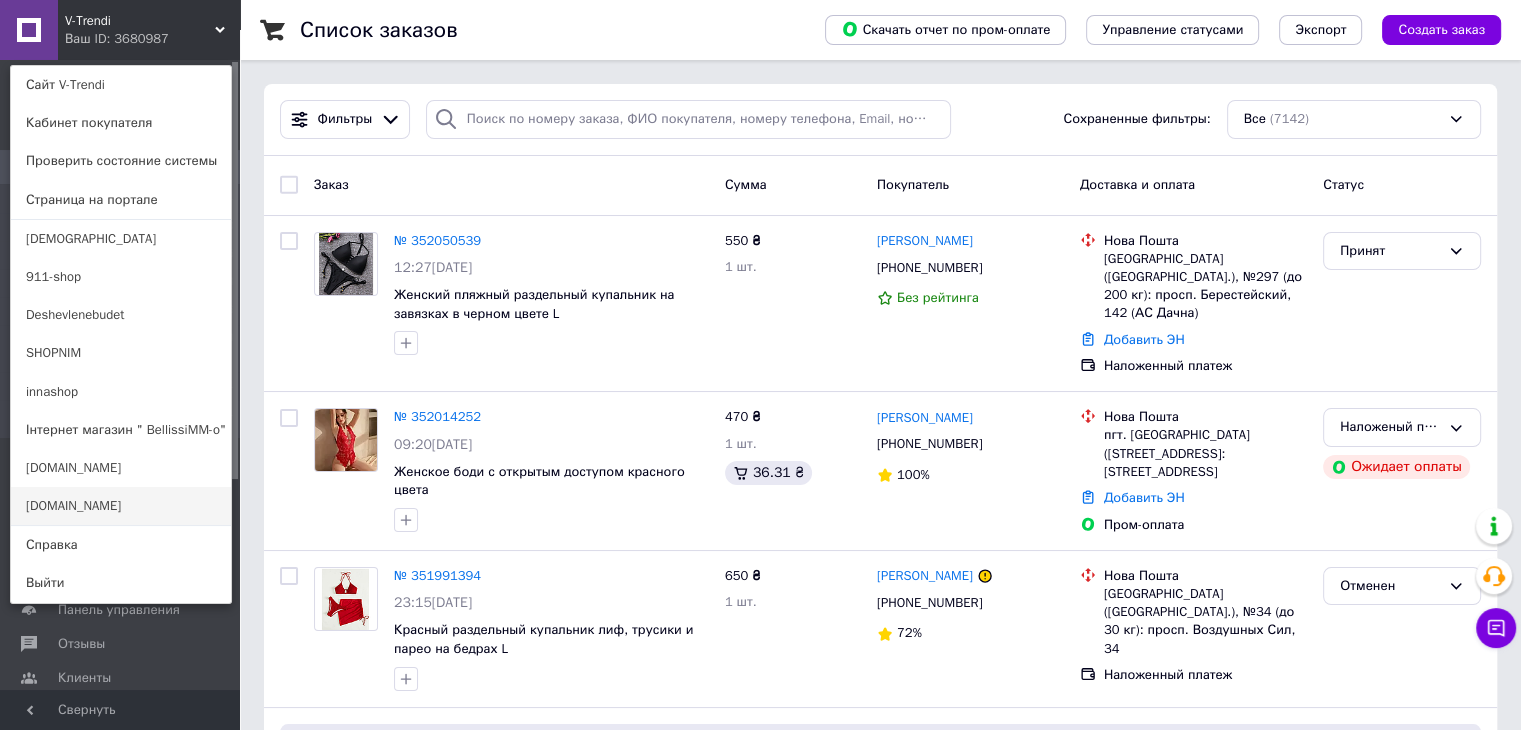 click on "[DOMAIN_NAME]" at bounding box center [121, 506] 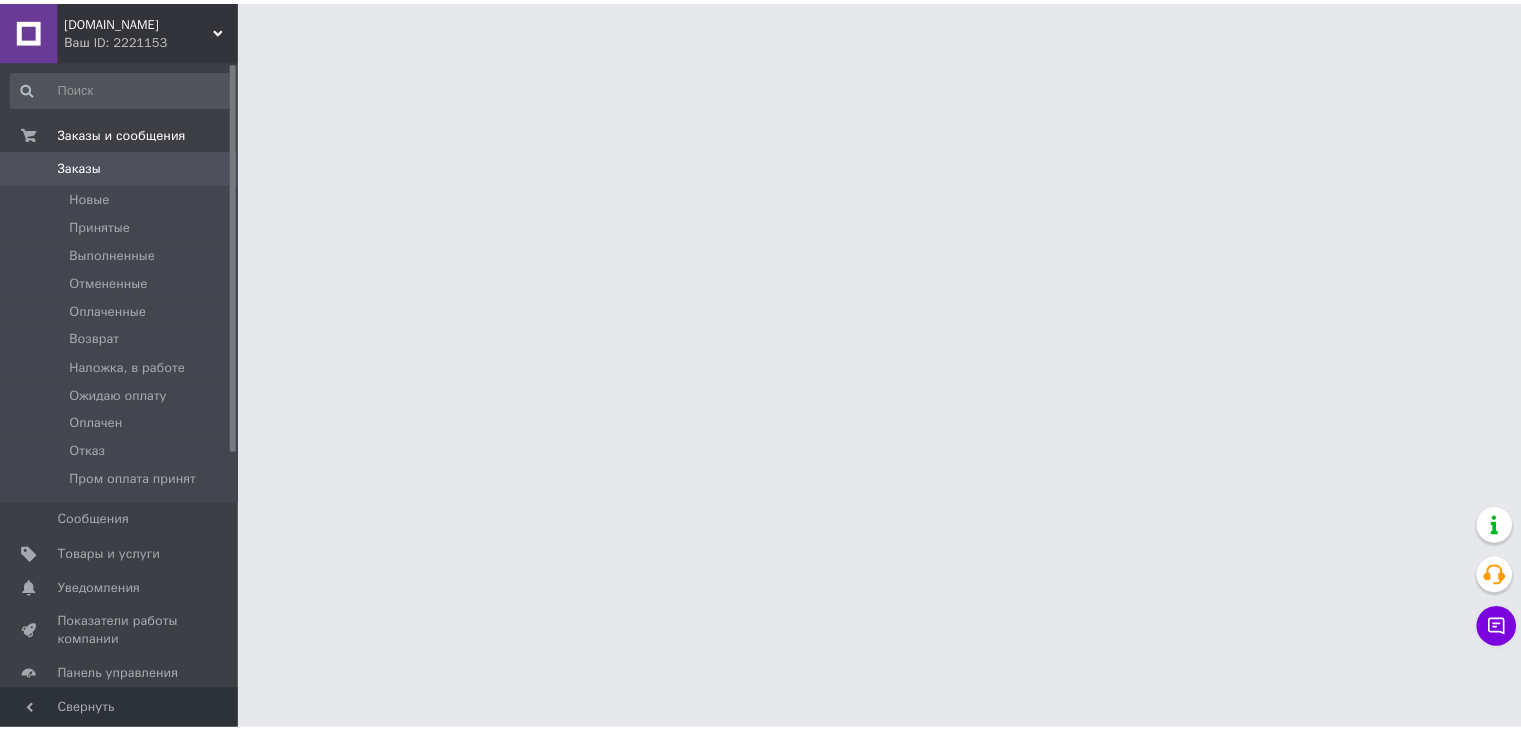 scroll, scrollTop: 0, scrollLeft: 0, axis: both 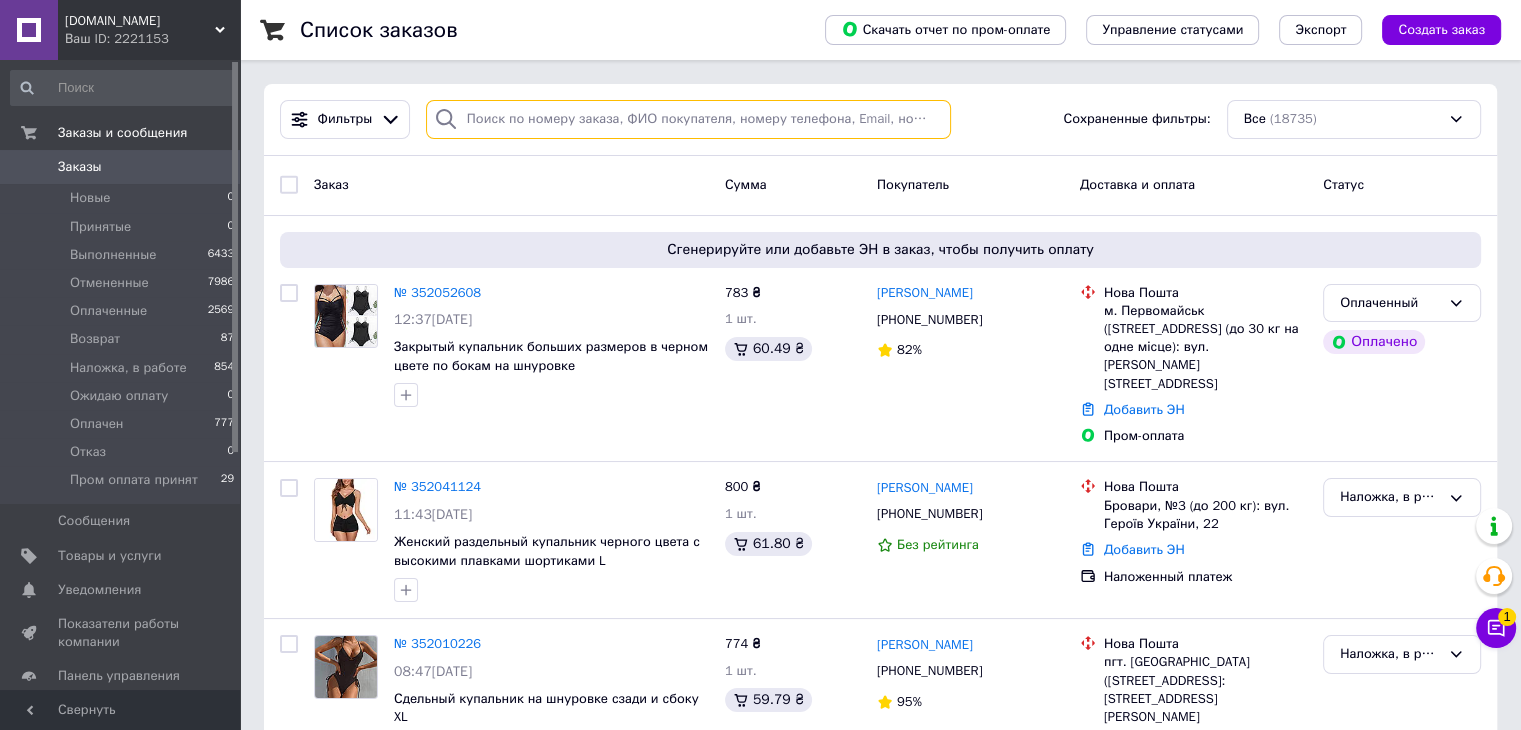 click at bounding box center (688, 119) 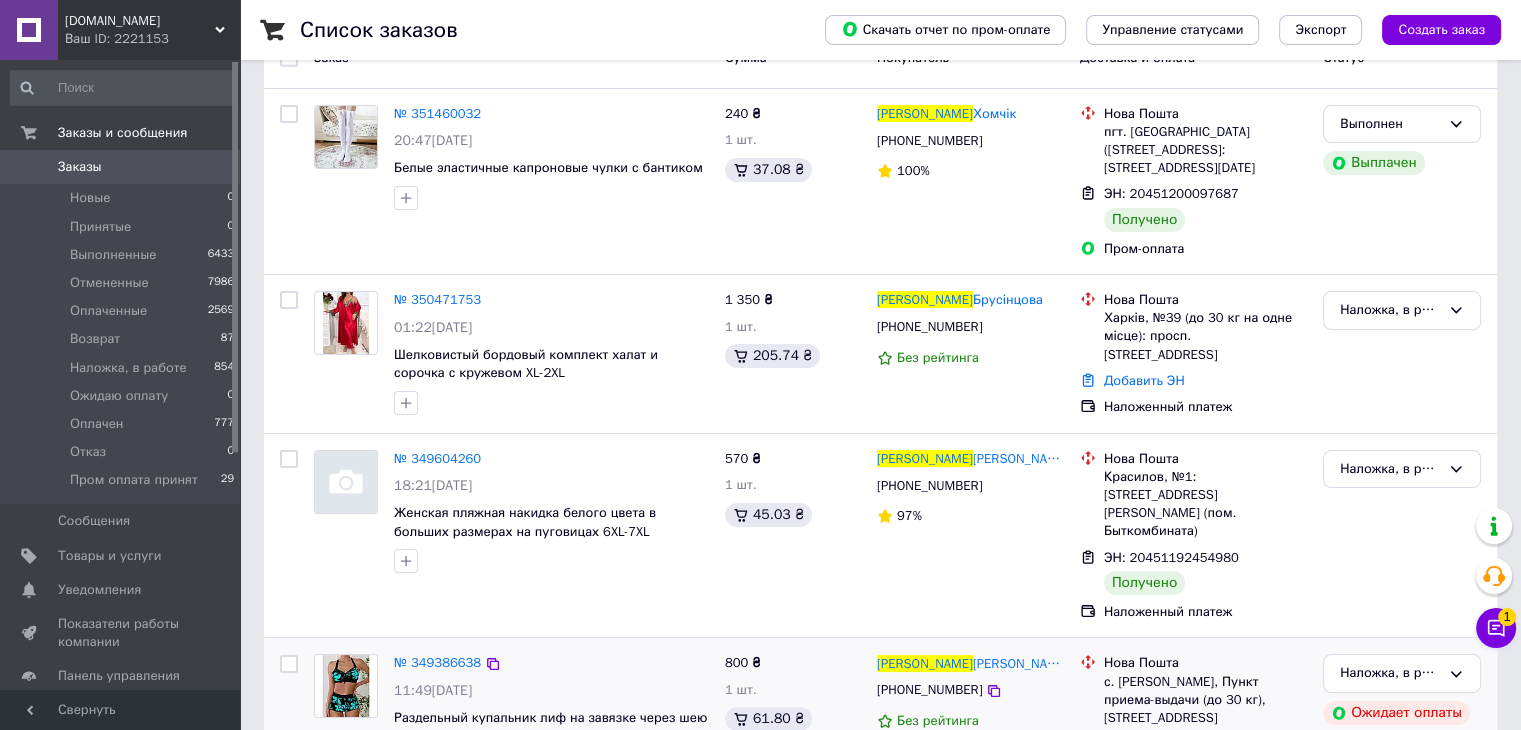 scroll, scrollTop: 500, scrollLeft: 0, axis: vertical 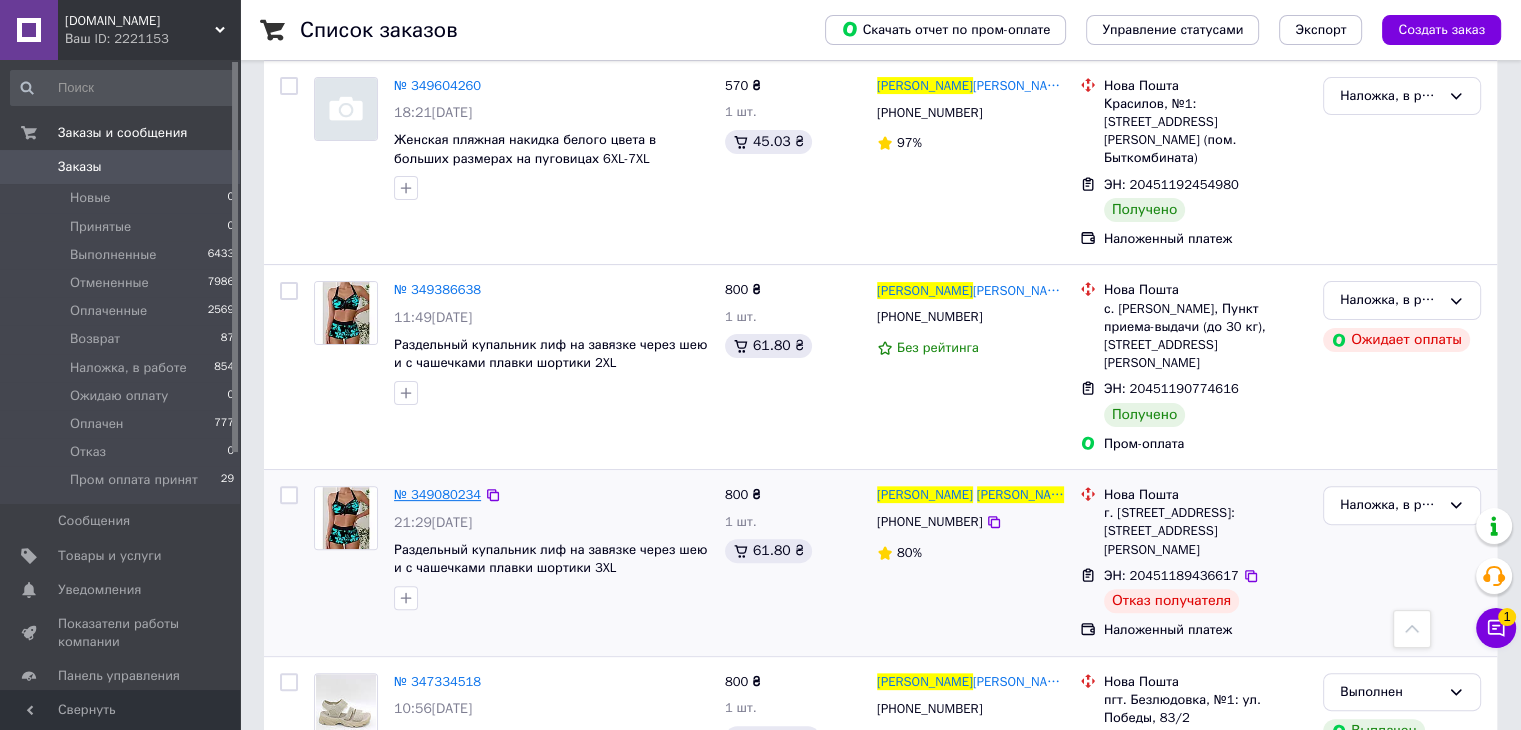 type on "[PERSON_NAME]" 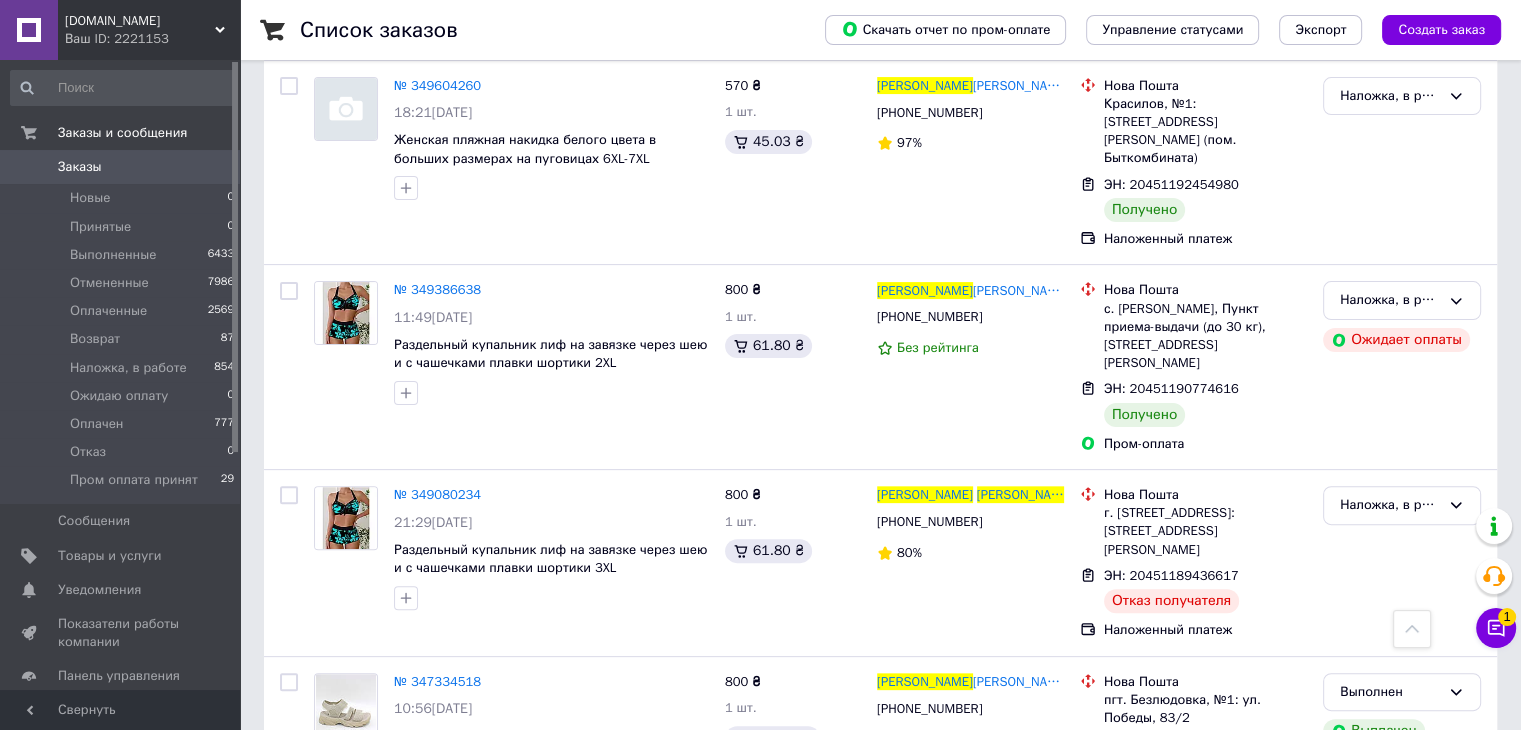 click on "№ 349080234" at bounding box center [437, 494] 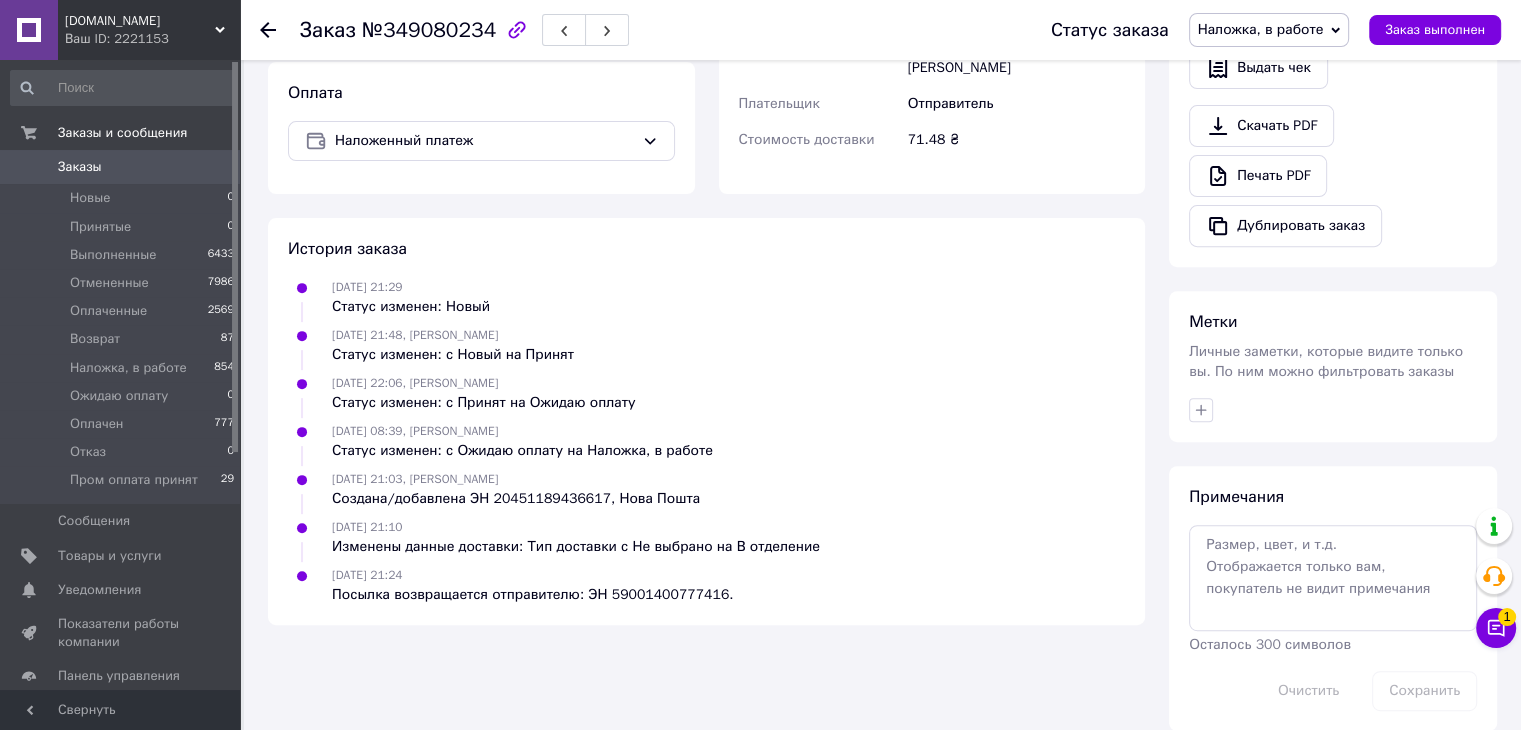 scroll, scrollTop: 732, scrollLeft: 0, axis: vertical 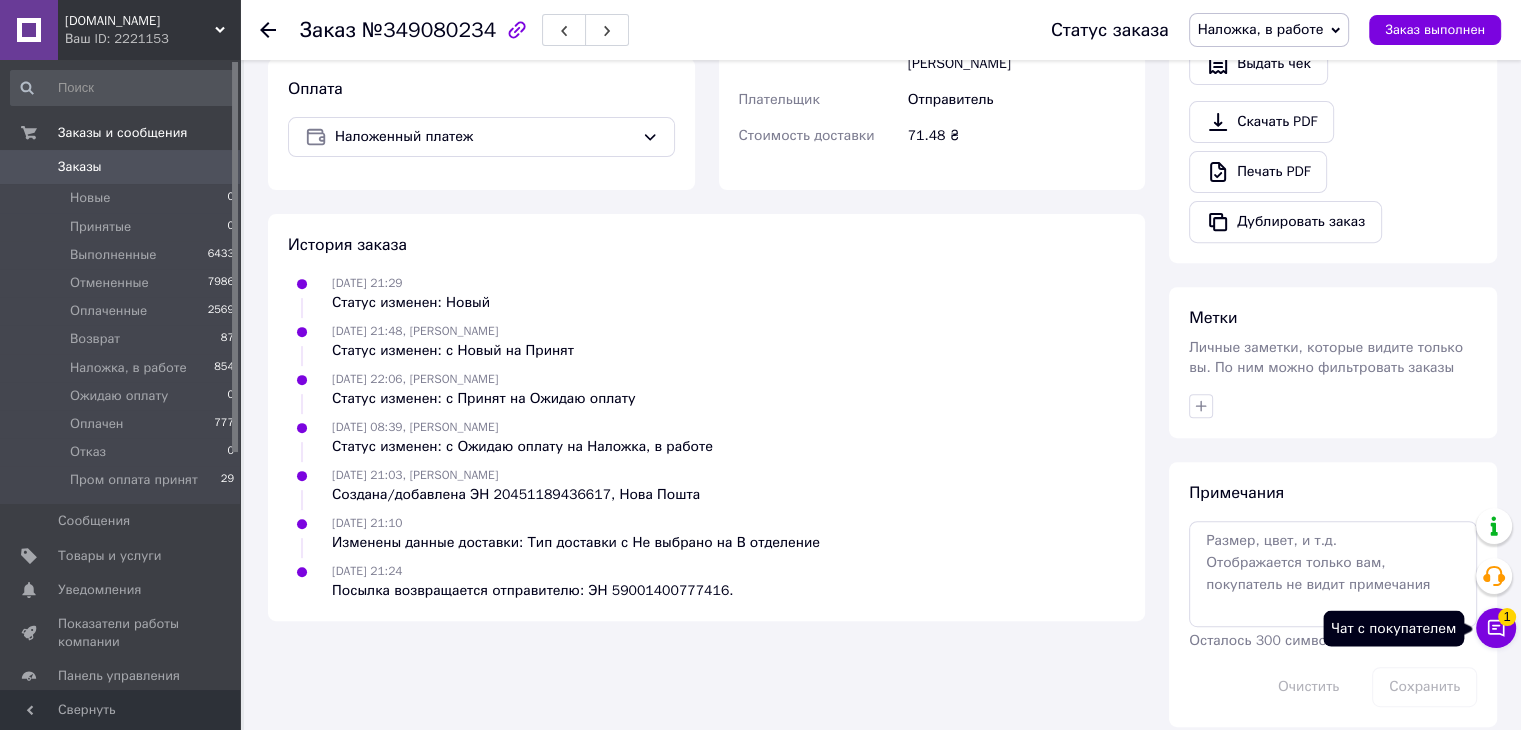 click 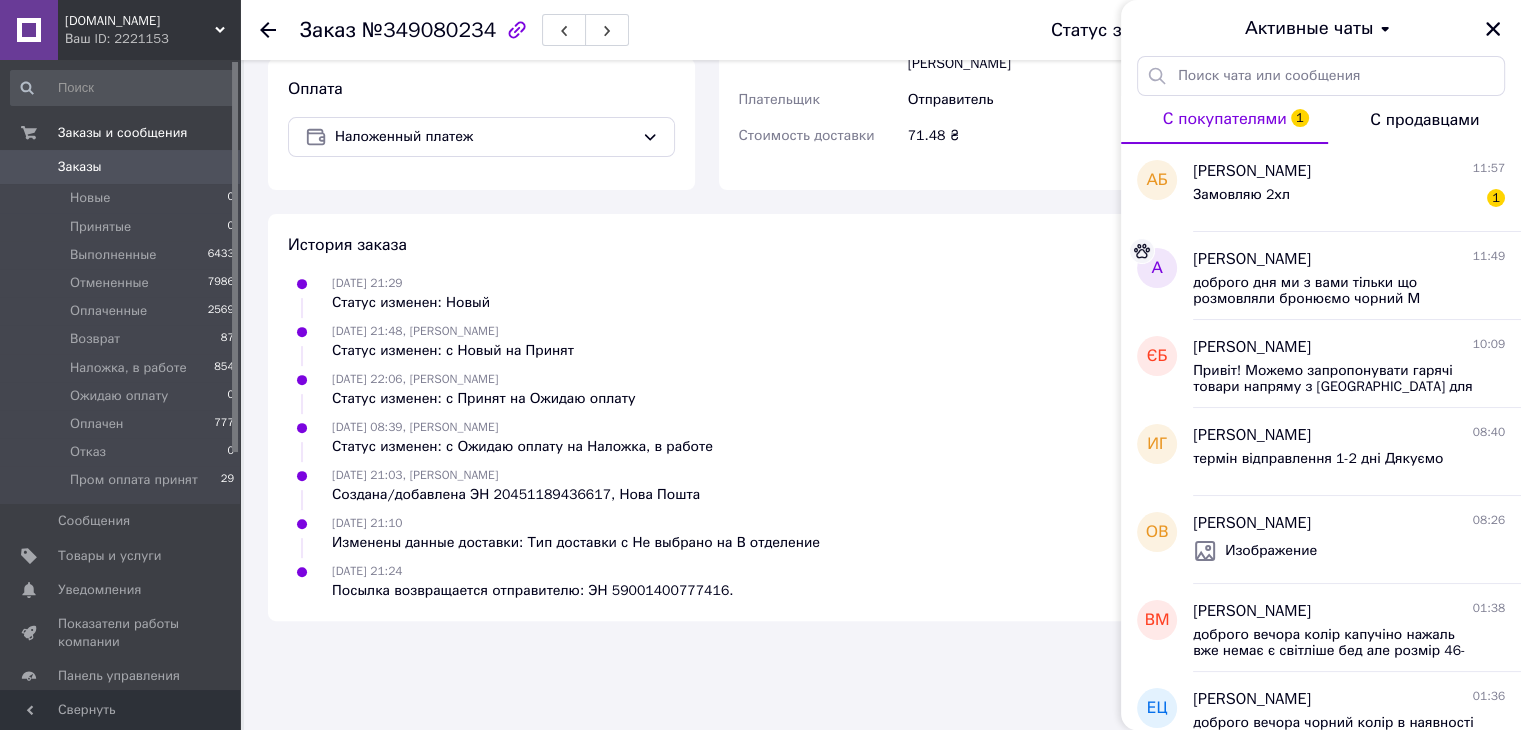 click on "Оплата Наложенный платеж" at bounding box center [481, 124] 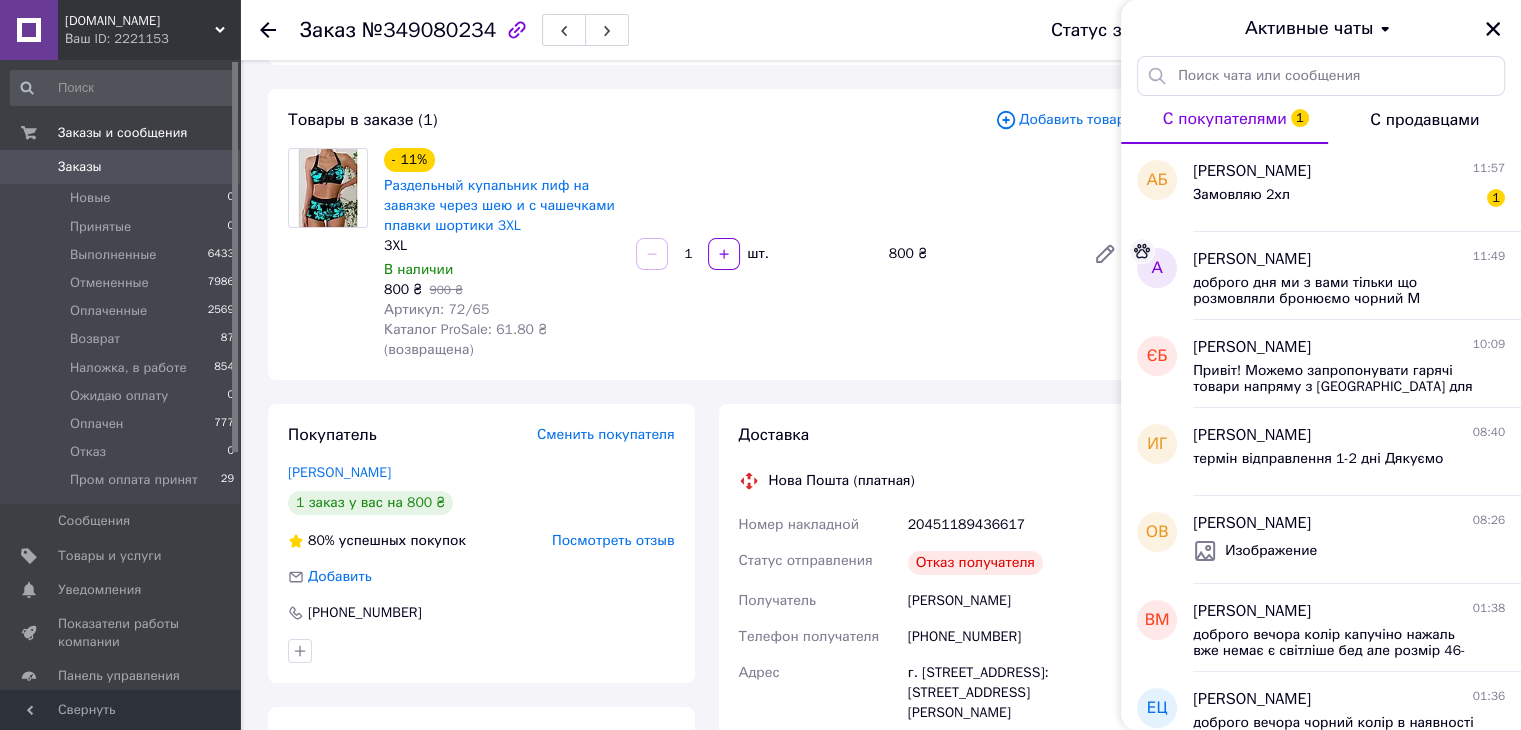 scroll, scrollTop: 0, scrollLeft: 0, axis: both 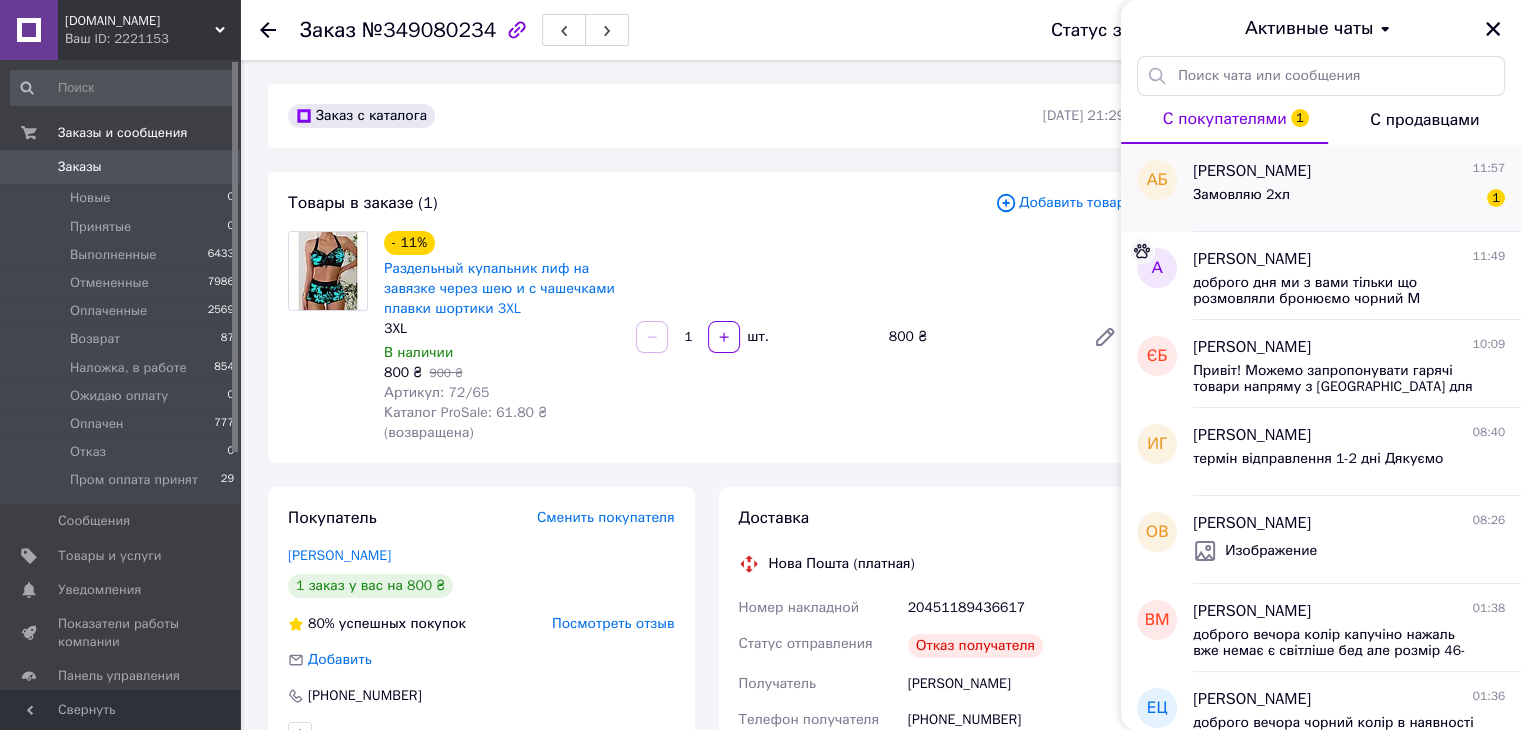 click on "Замовляю 2хл 1" at bounding box center [1349, 199] 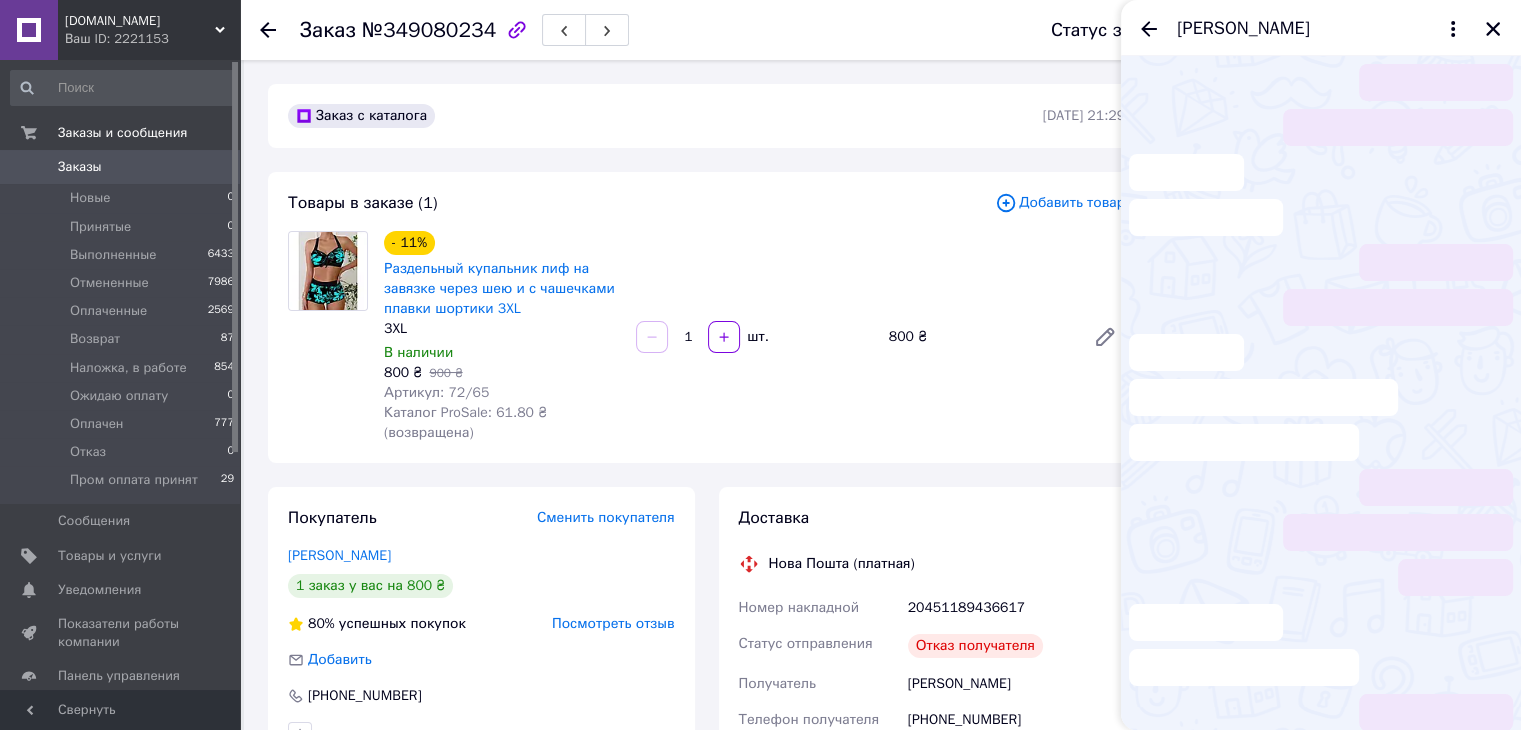 scroll, scrollTop: 196, scrollLeft: 0, axis: vertical 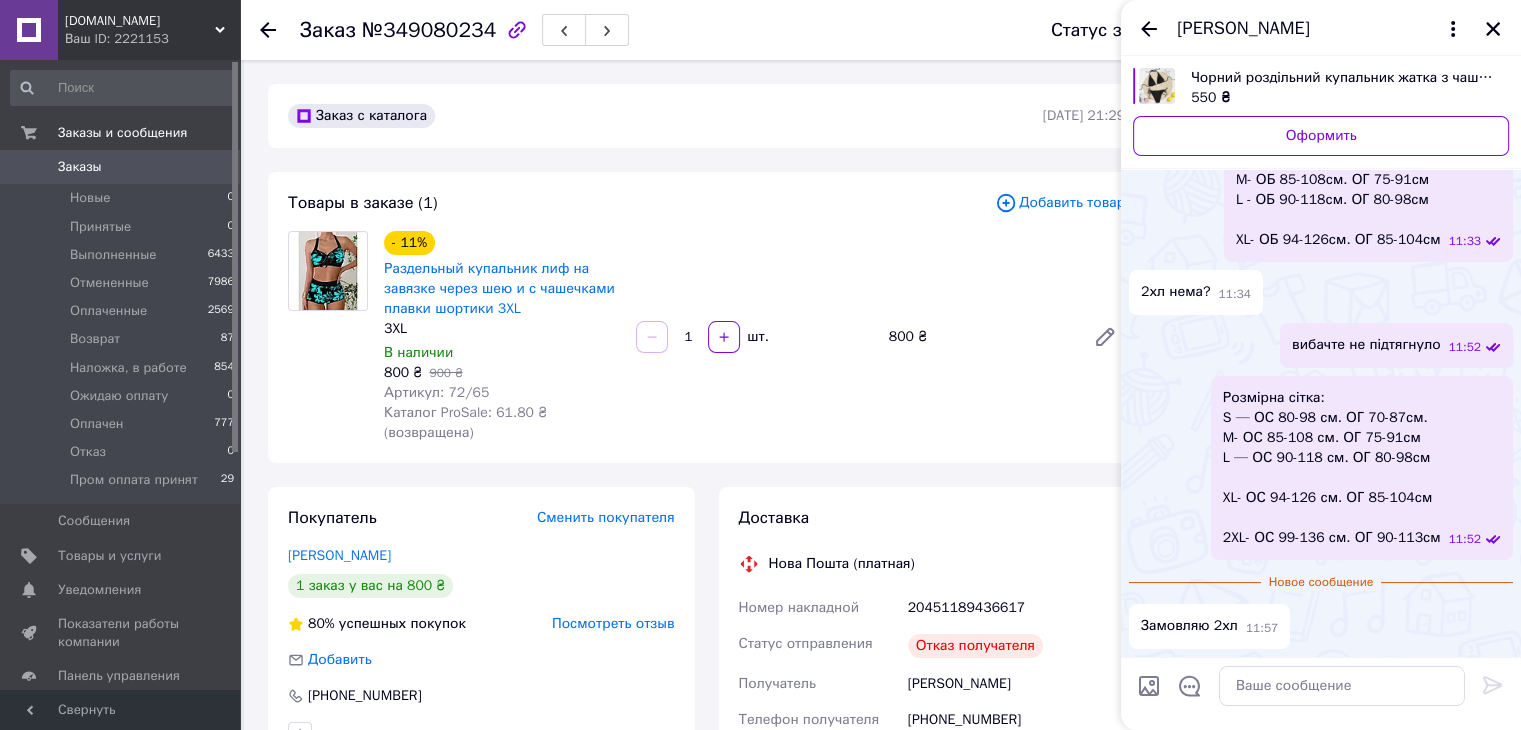click on "Заказы" at bounding box center [80, 167] 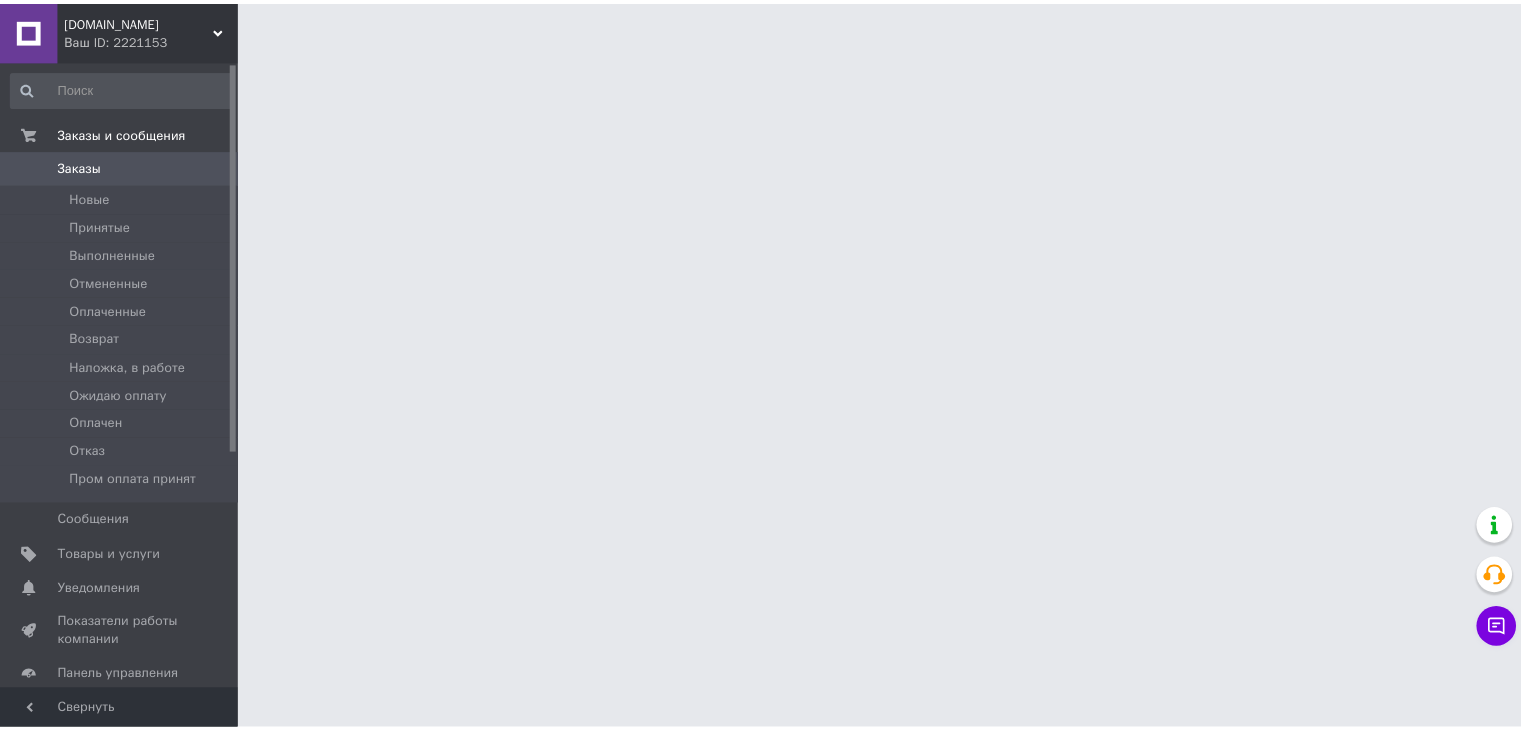 scroll, scrollTop: 0, scrollLeft: 0, axis: both 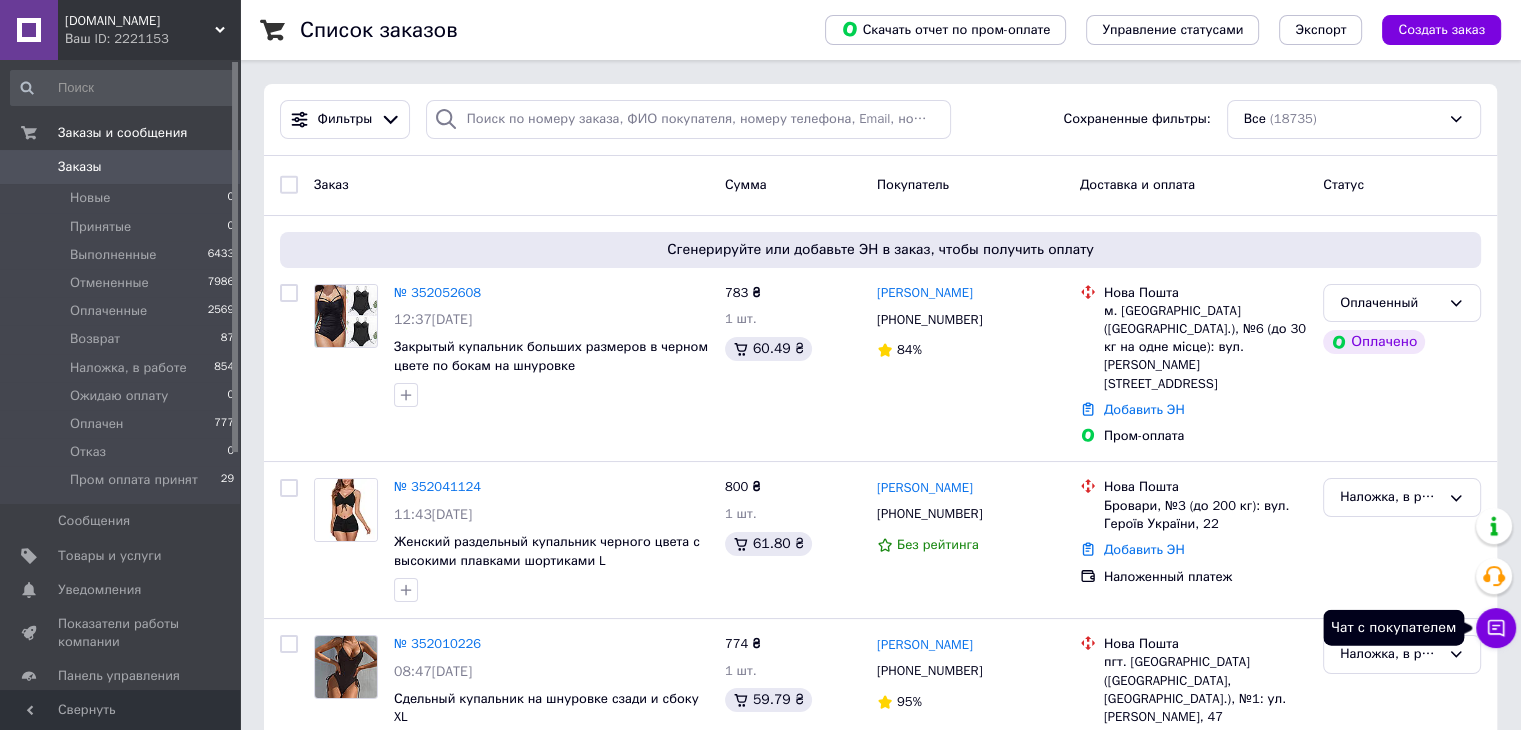click on "Чат с покупателем" at bounding box center [1496, 628] 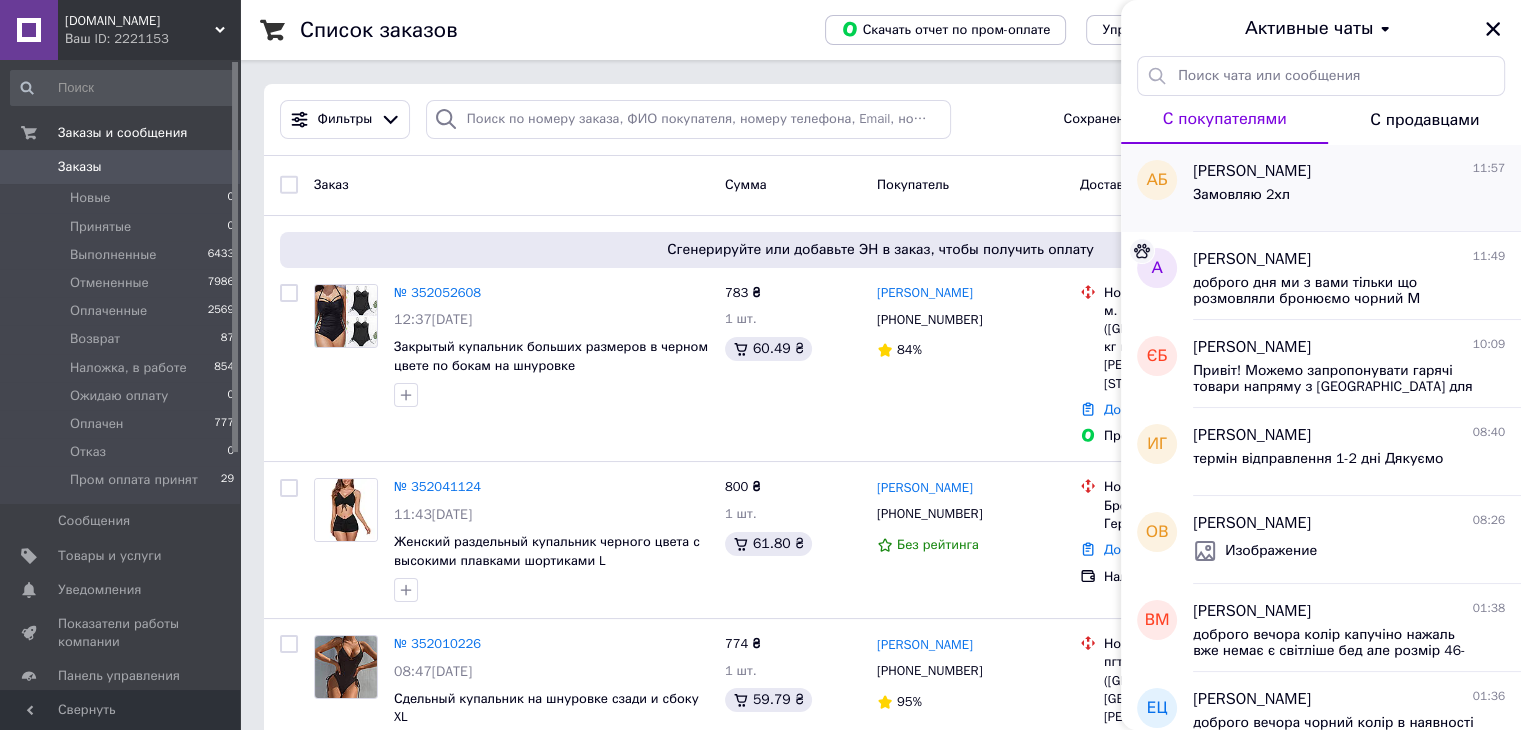 click on "Замовляю 2хл" at bounding box center (1349, 199) 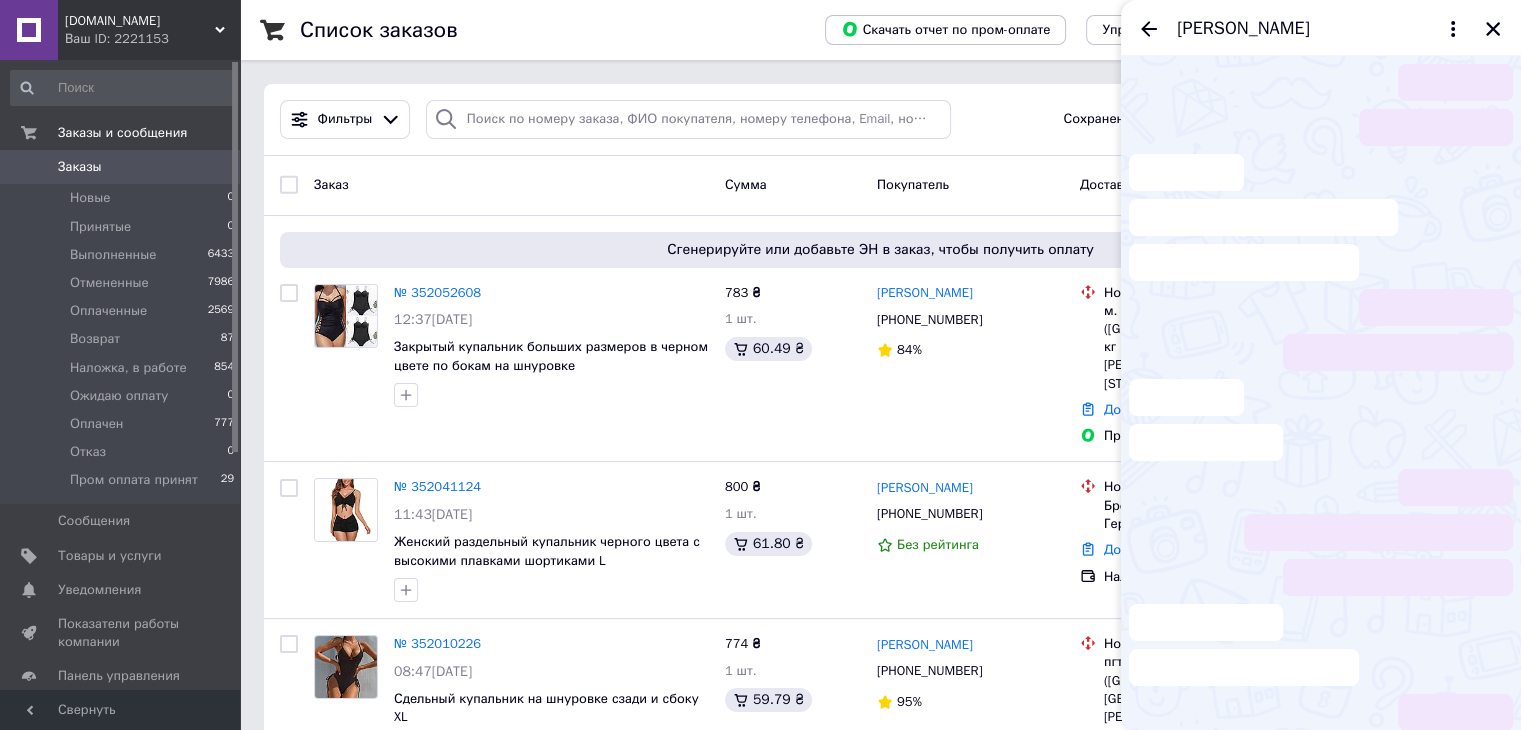 scroll, scrollTop: 160, scrollLeft: 0, axis: vertical 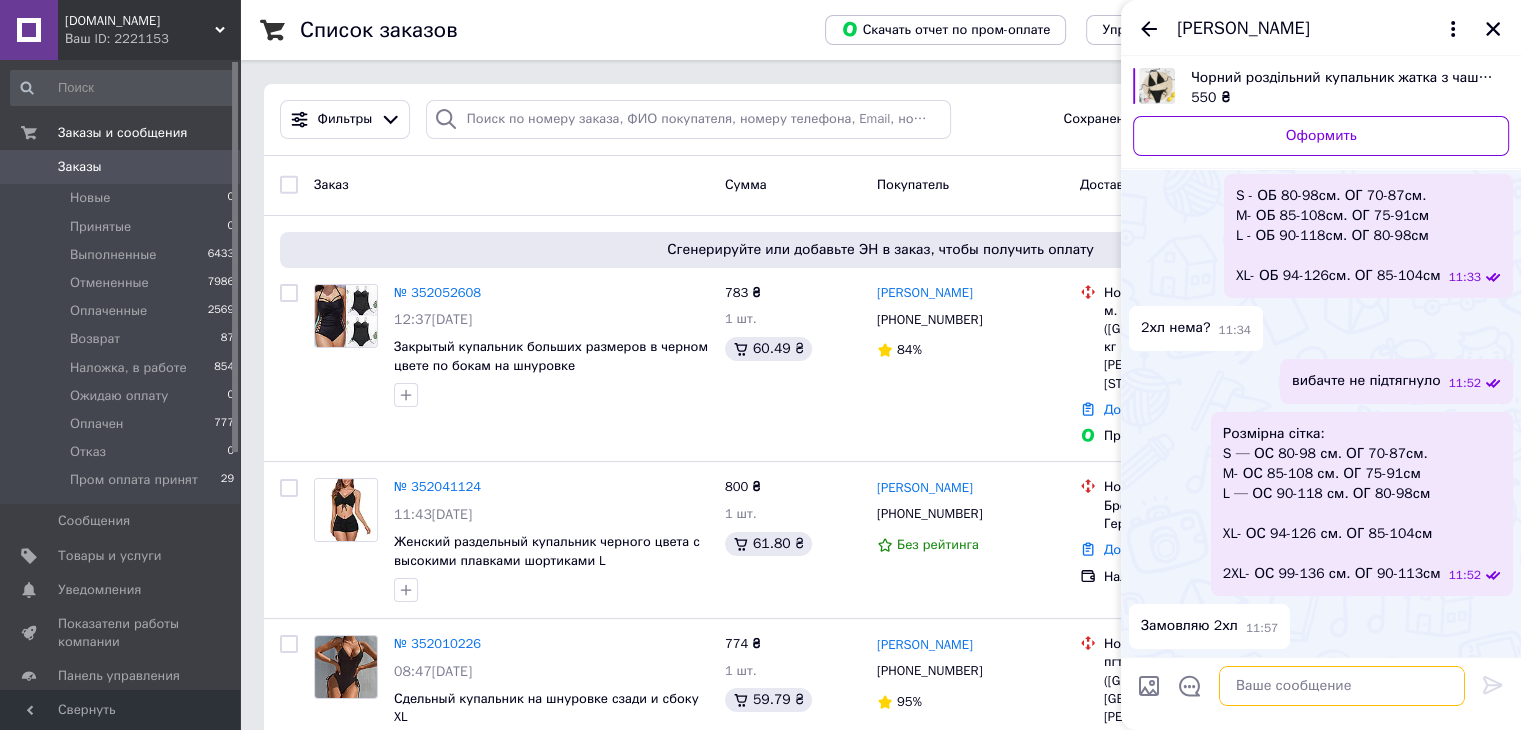 click at bounding box center [1342, 686] 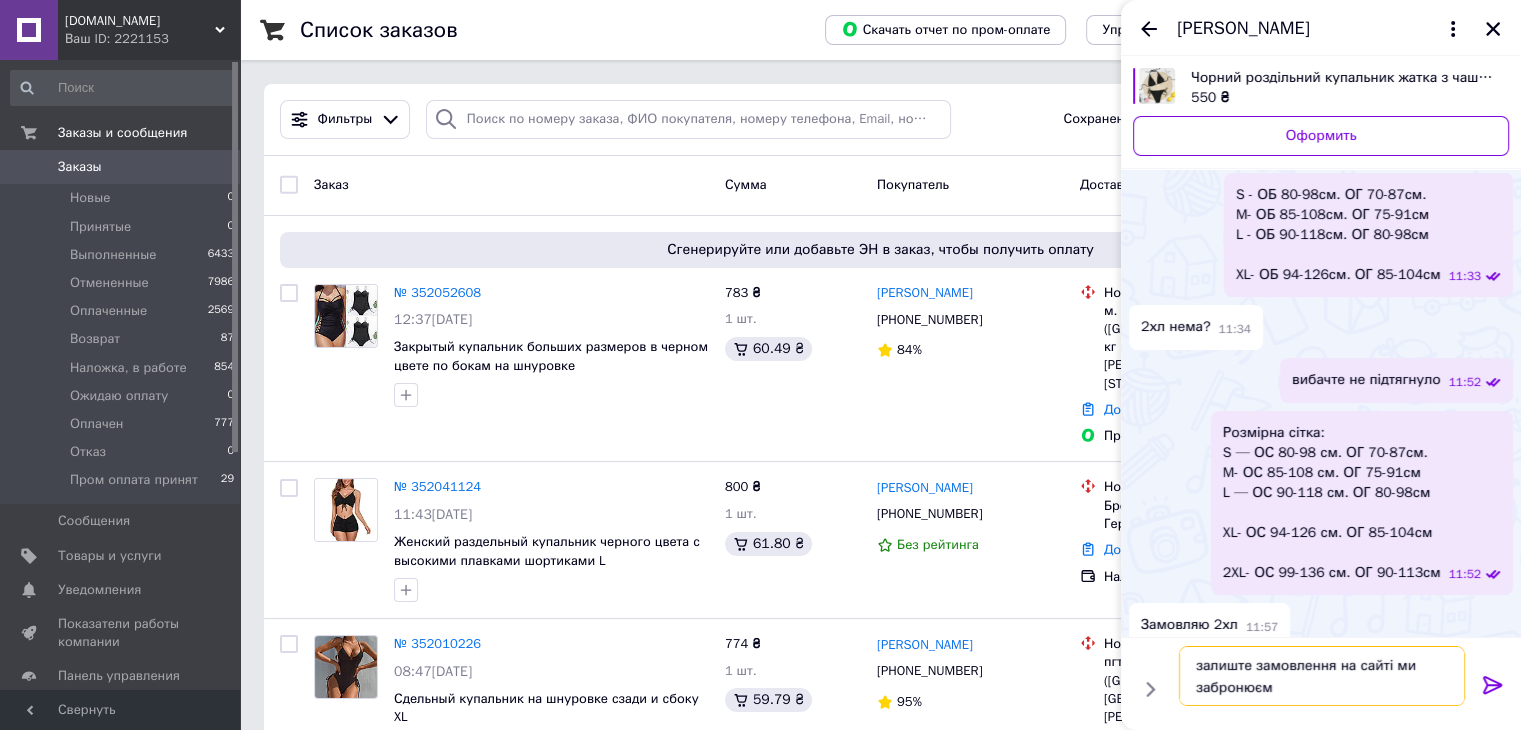 type on "залиште замовлення на сайті ми забронюємо" 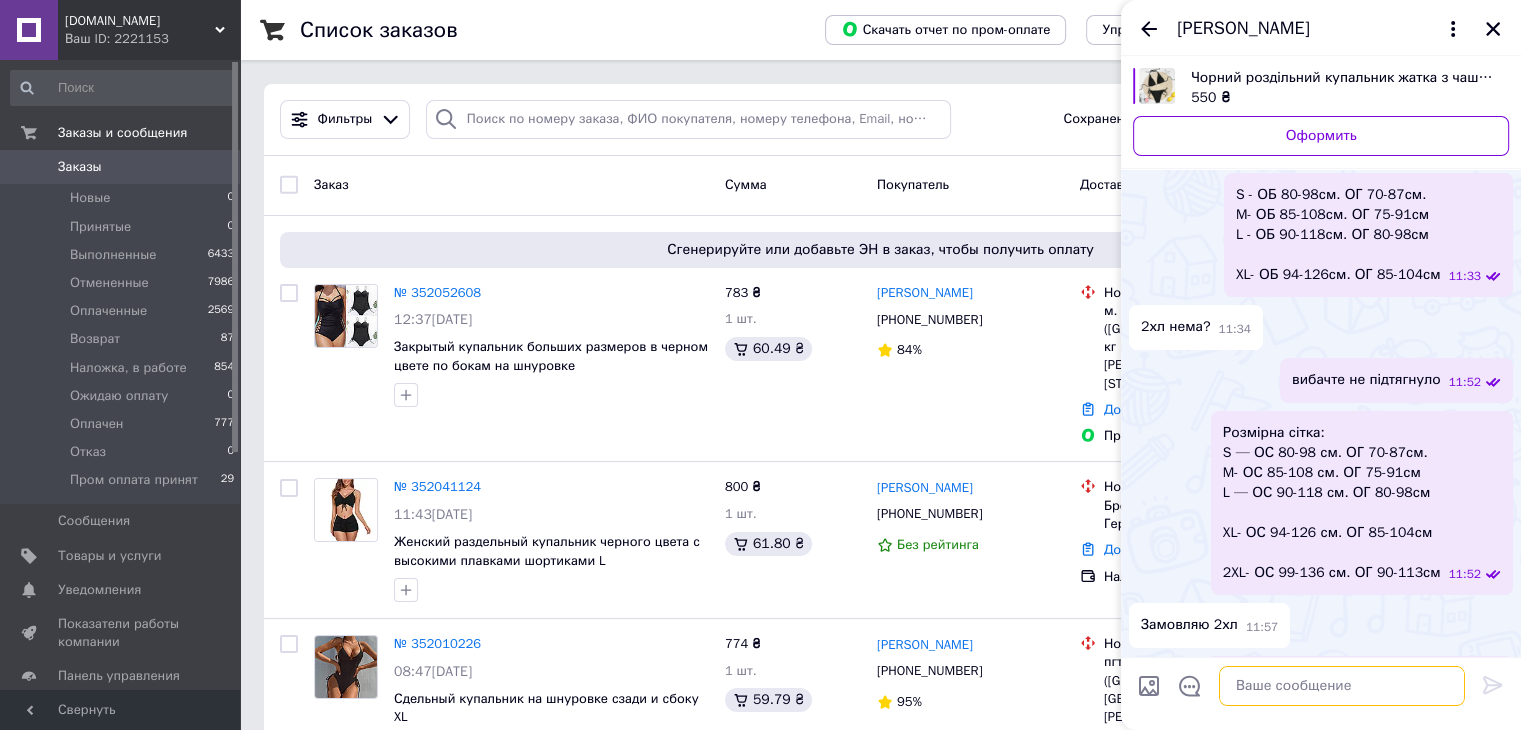 scroll, scrollTop: 201, scrollLeft: 0, axis: vertical 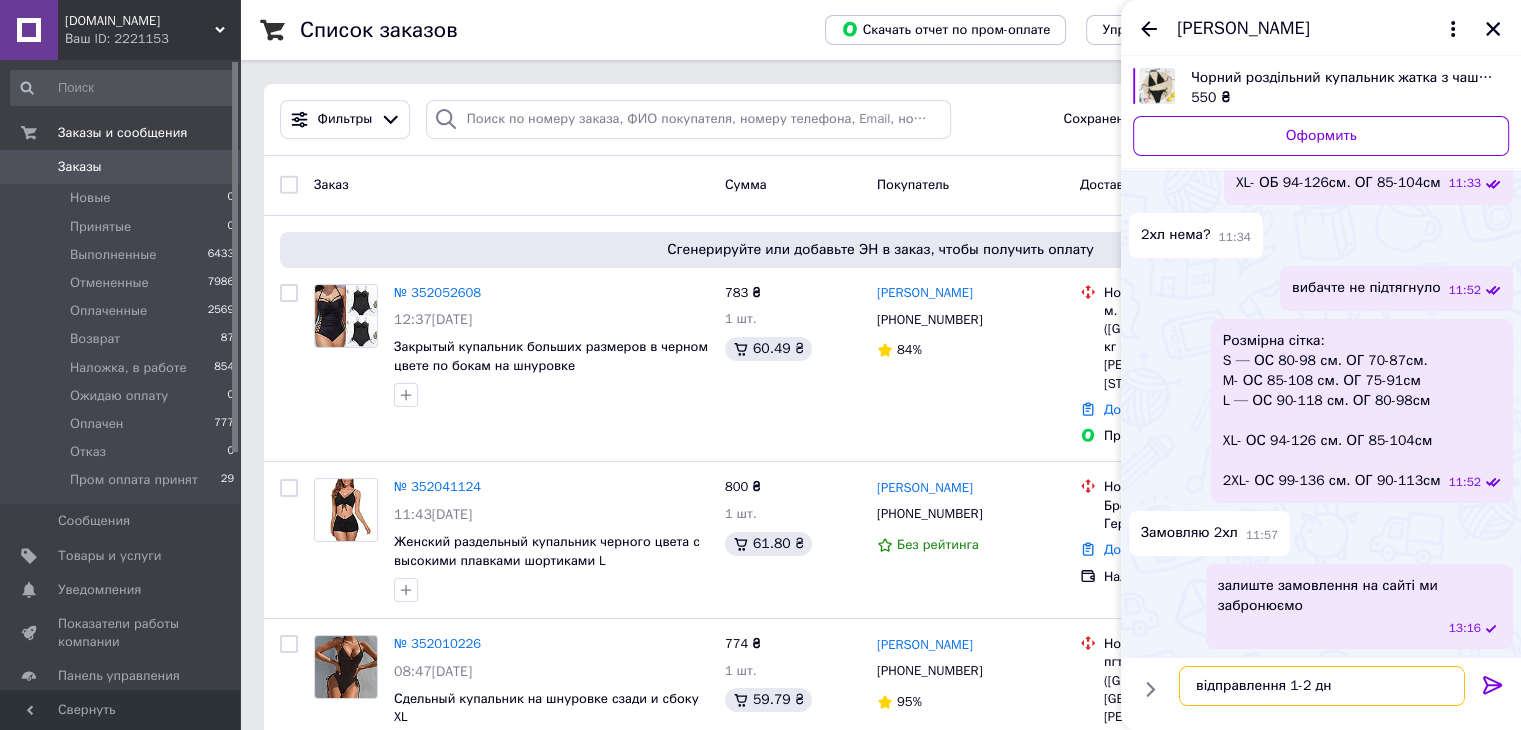 type on "відправлення 1-2 дні" 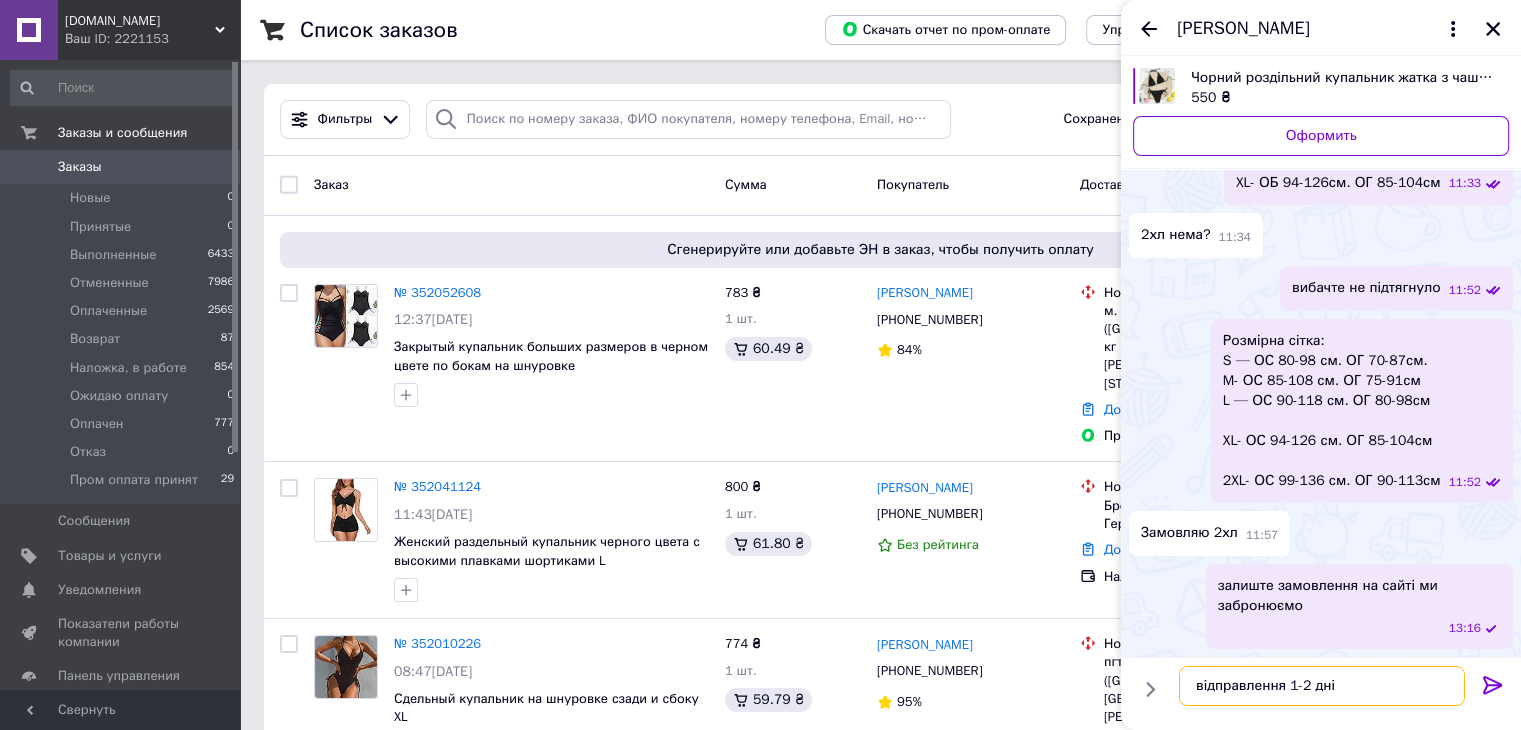 type 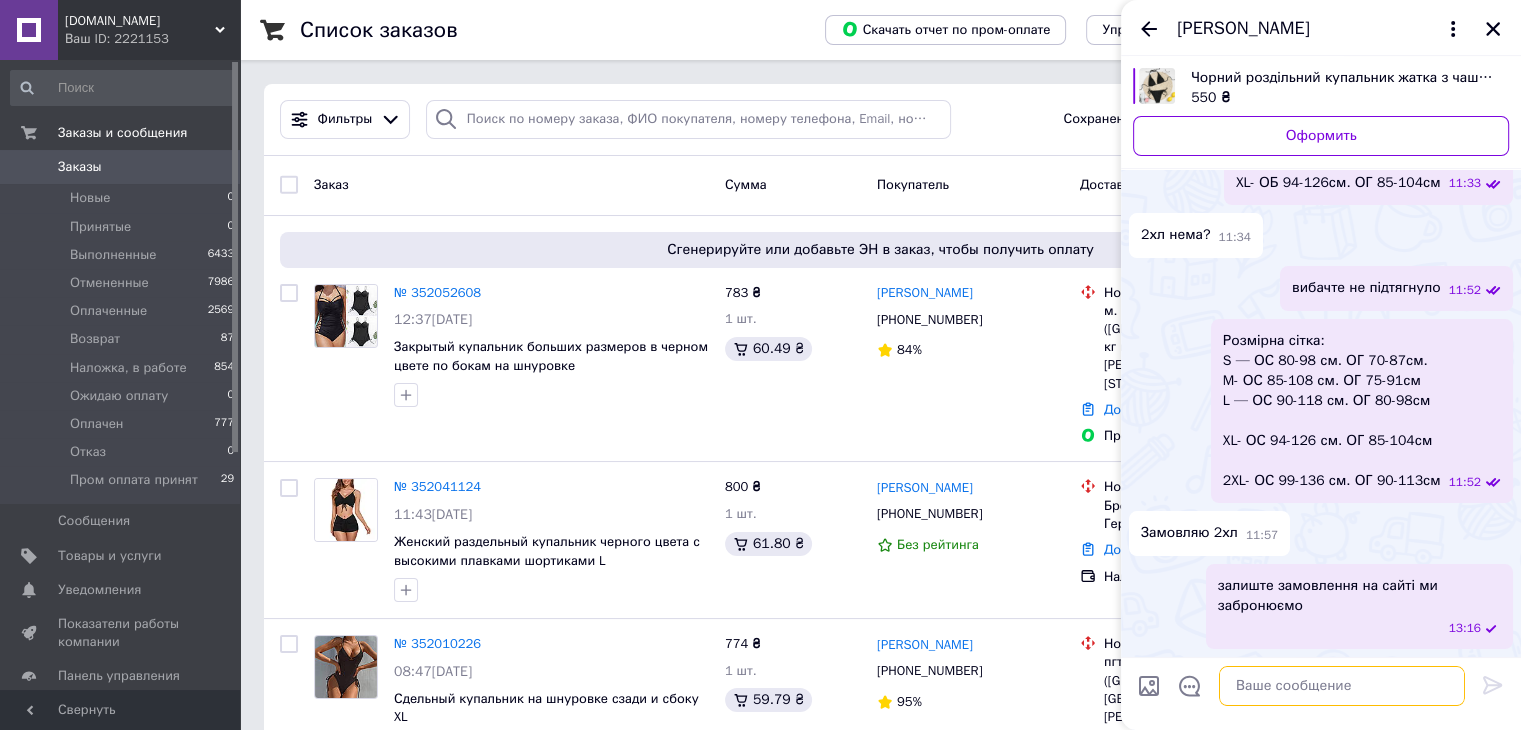 scroll, scrollTop: 255, scrollLeft: 0, axis: vertical 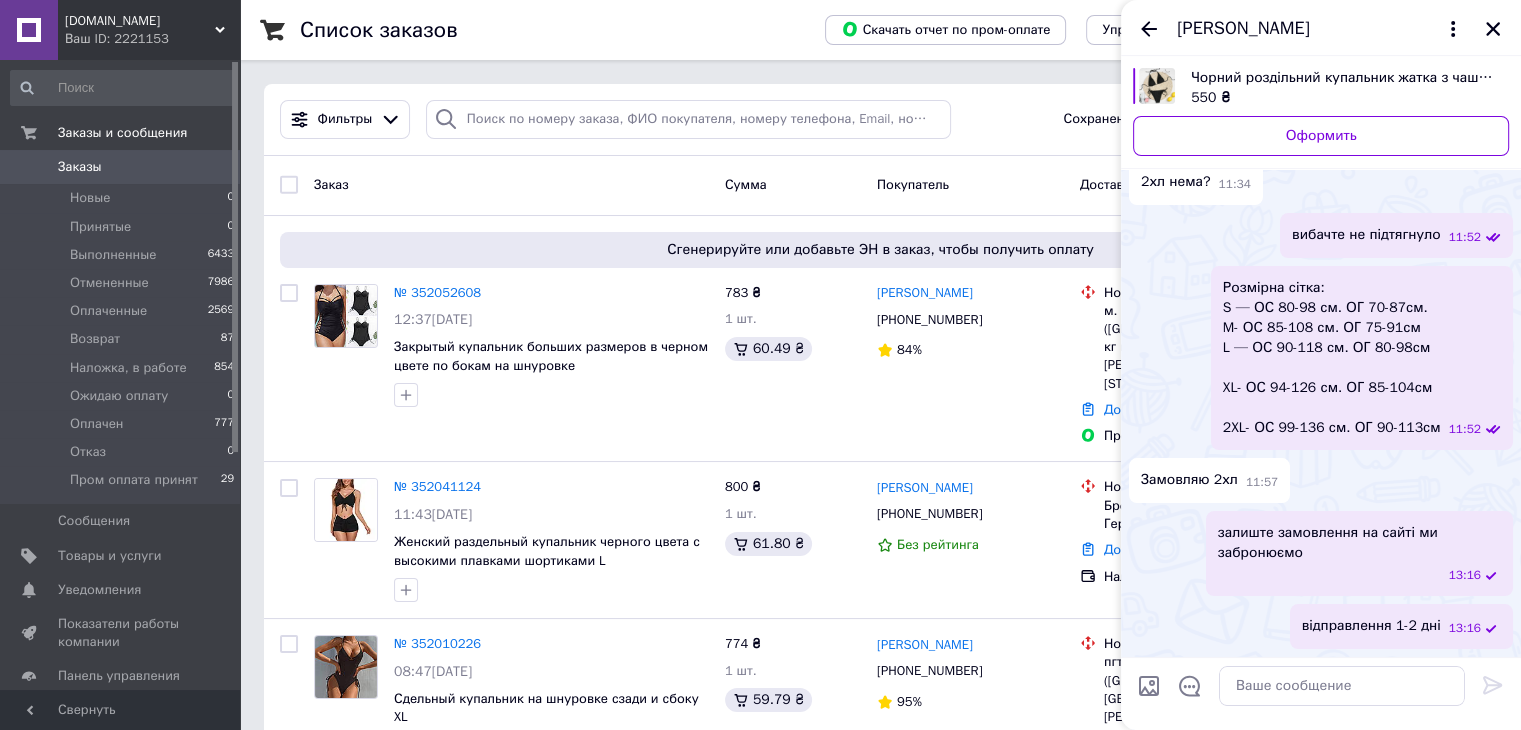 click on "Список заказов   Скачать отчет по пром-оплате Управление статусами Экспорт Создать заказ Фильтры Сохраненные фильтры: Все (18735) Заказ Сумма Покупатель Доставка и оплата Статус Сгенерируйте или добавьте ЭН в заказ, чтобы получить оплату № 352052608 12:37, 10.07.2025 Закрытый купальник больших размеров  в черном цвете по бокам на шнуровке 783 ₴ 1 шт. 60.49 ₴ Алла Дьячкова +380997333738 84% Нова Пошта м. Первомайськ (Миколаївська обл.), №6 (до 30 кг на одне місце): вул. Гетьмана Мазепи, 112 Добавить ЭН Пром-оплата Оплаченный Оплачено № 352041124 11:43, 10.07.2025 800 ₴ 1 шт. 61.80 ₴ Алена Паладич +380688078514 1" at bounding box center [880, 2289] 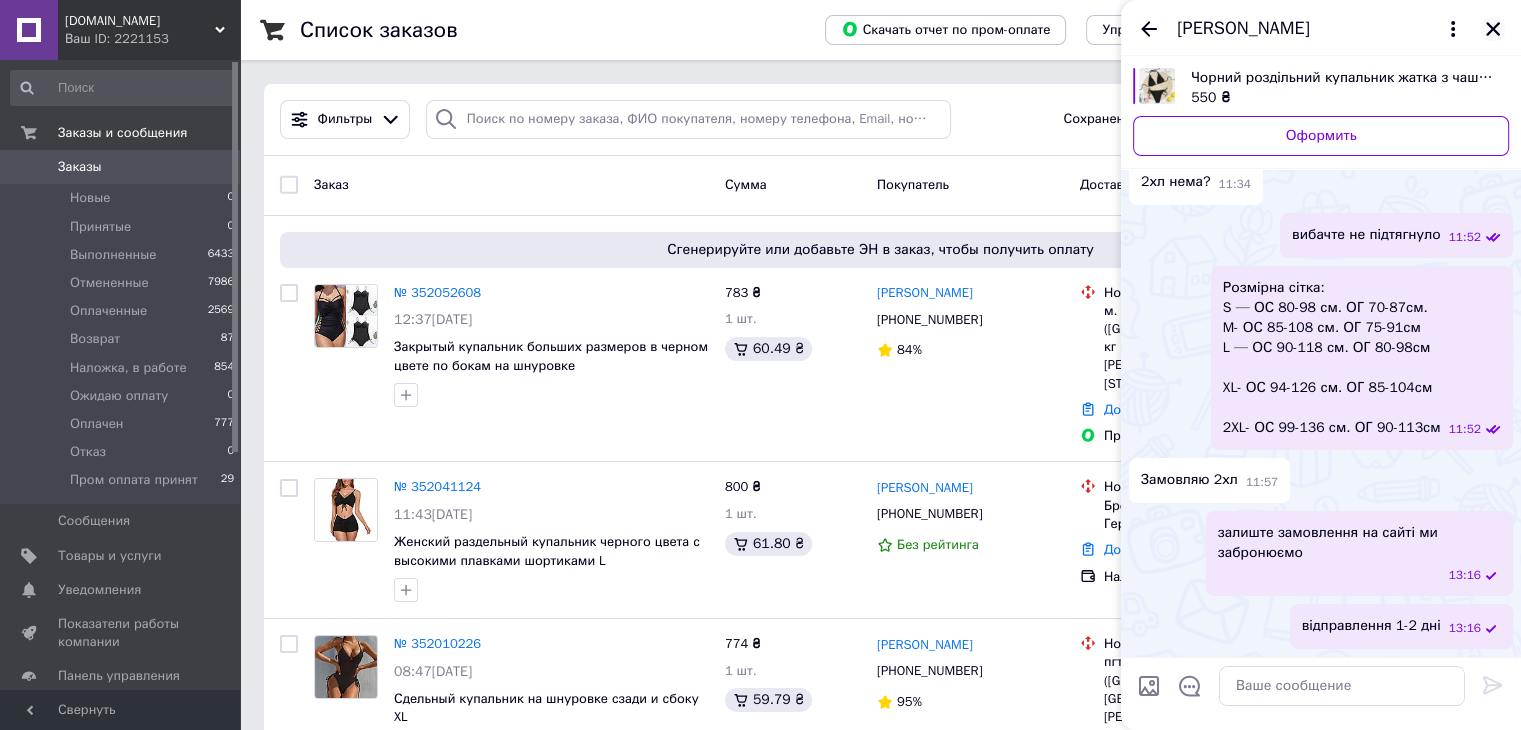 click 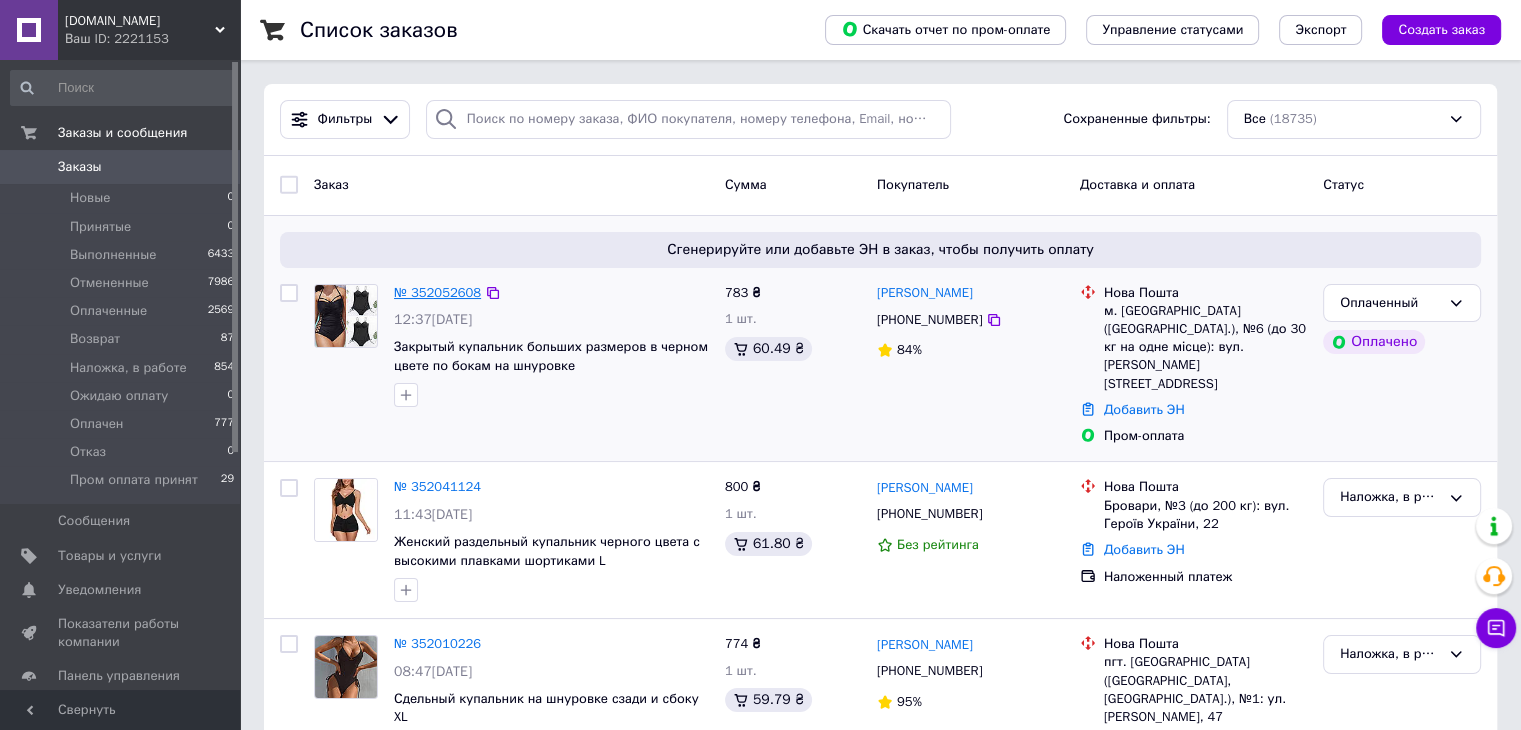 click on "№ 352052608" at bounding box center [437, 292] 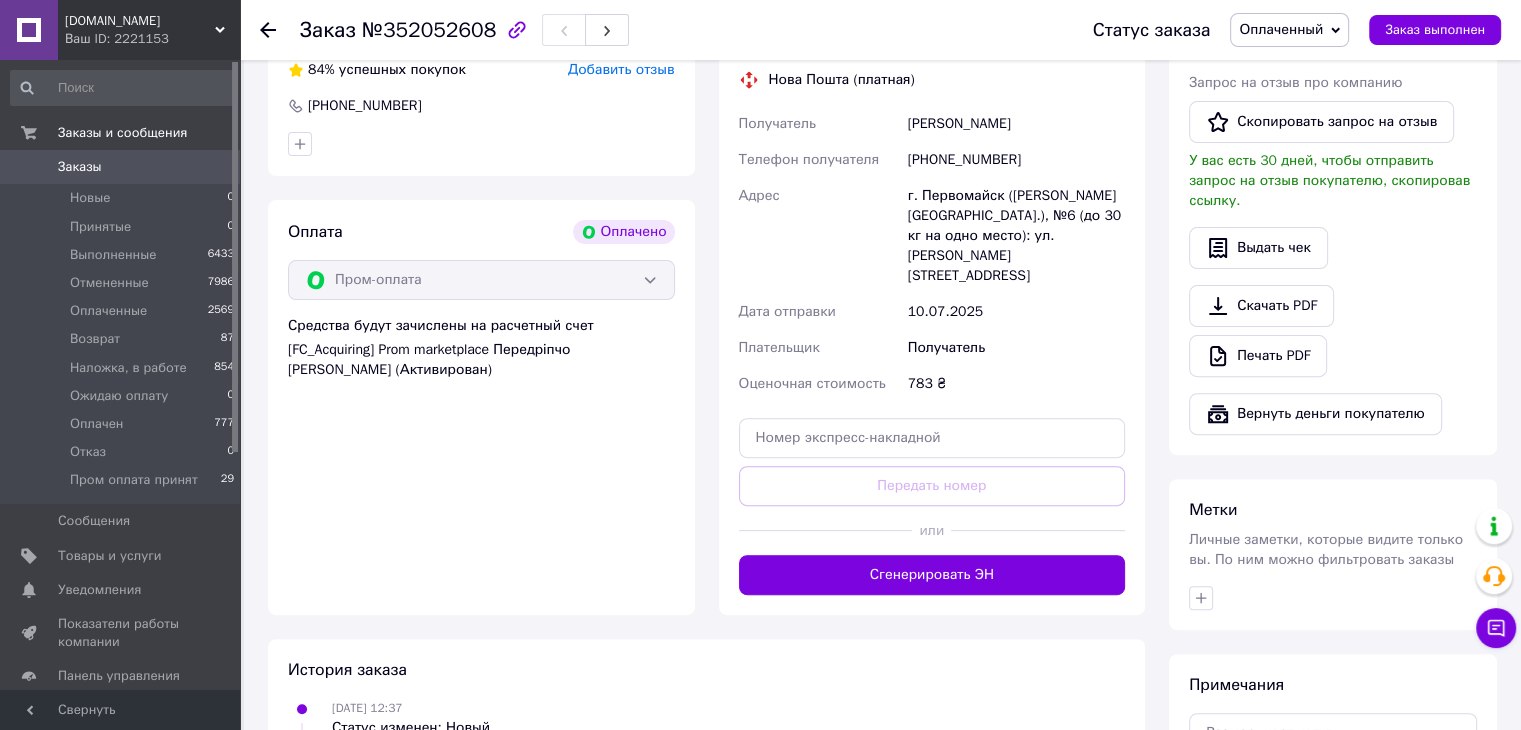 scroll, scrollTop: 600, scrollLeft: 0, axis: vertical 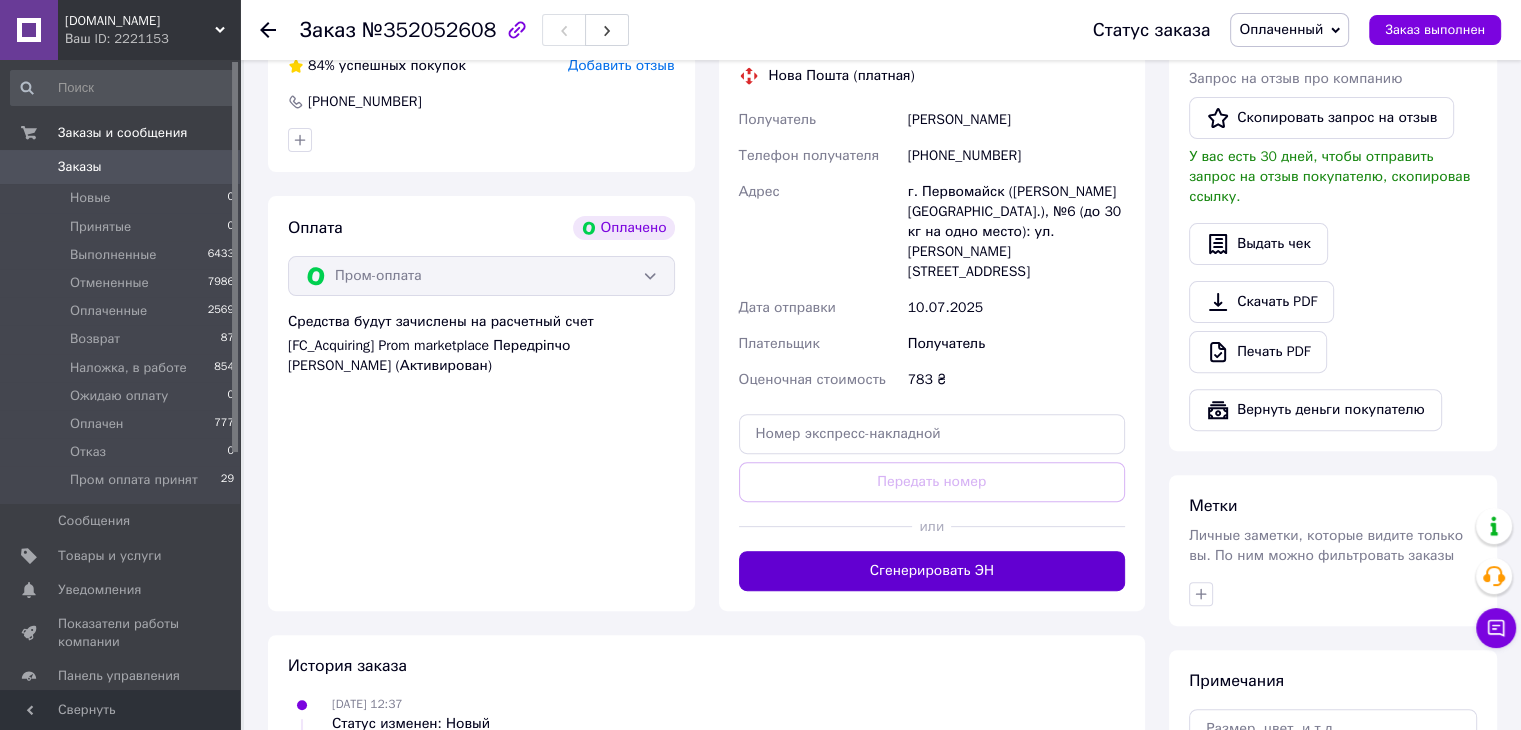 click on "Сгенерировать ЭН" at bounding box center (932, 571) 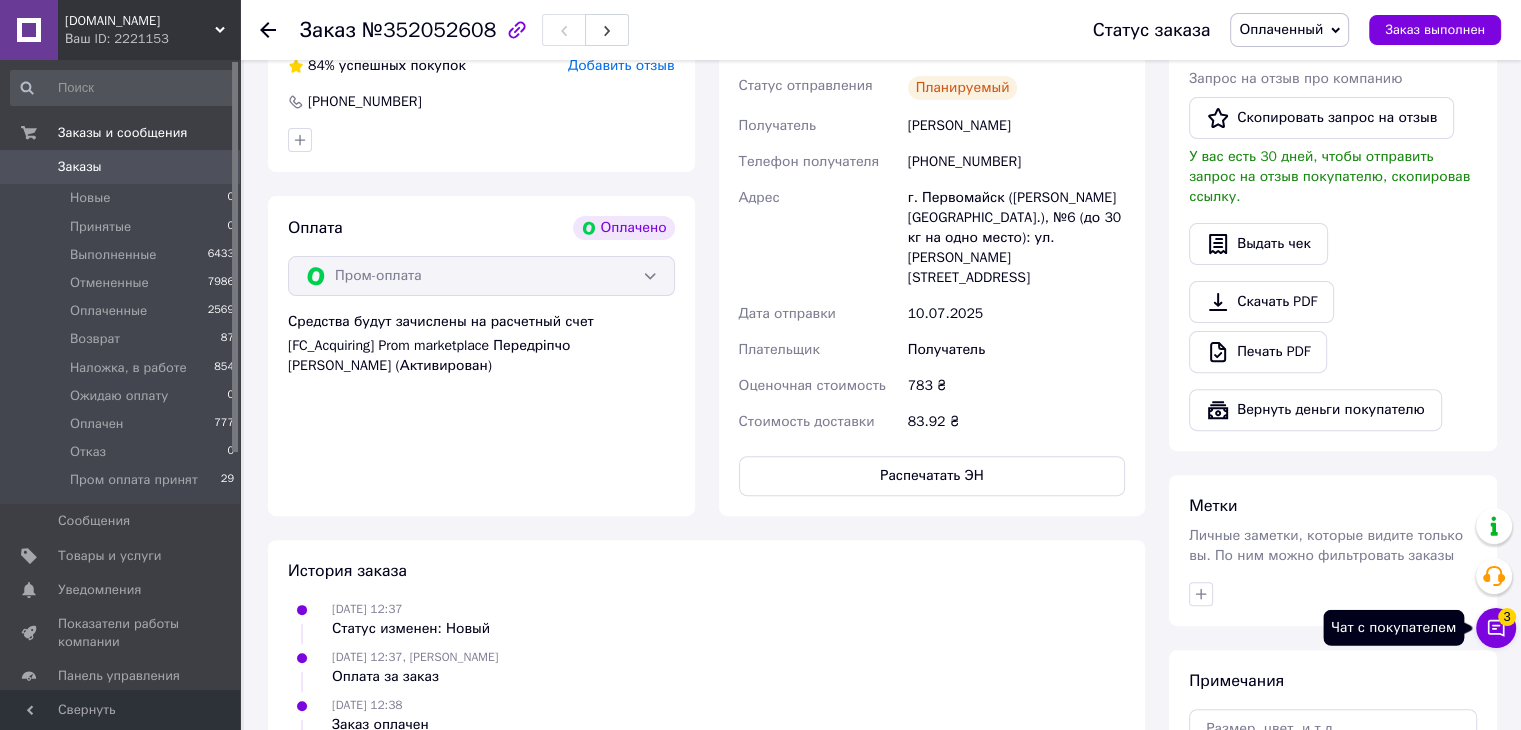 click on "3" at bounding box center (1507, 612) 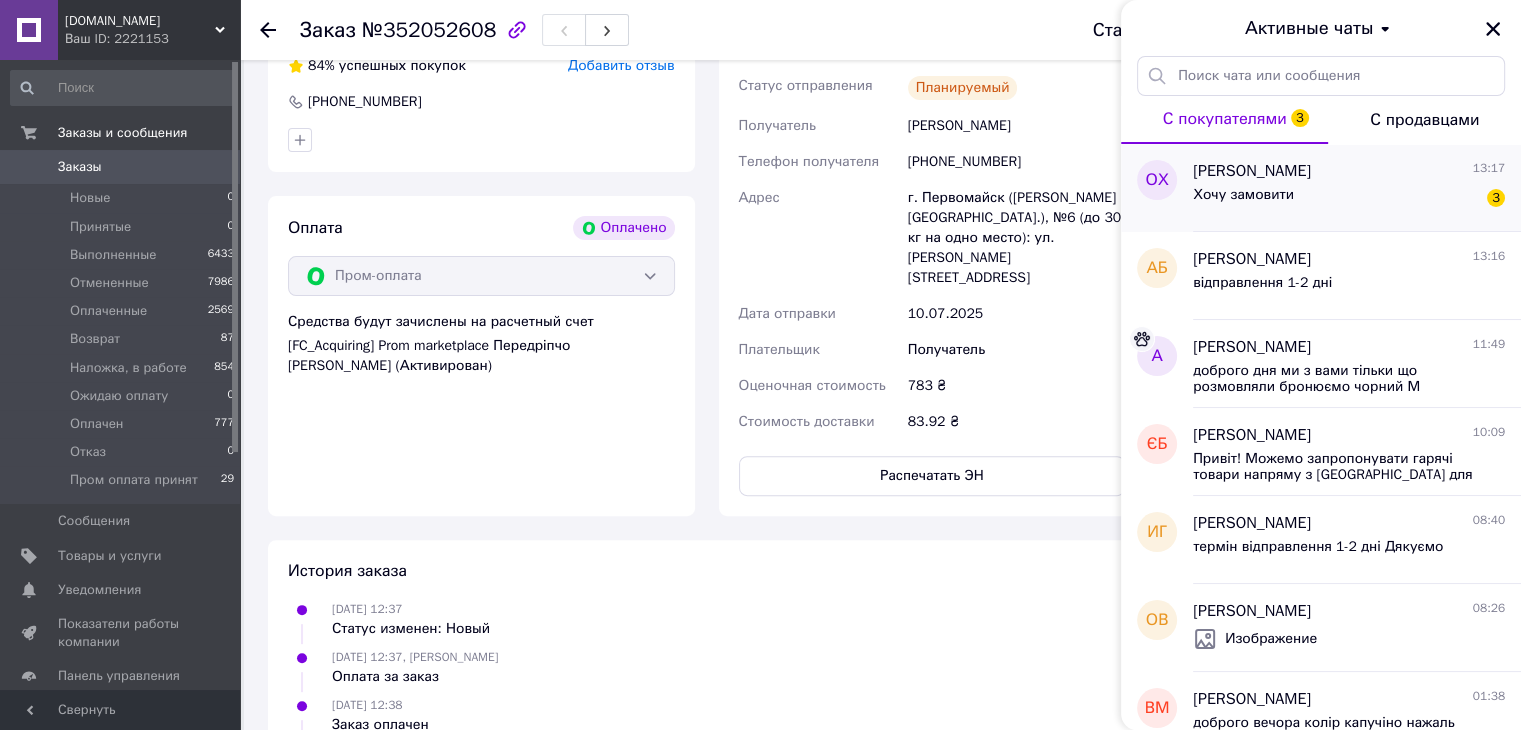 click on "Олеся Холодова 13:17 Хочу замовити 3" at bounding box center [1357, 188] 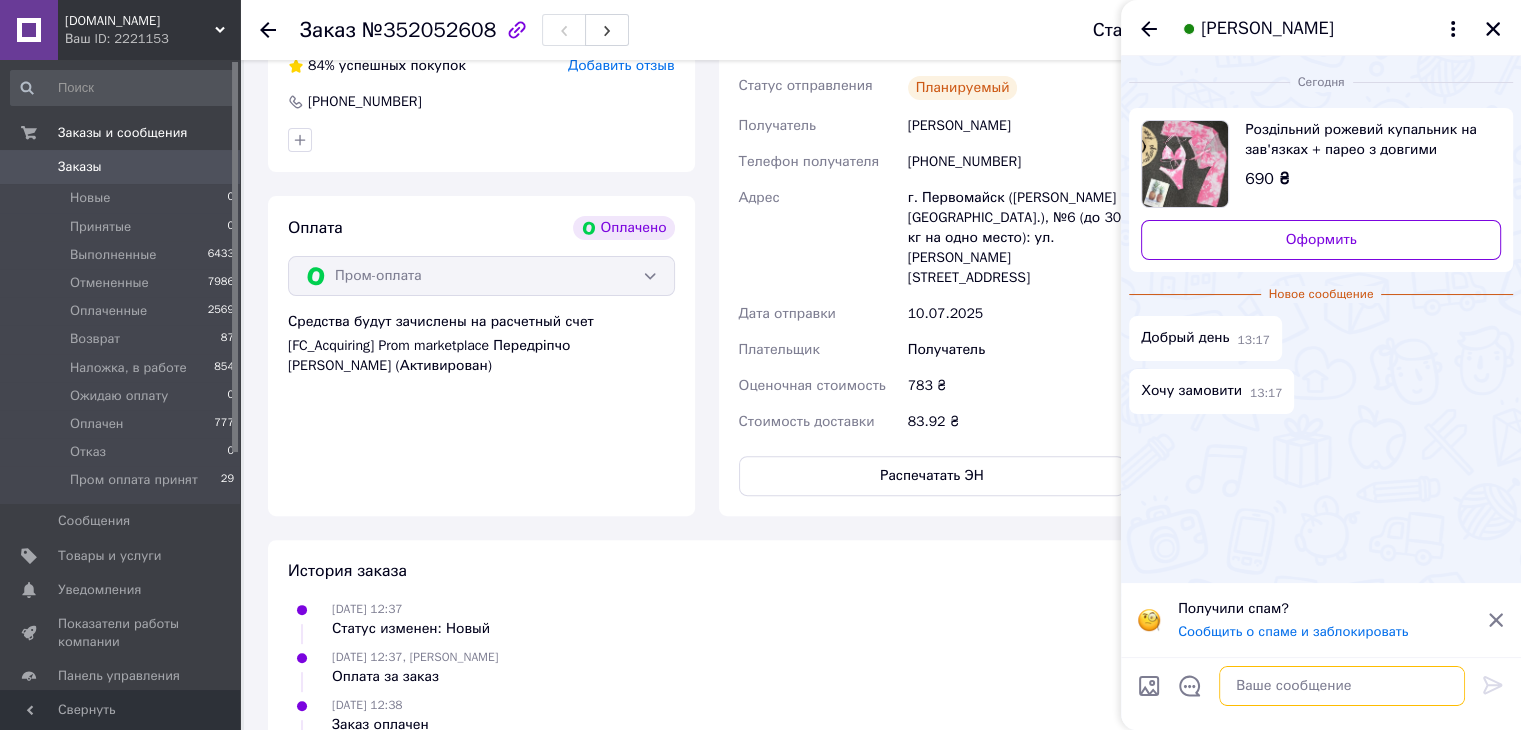 click at bounding box center [1342, 686] 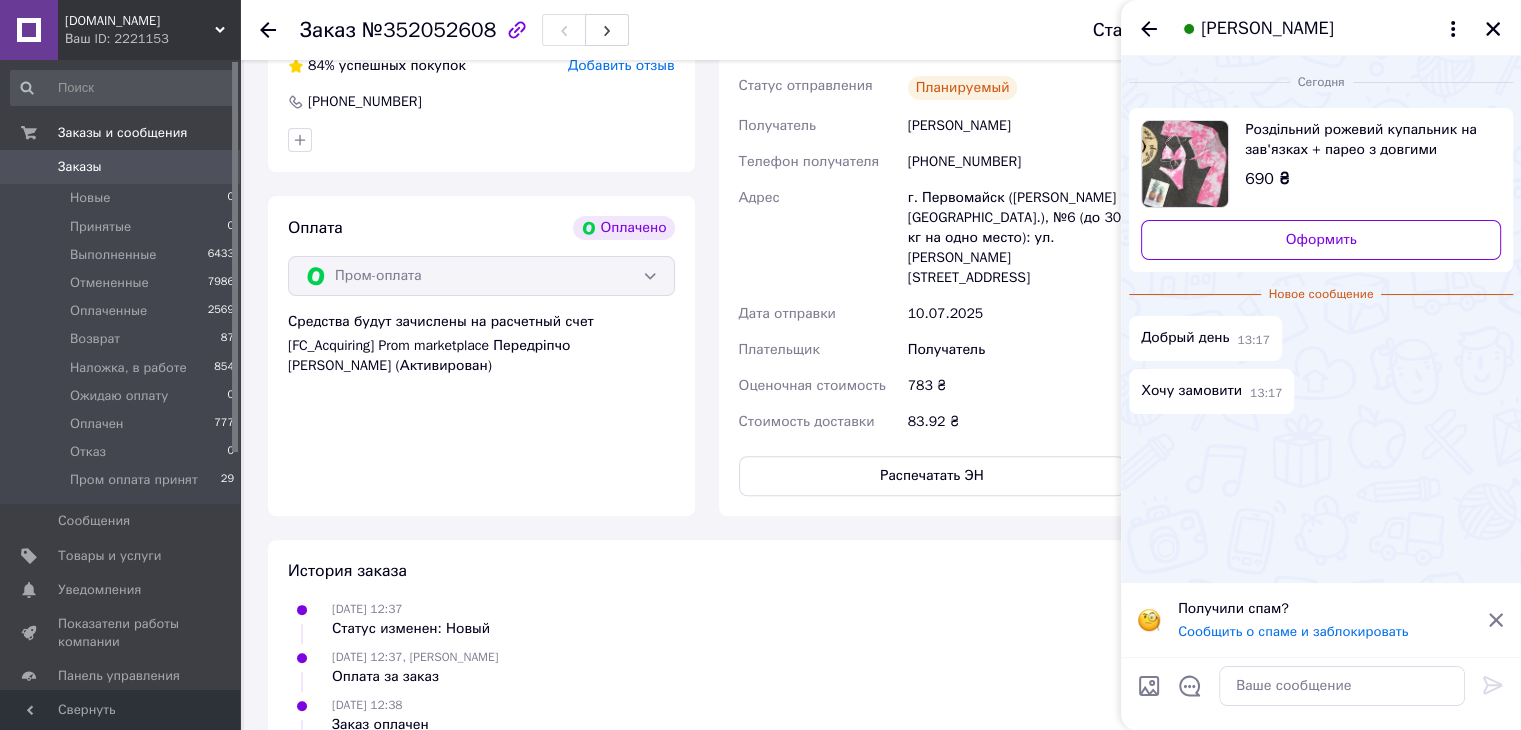 click on "Роздільний рожевий купальник на зав'язках + парео з довгими рукавами" at bounding box center [1365, 140] 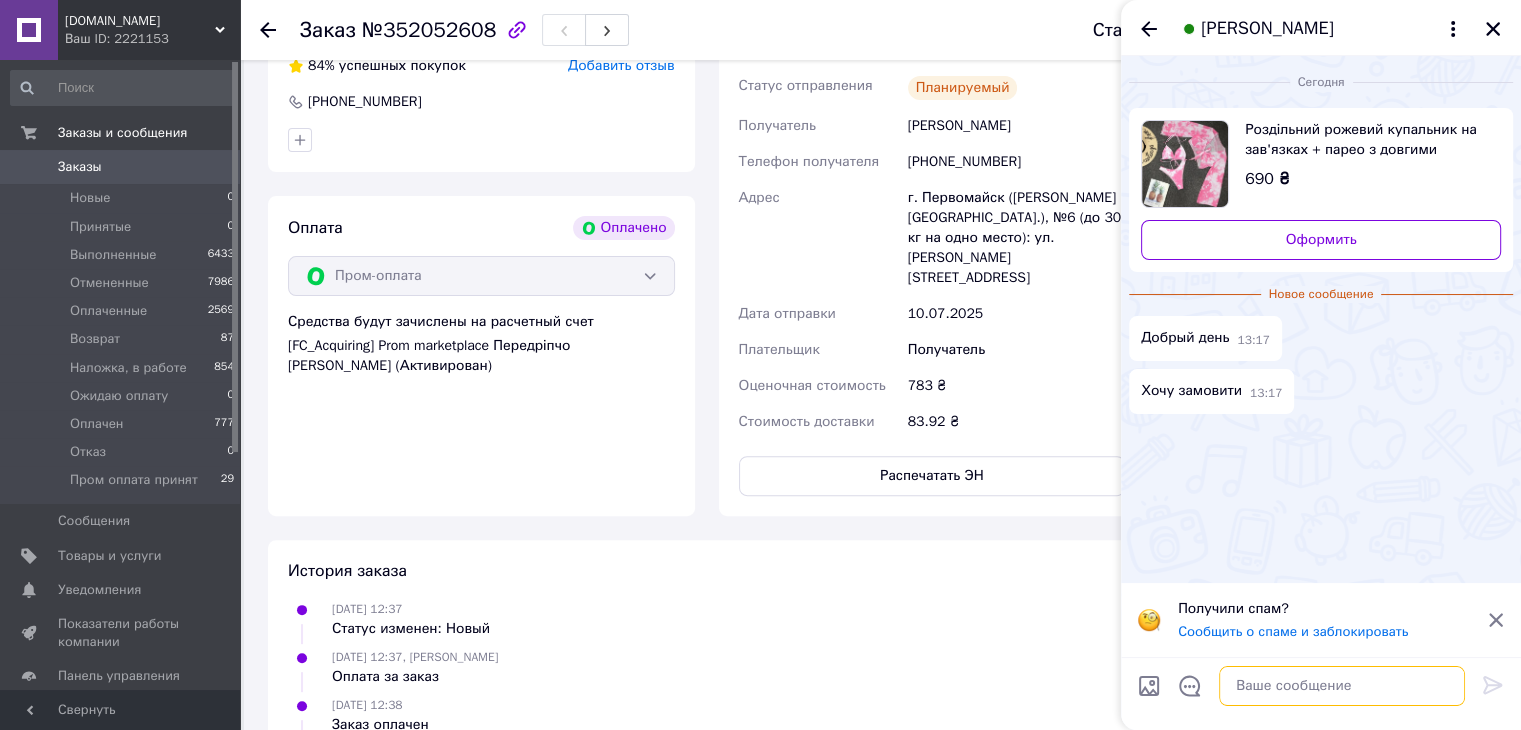 click at bounding box center [1342, 686] 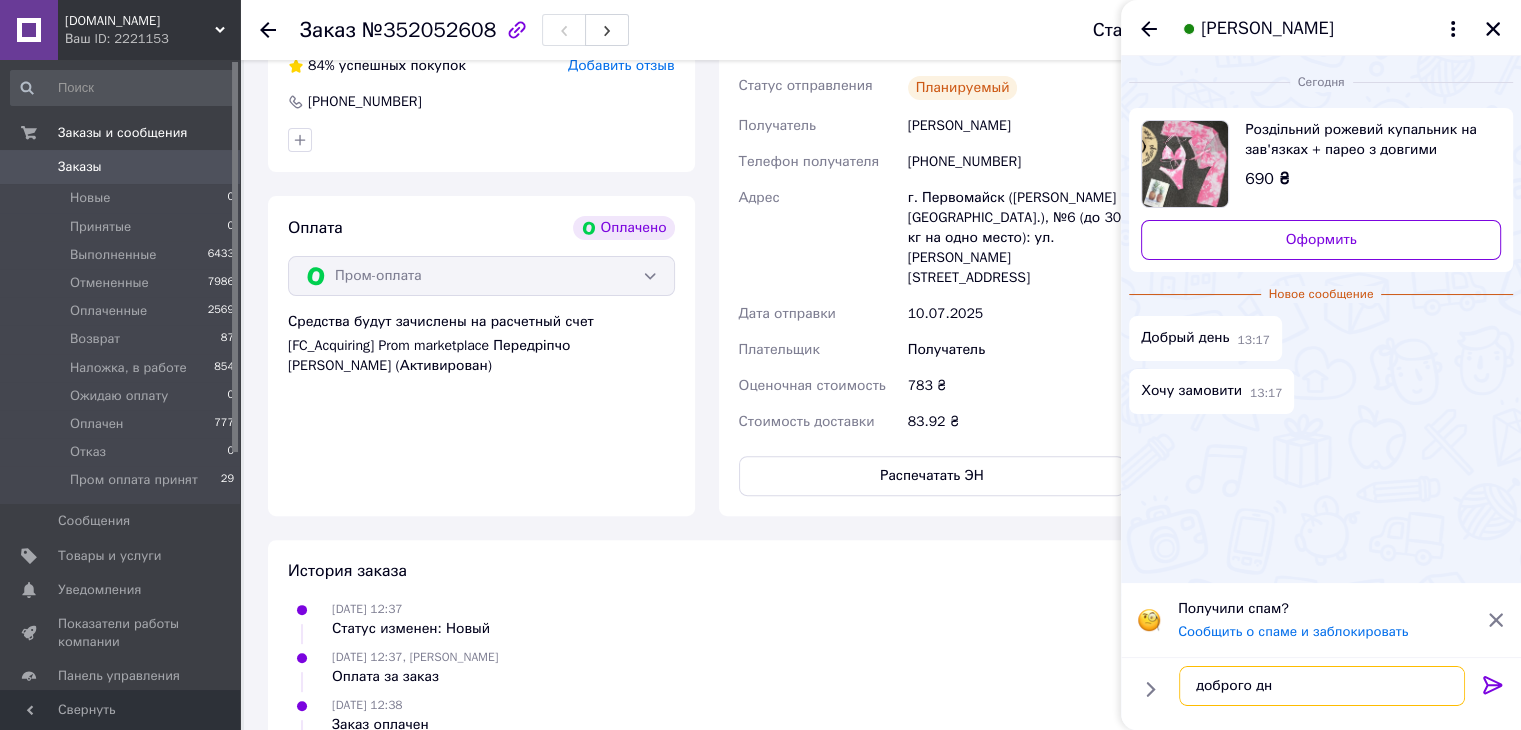 type on "доброго дня" 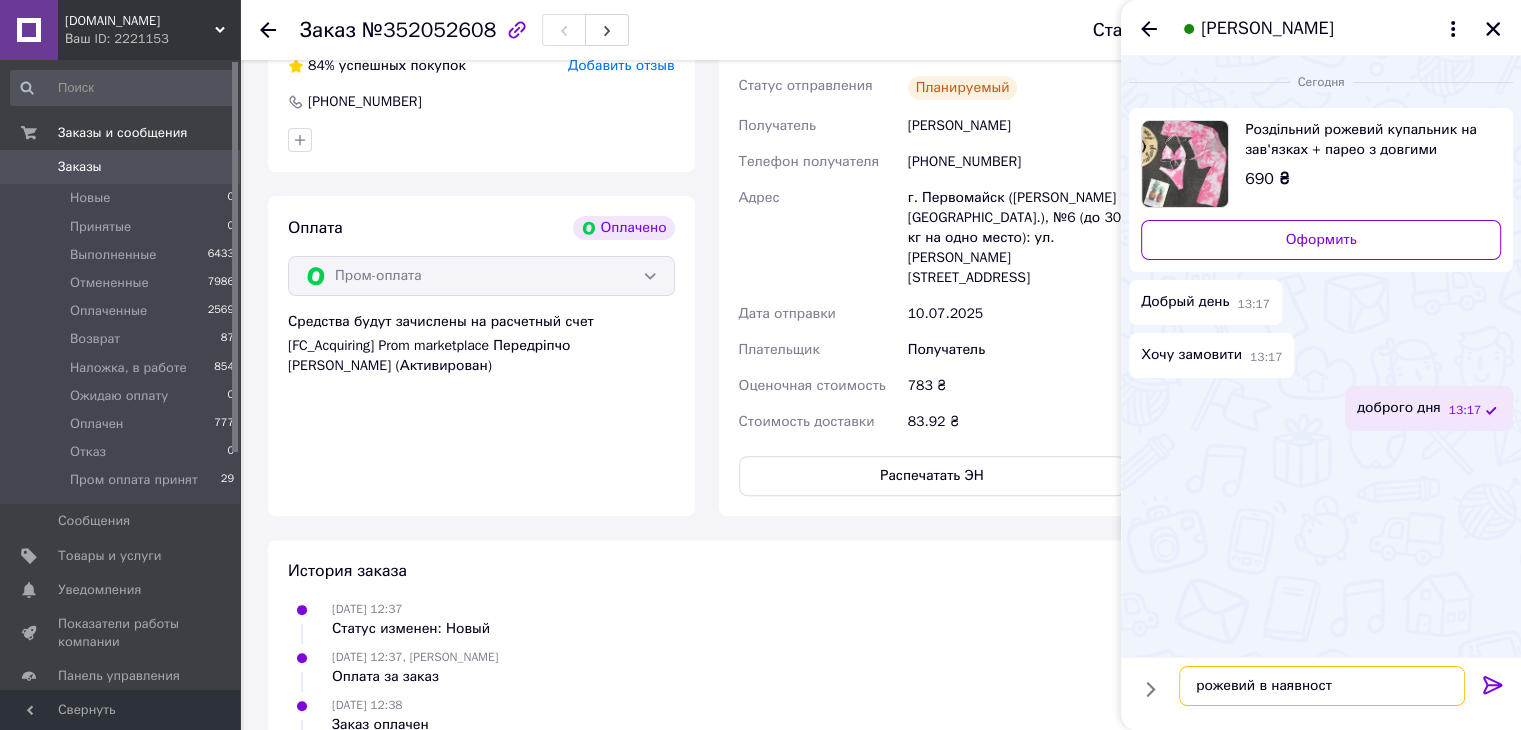 type on "рожевий в наявності" 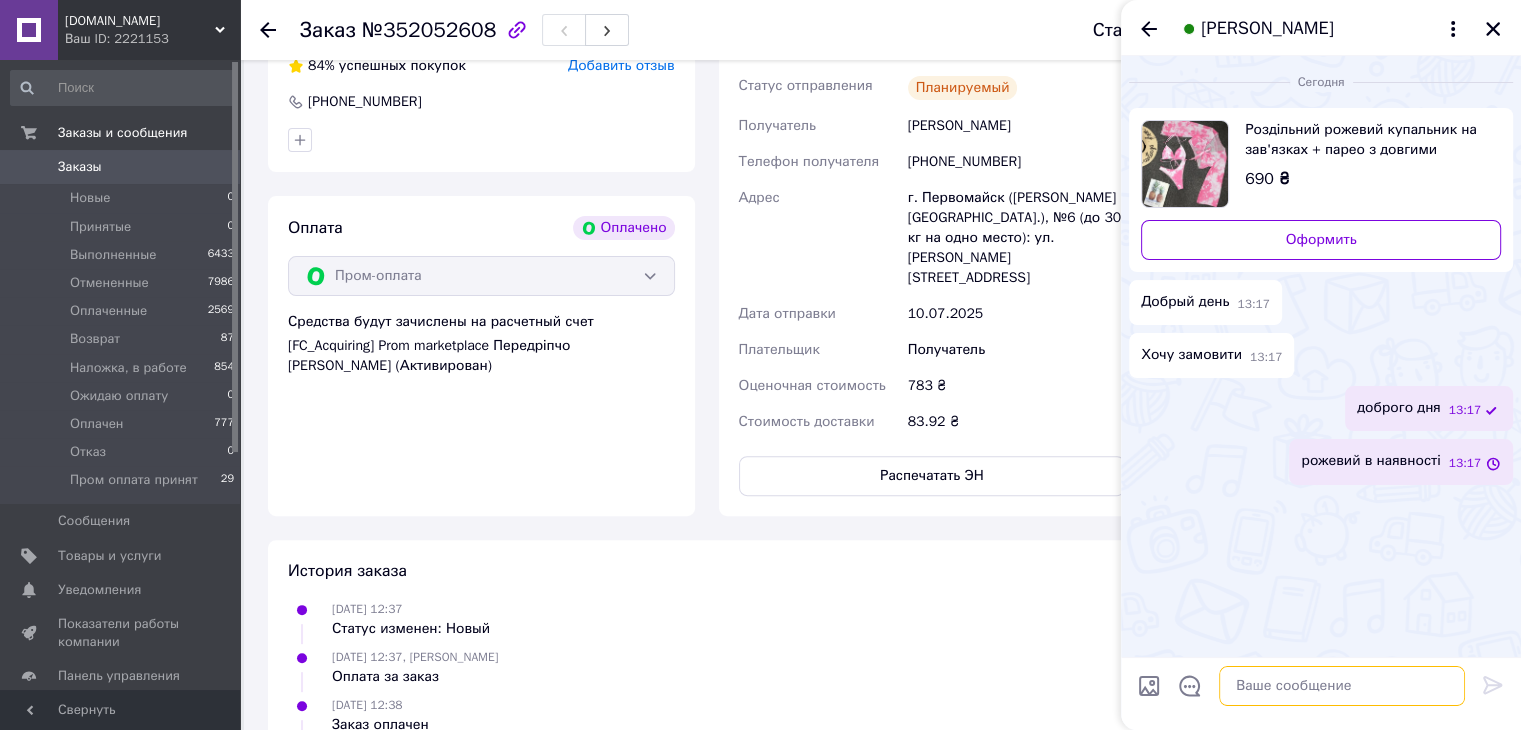 paste on "M- ОБ 85-104см. ОГ 75-93см
L - ОБ 90-116см. ОГ 80-98см" 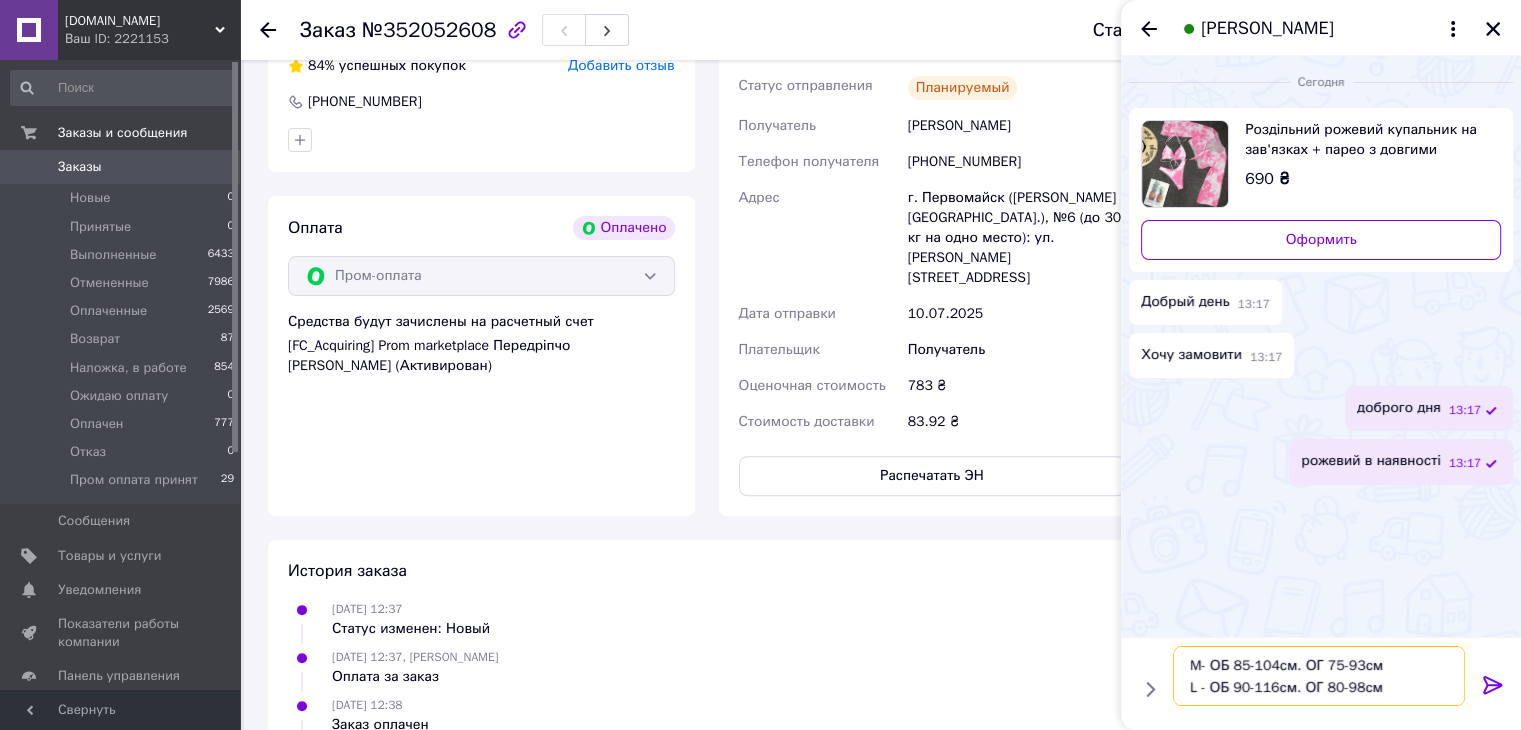 type 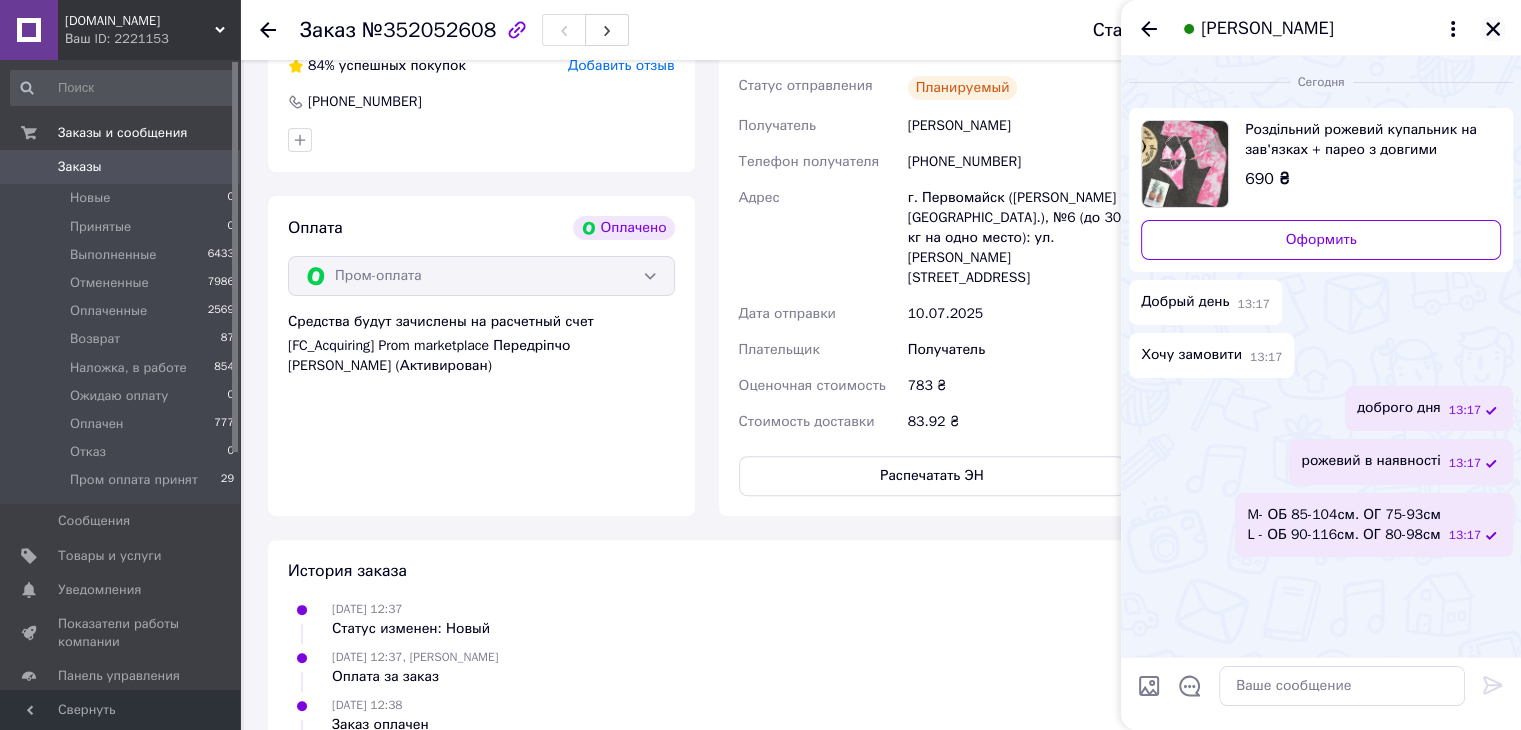 click 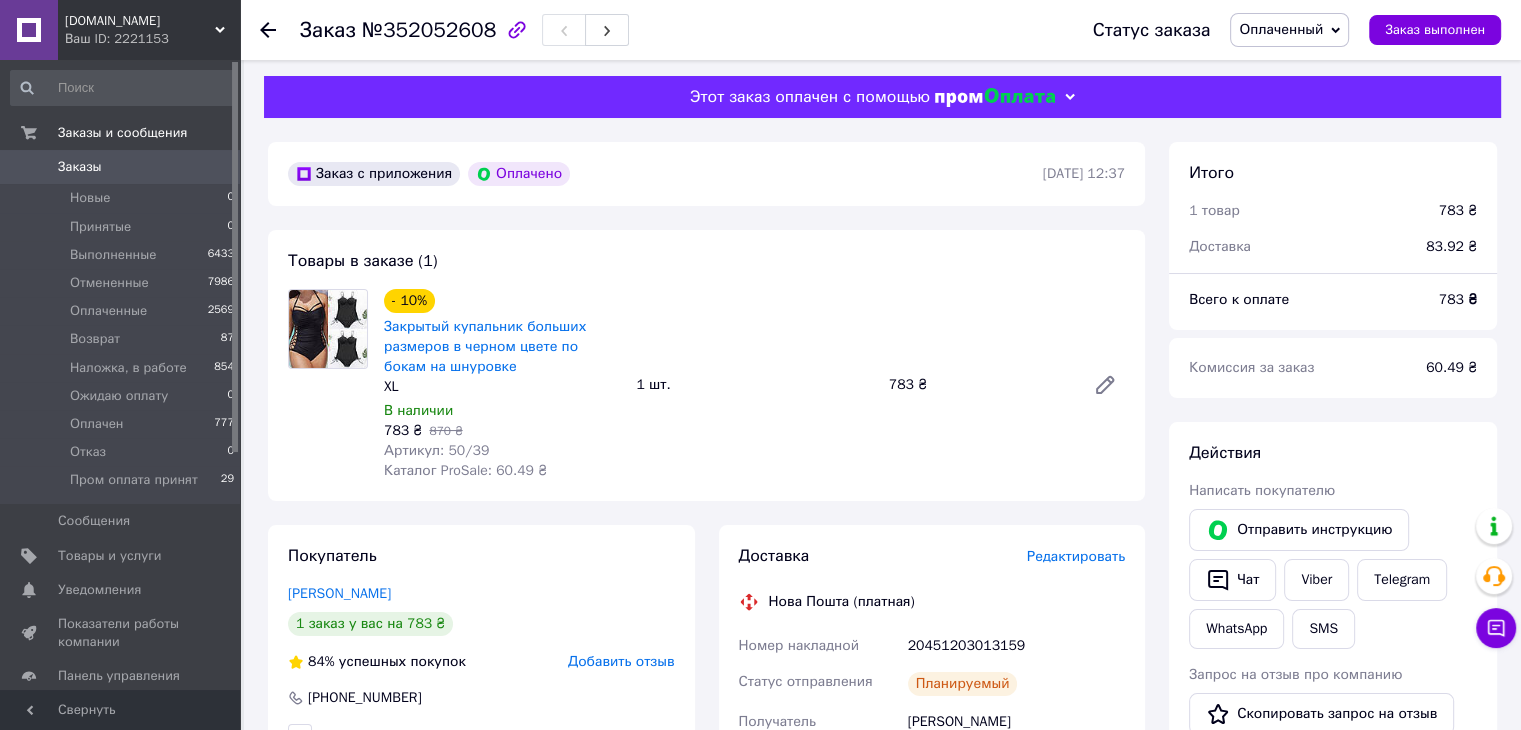 scroll, scrollTop: 0, scrollLeft: 0, axis: both 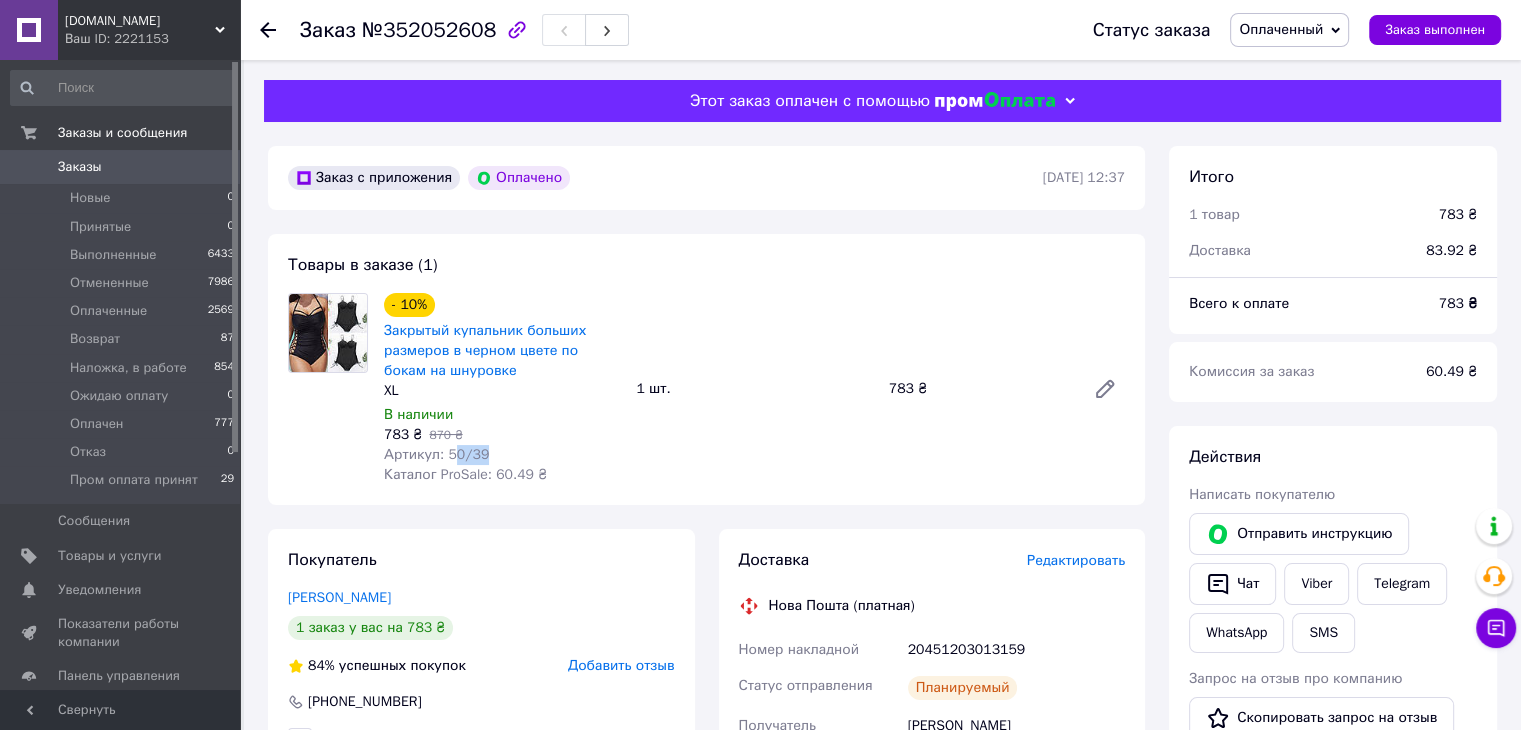 drag, startPoint x: 447, startPoint y: 455, endPoint x: 461, endPoint y: 453, distance: 14.142136 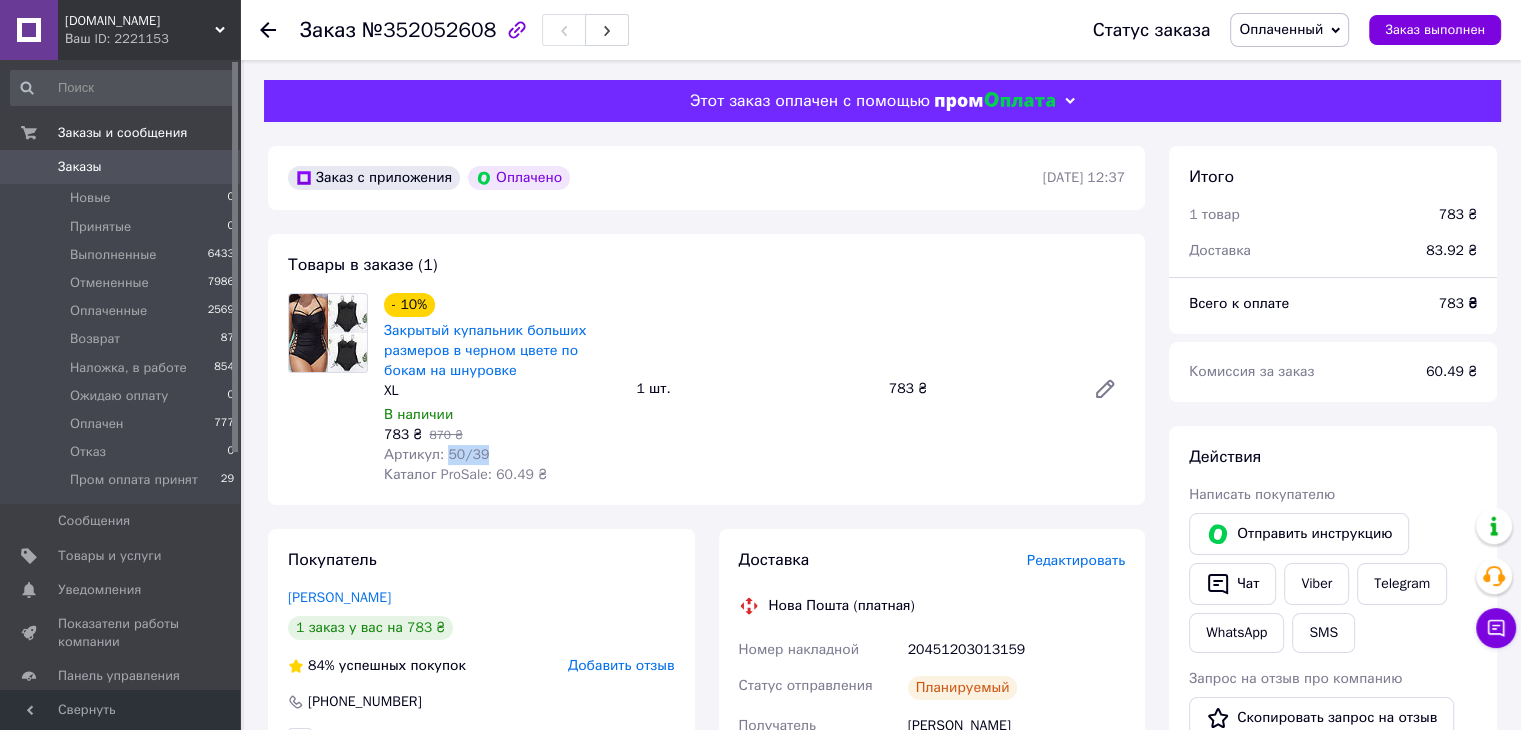 drag, startPoint x: 443, startPoint y: 453, endPoint x: 488, endPoint y: 456, distance: 45.099888 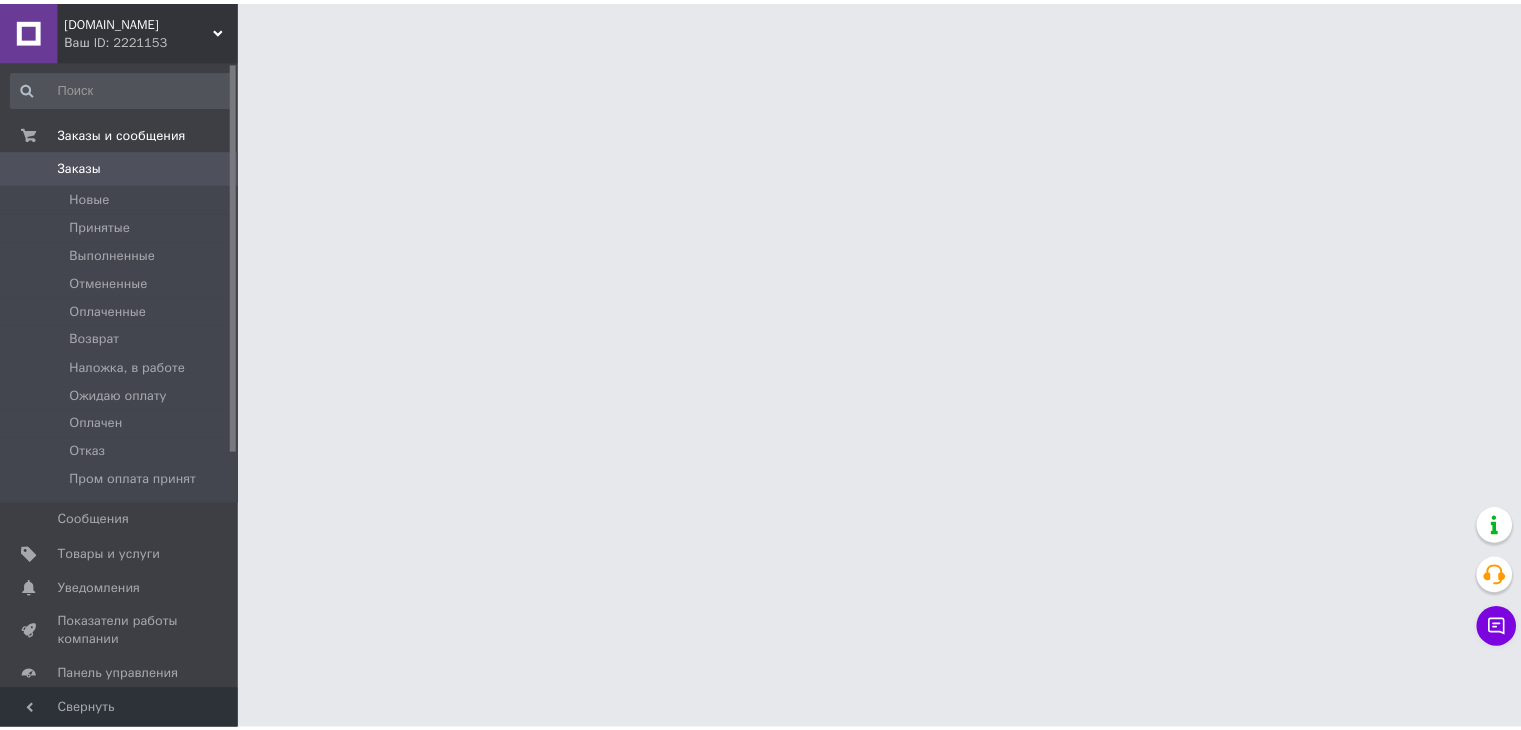 scroll, scrollTop: 0, scrollLeft: 0, axis: both 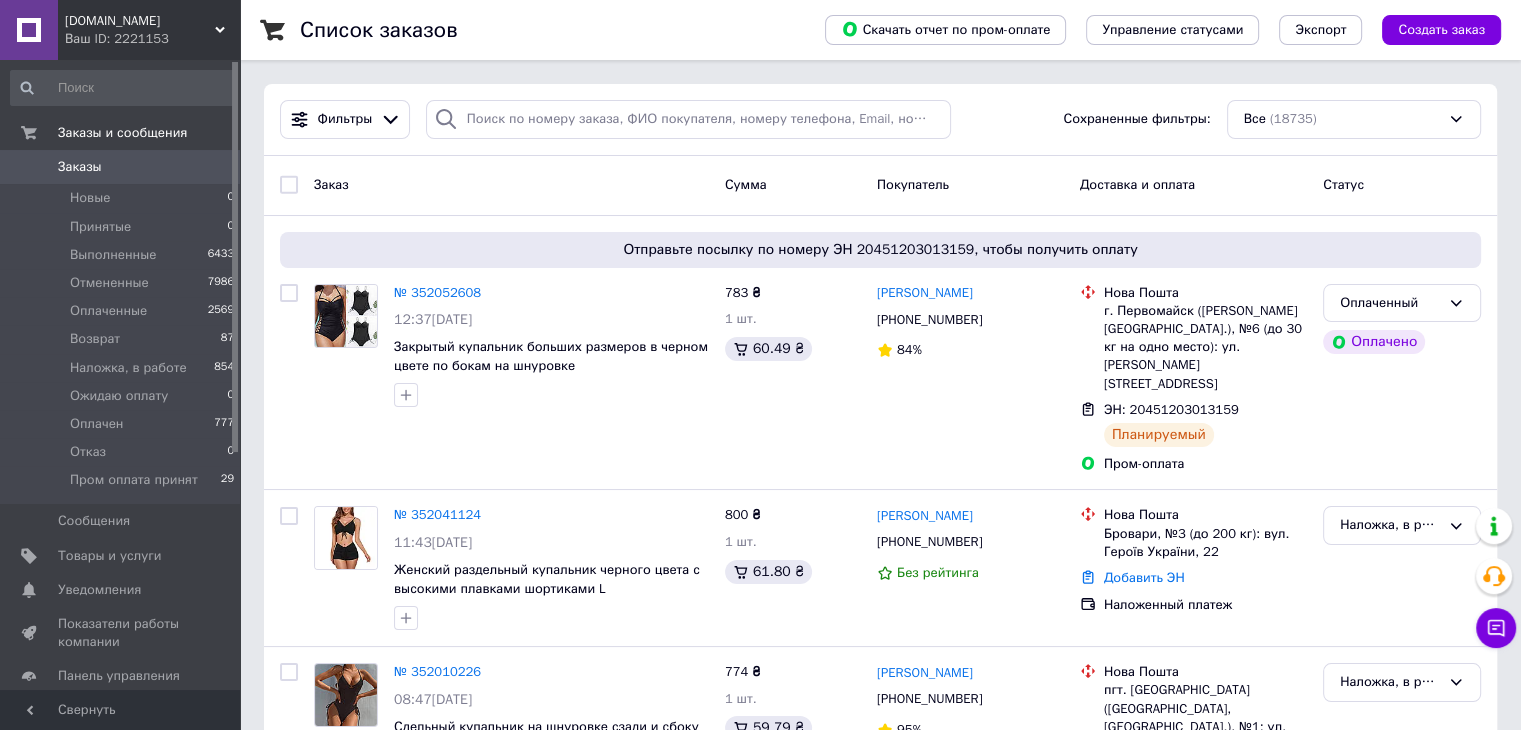 click on "[DOMAIN_NAME]" at bounding box center [140, 21] 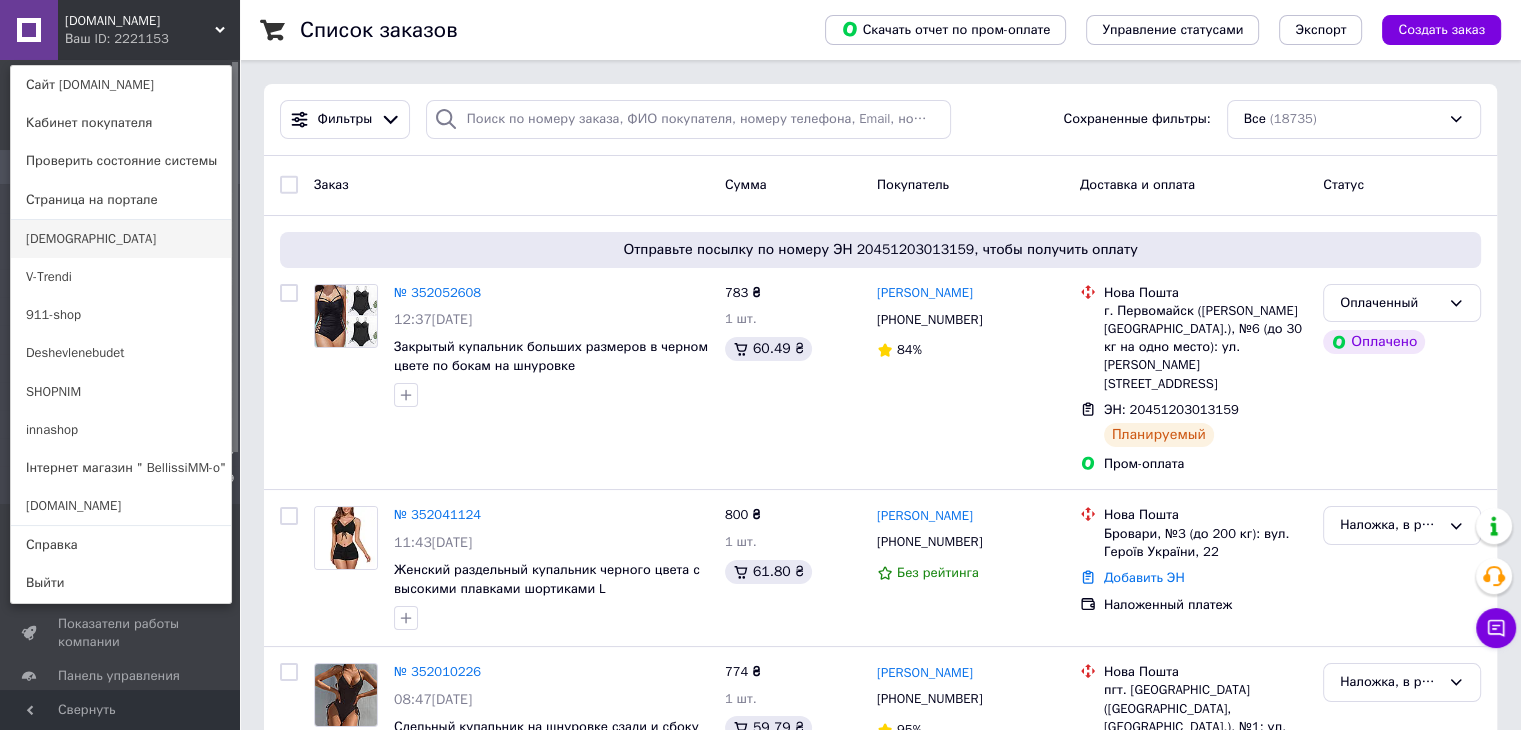 click on "[DEMOGRAPHIC_DATA]" at bounding box center (121, 239) 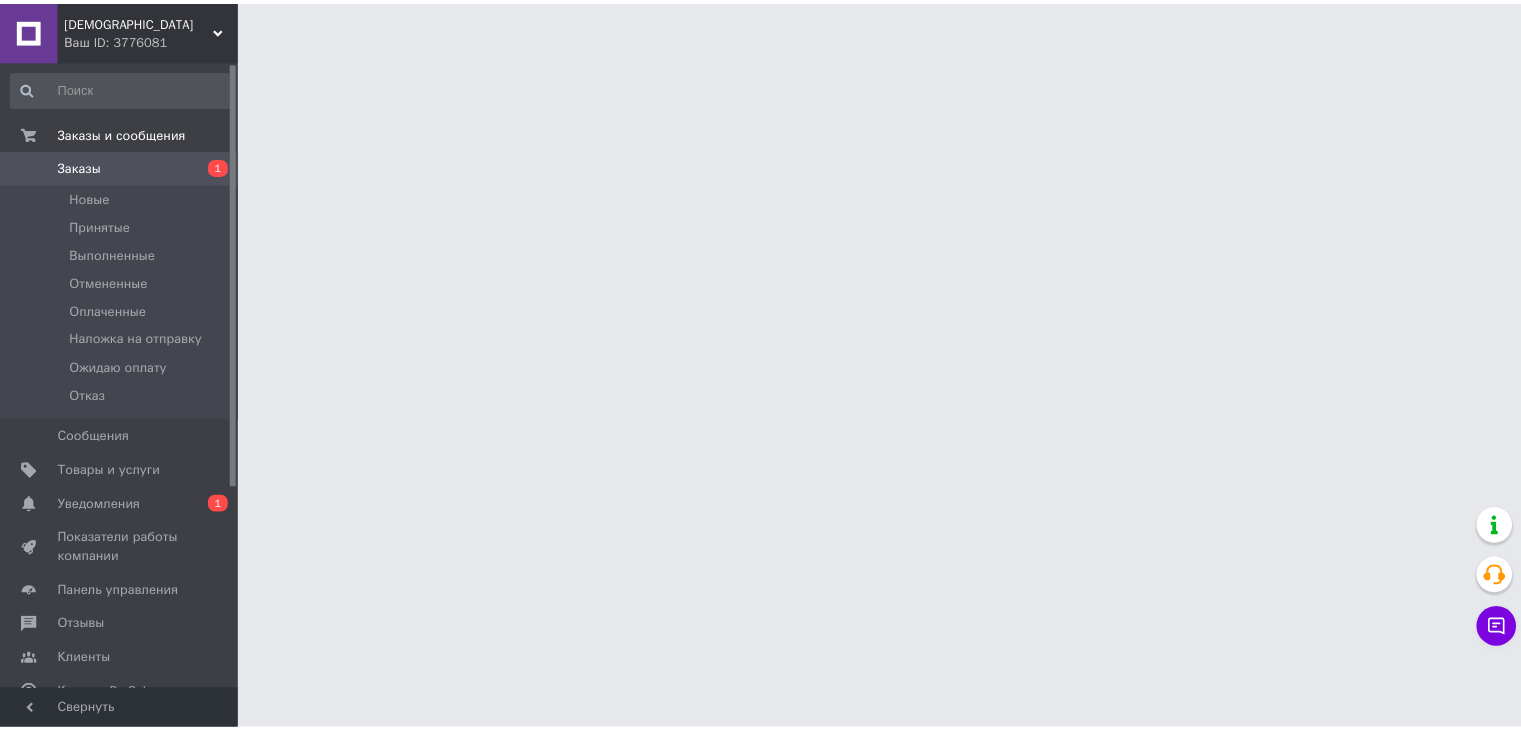 scroll, scrollTop: 0, scrollLeft: 0, axis: both 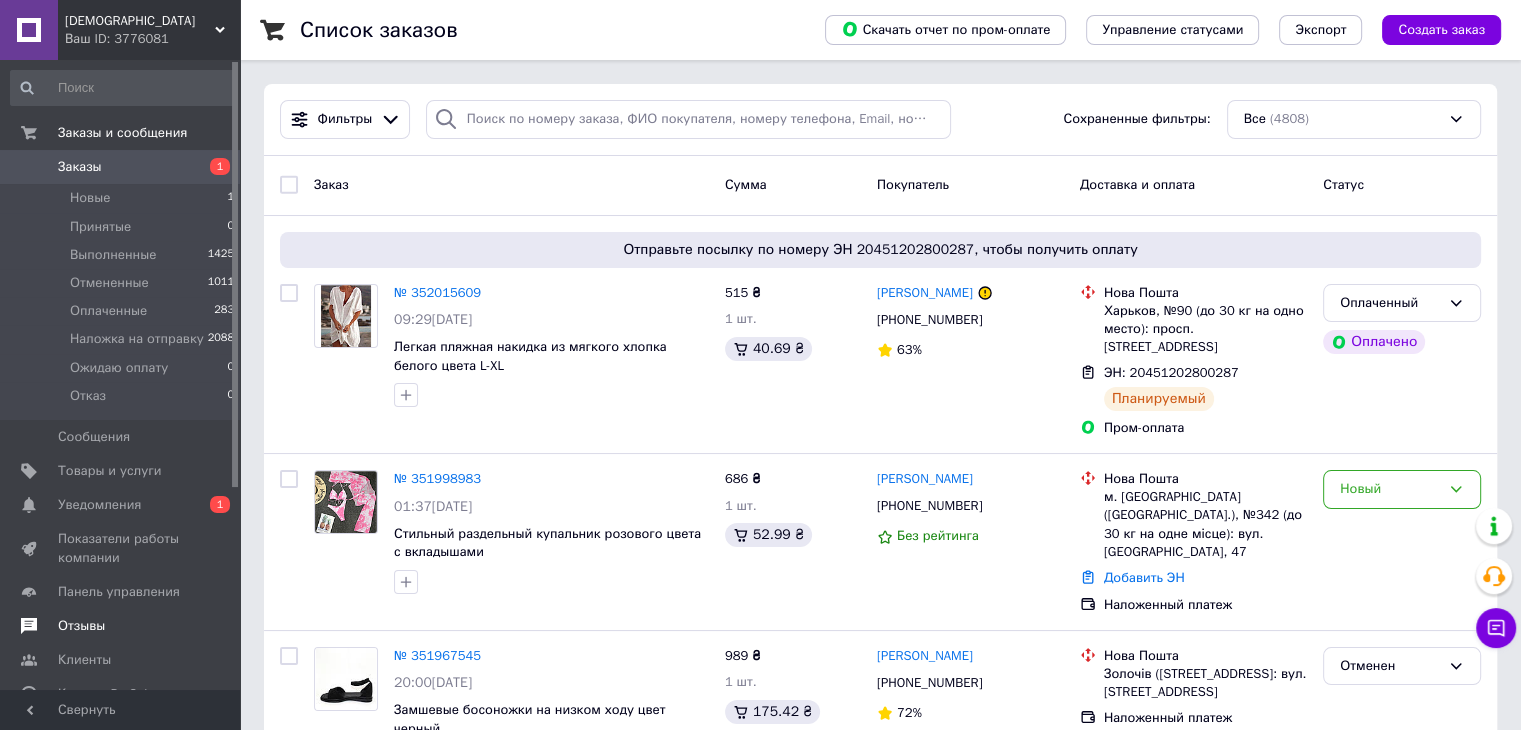 click on "Отзывы" at bounding box center (81, 626) 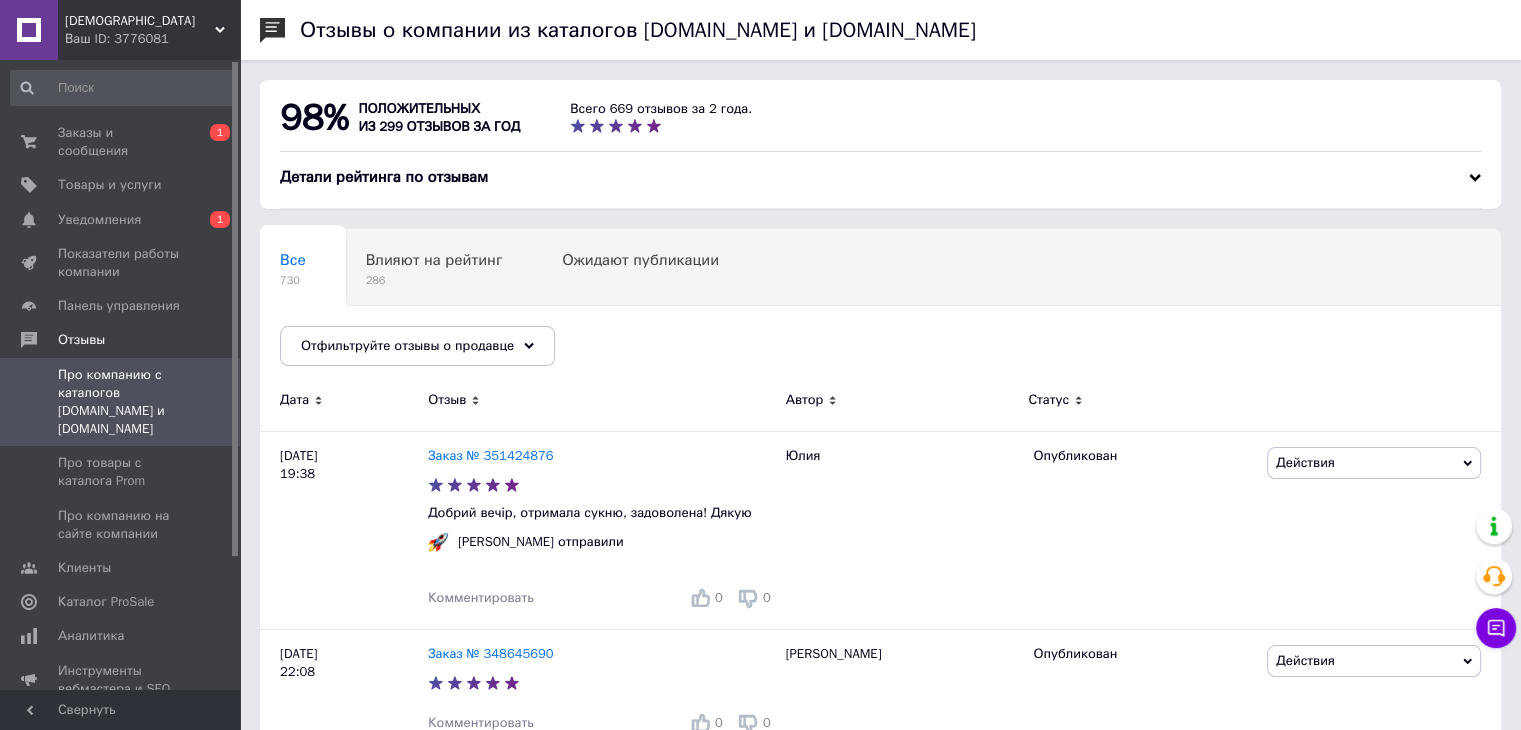 click on "[DEMOGRAPHIC_DATA]" at bounding box center [140, 21] 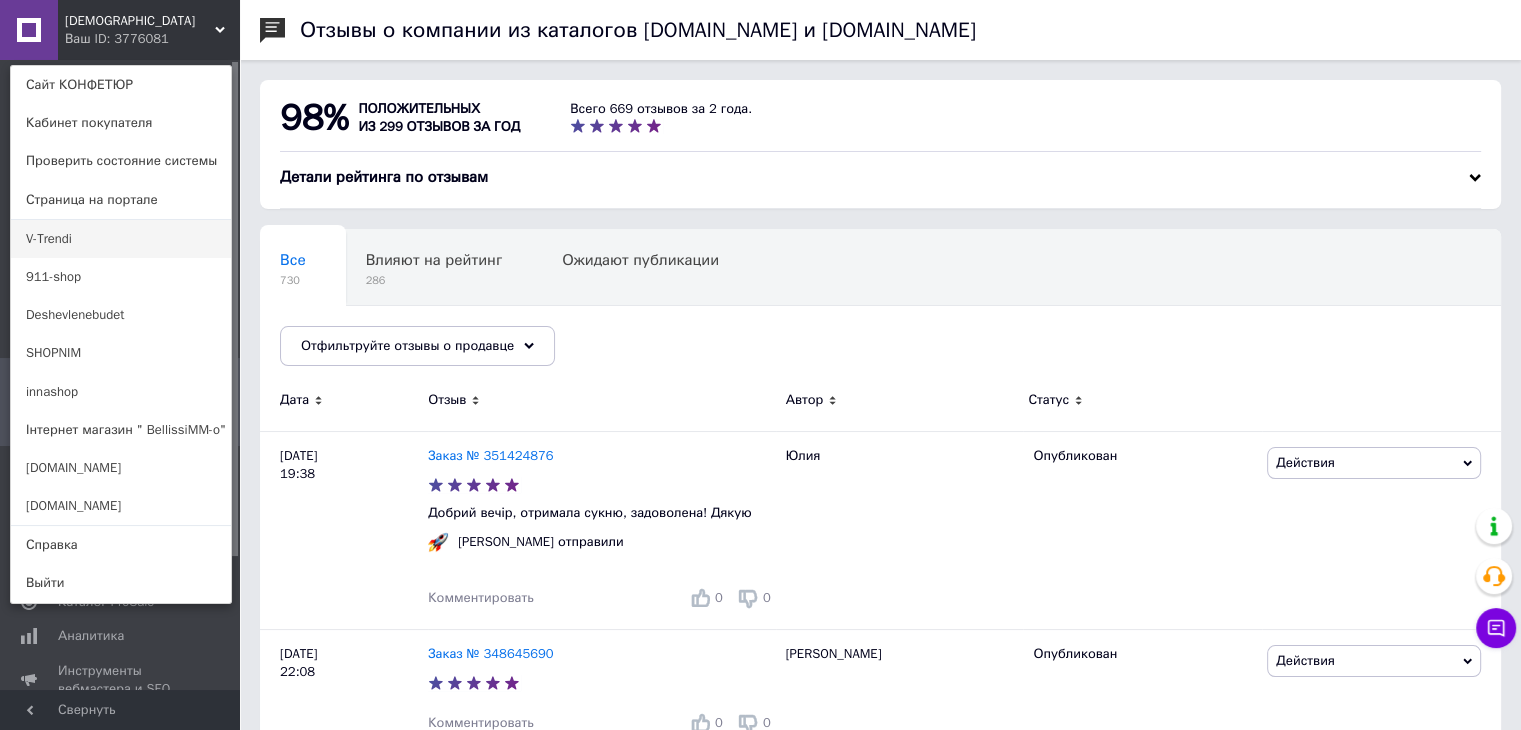 click on "V-Trendi" at bounding box center [121, 239] 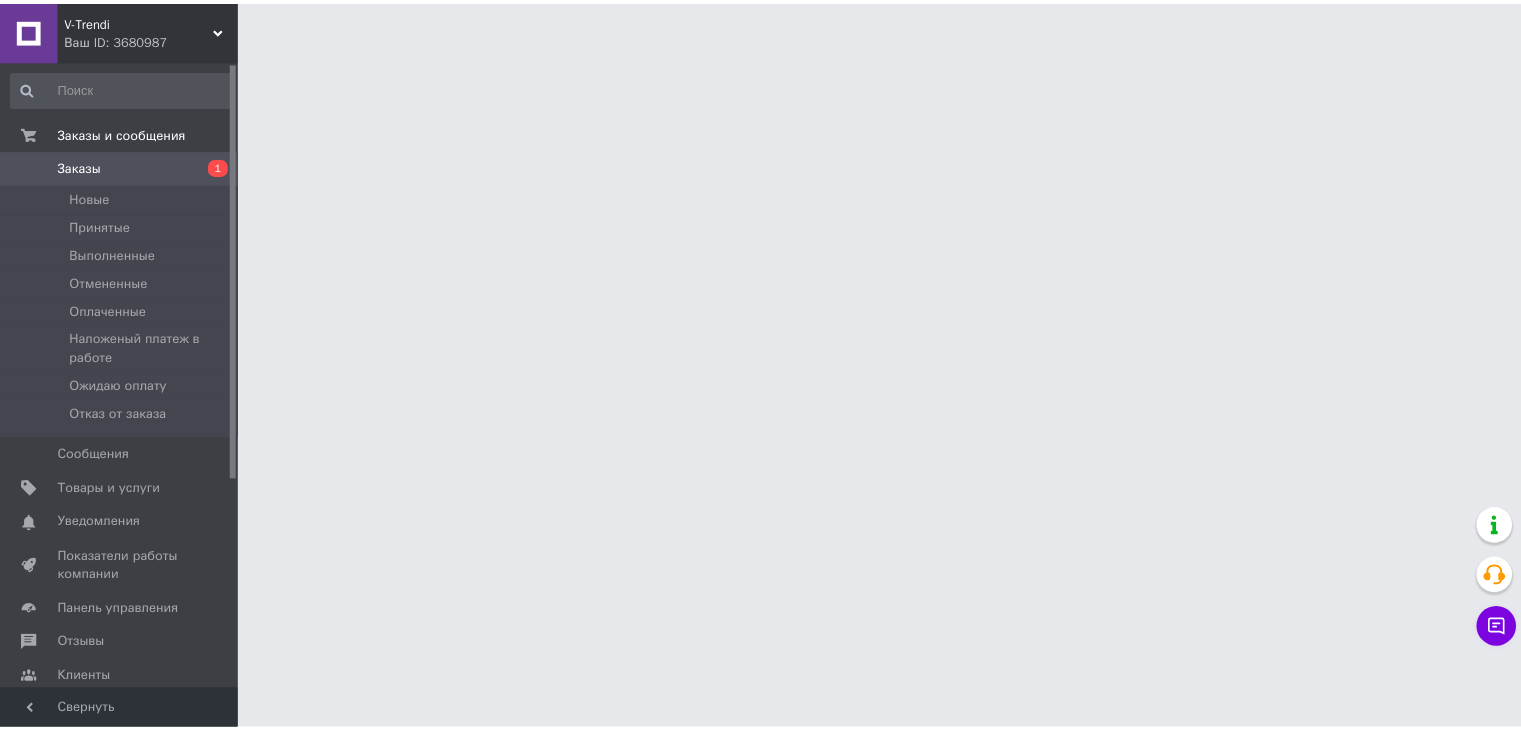 scroll, scrollTop: 0, scrollLeft: 0, axis: both 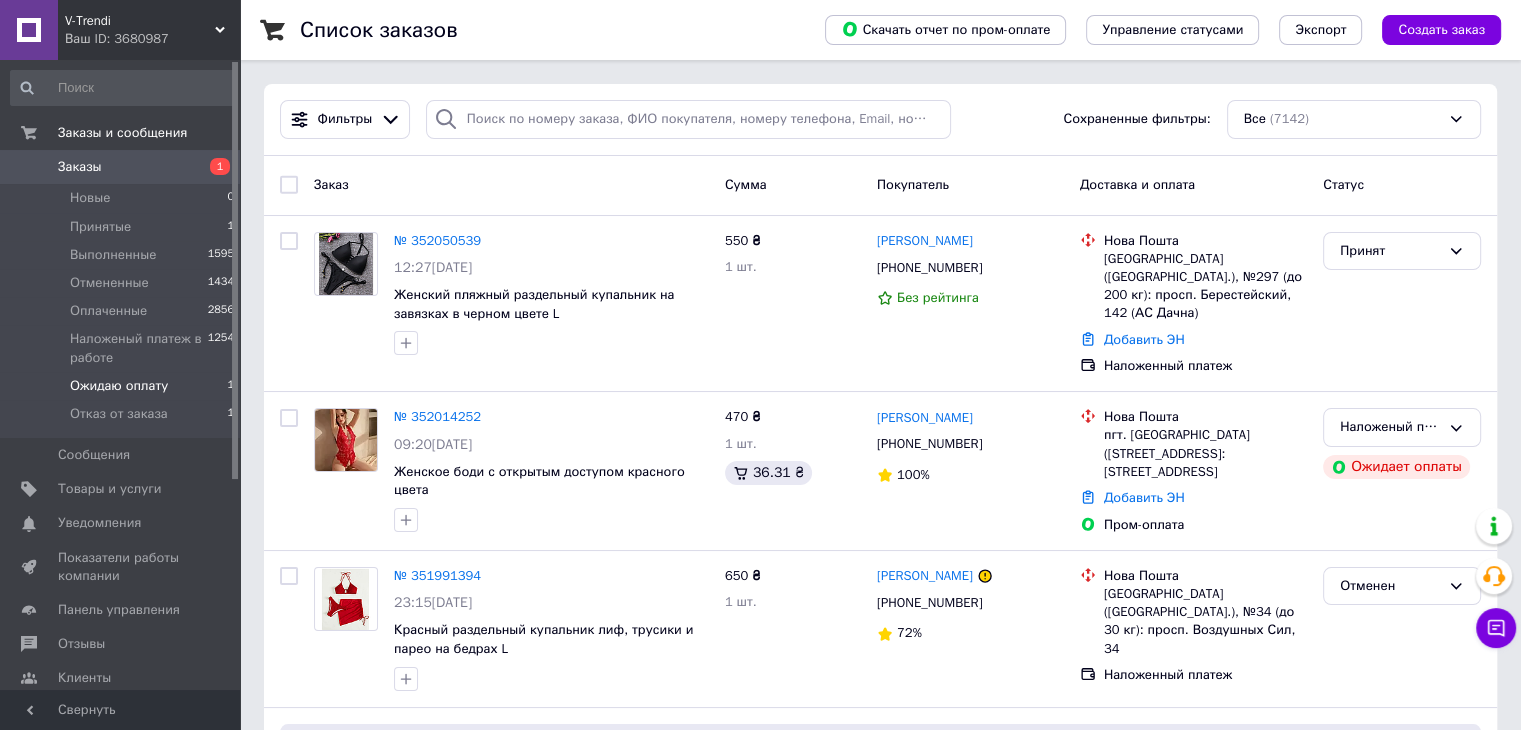 click on "Ожидаю оплату" at bounding box center [119, 386] 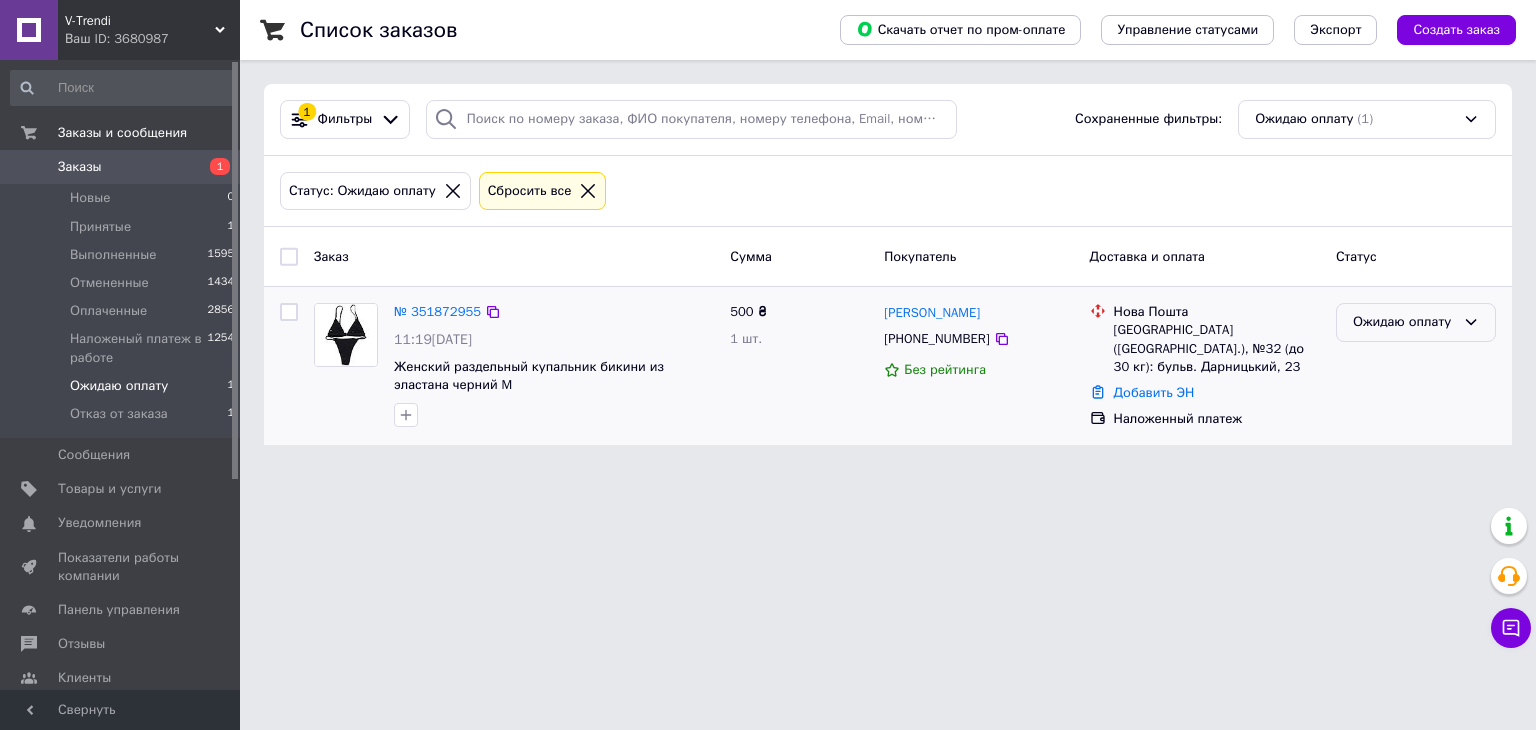 click on "Ожидаю оплату" at bounding box center (1404, 322) 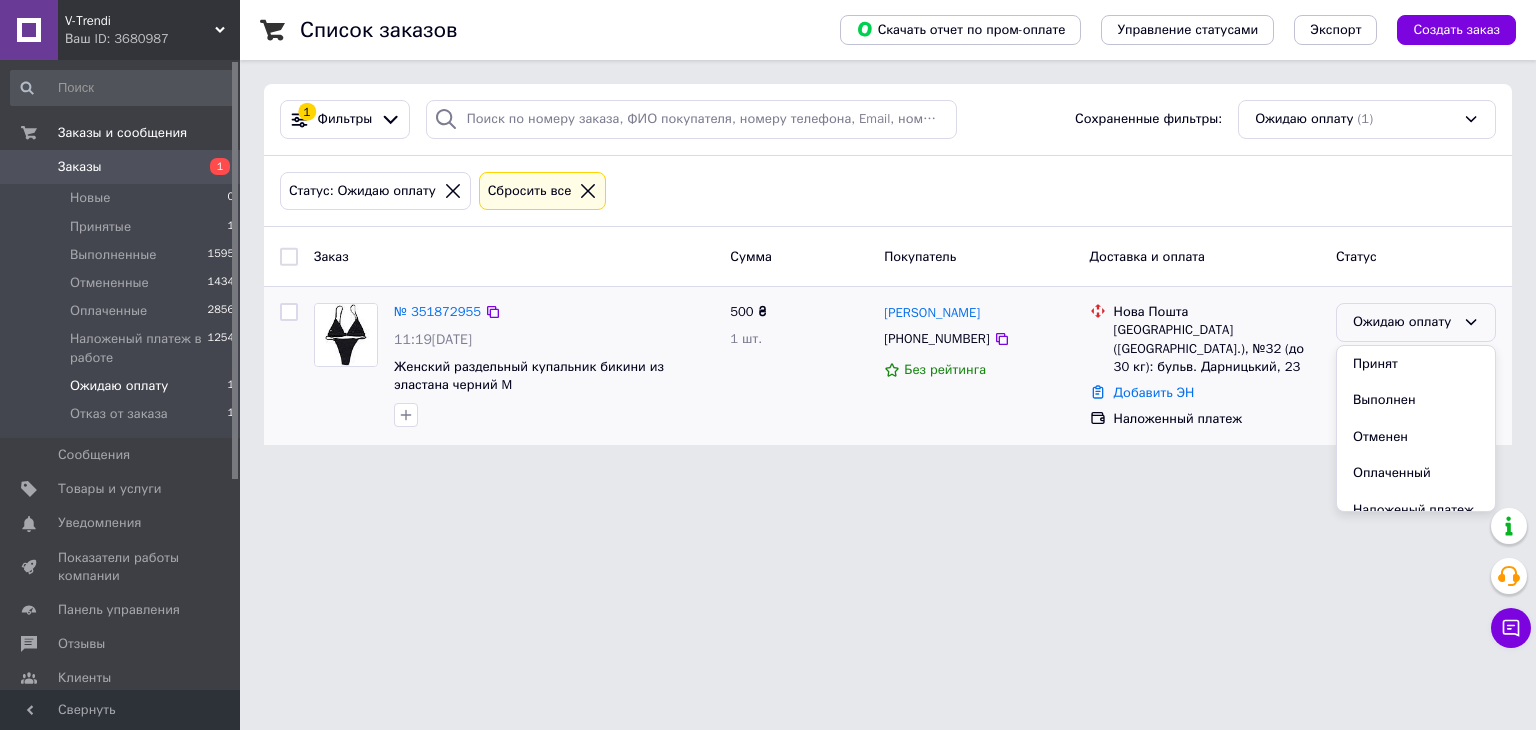 click on "Отменен" at bounding box center (1416, 437) 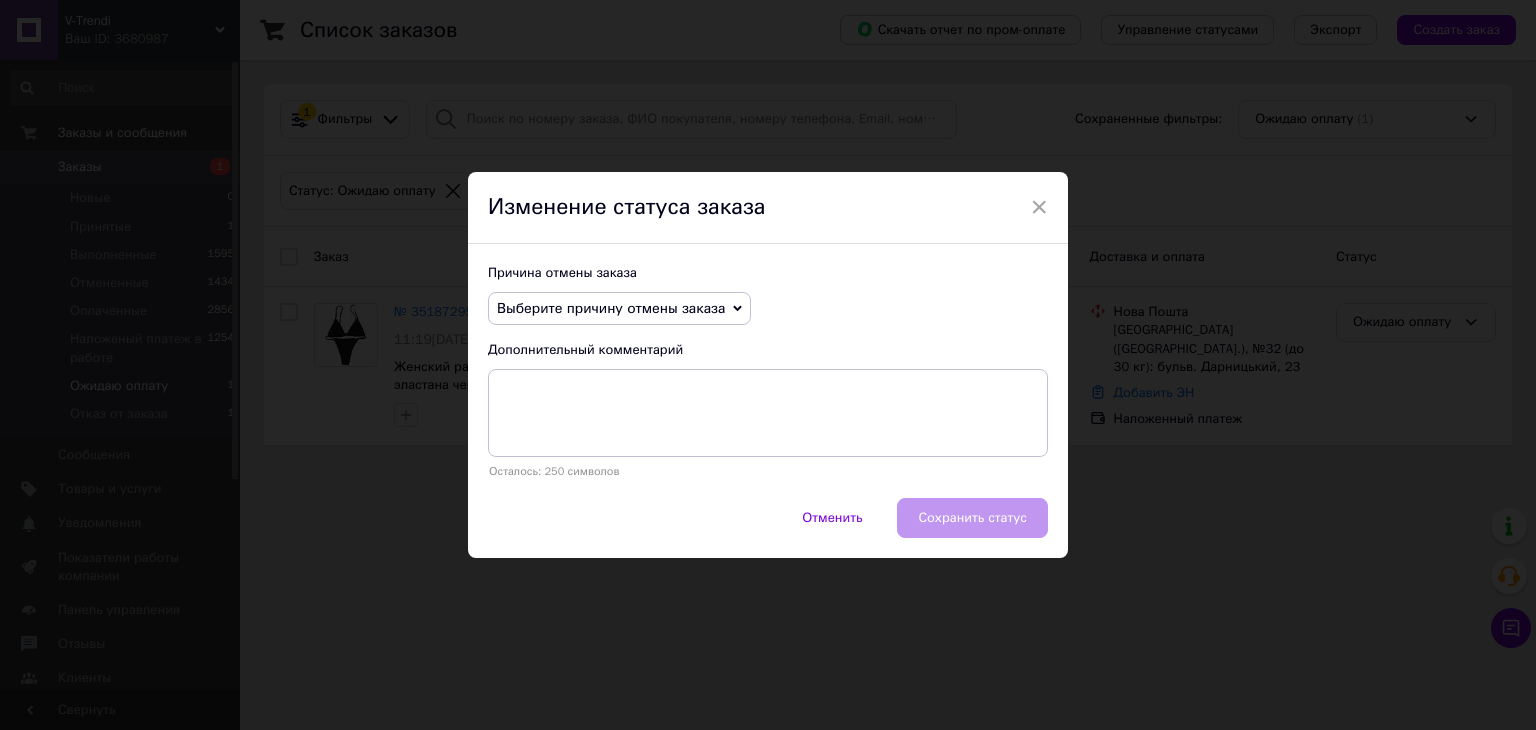 click on "Выберите причину отмены заказа" at bounding box center (611, 308) 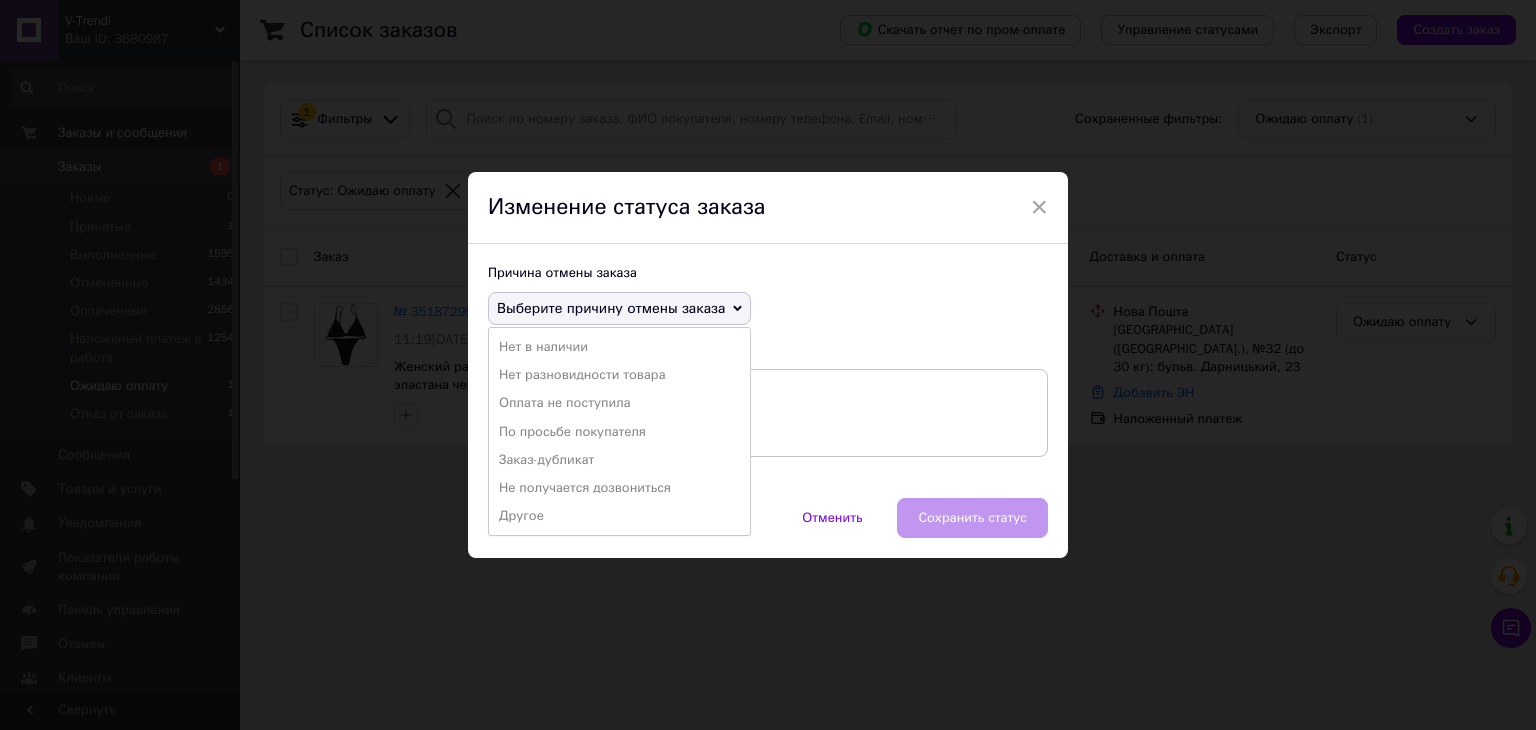 drag, startPoint x: 564, startPoint y: 399, endPoint x: 626, endPoint y: 418, distance: 64.84597 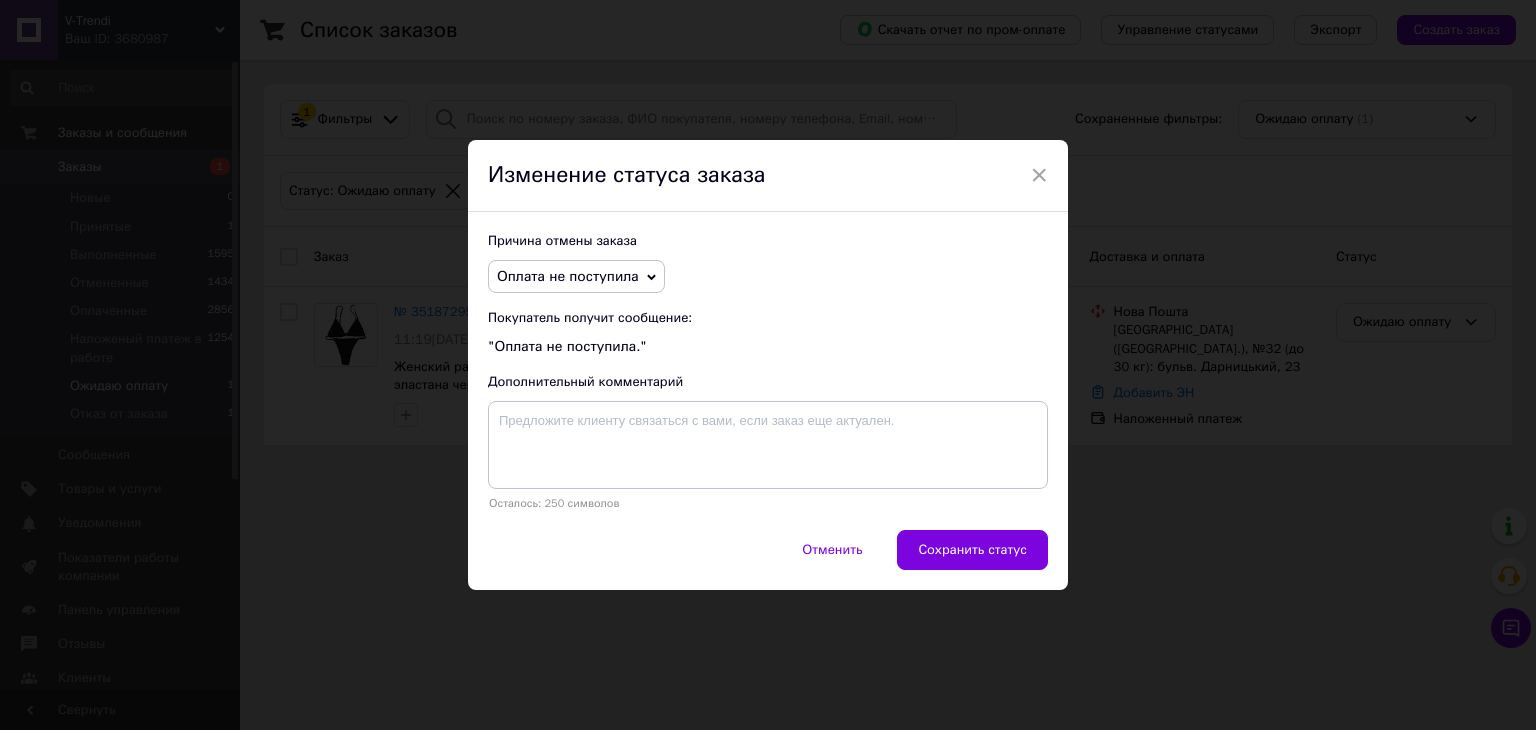click on "Сохранить статус" at bounding box center (972, 550) 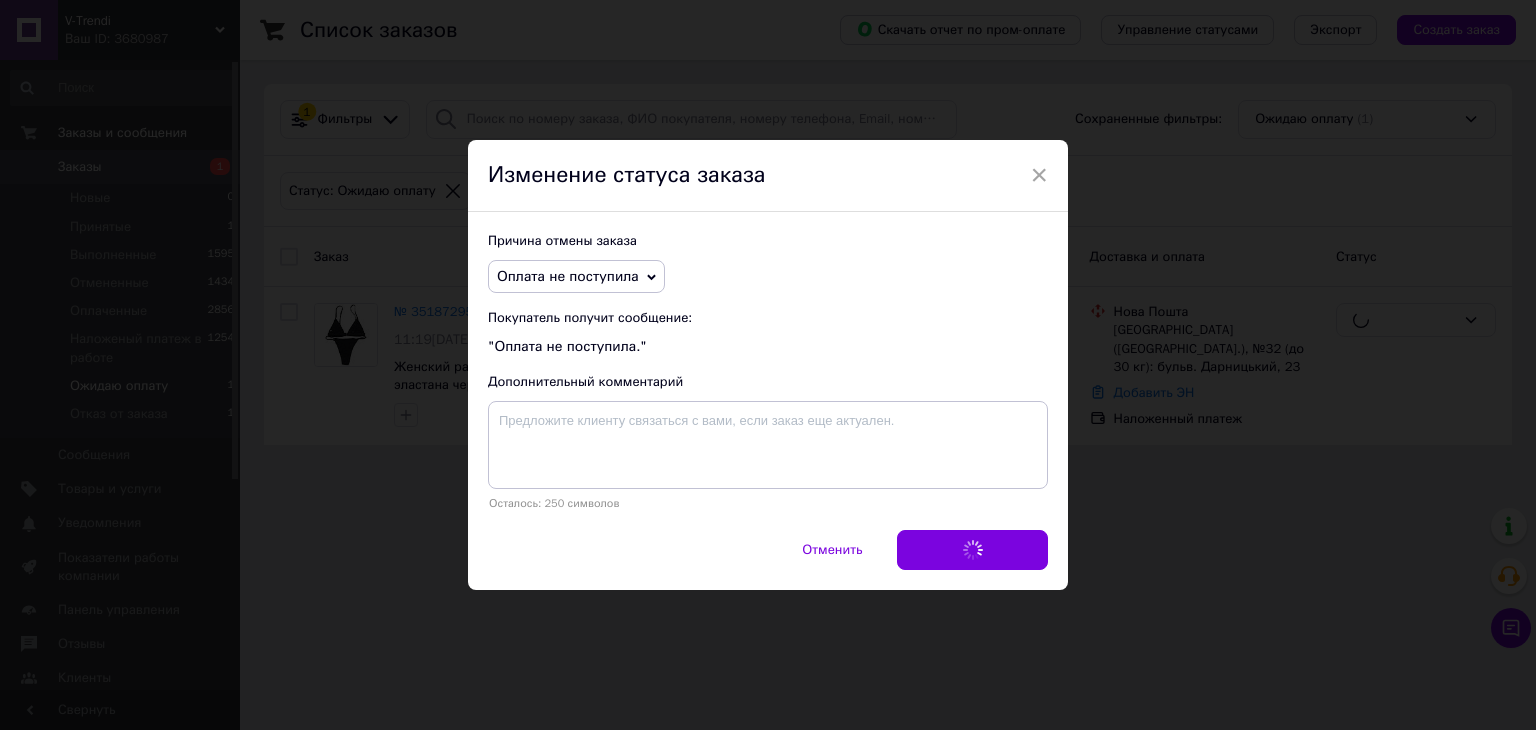 click on "Отменить   Сохранить статус" at bounding box center [768, 560] 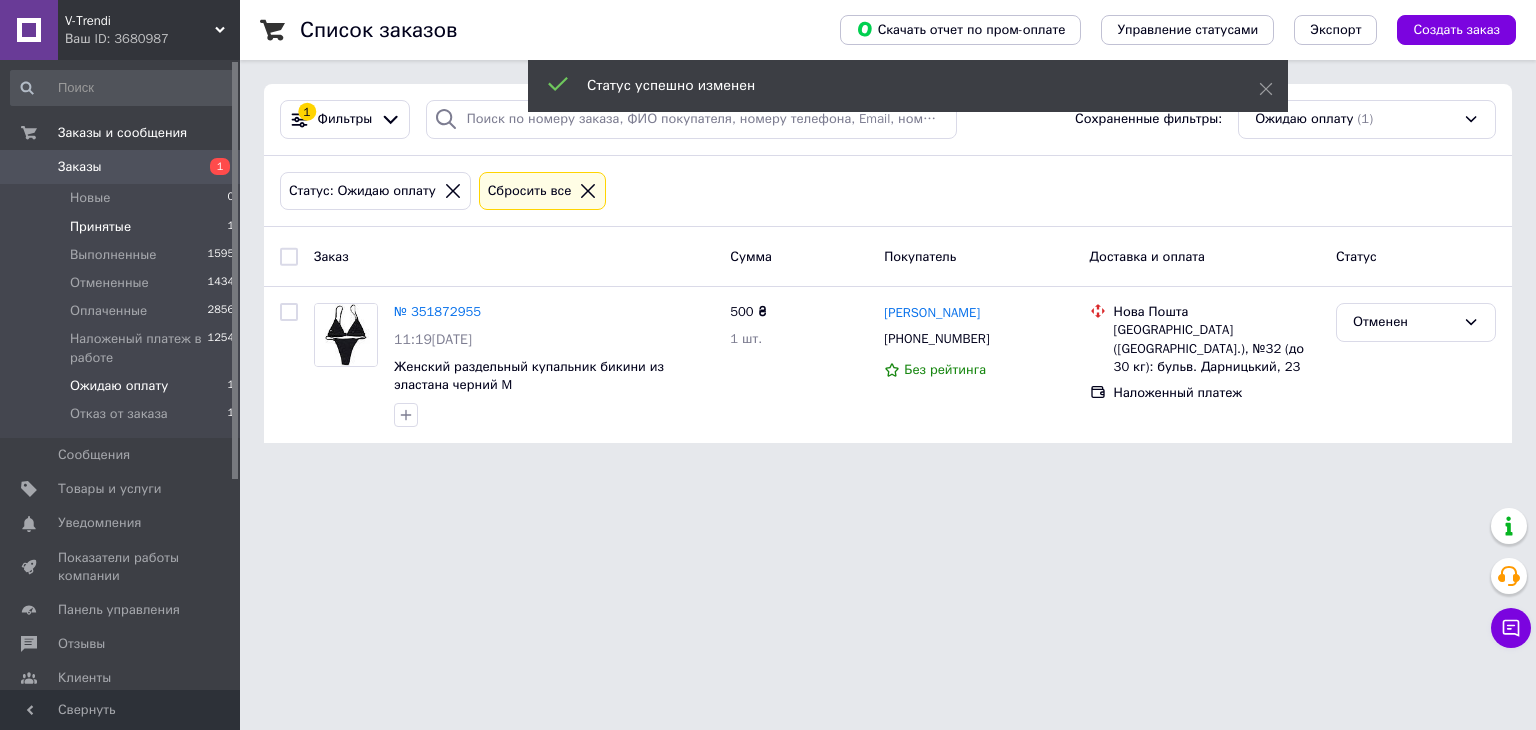 click on "Принятые" at bounding box center (100, 227) 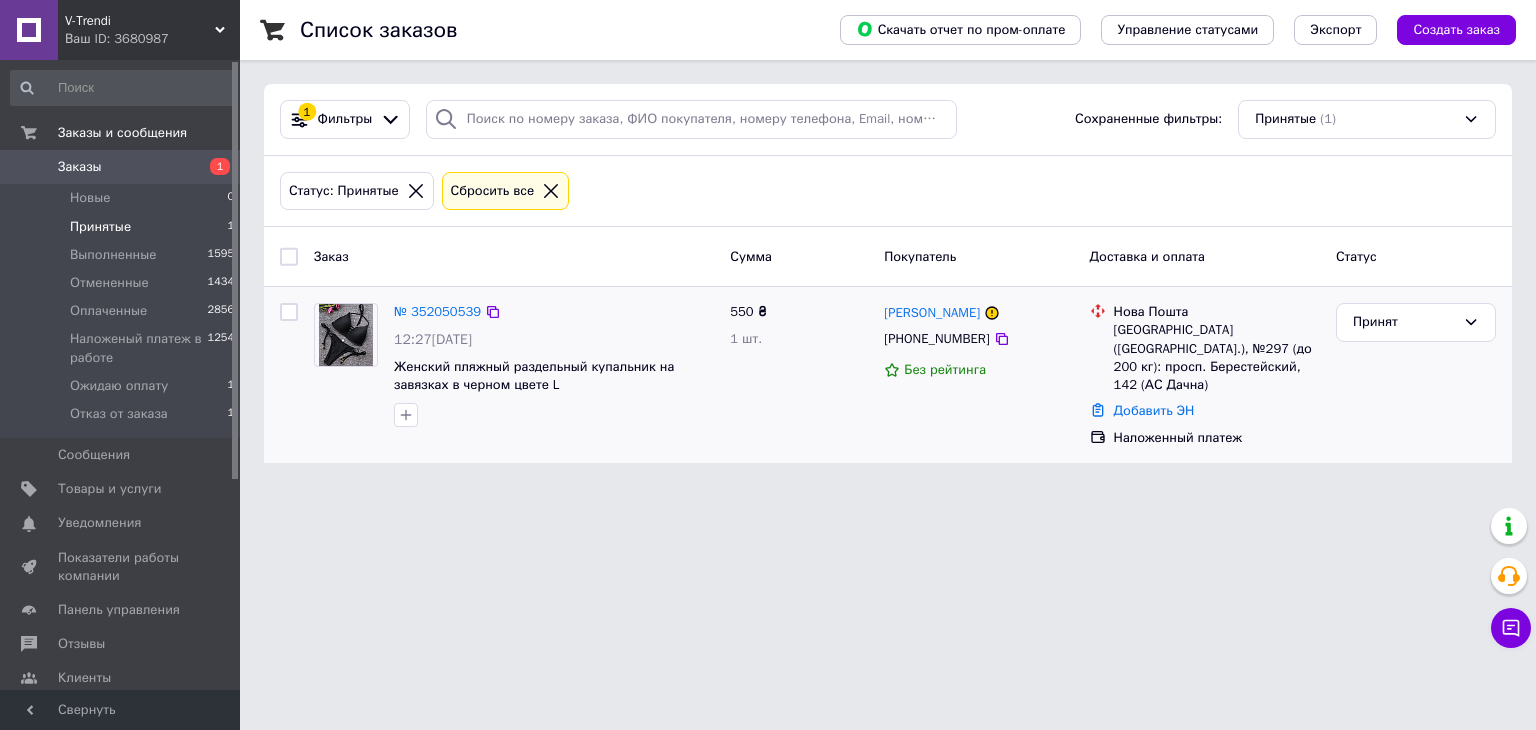 click on "№ 352050539" at bounding box center (437, 312) 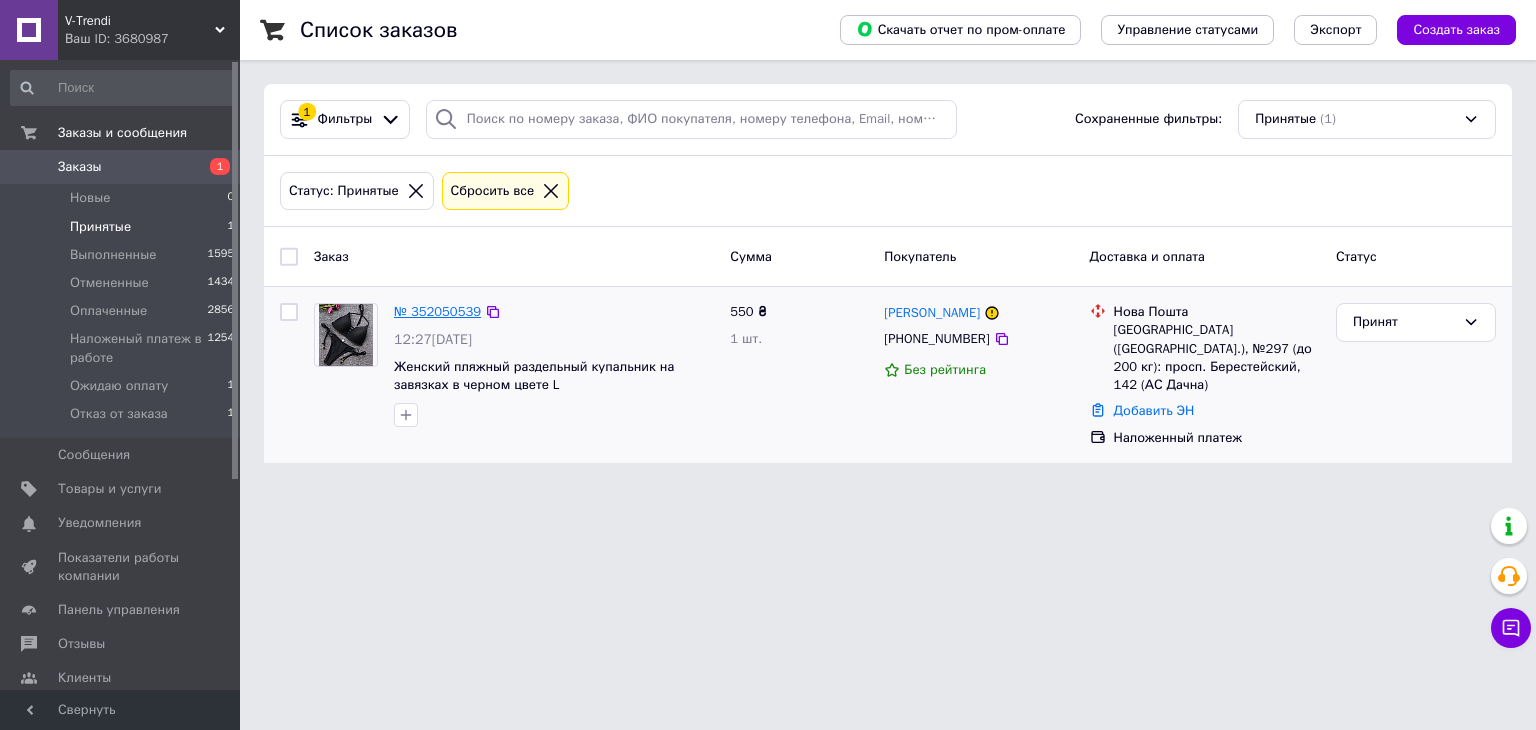 click on "№ 352050539" at bounding box center [437, 311] 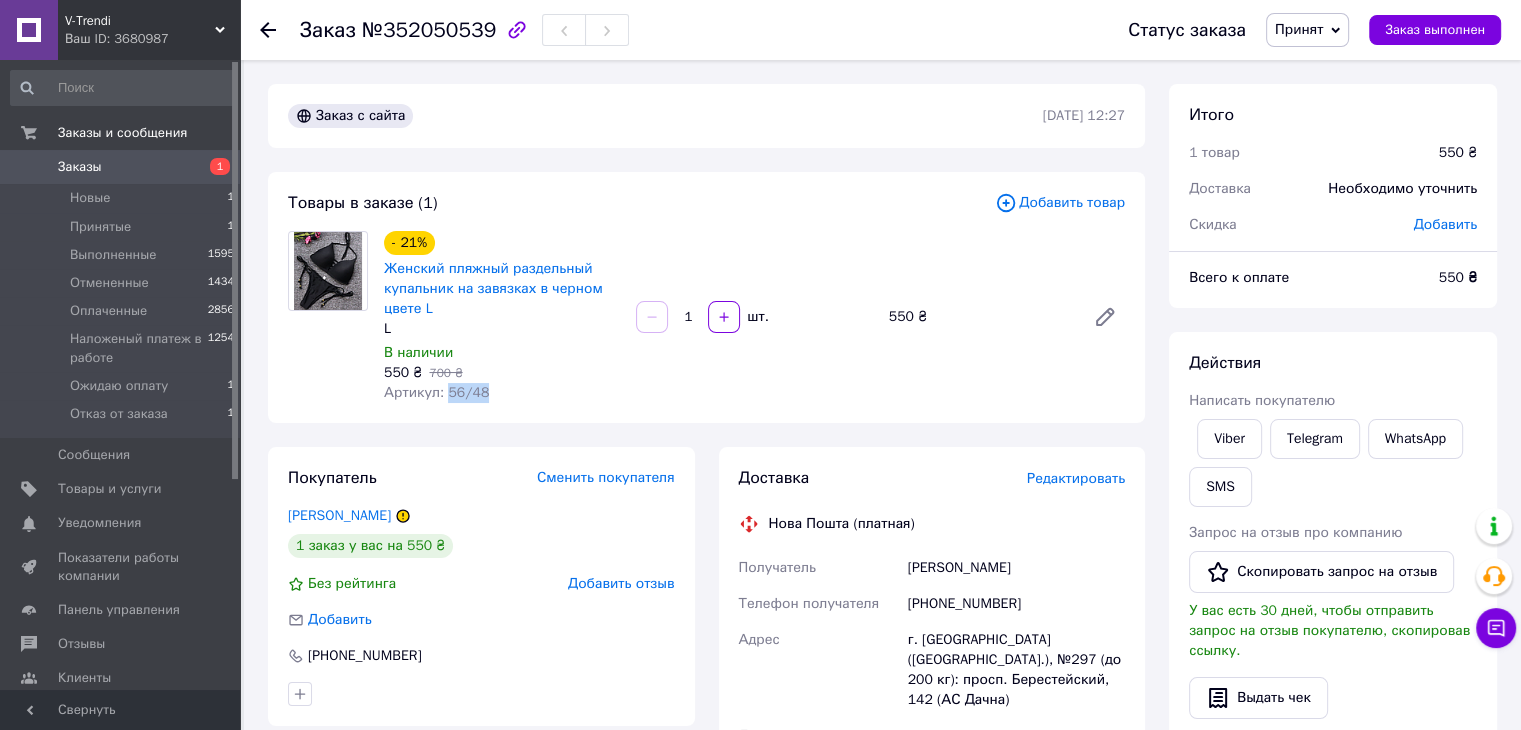 drag, startPoint x: 446, startPoint y: 392, endPoint x: 510, endPoint y: 390, distance: 64.03124 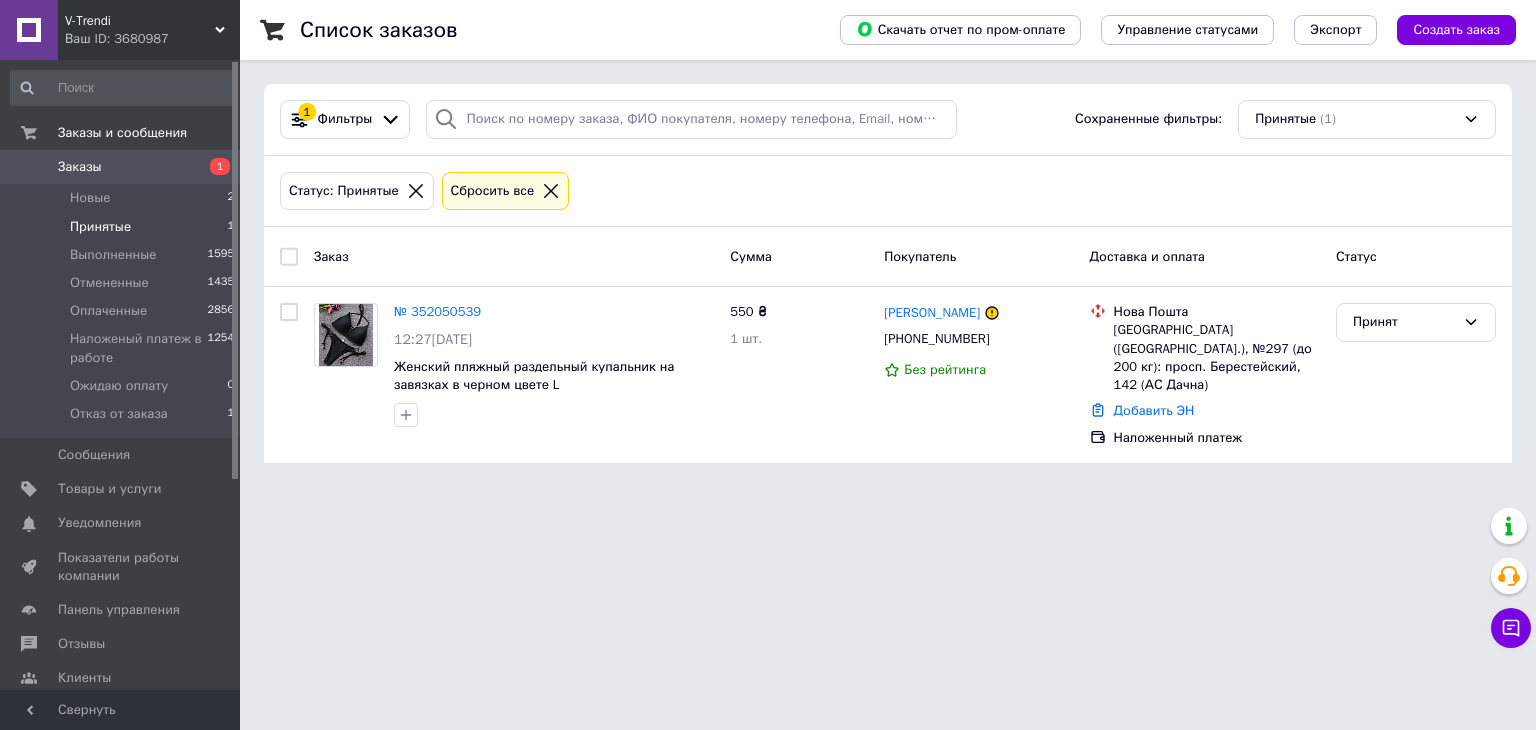 click on "Заказы" at bounding box center [80, 167] 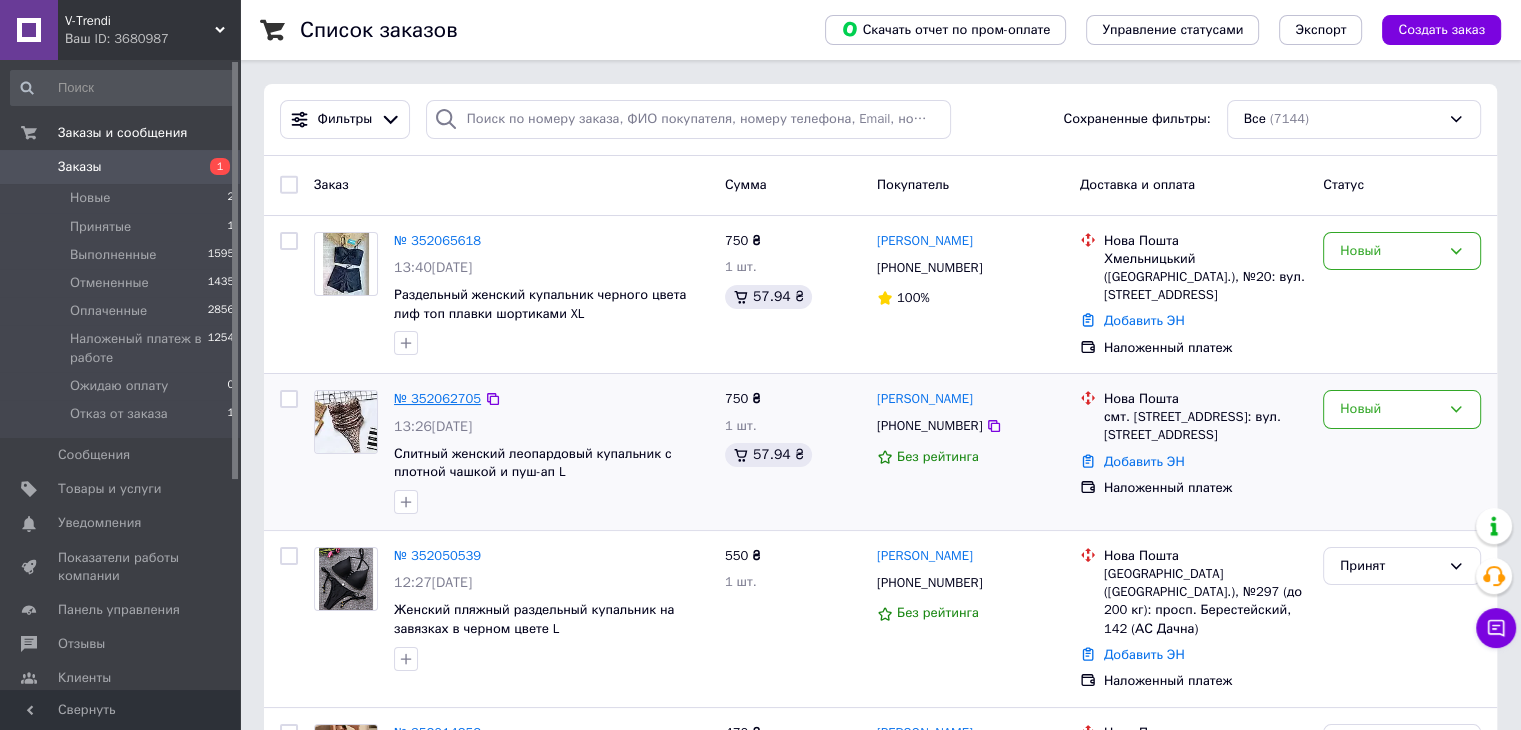 click on "№ 352062705" at bounding box center (437, 398) 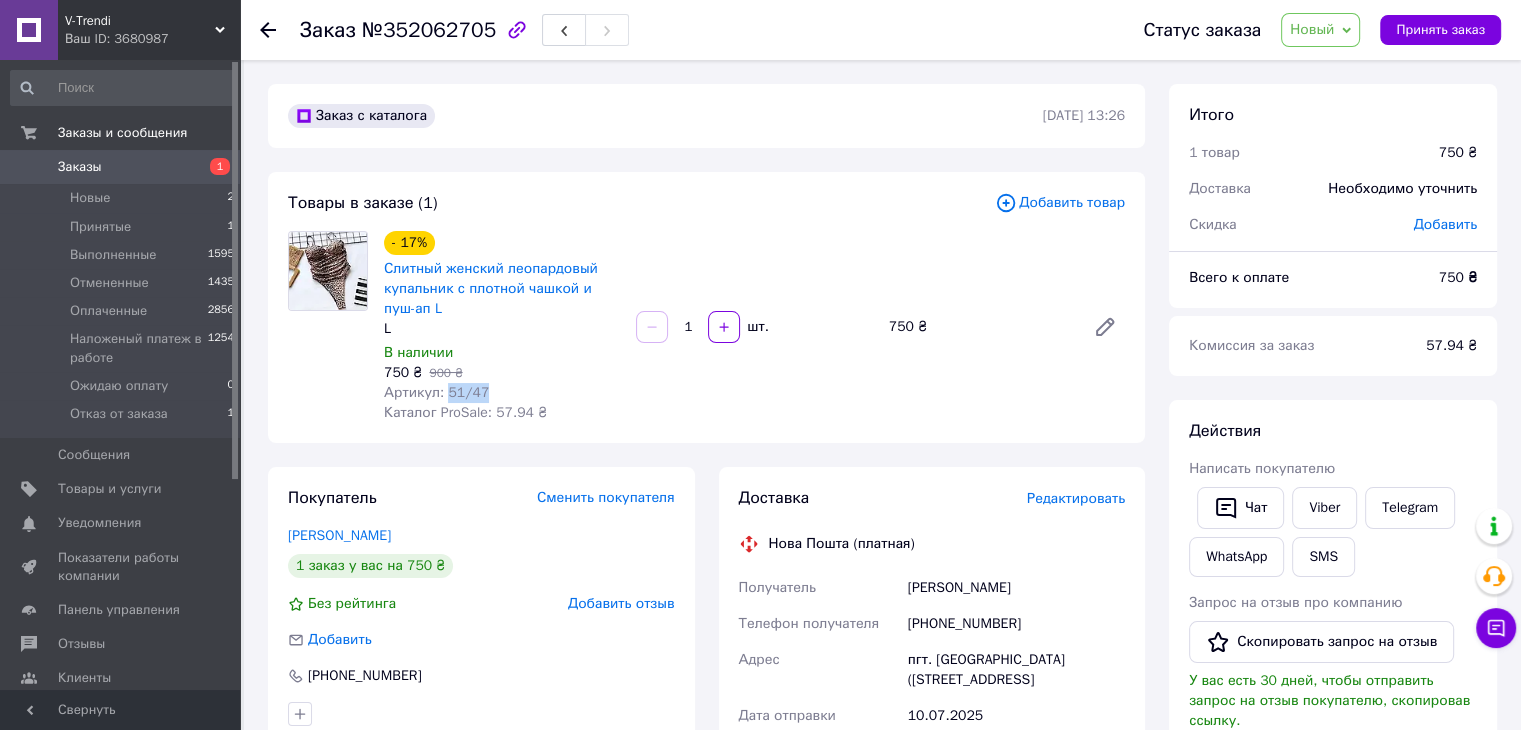 drag, startPoint x: 443, startPoint y: 389, endPoint x: 492, endPoint y: 393, distance: 49.162994 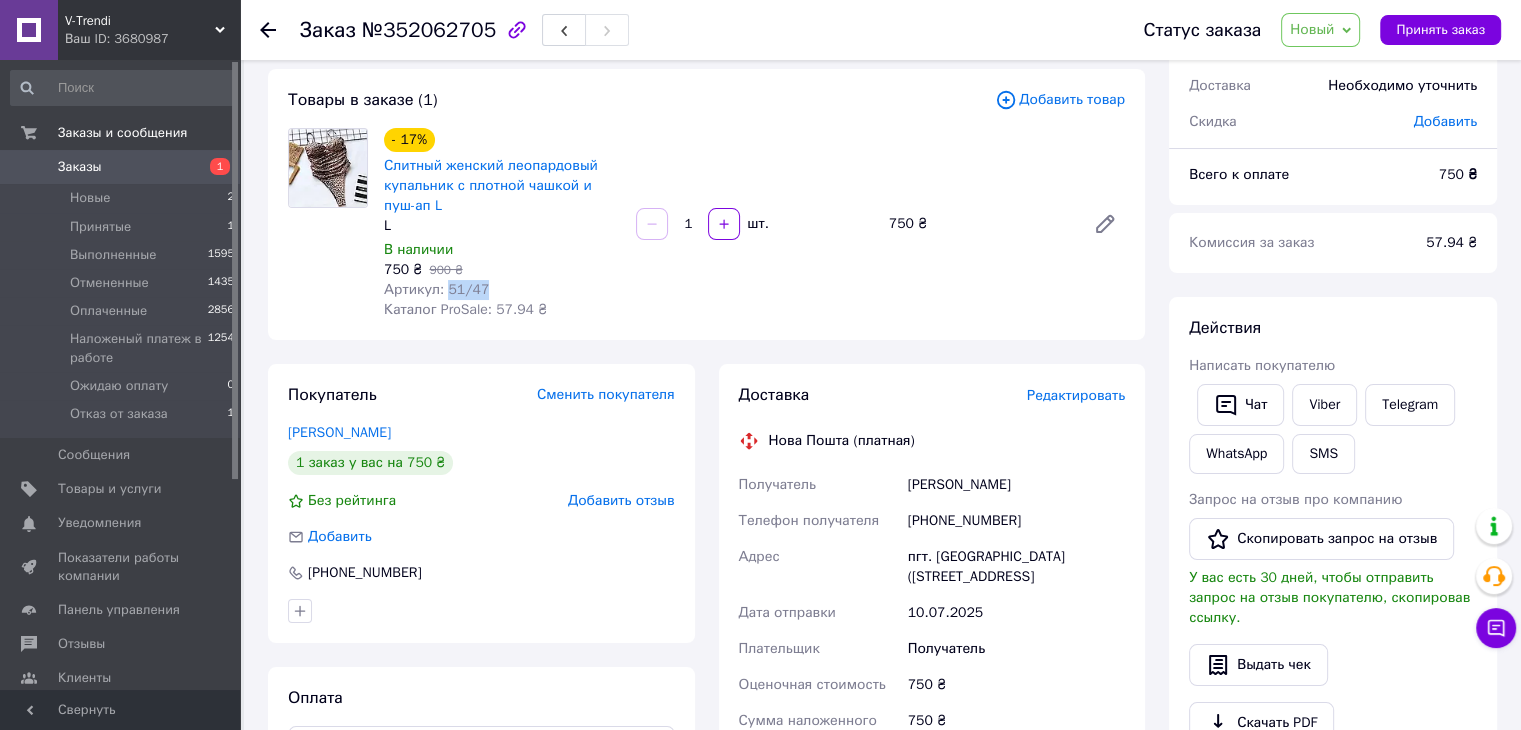 scroll, scrollTop: 100, scrollLeft: 0, axis: vertical 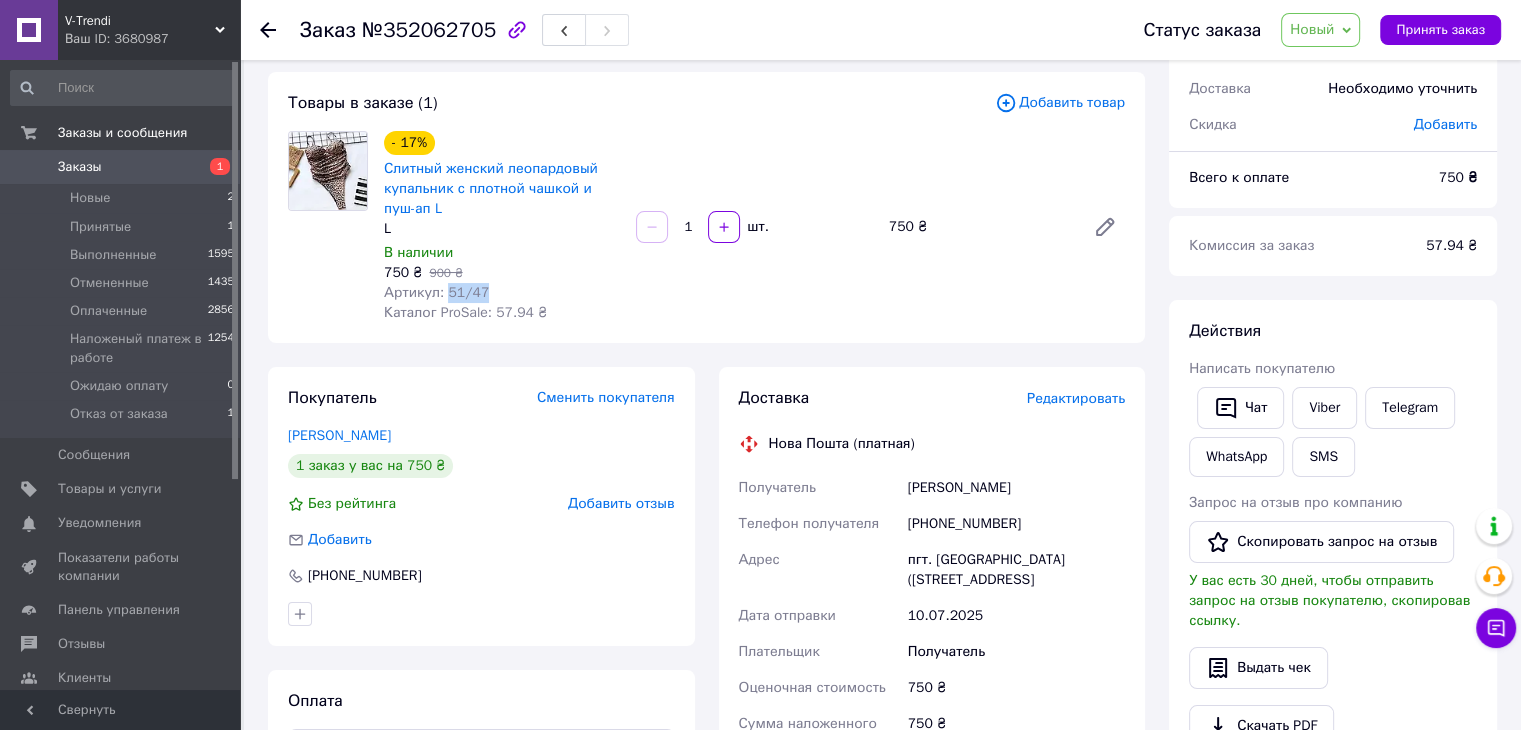 click on "Новый" at bounding box center (1312, 29) 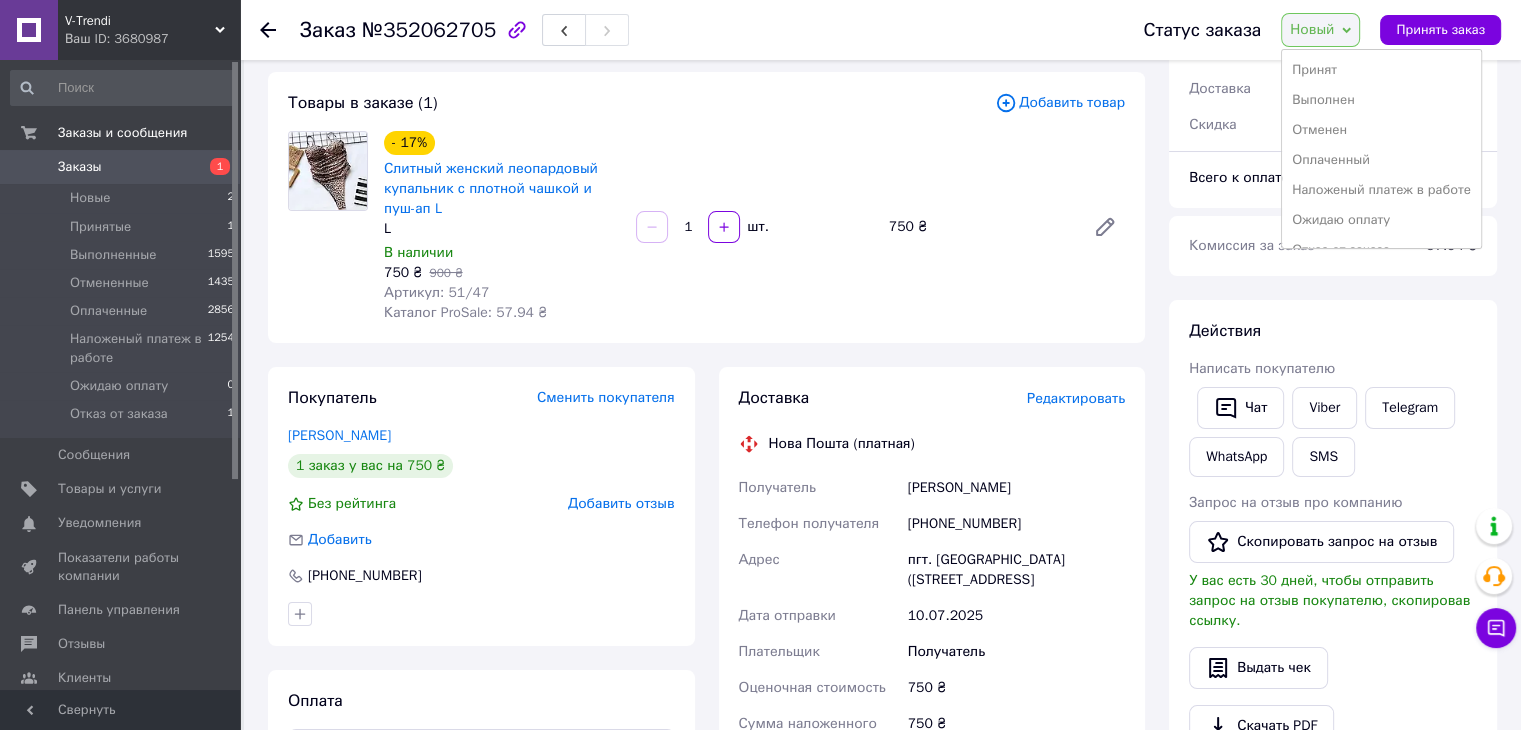 click on "Наложеный платеж в работе" at bounding box center (1381, 190) 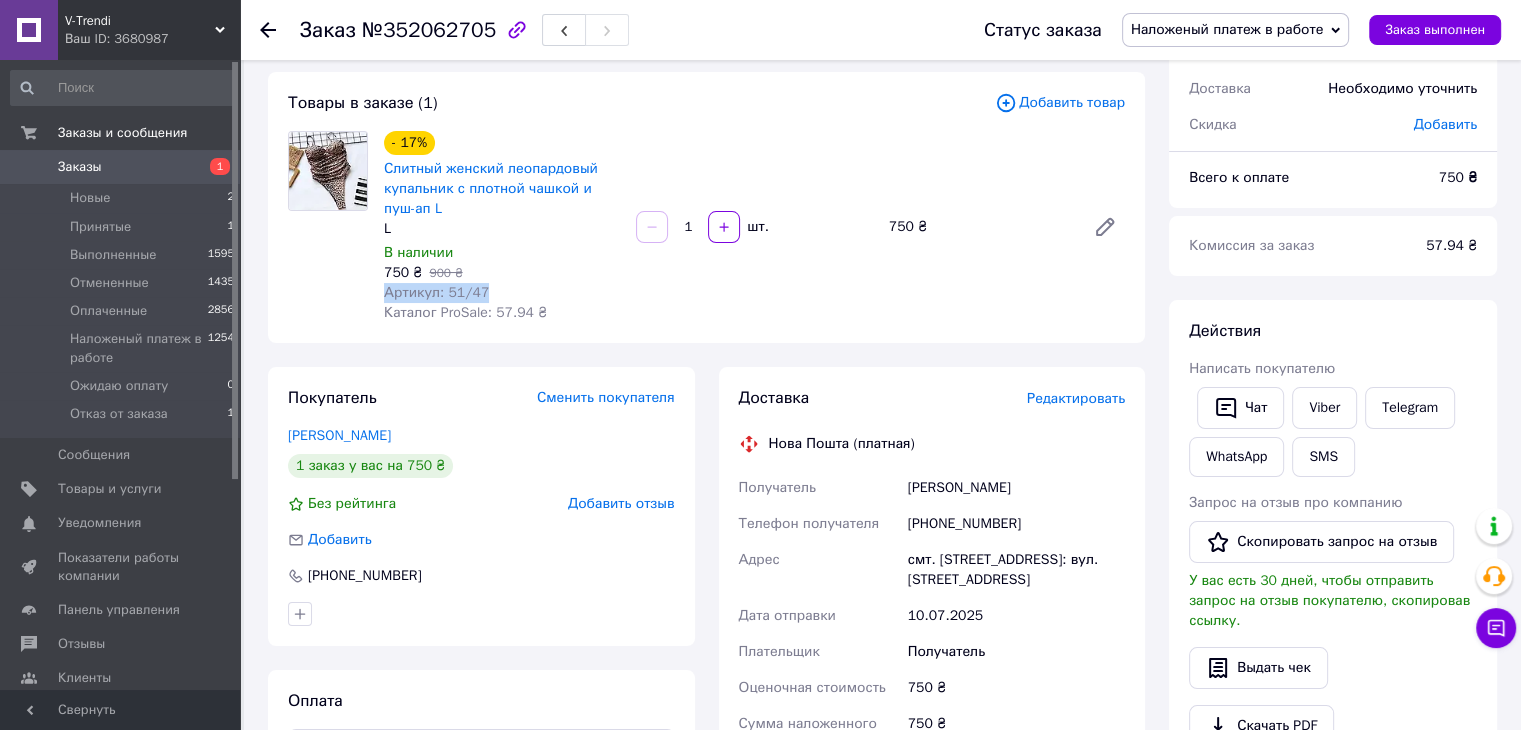 drag, startPoint x: 387, startPoint y: 293, endPoint x: 562, endPoint y: 73, distance: 281.11386 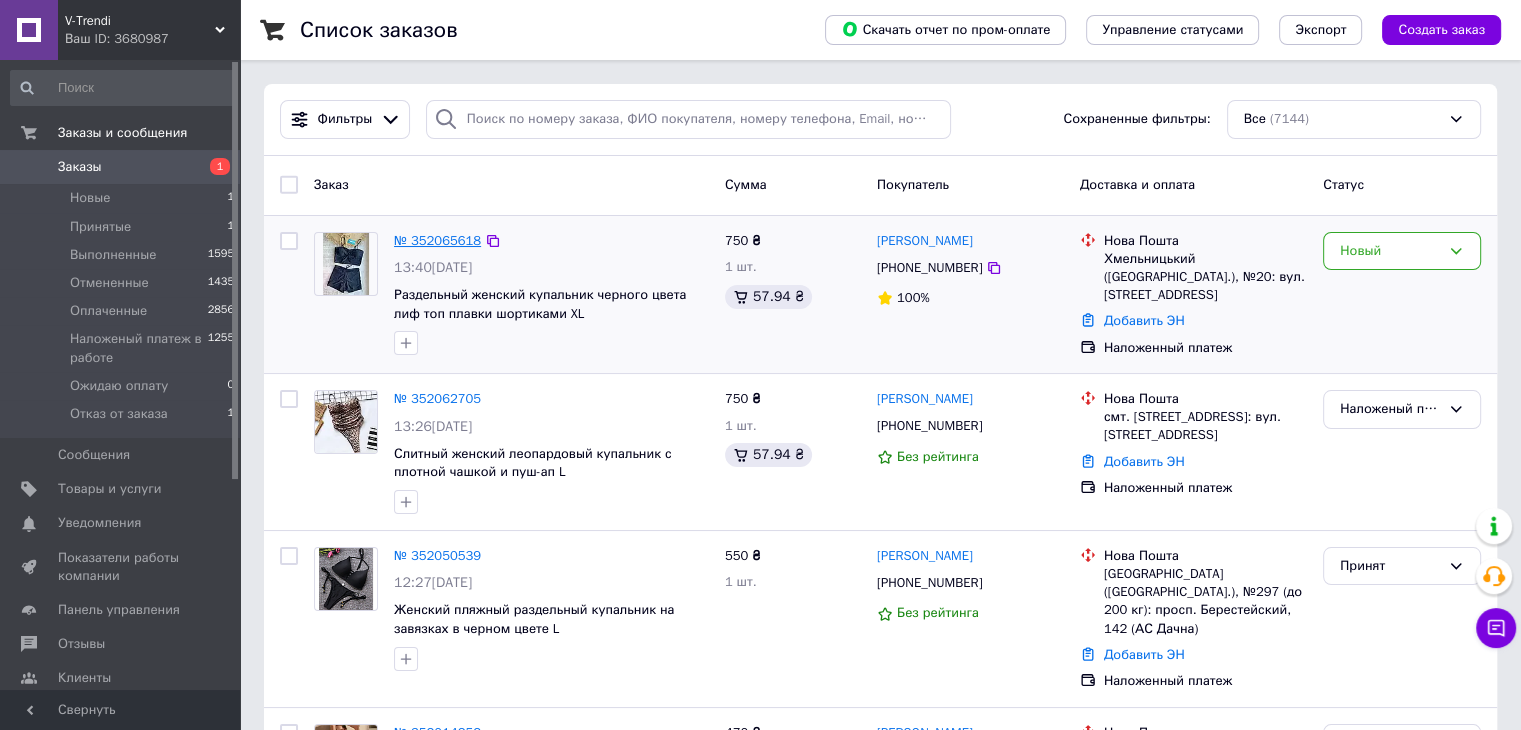click on "№ 352065618" at bounding box center (437, 240) 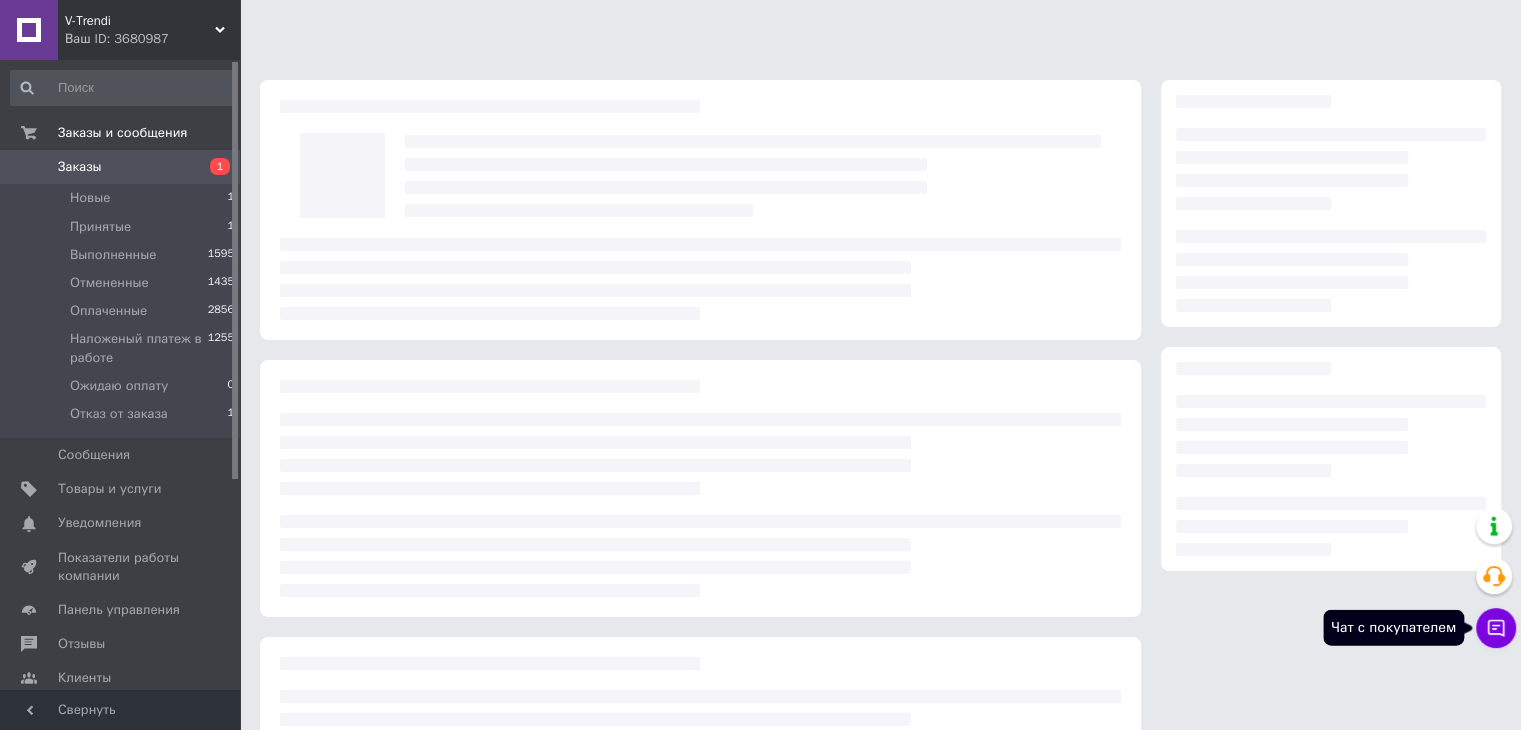 click on "Чат с покупателем" at bounding box center [1496, 628] 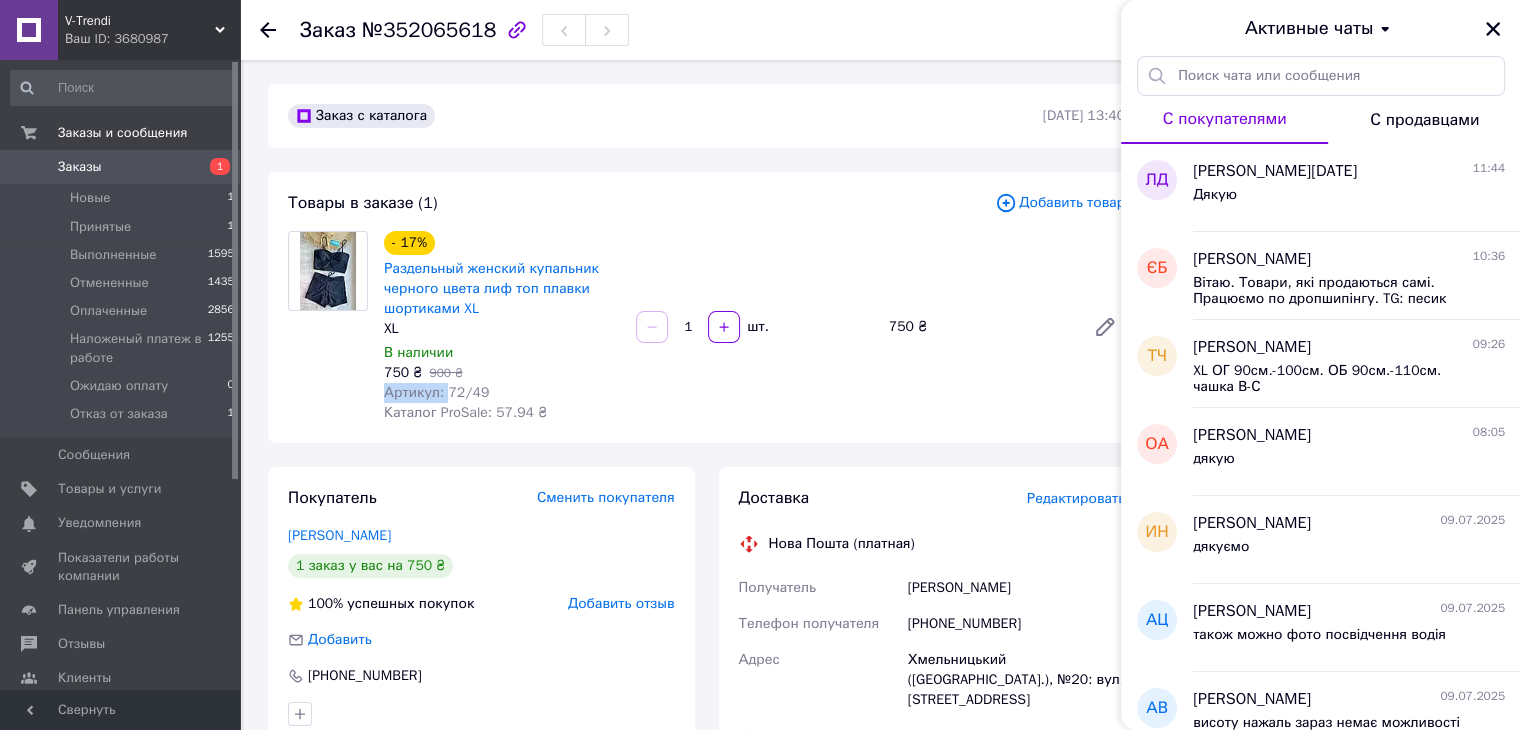 drag, startPoint x: 448, startPoint y: 385, endPoint x: 521, endPoint y: 390, distance: 73.171036 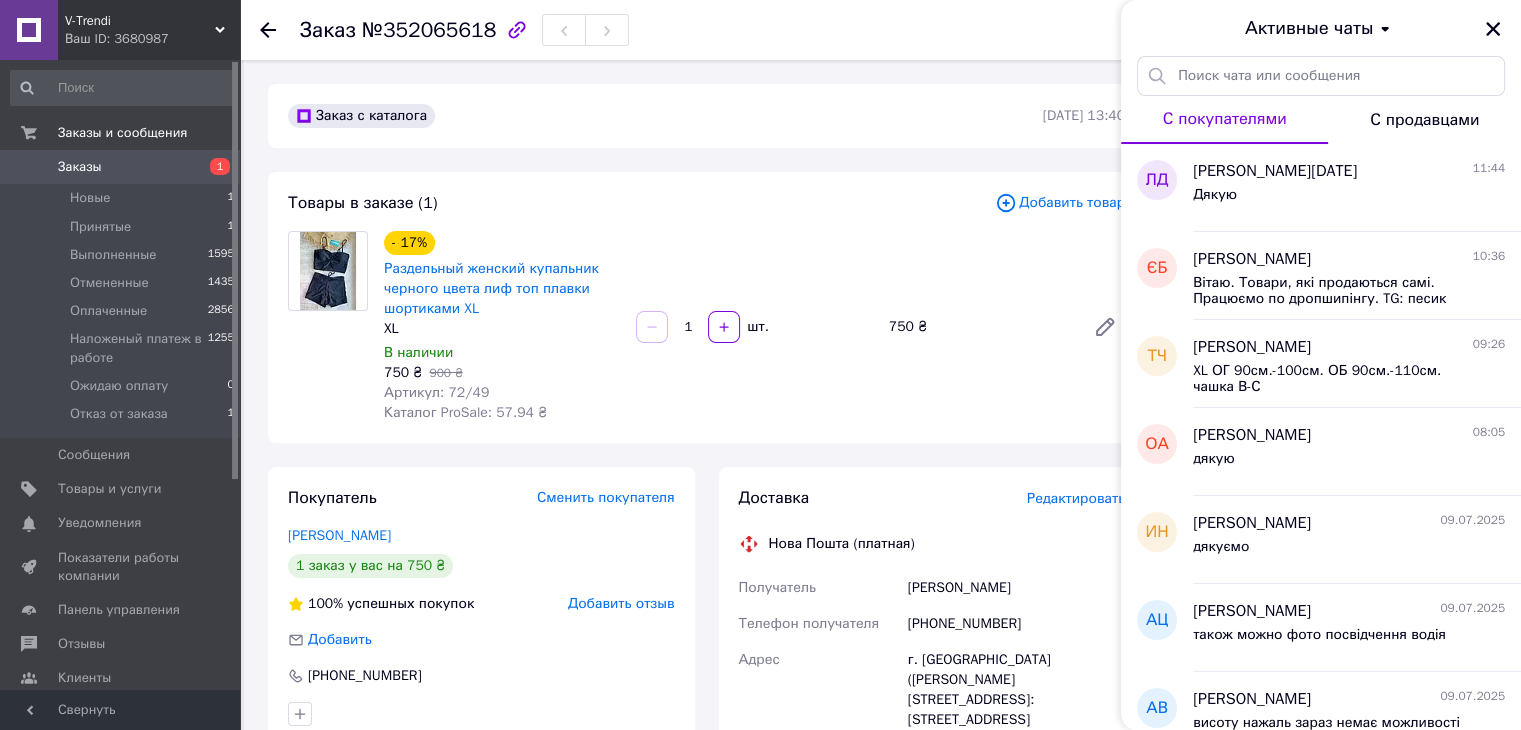 drag, startPoint x: 467, startPoint y: 405, endPoint x: 456, endPoint y: 393, distance: 16.27882 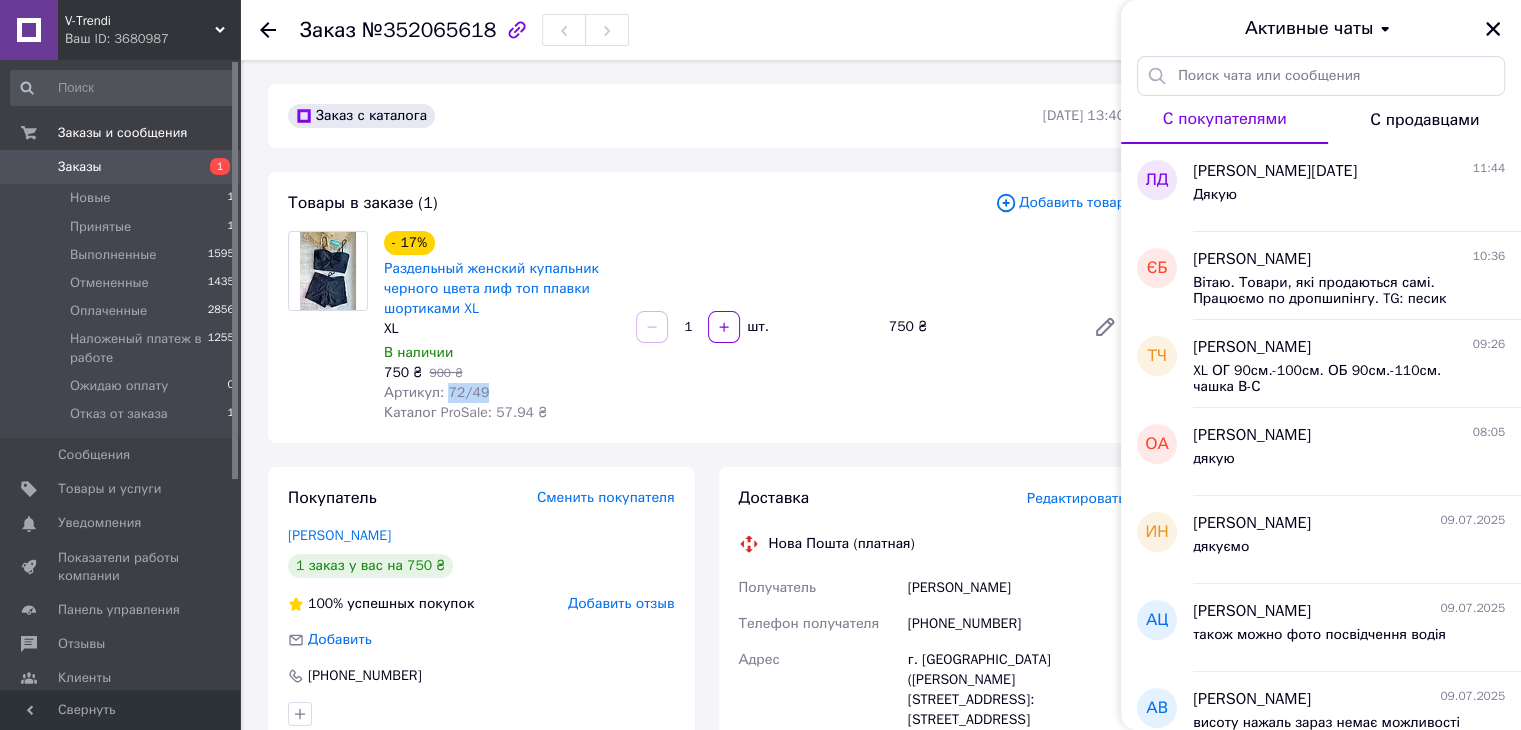 drag, startPoint x: 445, startPoint y: 386, endPoint x: 478, endPoint y: 389, distance: 33.13608 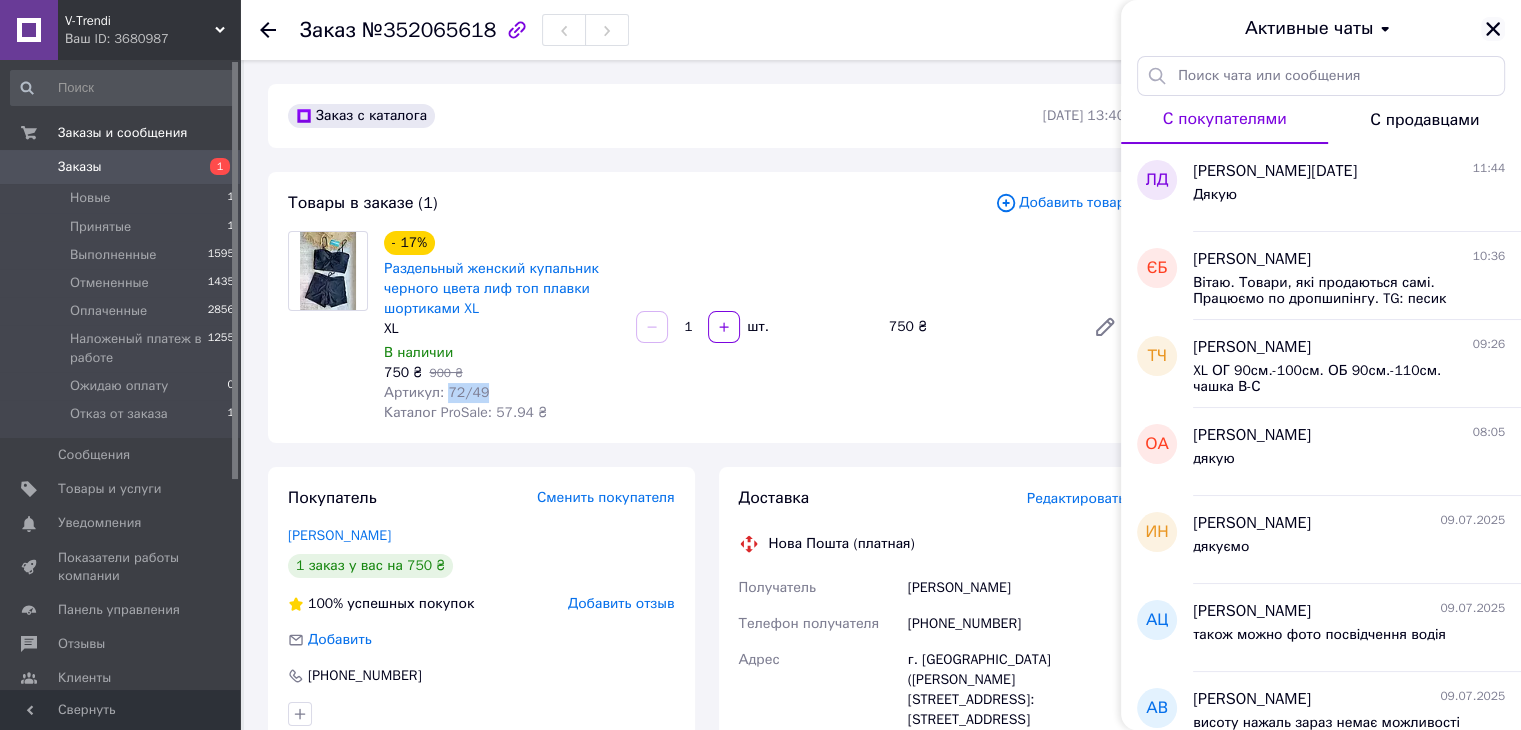 click 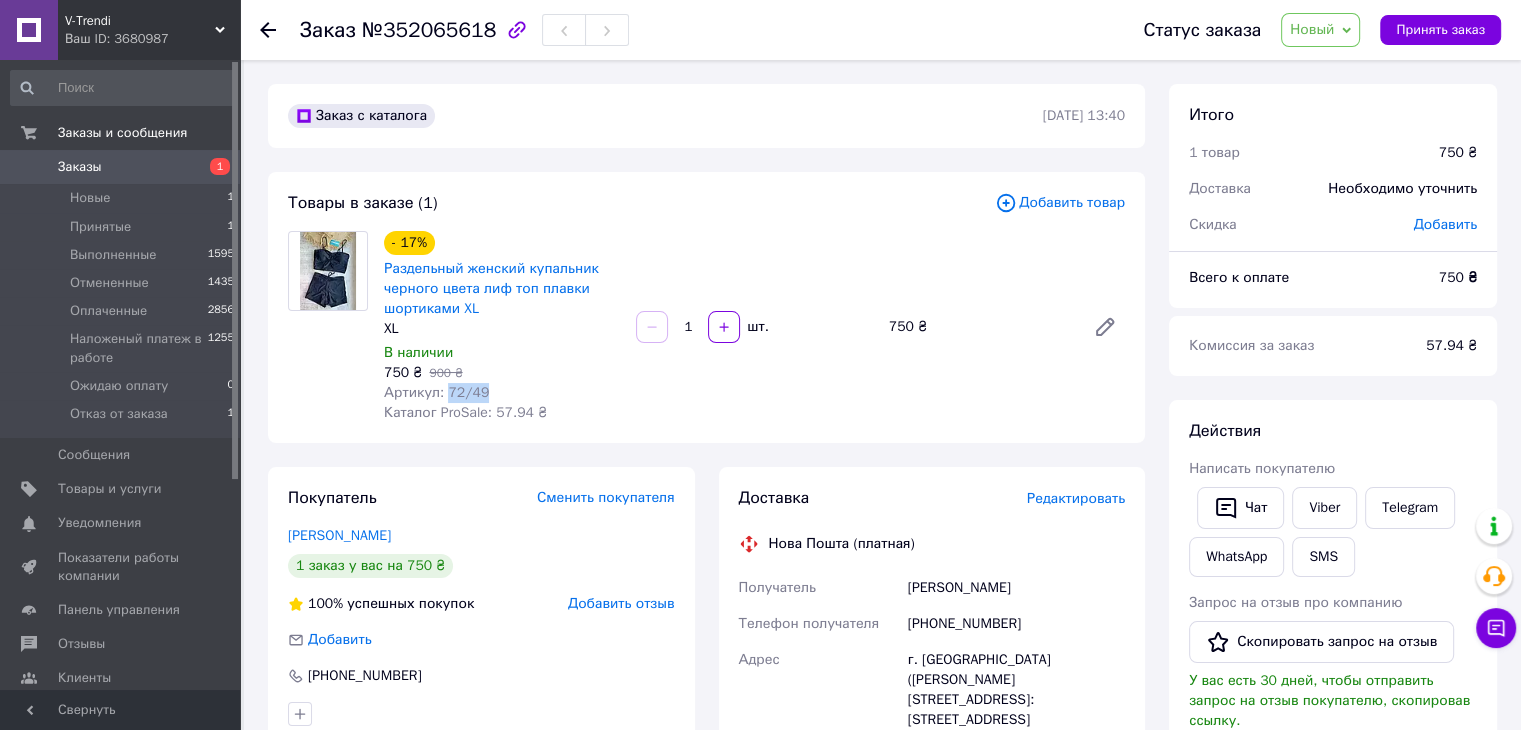 drag, startPoint x: 1319, startPoint y: 22, endPoint x: 1322, endPoint y: 35, distance: 13.341664 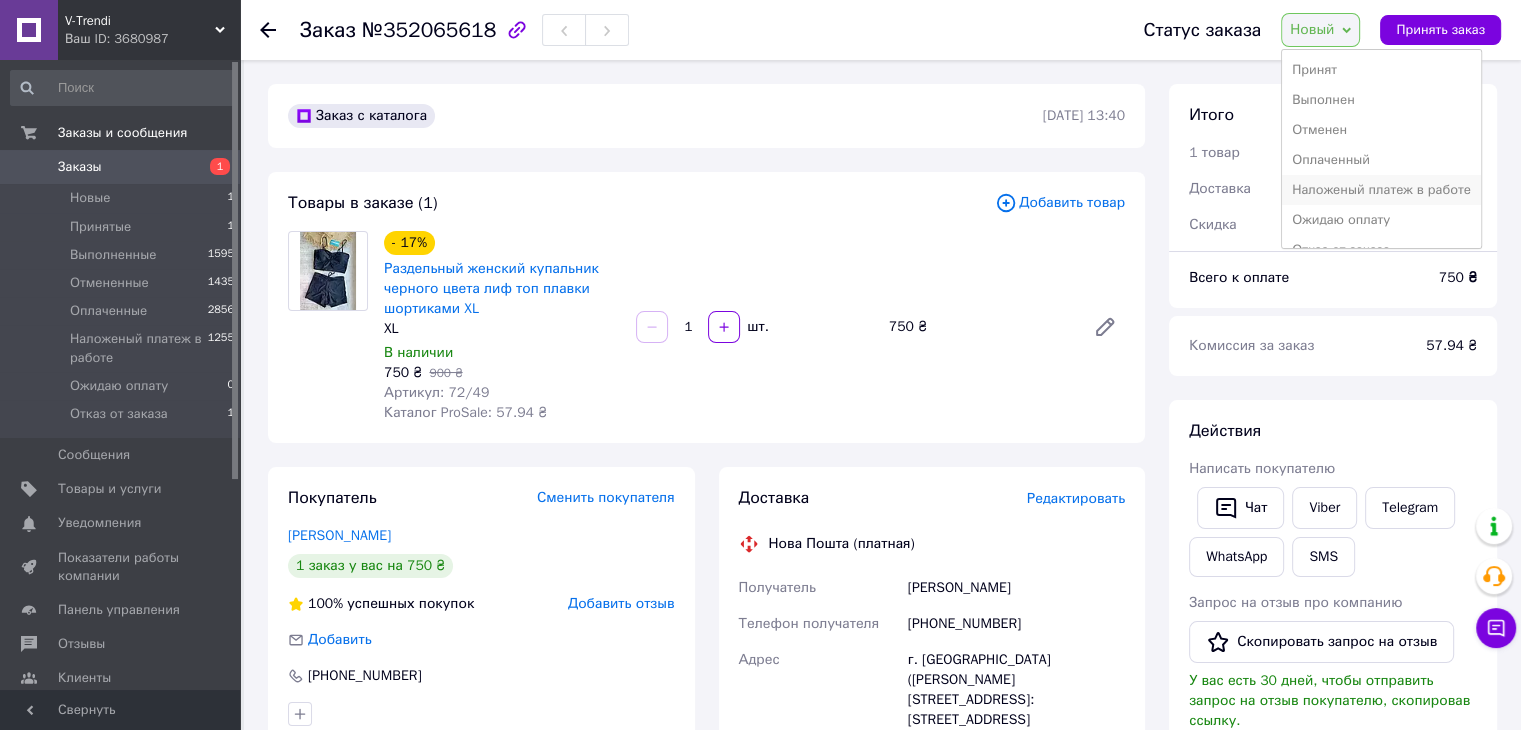 click on "Наложеный платеж в работе" at bounding box center (1381, 190) 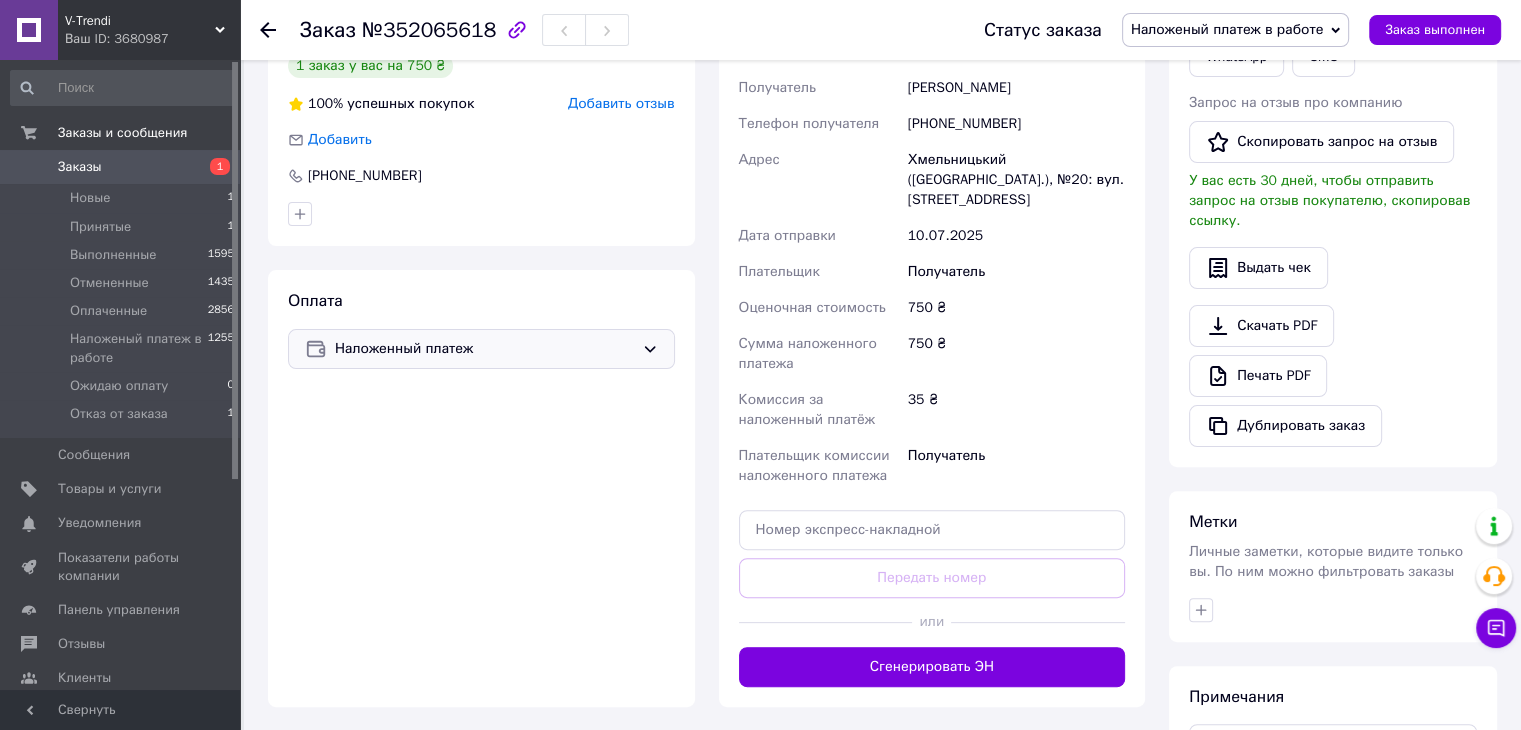 scroll, scrollTop: 100, scrollLeft: 0, axis: vertical 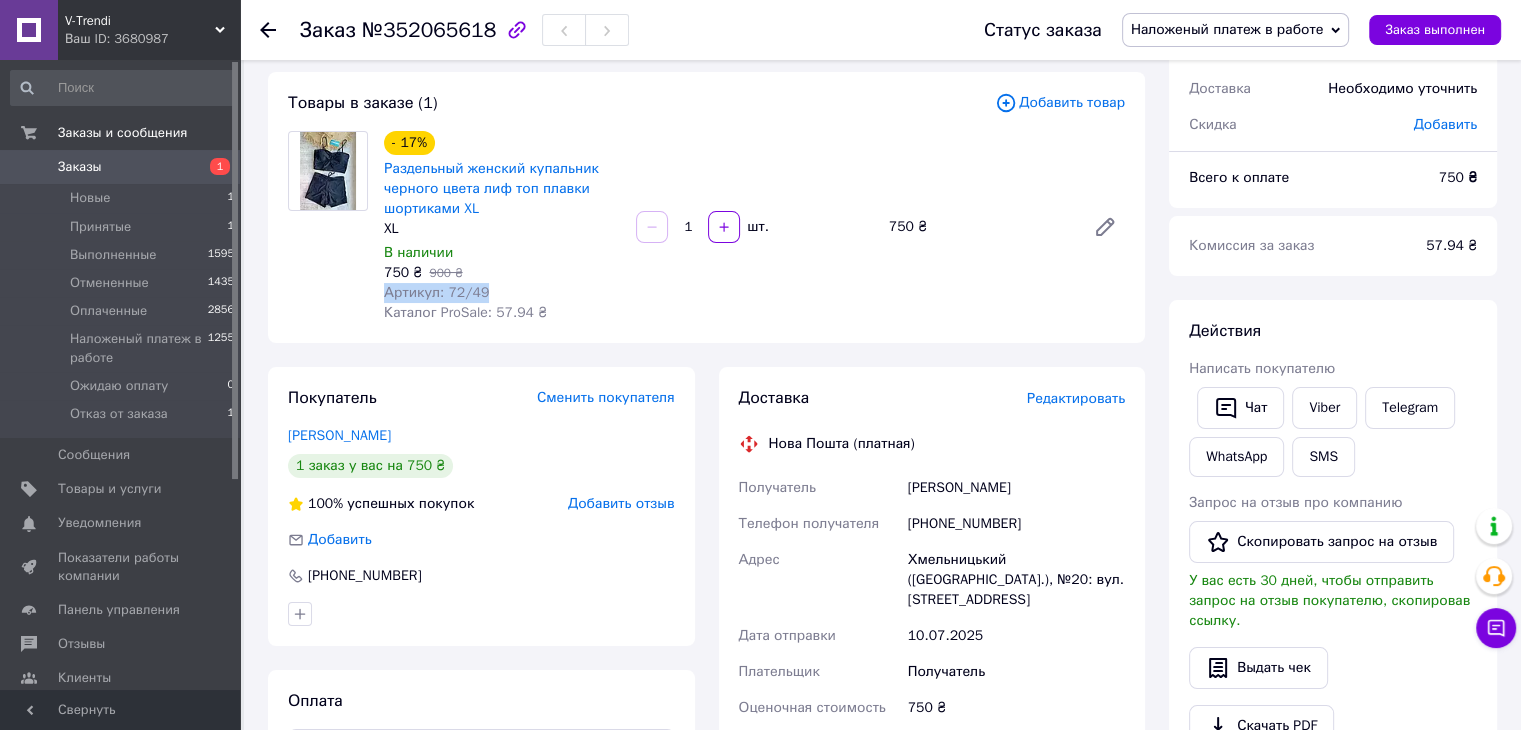 drag, startPoint x: 383, startPoint y: 291, endPoint x: 502, endPoint y: 288, distance: 119.03781 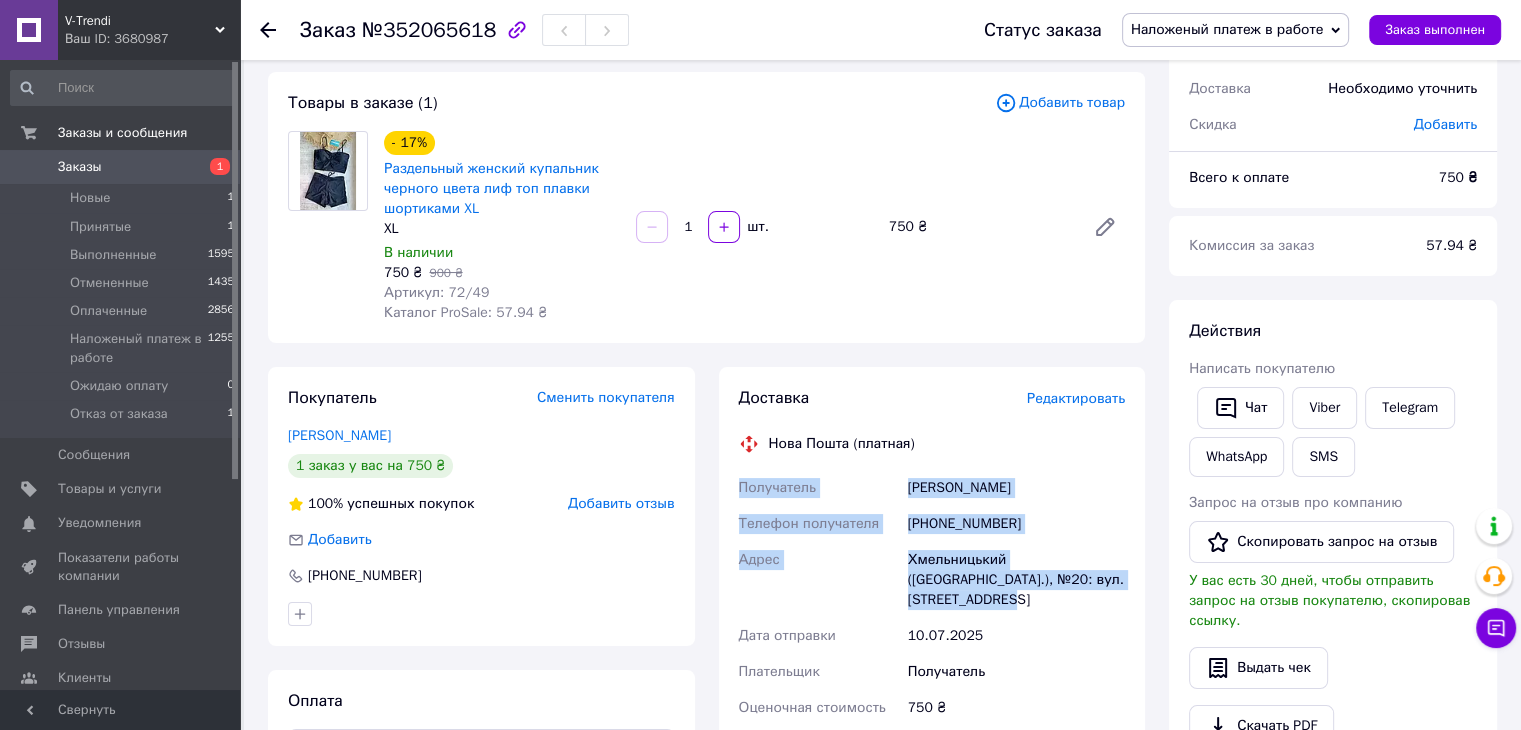 drag, startPoint x: 743, startPoint y: 485, endPoint x: 1022, endPoint y: 598, distance: 301.01495 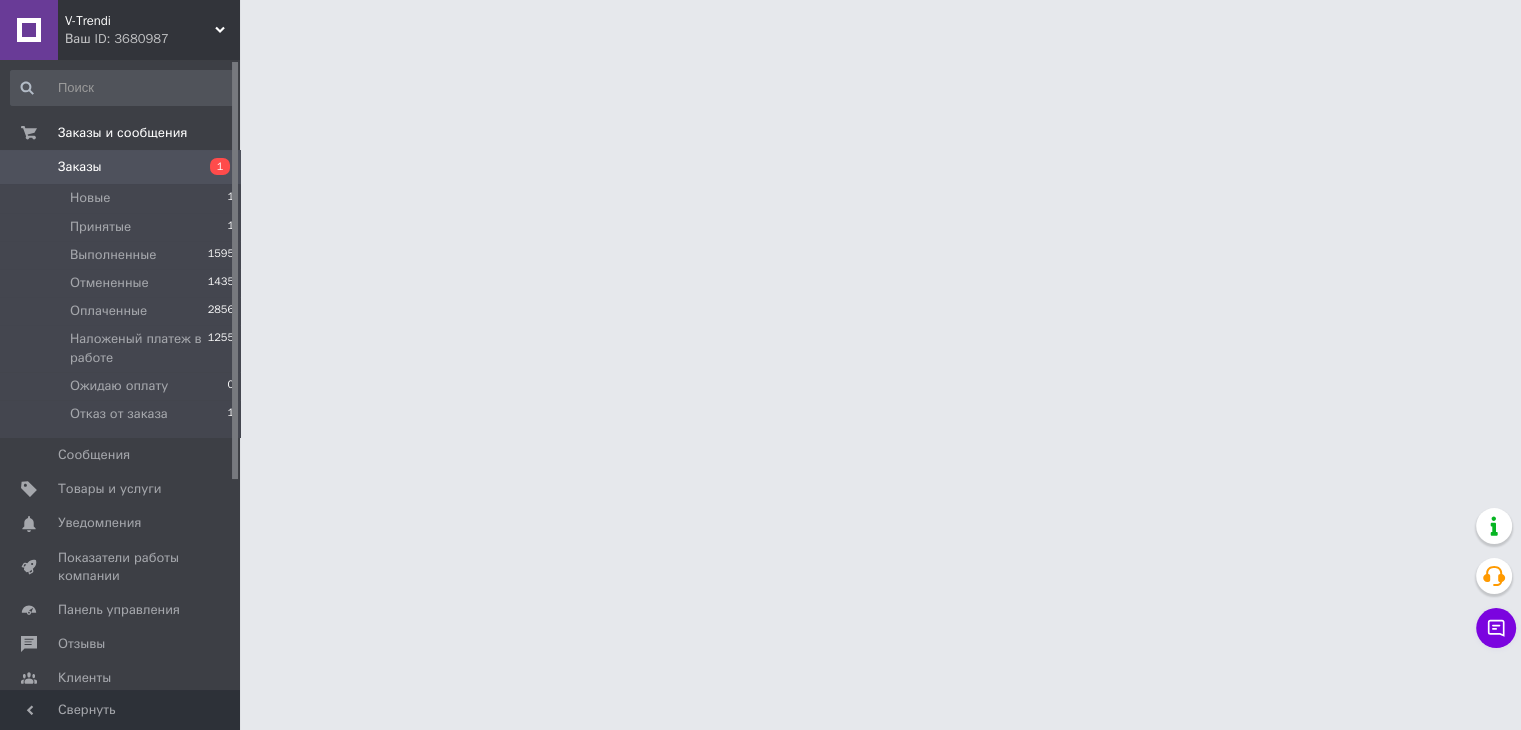 scroll, scrollTop: 0, scrollLeft: 0, axis: both 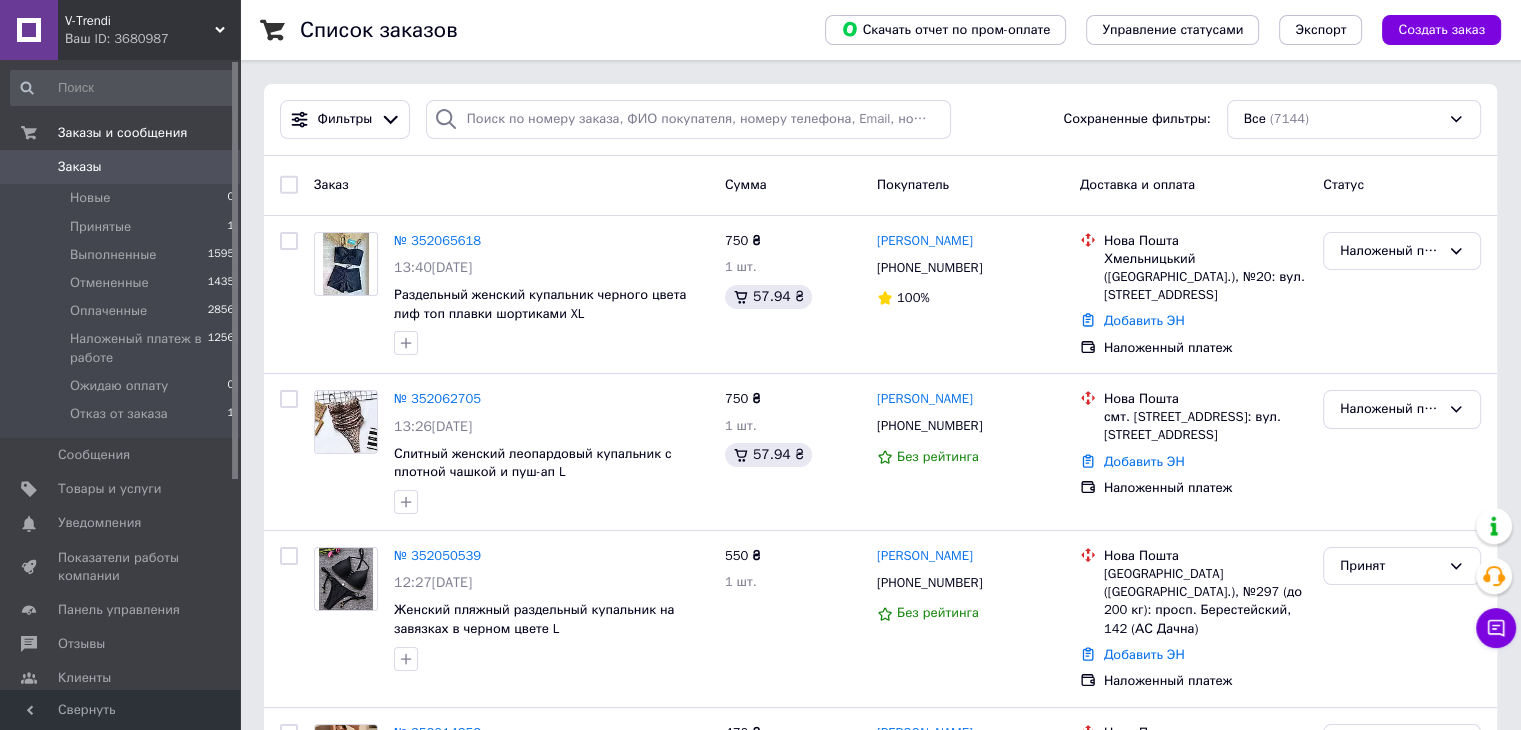 click on "Список заказов   Скачать отчет по пром-оплате Управление статусами Экспорт Создать заказ Фильтры Сохраненные фильтры: Все (7144) Заказ Сумма Покупатель Доставка и оплата Статус № 352065618 13:40[DATE] Раздельный женский купальник черного цвета лиф топ плавки шортиками XL 750 ₴ 1 шт. 57.94 ₴ [PERSON_NAME] [PHONE_NUMBER] 100% [GEOGRAPHIC_DATA] ([GEOGRAPHIC_DATA].), №20: вул. Чорновола, 155/1 Добавить ЭН Наложенный платеж Наложеный платеж в работе № 352062705 13:26[DATE] Слитный женский леопардовый купальник с плотной чашкой и пуш-ап L 750 ₴ 1 шт. 57.94 ₴ [PERSON_NAME] [PHONE_NUMBER] № 352050539" at bounding box center (880, 1897) 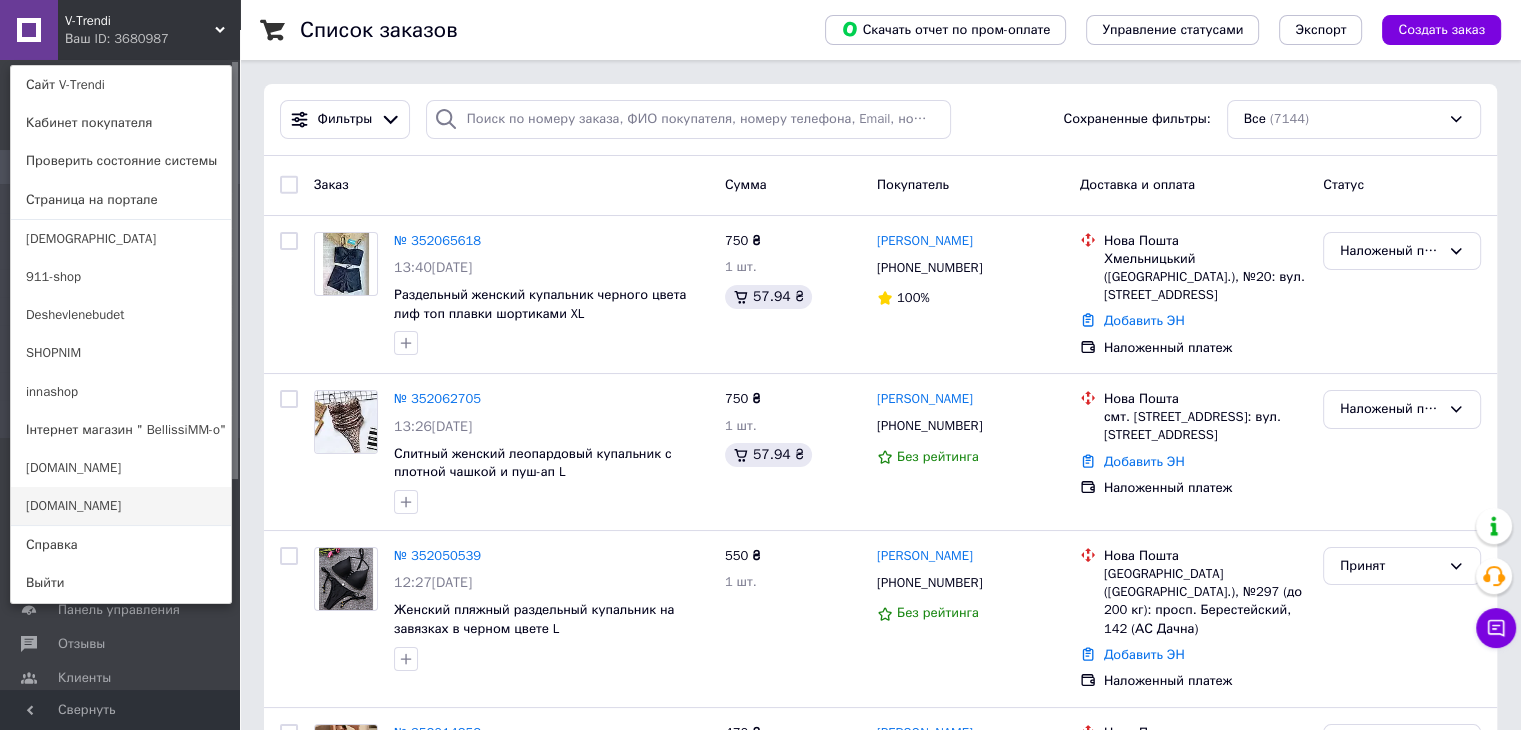 click on "[DOMAIN_NAME]" at bounding box center (121, 506) 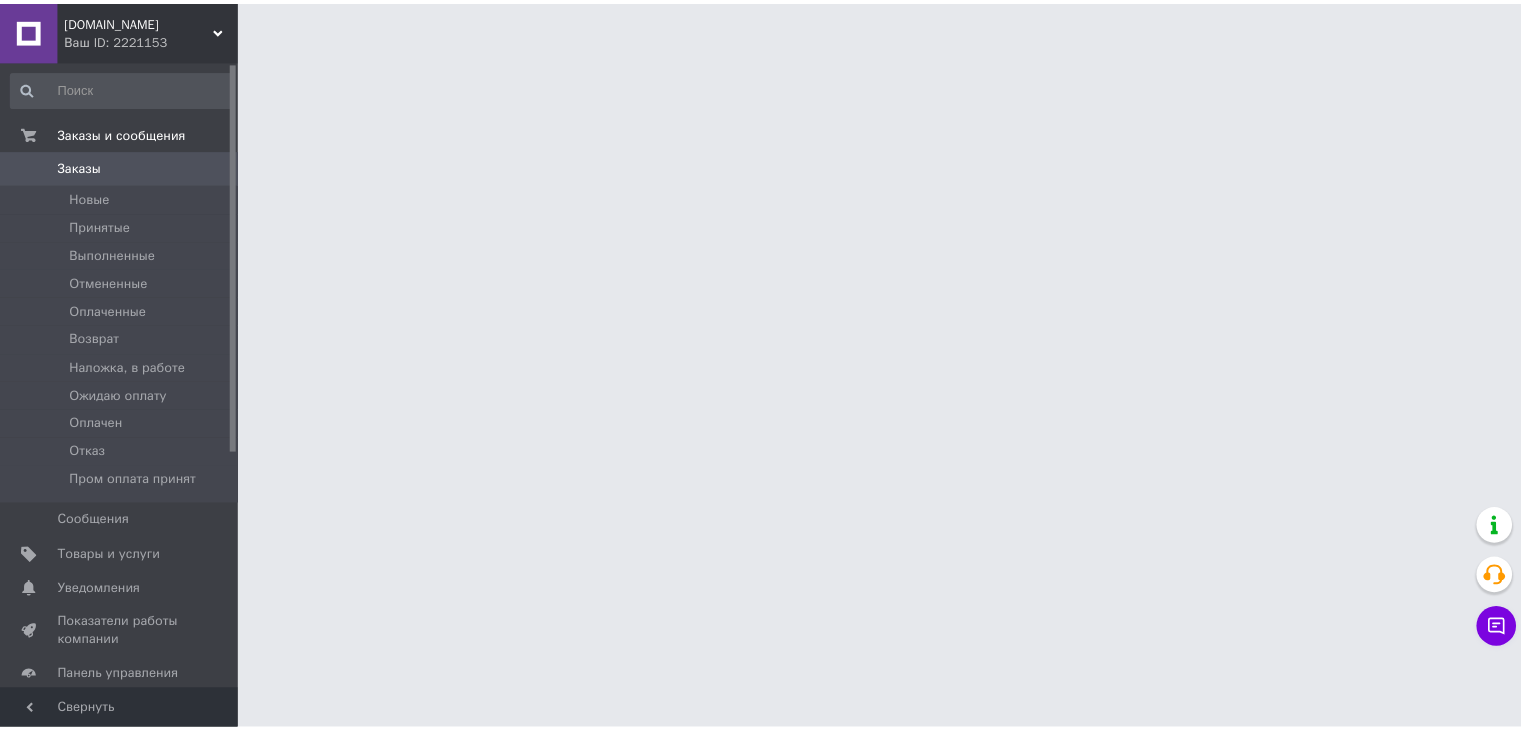 scroll, scrollTop: 0, scrollLeft: 0, axis: both 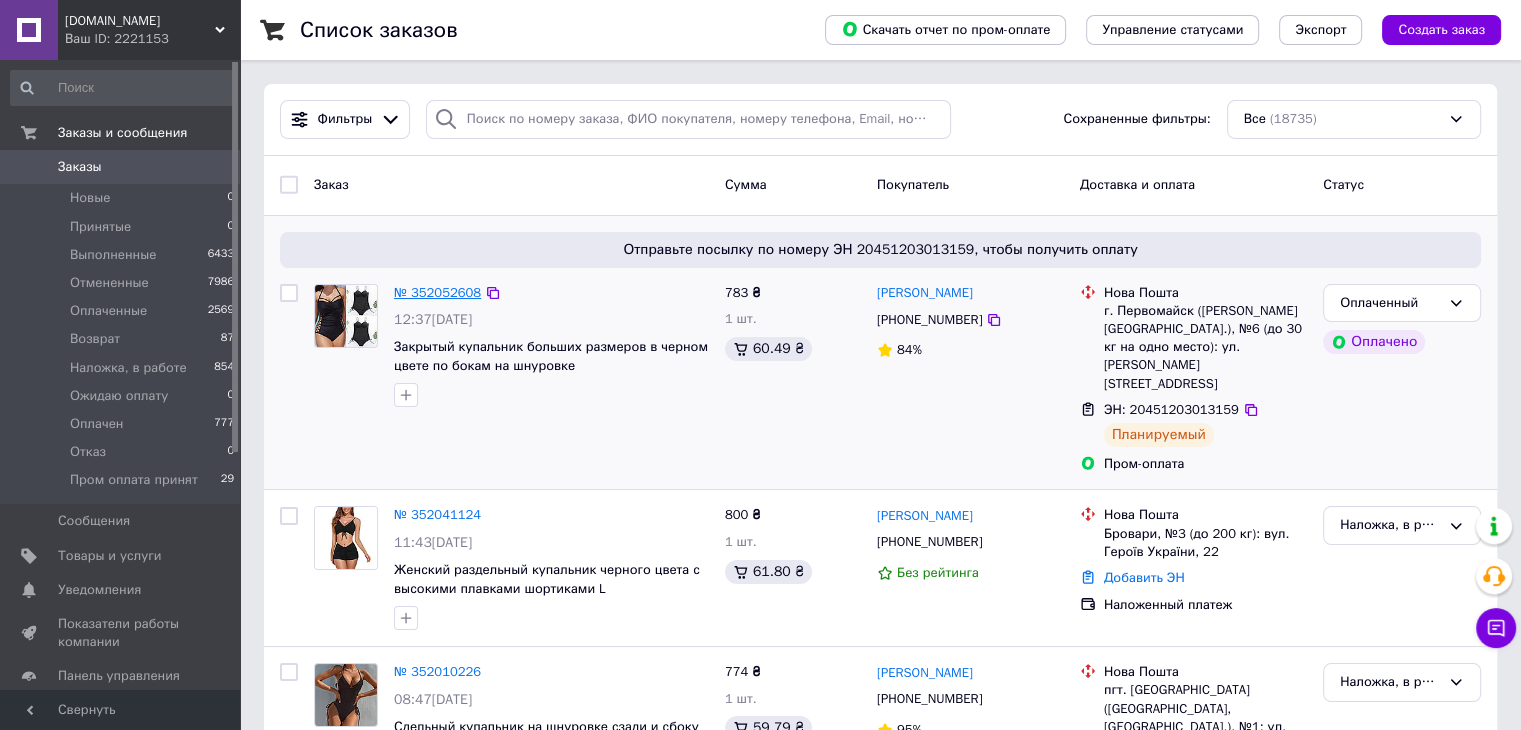 click on "№ 352052608" at bounding box center [437, 292] 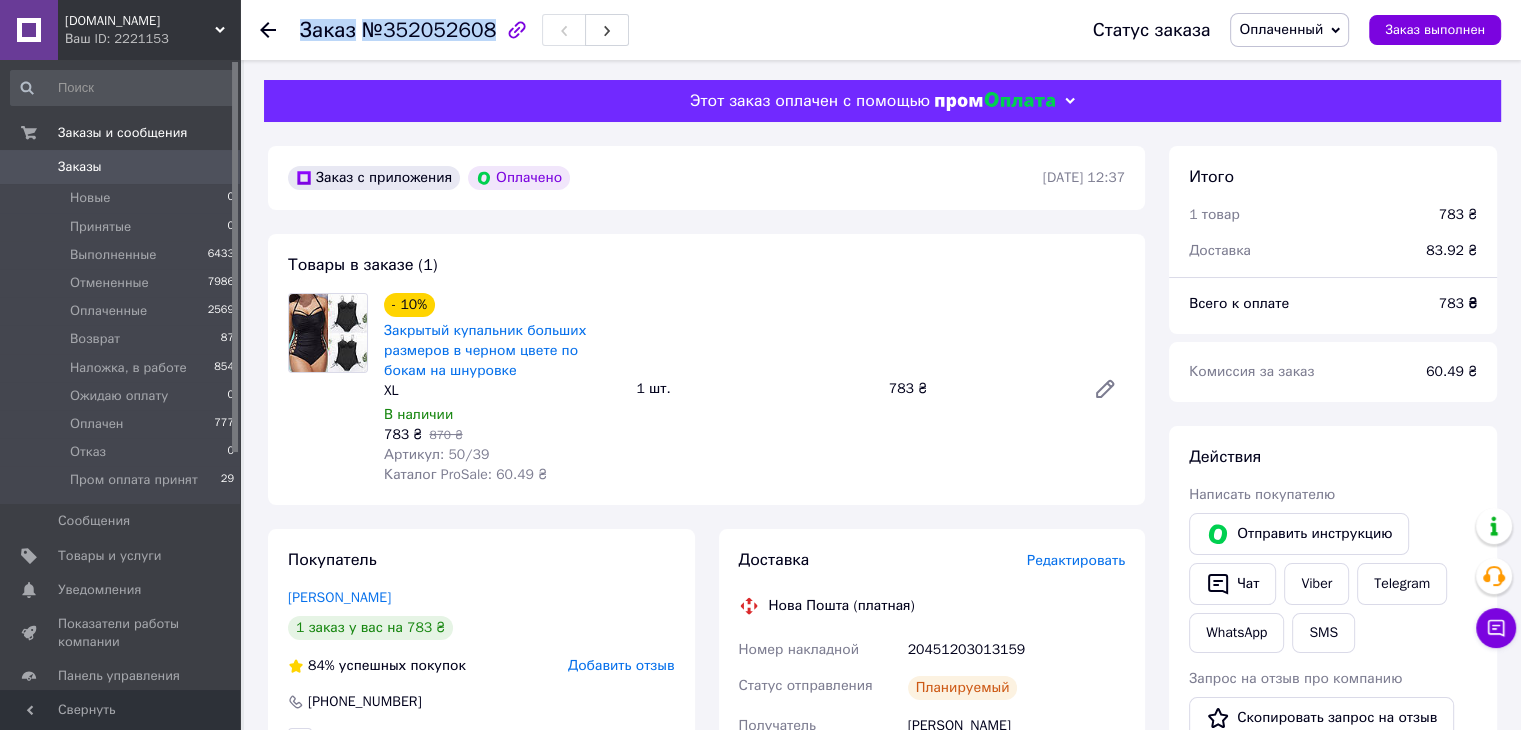 drag, startPoint x: 302, startPoint y: 21, endPoint x: 481, endPoint y: 37, distance: 179.71365 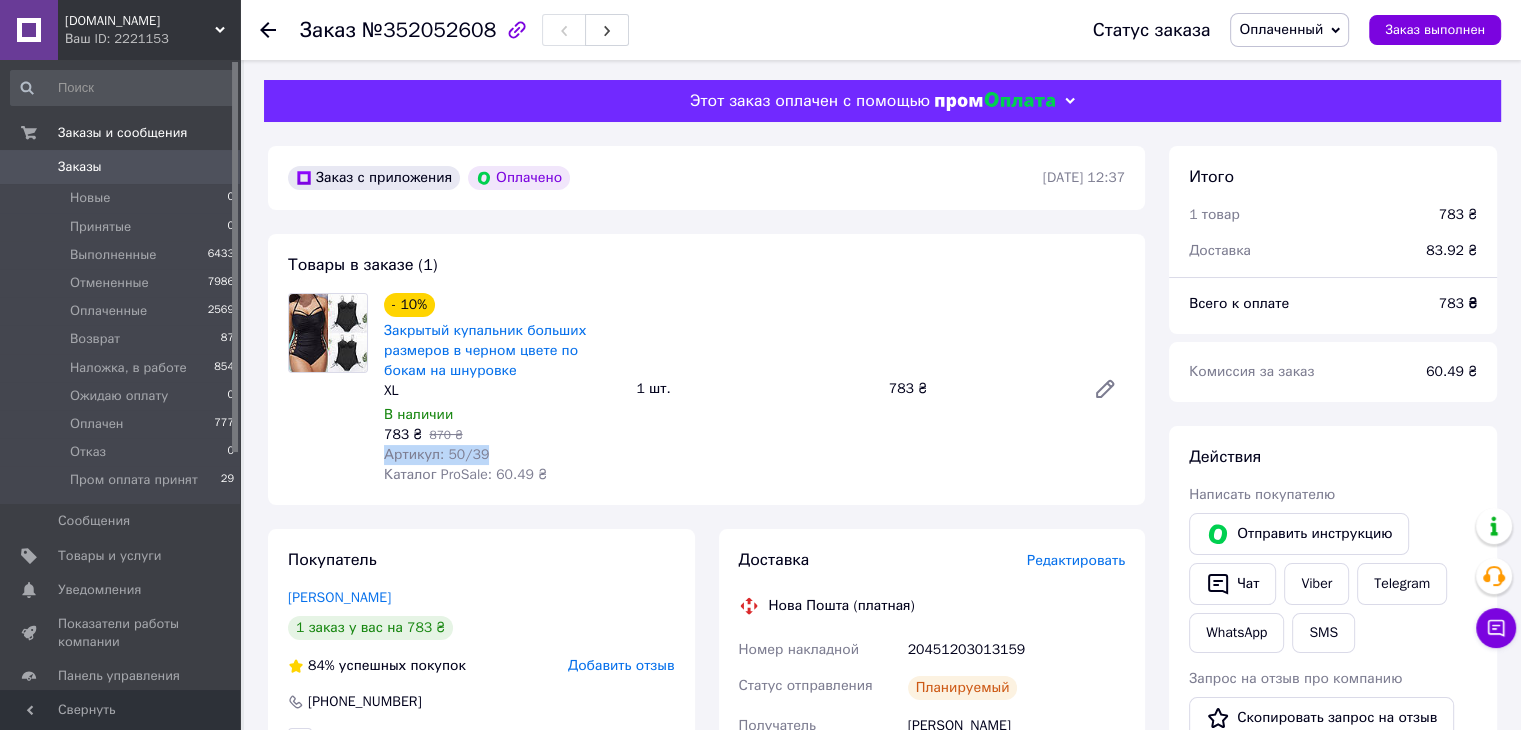 drag, startPoint x: 384, startPoint y: 453, endPoint x: 520, endPoint y: 289, distance: 213.05399 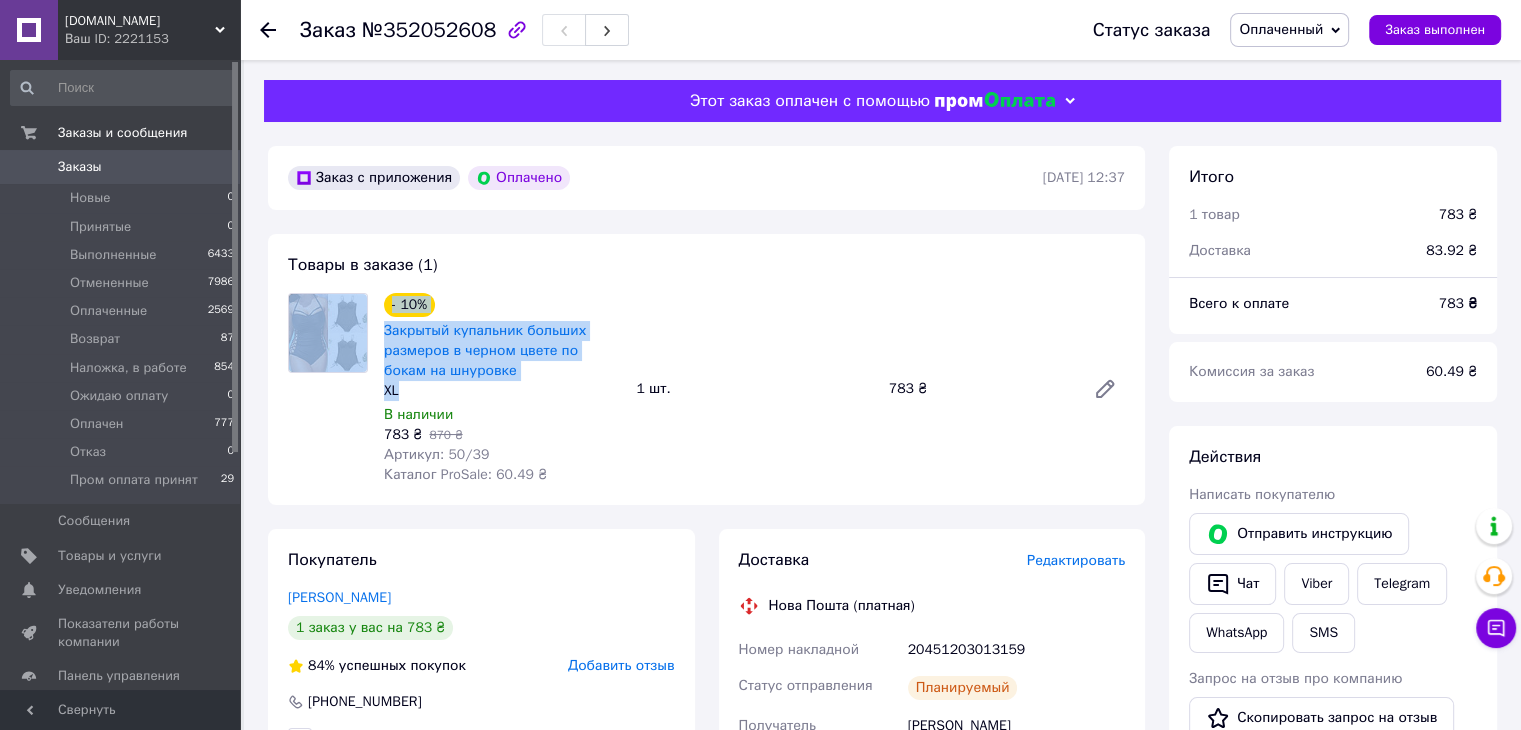 drag, startPoint x: 400, startPoint y: 389, endPoint x: 375, endPoint y: 390, distance: 25.019993 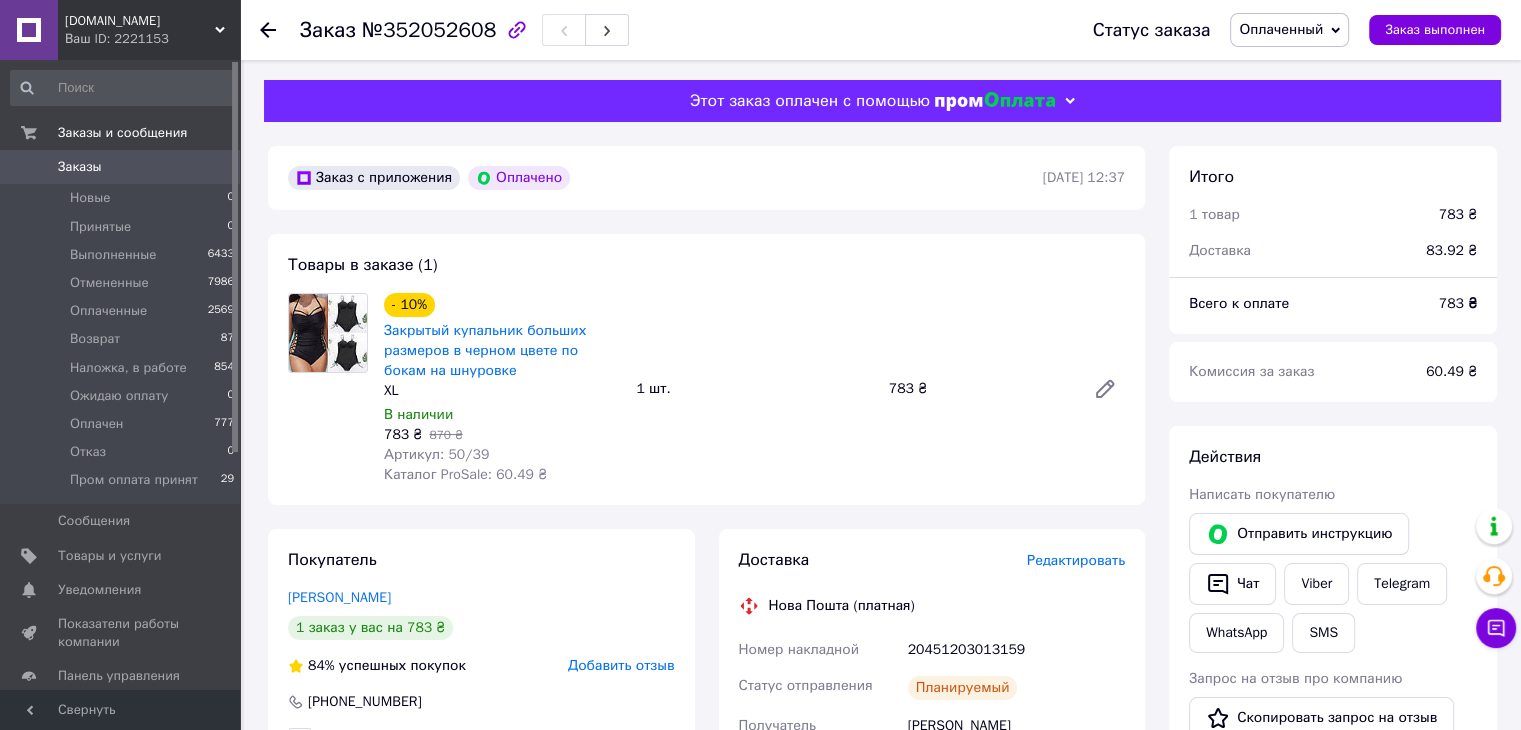 drag, startPoint x: 436, startPoint y: 409, endPoint x: 425, endPoint y: 397, distance: 16.27882 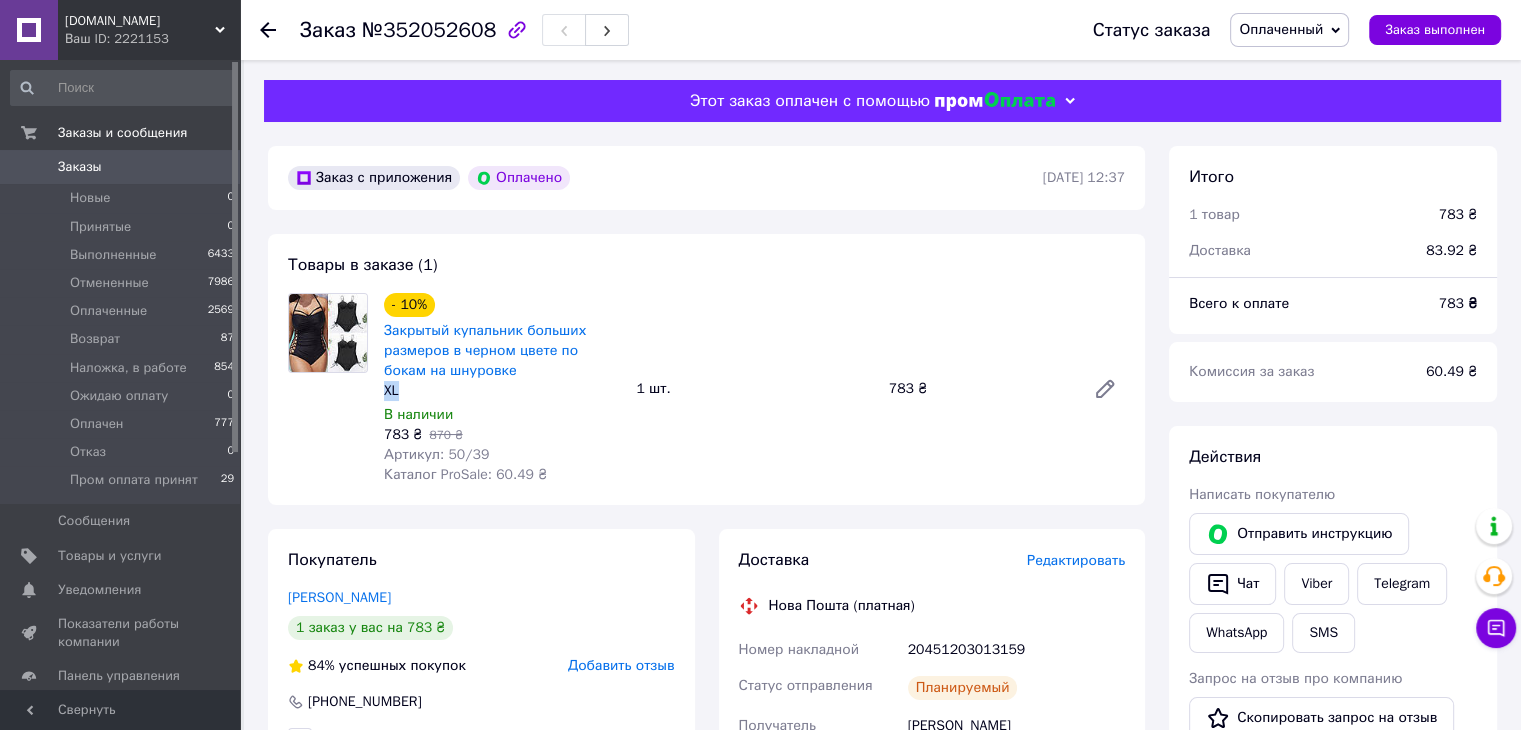 drag, startPoint x: 400, startPoint y: 388, endPoint x: 377, endPoint y: 385, distance: 23.194826 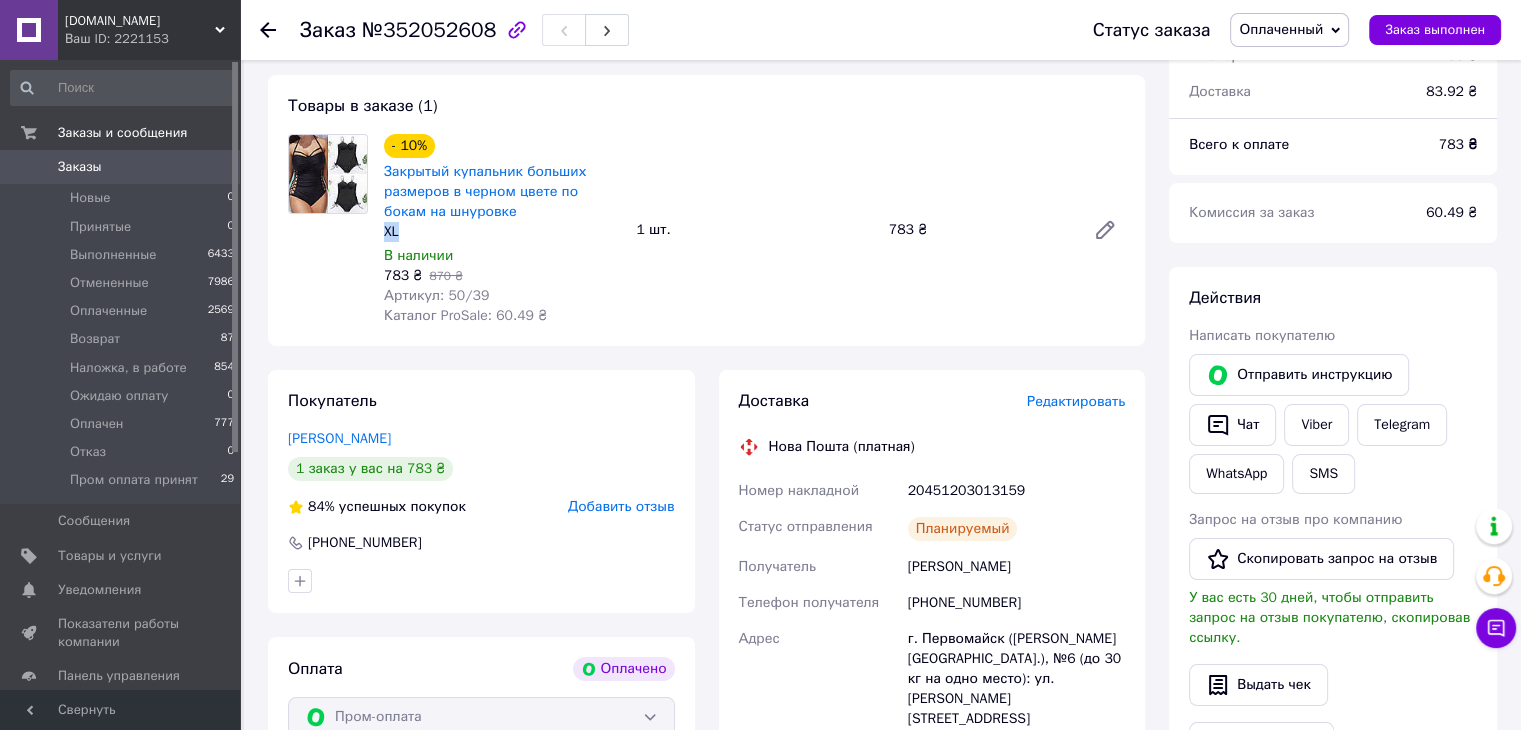 scroll, scrollTop: 200, scrollLeft: 0, axis: vertical 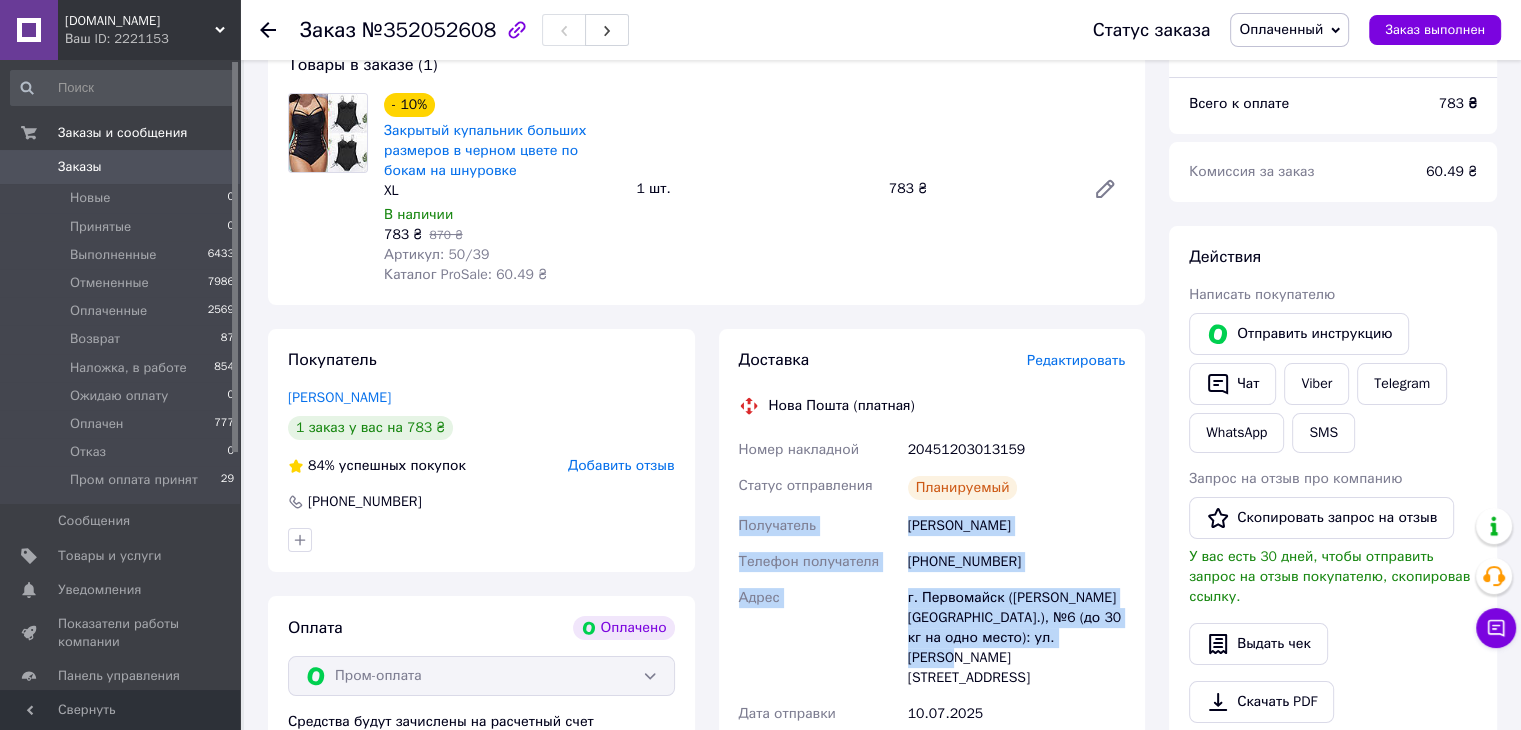 drag, startPoint x: 739, startPoint y: 524, endPoint x: 1124, endPoint y: 645, distance: 403.5666 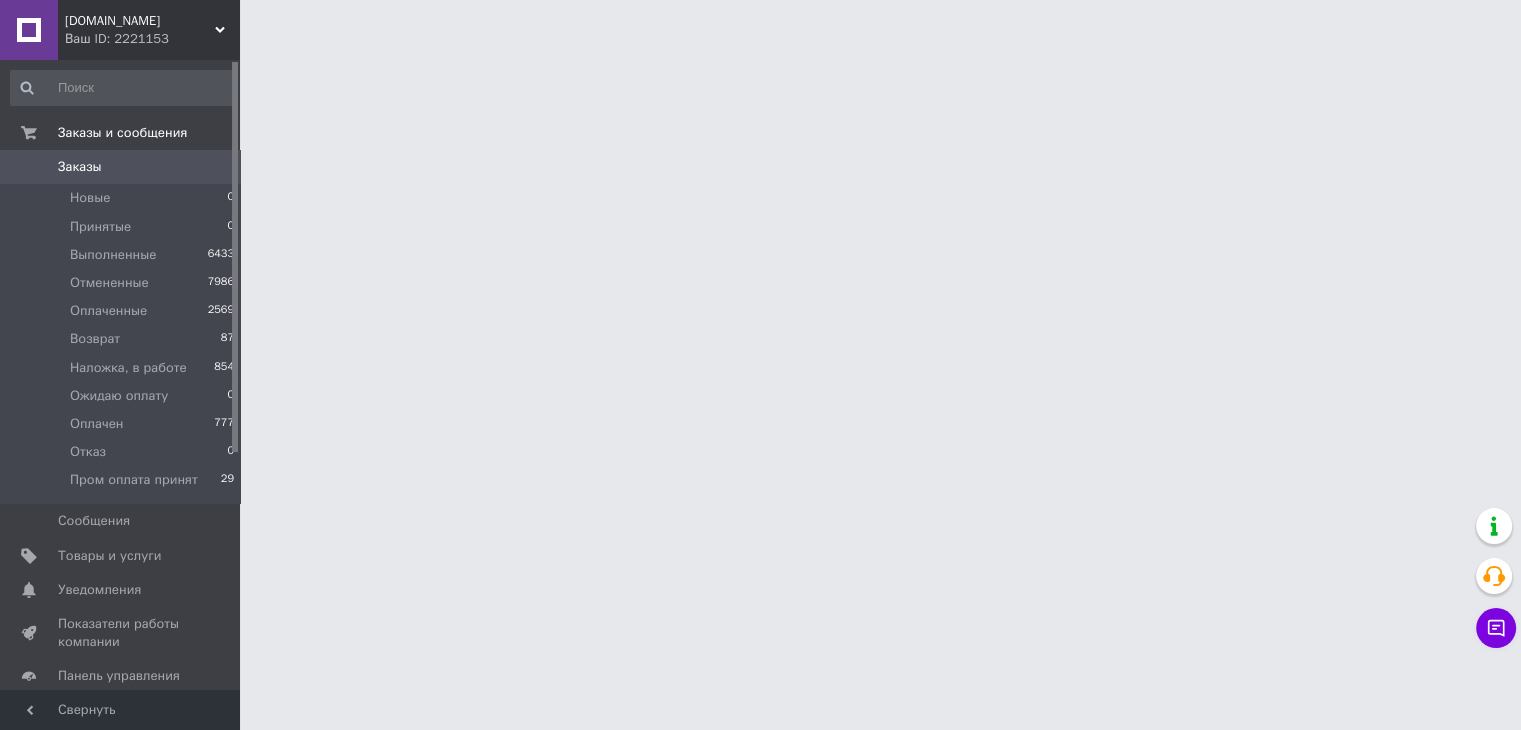 scroll, scrollTop: 0, scrollLeft: 0, axis: both 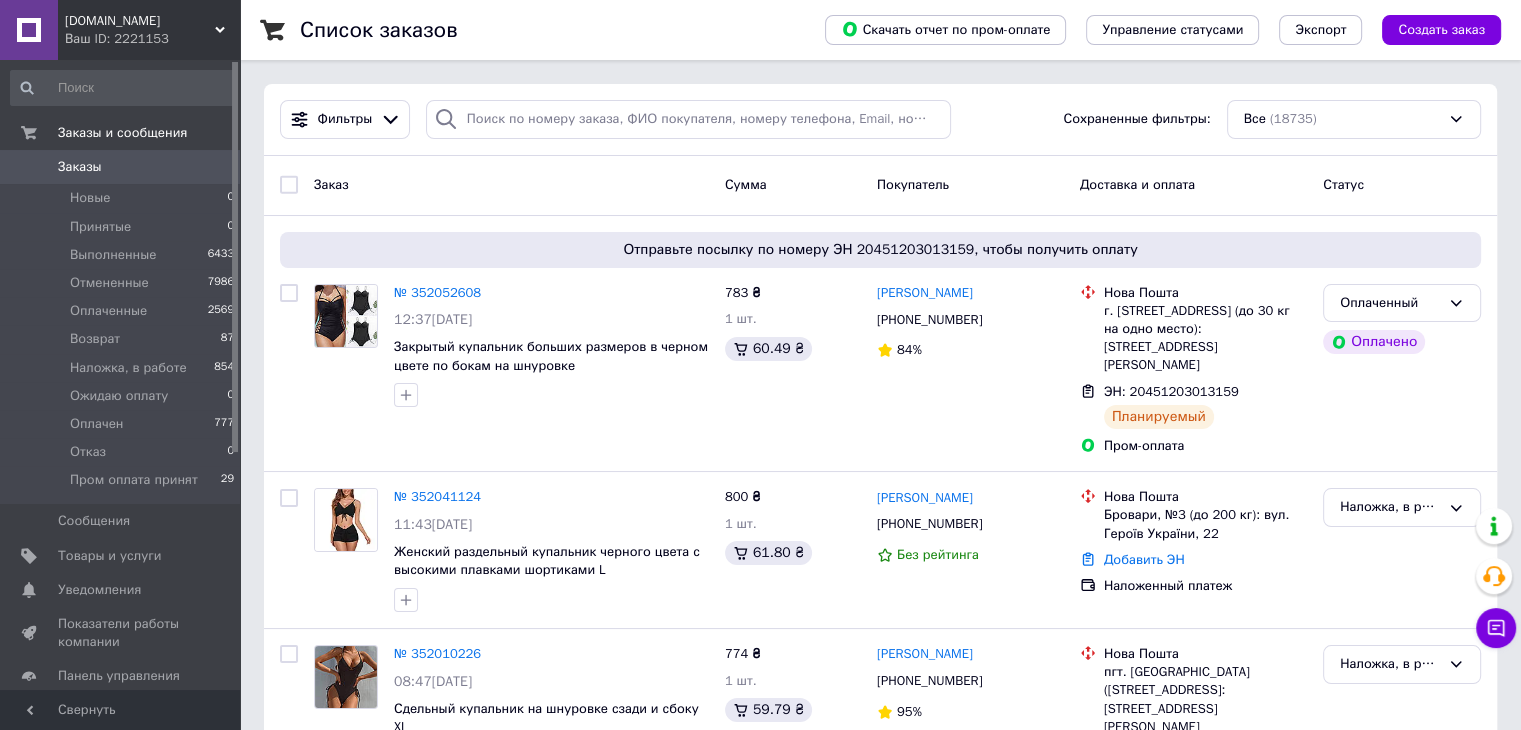 click on "Ваш ID: 2221153" at bounding box center (152, 39) 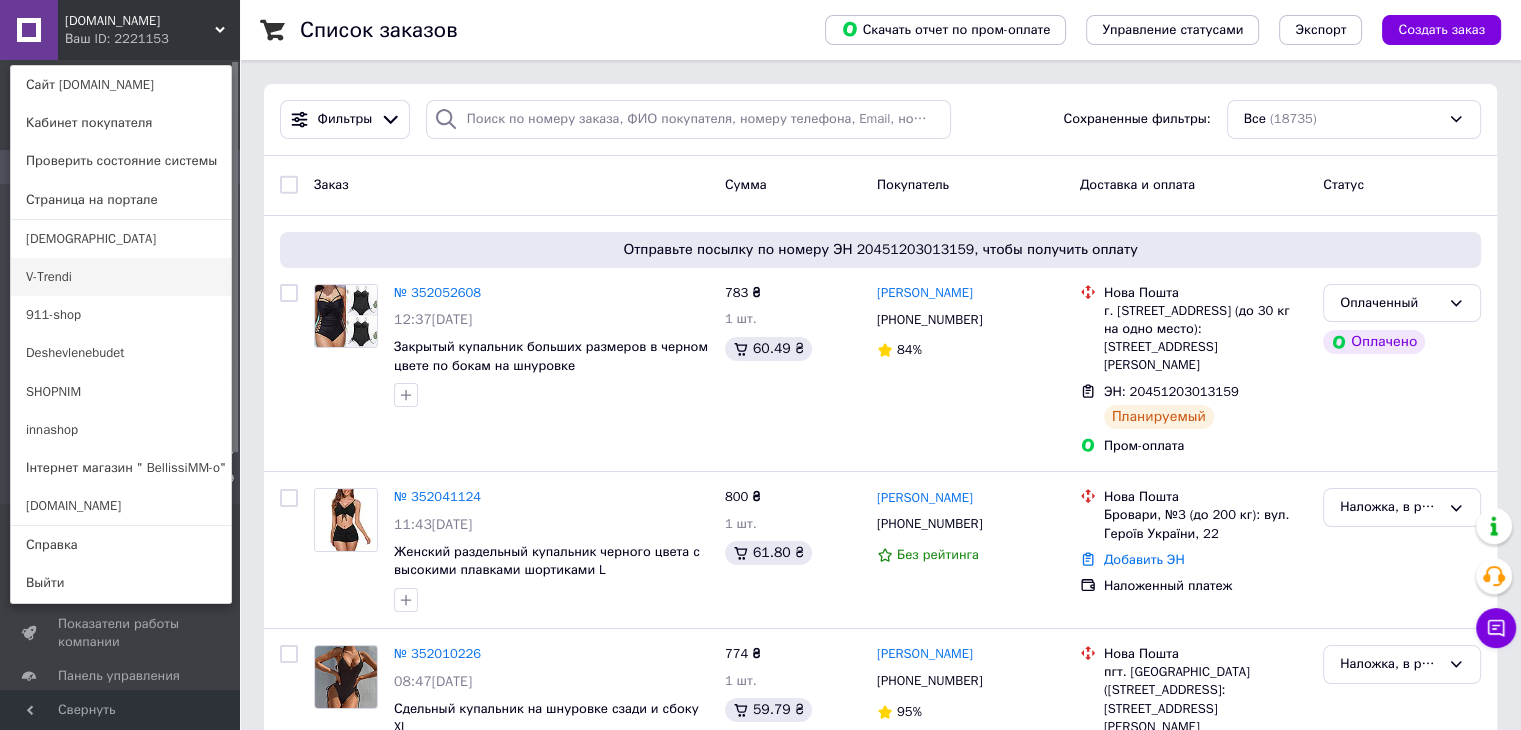 click on "V-Trendi" at bounding box center [121, 277] 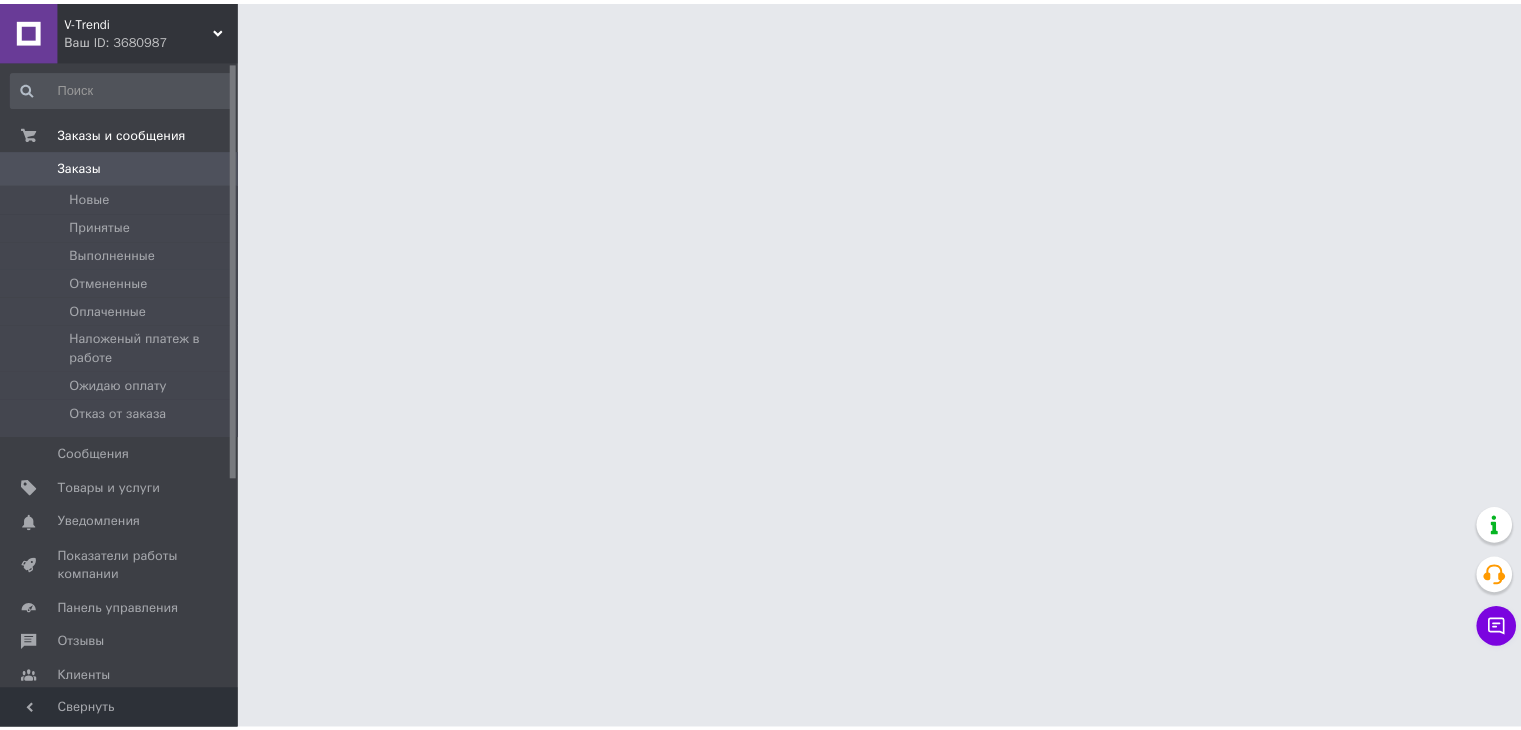 scroll, scrollTop: 0, scrollLeft: 0, axis: both 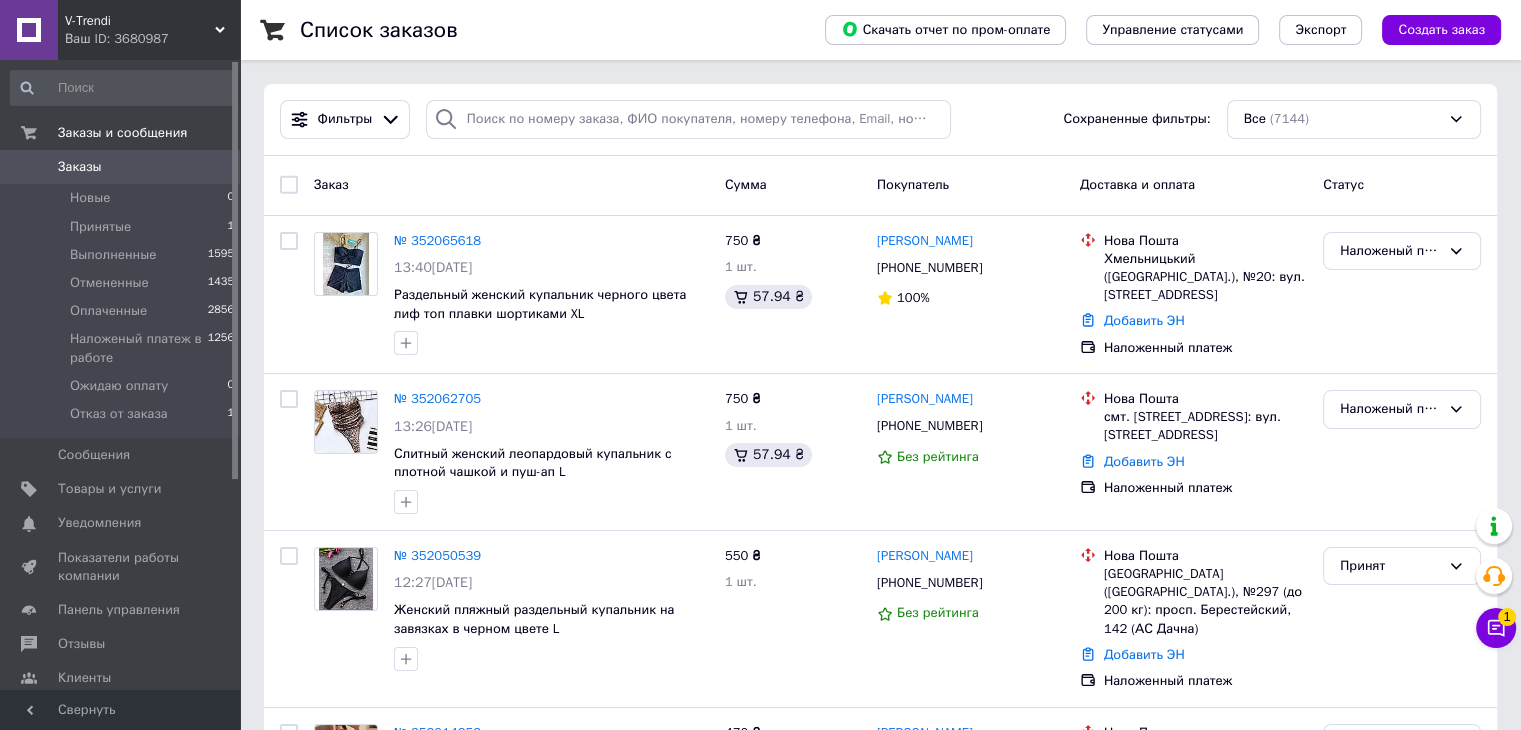 click on "V-Trendi" at bounding box center (140, 21) 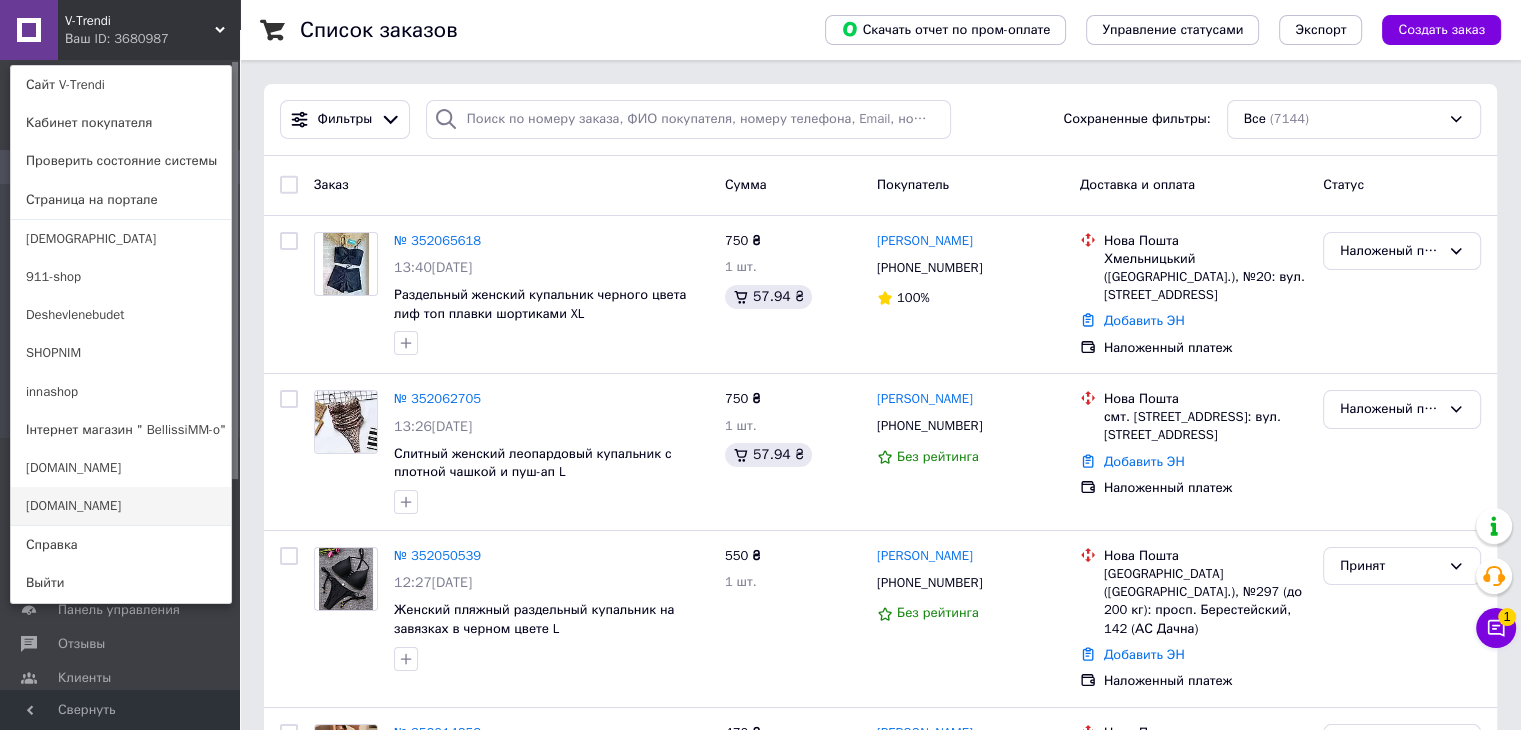 click on "[DOMAIN_NAME]" at bounding box center (121, 506) 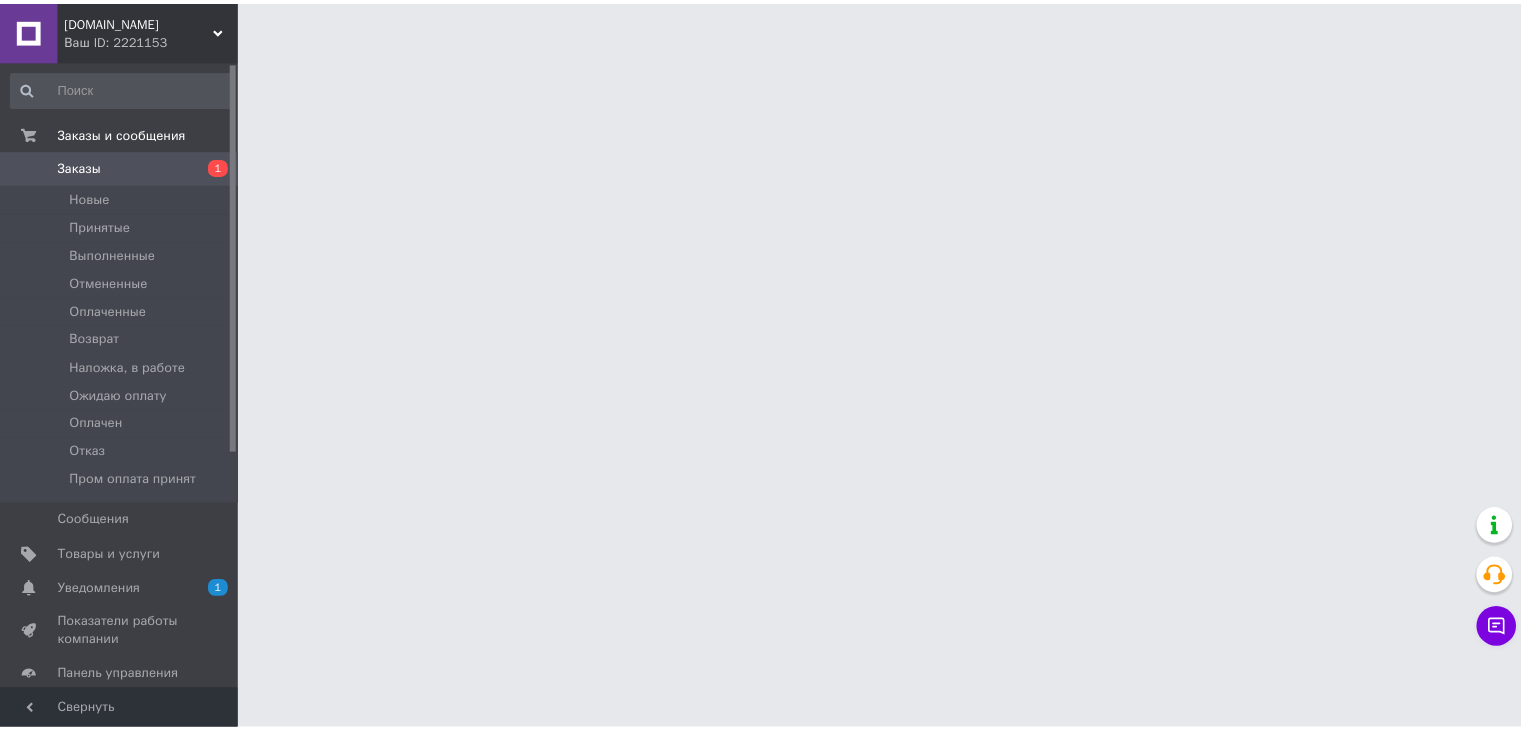 scroll, scrollTop: 0, scrollLeft: 0, axis: both 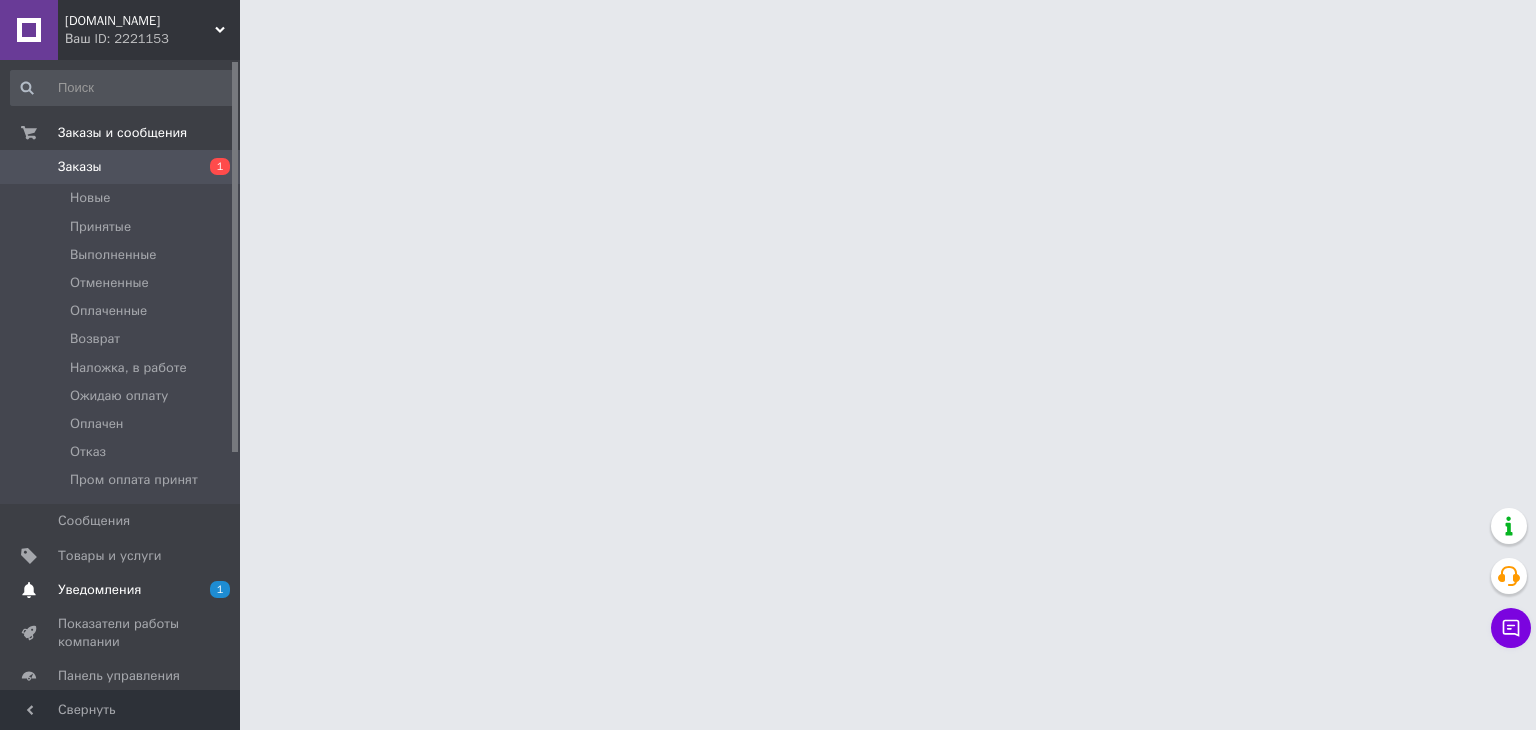 click on "Уведомления" at bounding box center [99, 590] 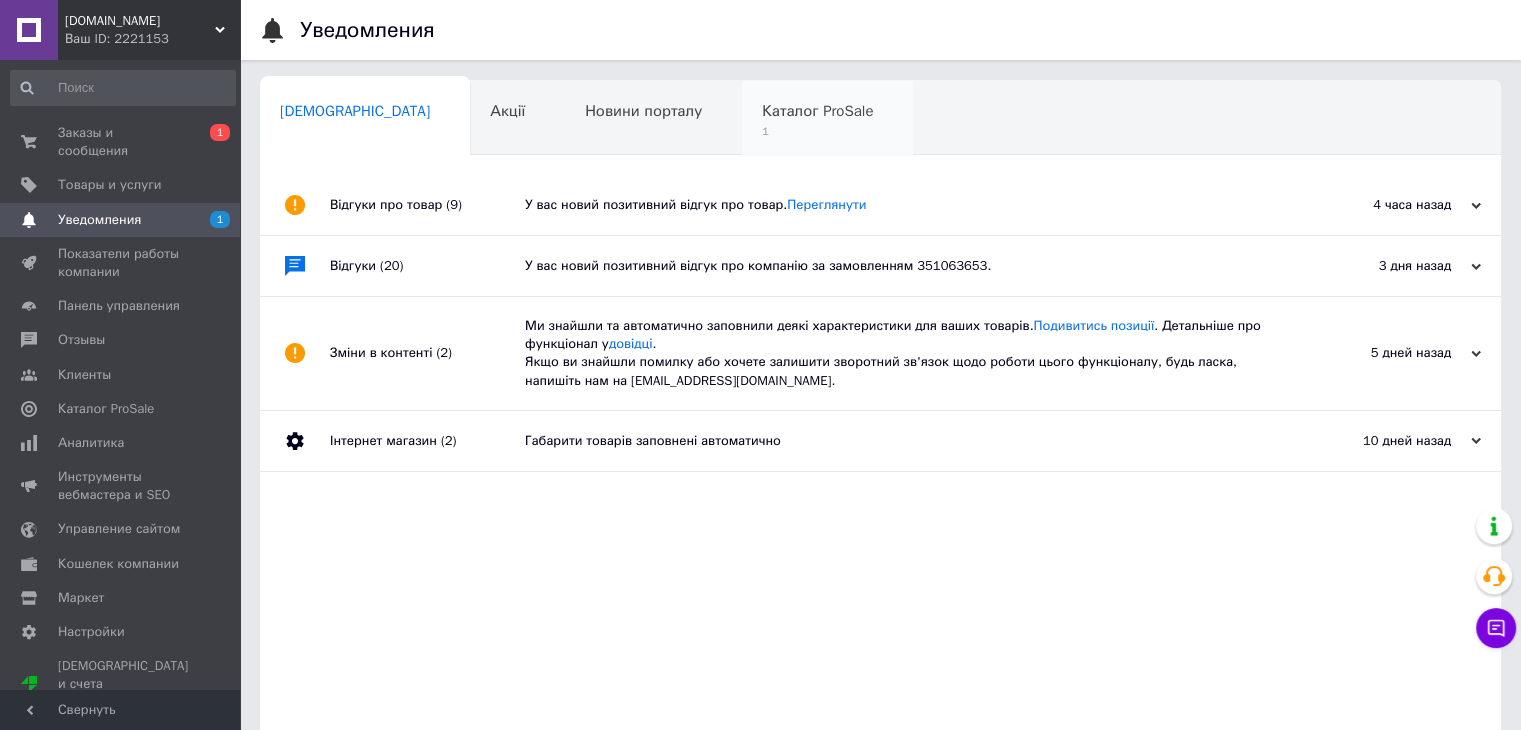click on "Каталог ProSale" at bounding box center (817, 111) 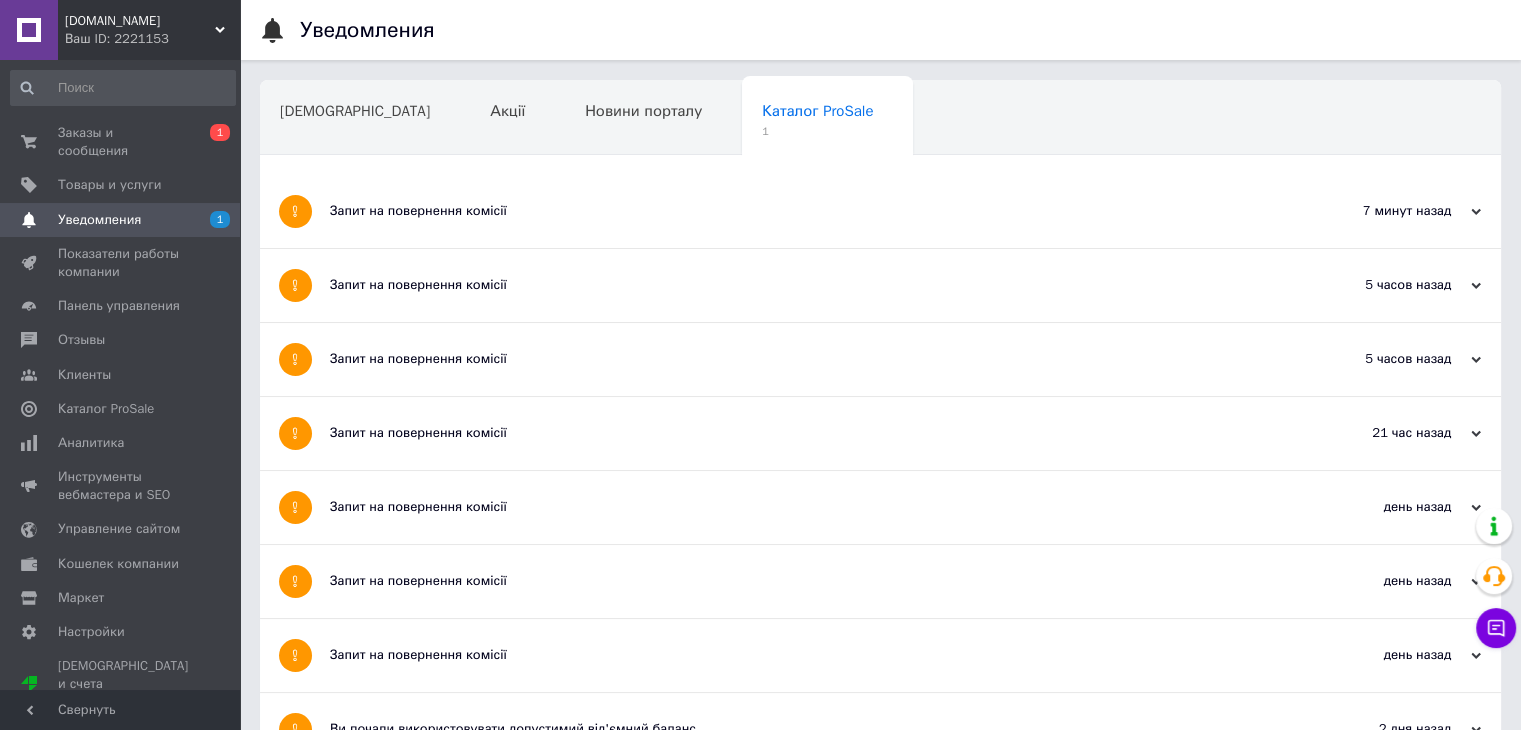 click on "Запит на повернення комісії" at bounding box center [805, 211] 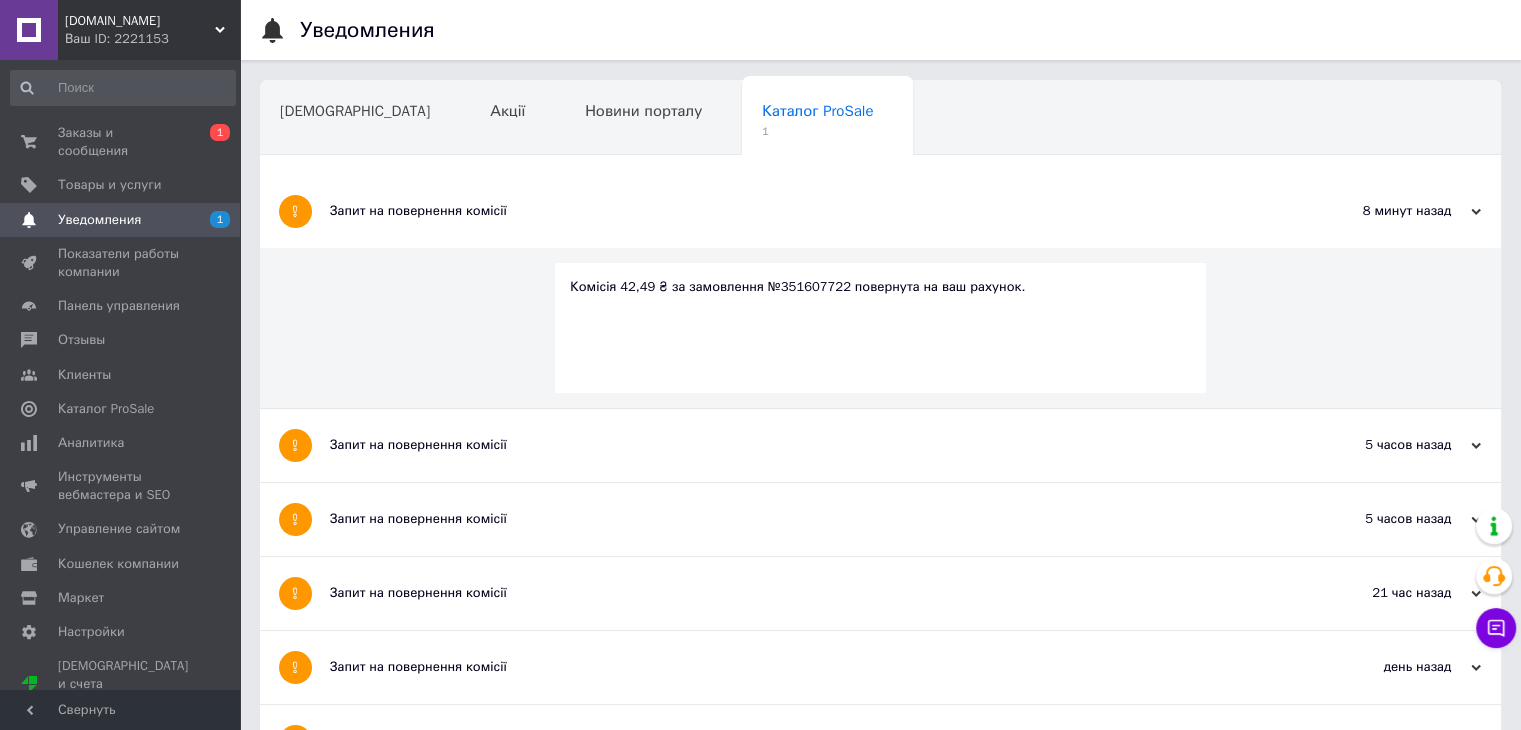click on "Комісія 42,49 ₴ за замовлення №351607722 повернута на ваш рахунок." at bounding box center (880, 287) 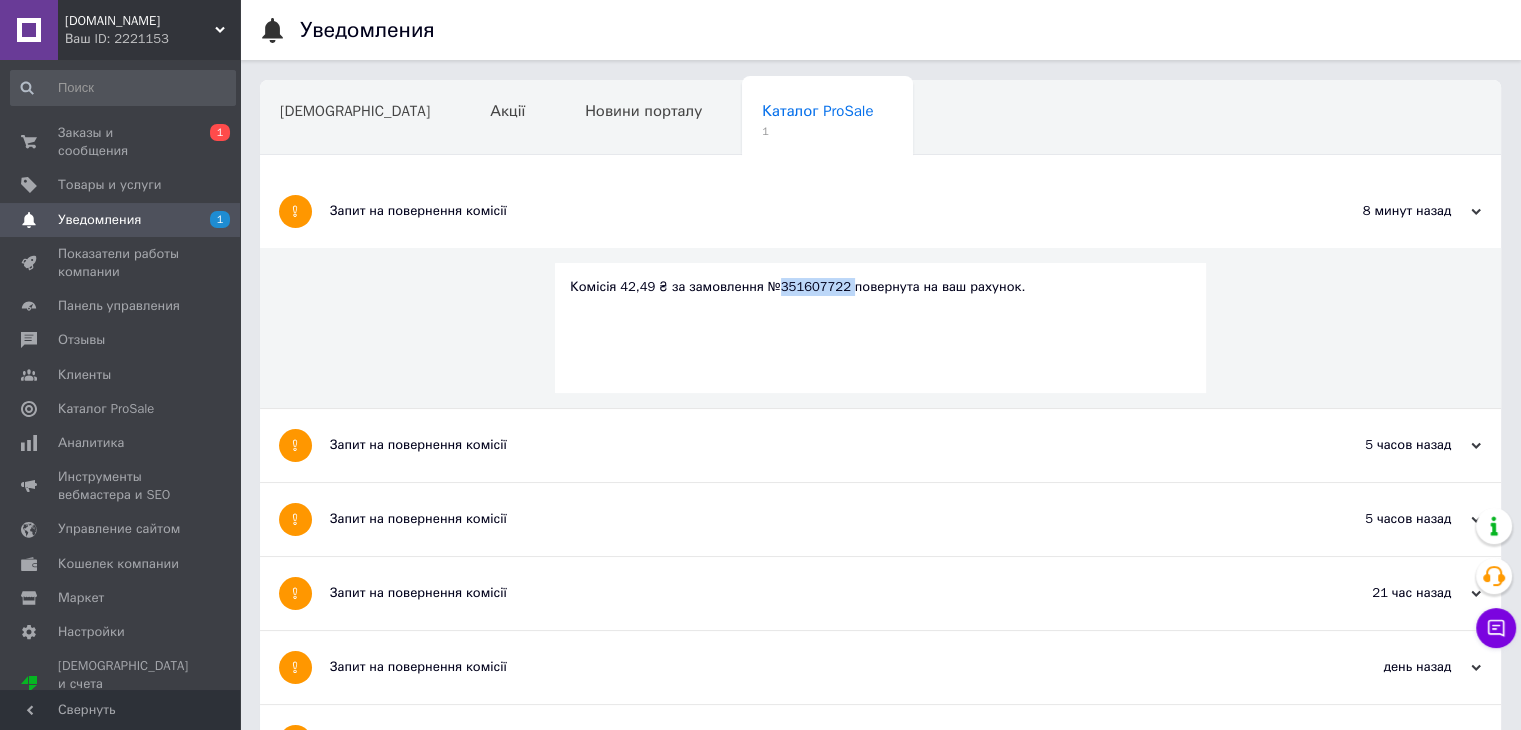click on "Комісія 42,49 ₴ за замовлення №351607722 повернута на ваш рахунок." at bounding box center [880, 287] 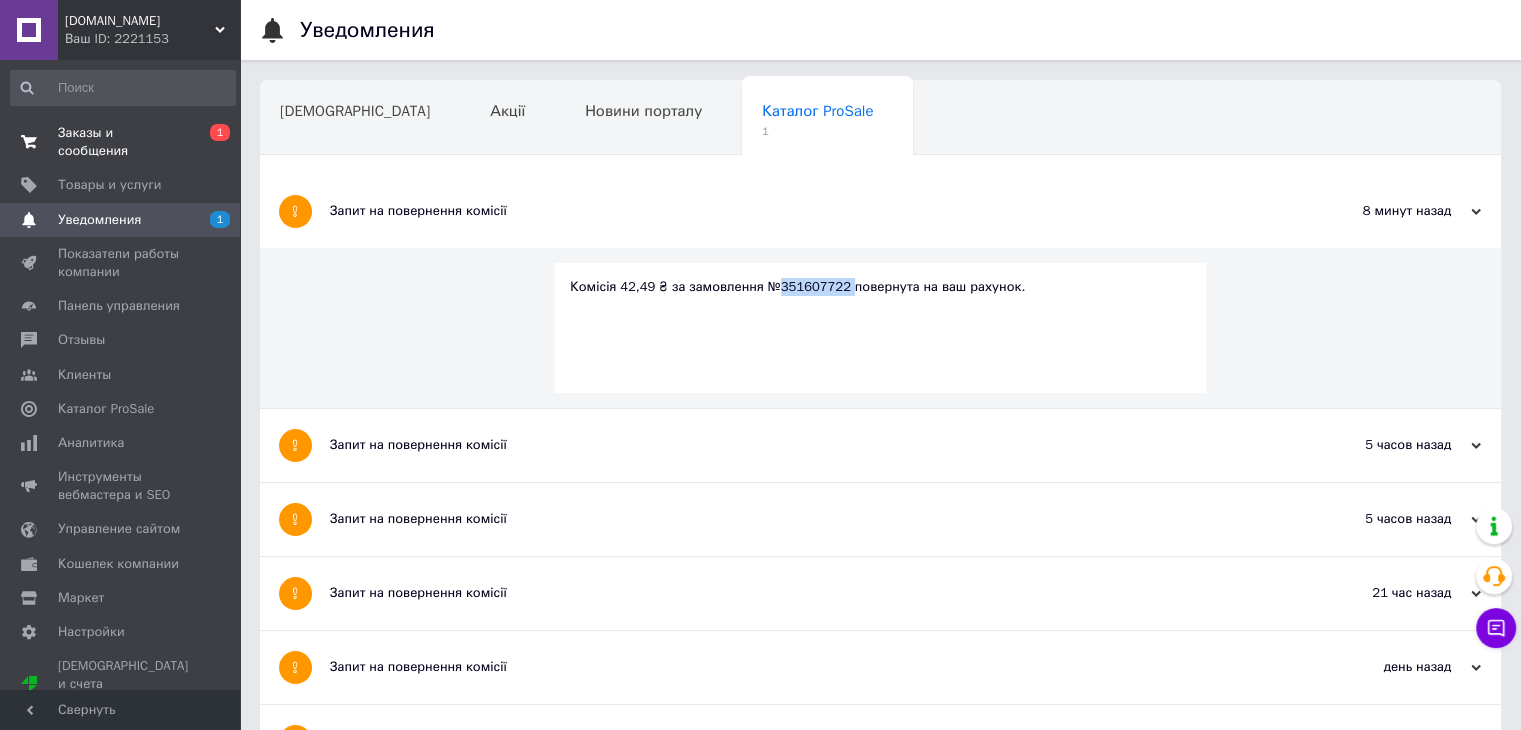 click on "Заказы и сообщения" at bounding box center (121, 142) 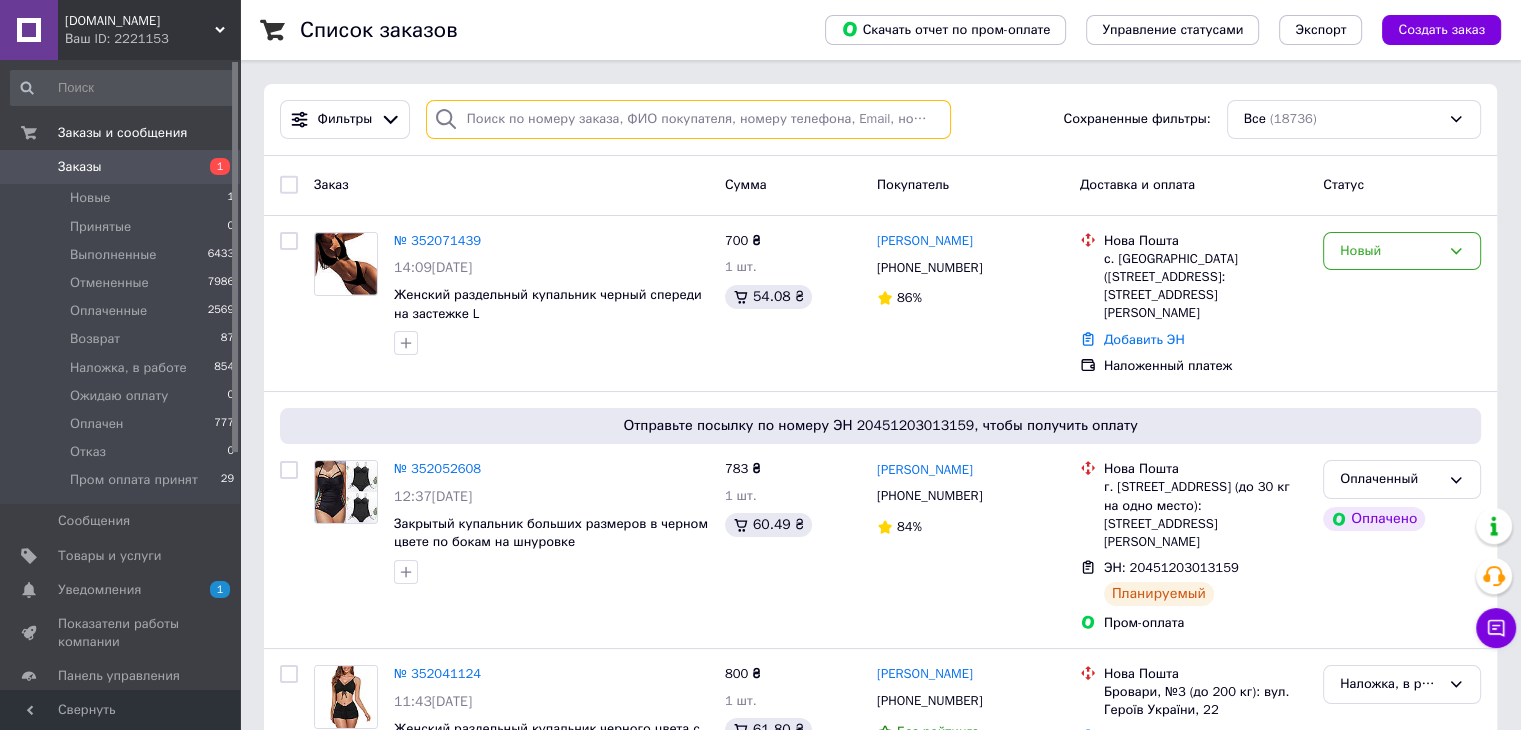 click at bounding box center (688, 119) 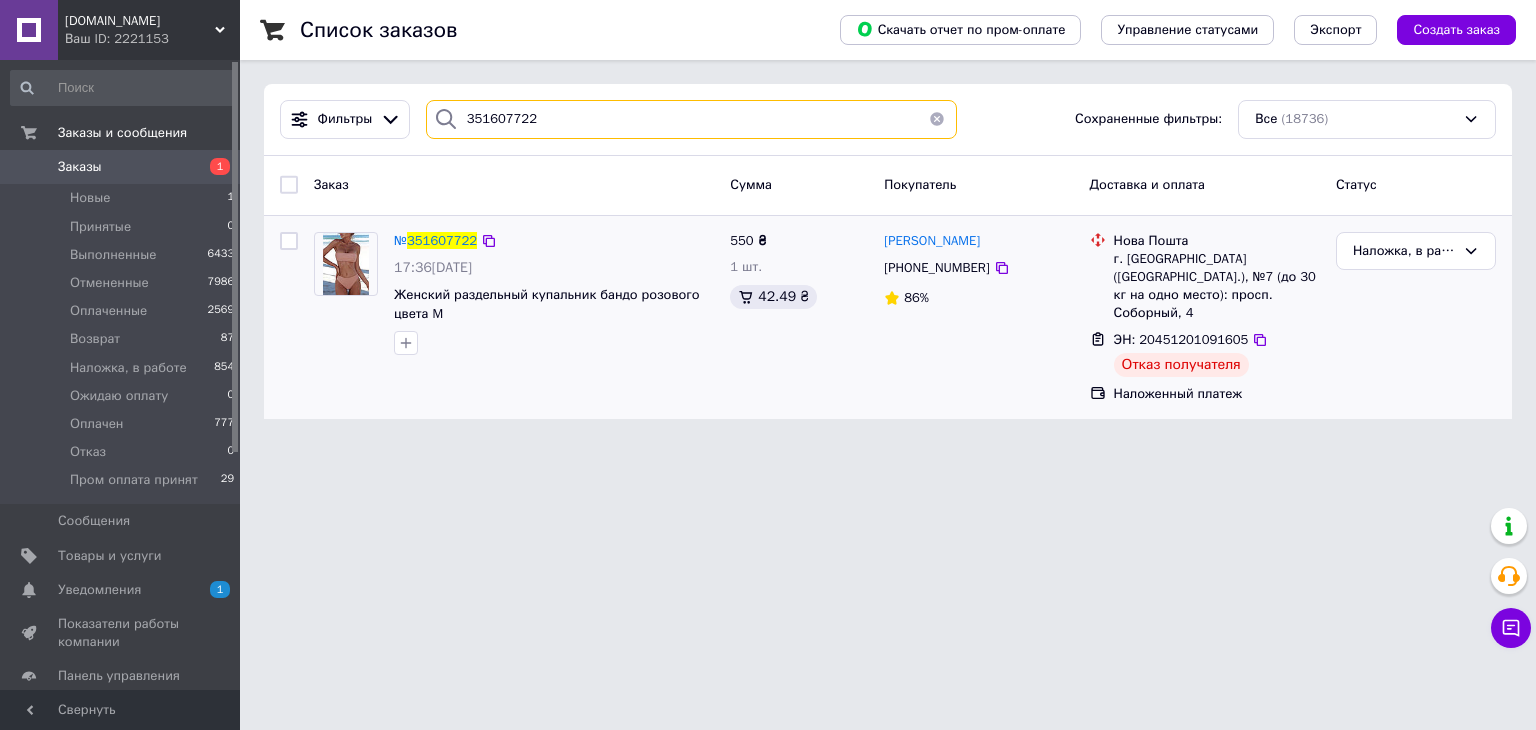 type on "351607722" 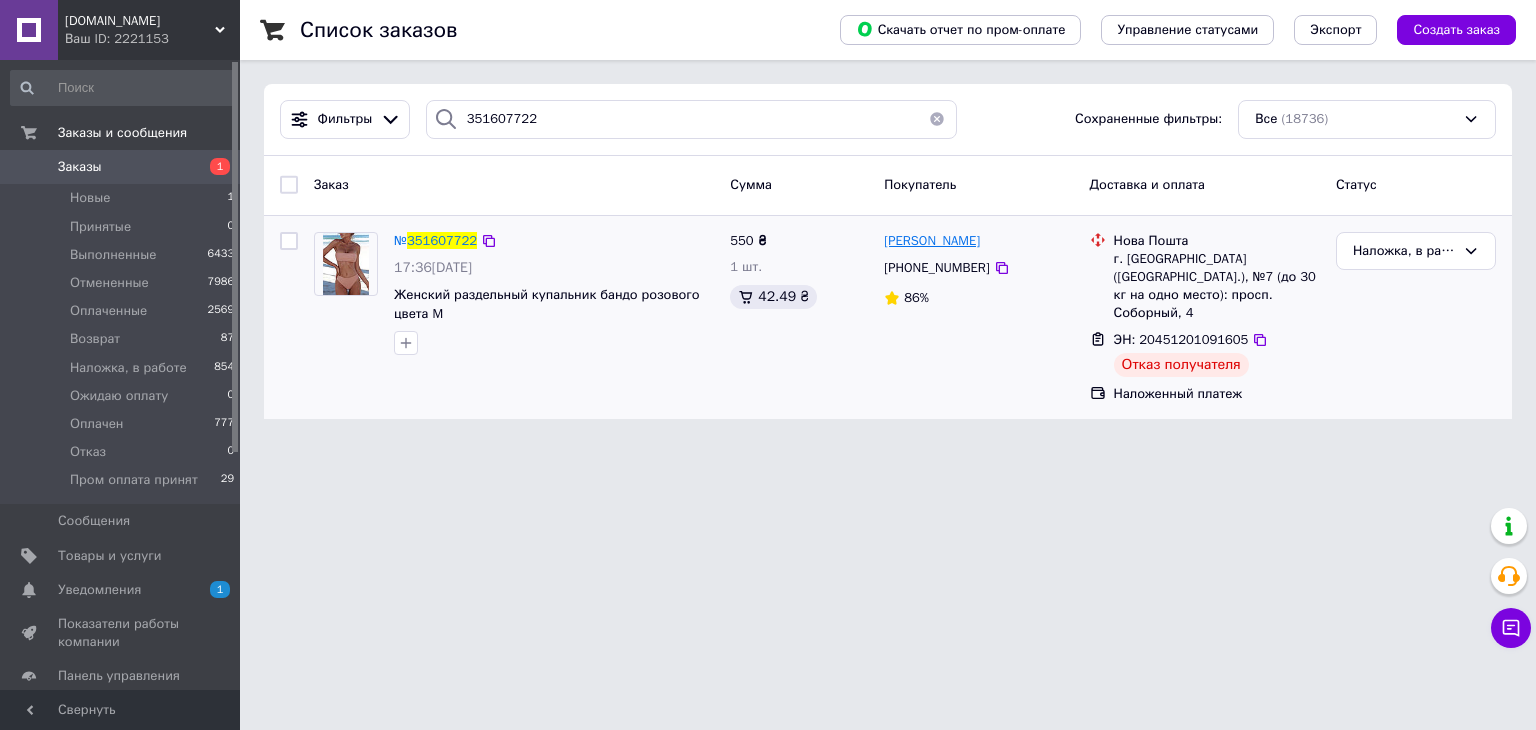 drag, startPoint x: 999, startPoint y: 241, endPoint x: 924, endPoint y: 235, distance: 75.23962 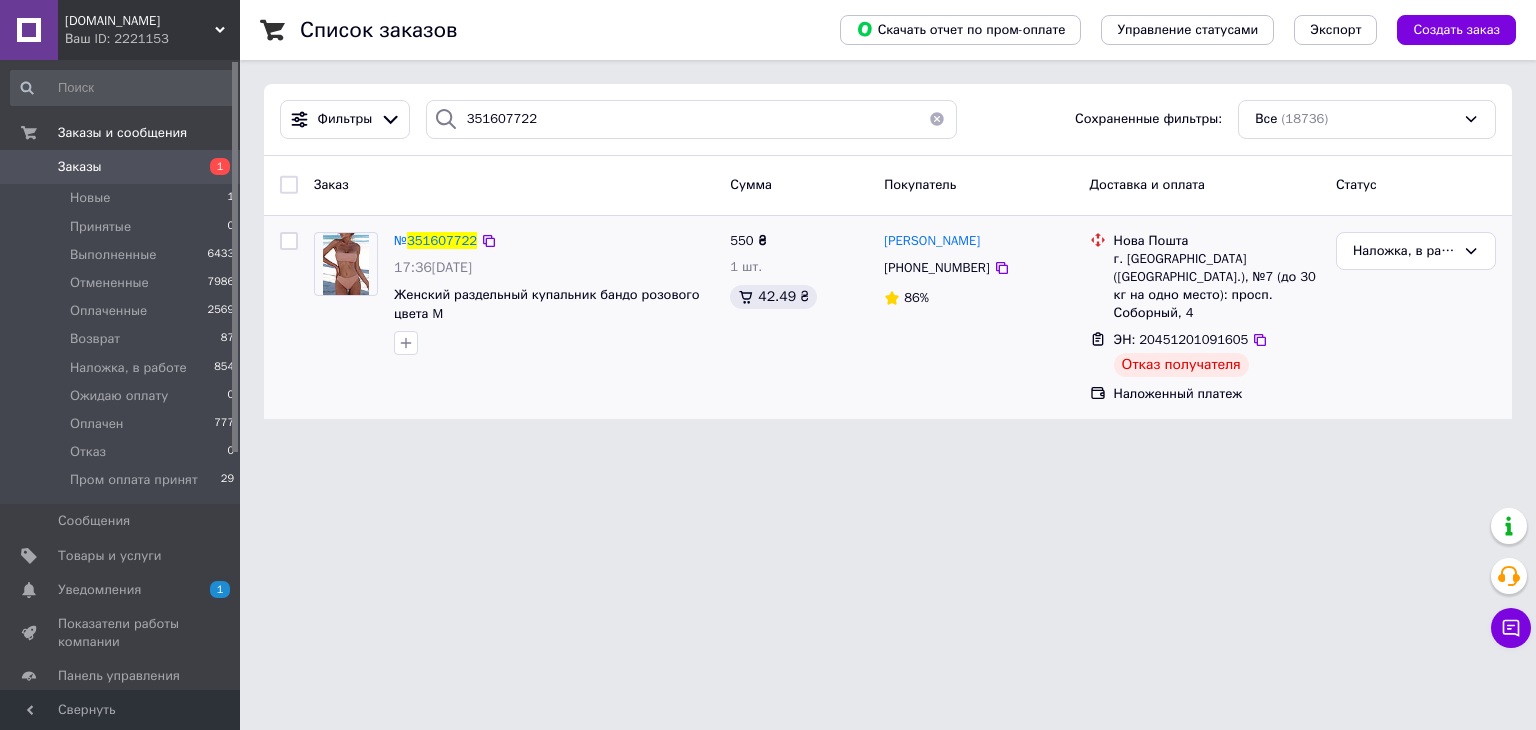 copy on "Орловська" 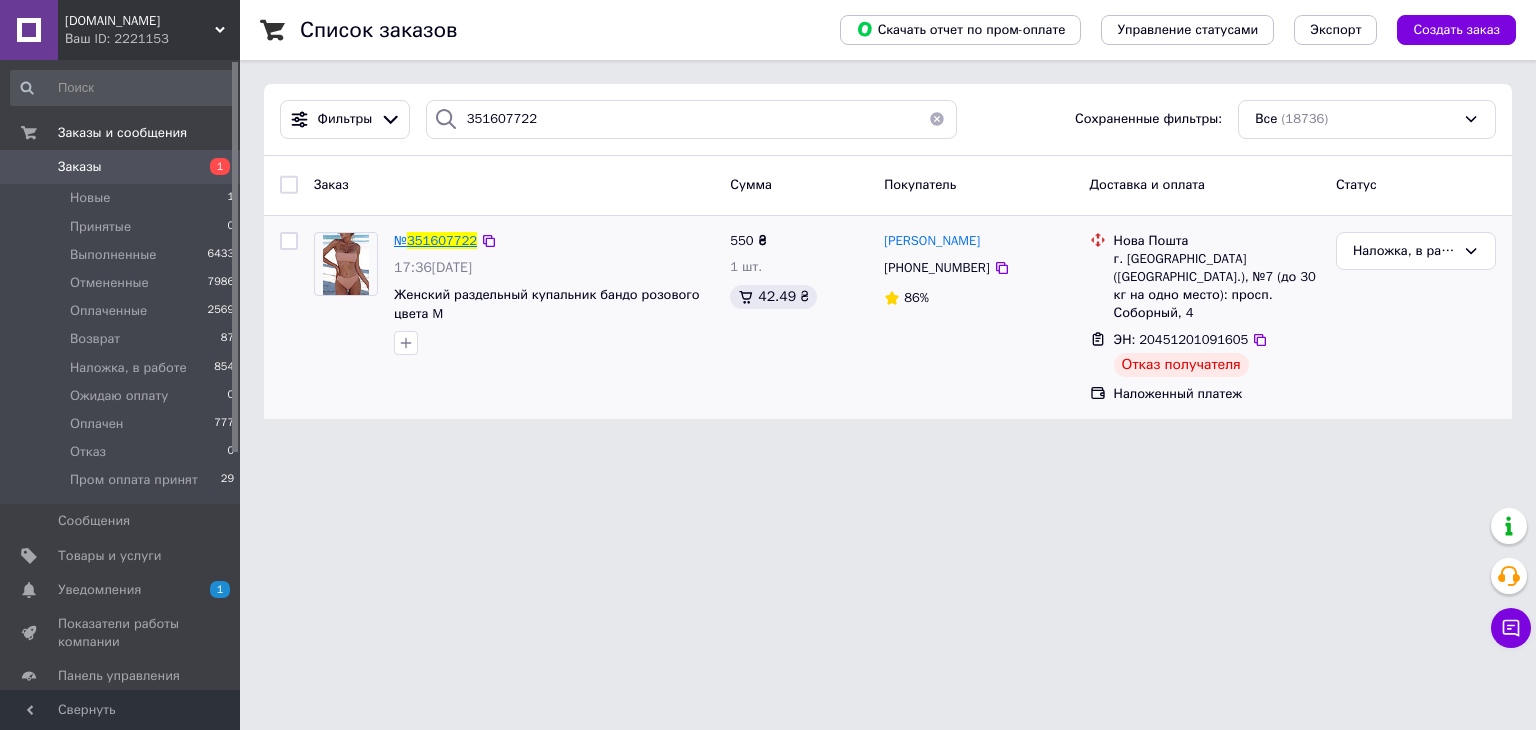 click on "351607722" at bounding box center [442, 240] 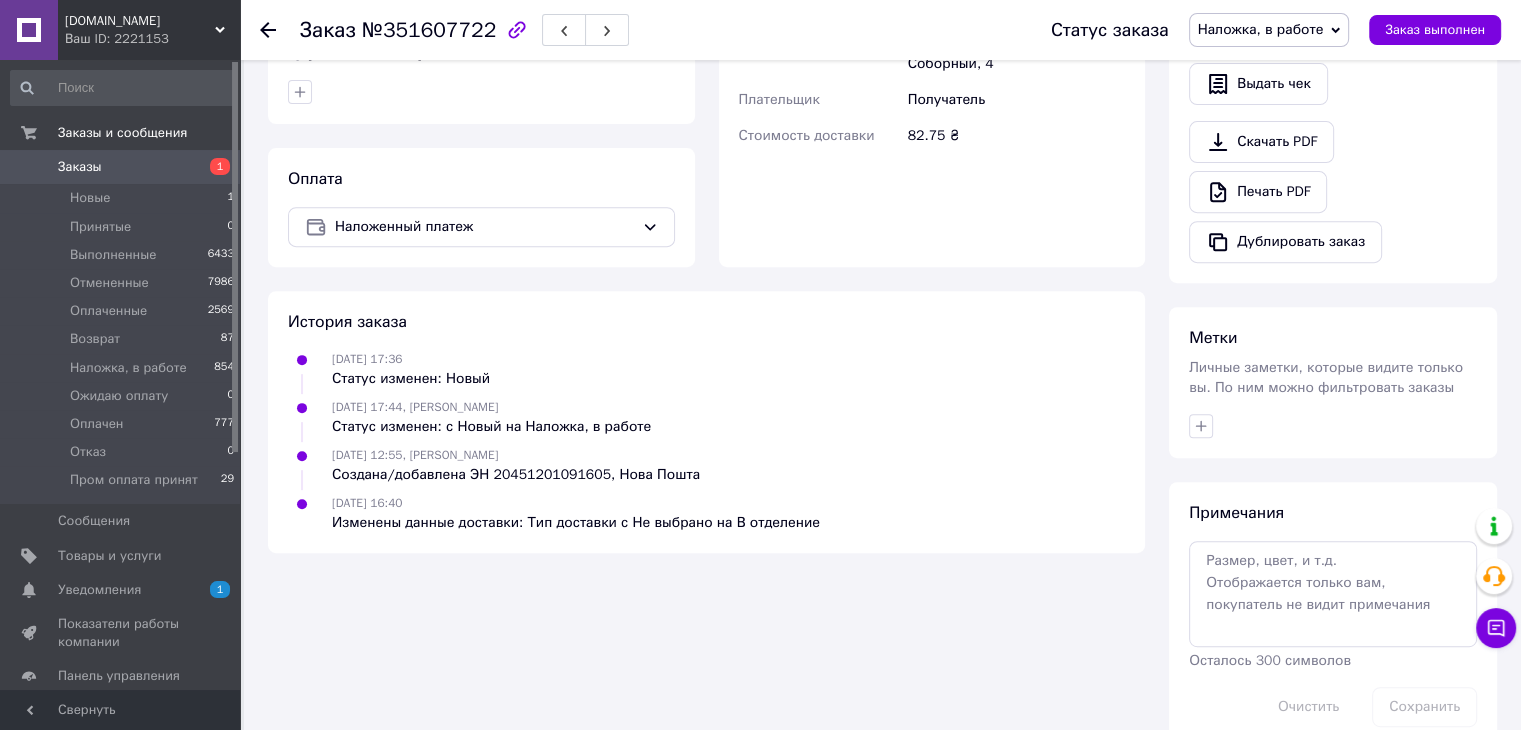 scroll, scrollTop: 176, scrollLeft: 0, axis: vertical 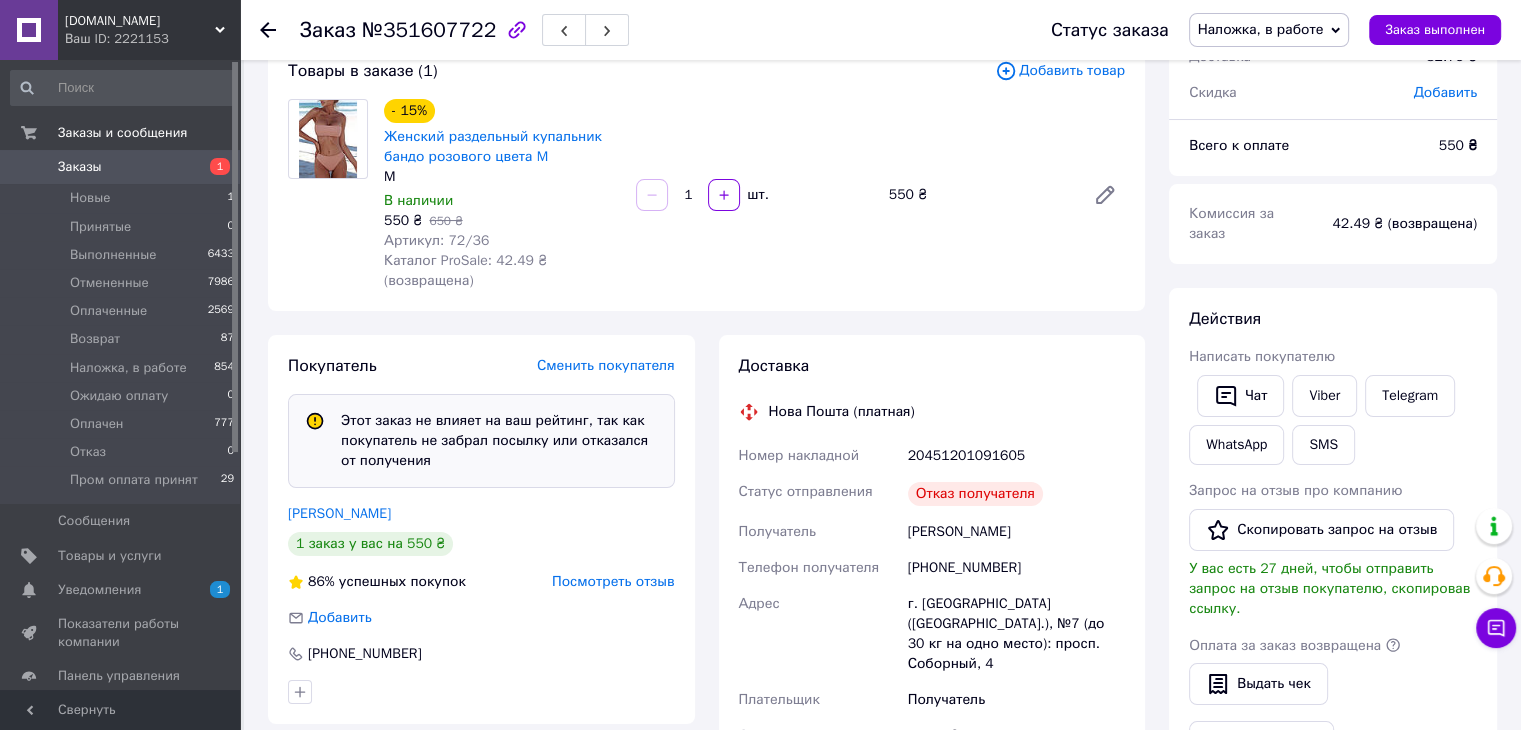 click on "Заказы" at bounding box center (80, 167) 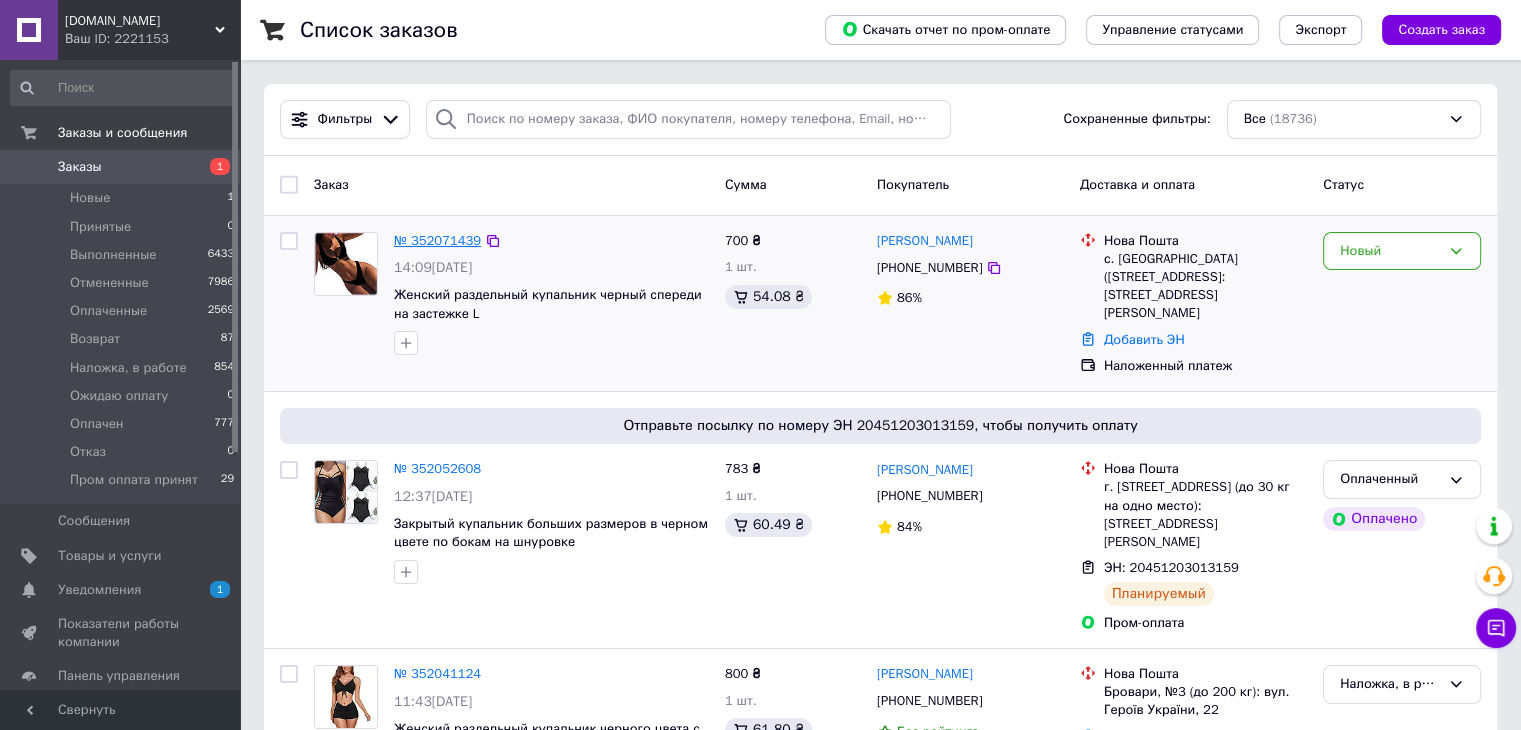 click on "№ 352071439" at bounding box center [437, 240] 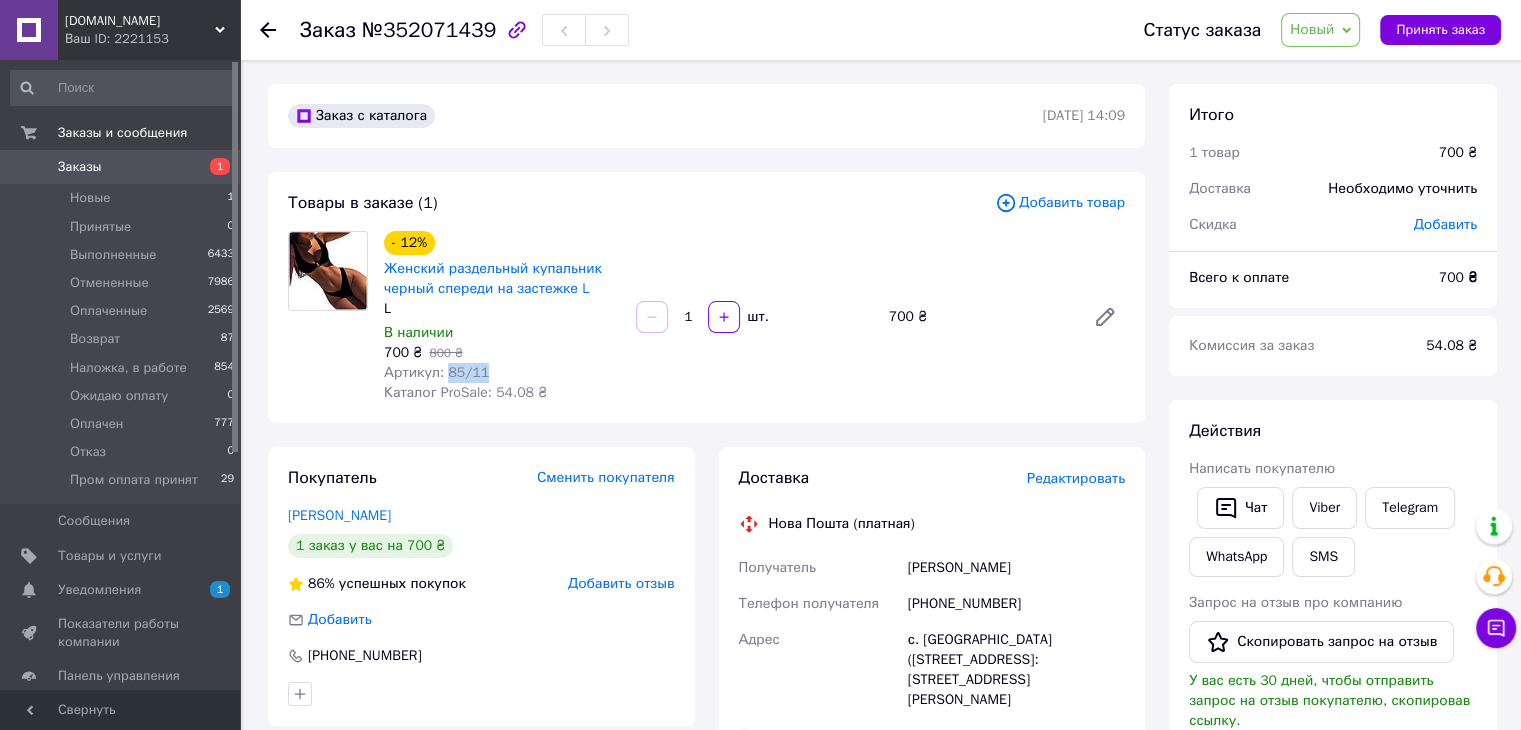 drag, startPoint x: 443, startPoint y: 367, endPoint x: 493, endPoint y: 371, distance: 50.159744 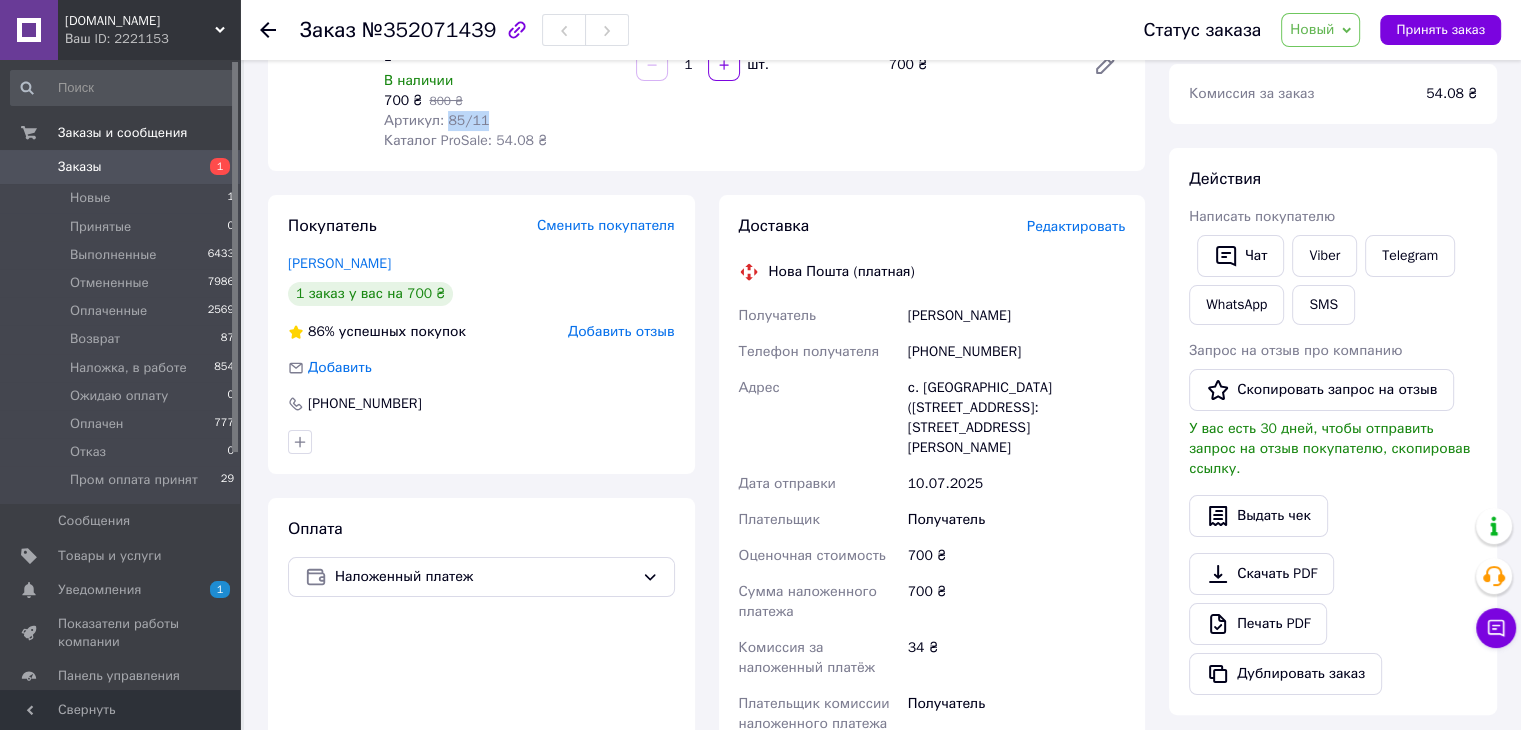 scroll, scrollTop: 300, scrollLeft: 0, axis: vertical 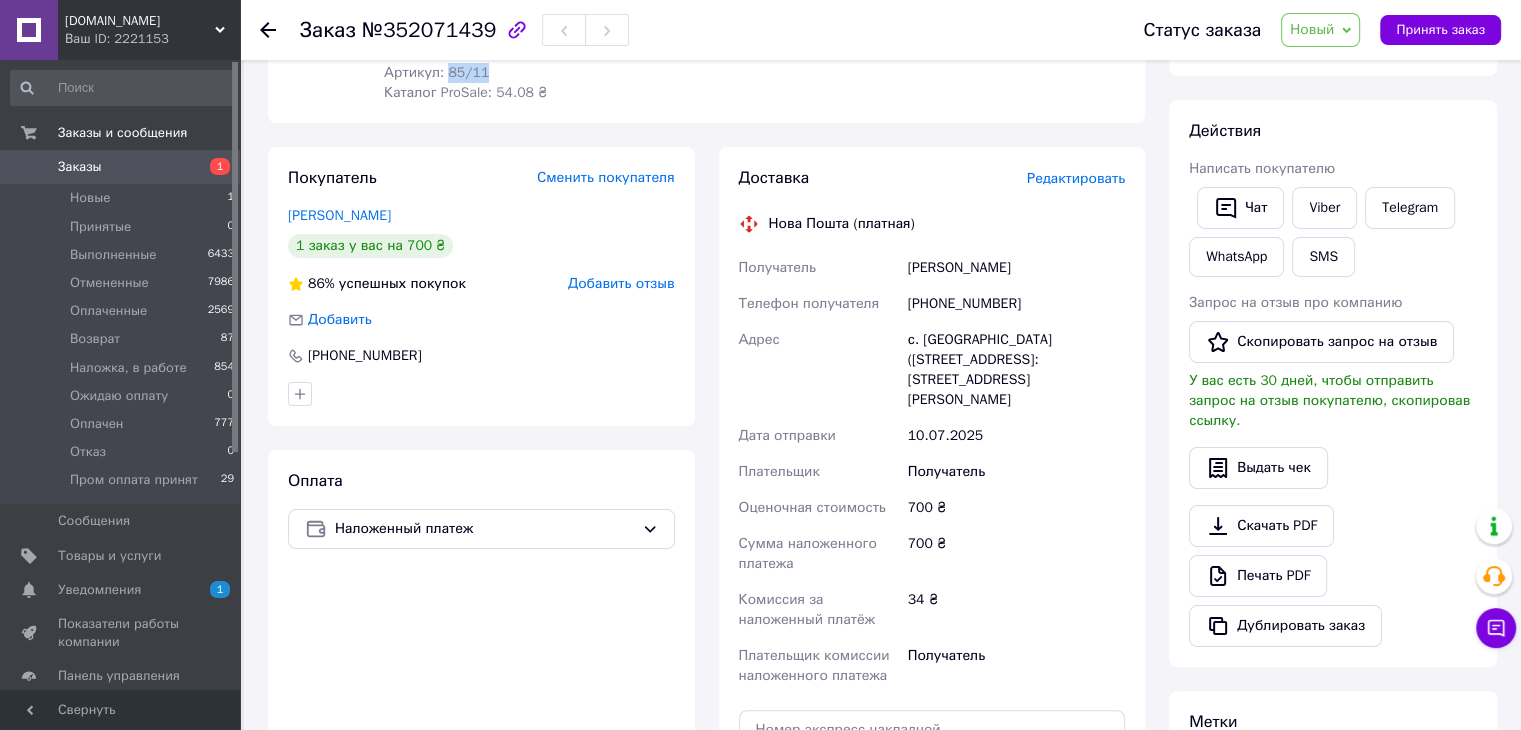 click on "Новый" at bounding box center [1312, 29] 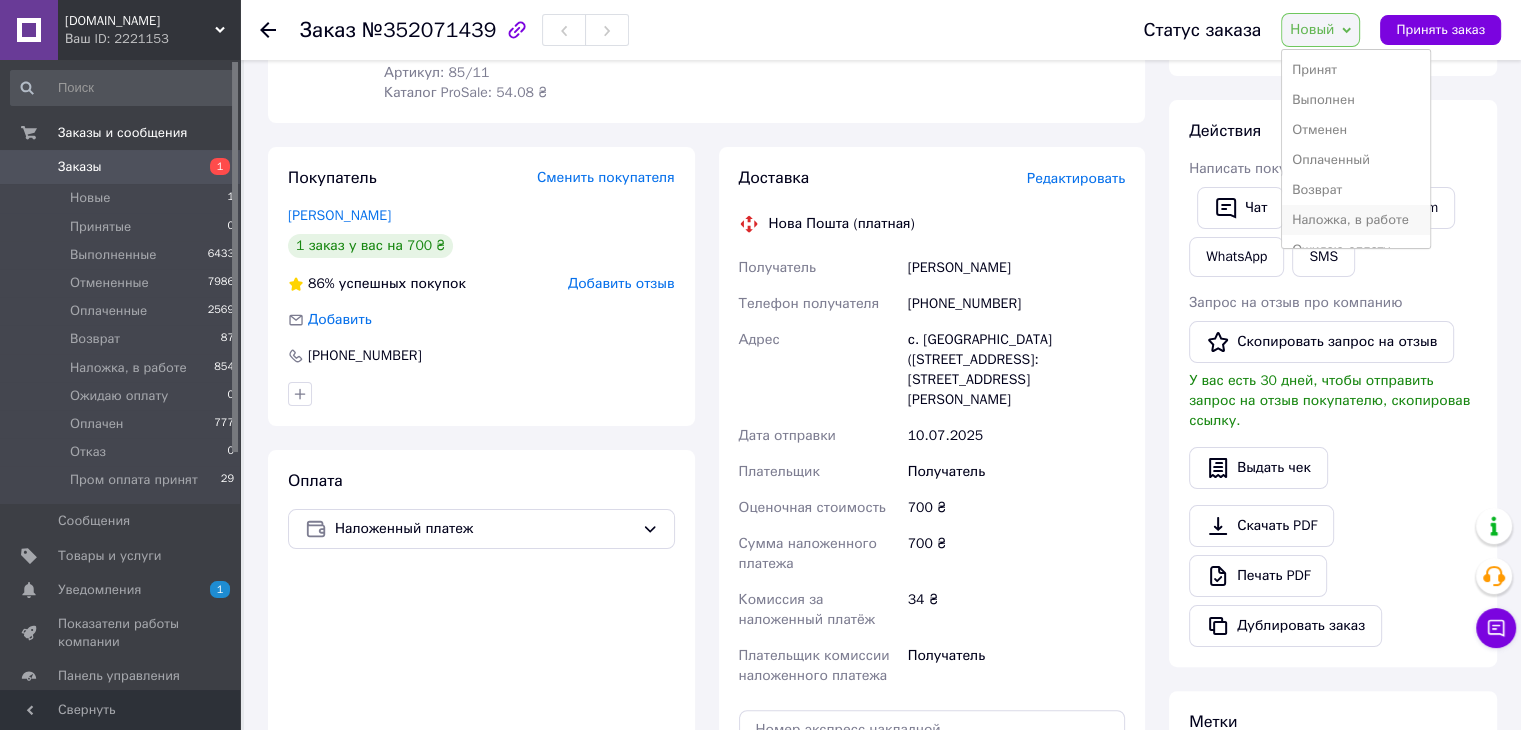 click on "Наложка,  в работе" at bounding box center [1356, 220] 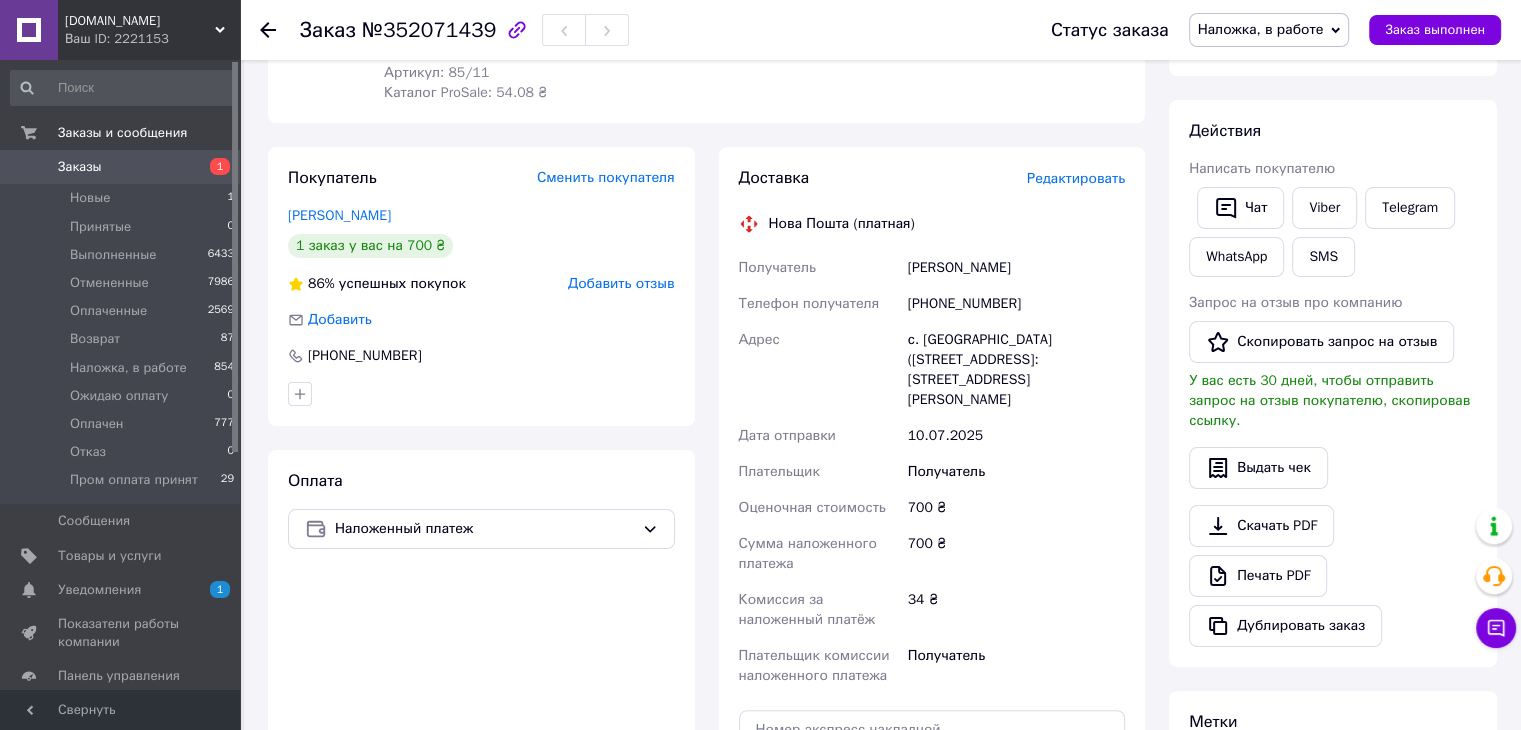 scroll, scrollTop: 0, scrollLeft: 0, axis: both 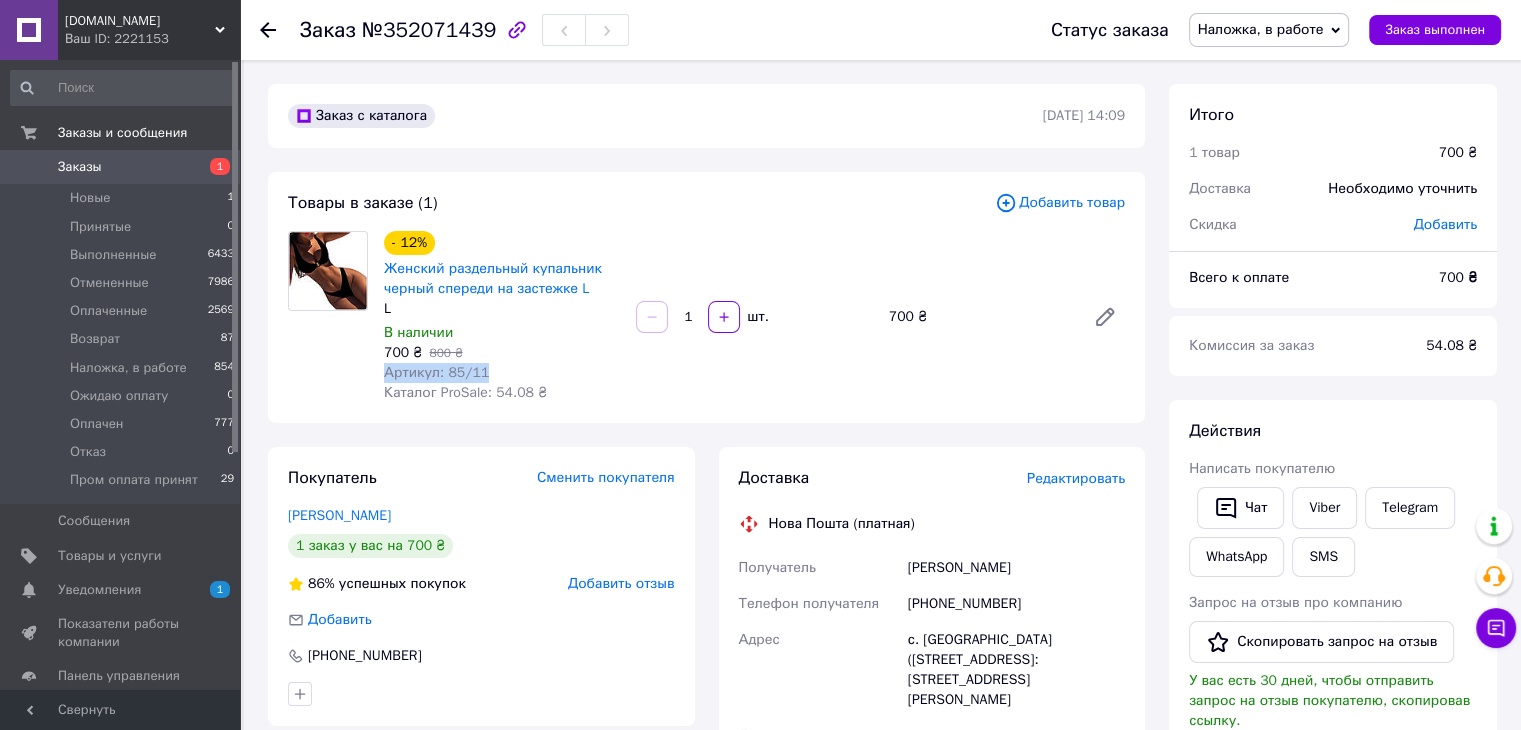 drag, startPoint x: 378, startPoint y: 365, endPoint x: 508, endPoint y: 371, distance: 130.13838 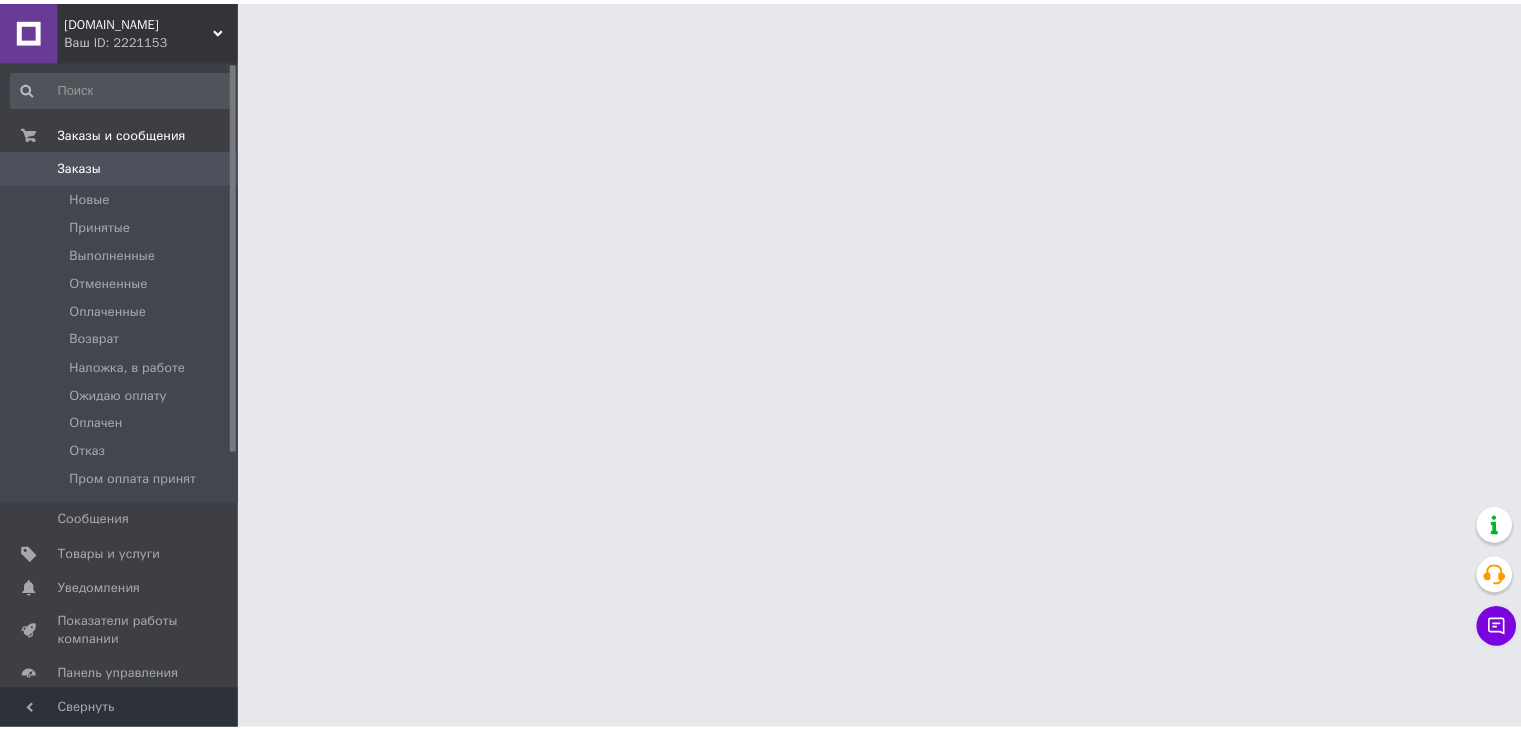 scroll, scrollTop: 0, scrollLeft: 0, axis: both 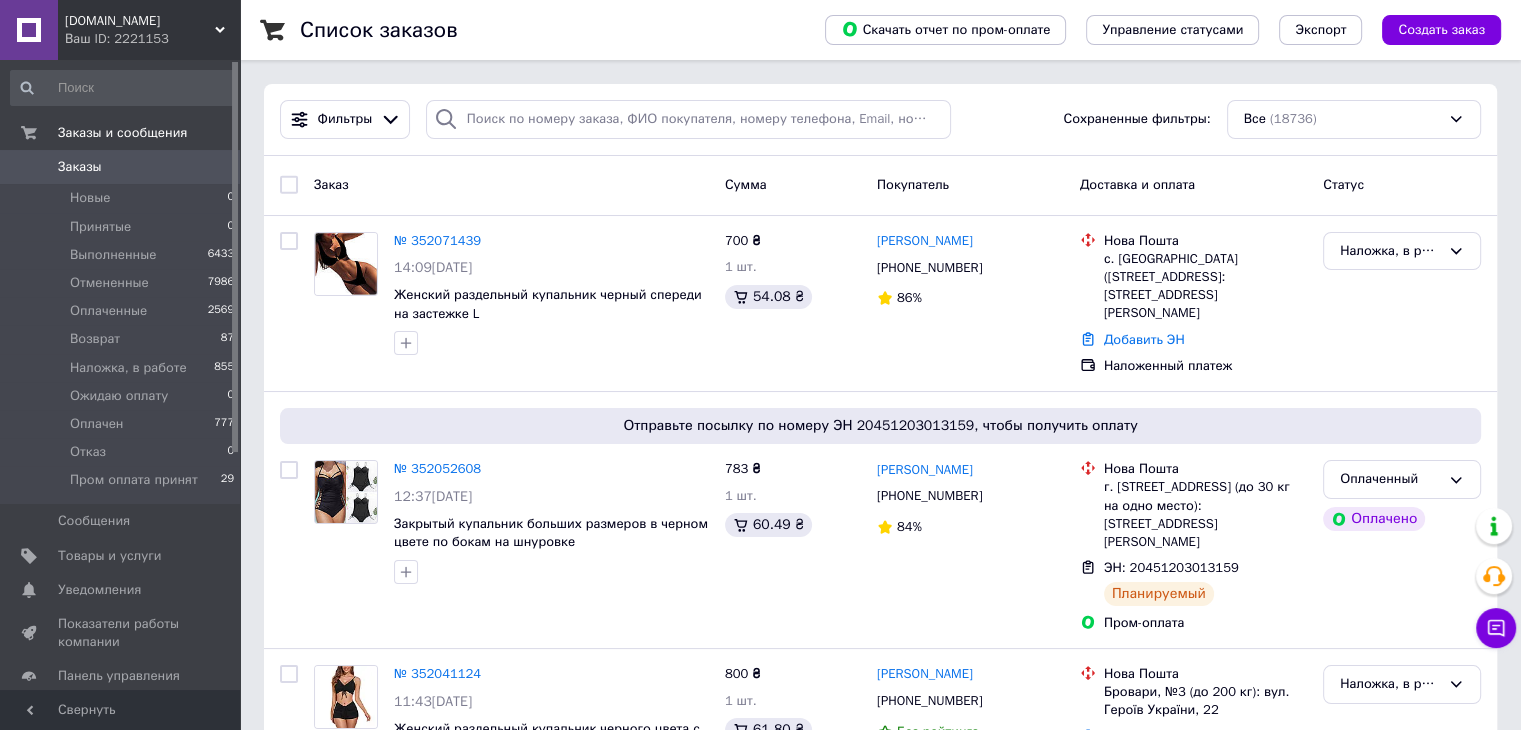 click on "Ваш ID: 2221153" at bounding box center [152, 39] 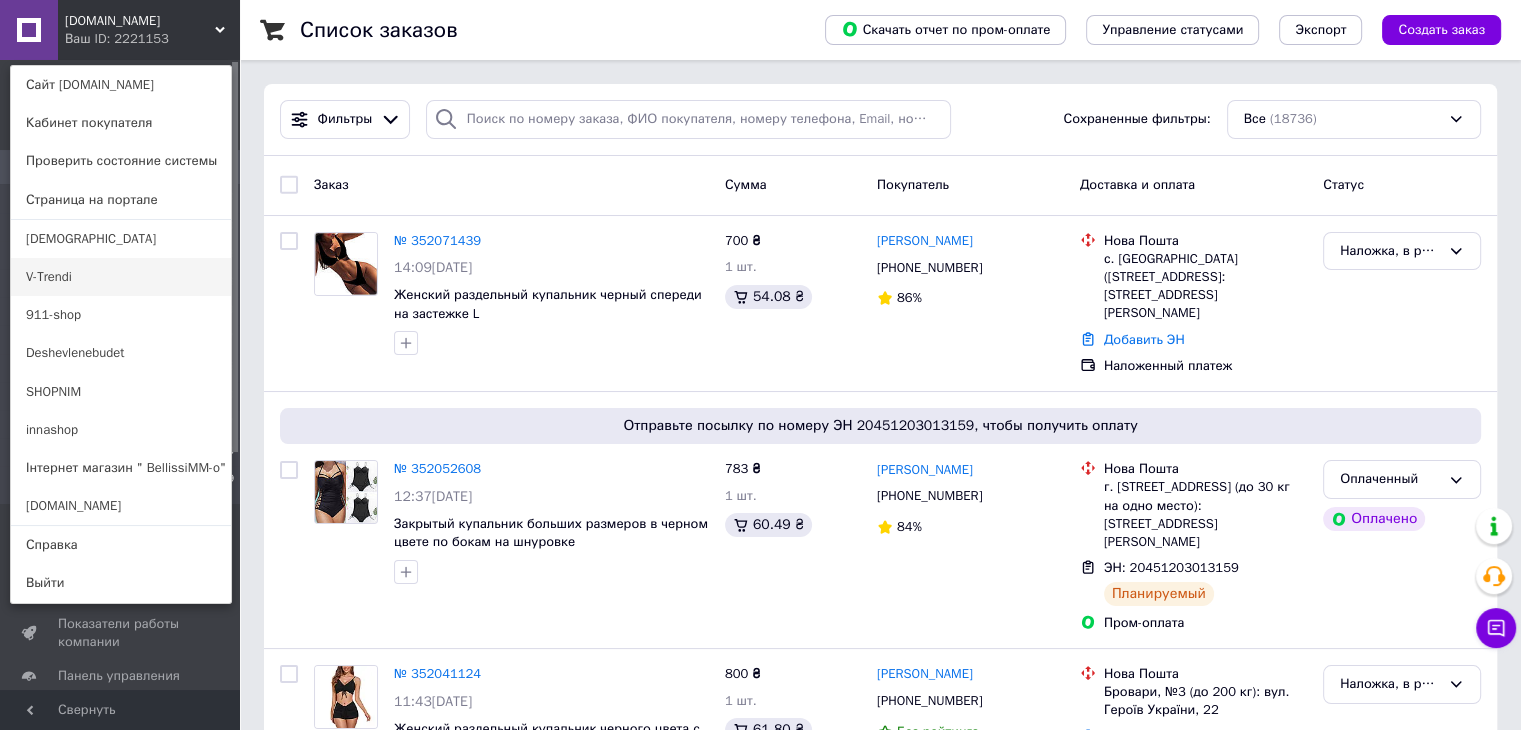 click on "V-Trendi" at bounding box center [121, 277] 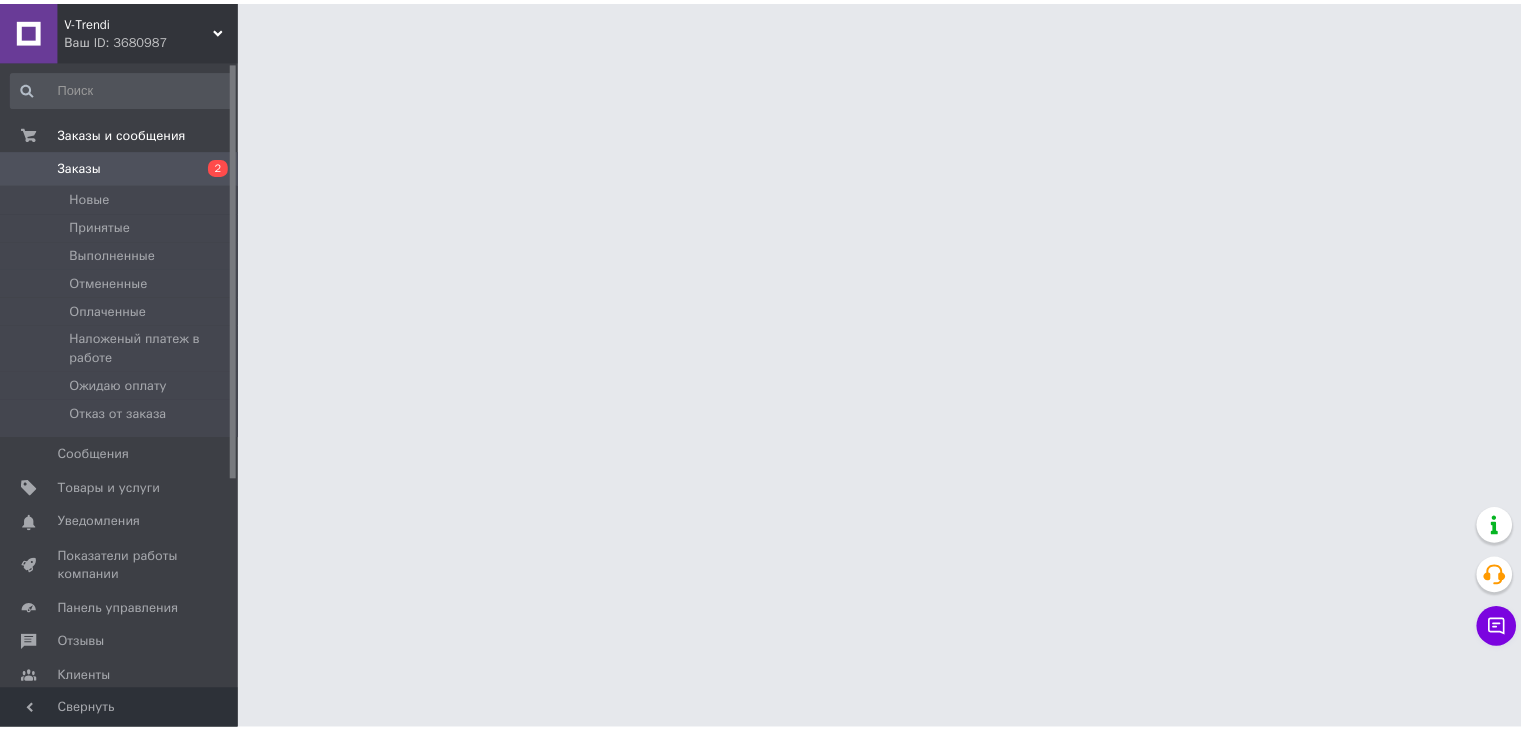 scroll, scrollTop: 0, scrollLeft: 0, axis: both 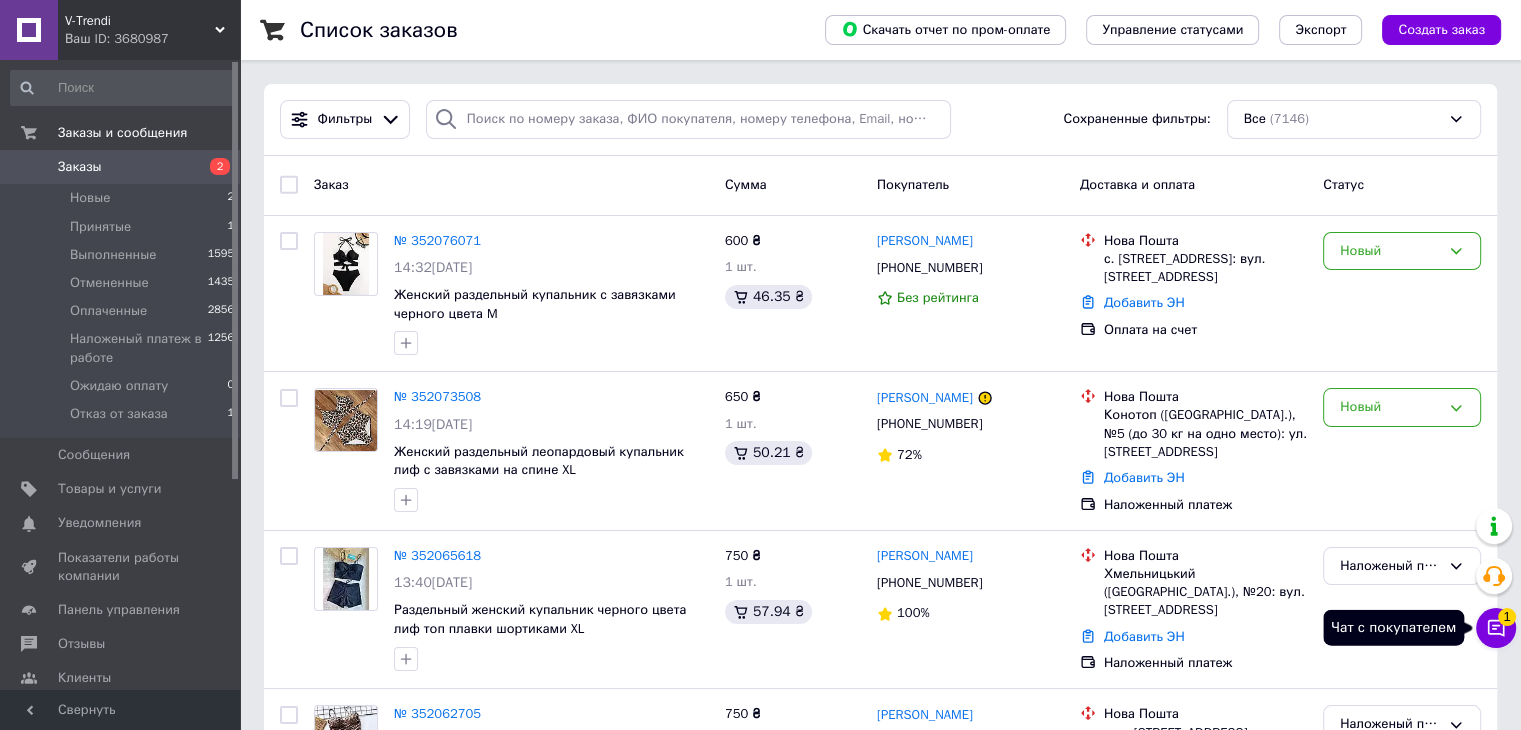 click 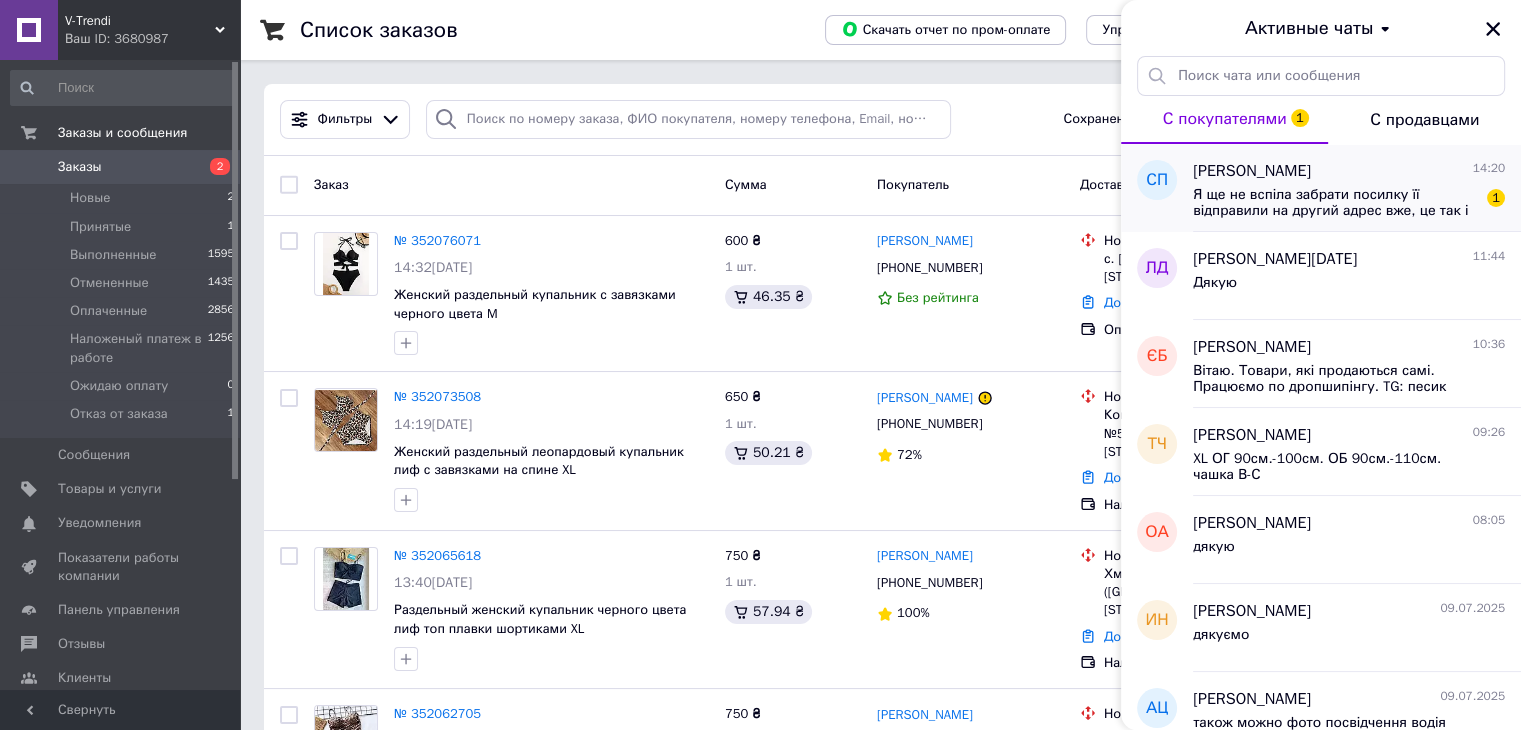 click on "Я ще не вспіла забрати посилку її відправили на другий адрес вже, це так і треба чи ні?" at bounding box center (1335, 203) 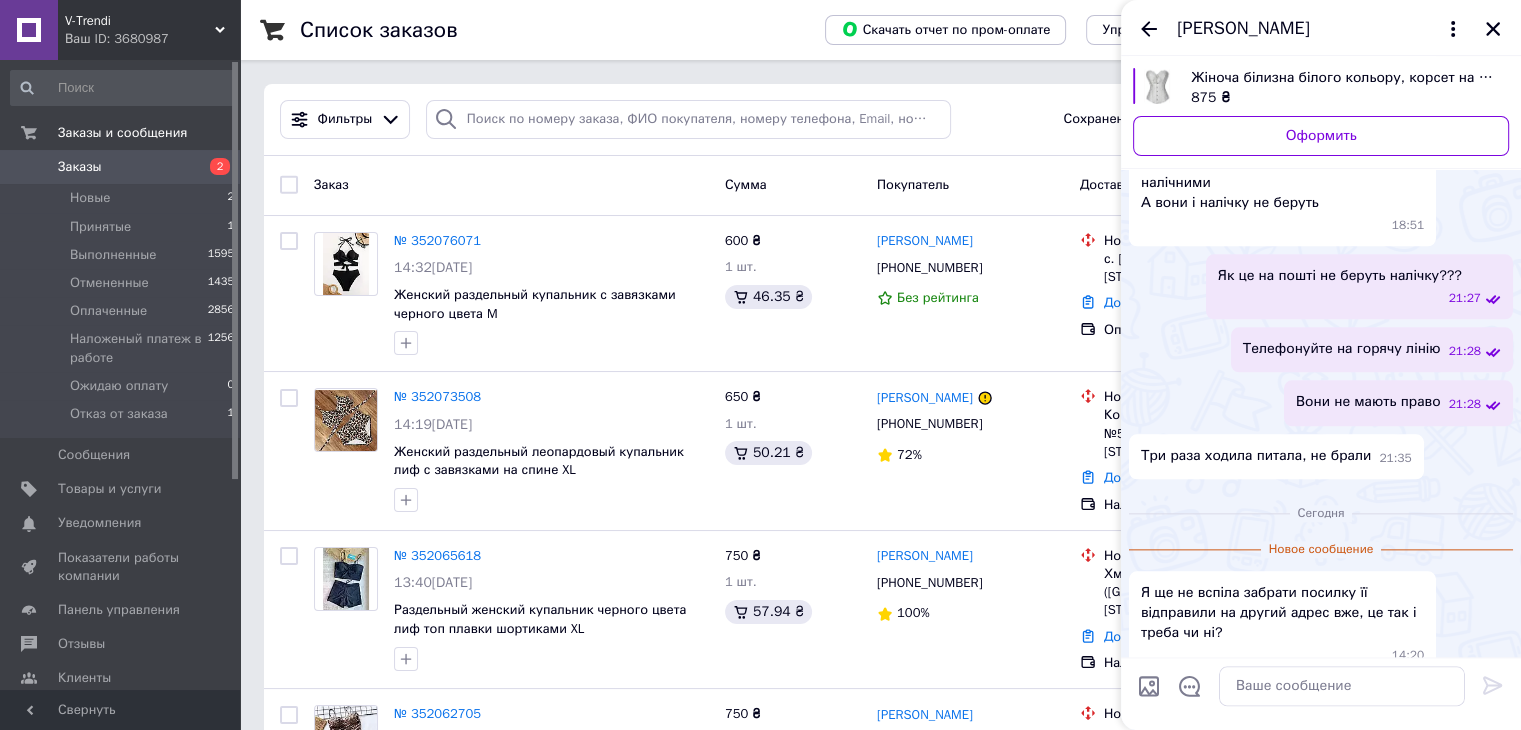 scroll, scrollTop: 2180, scrollLeft: 0, axis: vertical 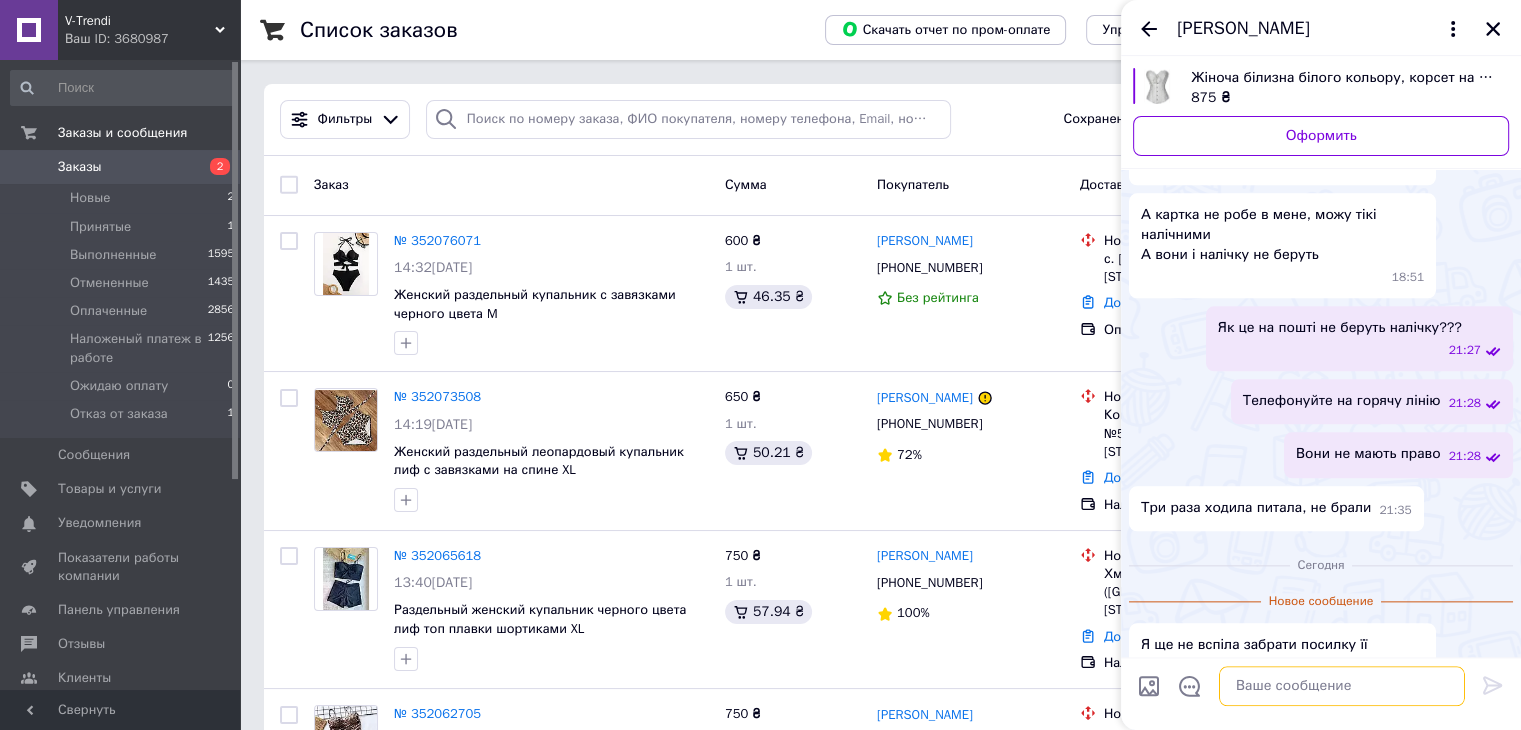 click at bounding box center (1342, 686) 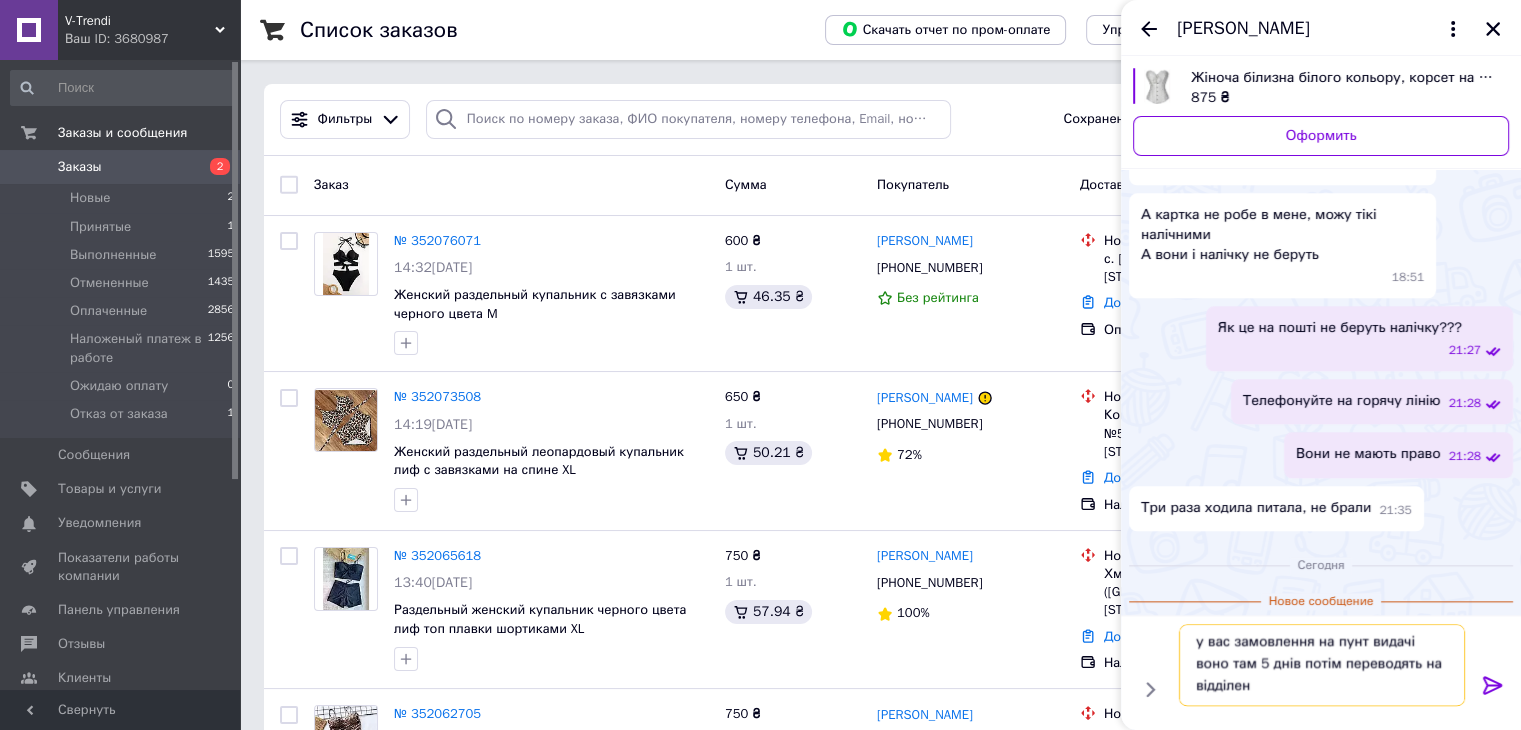 scroll, scrollTop: 1, scrollLeft: 0, axis: vertical 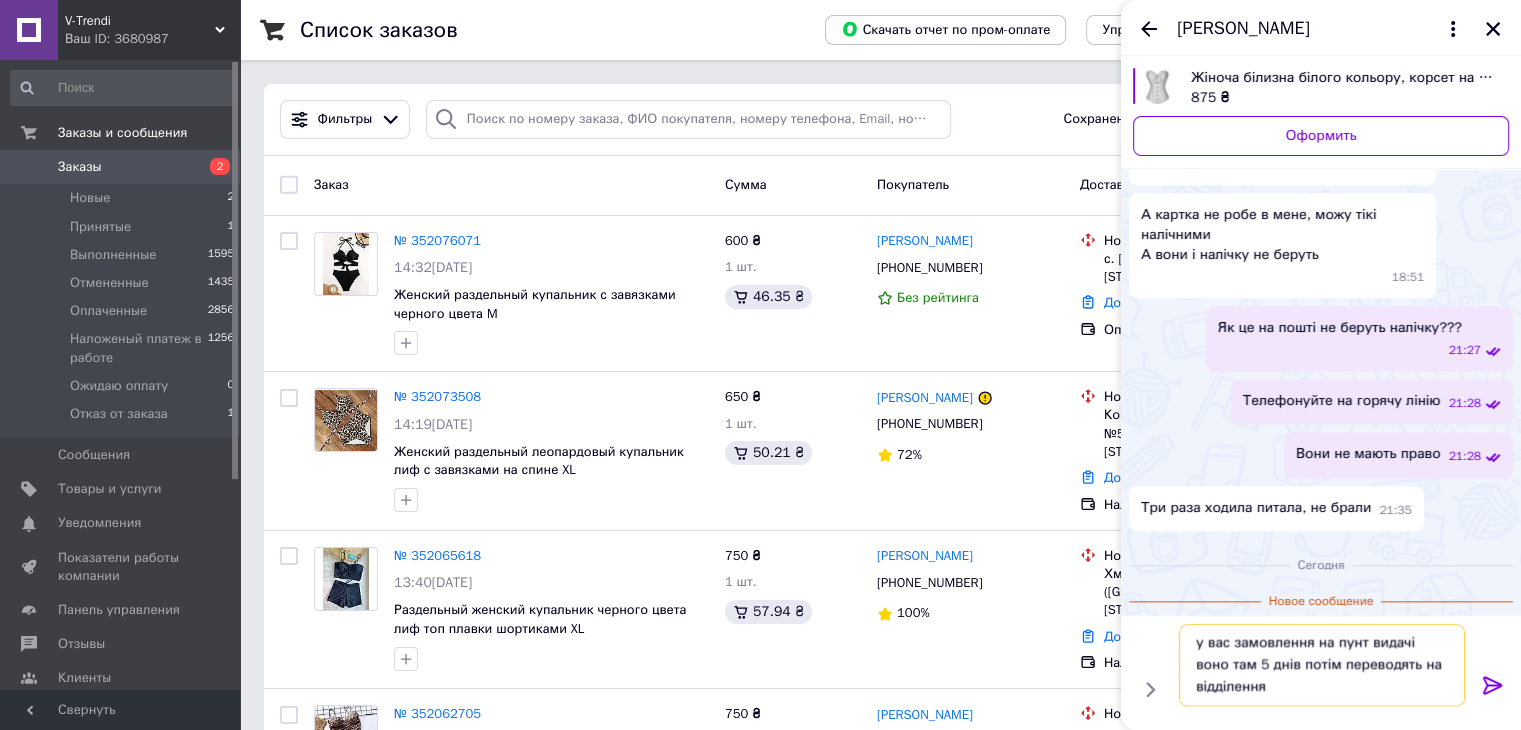 type on "у вас замовлення на пунт видачі
воно там 5 днів потім переводять на відділення" 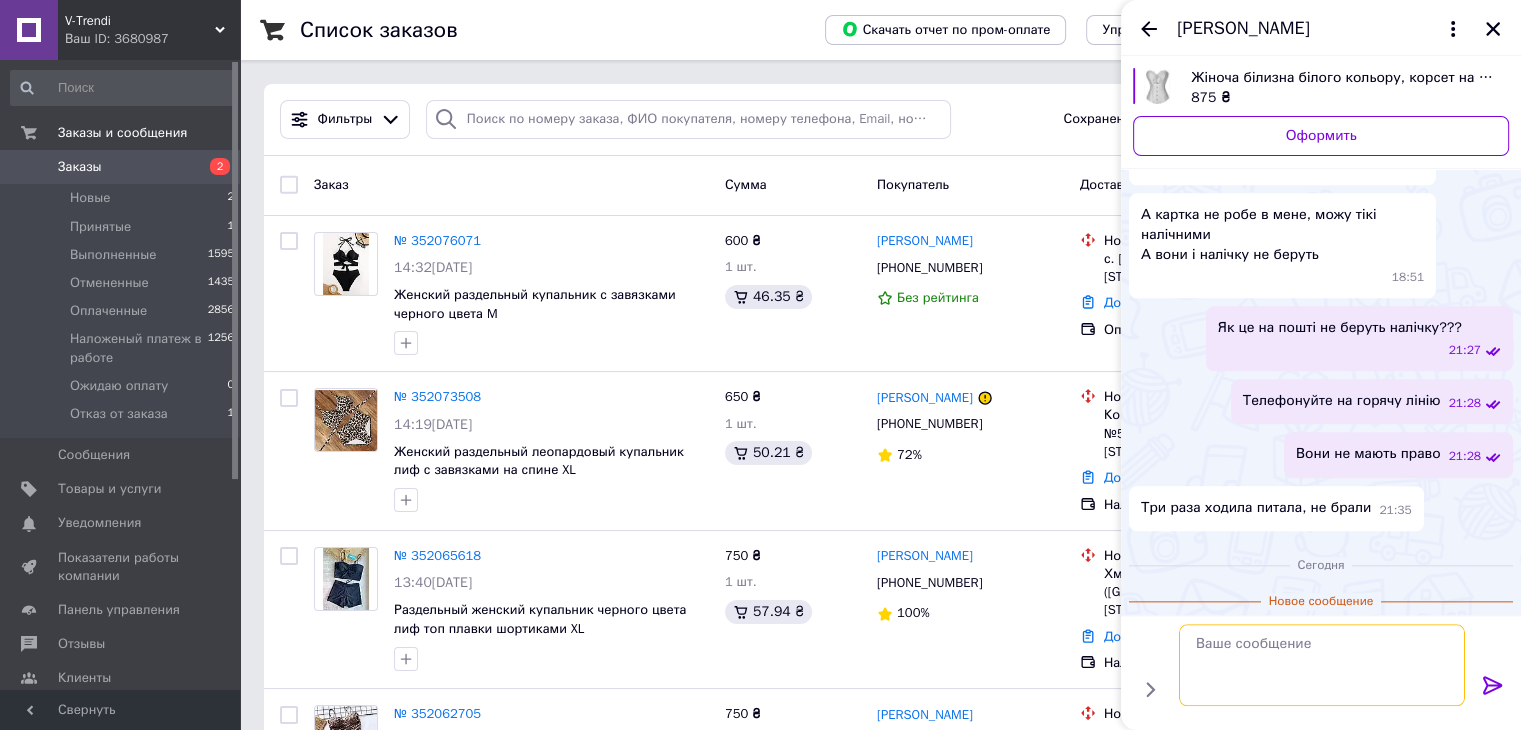 scroll, scrollTop: 0, scrollLeft: 0, axis: both 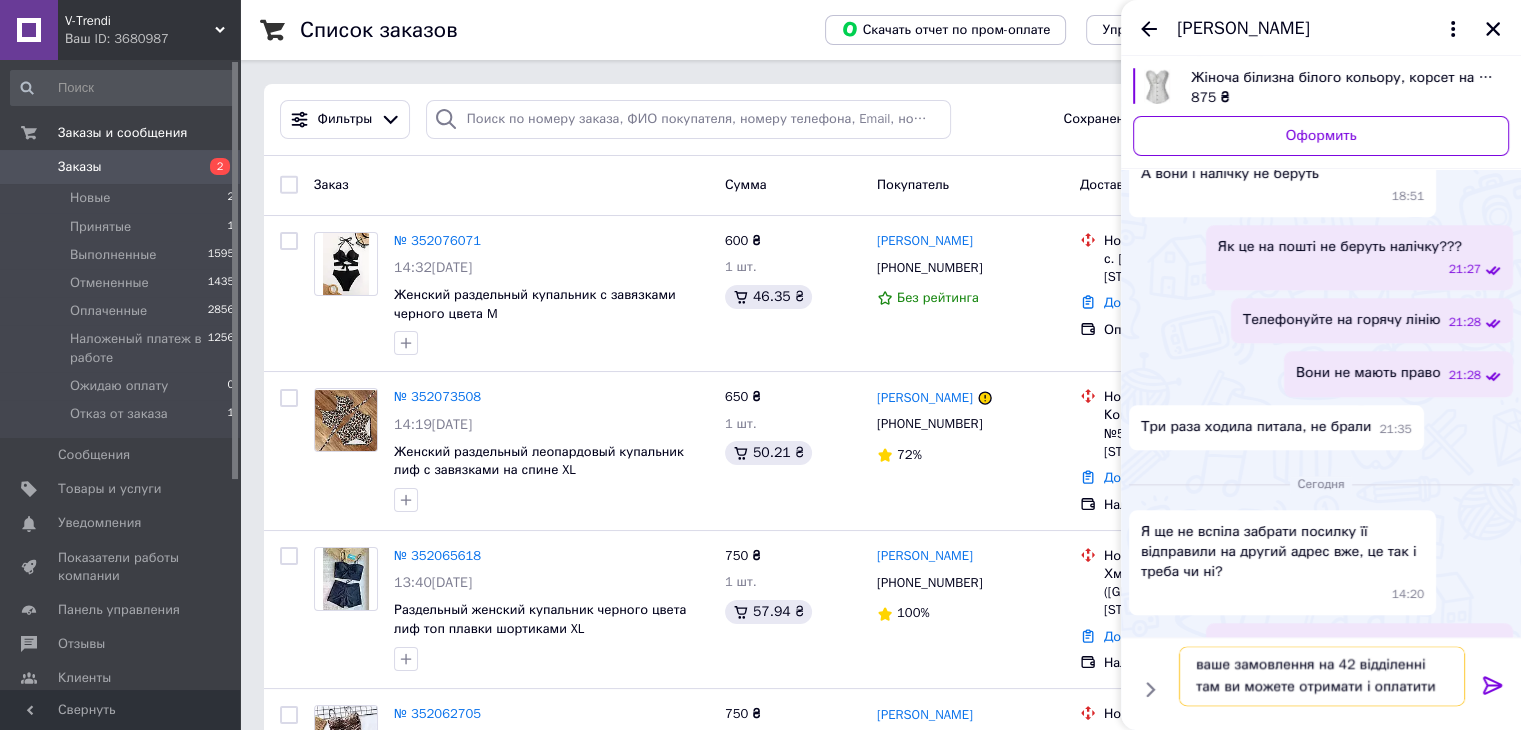 type on "ваше замовлення на 42 відділенні
там ви можете отримати і оплатити" 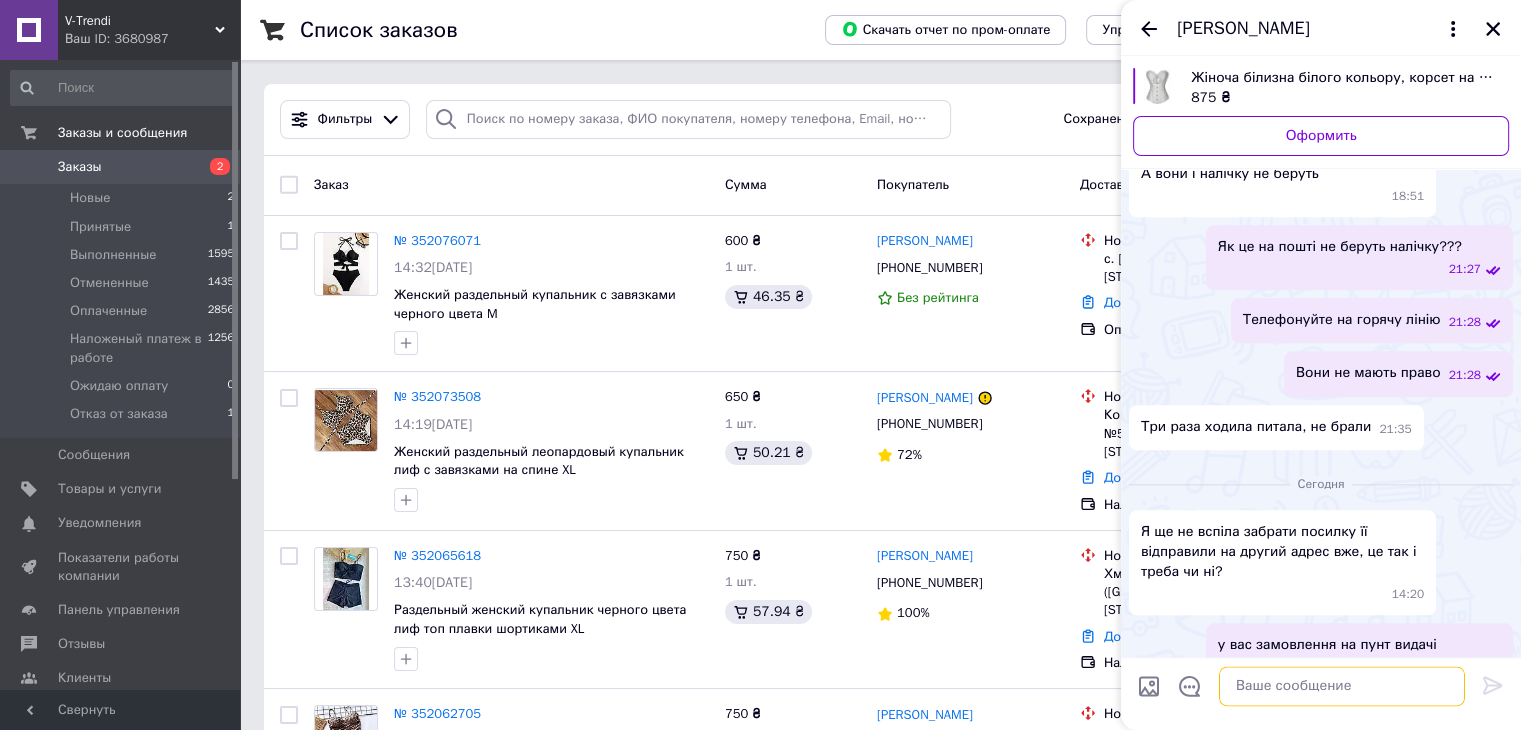 scroll, scrollTop: 0, scrollLeft: 0, axis: both 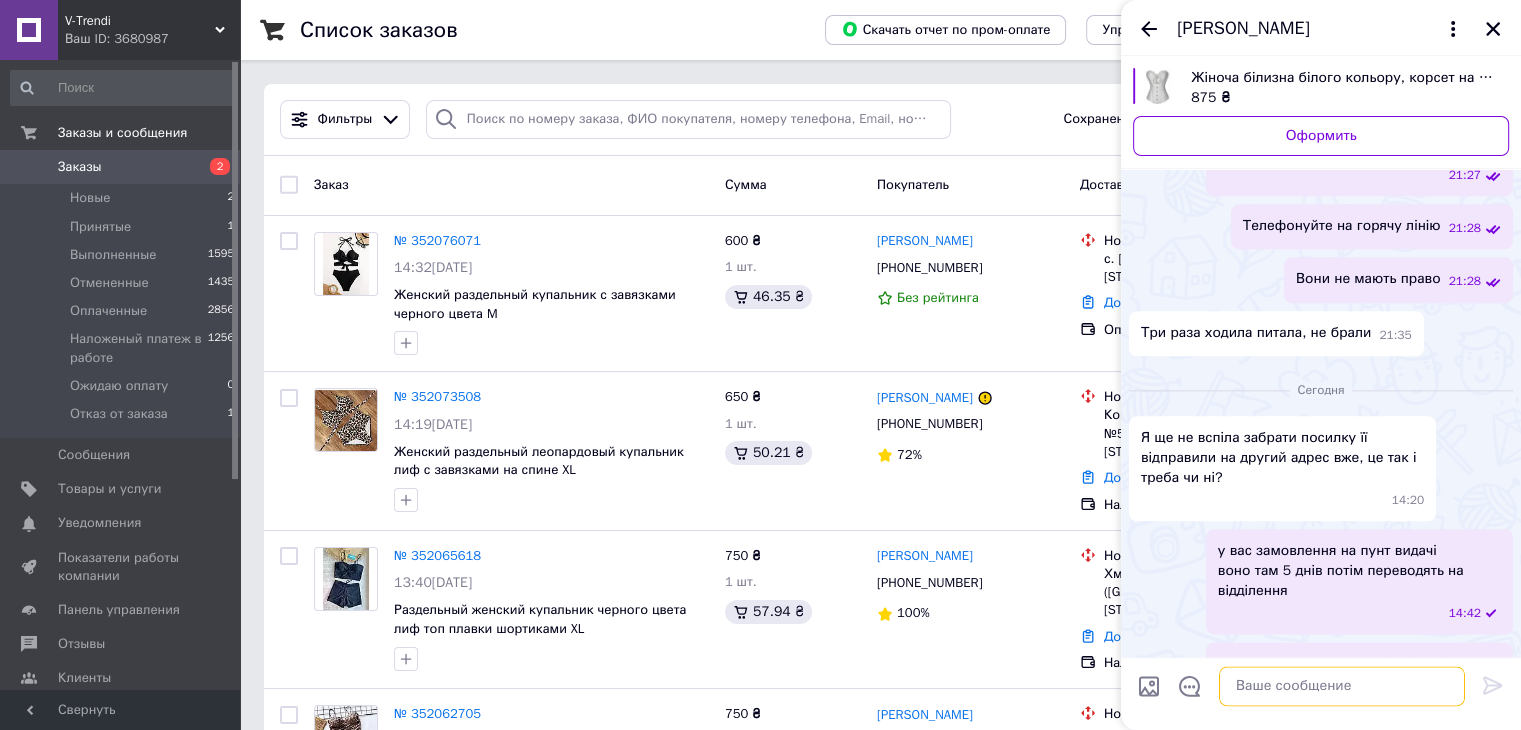 type 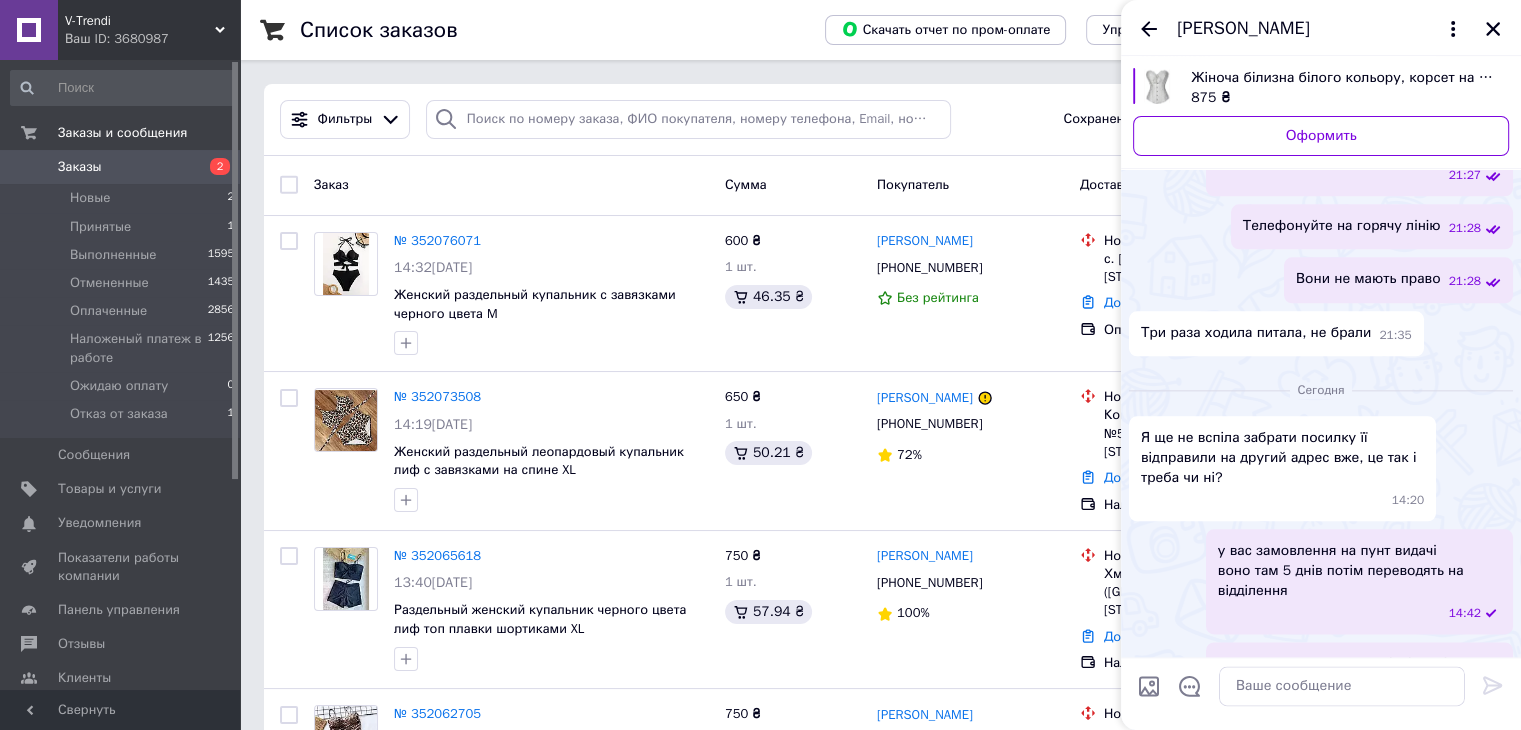 click at bounding box center [1149, 686] 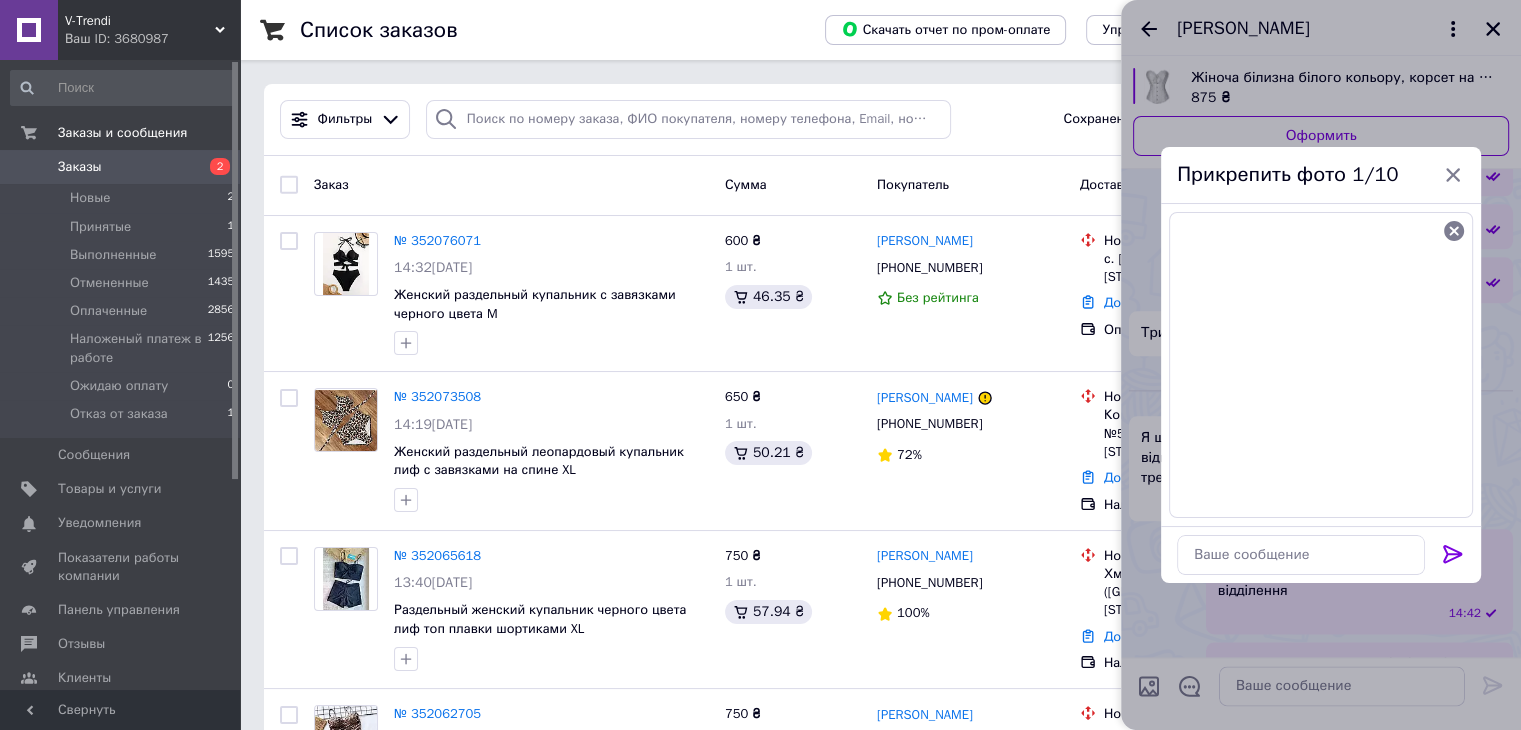 click 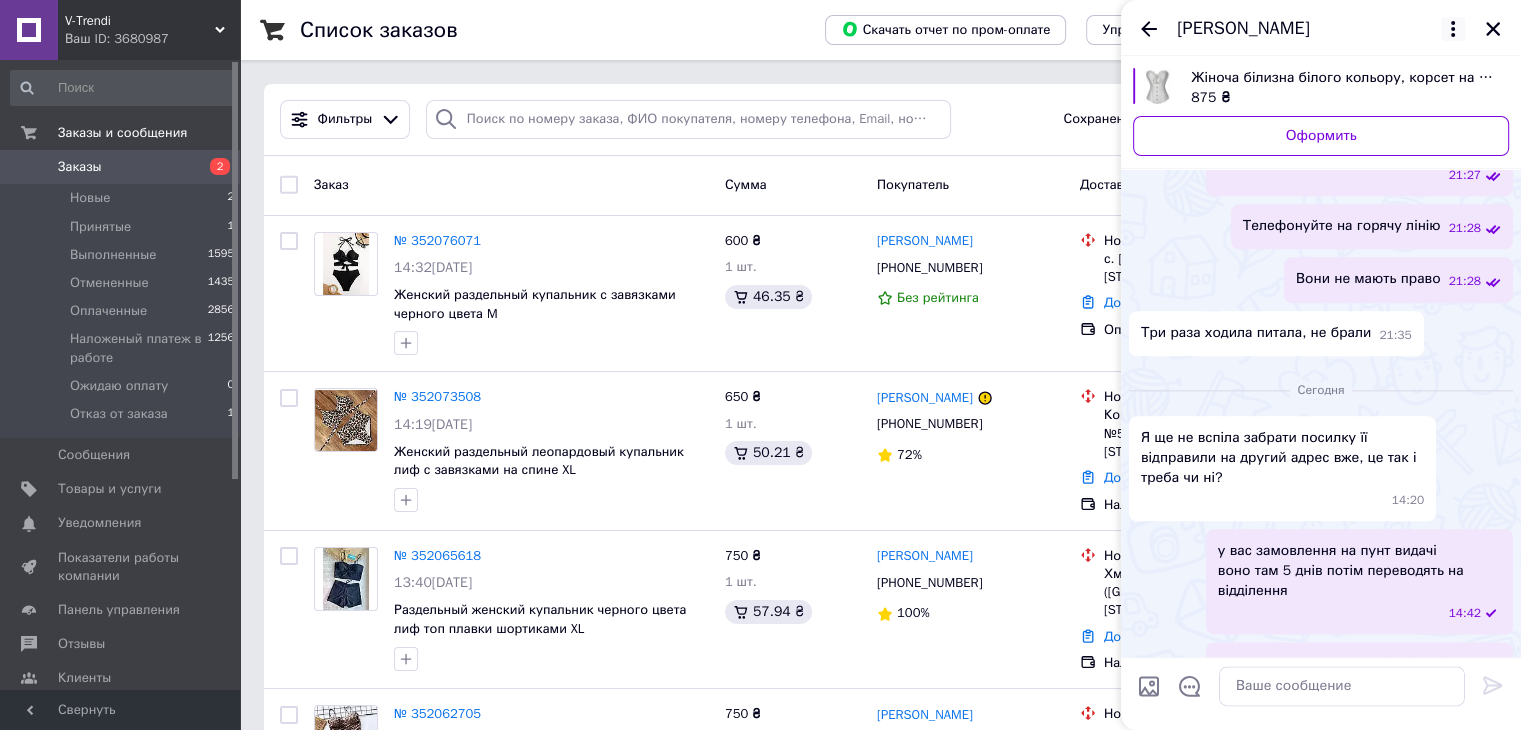 click 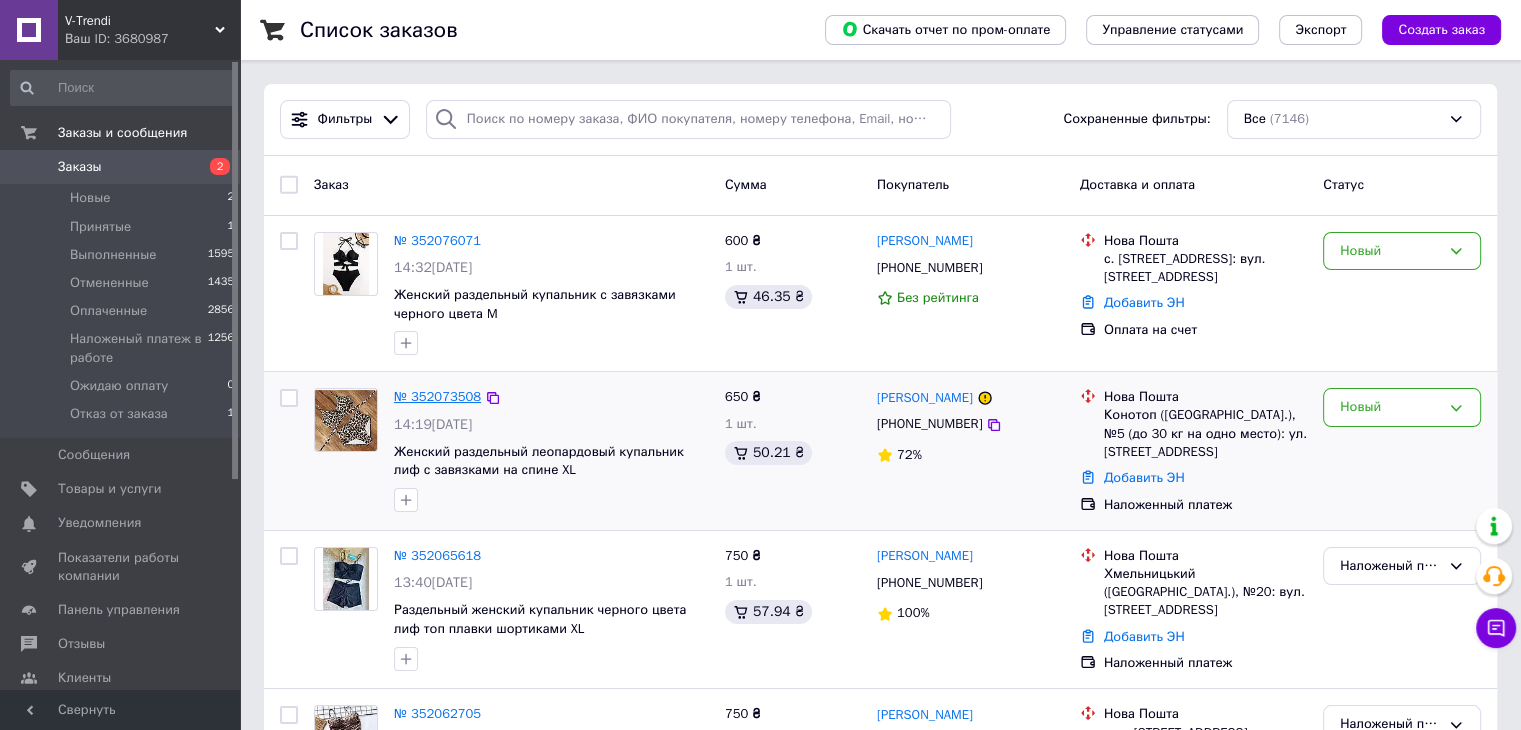 click on "№ 352073508" at bounding box center (437, 396) 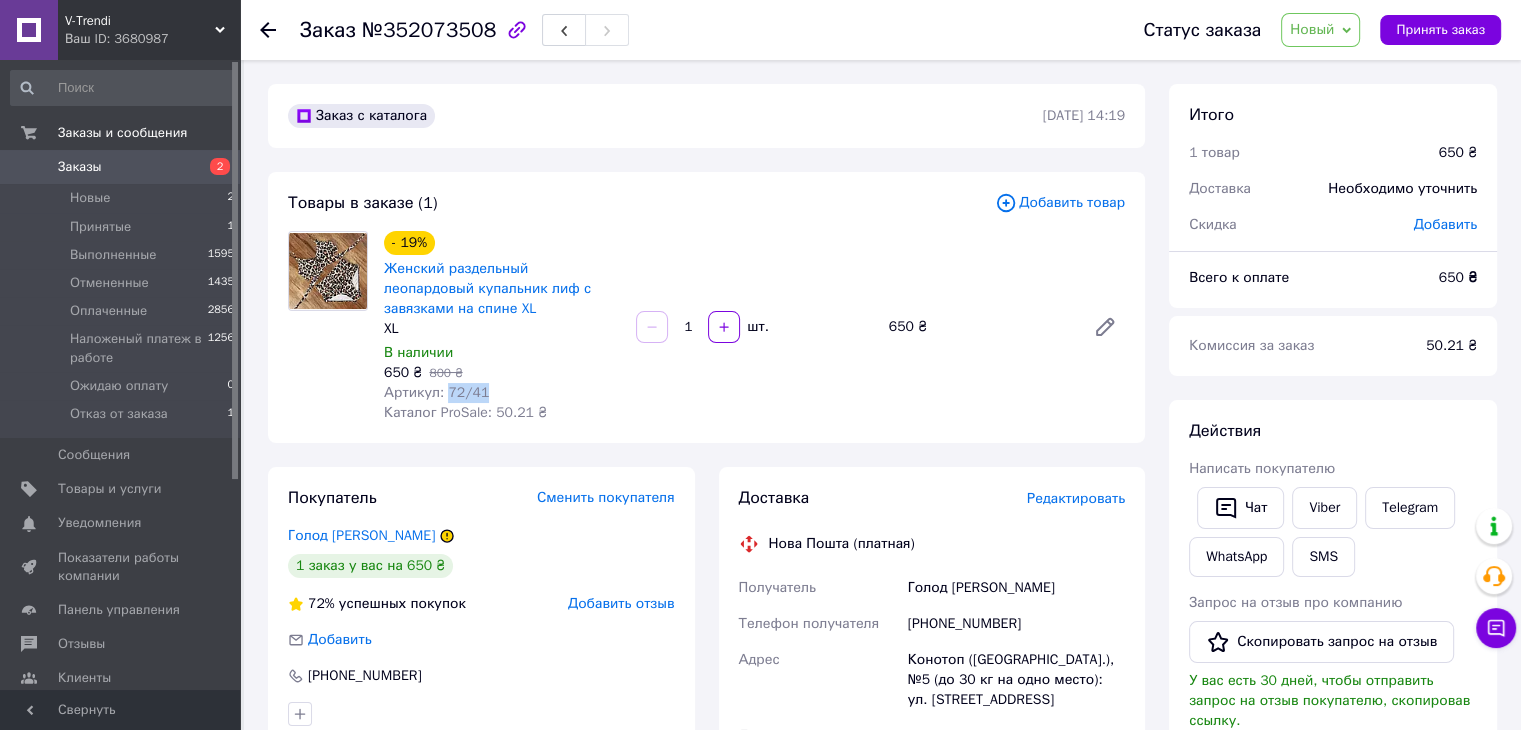 drag, startPoint x: 442, startPoint y: 389, endPoint x: 511, endPoint y: 393, distance: 69.115845 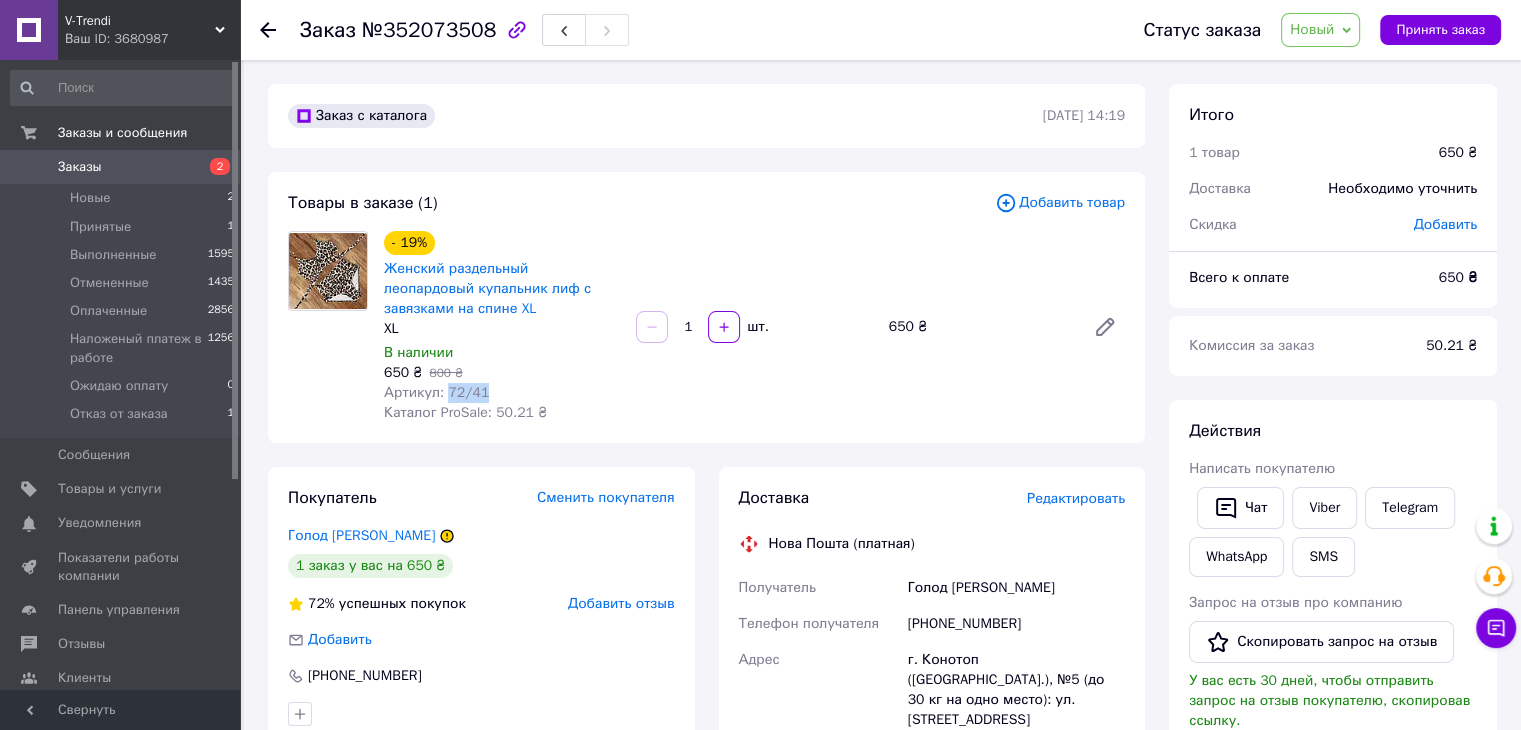 copy on "72/41" 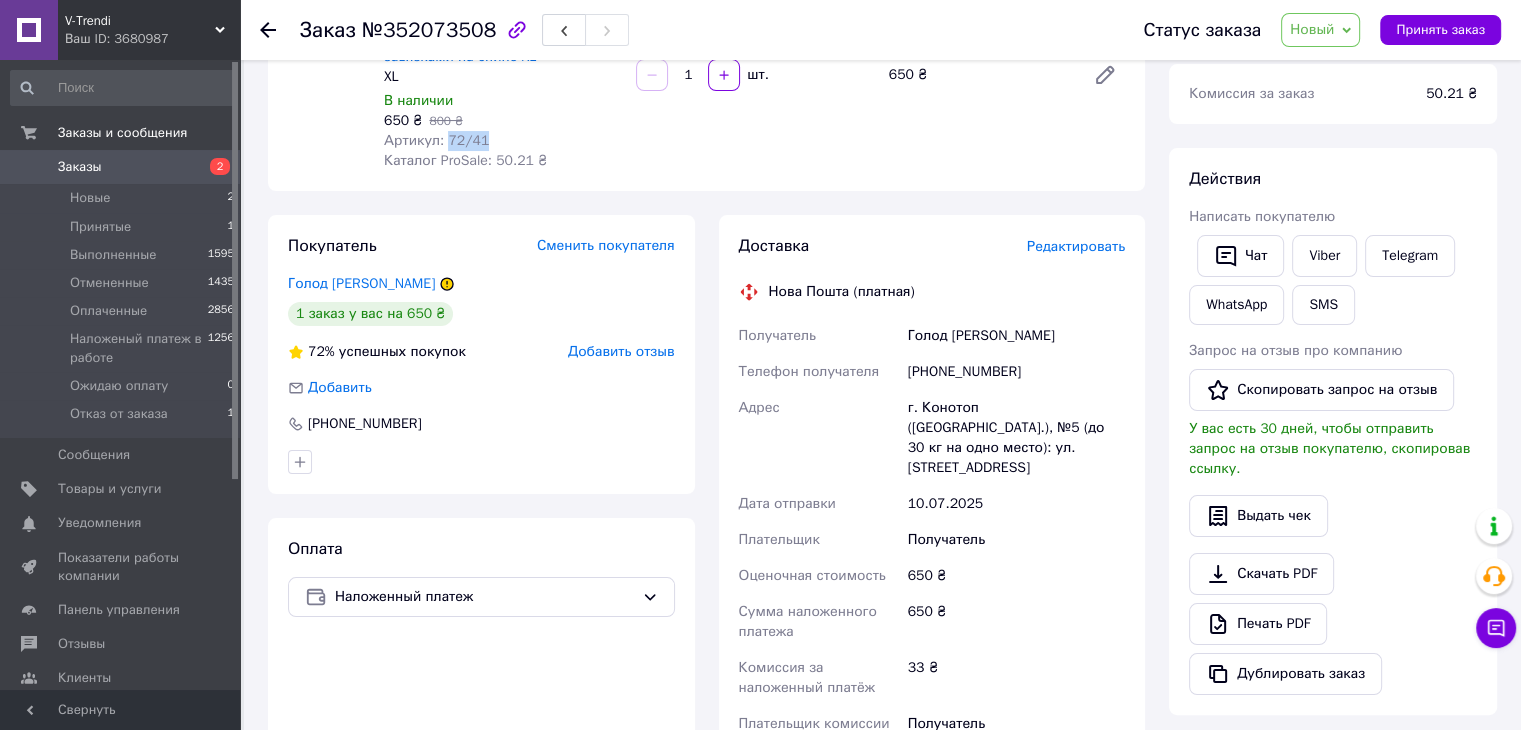 scroll, scrollTop: 200, scrollLeft: 0, axis: vertical 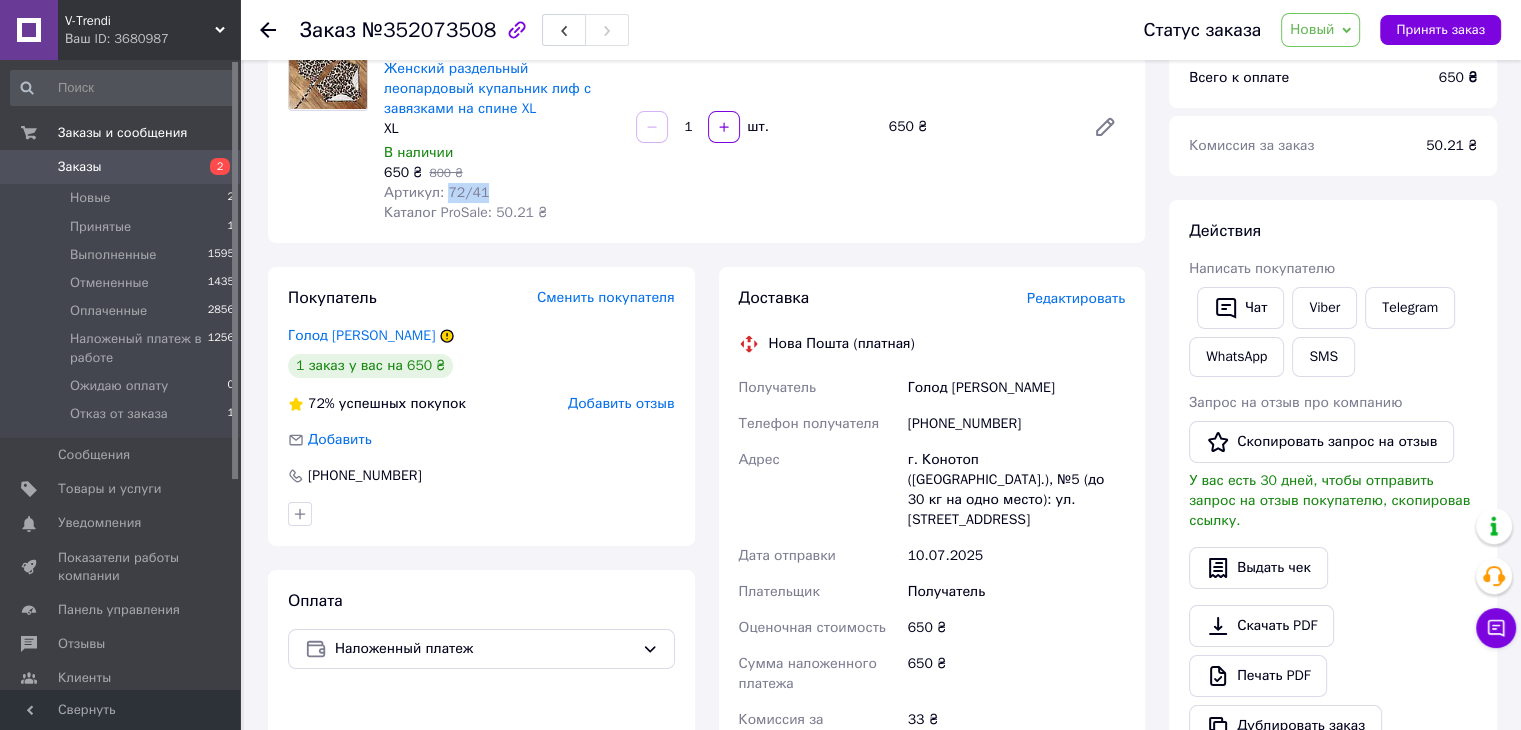 click on "Новый" at bounding box center [1312, 29] 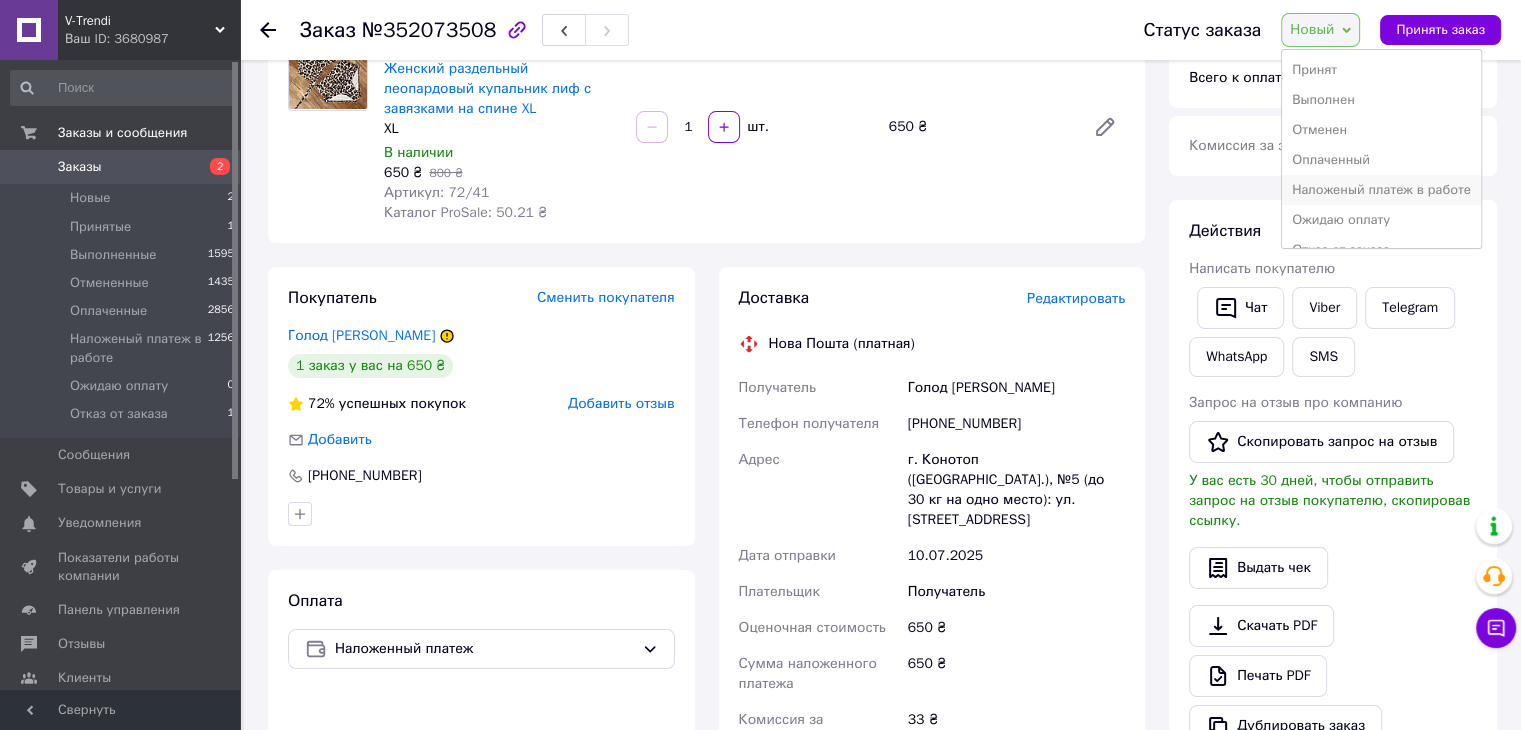 click on "Наложеный платеж в работе" at bounding box center [1381, 190] 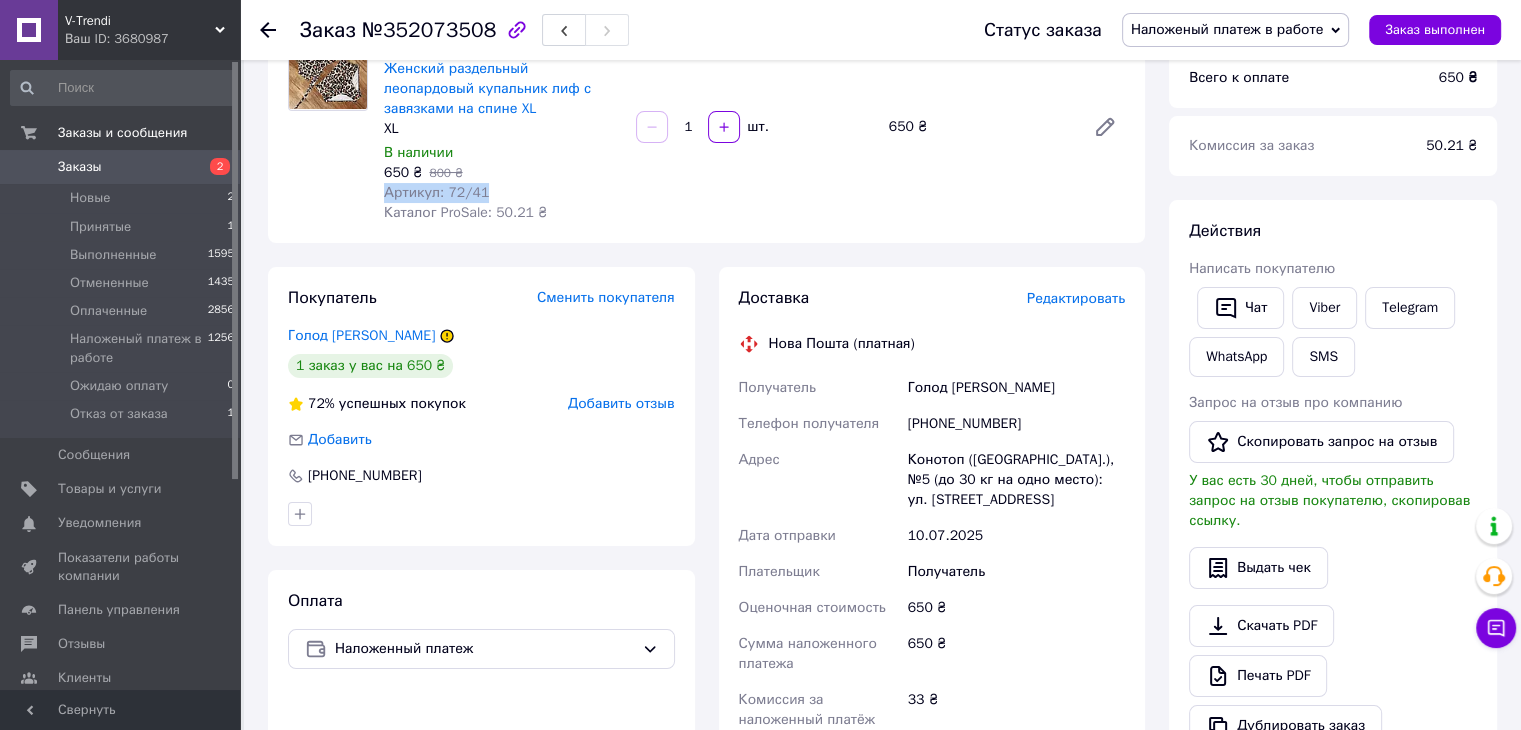 drag, startPoint x: 382, startPoint y: 194, endPoint x: 528, endPoint y: 178, distance: 146.8741 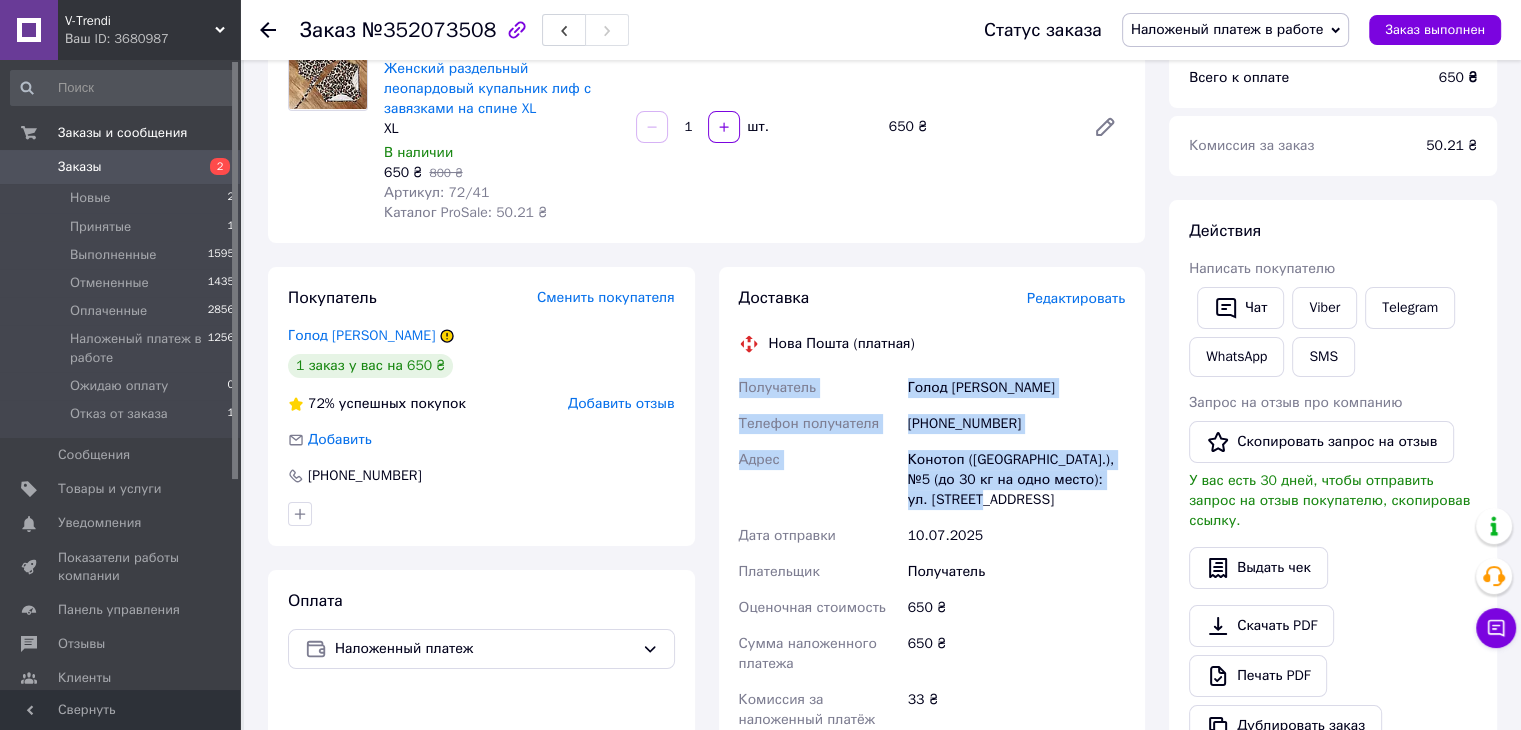 drag, startPoint x: 740, startPoint y: 384, endPoint x: 819, endPoint y: 295, distance: 119.0042 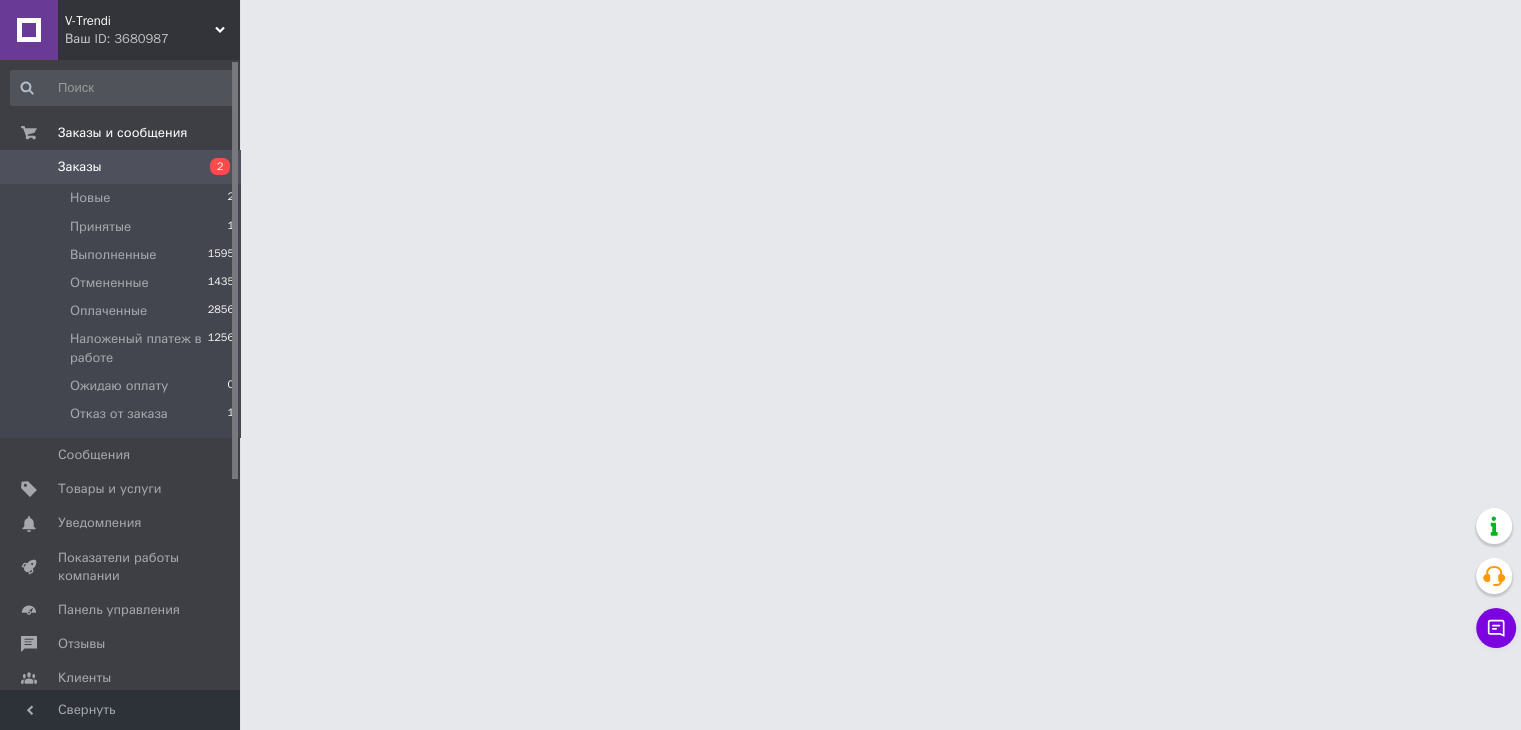 scroll, scrollTop: 0, scrollLeft: 0, axis: both 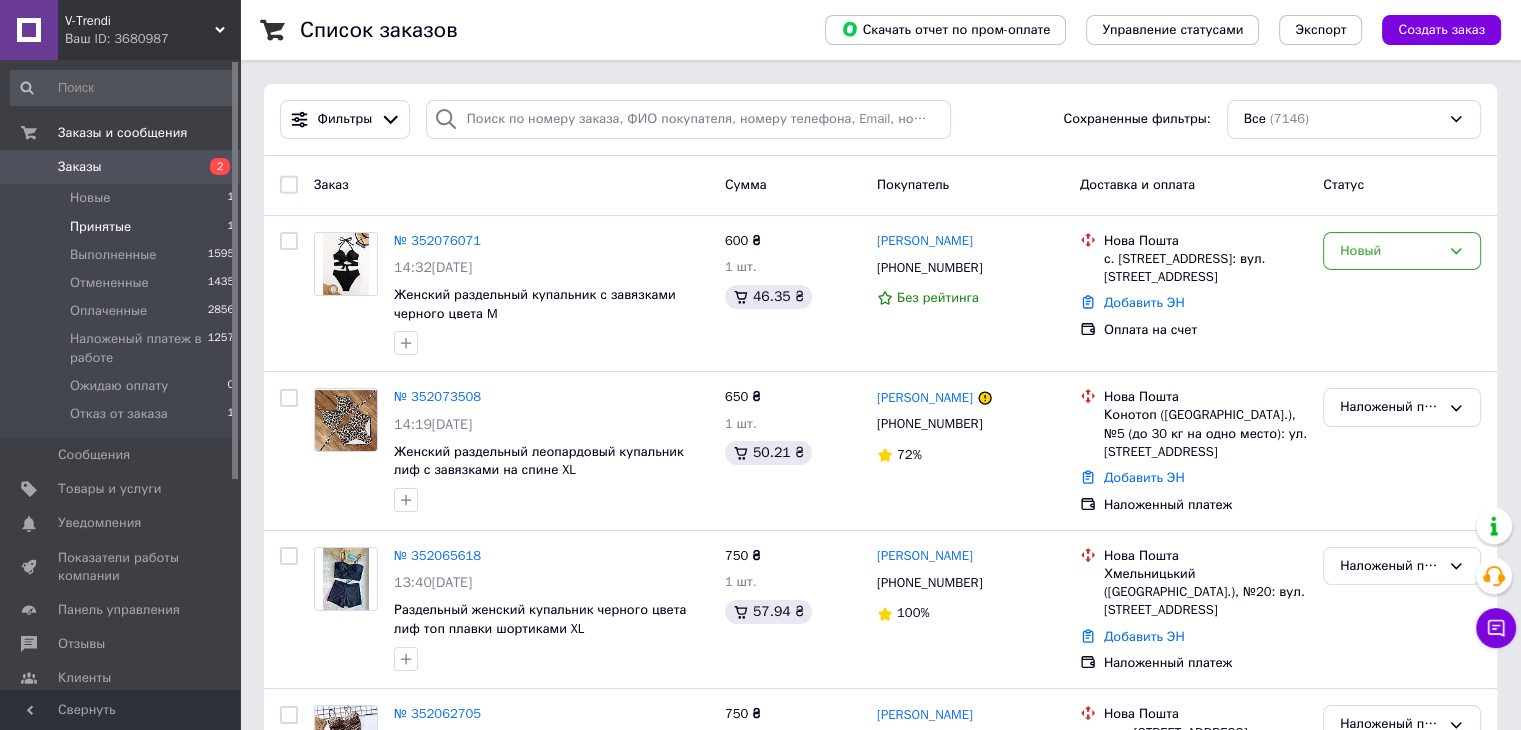 click on "Принятые" at bounding box center (100, 227) 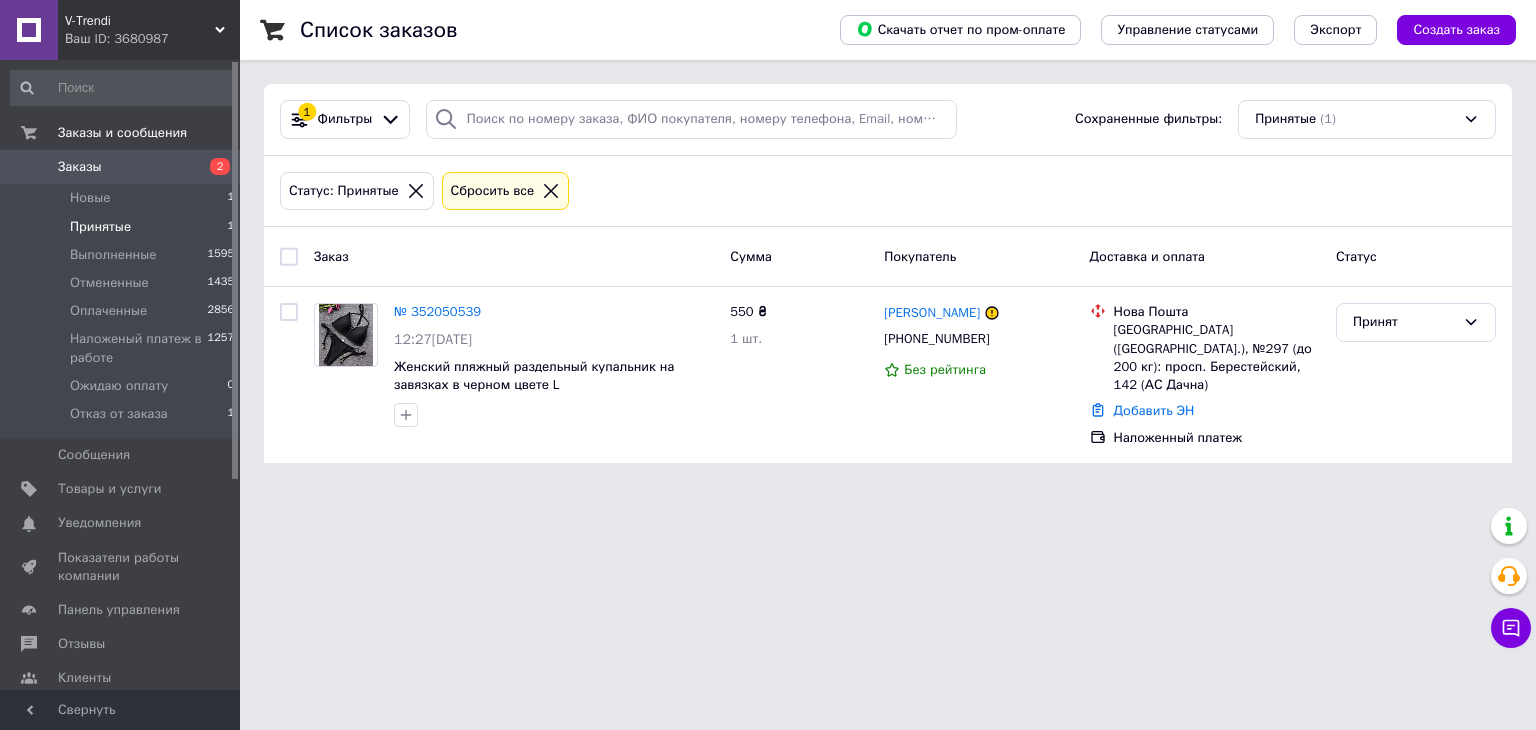 click on "Заказы" at bounding box center (80, 167) 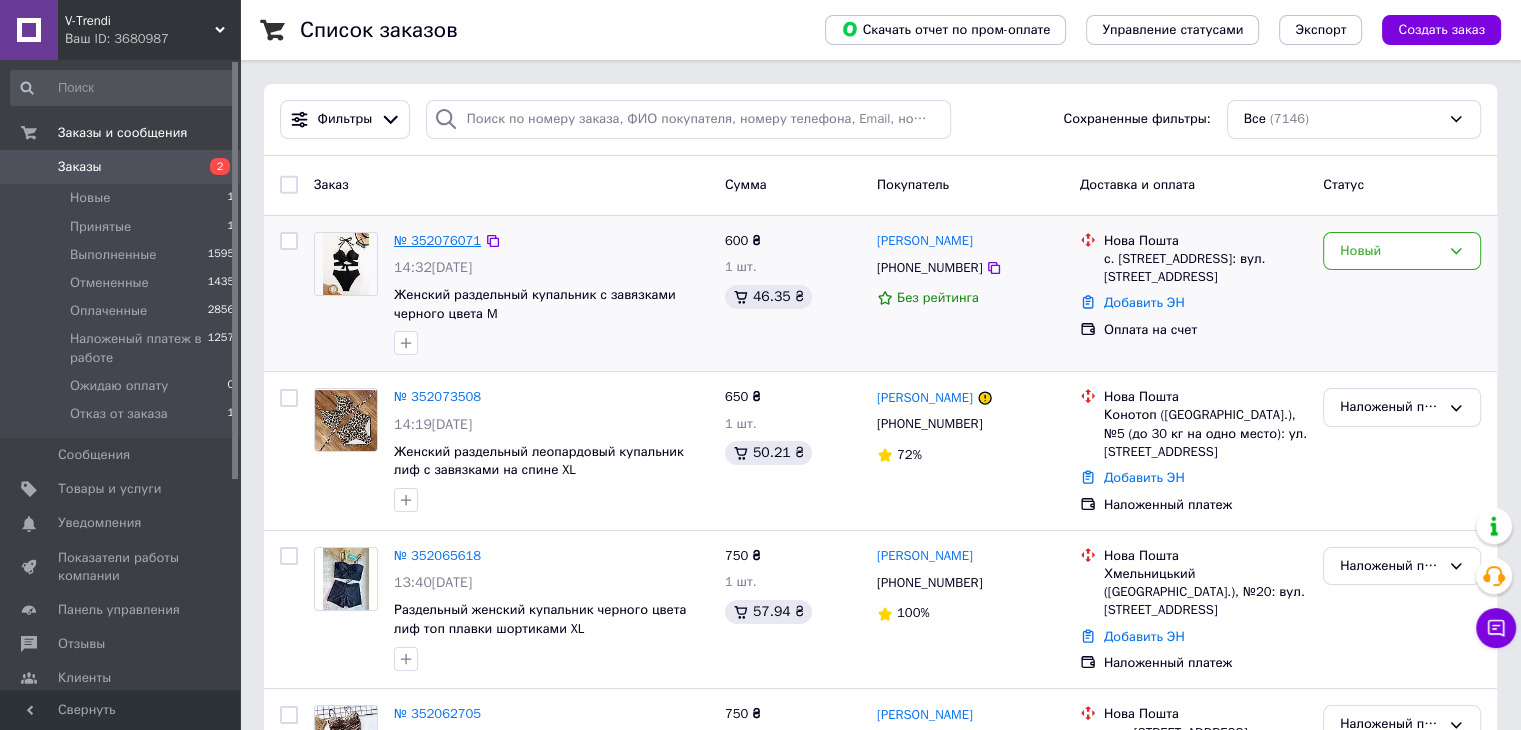click on "№ 352076071" at bounding box center (437, 240) 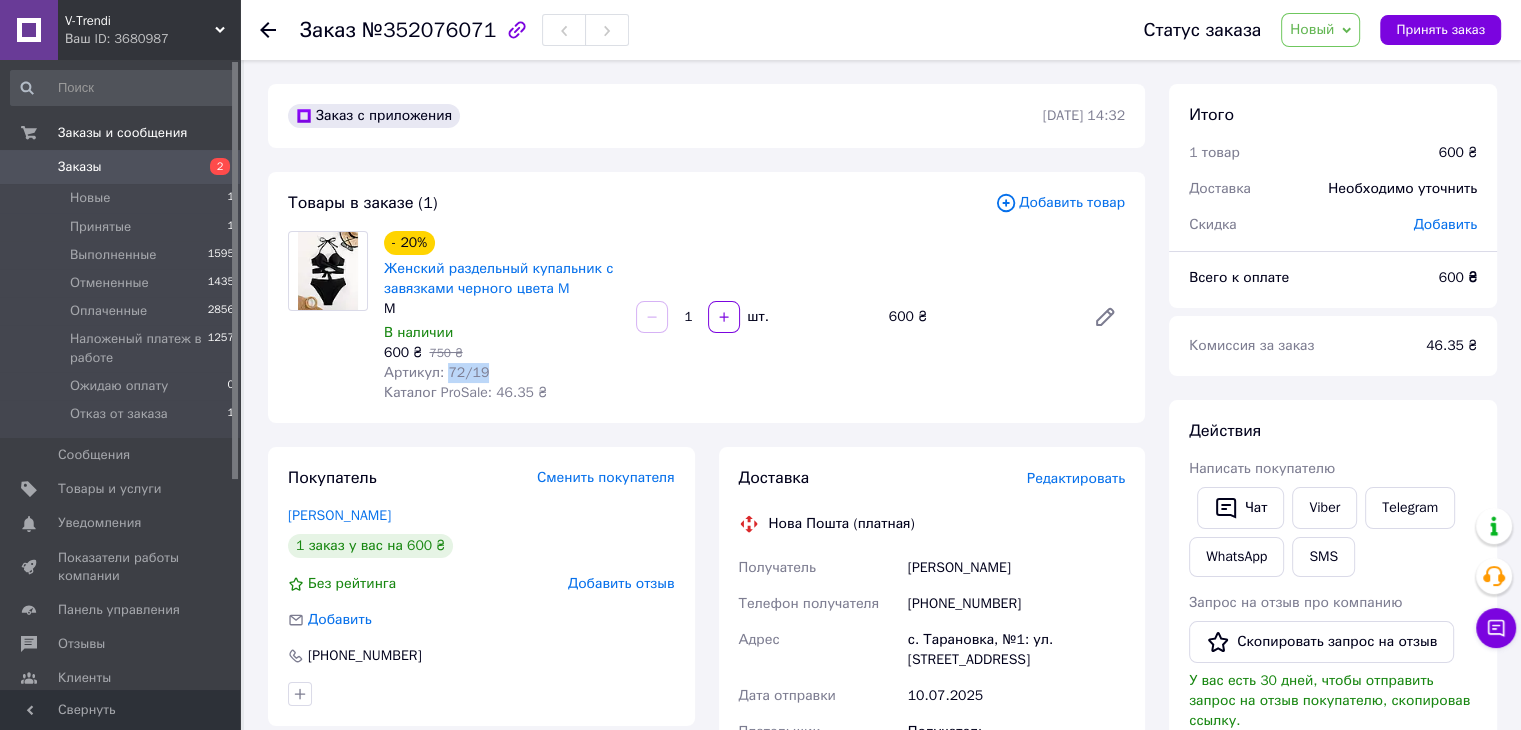 drag, startPoint x: 446, startPoint y: 371, endPoint x: 495, endPoint y: 143, distance: 233.20592 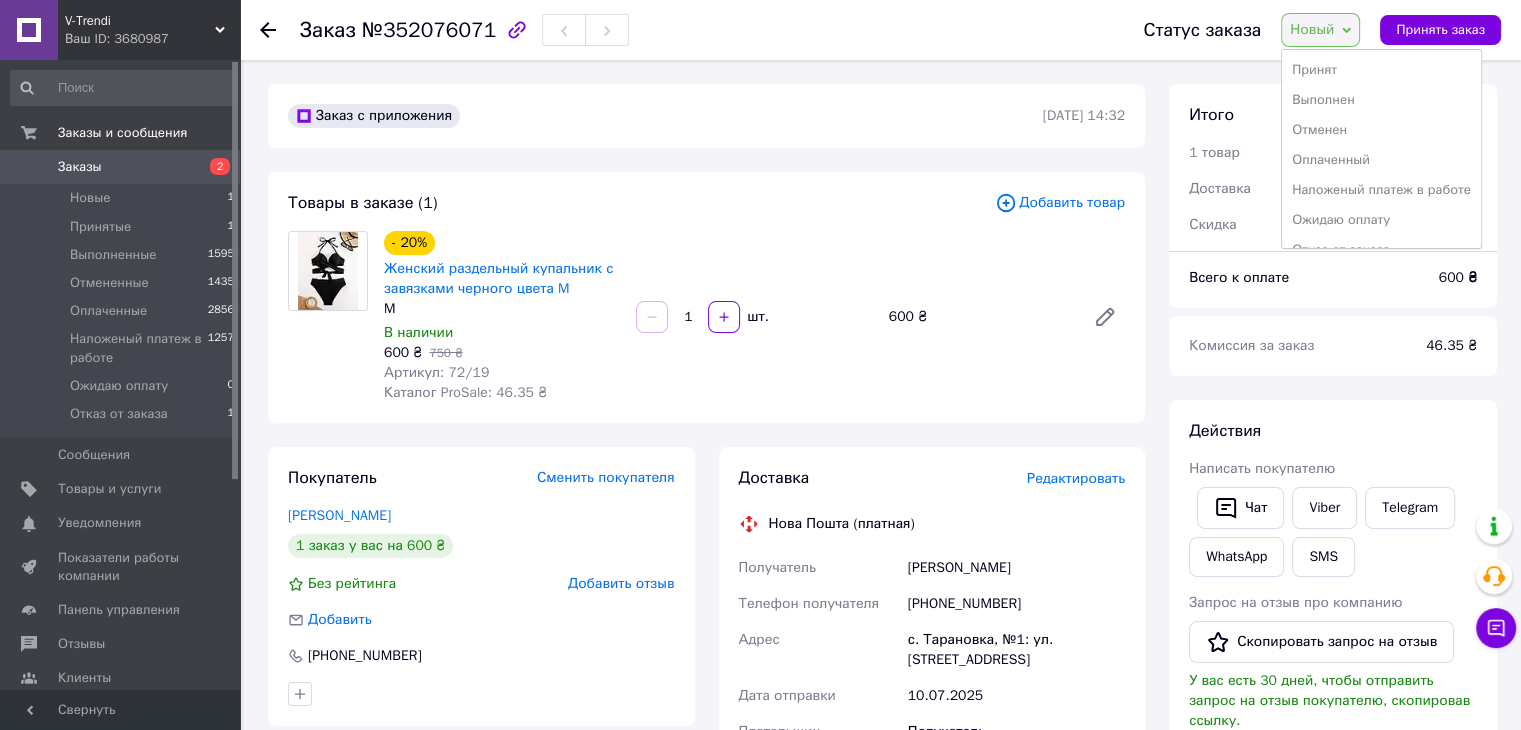 click on "Наложеный платеж в работе" at bounding box center (1381, 190) 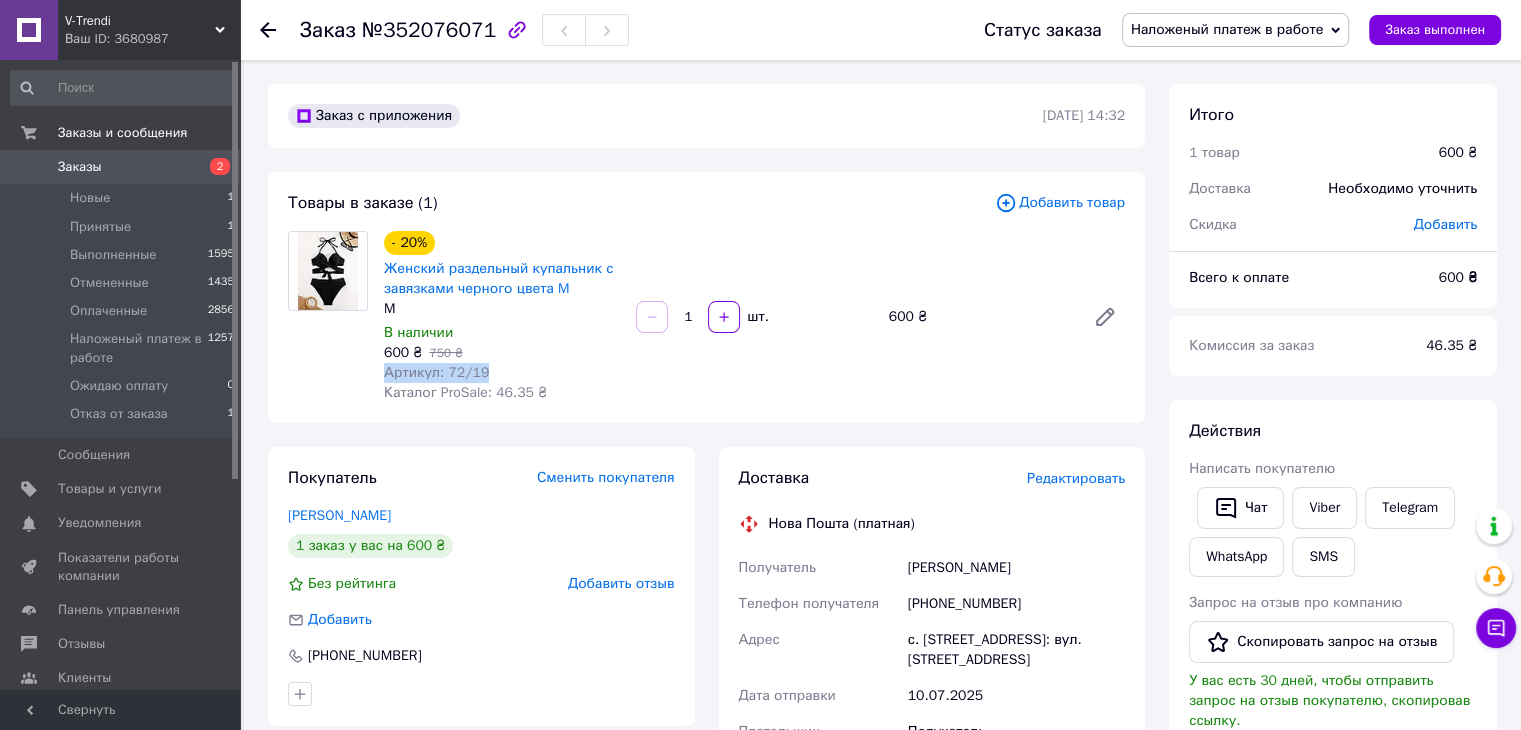 drag, startPoint x: 382, startPoint y: 372, endPoint x: 509, endPoint y: 361, distance: 127.47549 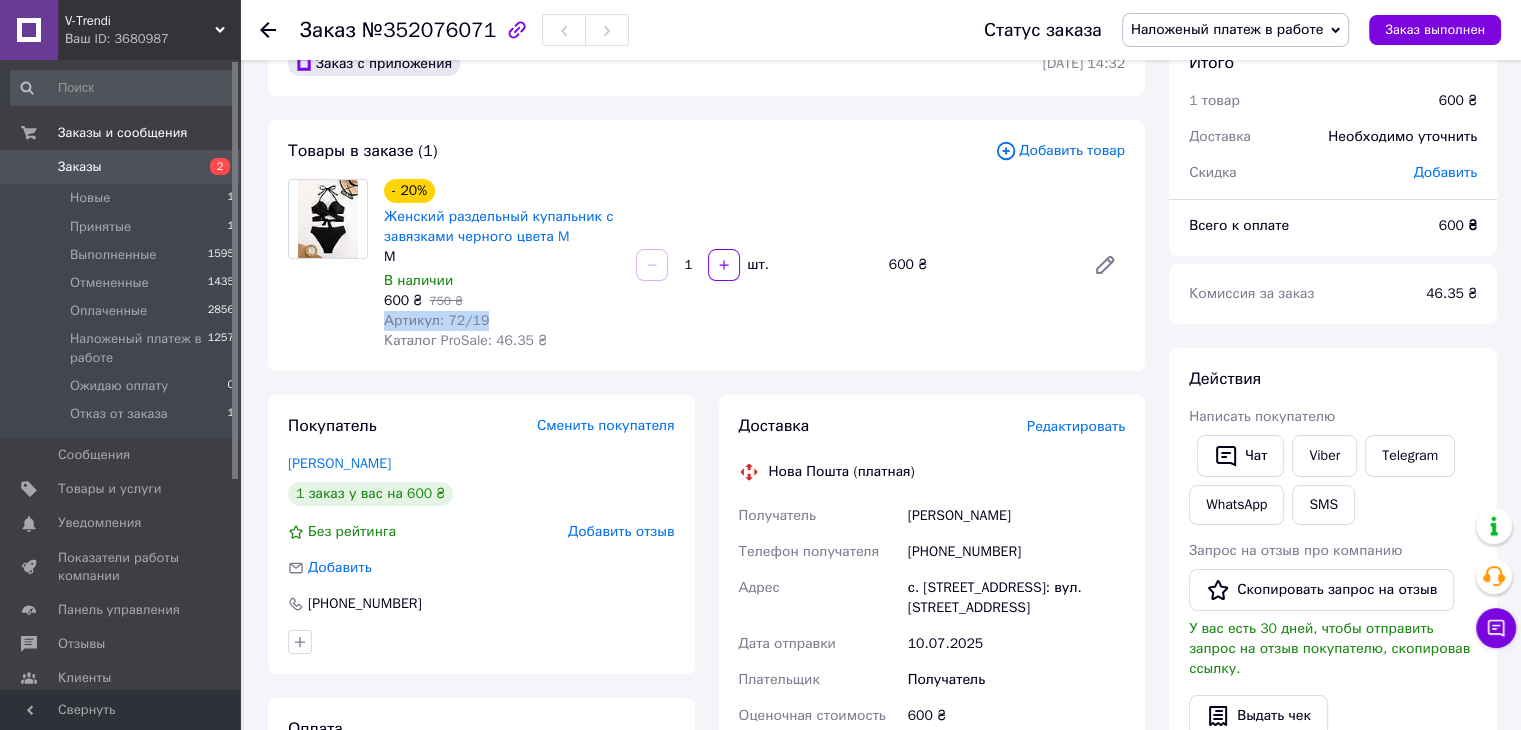 scroll, scrollTop: 100, scrollLeft: 0, axis: vertical 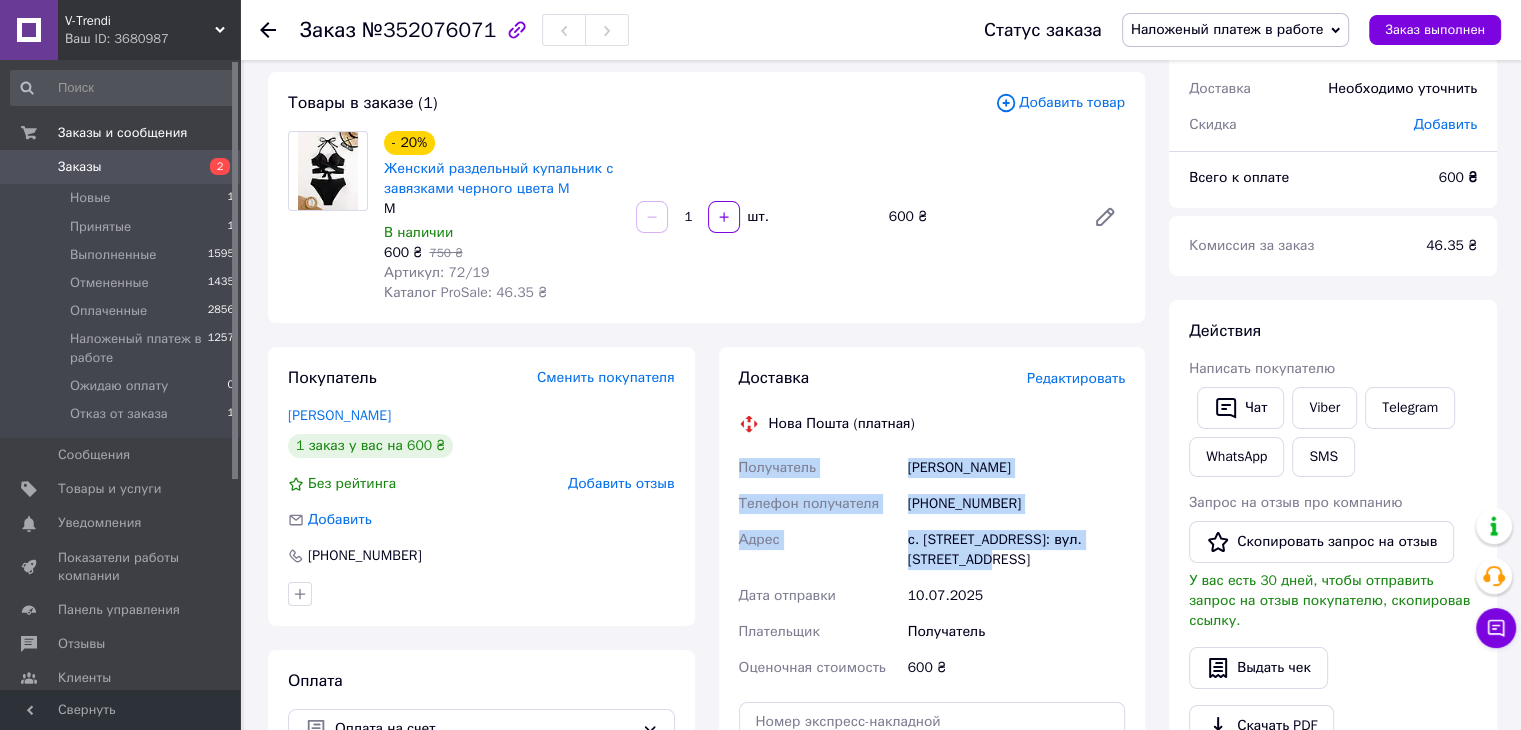 drag, startPoint x: 738, startPoint y: 461, endPoint x: 1002, endPoint y: 555, distance: 280.23563 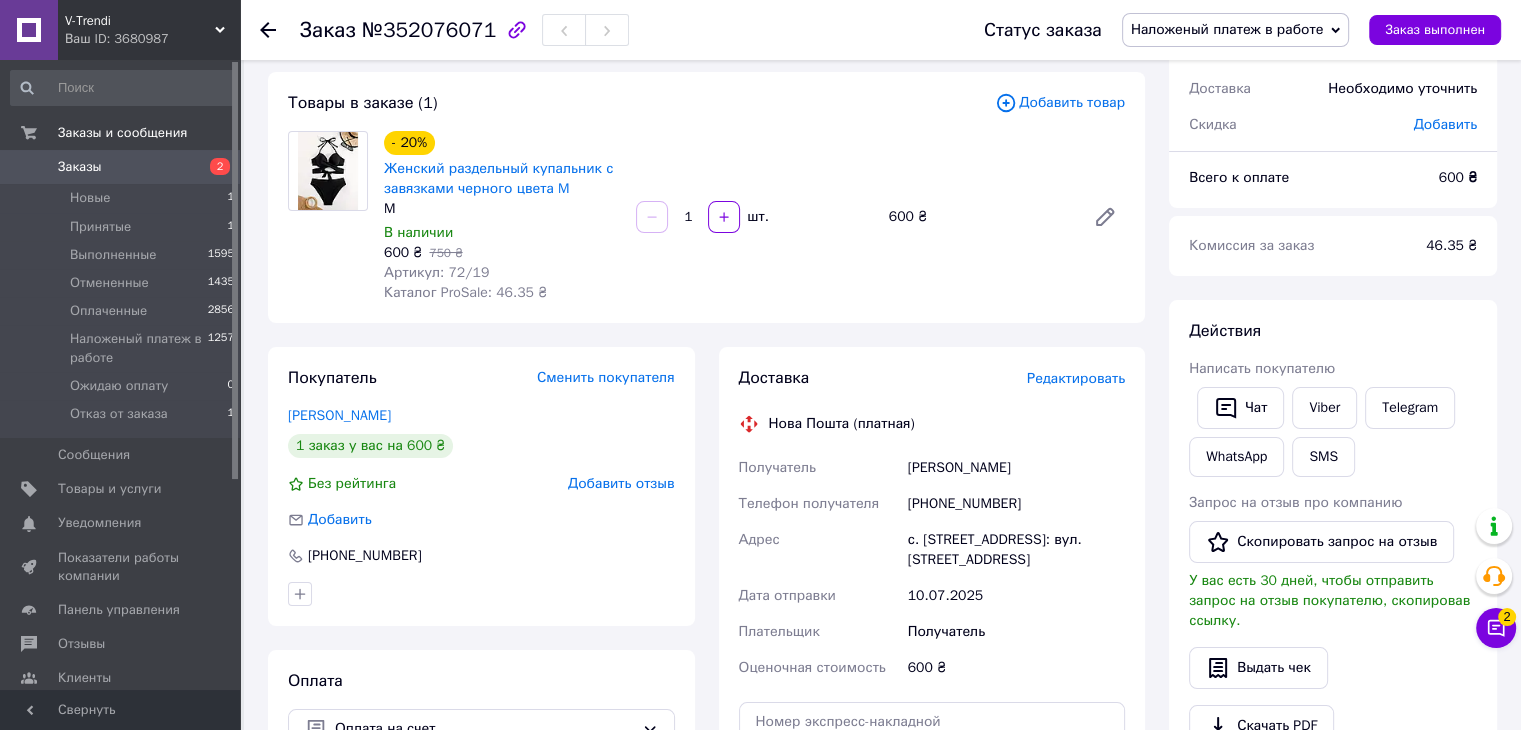 click on "V-Trendi" at bounding box center [140, 21] 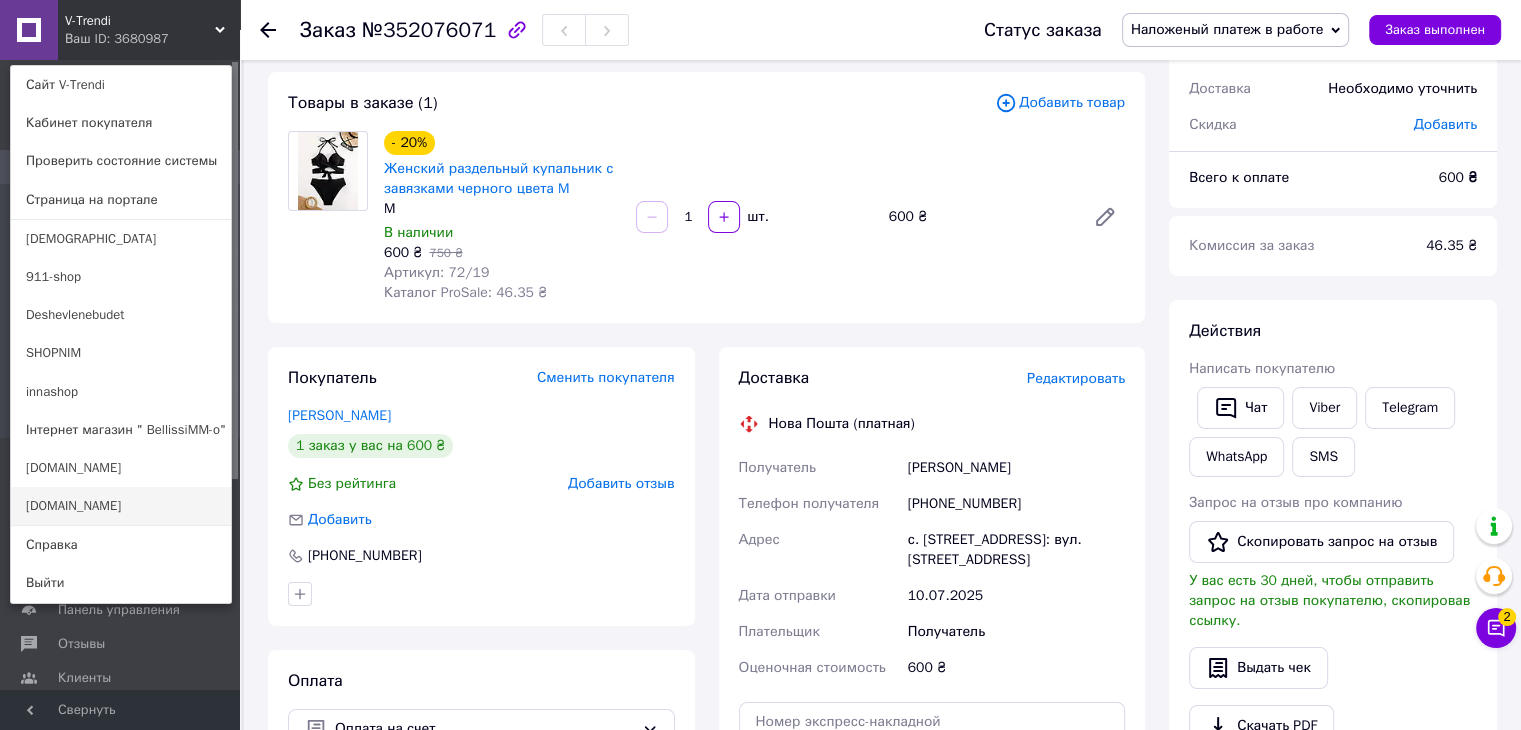 click on "[DOMAIN_NAME]" at bounding box center (121, 506) 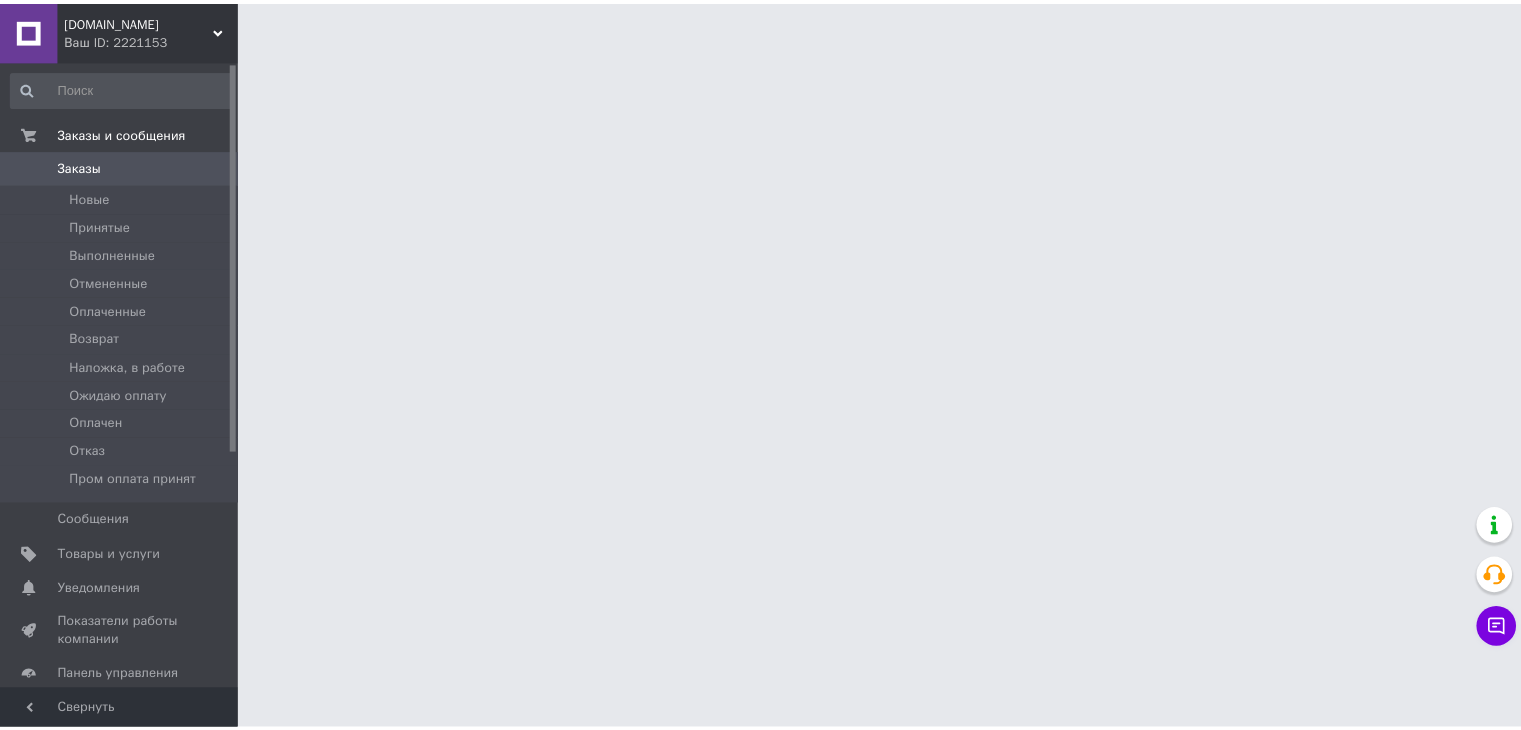 scroll, scrollTop: 0, scrollLeft: 0, axis: both 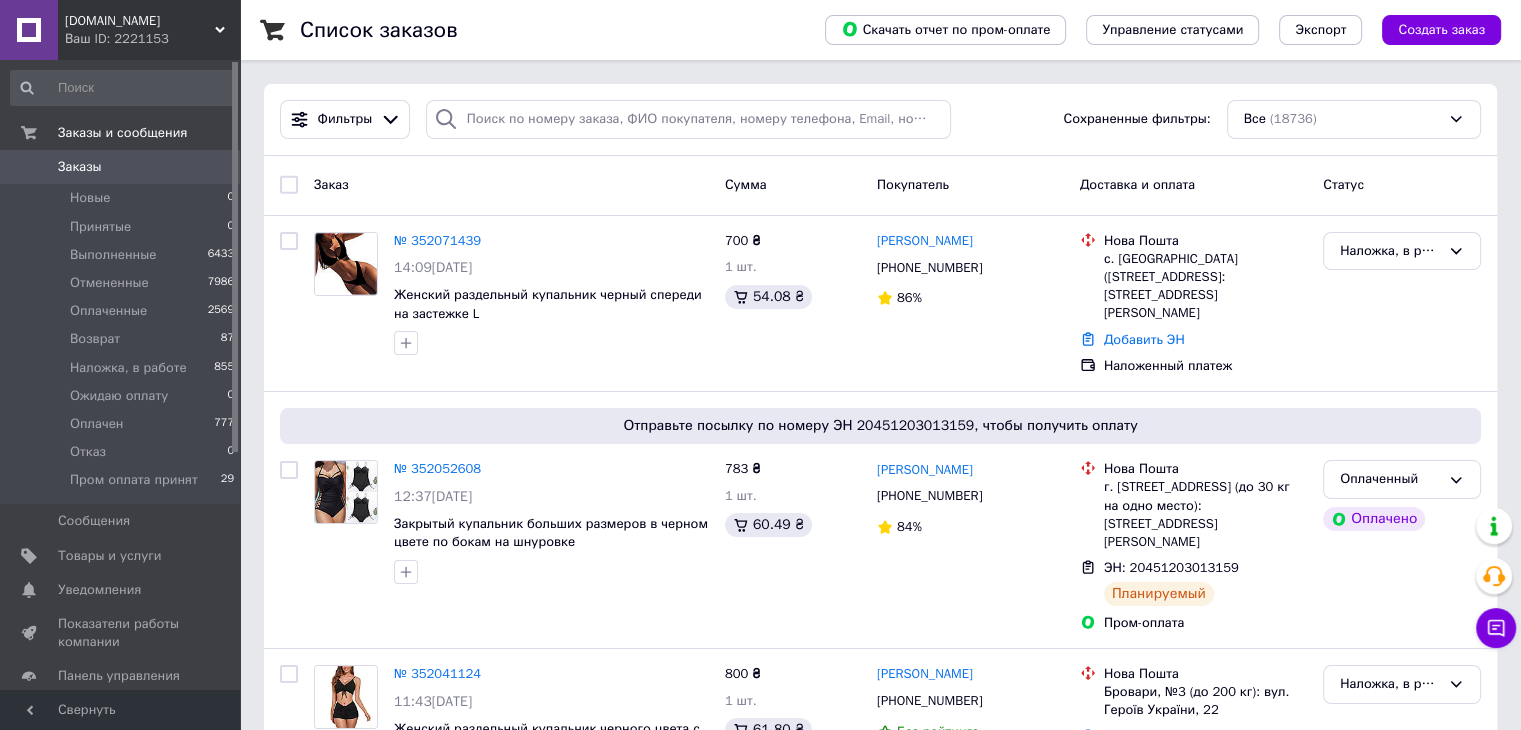 click on "[DOMAIN_NAME]" at bounding box center (140, 21) 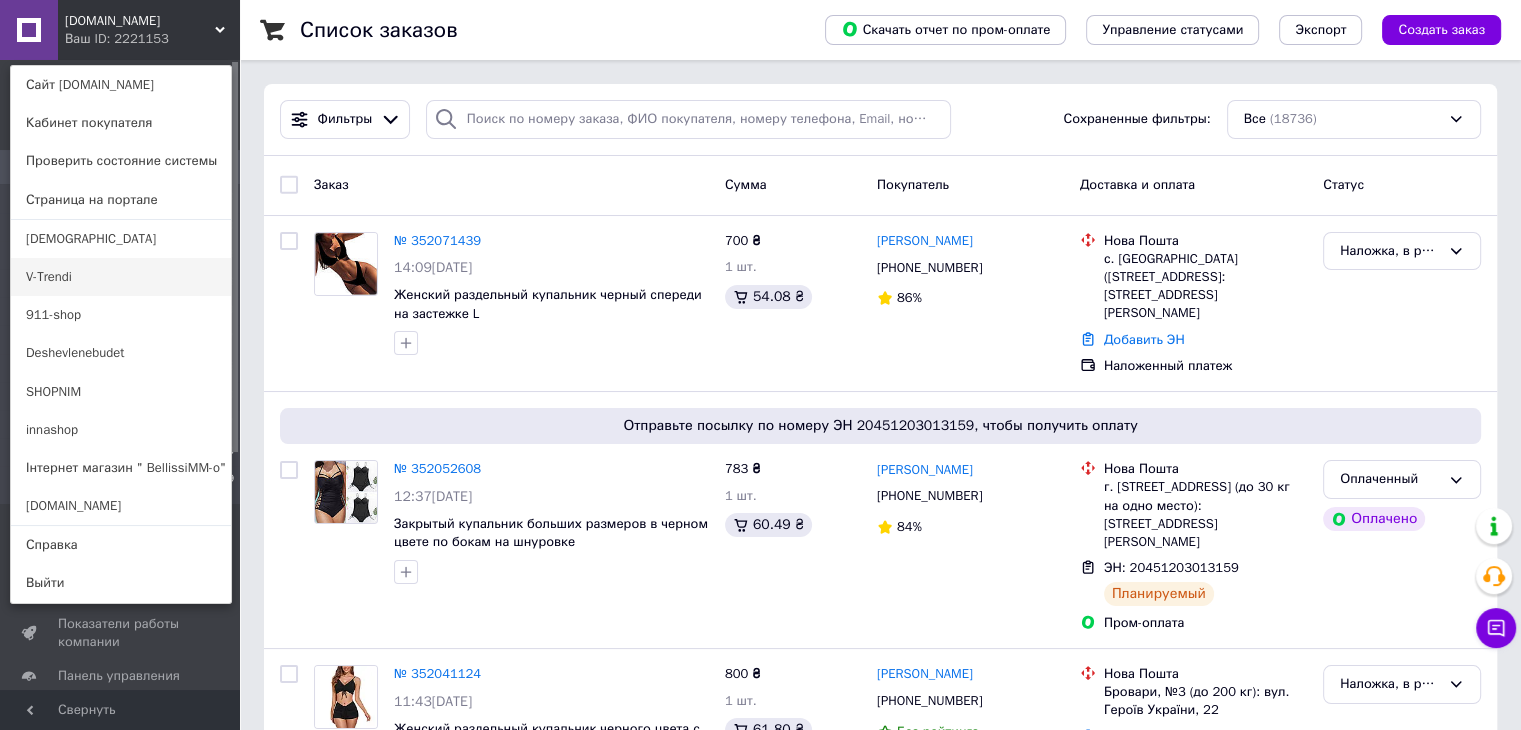 click on "V-Trendi" at bounding box center [121, 277] 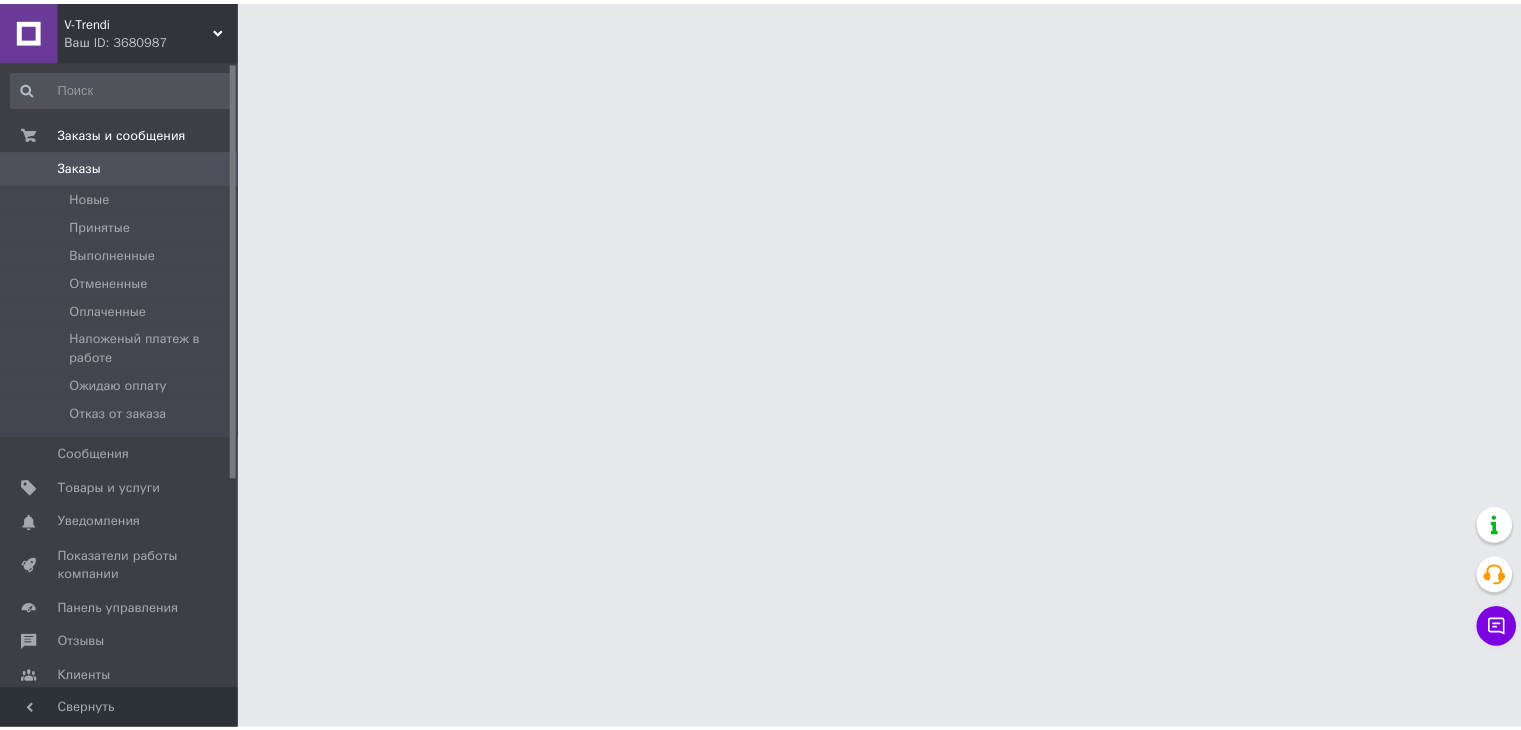 scroll, scrollTop: 0, scrollLeft: 0, axis: both 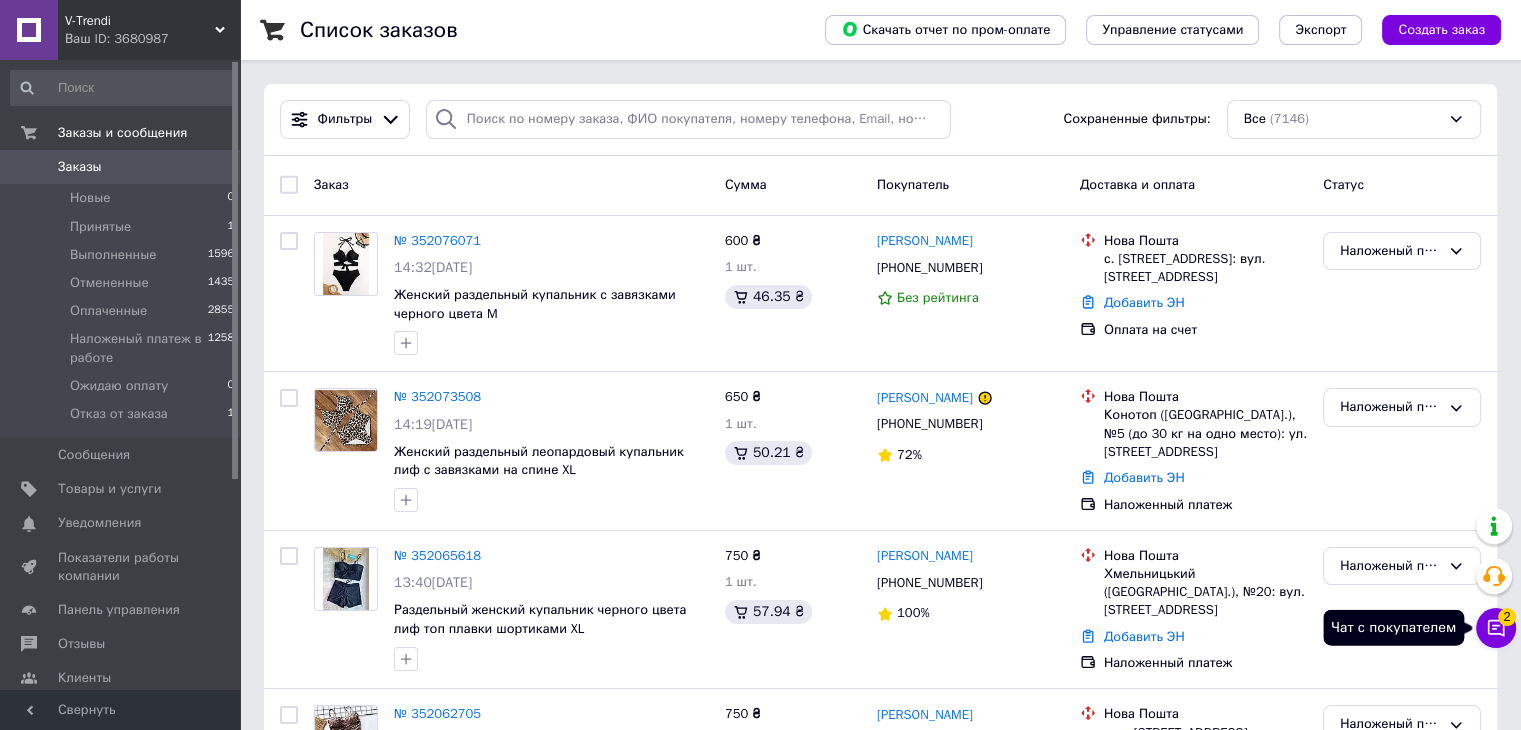 click on "Чат с покупателем 2" at bounding box center [1496, 628] 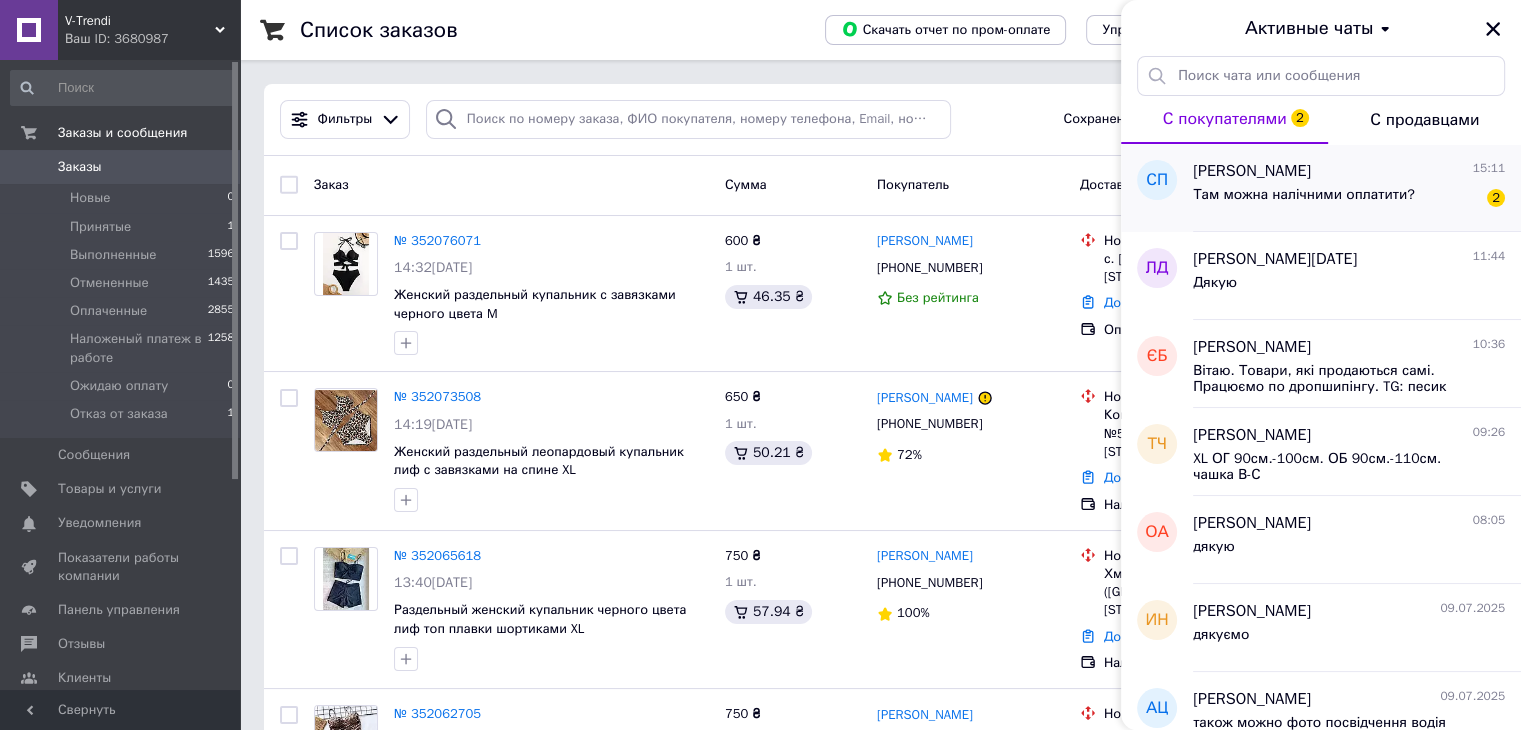 click on "Там можна налічними оплатити?" at bounding box center (1304, 195) 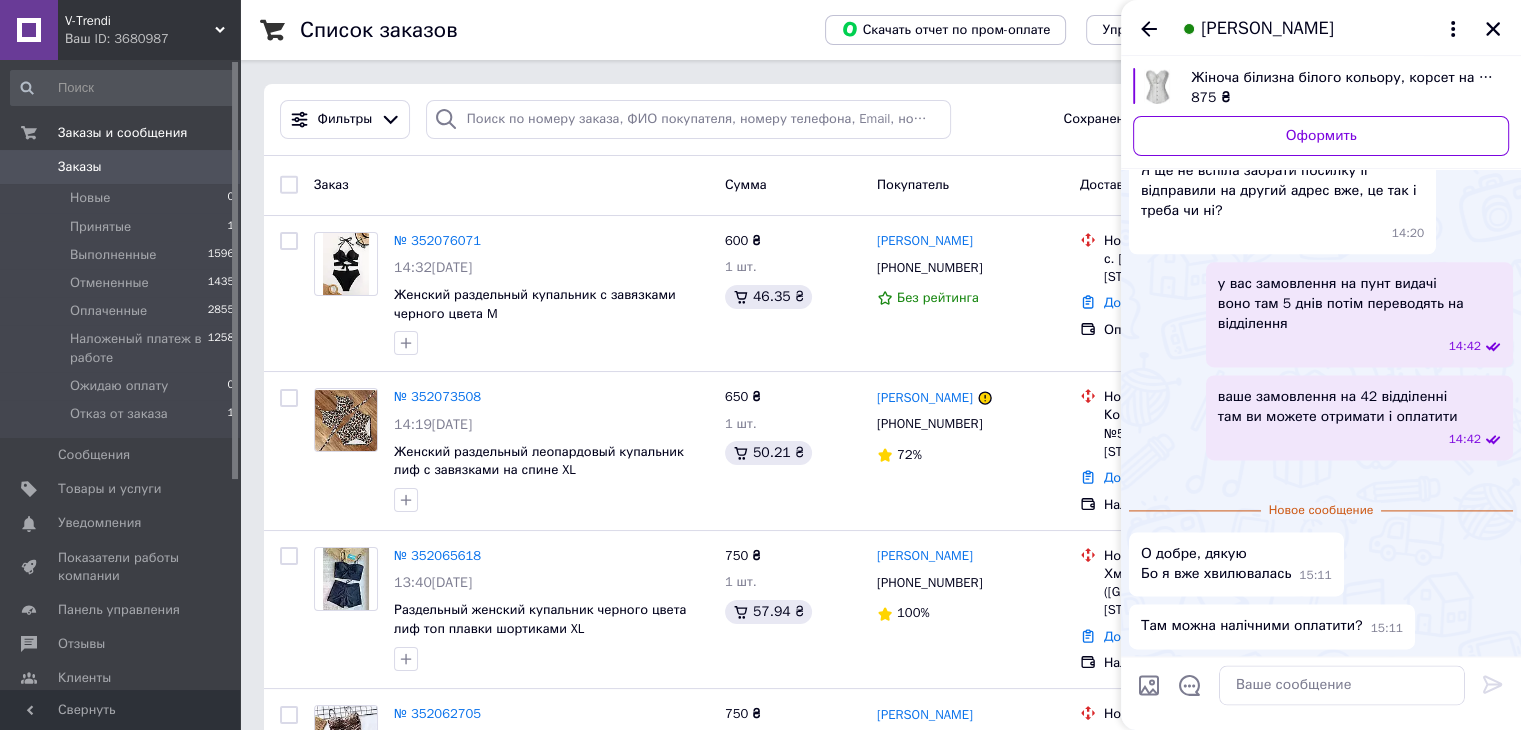 scroll, scrollTop: 2780, scrollLeft: 0, axis: vertical 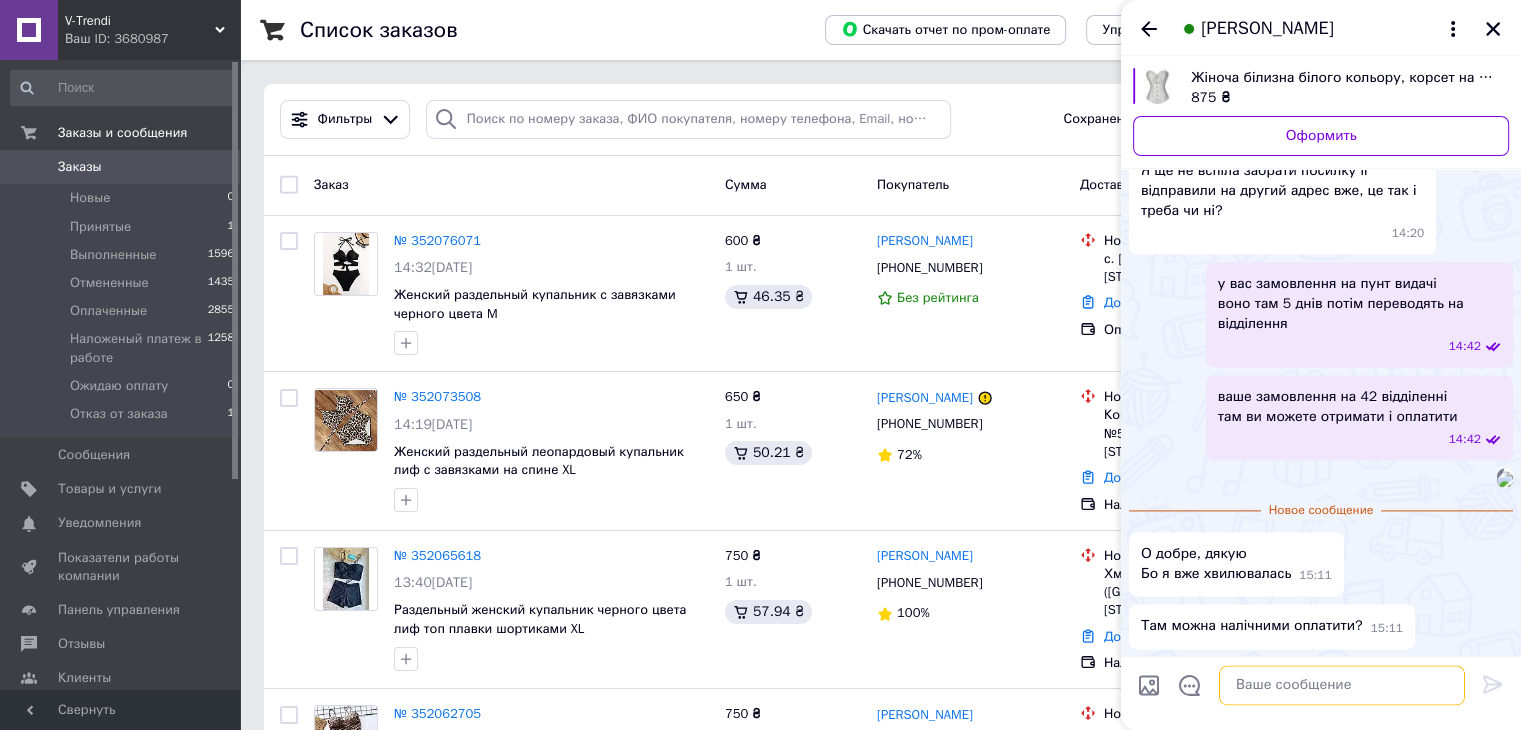 click at bounding box center (1342, 686) 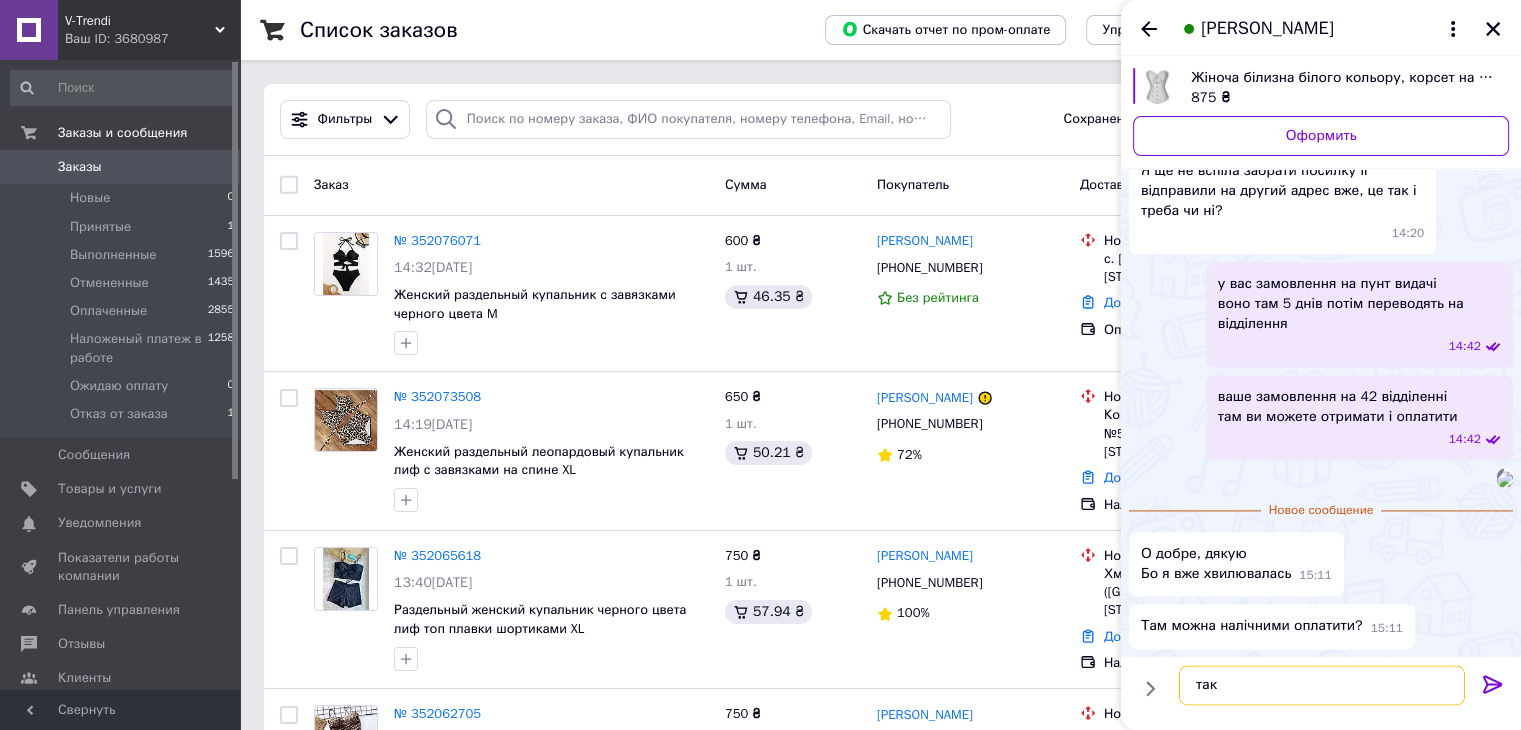 type on "так" 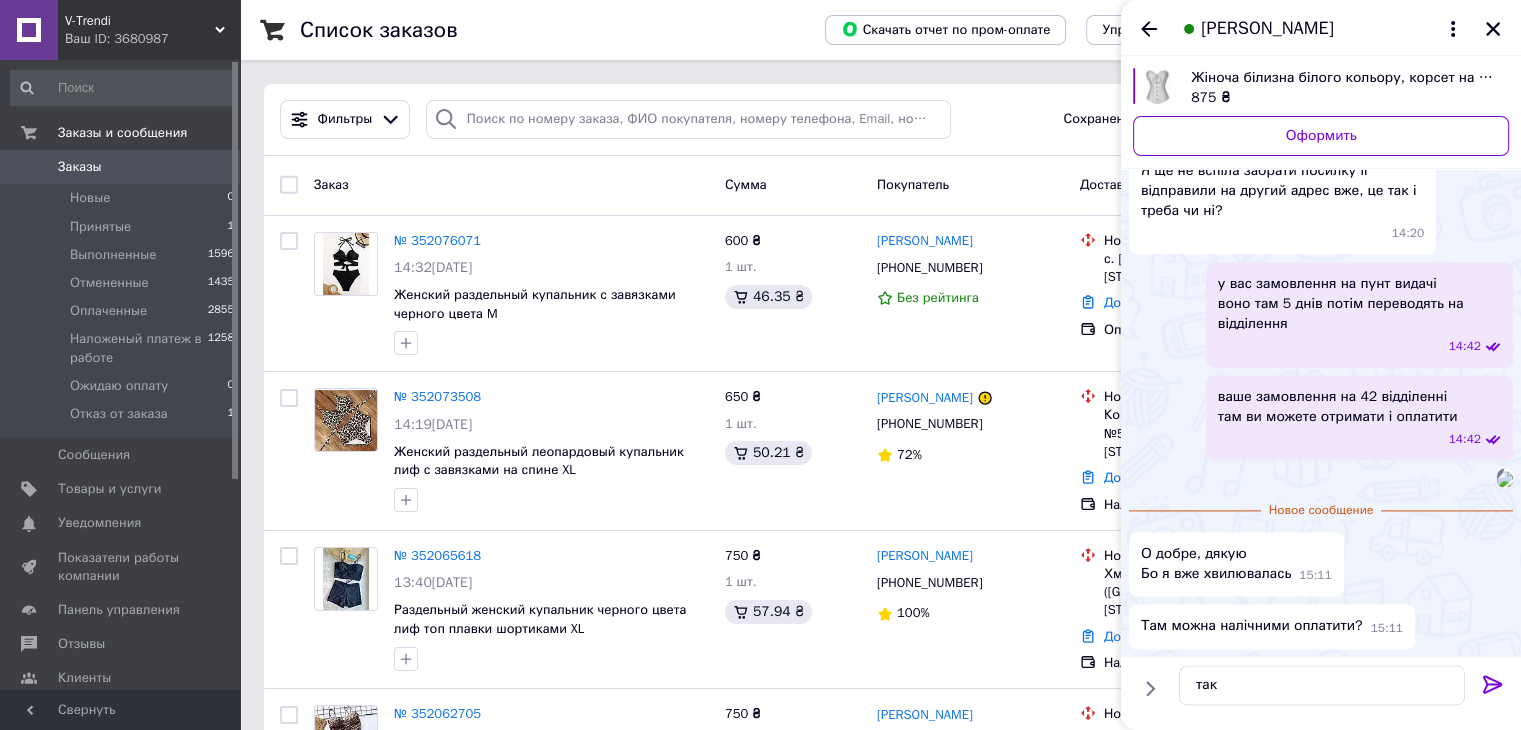click 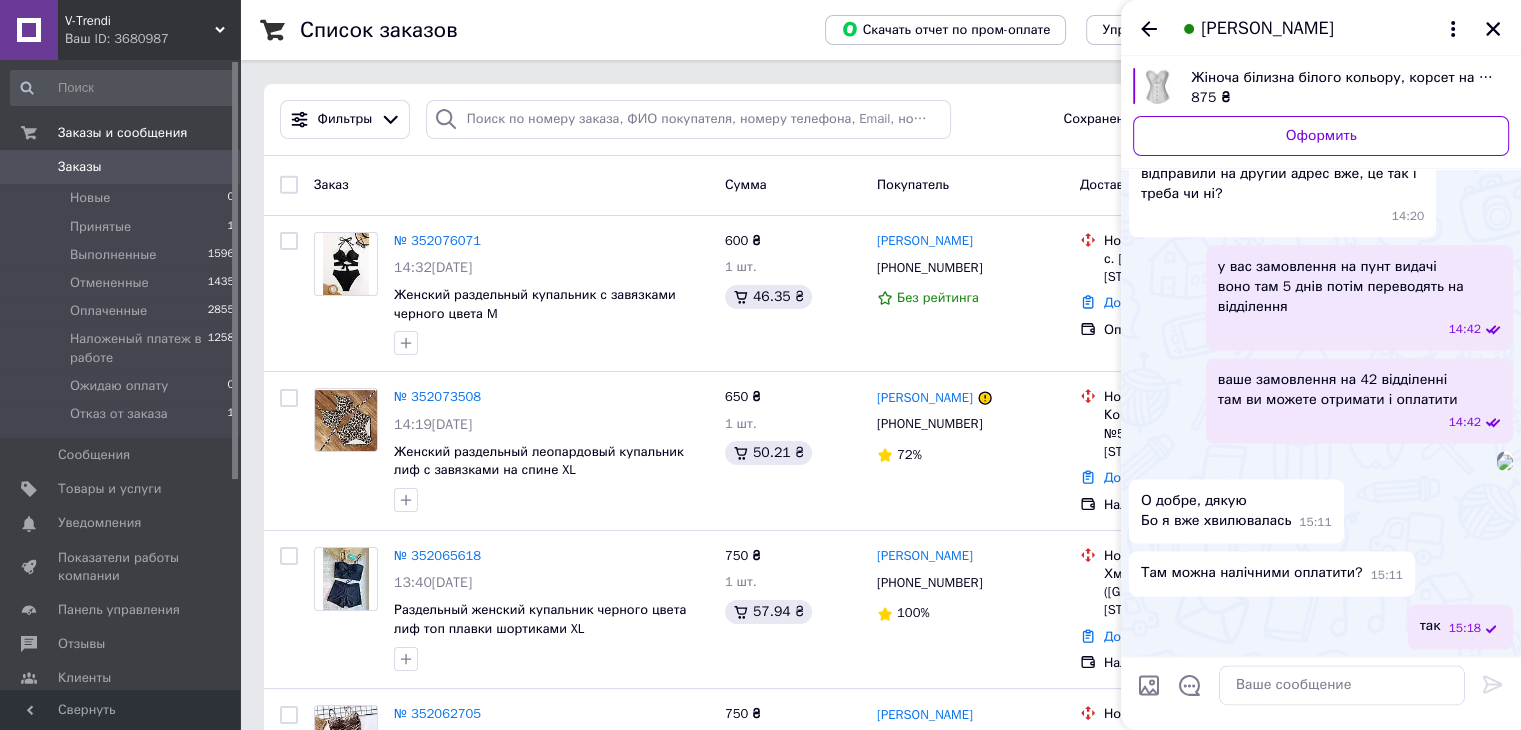 scroll, scrollTop: 2797, scrollLeft: 0, axis: vertical 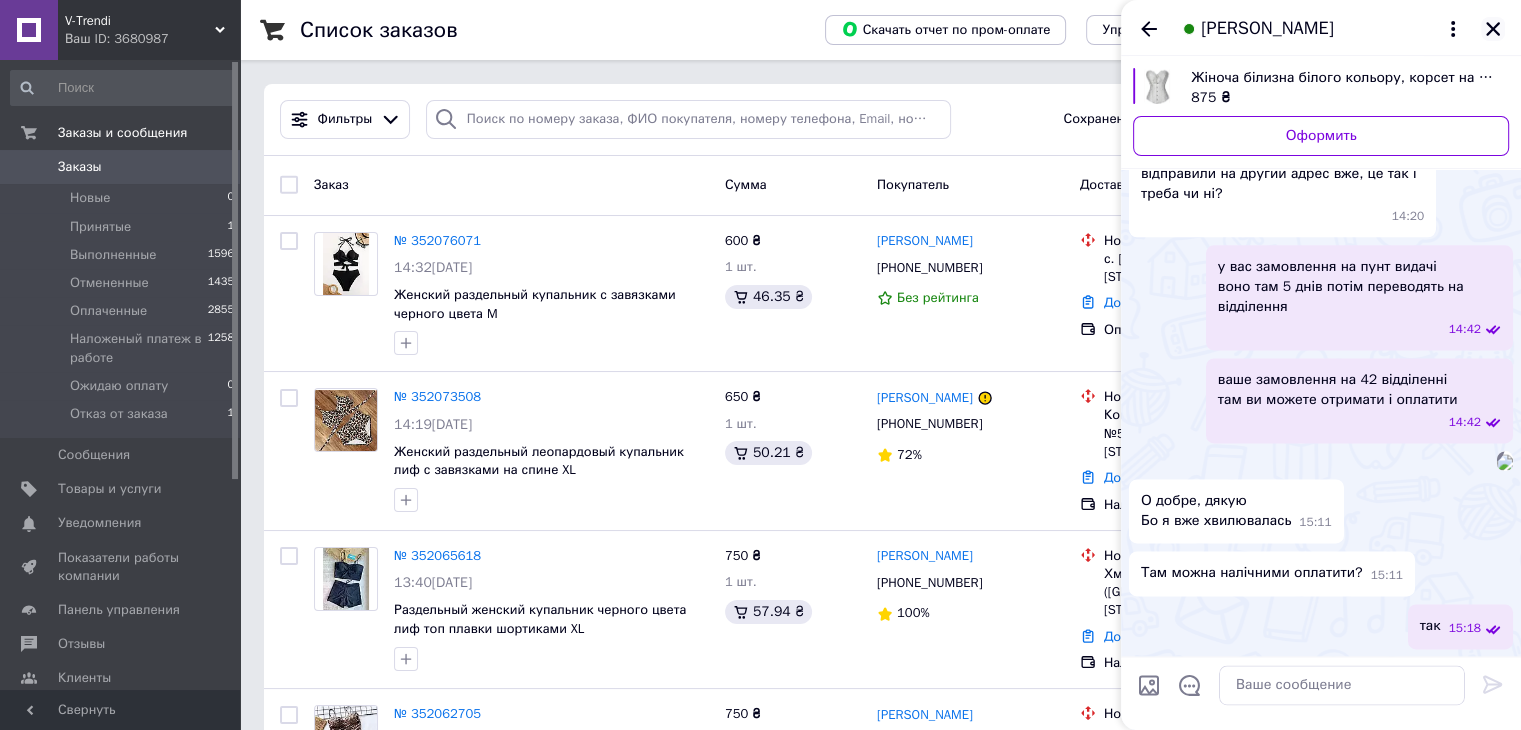 click at bounding box center [1493, 29] 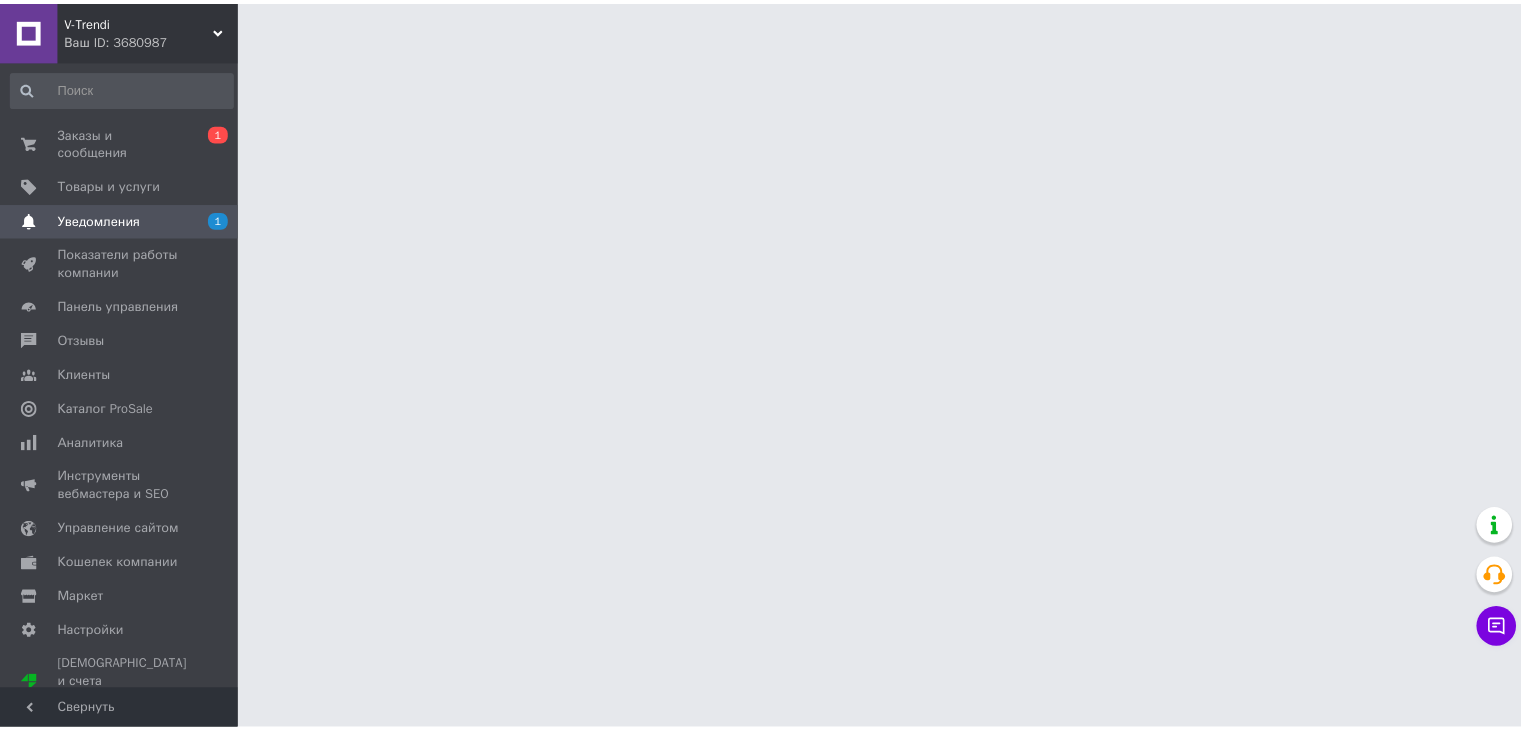 scroll, scrollTop: 0, scrollLeft: 0, axis: both 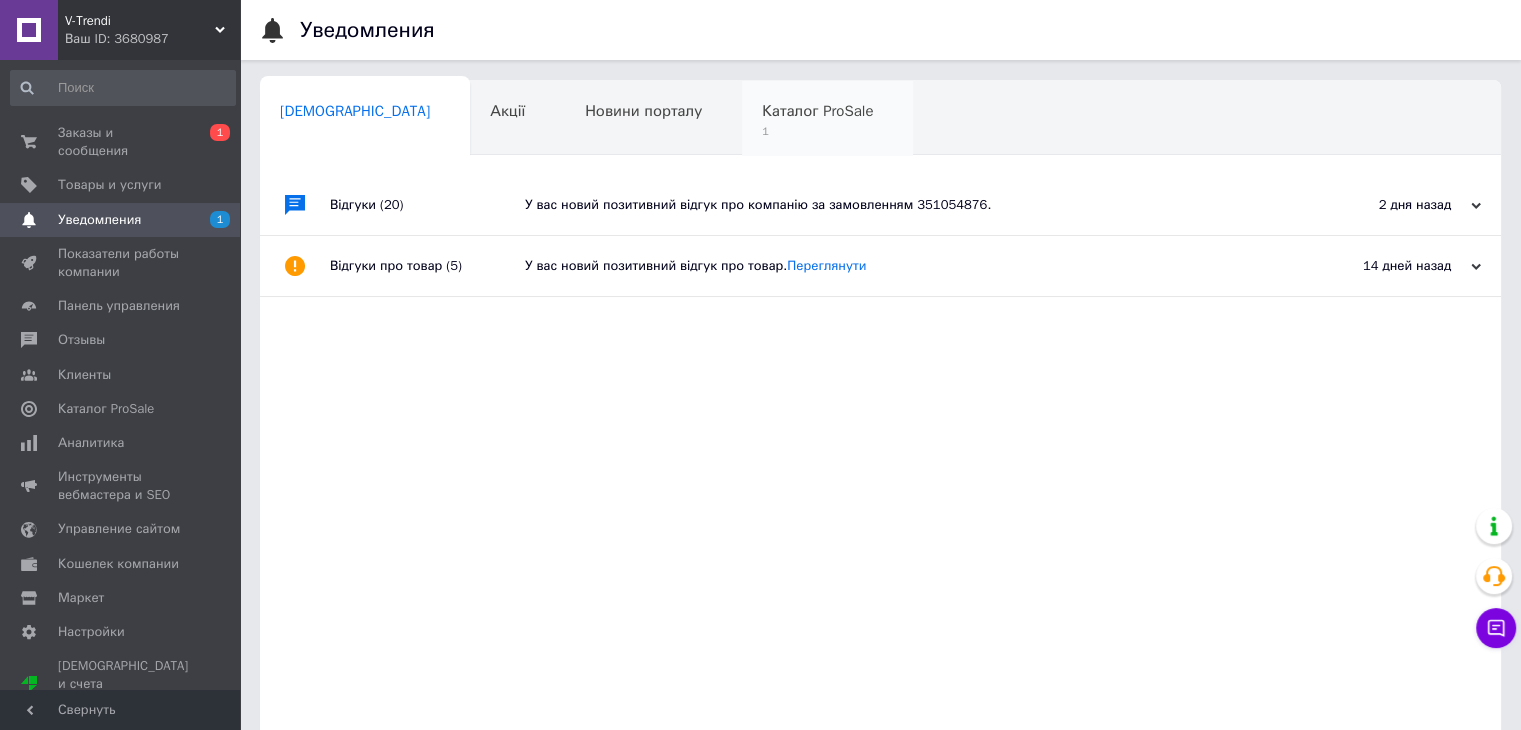 click on "1" at bounding box center [817, 131] 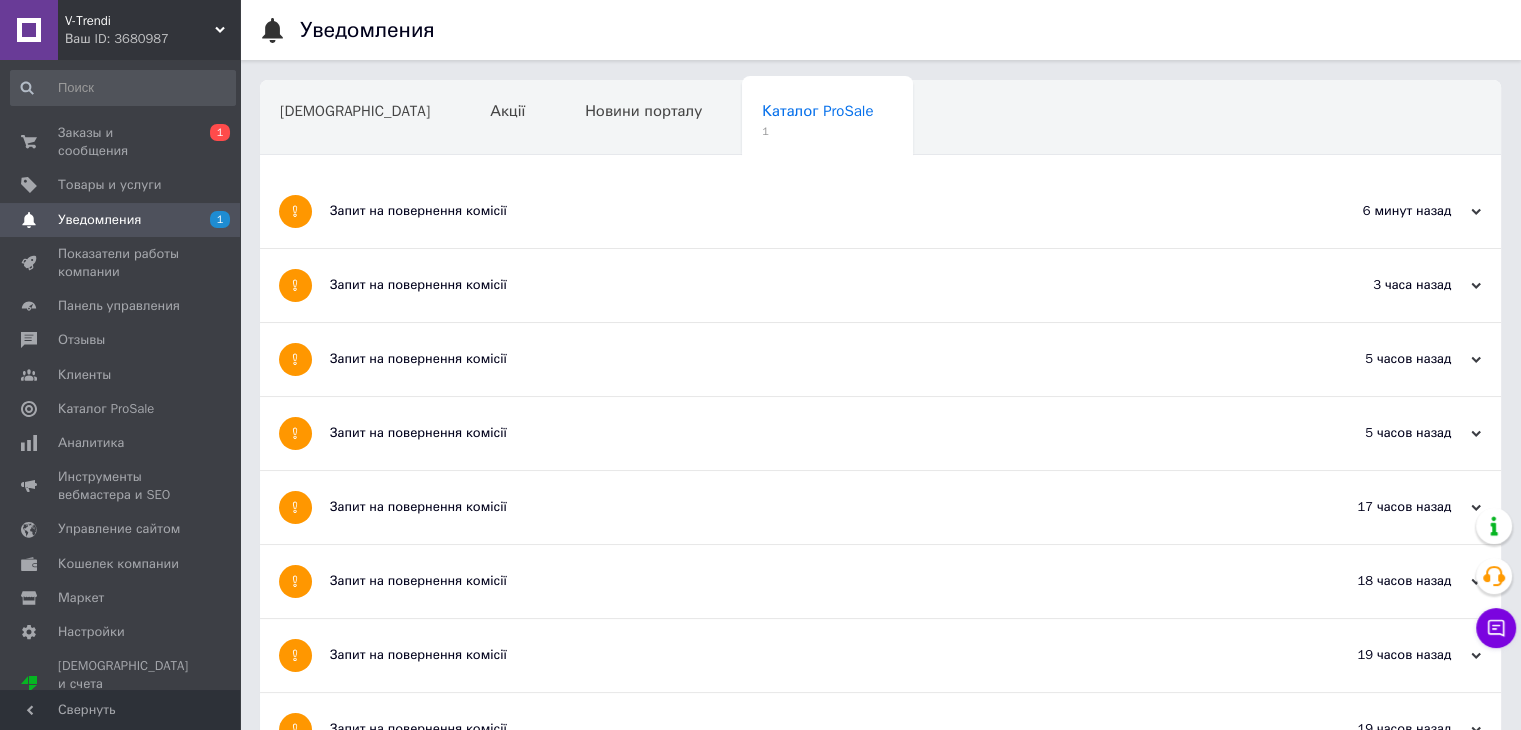 click on "Запит на повернення комісії" at bounding box center [805, 211] 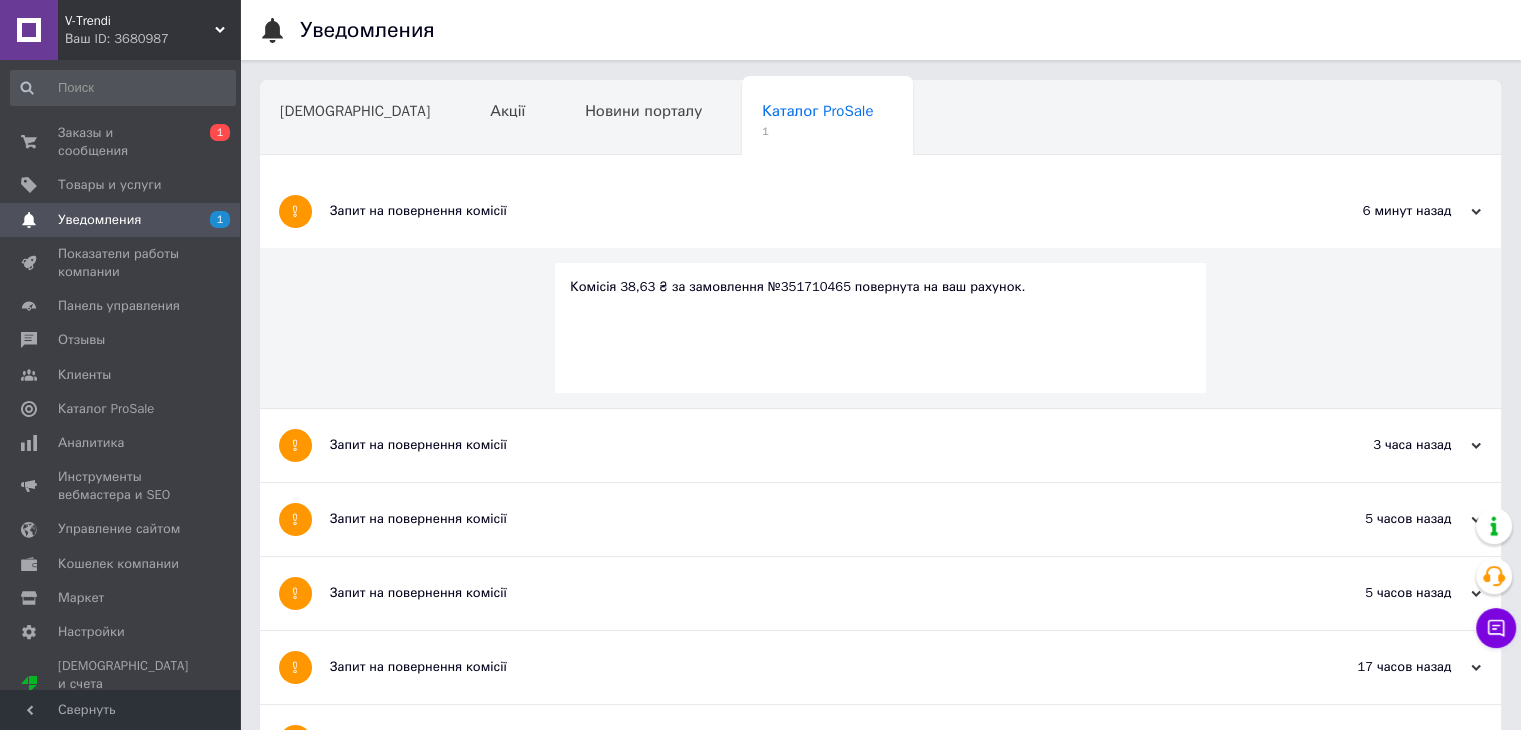 click on "Комісія 38,63 ₴ за замовлення №351710465 повернута на ваш рахунок." at bounding box center (880, 287) 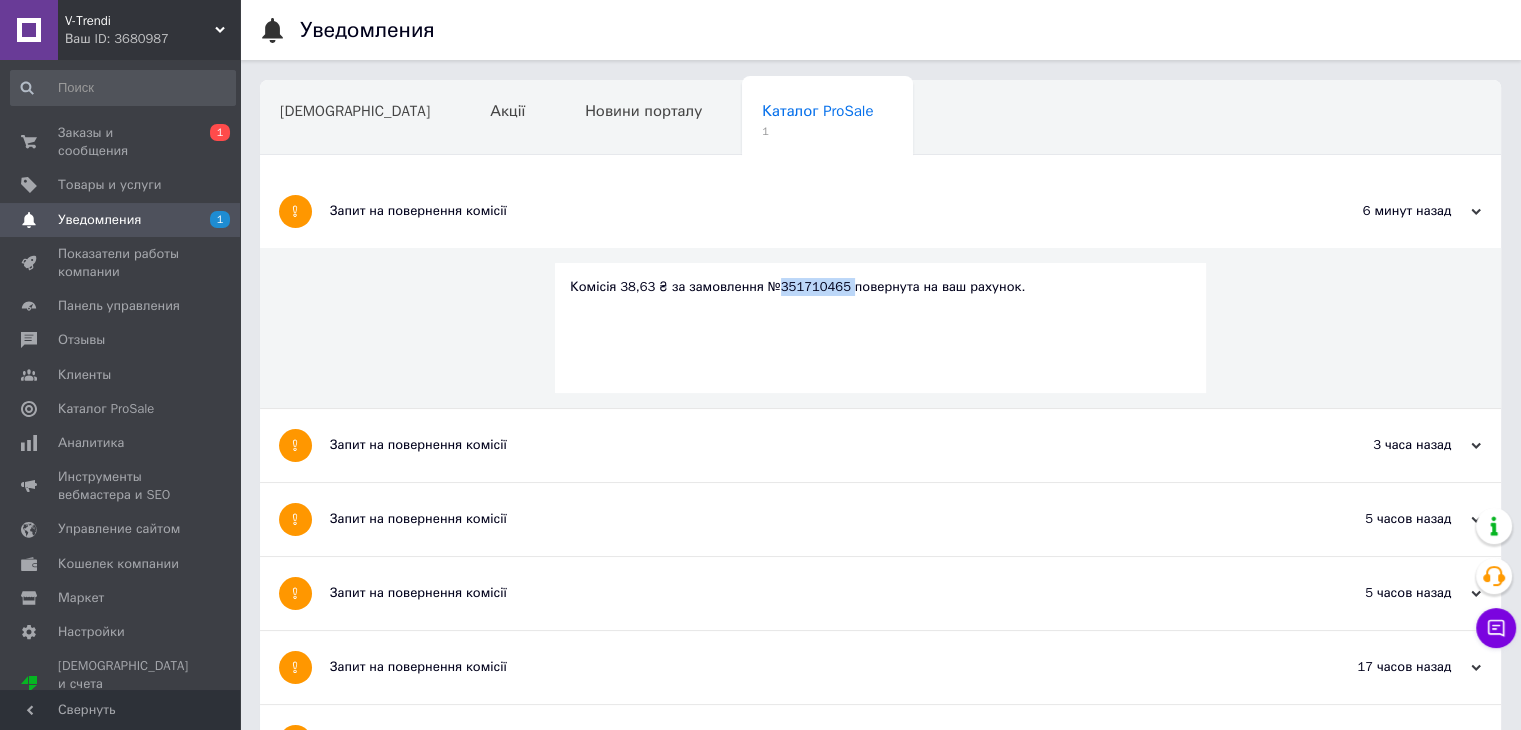 click on "Комісія 38,63 ₴ за замовлення №351710465 повернута на ваш рахунок." at bounding box center (880, 287) 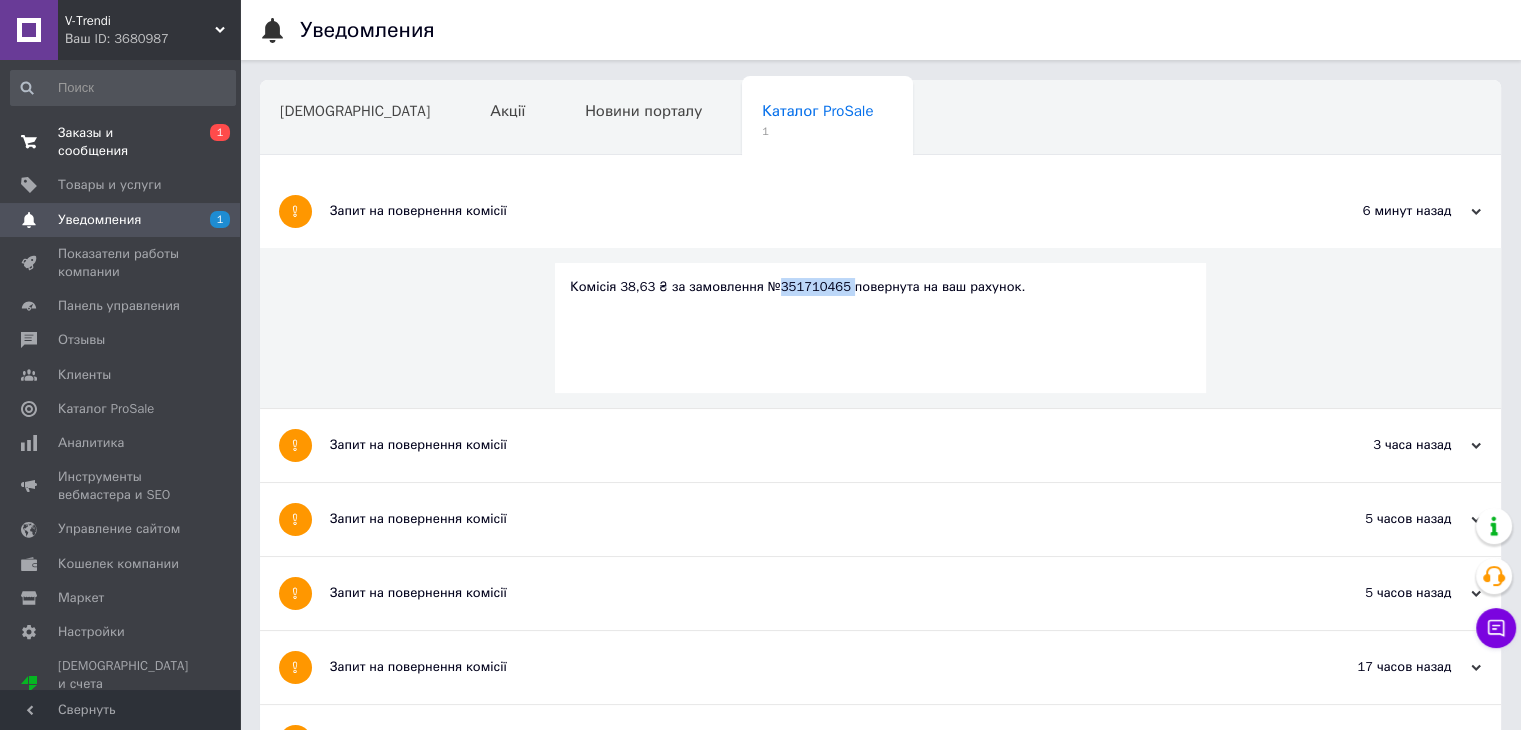 click on "Заказы и сообщения" at bounding box center (121, 142) 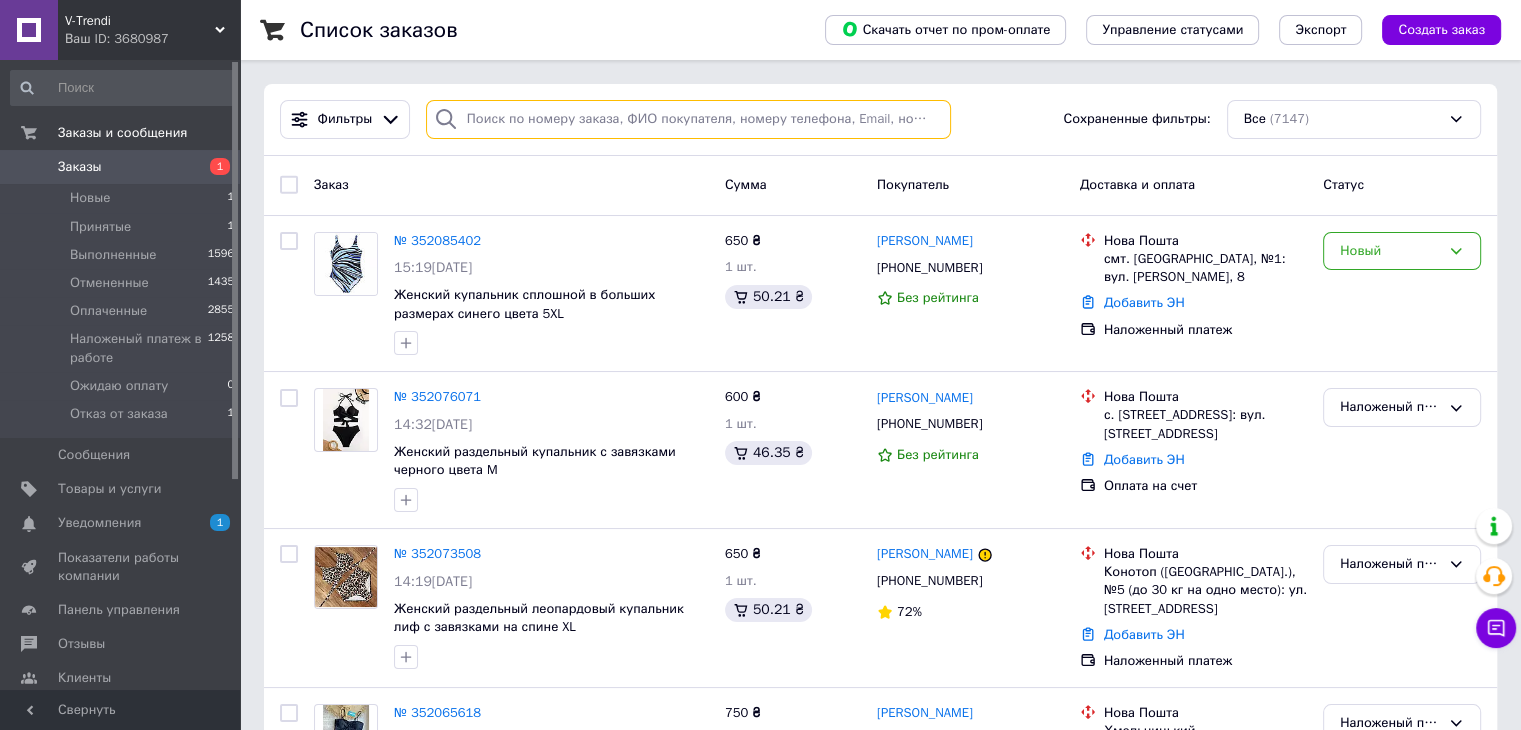 click at bounding box center [688, 119] 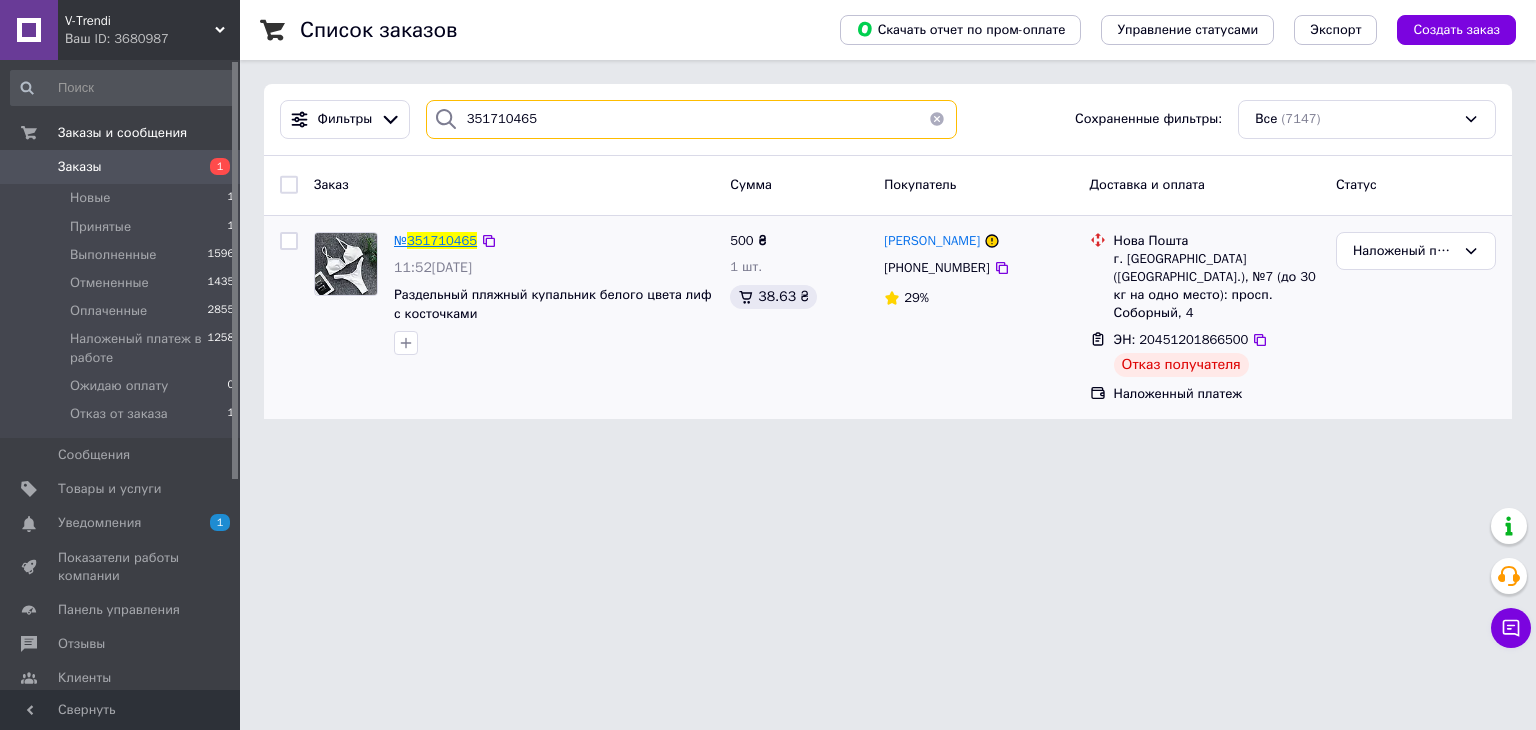 type on "351710465" 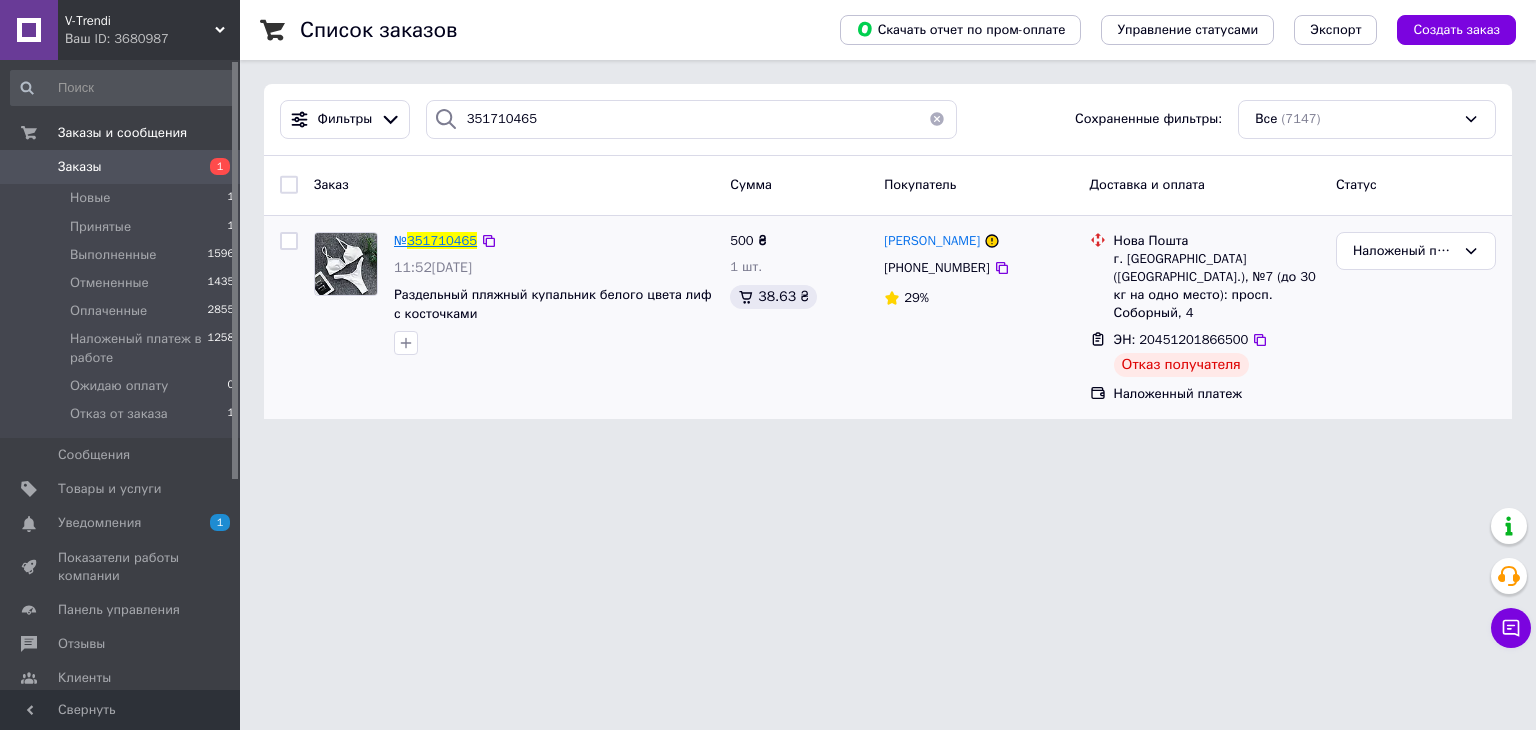 click on "351710465" at bounding box center [442, 240] 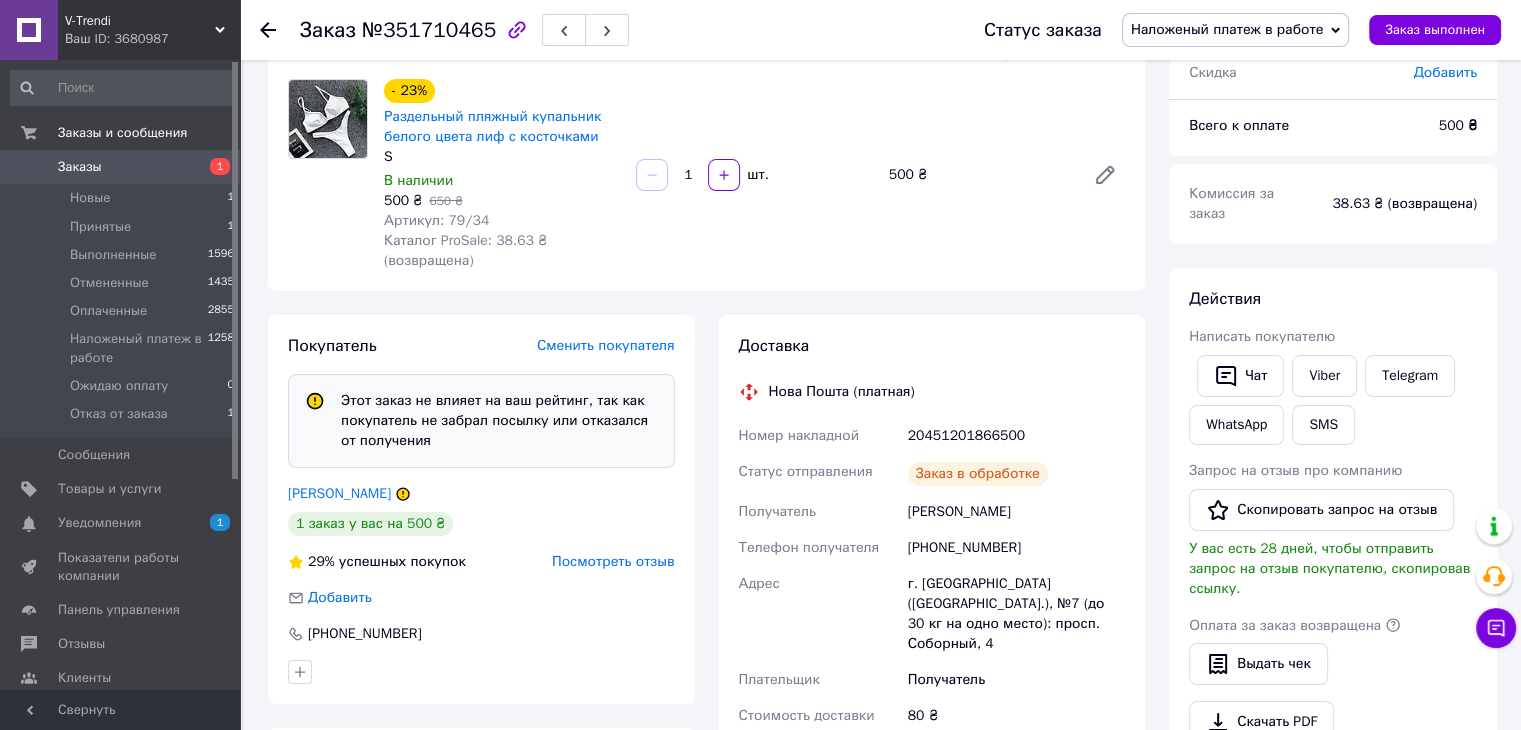 scroll, scrollTop: 200, scrollLeft: 0, axis: vertical 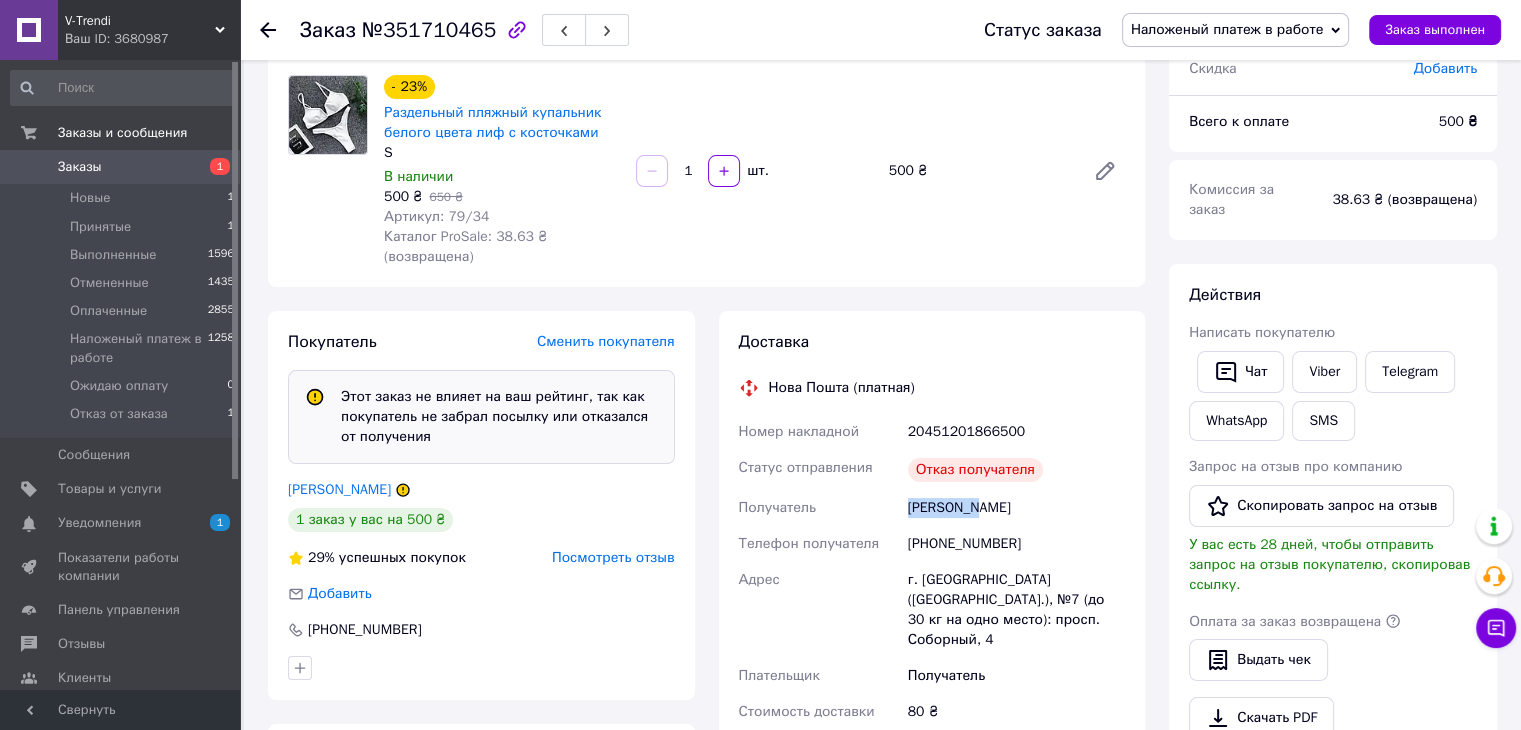 drag, startPoint x: 901, startPoint y: 510, endPoint x: 977, endPoint y: 511, distance: 76.00658 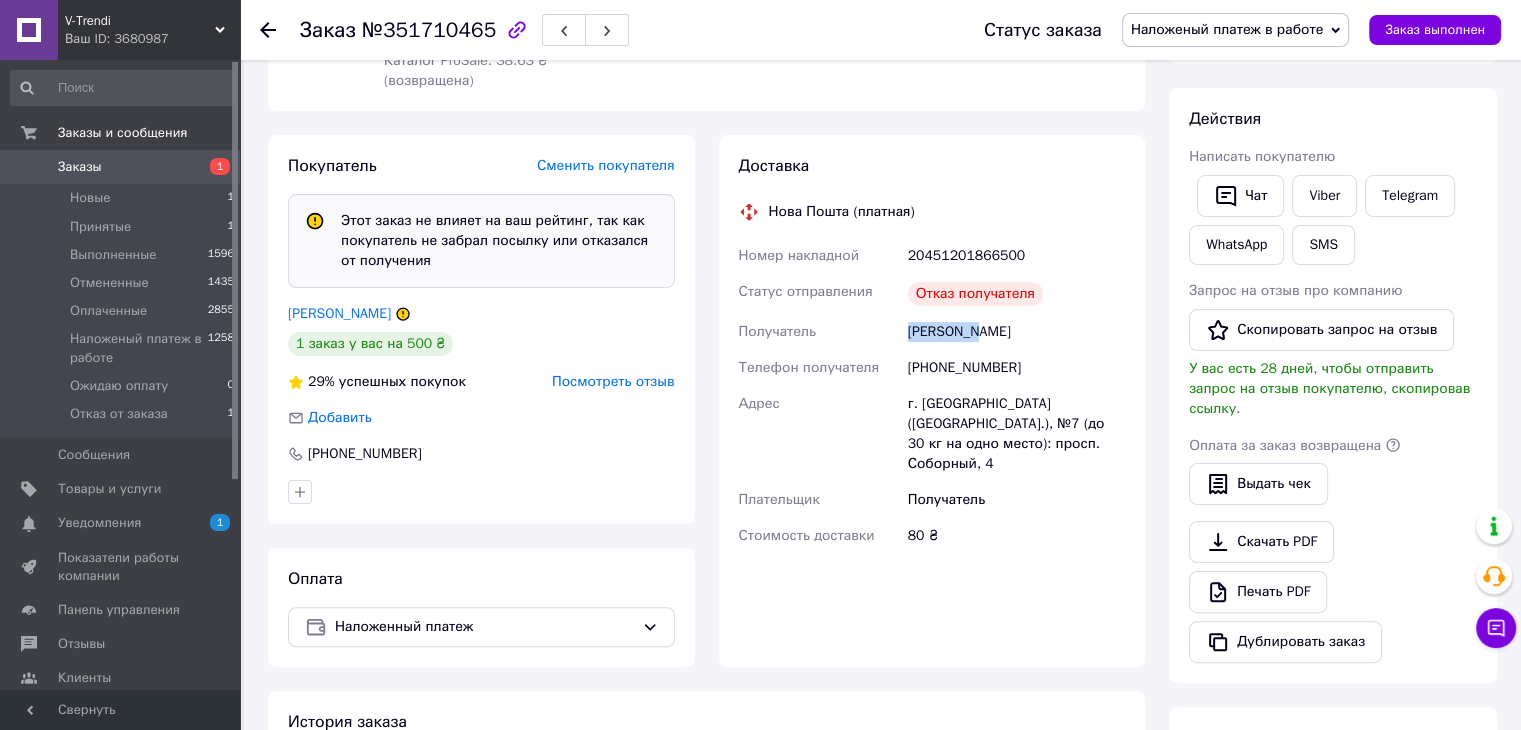 scroll, scrollTop: 0, scrollLeft: 0, axis: both 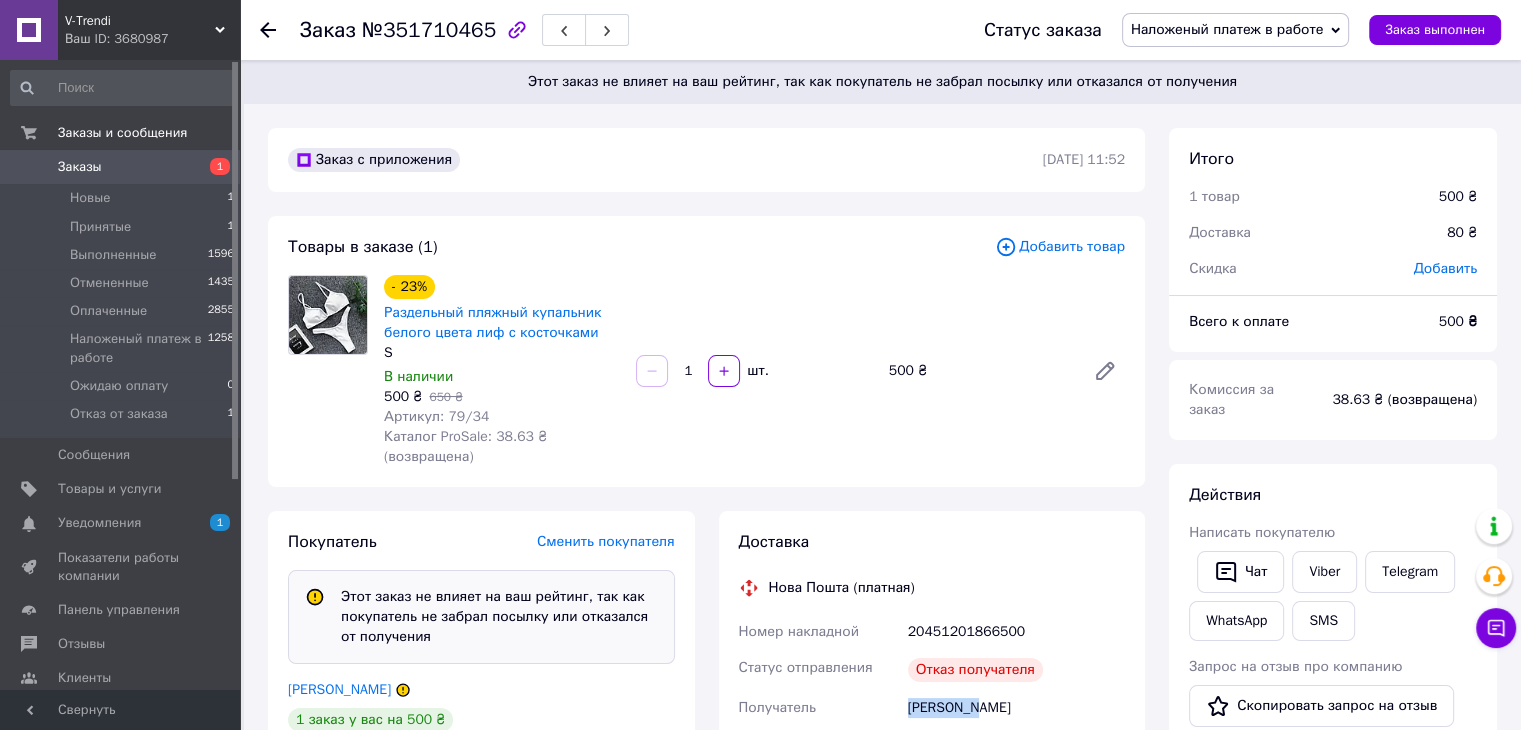 click on "Заказы" at bounding box center [80, 167] 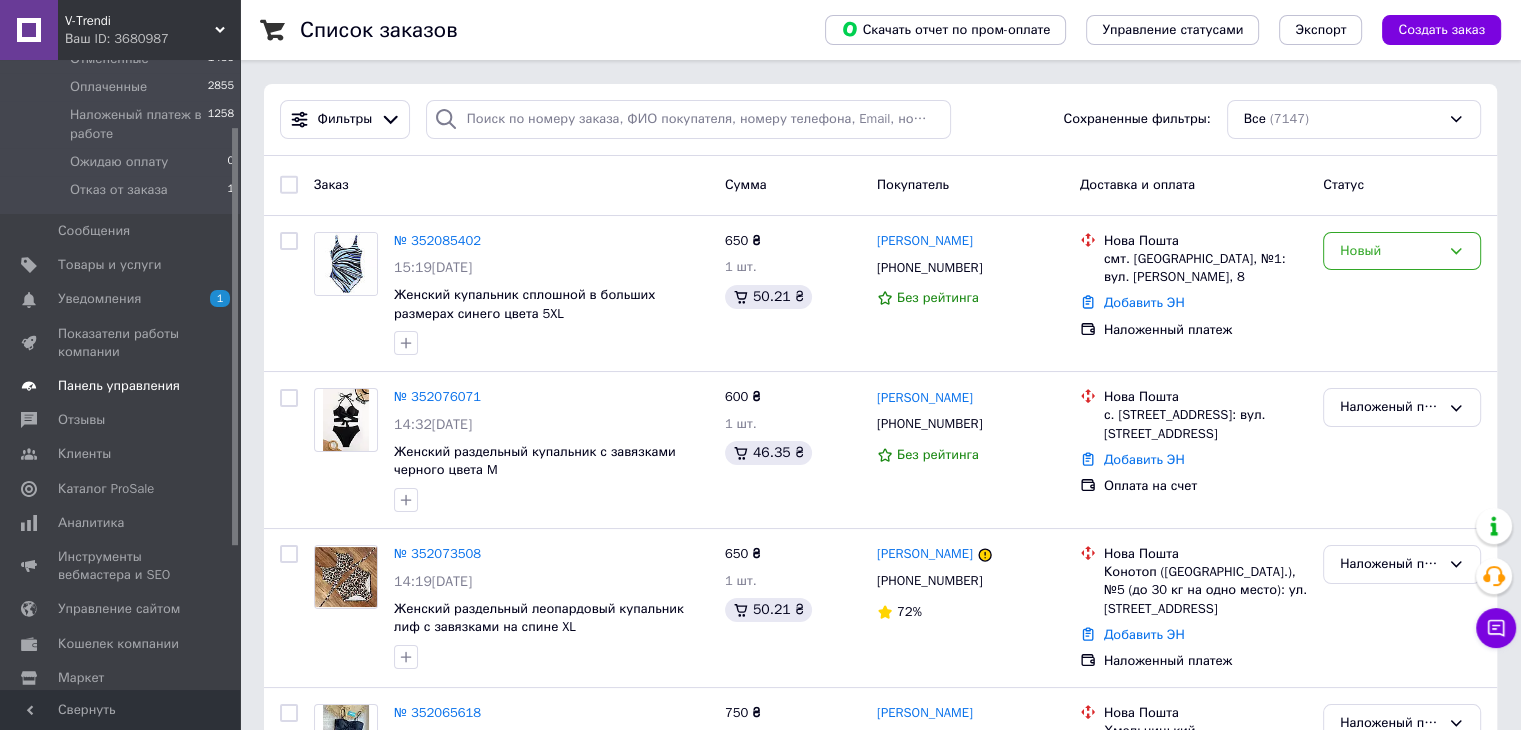 scroll, scrollTop: 300, scrollLeft: 0, axis: vertical 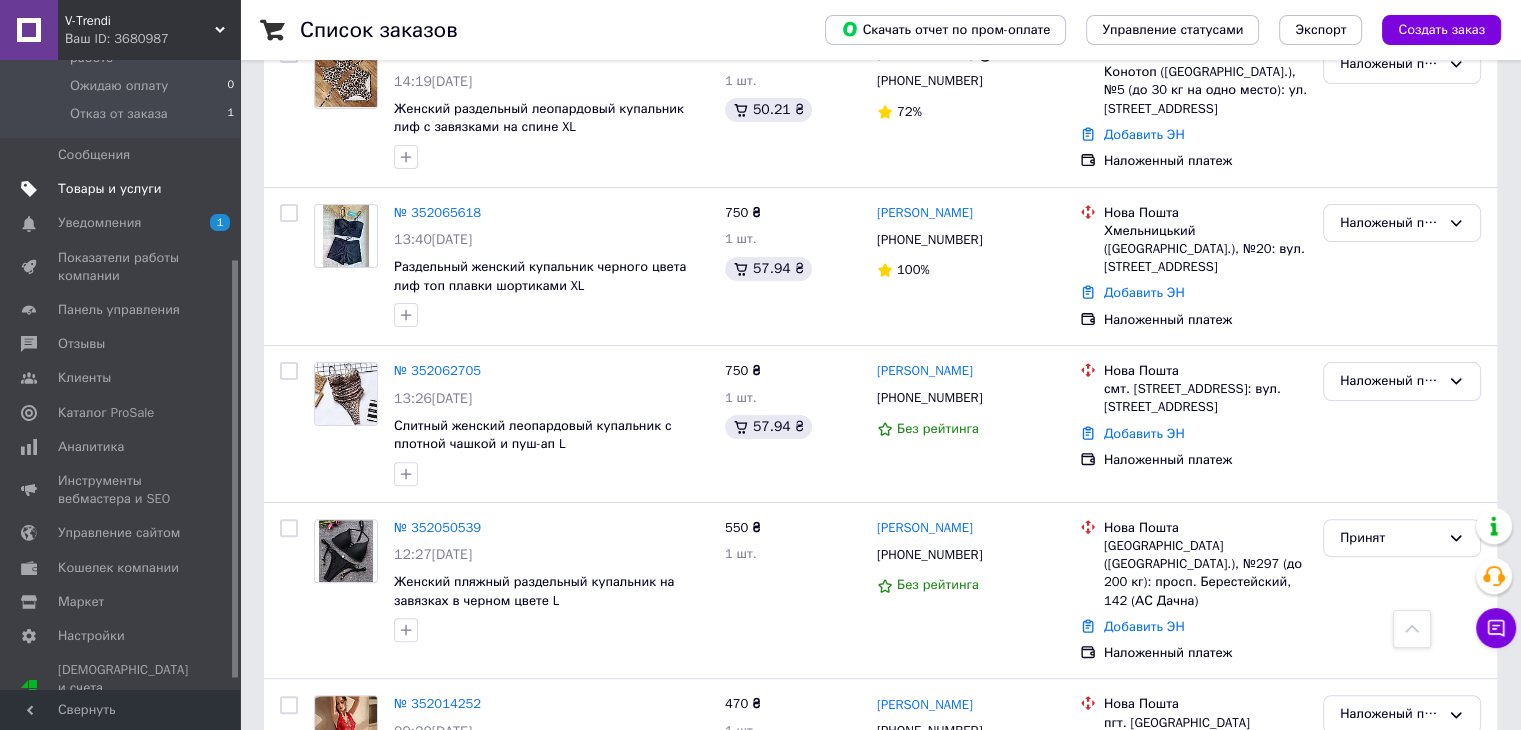 click on "Товары и услуги" at bounding box center [110, 189] 